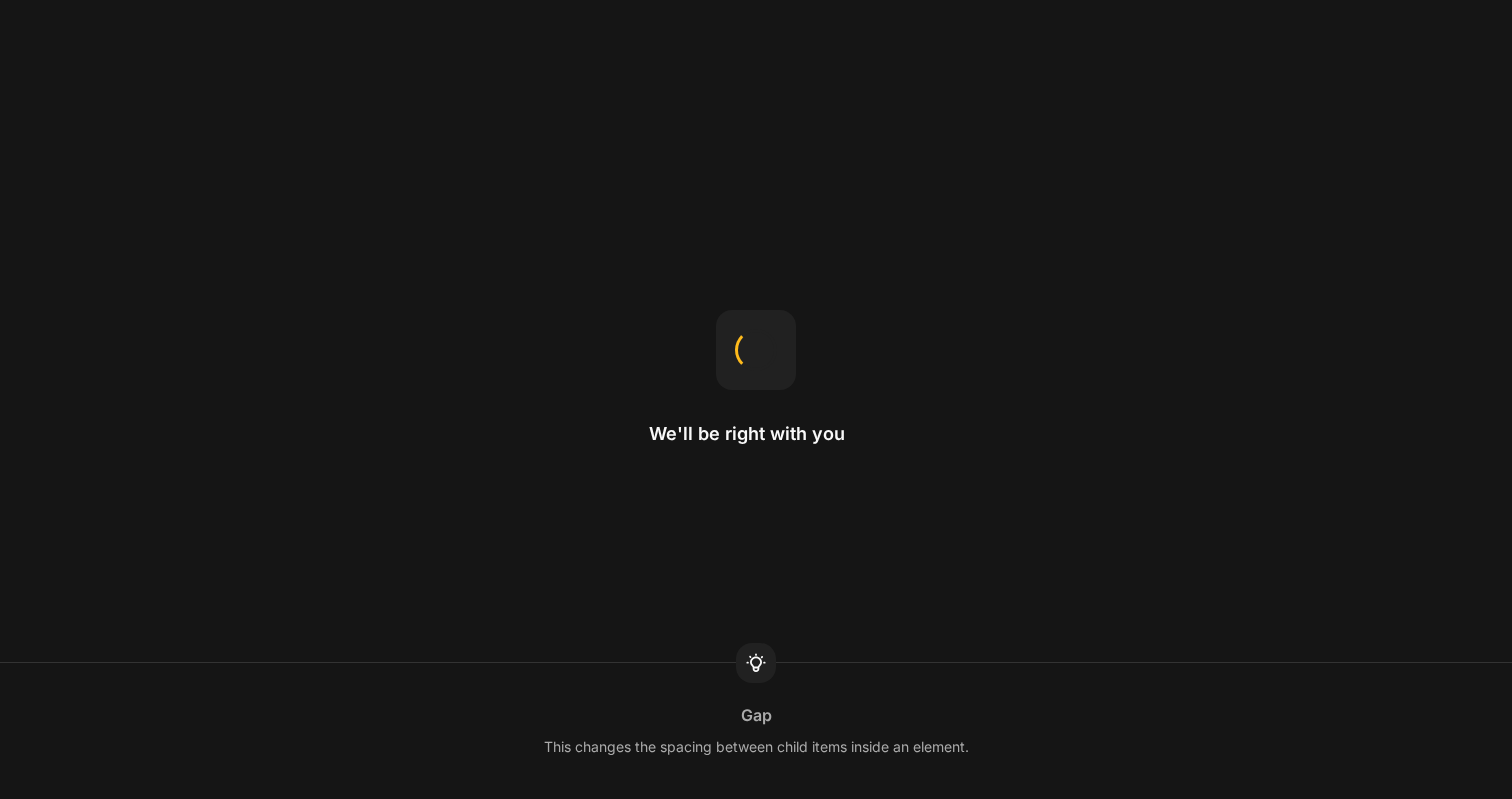 scroll, scrollTop: 0, scrollLeft: 0, axis: both 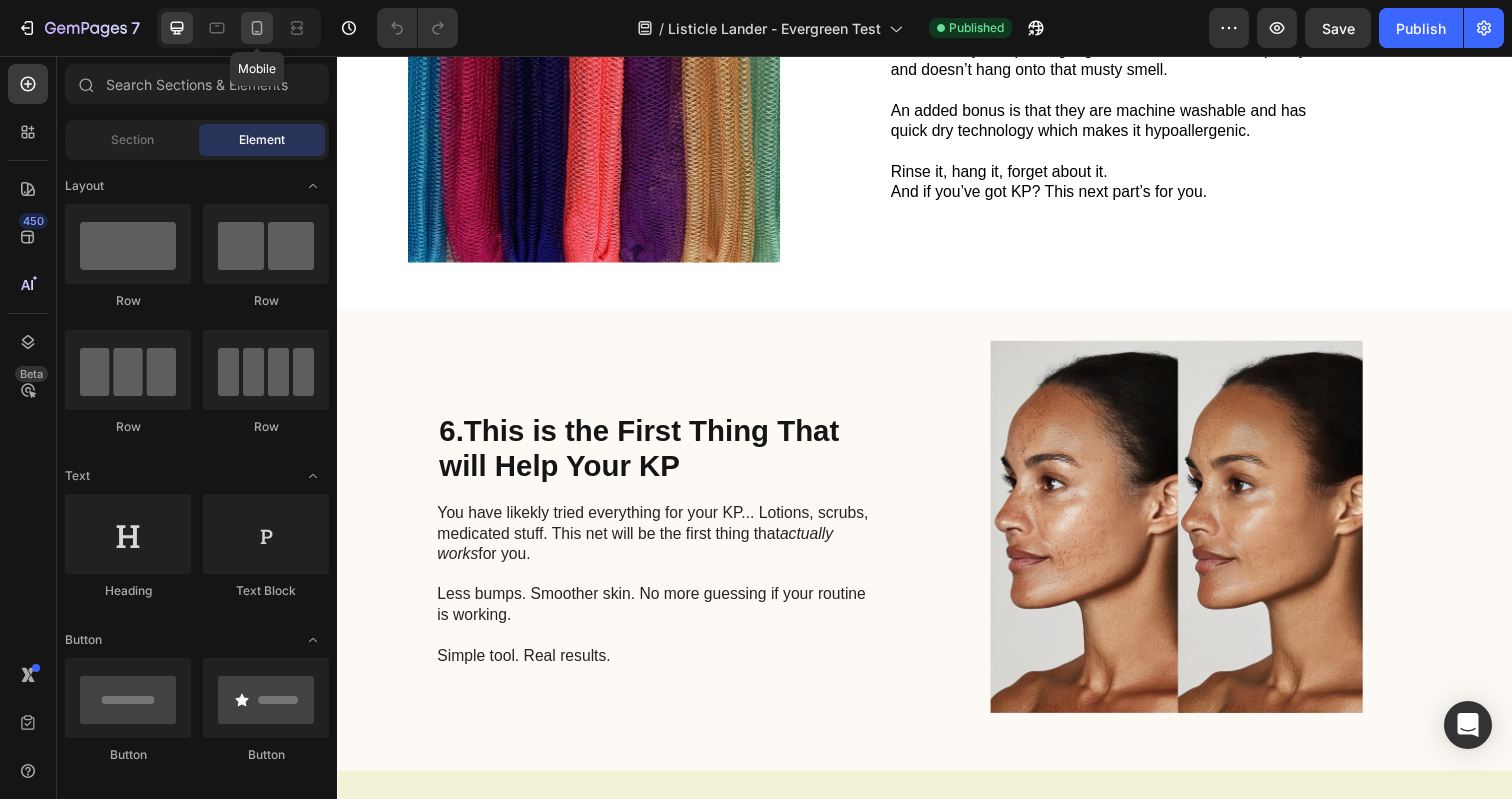 click 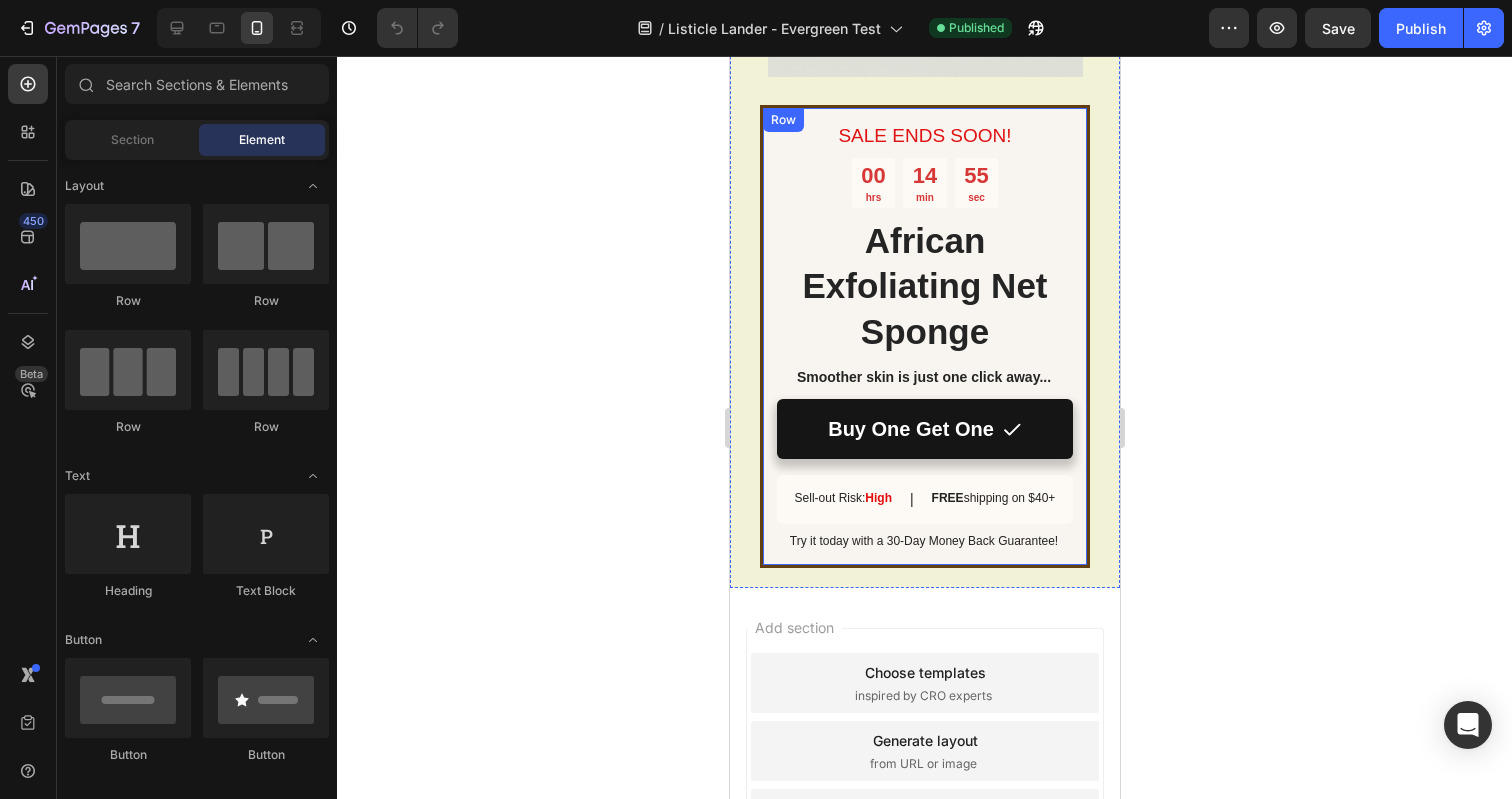 scroll, scrollTop: 3806, scrollLeft: 0, axis: vertical 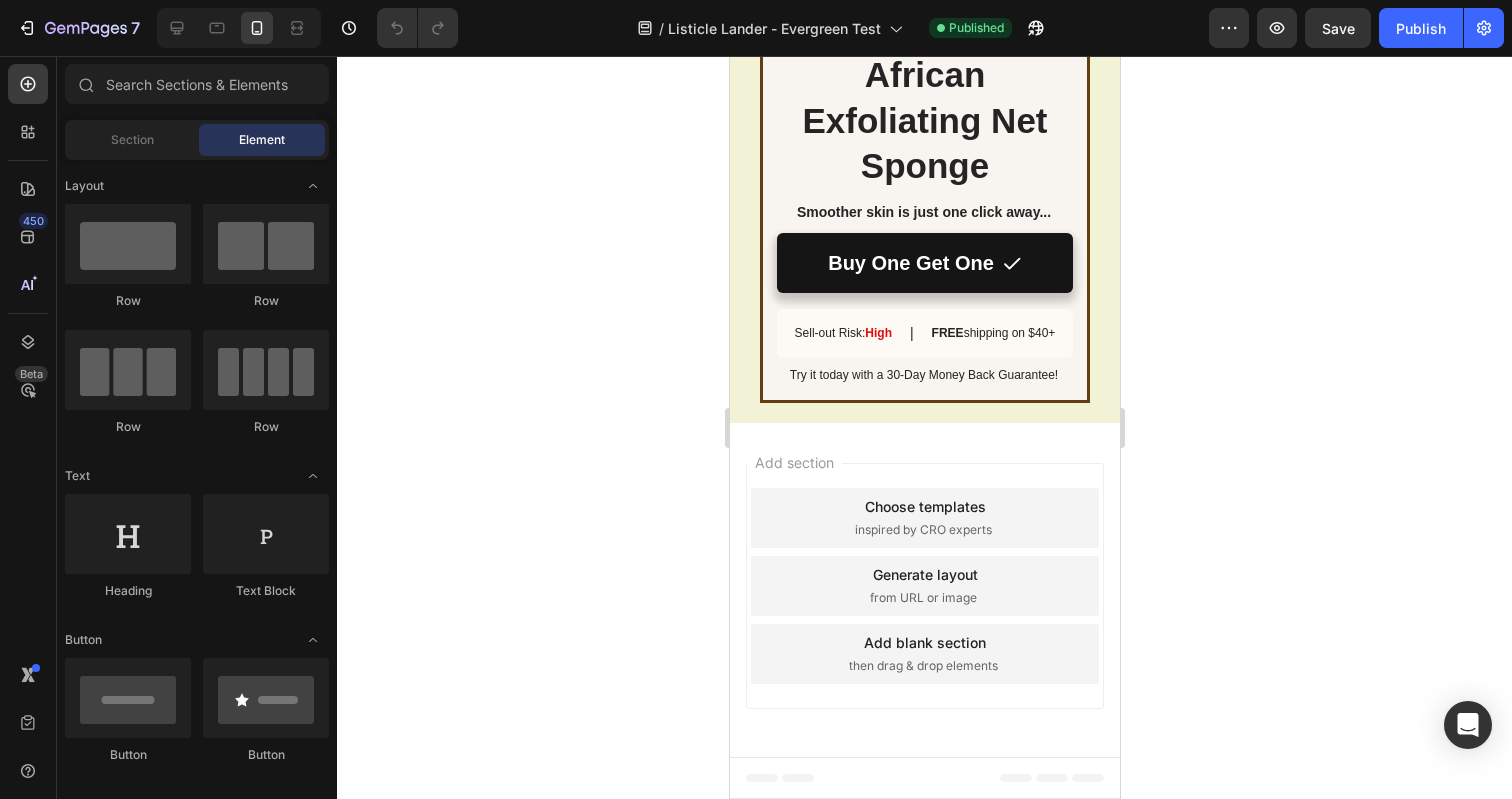 click on "Add section Choose templates inspired by CRO experts Generate layout from URL or image Add blank section then drag & drop elements" at bounding box center [924, 590] 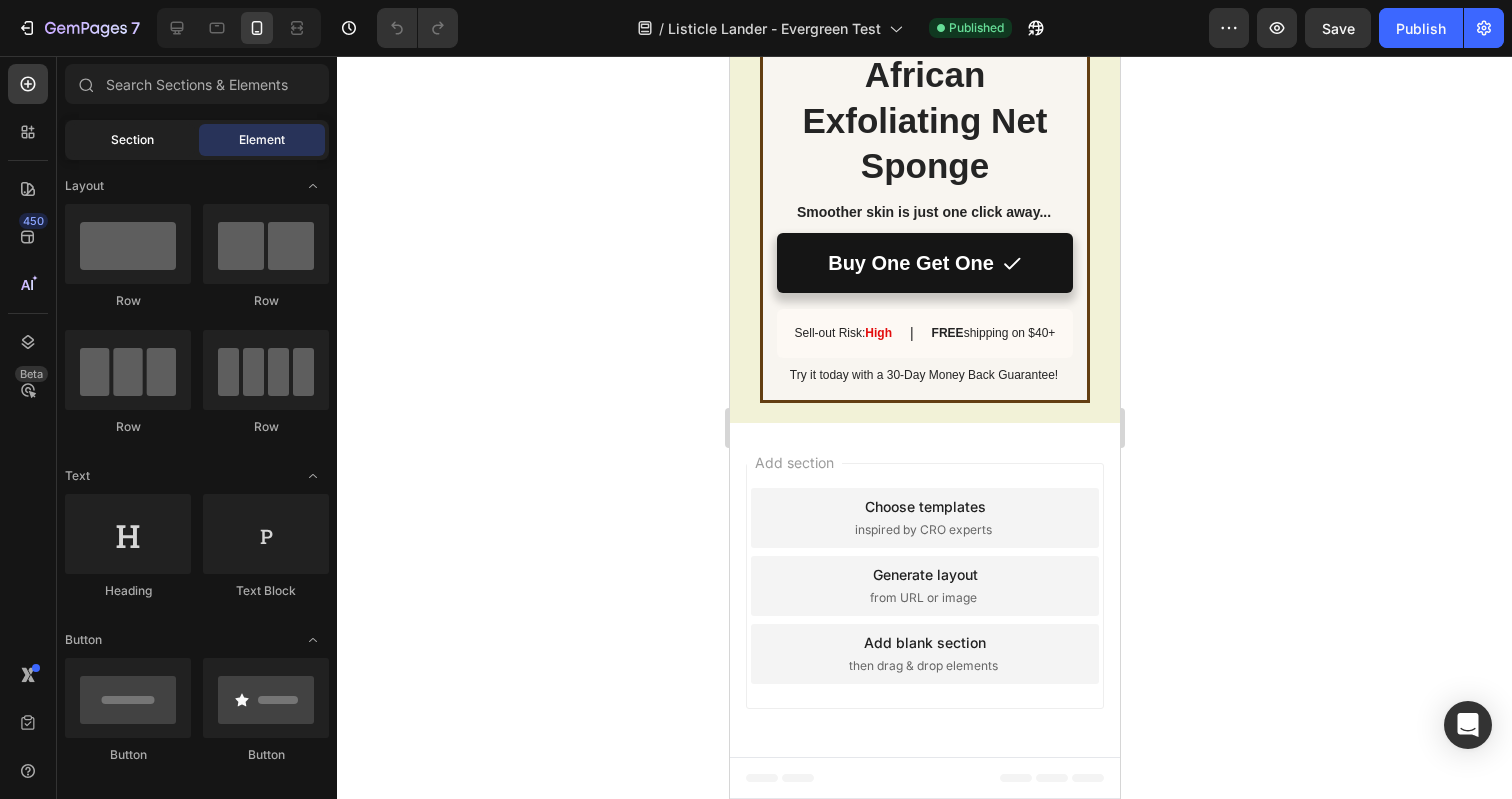 click on "Section" at bounding box center [132, 140] 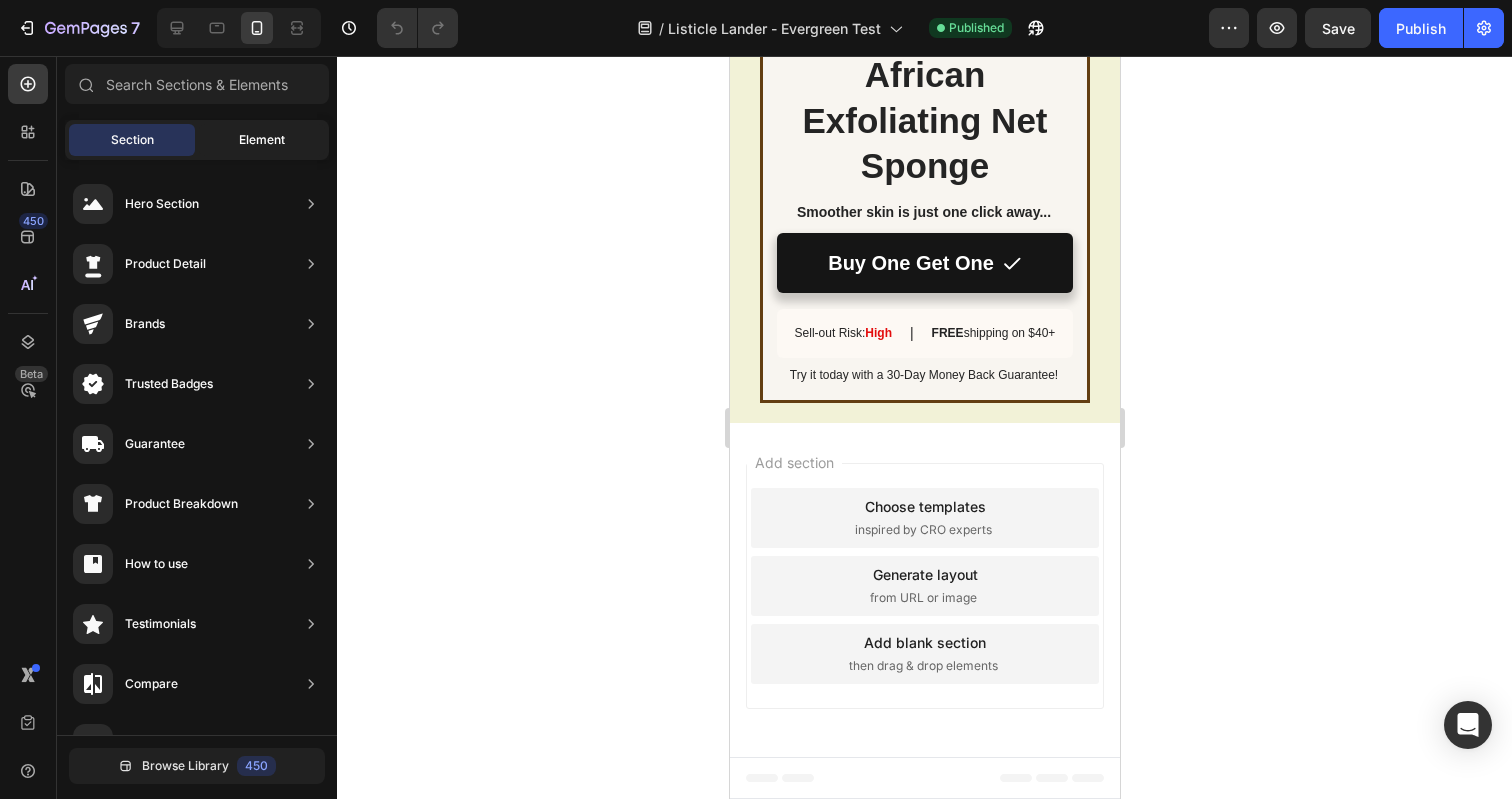 click on "Element" at bounding box center [262, 140] 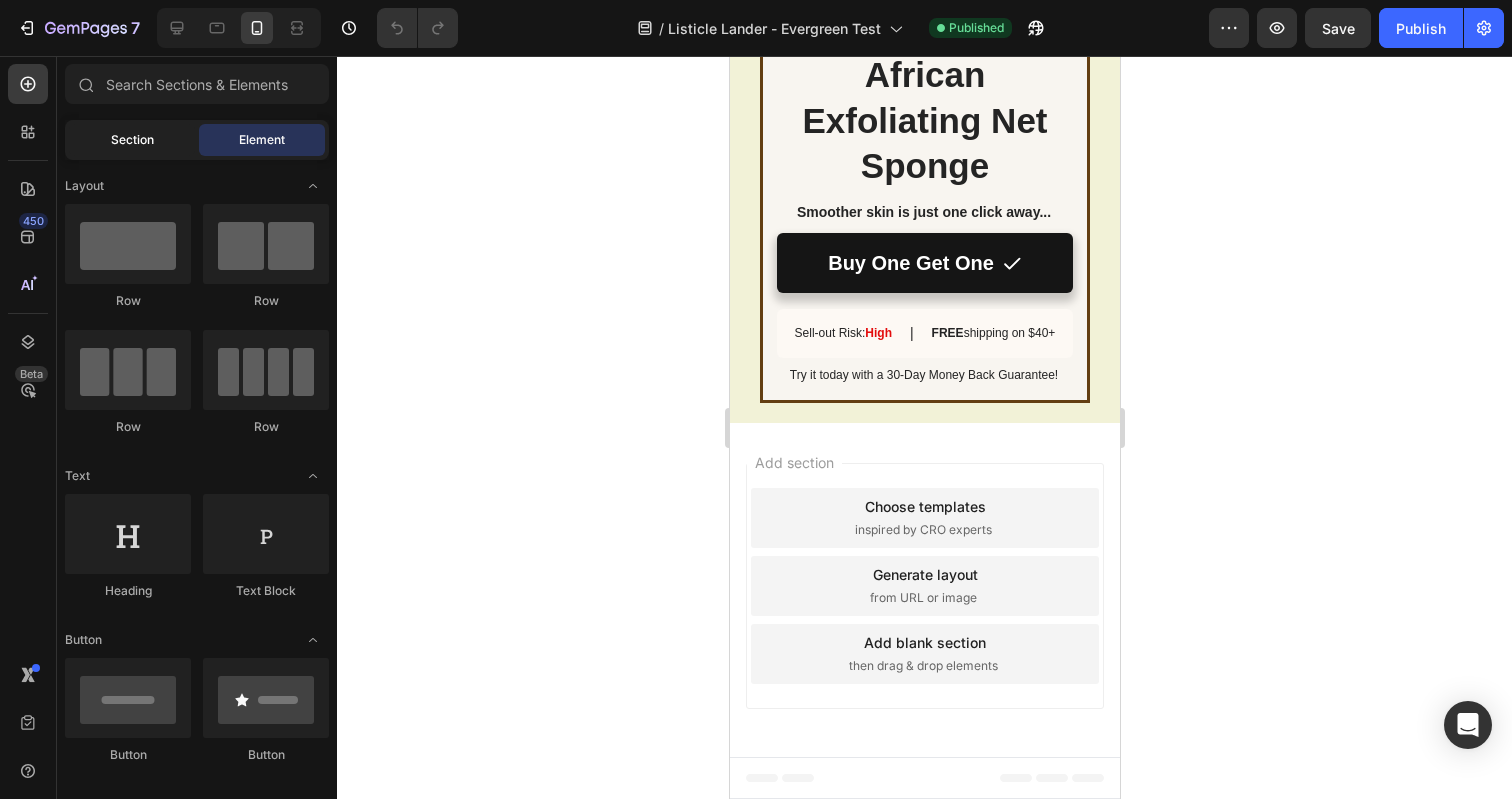 click on "Section" at bounding box center [132, 140] 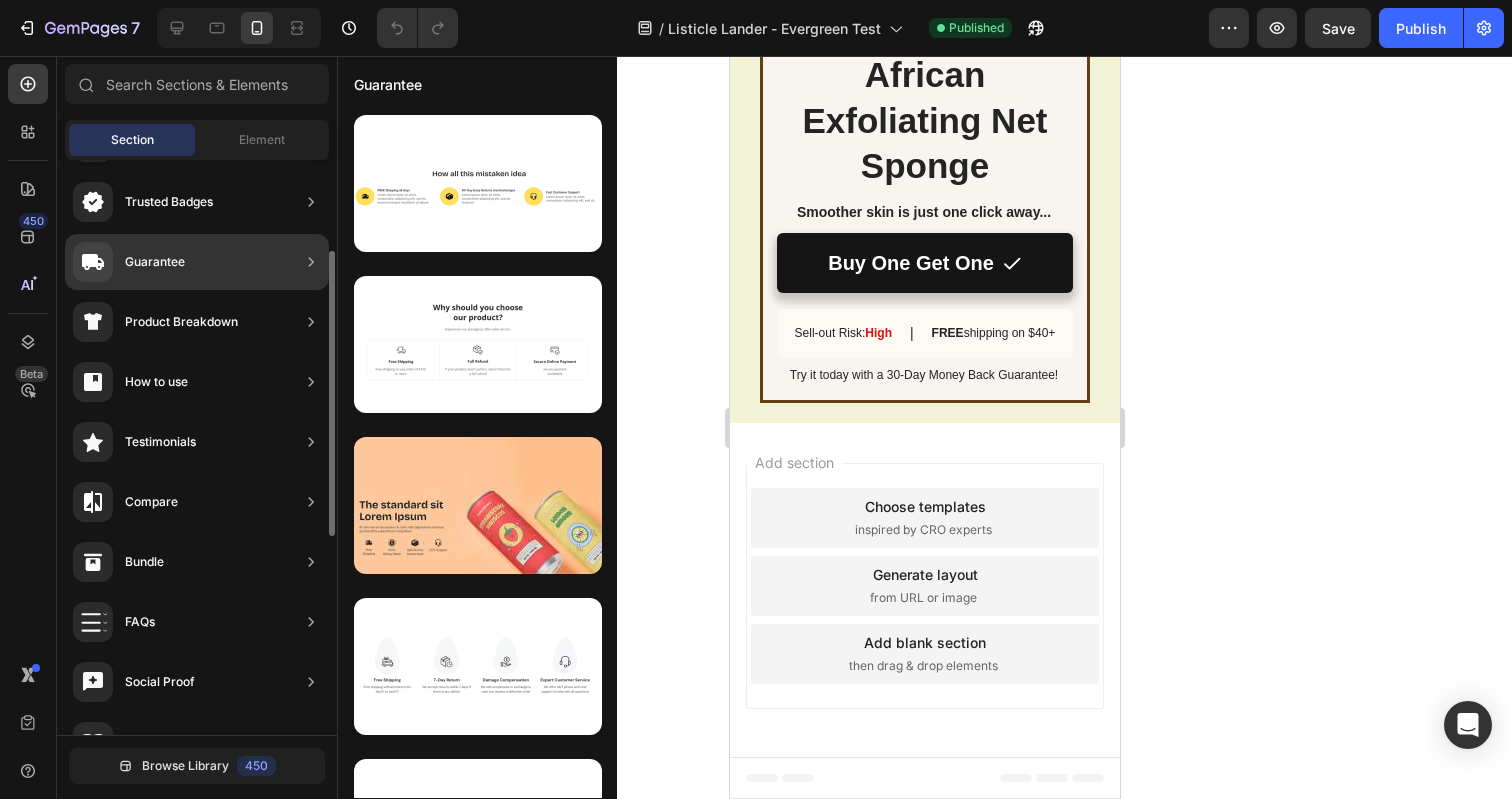 scroll, scrollTop: 182, scrollLeft: 0, axis: vertical 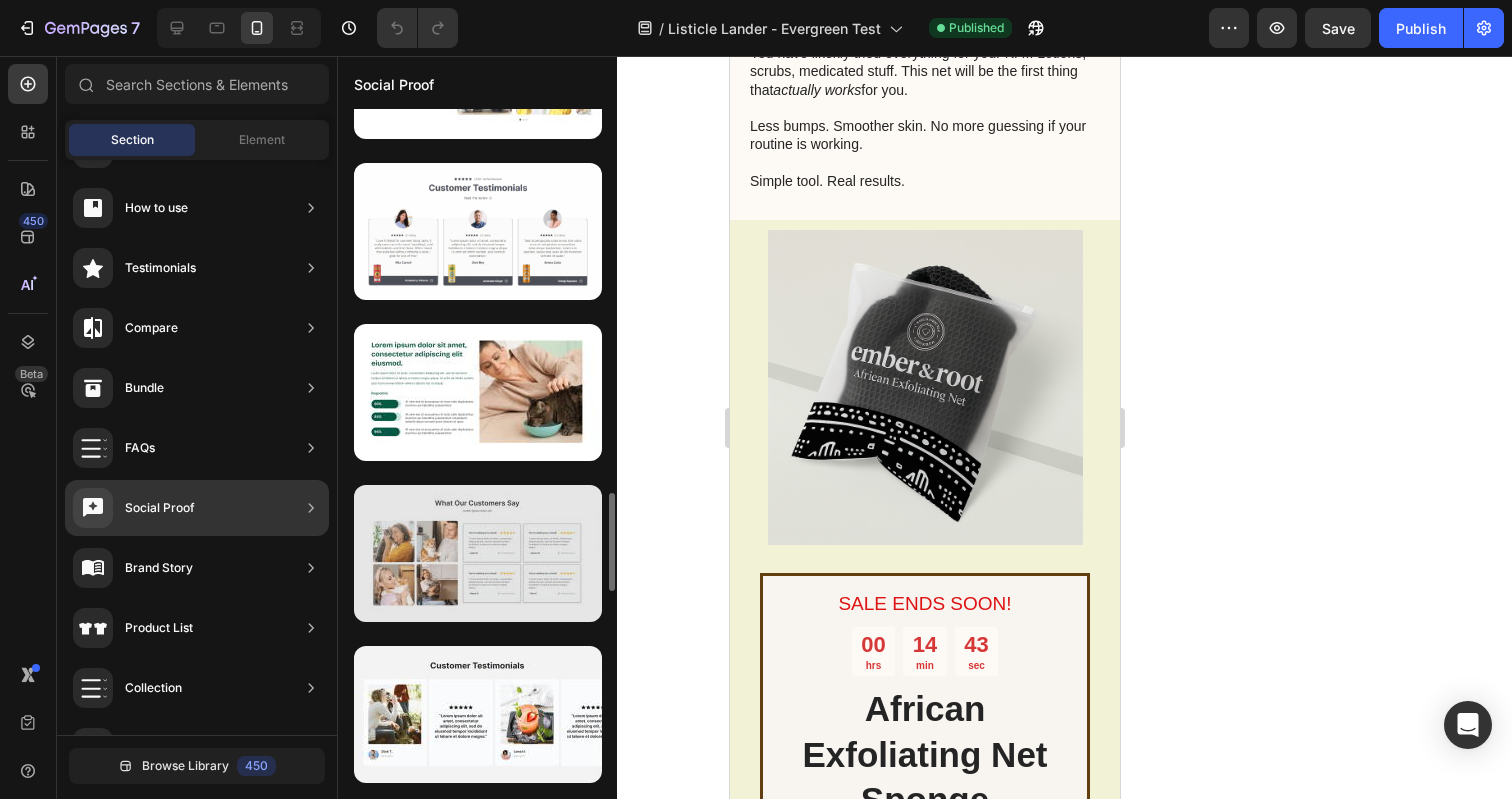 click at bounding box center [478, 553] 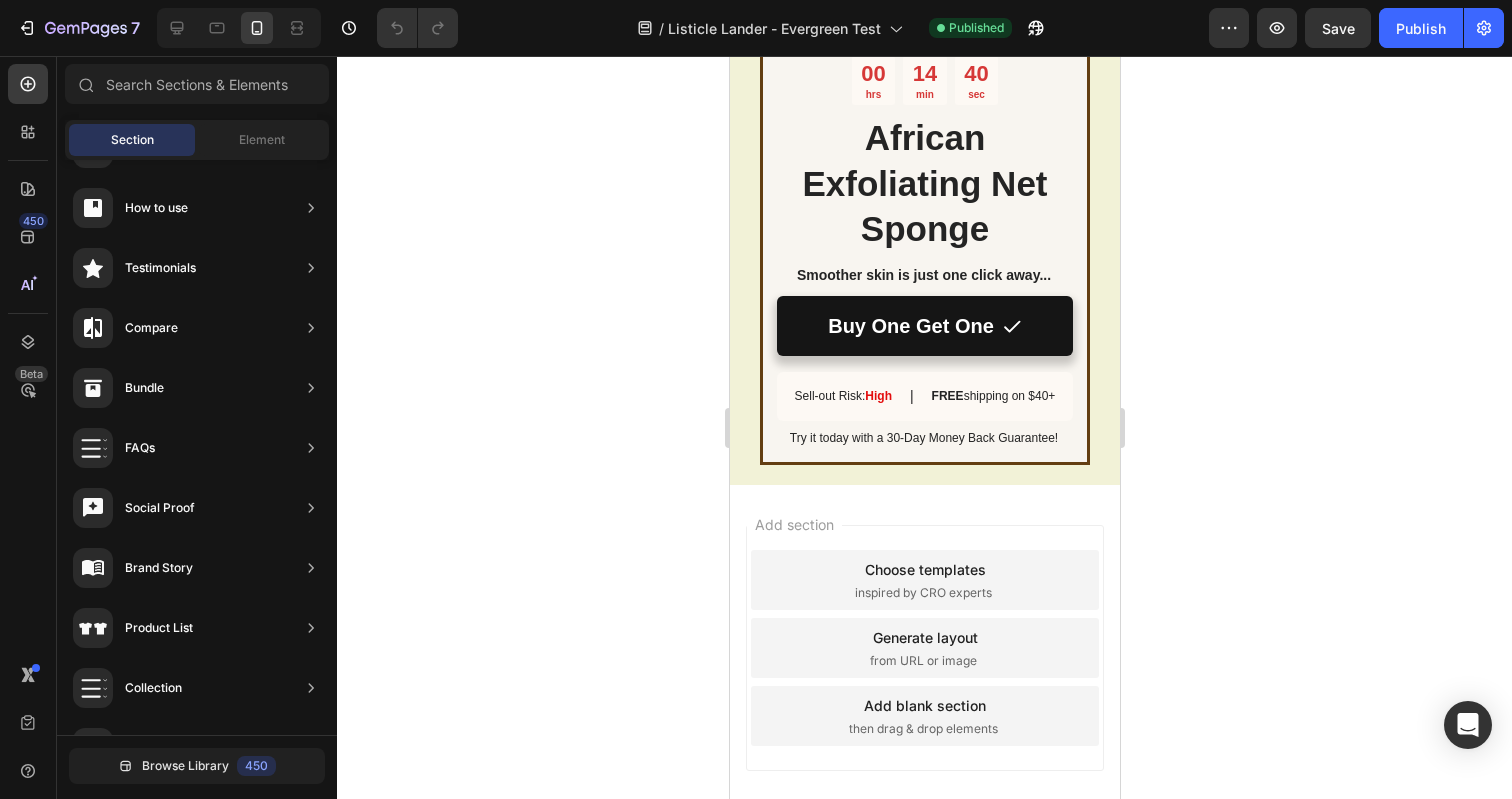 scroll, scrollTop: 5259, scrollLeft: 0, axis: vertical 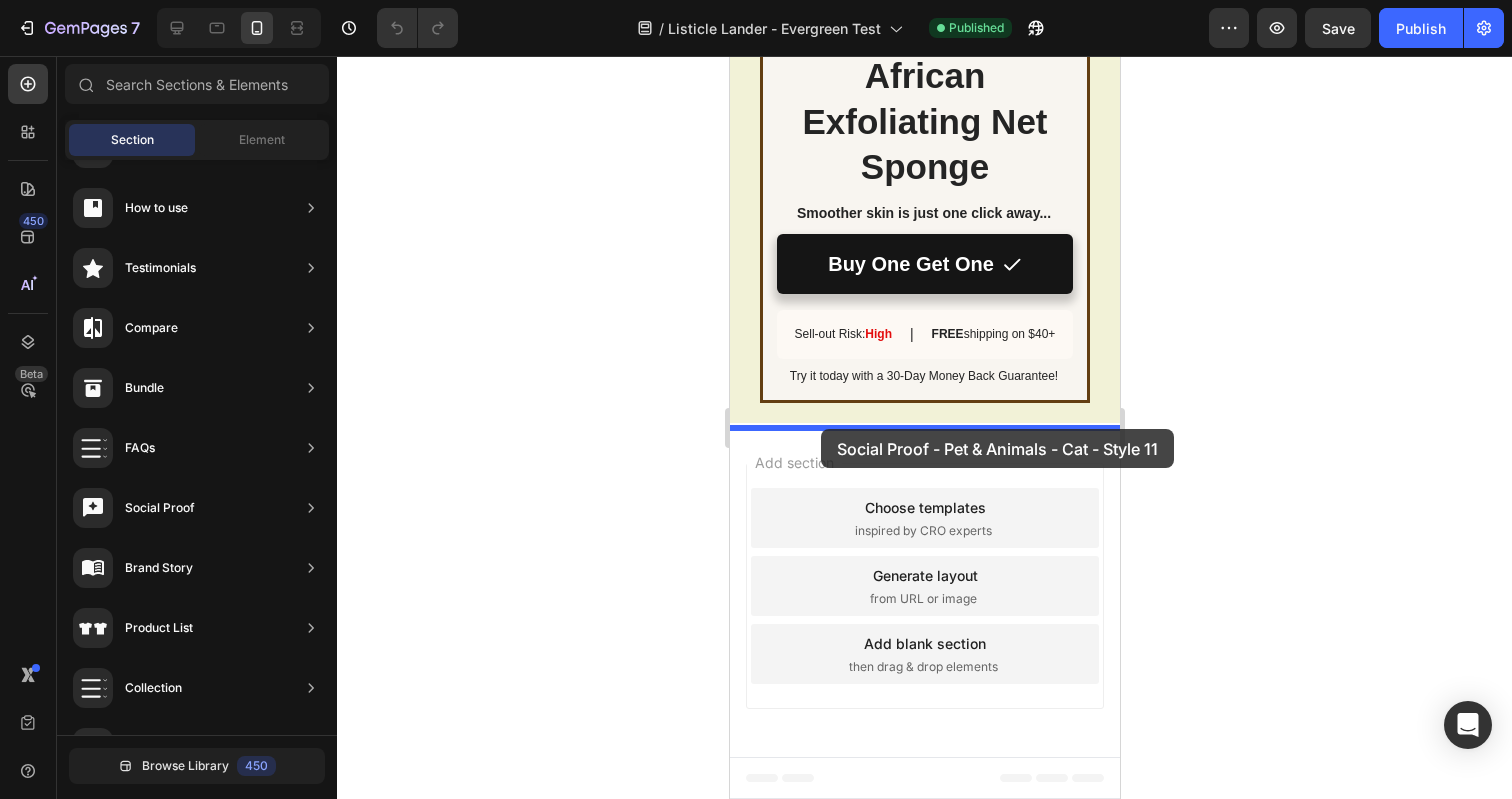 drag, startPoint x: 1200, startPoint y: 630, endPoint x: 820, endPoint y: 429, distance: 429.88486 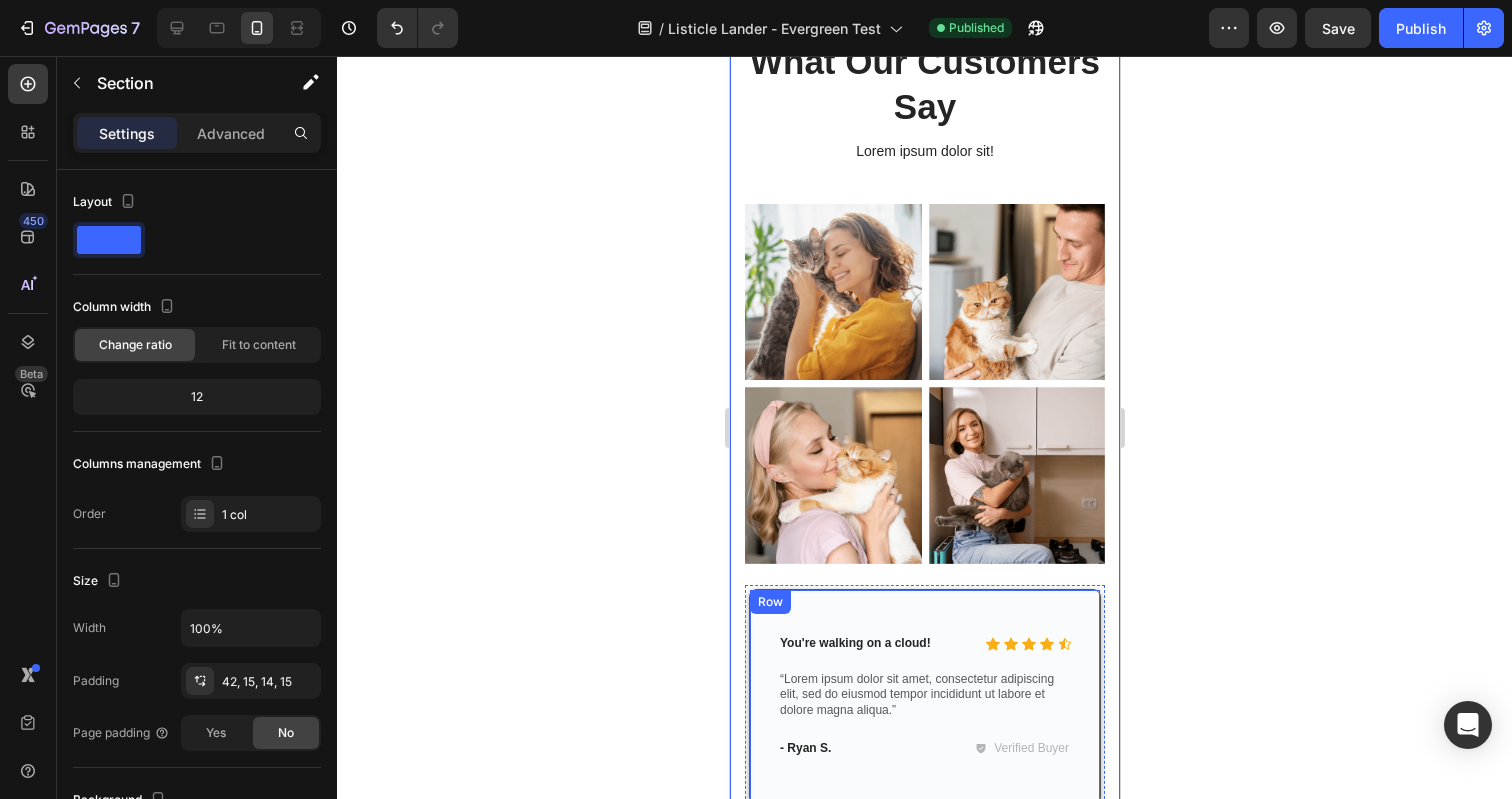 scroll, scrollTop: 5672, scrollLeft: 0, axis: vertical 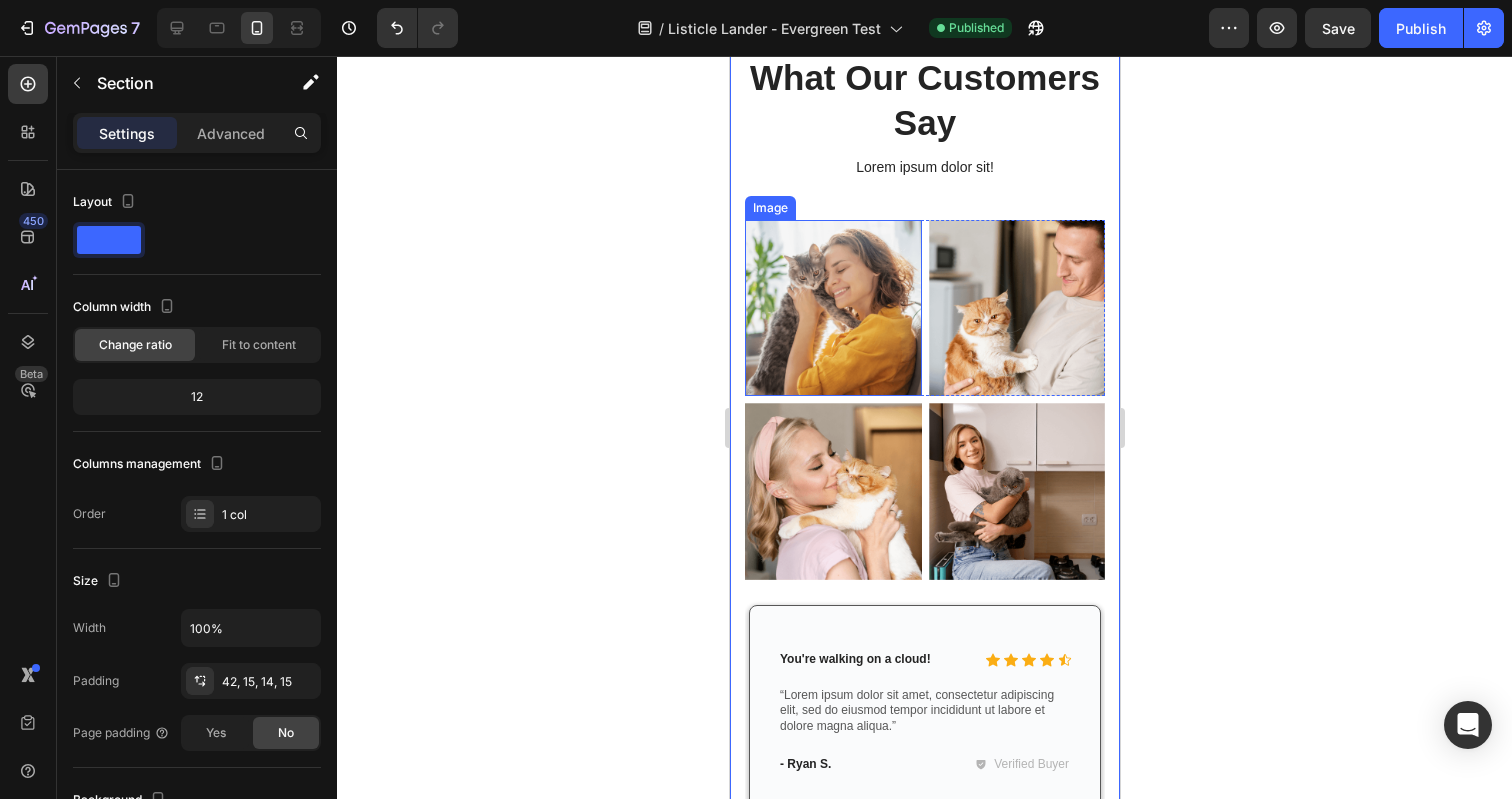 click at bounding box center [832, 308] 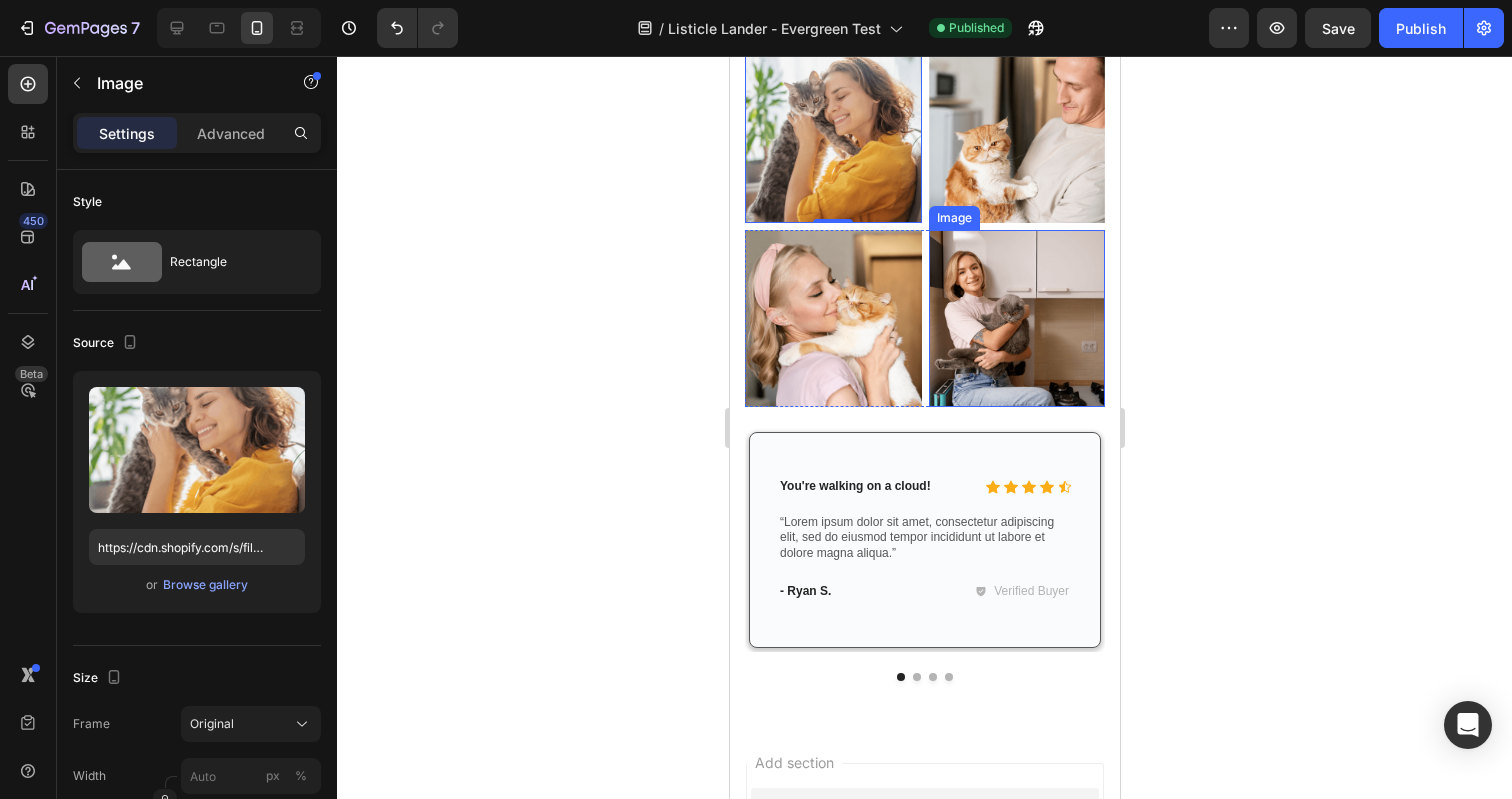 scroll, scrollTop: 5846, scrollLeft: 0, axis: vertical 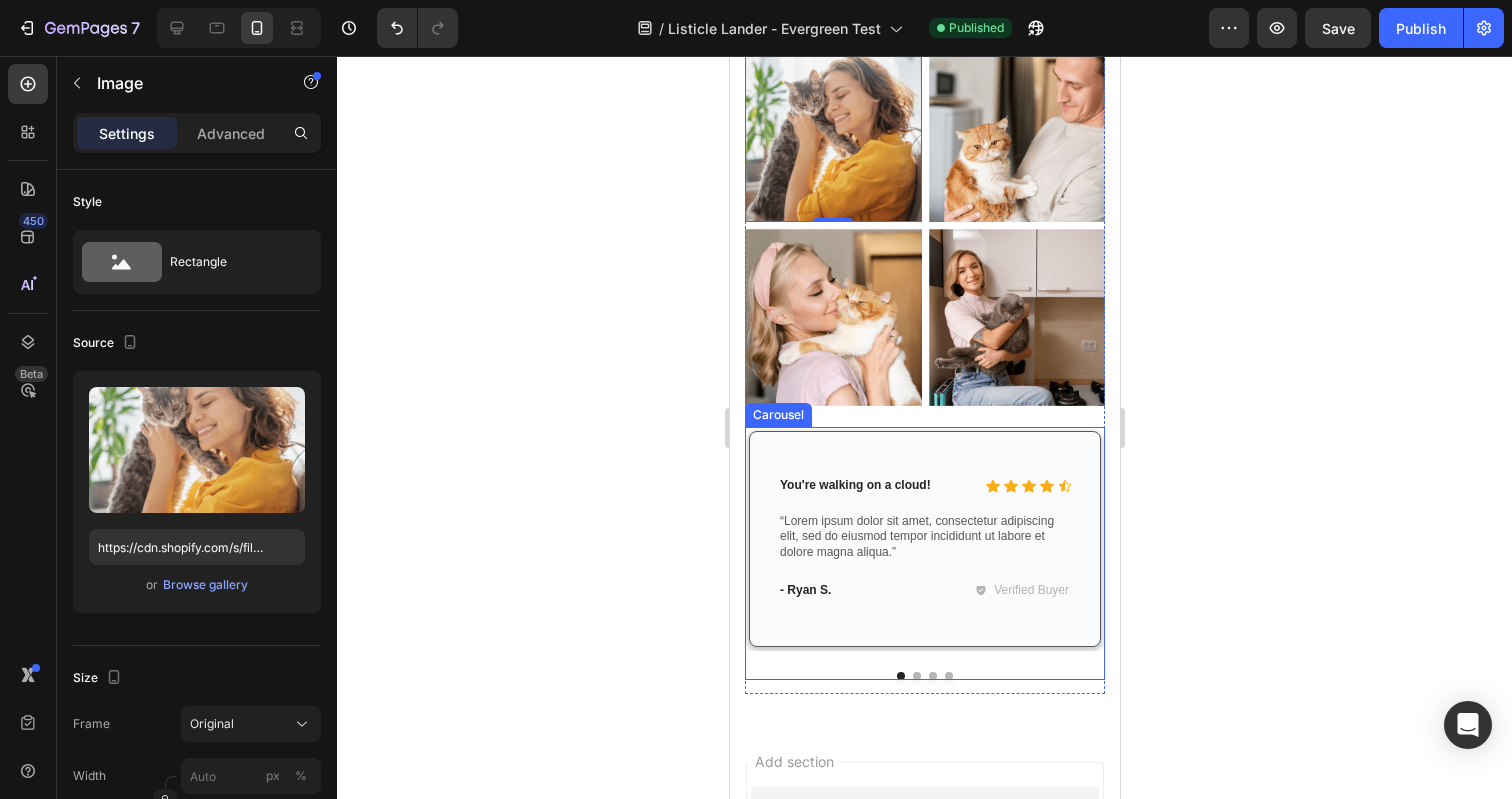 click at bounding box center (916, 676) 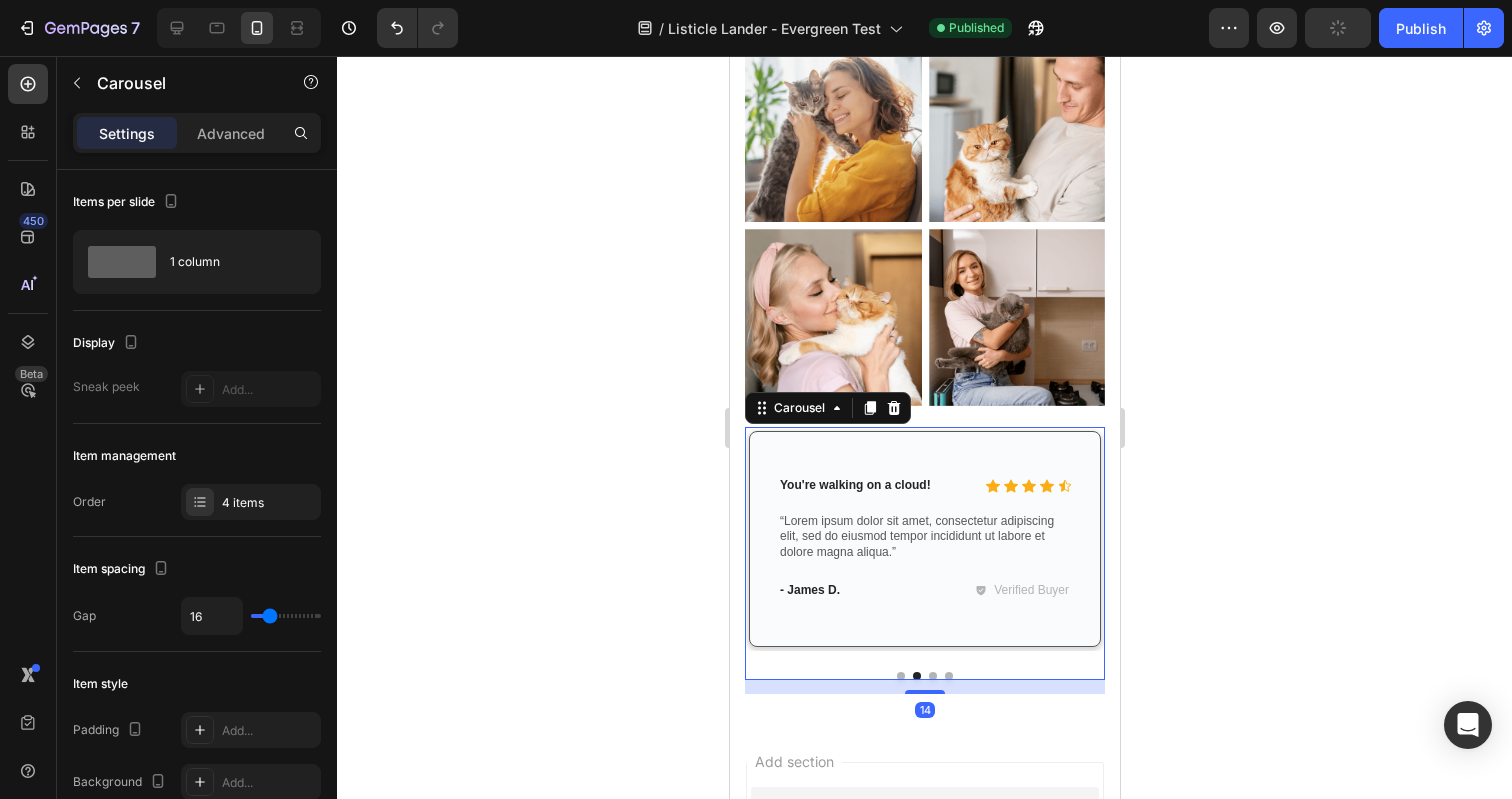 click 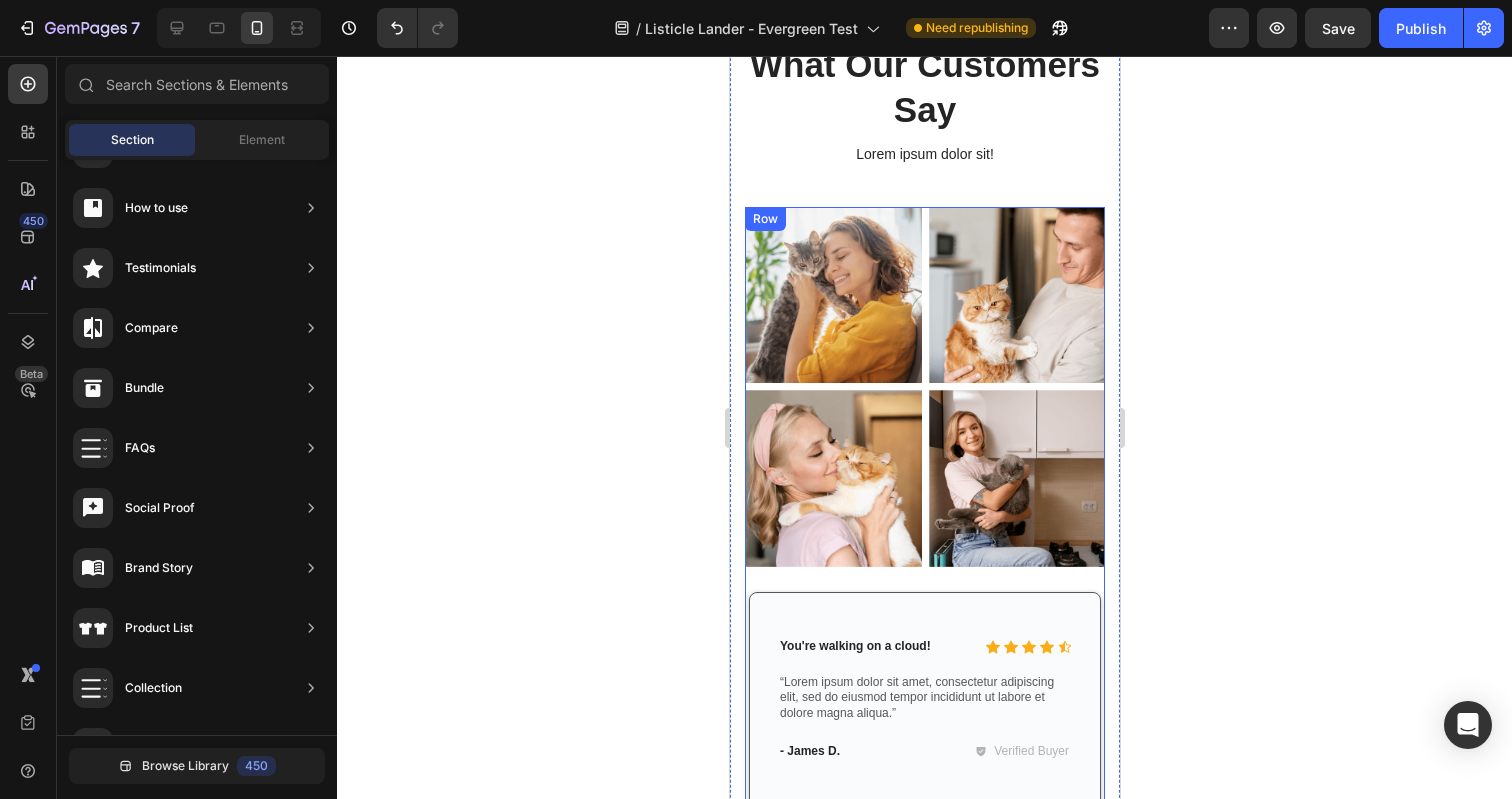 scroll, scrollTop: 5684, scrollLeft: 0, axis: vertical 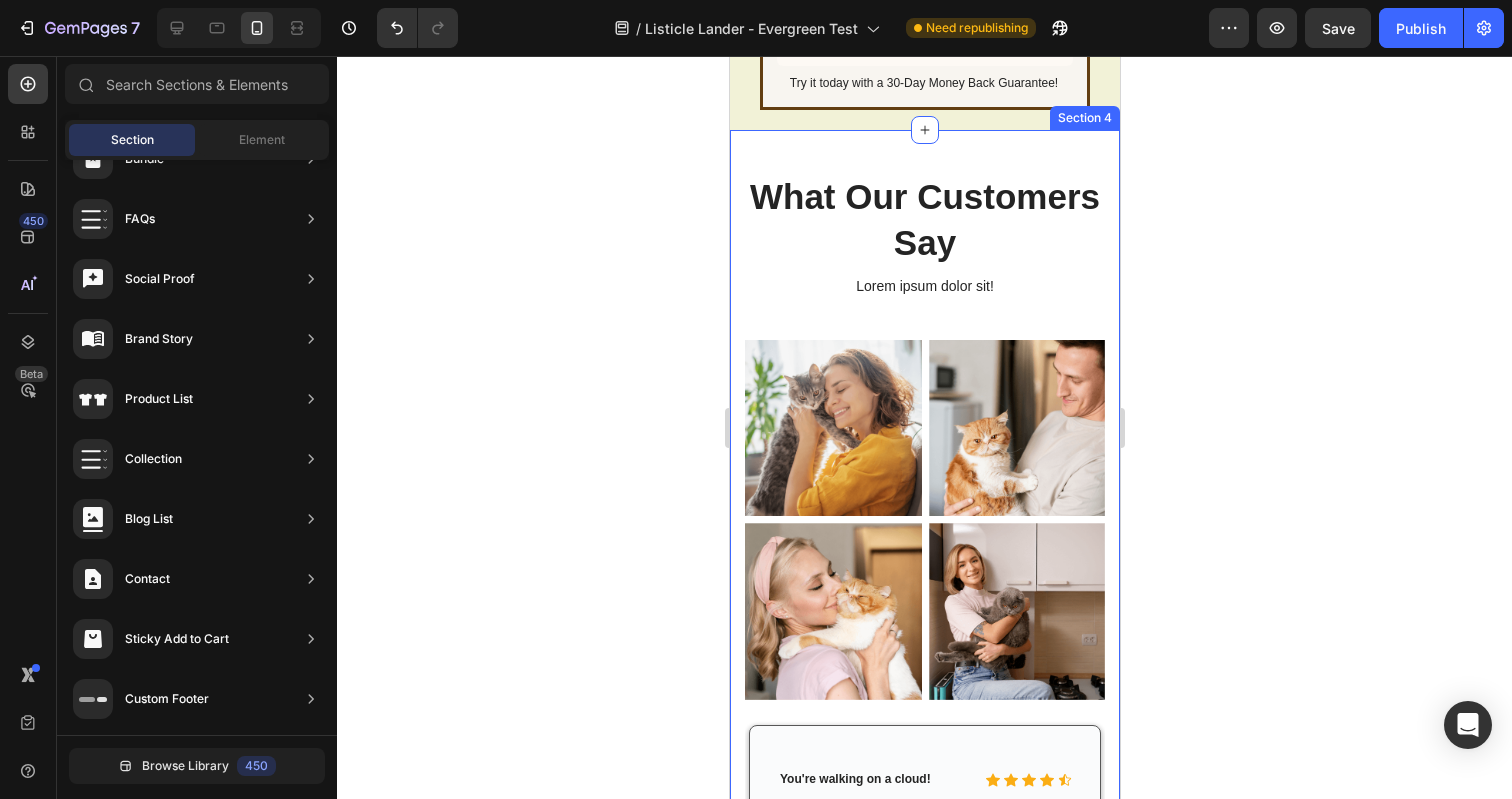 click on "What Our Customers Say Heading Lorem ipsum dolor sit! Text Block Row Image Image Row Image Image Row Icon Icon Icon Icon
Icon Icon List You're walking on a cloud! Text Block Row “Lorem ipsum dolor sit amet, consectetur adipiscing elit, sed do eiusmod tempor incididunt ut labore et dolore magna aliqua.” Text Block - Ryan S.  Text Block
Verified Buyer Item List Row Row Icon Icon Icon Icon
Icon Icon List You're walking on a cloud! Text Block Row “Lorem ipsum dolor sit amet, consectetur adipiscing elit, sed do eiusmod tempor incididunt ut labore et dolore magna aliqua.” Text Block - James D.  Text Block
Verified Buyer Item List Row Row Row Icon Icon Icon Icon
Icon Icon List You're walking on a cloud! Text Block Row “Lorem ipsum dolor sit amet, consectetur adipiscing elit, sed do eiusmod tempor incididunt ut labore et dolore magna aliqua.” Text Block - Reylo B.  Text Block
Verified Buyer Item List Row Row" at bounding box center [924, 573] 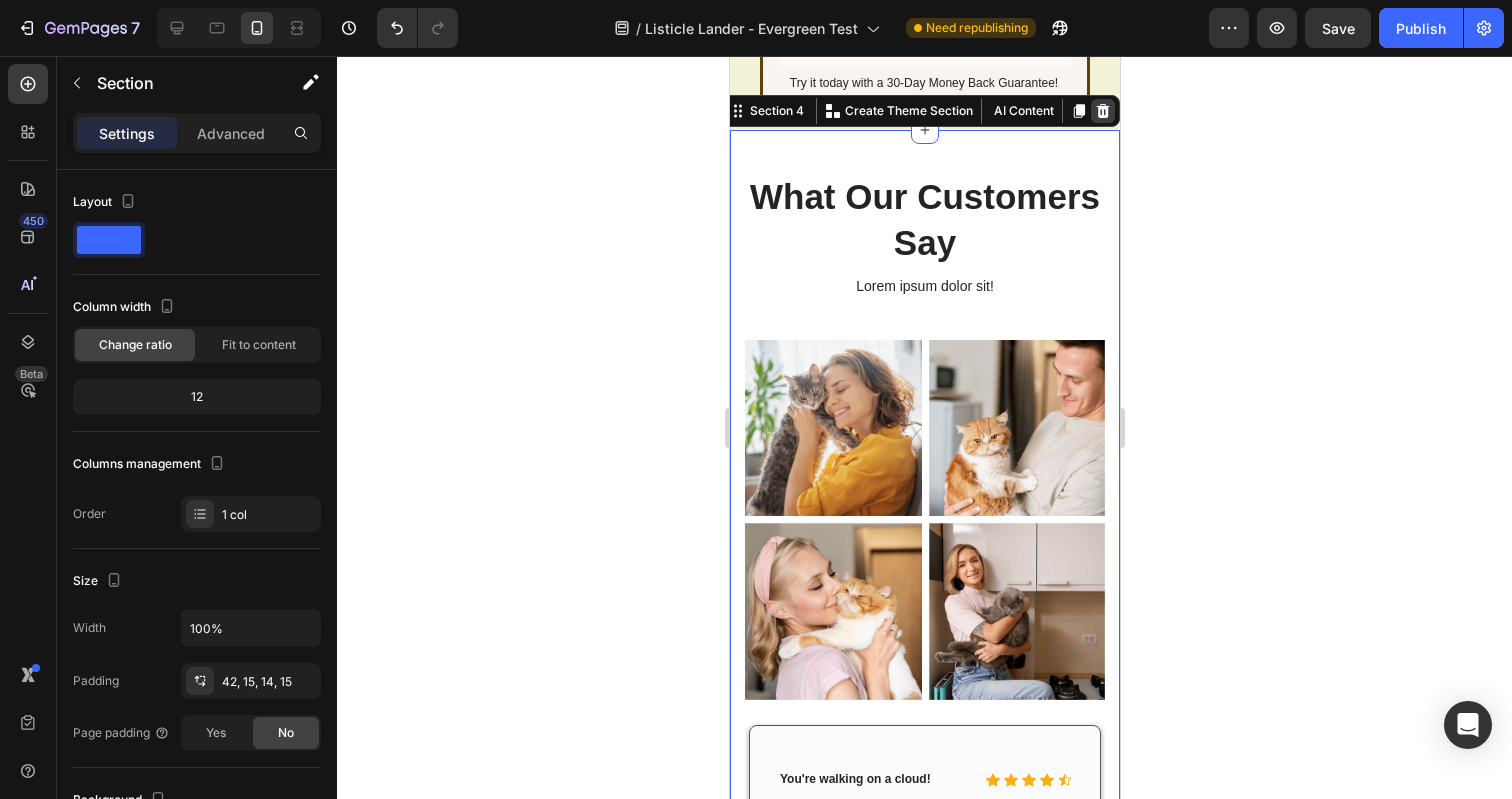 click 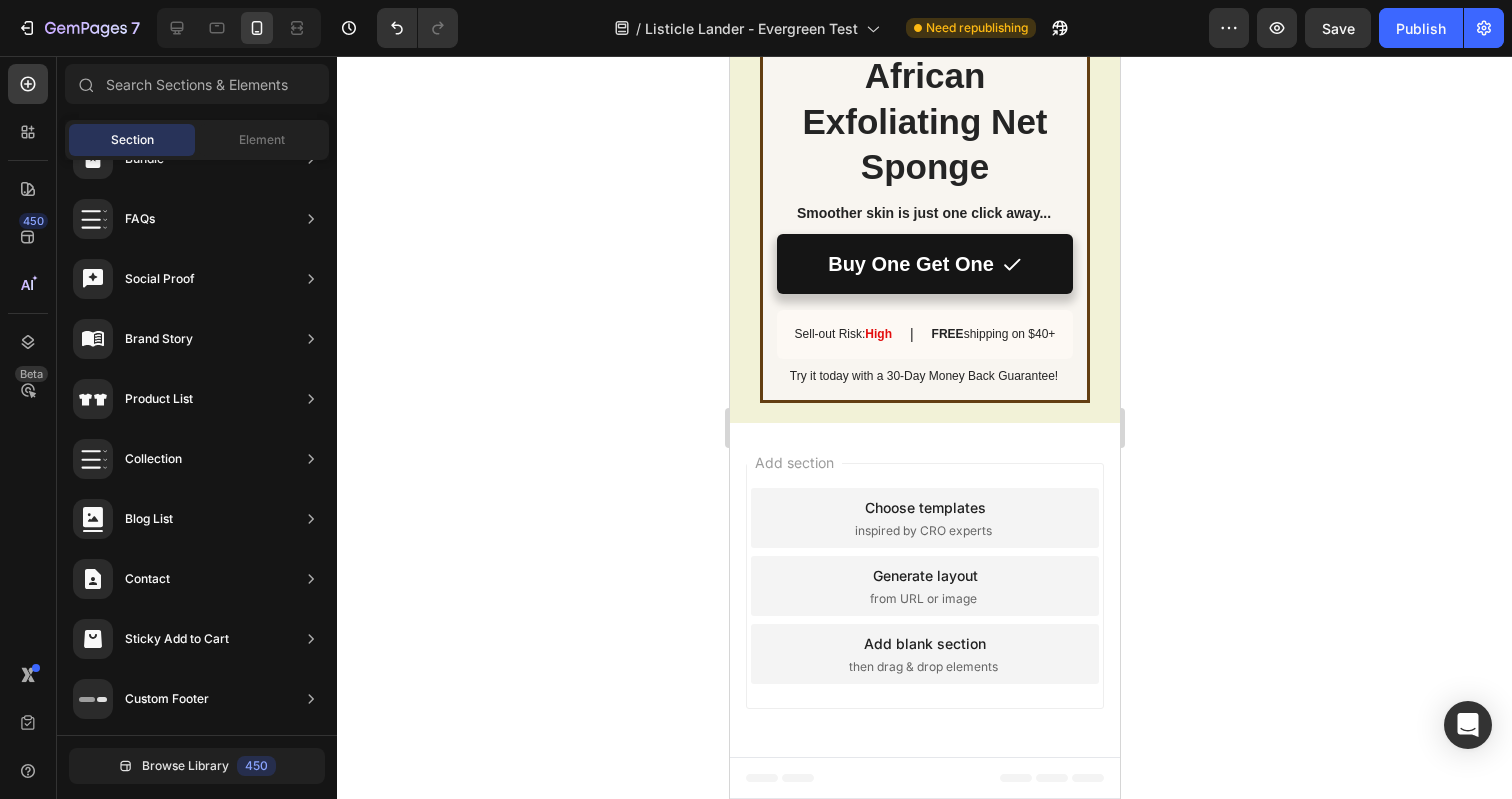 scroll, scrollTop: 5259, scrollLeft: 0, axis: vertical 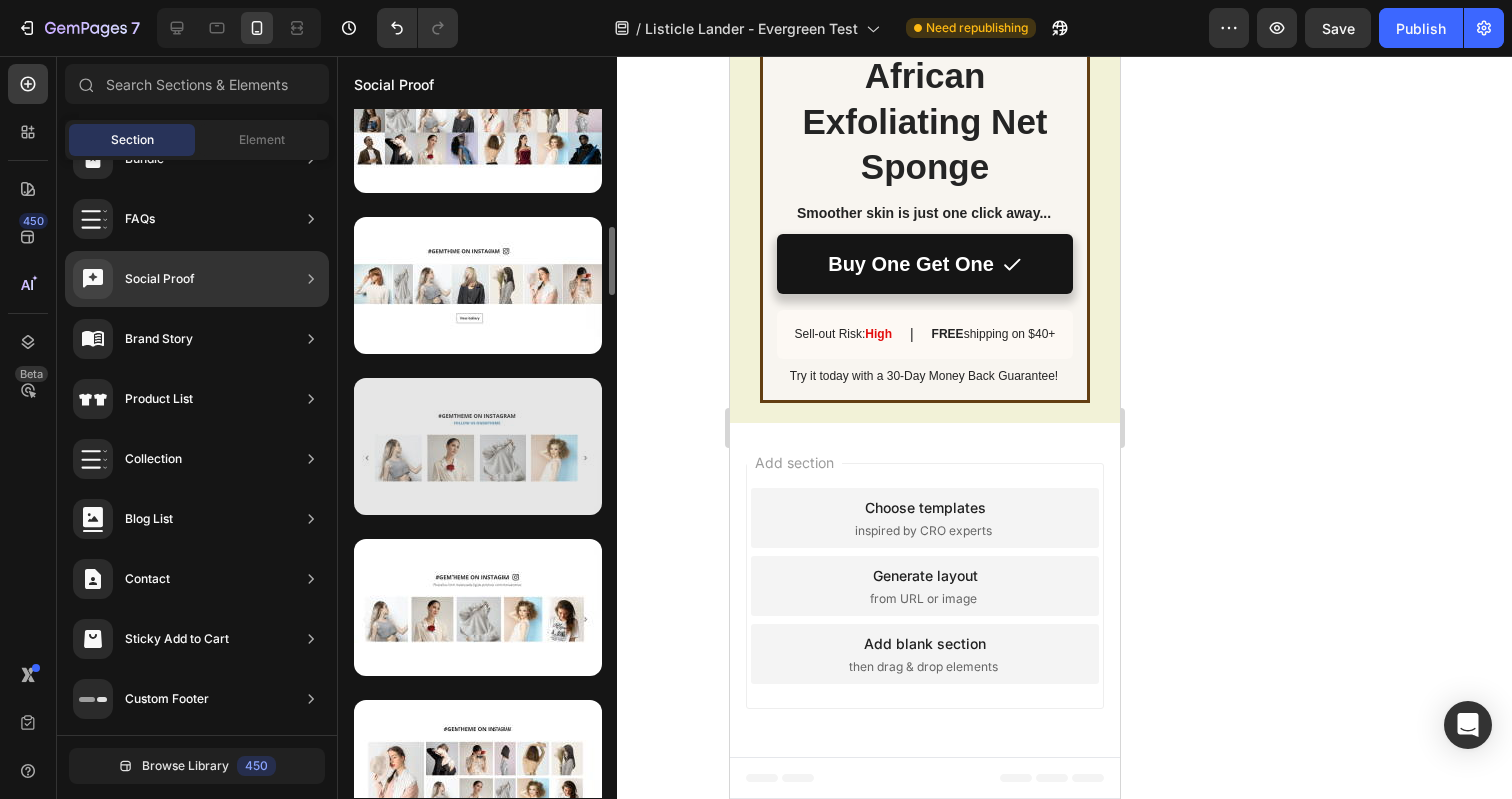 click at bounding box center (478, 446) 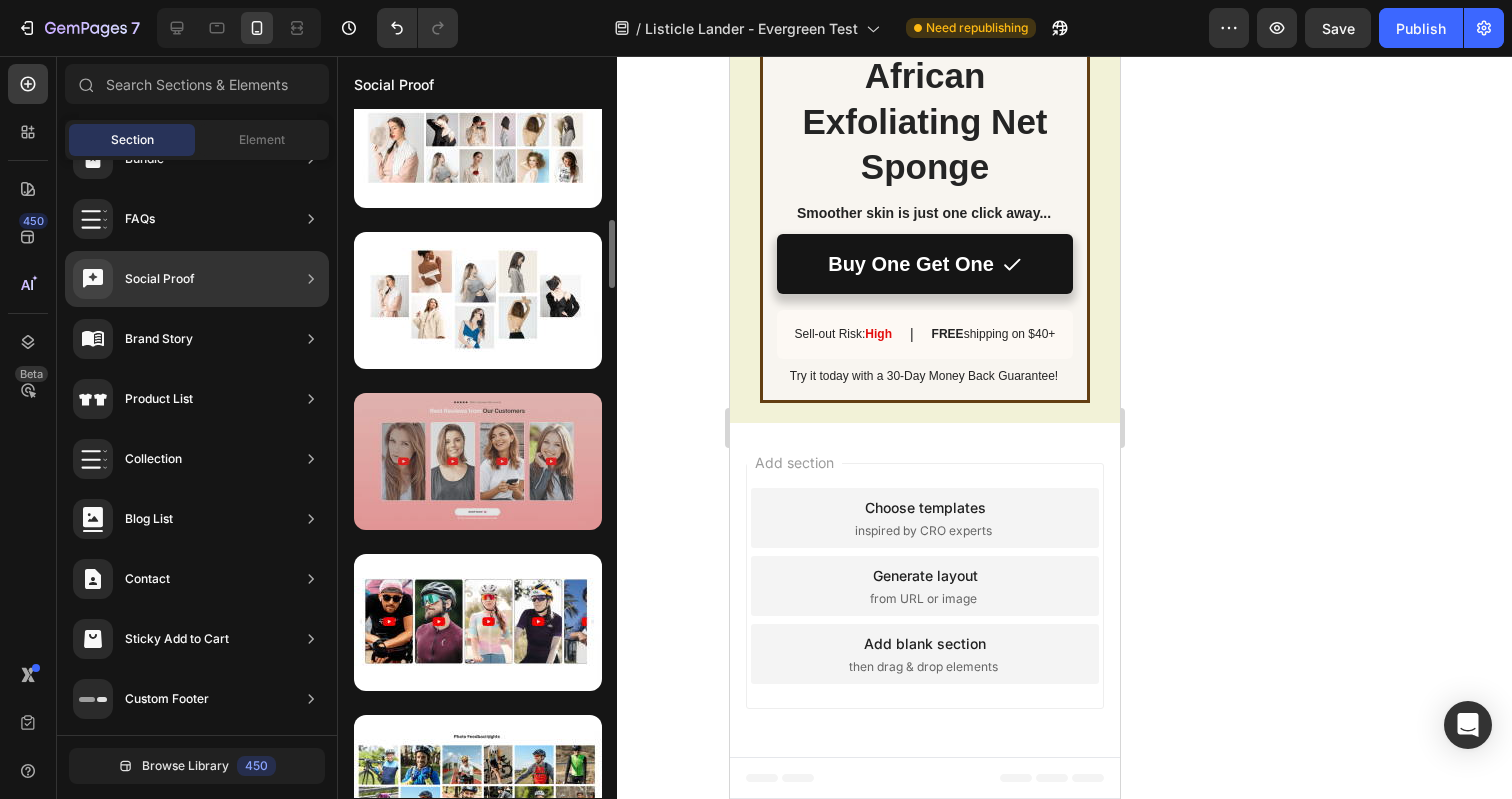 scroll, scrollTop: 1867, scrollLeft: 0, axis: vertical 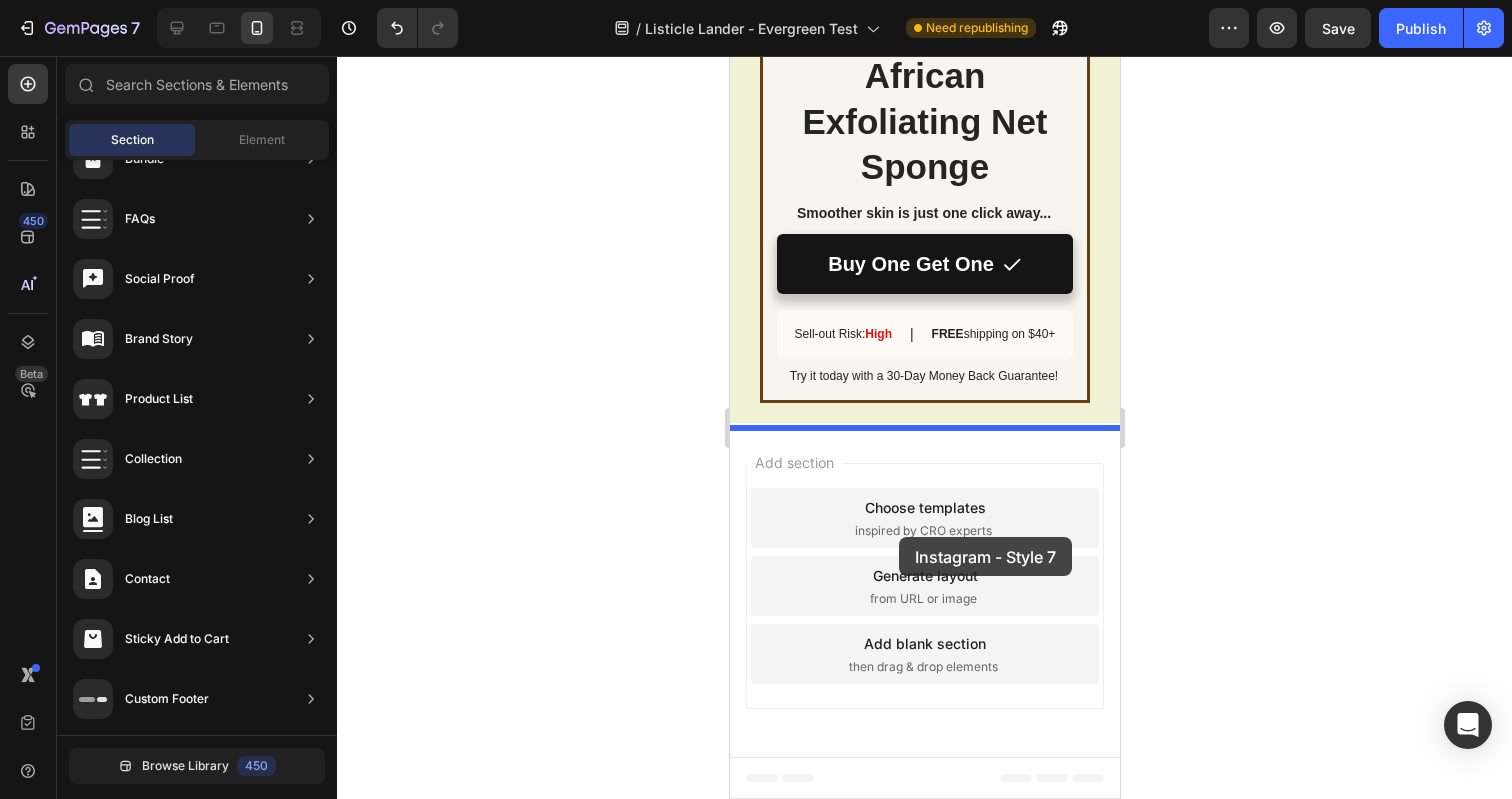 drag, startPoint x: 1179, startPoint y: 313, endPoint x: 888, endPoint y: 530, distance: 363.00137 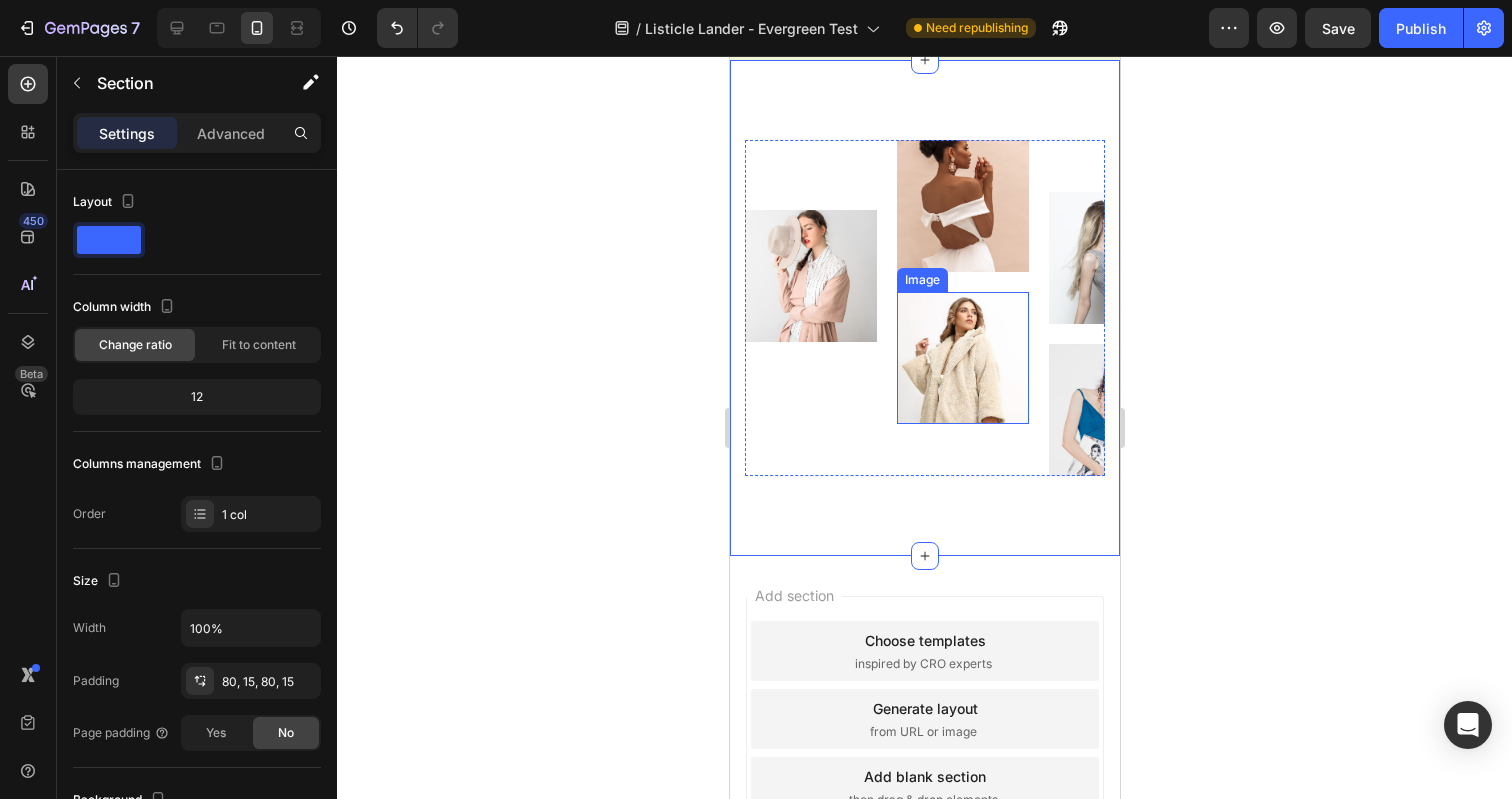 scroll, scrollTop: 5573, scrollLeft: 0, axis: vertical 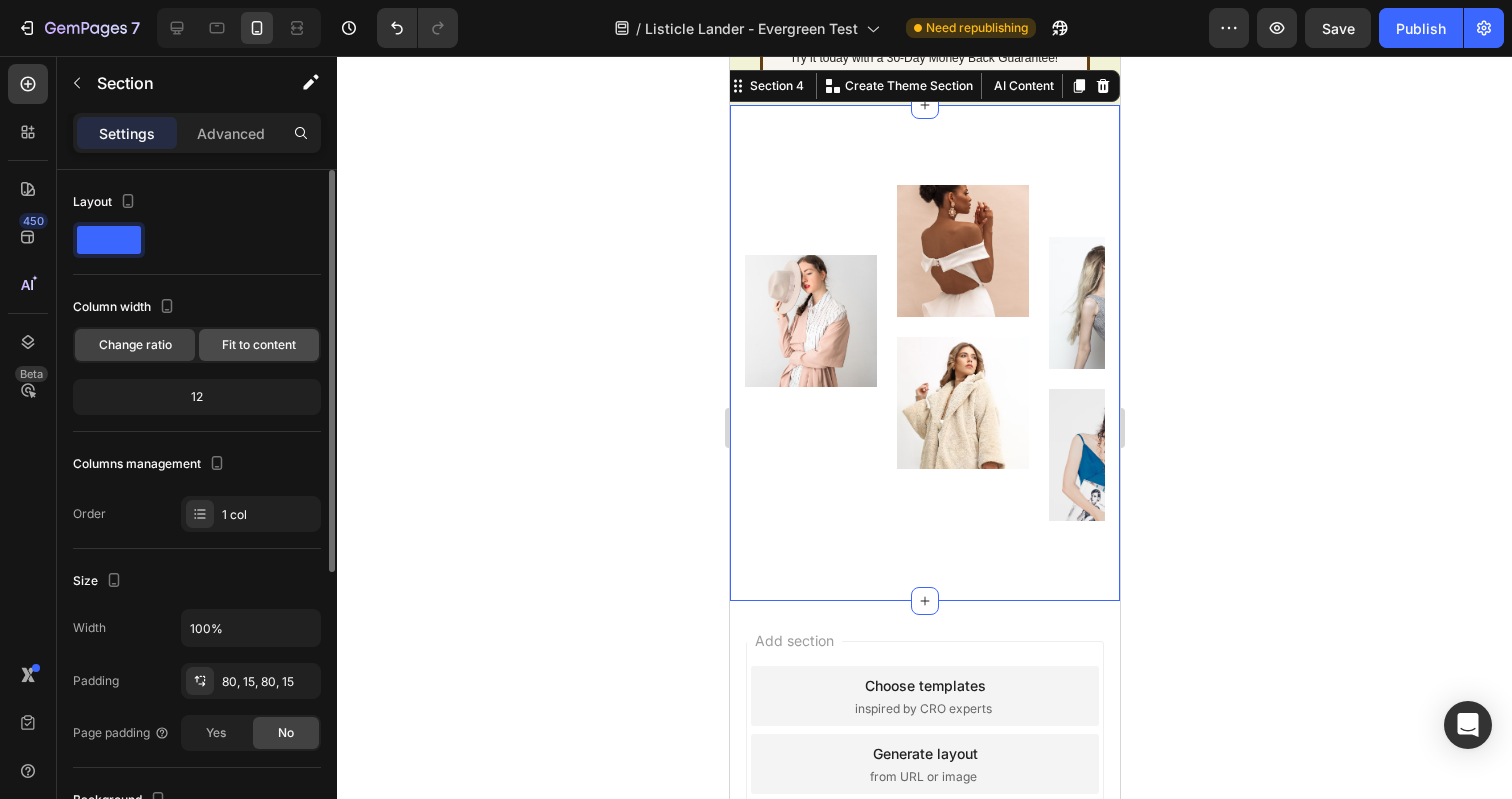 click on "Fit to content" 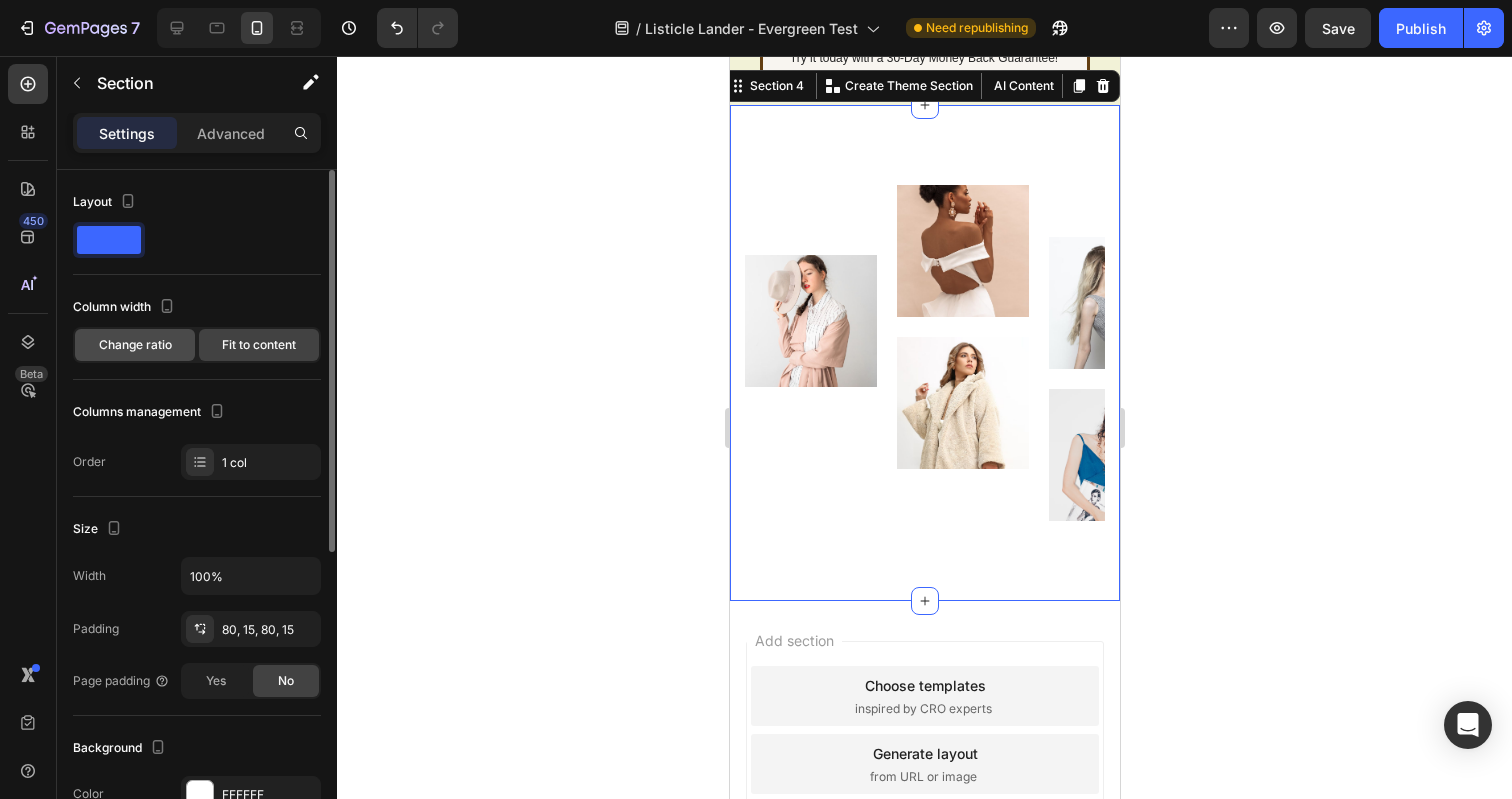 click on "Change ratio" 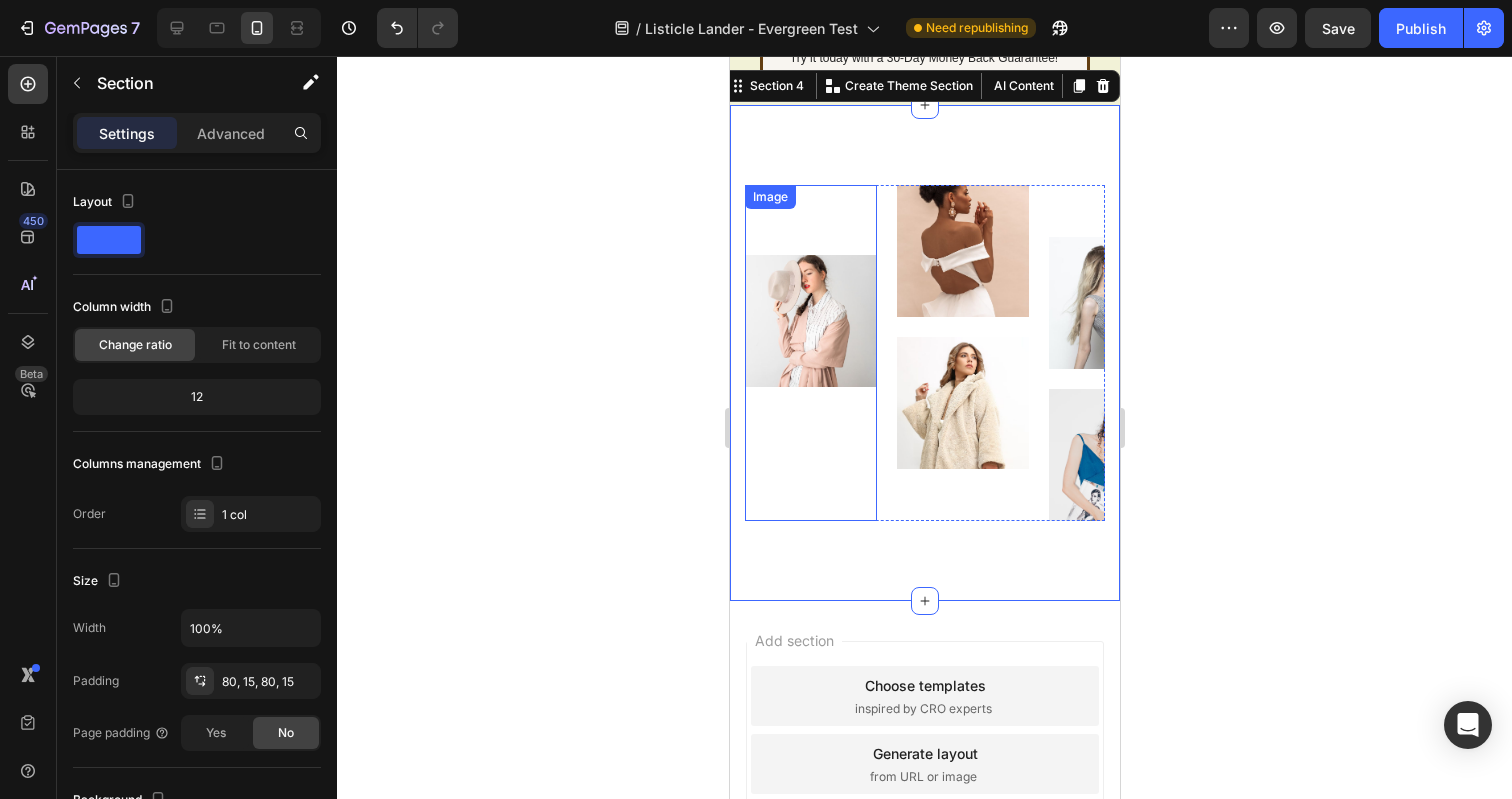 click at bounding box center [810, 321] 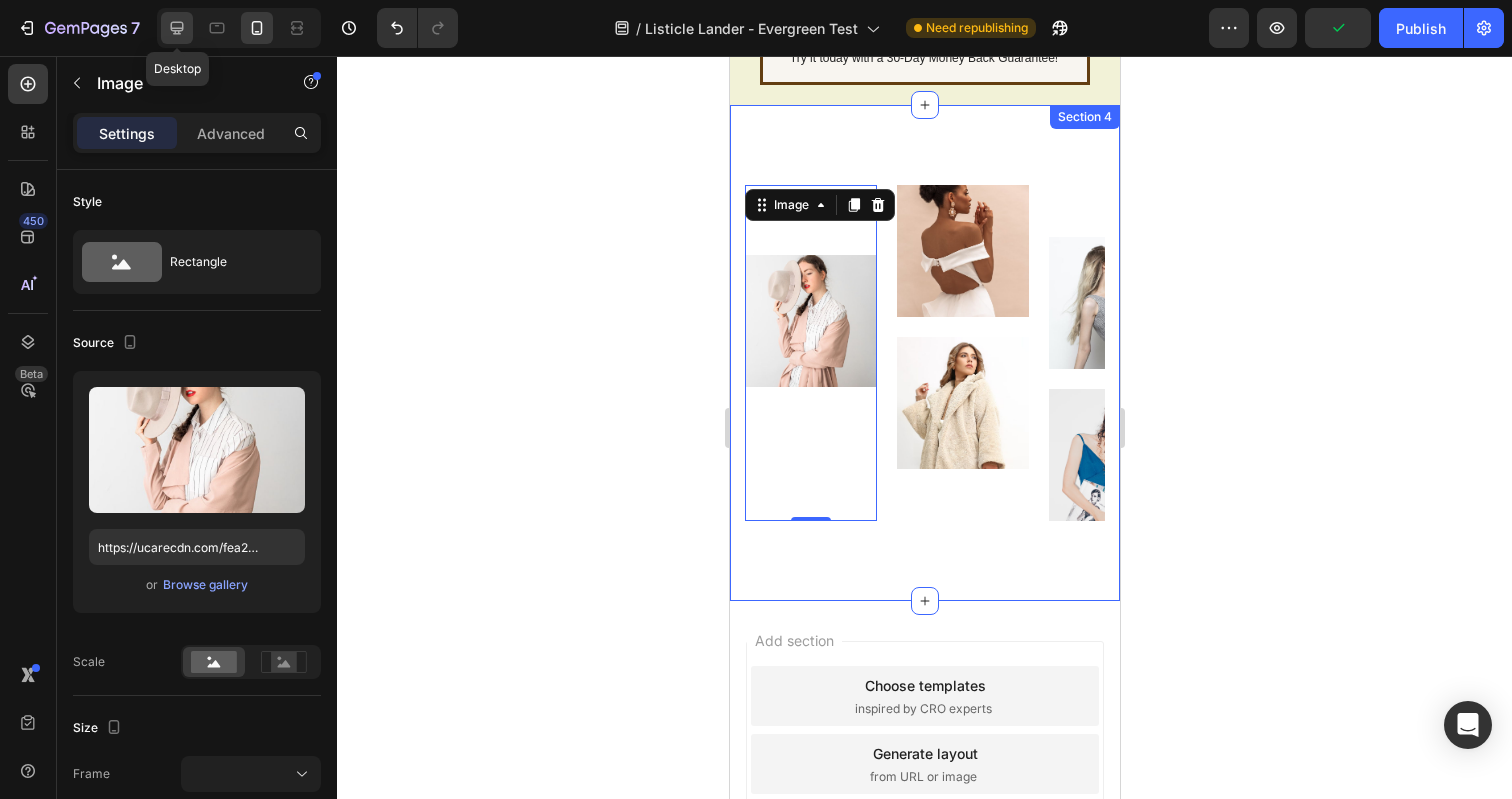 click 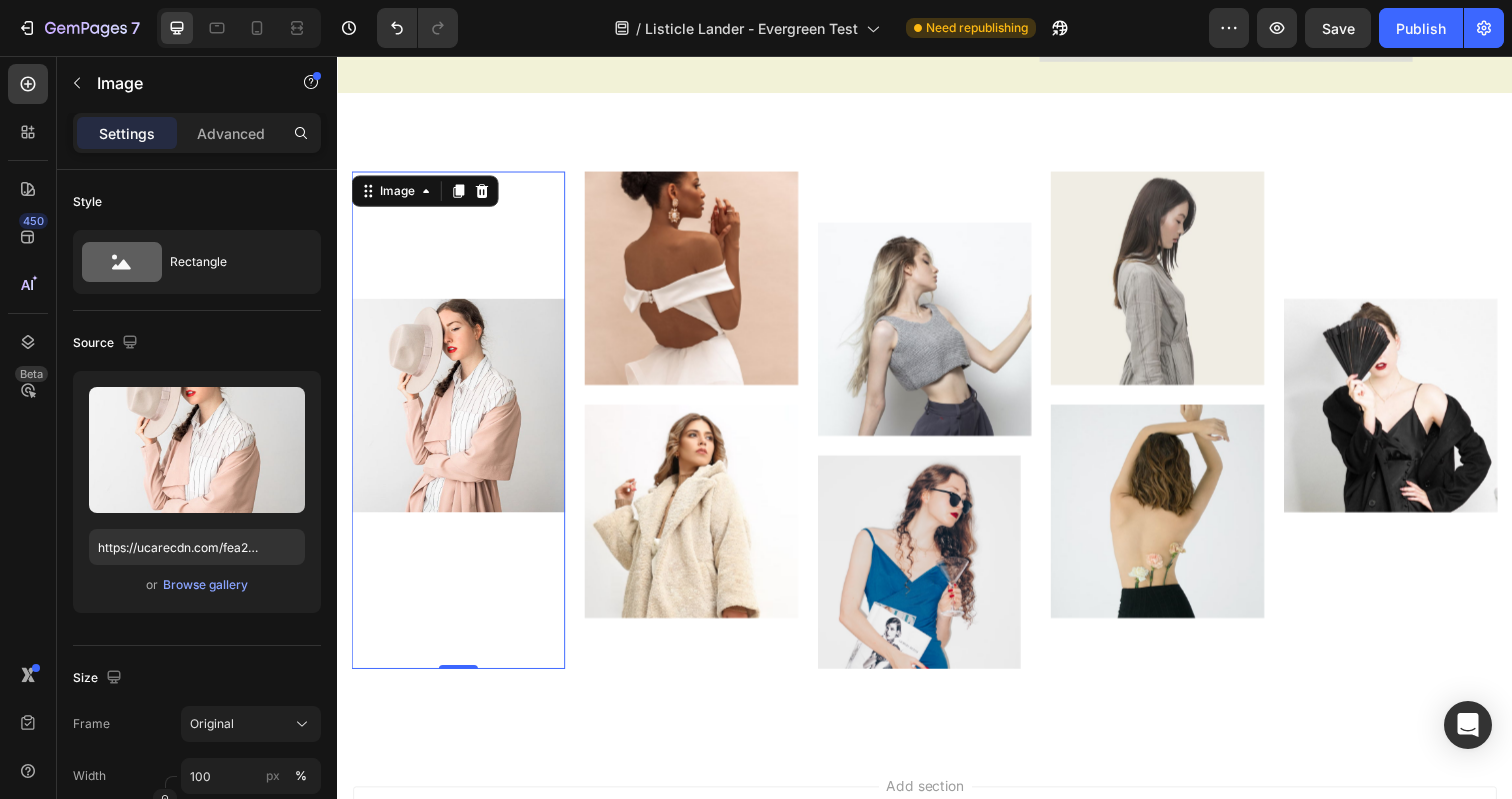 click at bounding box center [461, 413] 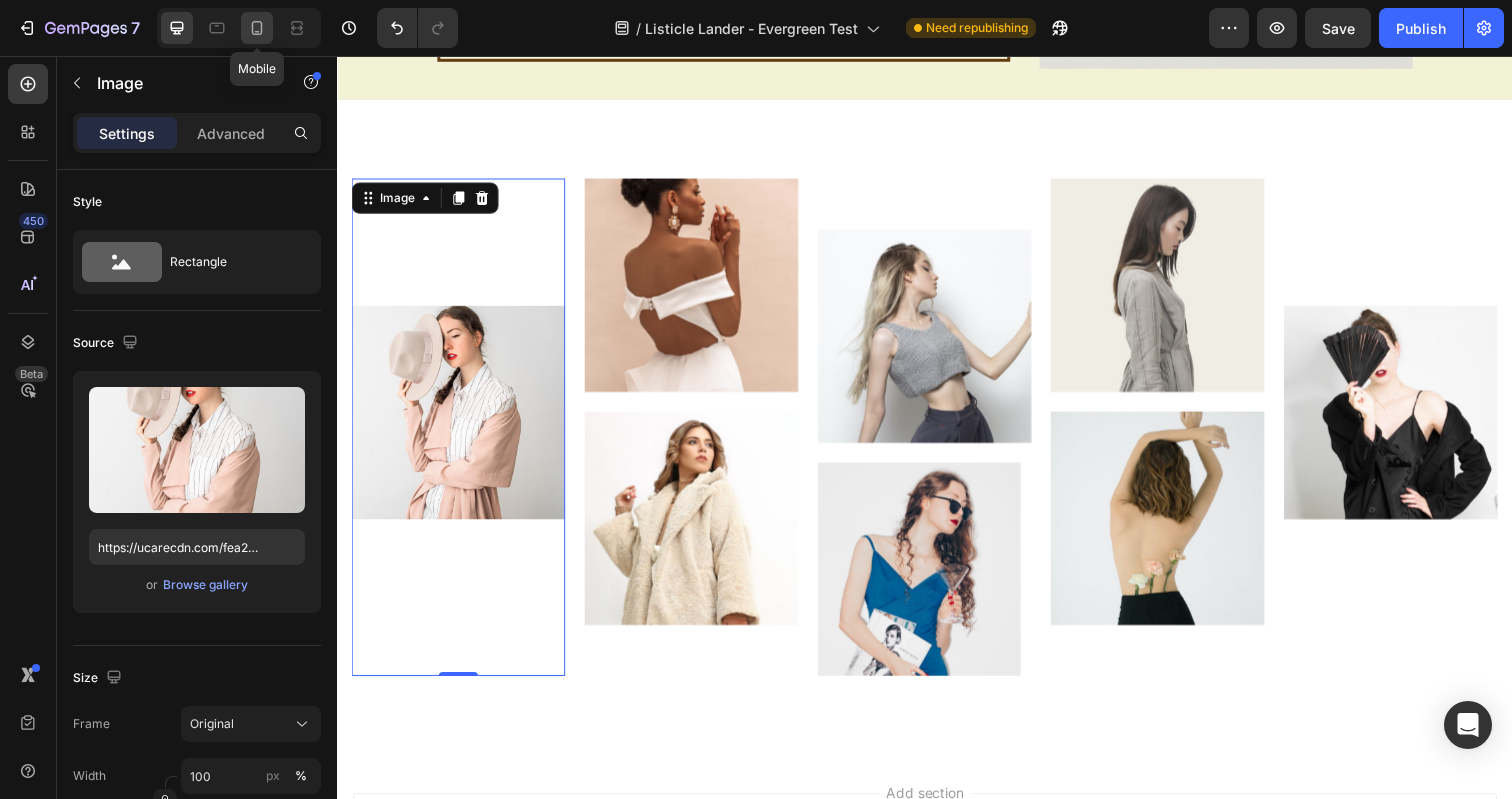 click 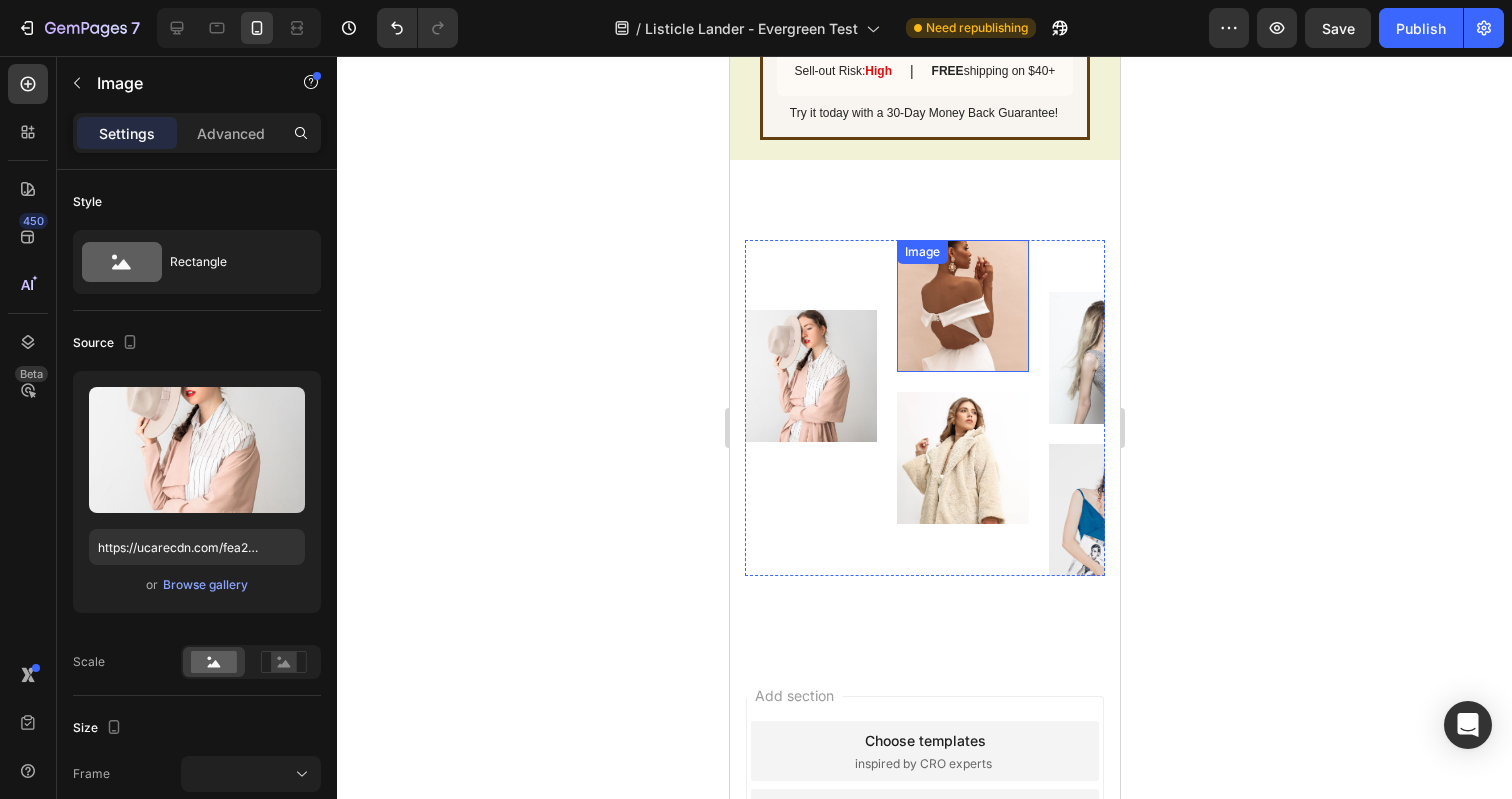 scroll, scrollTop: 5521, scrollLeft: 0, axis: vertical 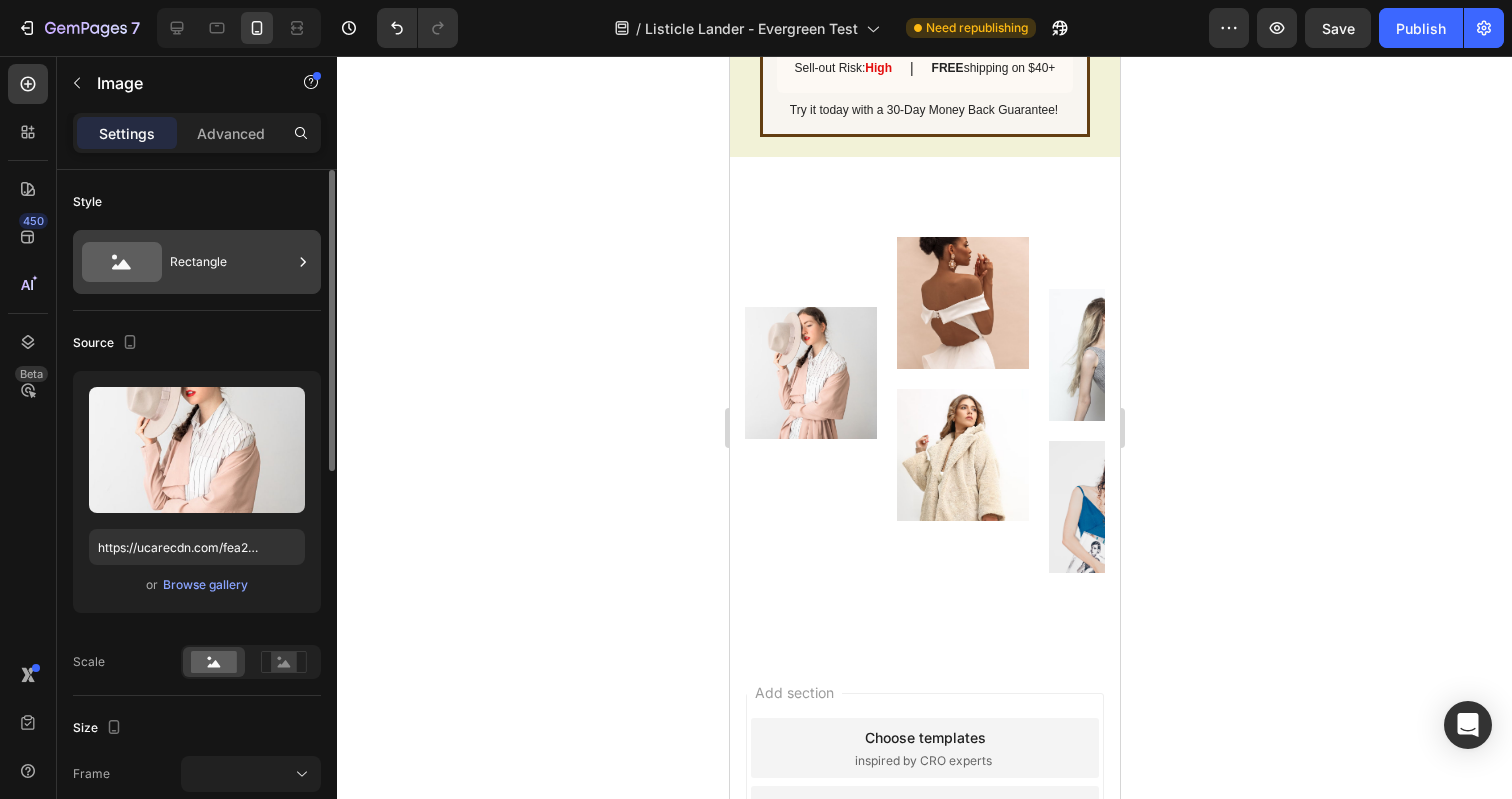 click on "Rectangle" at bounding box center [231, 262] 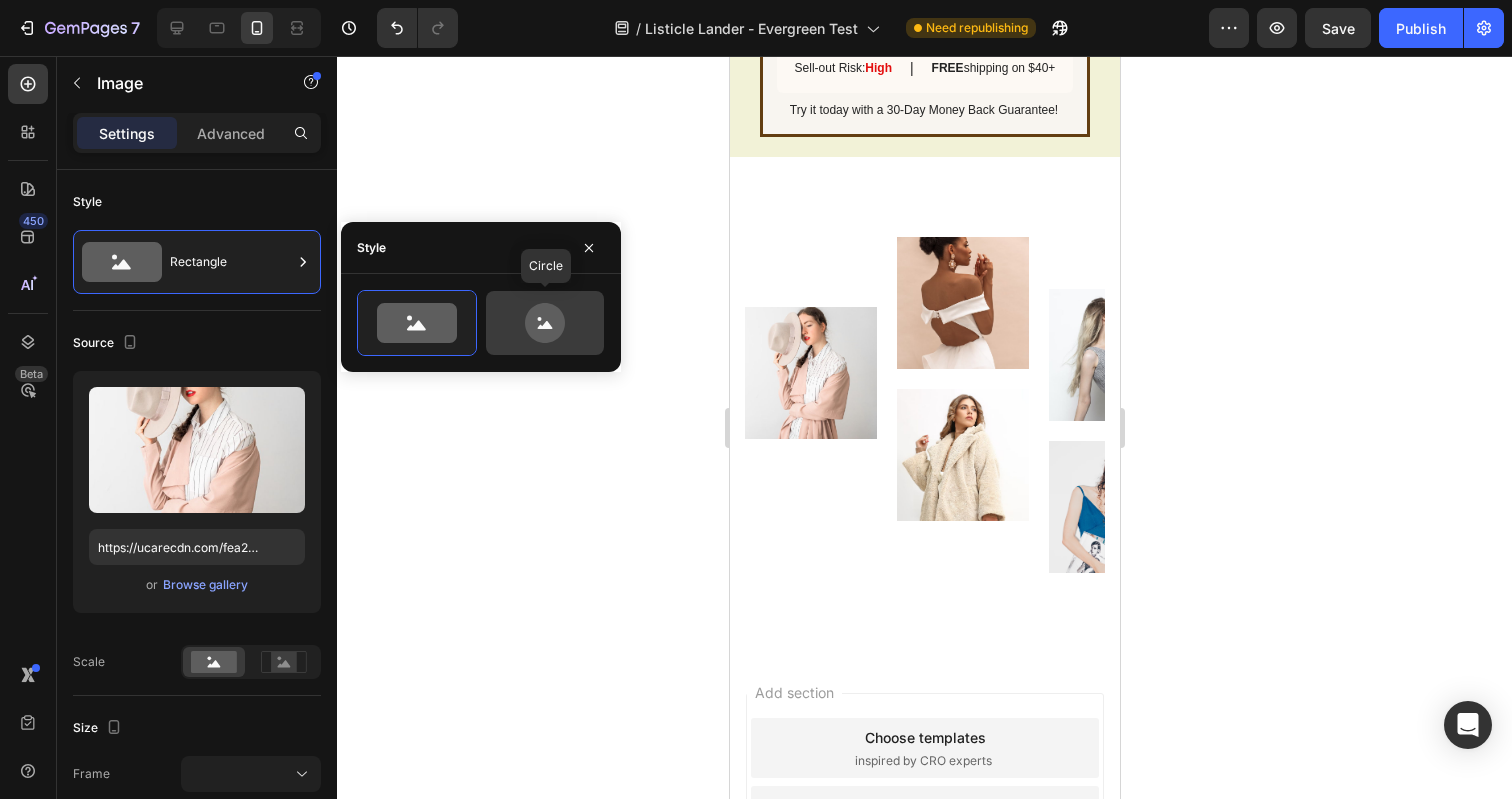 click 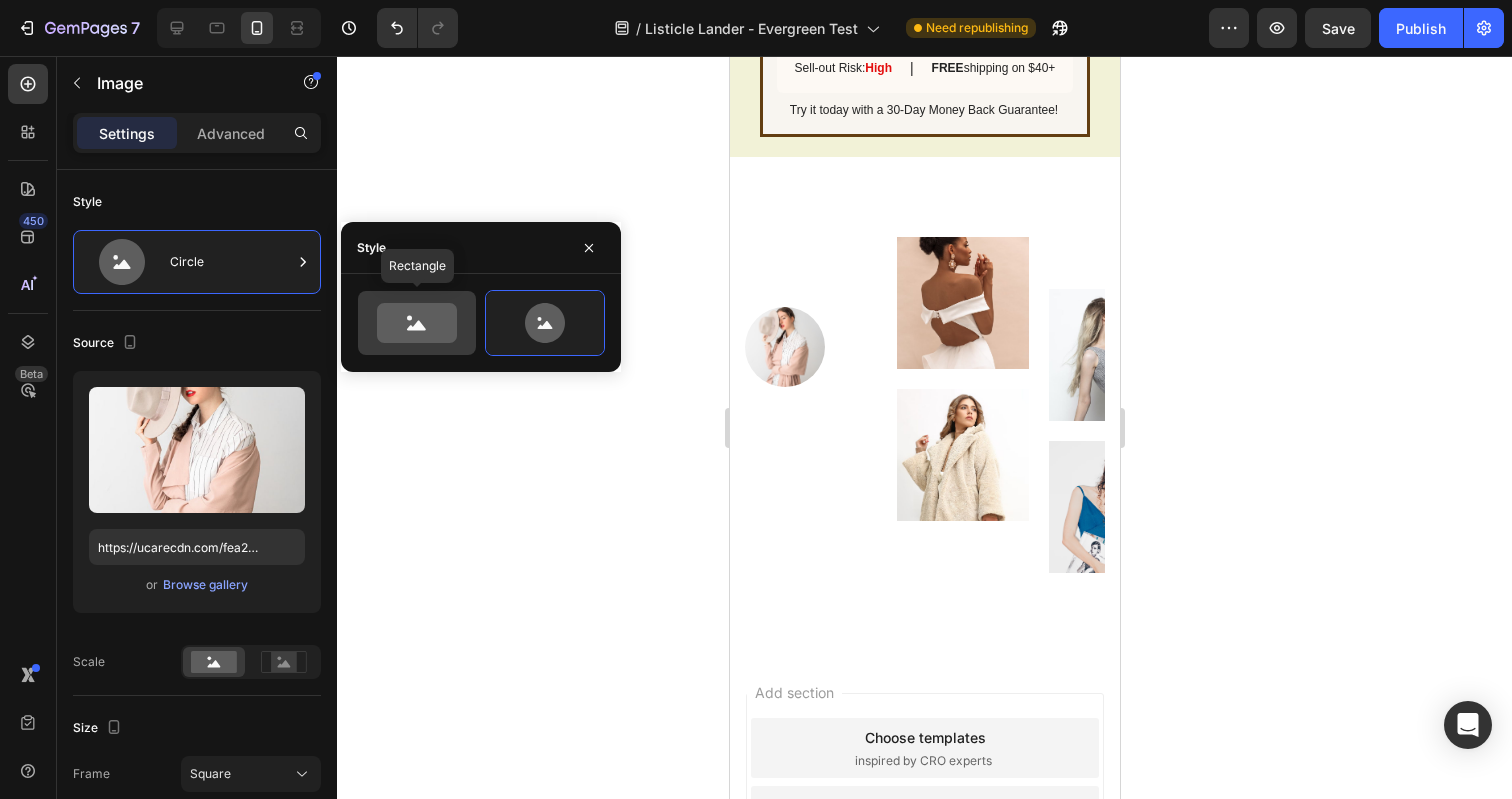 click 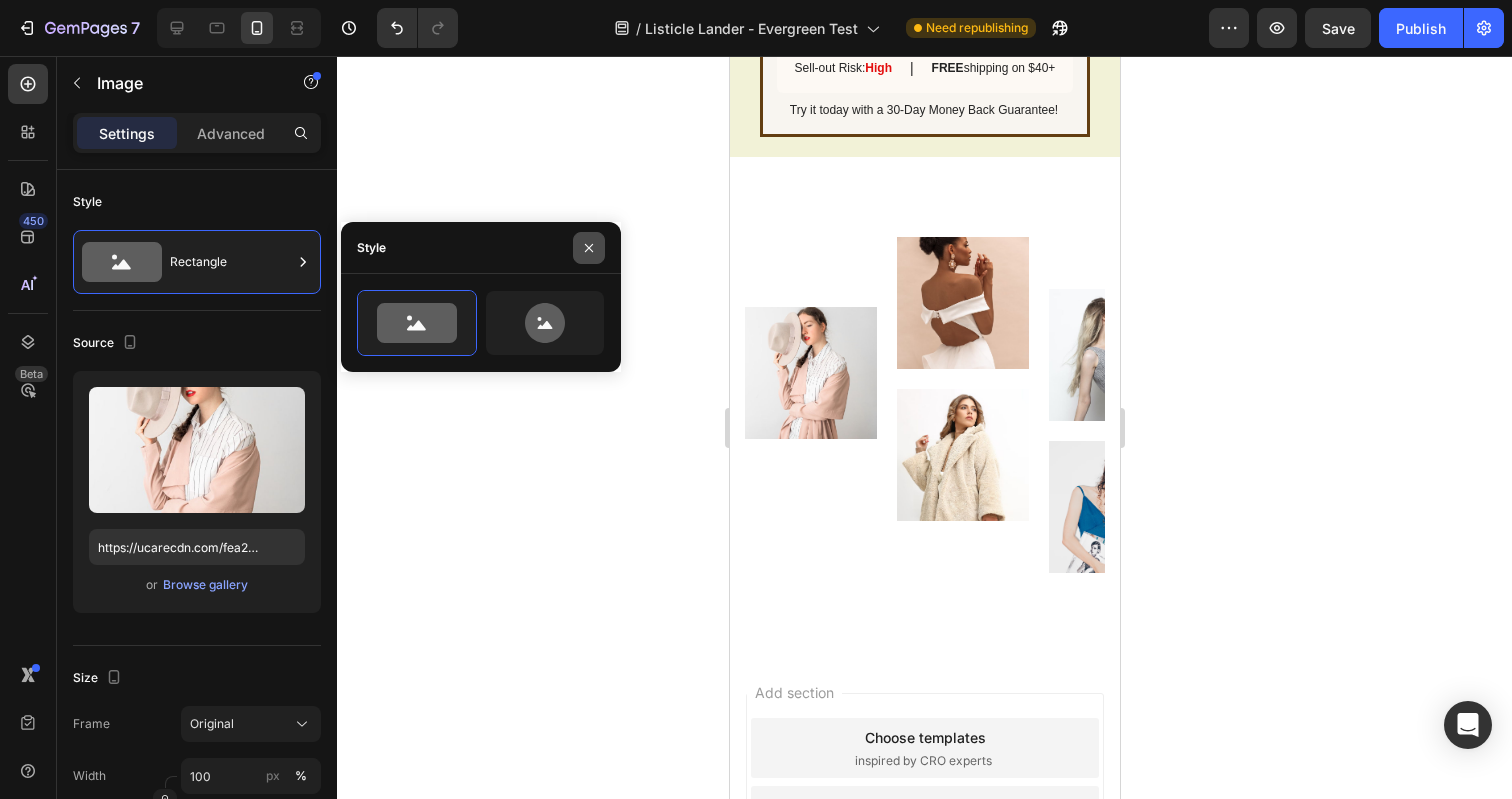 click 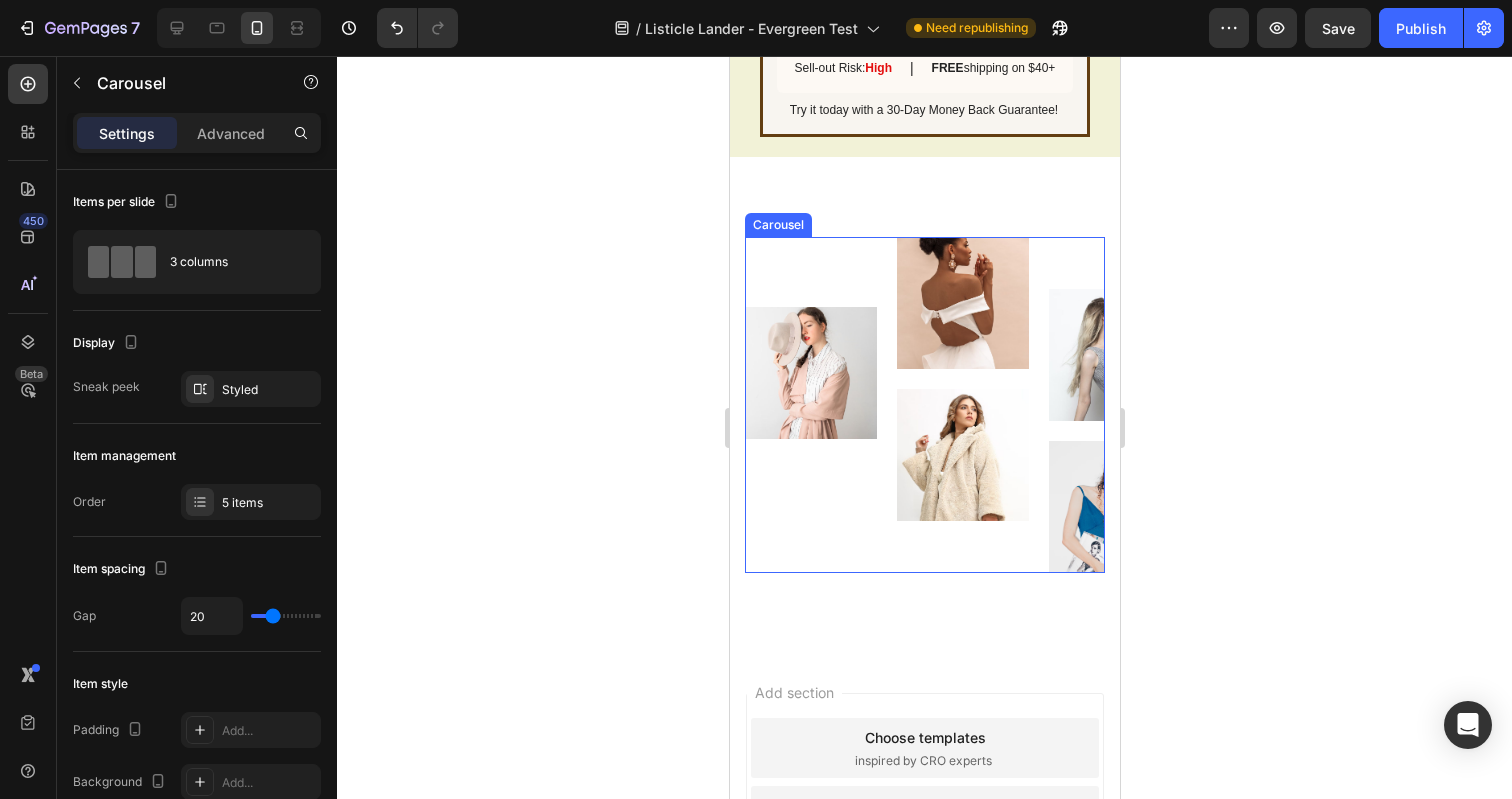 click on "Image" at bounding box center (810, 475) 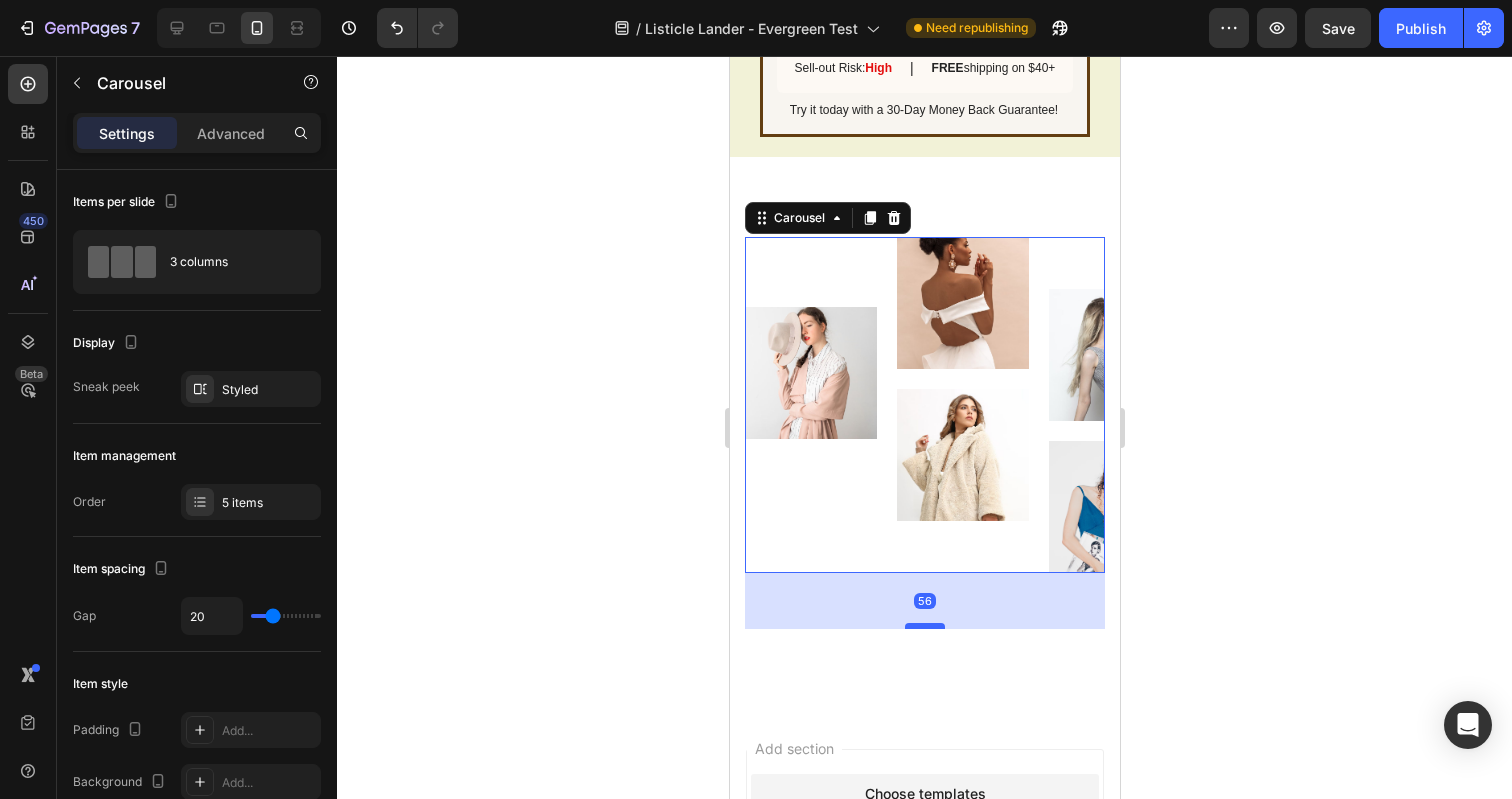 drag, startPoint x: 922, startPoint y: 573, endPoint x: 929, endPoint y: 629, distance: 56.435802 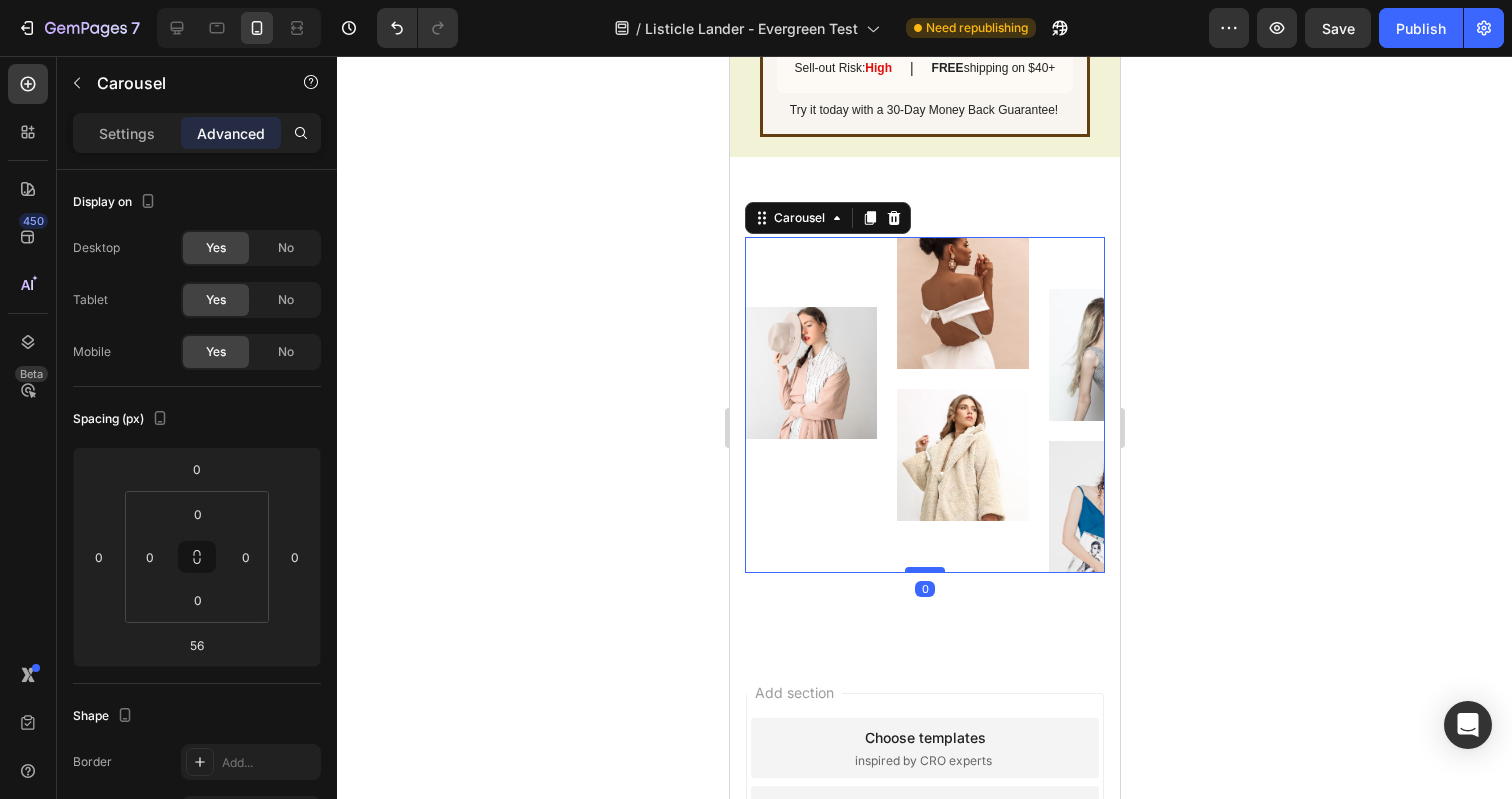drag, startPoint x: 929, startPoint y: 621, endPoint x: 925, endPoint y: 573, distance: 48.166378 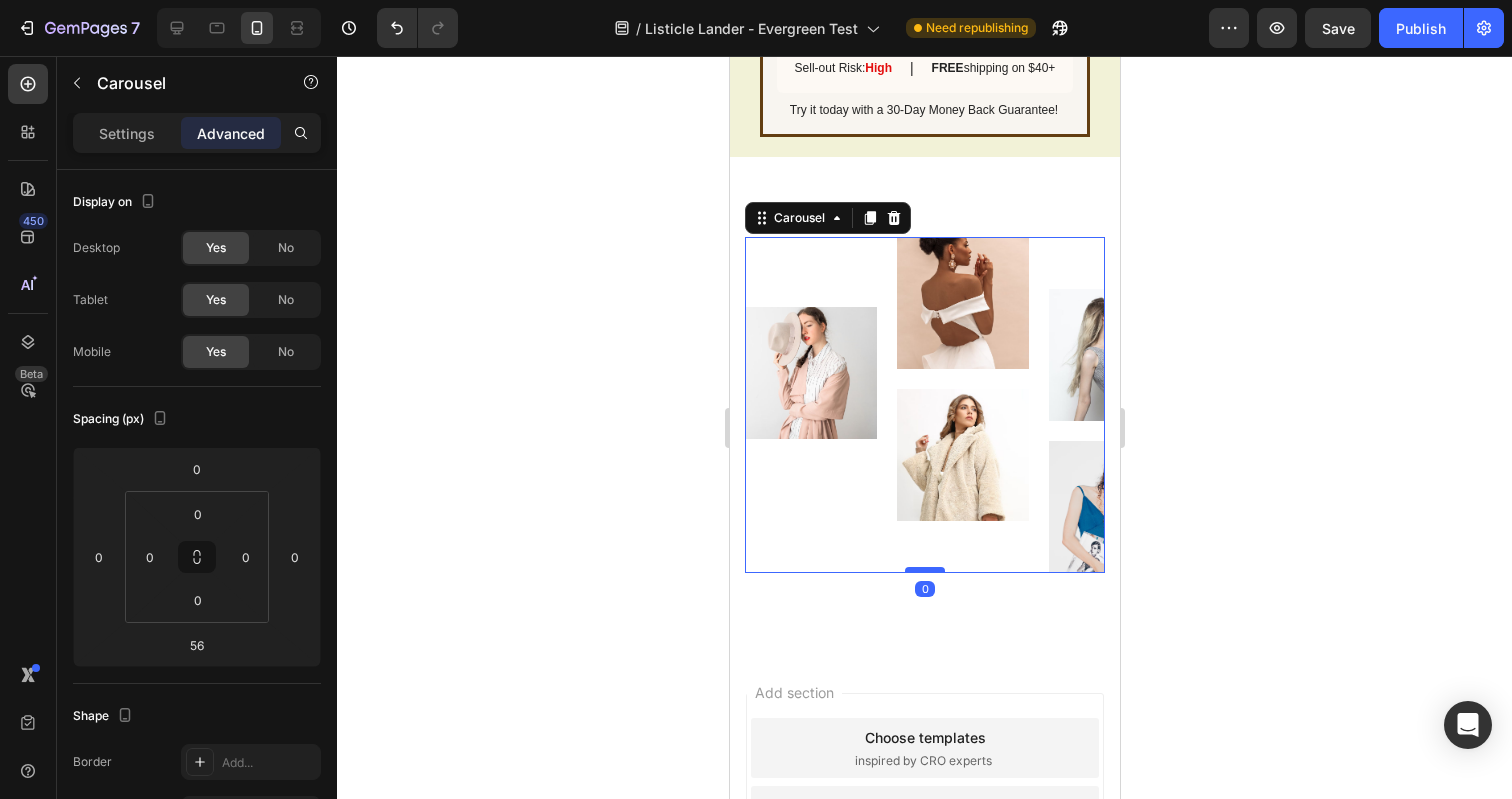 click at bounding box center [924, 570] 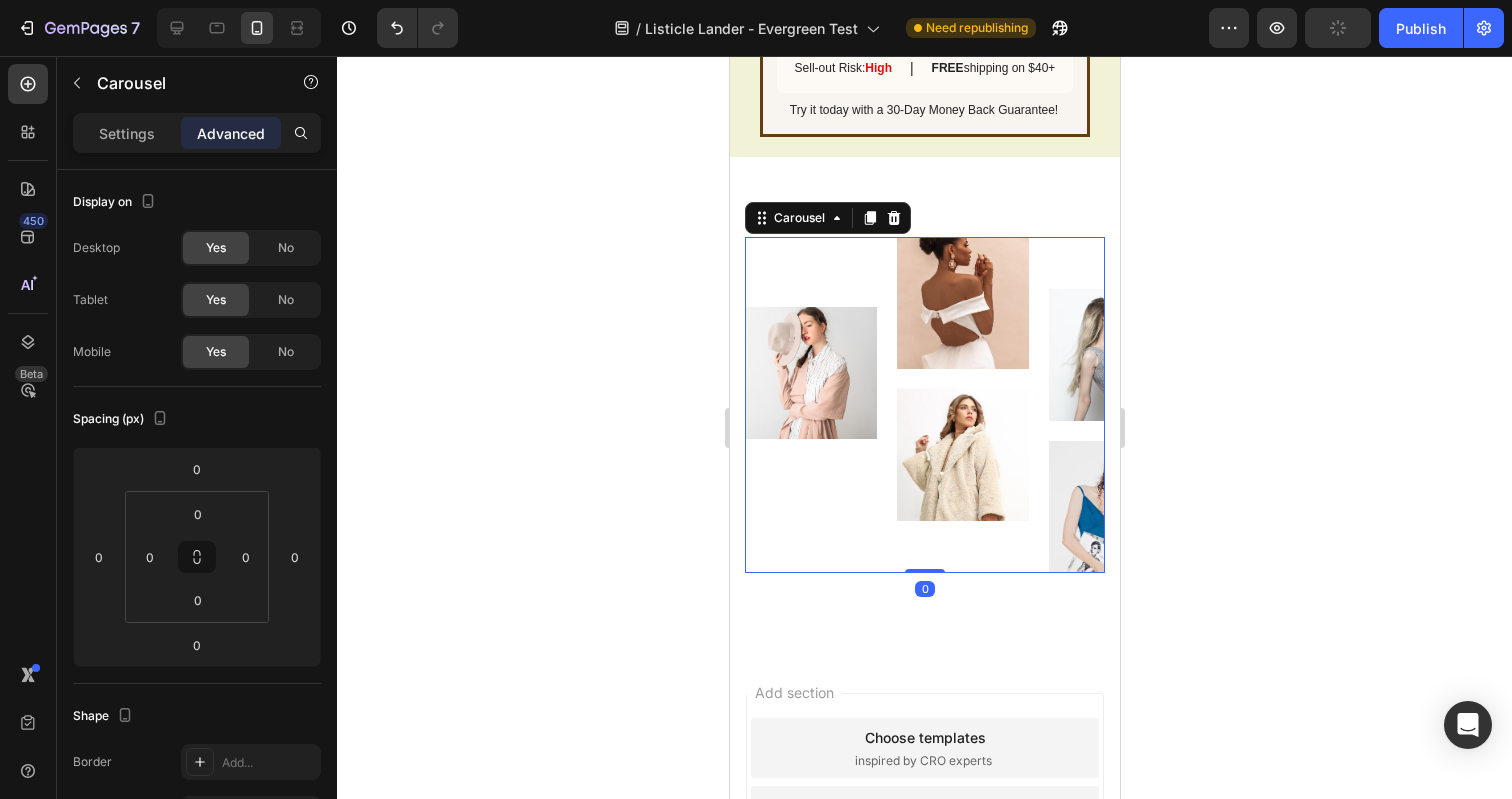 click 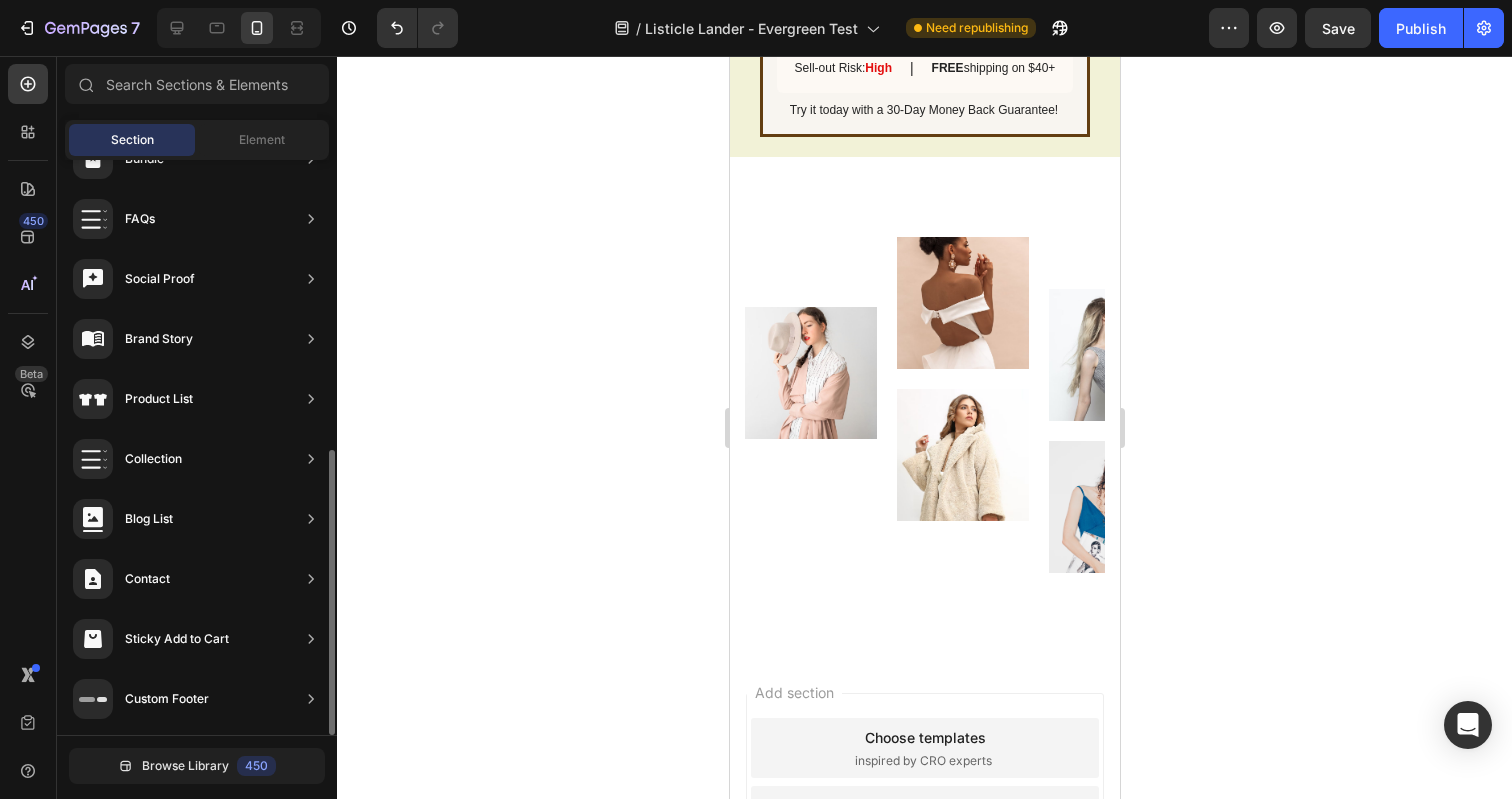 scroll, scrollTop: 909, scrollLeft: 0, axis: vertical 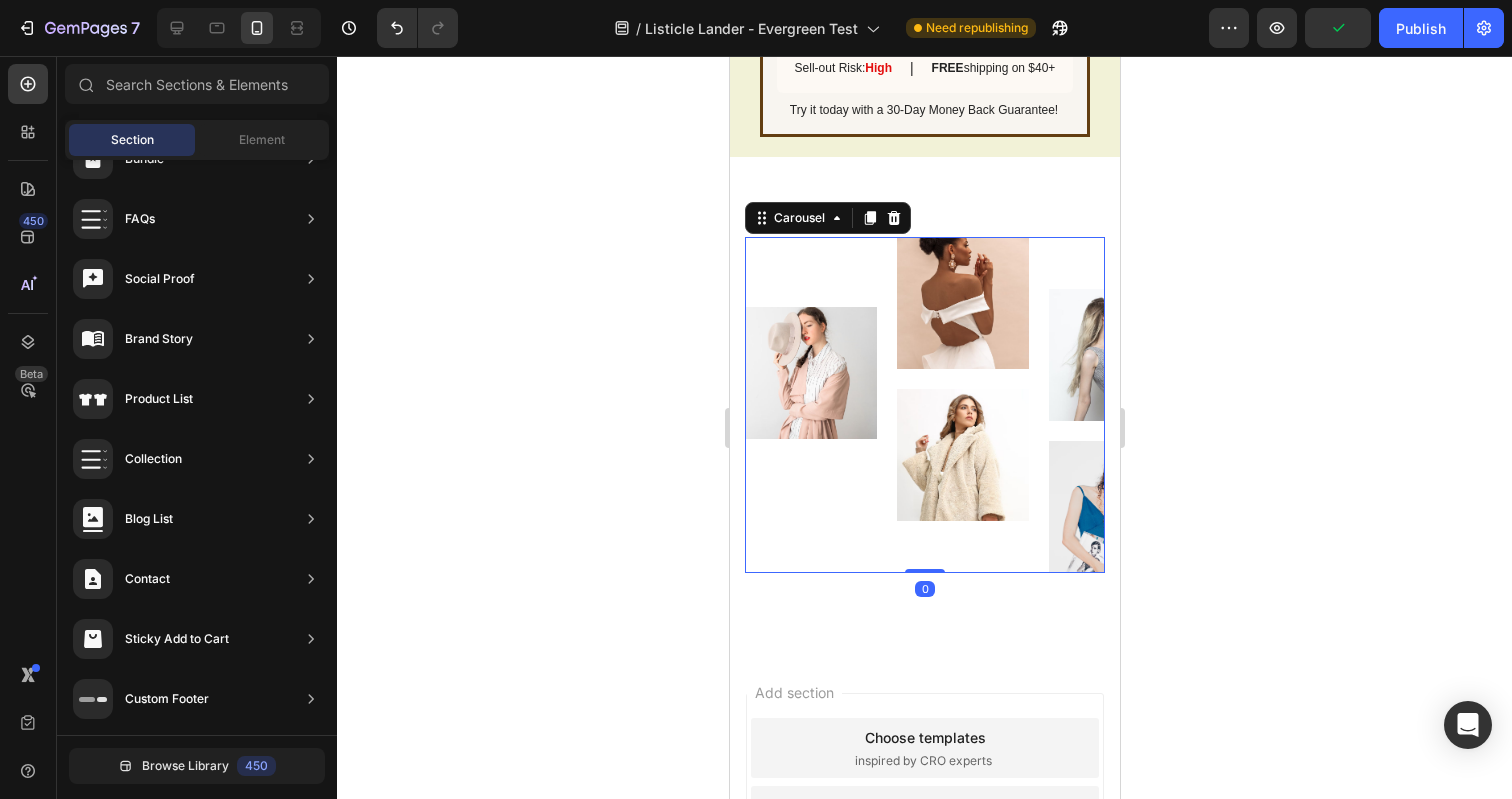 click on "Image" at bounding box center (810, 475) 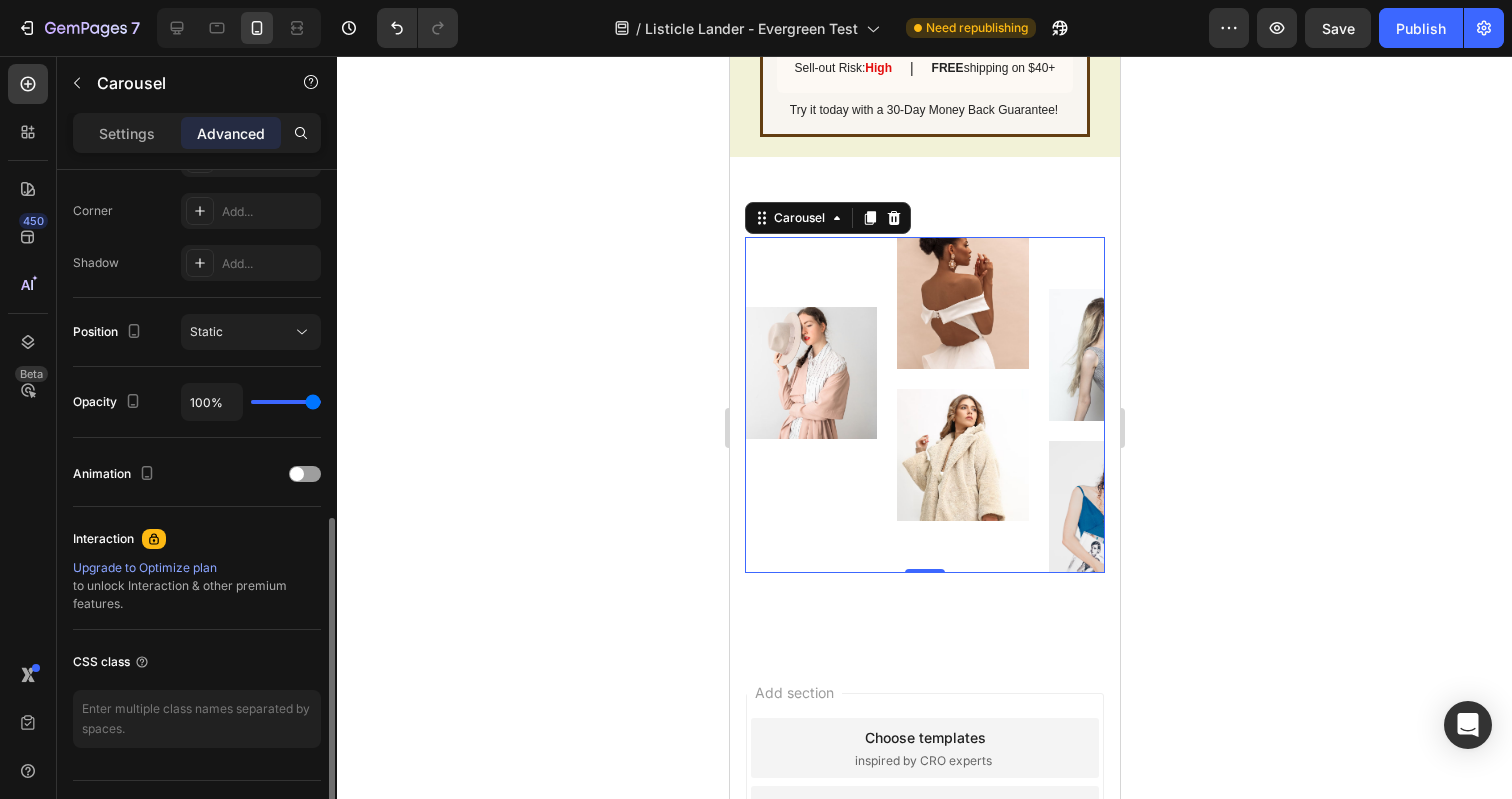 scroll, scrollTop: 600, scrollLeft: 0, axis: vertical 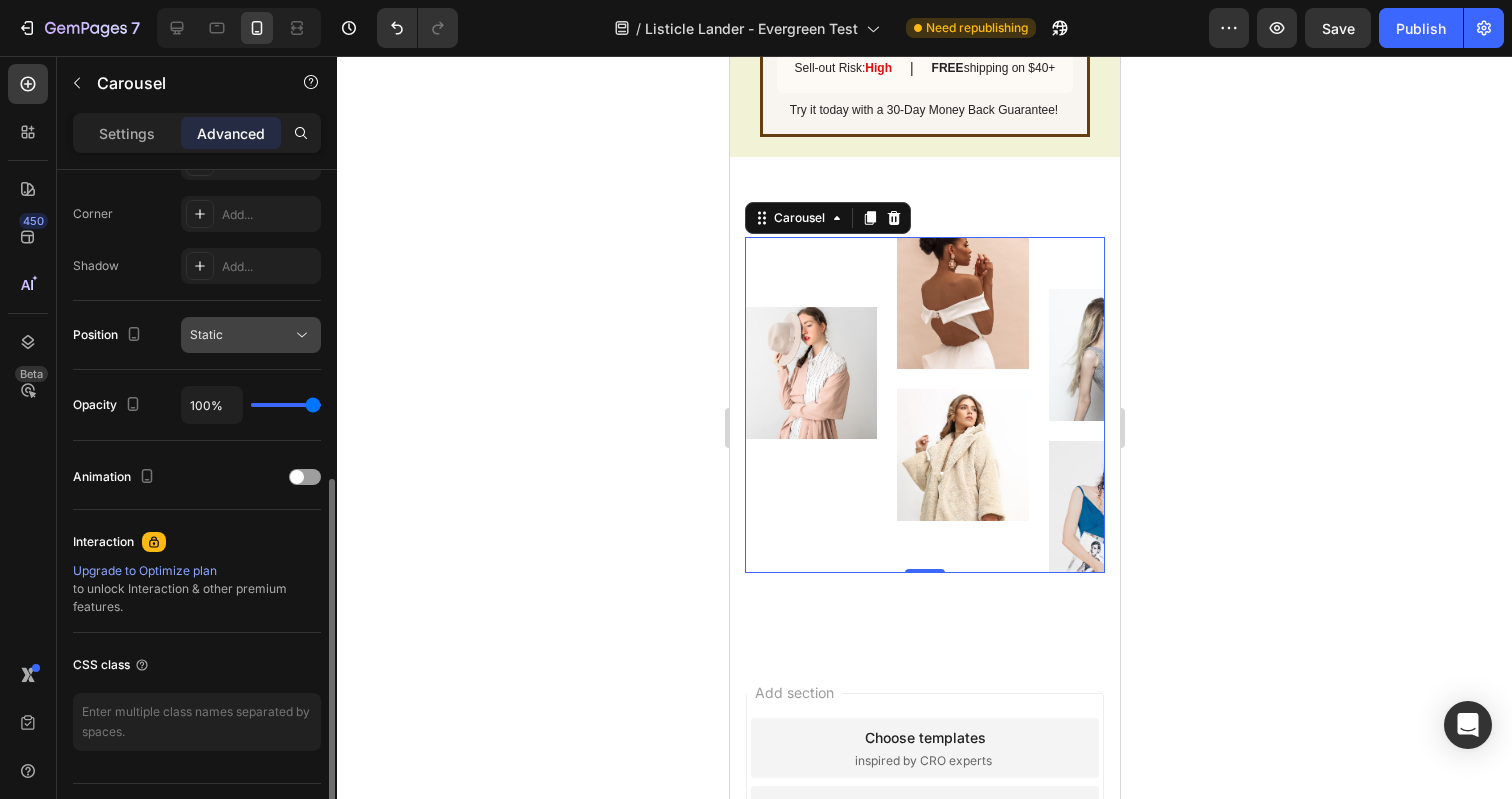 click on "Static" 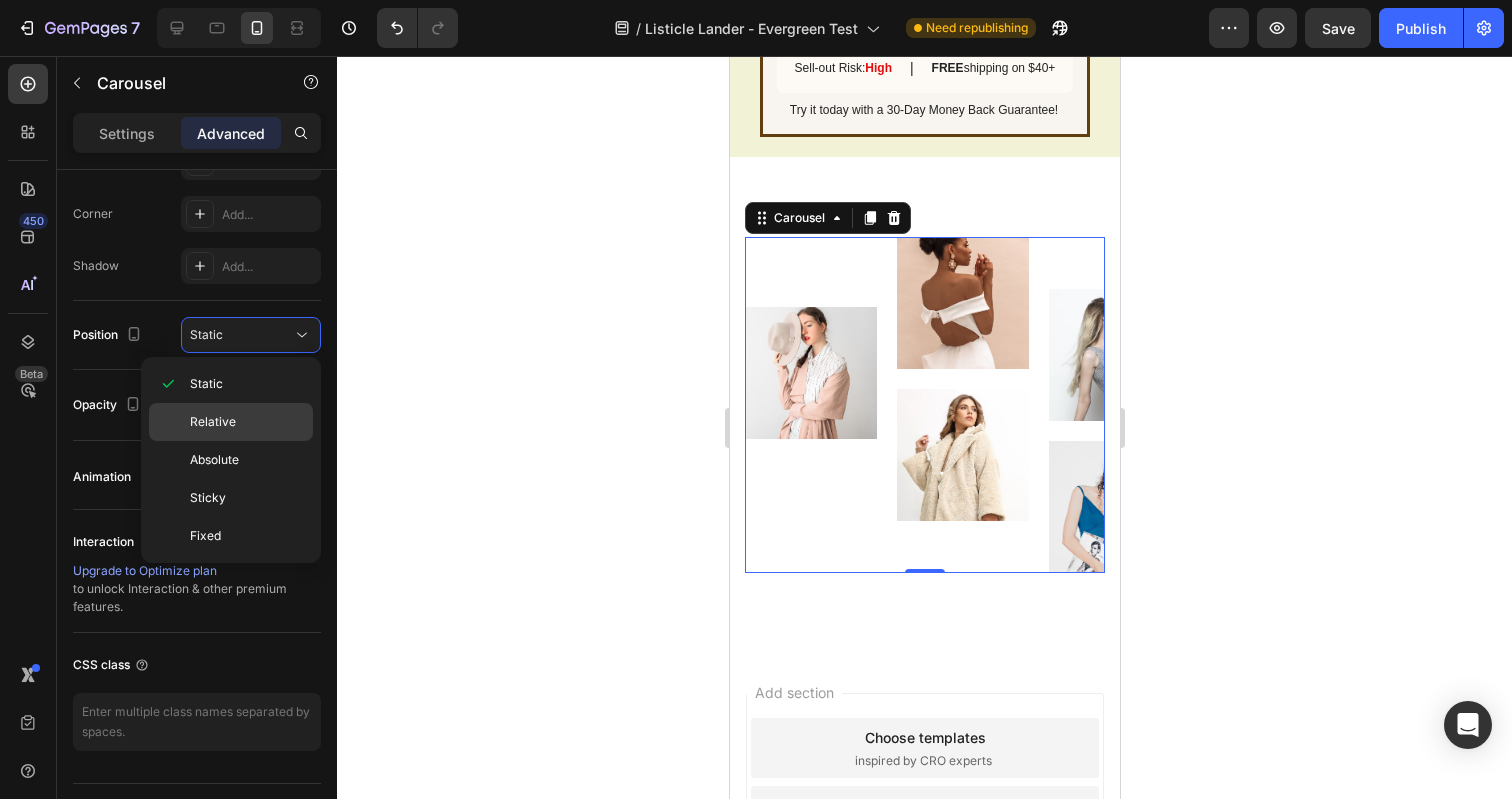 click on "Relative" at bounding box center (213, 422) 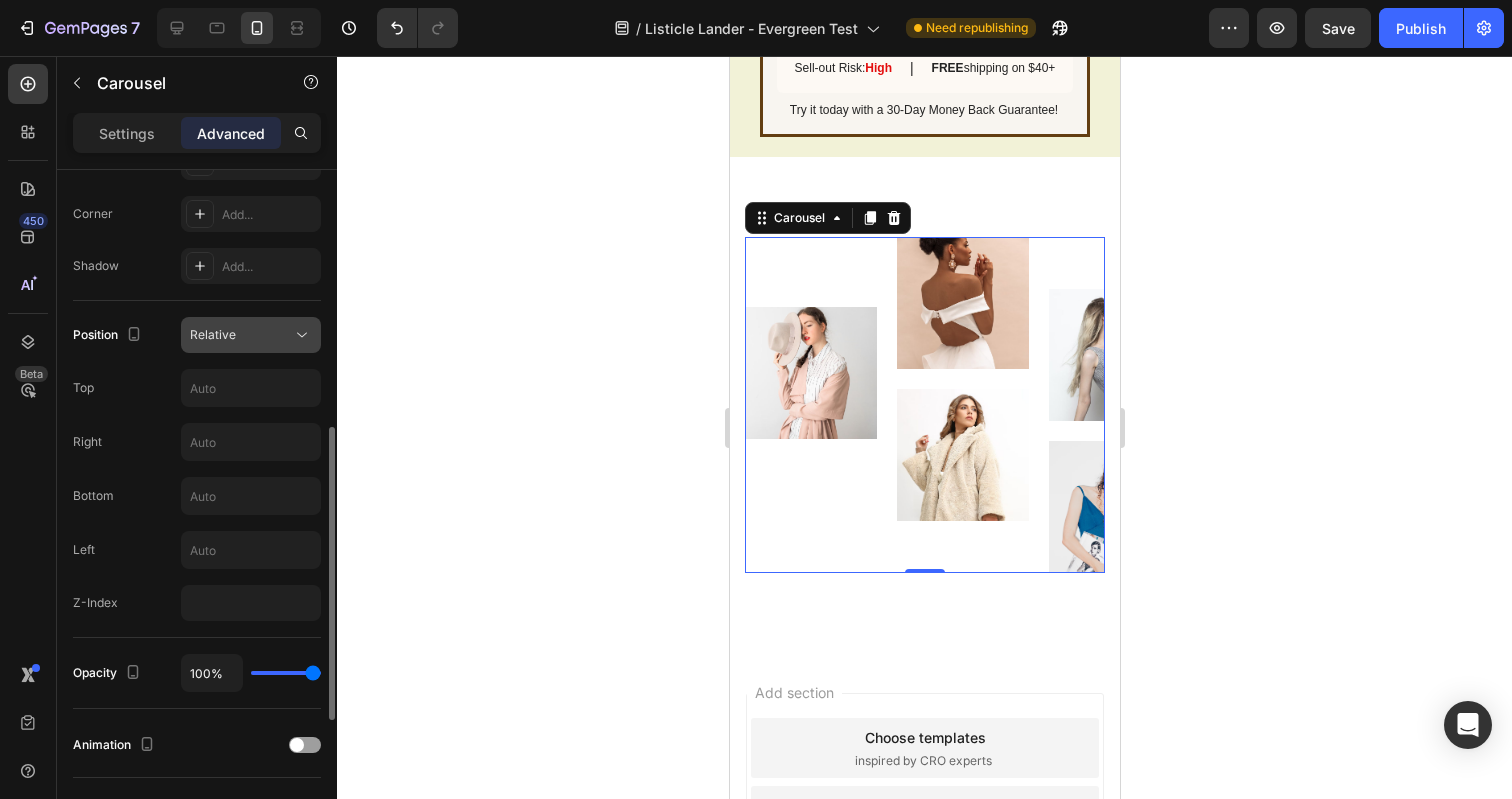 click 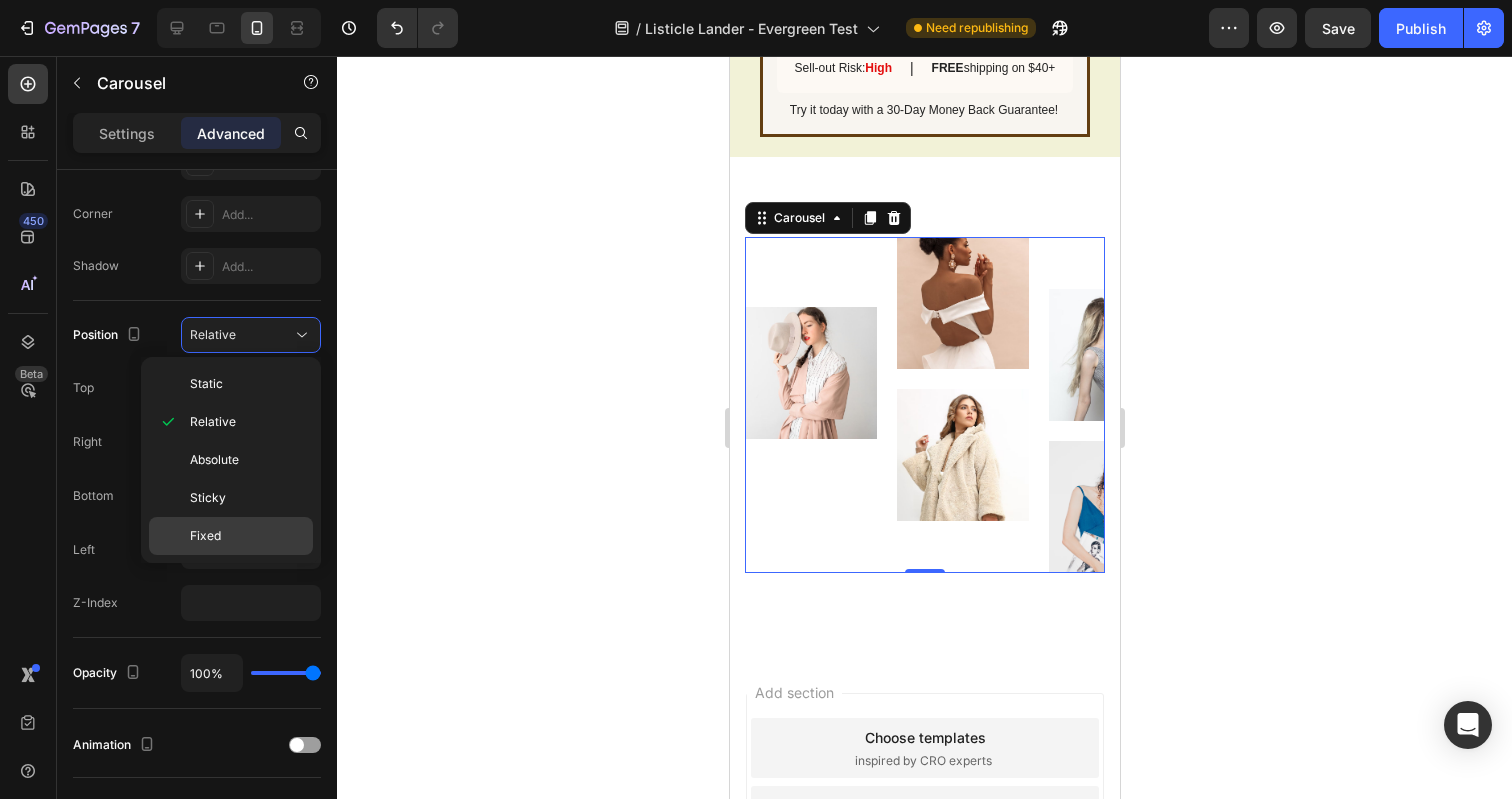 click on "Fixed" at bounding box center (247, 536) 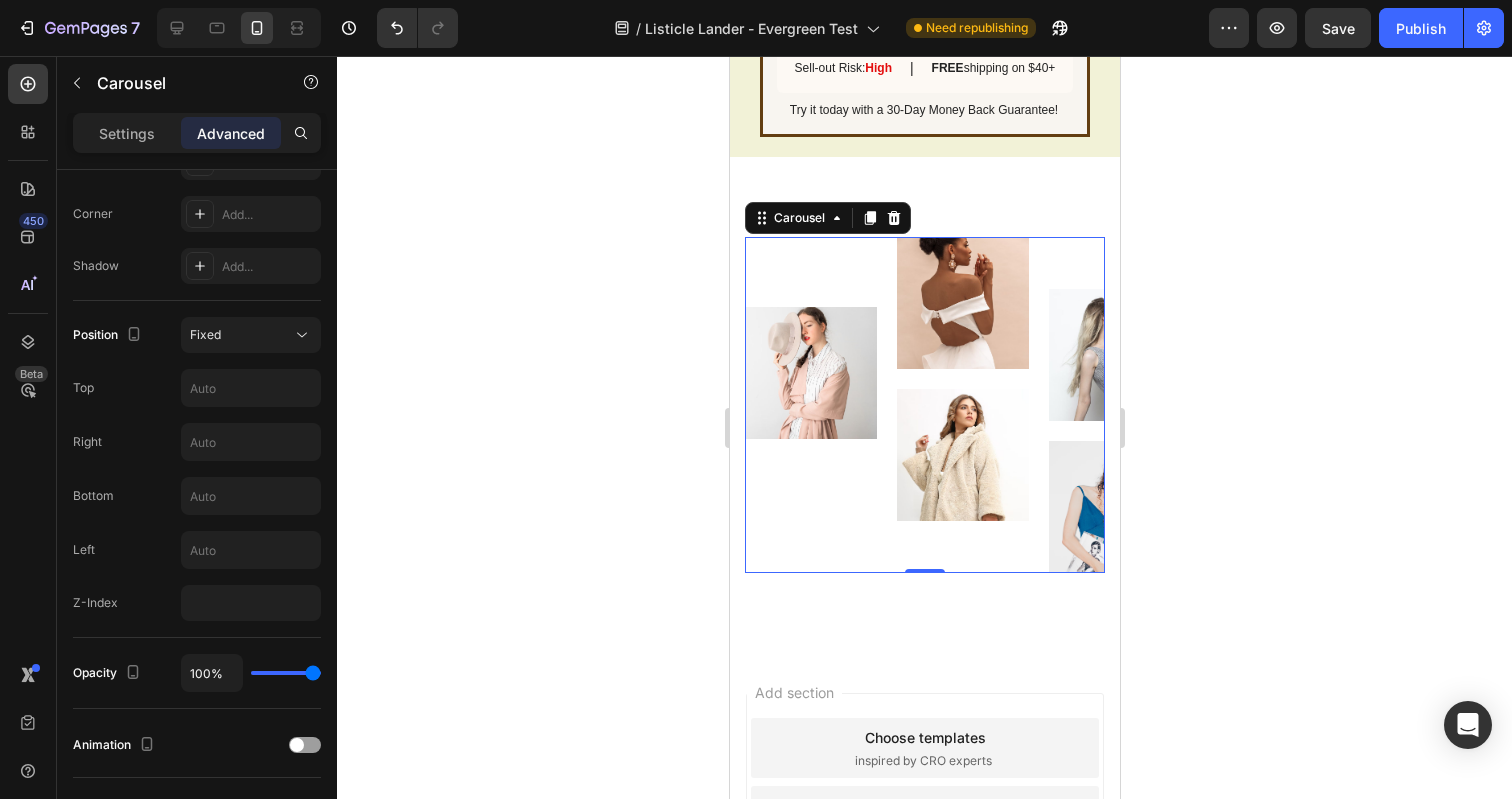 scroll, scrollTop: 5419, scrollLeft: 0, axis: vertical 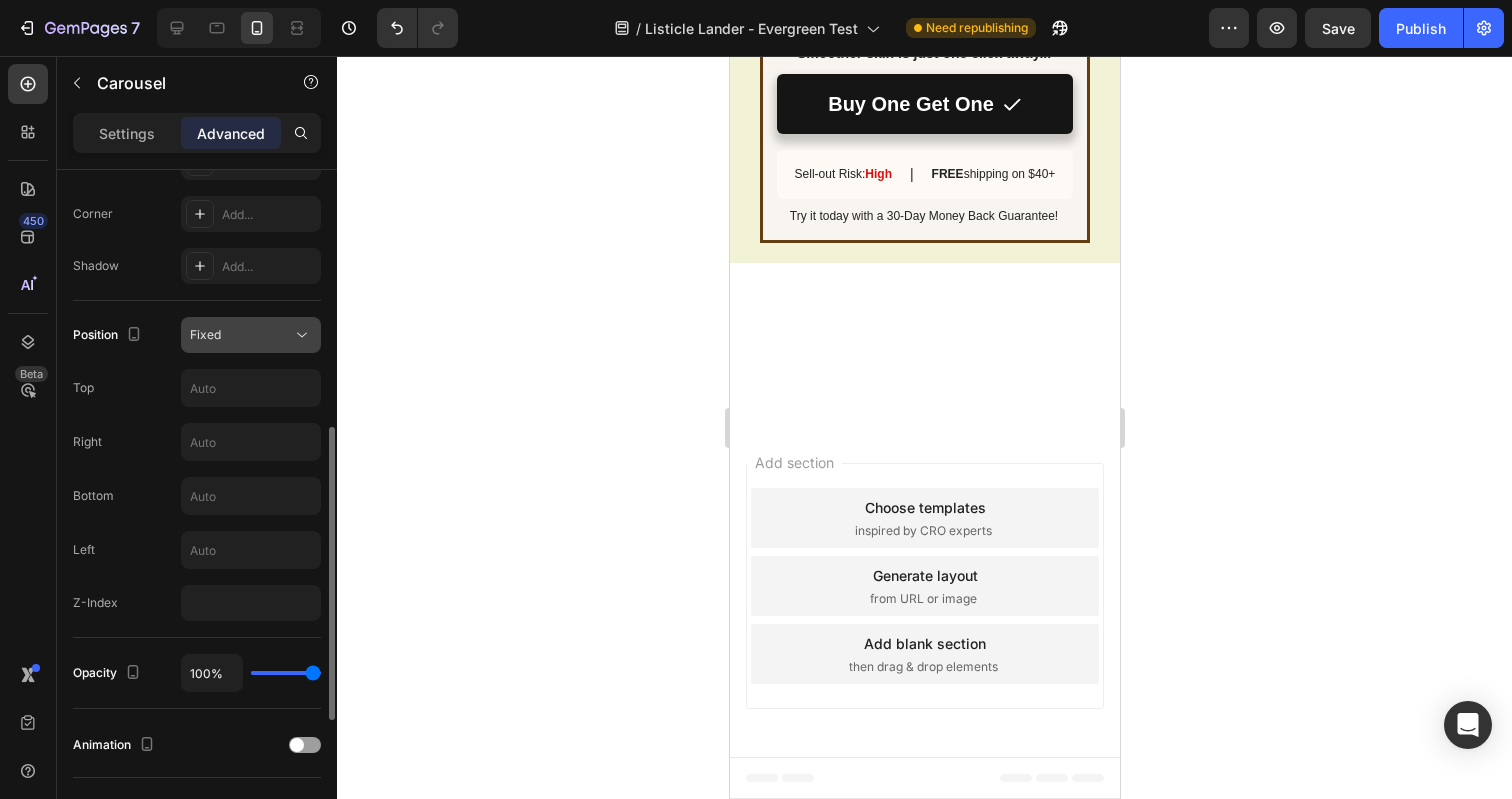 click 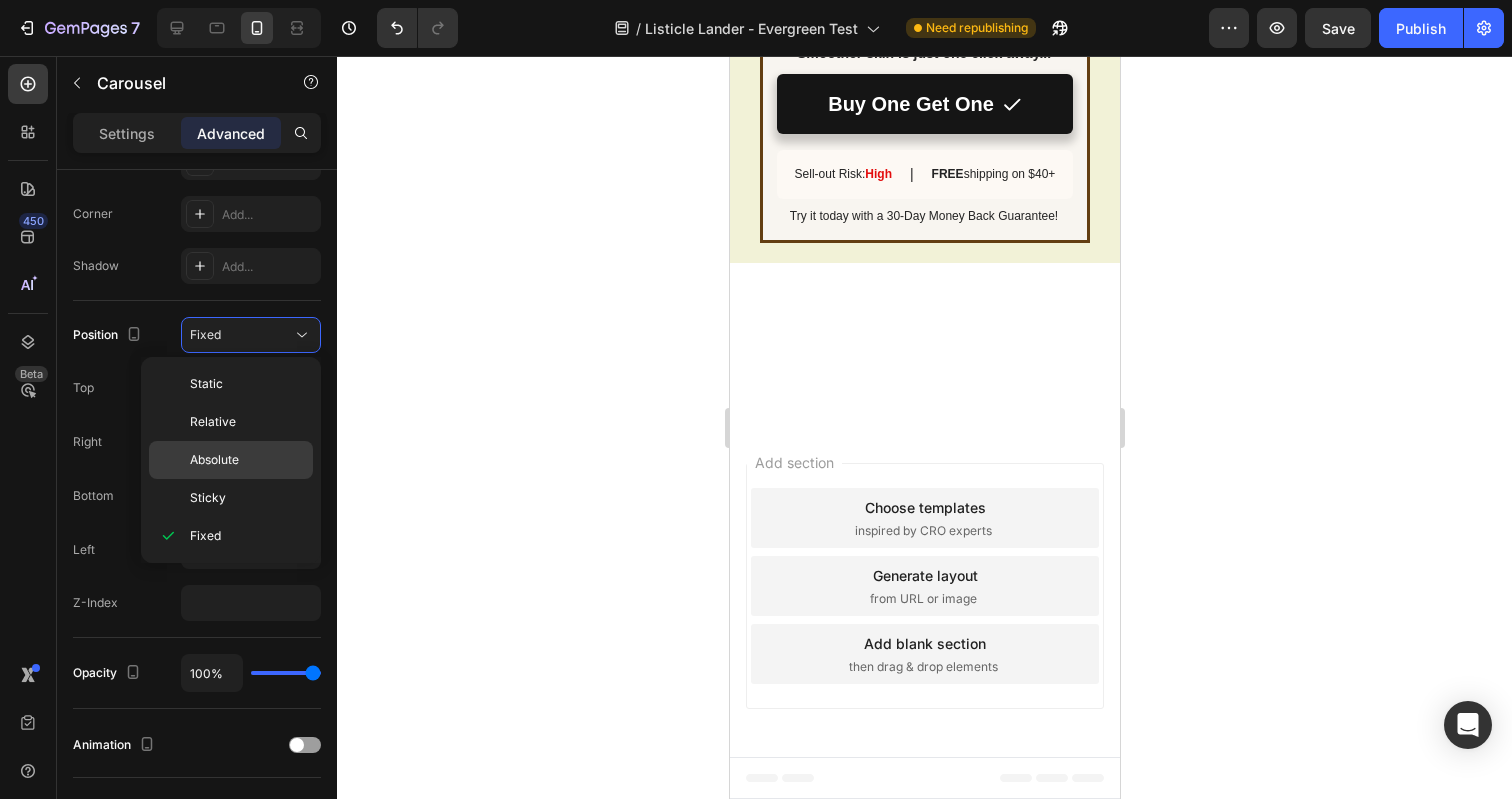 click on "Absolute" at bounding box center (214, 460) 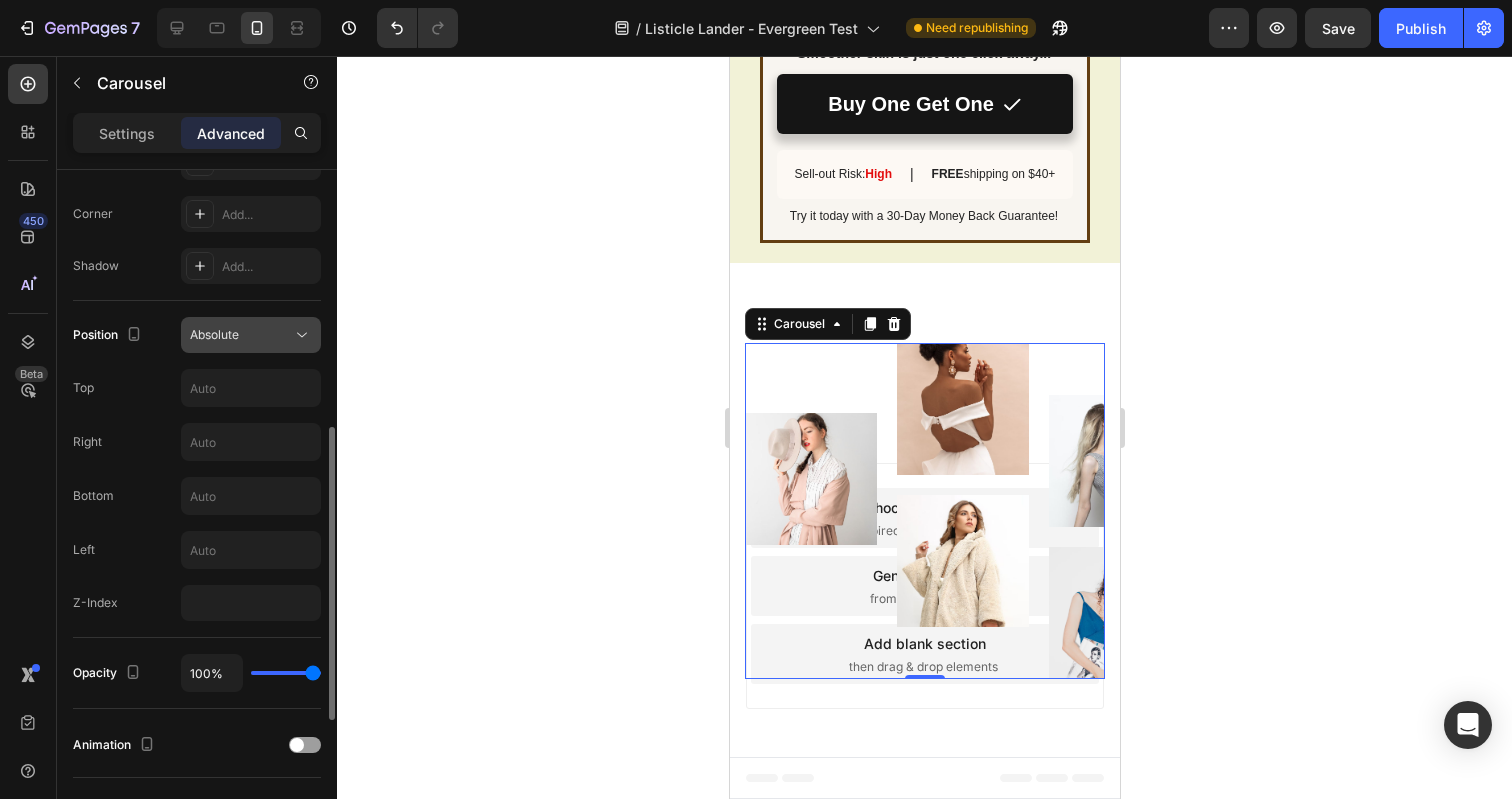 click 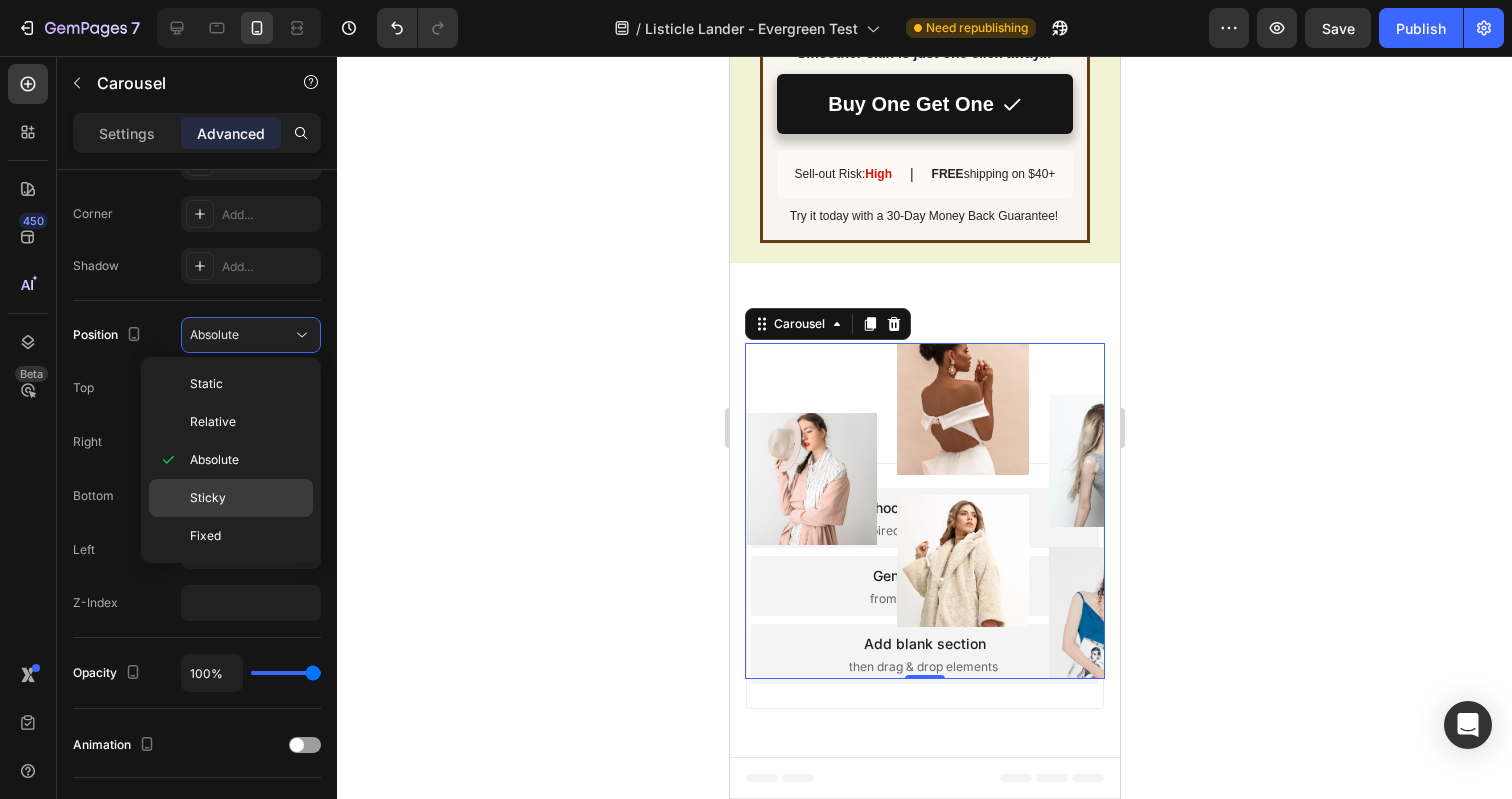 click on "Sticky" at bounding box center (247, 498) 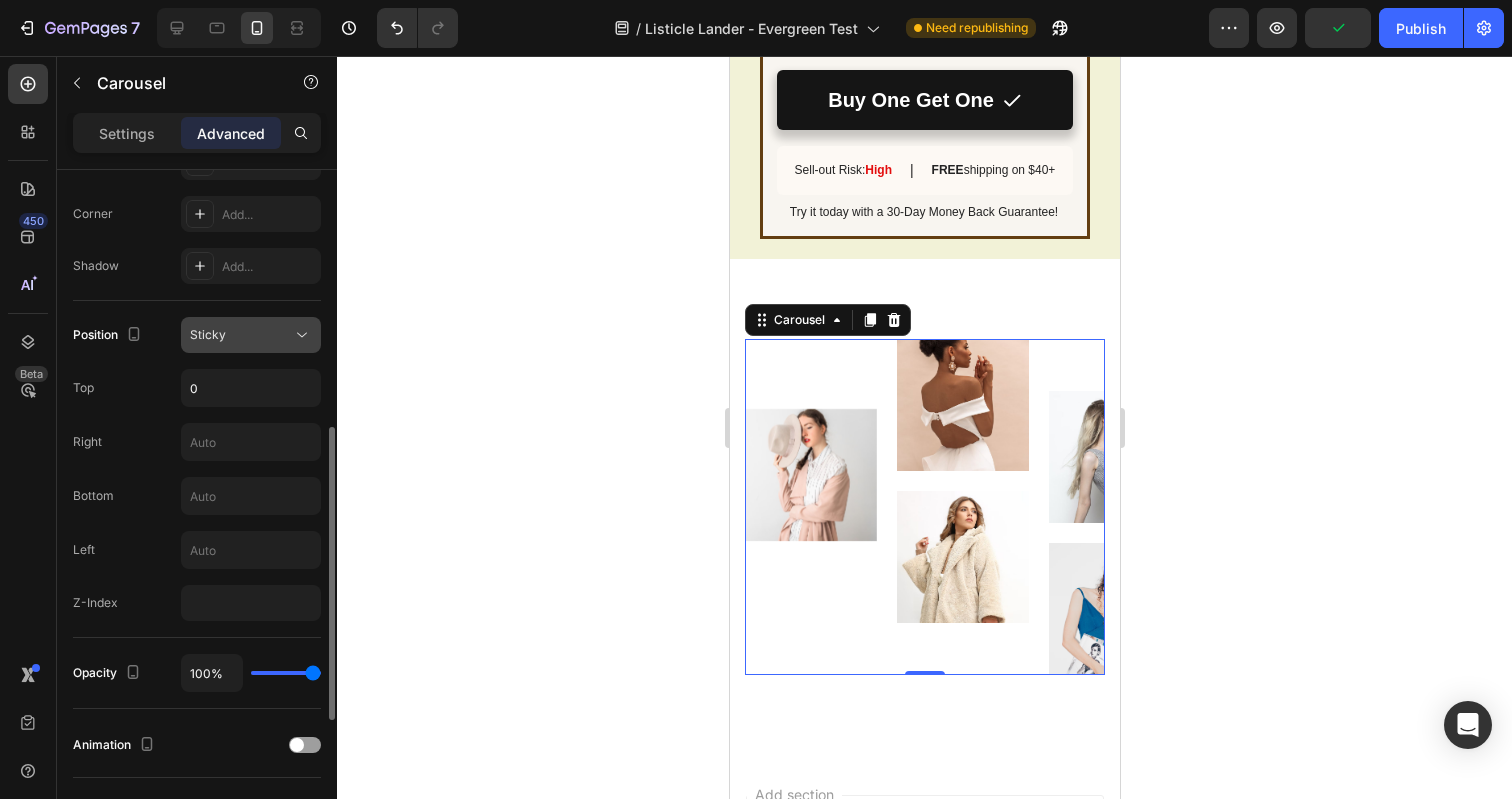 click 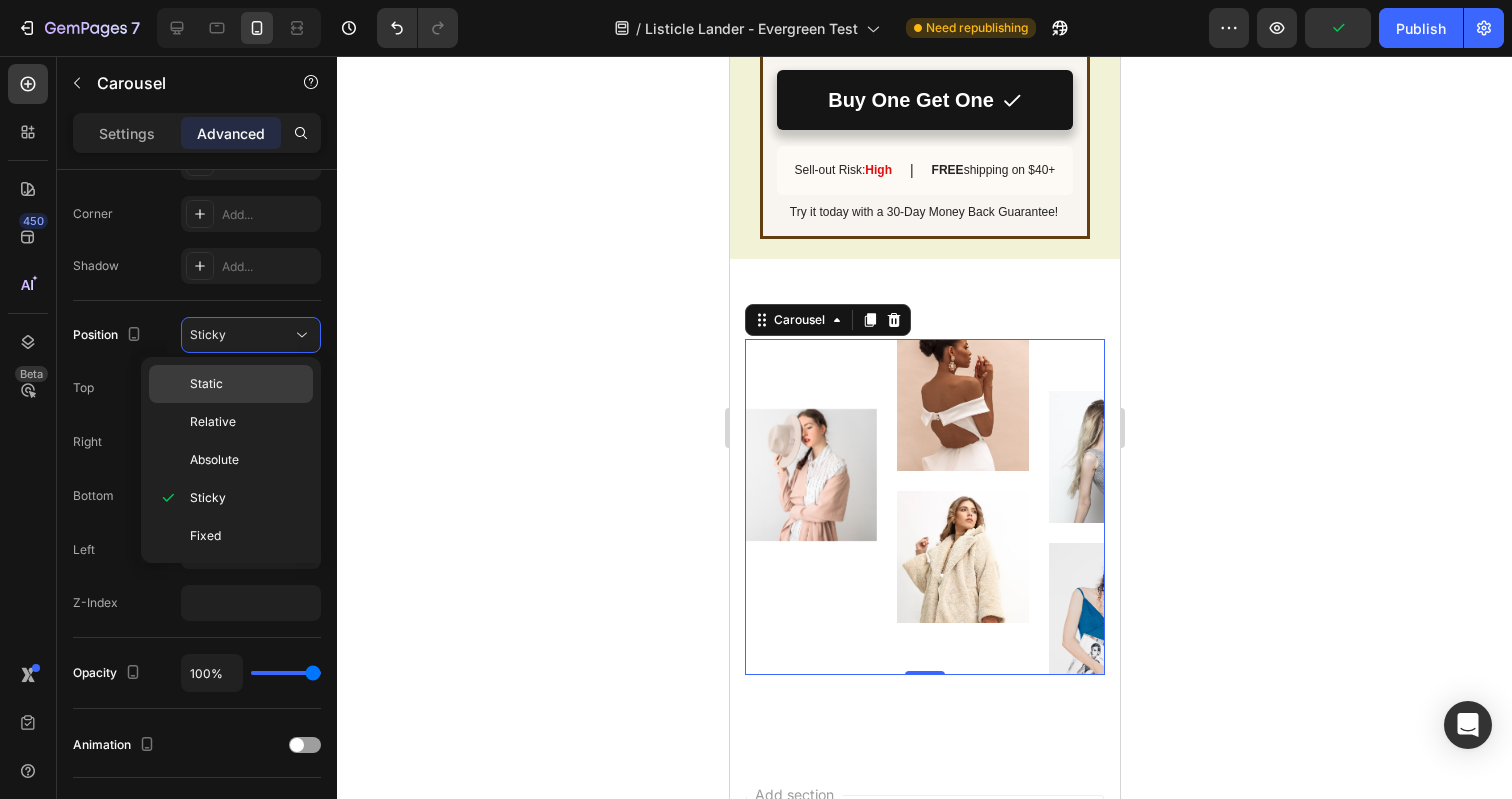 click on "Static" at bounding box center (247, 384) 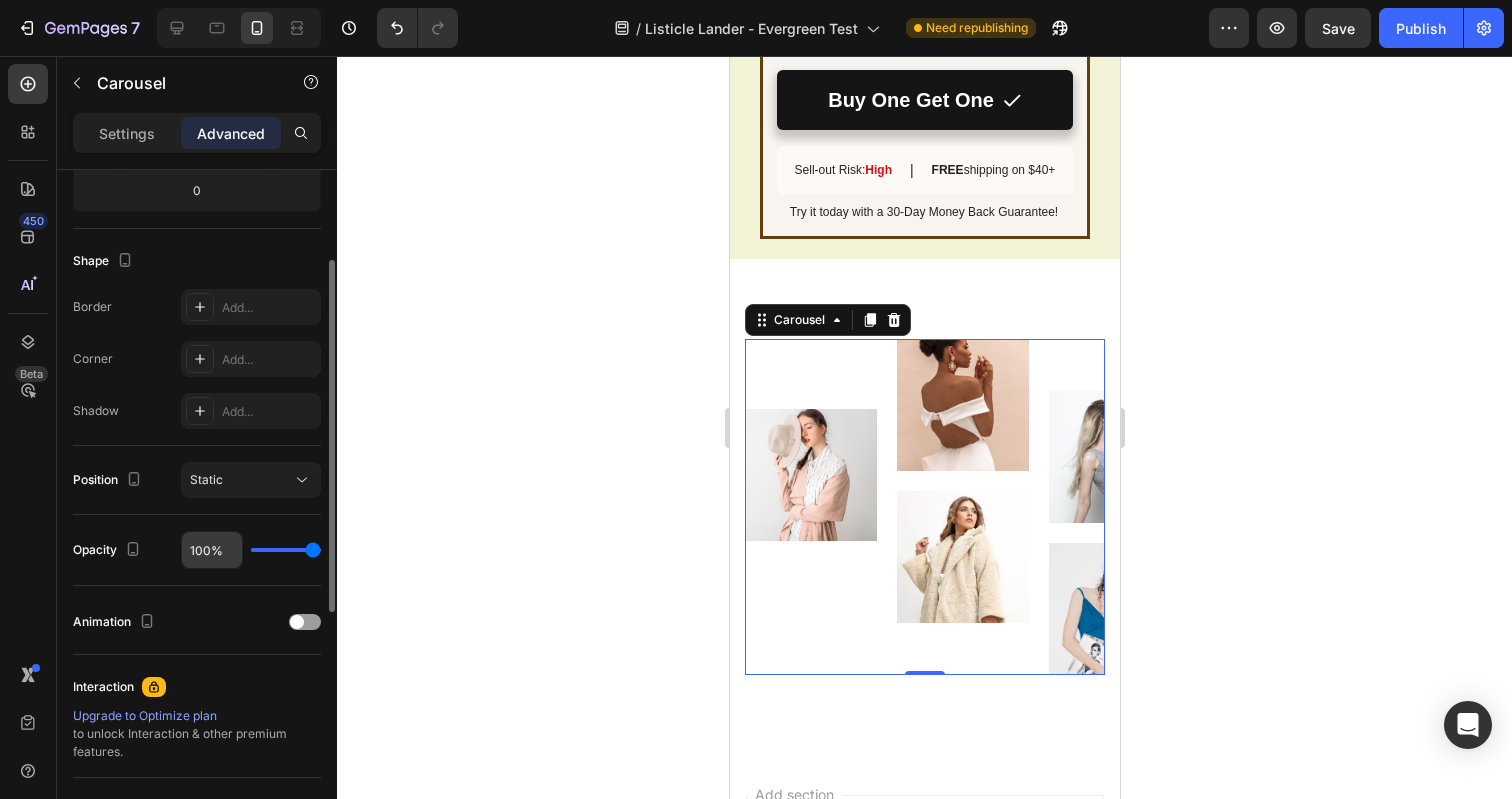 scroll, scrollTop: 598, scrollLeft: 0, axis: vertical 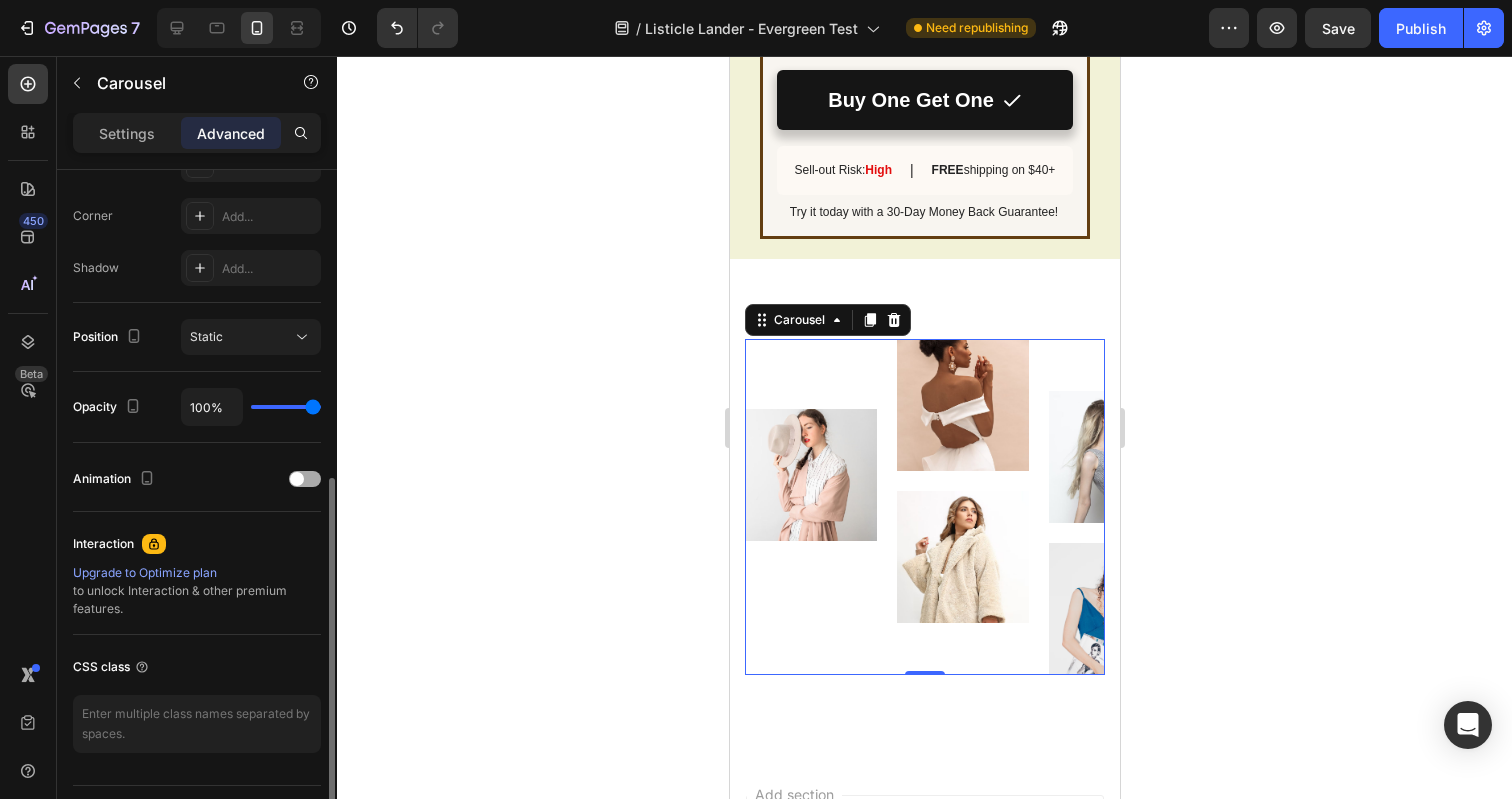 click at bounding box center [305, 479] 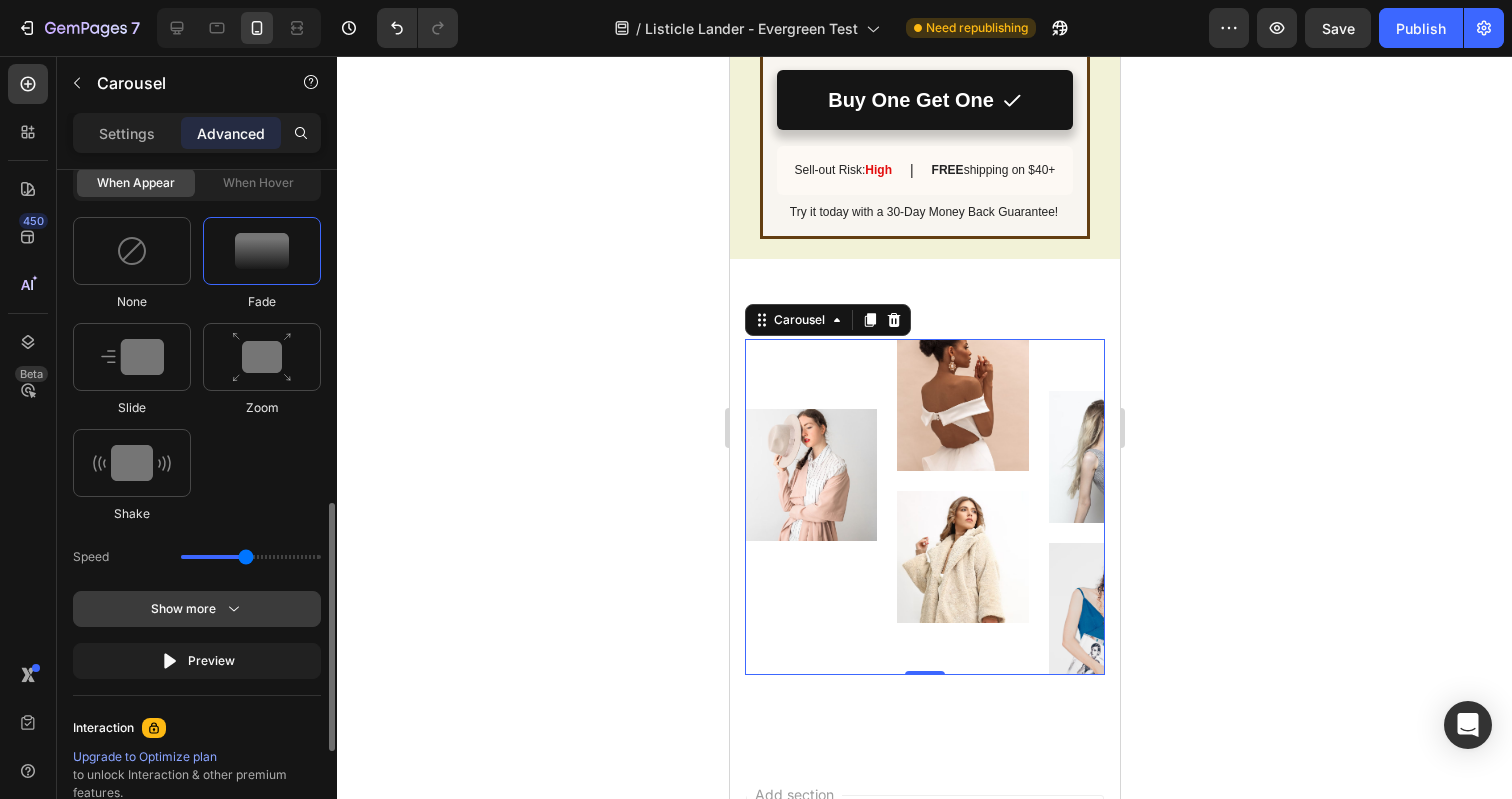 scroll, scrollTop: 988, scrollLeft: 0, axis: vertical 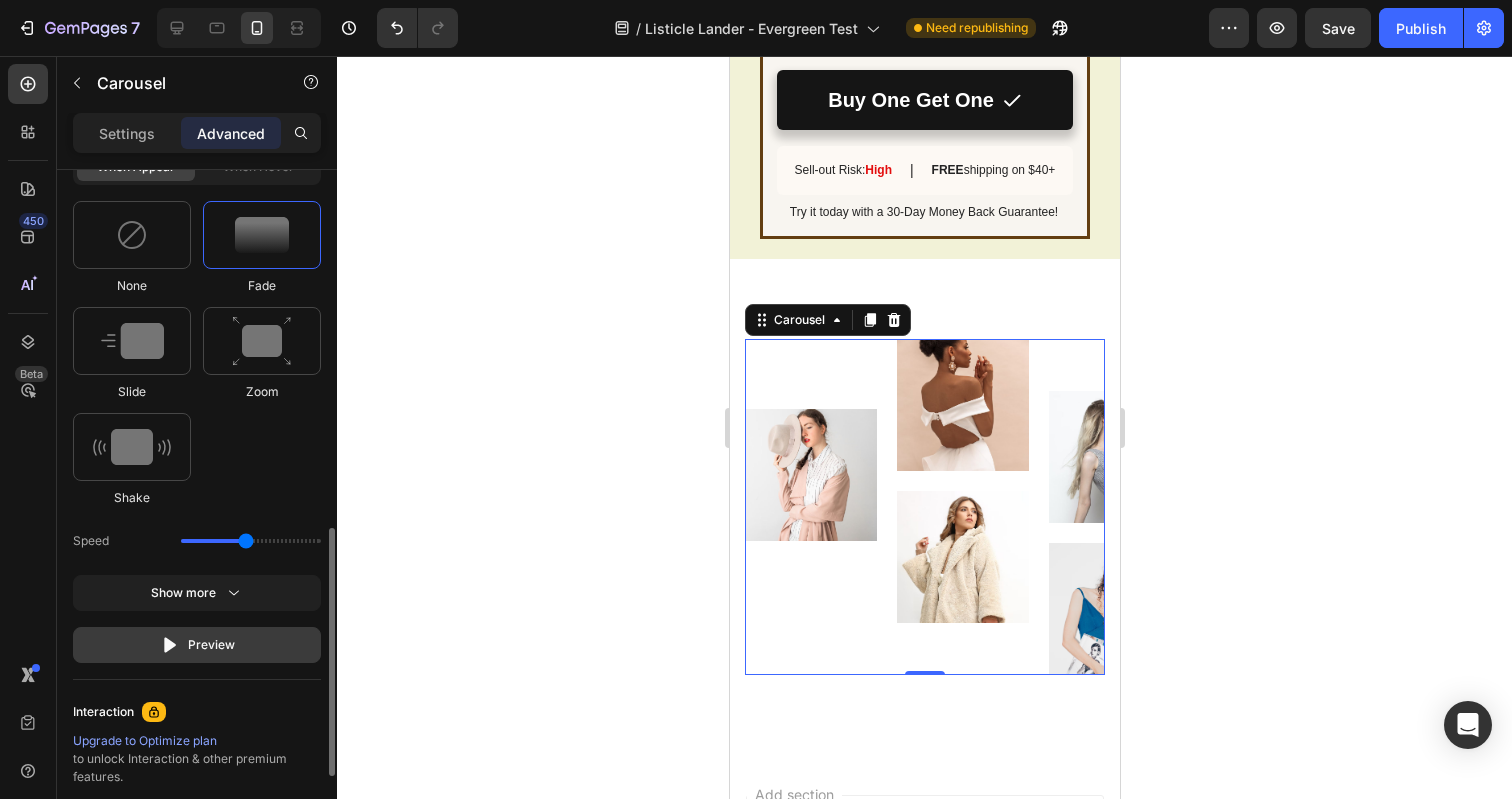 click on "Preview" at bounding box center (197, 645) 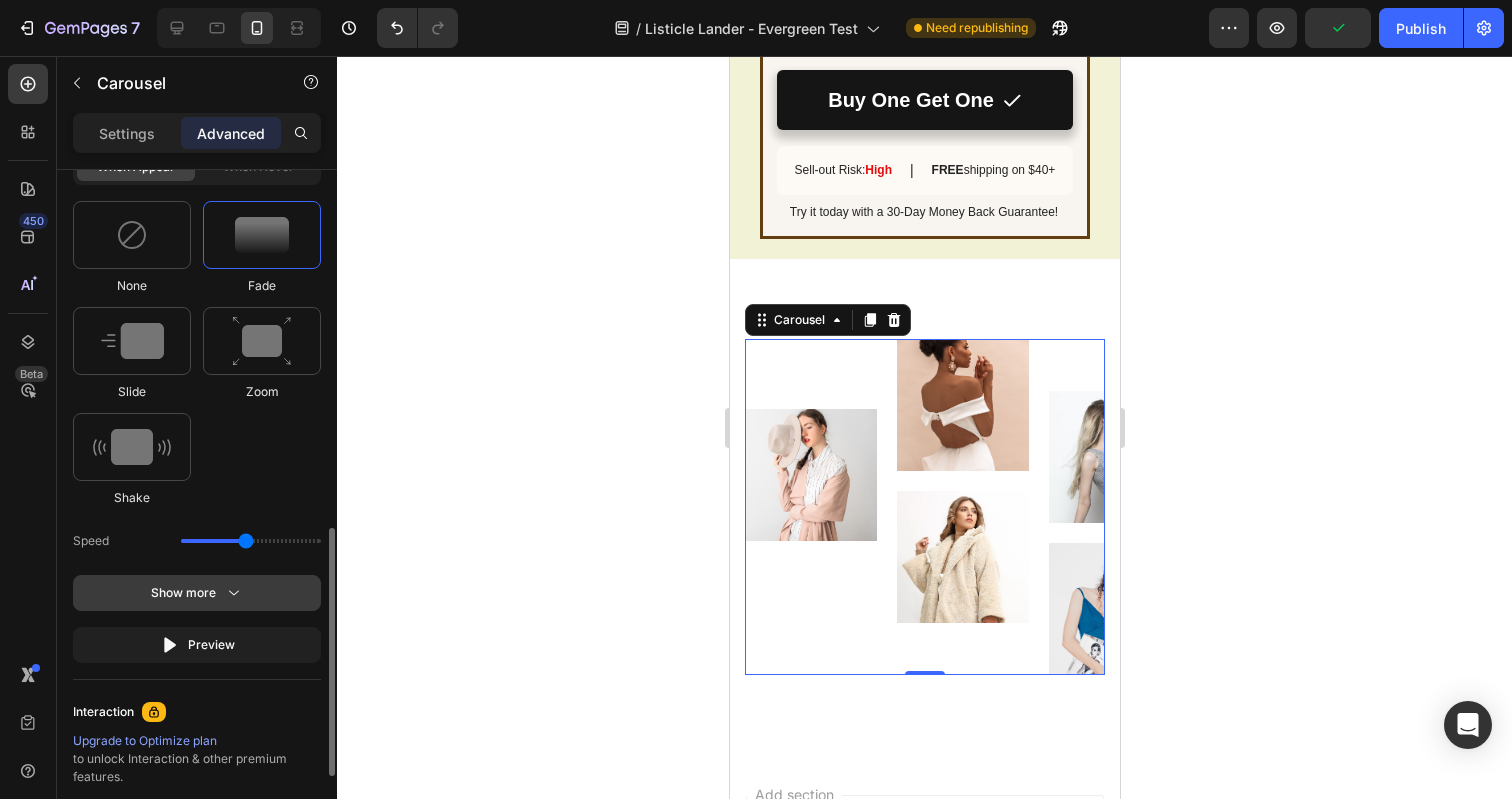 click 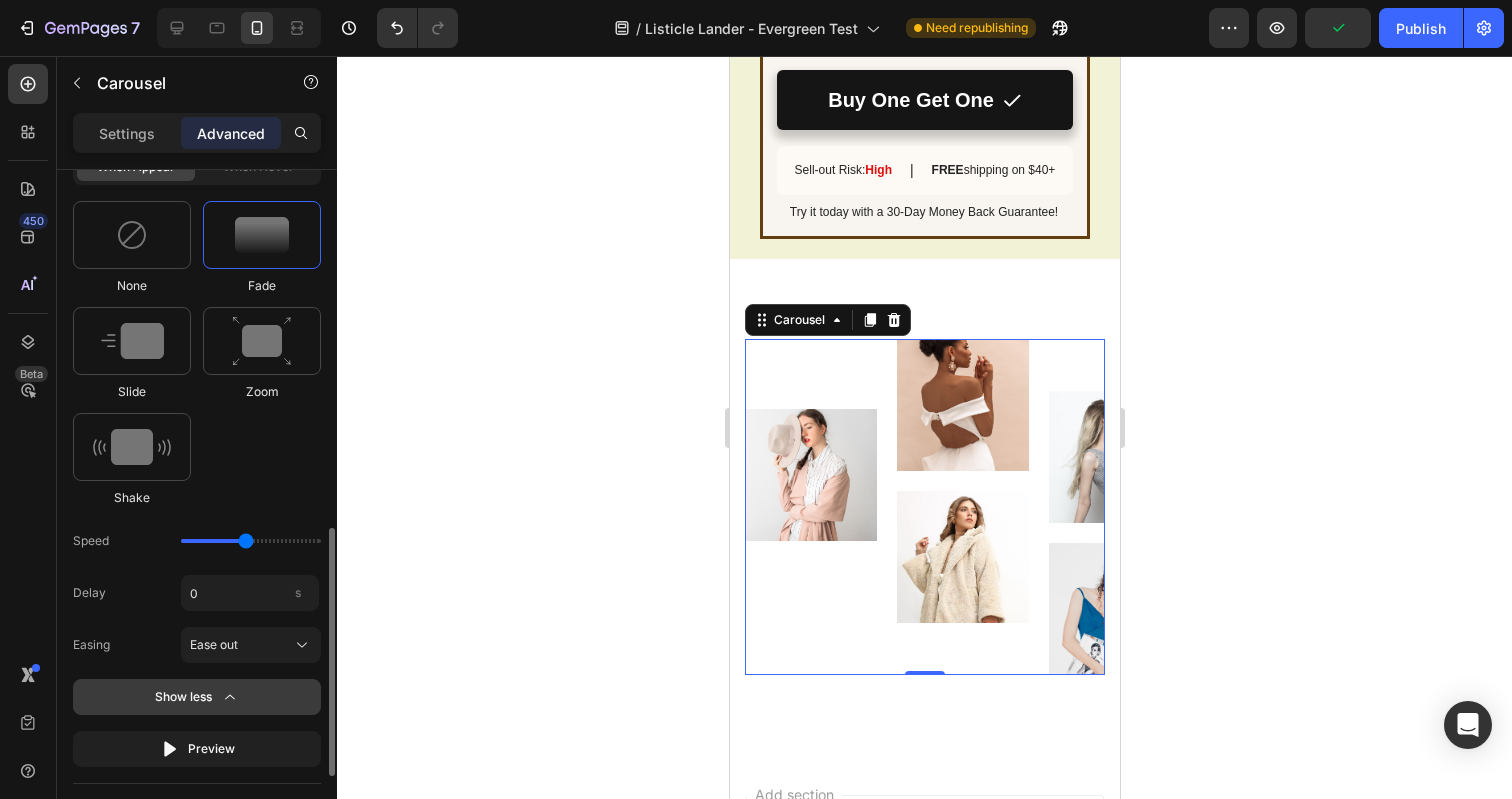click 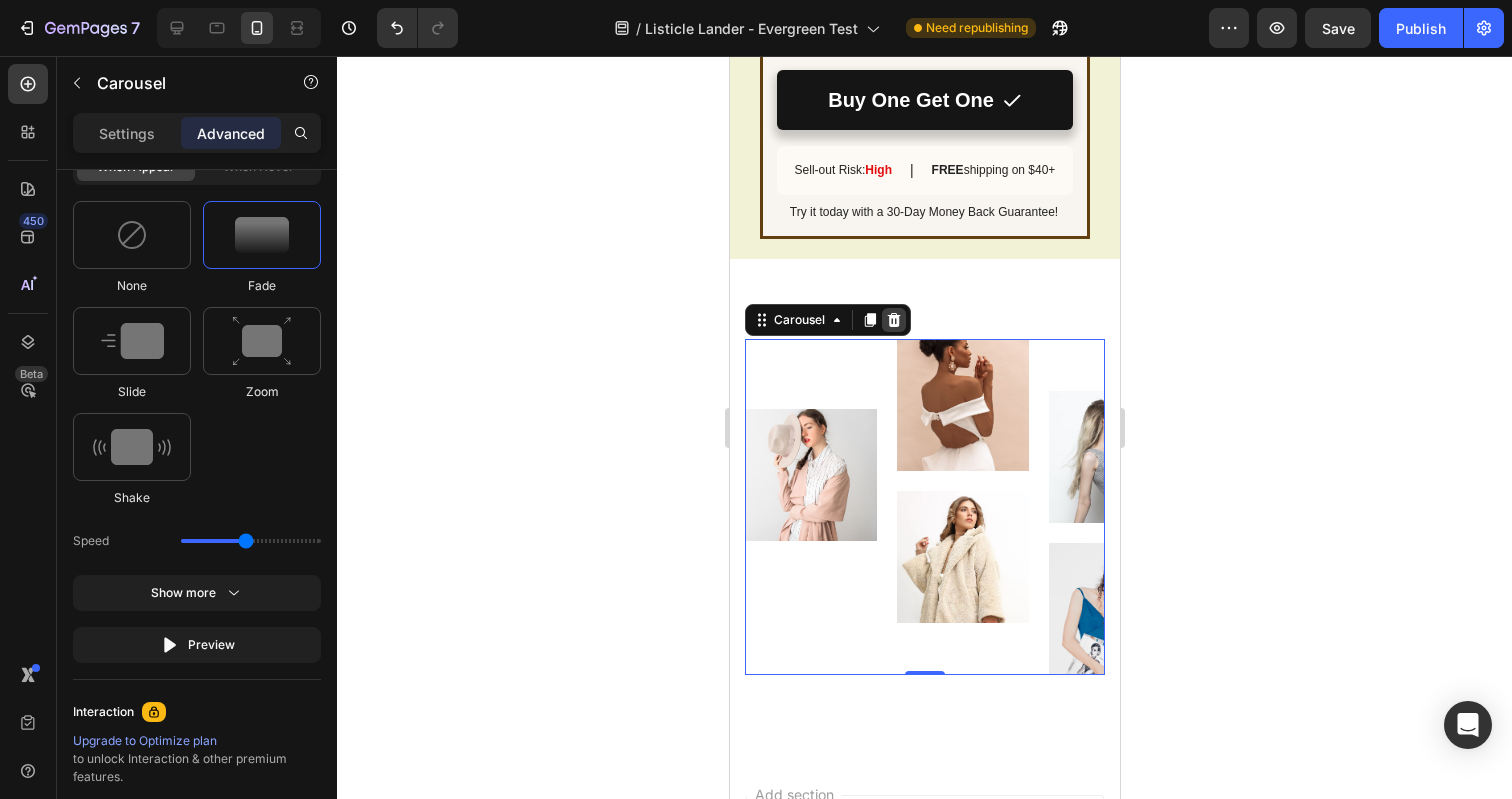 click 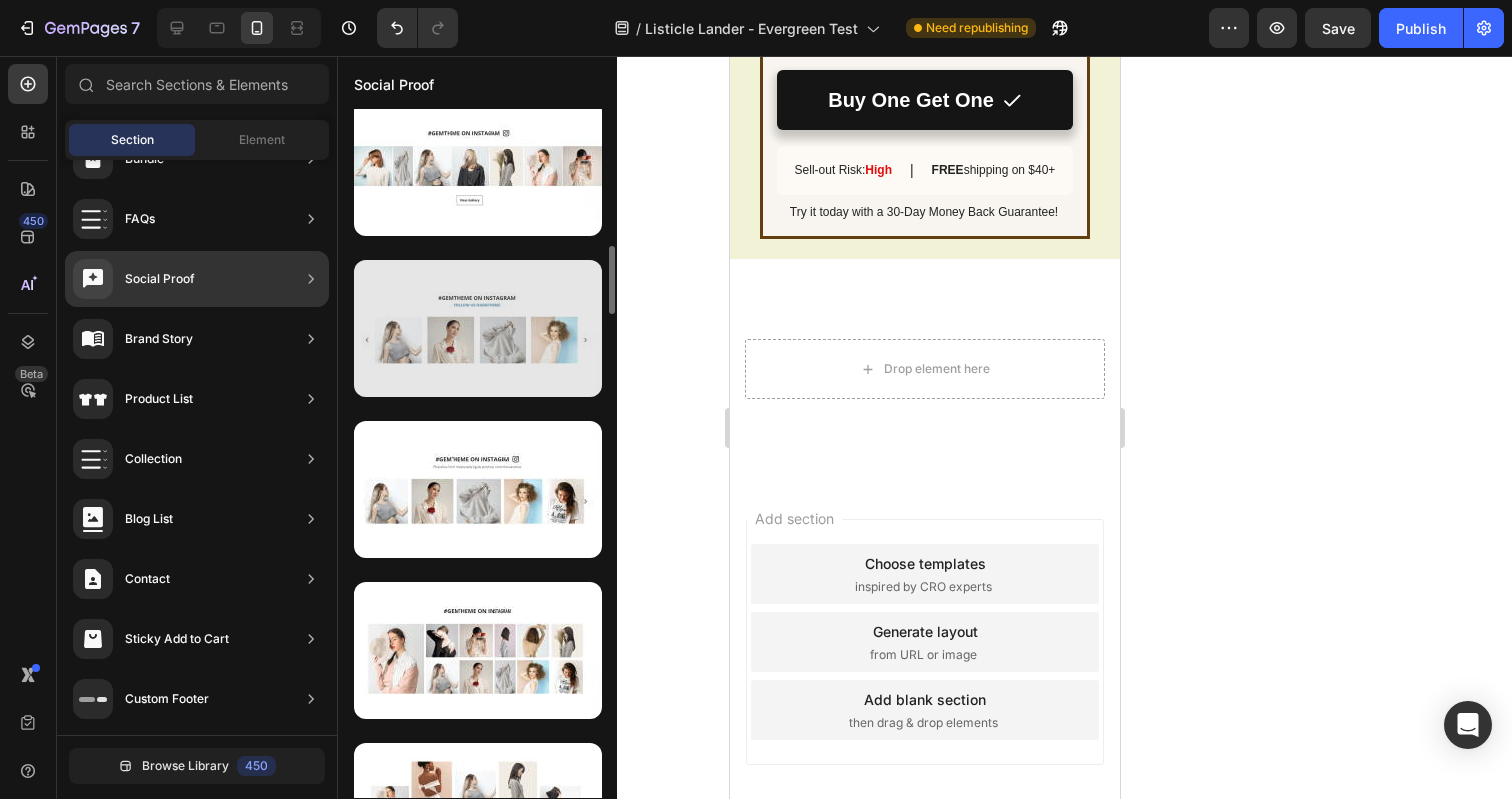 scroll, scrollTop: 1326, scrollLeft: 0, axis: vertical 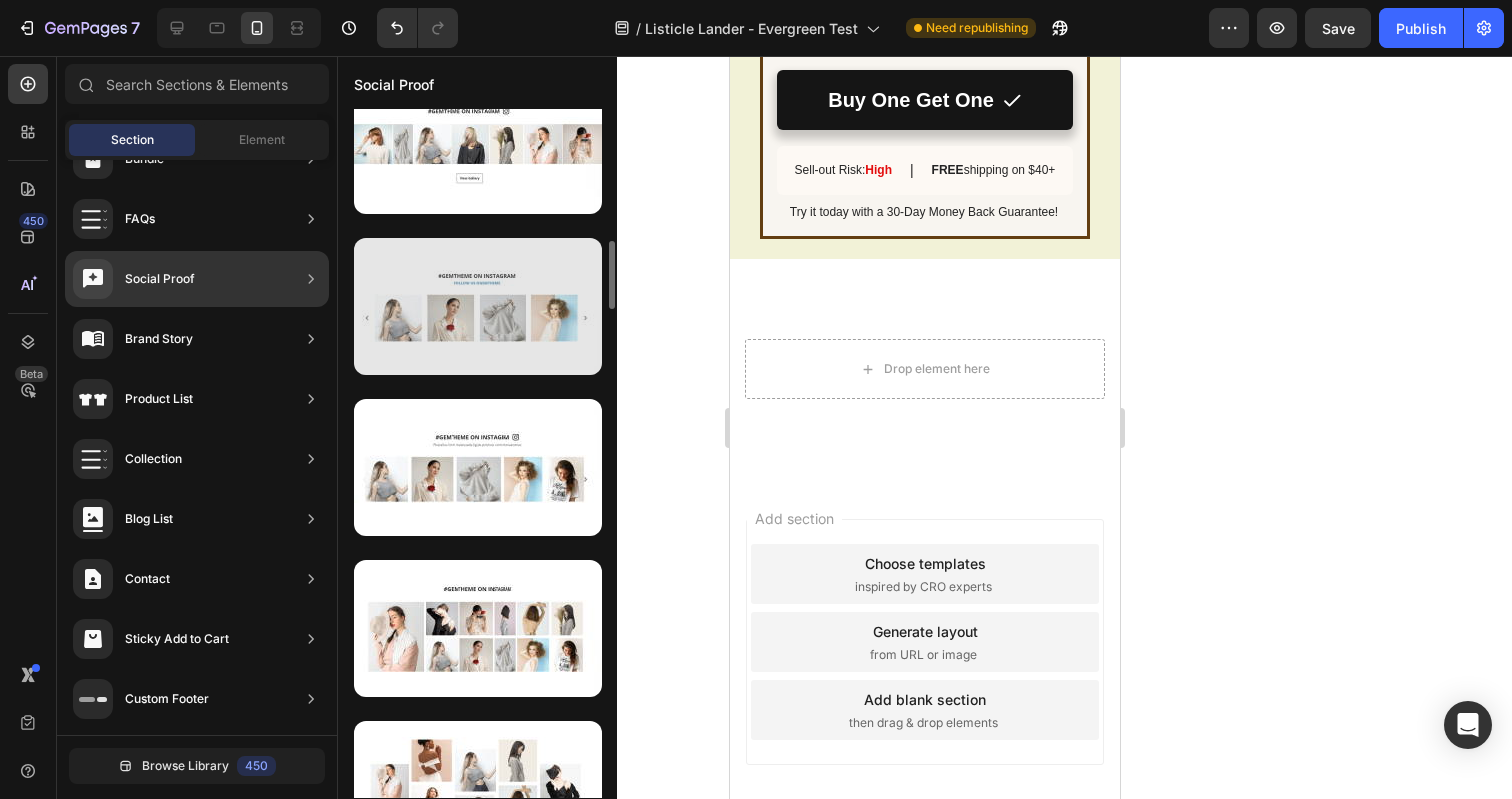 click at bounding box center (478, 306) 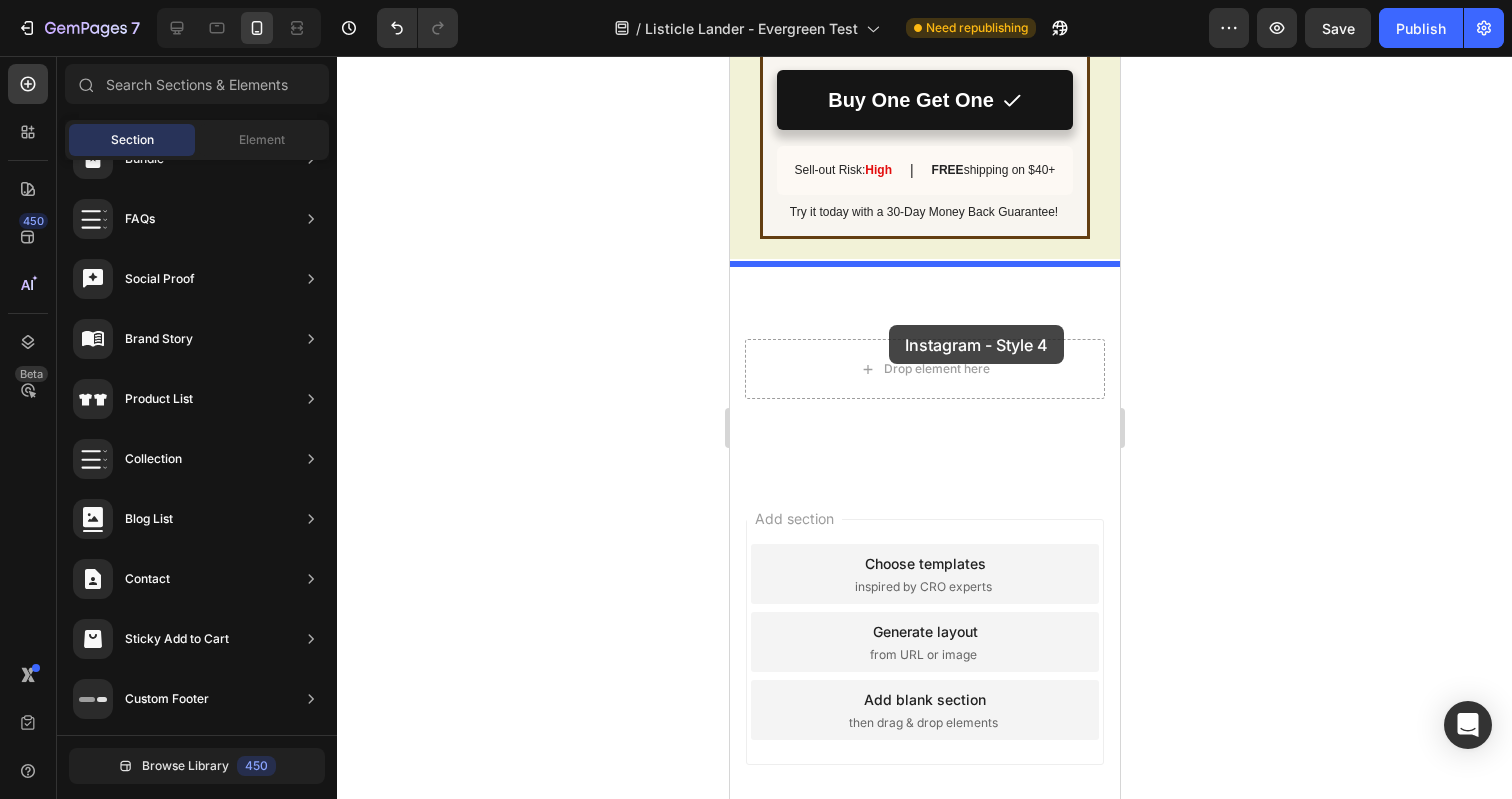 drag, startPoint x: 1203, startPoint y: 369, endPoint x: 887, endPoint y: 325, distance: 319.04858 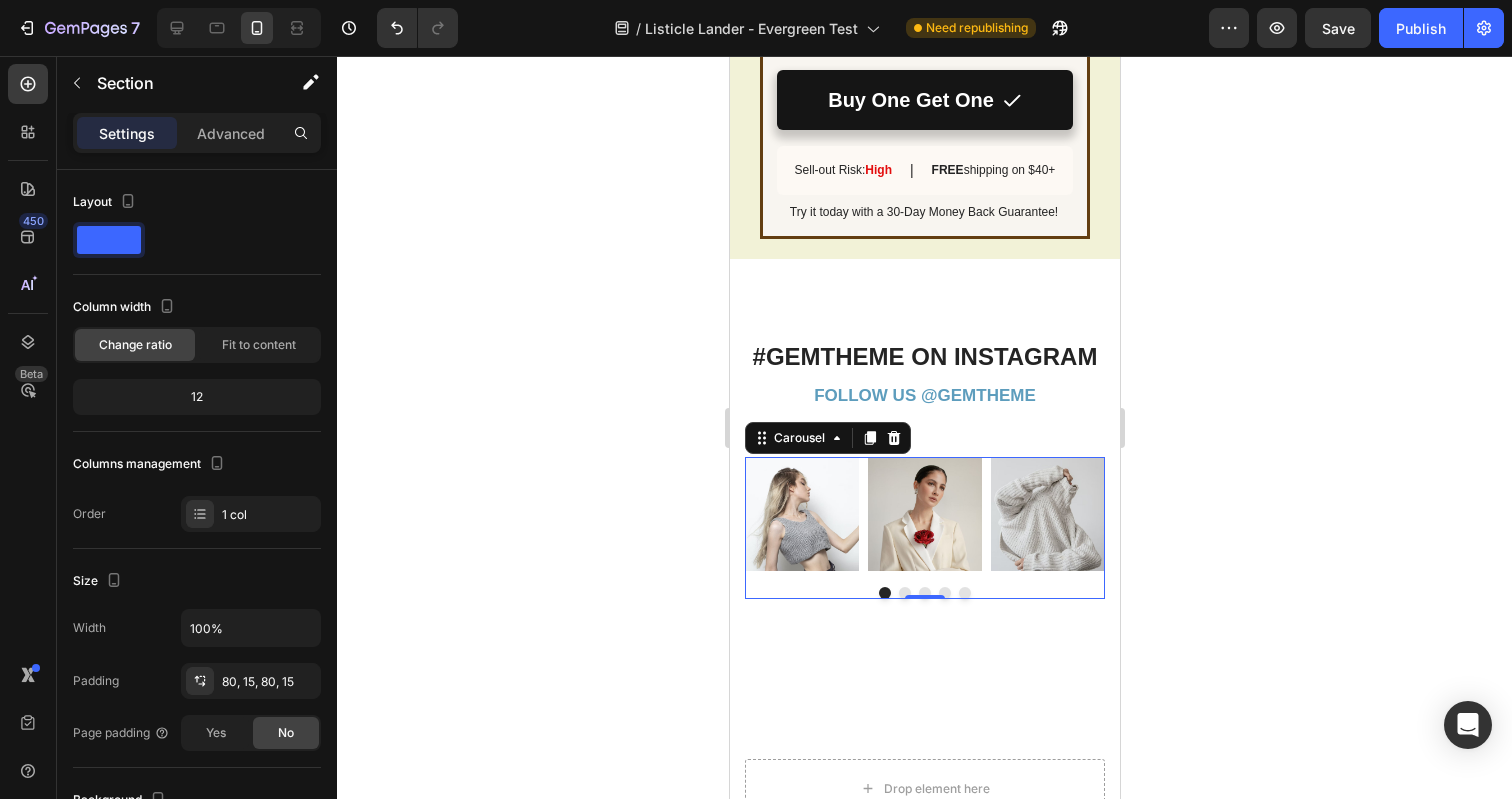 click on "Image Image Image Image Image Carousel   0" at bounding box center (924, 528) 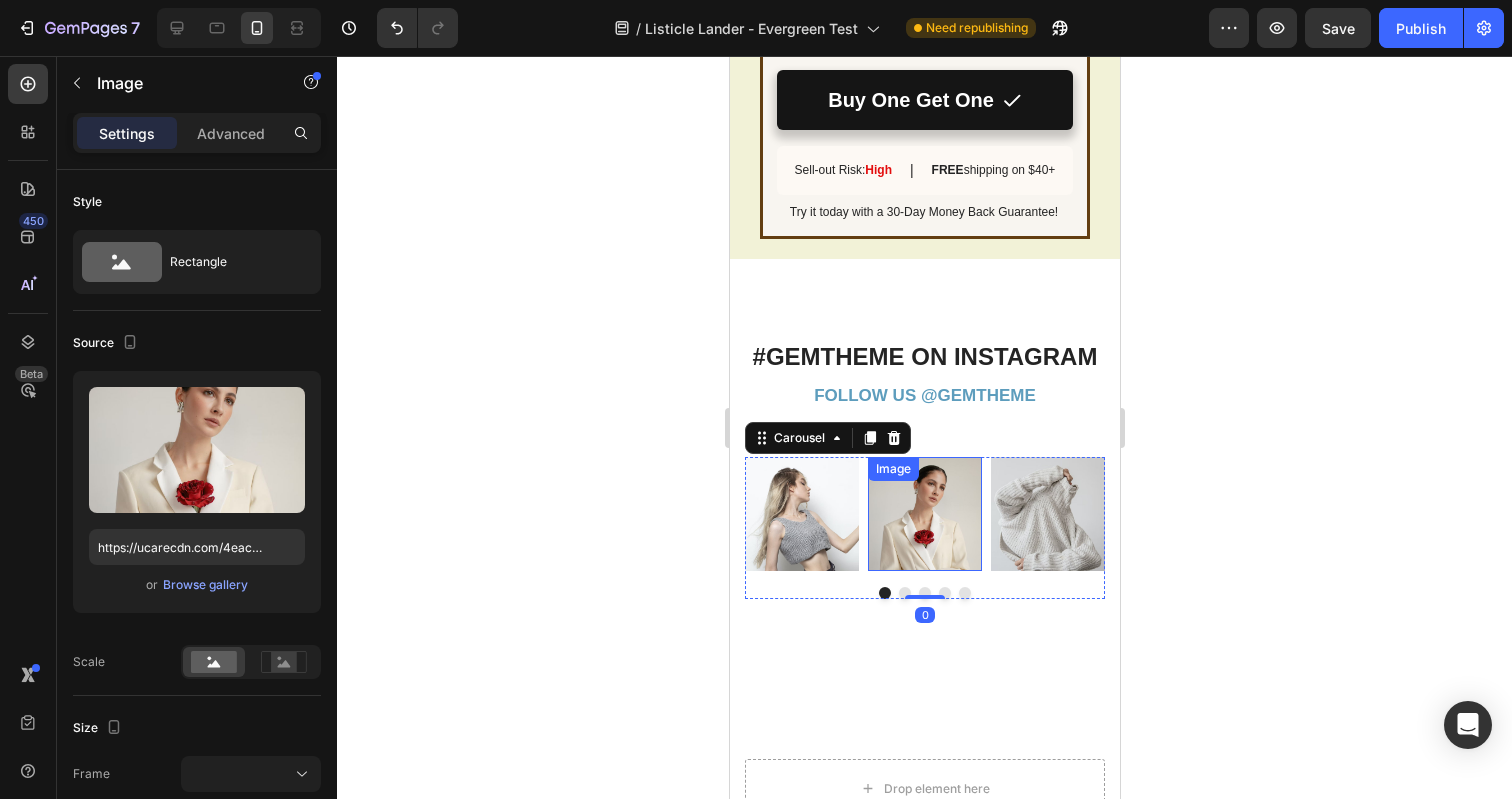click at bounding box center [924, 514] 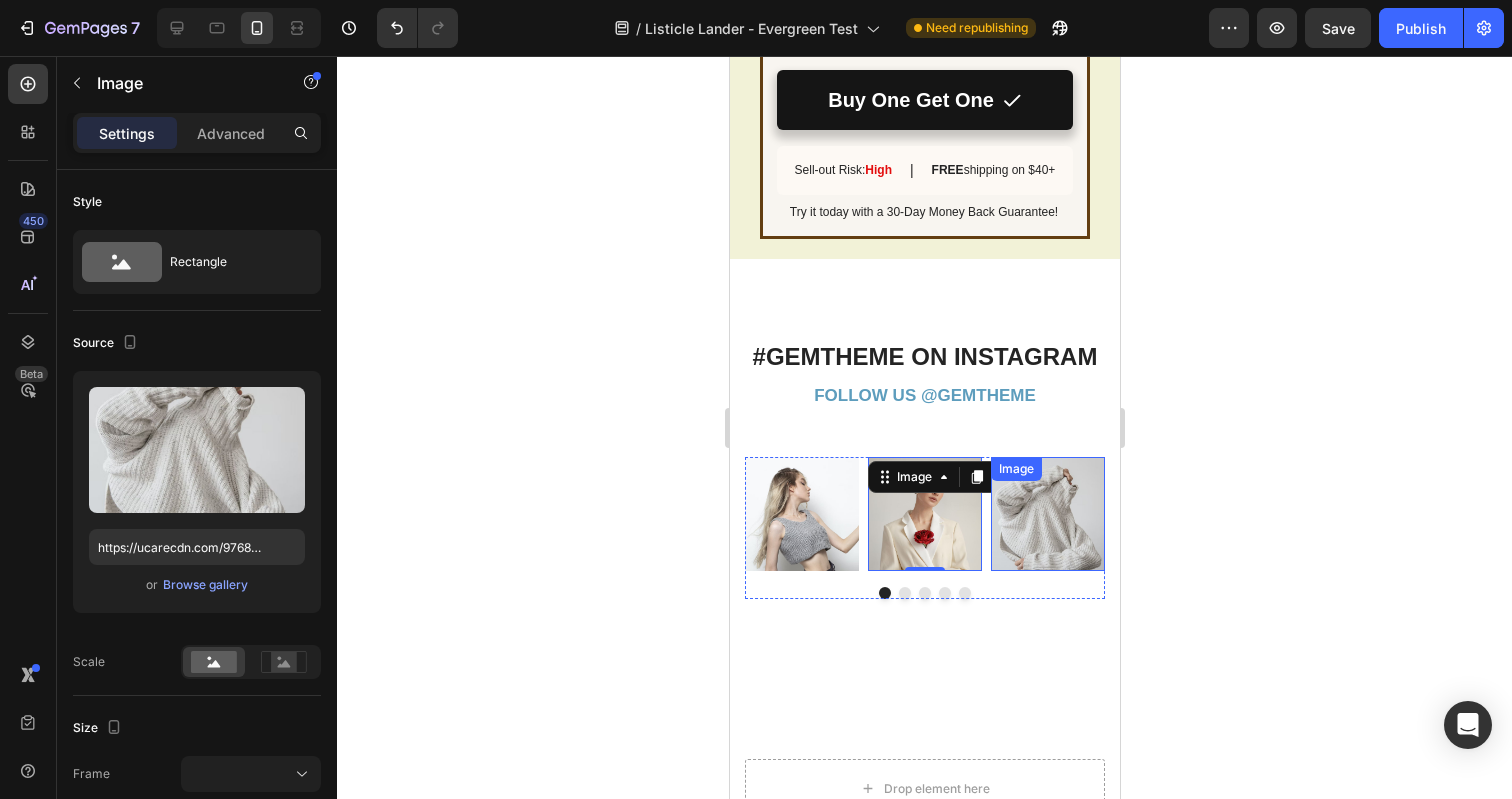 click at bounding box center (1047, 514) 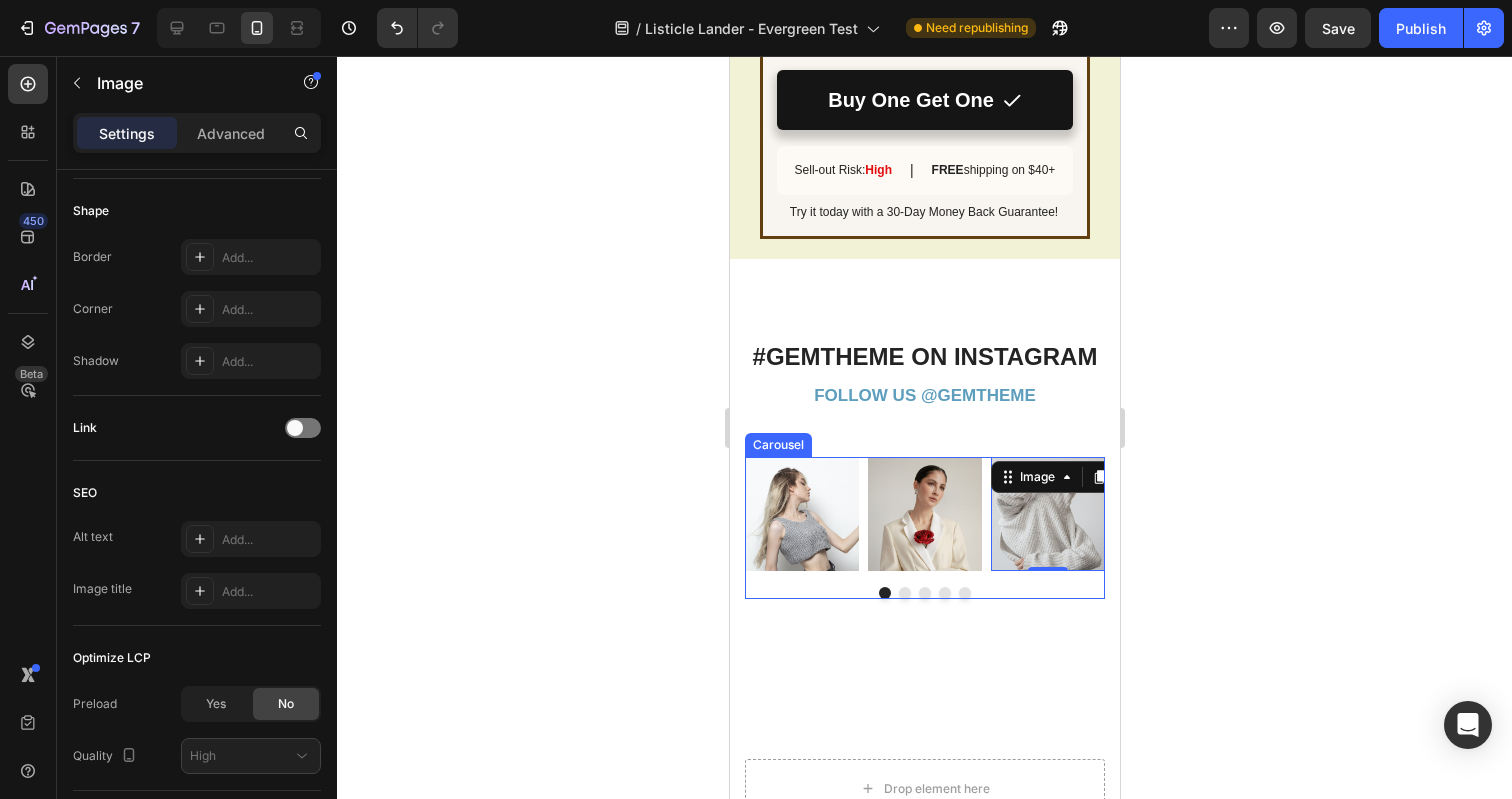 click on "Image Image Image   0 Image Image Carousel" at bounding box center (924, 528) 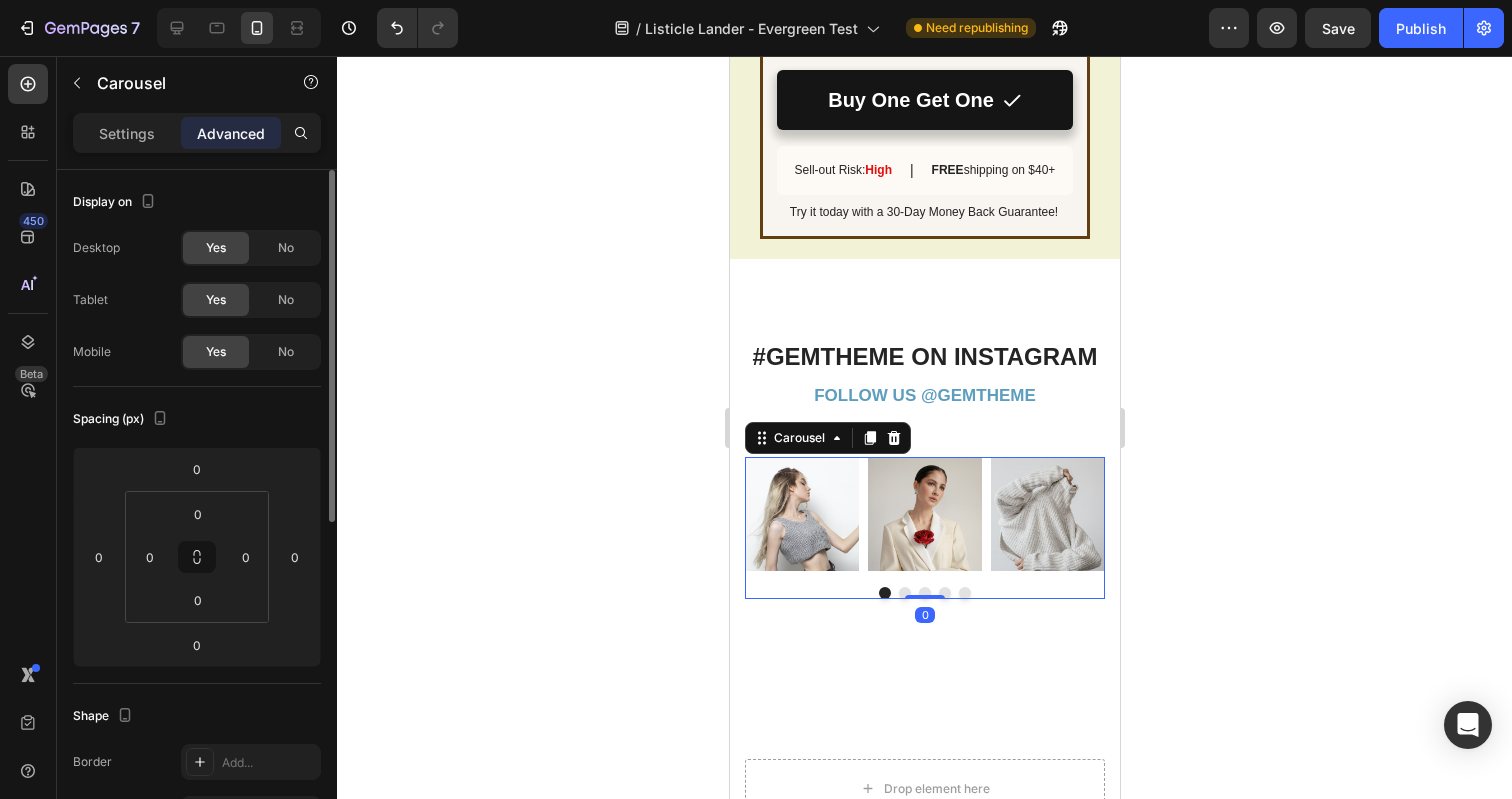 click at bounding box center [904, 593] 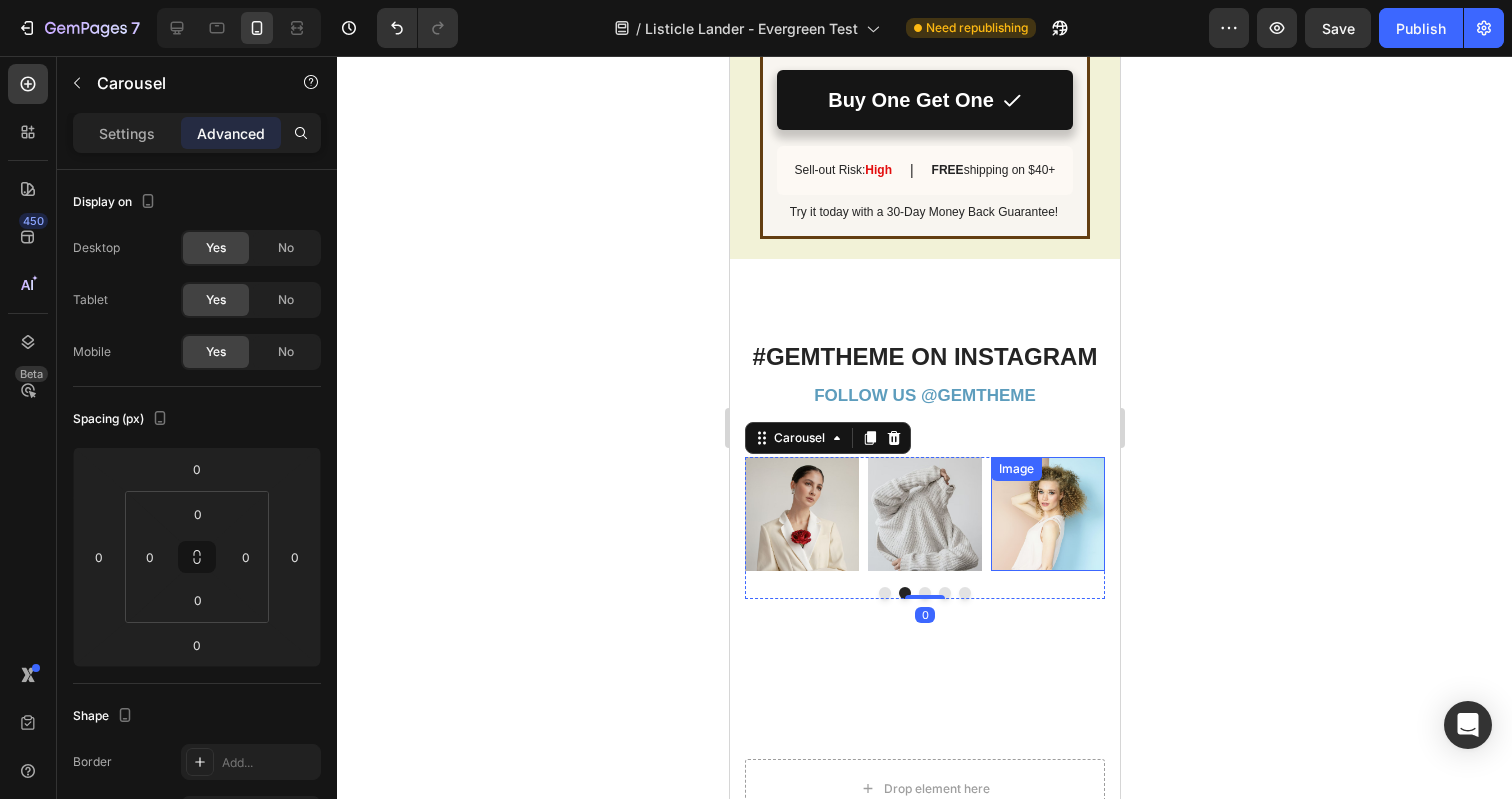 click at bounding box center (1047, 514) 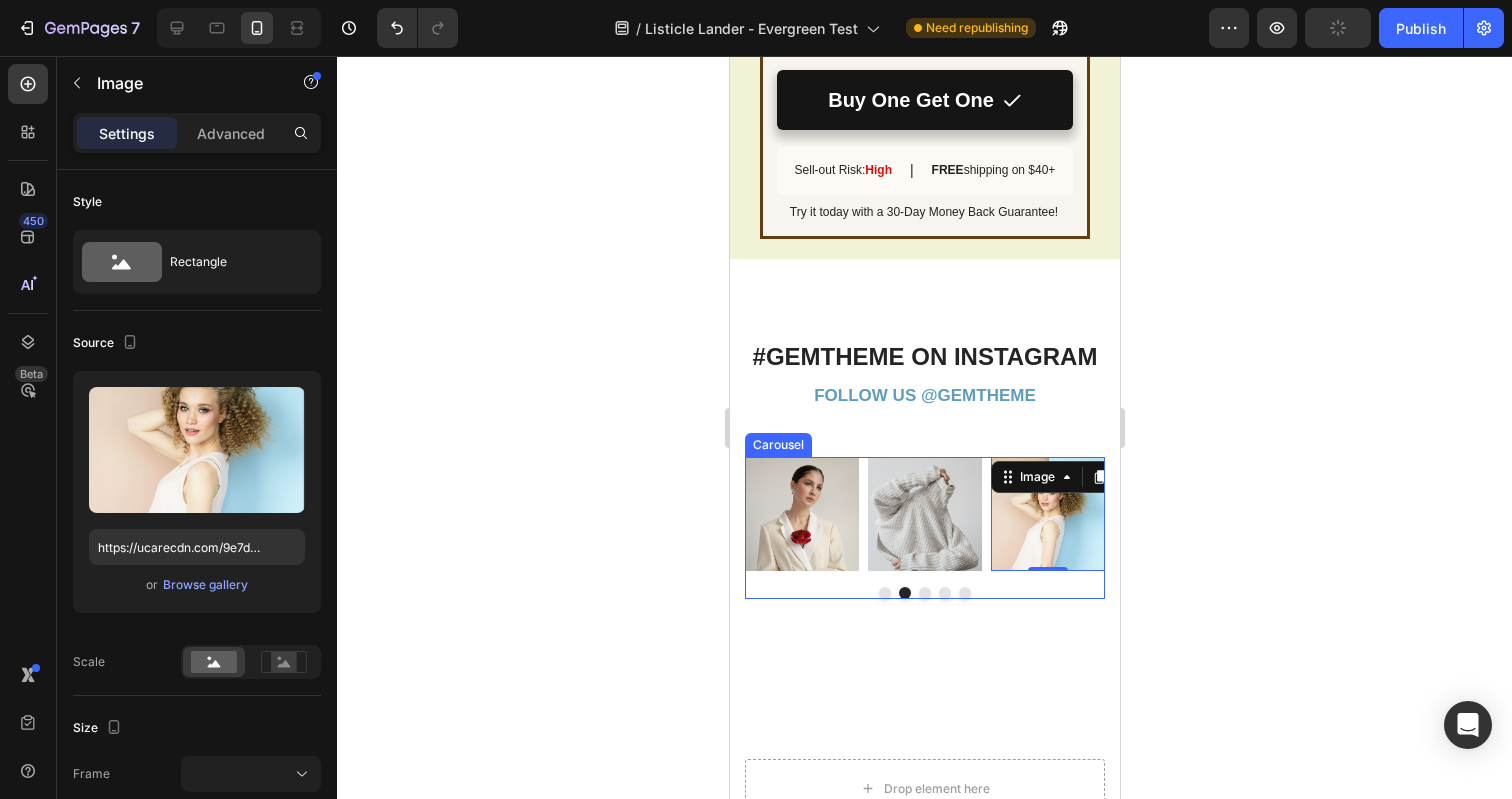 click at bounding box center [924, 593] 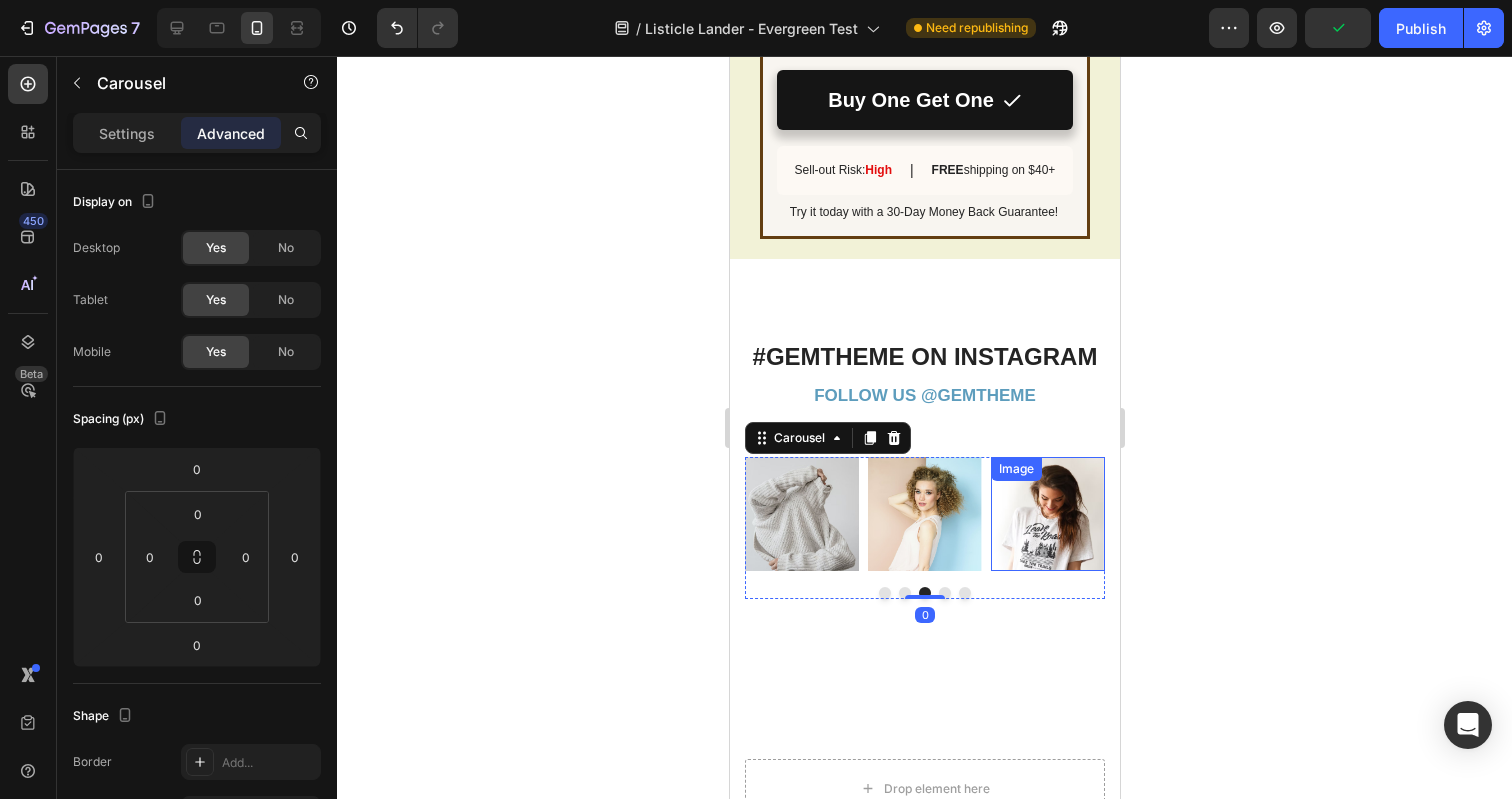 click at bounding box center (1047, 514) 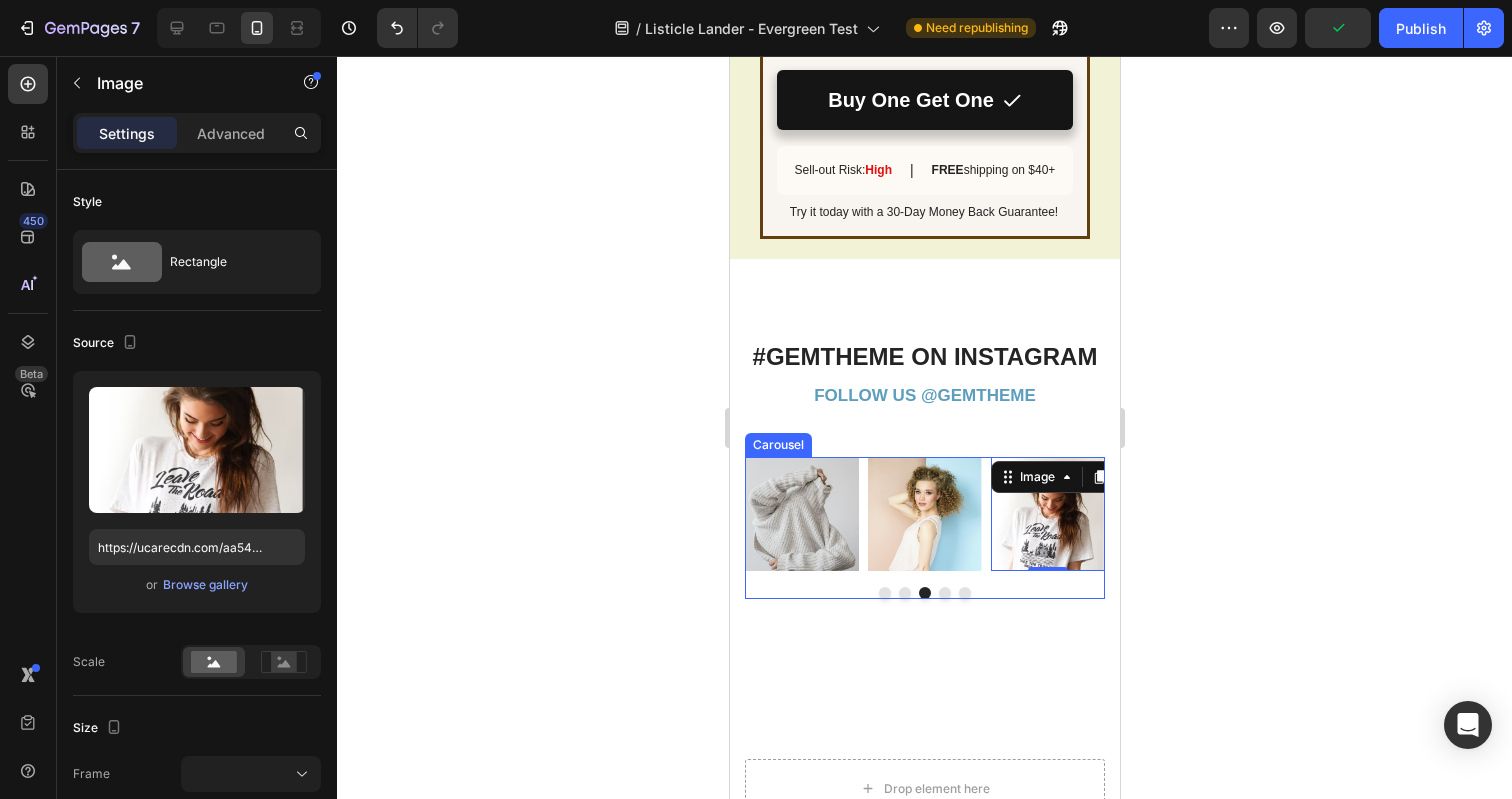click on "Image Image Image Image Image   0 Carousel" at bounding box center (924, 528) 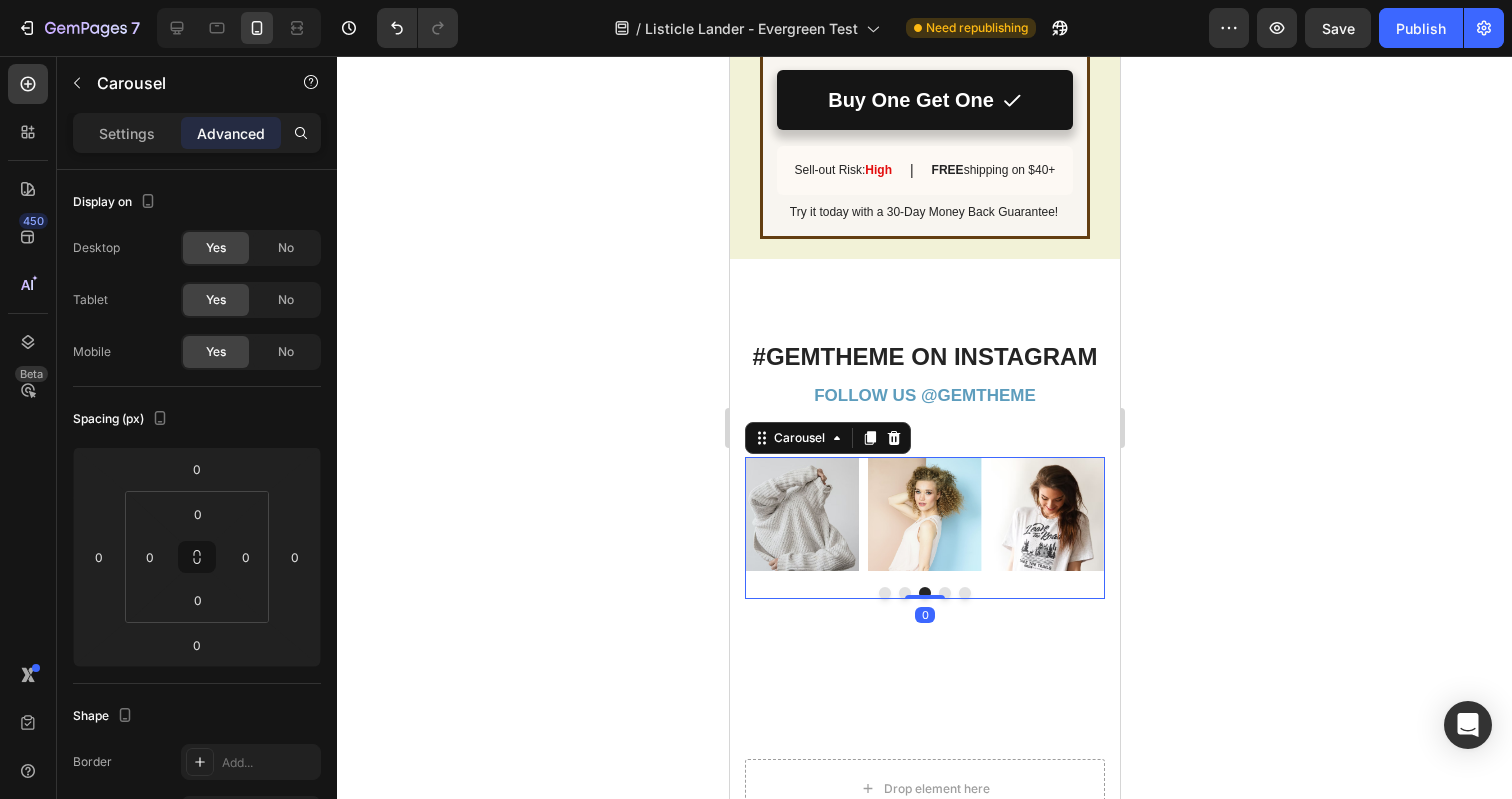 click at bounding box center [944, 593] 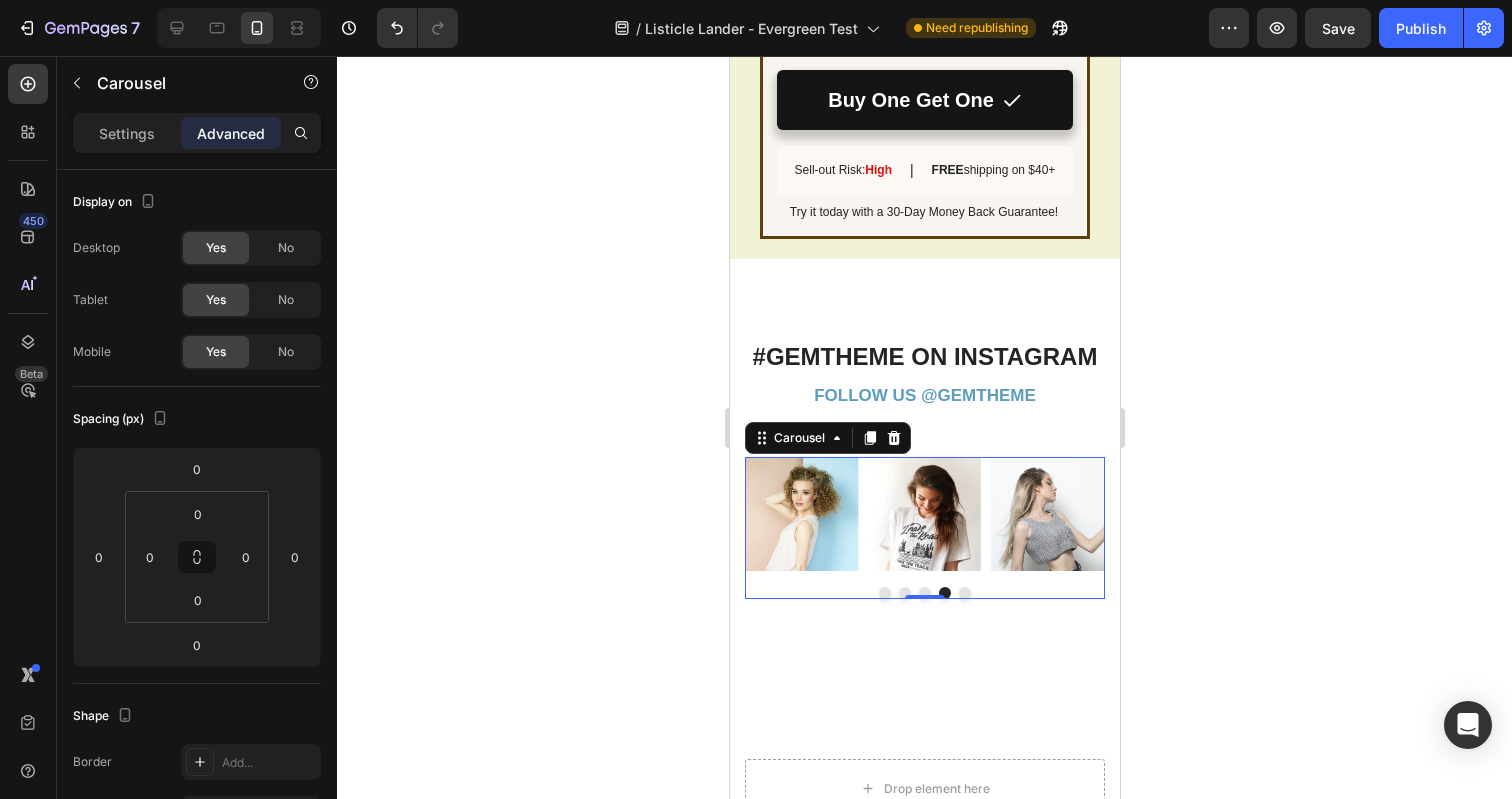 click at bounding box center [964, 593] 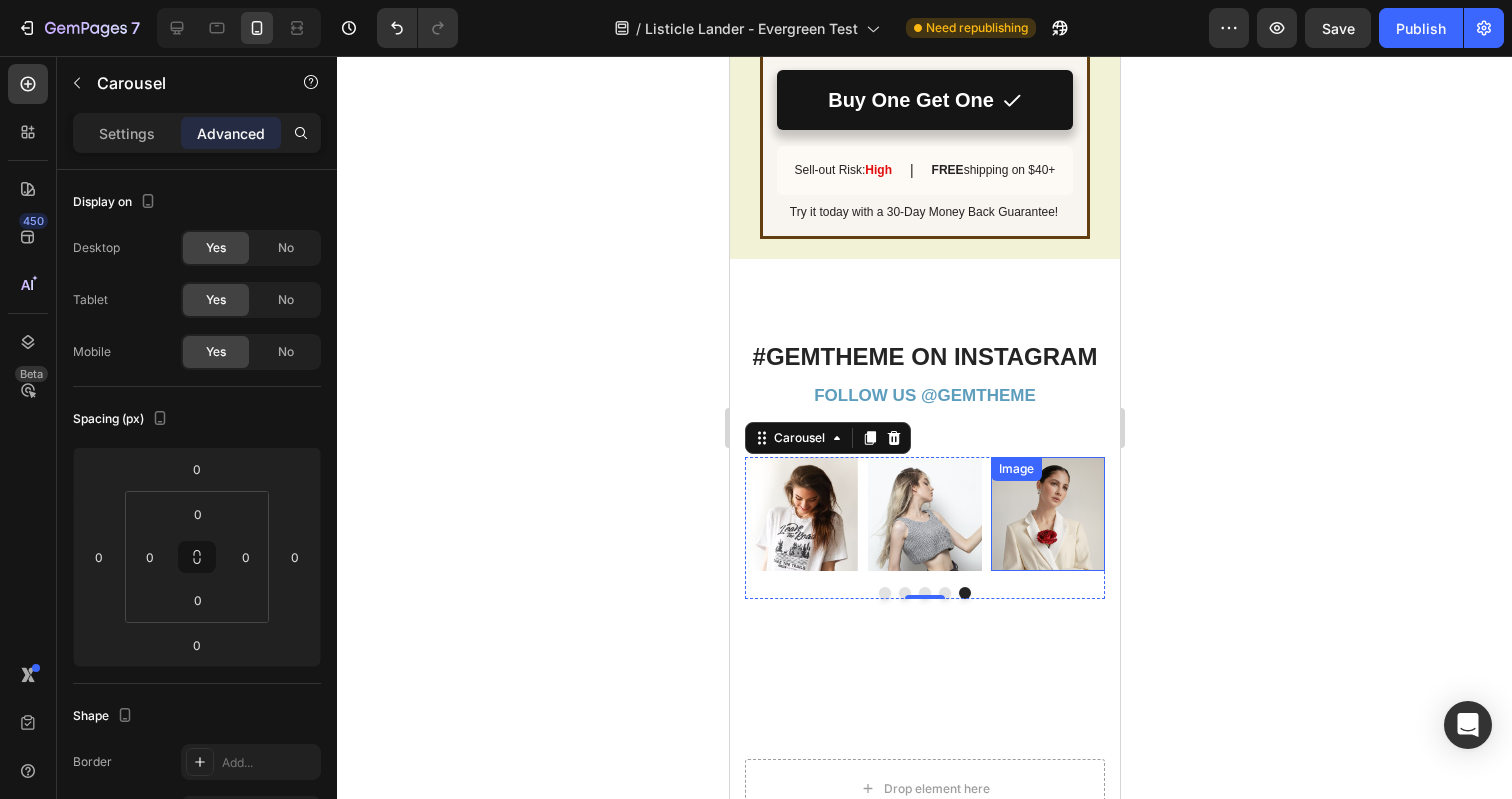 click at bounding box center (1047, 514) 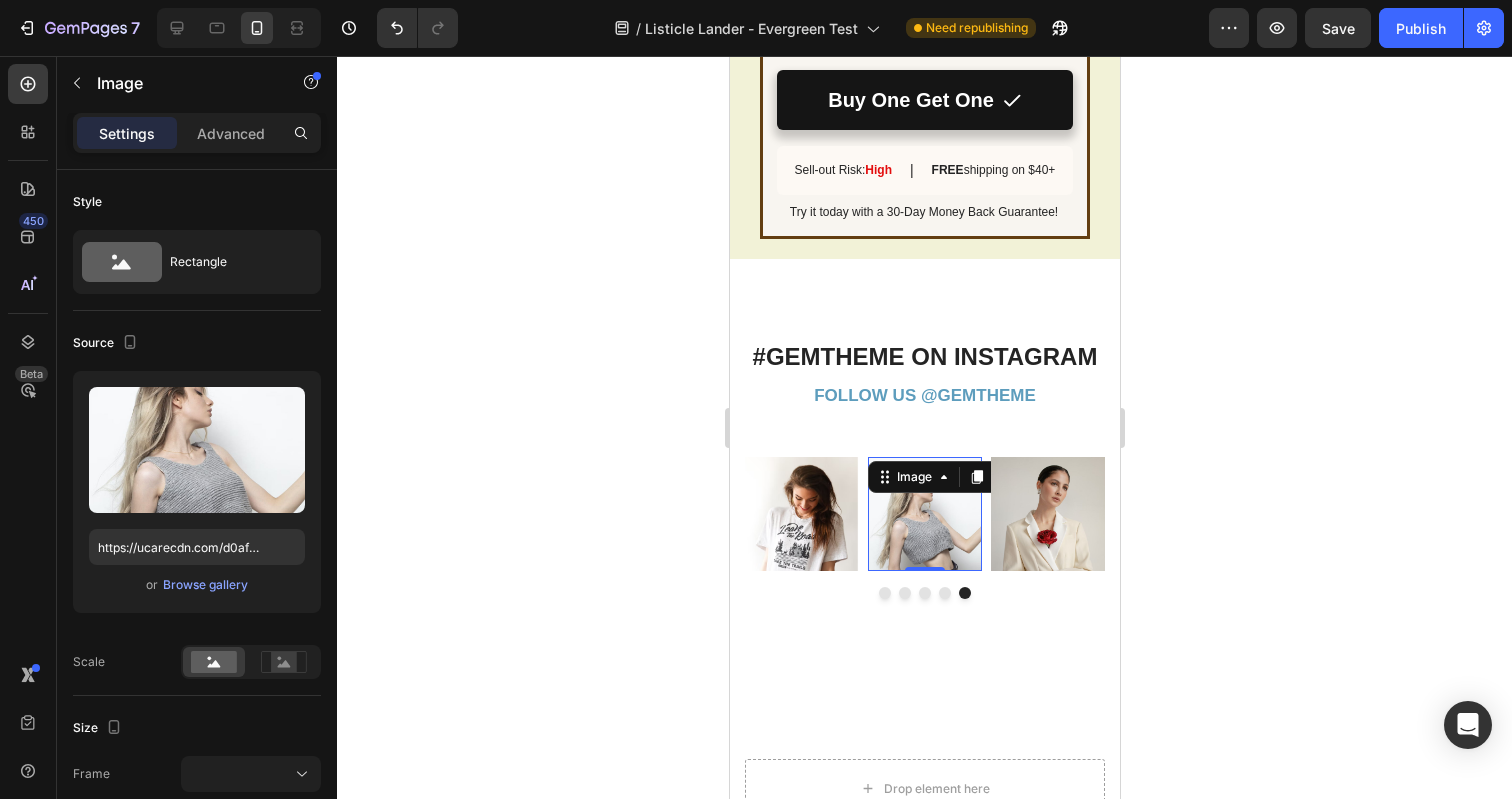 click at bounding box center (924, 514) 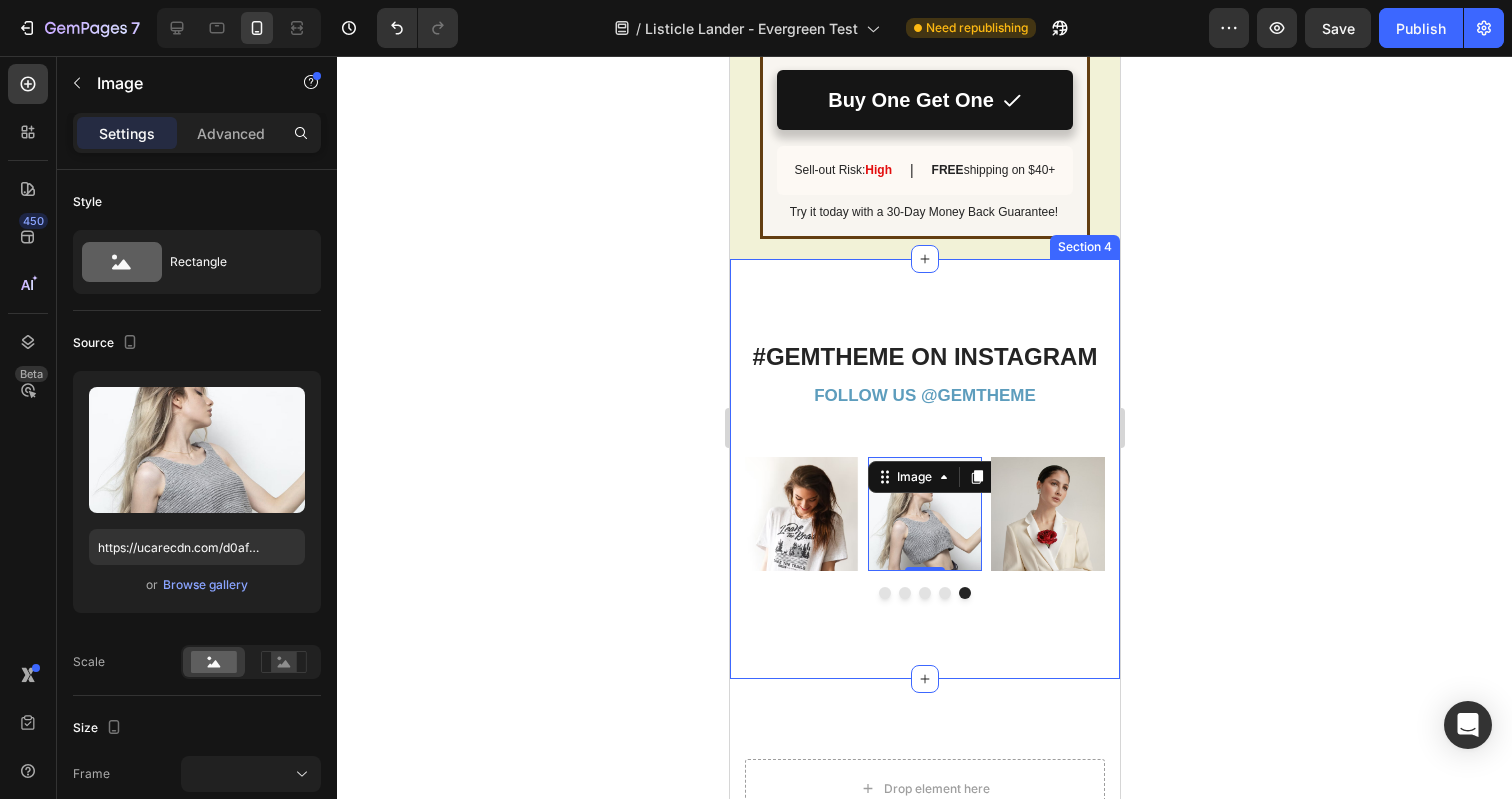 click on "#GEMTHEME ON INSTAGRAM Heading FOLLOW US @GEMTHEME Text block Row Image   0 Image Image Image Image Carousel Row Section 4" at bounding box center [924, 468] 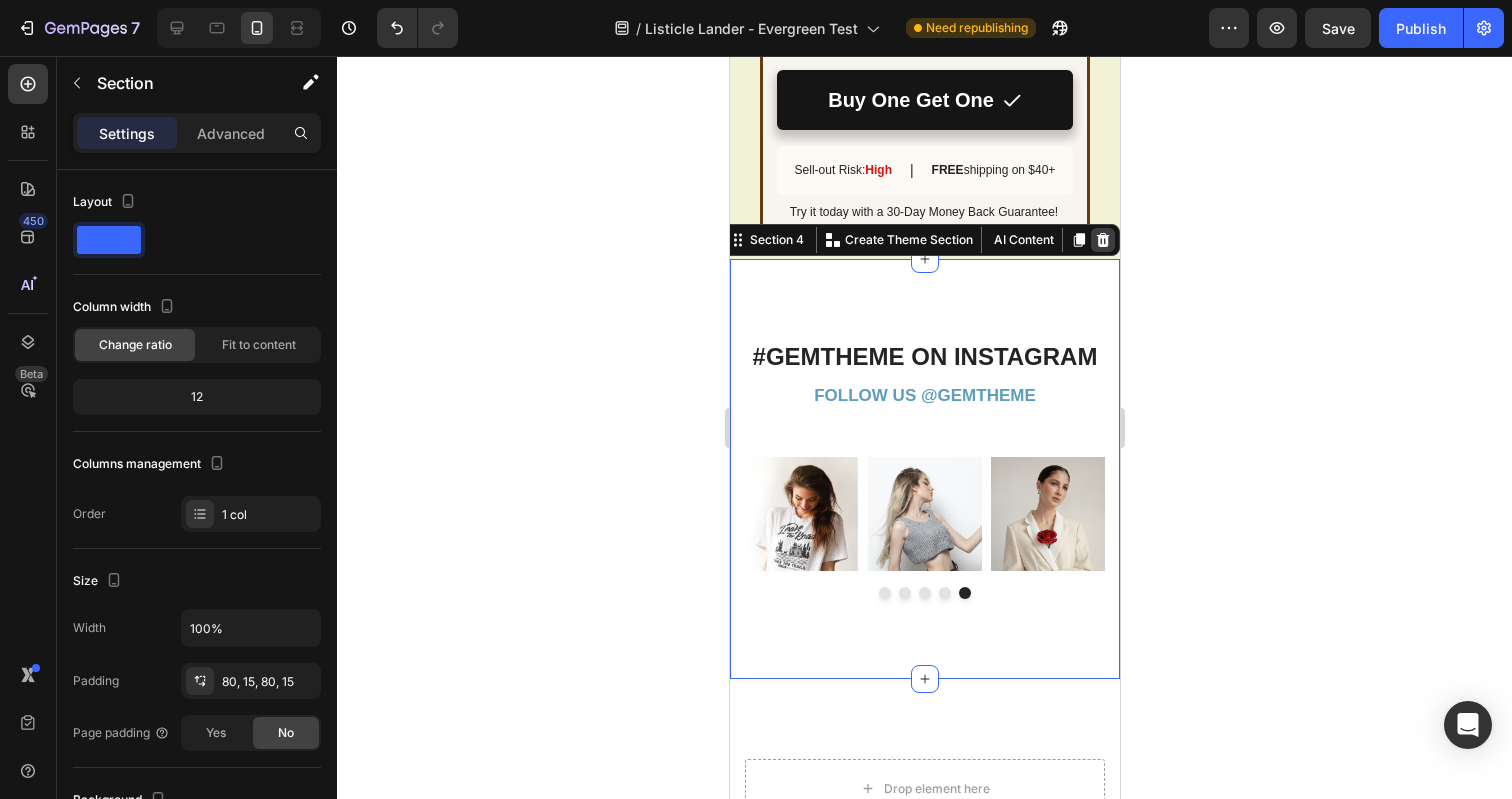 click 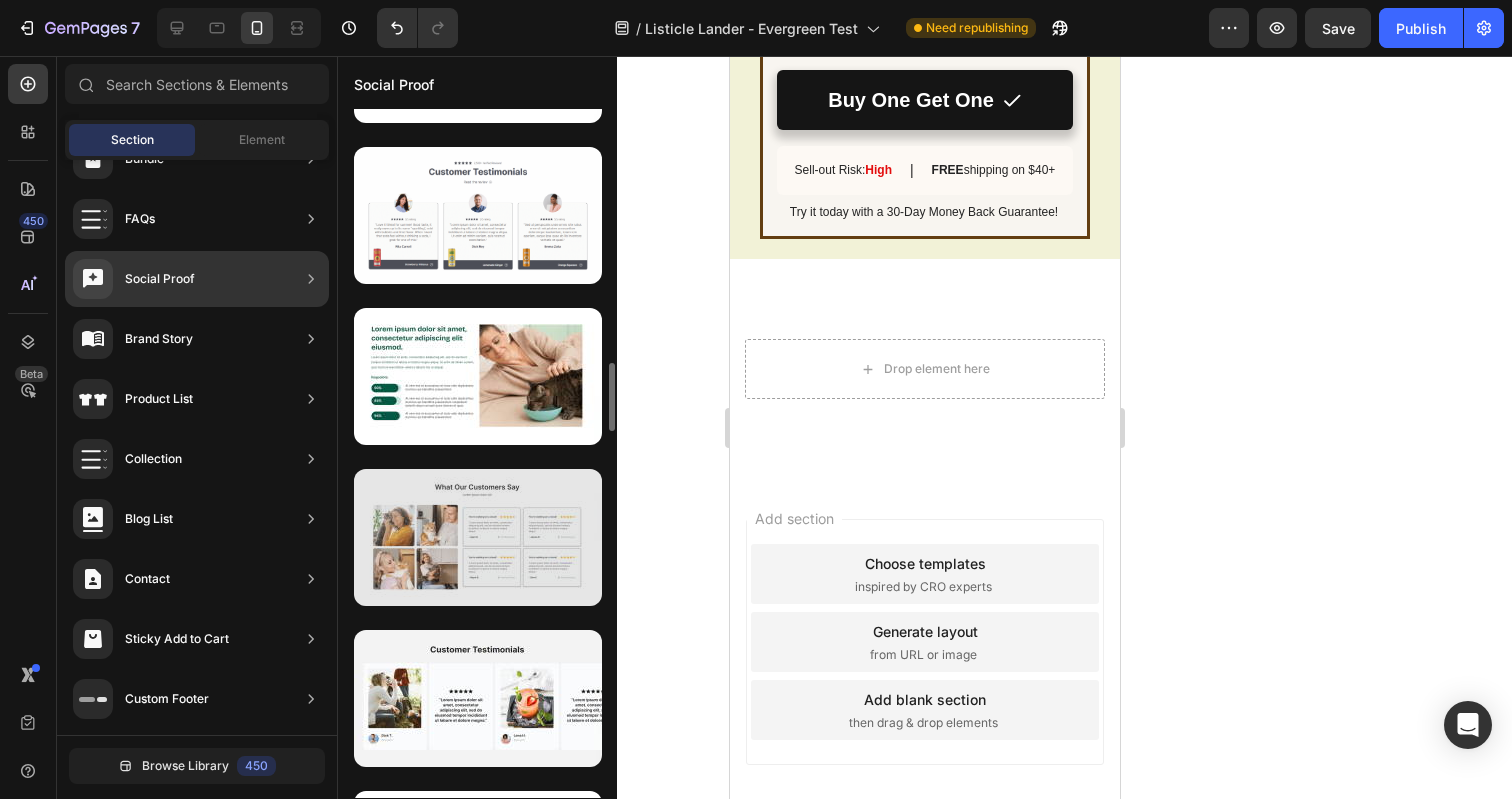 scroll, scrollTop: 2720, scrollLeft: 0, axis: vertical 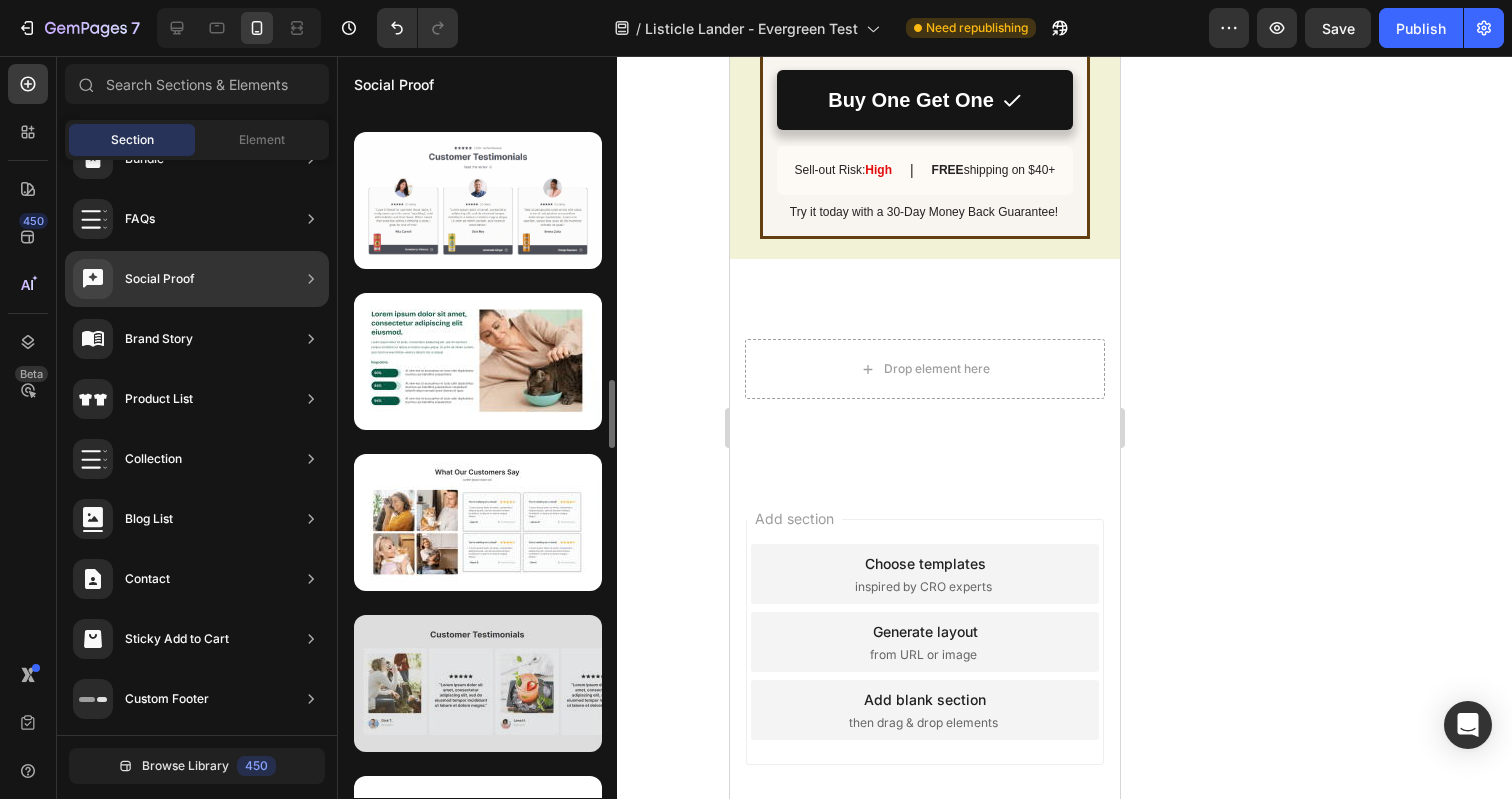 click at bounding box center [478, 683] 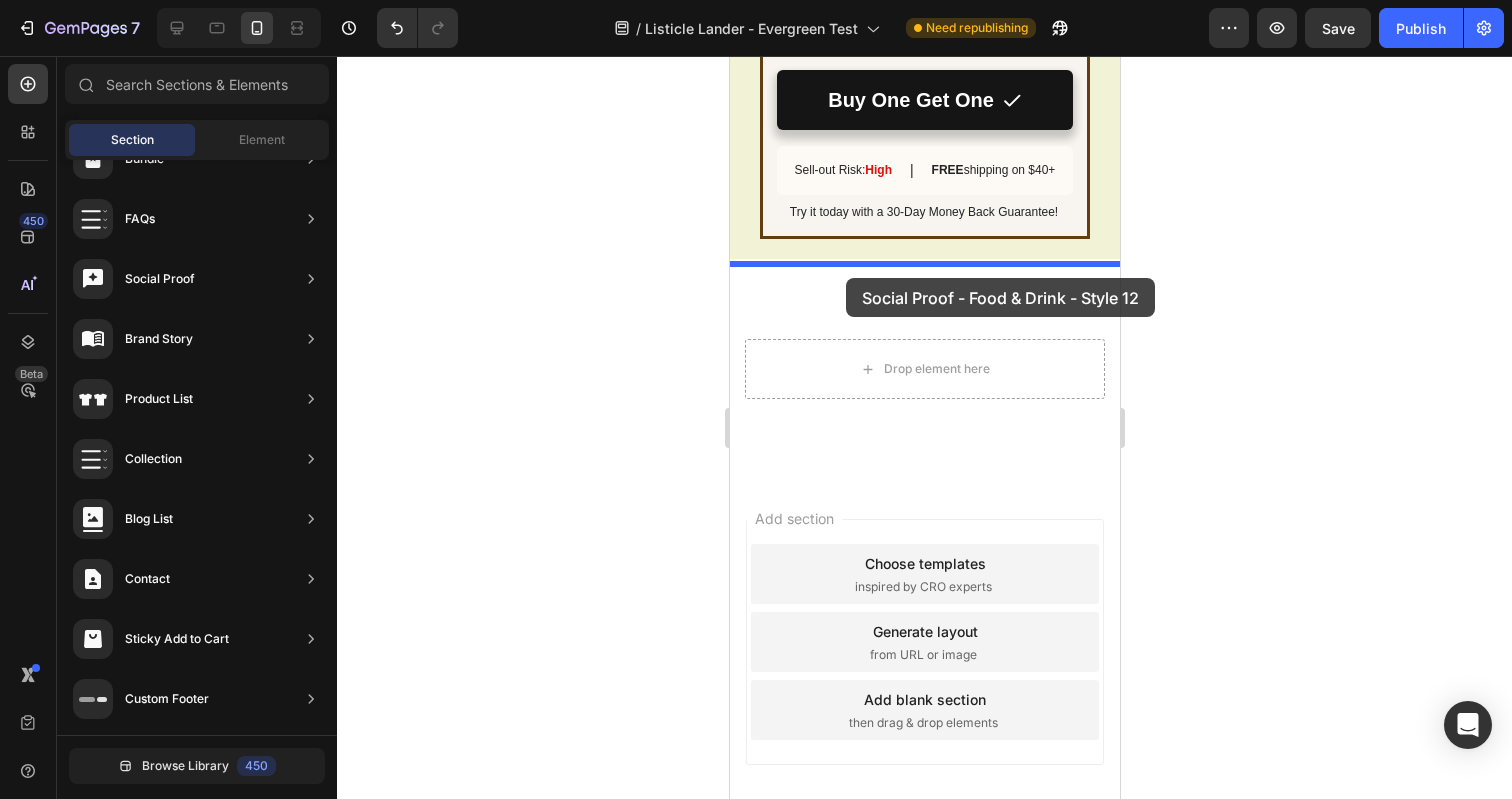 drag, startPoint x: 1185, startPoint y: 725, endPoint x: 845, endPoint y: 278, distance: 561.61285 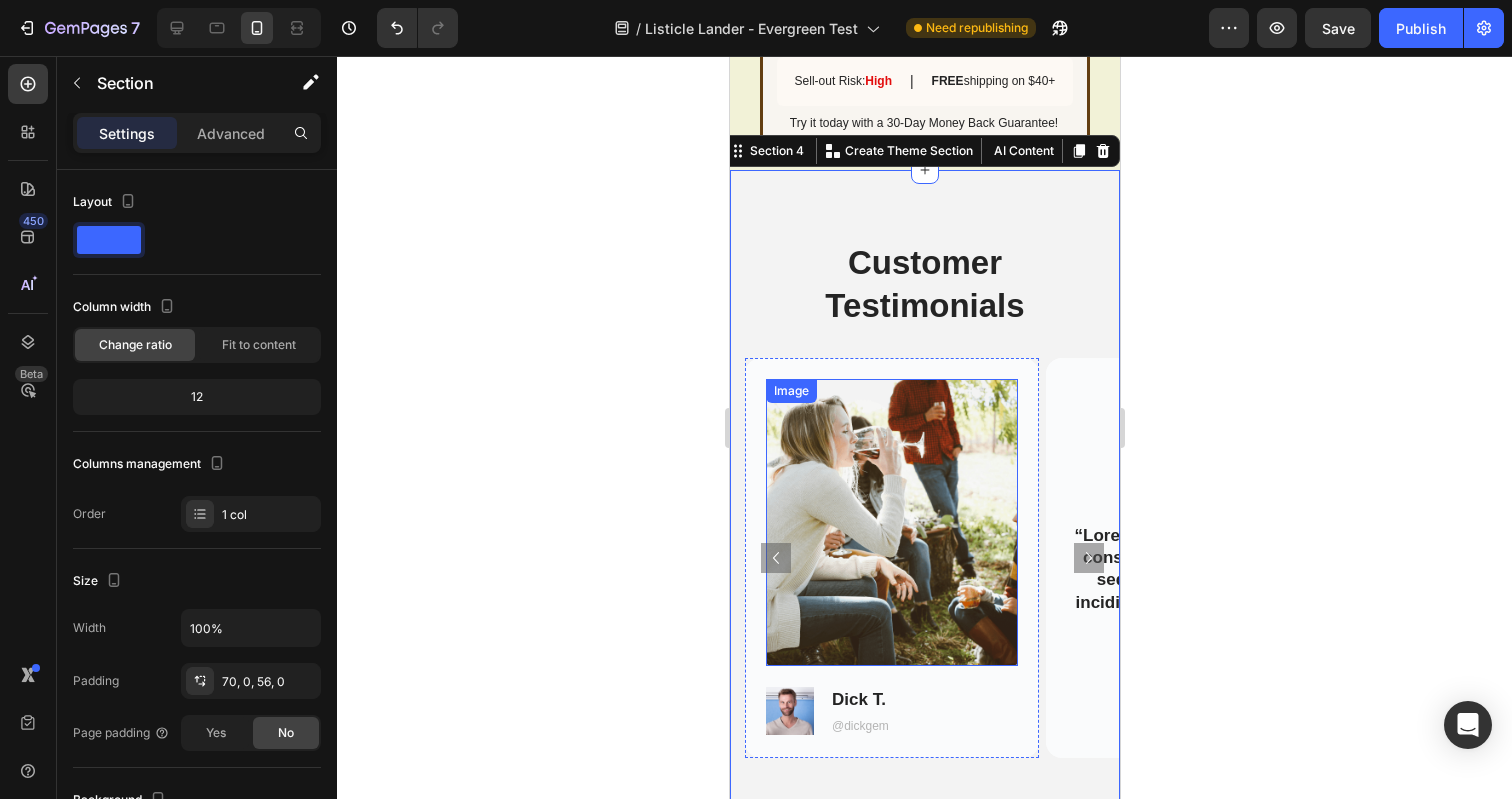 scroll, scrollTop: 5625, scrollLeft: 0, axis: vertical 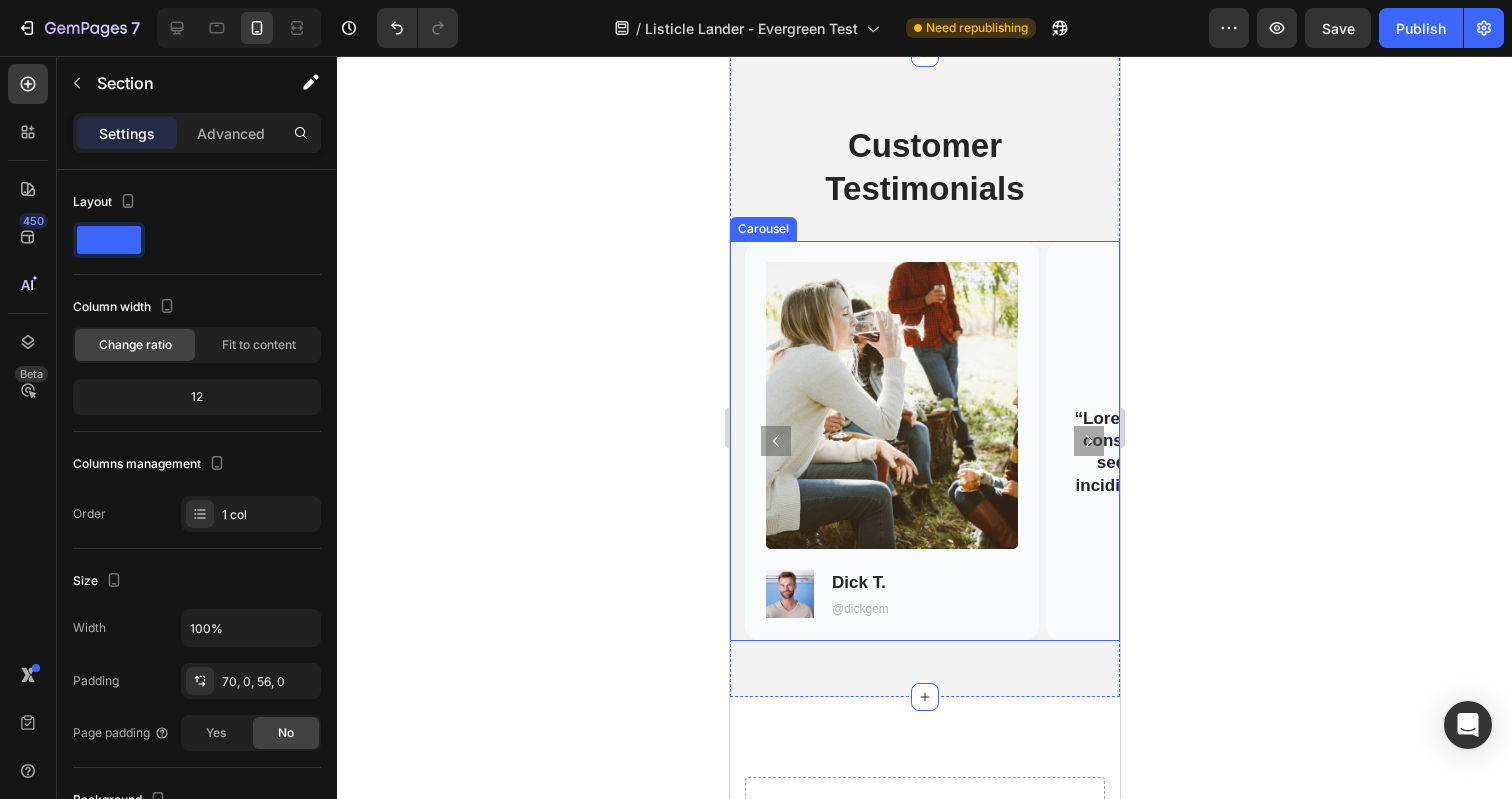 click 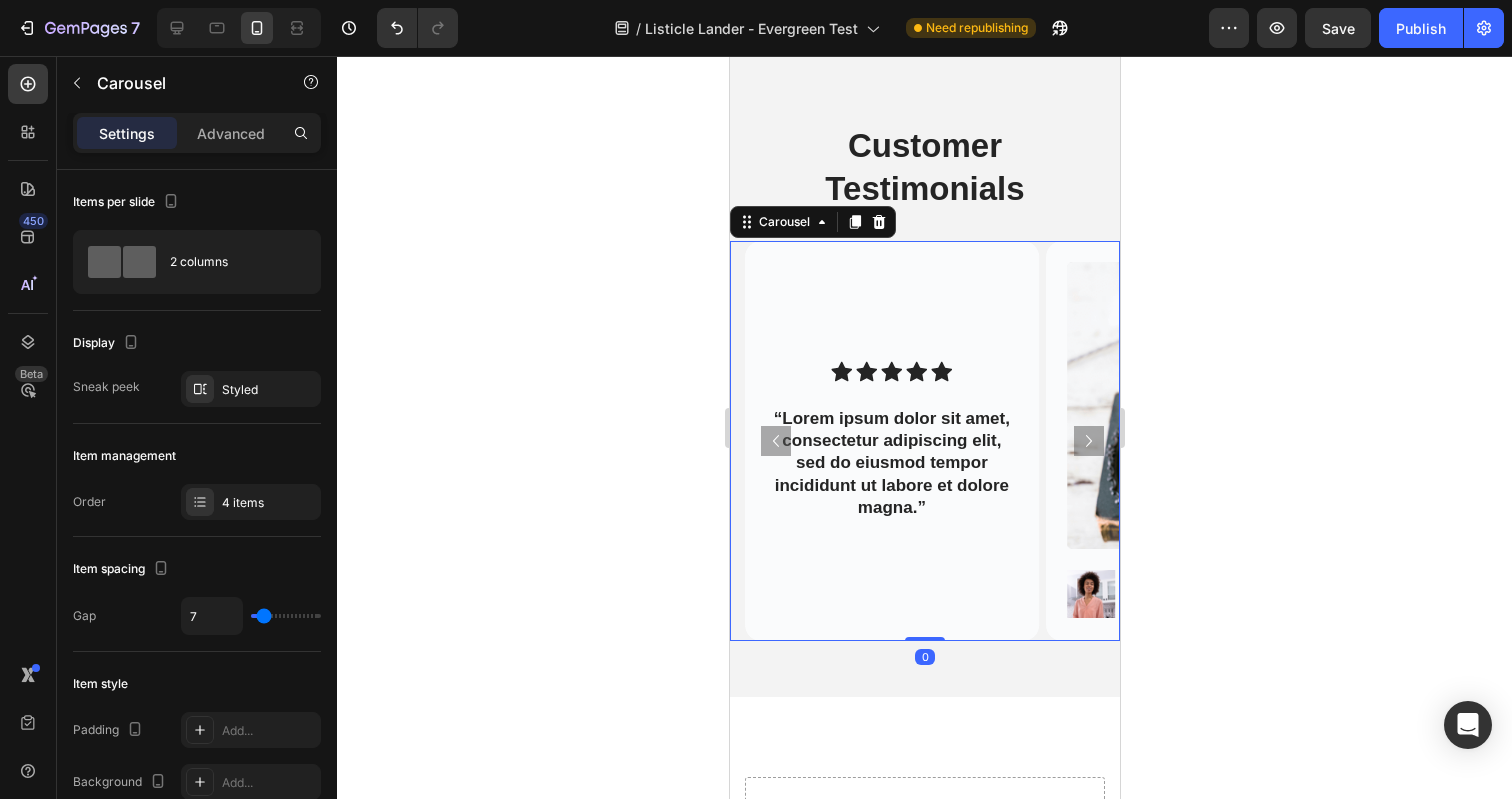 click 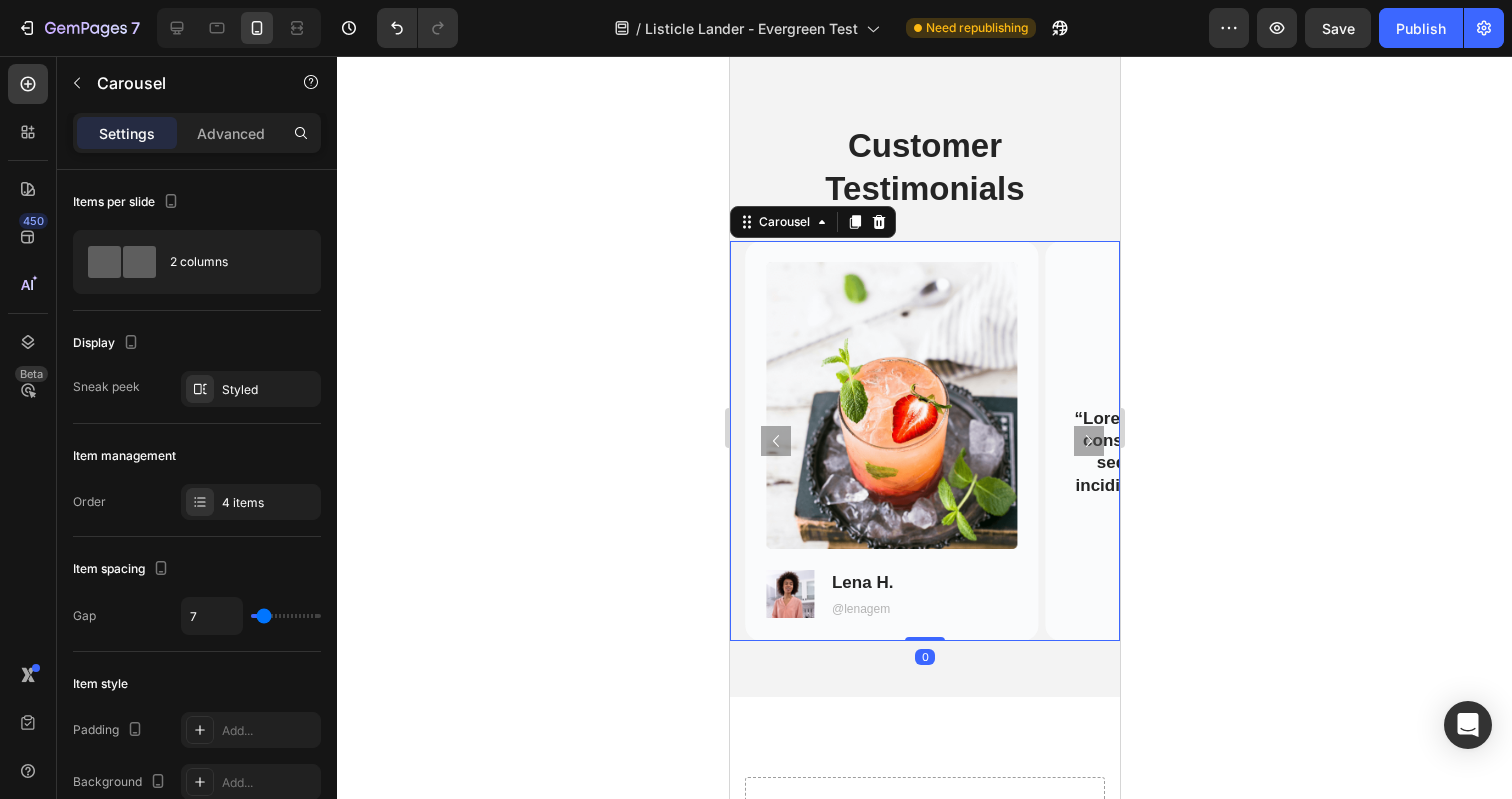 click 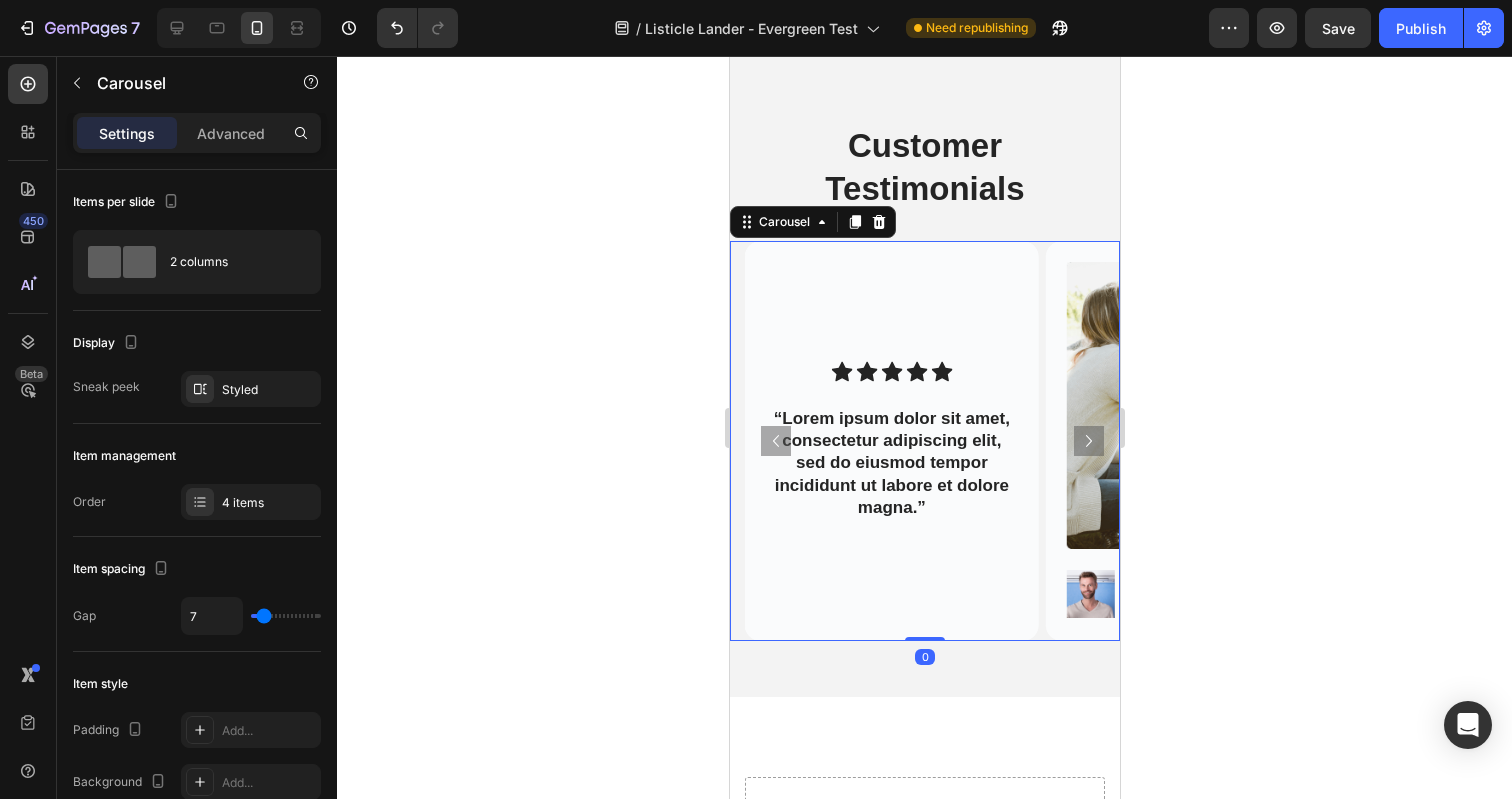 click 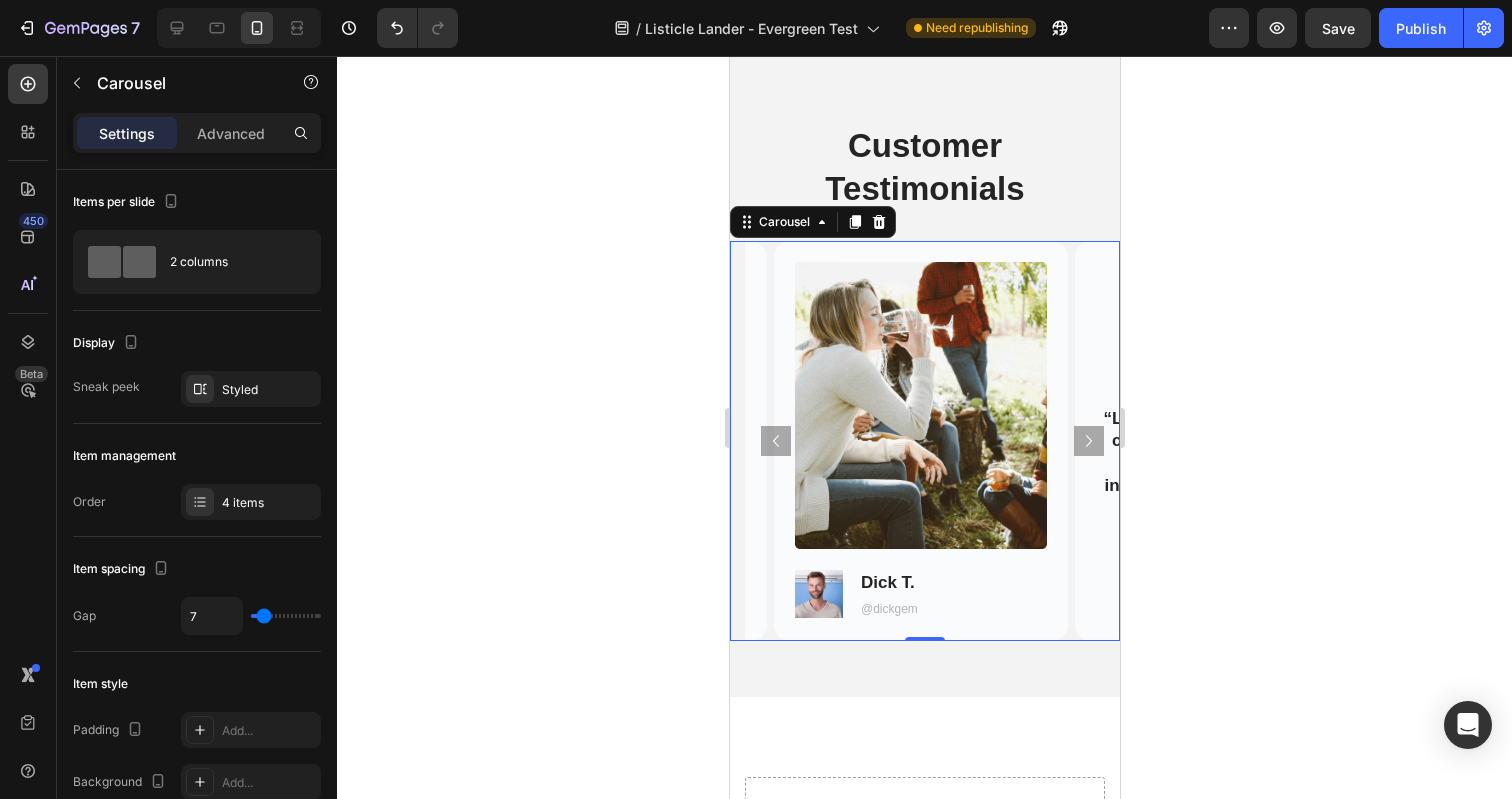 click 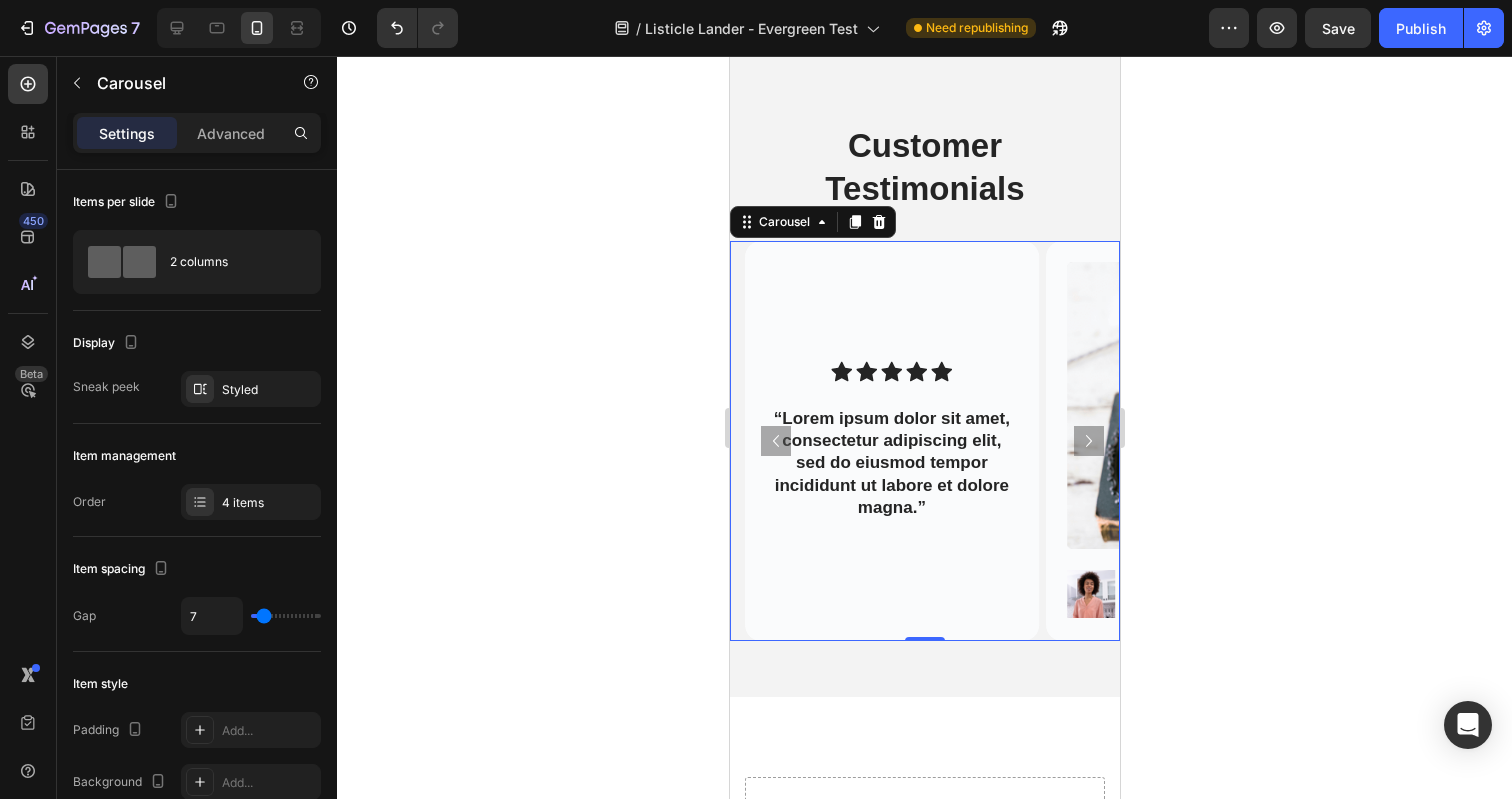 click 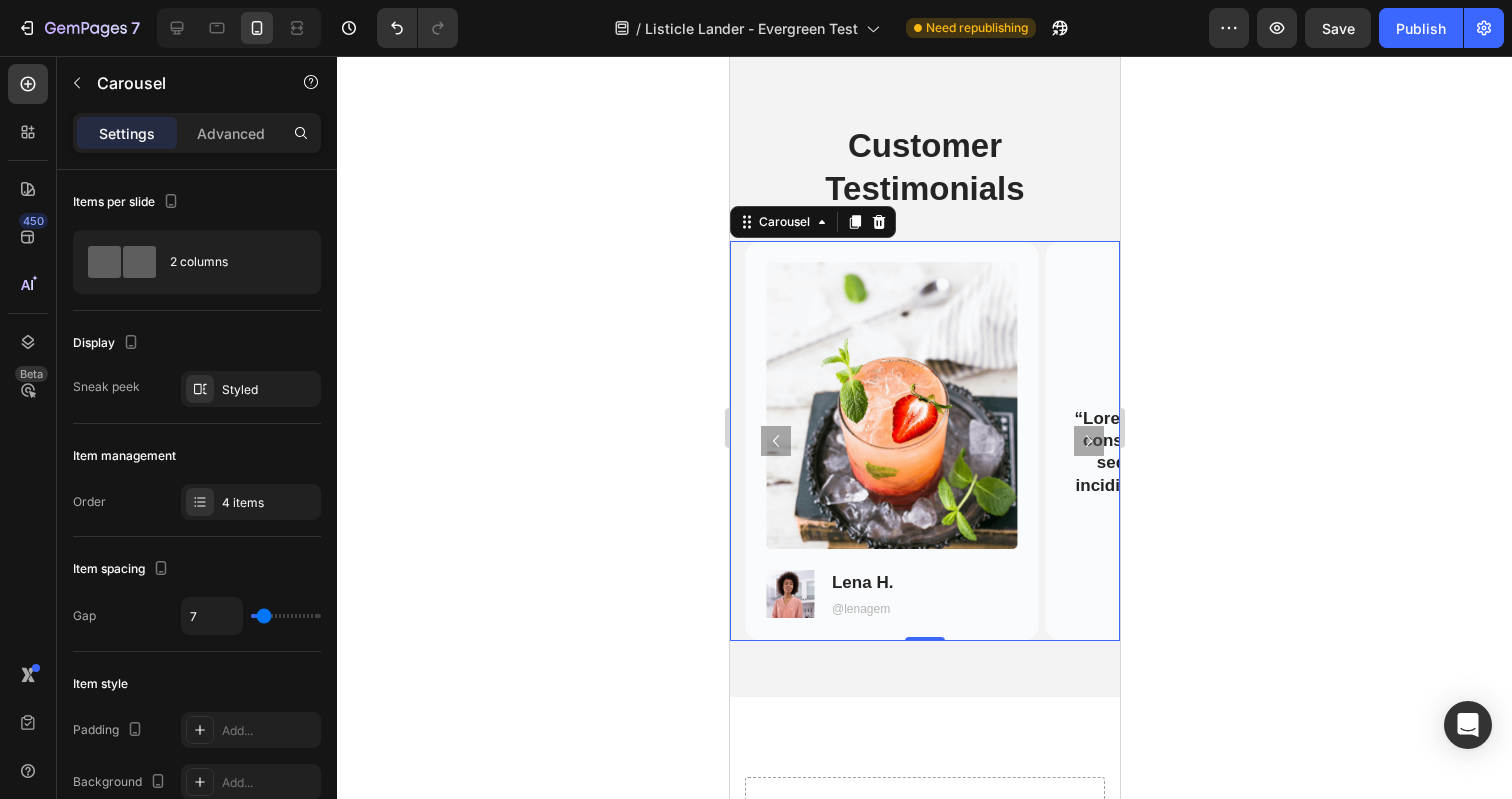 click 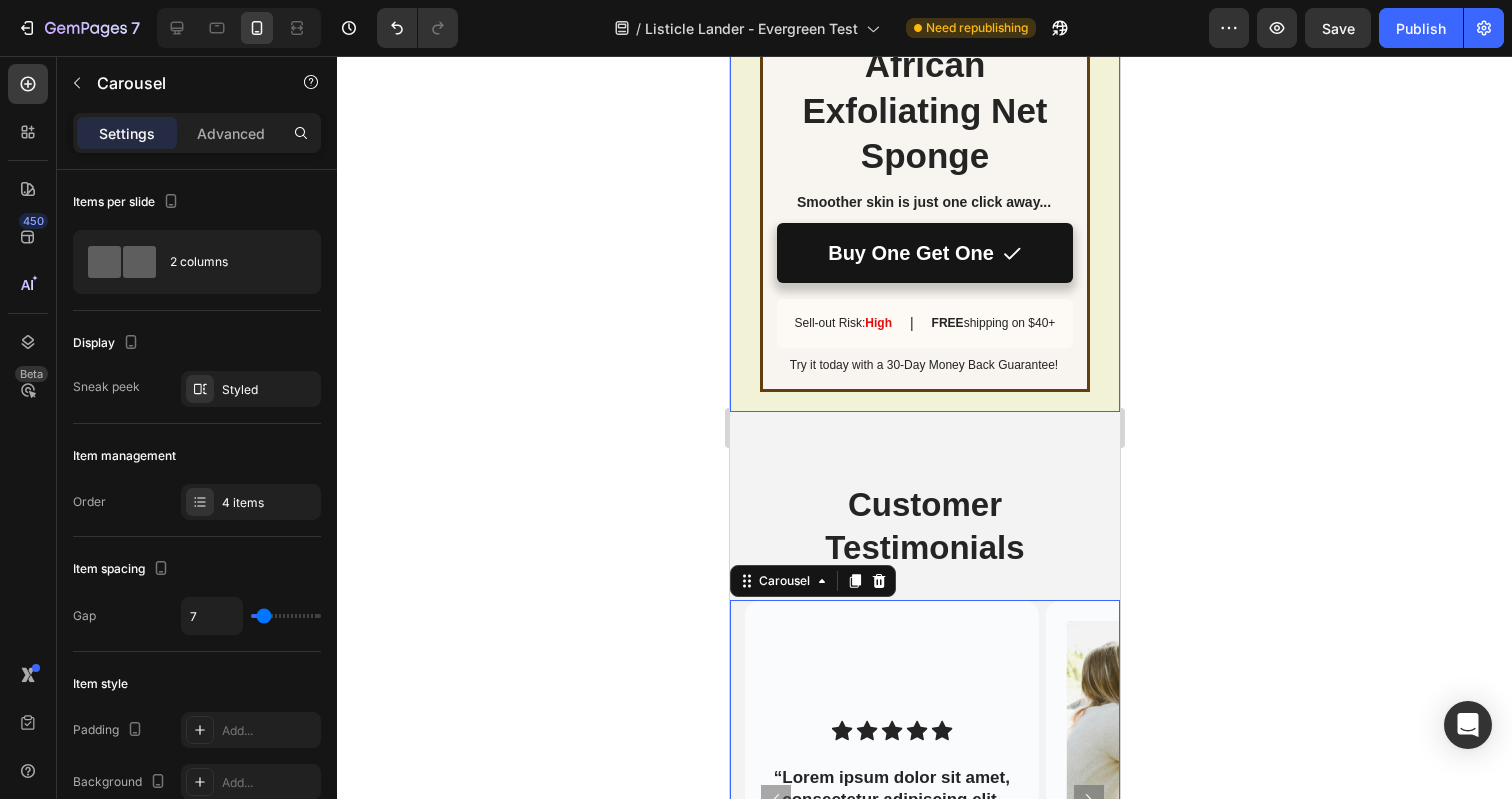 scroll, scrollTop: 5252, scrollLeft: 0, axis: vertical 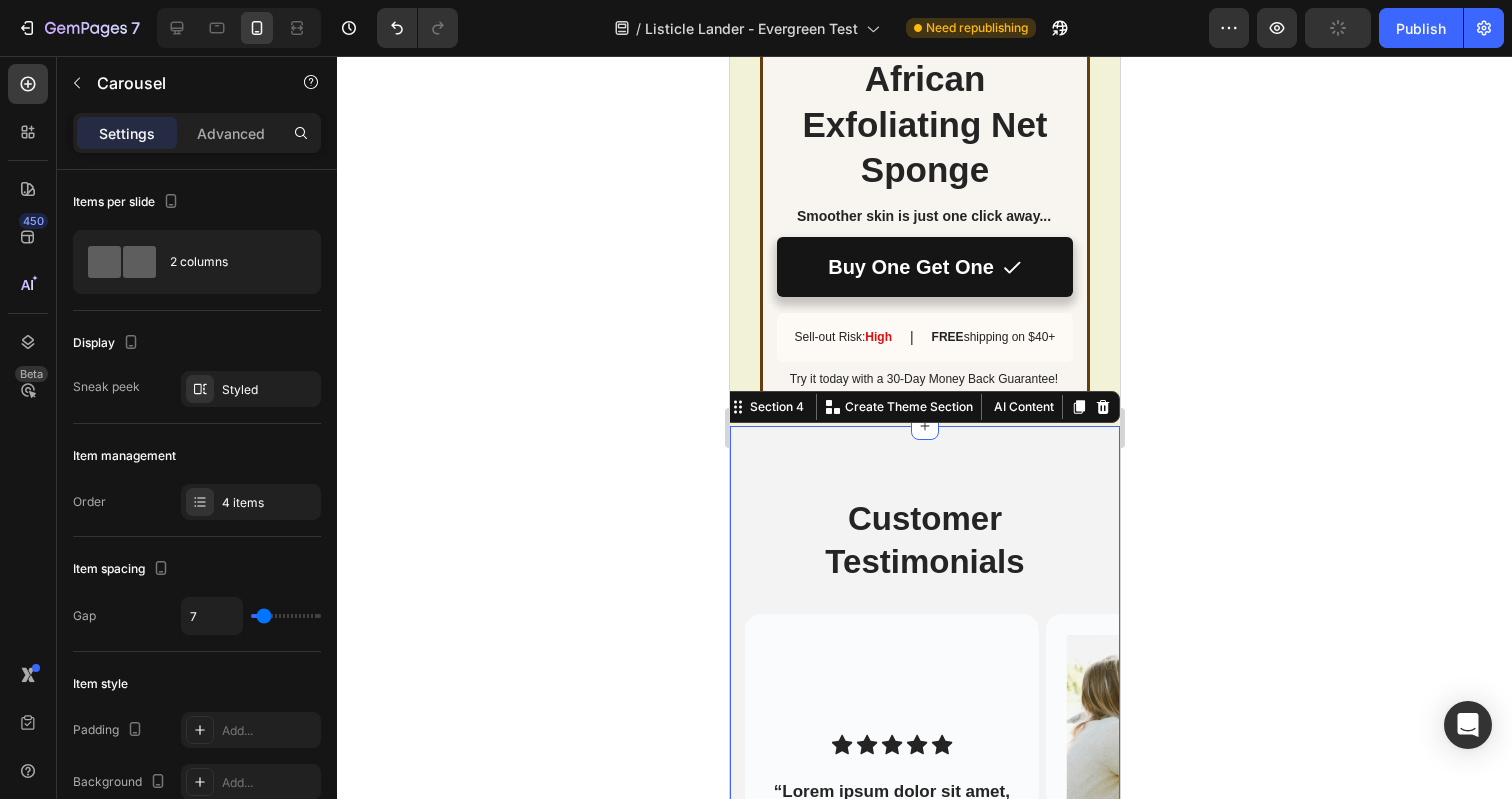 click on "Customer Testimonials Heading Row
Image Image Dick T. Text Block @dickgem Text Block Row Hero Banner Icon Icon Icon Icon Icon Icon List “Lorem ipsum dolor sit amet, consectetur adipiscing elit, sed do eiusmod tempor incididunt ut labore et dolore magna.” Text Block Hero Banner Image Image Lena H. Text Block @lenagem Text Block Row Hero Banner Icon Icon Icon Icon Icon Icon List “Lorem ipsum dolor sit amet, consectetur adipiscing elit, sed do eiusmod tempor incididunt ut labore et dolore magna.” Text Block Hero Banner
Carousel Section 4   Create Theme Section AI Content Write with GemAI What would you like to describe here? Tone and Voice Persuasive Product Turmeric Facial Cleanser Show more Generate" at bounding box center (924, 747) 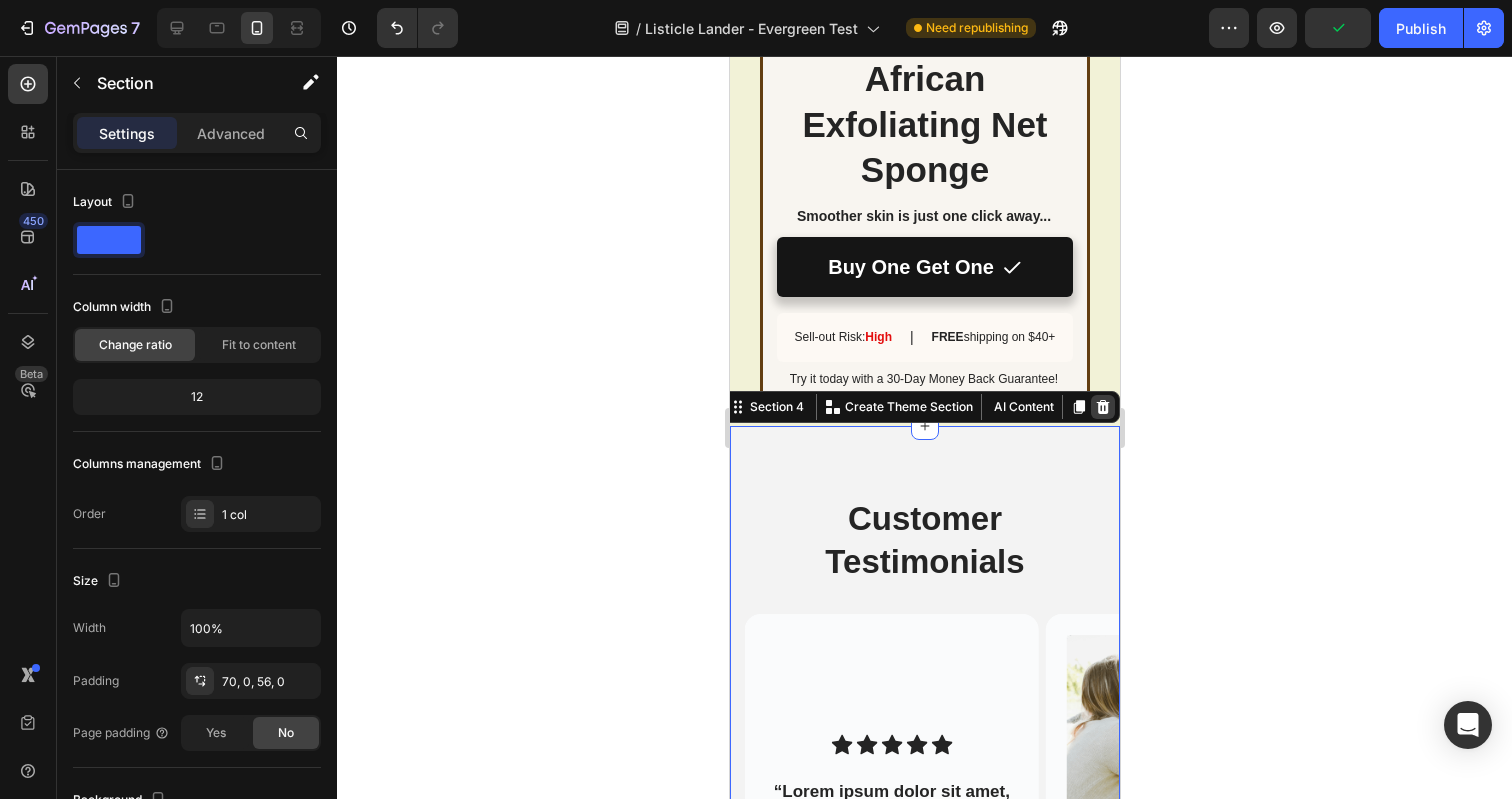 click 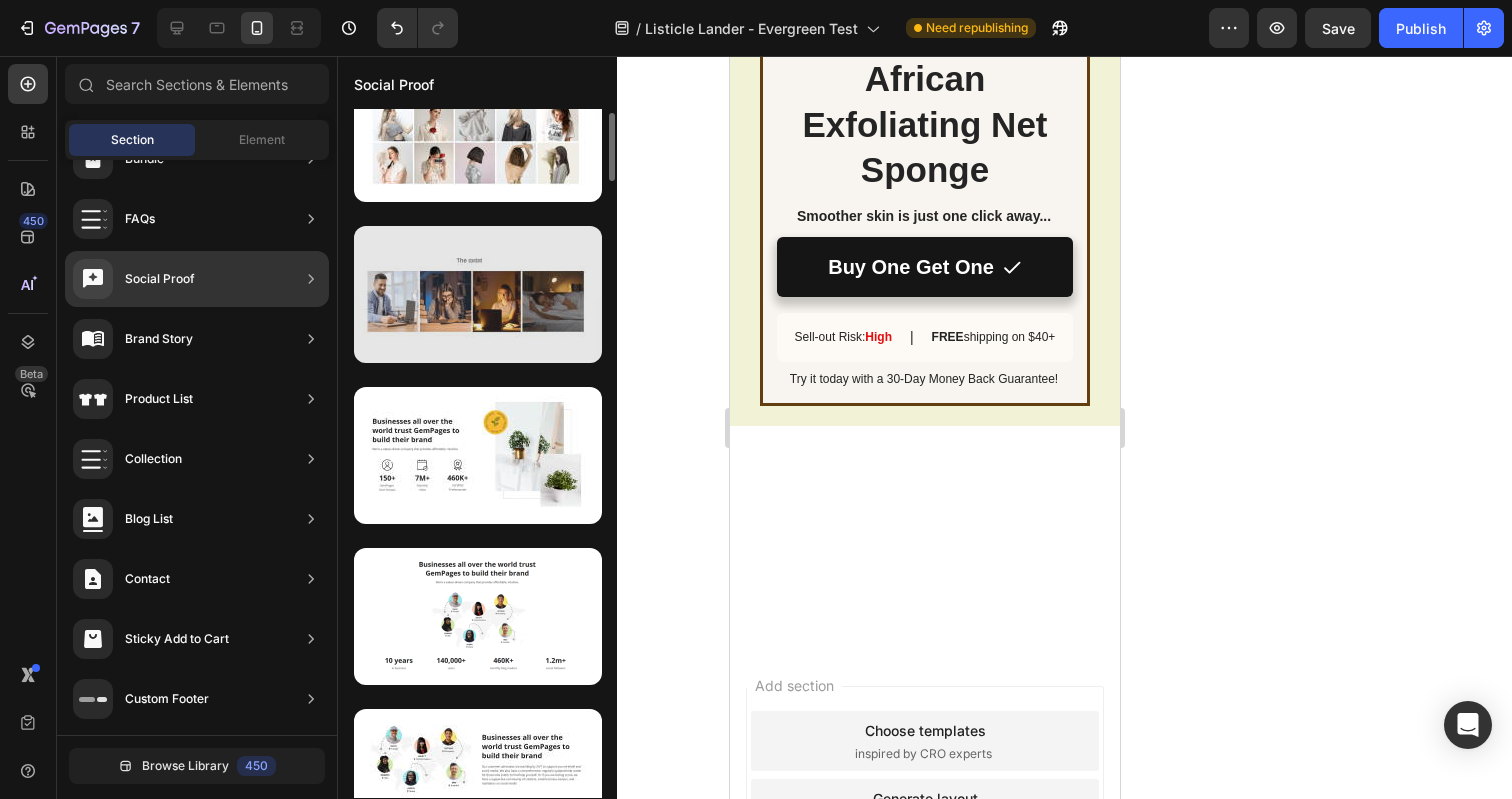 scroll, scrollTop: 0, scrollLeft: 0, axis: both 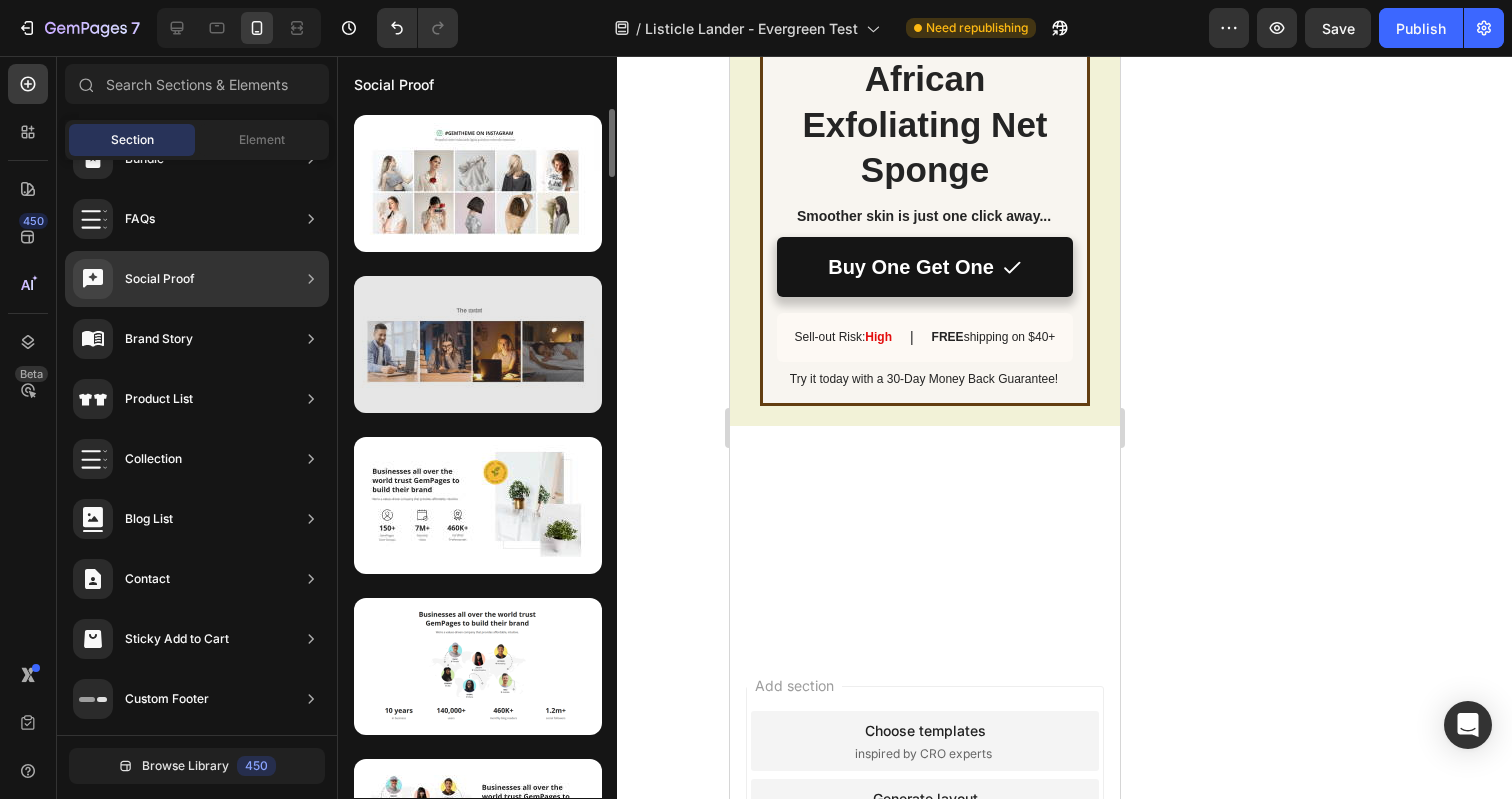 click at bounding box center (478, 344) 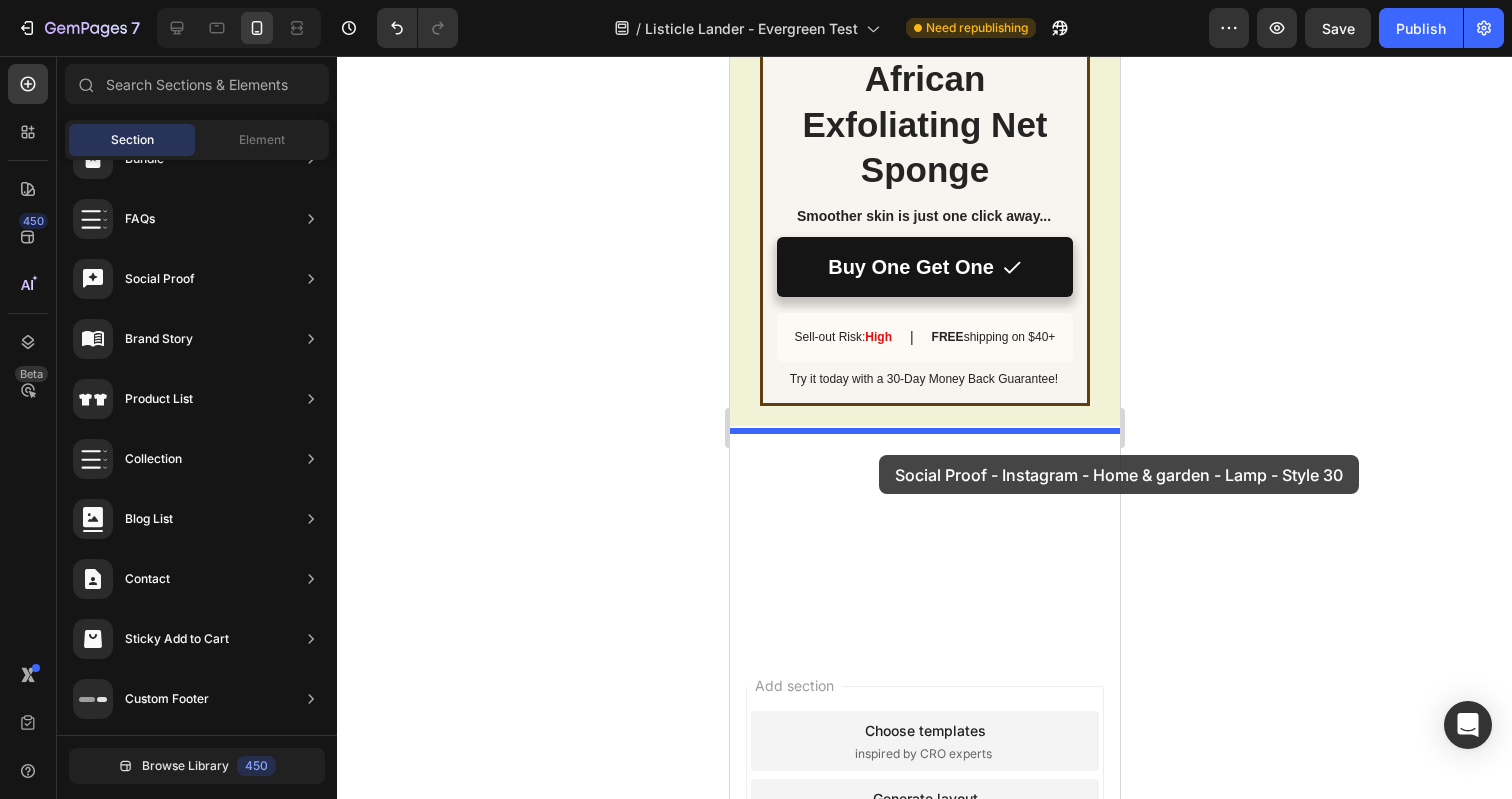 drag, startPoint x: 1191, startPoint y: 408, endPoint x: 877, endPoint y: 455, distance: 317.49802 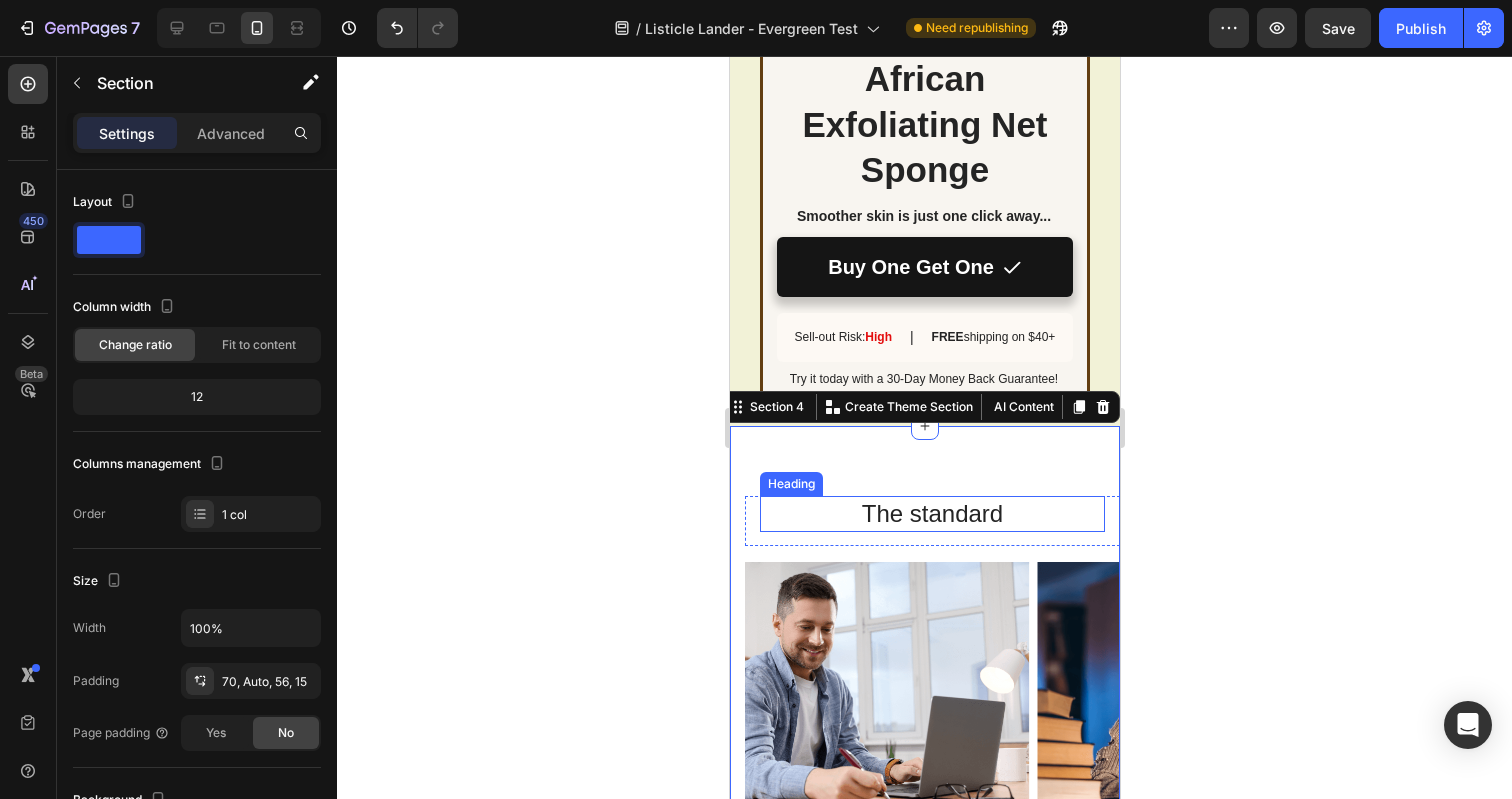 click on "The standard" at bounding box center (931, 513) 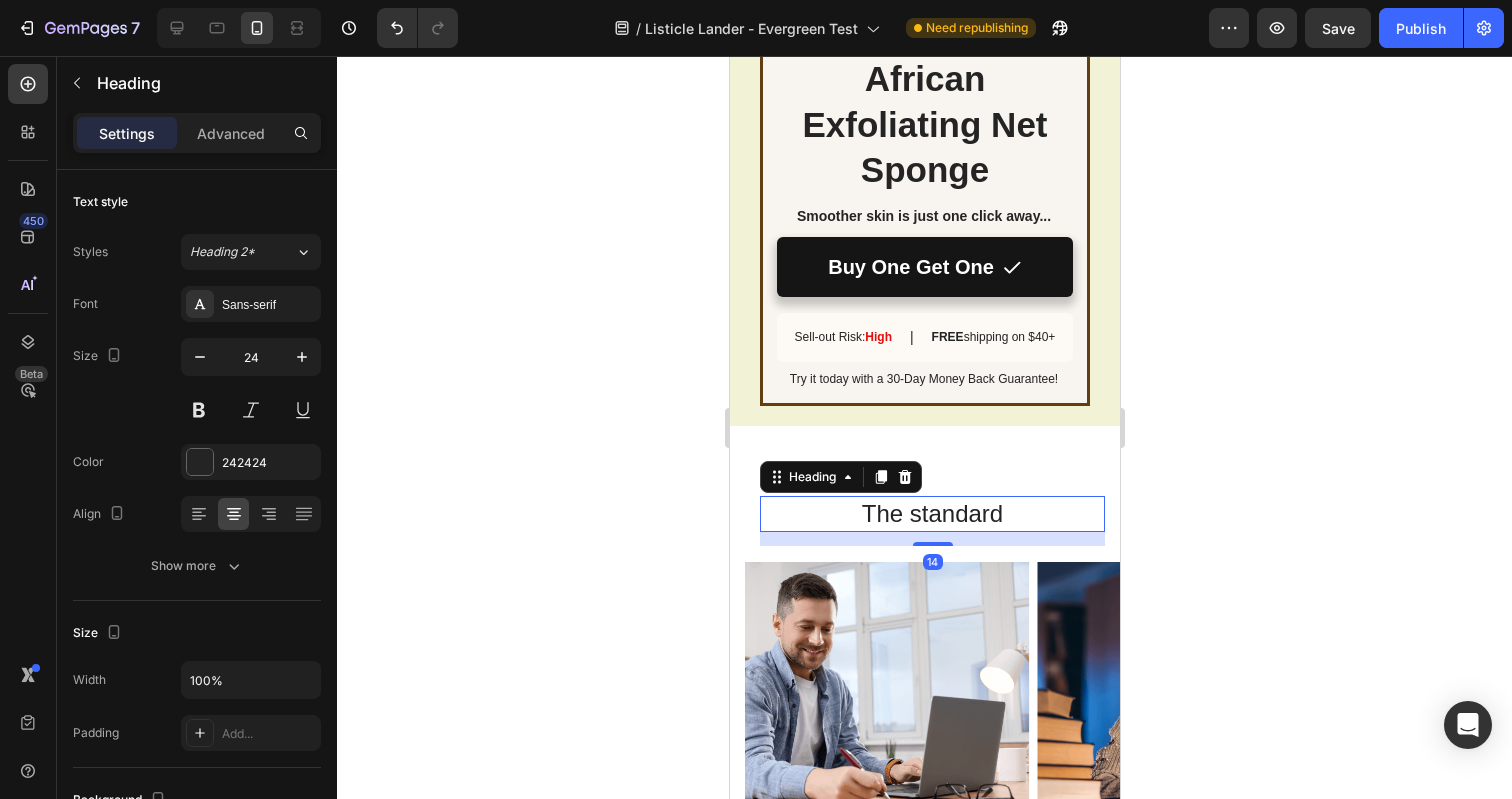 click on "The standard" at bounding box center [931, 513] 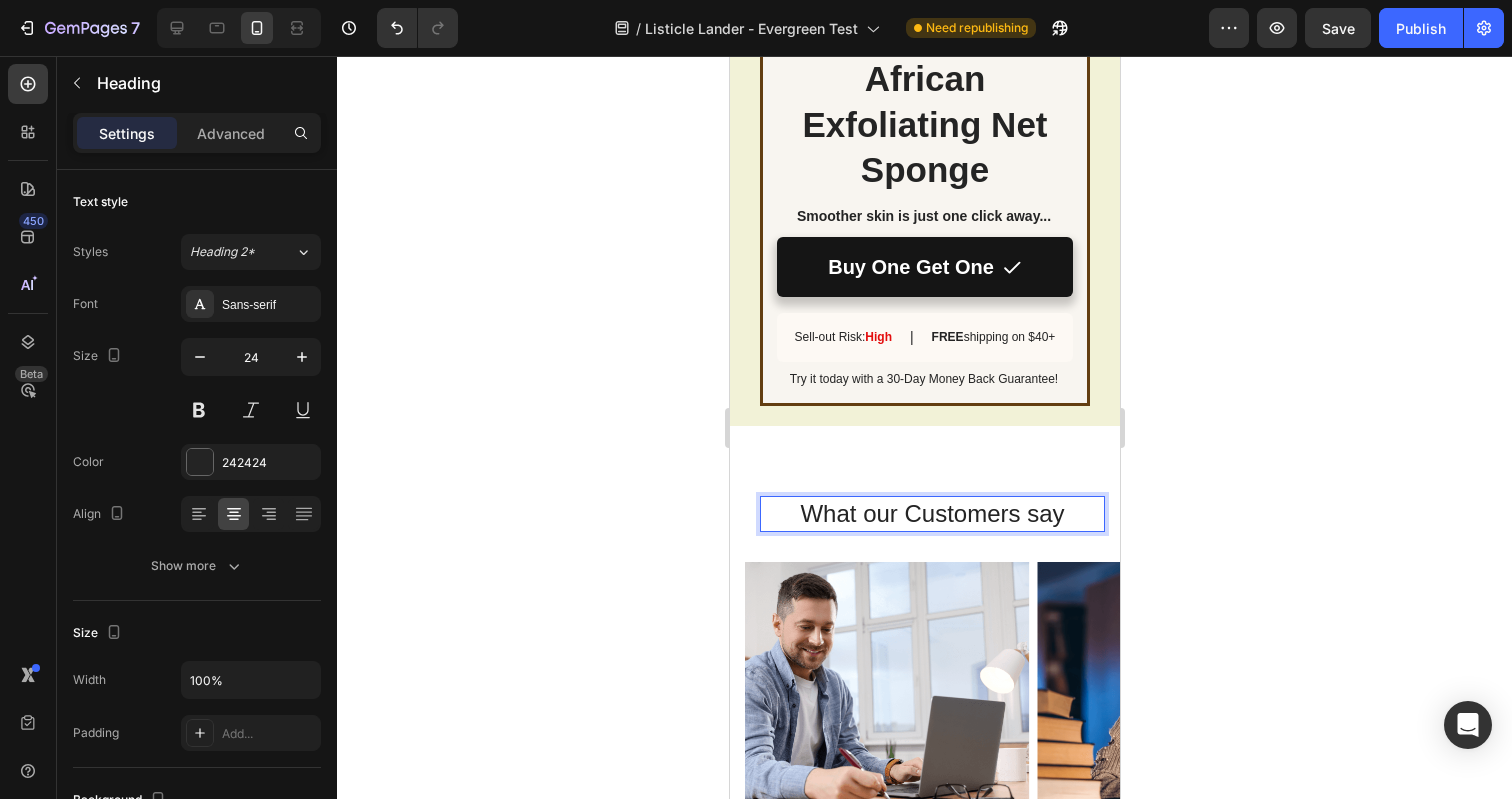 click on "What our Customers say" at bounding box center [931, 513] 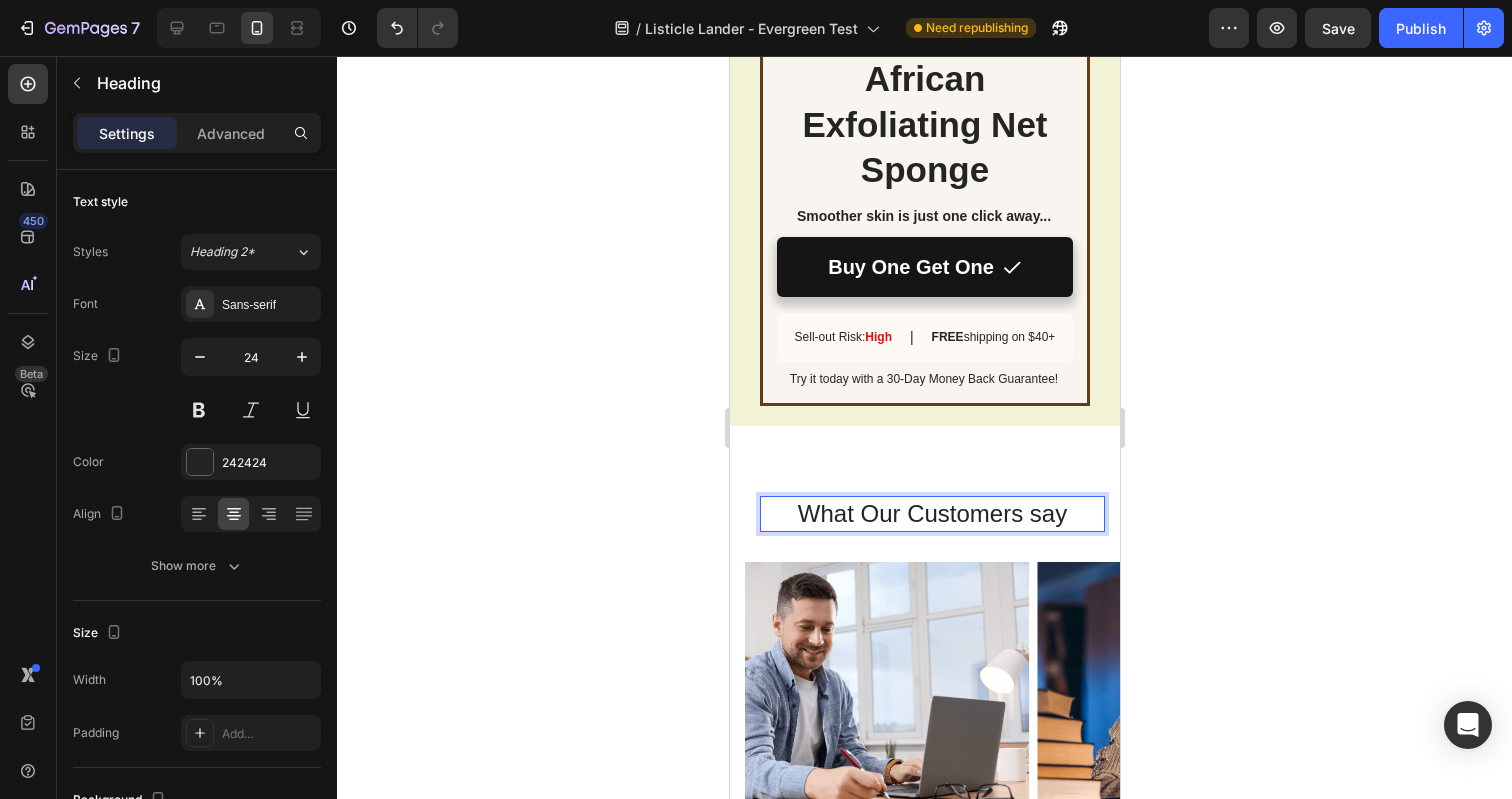 click on "What Our Customers say" at bounding box center (931, 513) 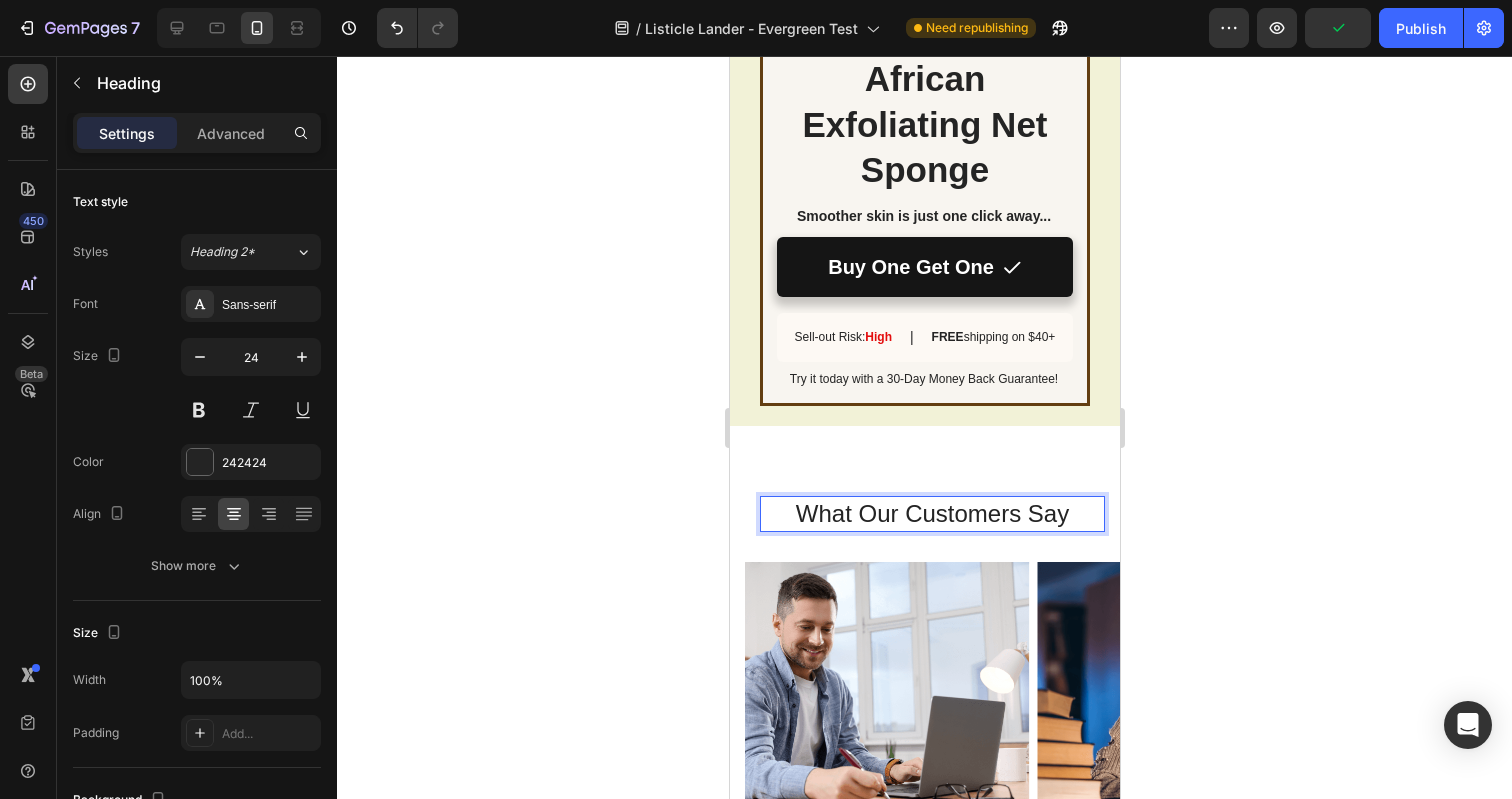 click 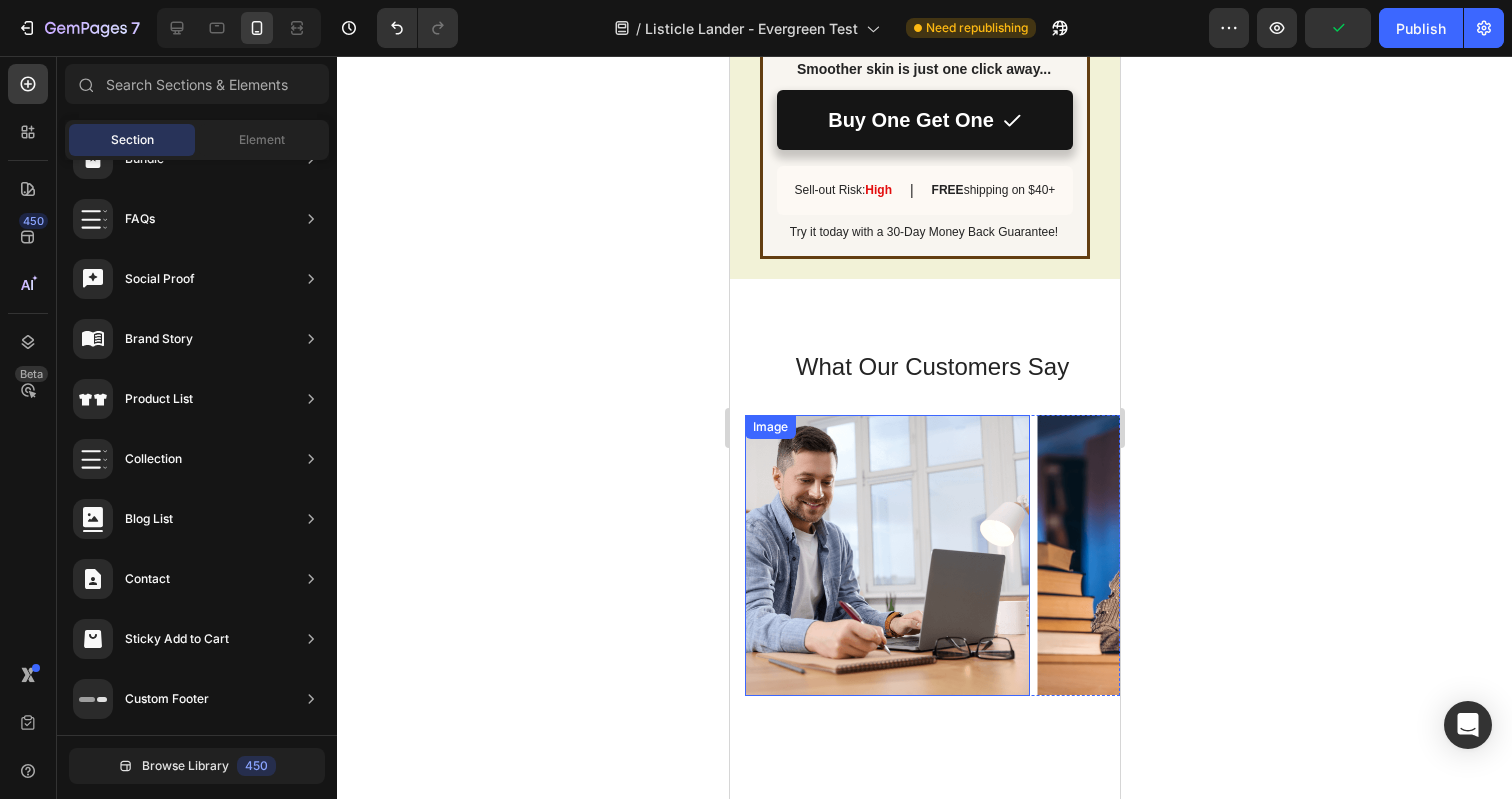 scroll, scrollTop: 5402, scrollLeft: 0, axis: vertical 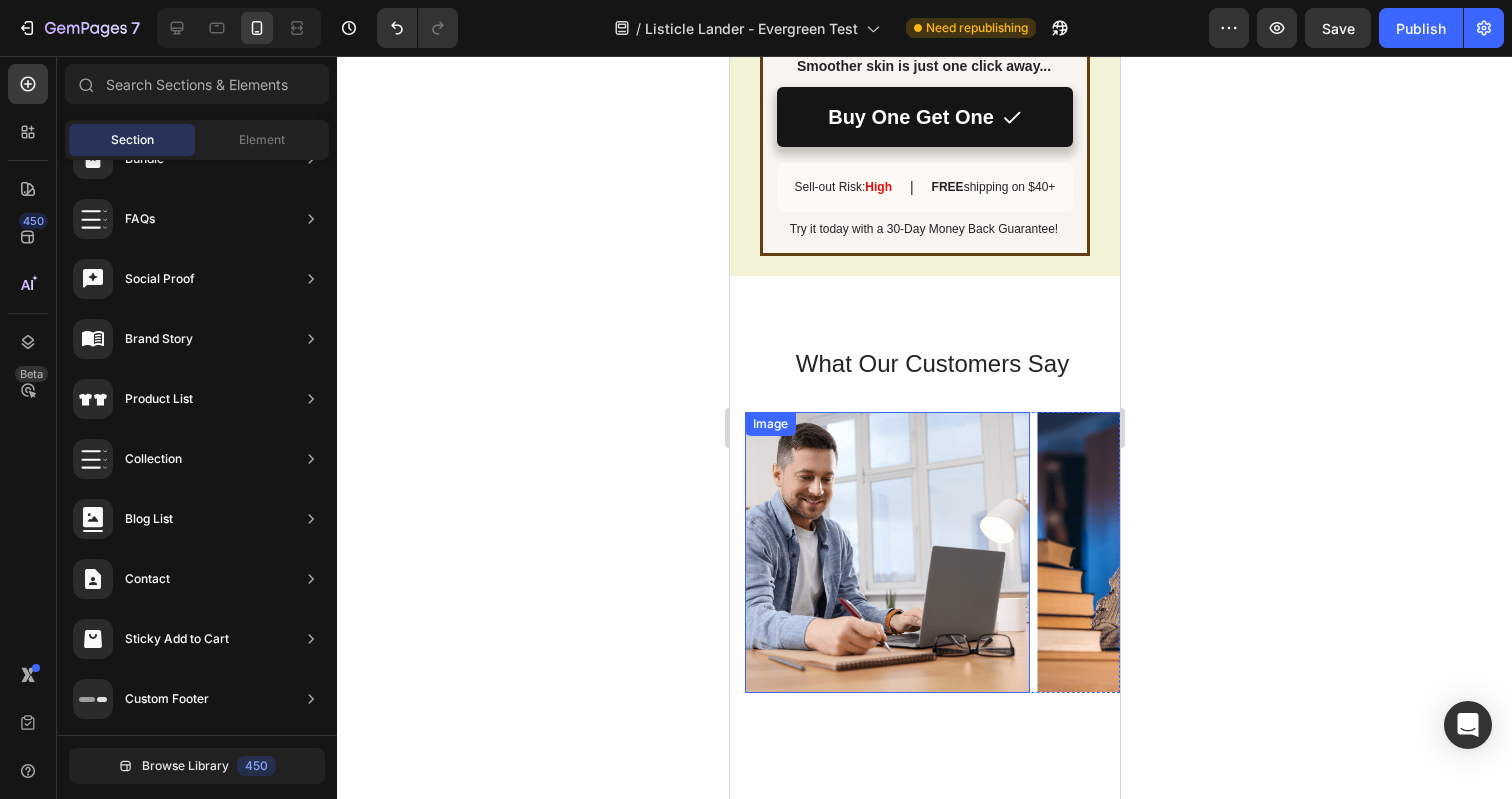 click at bounding box center [886, 552] 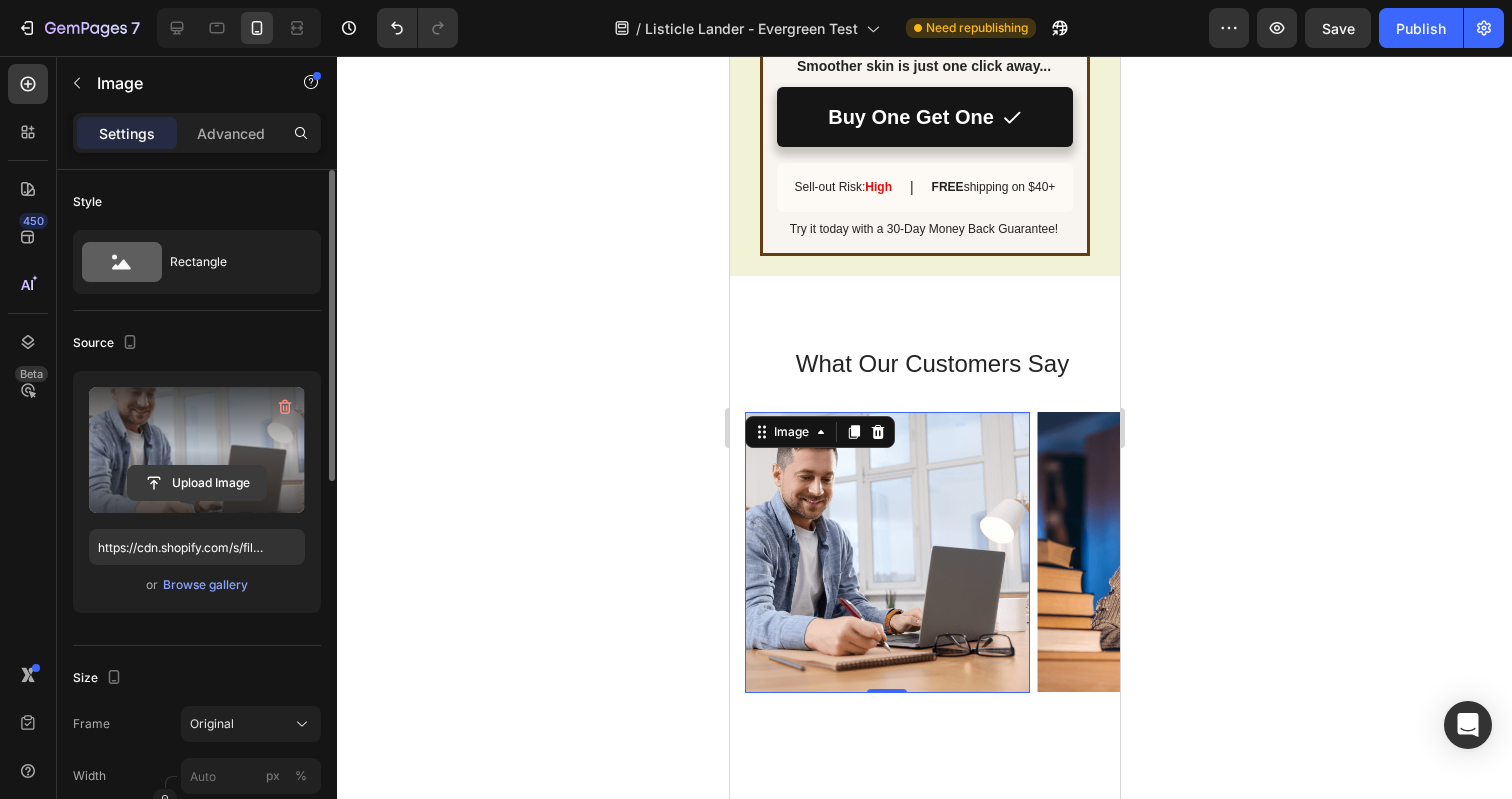 click 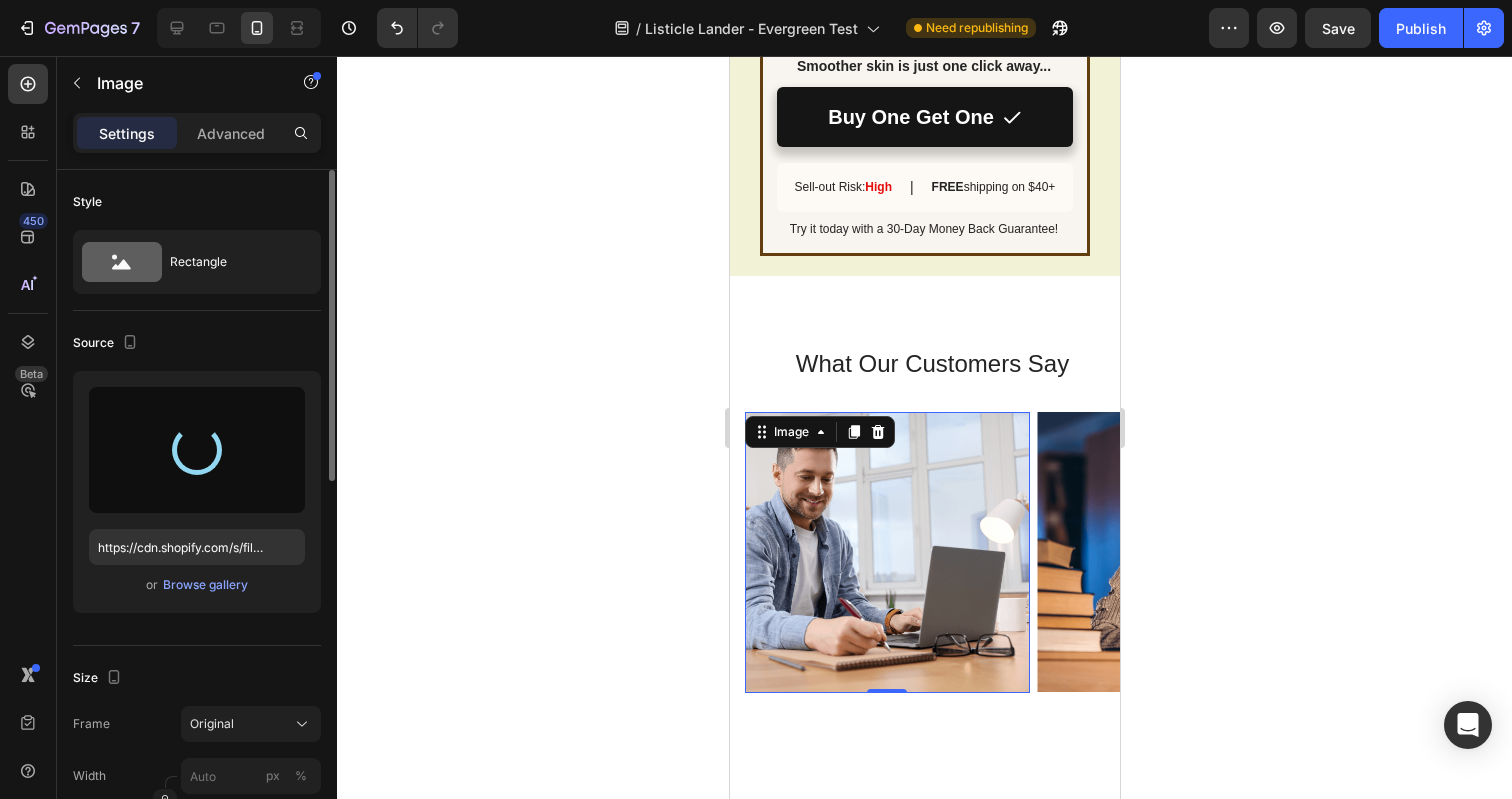 type on "https://cdn.shopify.com/s/files/1/0696/6889/7008/files/gempages_547039503395587314-5e3ef4b1-06ad-4ab5-819b-1a12e160050f.png" 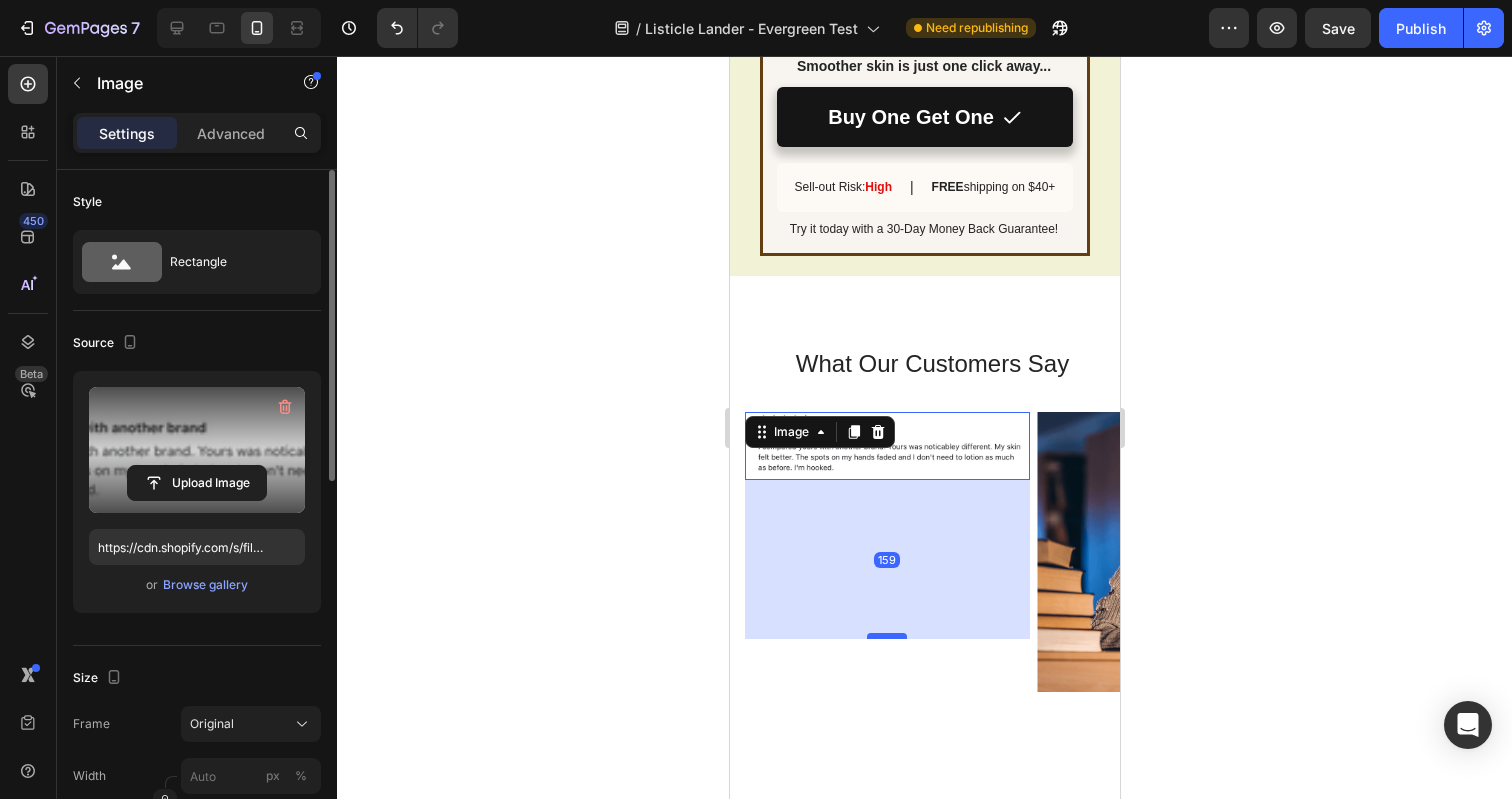 drag, startPoint x: 885, startPoint y: 483, endPoint x: 887, endPoint y: 642, distance: 159.01257 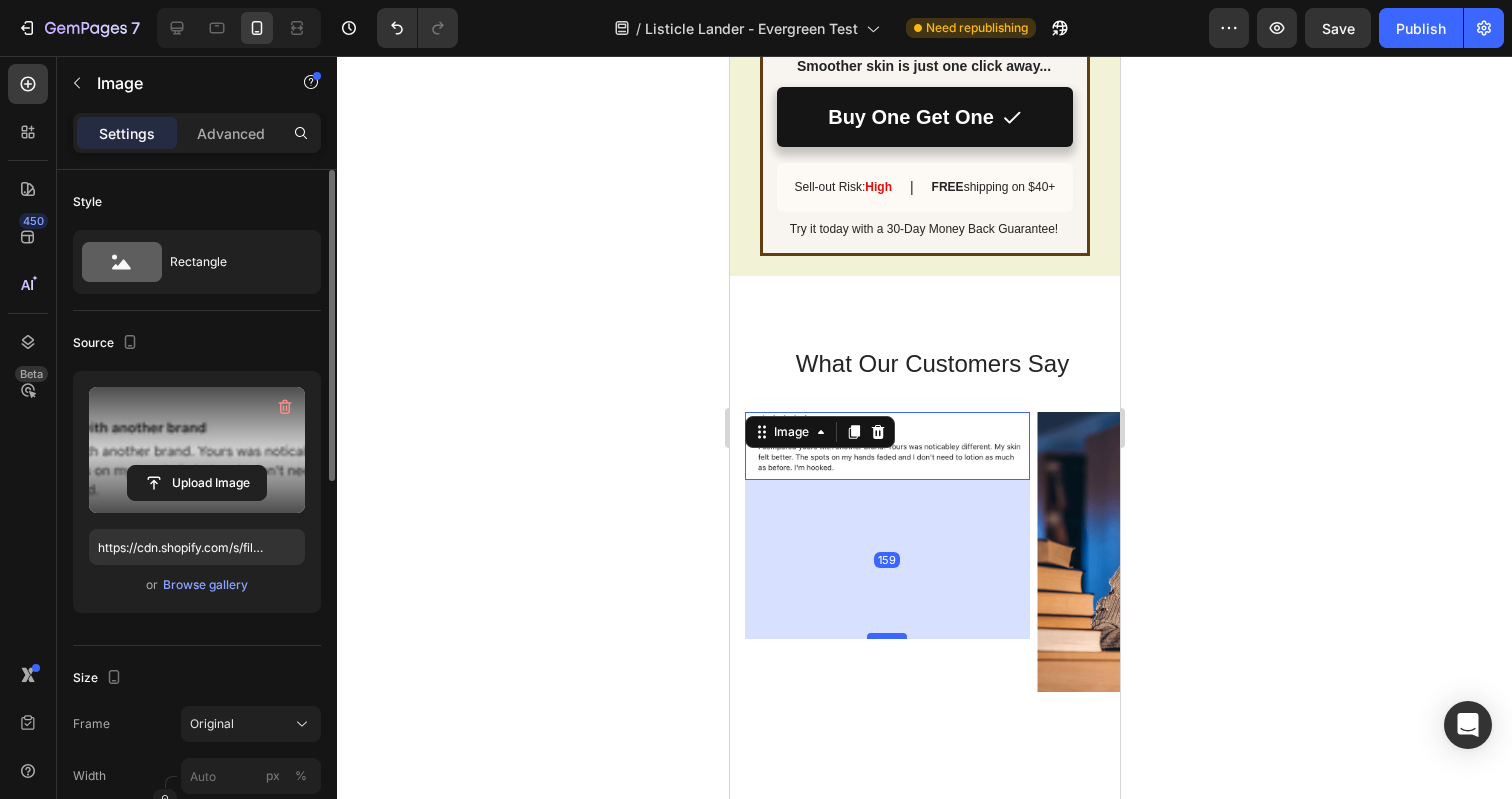 click at bounding box center (886, 636) 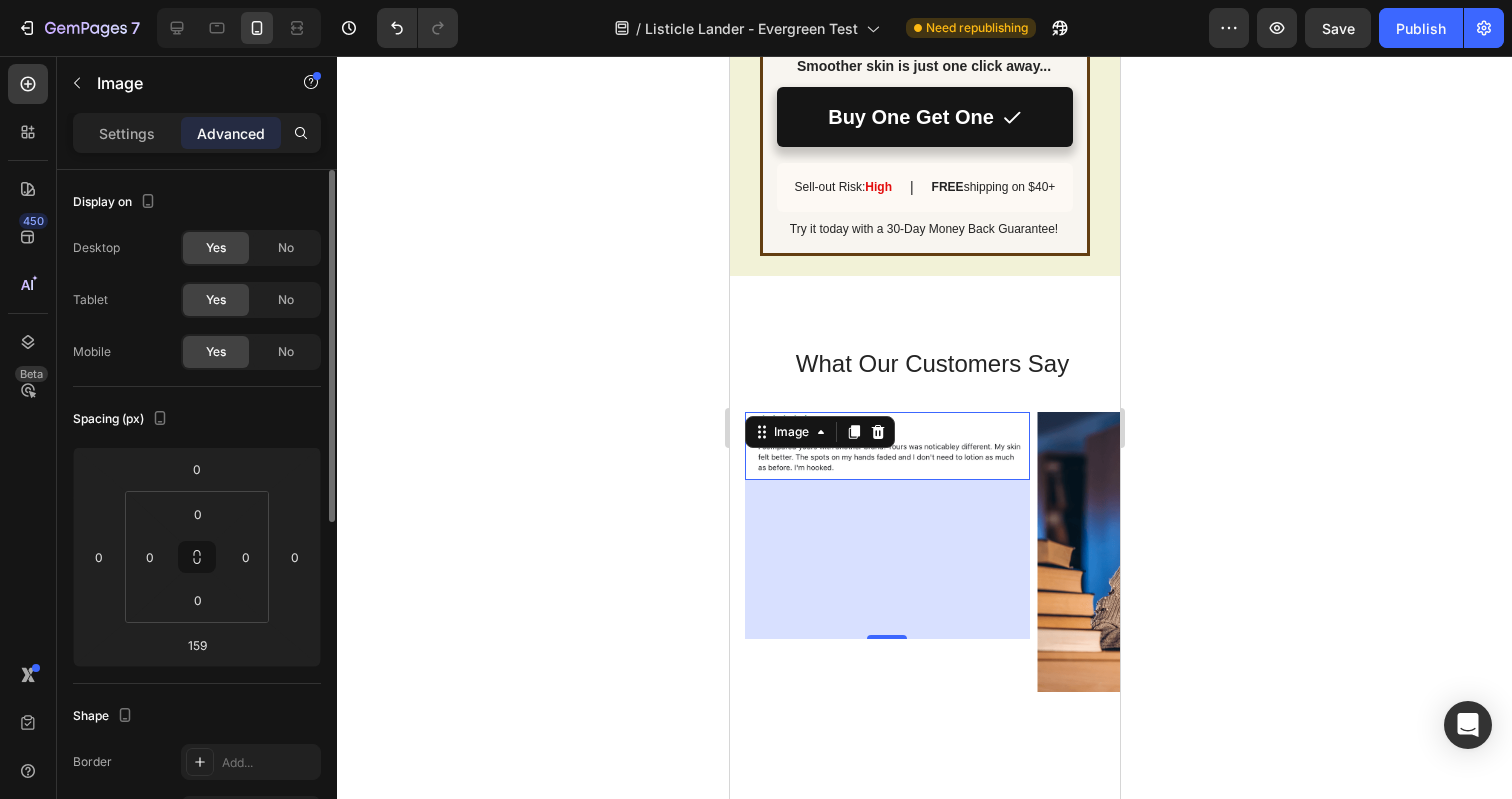 click on "159" at bounding box center (886, 559) 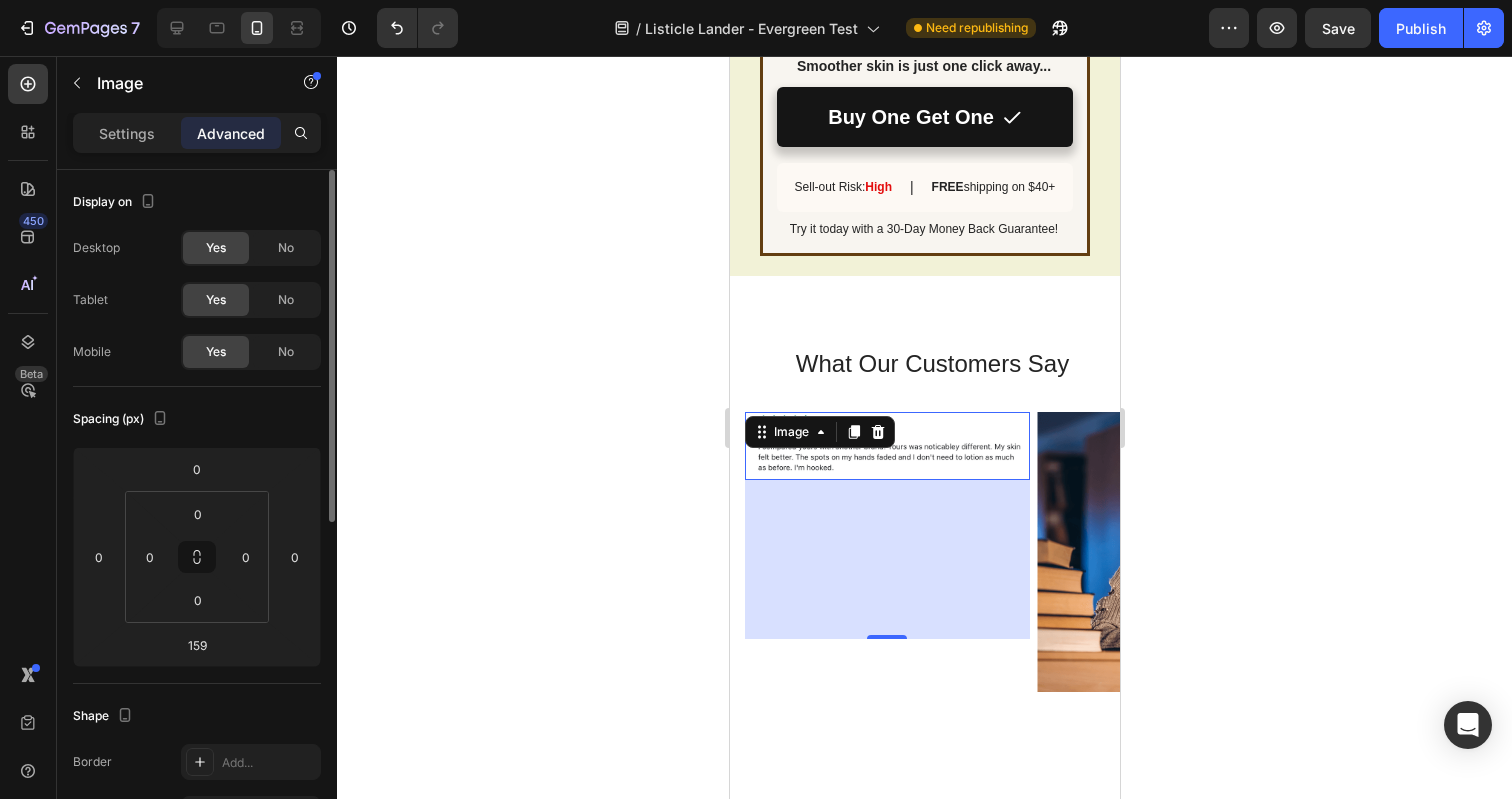 click at bounding box center [886, 446] 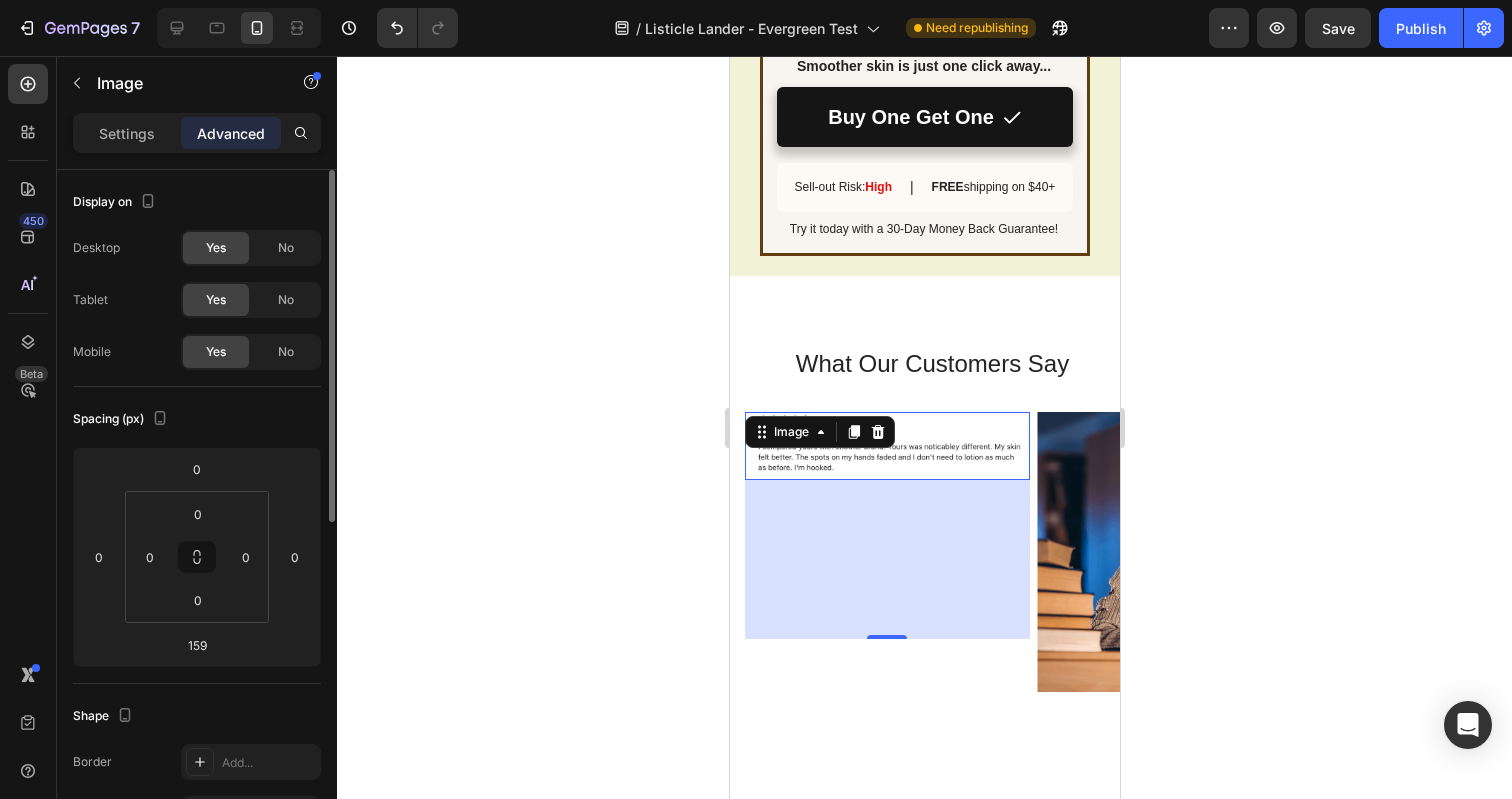 click 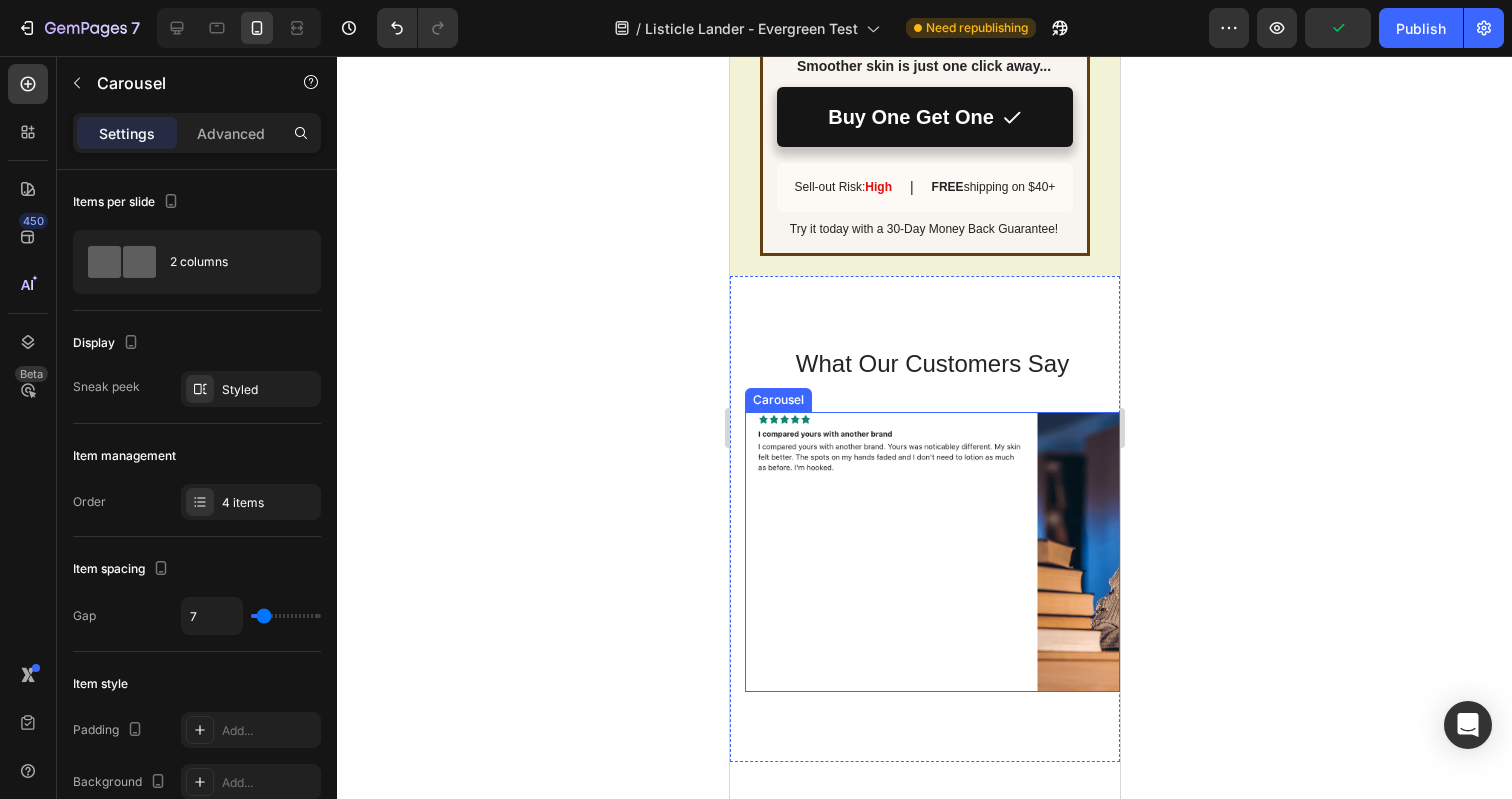click on "Image" at bounding box center [886, 552] 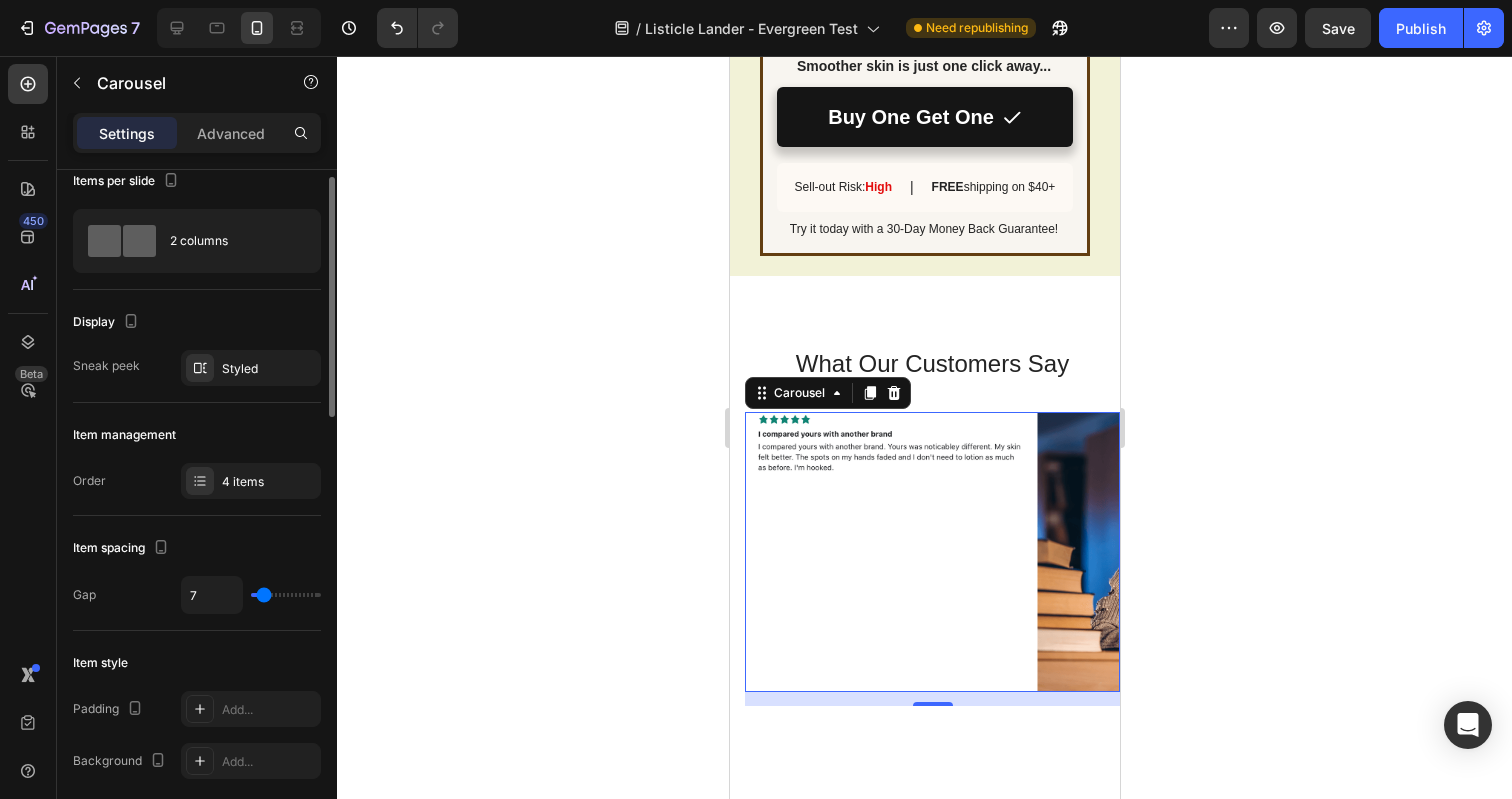 scroll, scrollTop: 0, scrollLeft: 0, axis: both 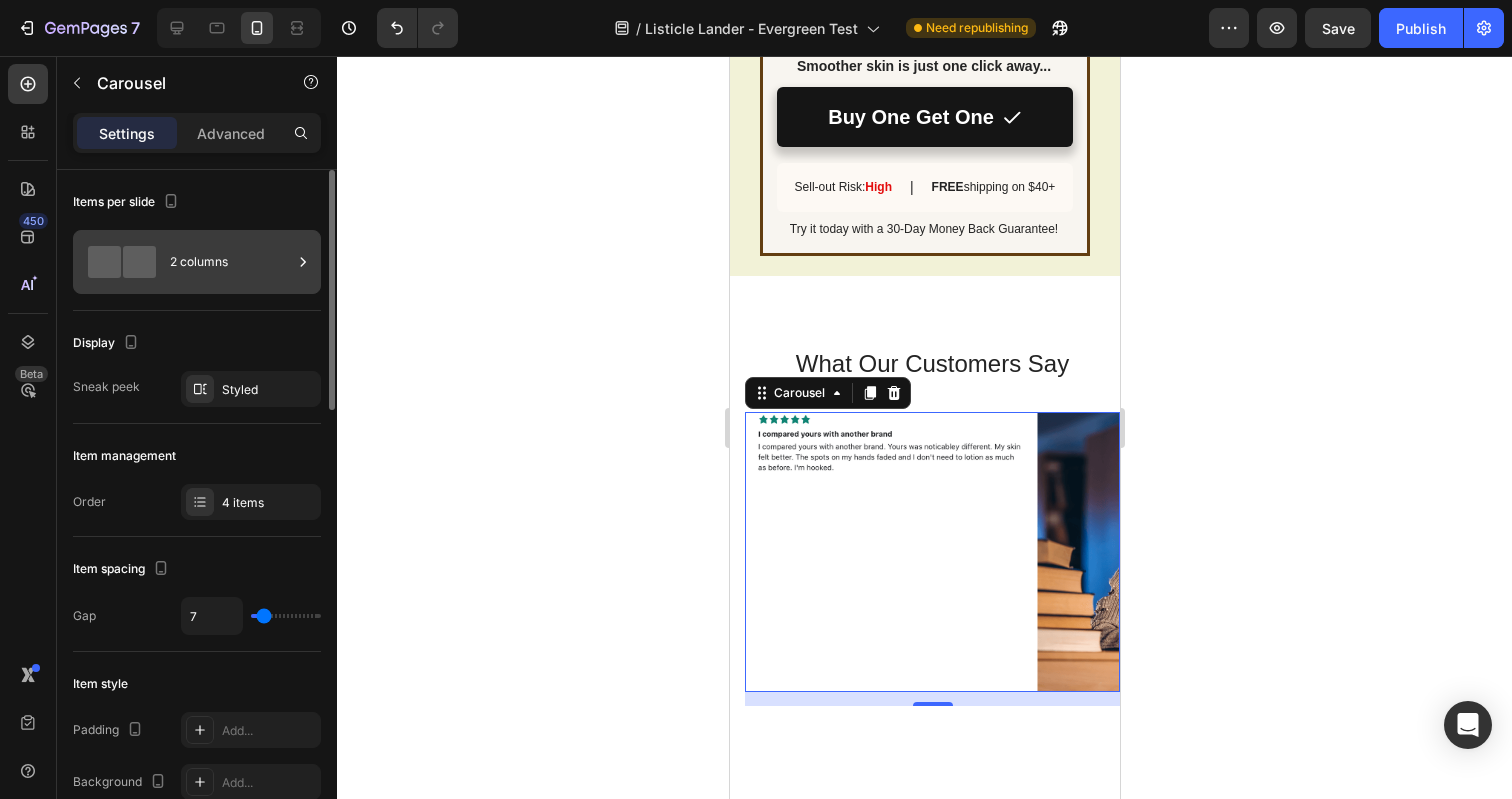 click 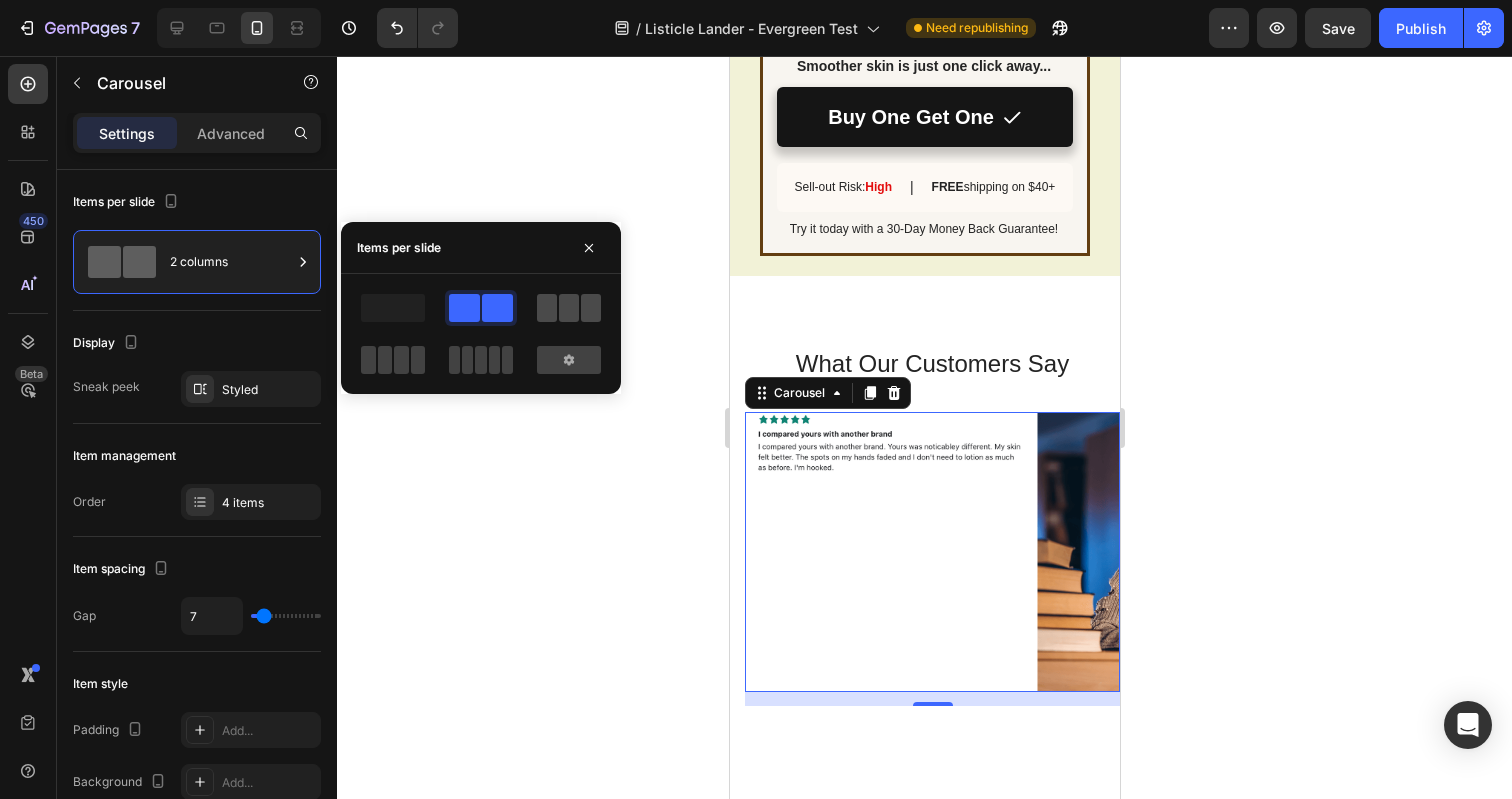 click 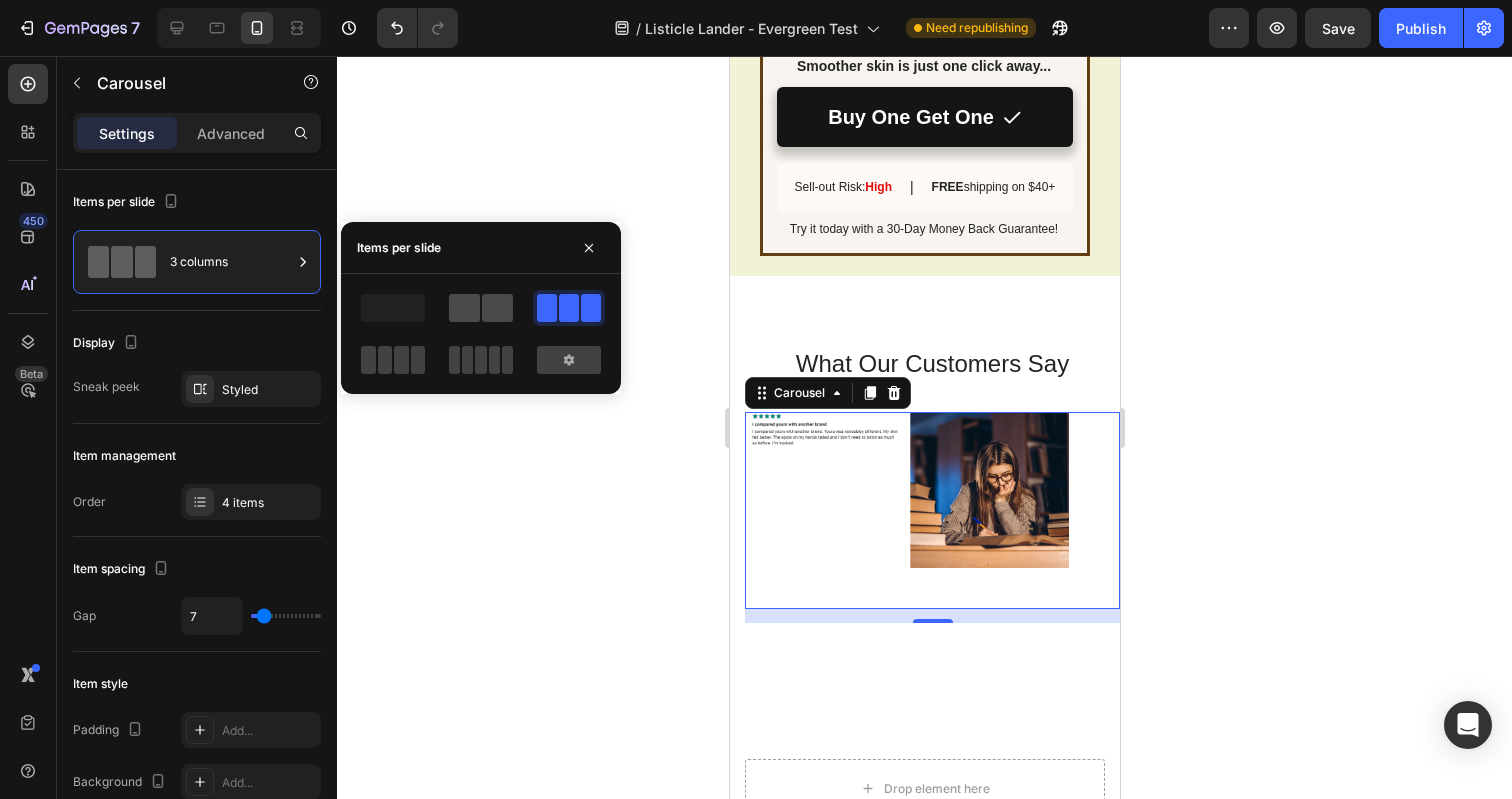 click 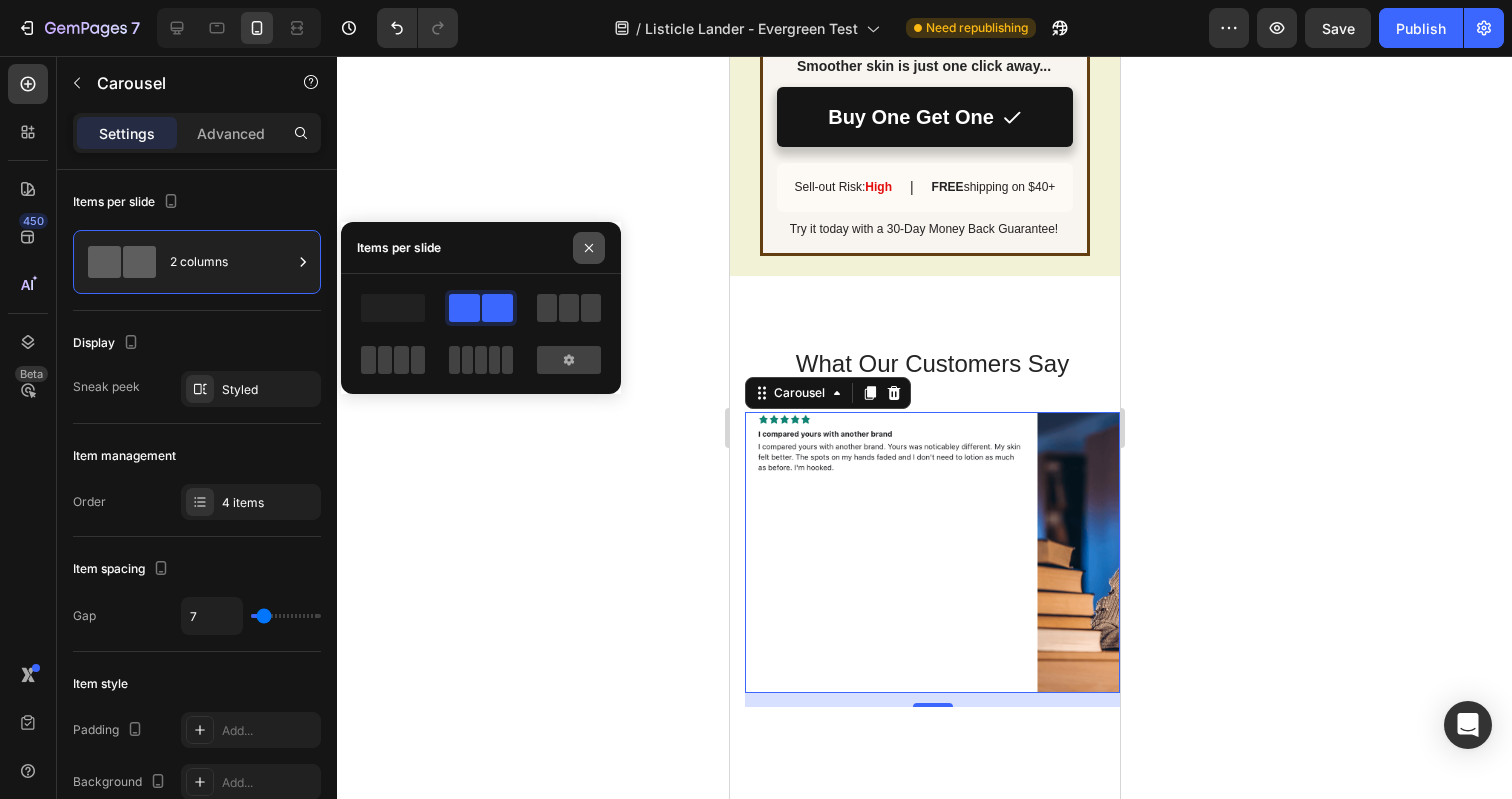 click 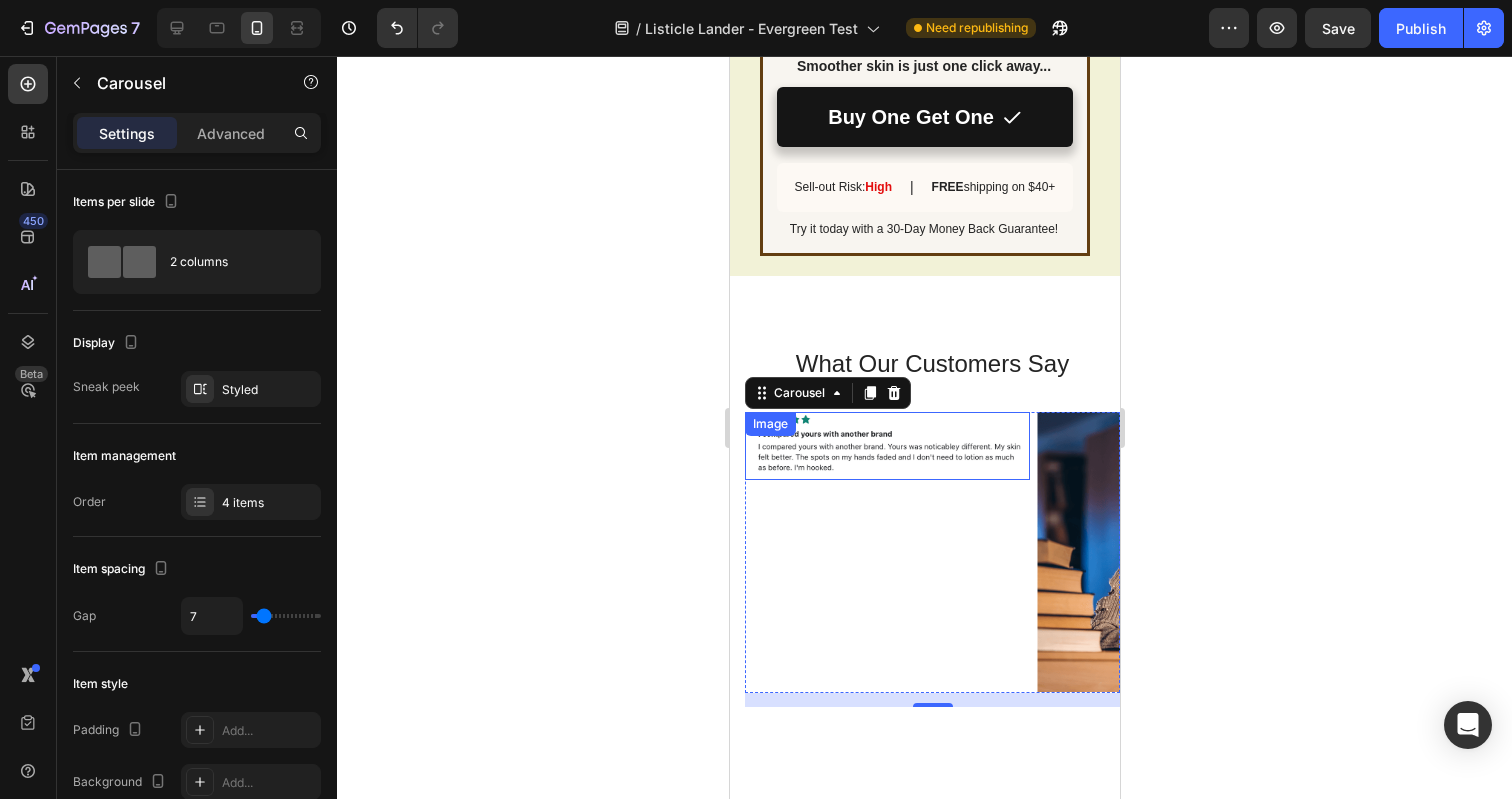 click at bounding box center [886, 446] 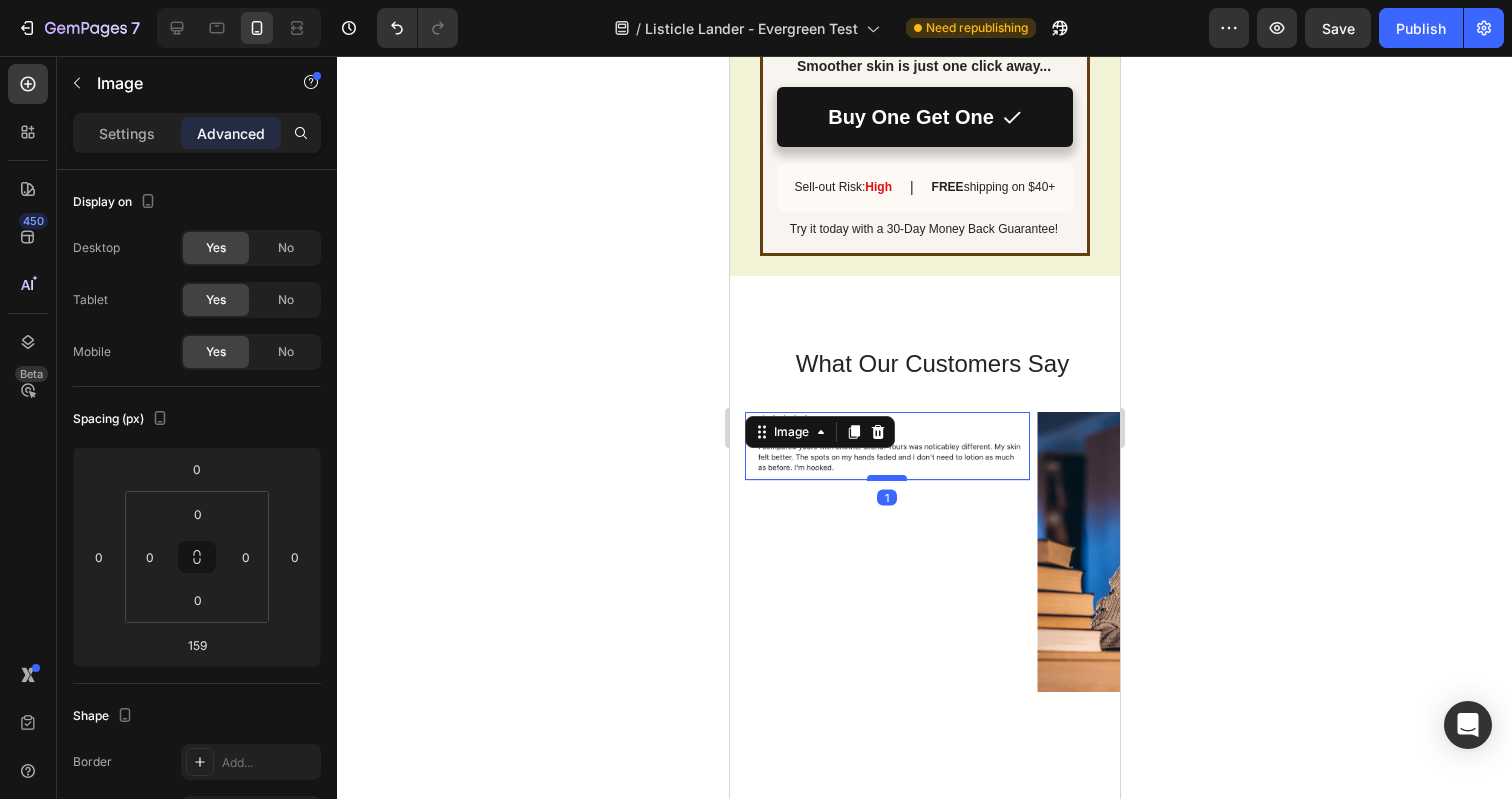 drag, startPoint x: 890, startPoint y: 641, endPoint x: 875, endPoint y: 483, distance: 158.71043 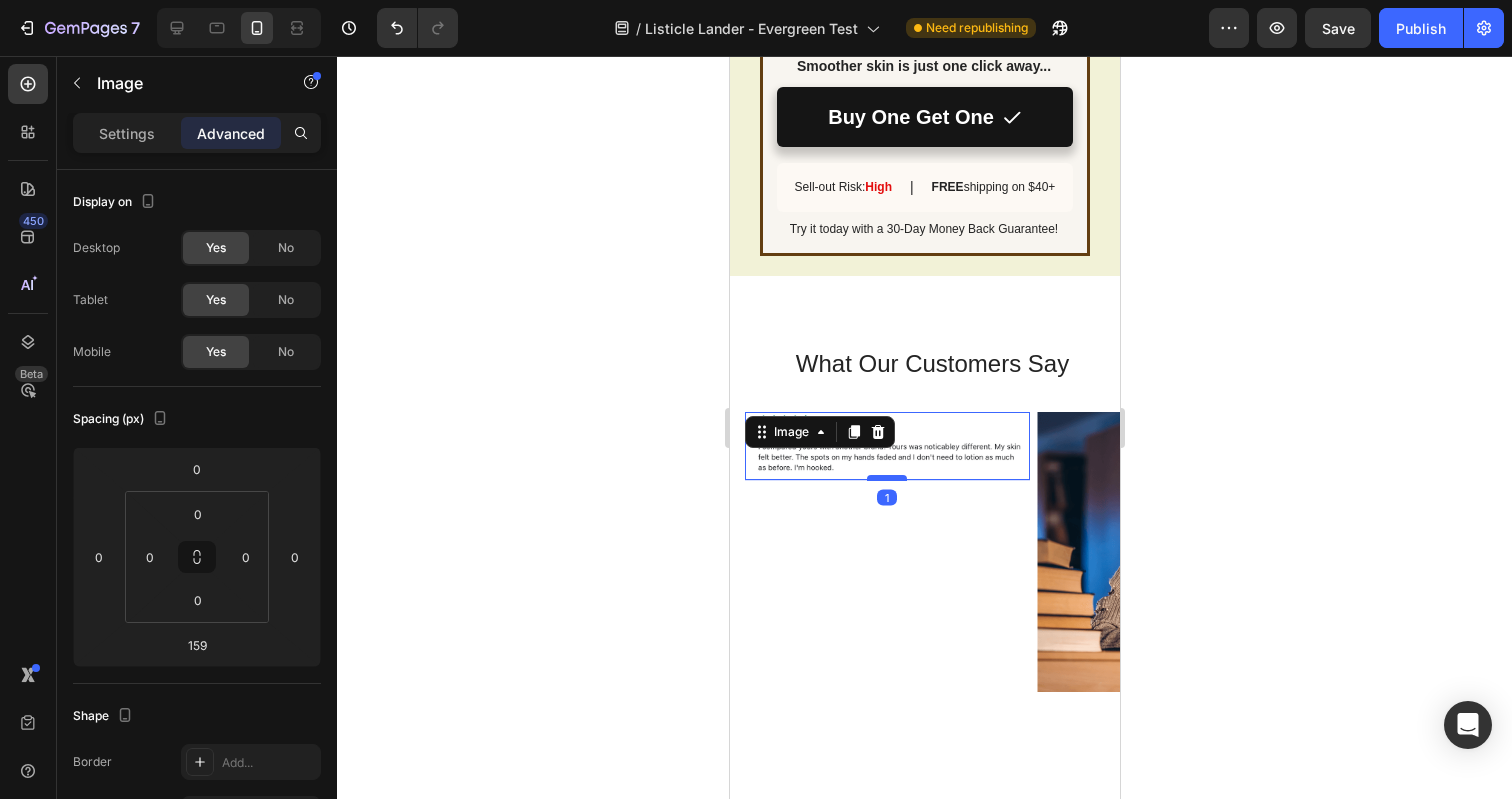 click at bounding box center [886, 478] 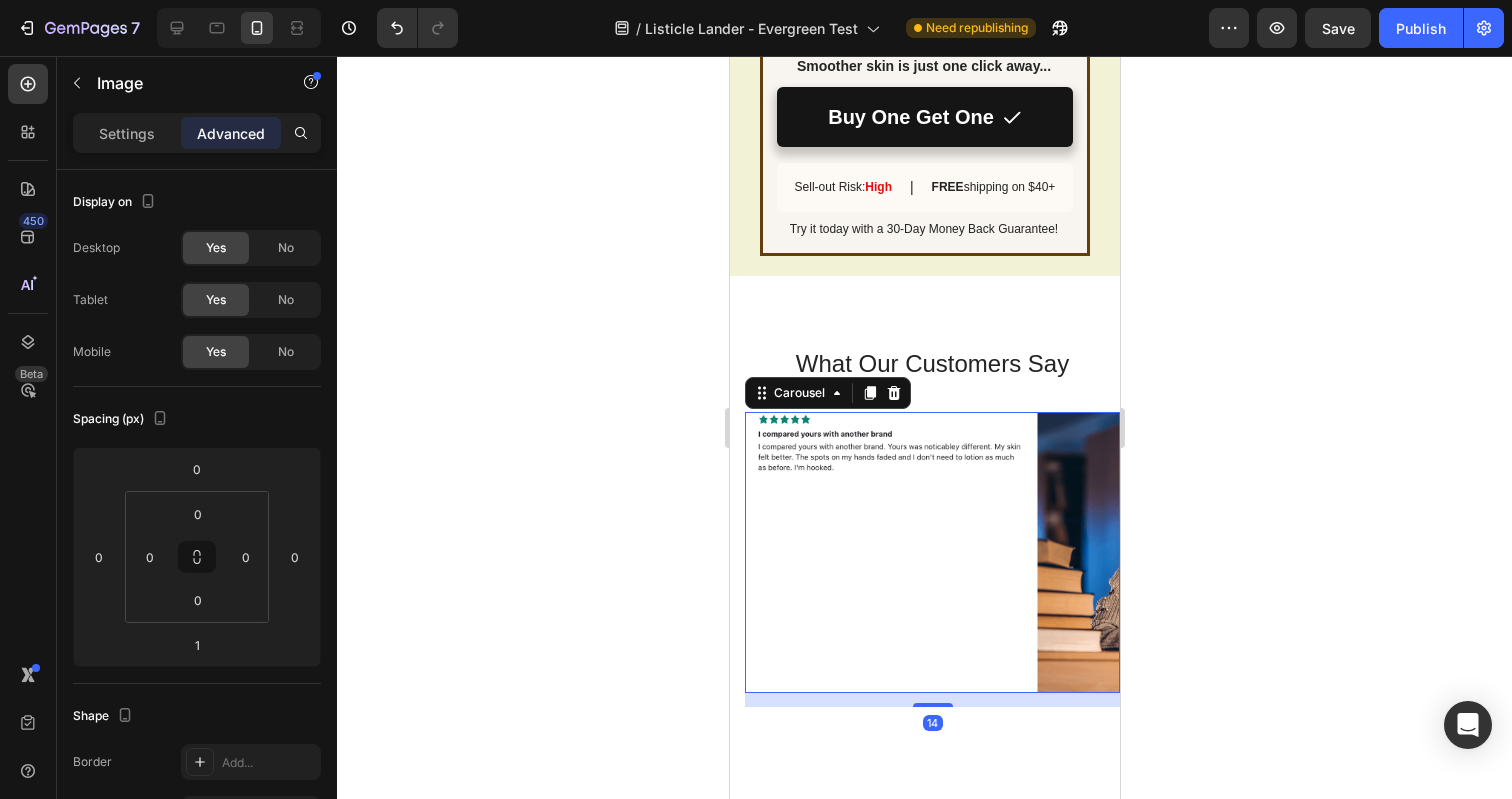 drag, startPoint x: 854, startPoint y: 543, endPoint x: 855, endPoint y: 556, distance: 13.038404 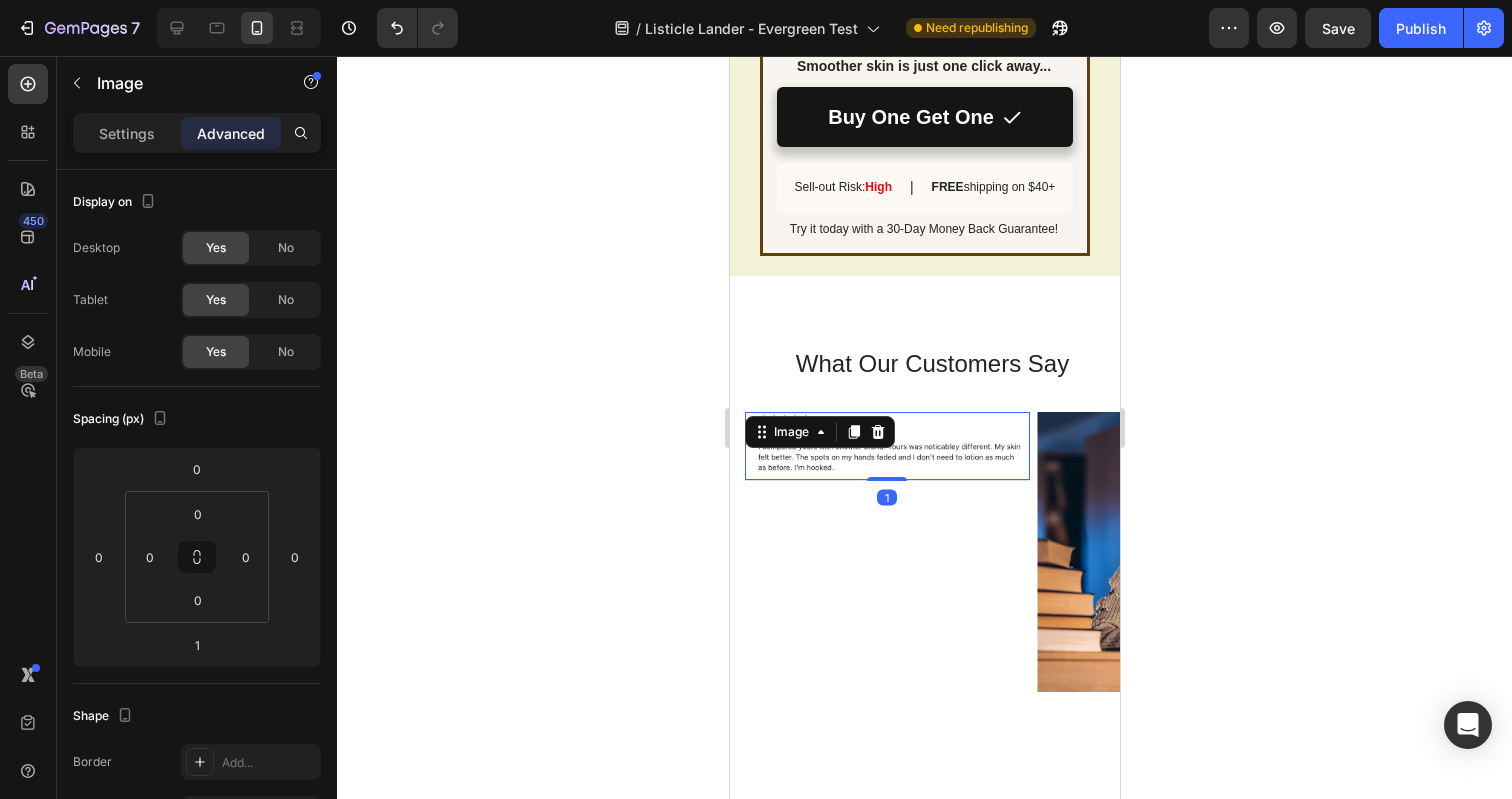 click at bounding box center (886, 446) 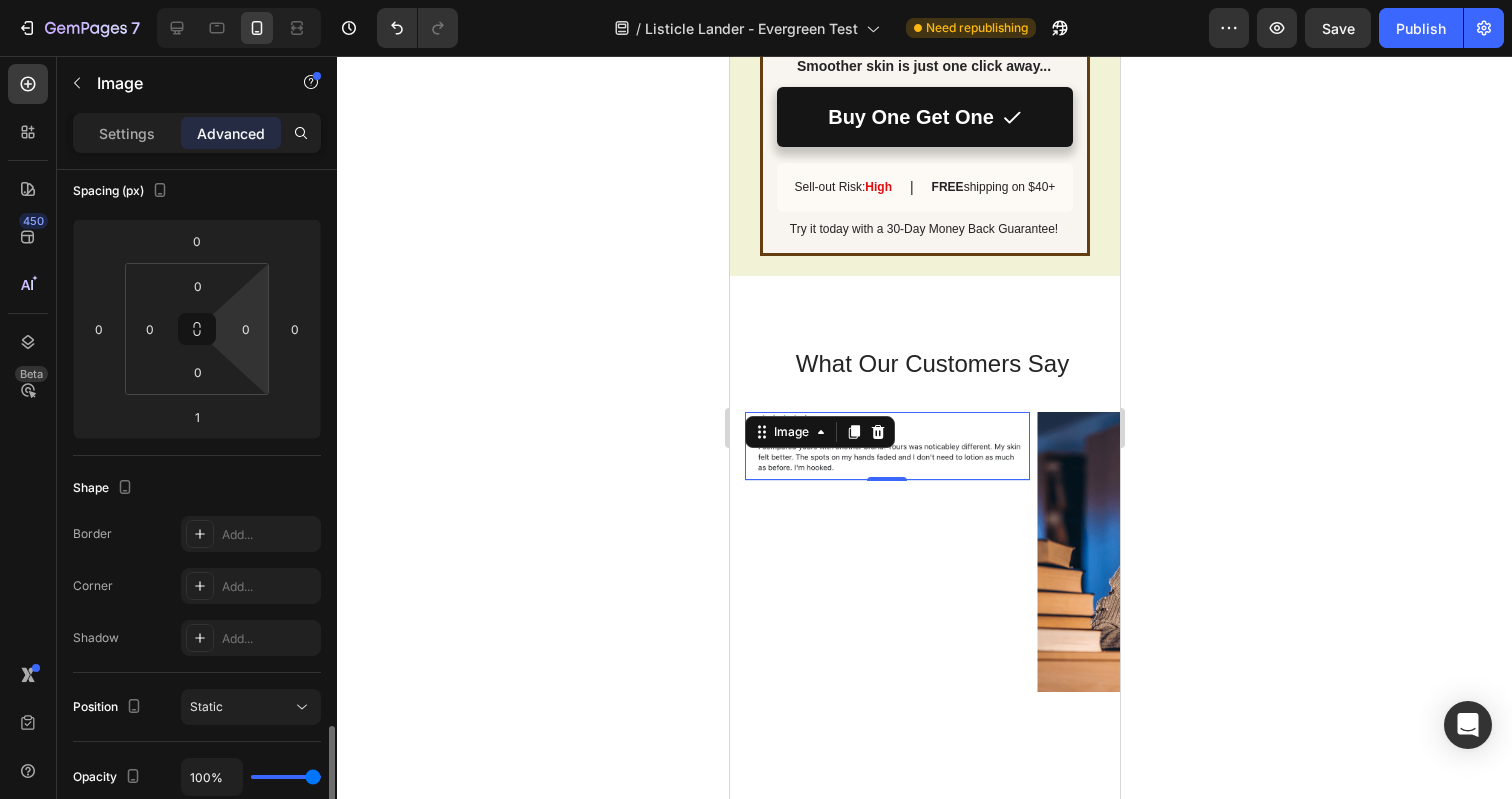 scroll, scrollTop: 0, scrollLeft: 0, axis: both 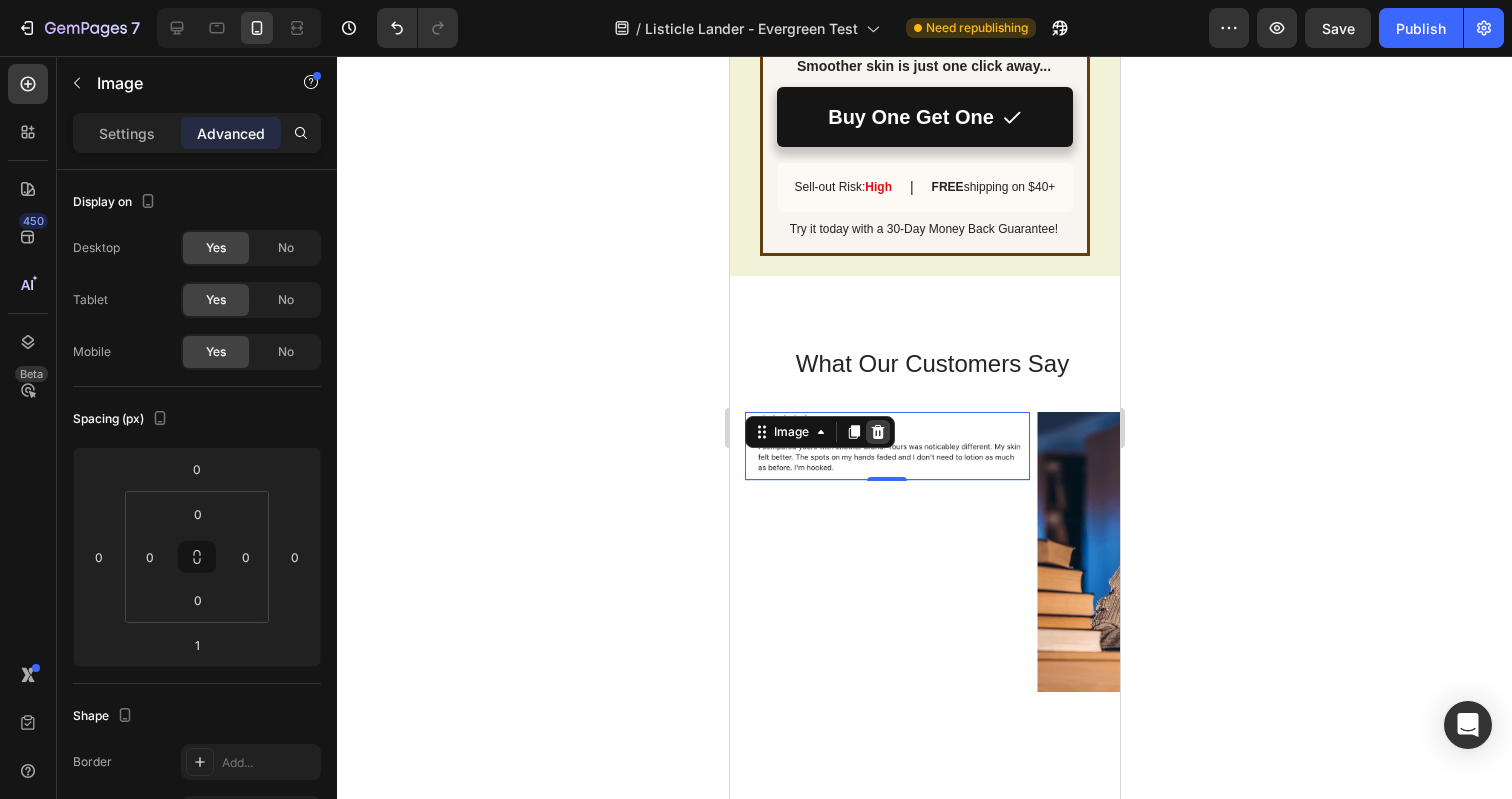 click 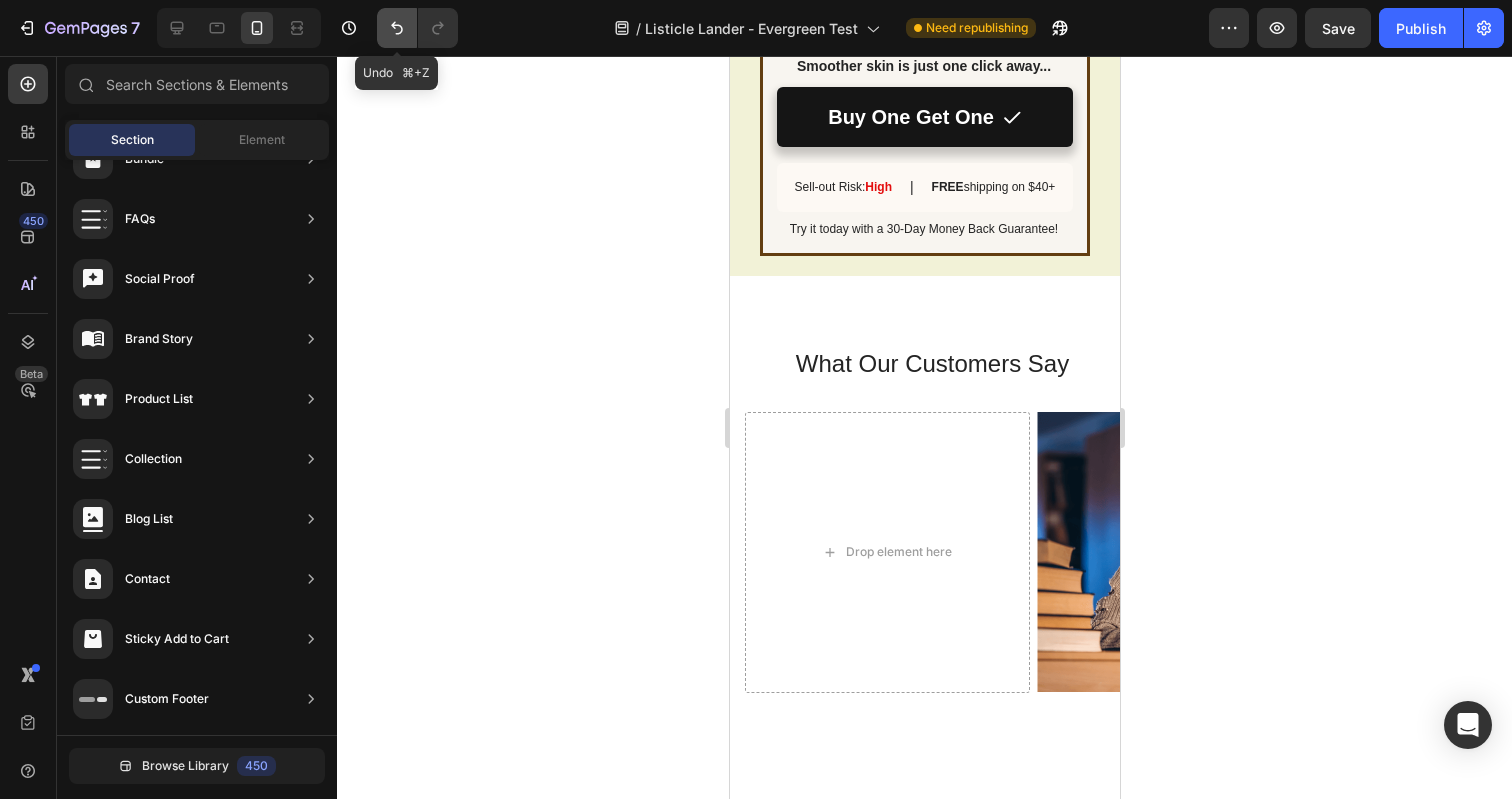 click 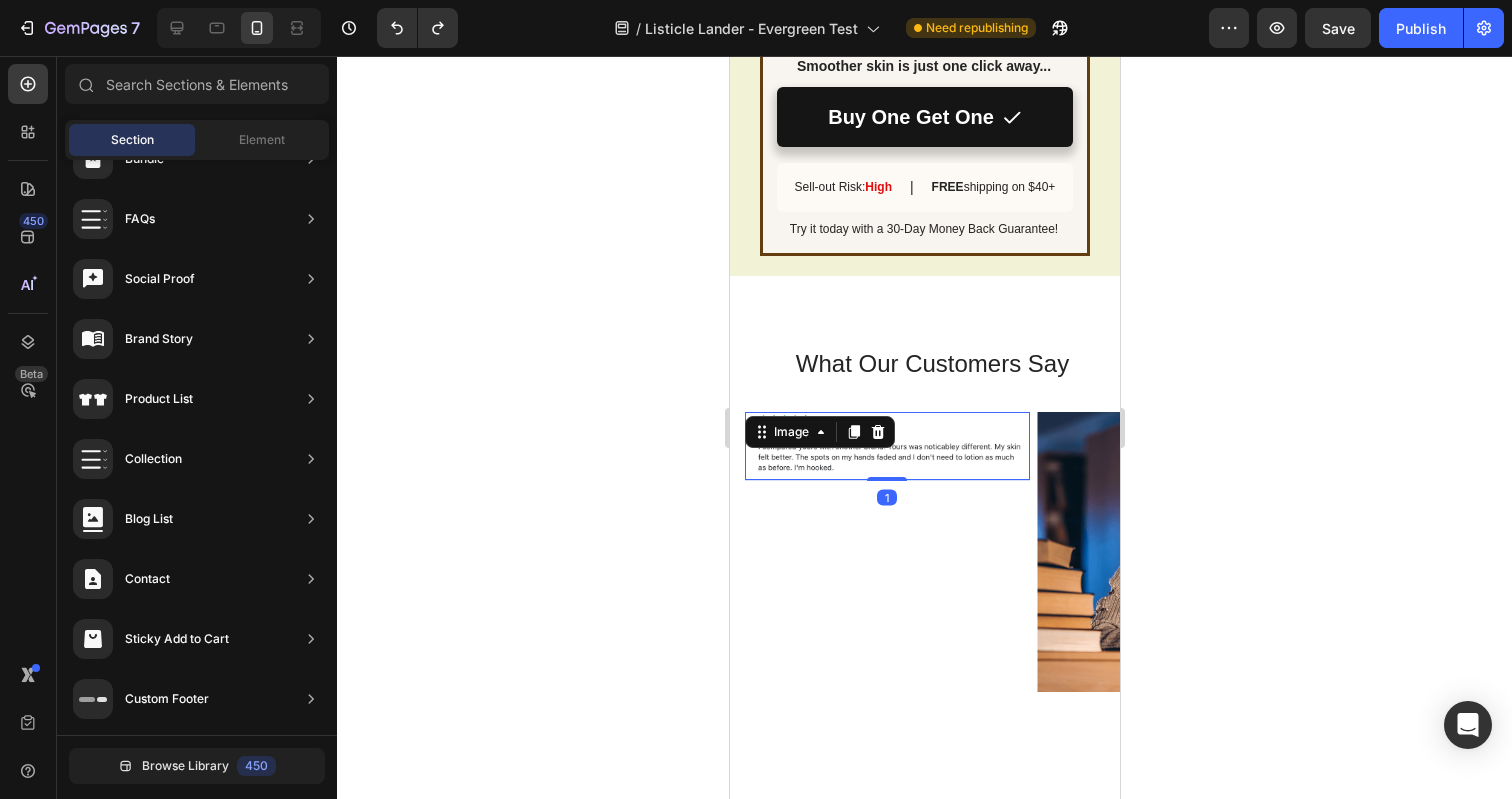 click on "Image   1" at bounding box center [886, 446] 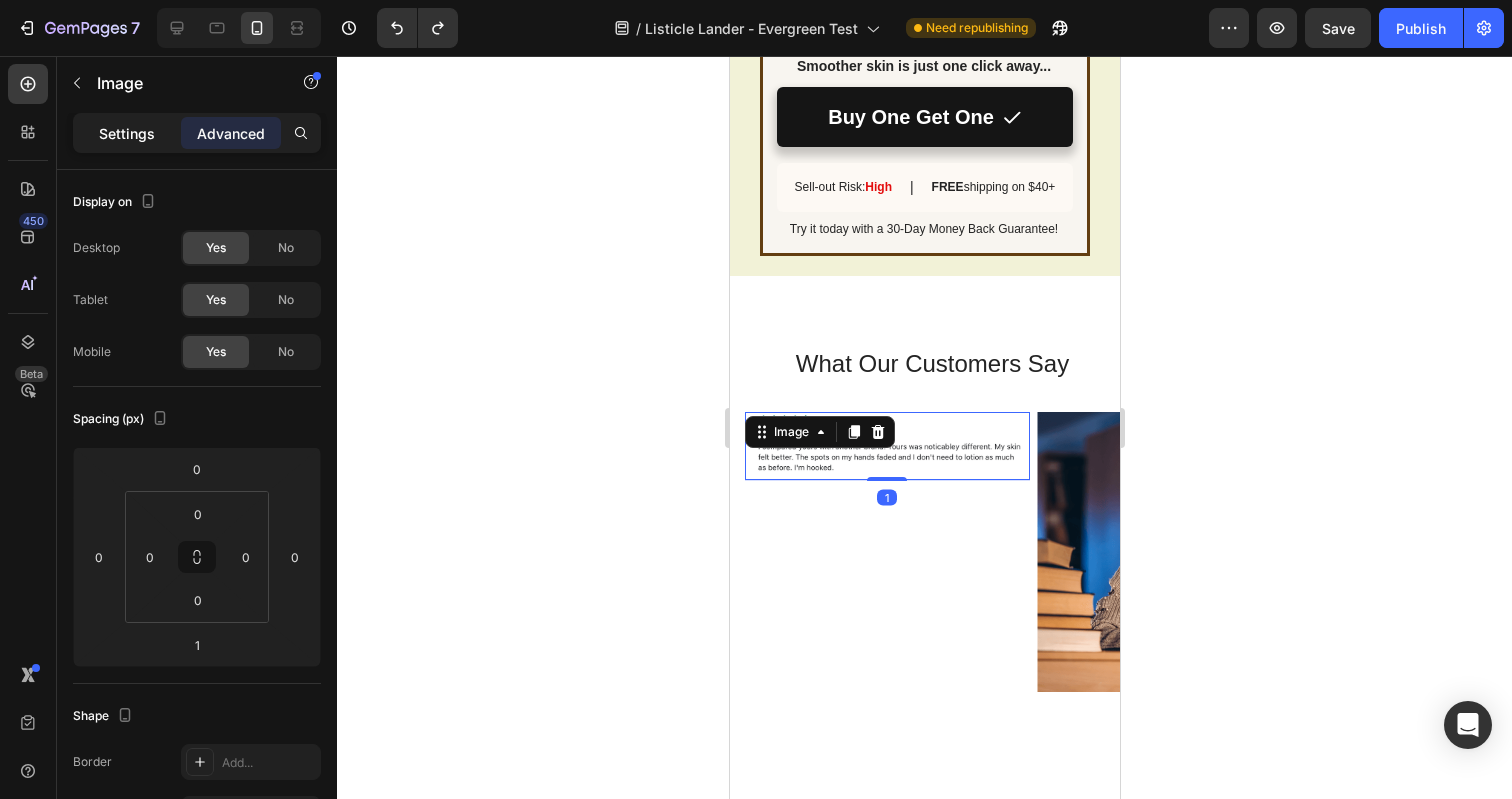 click on "Settings" at bounding box center [127, 133] 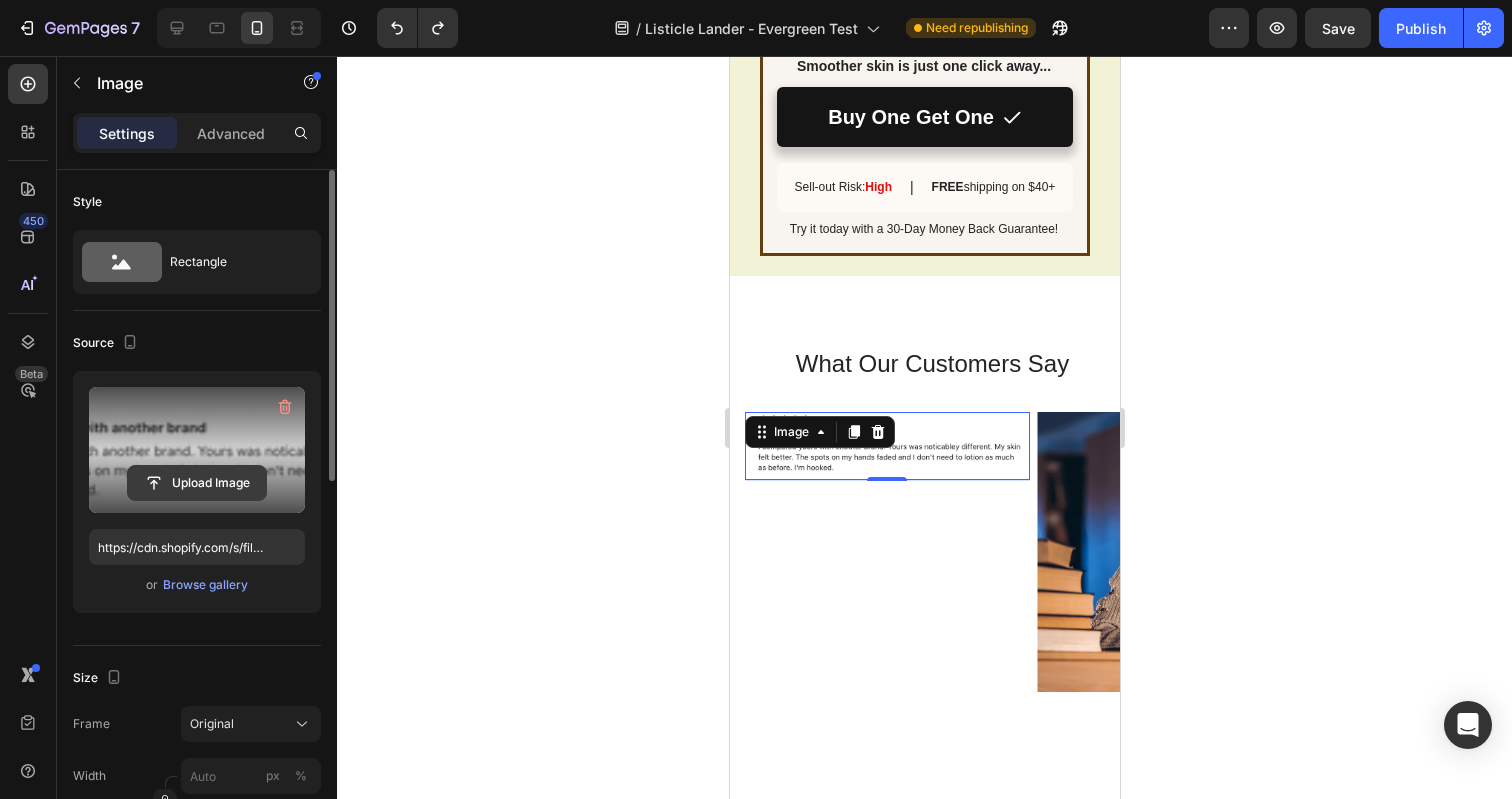 click 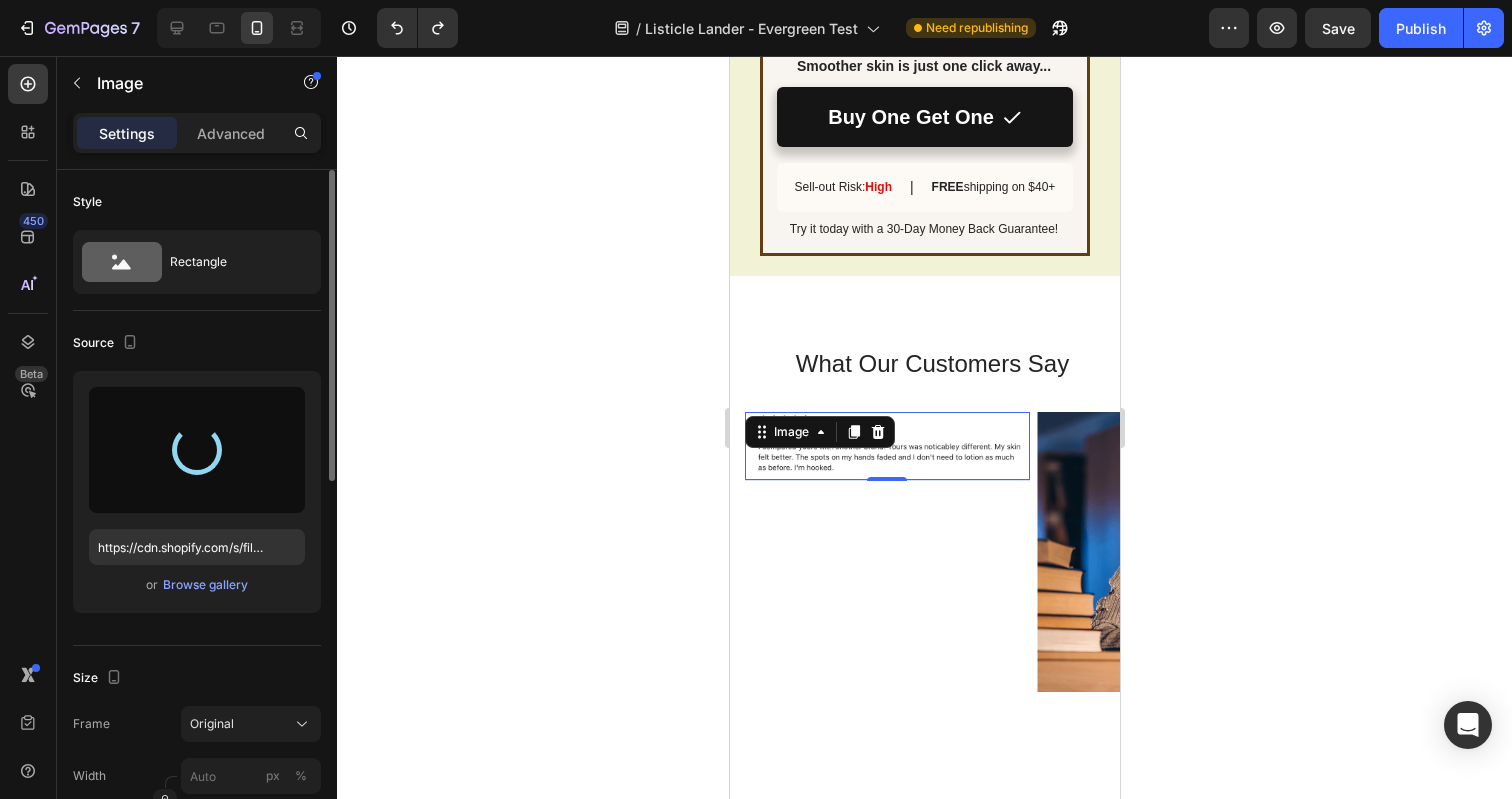 type on "https://cdn.shopify.com/s/files/1/0696/6889/7008/files/gempages_547039503395587314-9da7b5f6-fd89-4900-a3bb-750ee15d038f.png" 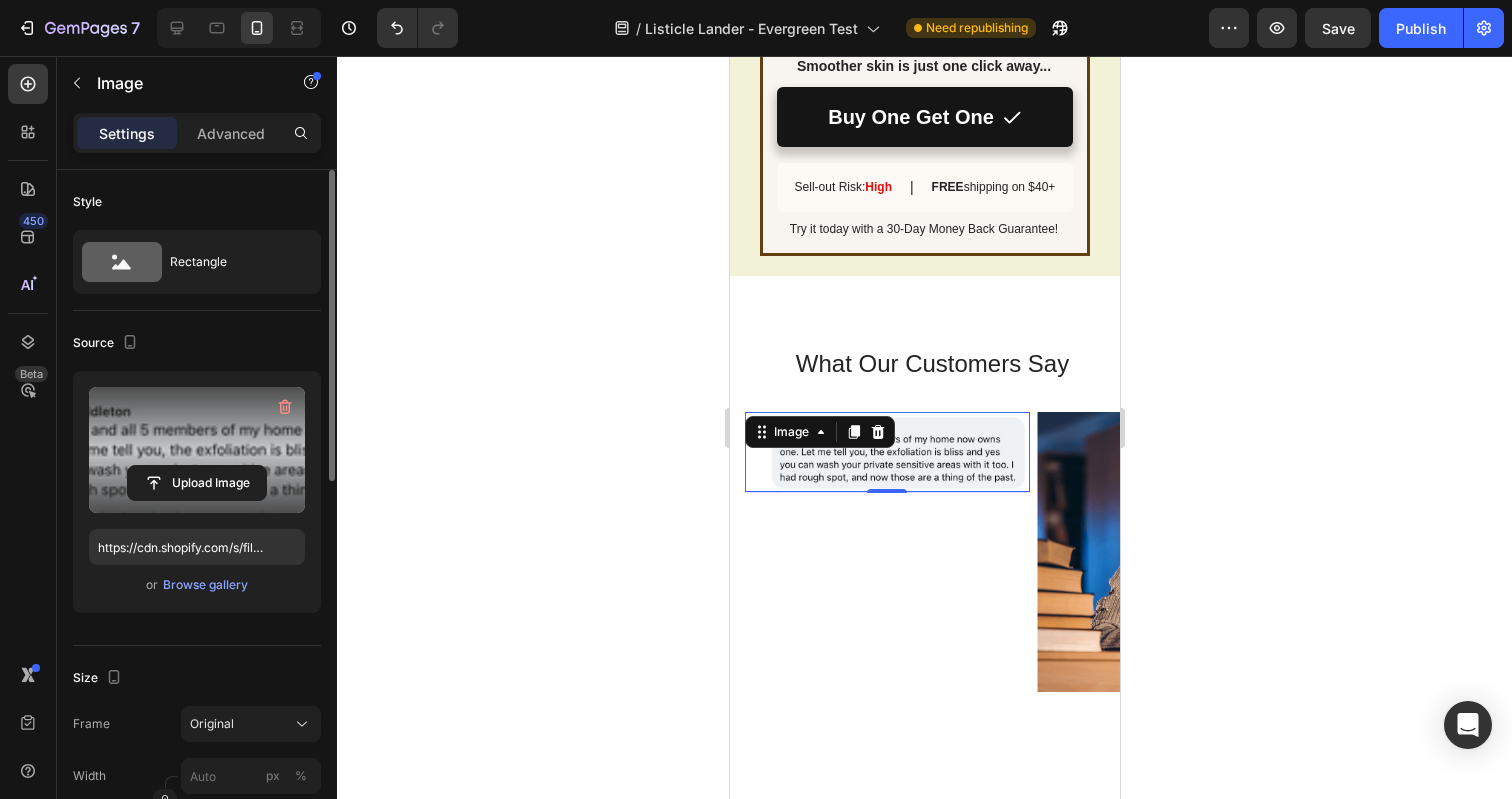 click 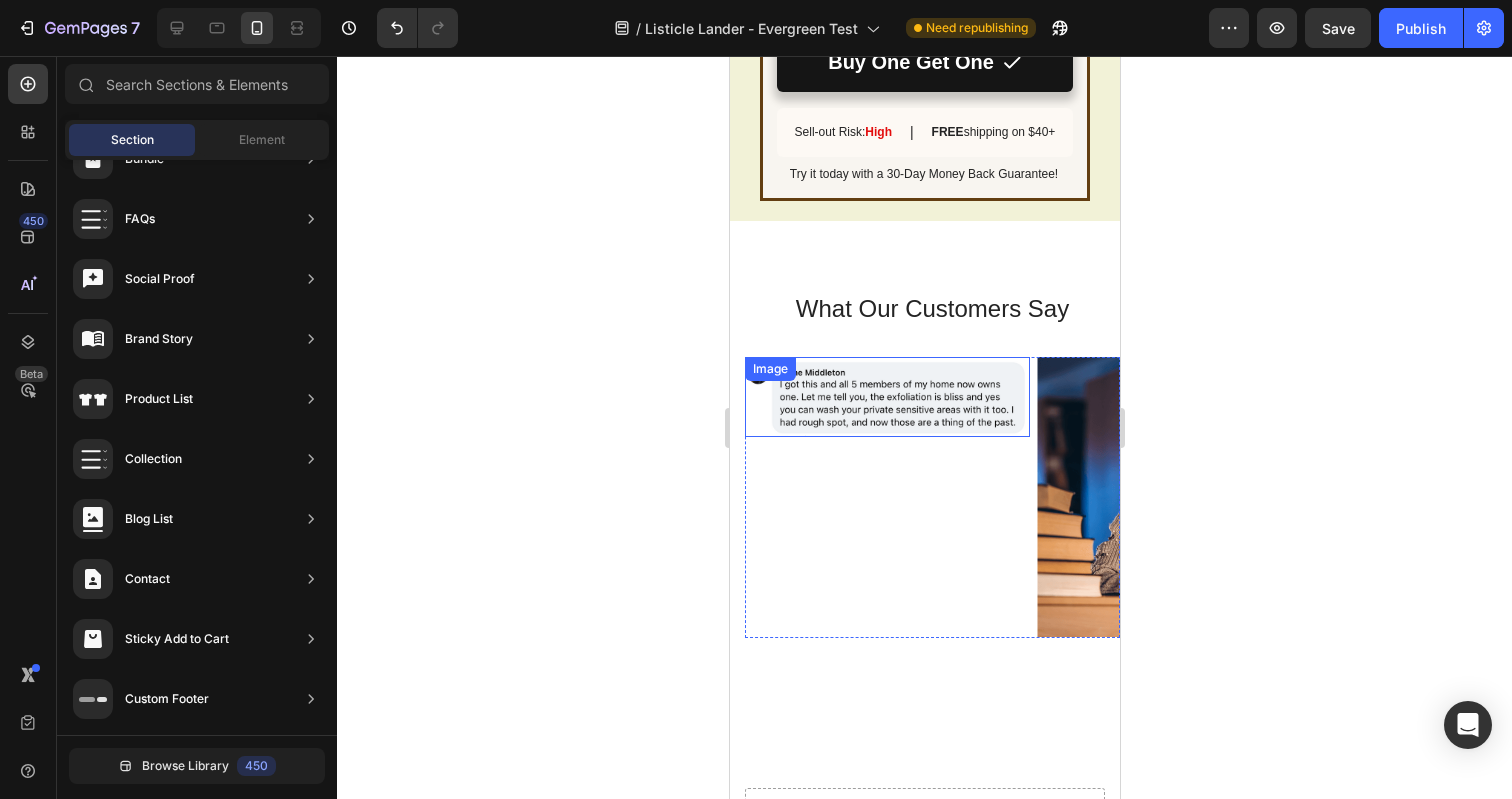 scroll, scrollTop: 5456, scrollLeft: 0, axis: vertical 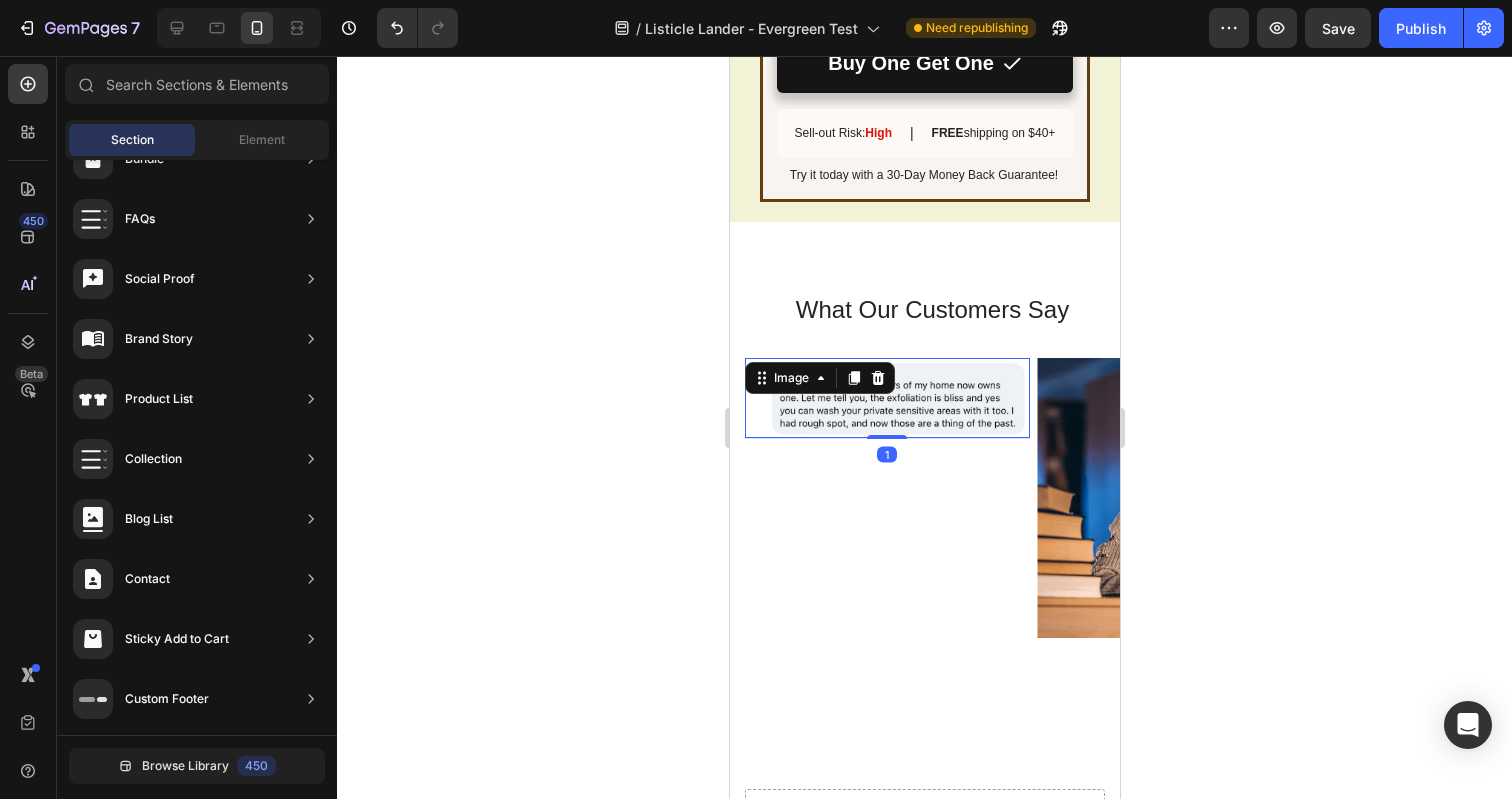 click at bounding box center [886, 398] 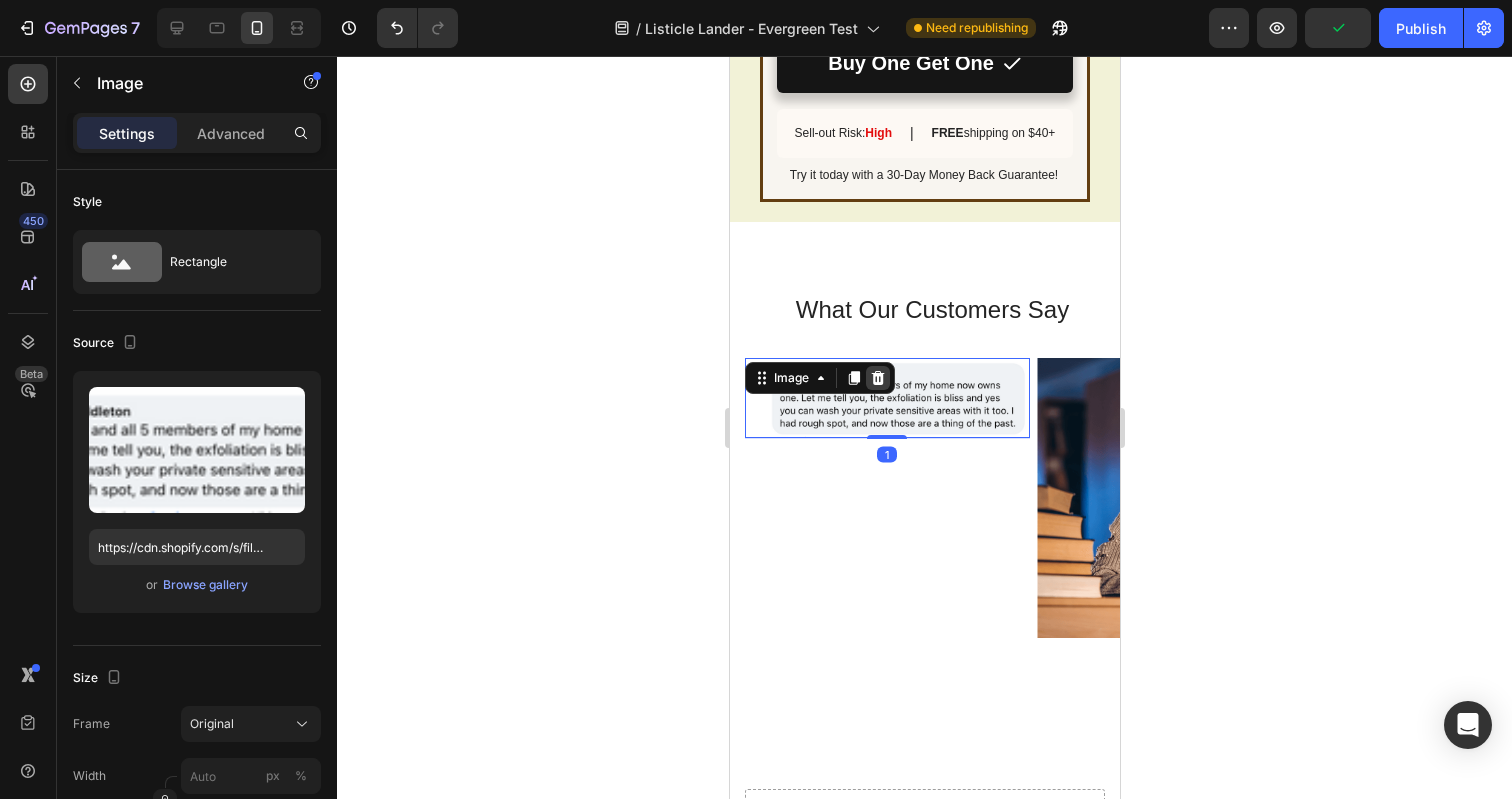 click 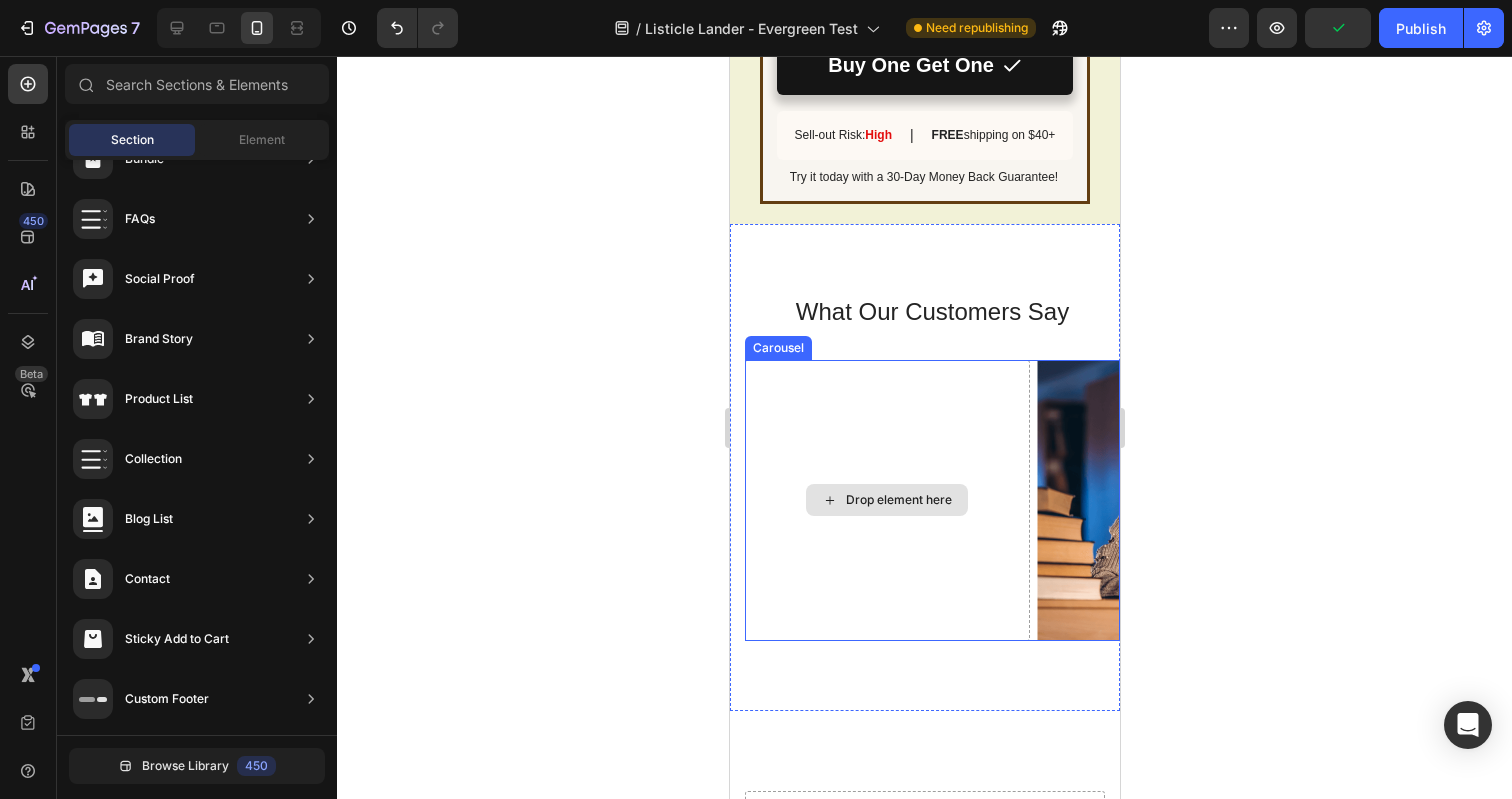 scroll, scrollTop: 5455, scrollLeft: 0, axis: vertical 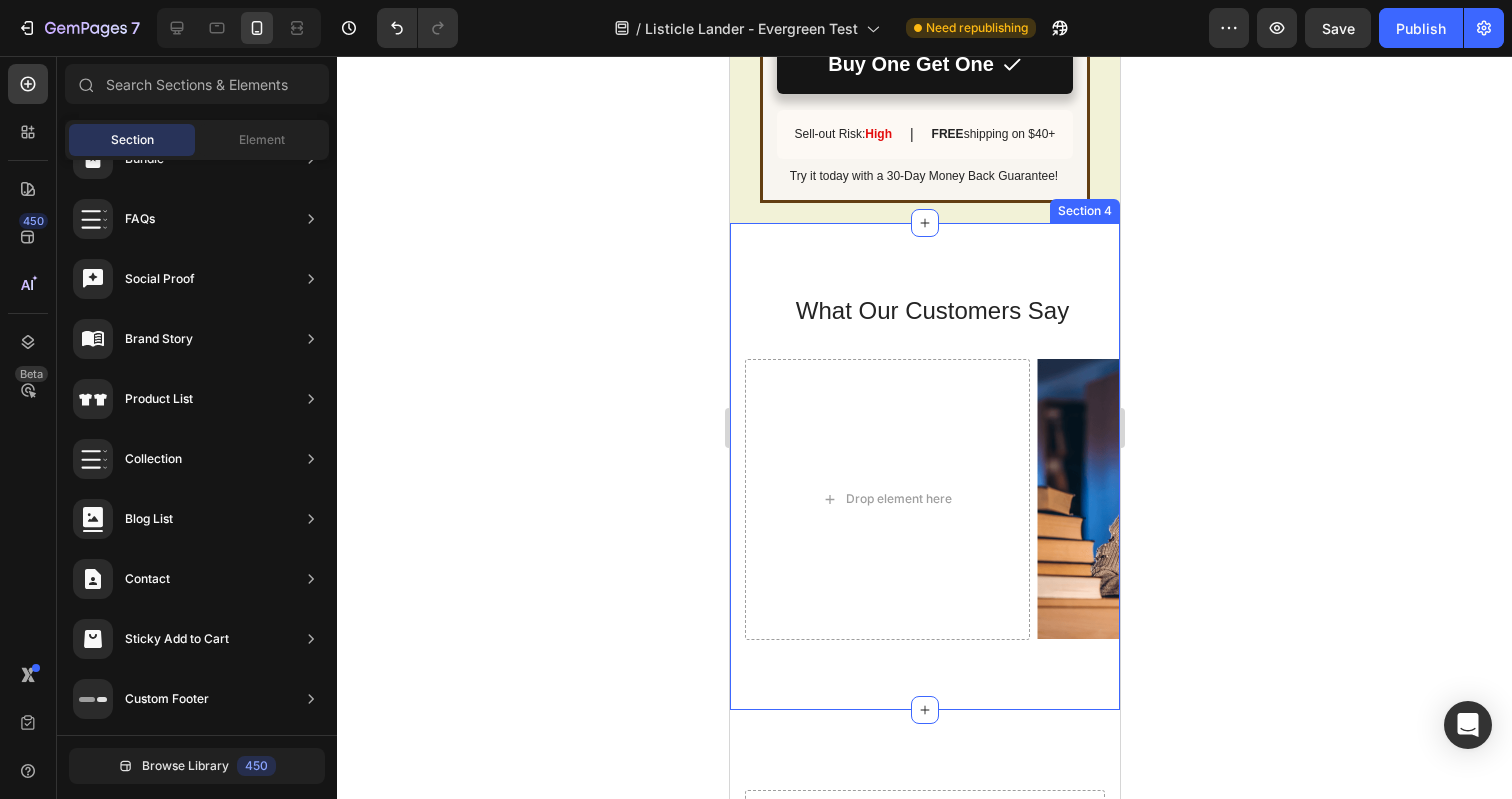 click on "What Our Customers Say Heading Row
Drop element here Image Image Image Carousel Section 4" at bounding box center [924, 466] 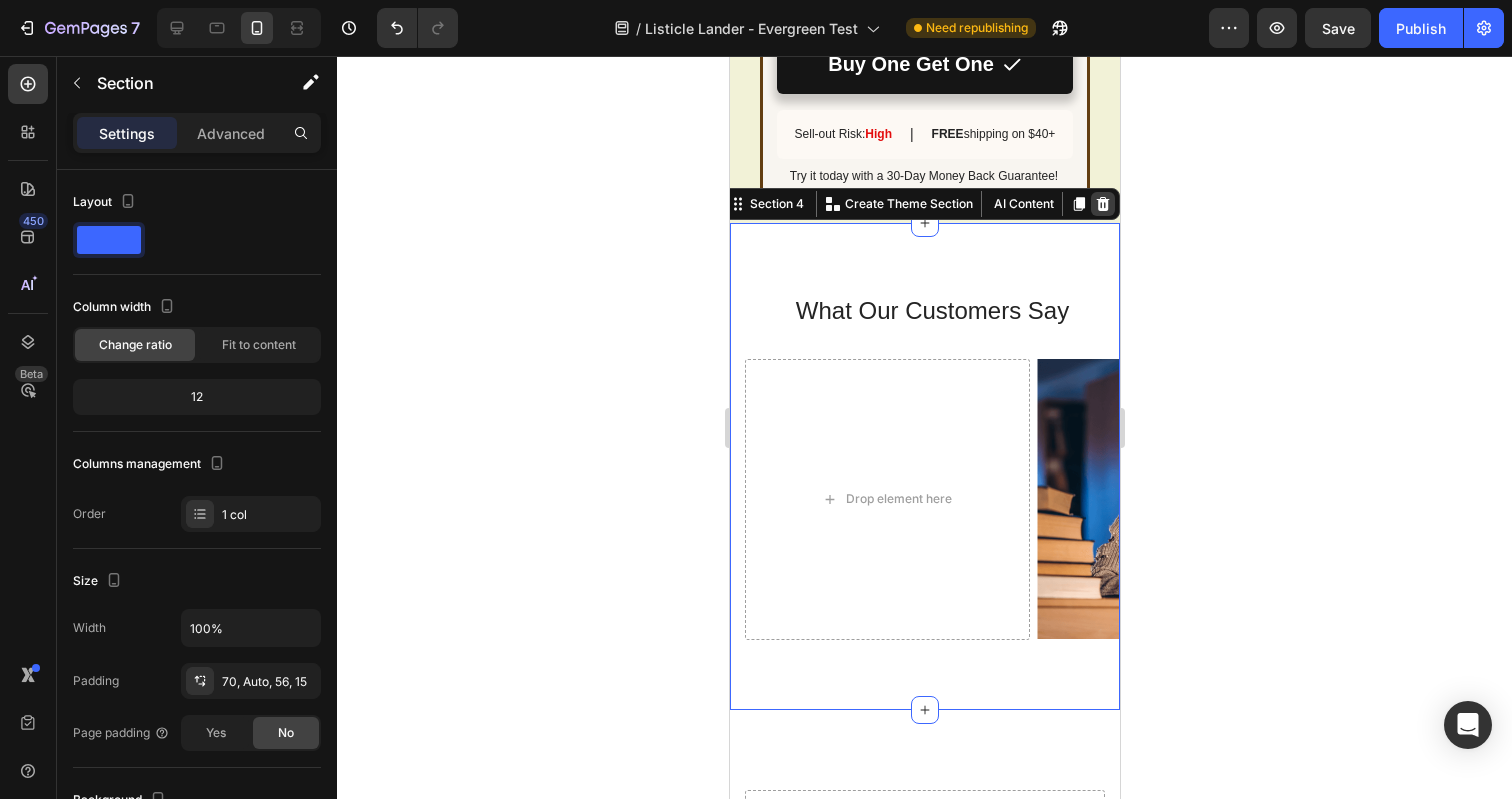 click 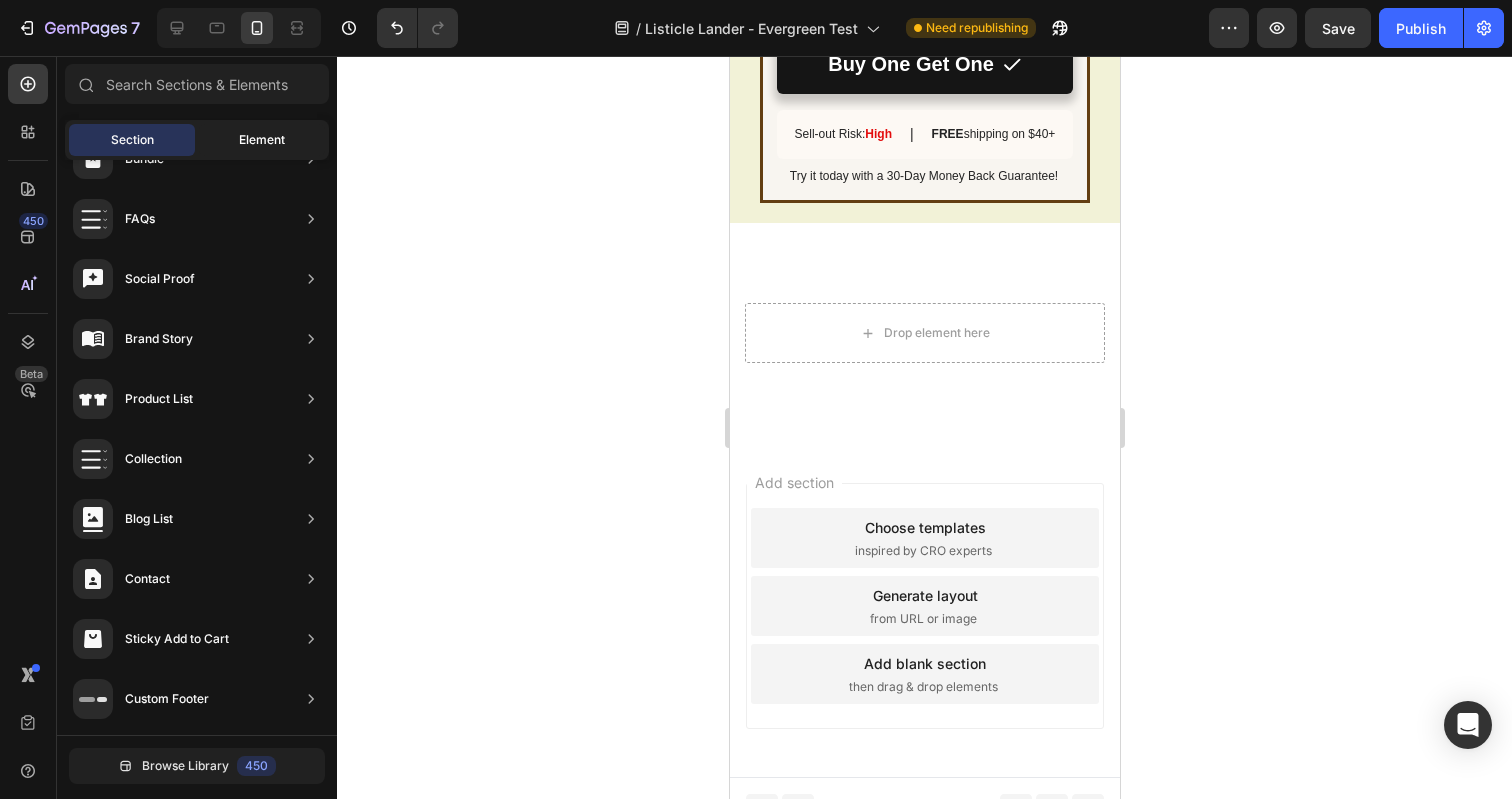 click on "Element" at bounding box center (262, 140) 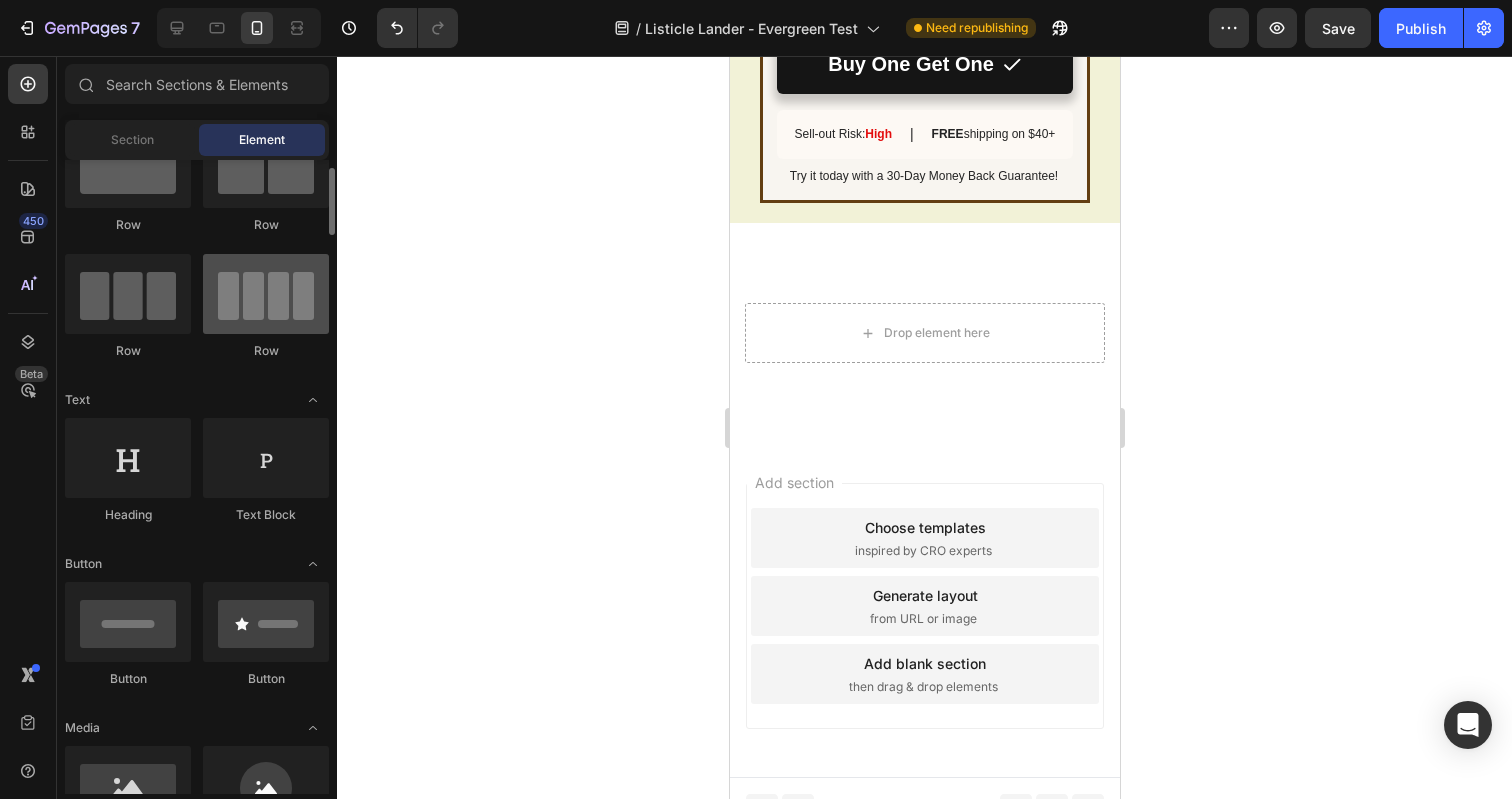 scroll, scrollTop: 84, scrollLeft: 0, axis: vertical 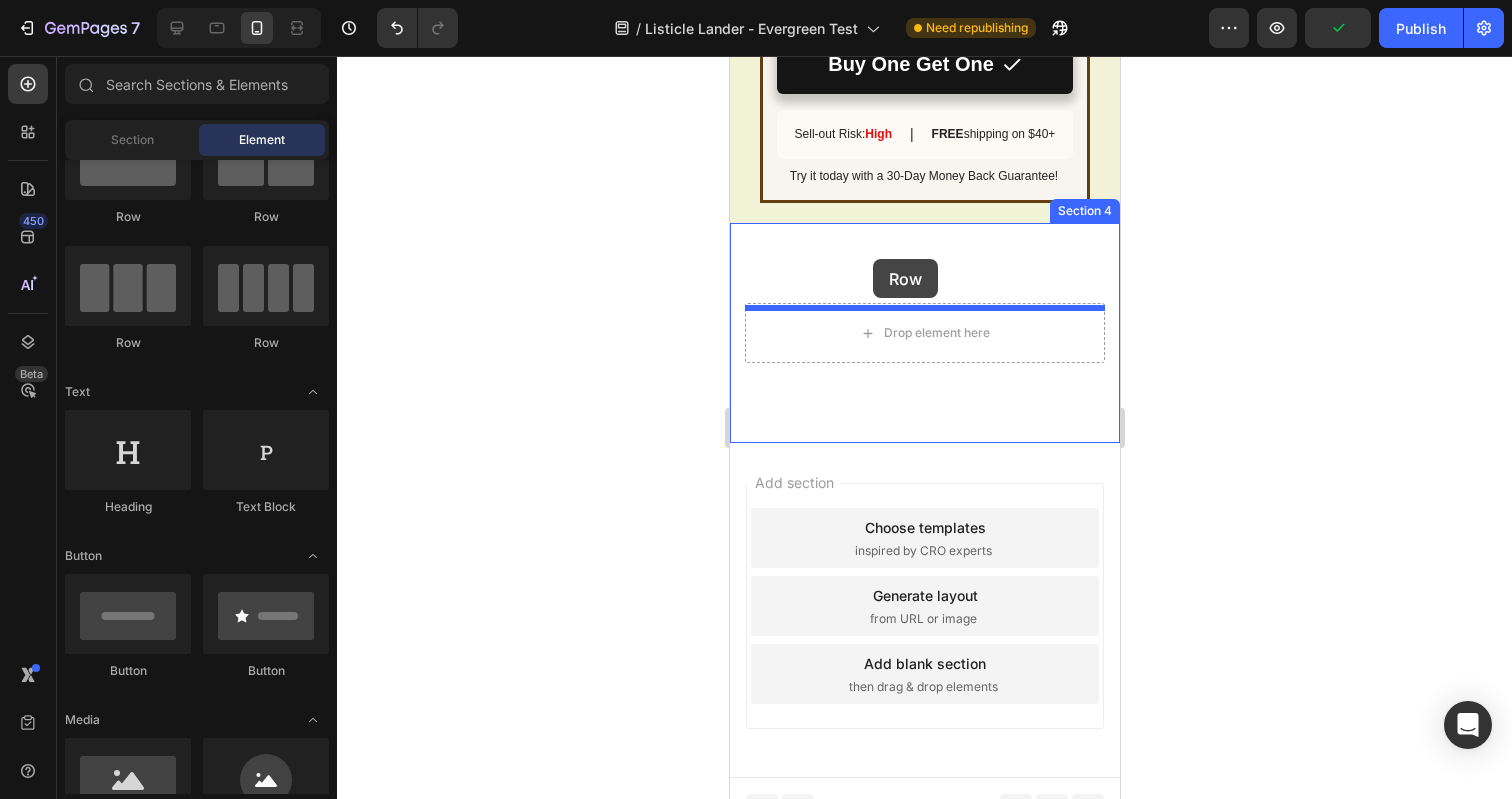drag, startPoint x: 855, startPoint y: 361, endPoint x: 872, endPoint y: 259, distance: 103.40696 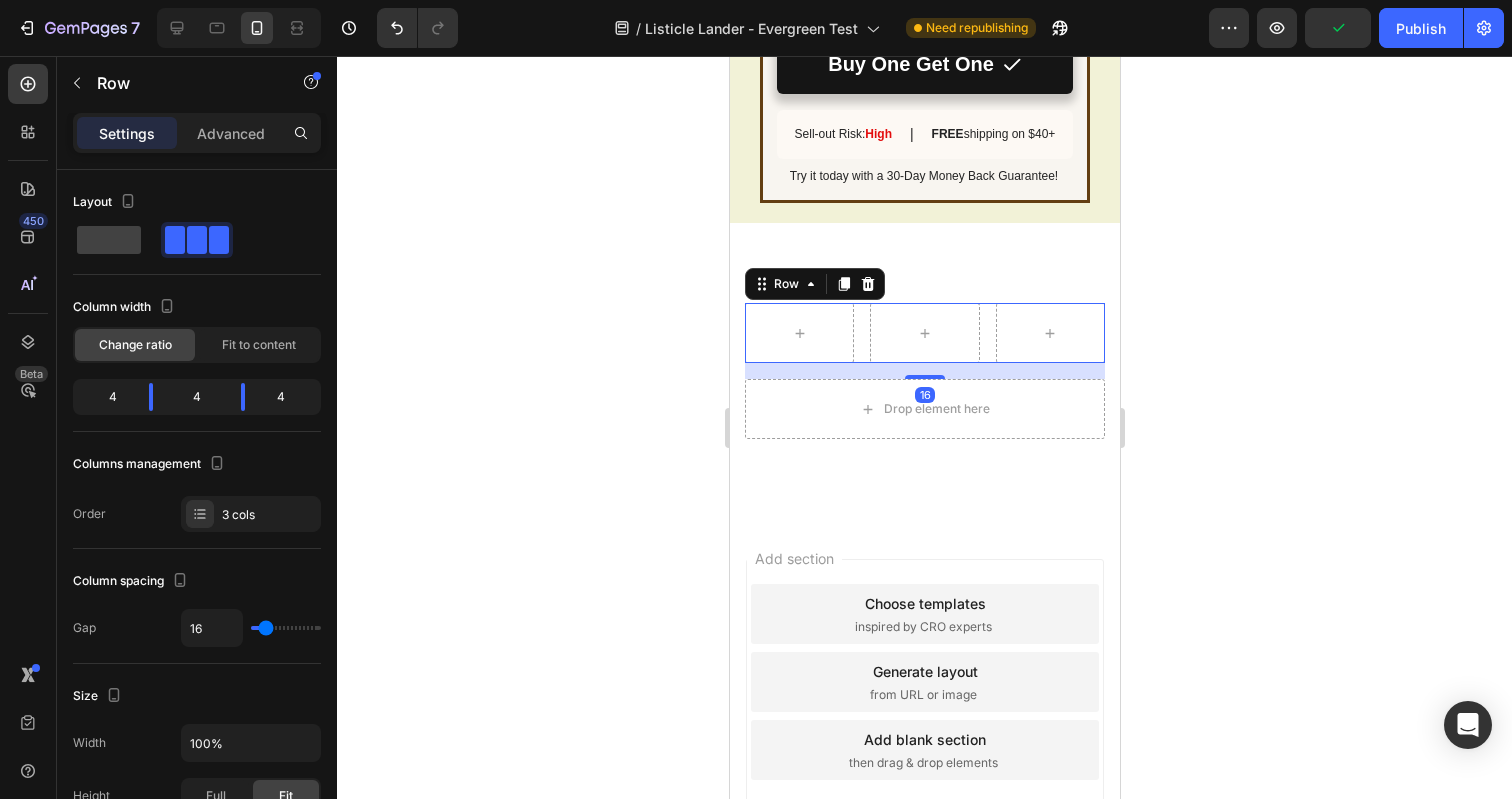 scroll, scrollTop: 5443, scrollLeft: 0, axis: vertical 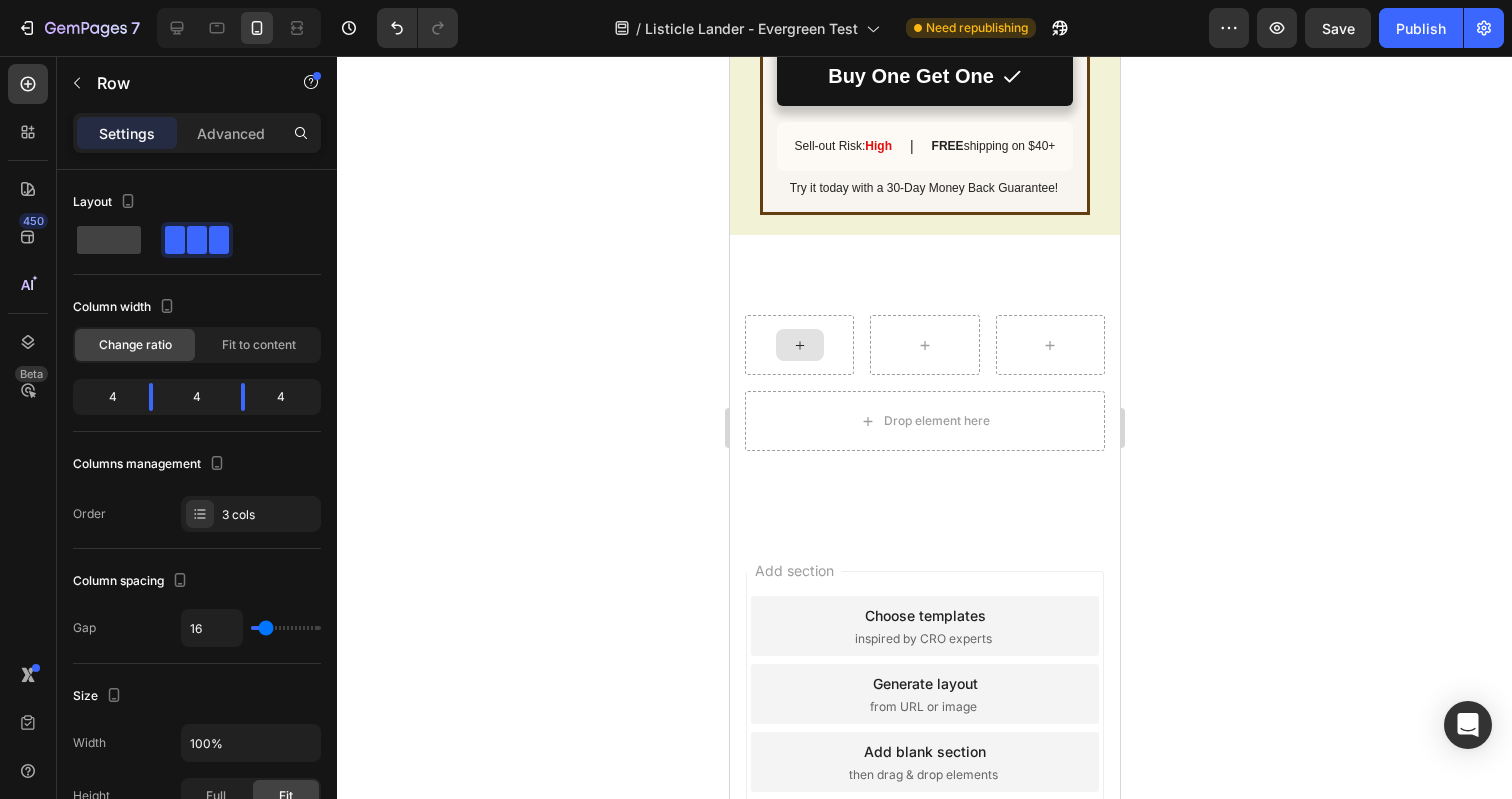 click at bounding box center [799, 345] 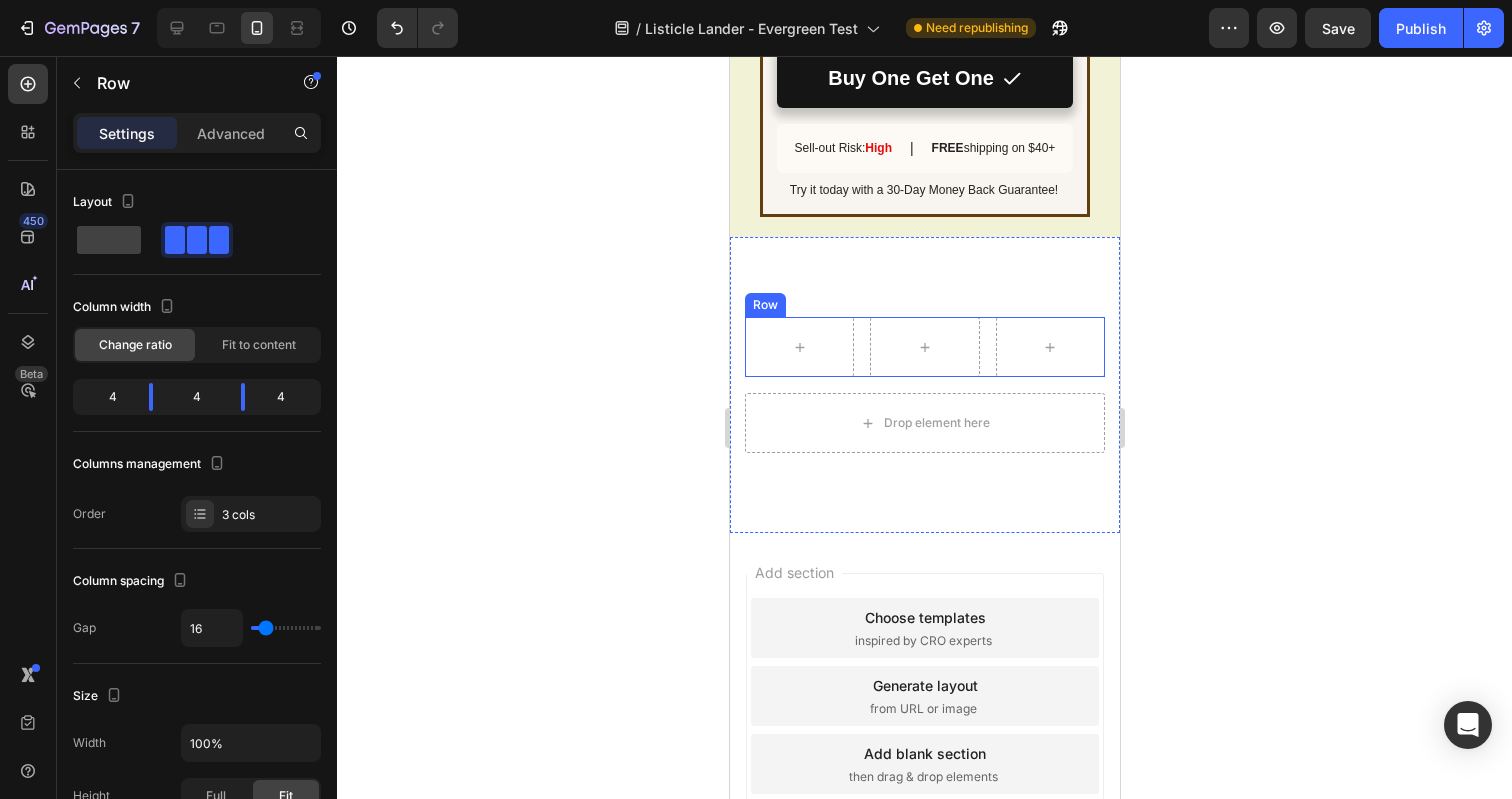 click on "Row" at bounding box center [924, 347] 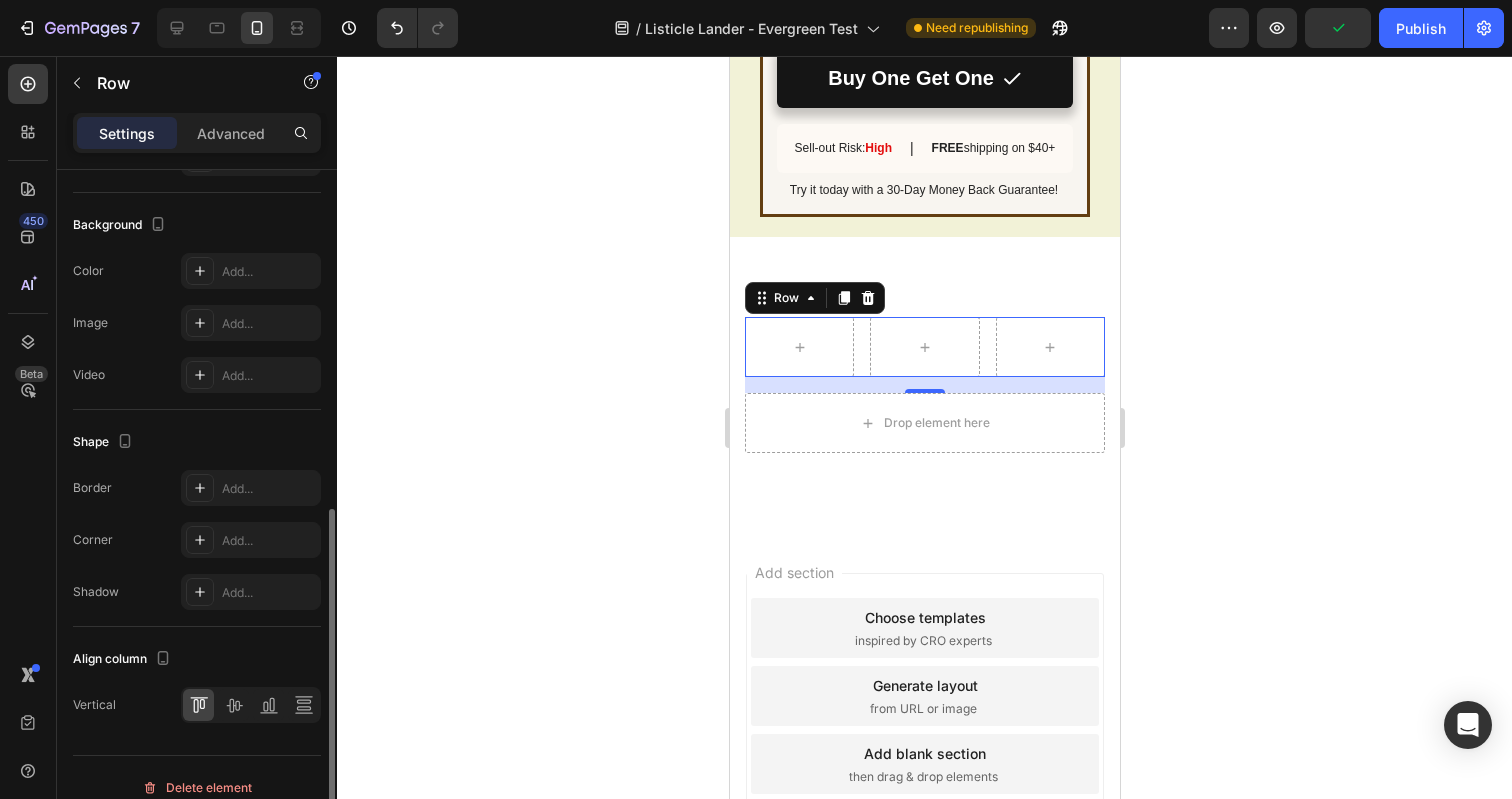 scroll, scrollTop: 710, scrollLeft: 0, axis: vertical 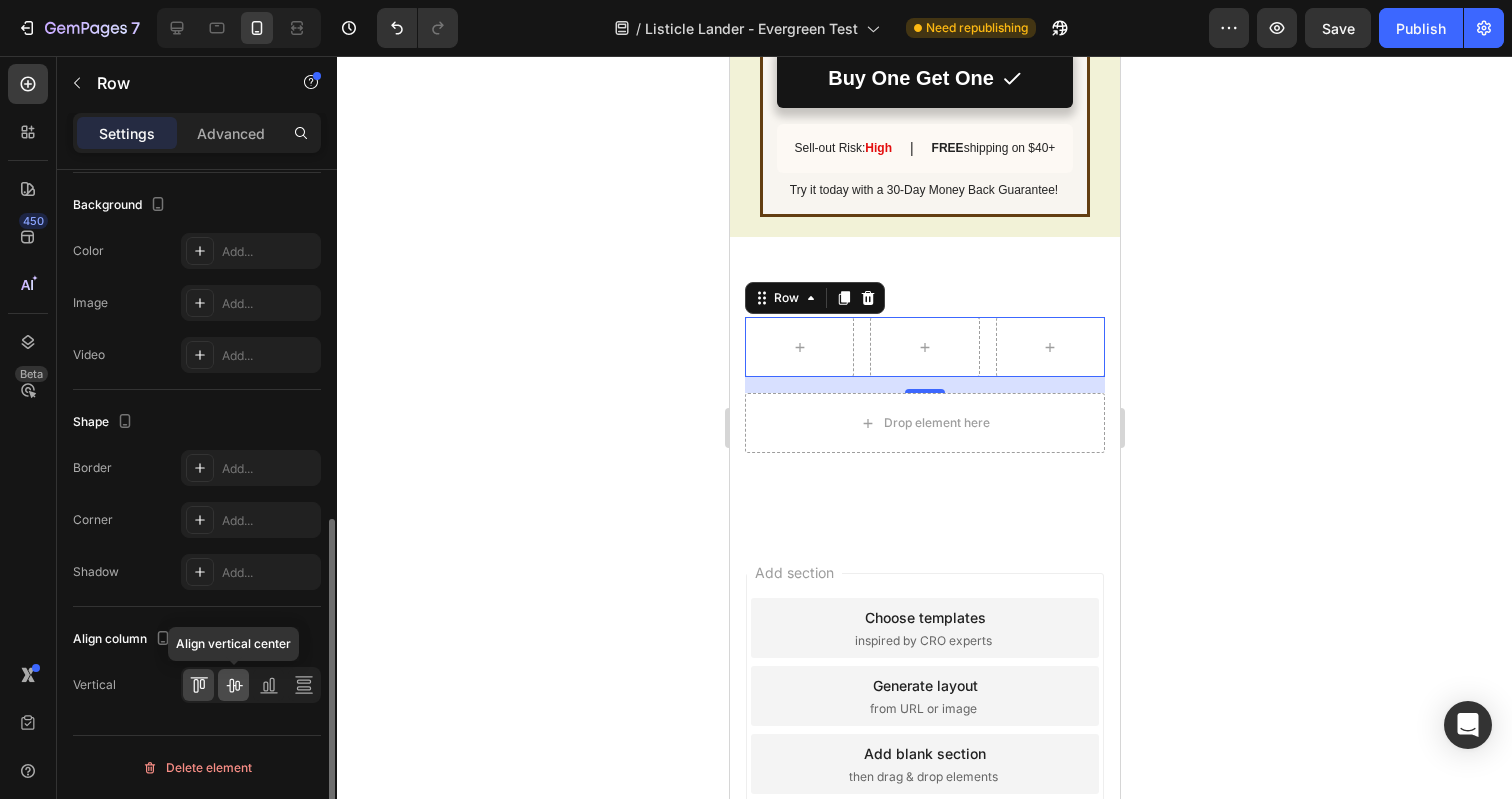 click 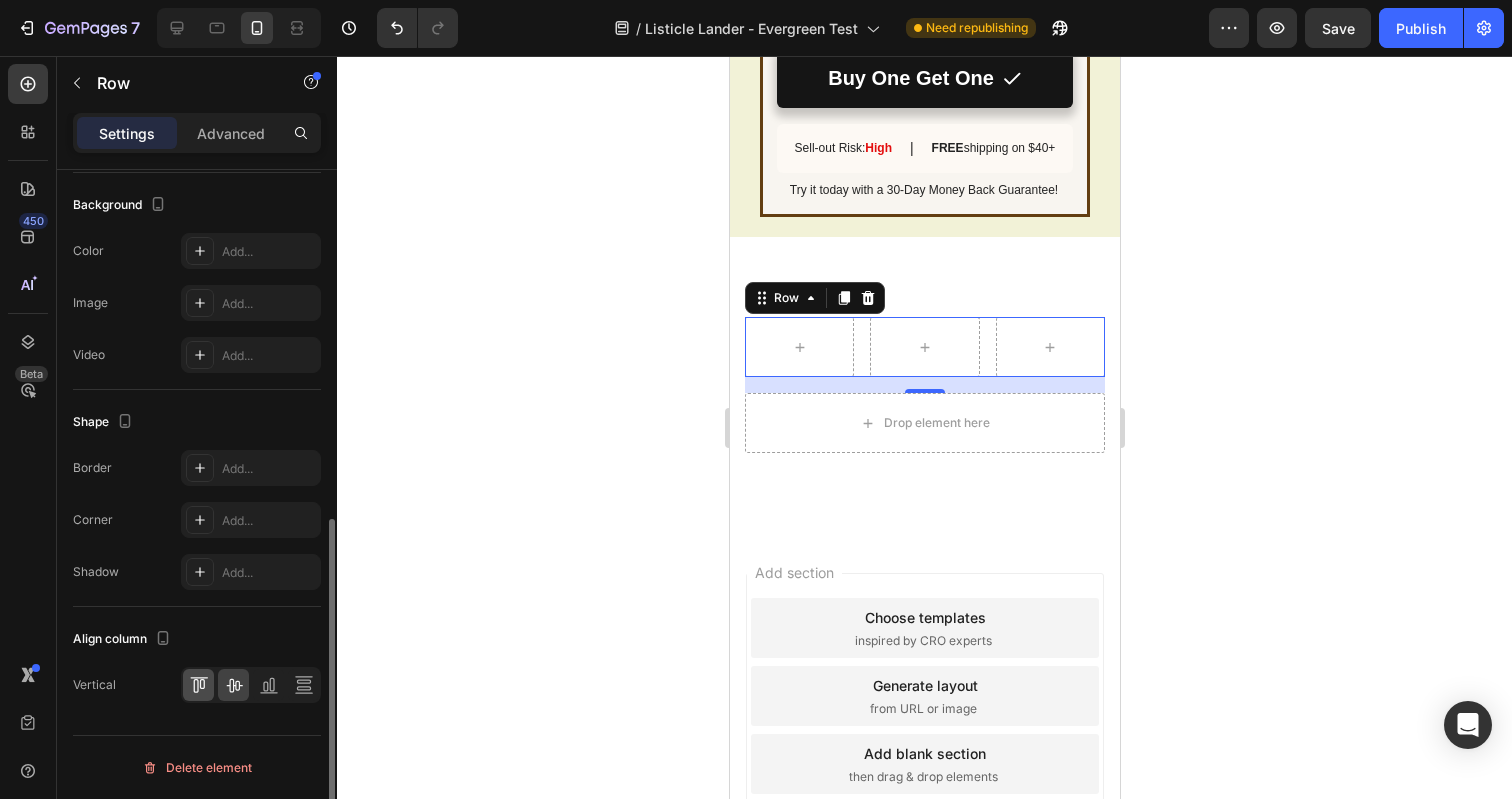 click at bounding box center (251, 685) 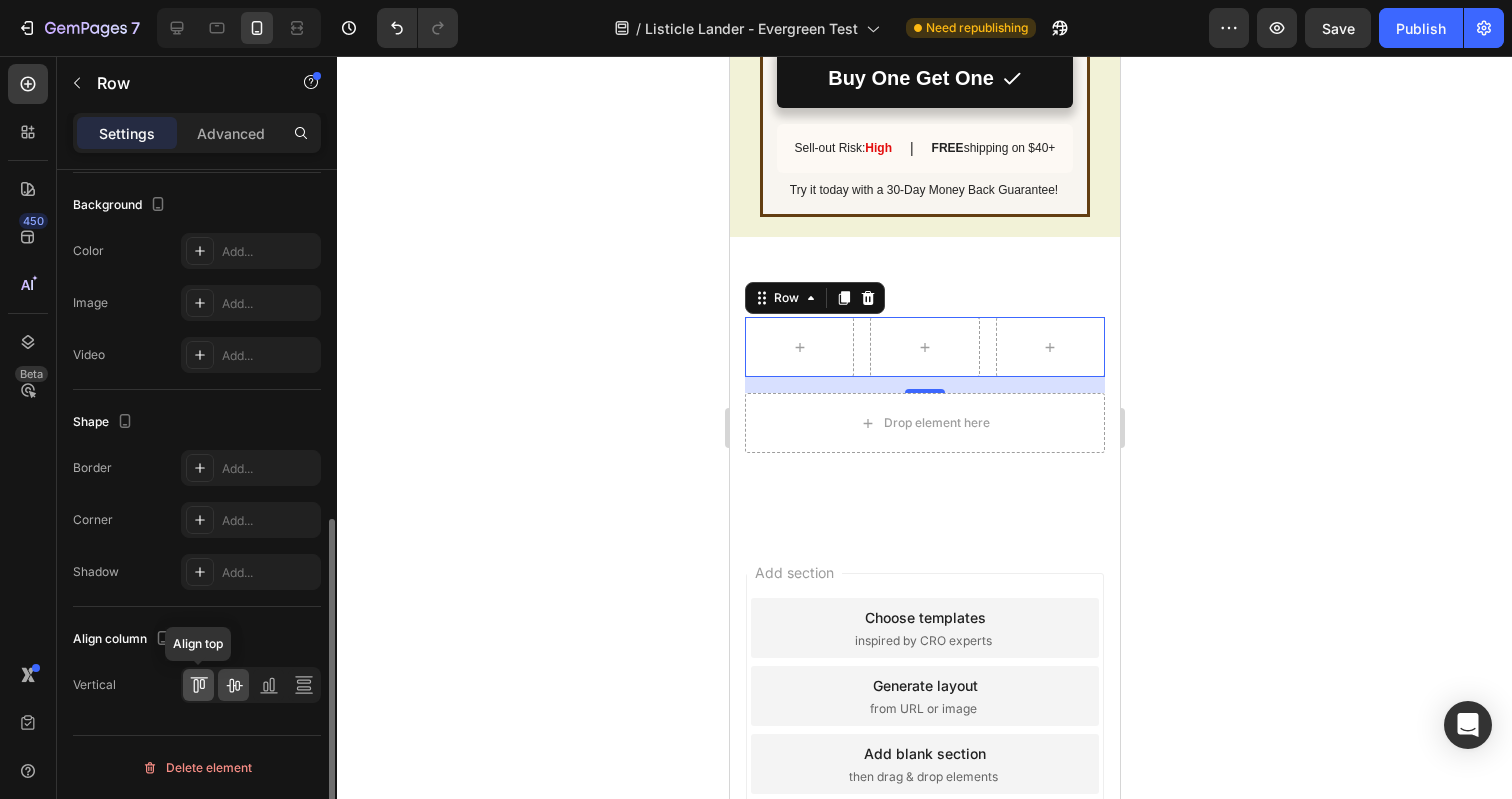 click 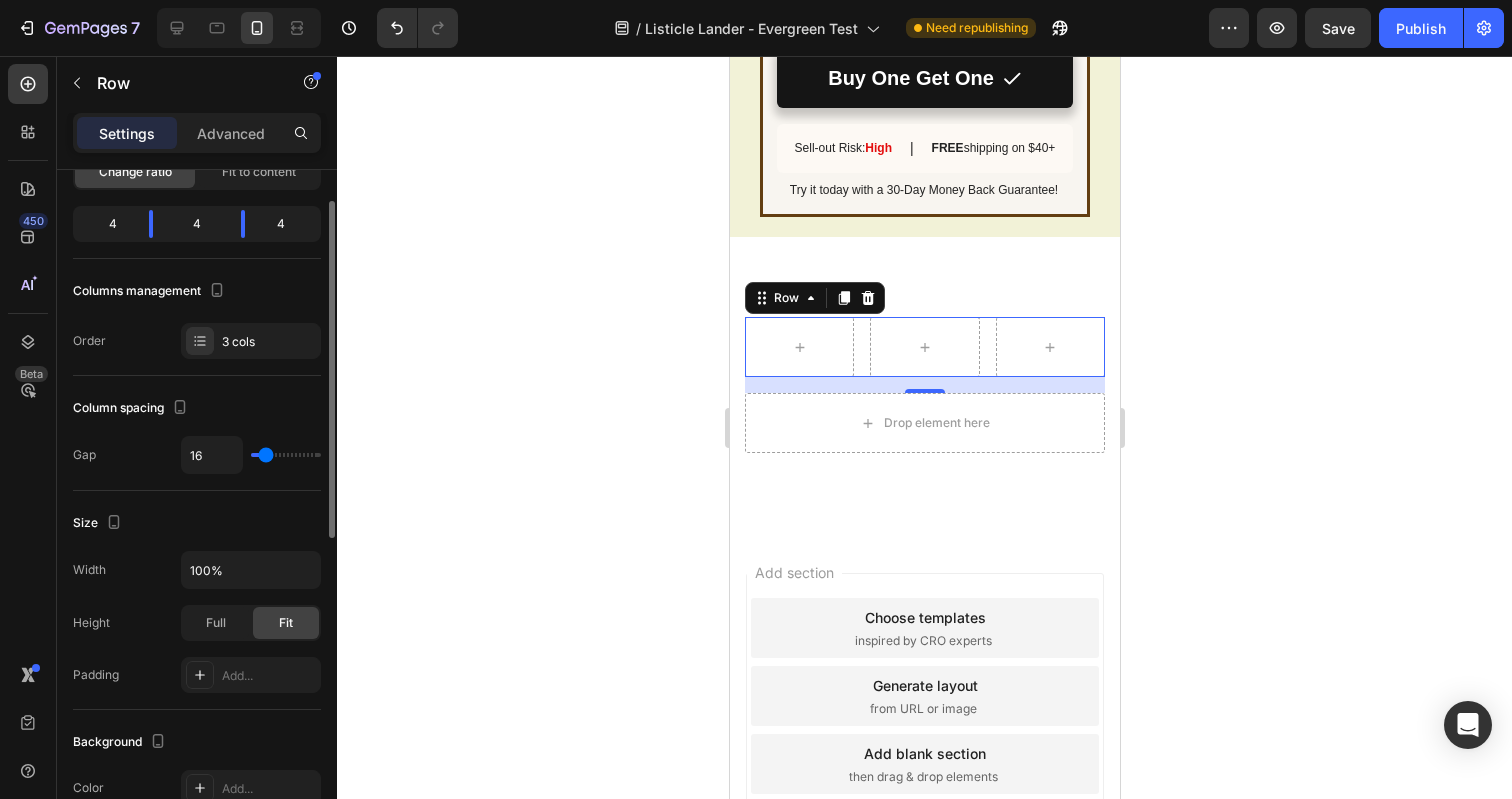 scroll, scrollTop: 0, scrollLeft: 0, axis: both 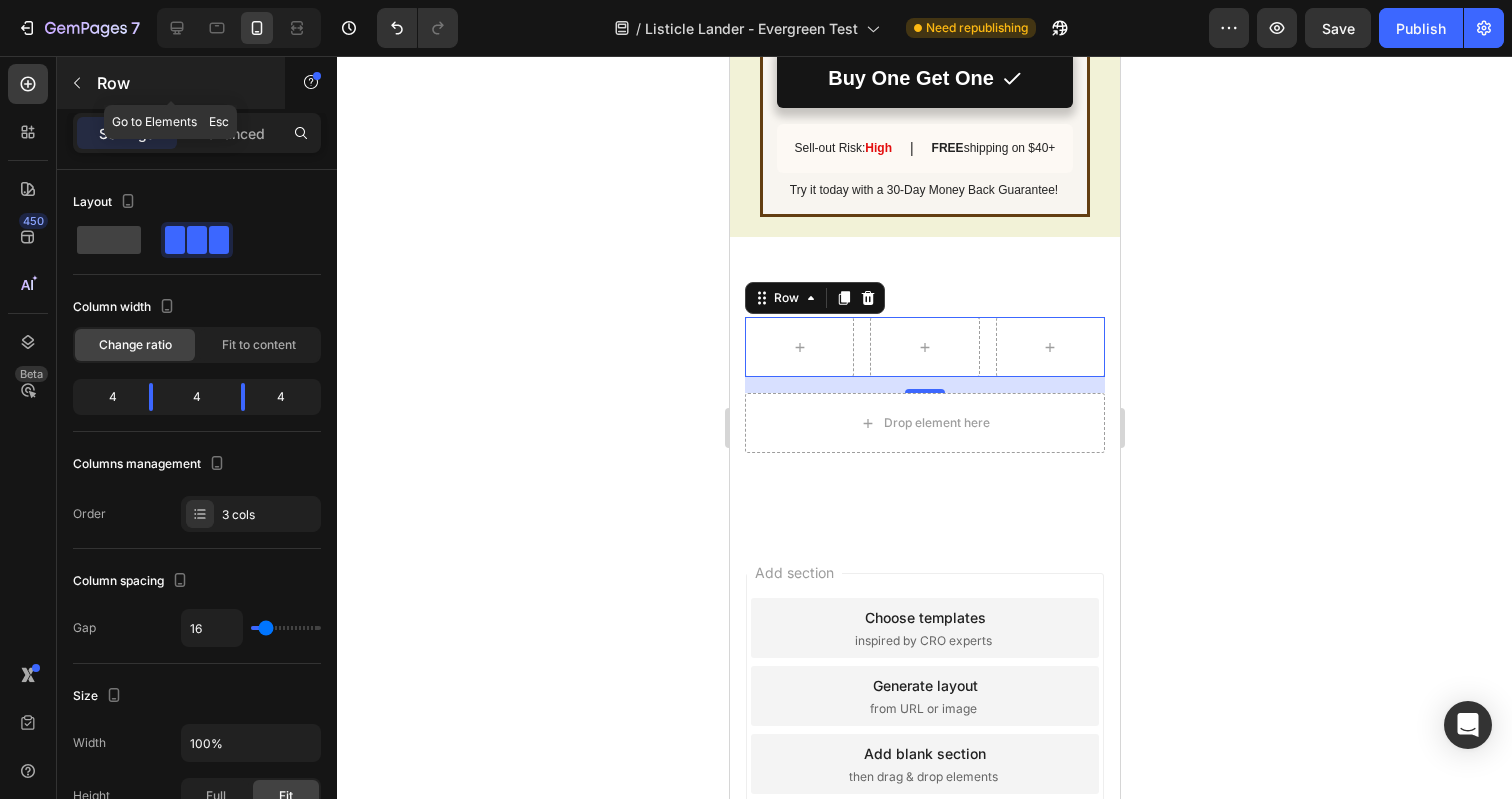 click 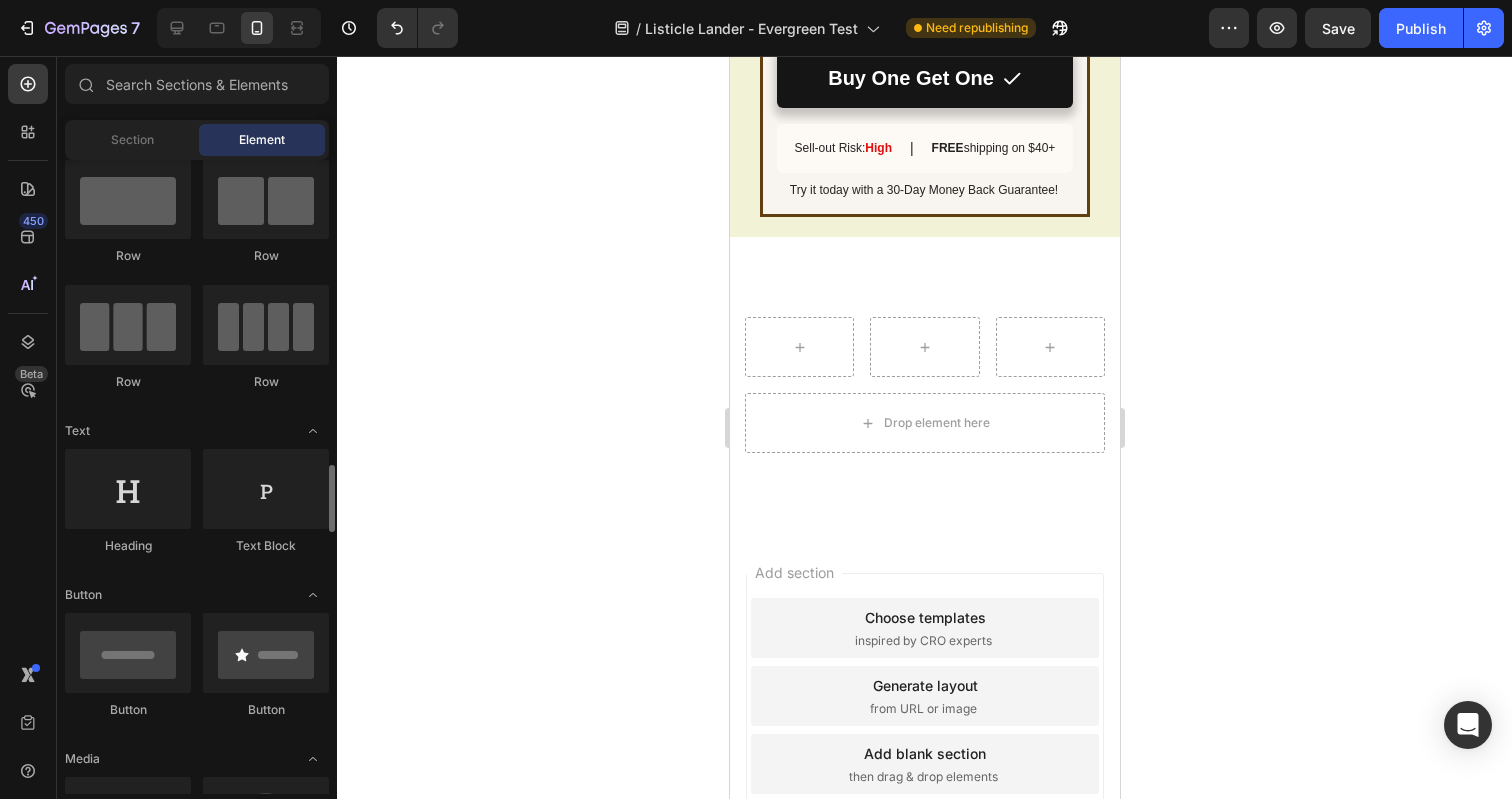 scroll, scrollTop: 0, scrollLeft: 0, axis: both 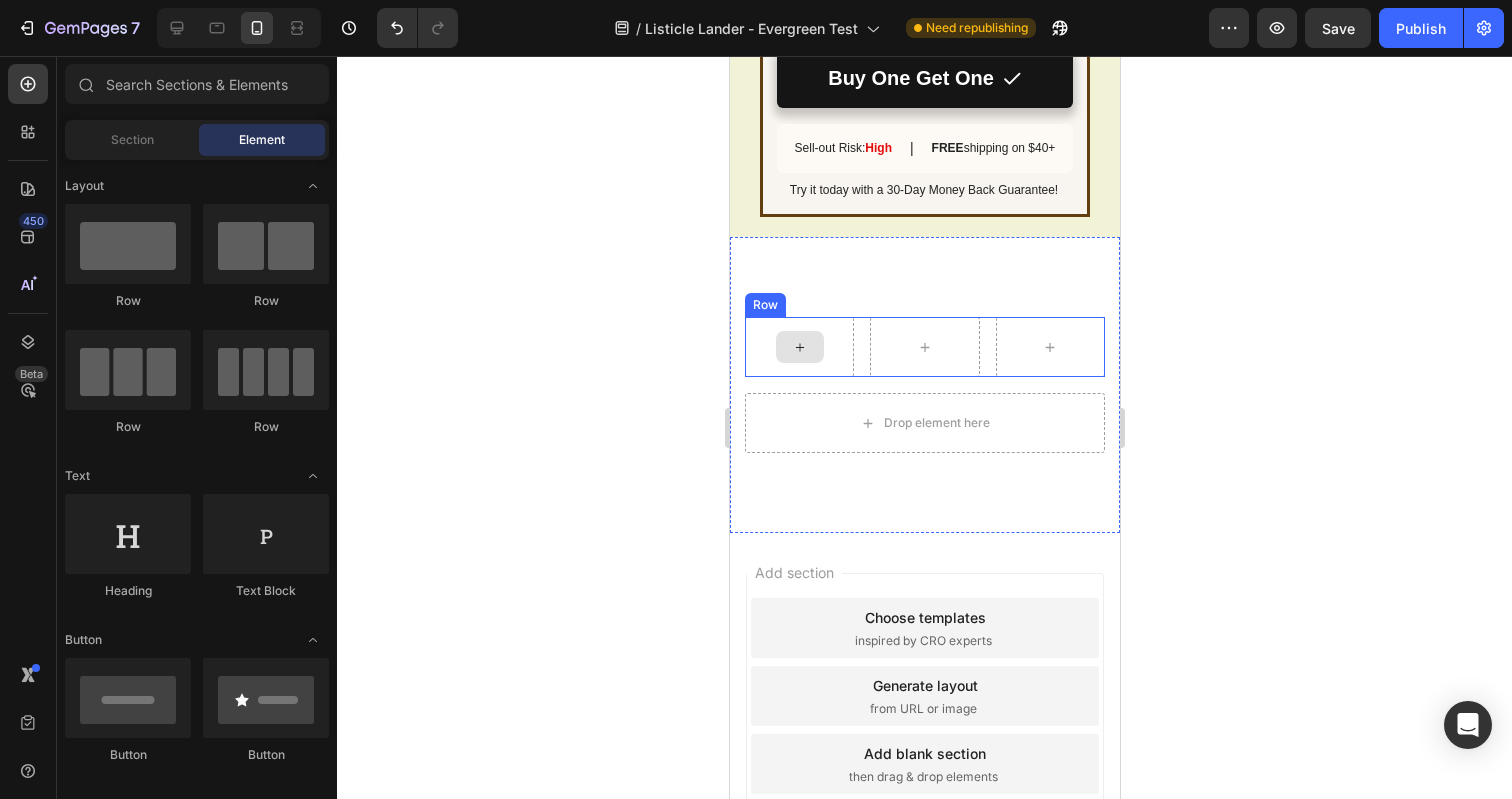 click 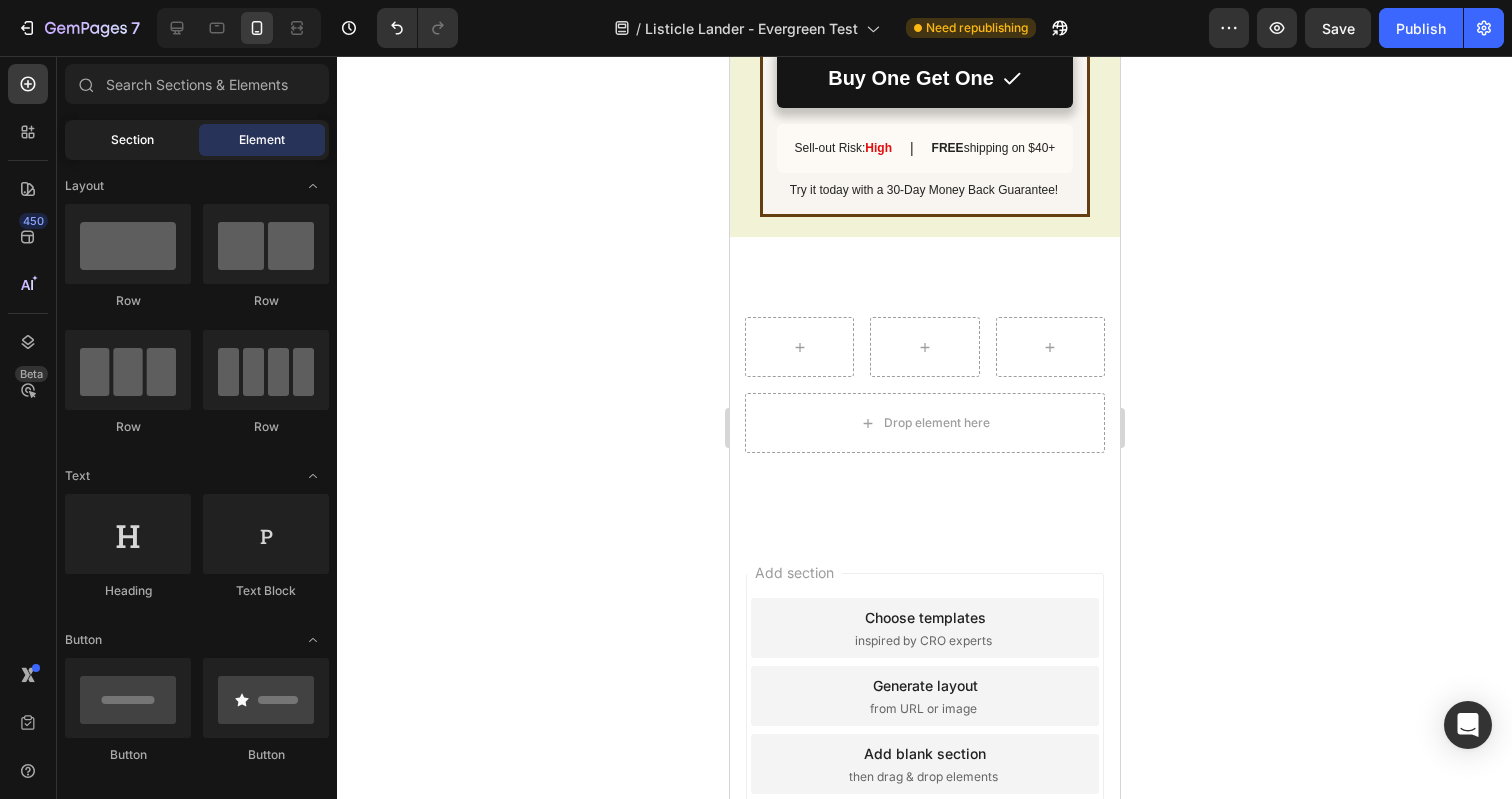 click on "Section" 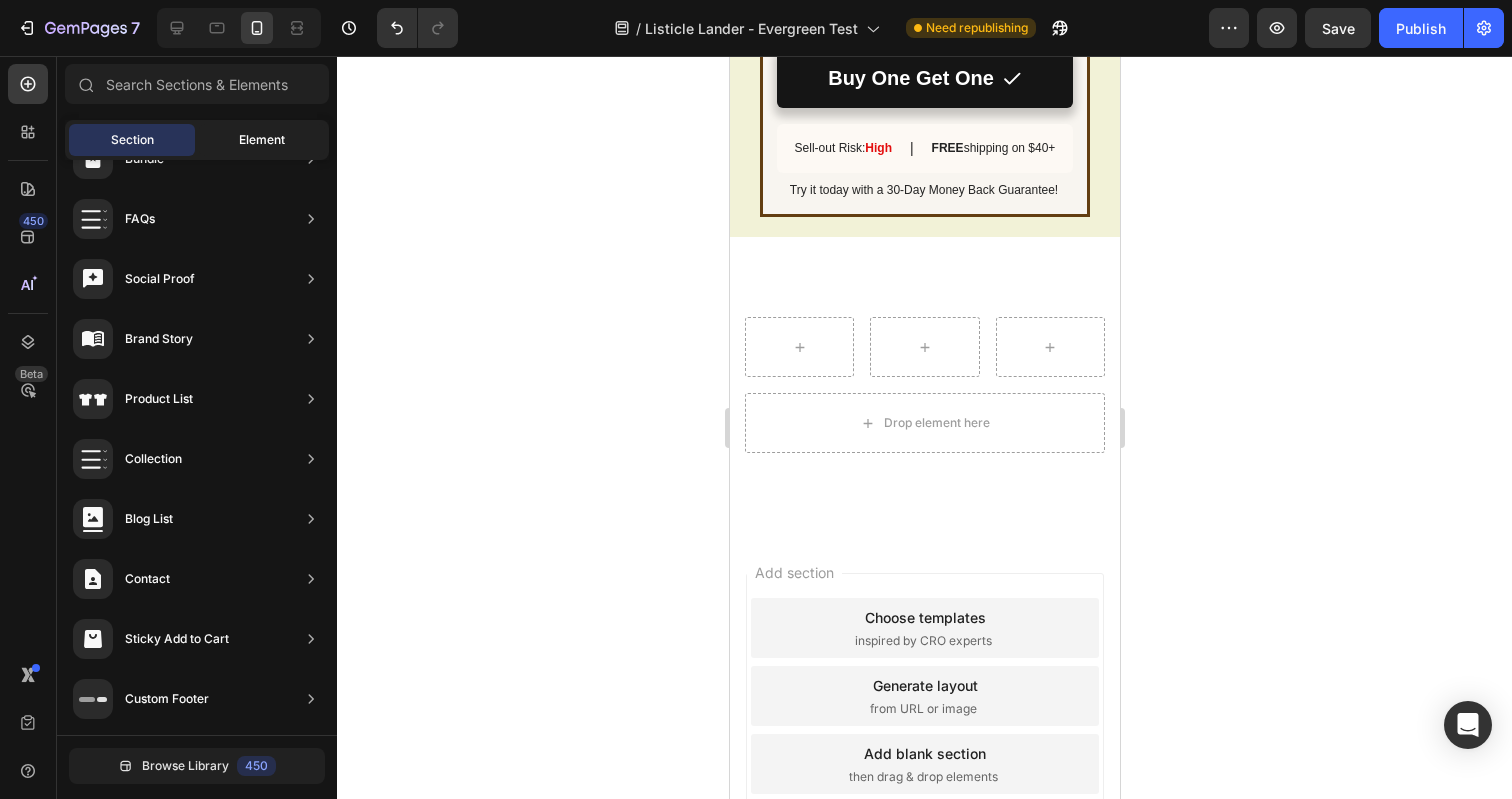 click on "Element" at bounding box center [262, 140] 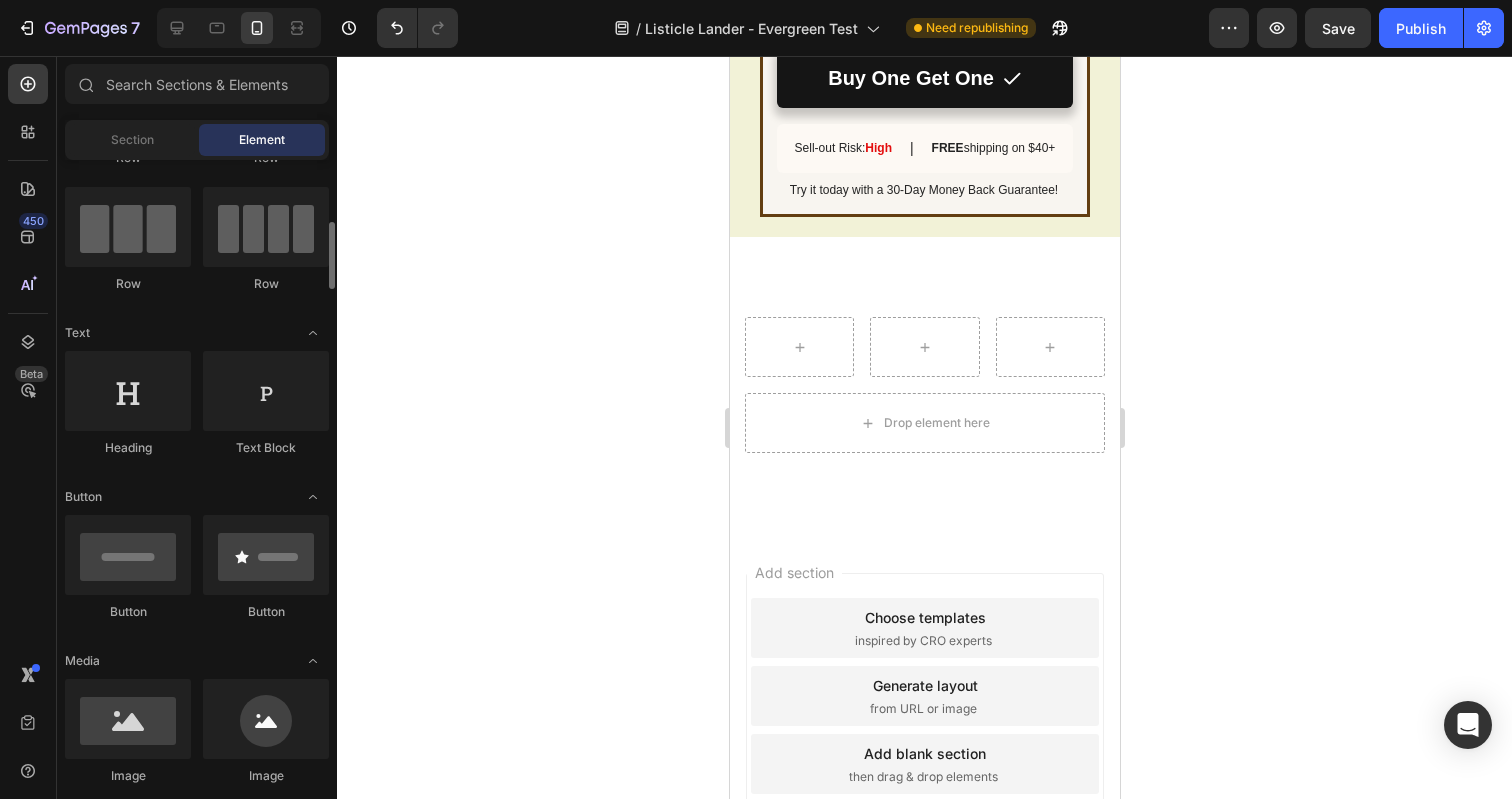 scroll, scrollTop: 201, scrollLeft: 0, axis: vertical 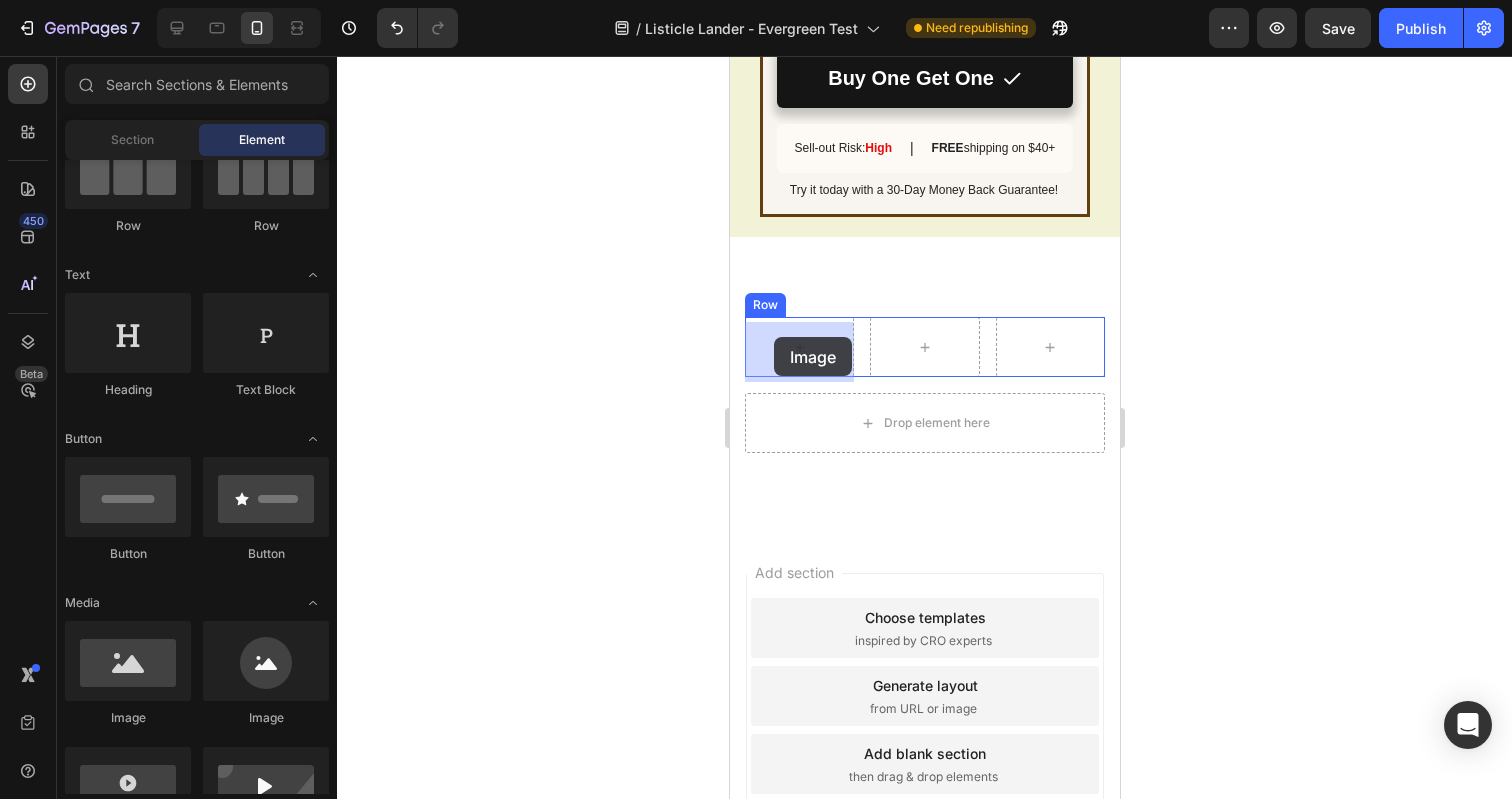 drag, startPoint x: 855, startPoint y: 738, endPoint x: 773, endPoint y: 337, distance: 409.2982 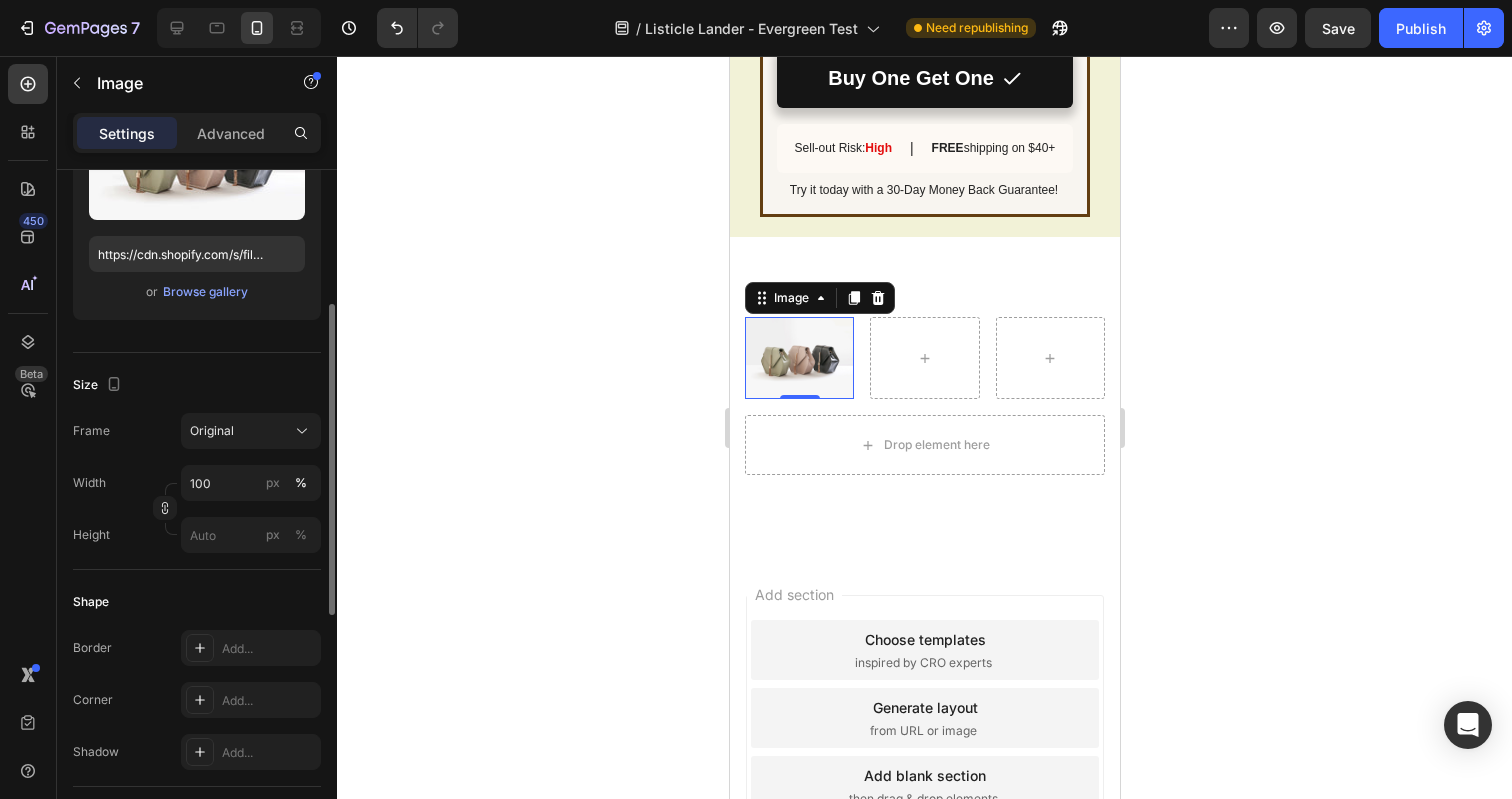 scroll, scrollTop: 294, scrollLeft: 0, axis: vertical 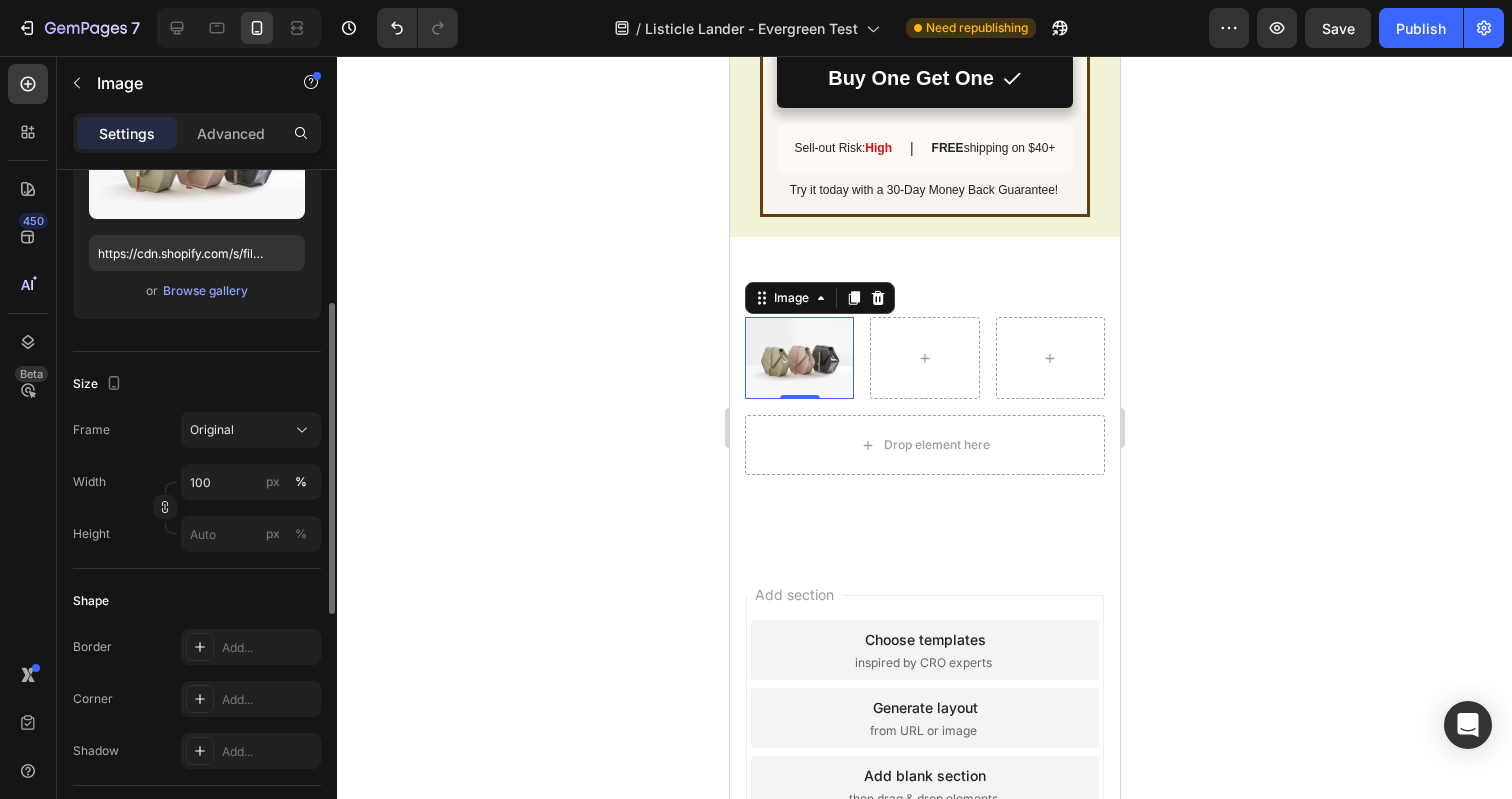 click at bounding box center (798, 358) 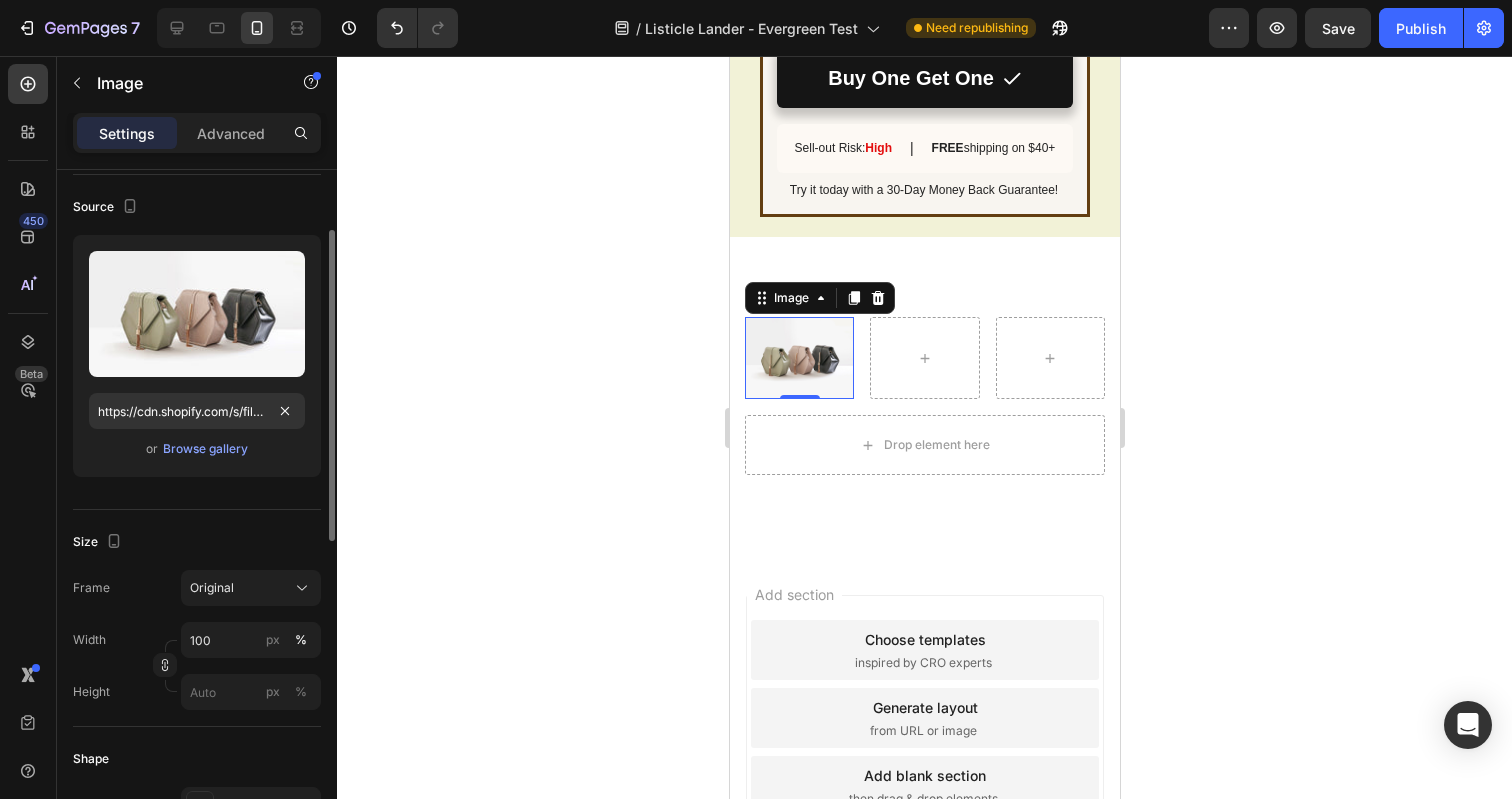 scroll, scrollTop: 134, scrollLeft: 0, axis: vertical 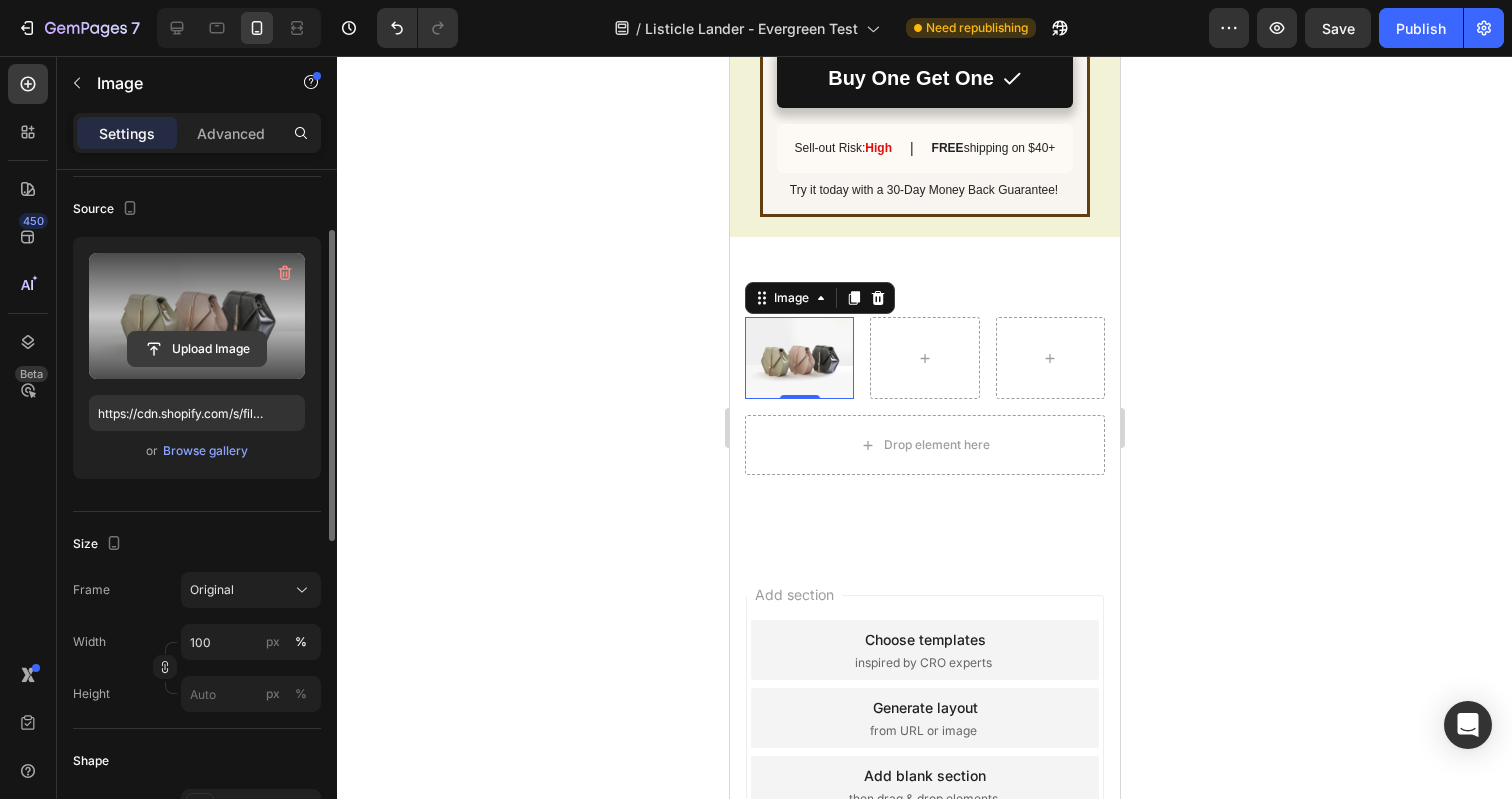 click 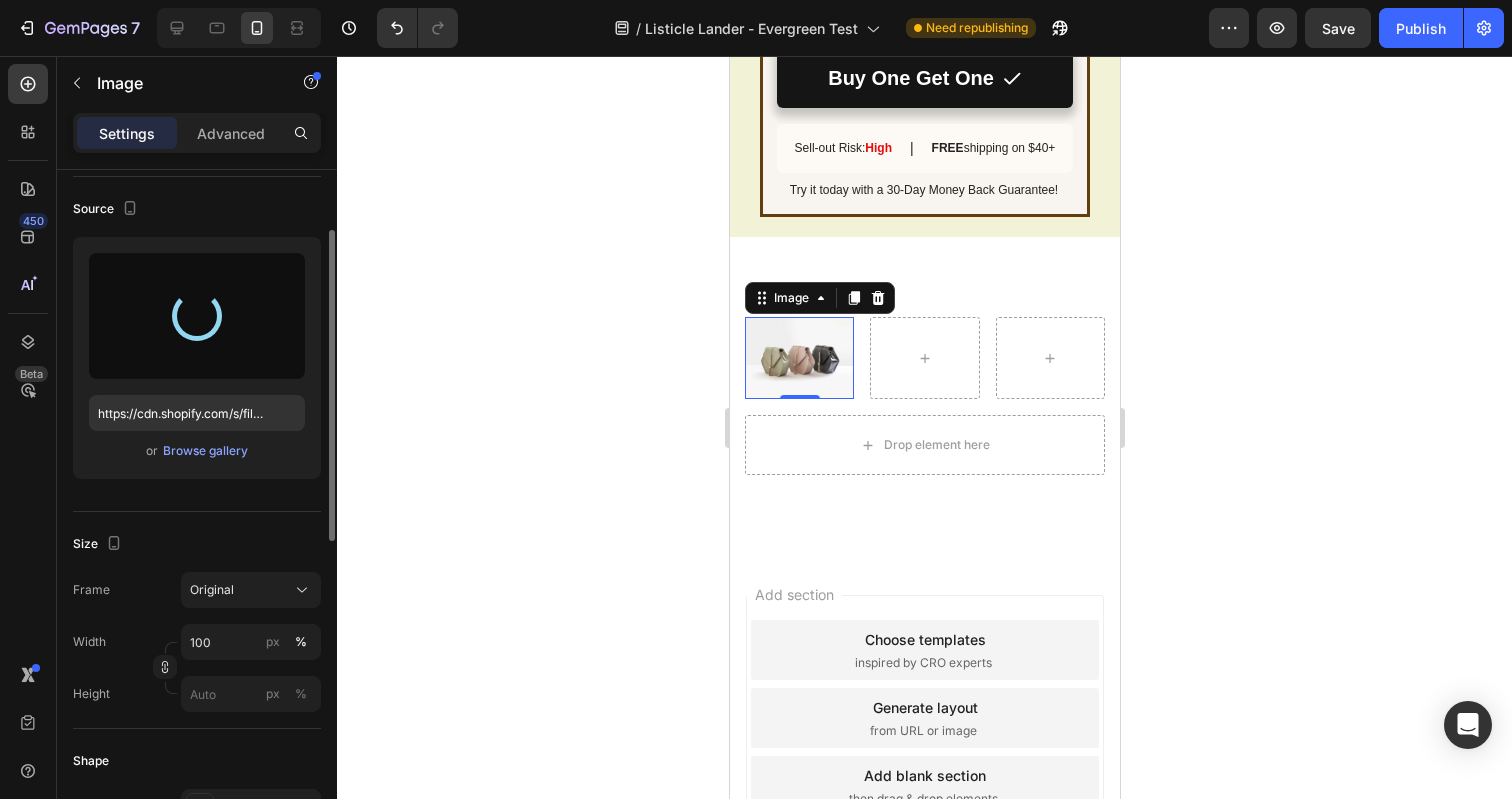 type on "https://cdn.shopify.com/s/files/1/0696/6889/7008/files/gempages_547039503395587314-9da7b5f6-fd89-4900-a3bb-750ee15d038f.png" 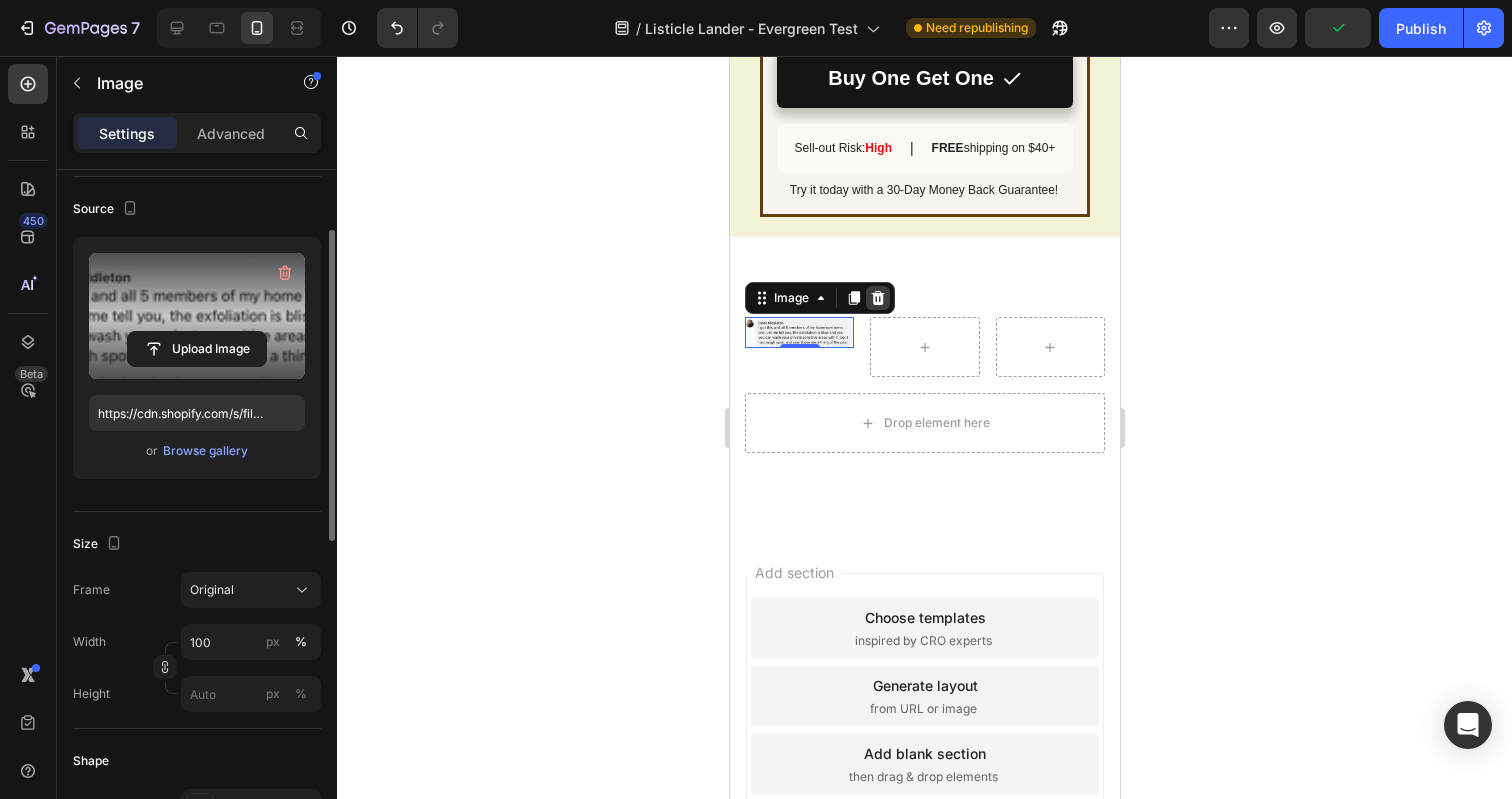 click 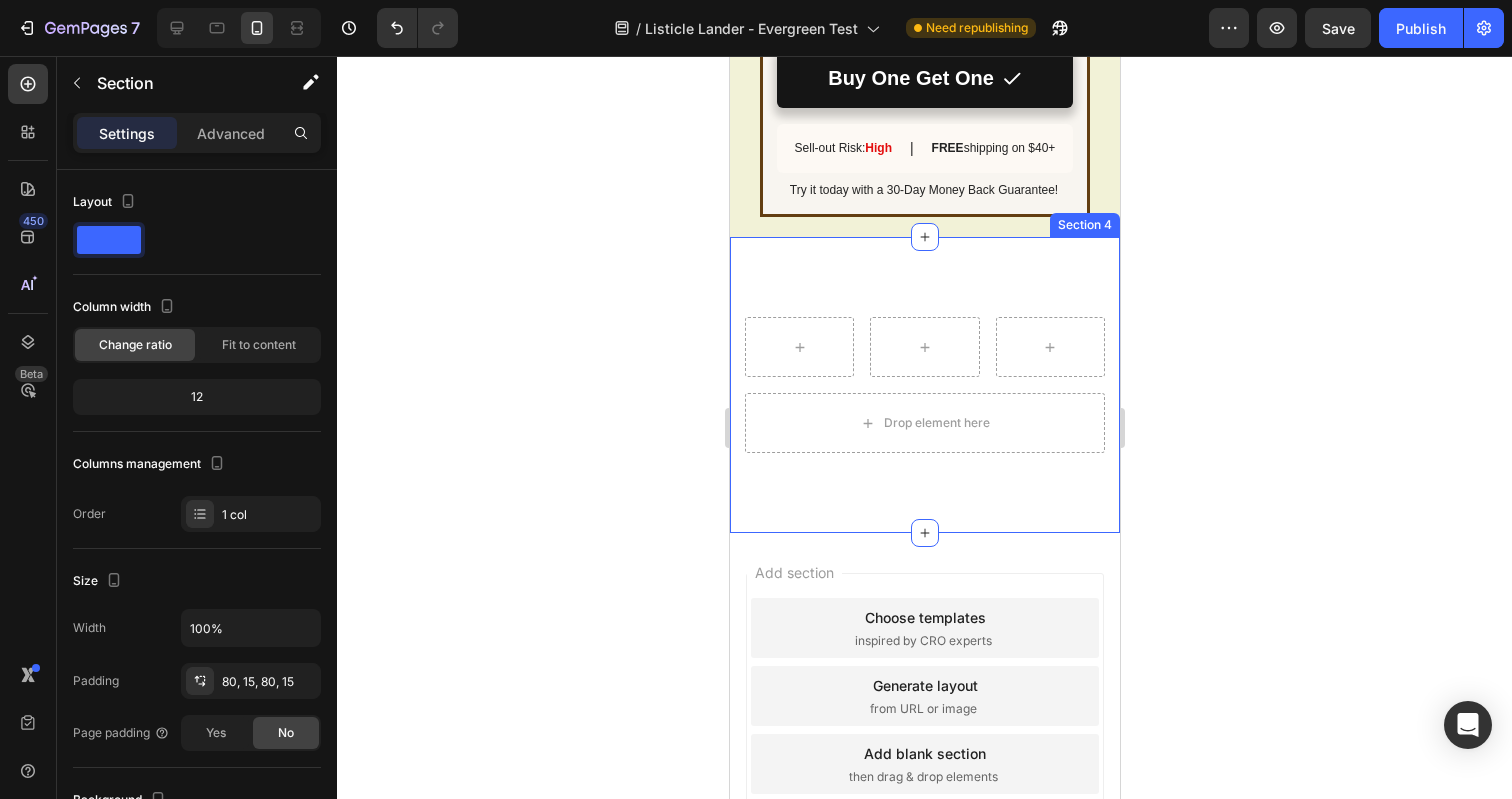 click on "Row
Drop element here Row Section 4" at bounding box center [924, 385] 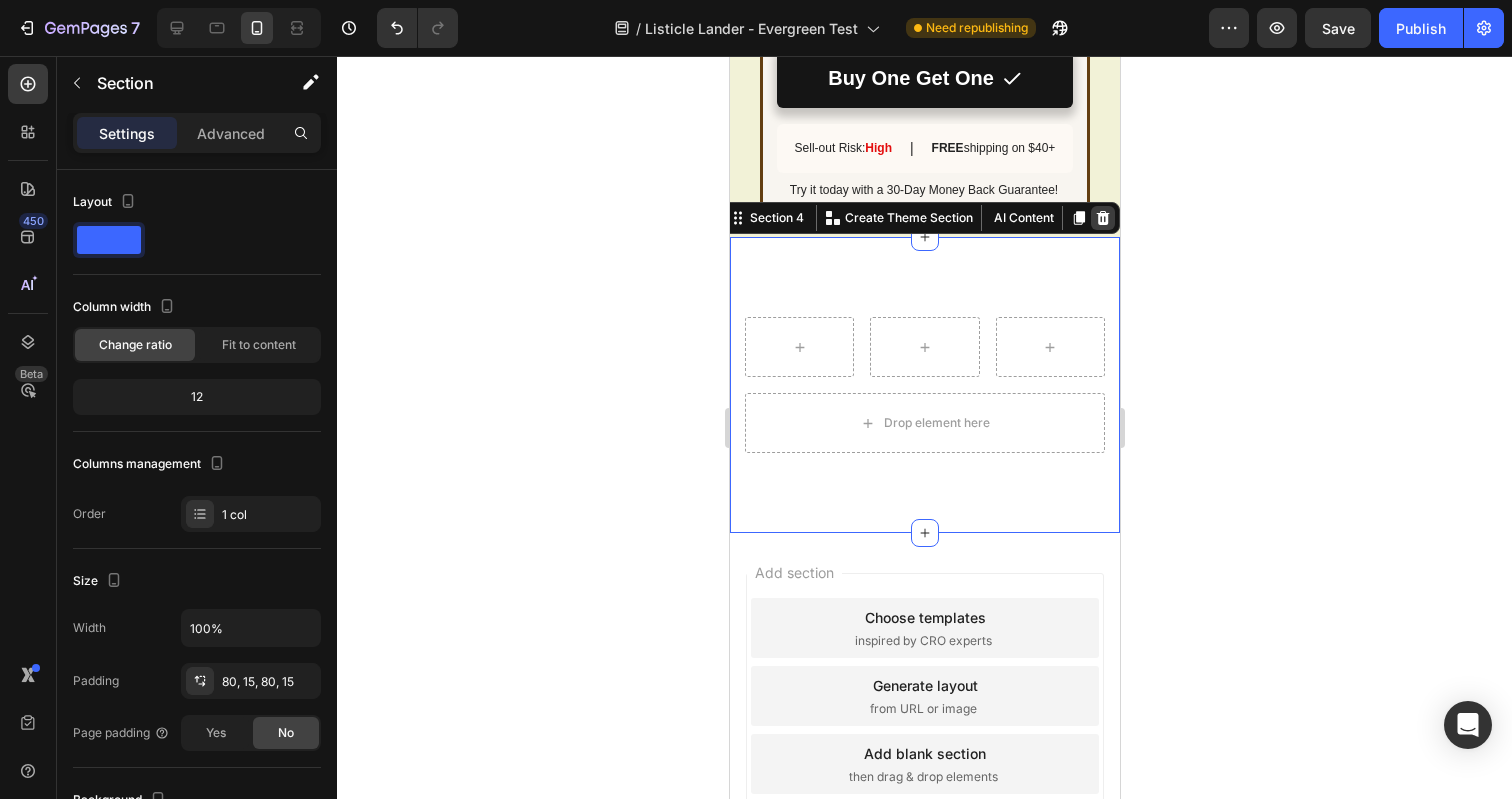 click 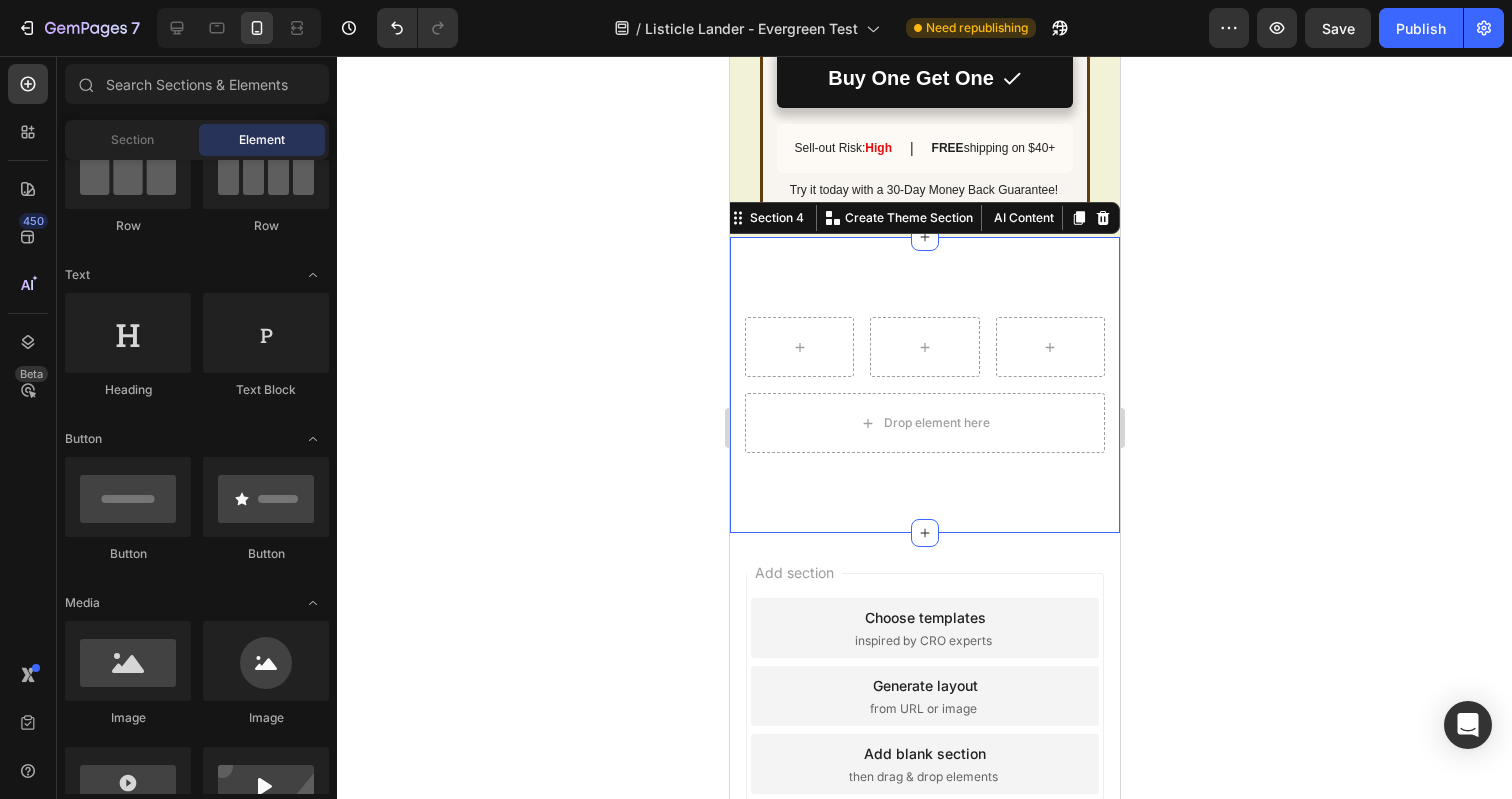 scroll, scrollTop: 5259, scrollLeft: 0, axis: vertical 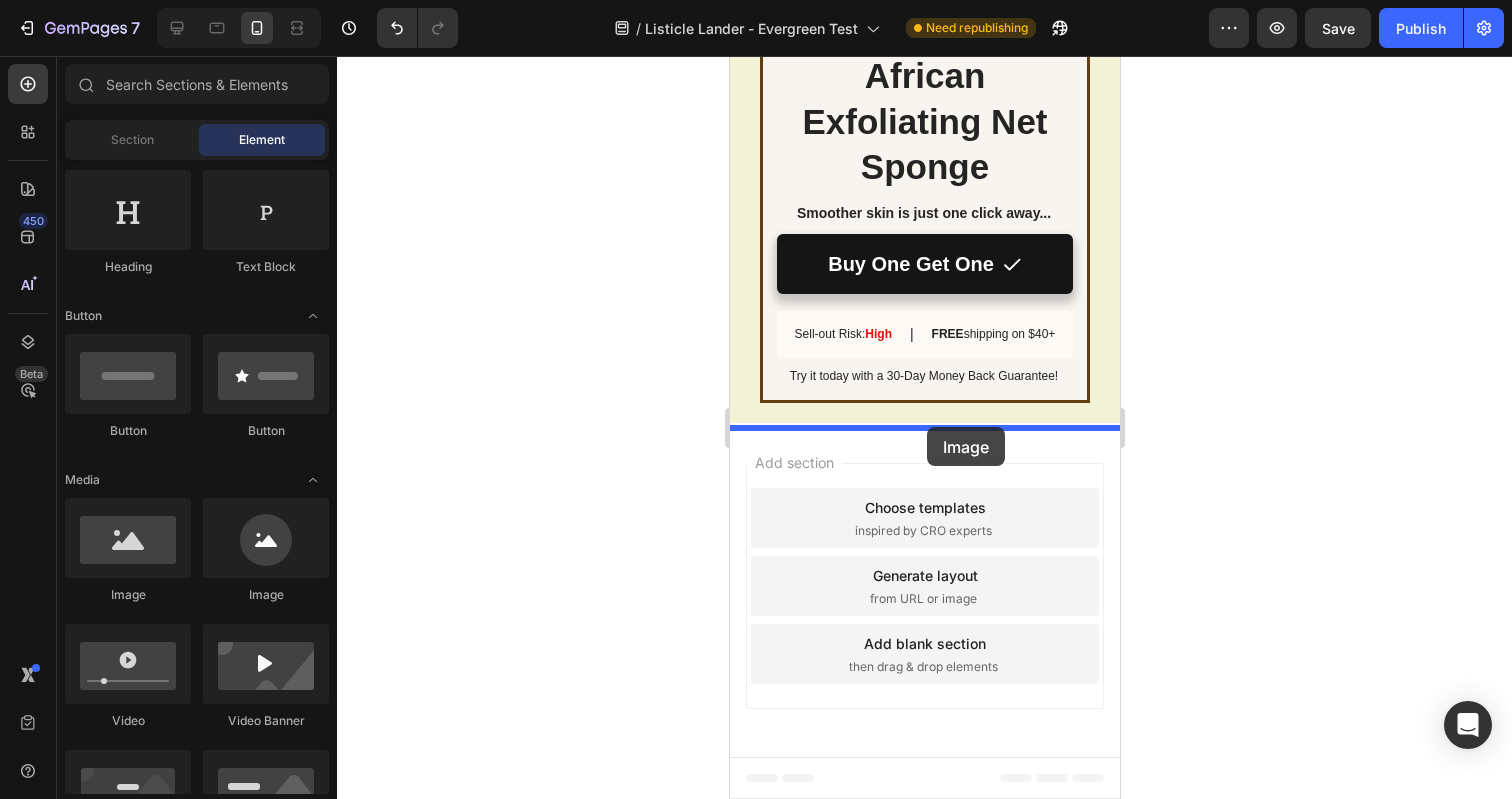 drag, startPoint x: 856, startPoint y: 601, endPoint x: 926, endPoint y: 427, distance: 187.55266 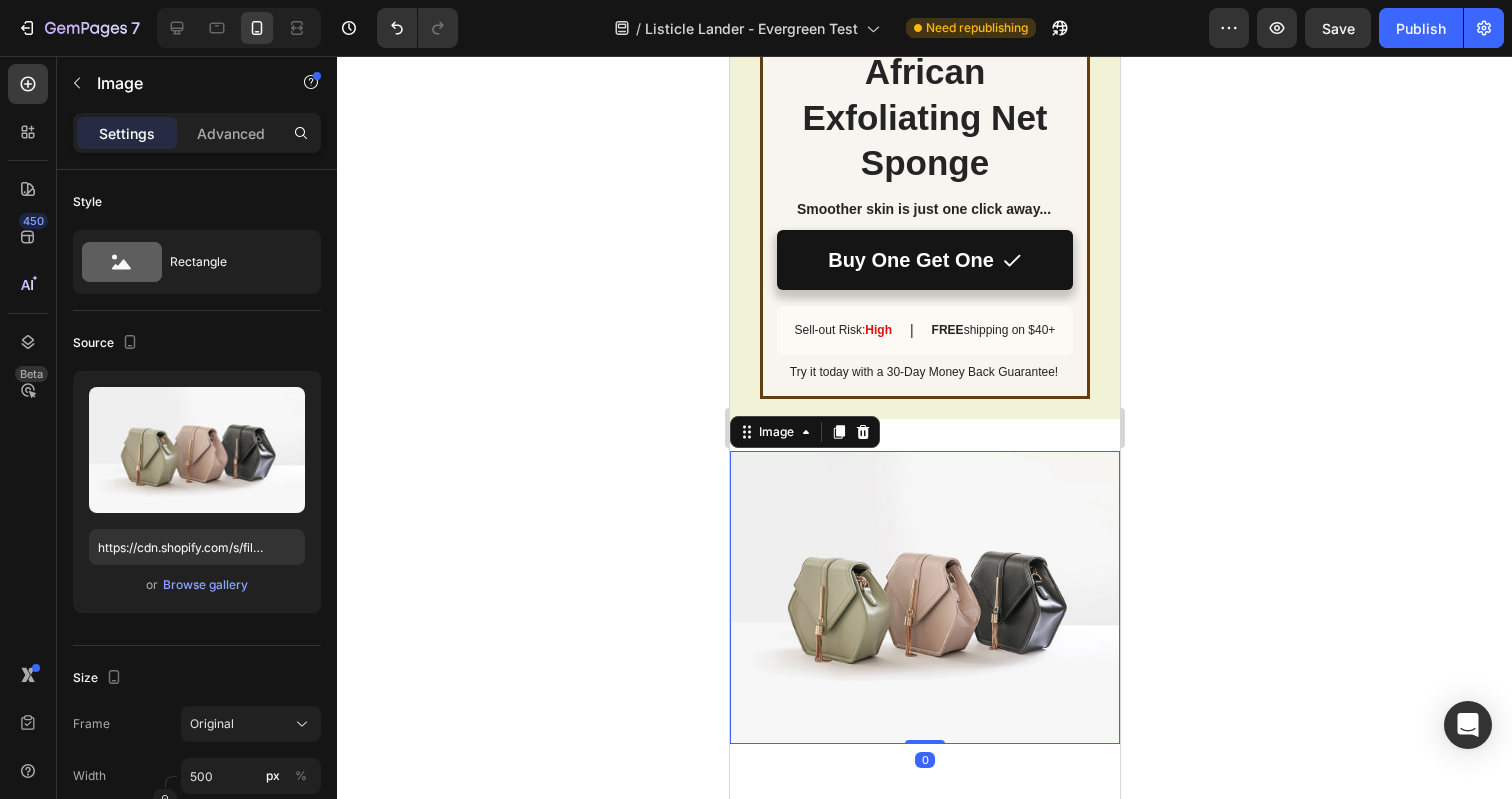 scroll, scrollTop: 5441, scrollLeft: 0, axis: vertical 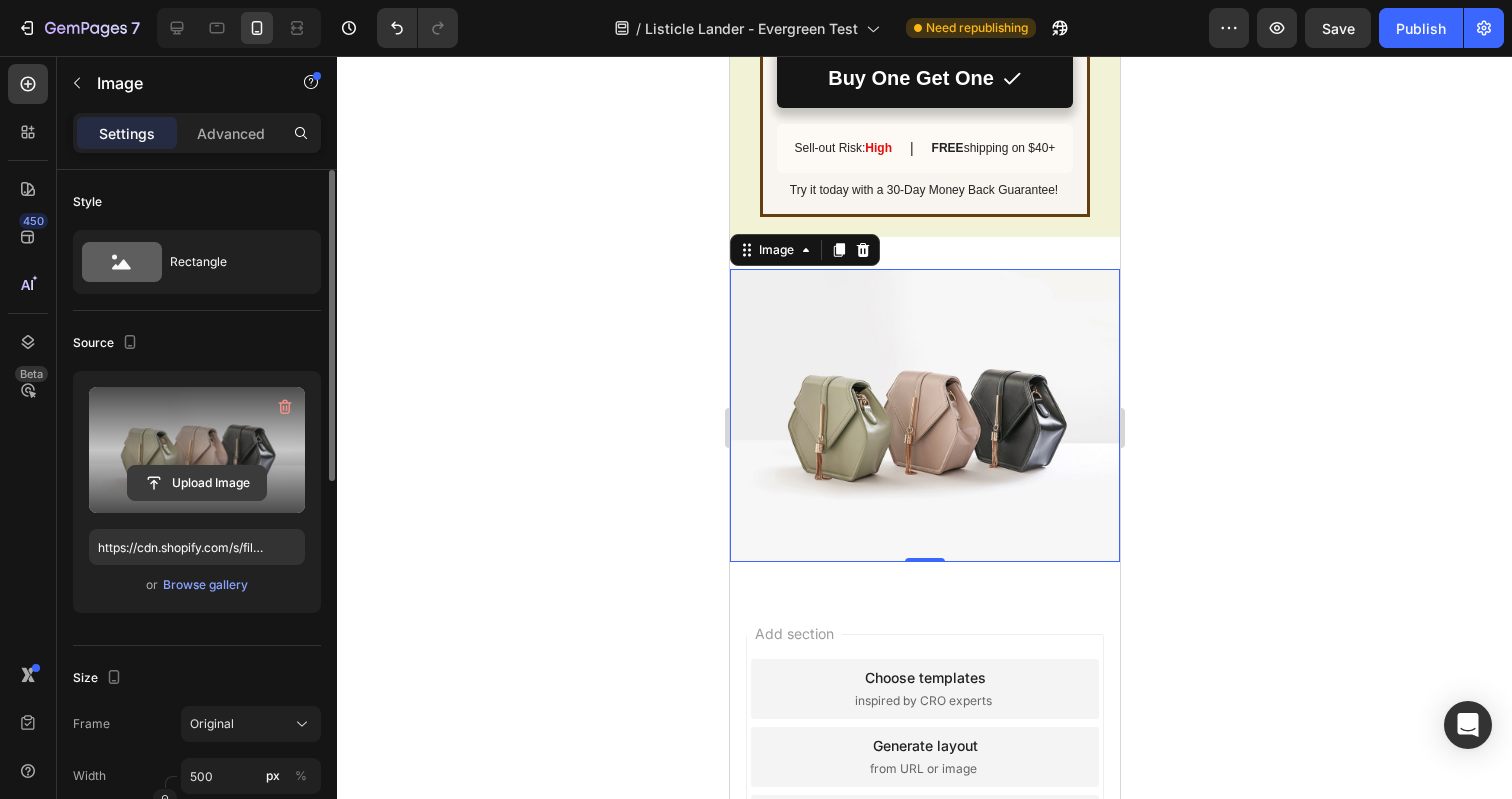 click 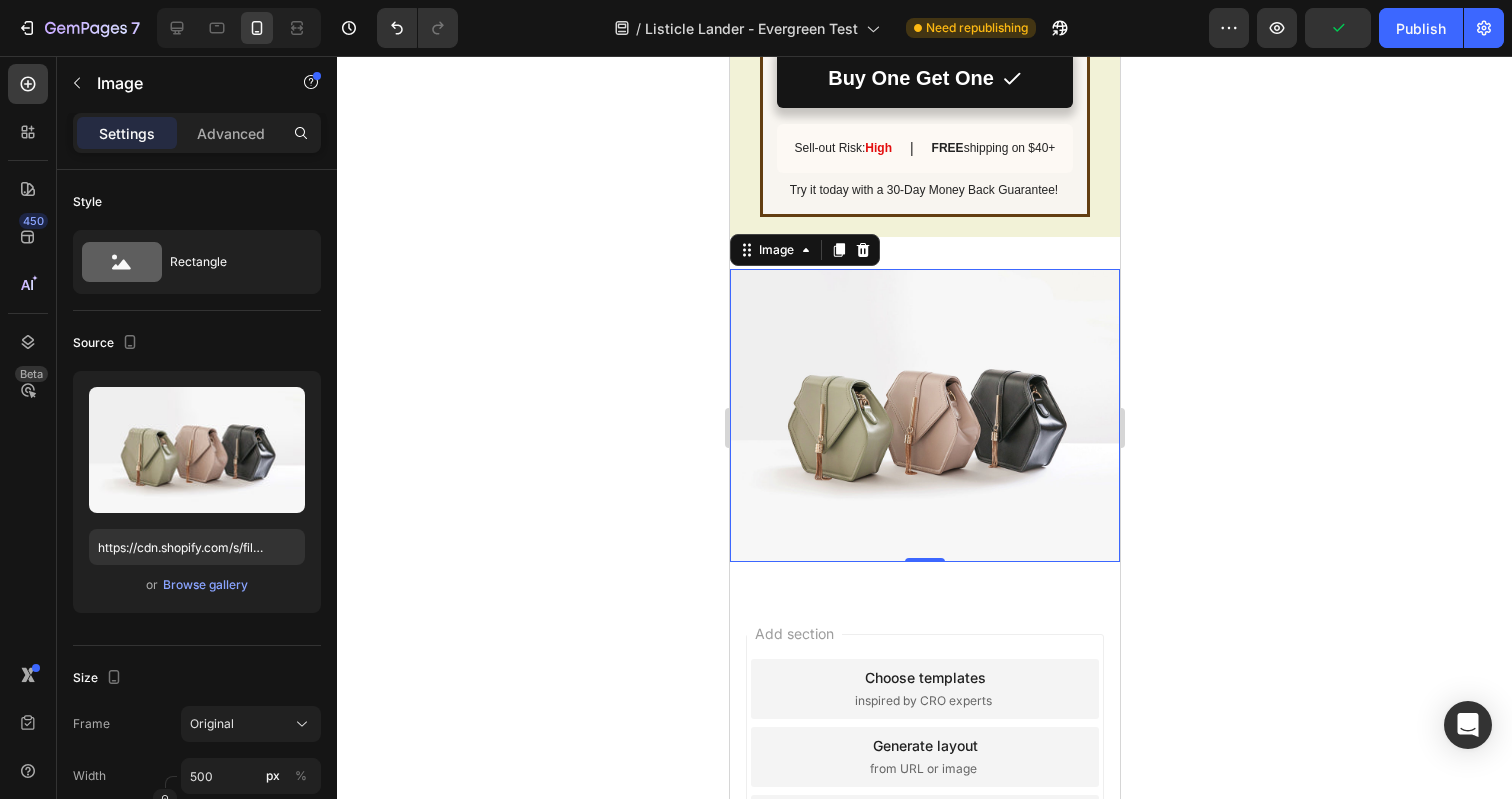 type on "https://cdn.shopify.com/s/files/1/0696/6889/7008/files/gempages_547039503395587314-9da7b5f6-fd89-4900-a3bb-750ee15d038f.png" 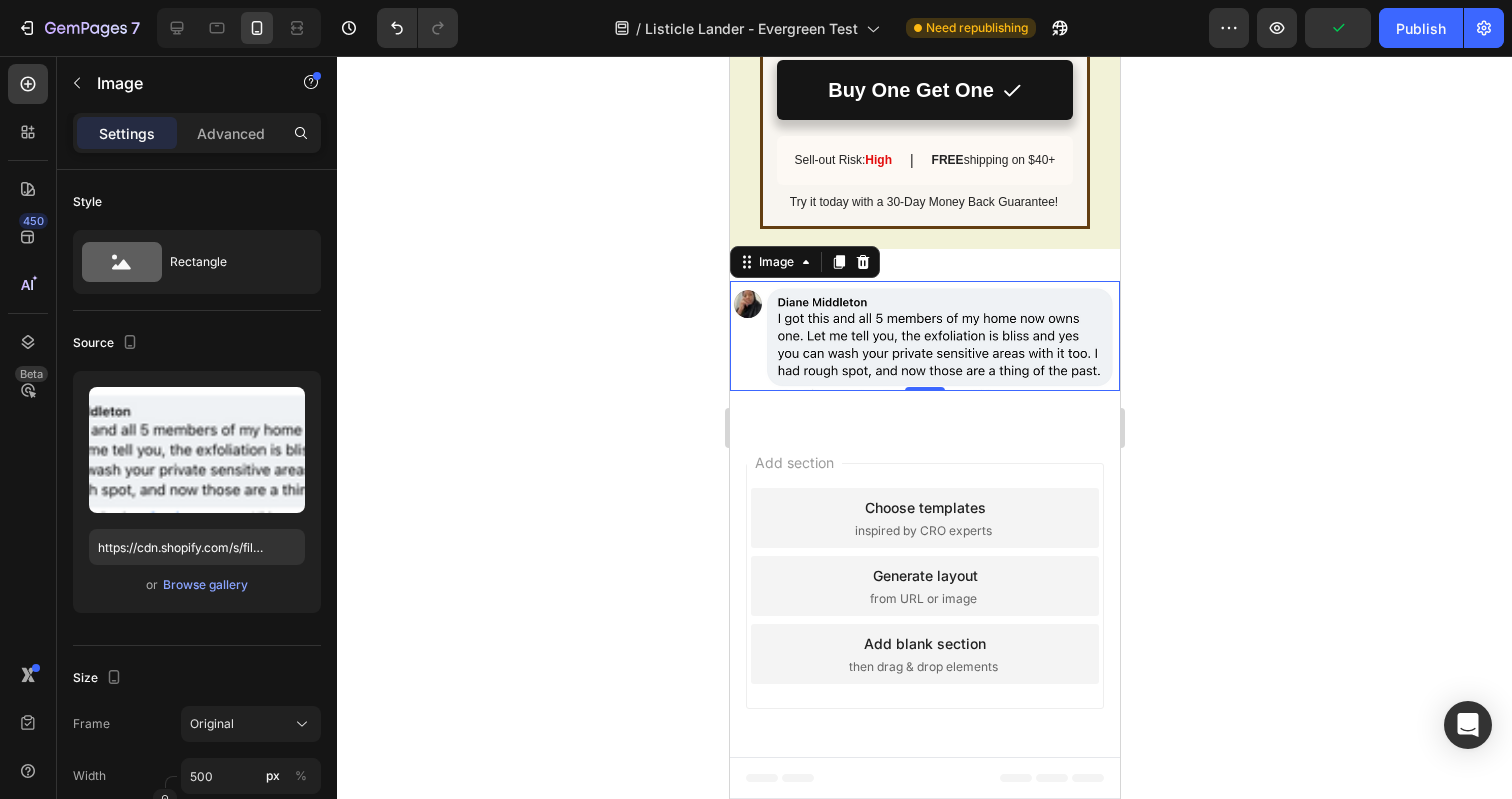 scroll, scrollTop: 5433, scrollLeft: 0, axis: vertical 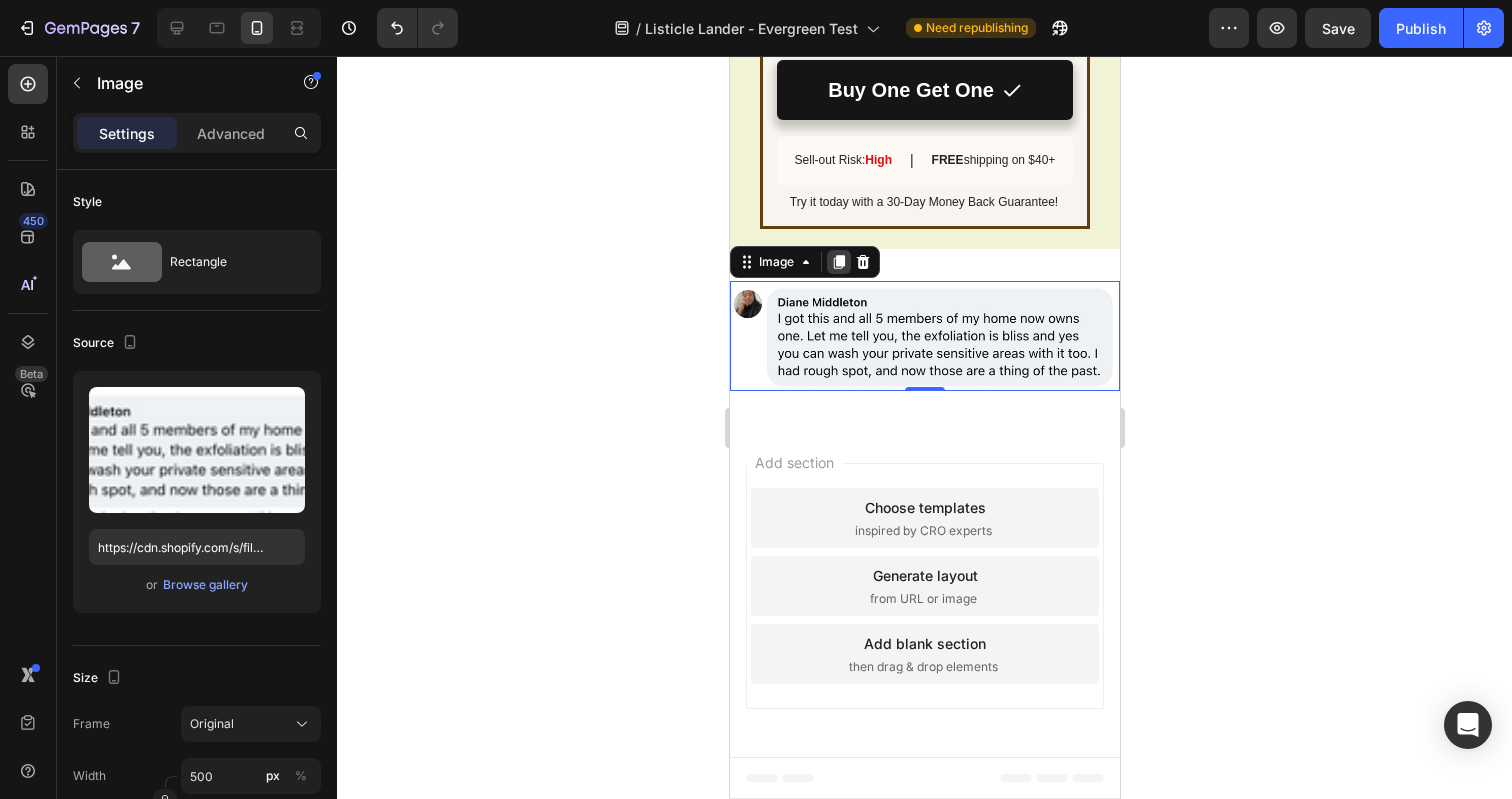 click 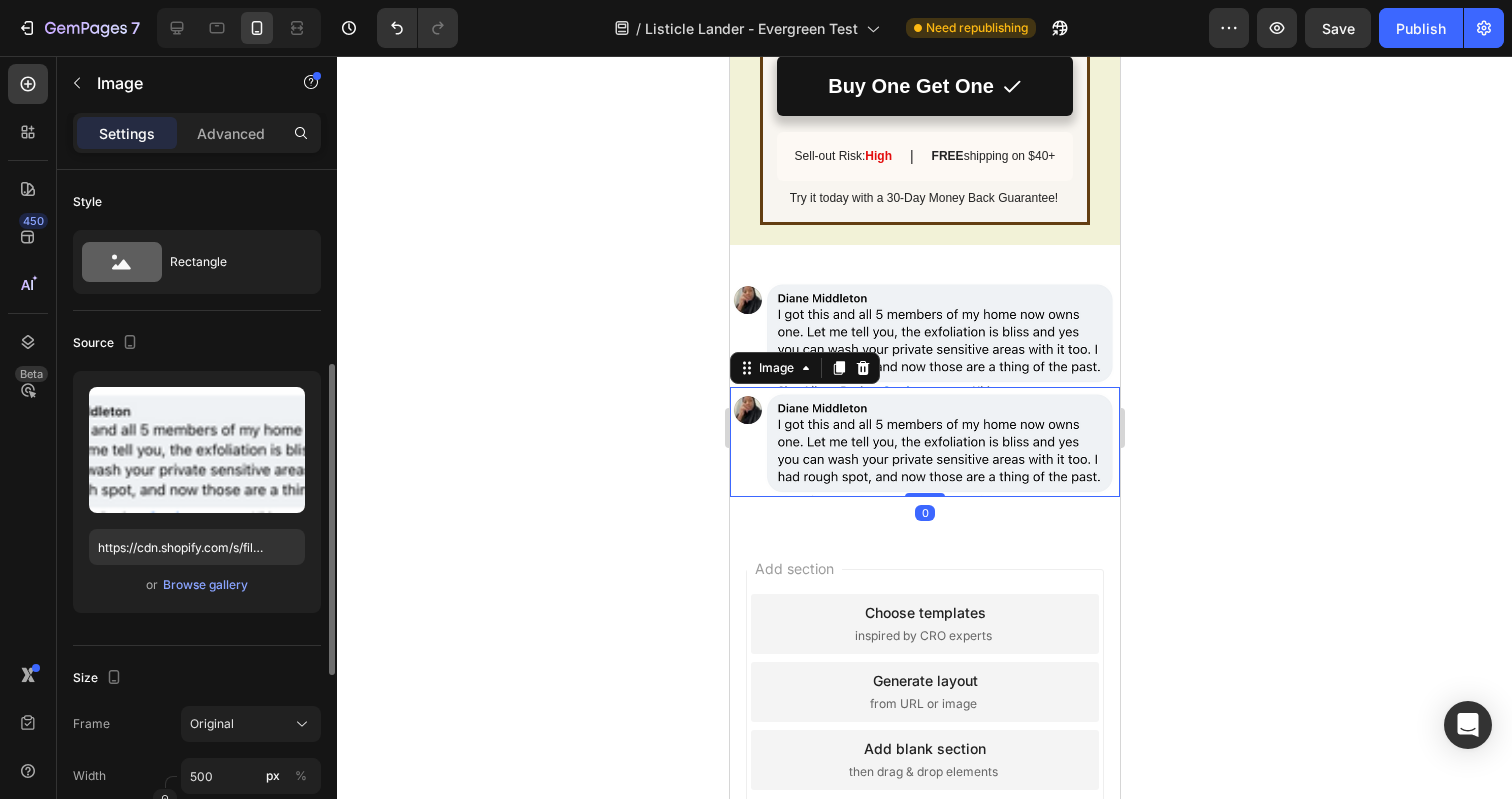 scroll, scrollTop: 5441, scrollLeft: 0, axis: vertical 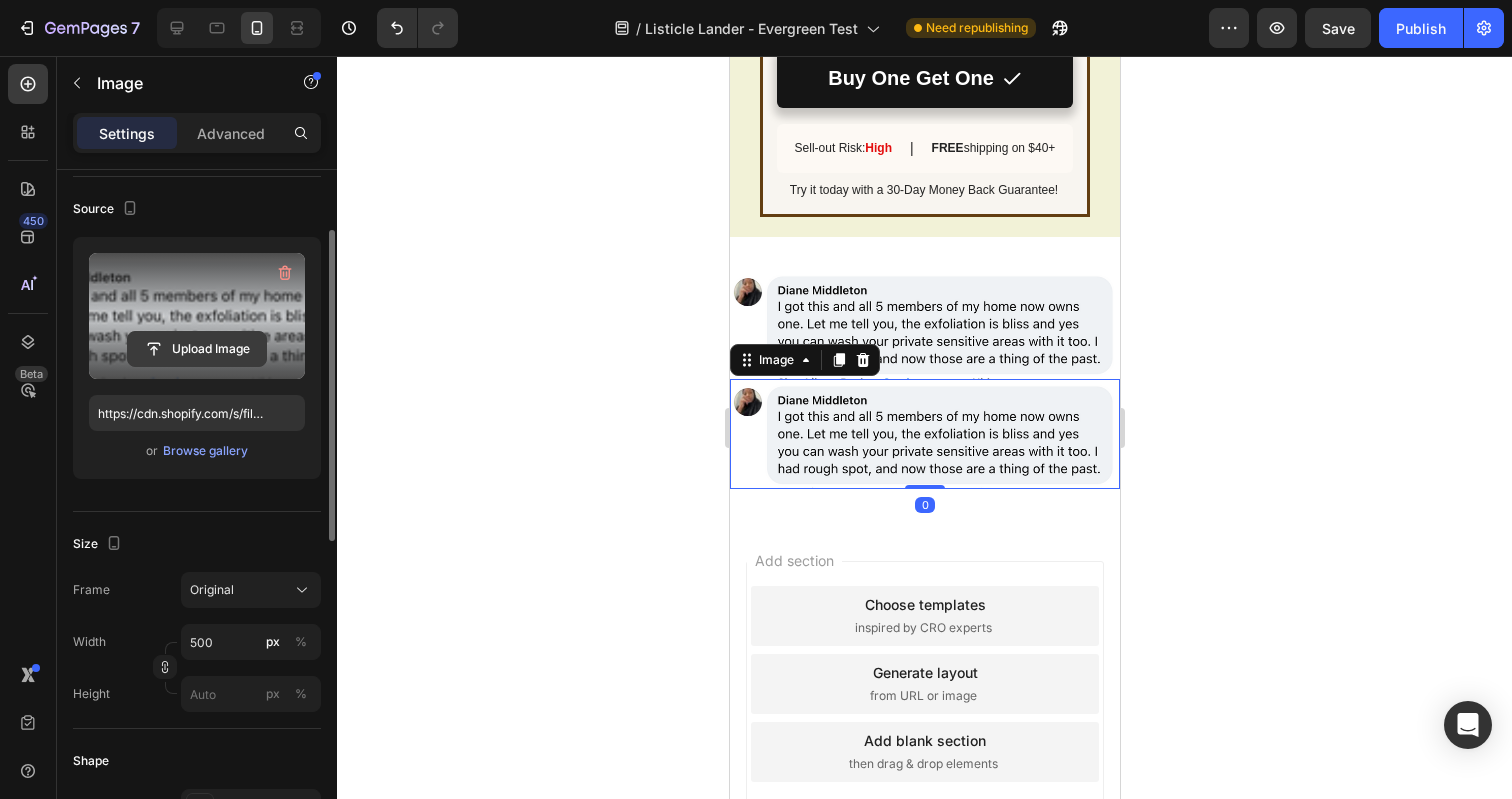 click 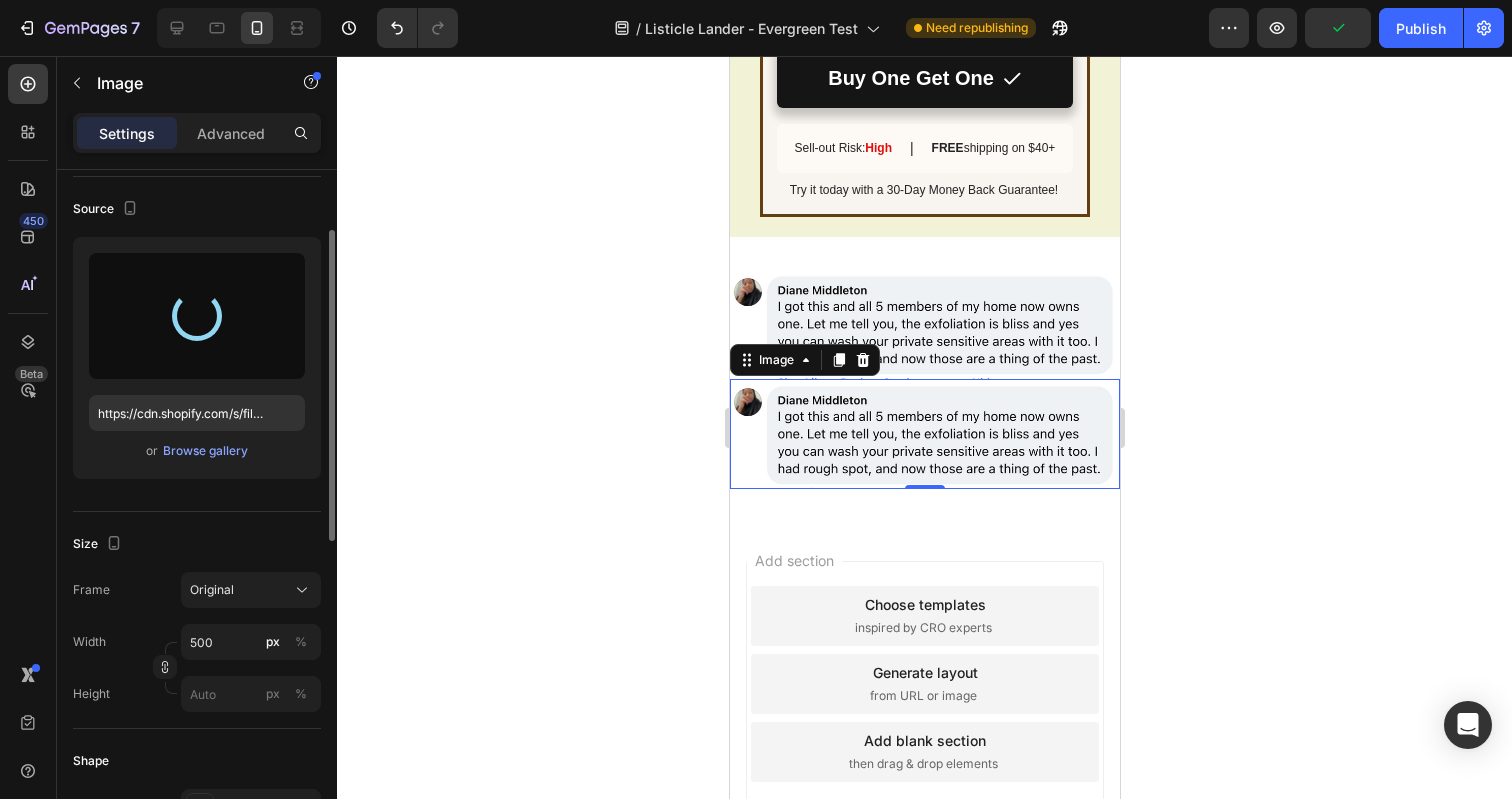 type on "https://cdn.shopify.com/s/files/1/0696/6889/7008/files/gempages_547039503395587314-b12de596-14a4-4441-af19-e7a789bd301e.png" 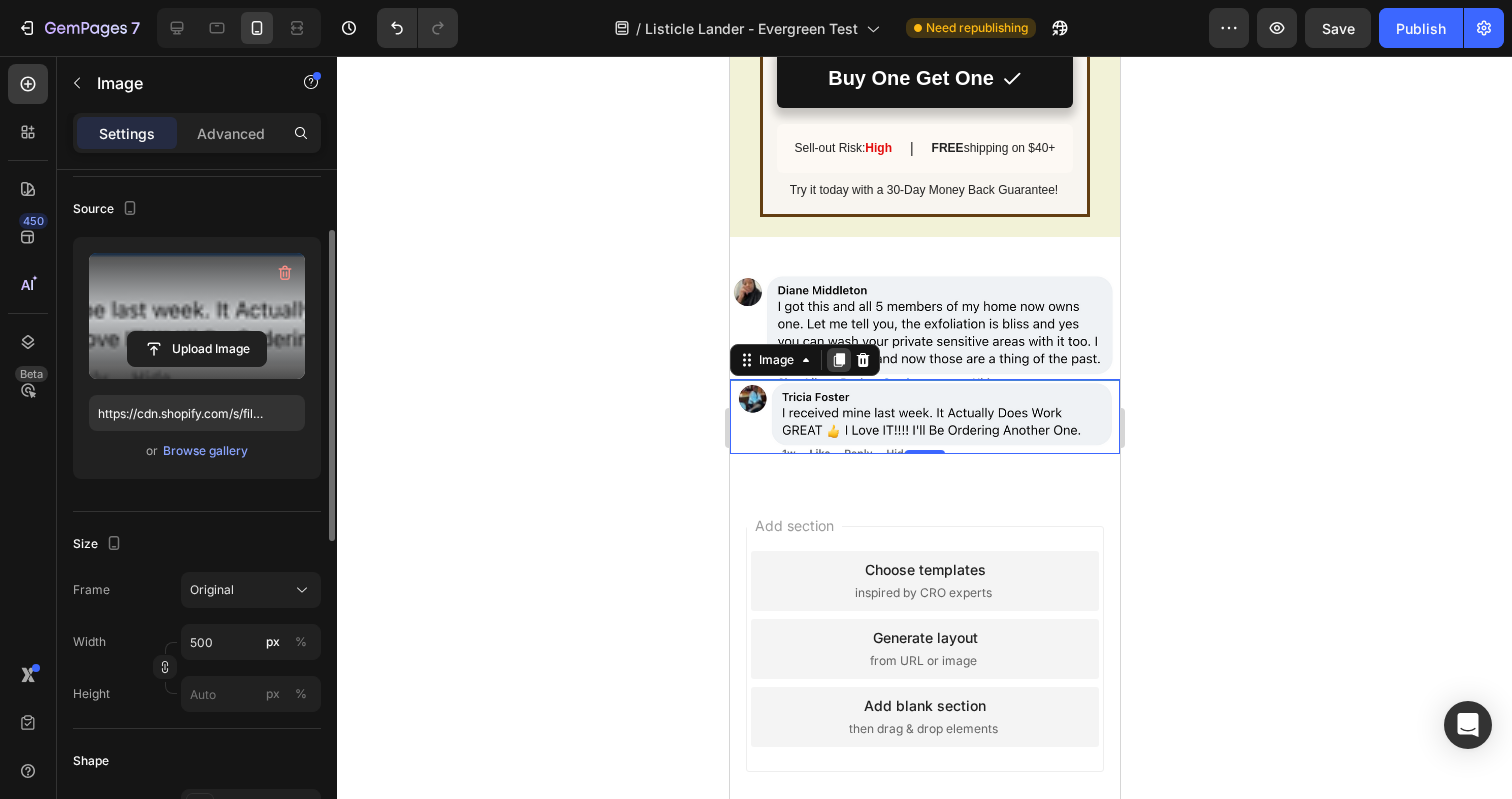 click 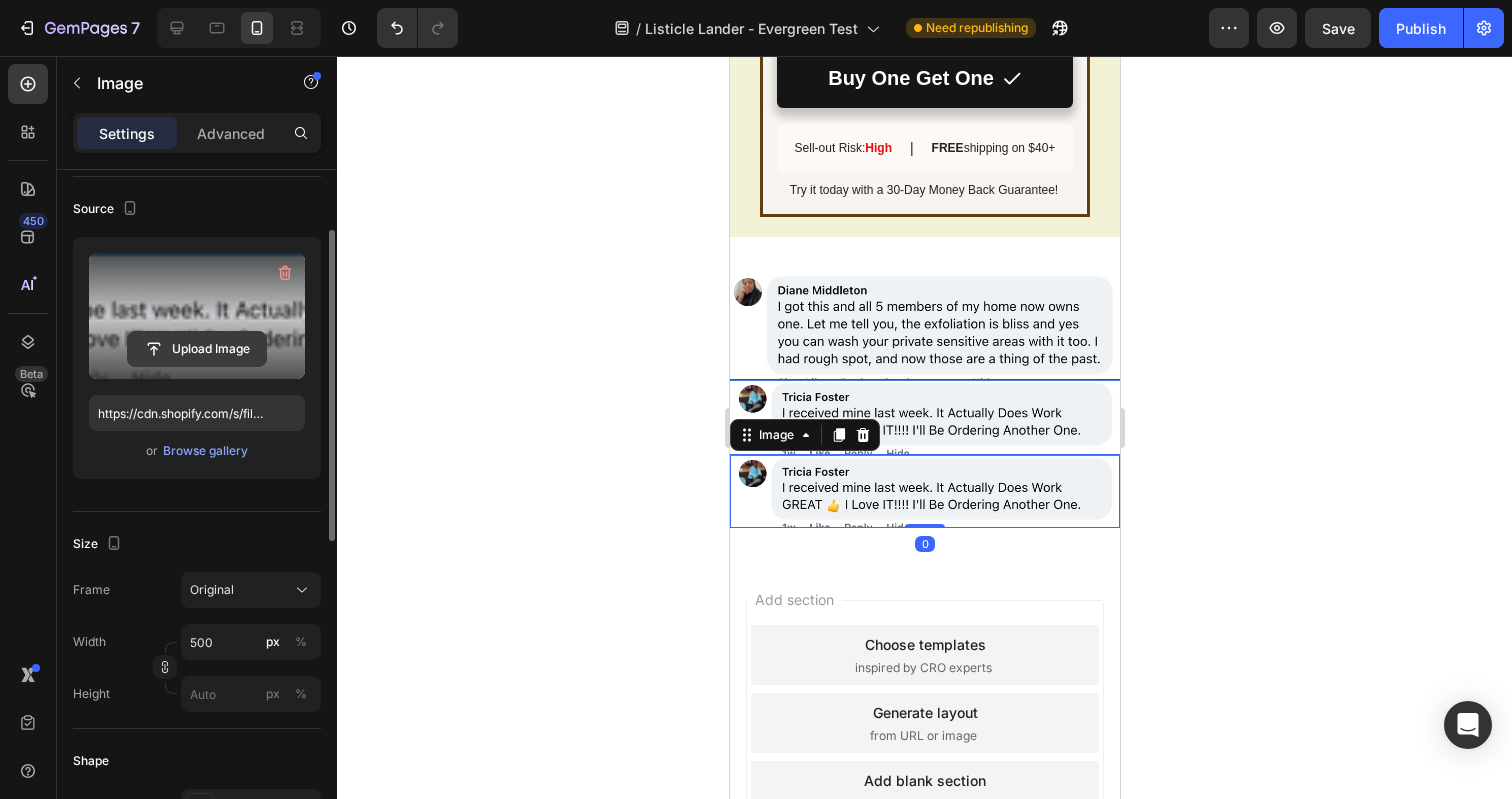 click 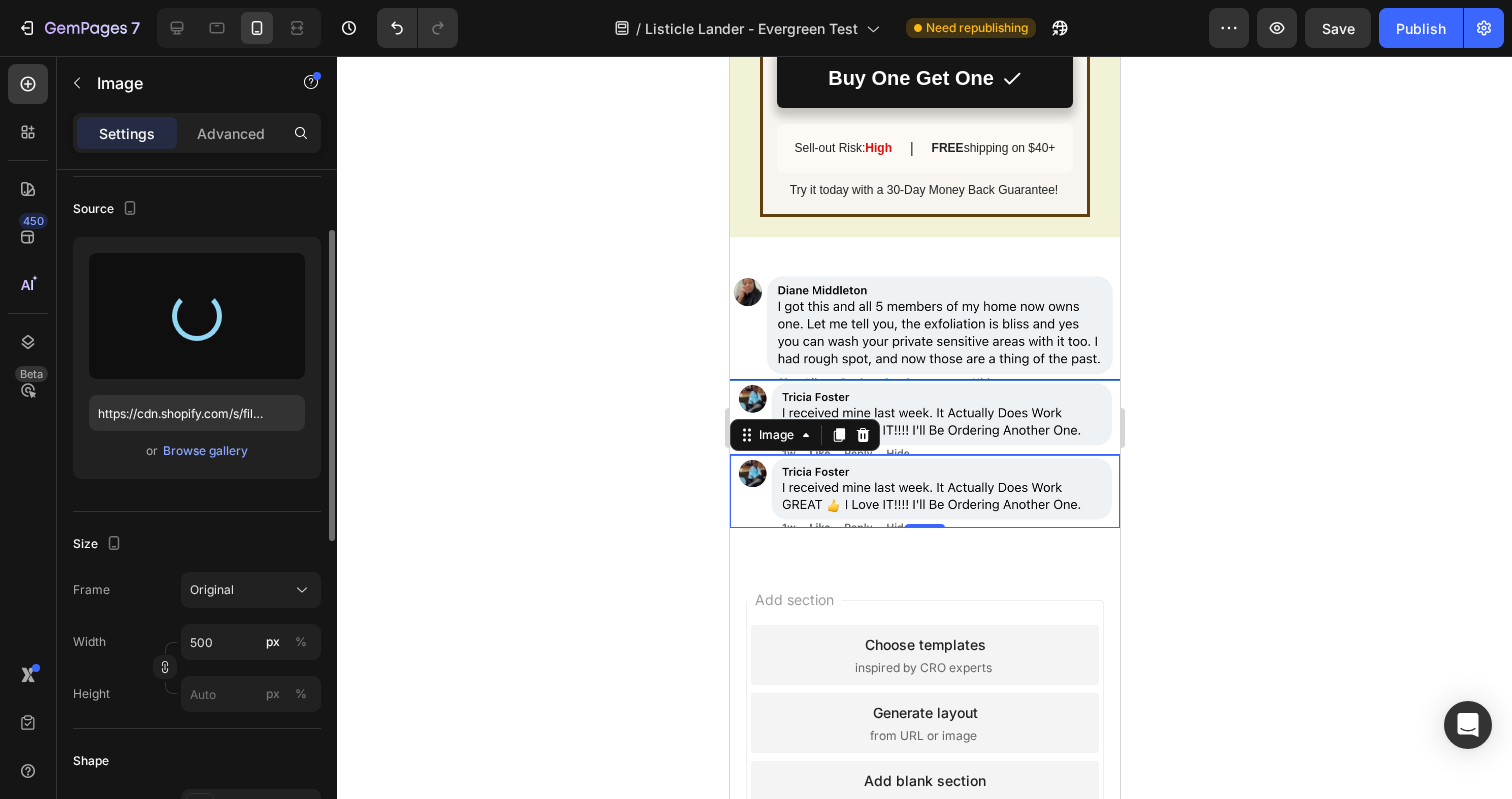 type on "https://cdn.shopify.com/s/files/1/0696/6889/7008/files/gempages_547039503395587314-532095e2-b08c-4f9d-b7bf-cbb706318730.png" 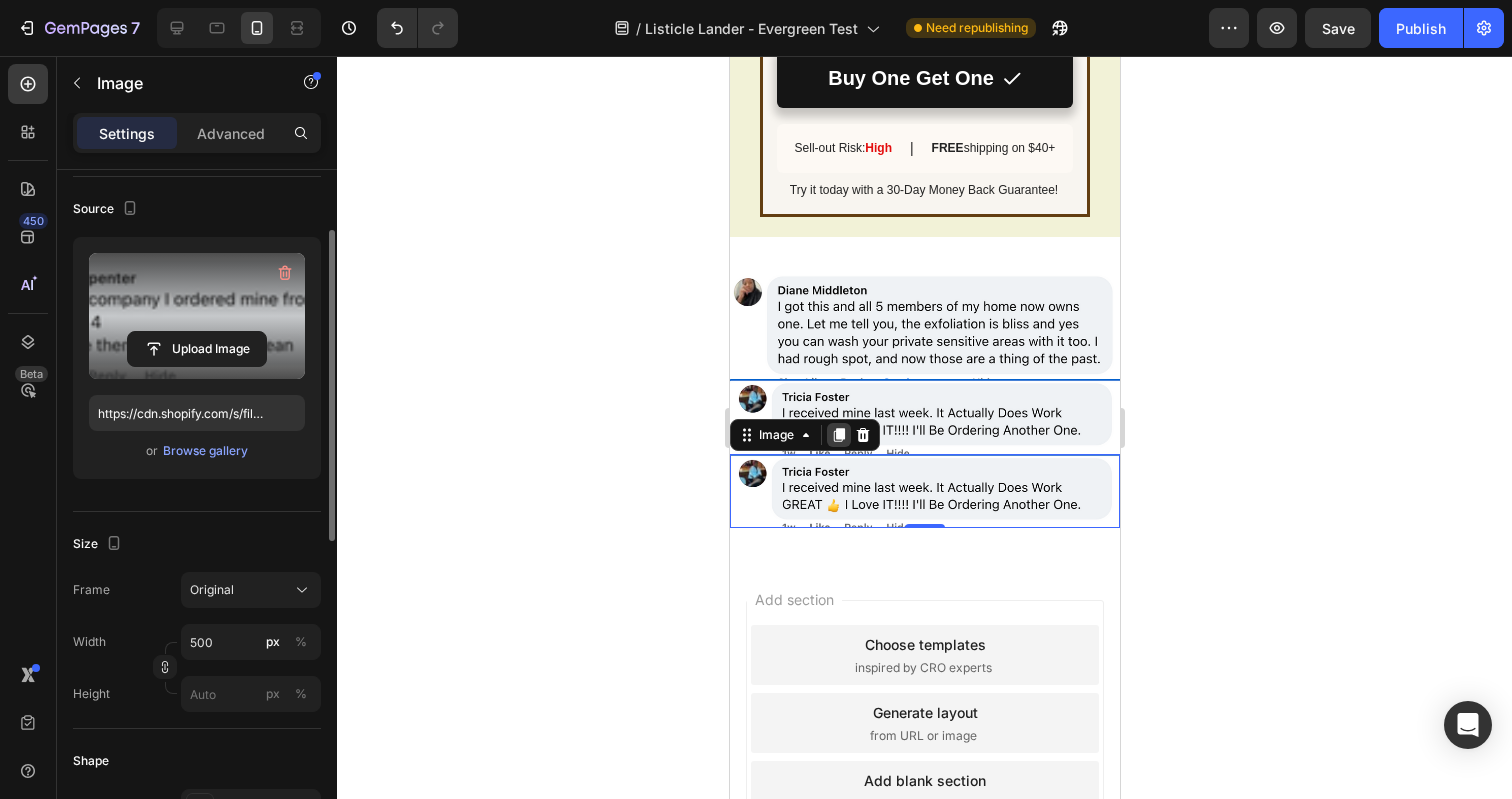 click 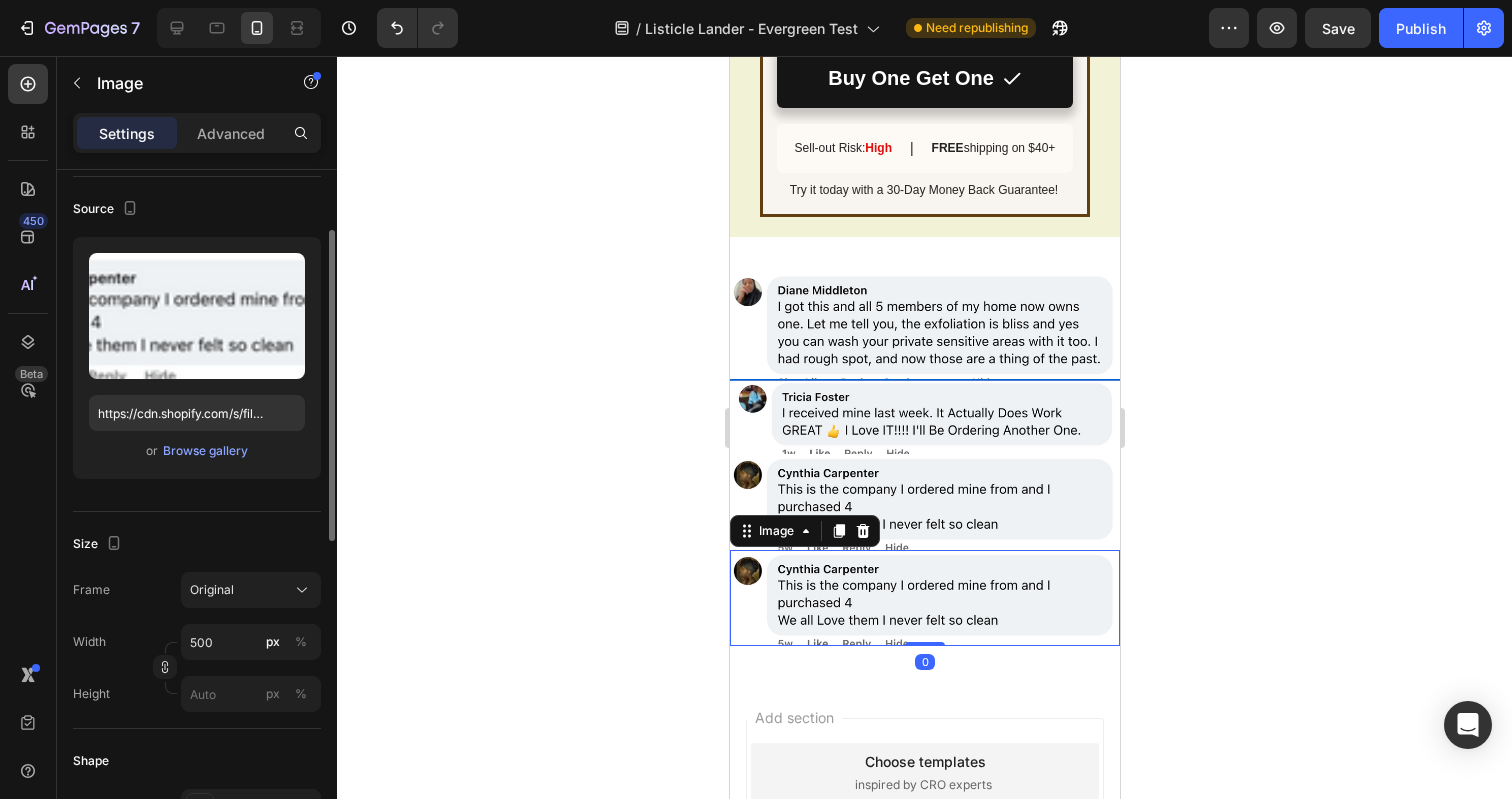 click at bounding box center [924, 598] 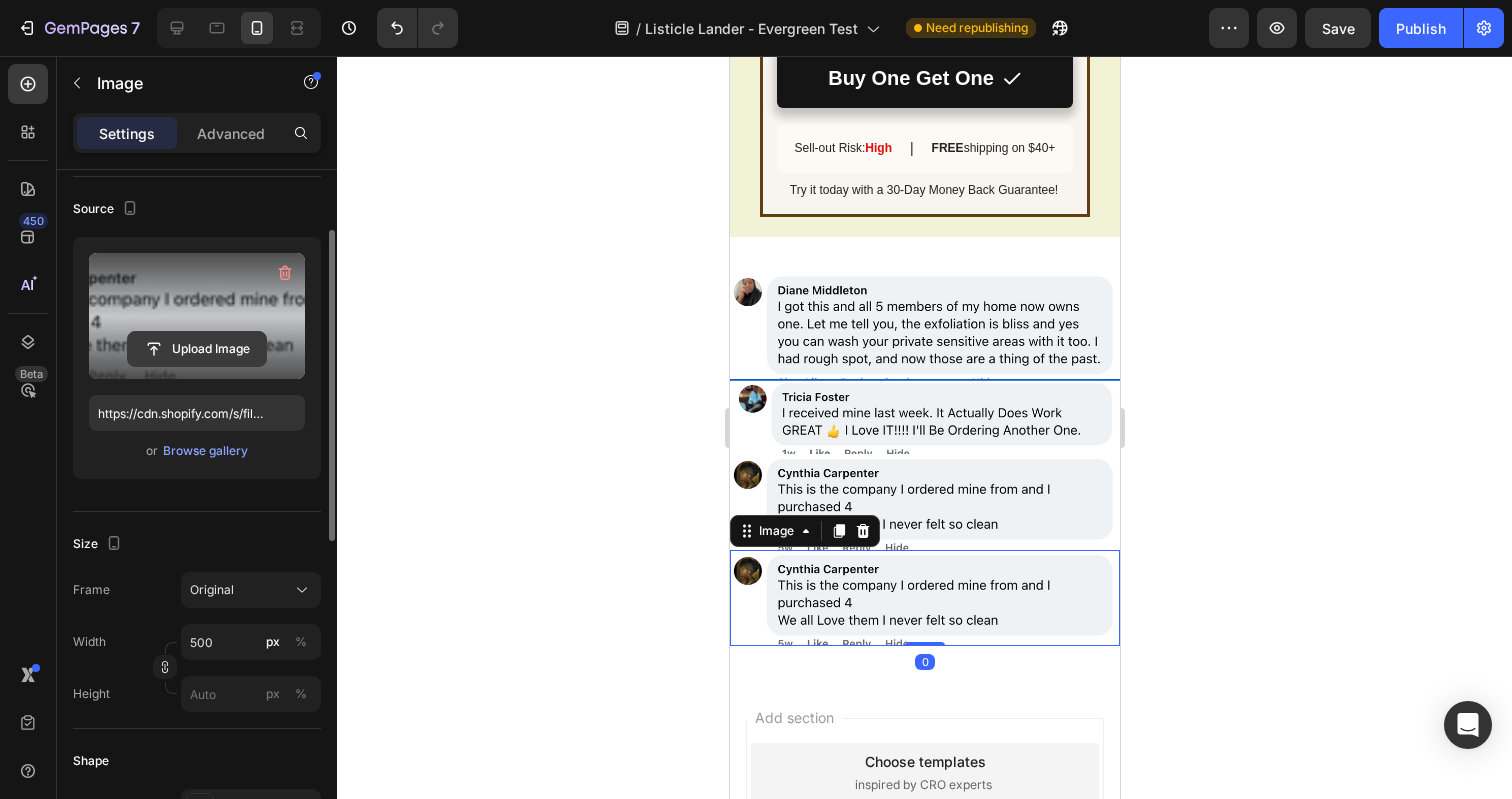 click 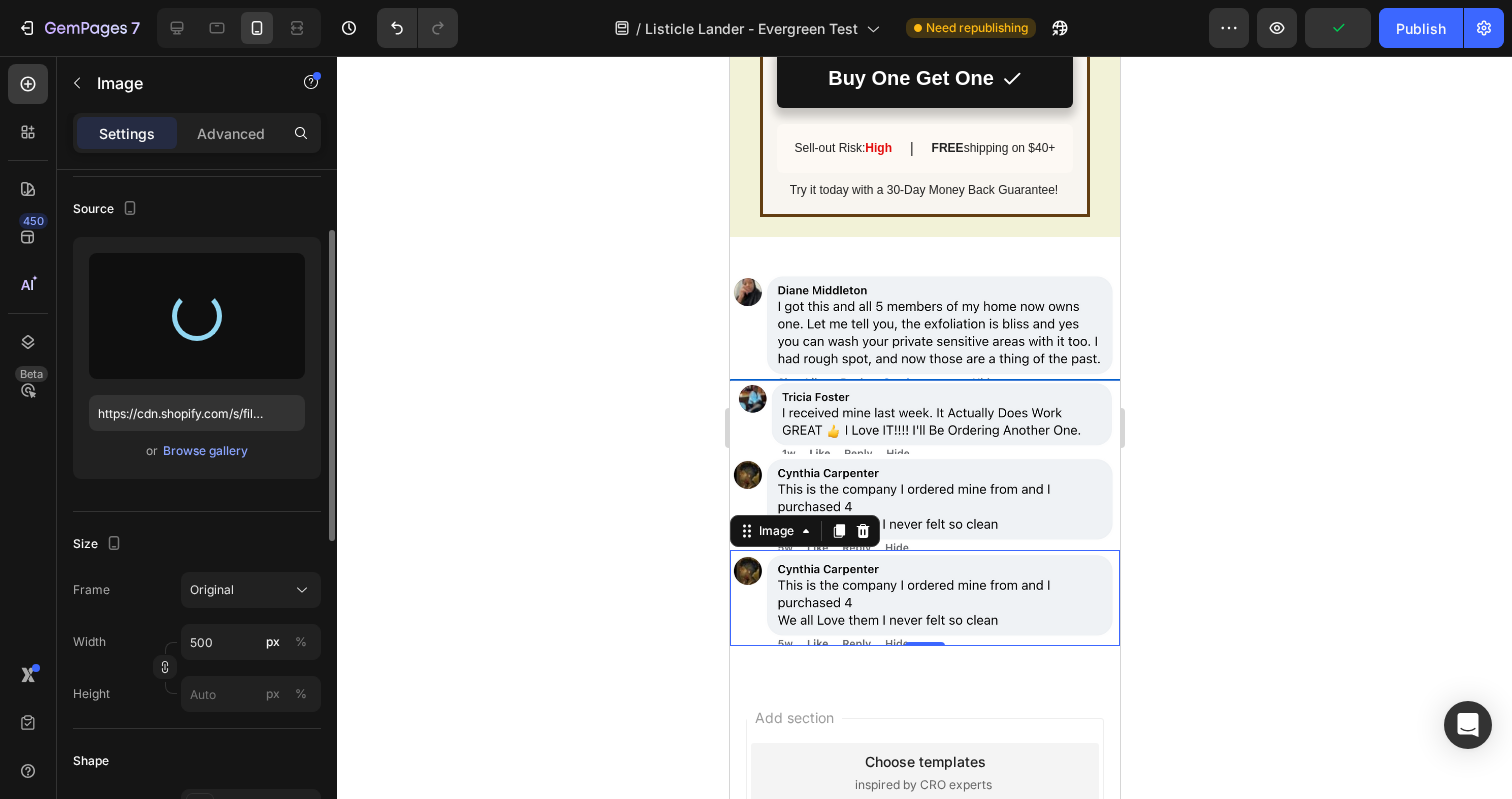 type on "https://cdn.shopify.com/s/files/1/0696/6889/7008/files/gempages_547039503395587314-b2625a24-1733-4155-b49d-ed4f43977dba.png" 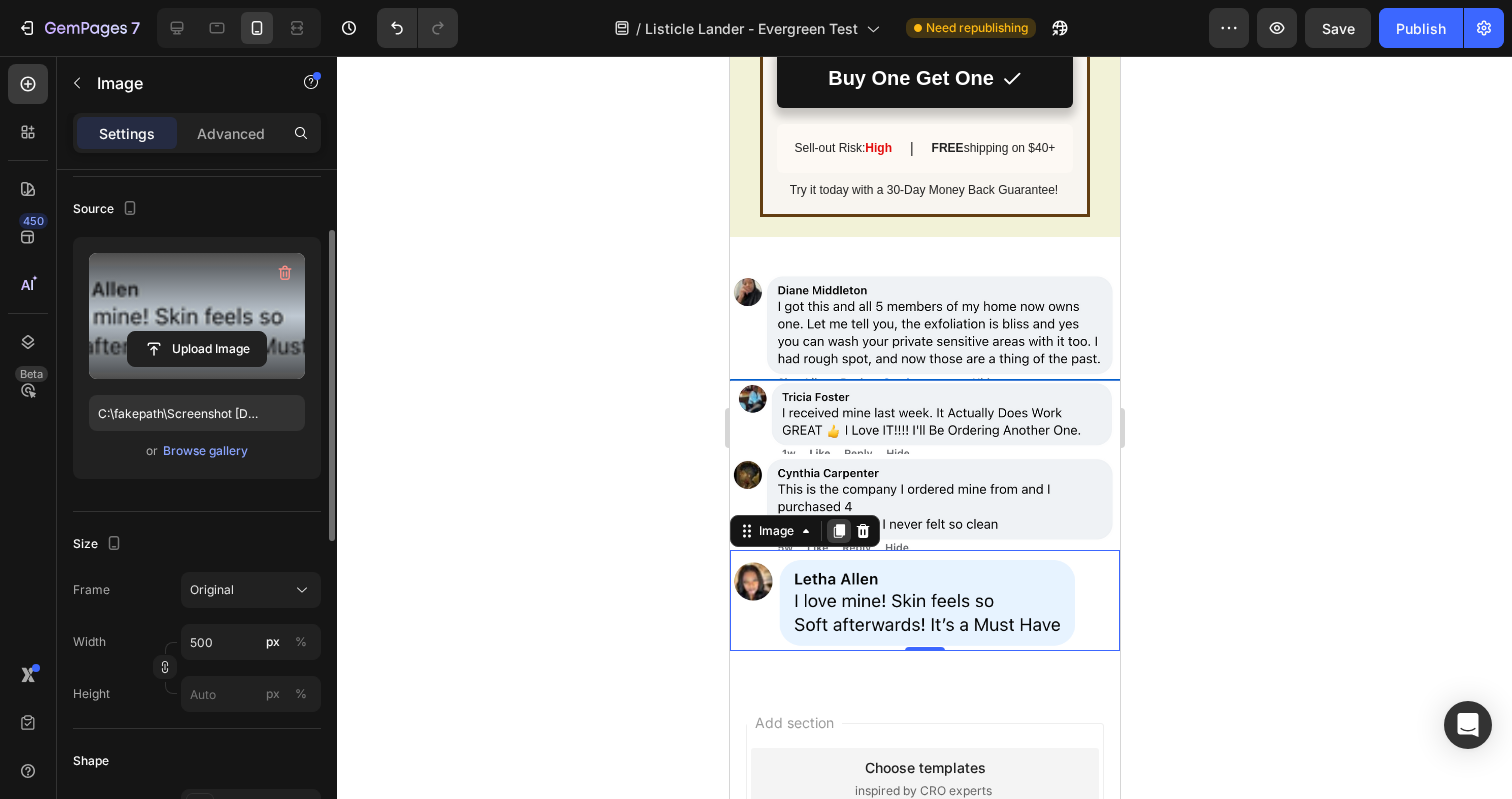 click 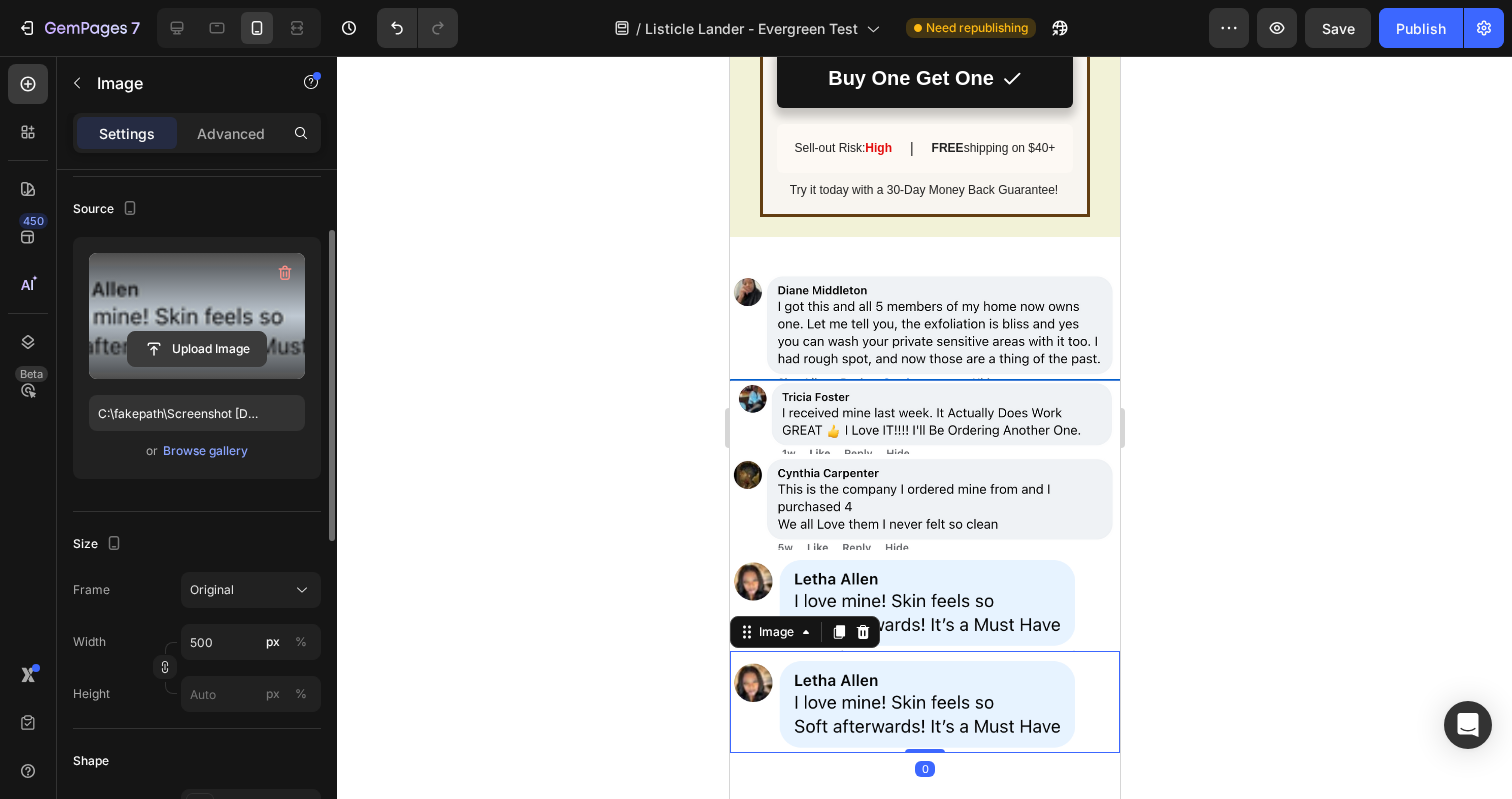 click 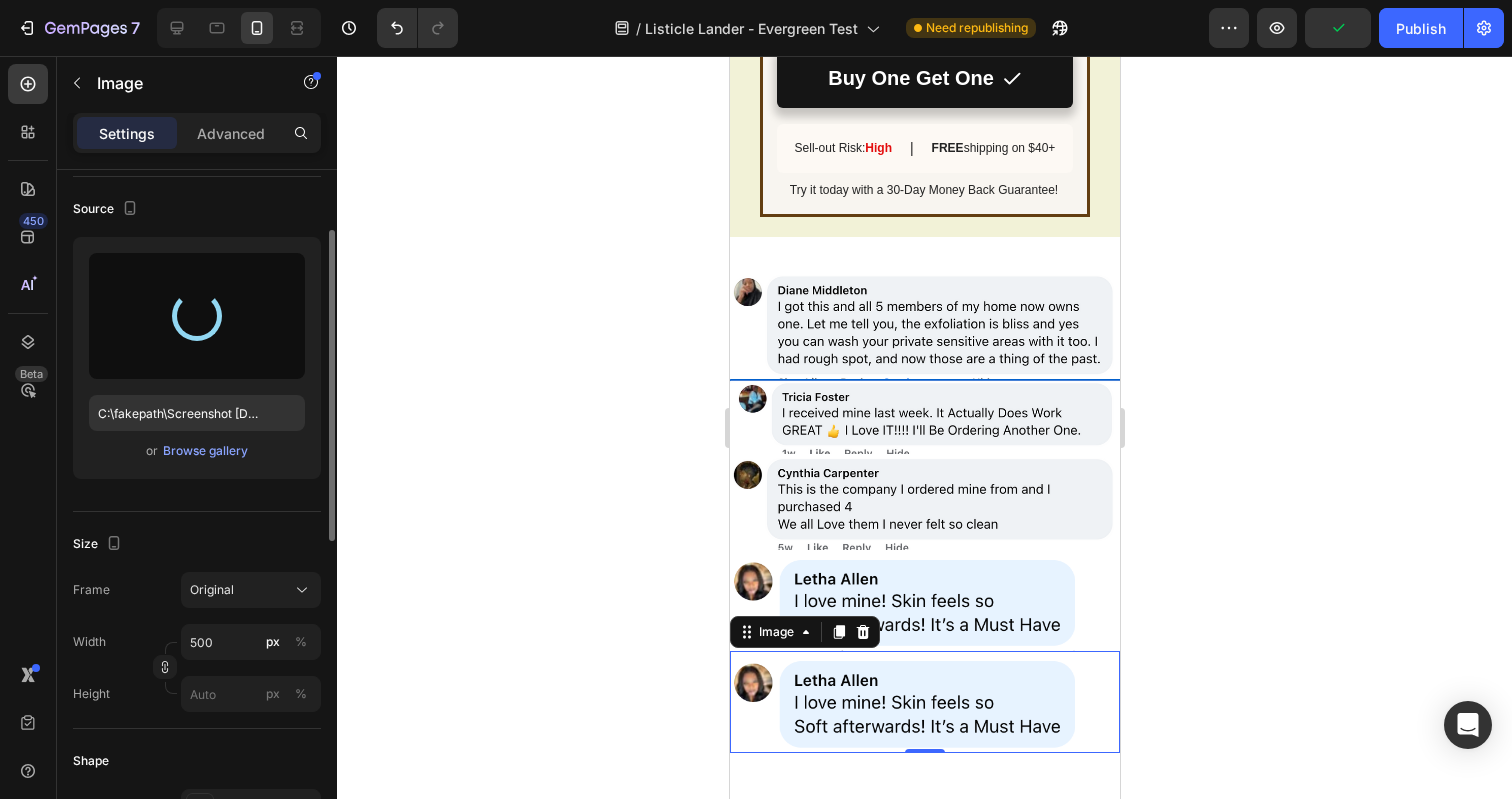 type on "https://cdn.shopify.com/s/files/1/0696/6889/7008/files/gempages_547039503395587314-5f8741b1-198c-44a8-9d2d-f41dd3ee81f5.png" 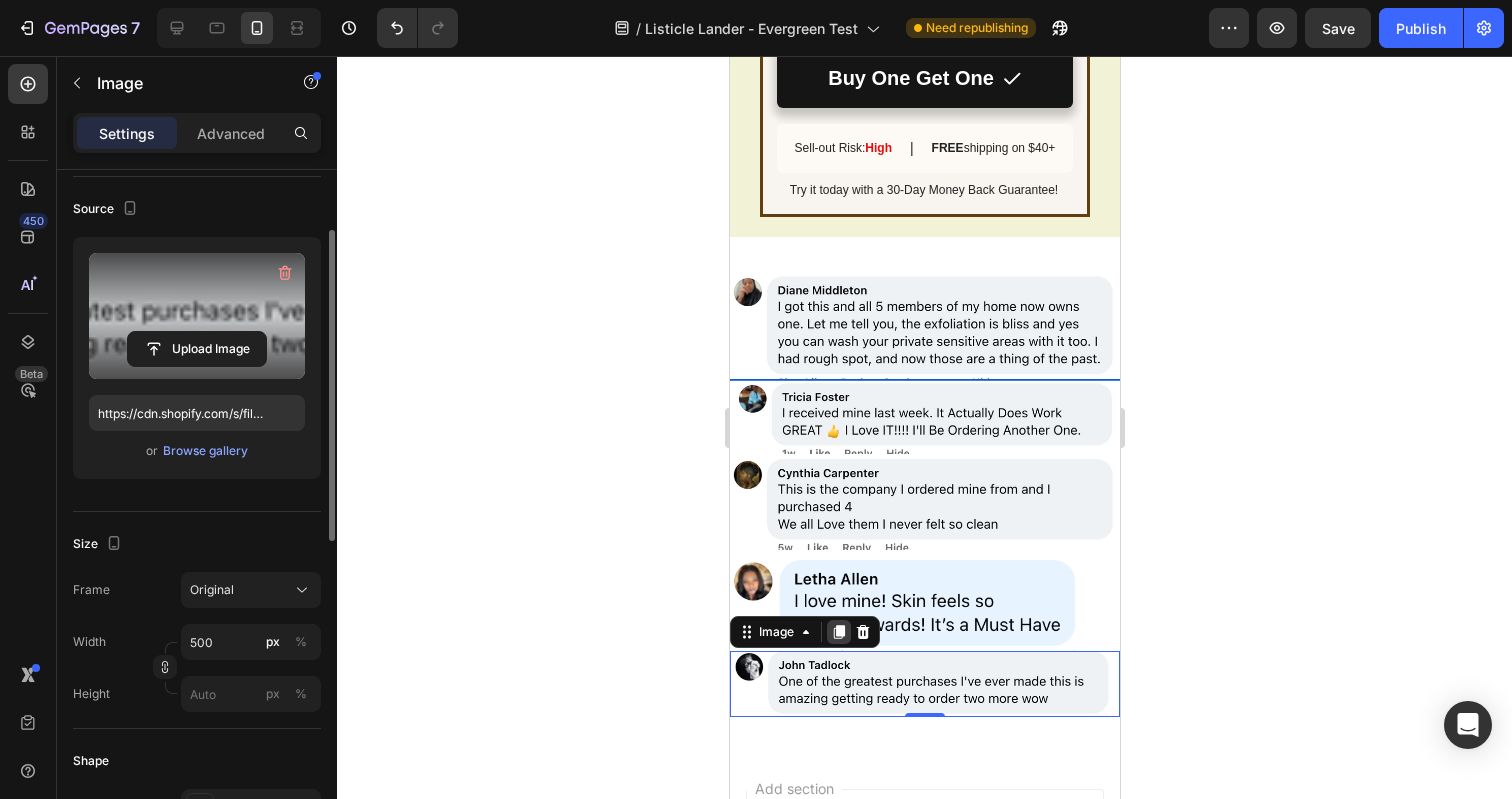 click 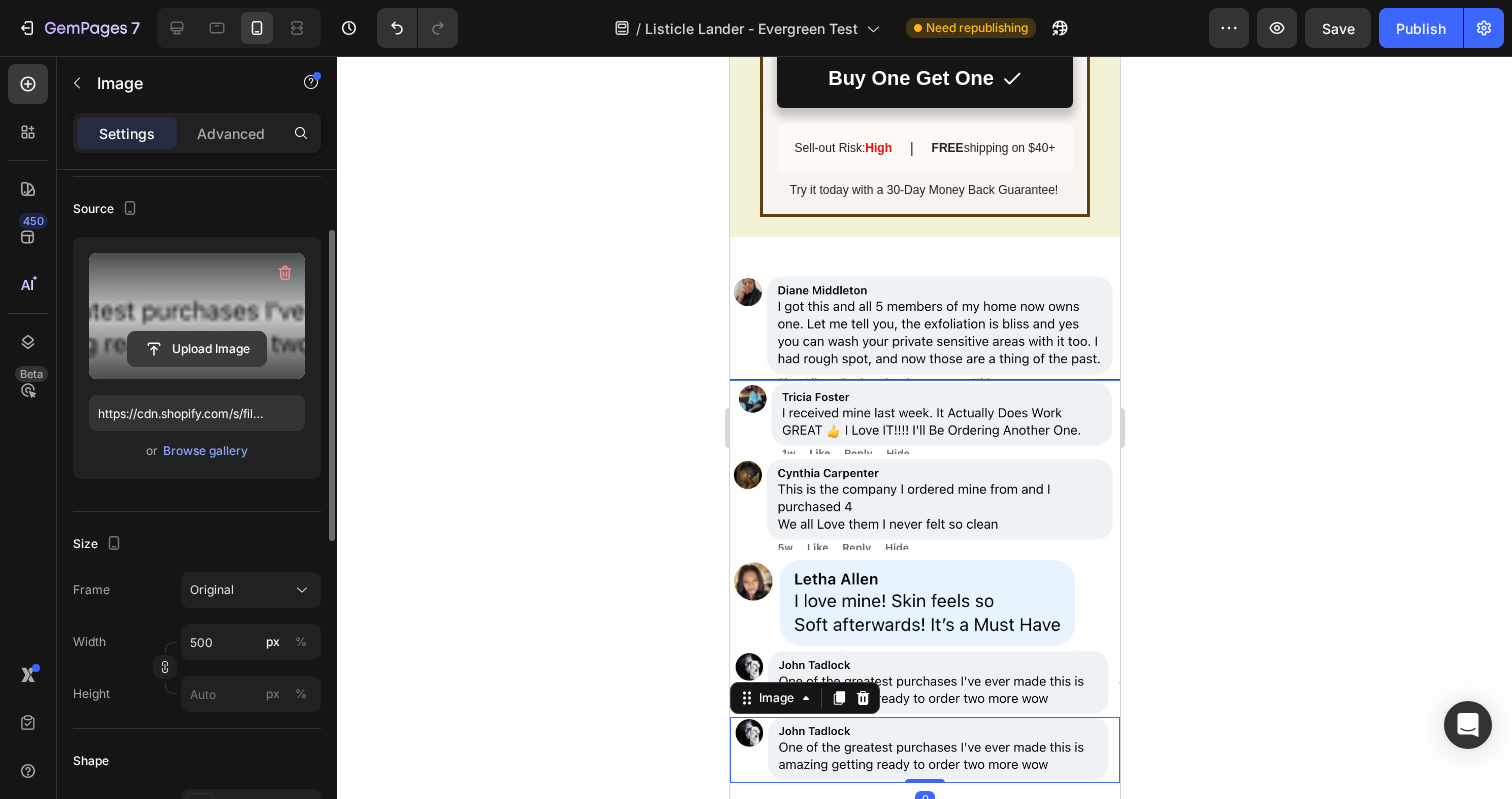 click 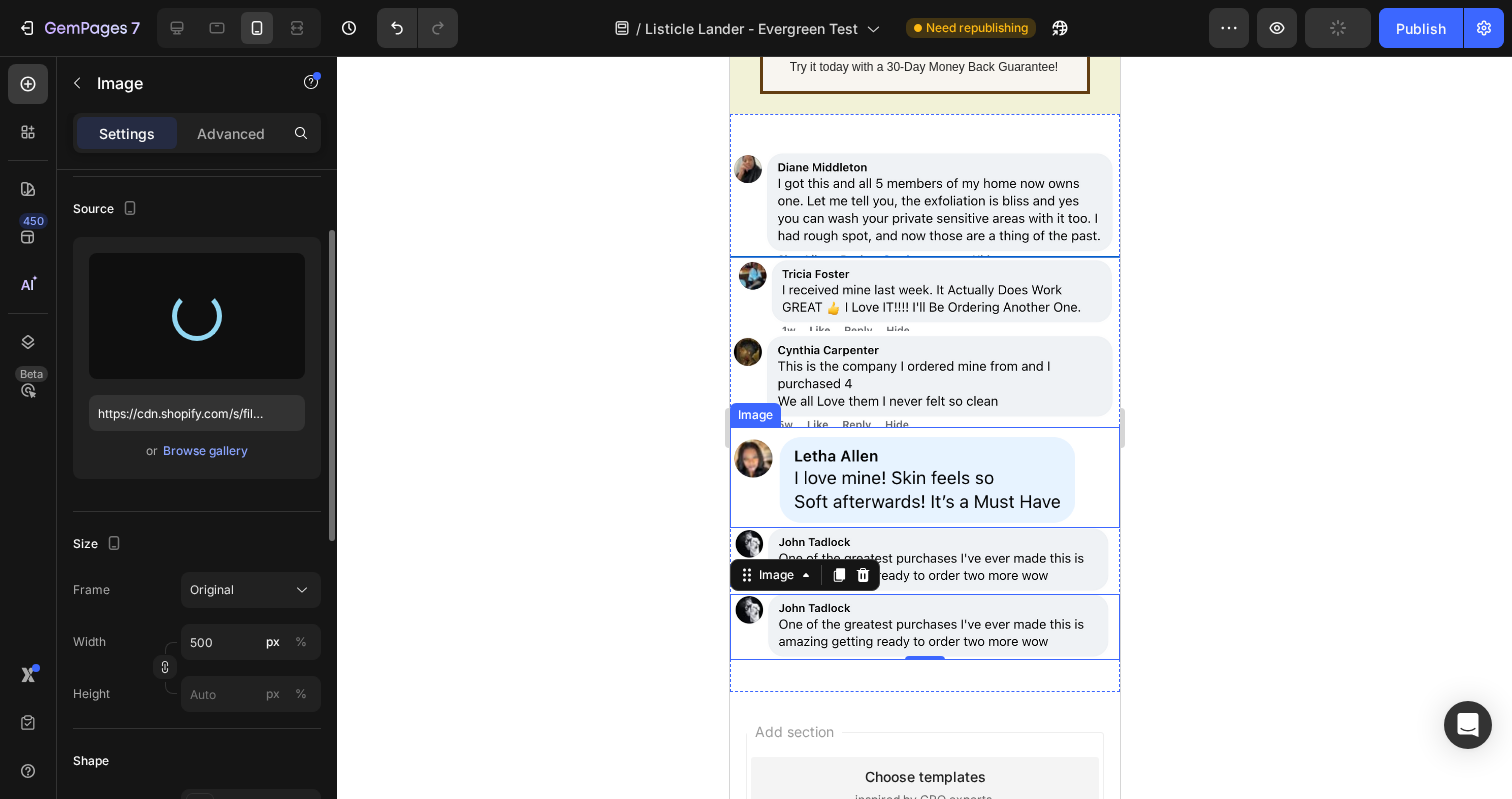 scroll, scrollTop: 5577, scrollLeft: 0, axis: vertical 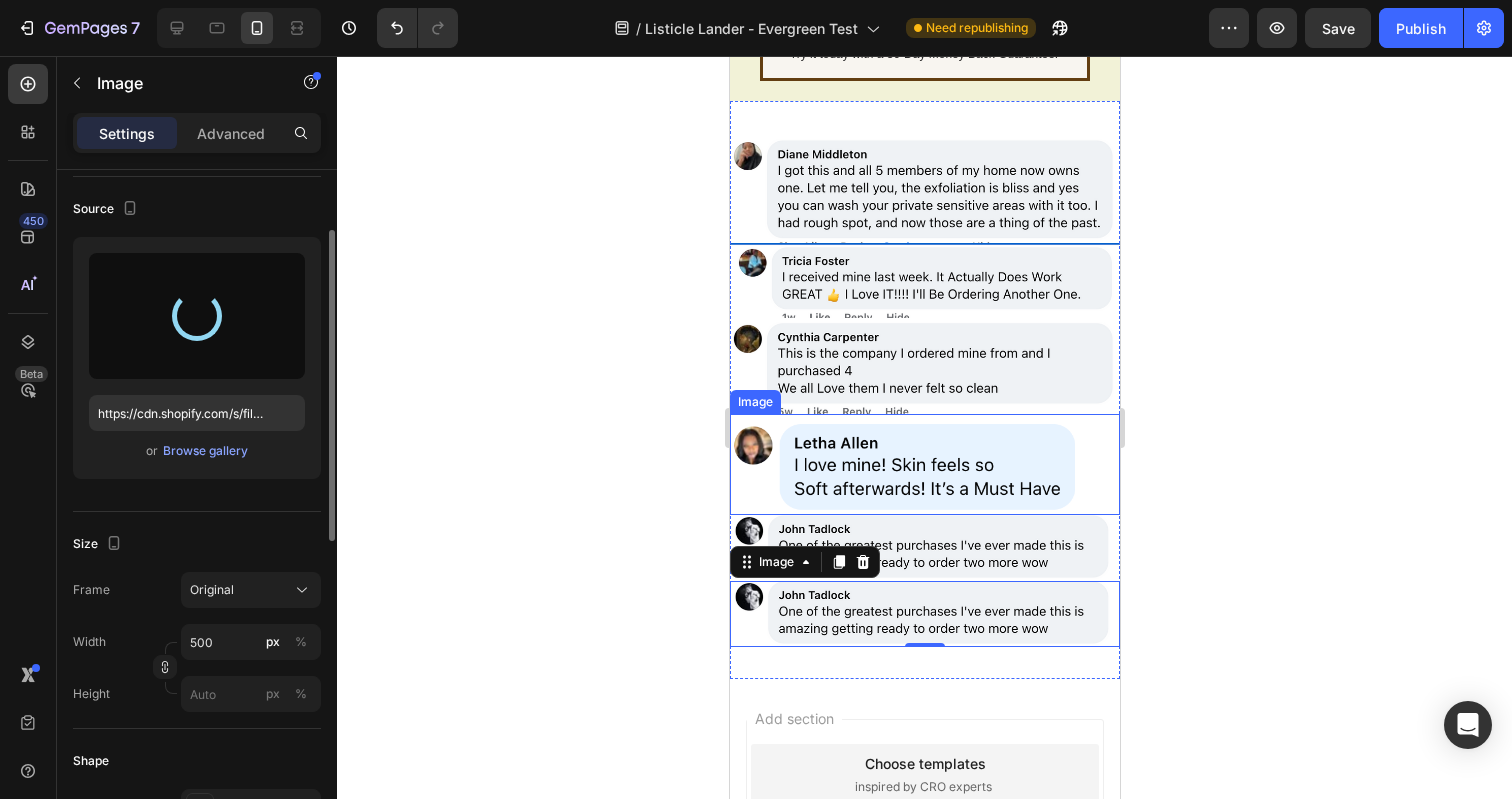 type on "https://cdn.shopify.com/s/files/1/0696/6889/7008/files/gempages_547039503395587314-2c75ca32-ac5f-4293-b0d6-cffde938ec88.png" 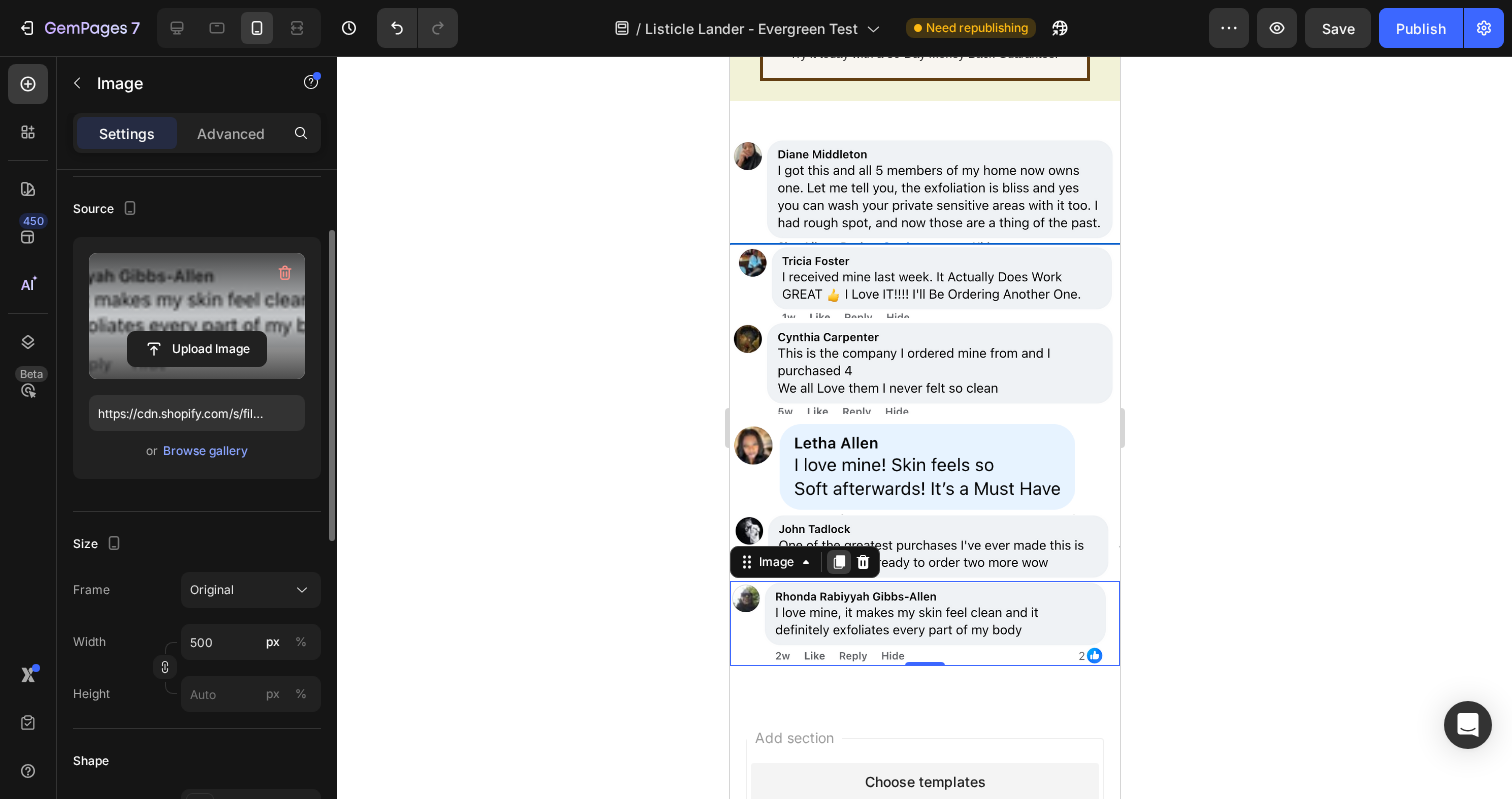 click 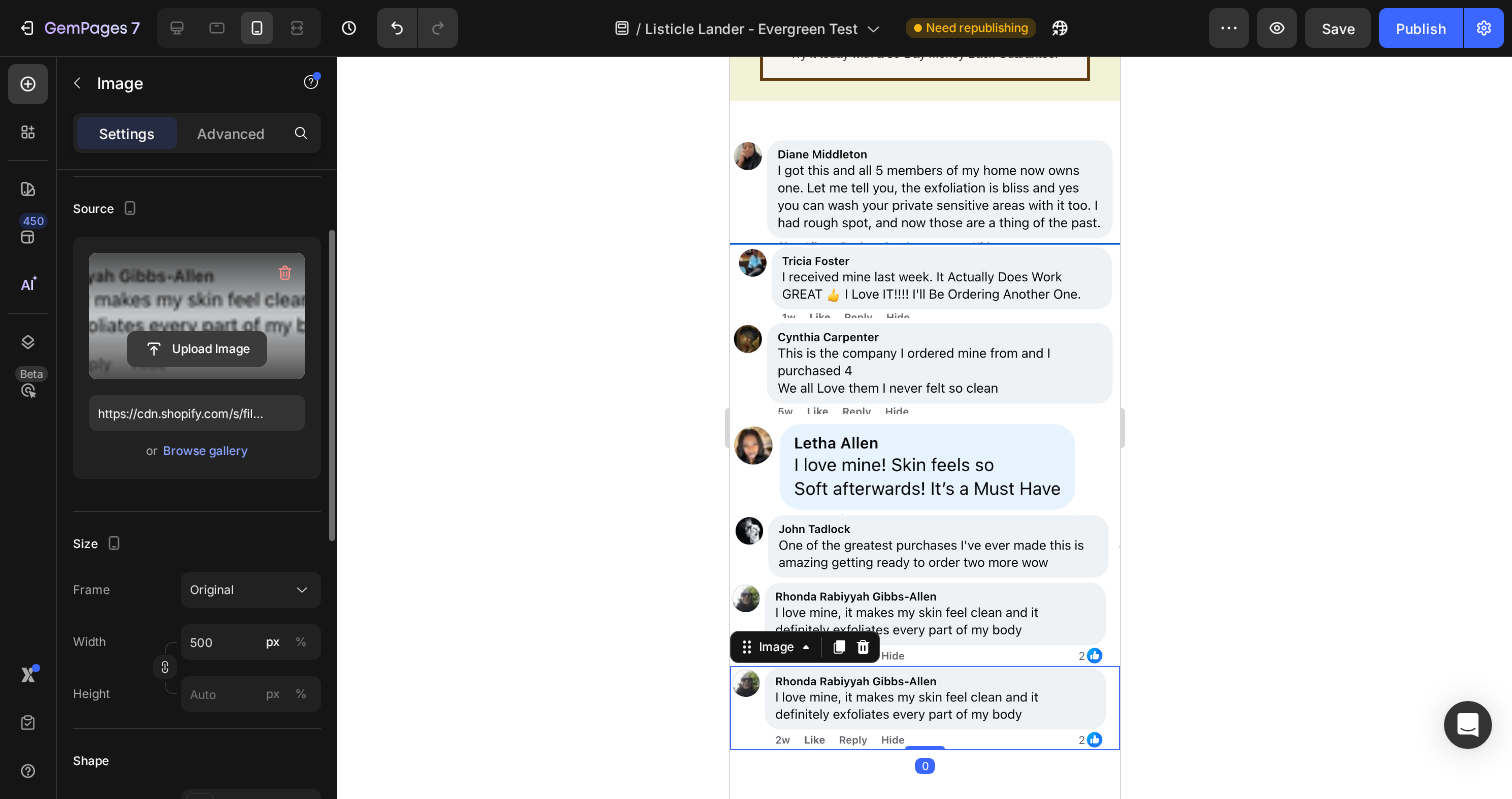 click 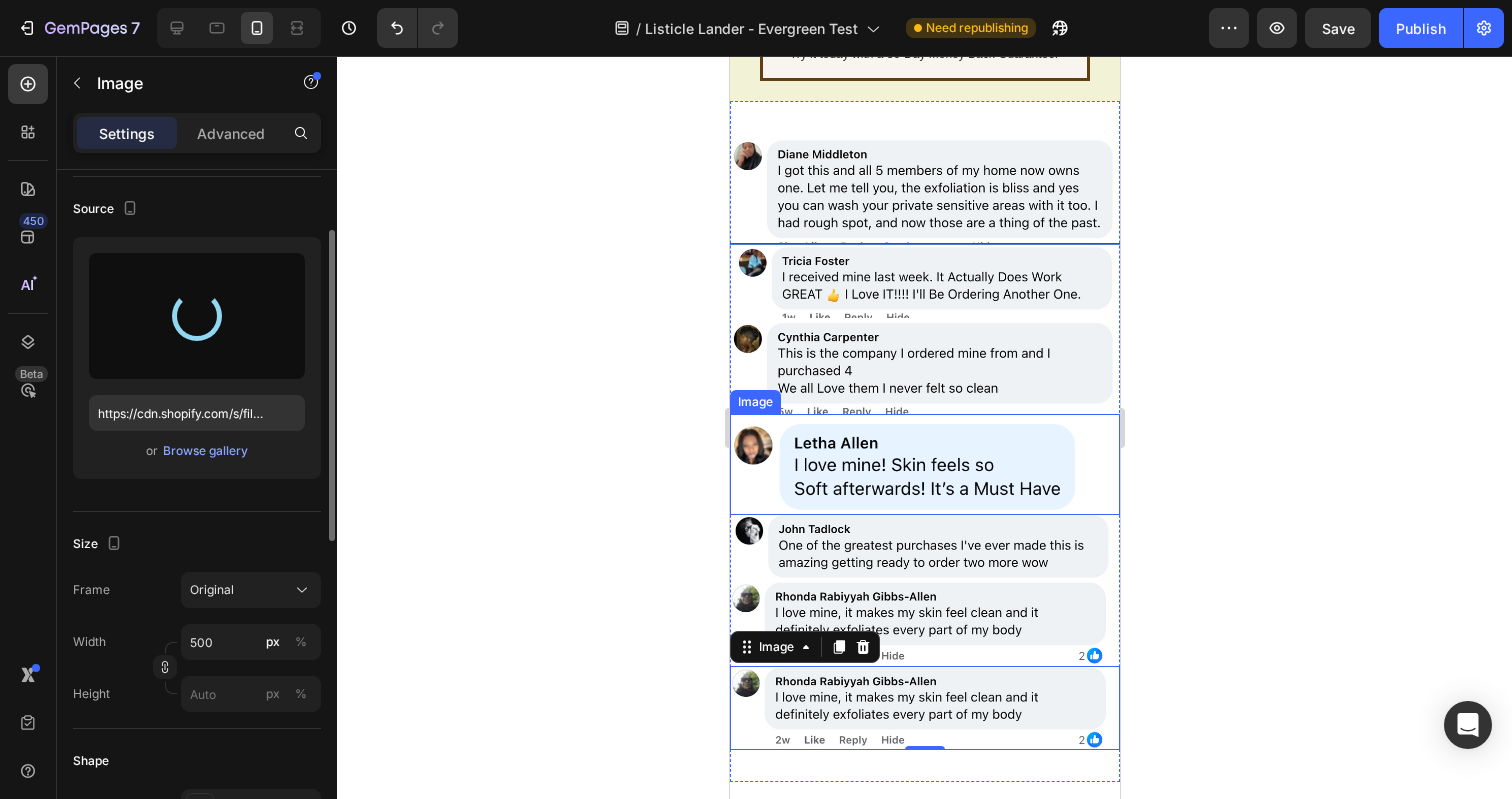 click 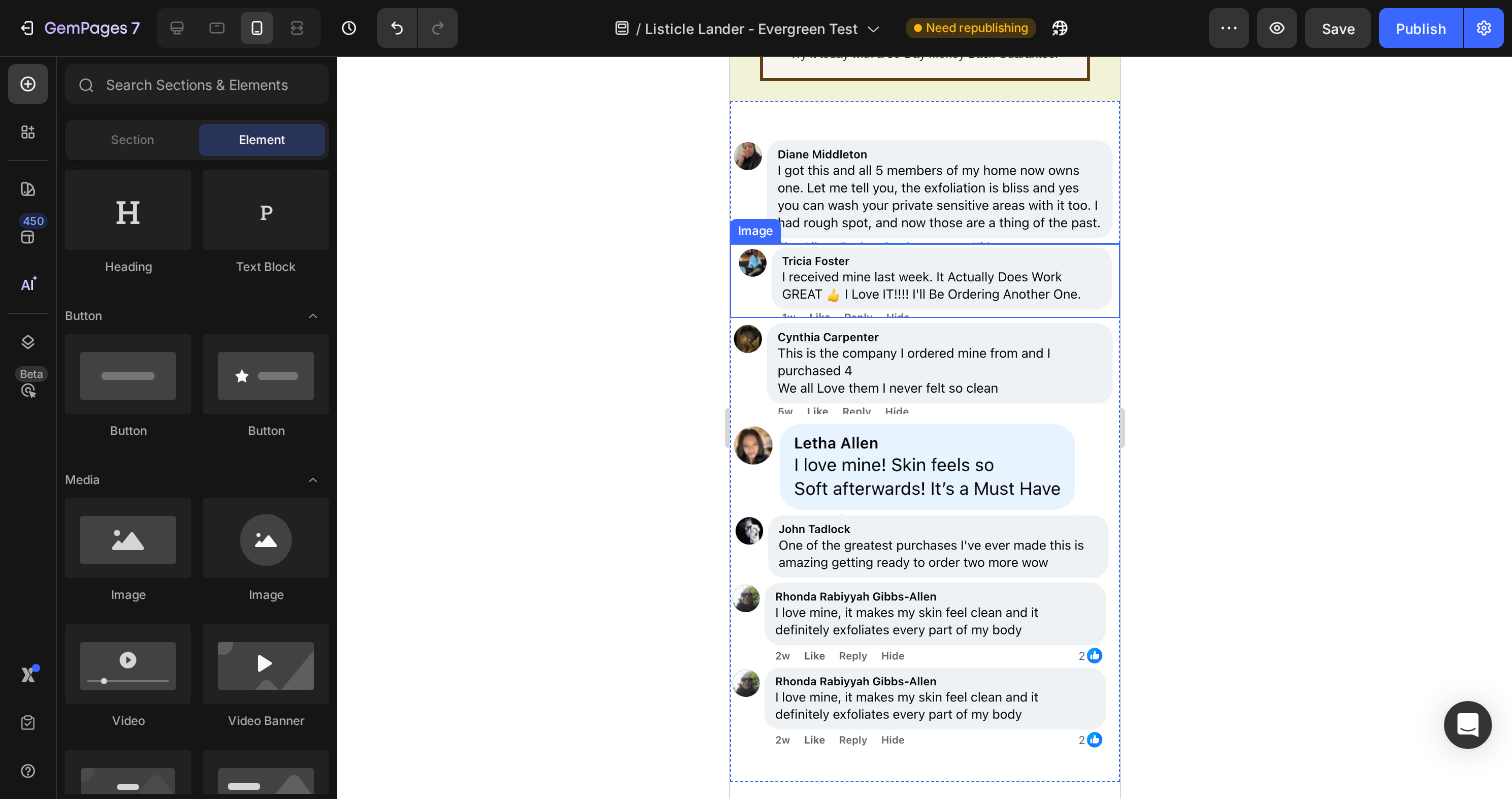 click at bounding box center [924, 280] 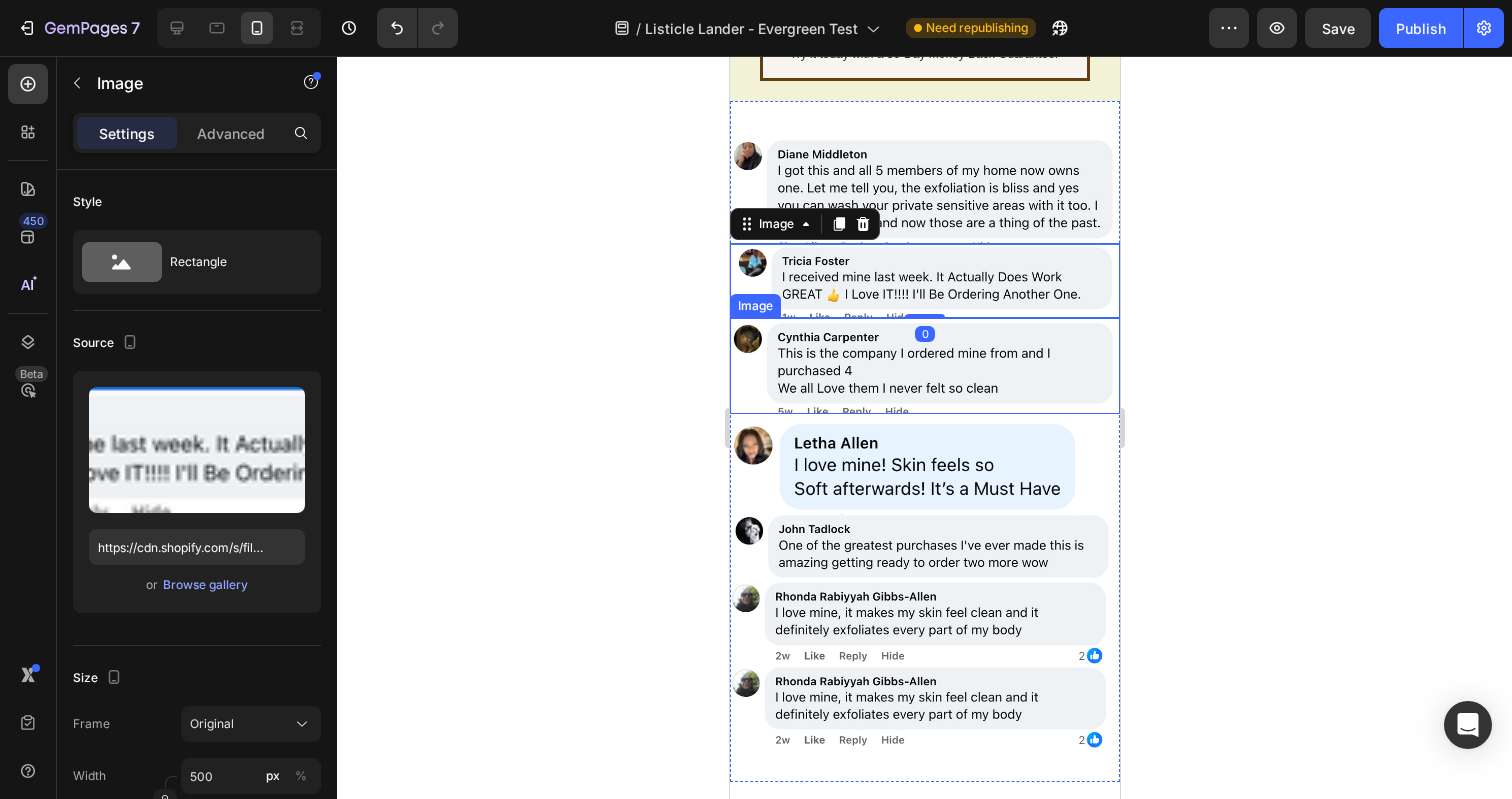 click at bounding box center (924, 366) 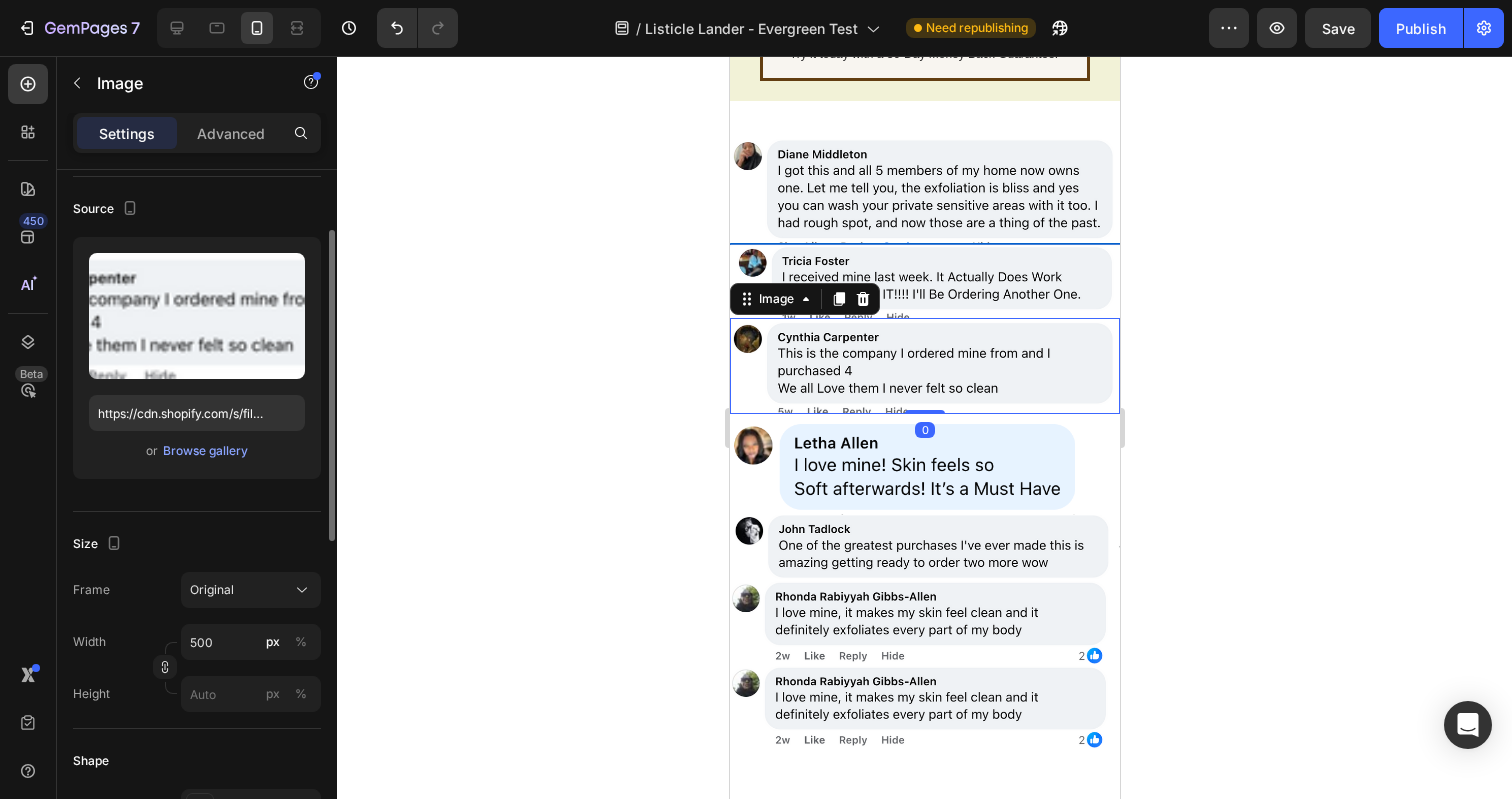 click 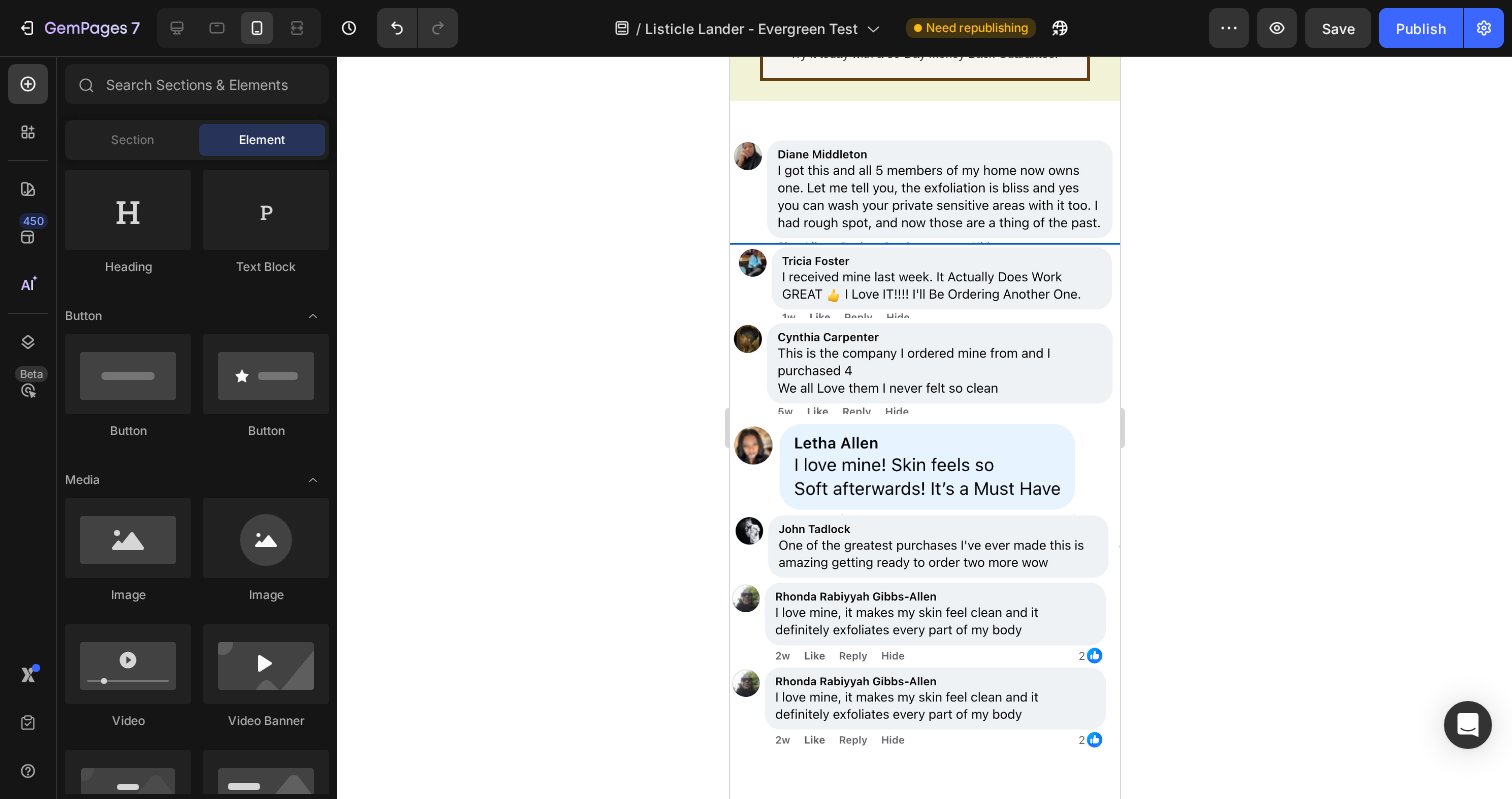click 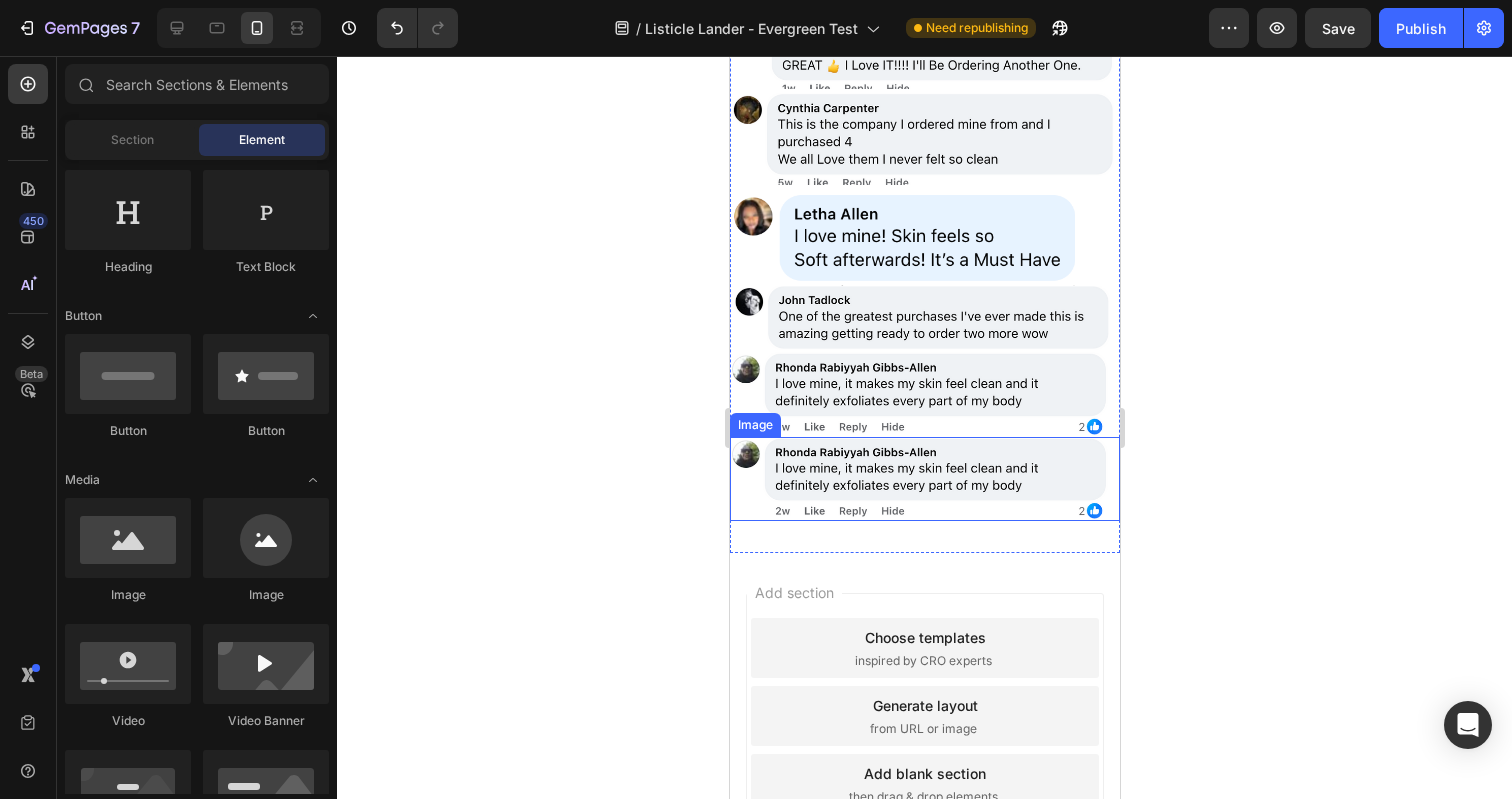 scroll, scrollTop: 5813, scrollLeft: 0, axis: vertical 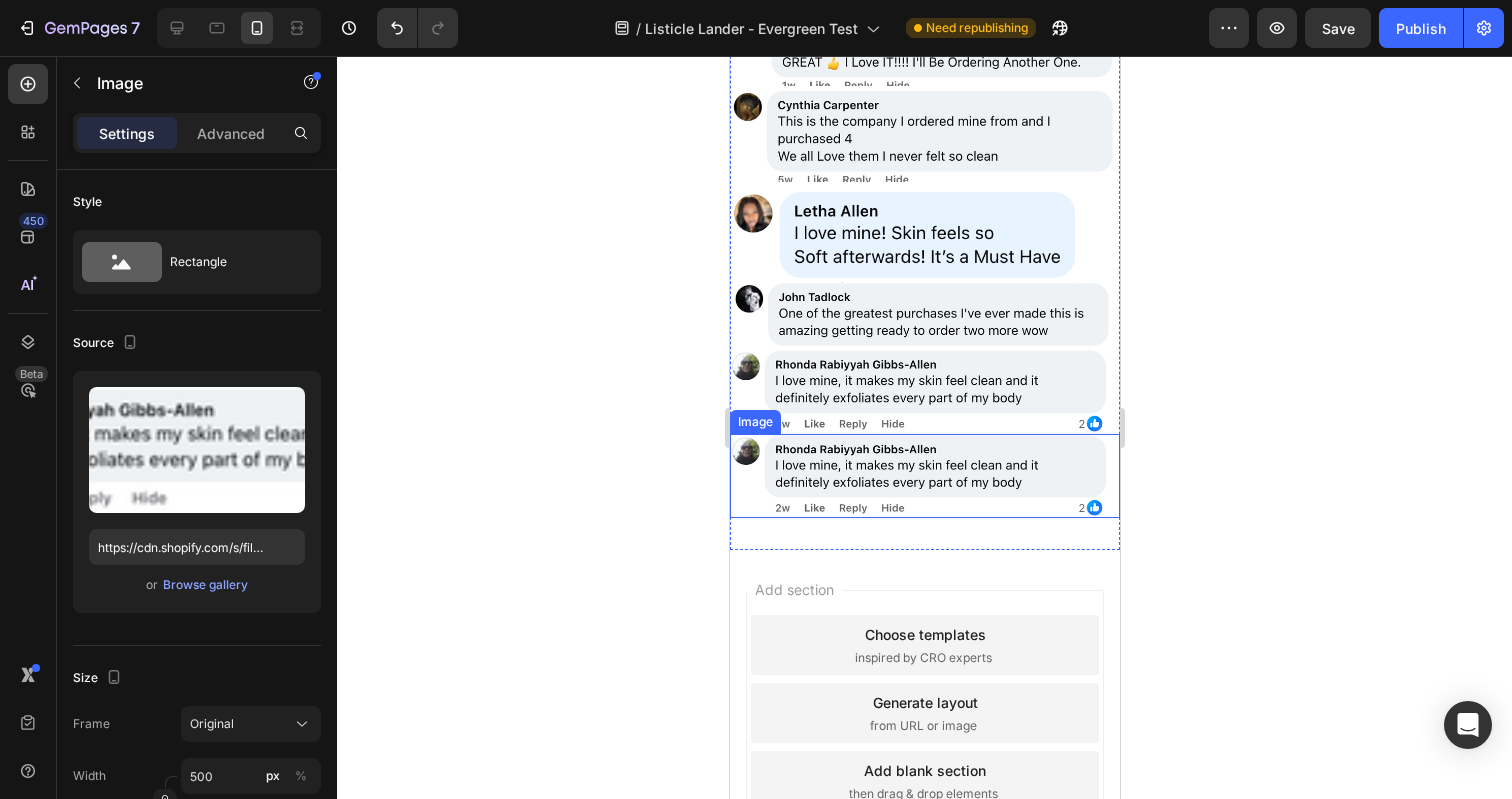 click at bounding box center (924, 476) 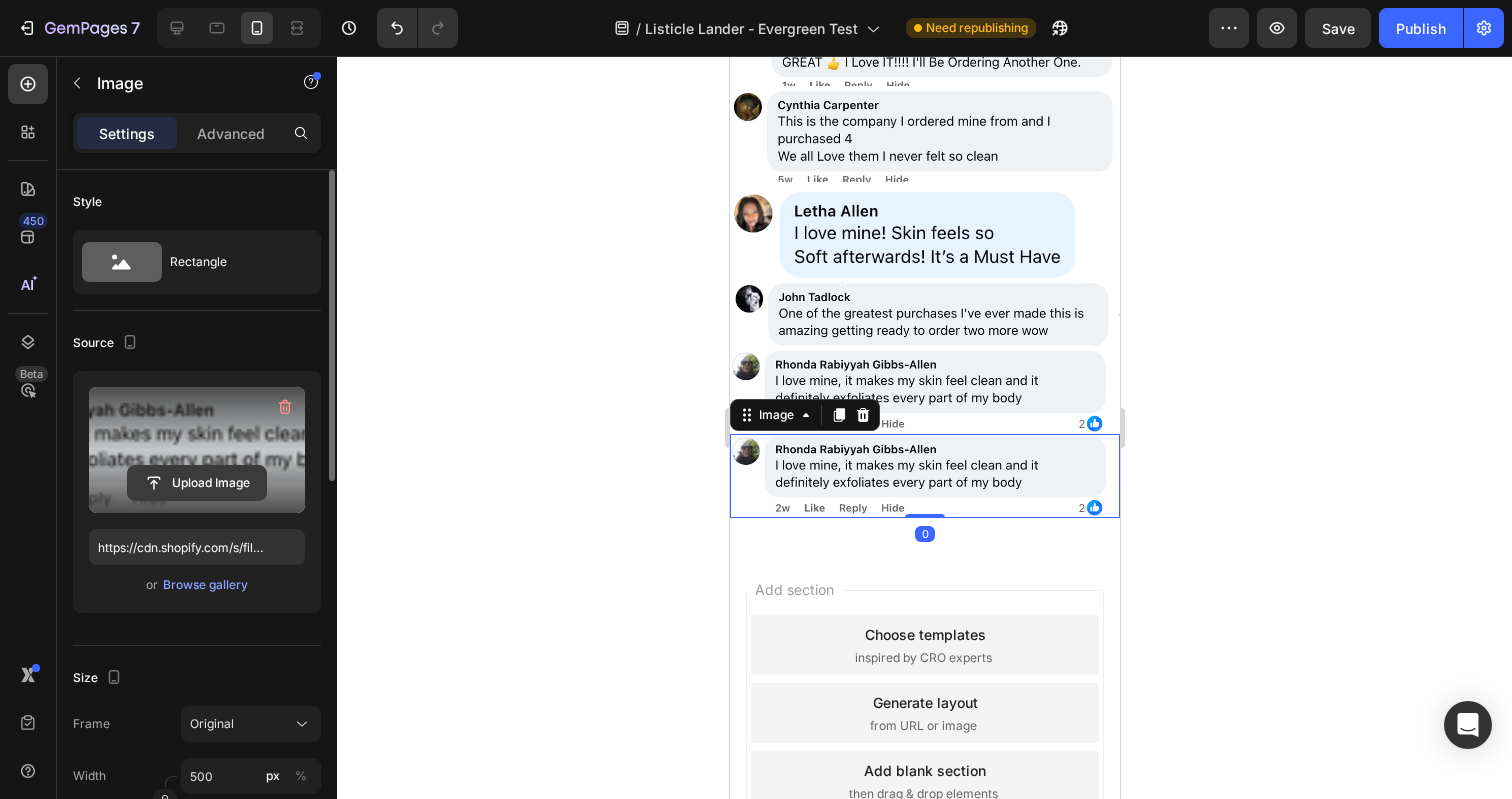 click 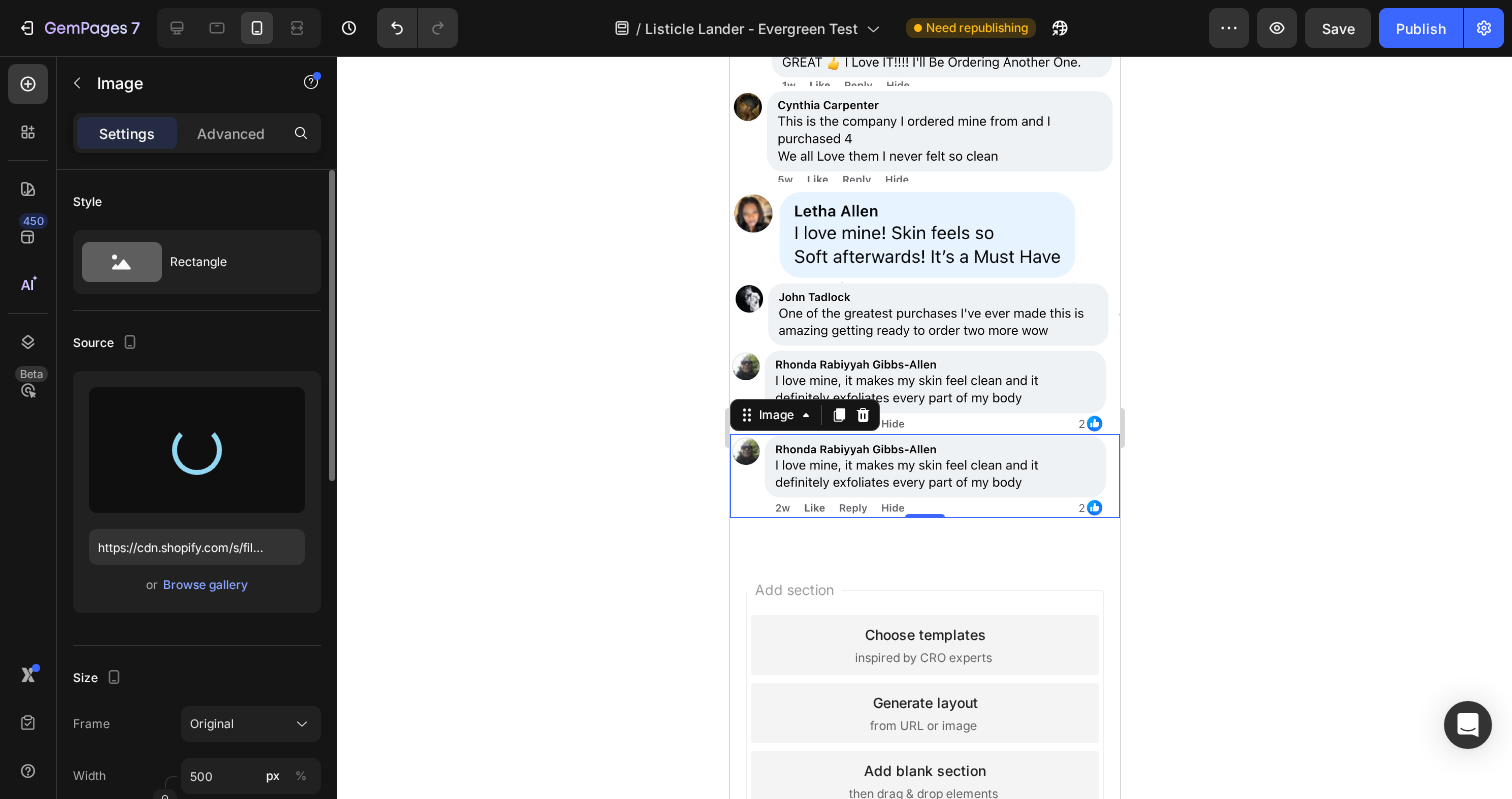 type on "https://cdn.shopify.com/s/files/1/0696/6889/7008/files/gempages_547039503395587314-2018bef7-a2cf-4c8f-bf91-4db7ac612a8d.png" 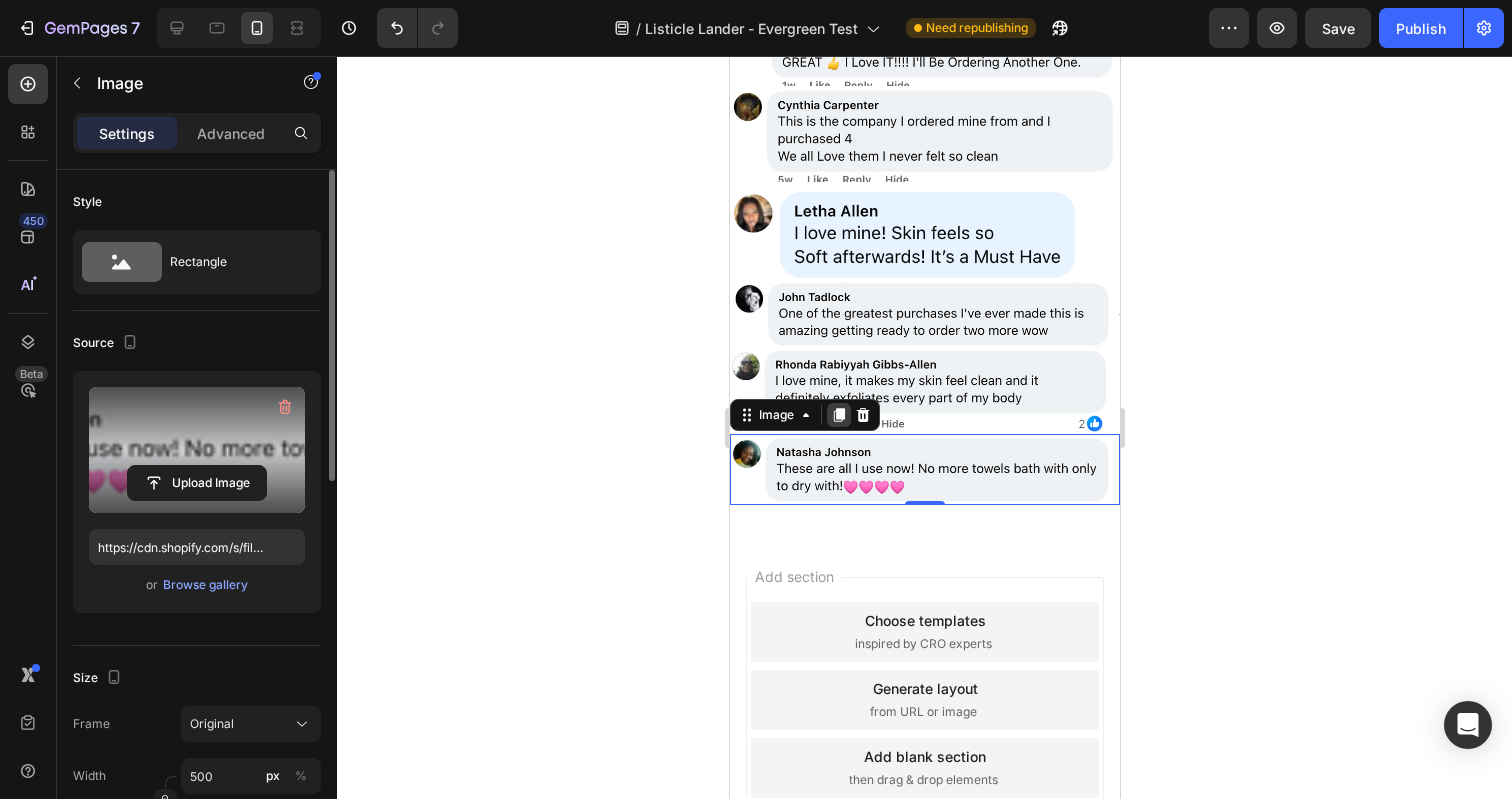 click 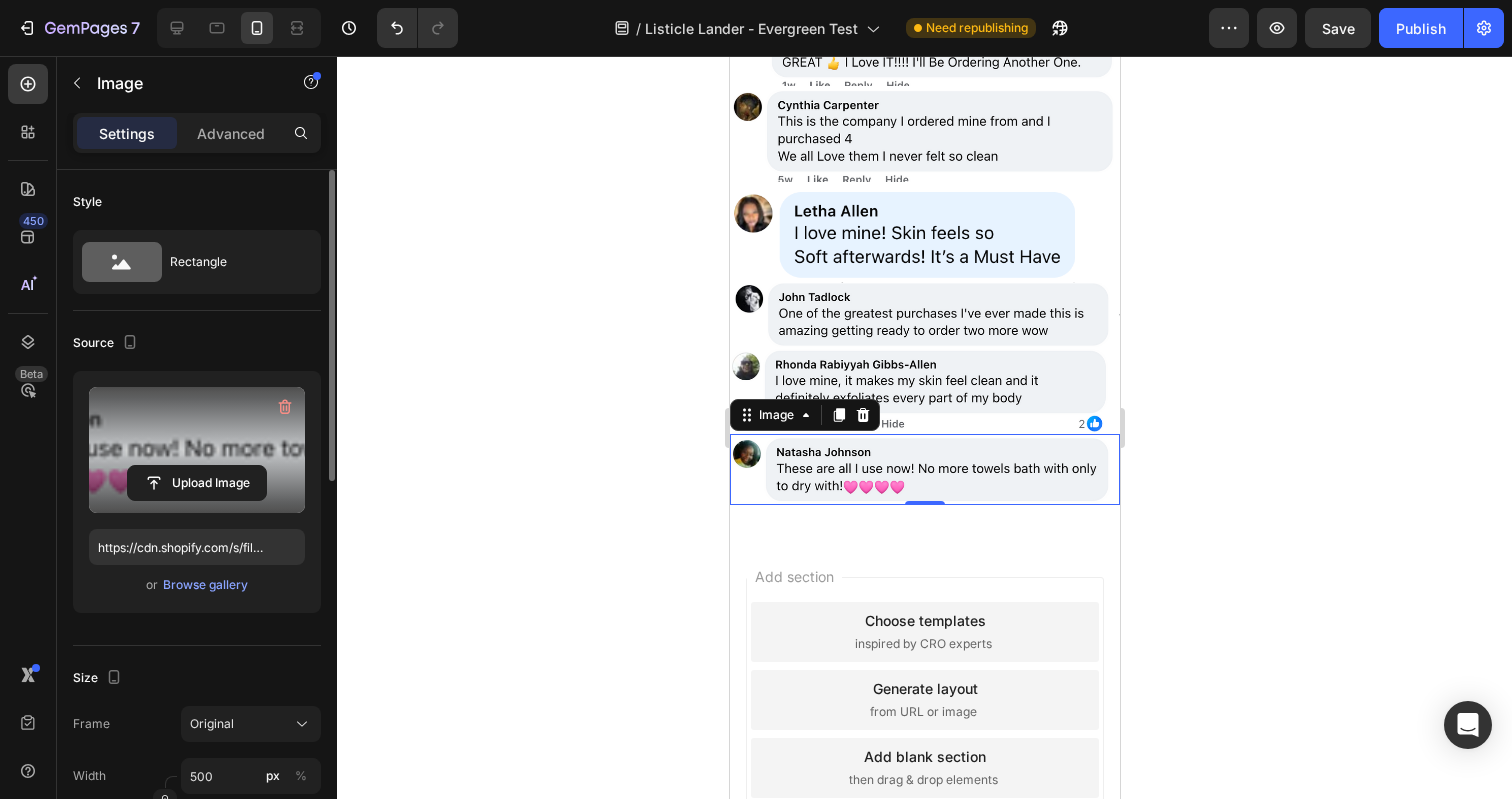 scroll, scrollTop: 134, scrollLeft: 0, axis: vertical 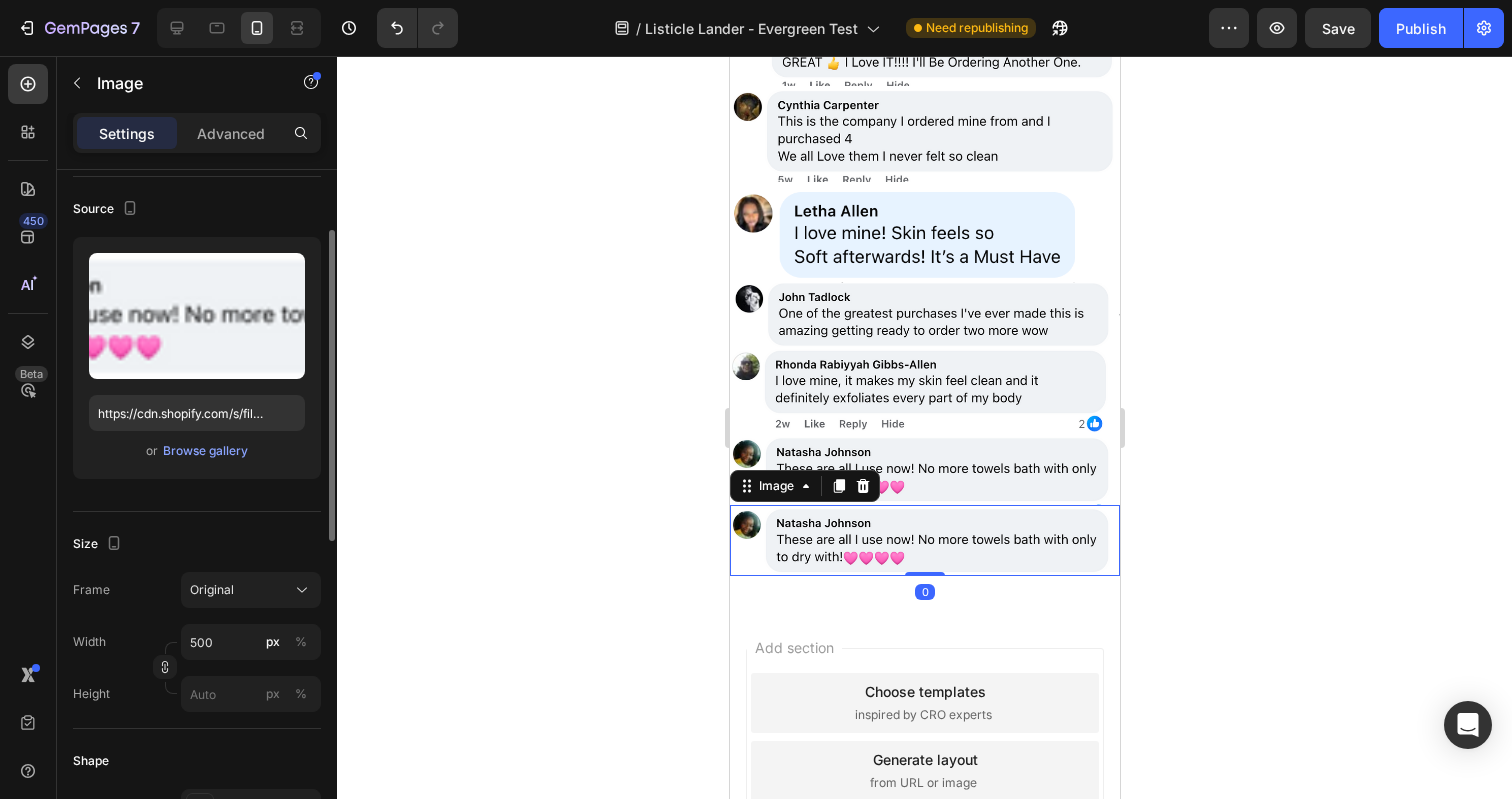 click at bounding box center (924, 540) 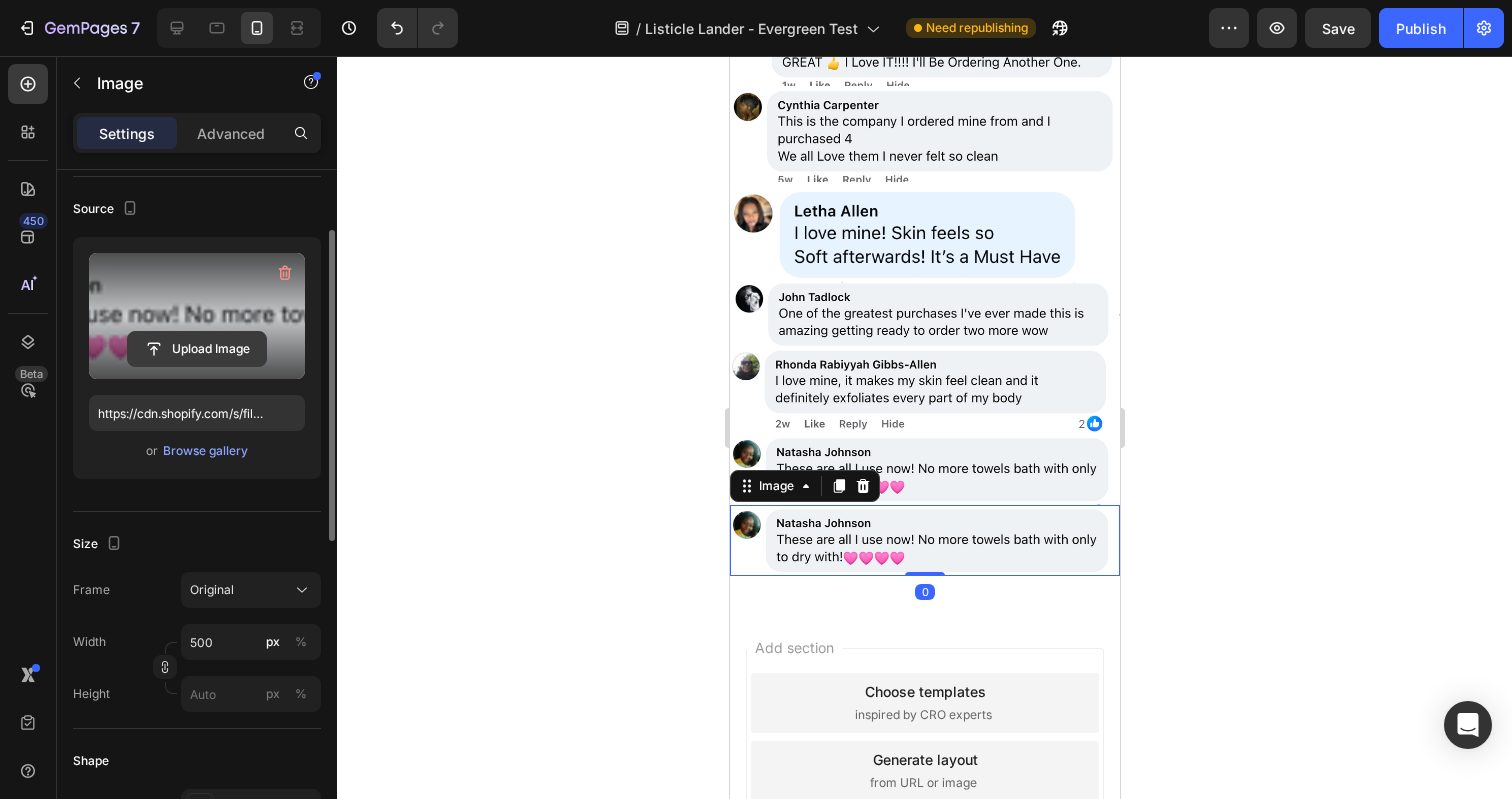 click 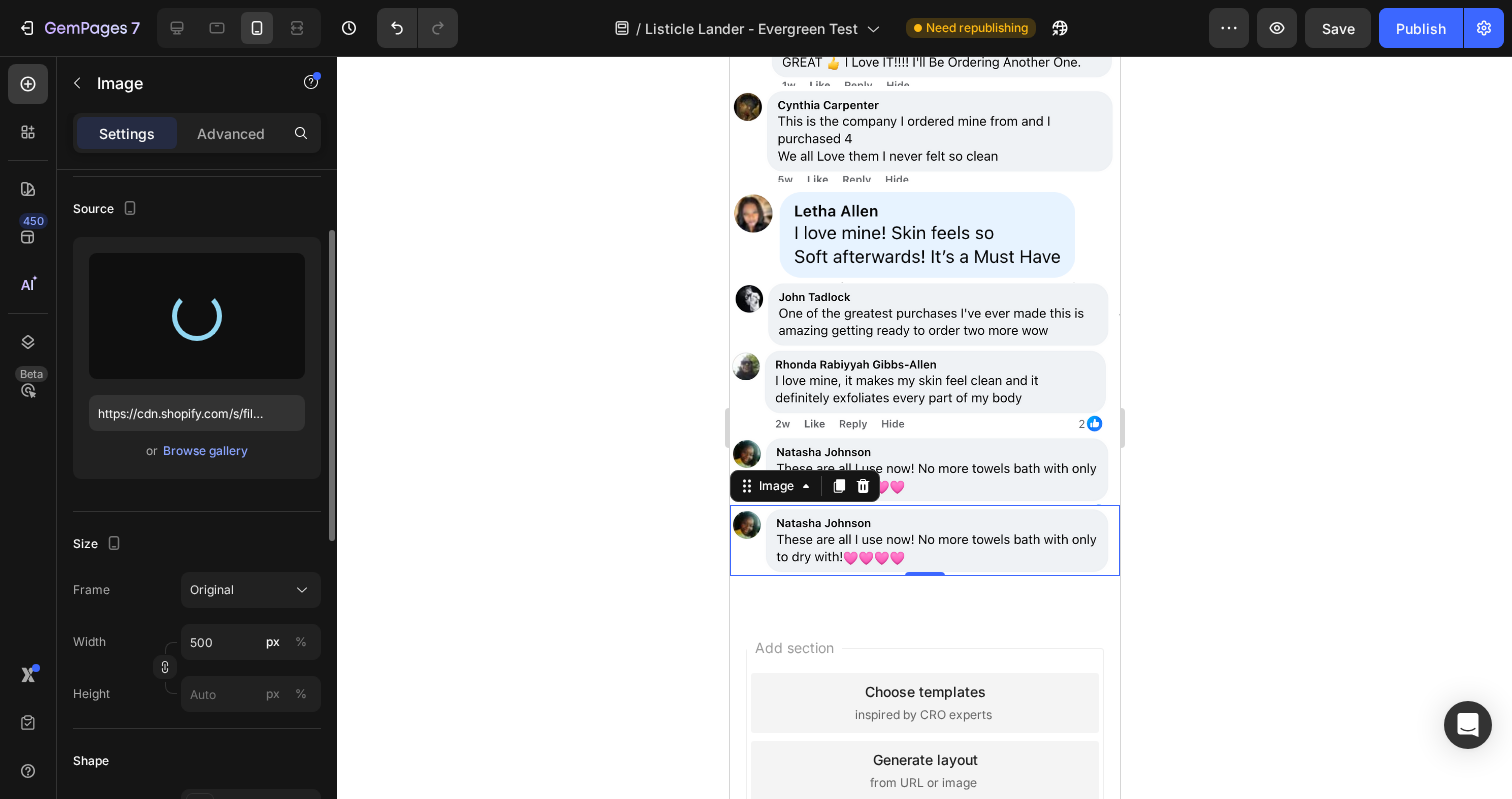 type on "https://cdn.shopify.com/s/files/1/0696/6889/7008/files/gempages_547039503395587314-5dc04101-d4ca-4c0e-ada4-dbf960f1be03.png" 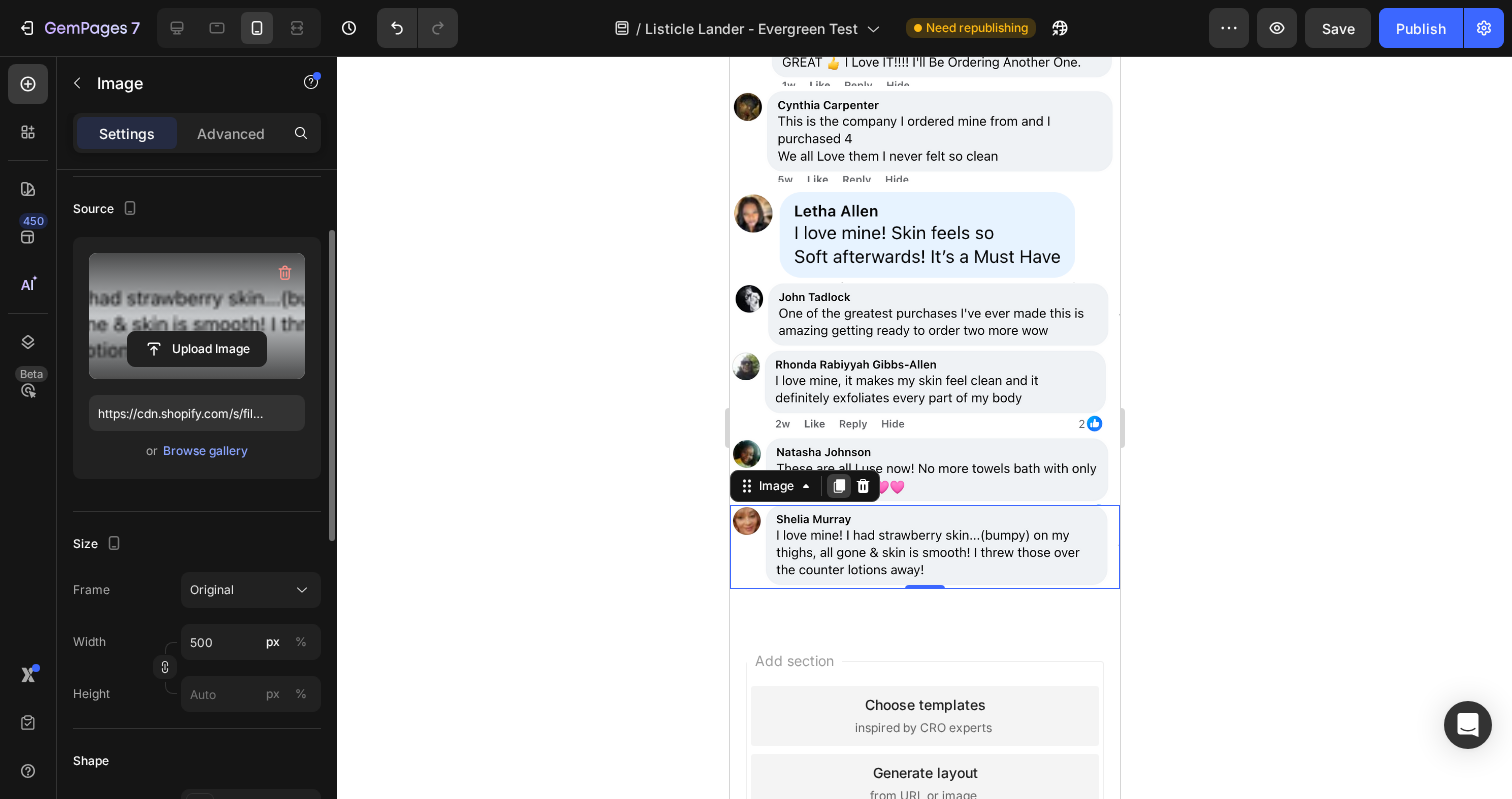 click 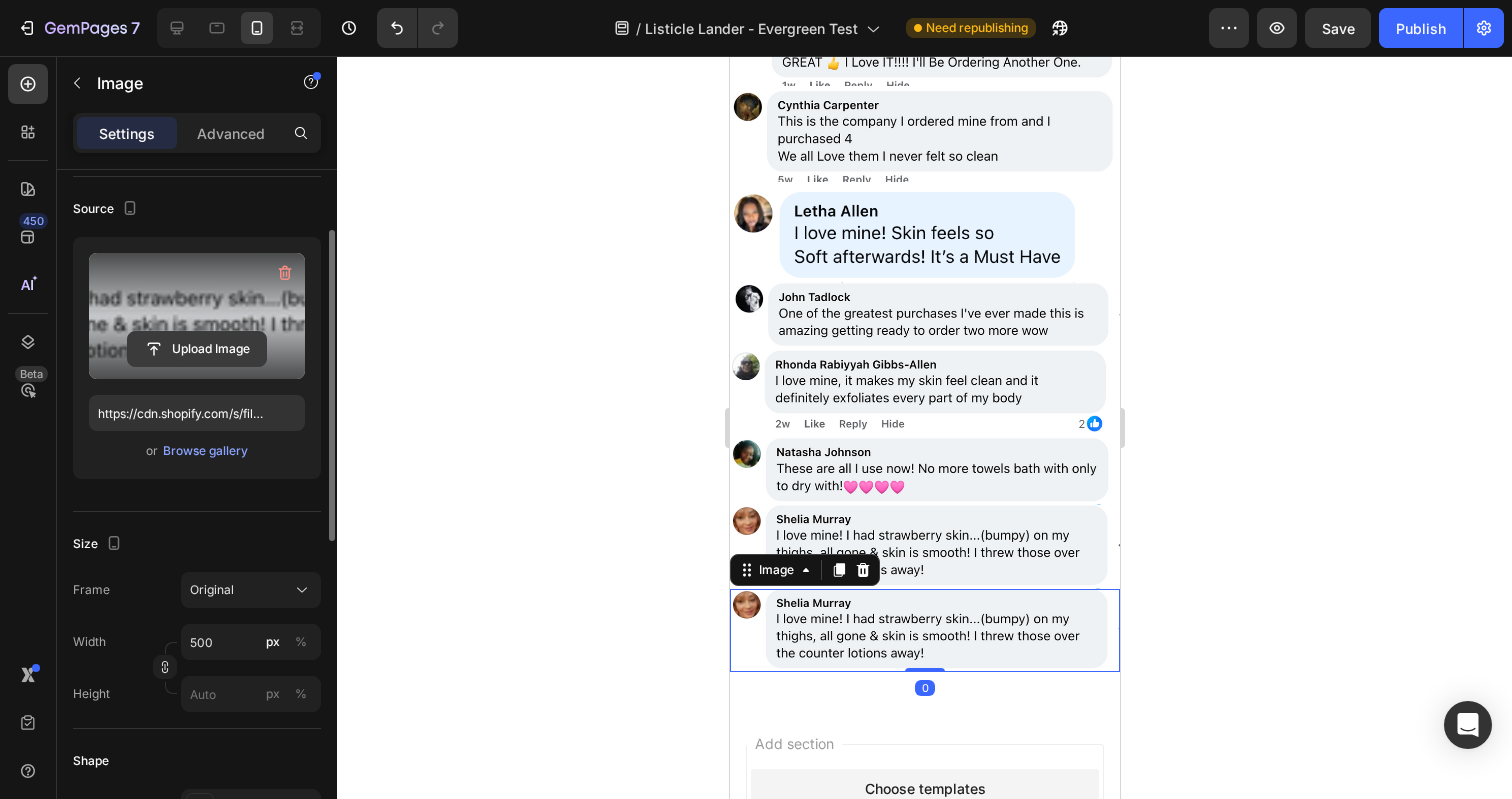 click 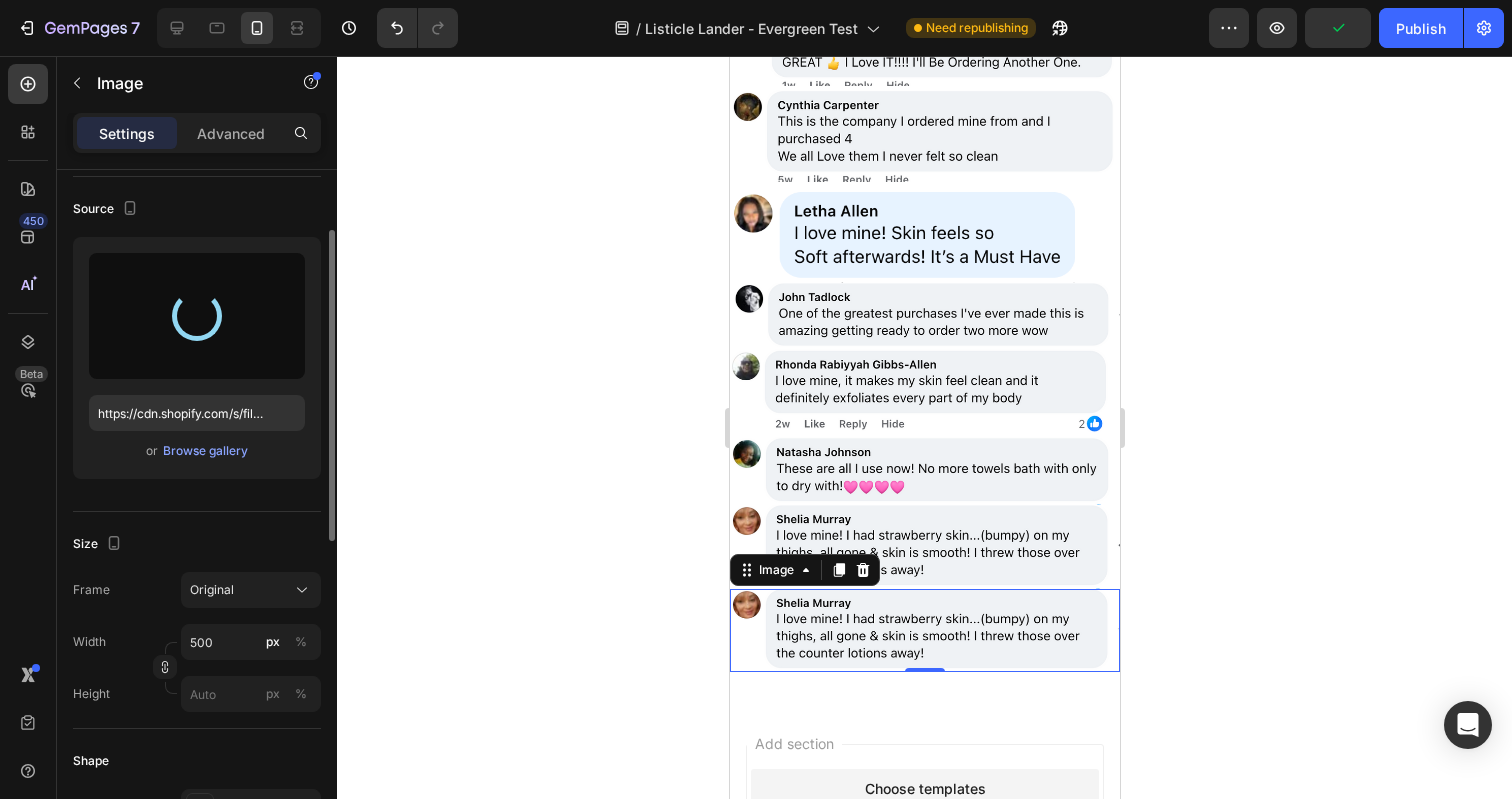 type on "https://cdn.shopify.com/s/files/1/0696/6889/7008/files/gempages_547039503395587314-49239c64-7155-41d4-b809-b1b54d02e1c4.png" 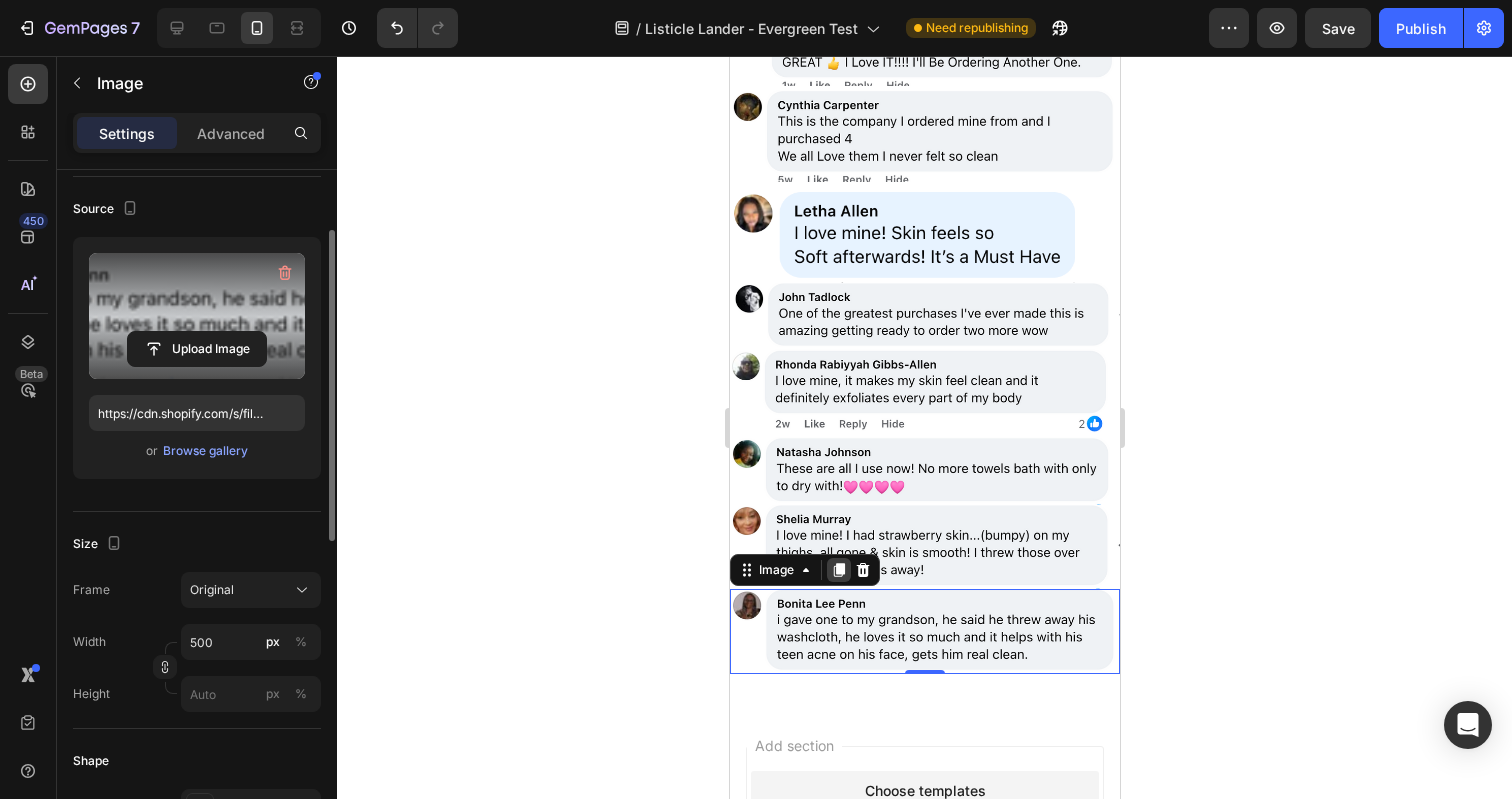 click 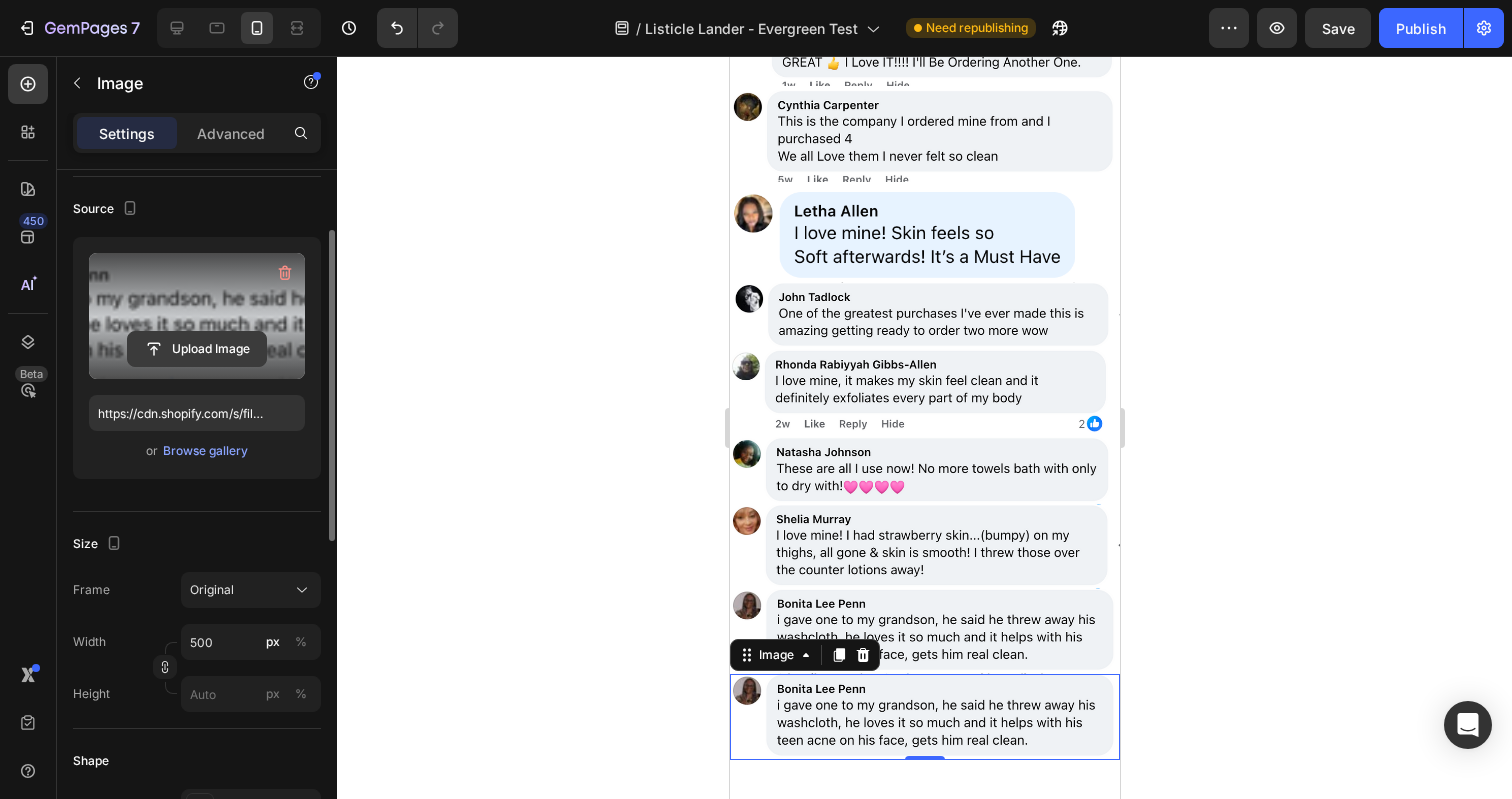 click 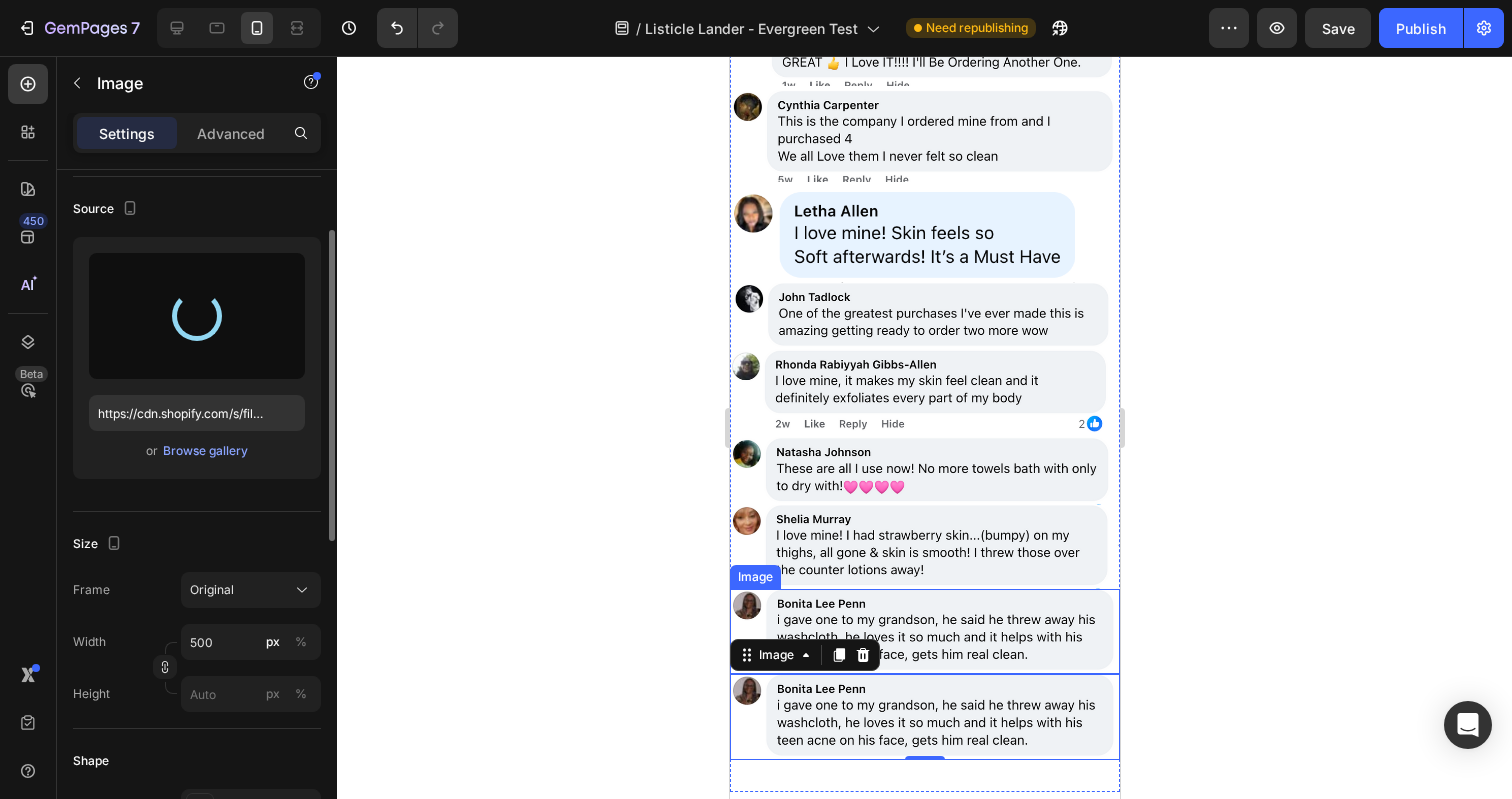 type on "https://cdn.shopify.com/s/files/1/0696/6889/7008/files/gempages_547039503395587314-ccb59479-6094-4a42-ab14-f255f26e7e9b.png" 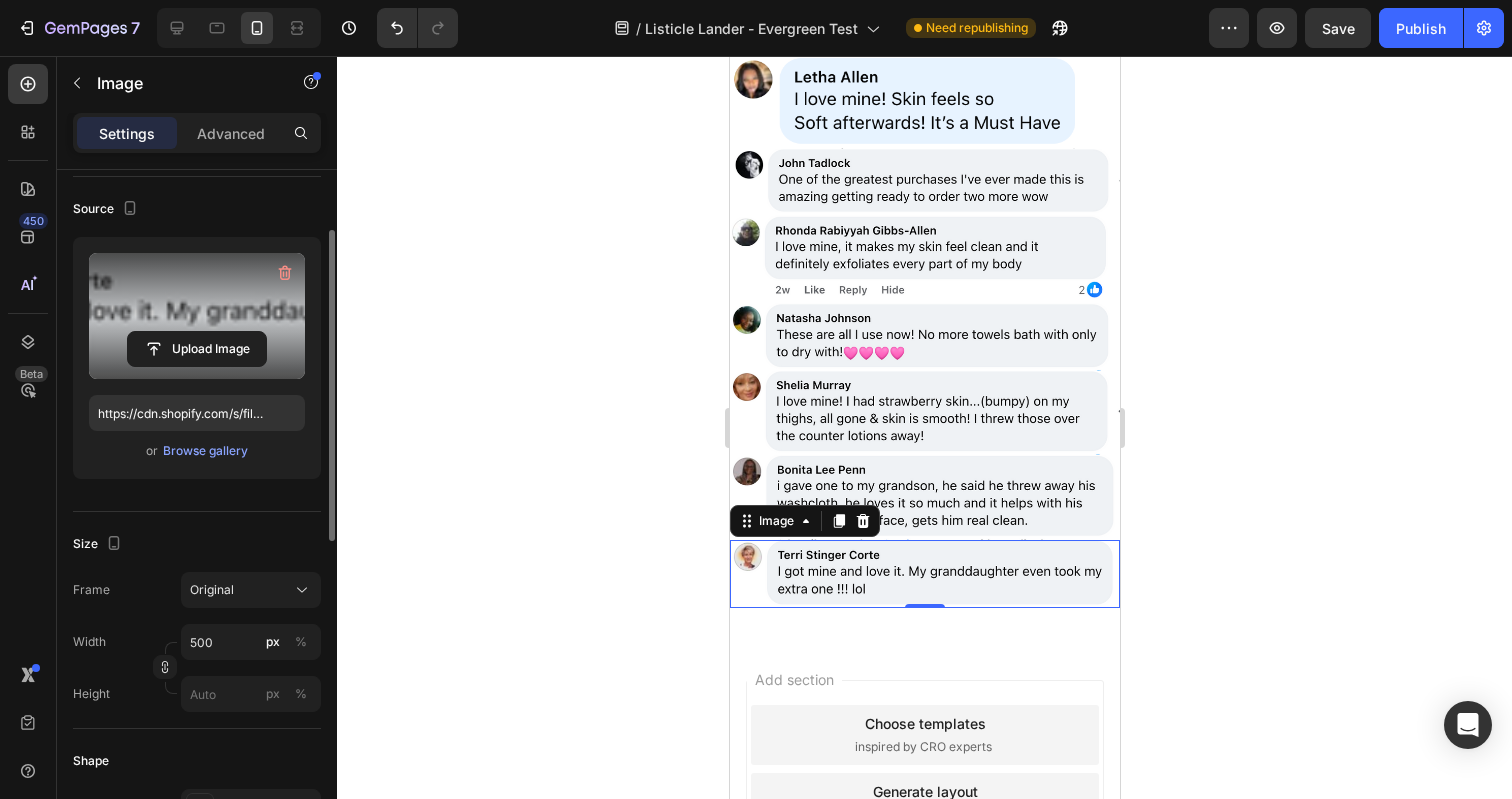 scroll, scrollTop: 5958, scrollLeft: 0, axis: vertical 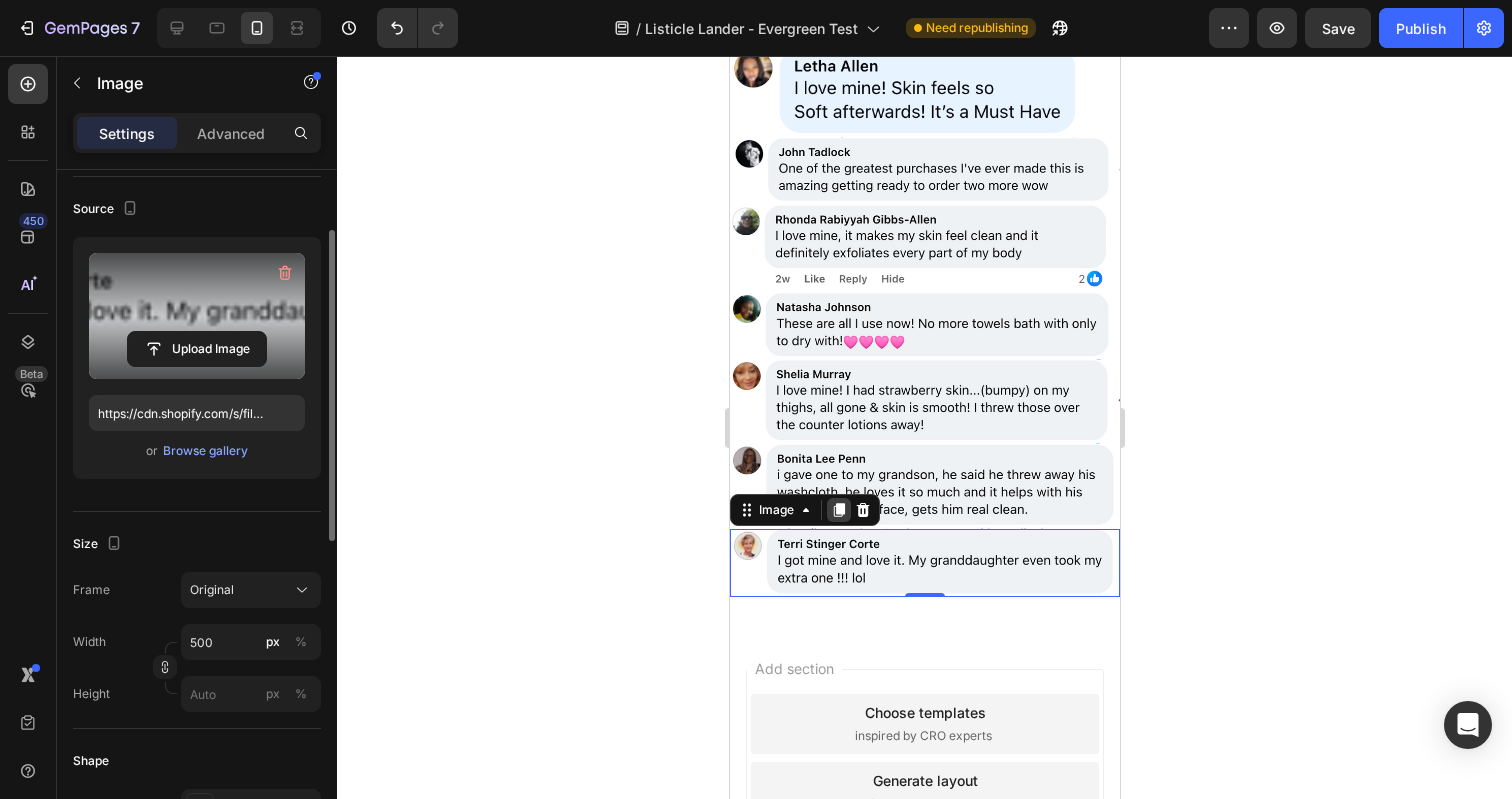 click 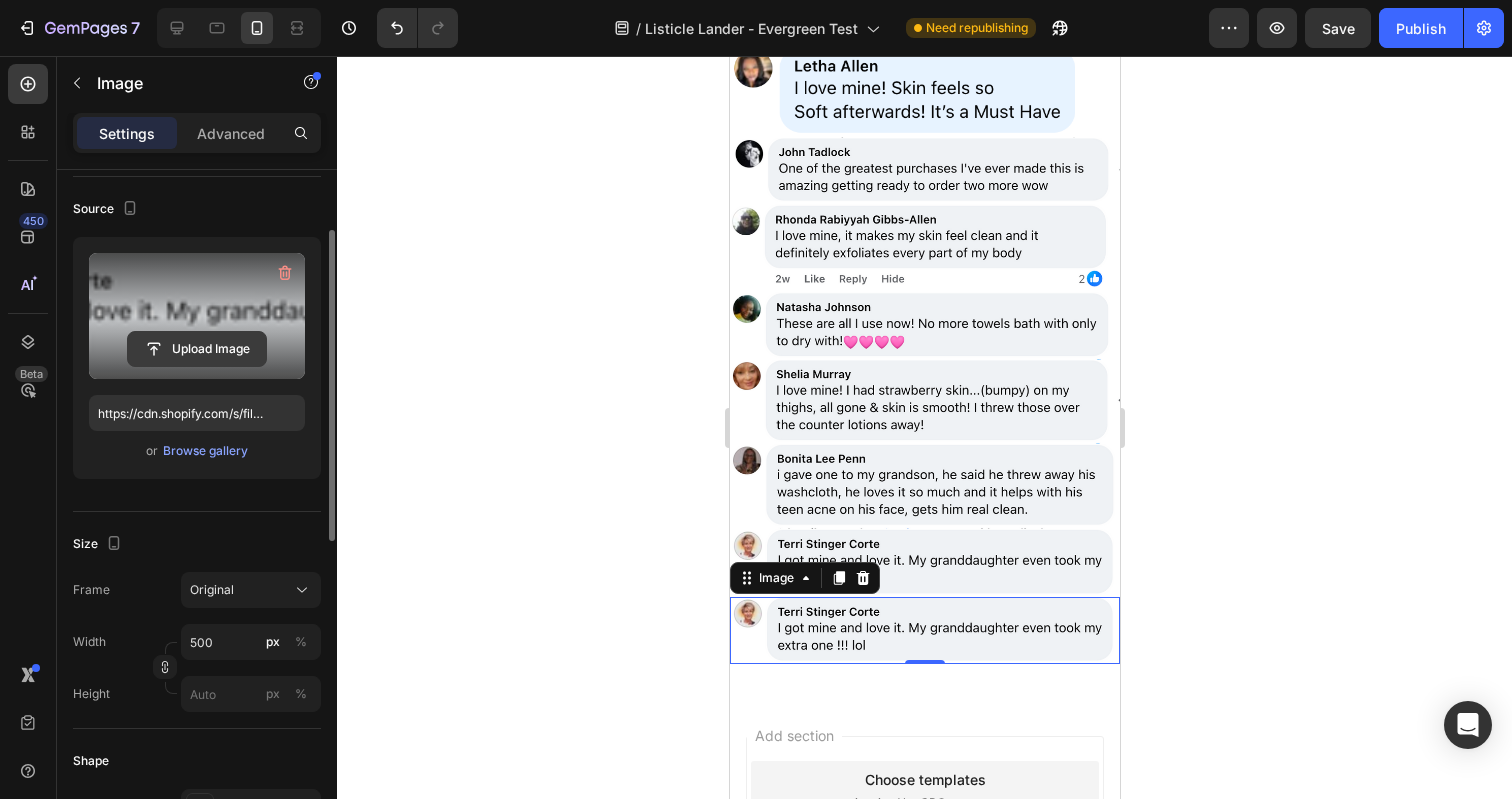 click 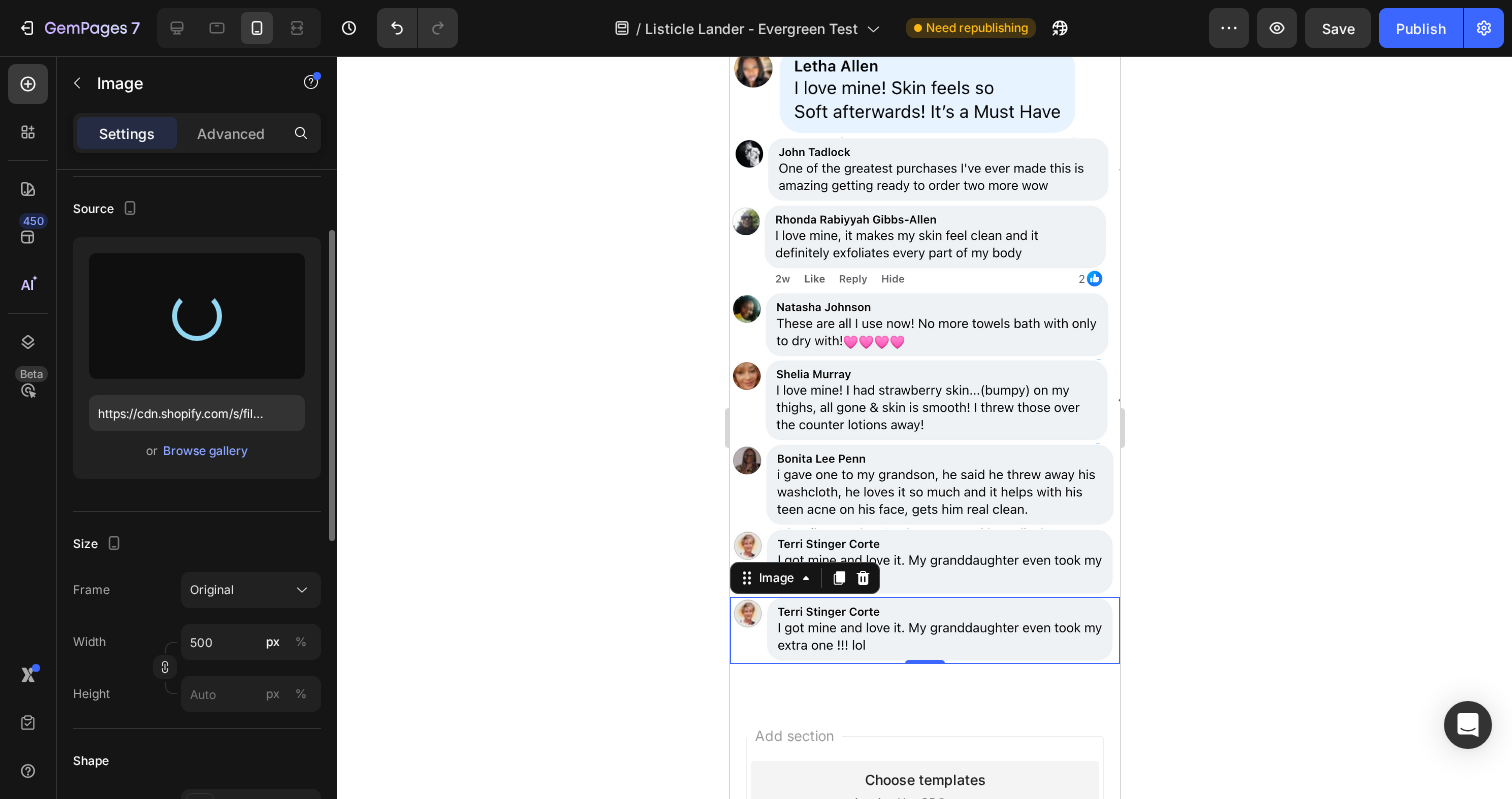 type on "https://cdn.shopify.com/s/files/1/0696/6889/7008/files/gempages_547039503395587314-3dc16973-4ab0-43c1-b528-875182776e62.png" 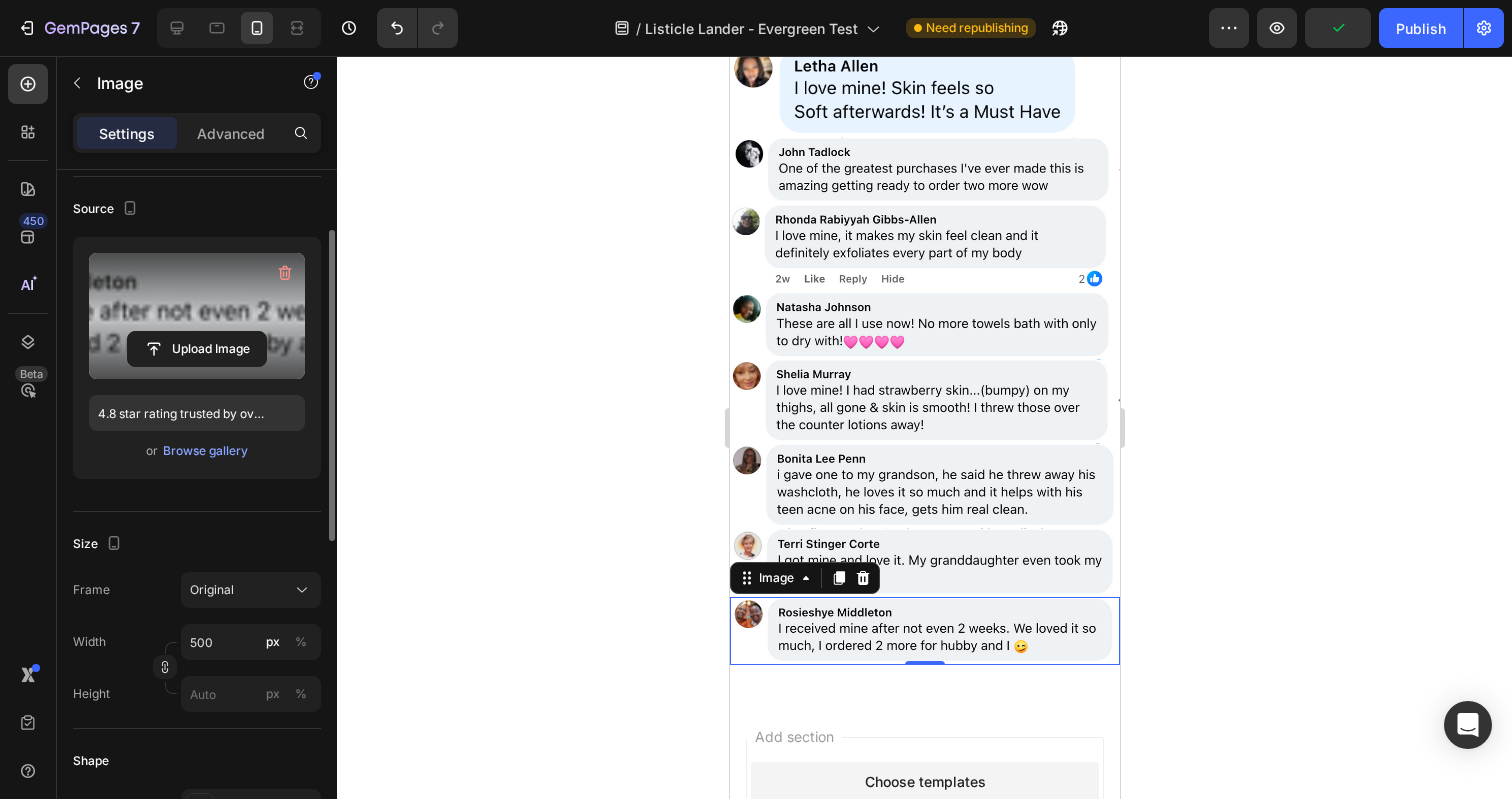 drag, startPoint x: 838, startPoint y: 572, endPoint x: 848, endPoint y: 583, distance: 14.866069 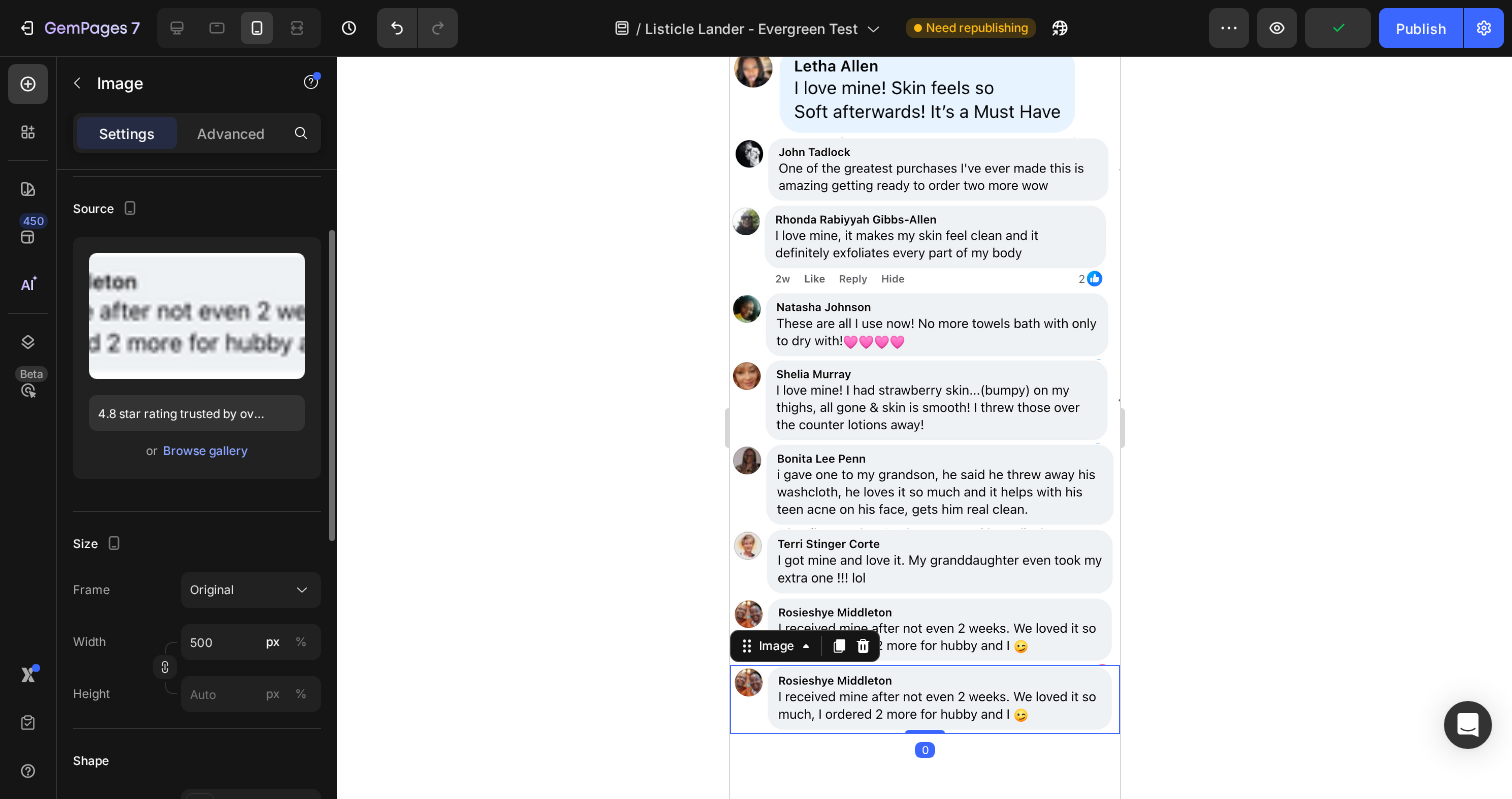 click at bounding box center [924, 699] 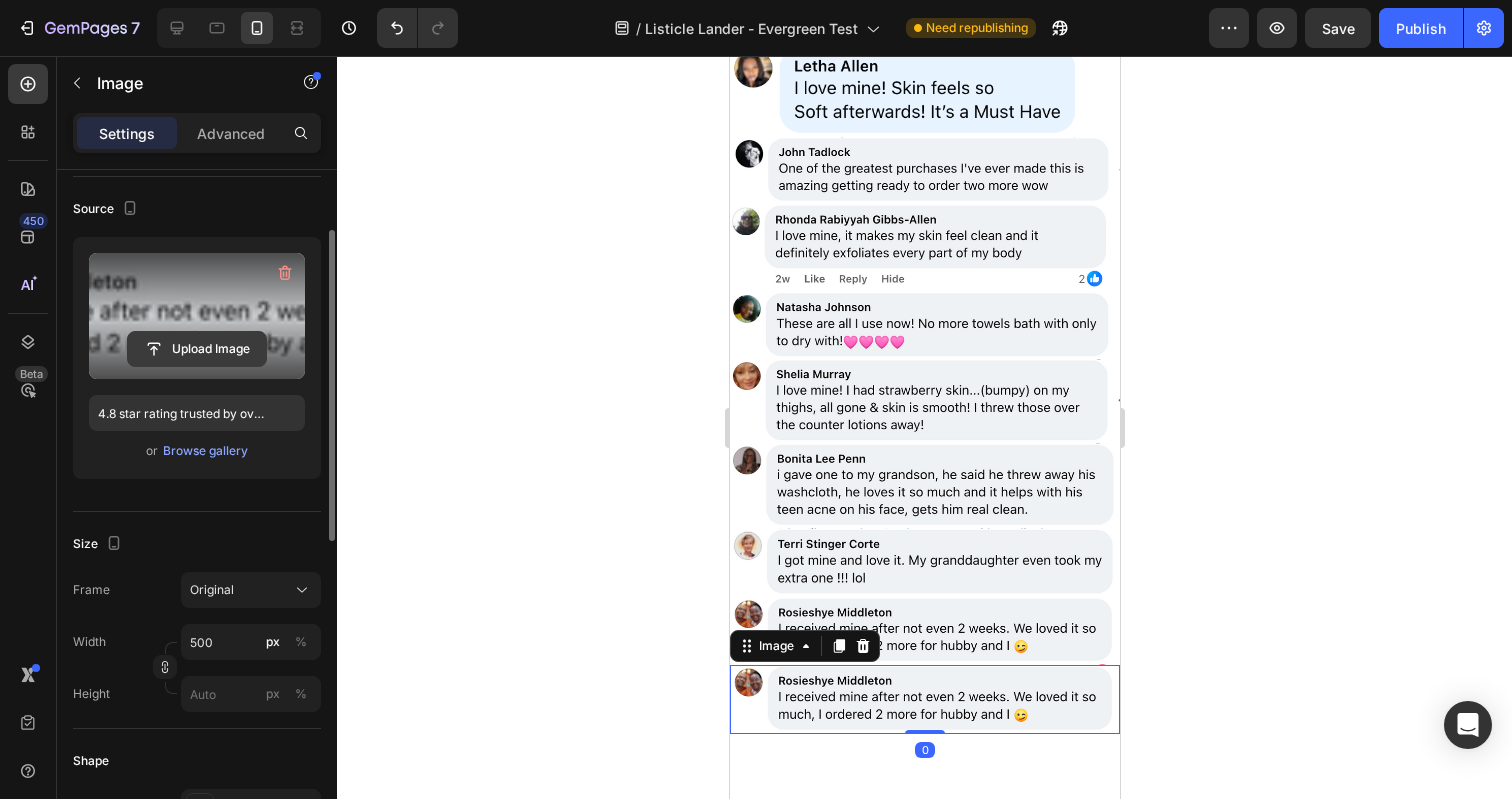 click 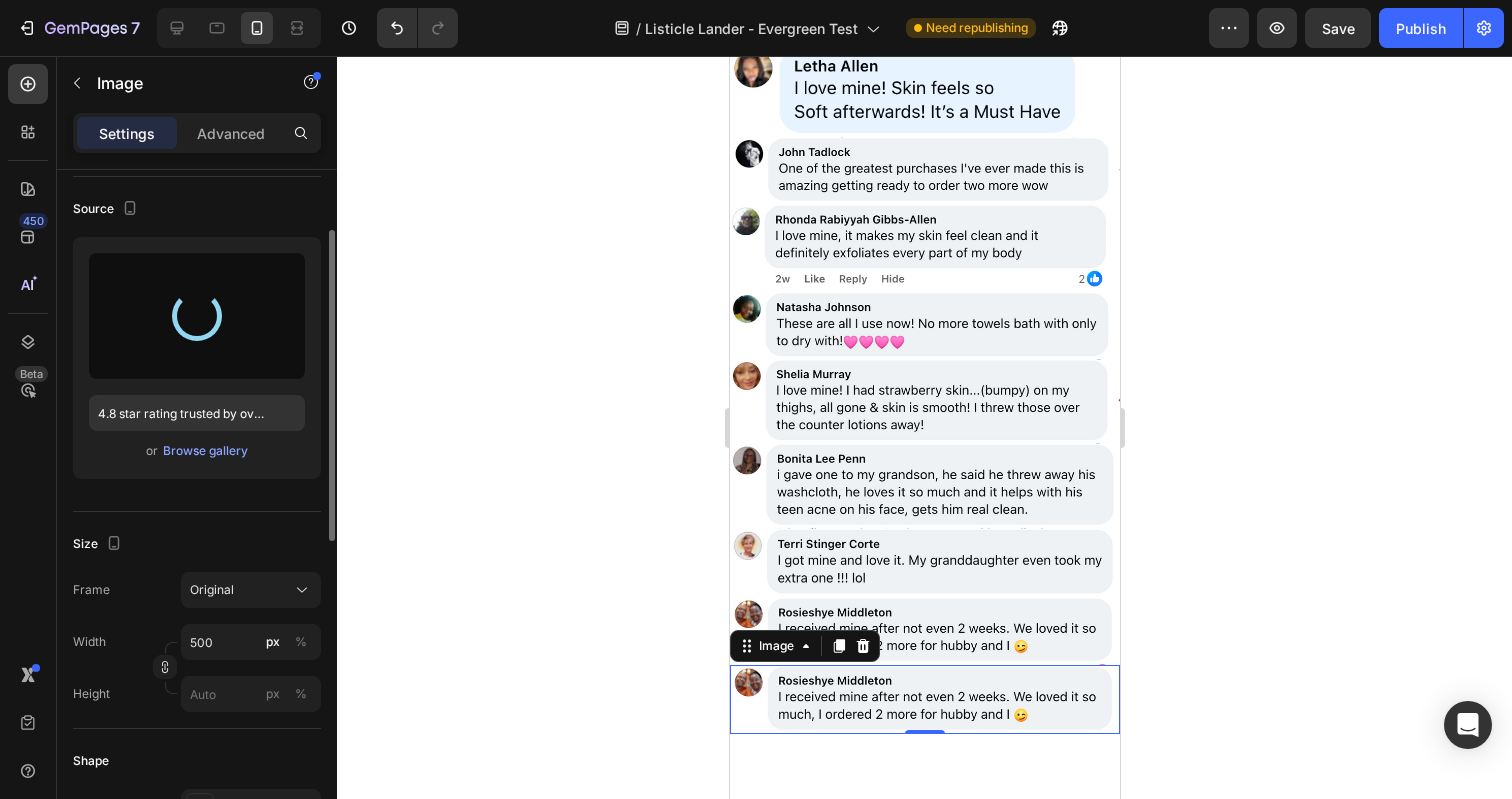type on "https://cdn.shopify.com/s/files/1/0696/6889/7008/files/gempages_547039503395587314-3fdd03d2-bd2a-48d0-a67e-c0e25678487b.png" 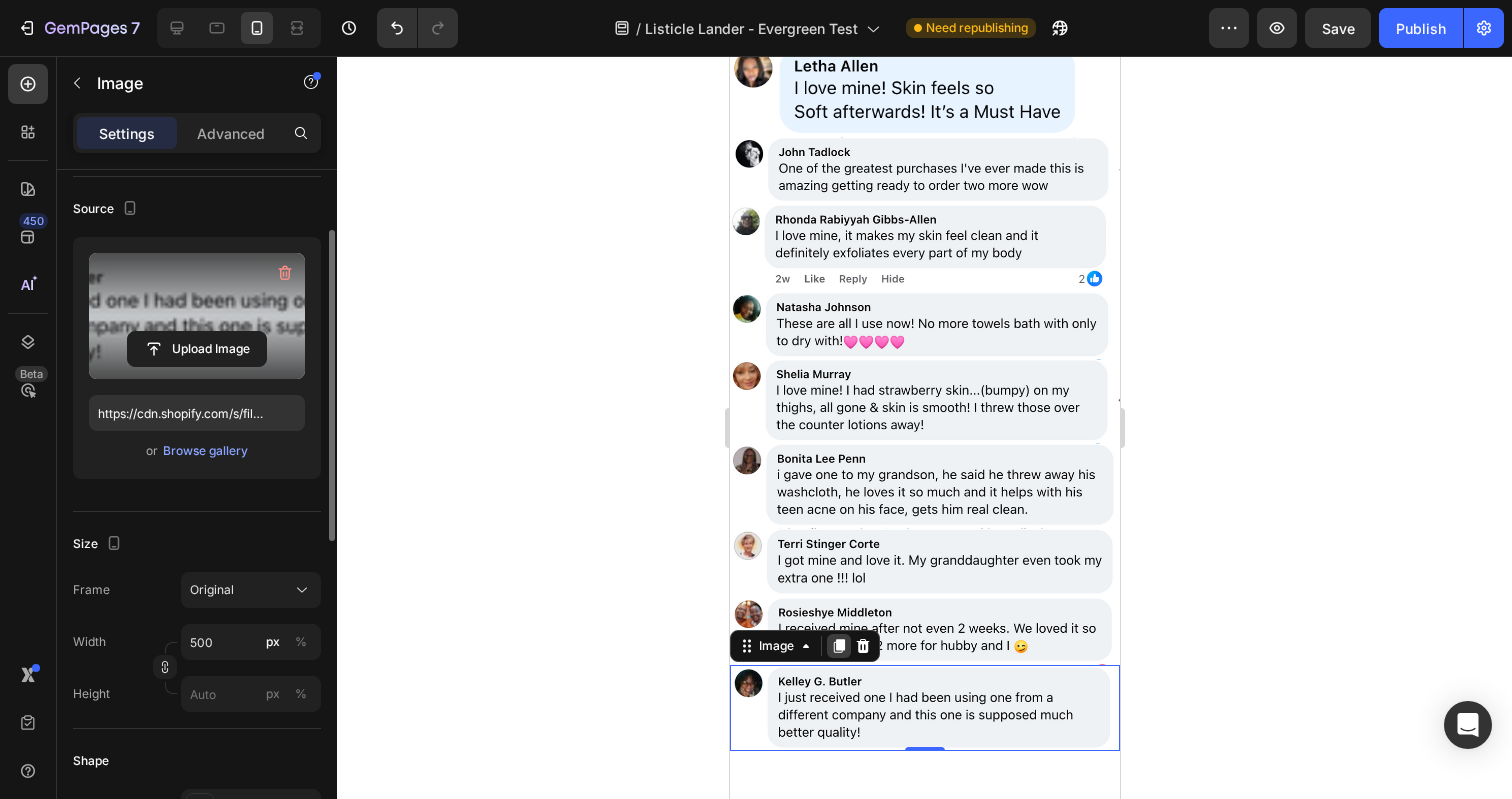 click 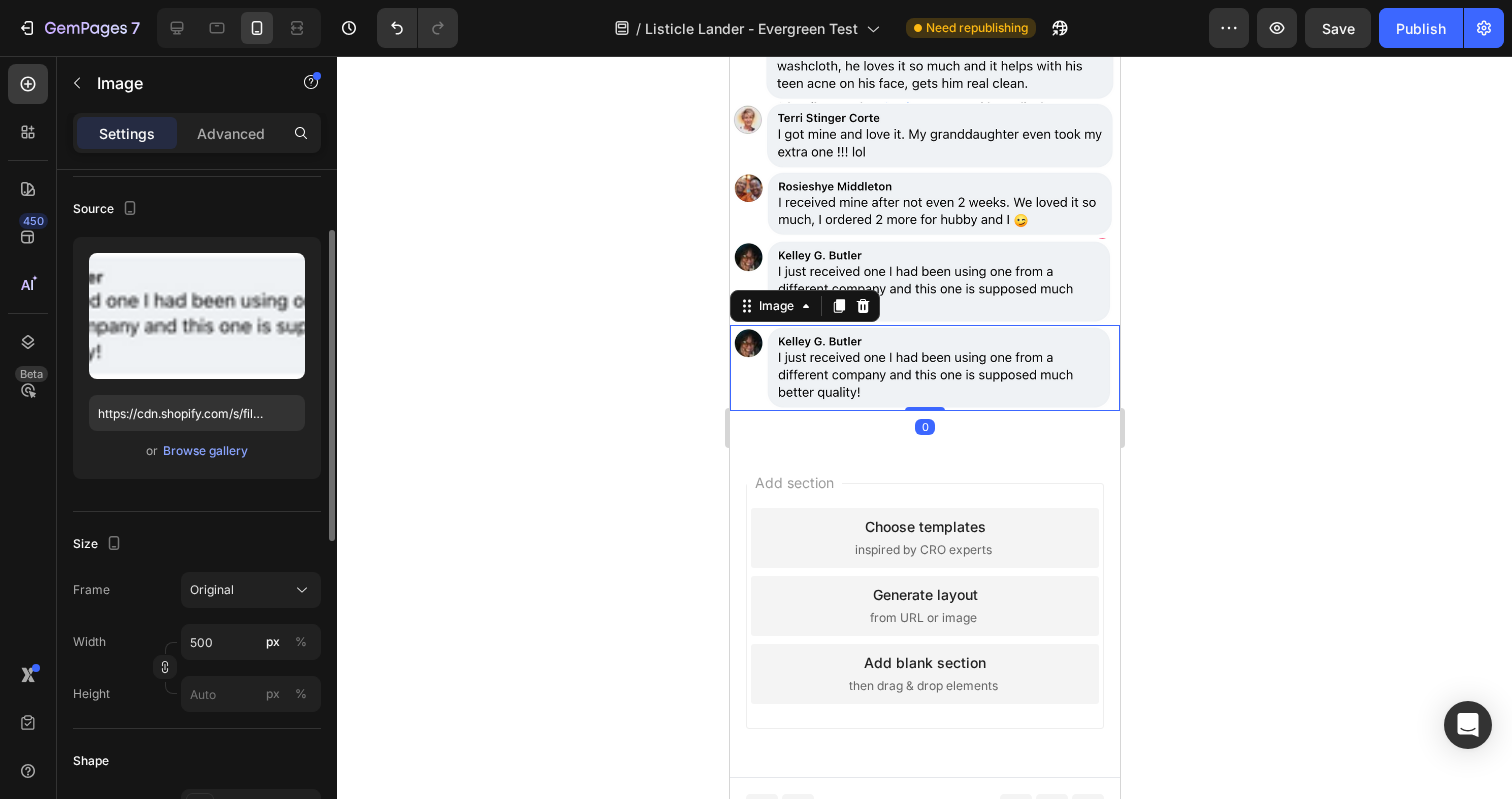 scroll, scrollTop: 6403, scrollLeft: 0, axis: vertical 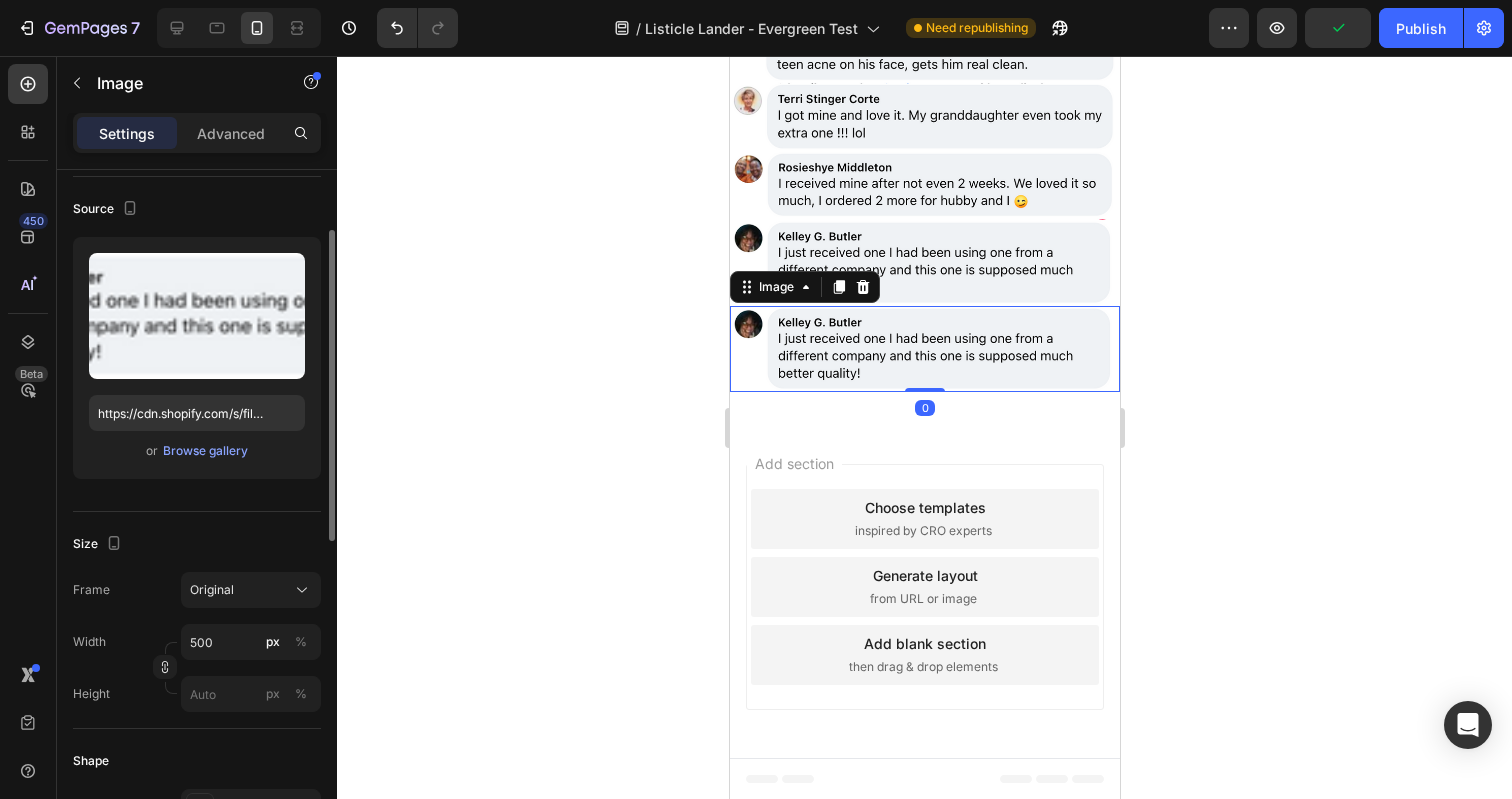 click at bounding box center (924, 349) 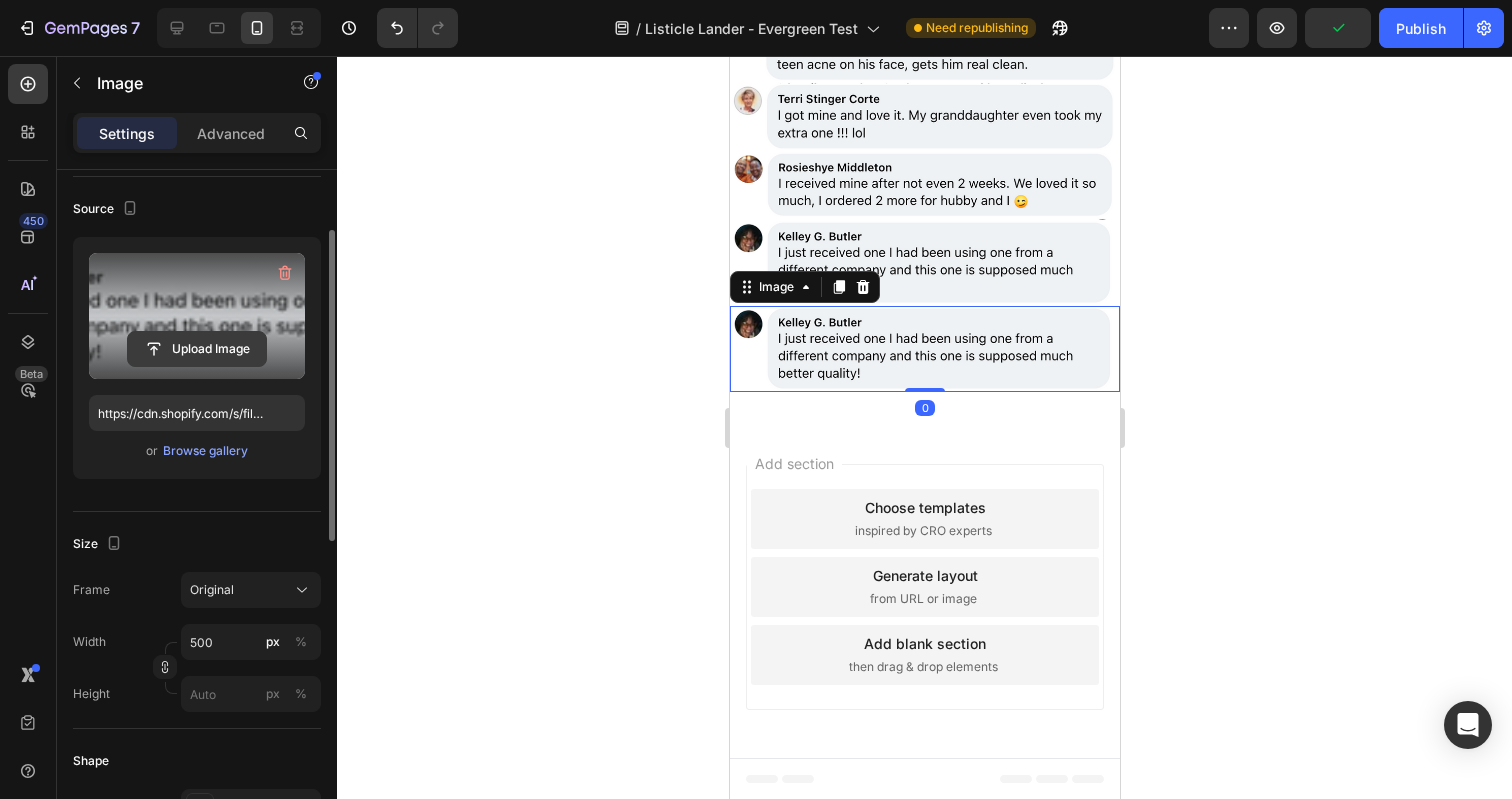 click 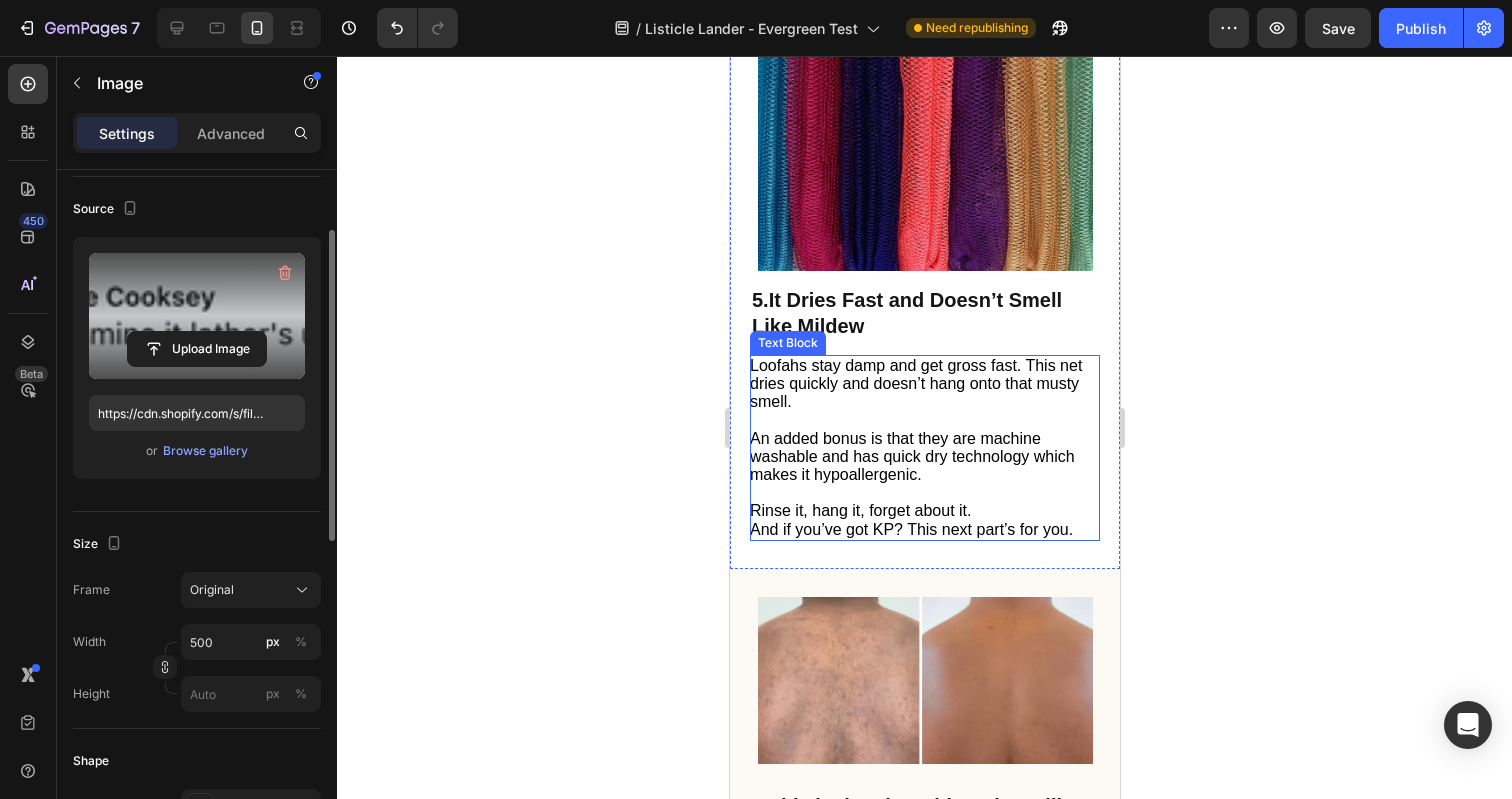 scroll, scrollTop: 3787, scrollLeft: 0, axis: vertical 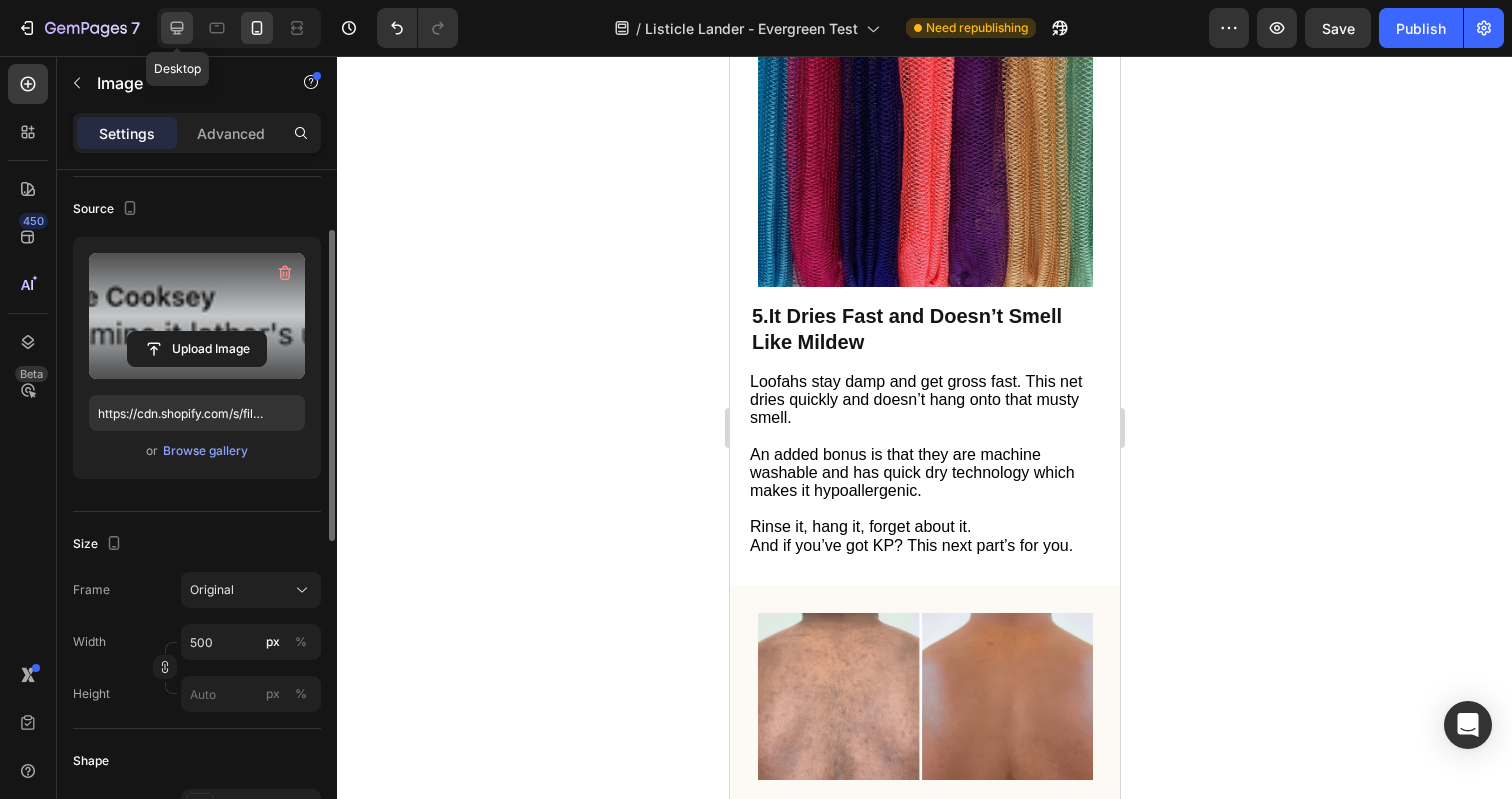 click 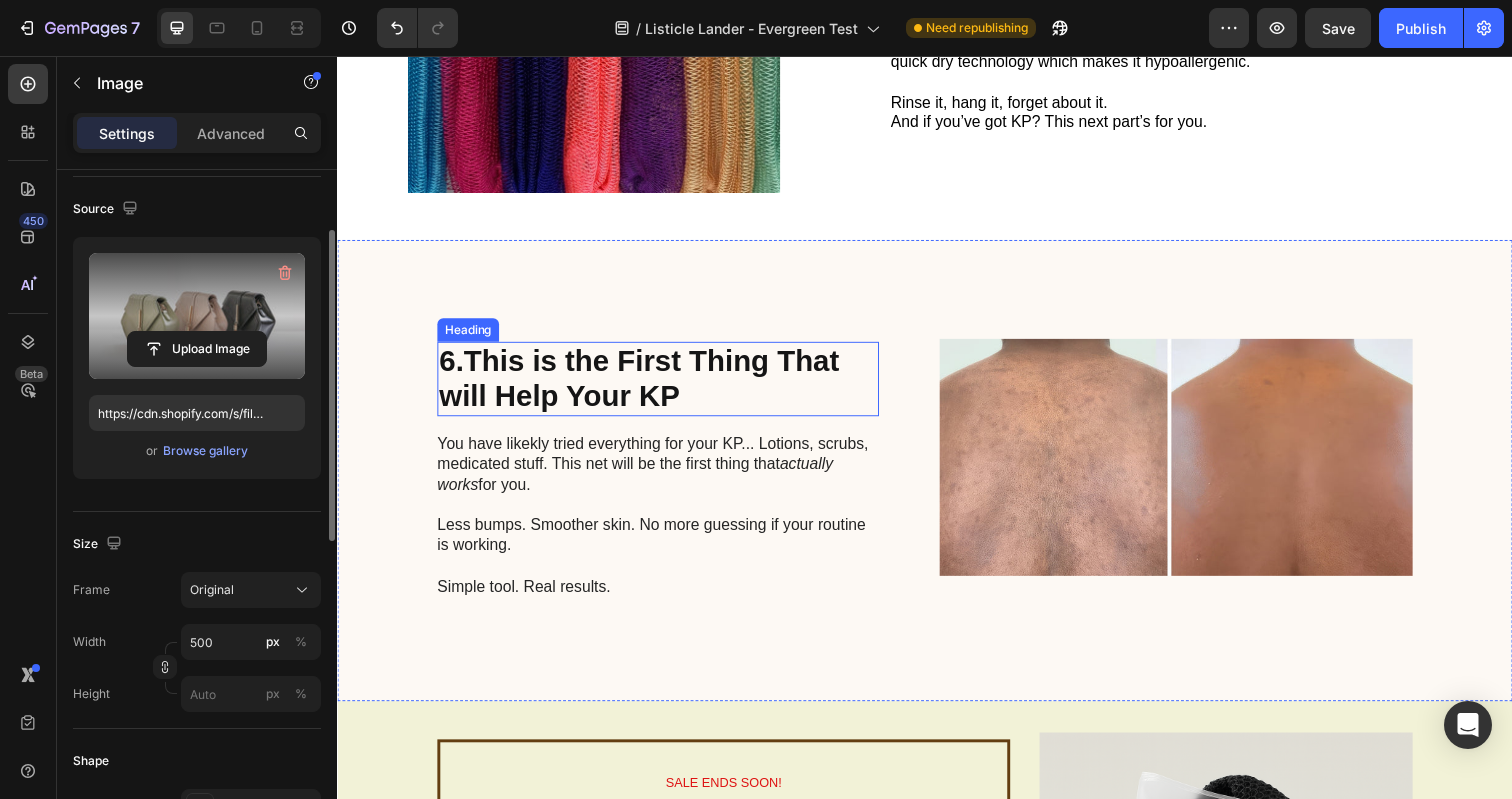 scroll, scrollTop: 2246, scrollLeft: 0, axis: vertical 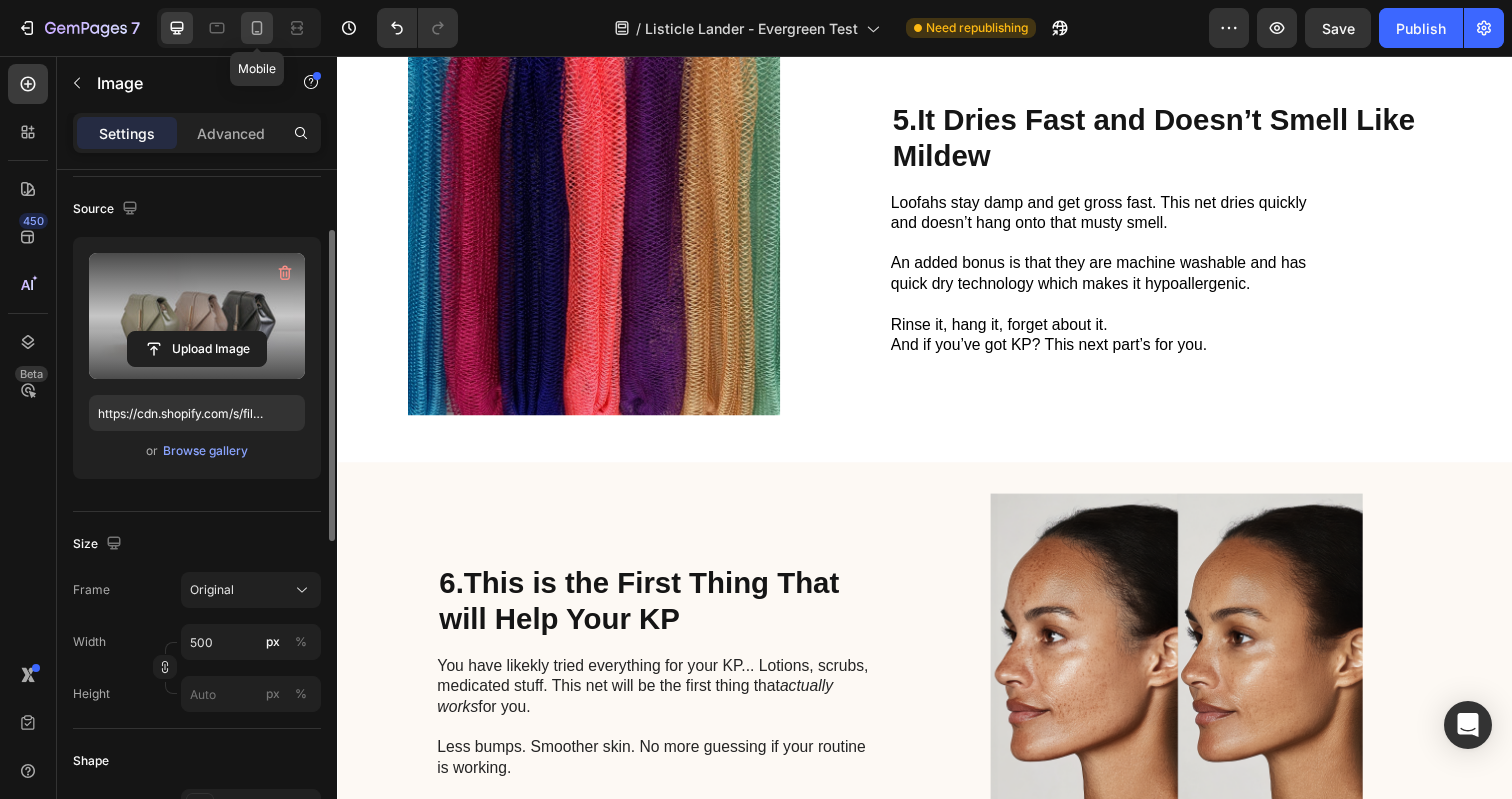 click 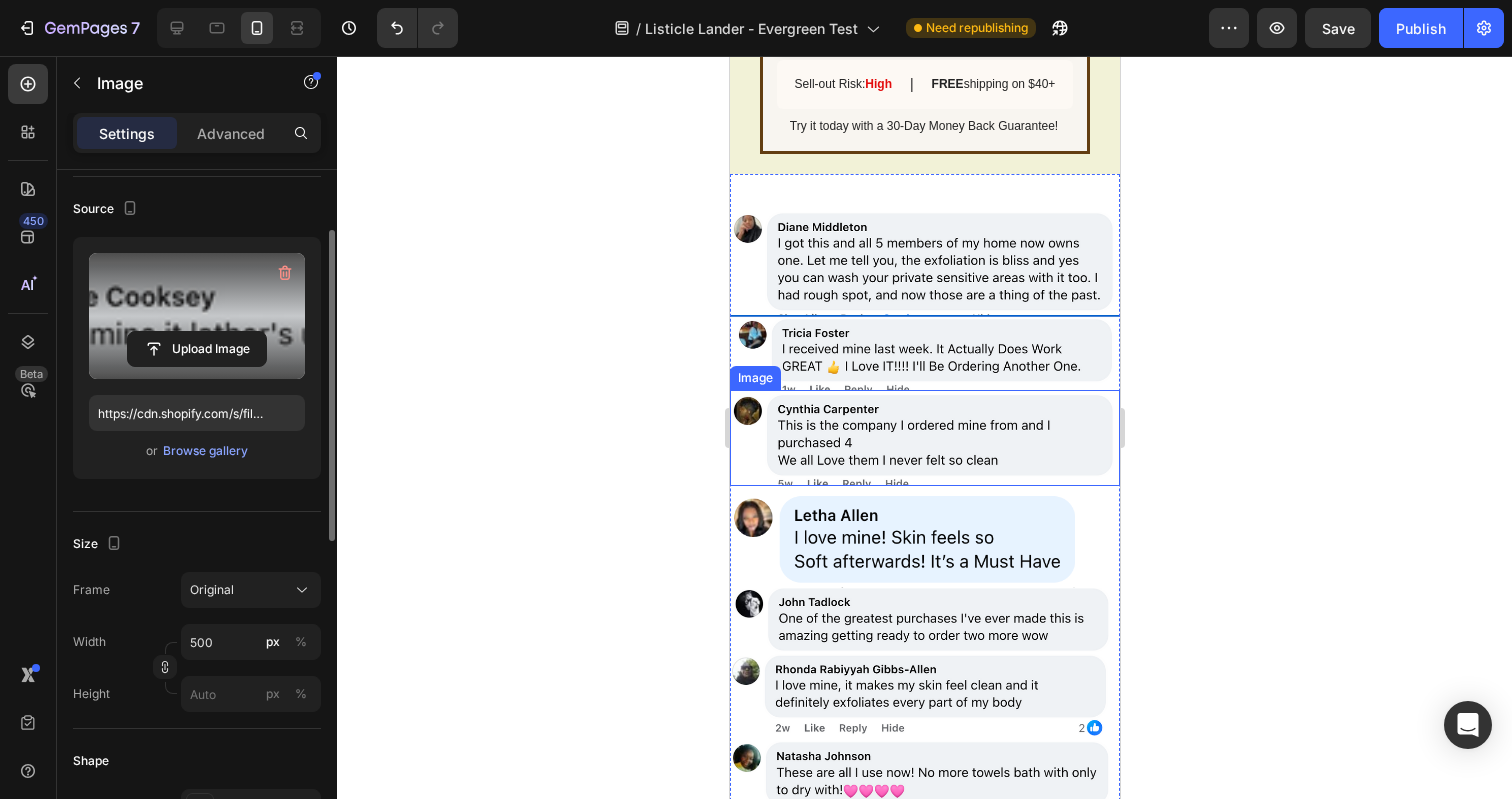 scroll, scrollTop: 4131, scrollLeft: 0, axis: vertical 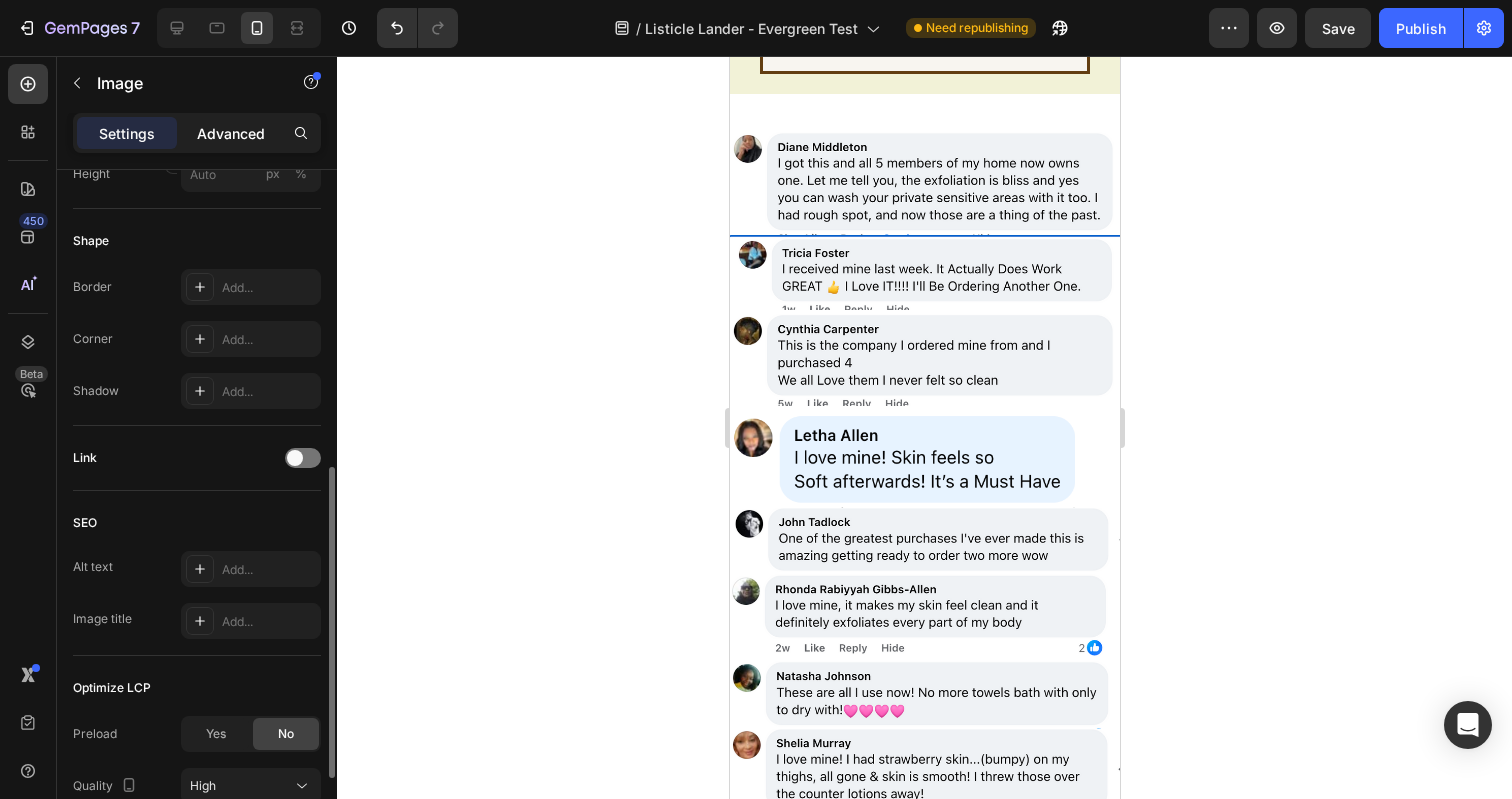 click on "Advanced" at bounding box center (231, 133) 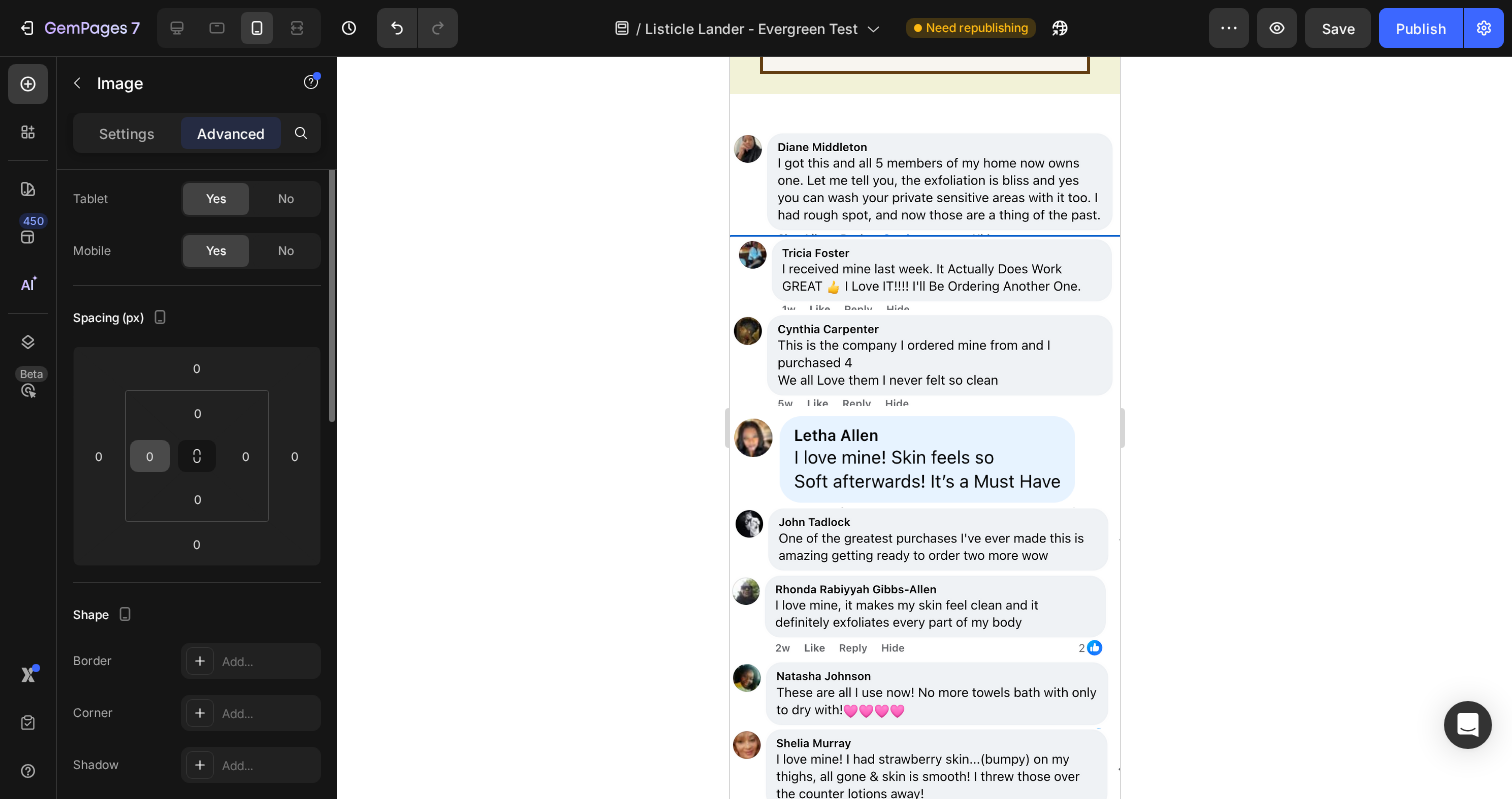 scroll, scrollTop: 0, scrollLeft: 0, axis: both 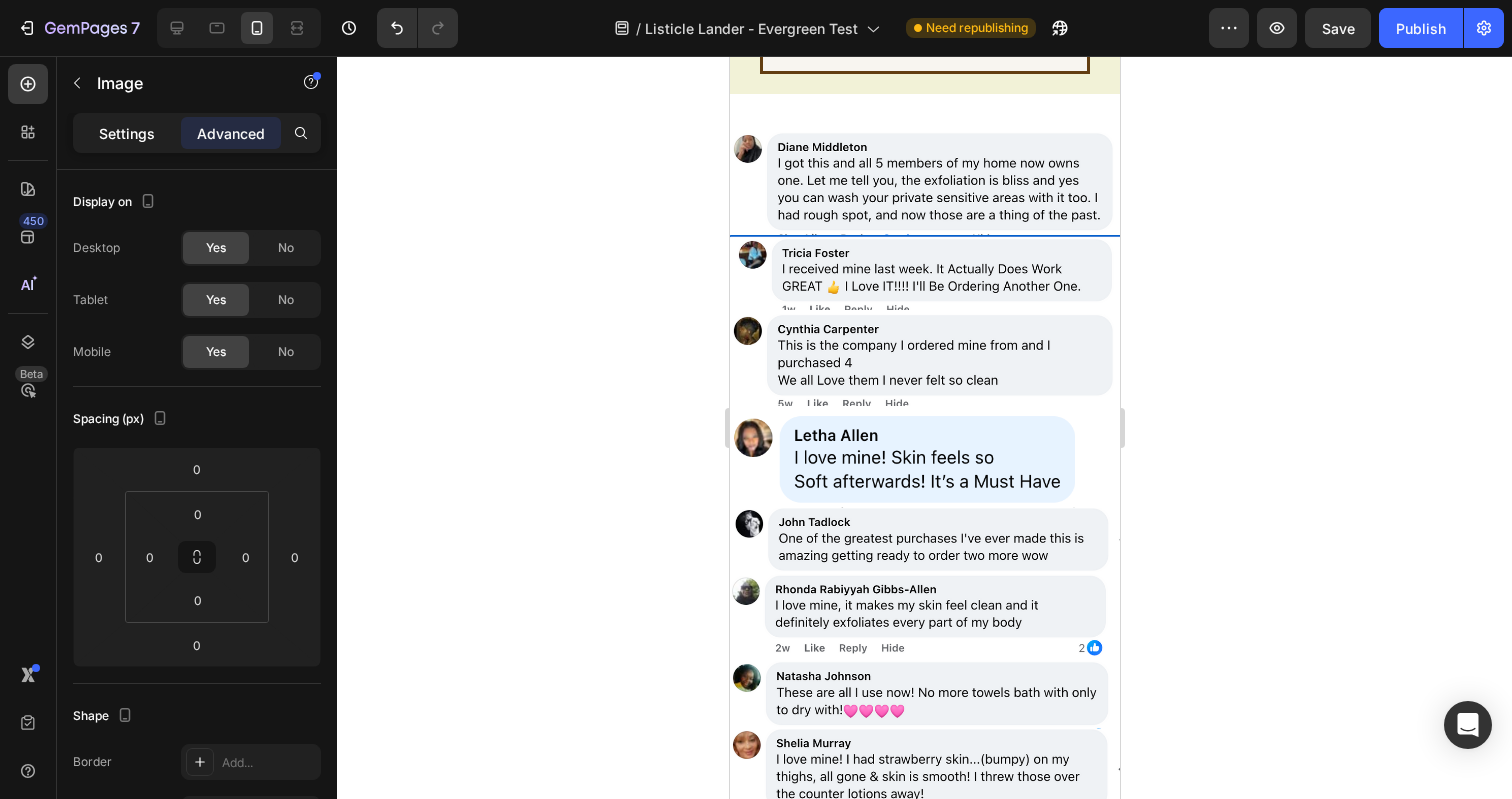 click on "Settings" at bounding box center (127, 133) 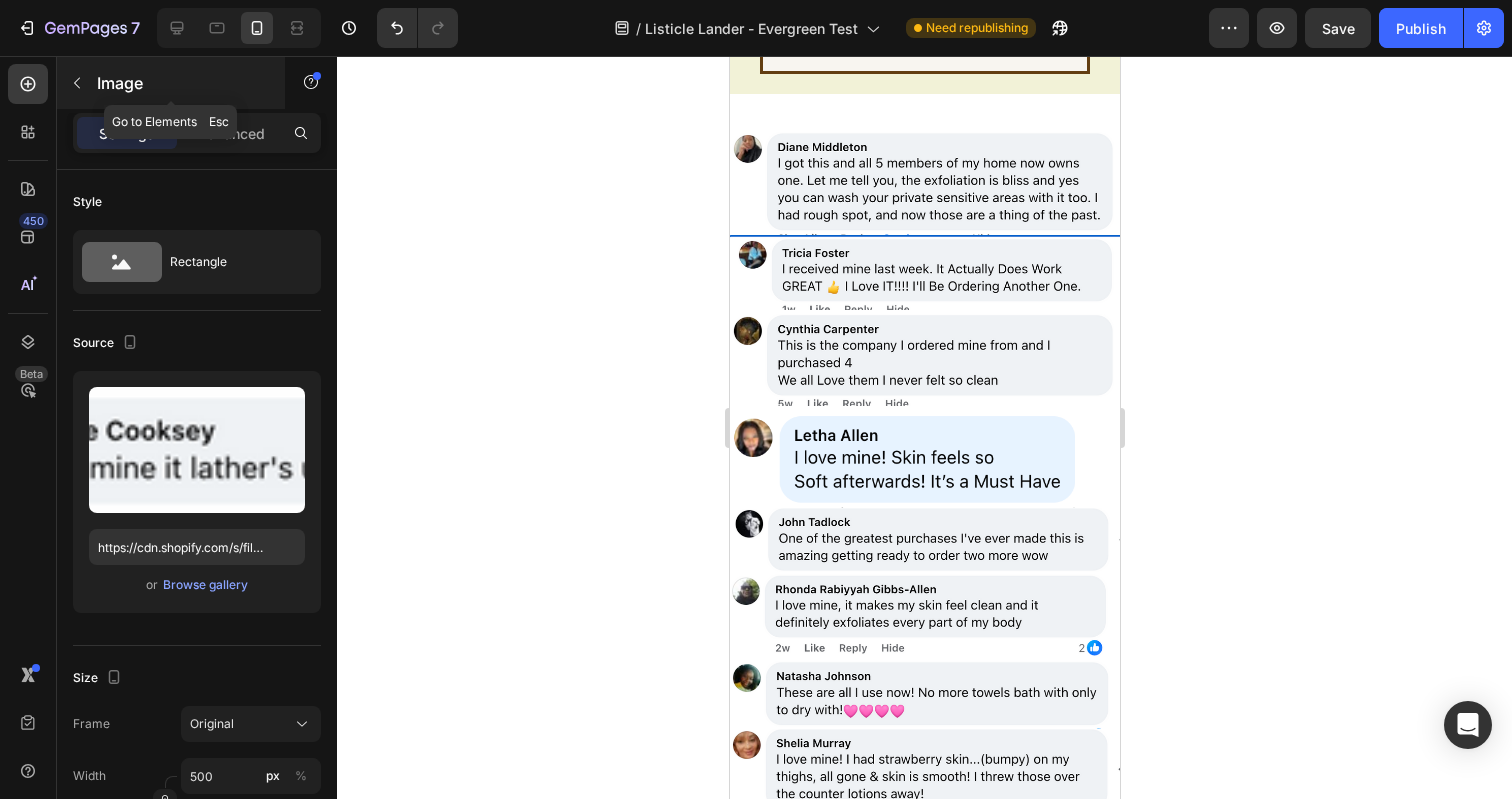 click 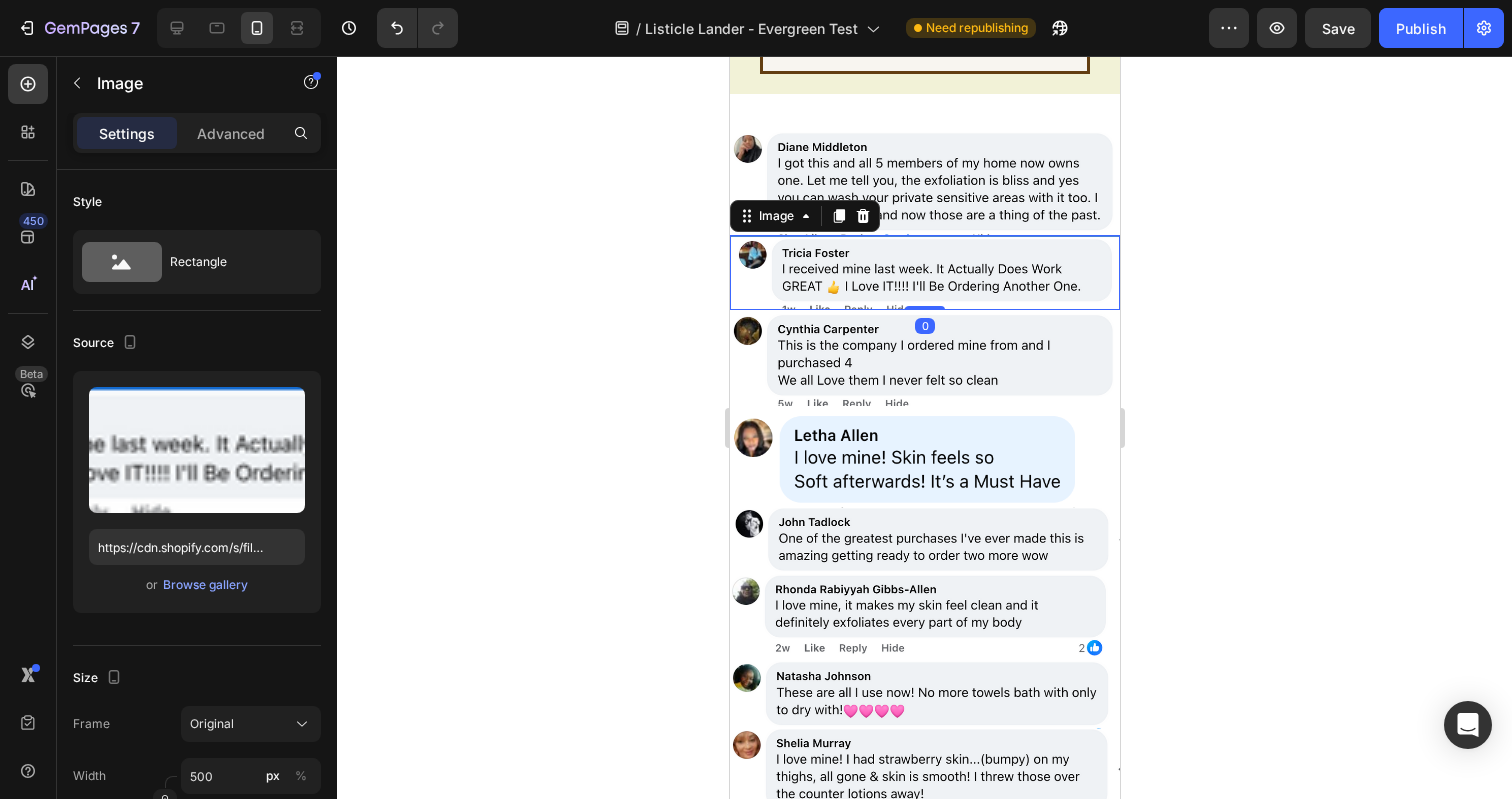 click at bounding box center (924, 272) 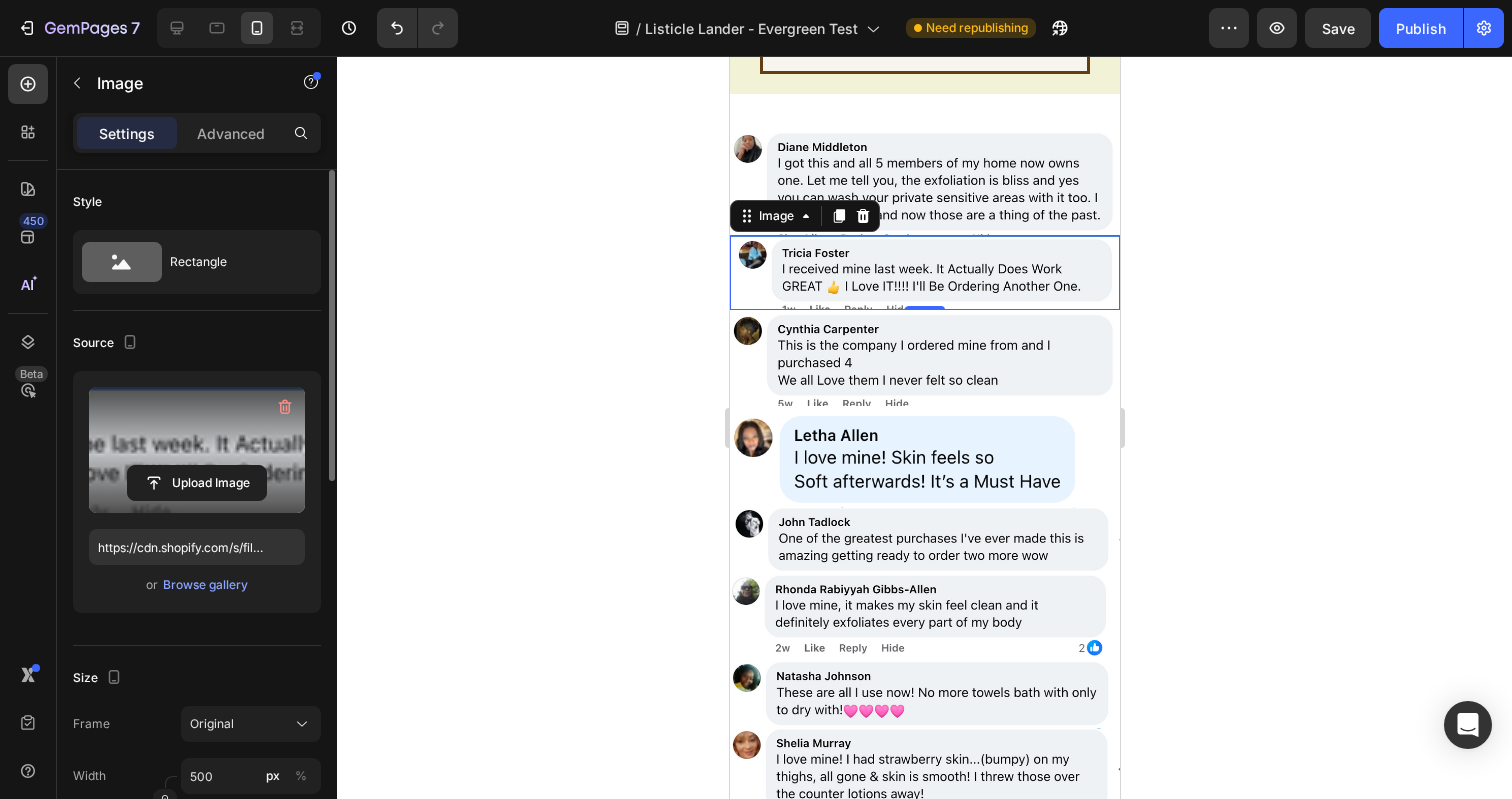 click at bounding box center [197, 450] 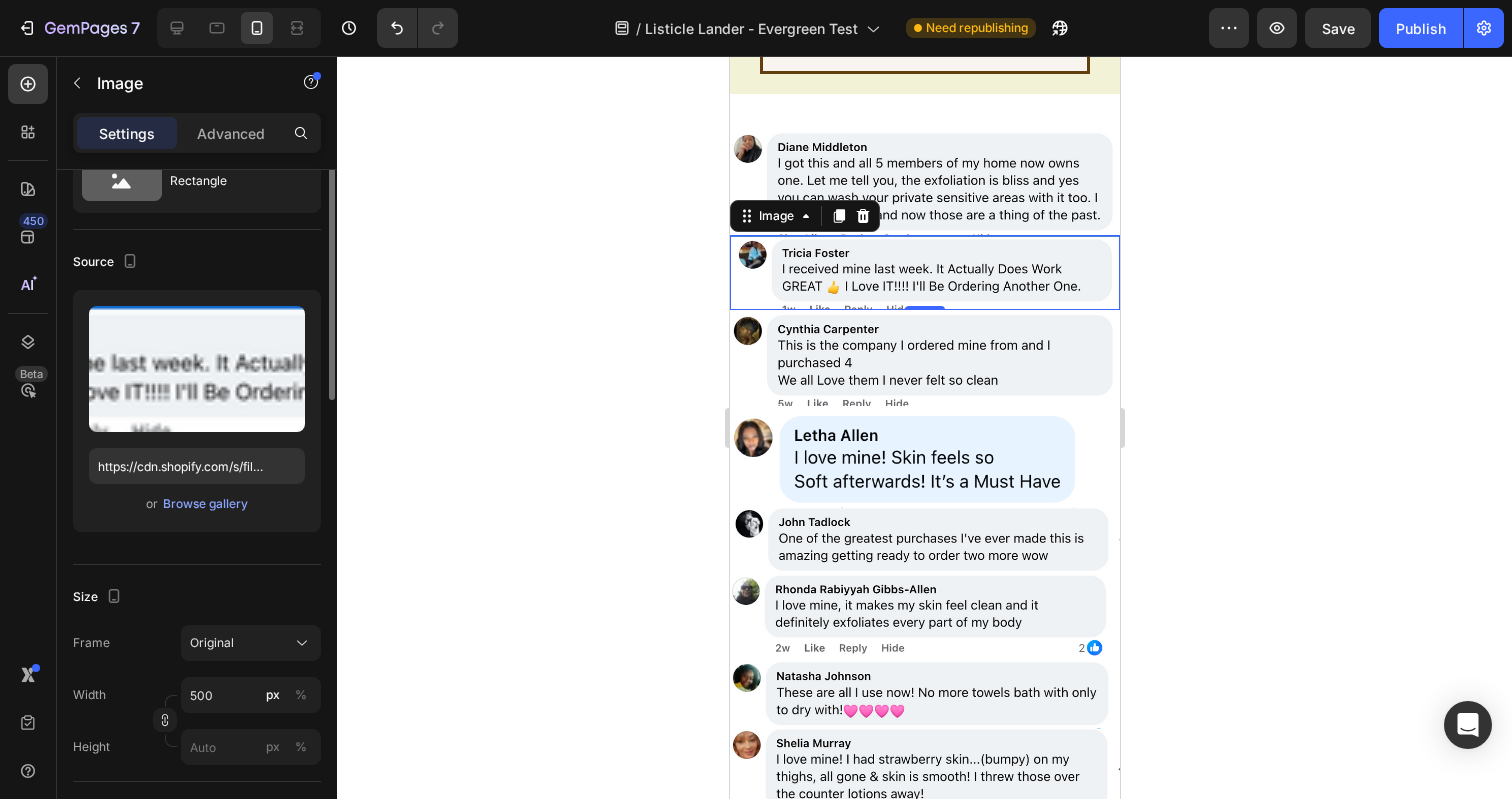 scroll, scrollTop: 0, scrollLeft: 0, axis: both 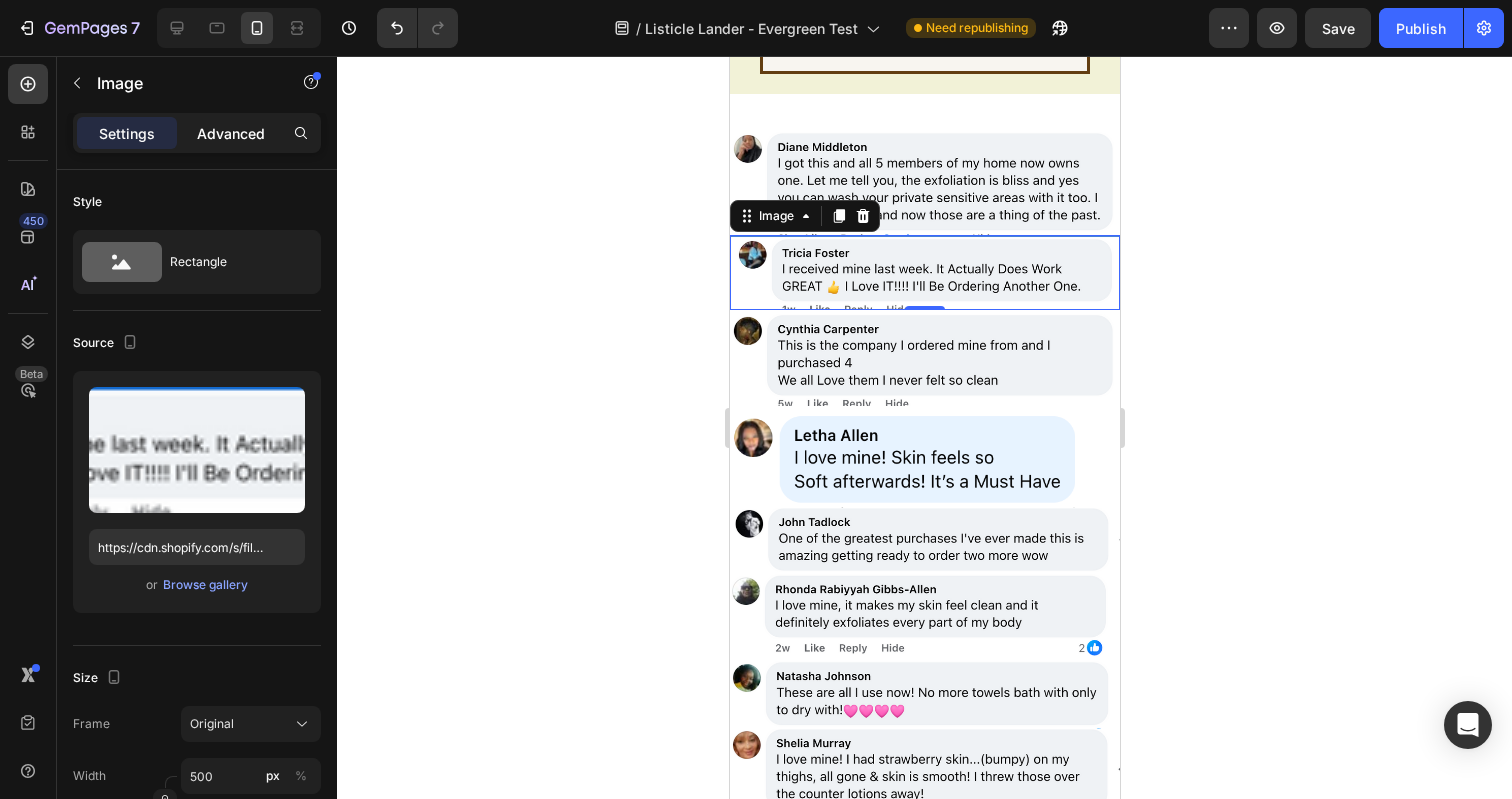 click on "Advanced" at bounding box center (231, 133) 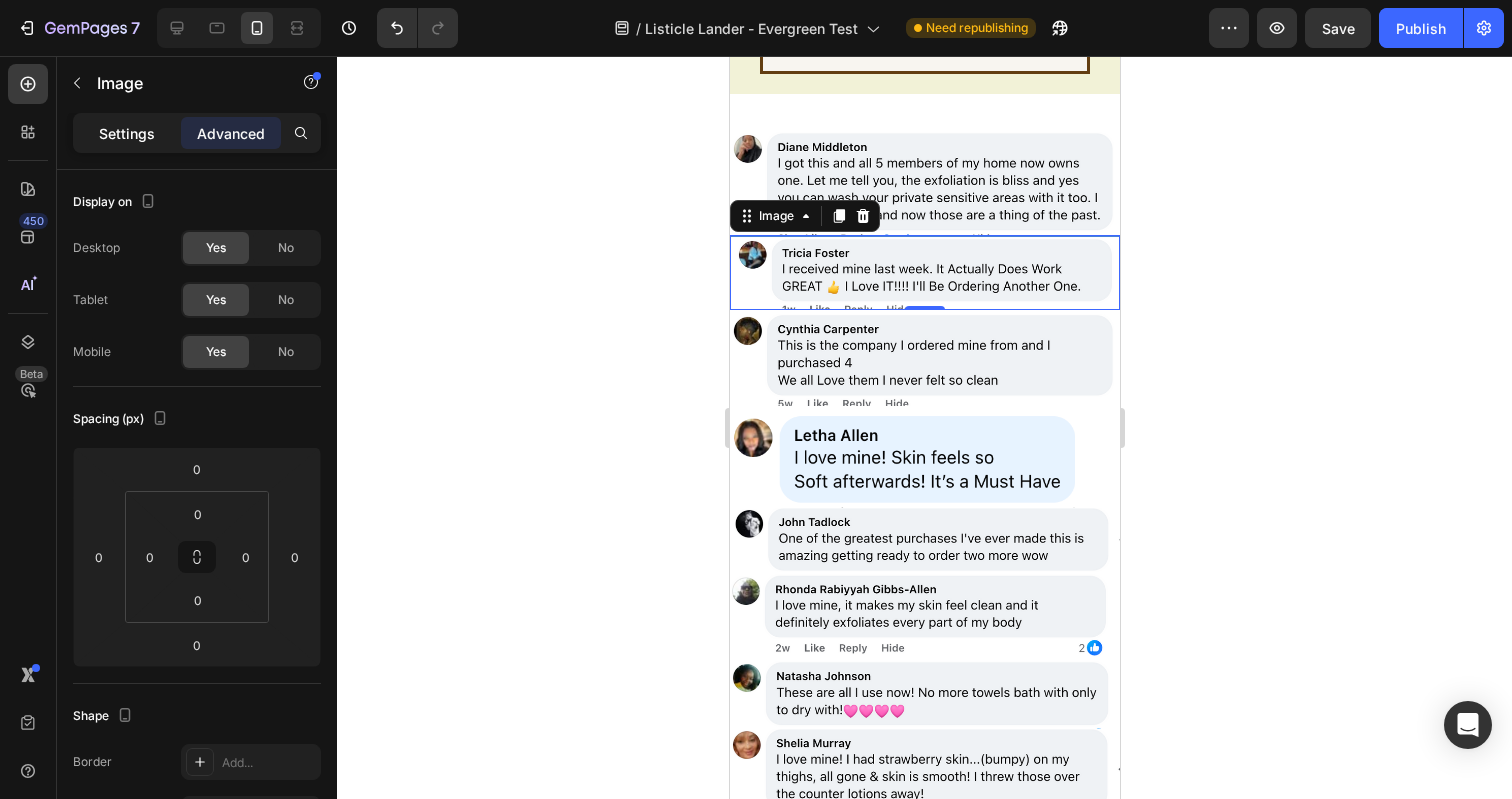 click on "Settings" at bounding box center [127, 133] 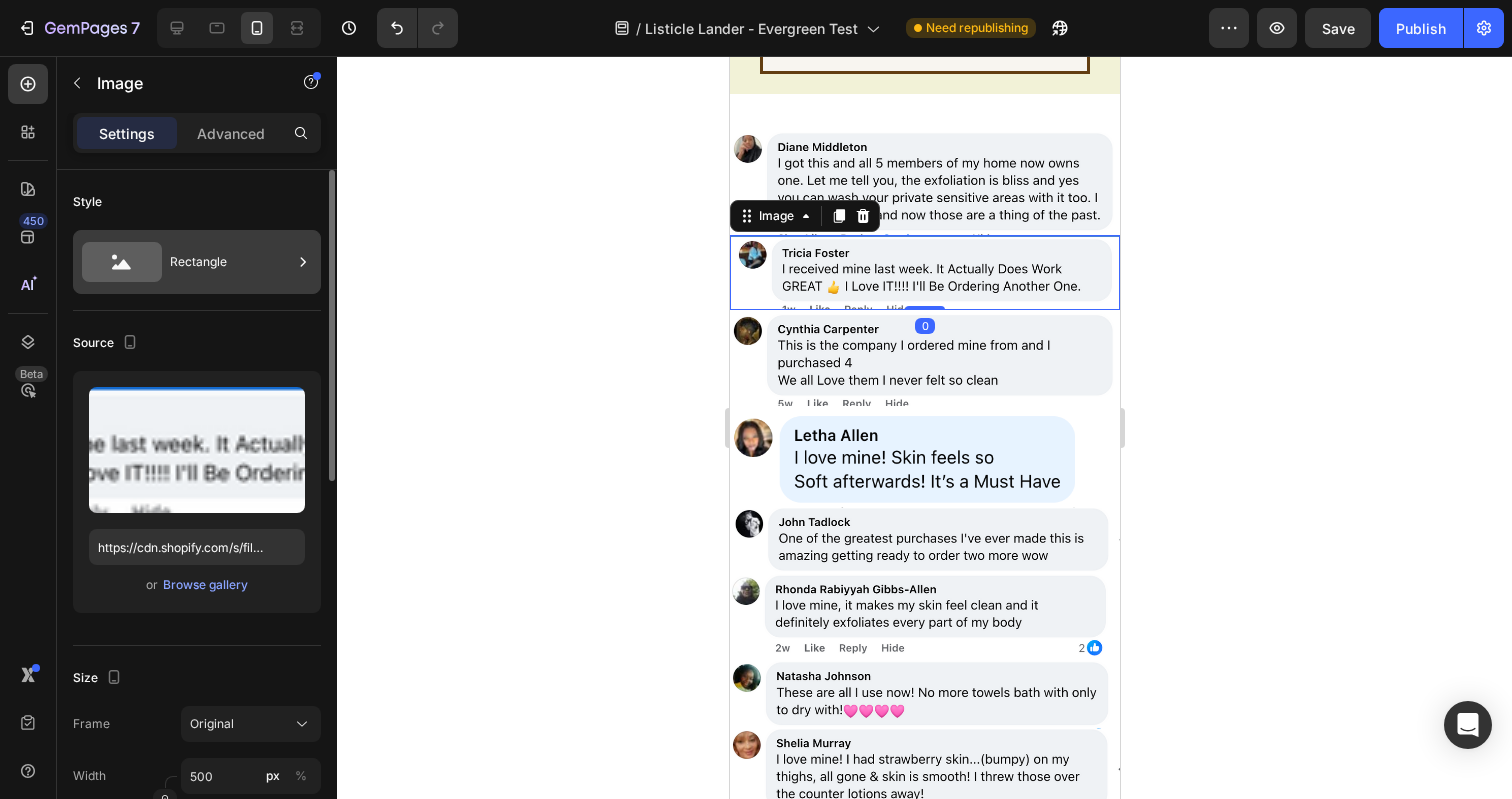 click on "Rectangle" at bounding box center (231, 262) 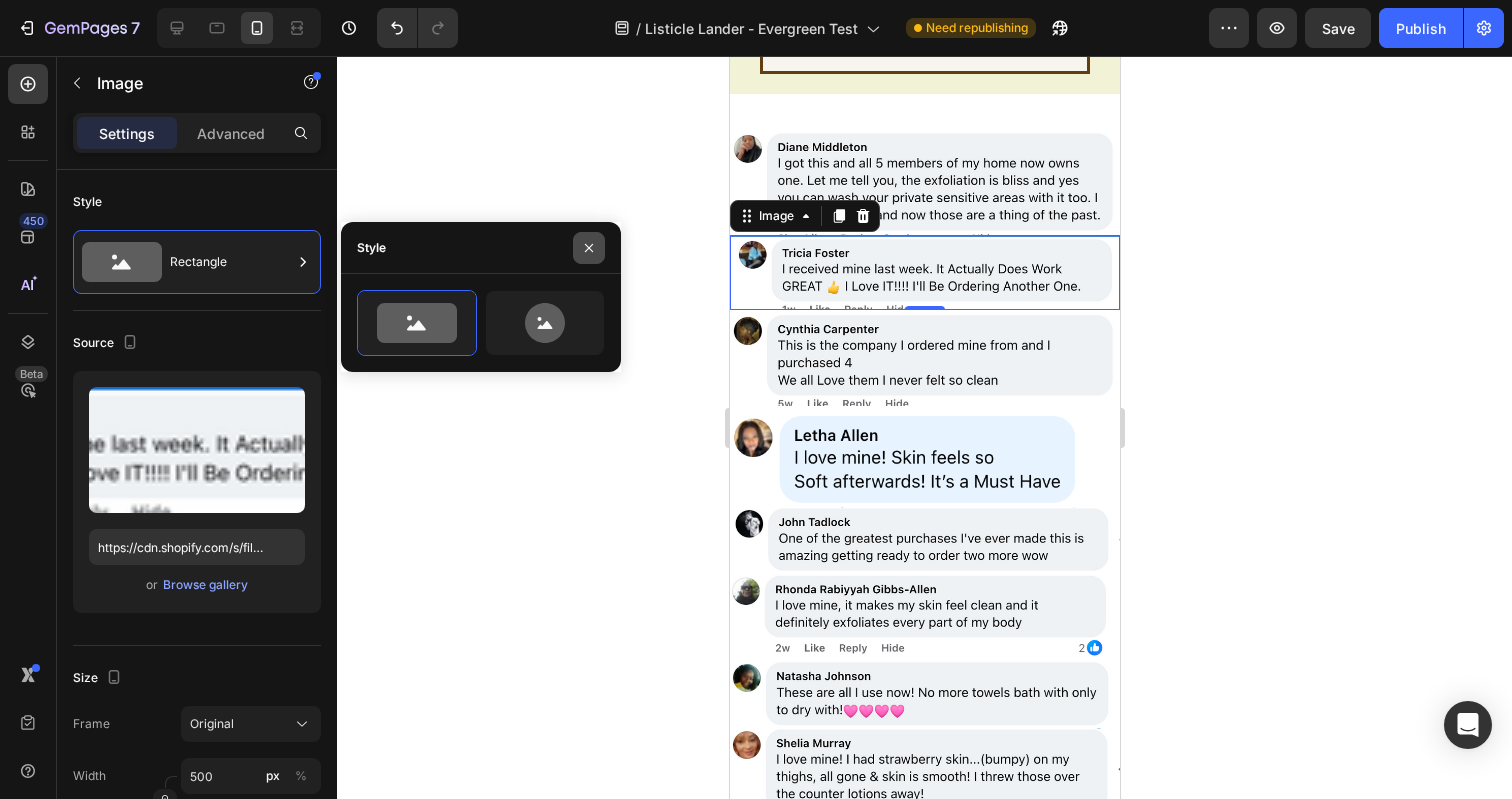 click at bounding box center (589, 248) 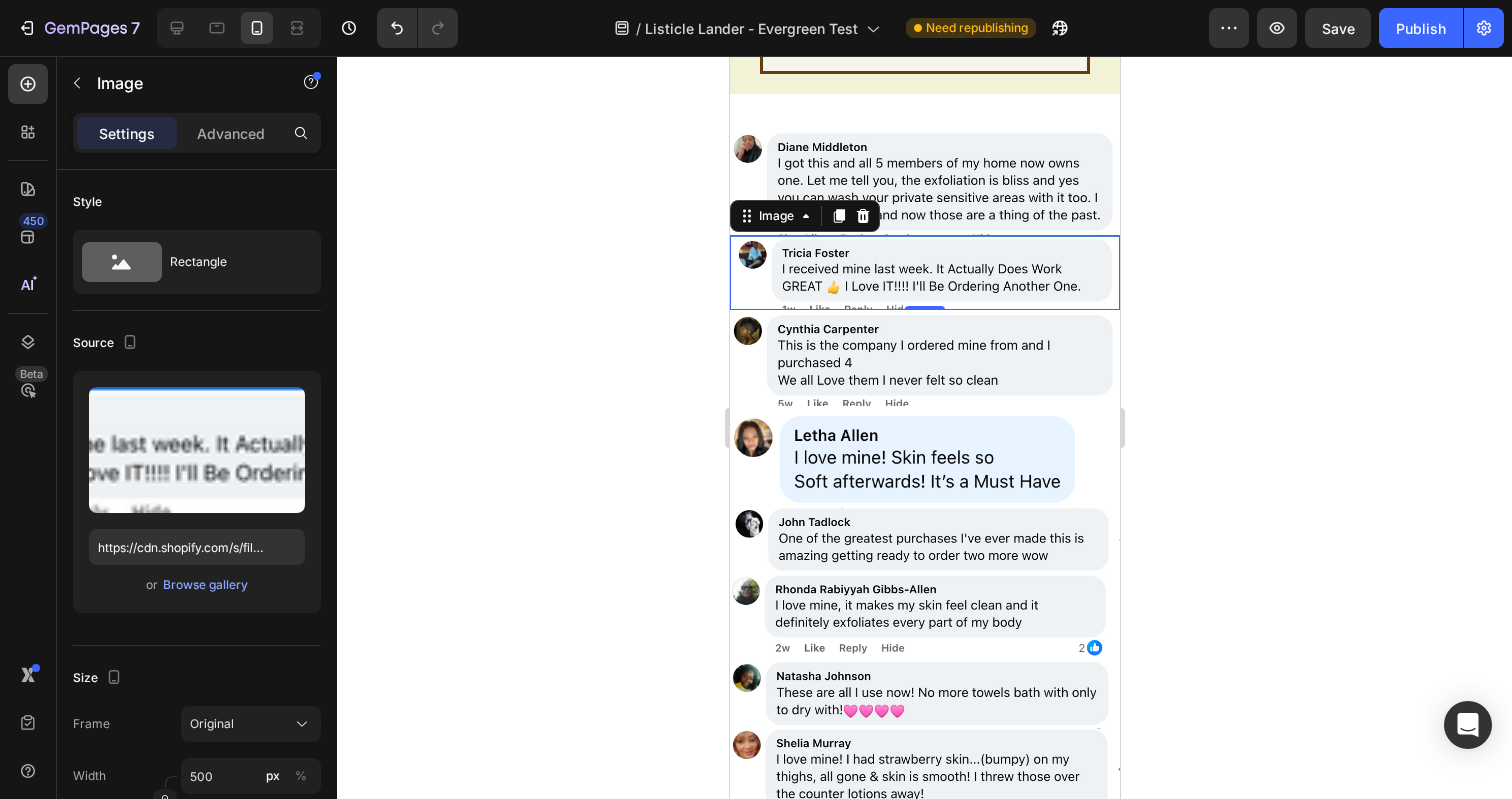 click at bounding box center (924, 272) 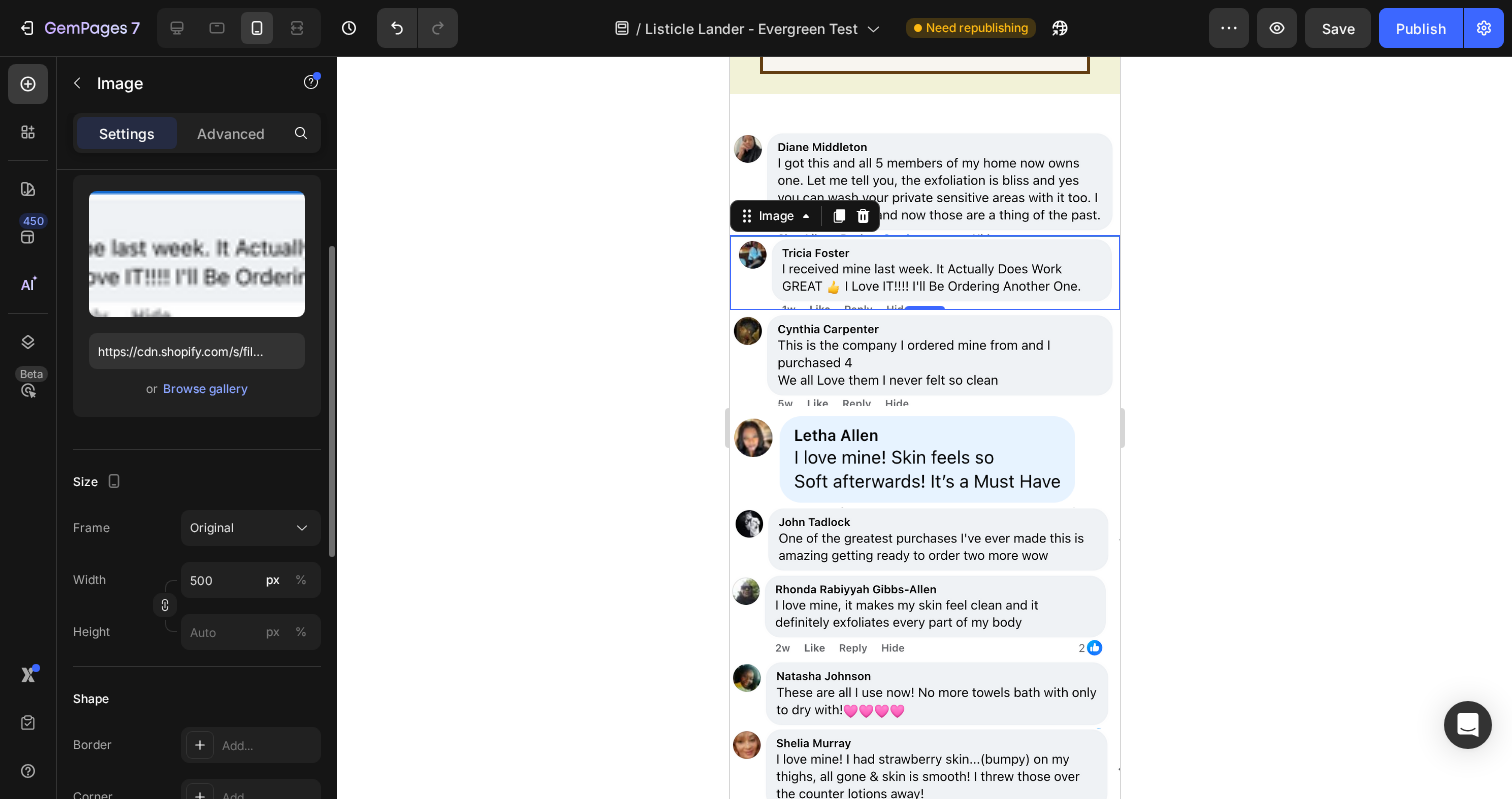scroll, scrollTop: 201, scrollLeft: 0, axis: vertical 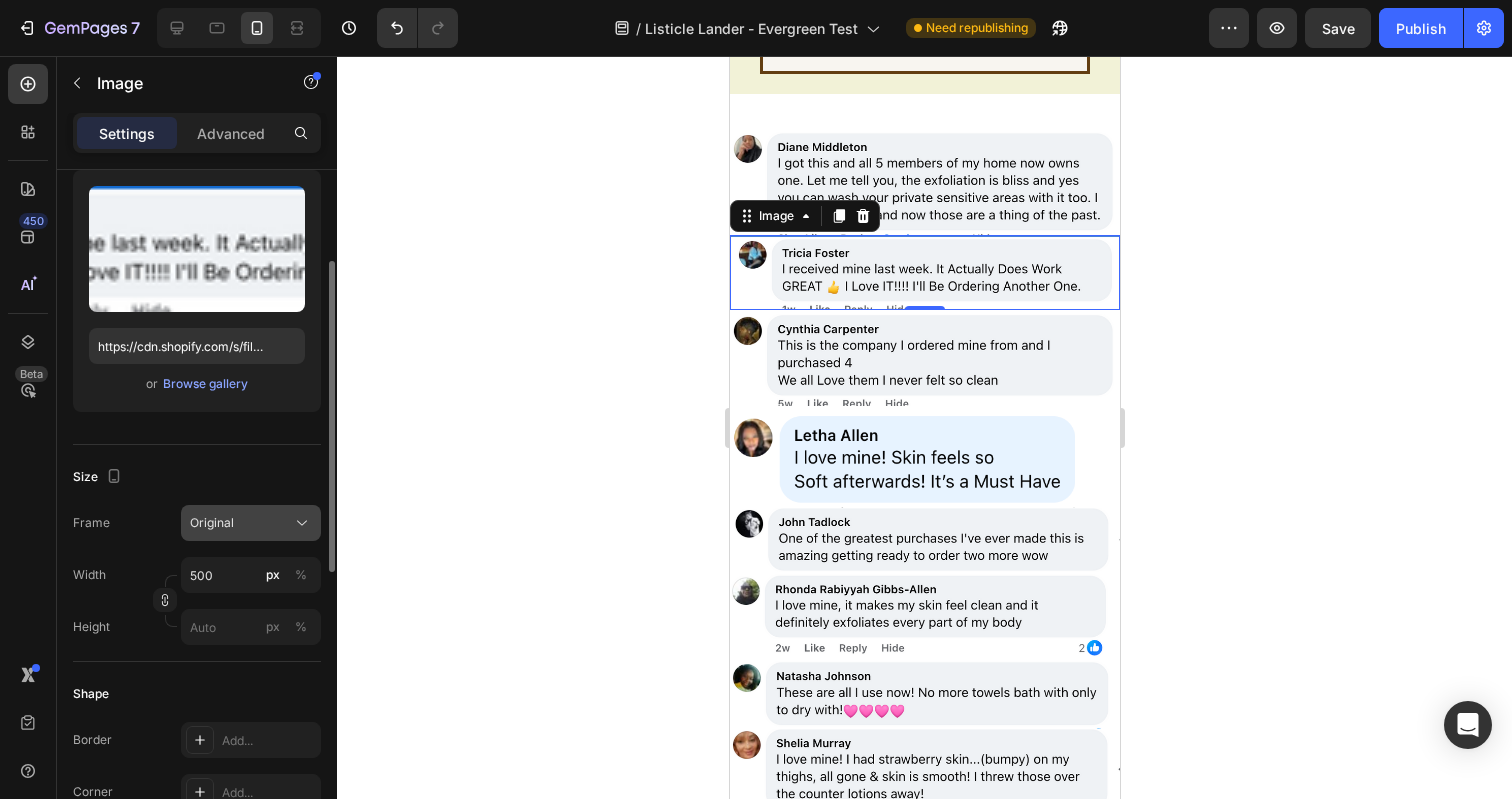 click on "Original" 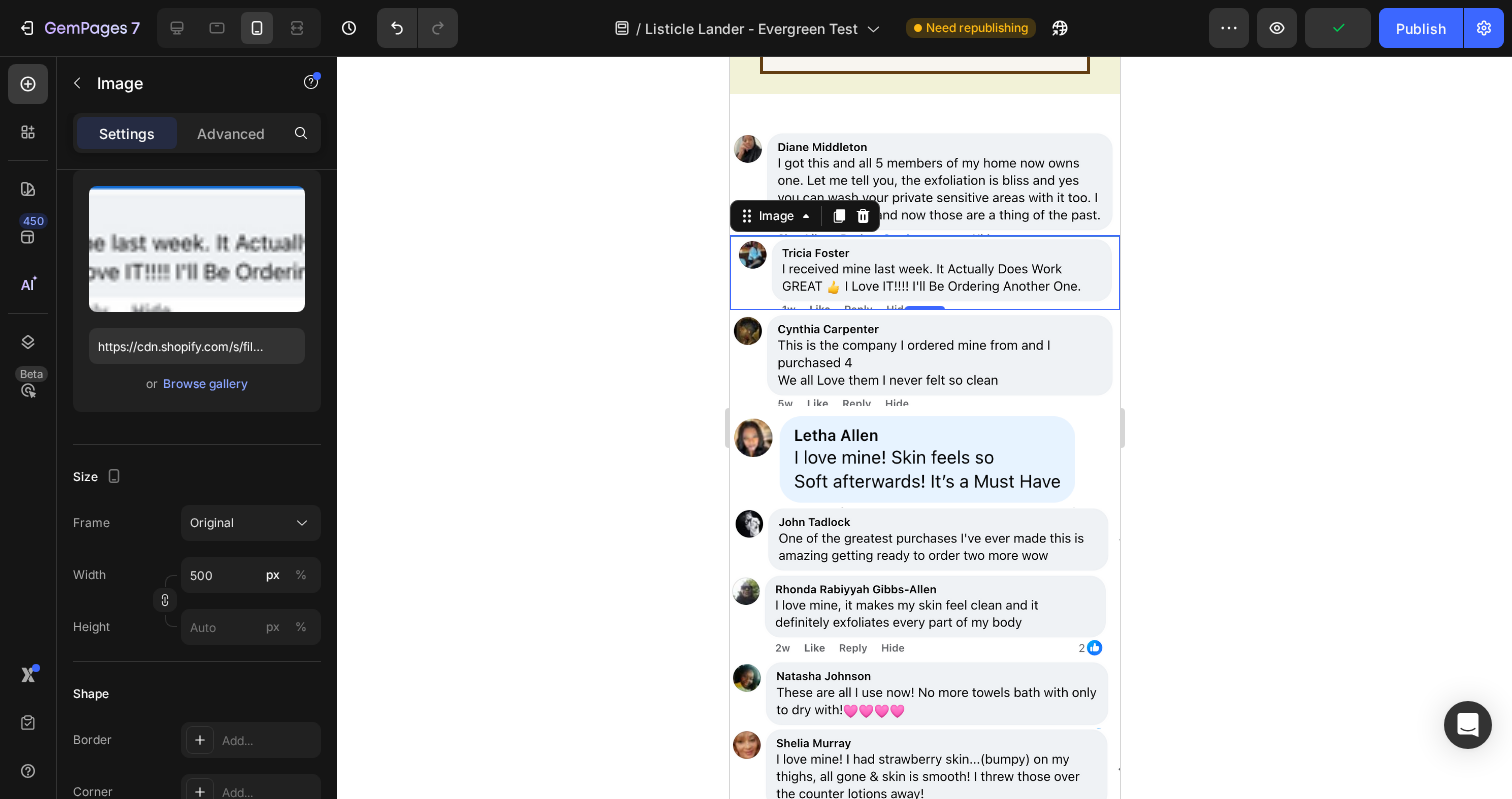 click 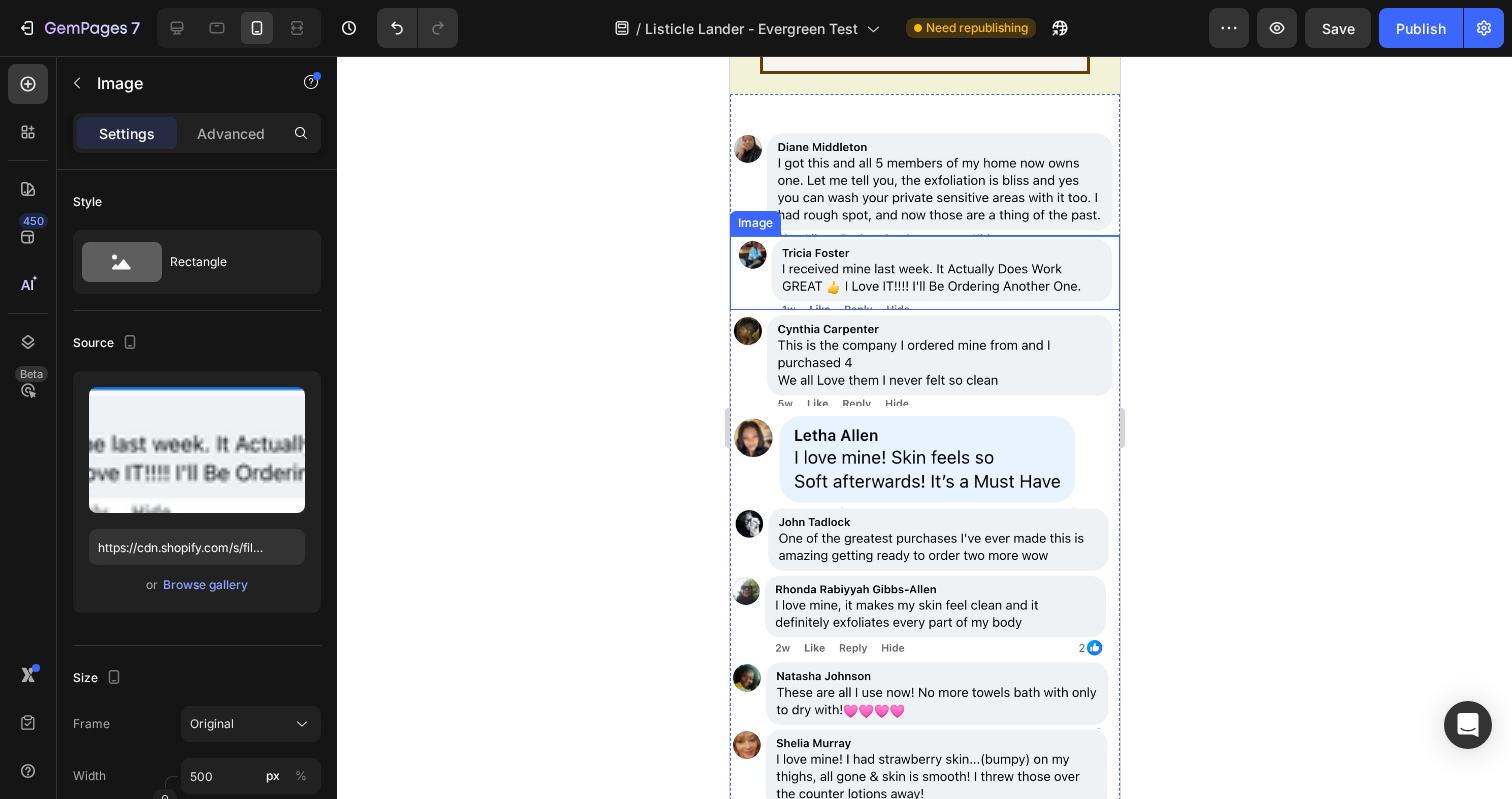 click at bounding box center (924, 272) 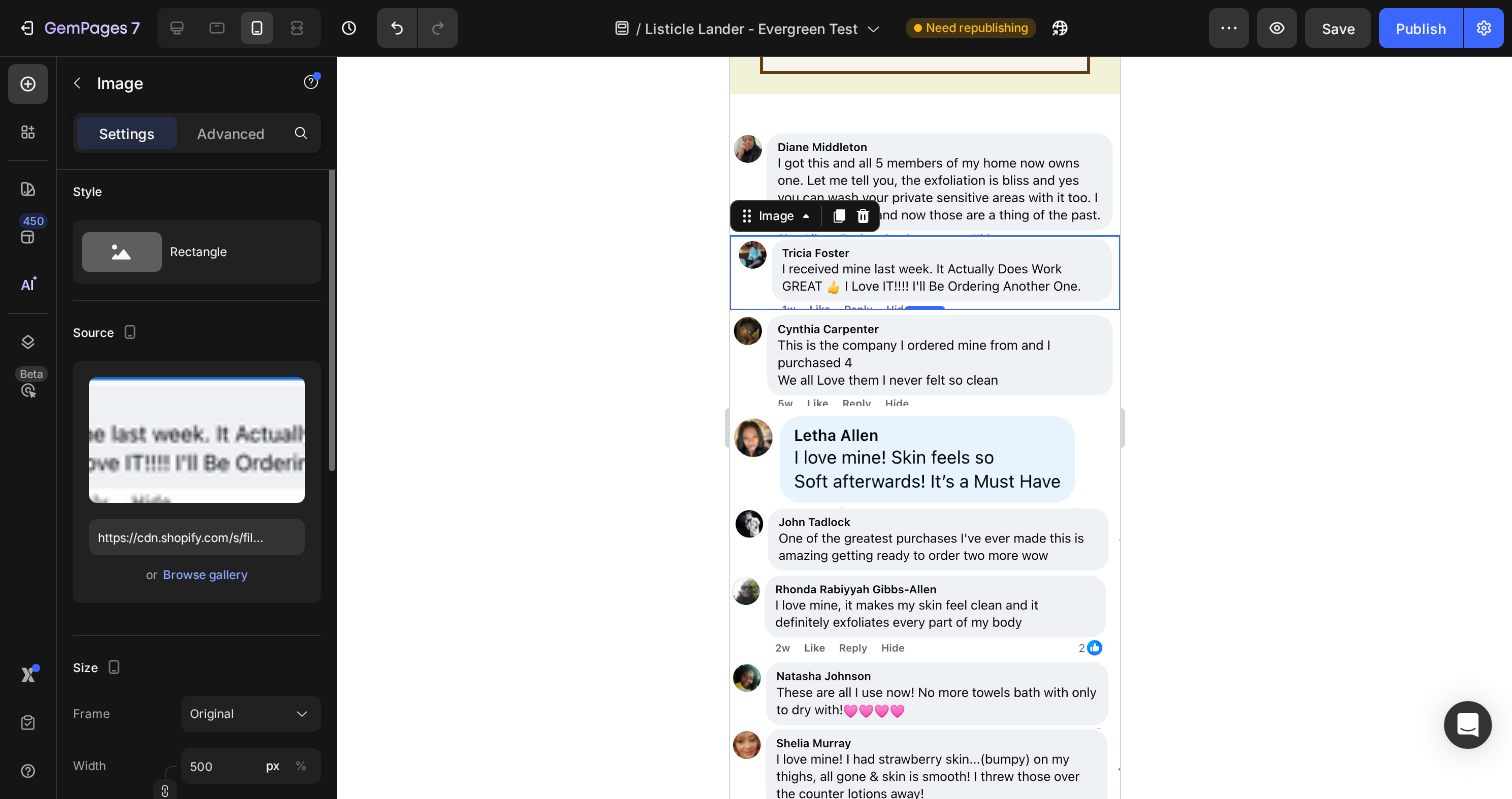 scroll, scrollTop: 0, scrollLeft: 0, axis: both 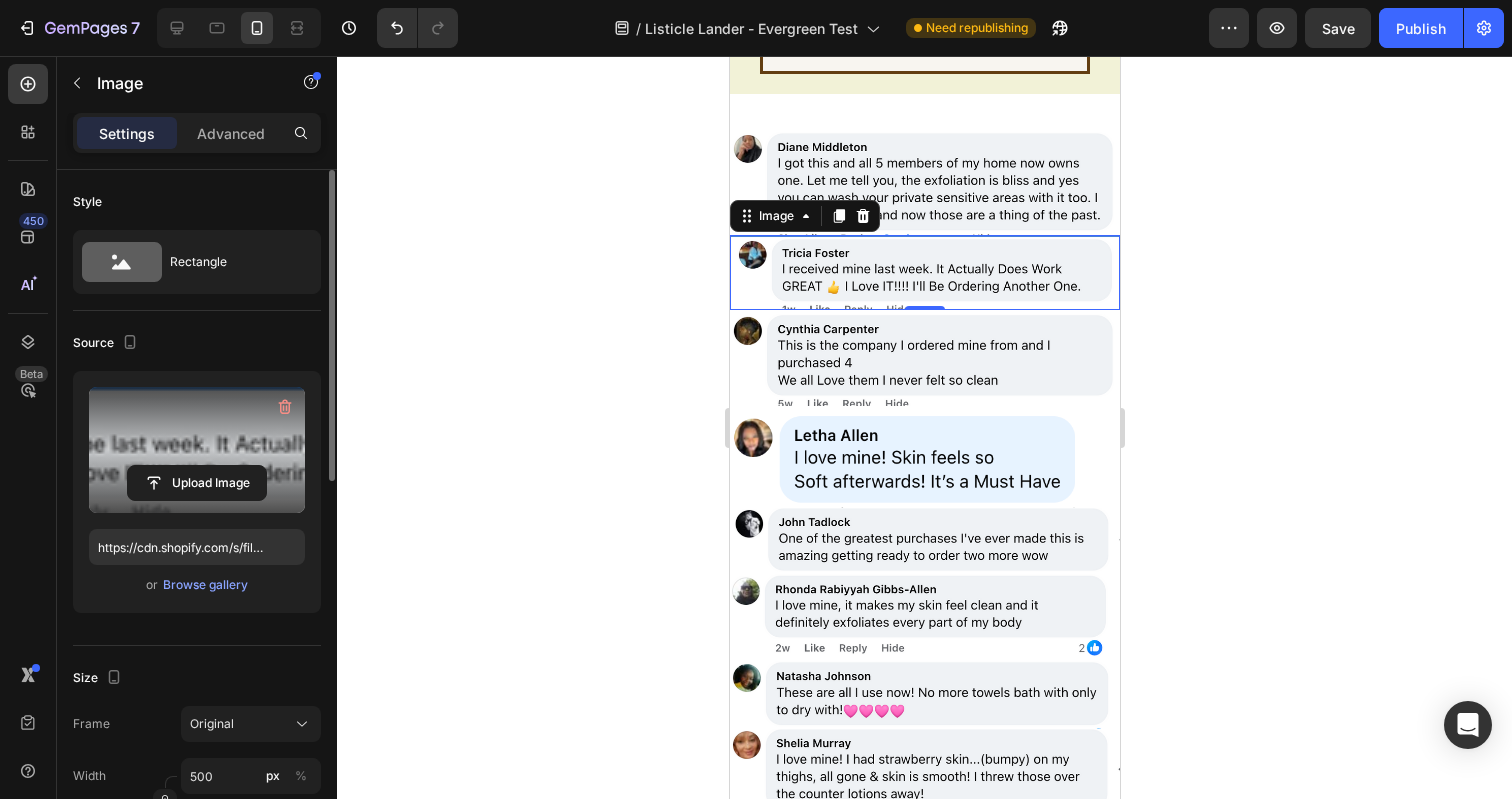 click at bounding box center (197, 450) 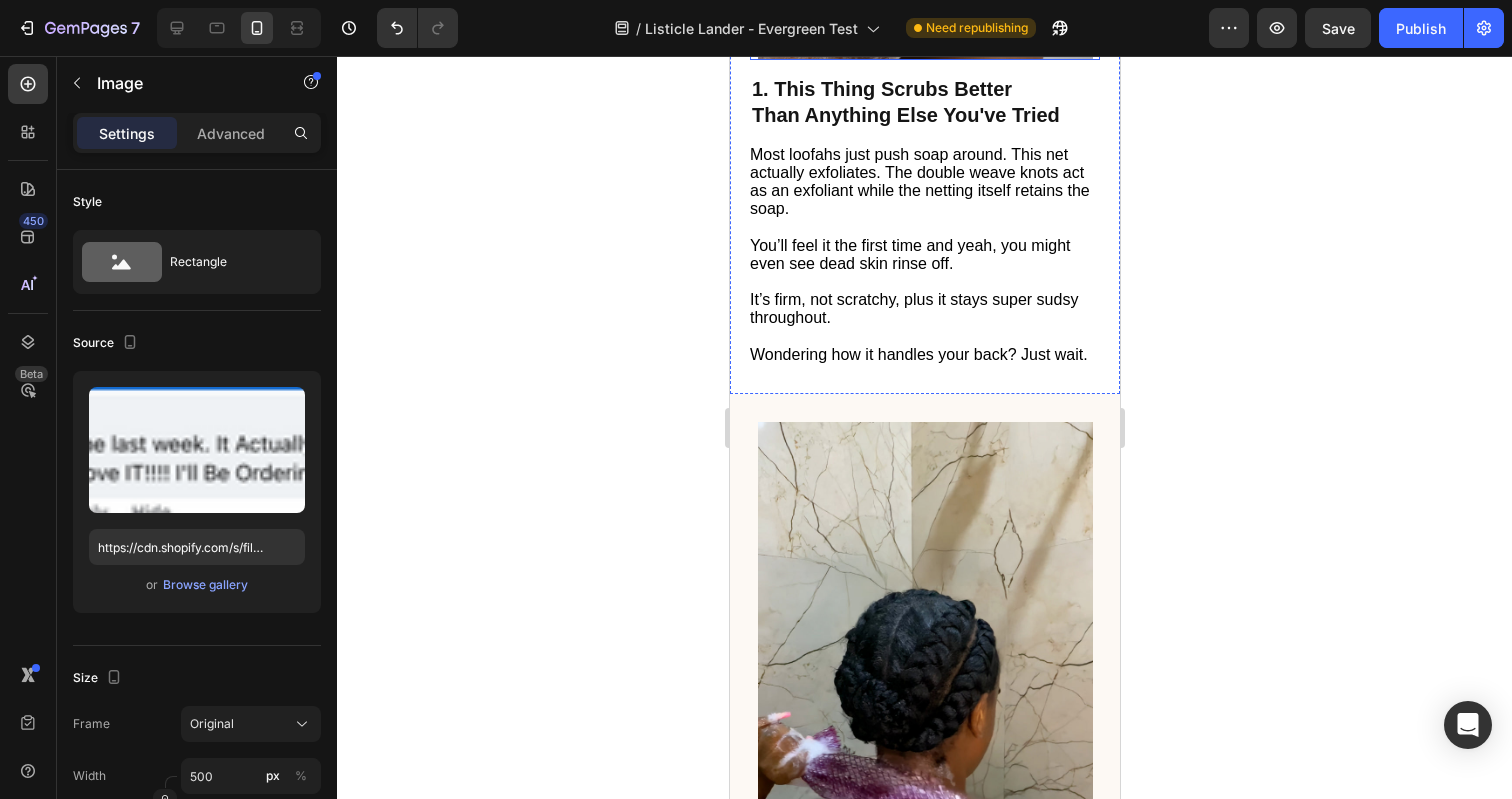 scroll, scrollTop: 0, scrollLeft: 0, axis: both 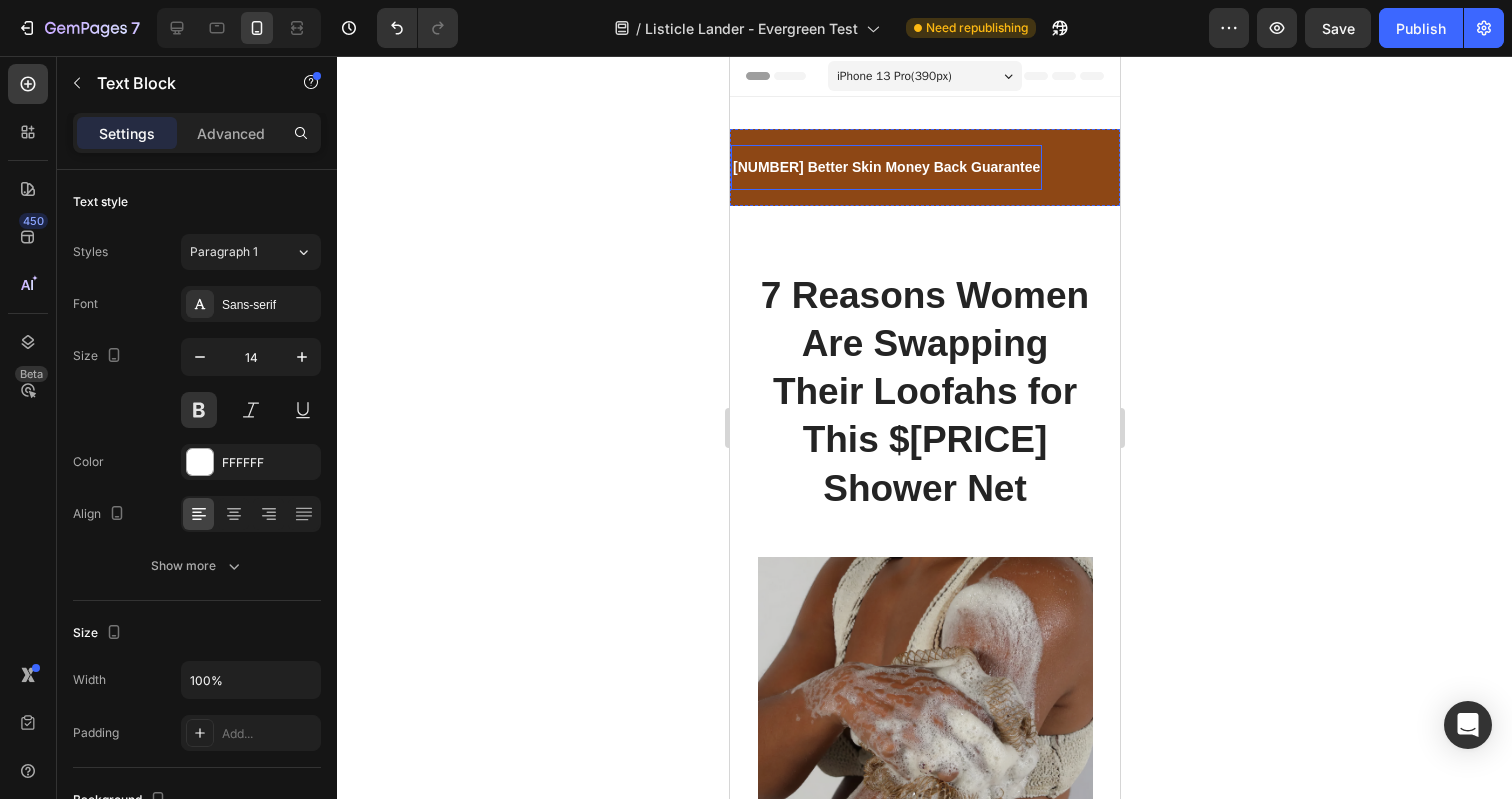 click on "30 Better Skin Money Back Guarantee" at bounding box center [885, 167] 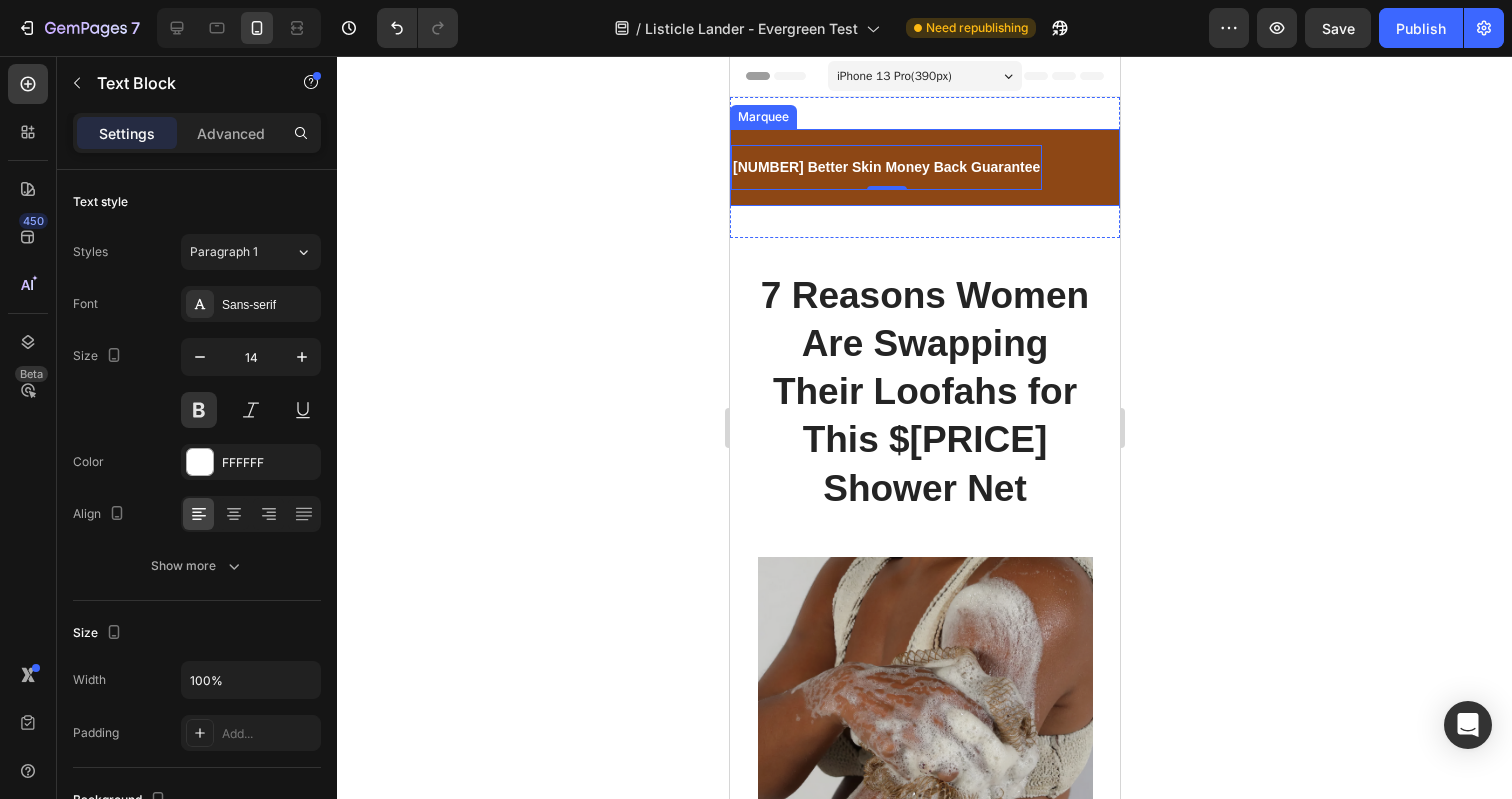click on "30 Better Skin Money Back Guarantee Text Block   0" at bounding box center (925, 167) 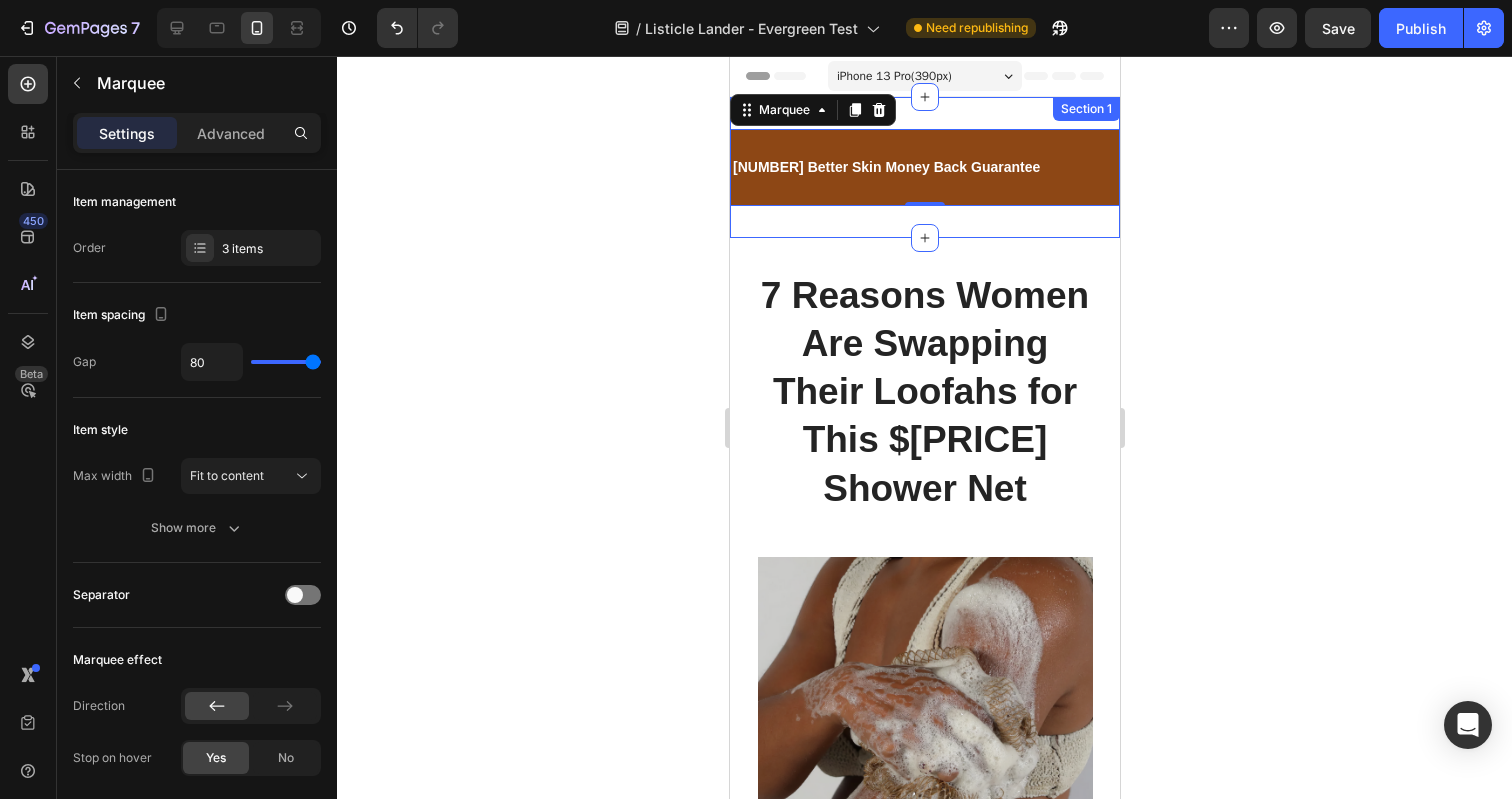 click on "30 Better Skin Money Back Guarantee Text Block Buy one Get one Free Text Block Over 10,000 Happy Customers  Text Block 30 Better Skin Money Back Guarantee Text Block Buy one Get one Free Text Block Over 10,000 Happy Customers  Text Block Marquee   0 Section 1" at bounding box center [924, 167] 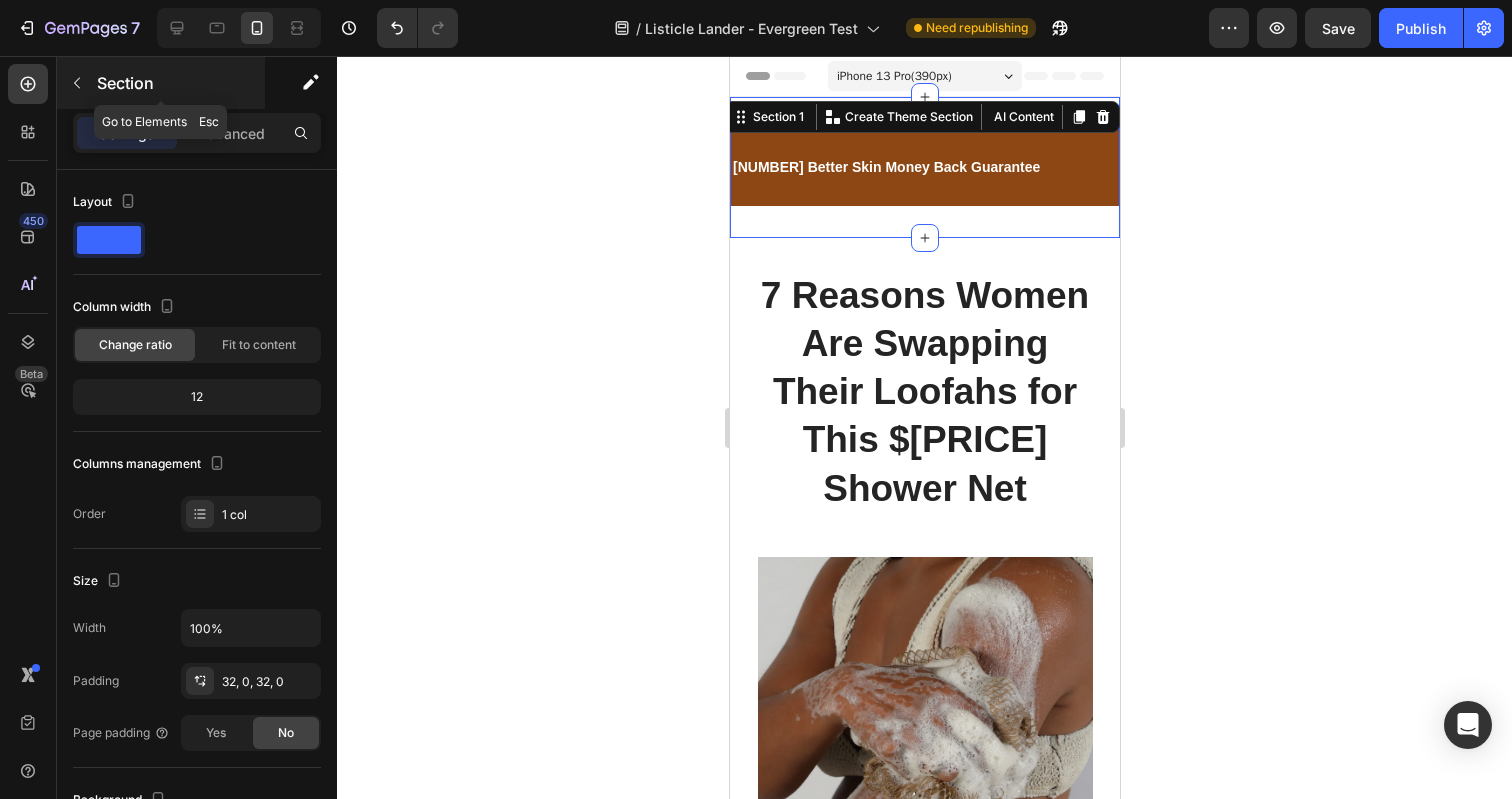 click 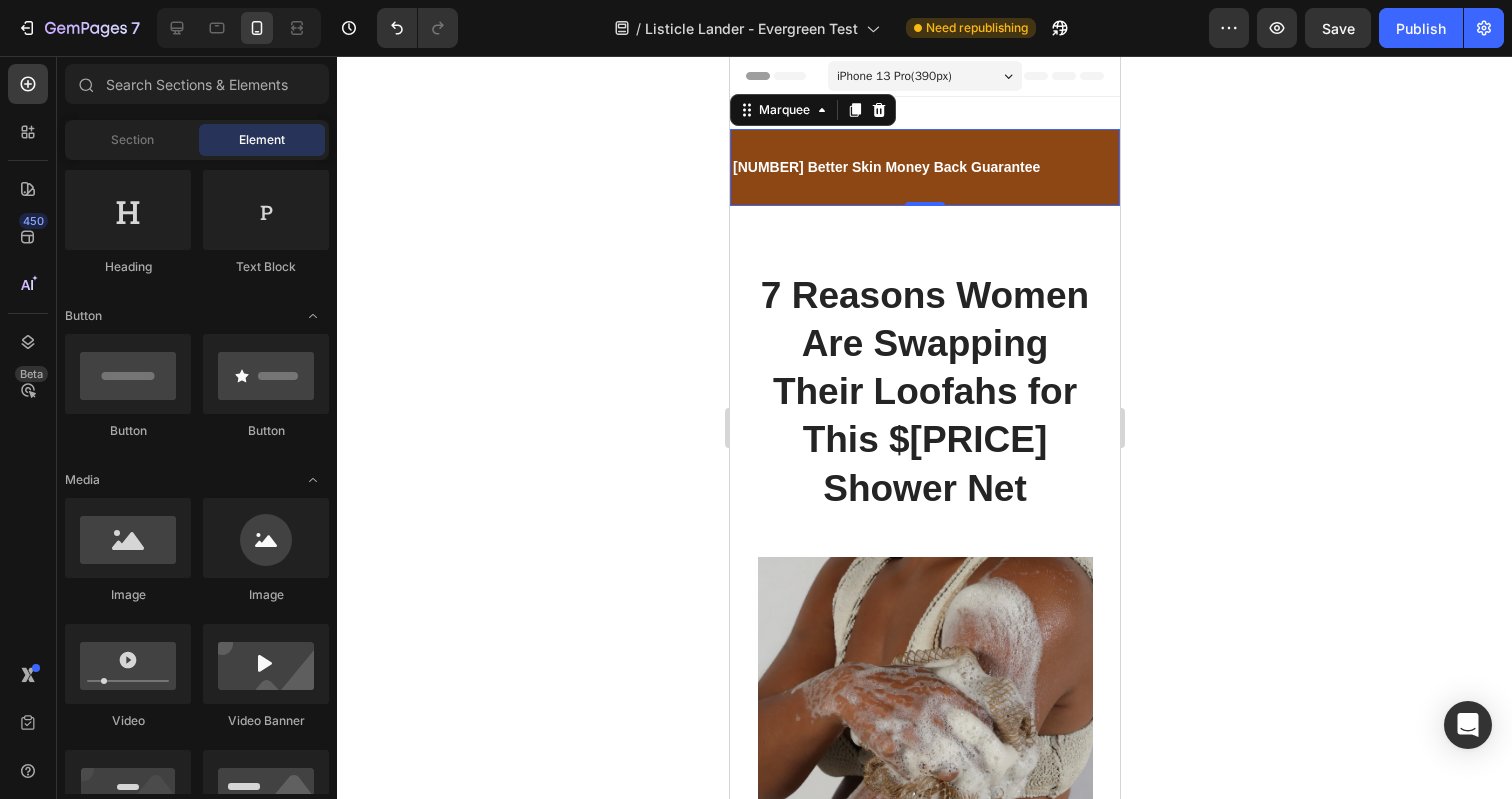 click on "30 Better Skin Money Back Guarantee Text Block" at bounding box center [925, 167] 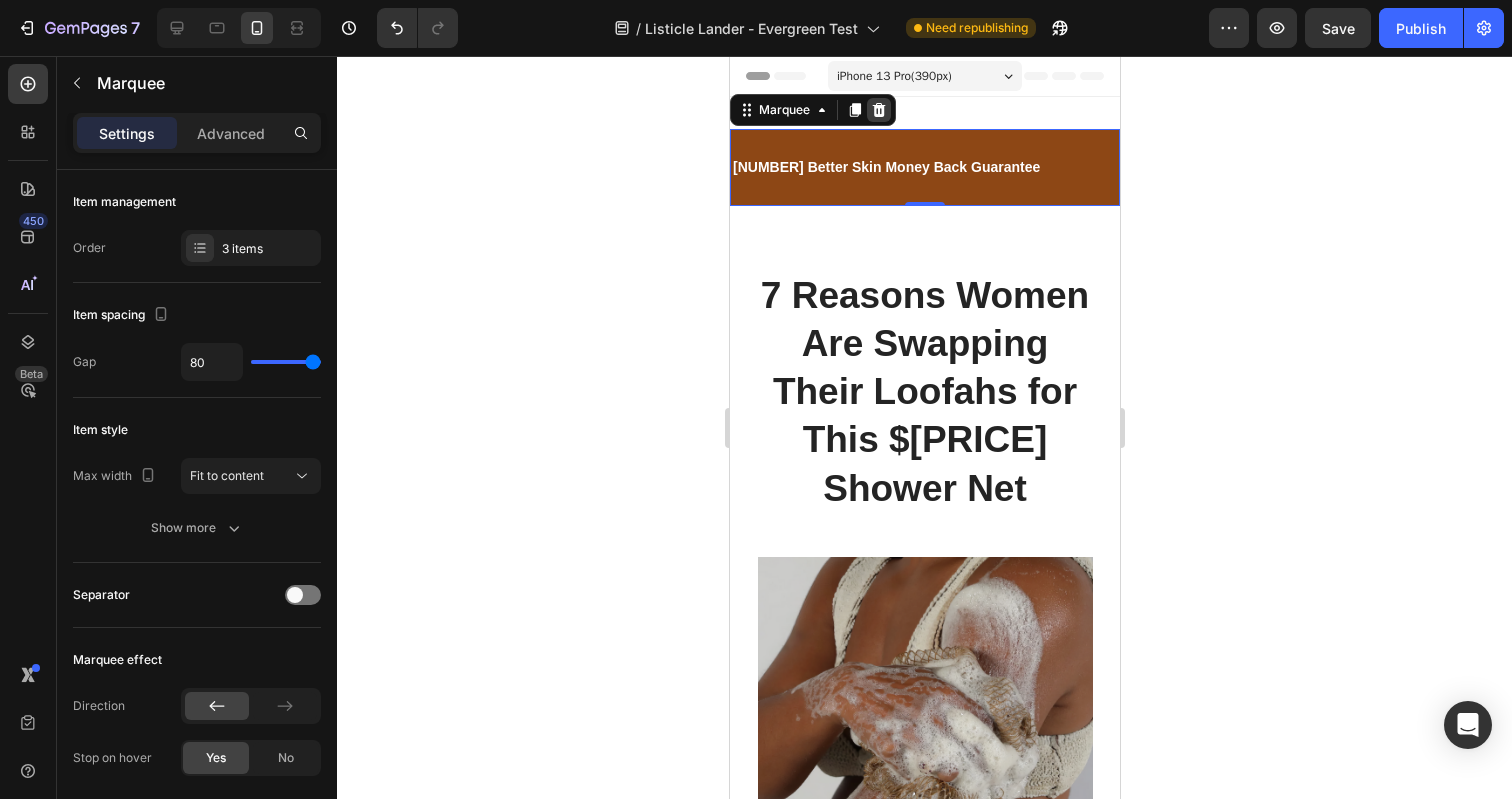 click 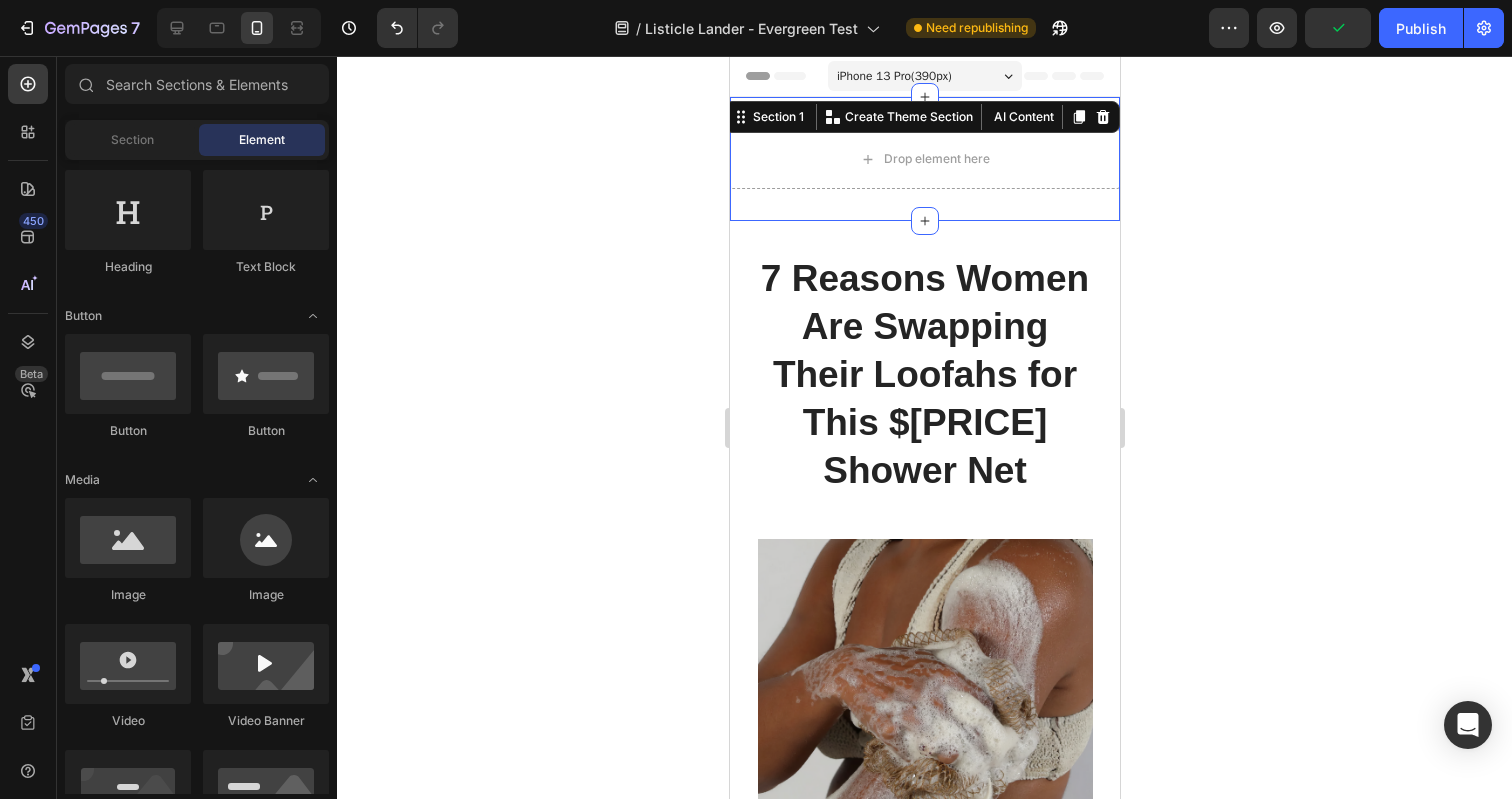 click on "Drop element here Section 1   Create Theme Section AI Content Write with GemAI What would you like to describe here? Tone and Voice Persuasive Product Turmeric Facial Cleanser Show more Generate" at bounding box center [924, 159] 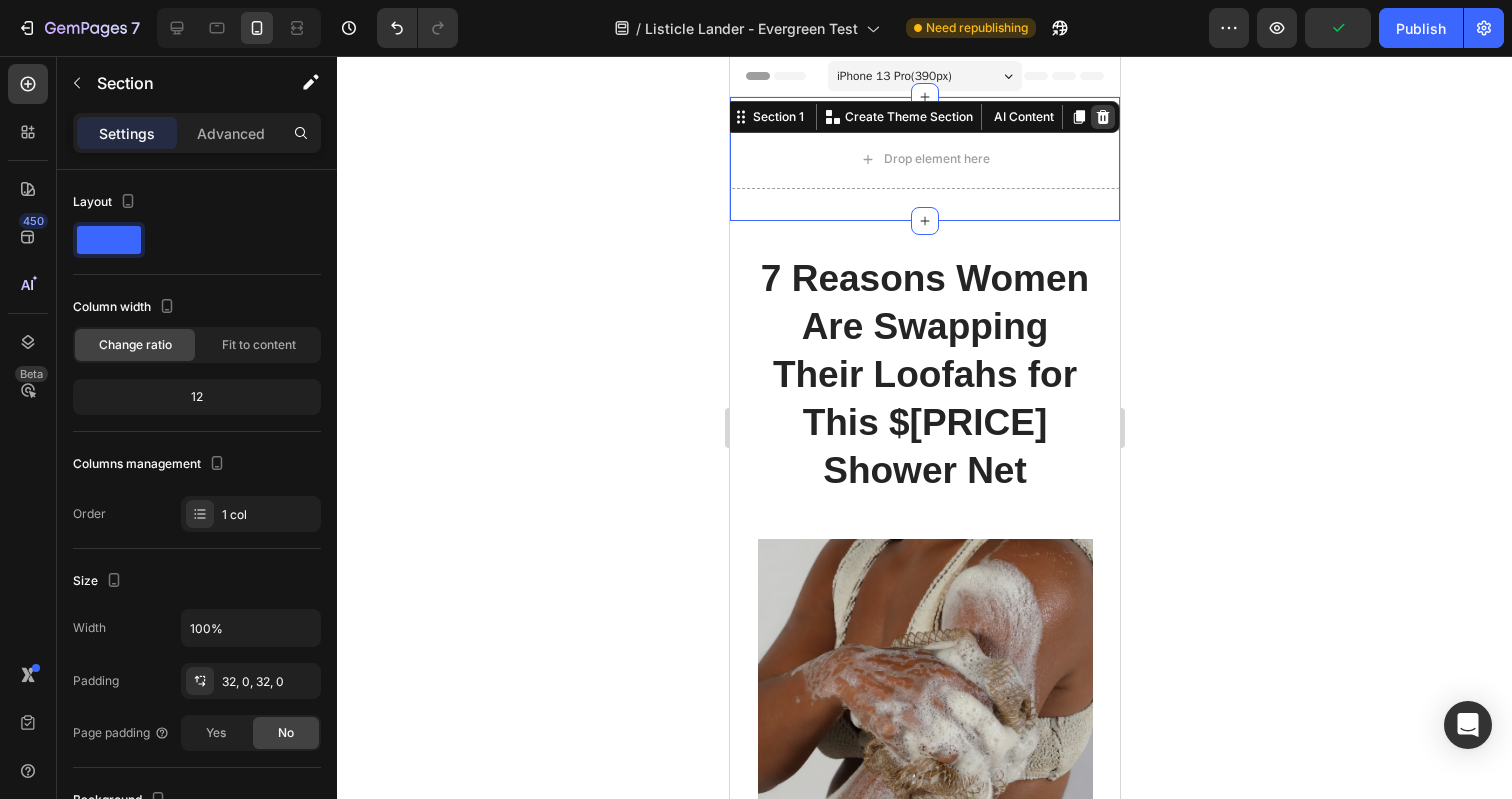 click 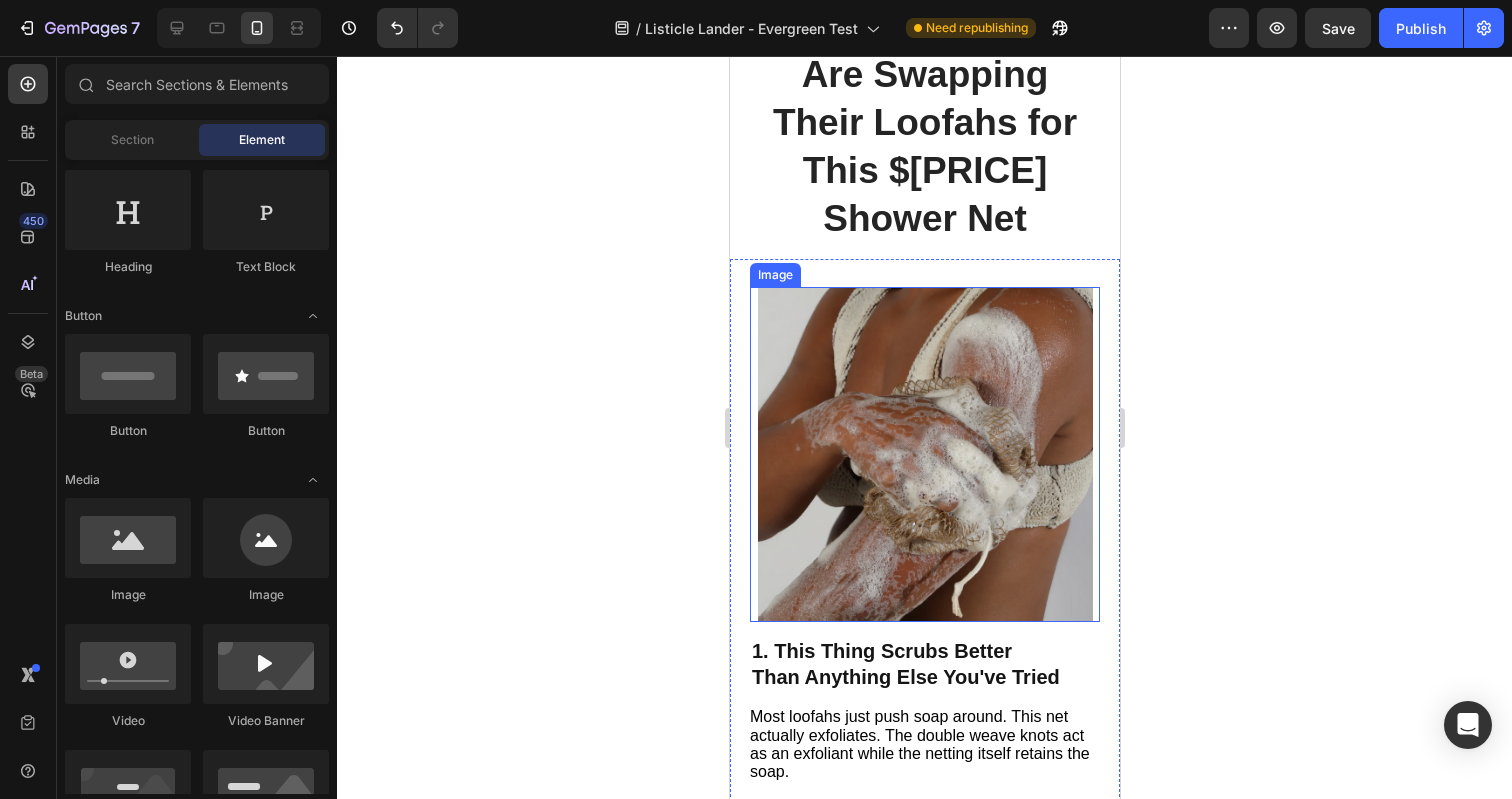 scroll, scrollTop: 0, scrollLeft: 0, axis: both 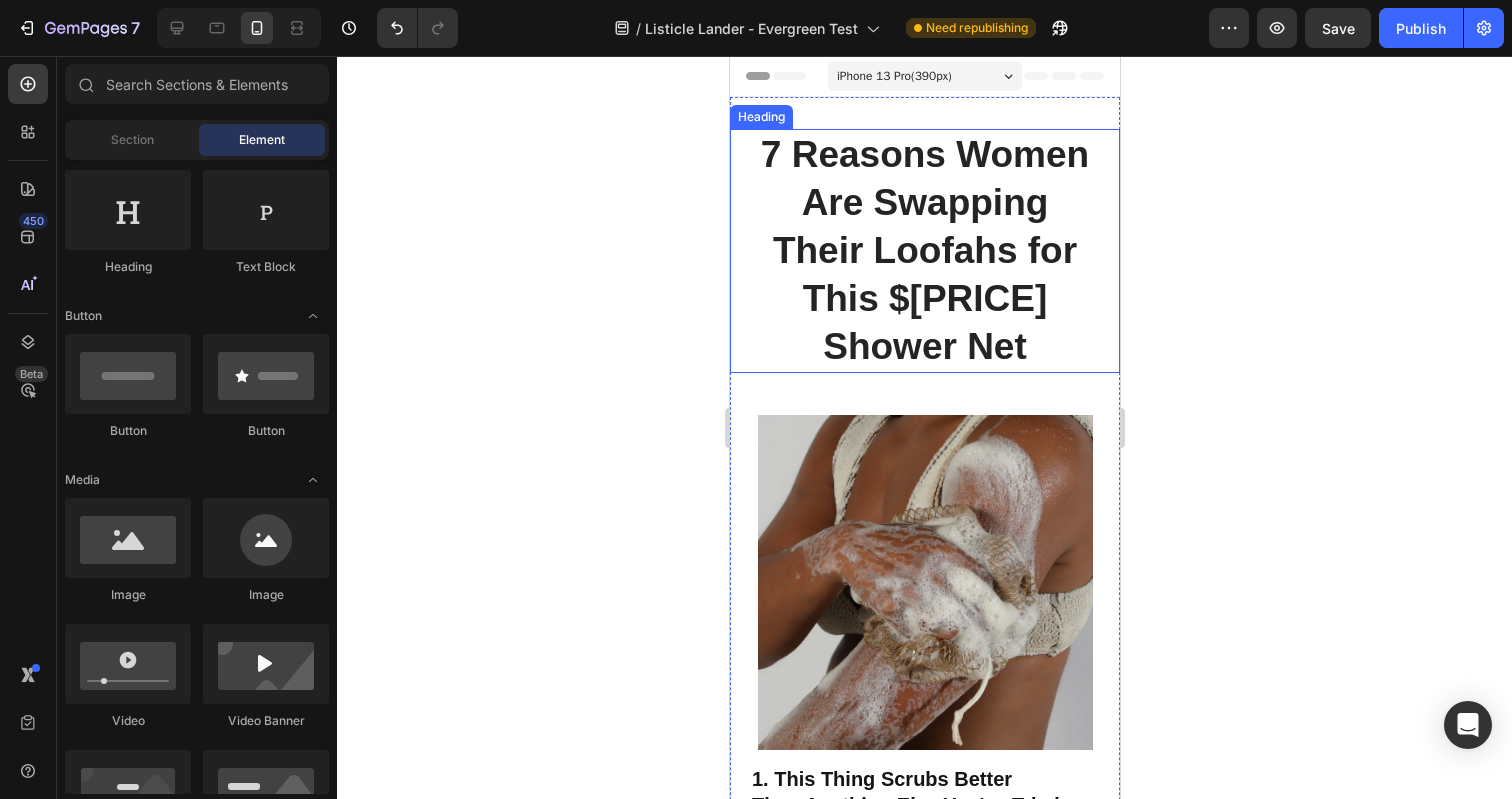 click on "7 Reasons Women Are Swapping Their Loofahs for This $20  Shower Net" at bounding box center (924, 251) 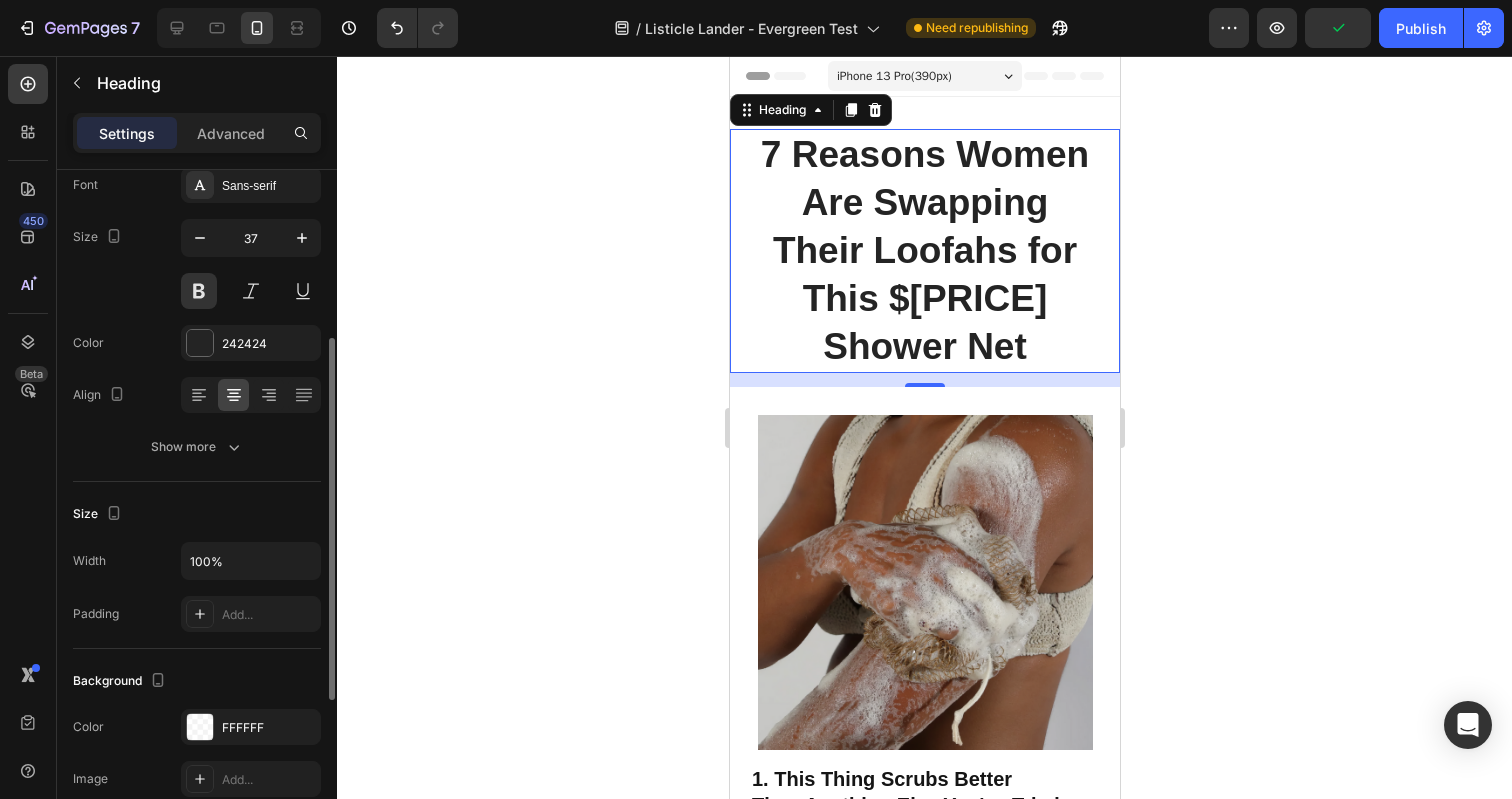 scroll, scrollTop: 0, scrollLeft: 0, axis: both 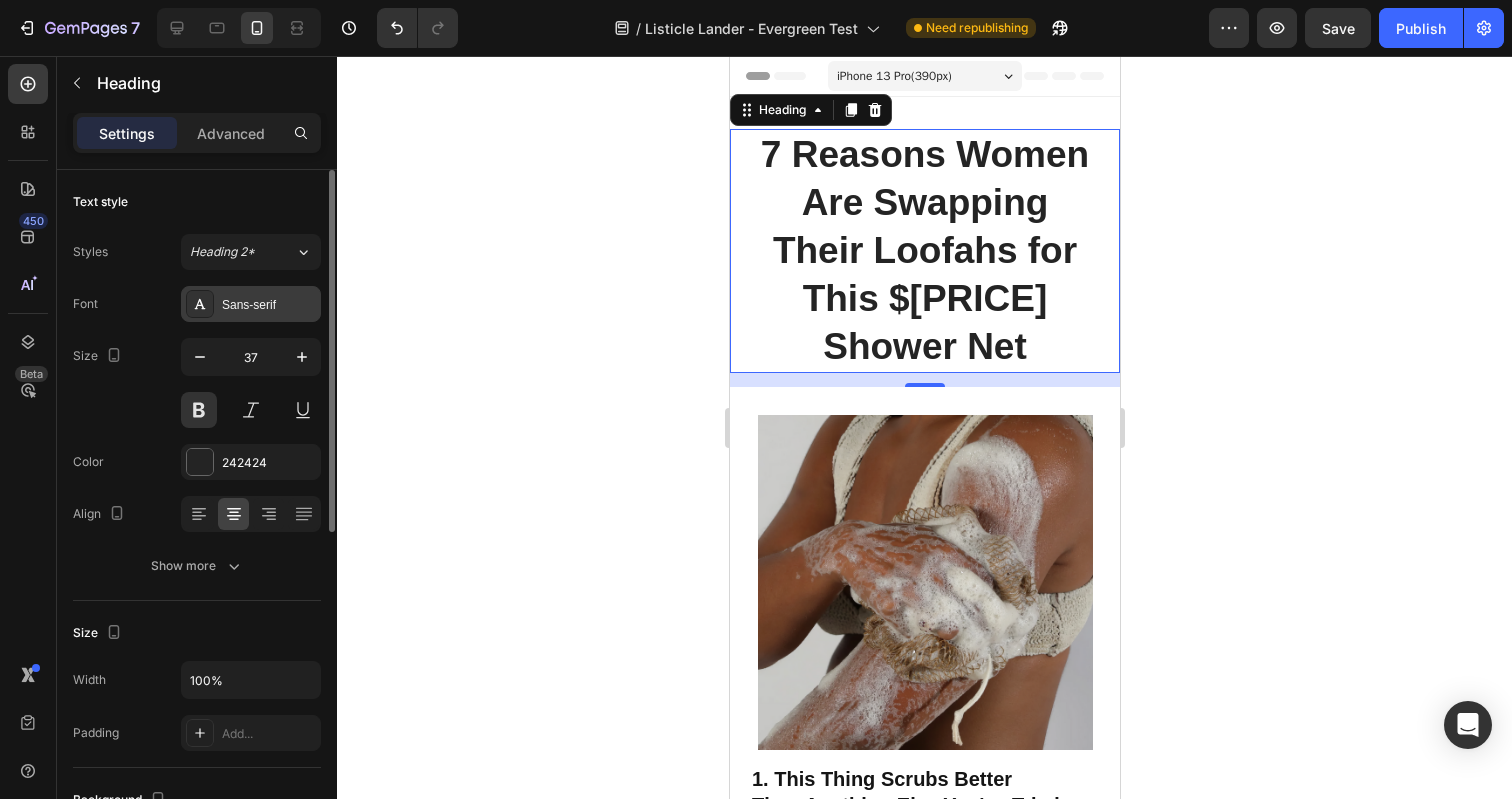 click on "Sans-serif" at bounding box center (269, 305) 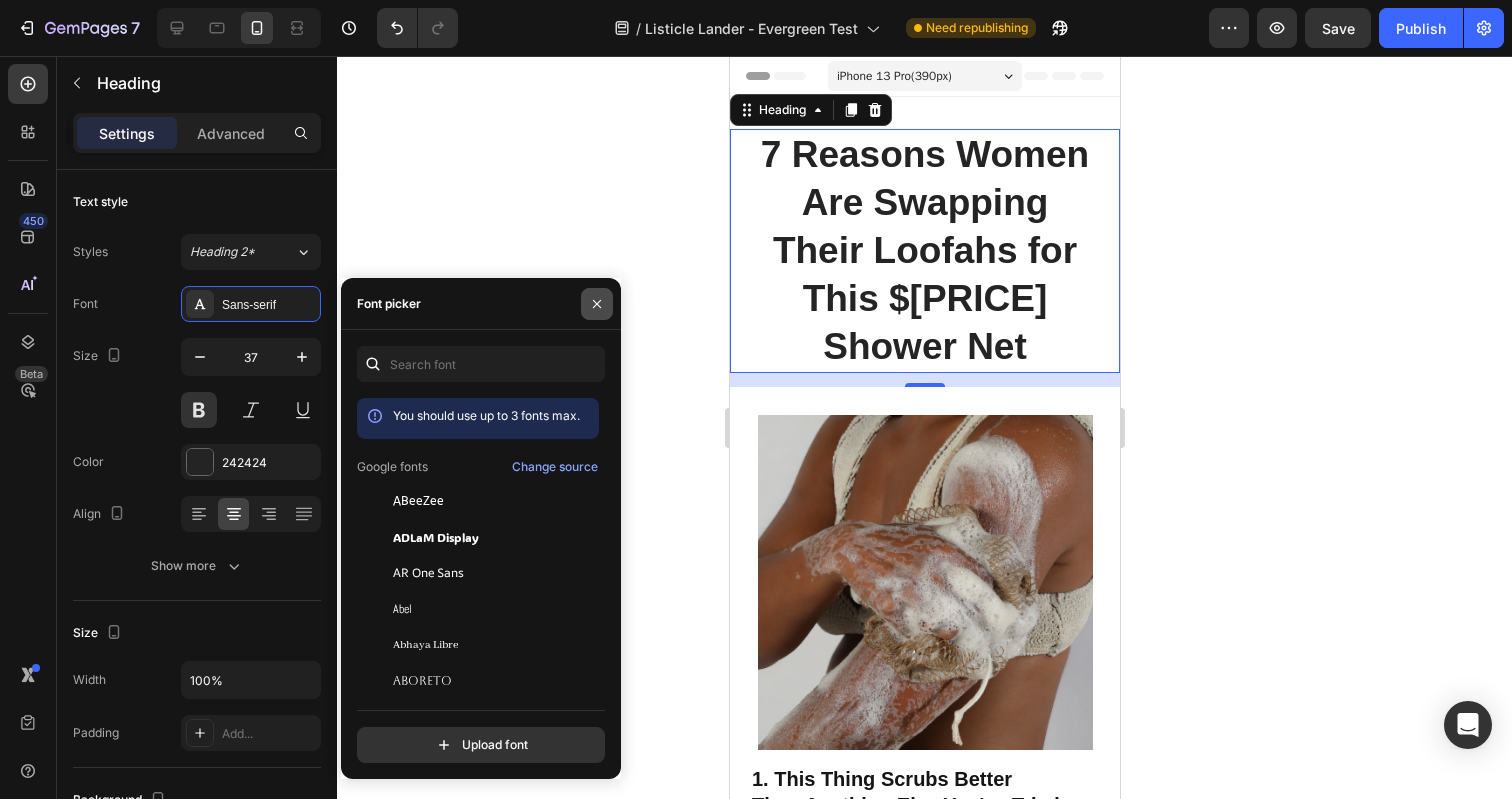 click 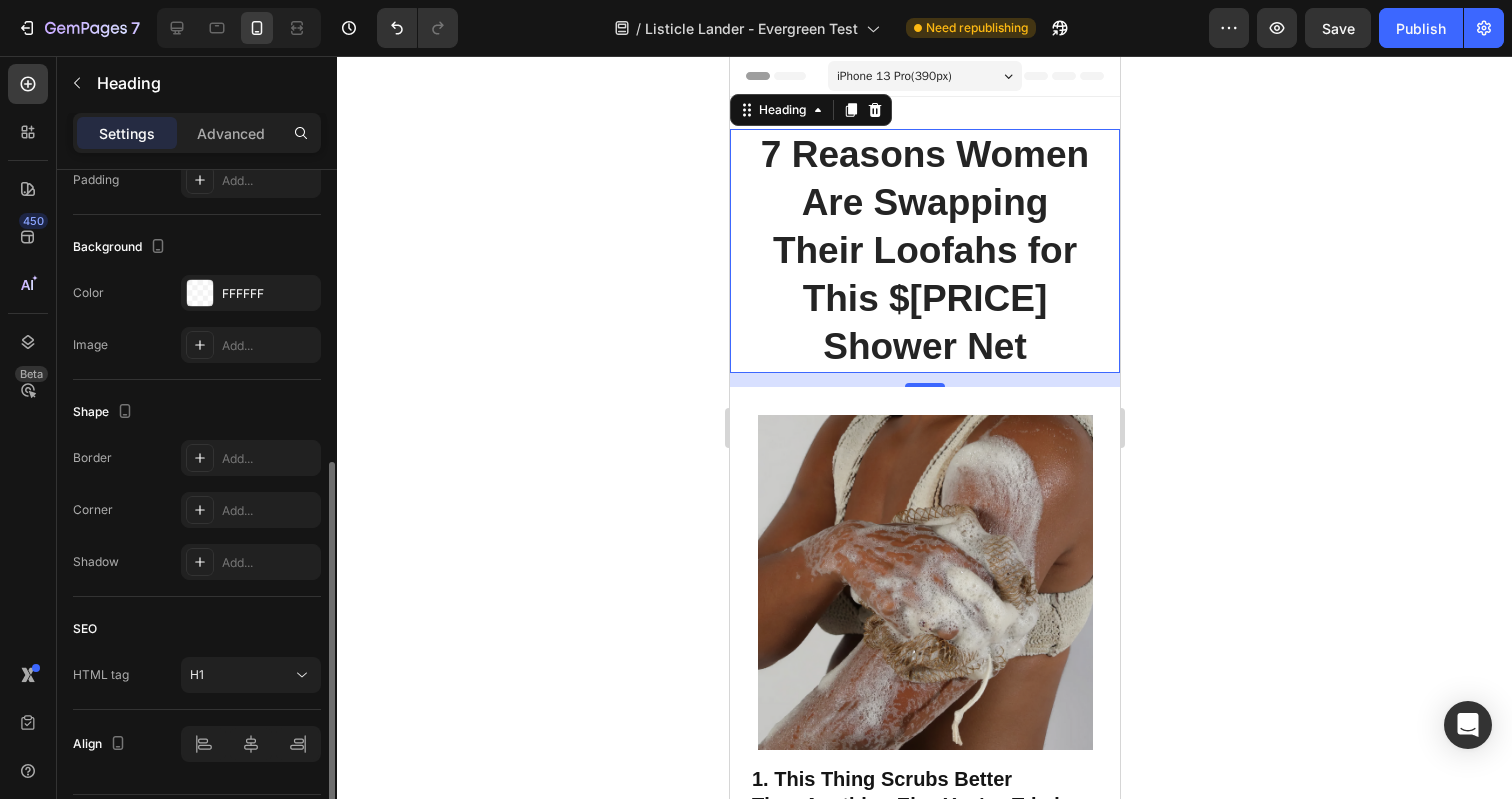 scroll, scrollTop: 612, scrollLeft: 0, axis: vertical 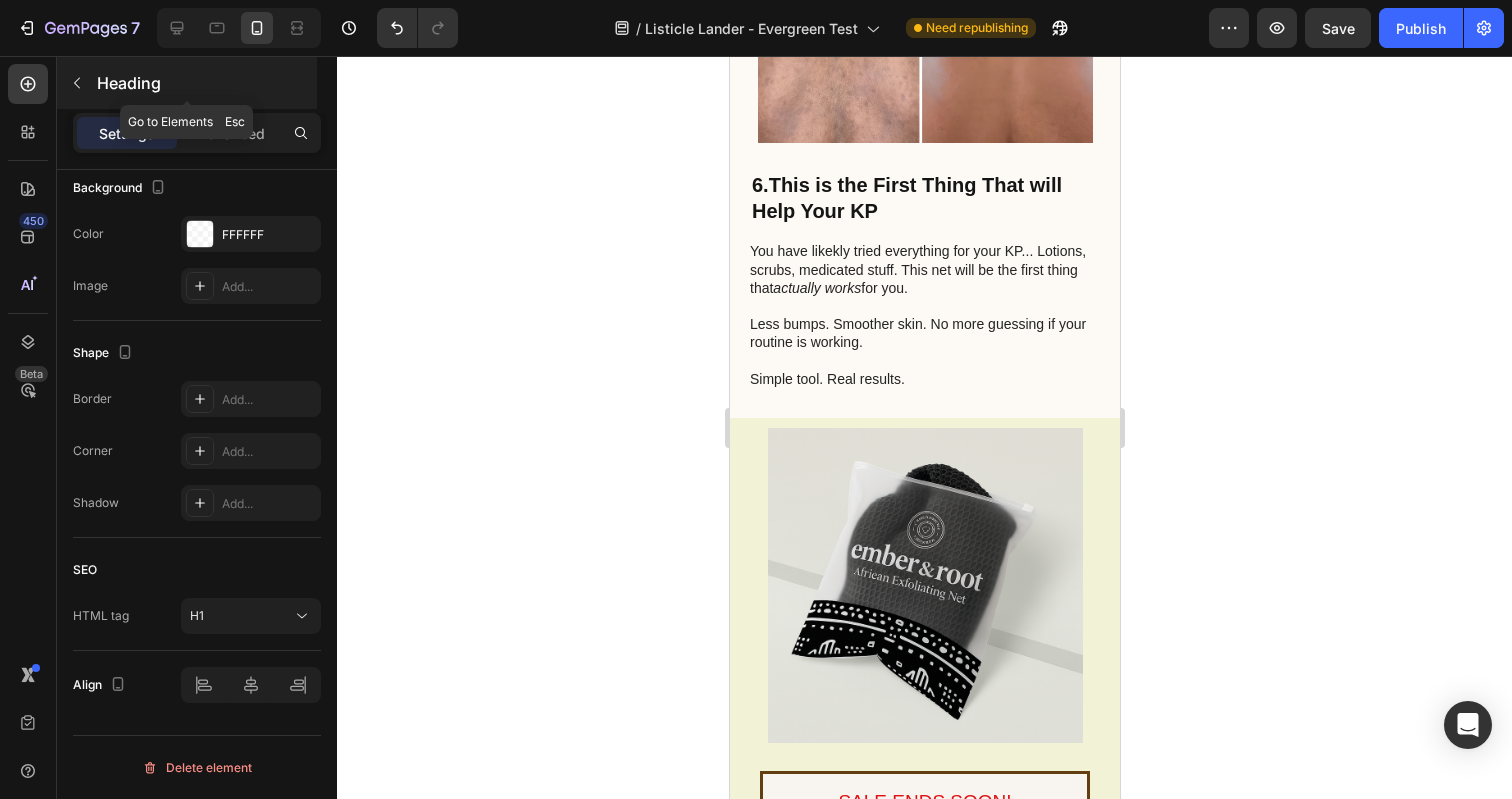 click 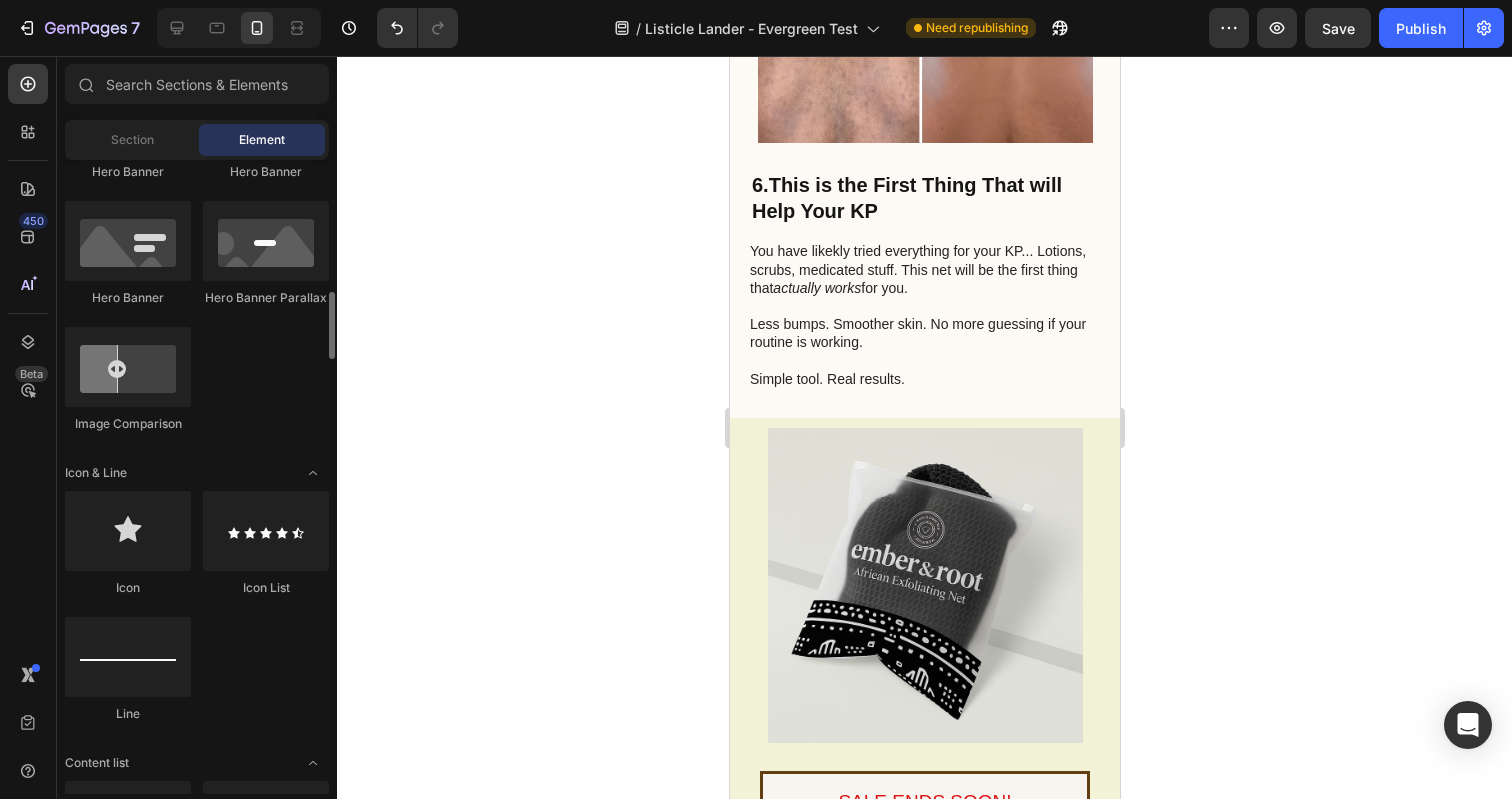 scroll, scrollTop: 1055, scrollLeft: 0, axis: vertical 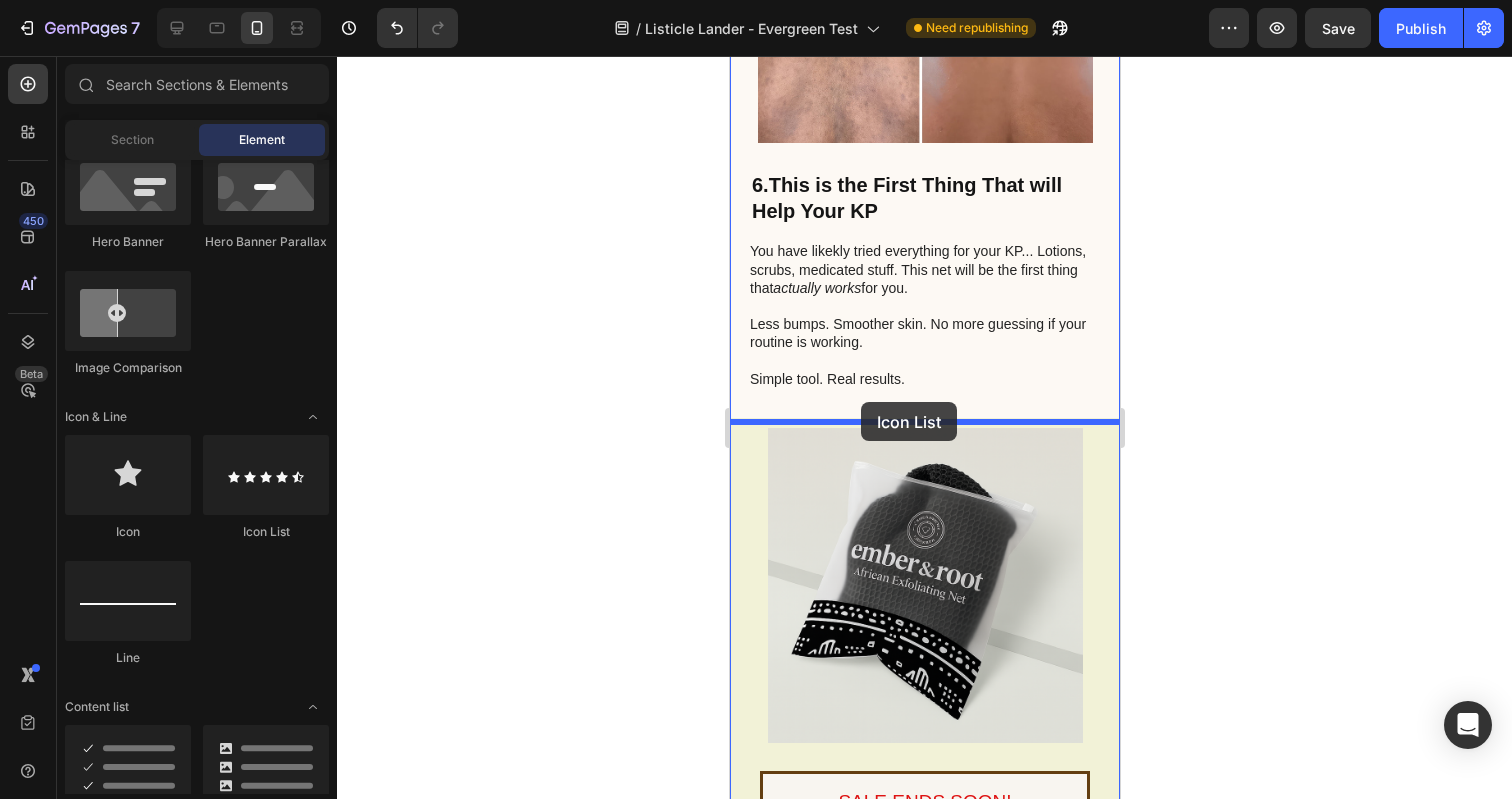 drag, startPoint x: 971, startPoint y: 550, endPoint x: 861, endPoint y: 402, distance: 184.40173 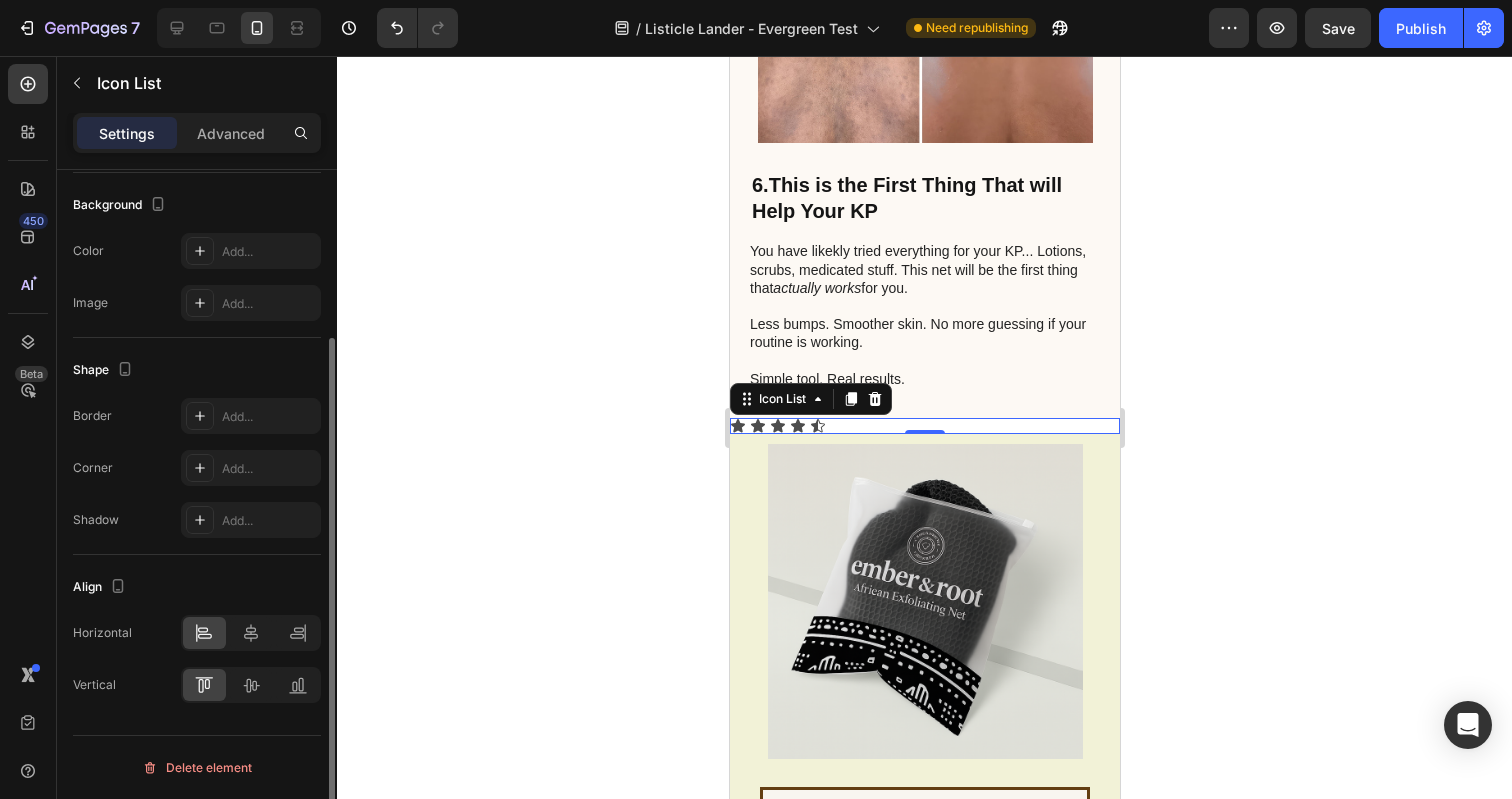 scroll, scrollTop: 0, scrollLeft: 0, axis: both 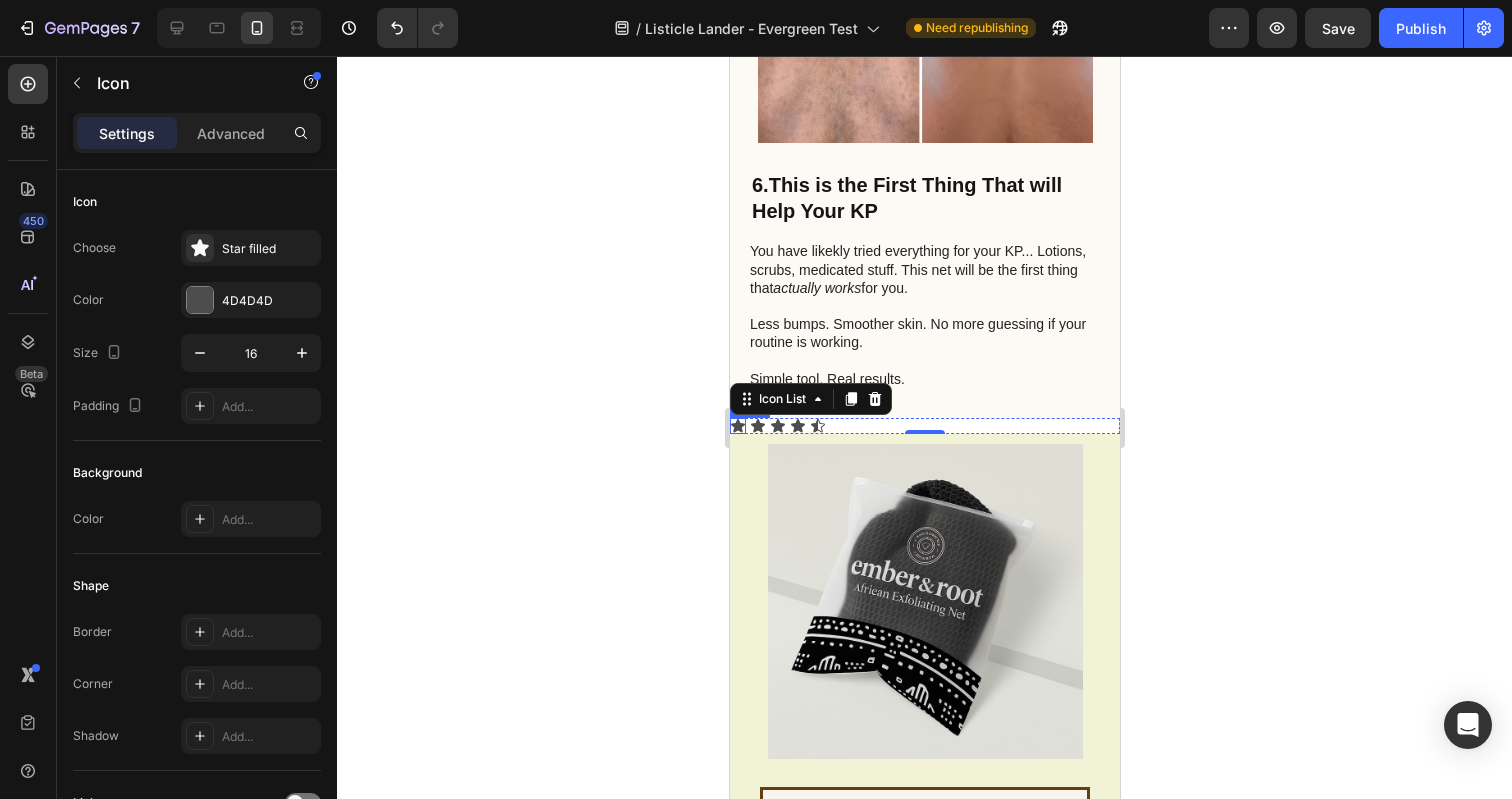 click on "Icon" at bounding box center [737, 426] 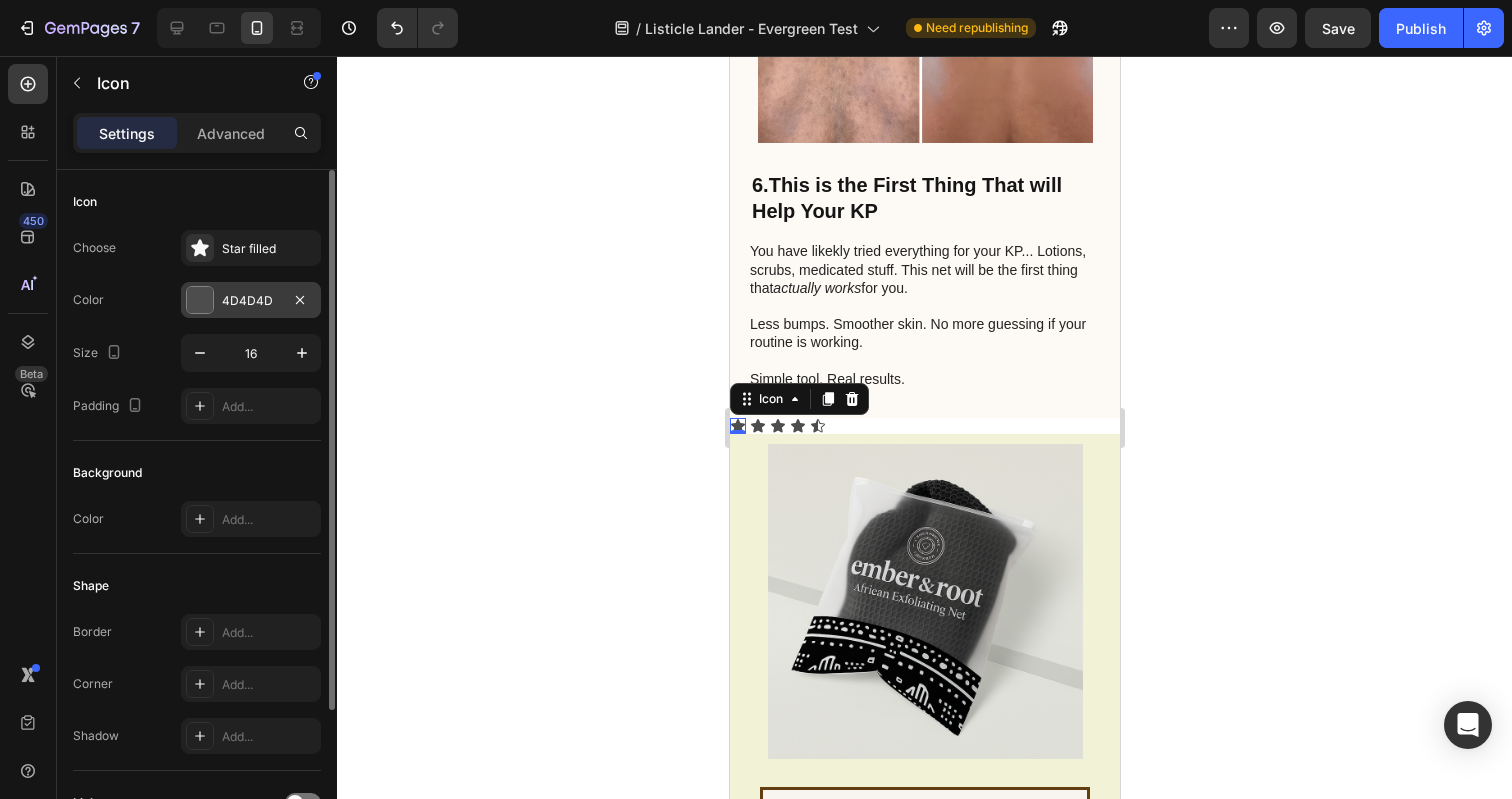 click at bounding box center [200, 300] 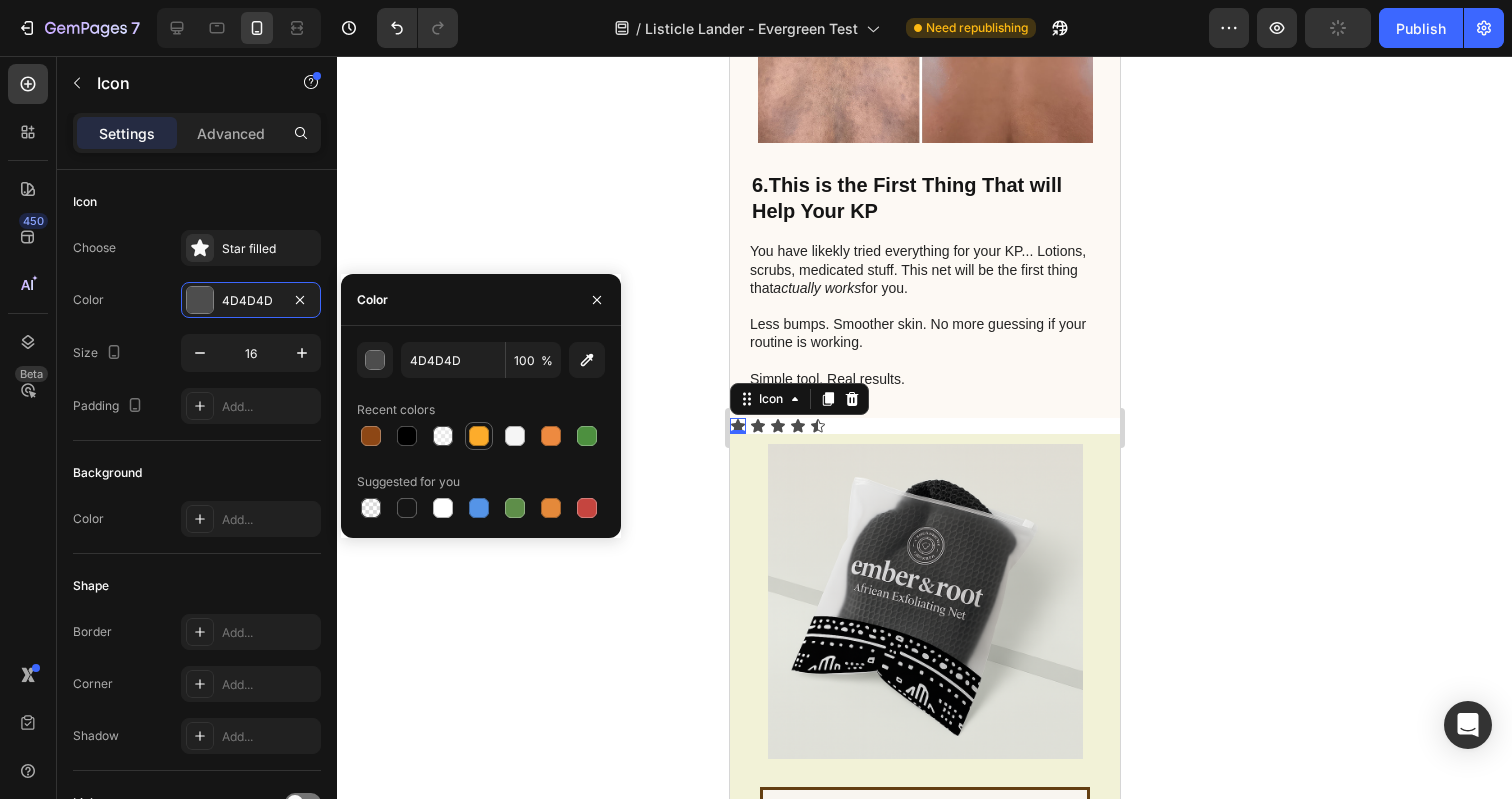 click at bounding box center [479, 436] 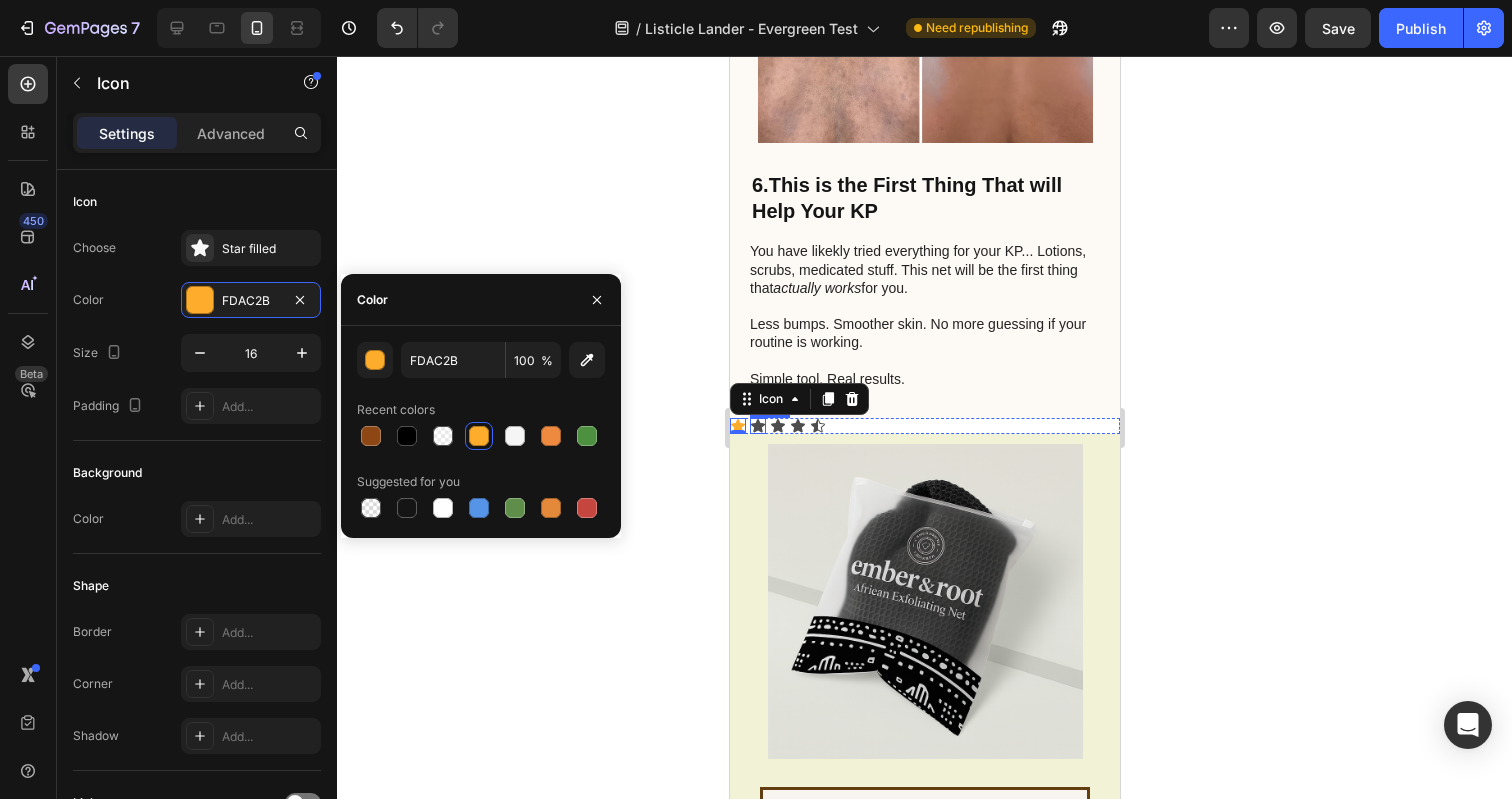 click on "Icon" at bounding box center [757, 426] 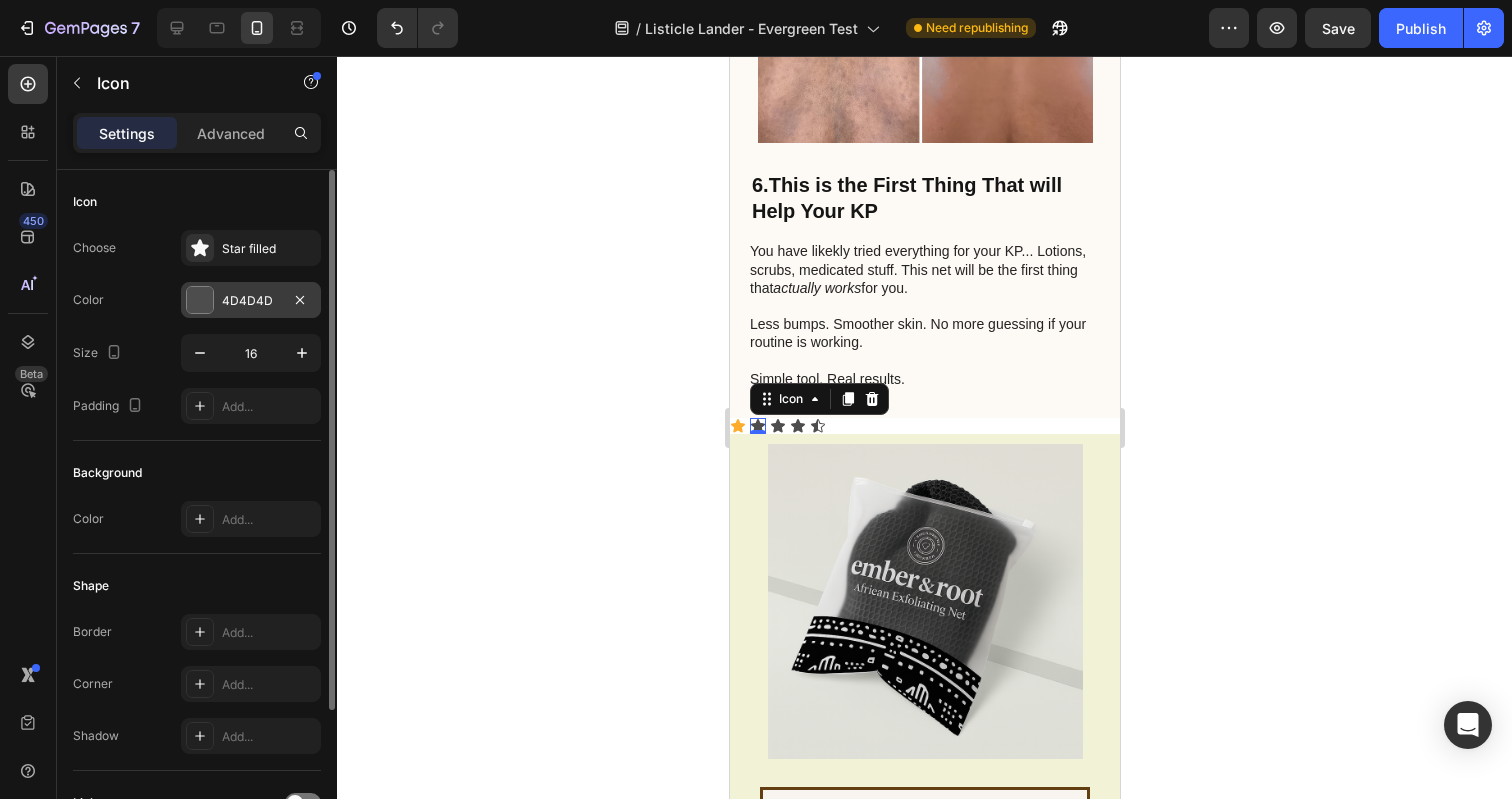 click at bounding box center [200, 300] 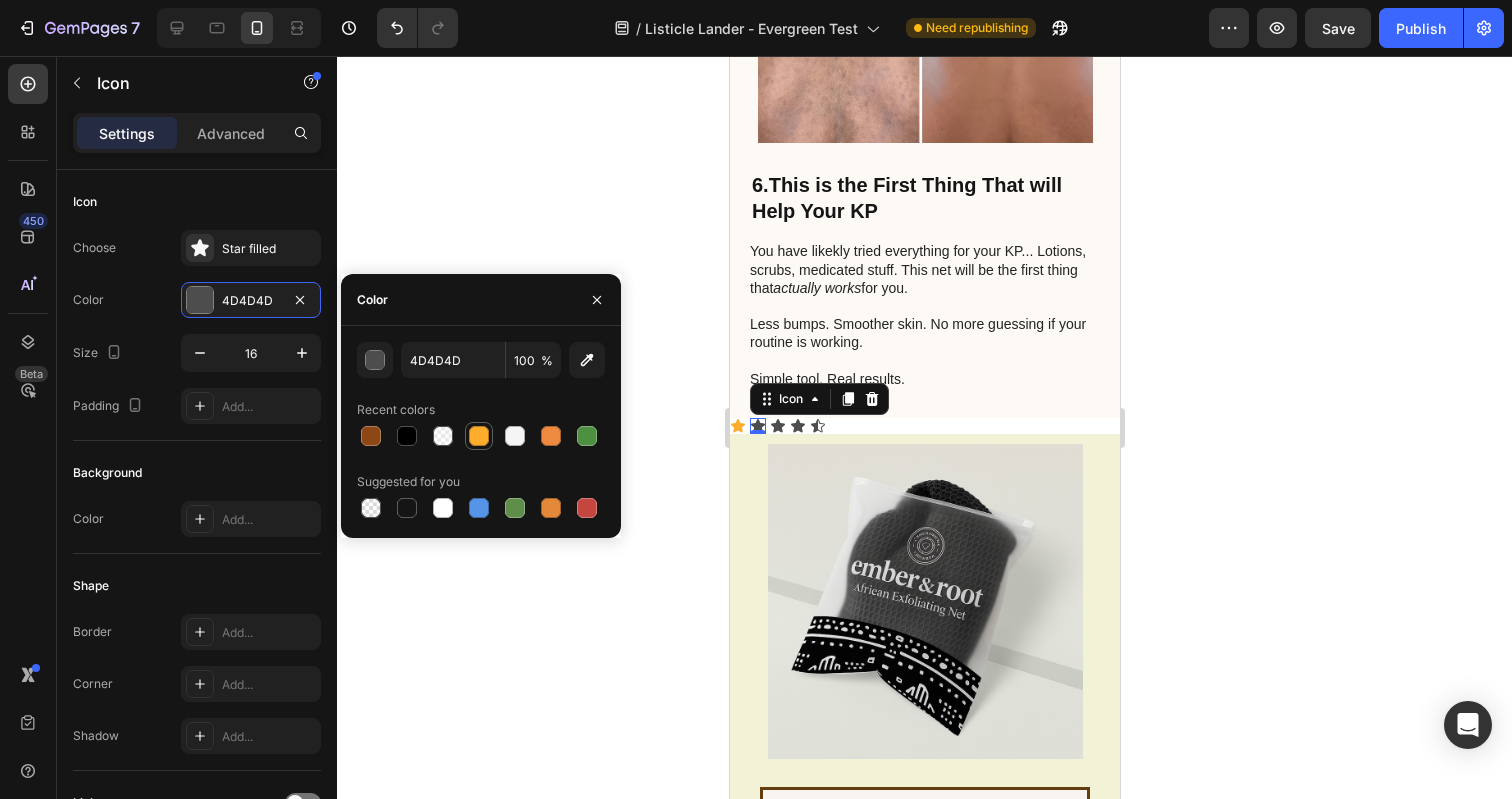 click at bounding box center (479, 436) 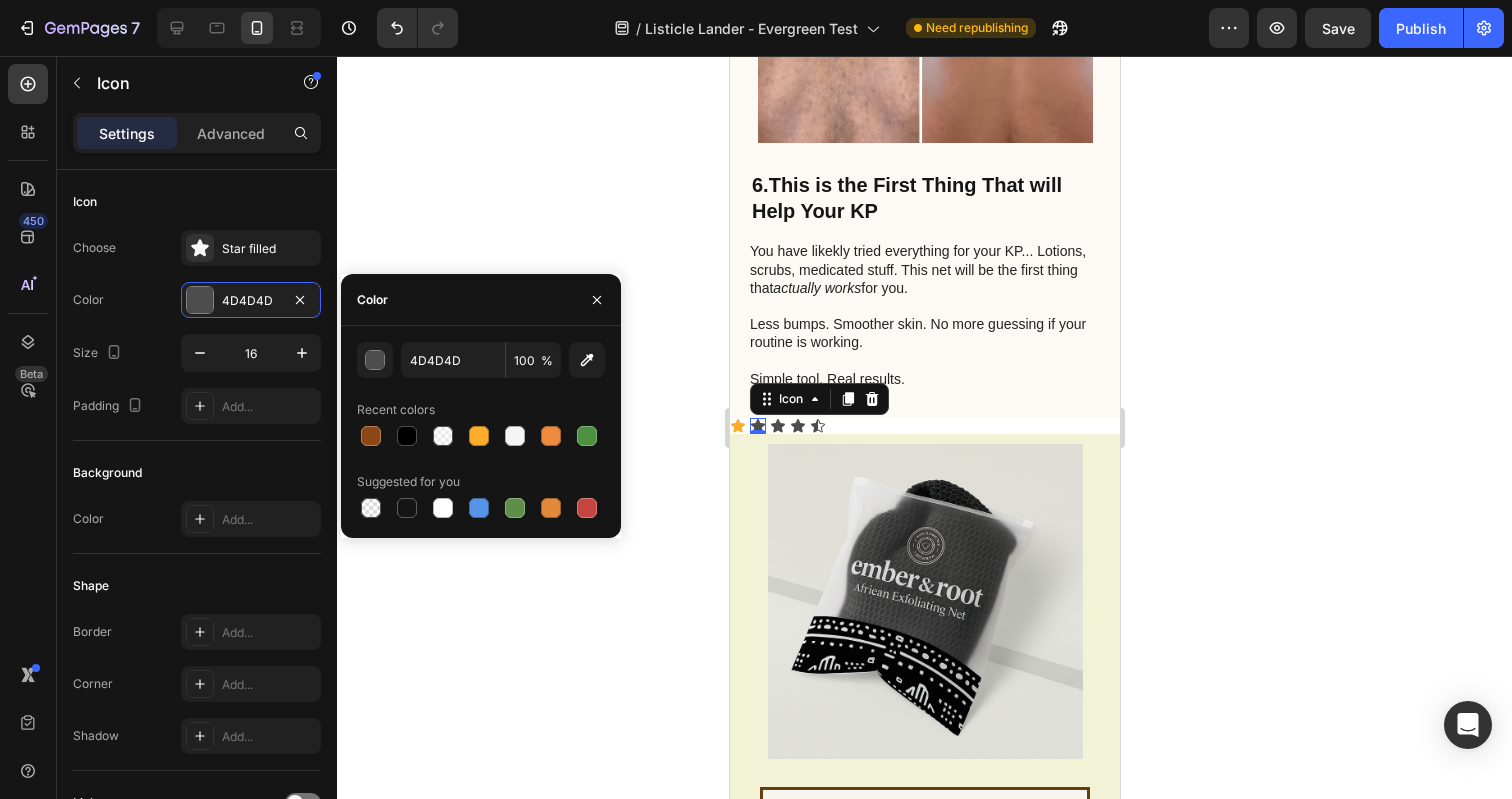 type on "FDAC2B" 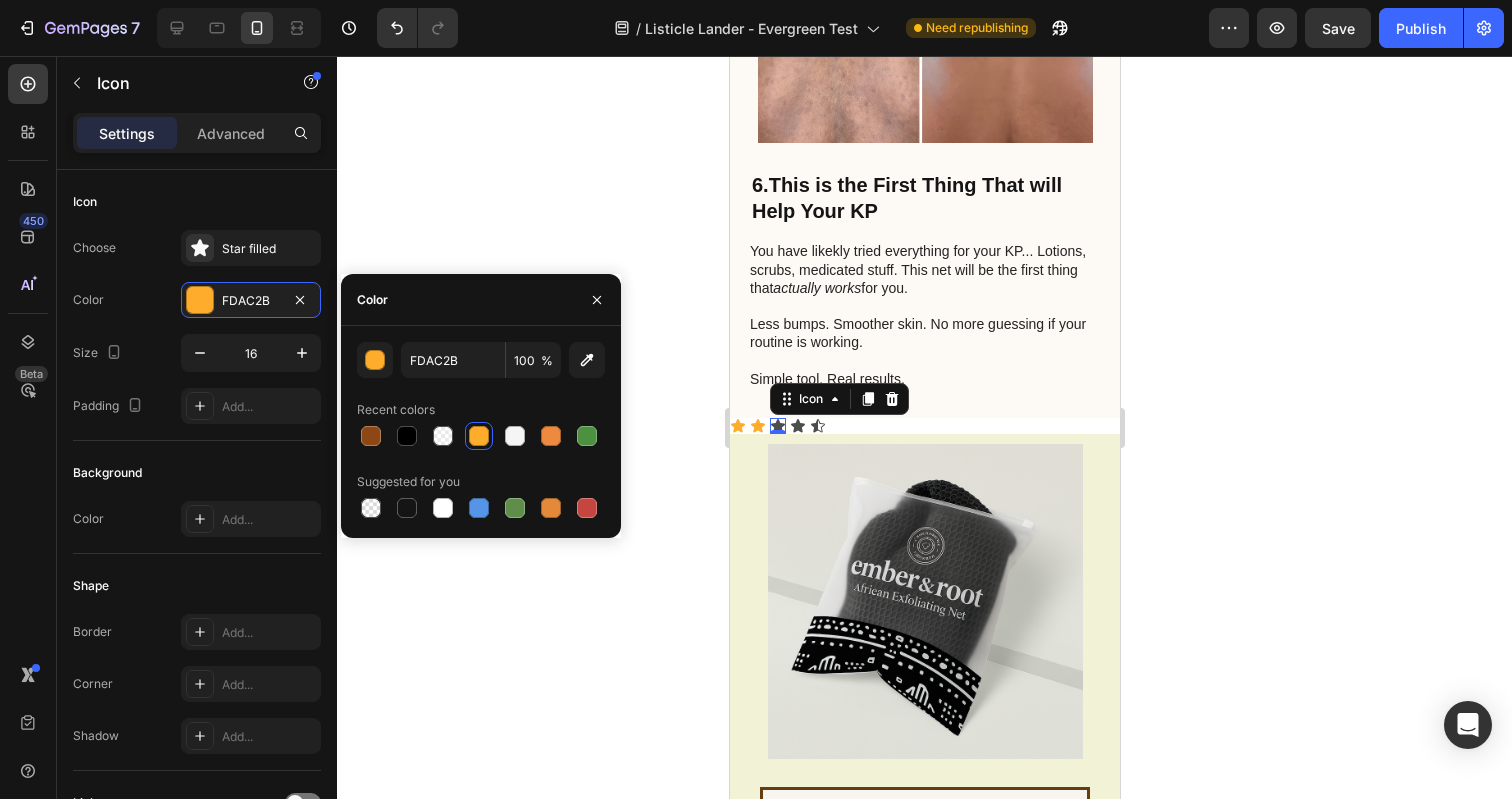 click on "Icon   0" at bounding box center (777, 426) 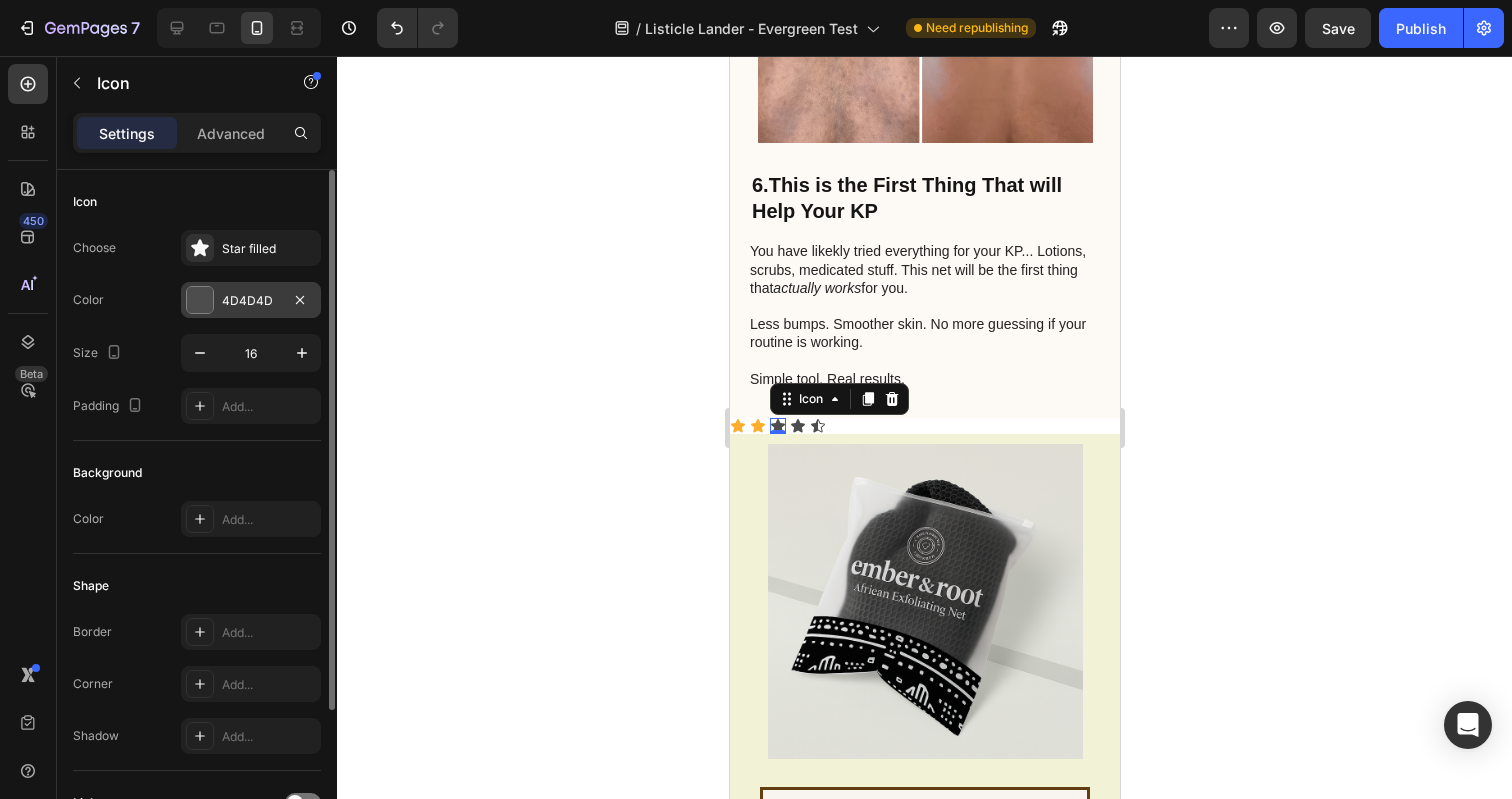 click at bounding box center (200, 300) 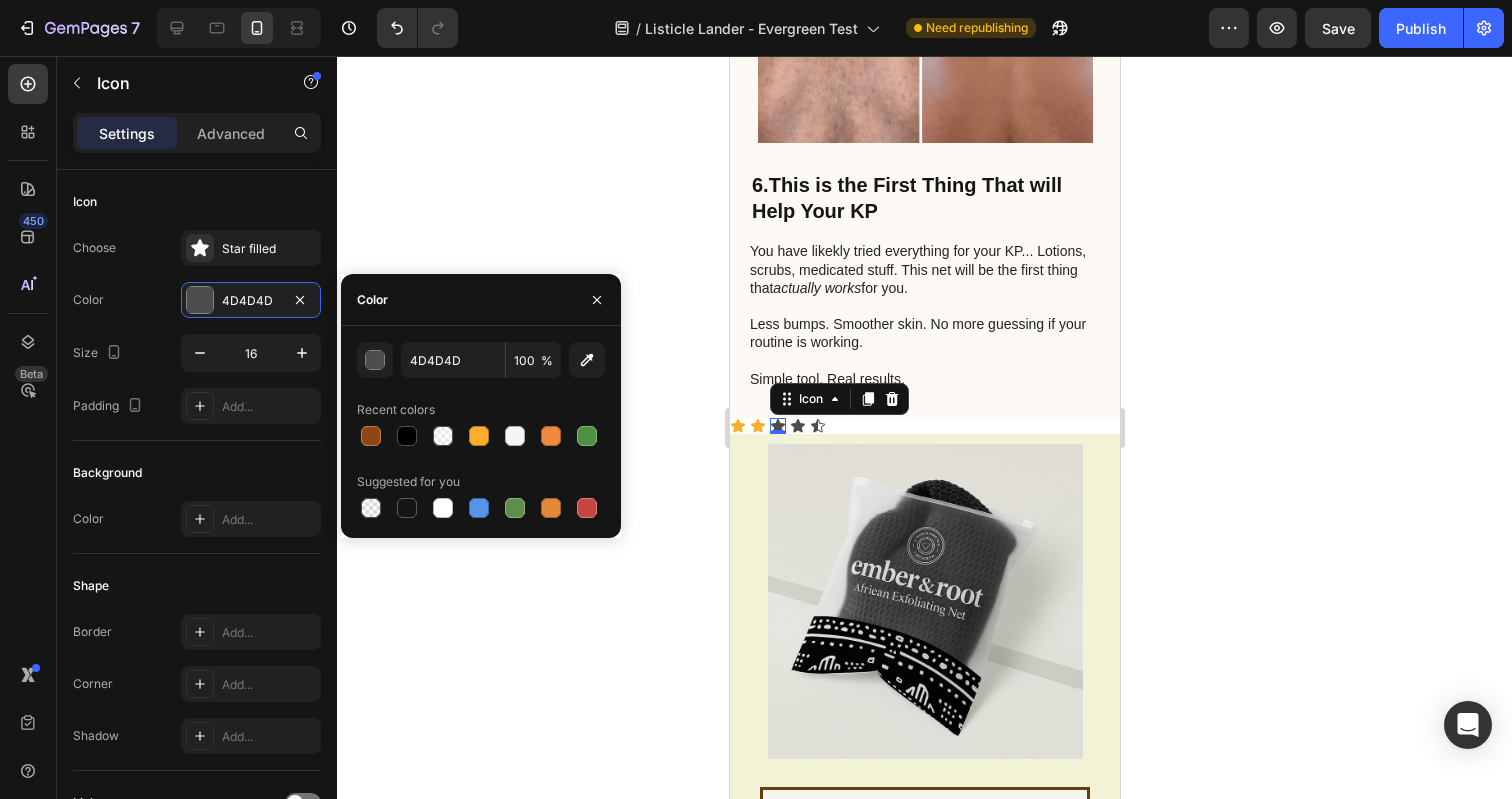 drag, startPoint x: 486, startPoint y: 432, endPoint x: 662, endPoint y: 433, distance: 176.00284 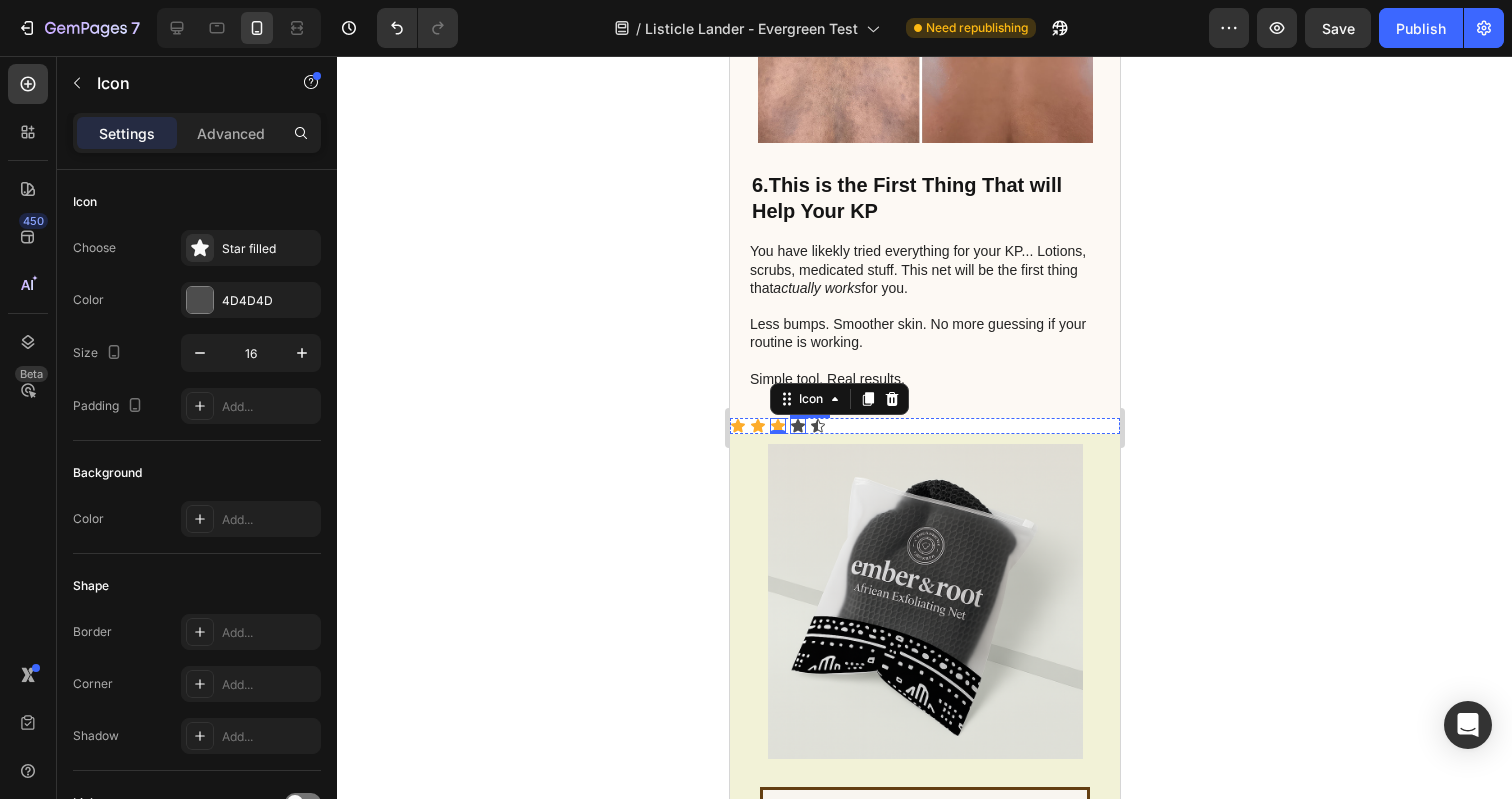 click 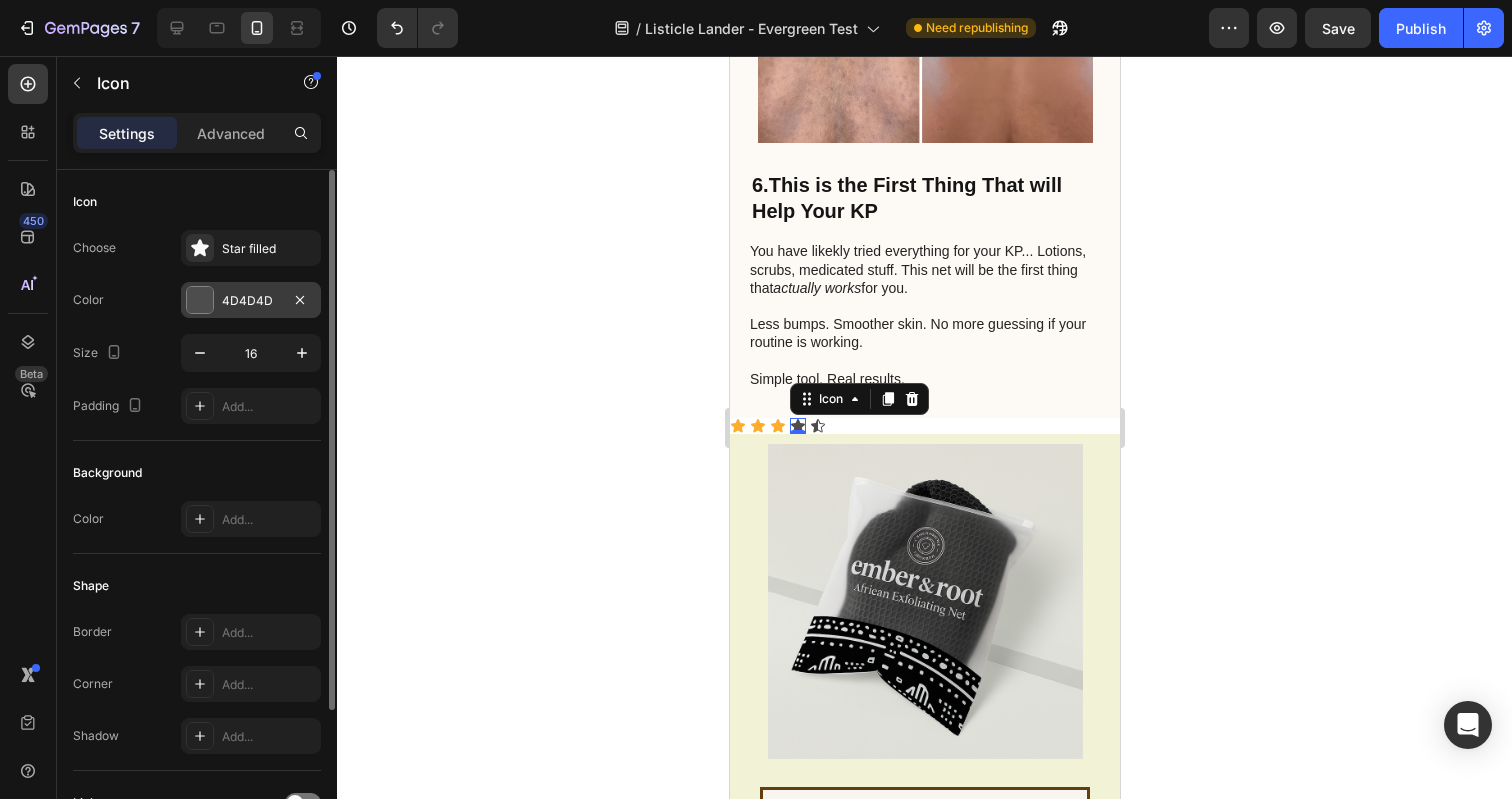 click at bounding box center [200, 300] 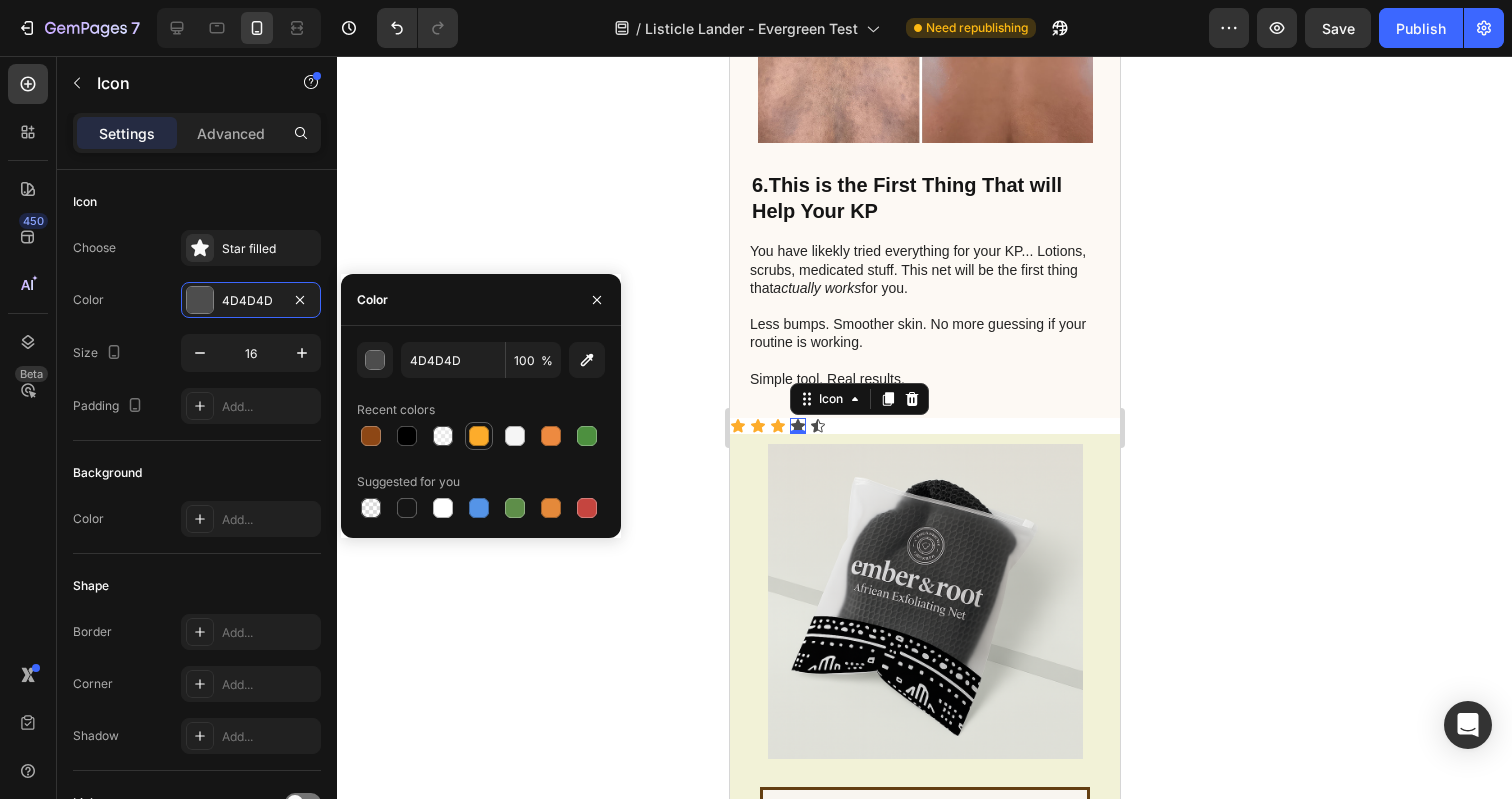 click at bounding box center [479, 436] 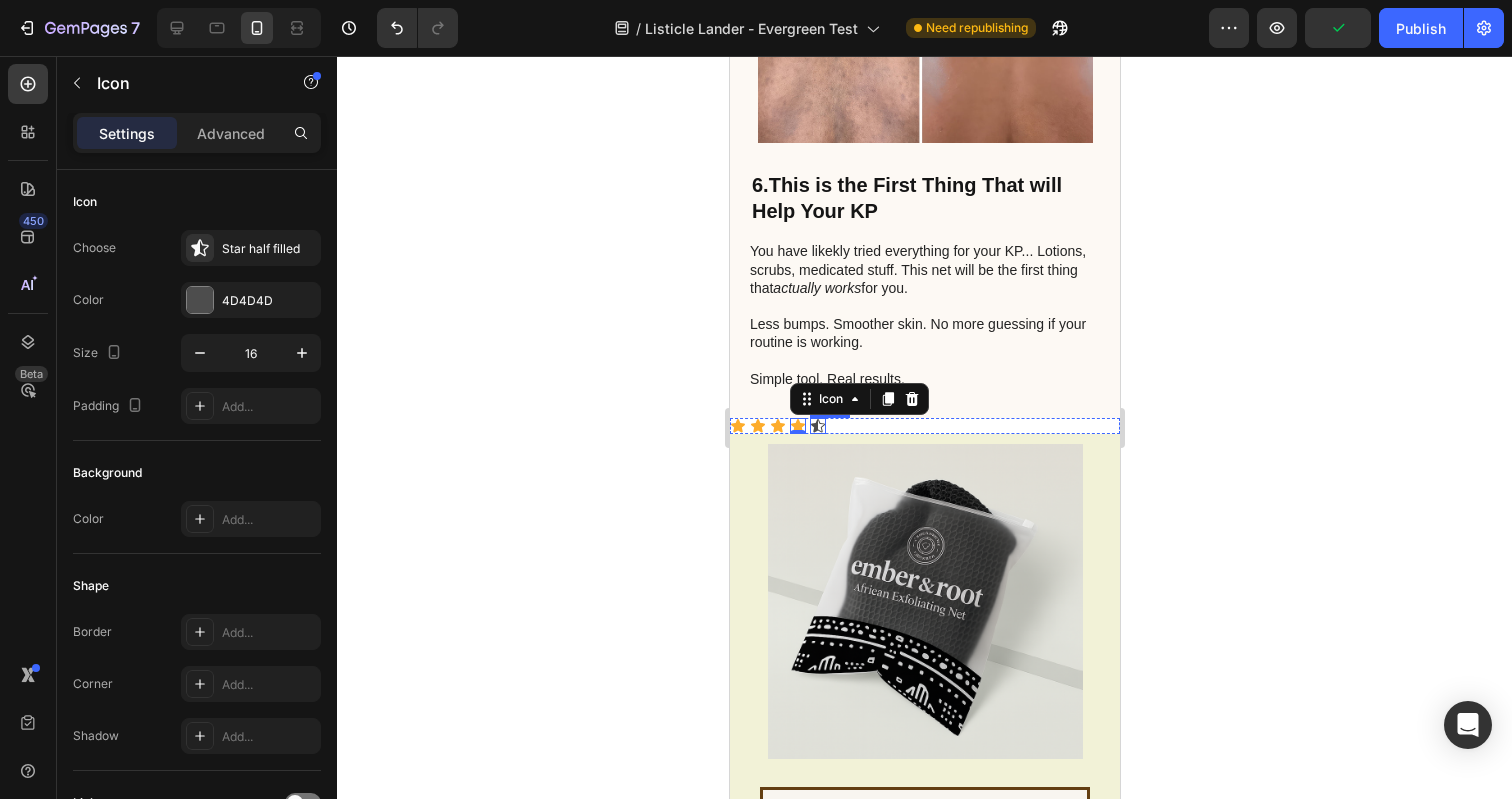 click on "Icon" at bounding box center (817, 426) 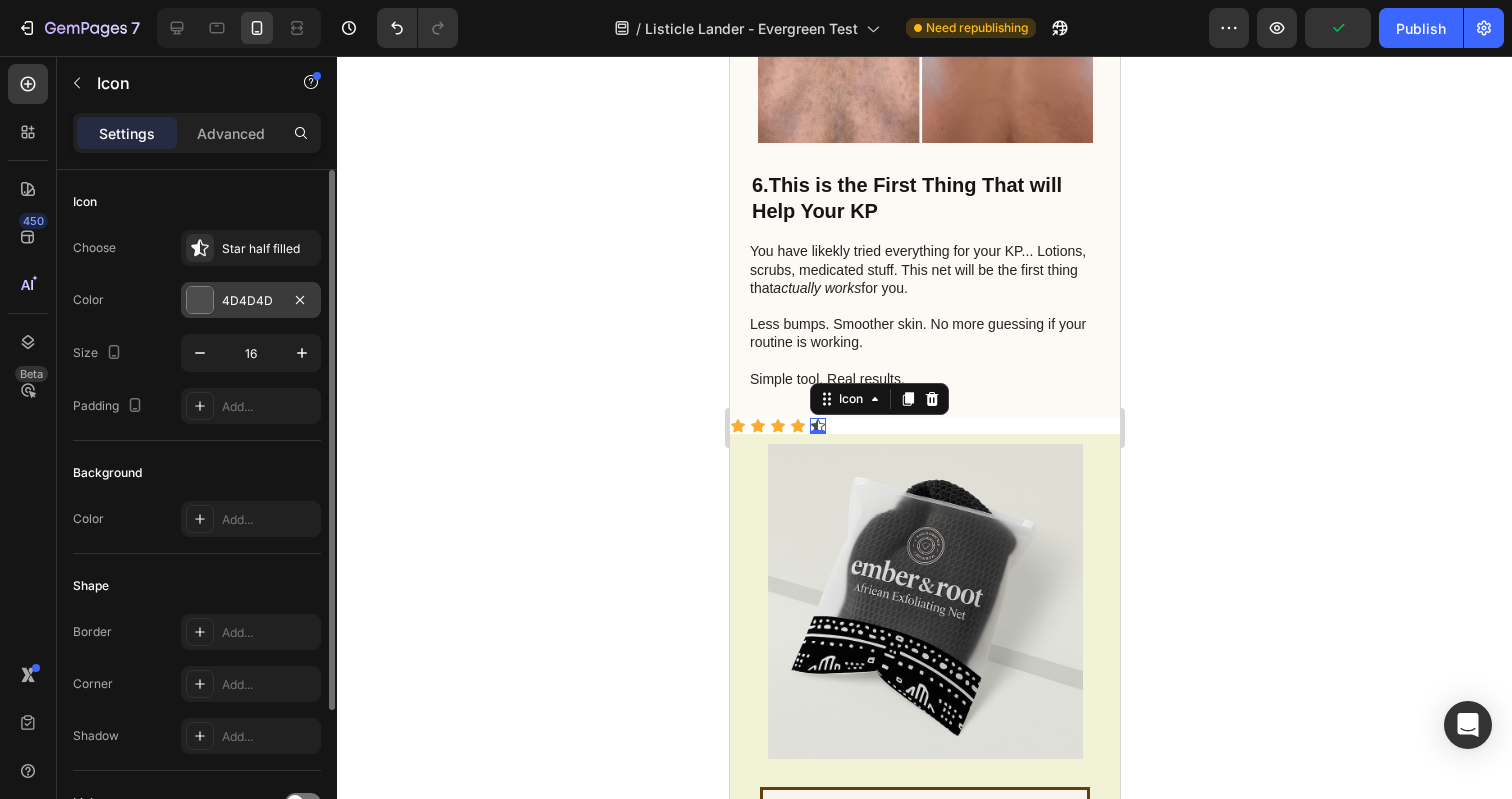 click at bounding box center [200, 300] 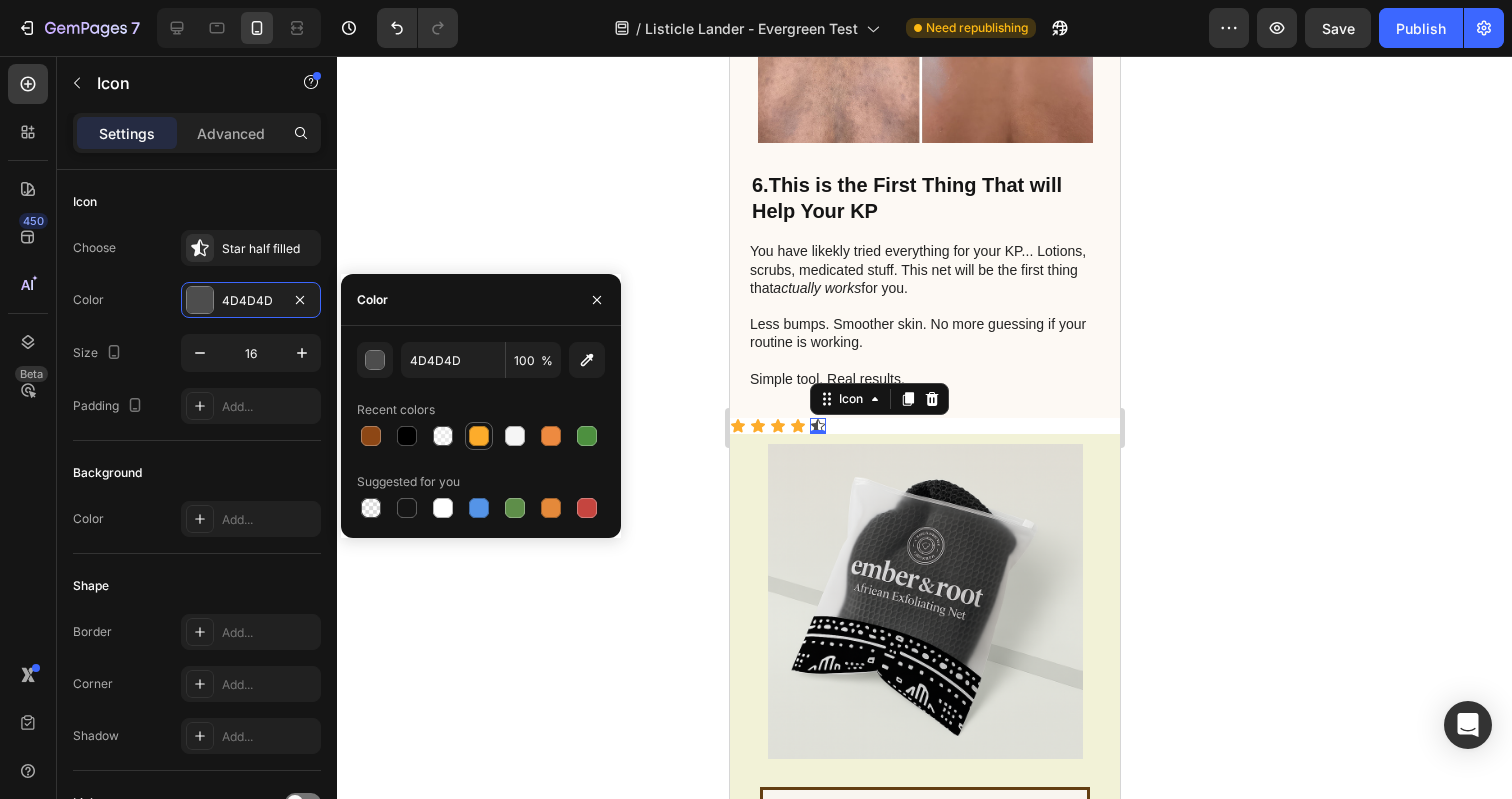 click at bounding box center [479, 436] 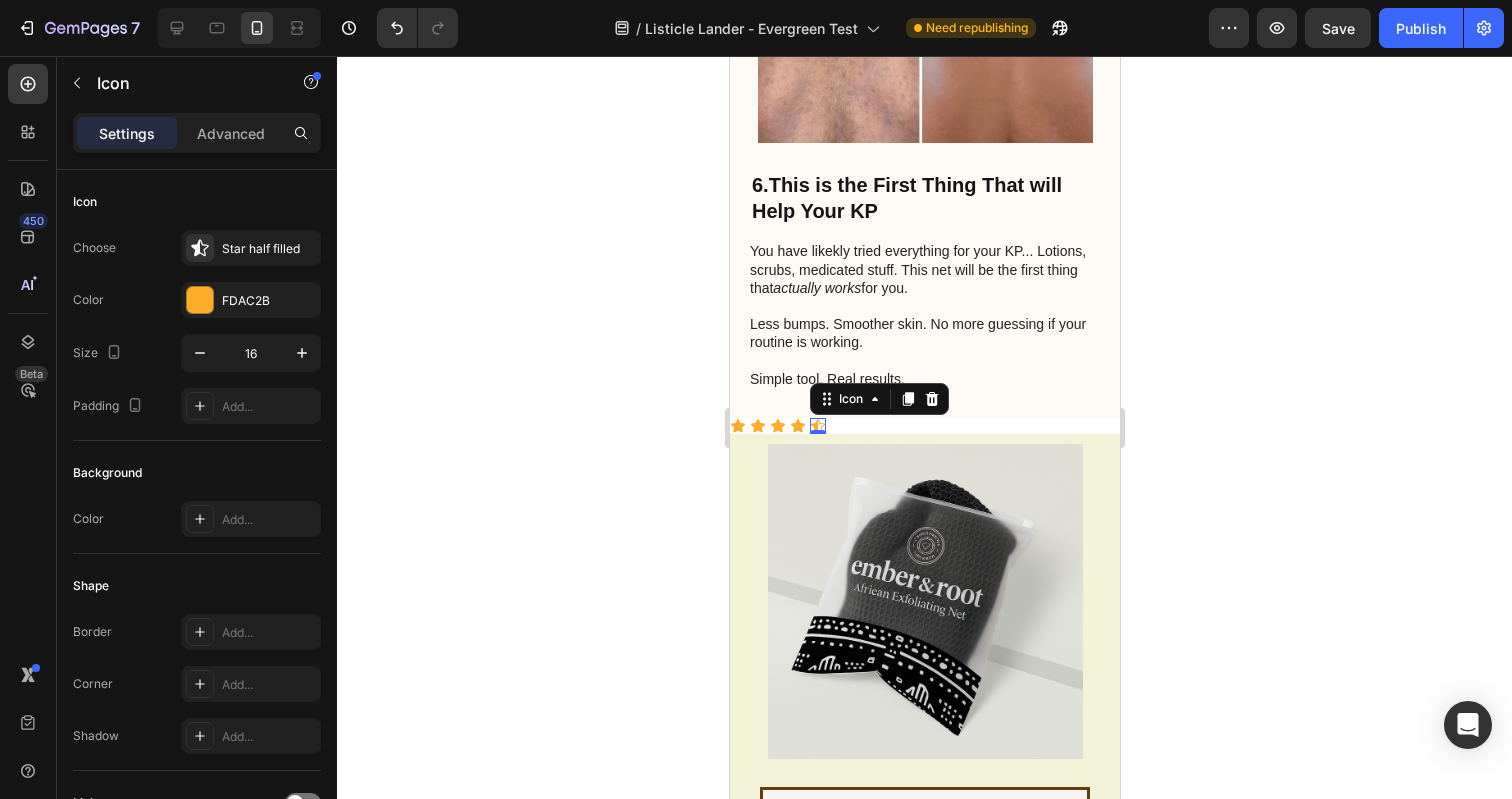 click 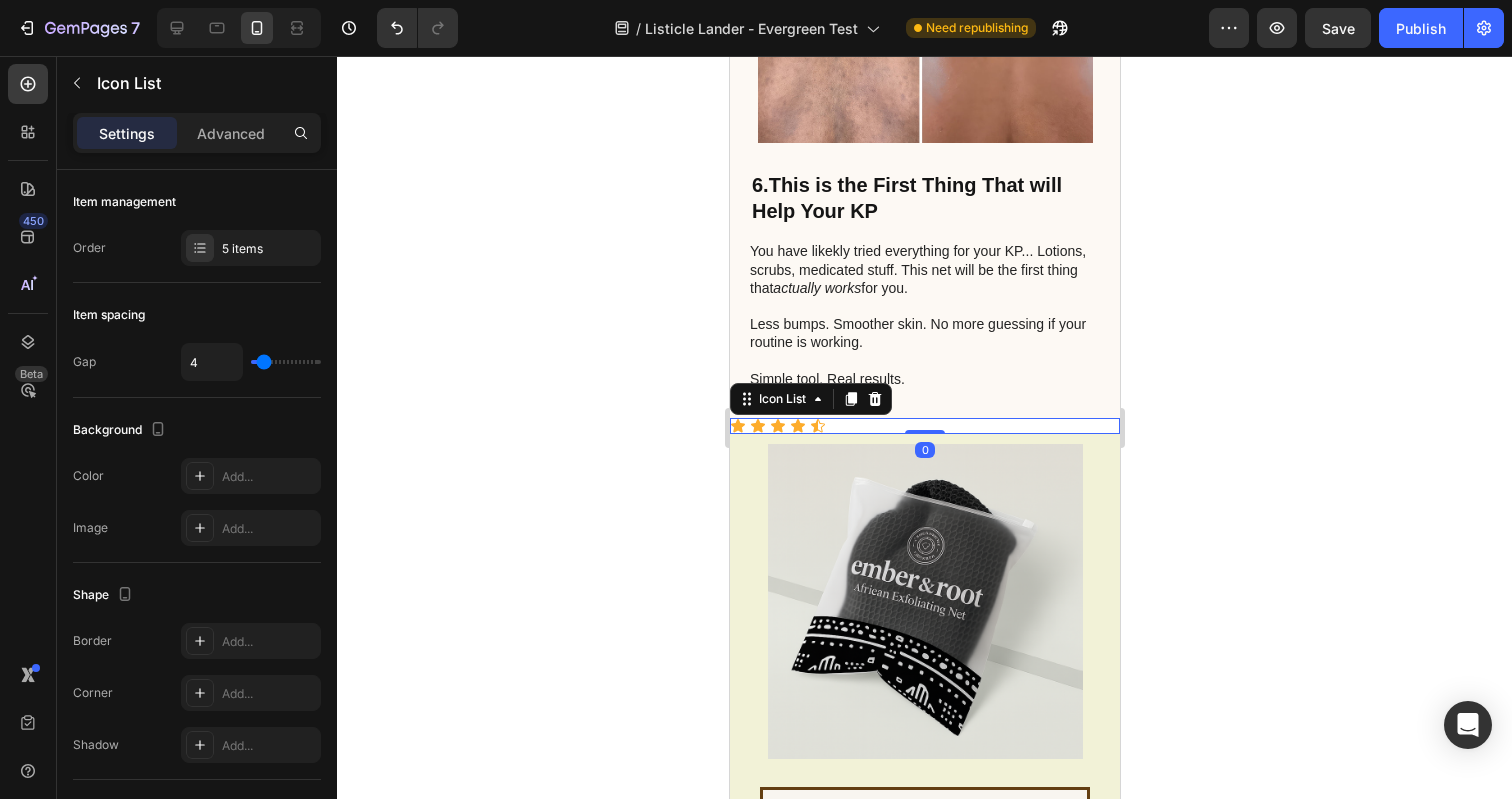 click on "Icon Icon Icon Icon Icon" at bounding box center (924, 426) 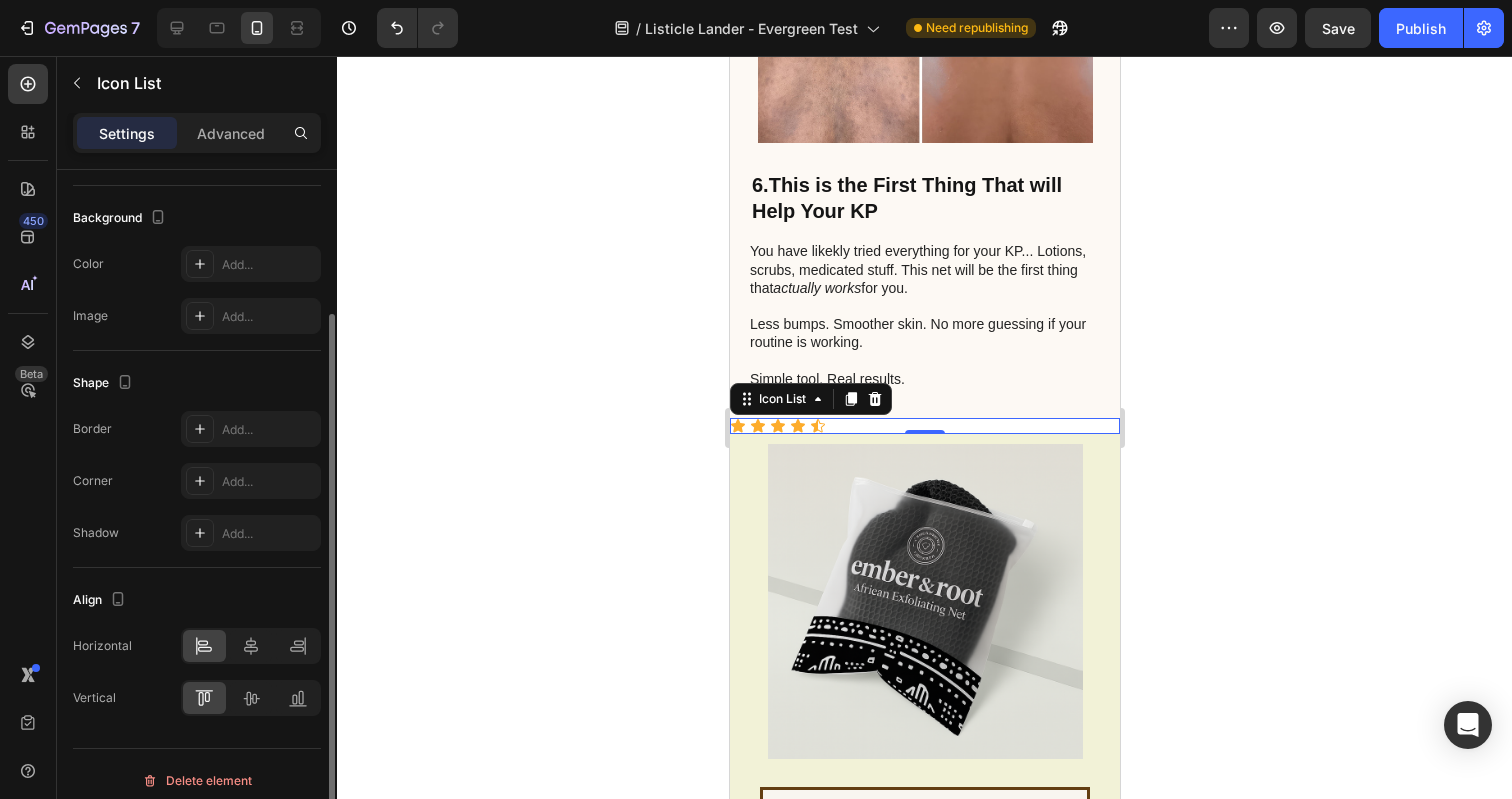 scroll, scrollTop: 225, scrollLeft: 0, axis: vertical 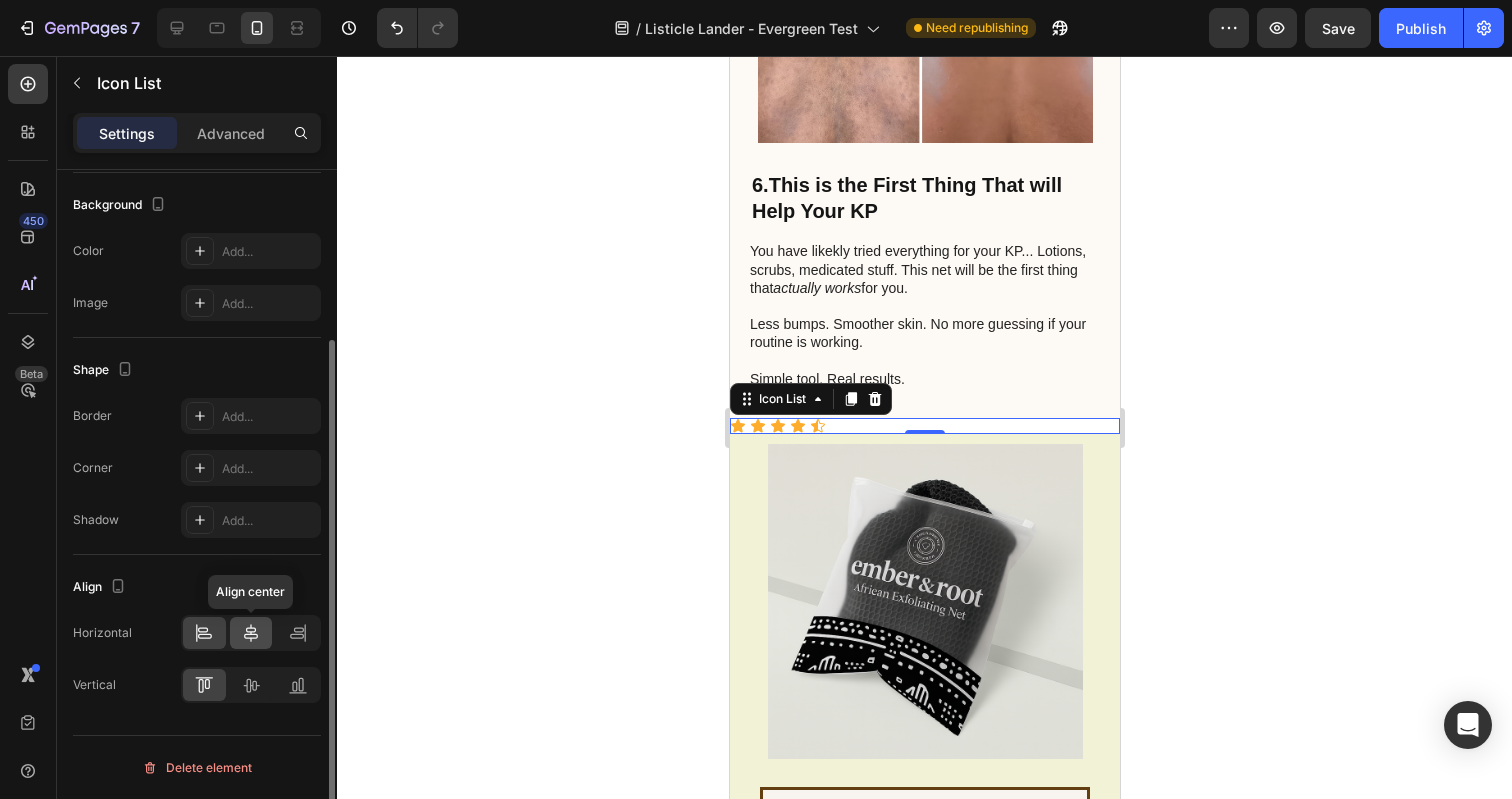 click 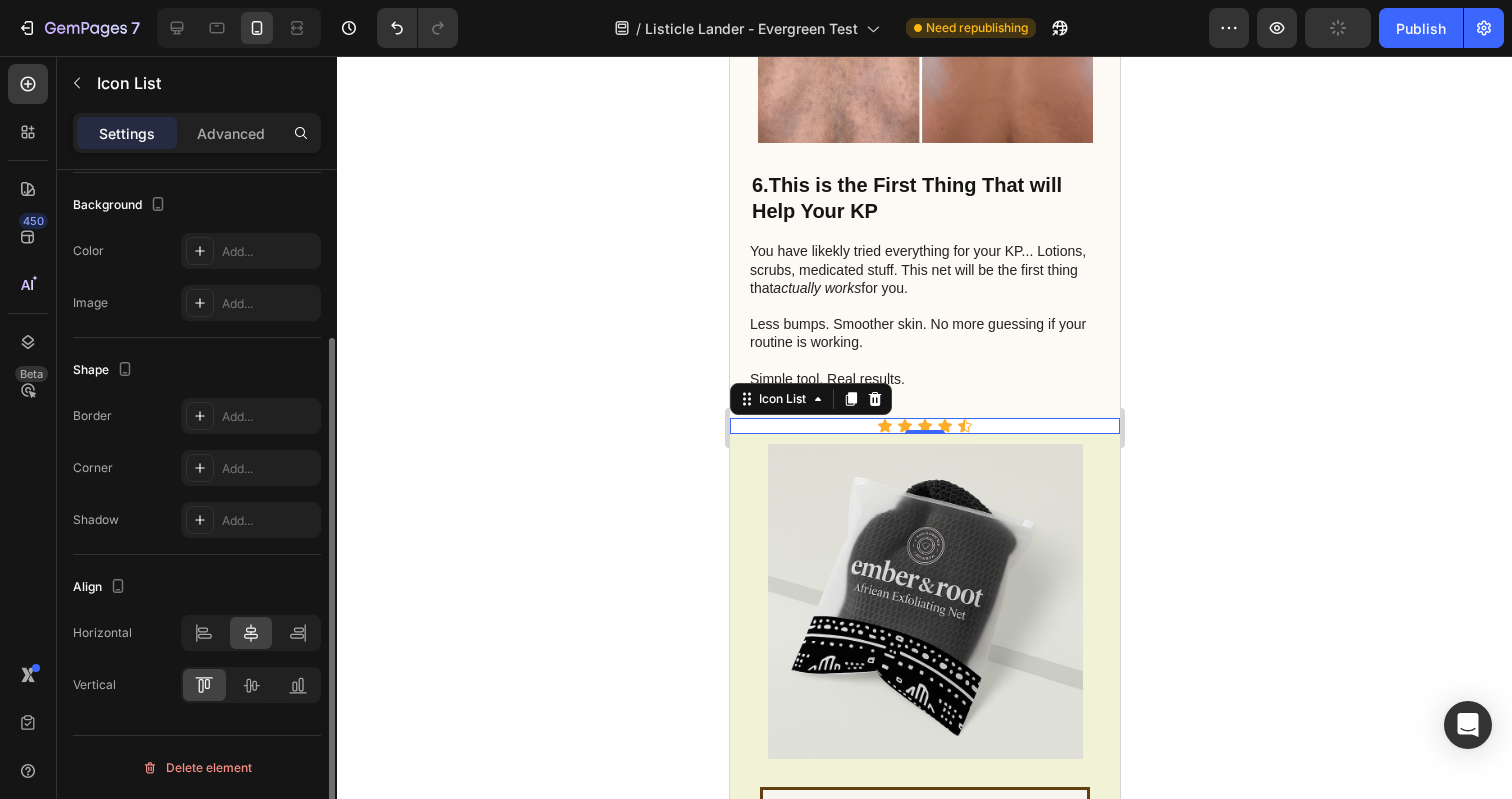 scroll, scrollTop: 0, scrollLeft: 0, axis: both 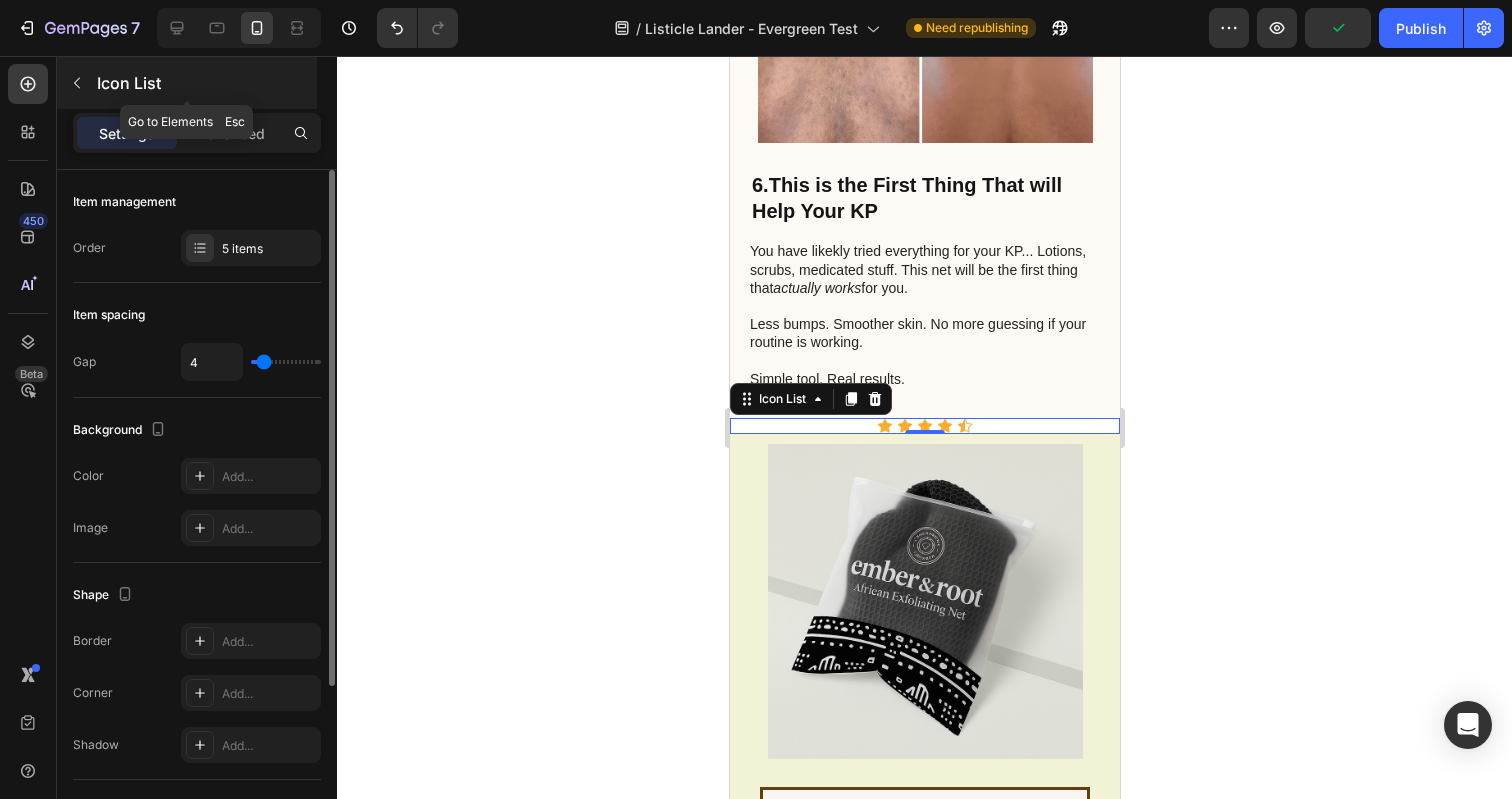 click 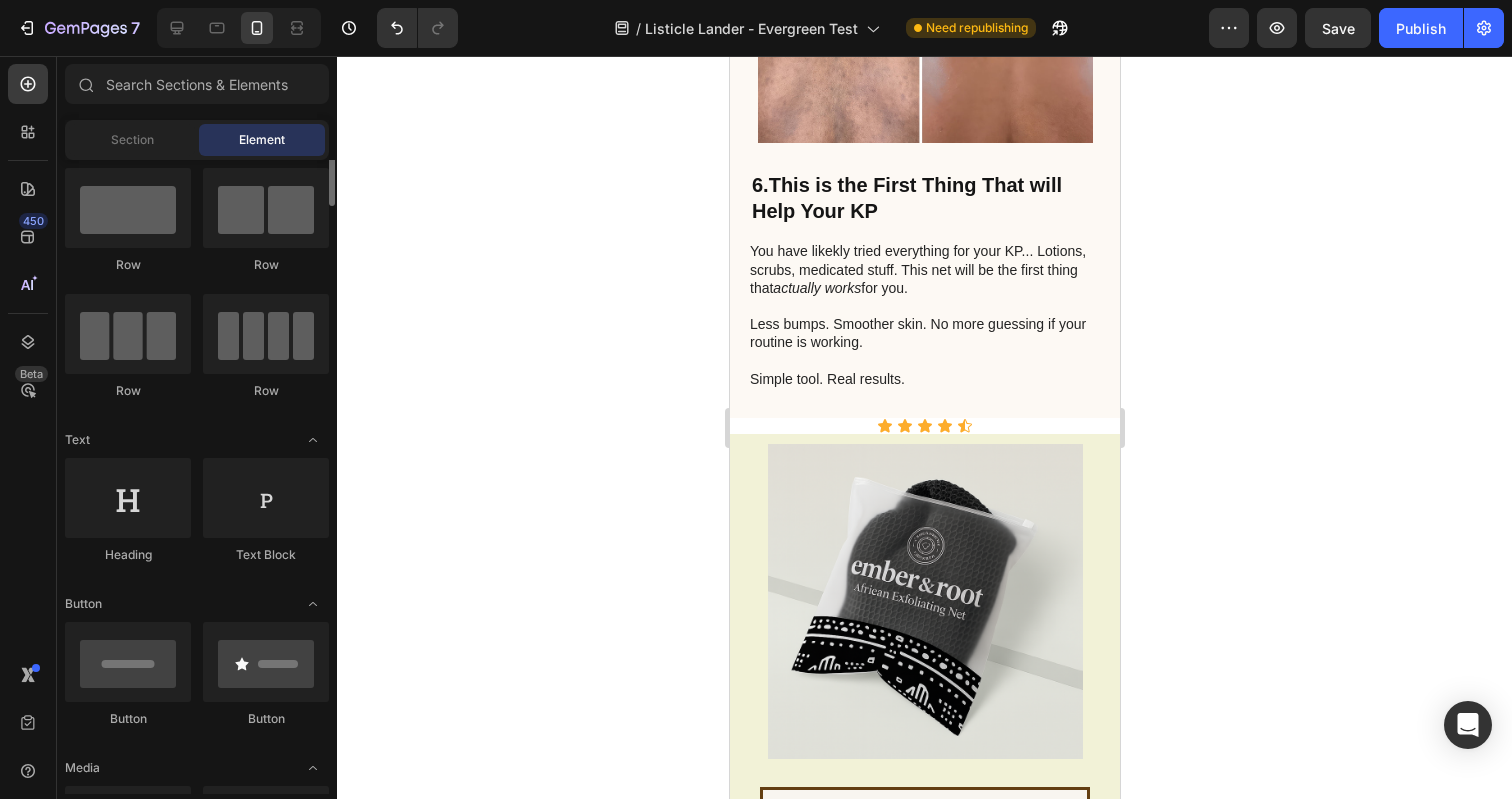 scroll, scrollTop: 0, scrollLeft: 0, axis: both 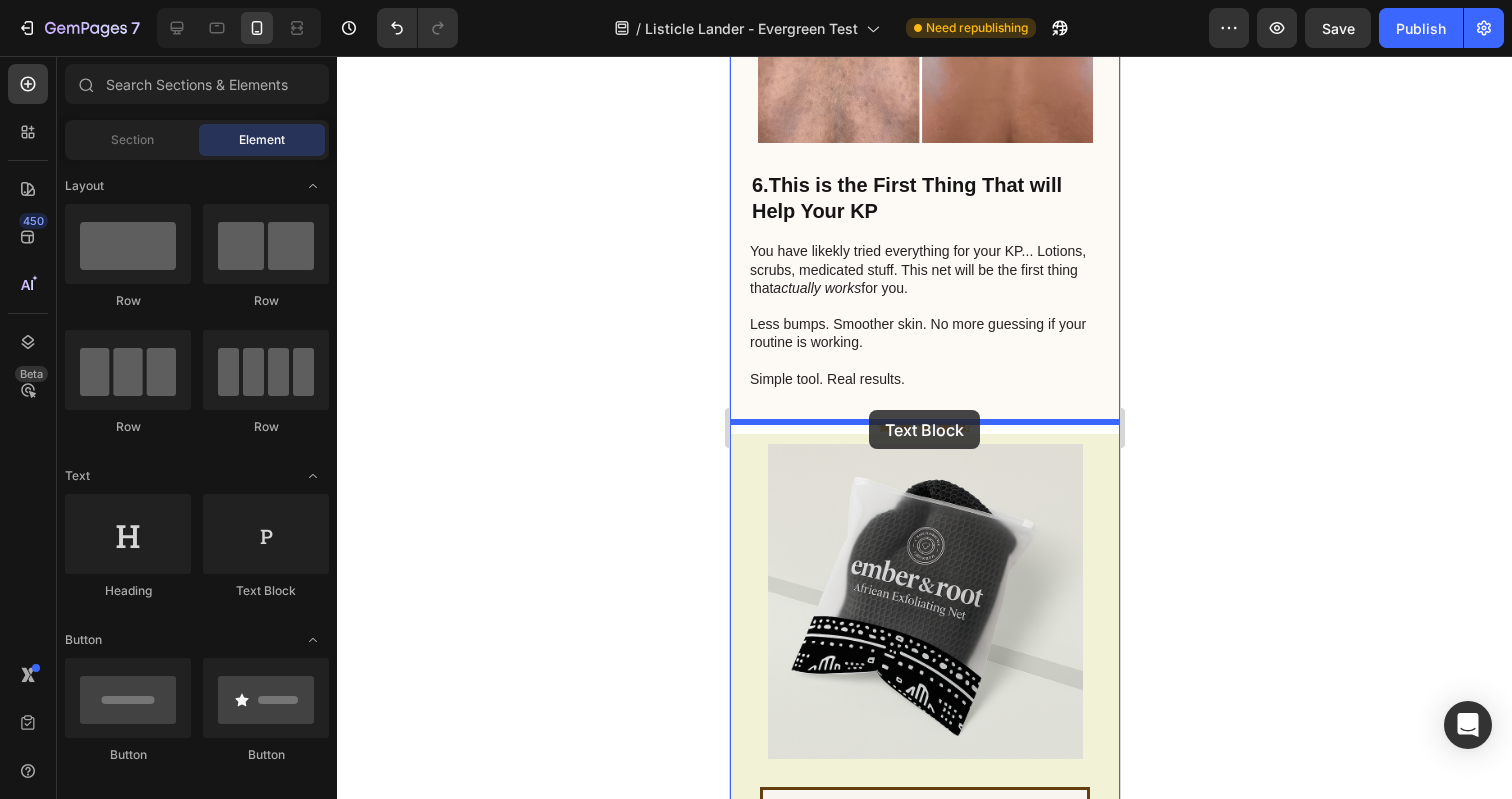 drag, startPoint x: 971, startPoint y: 590, endPoint x: 868, endPoint y: 410, distance: 207.38611 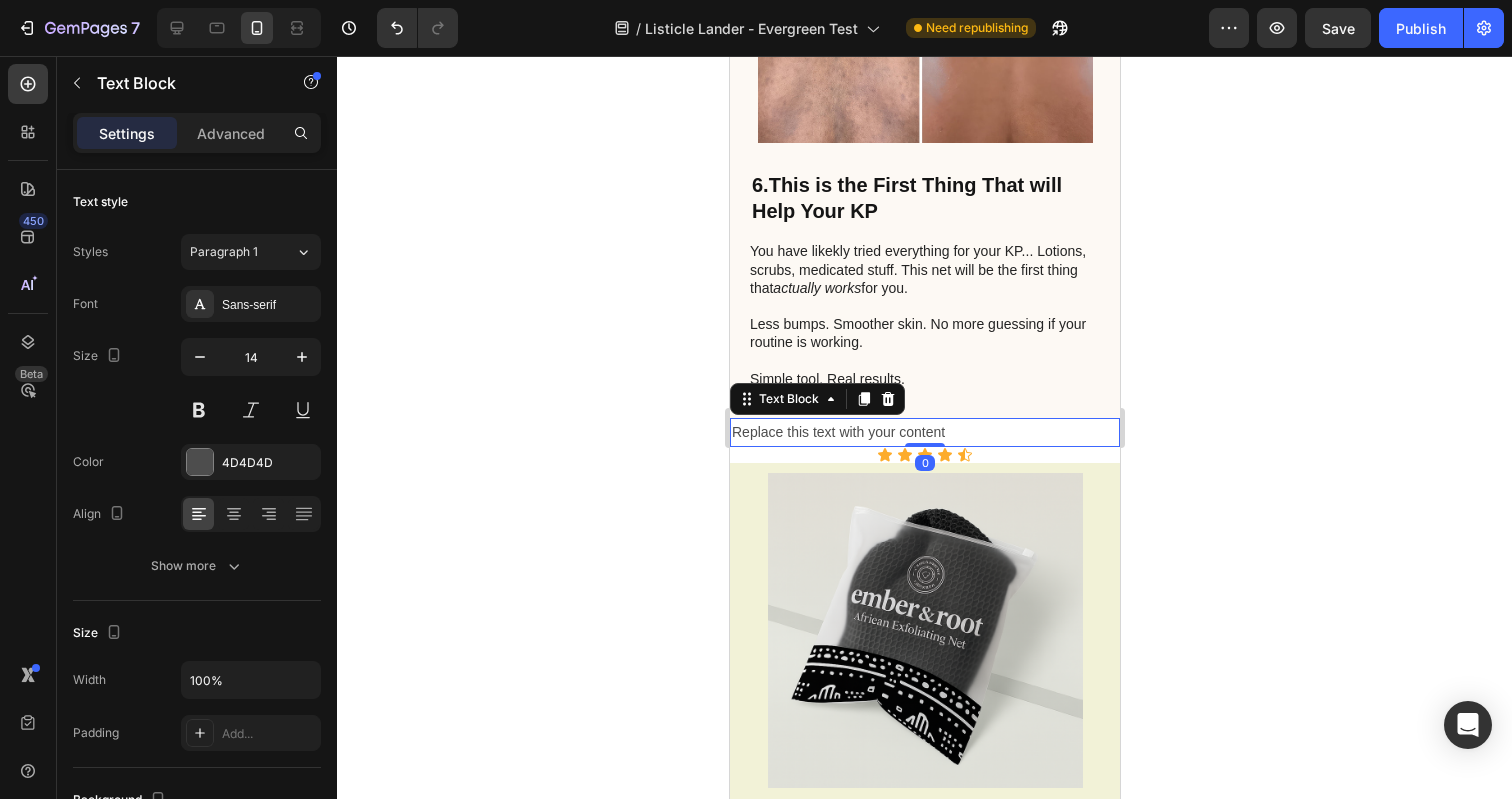 click on "Replace this text with your content" at bounding box center (924, 432) 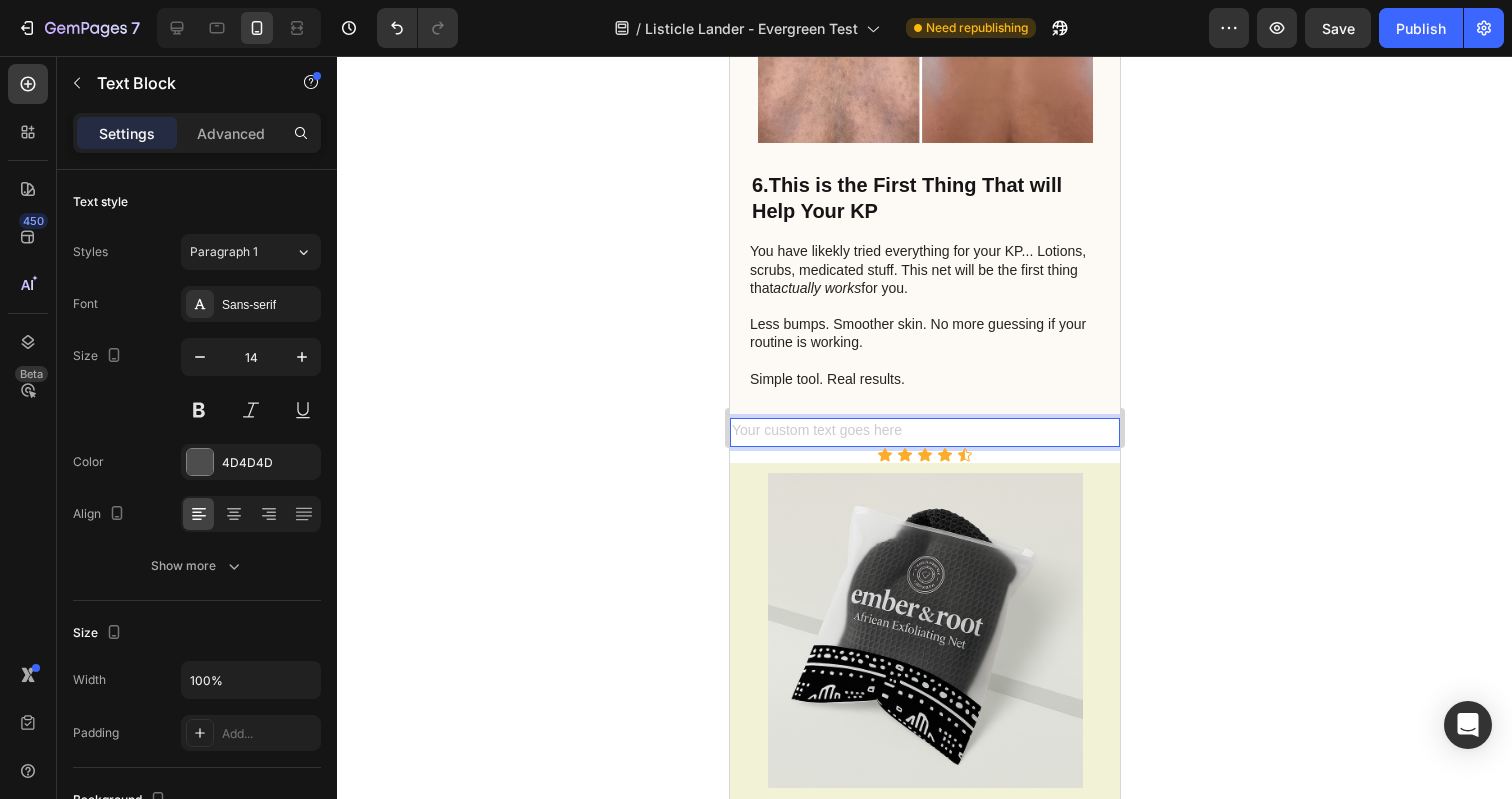 click at bounding box center (924, 432) 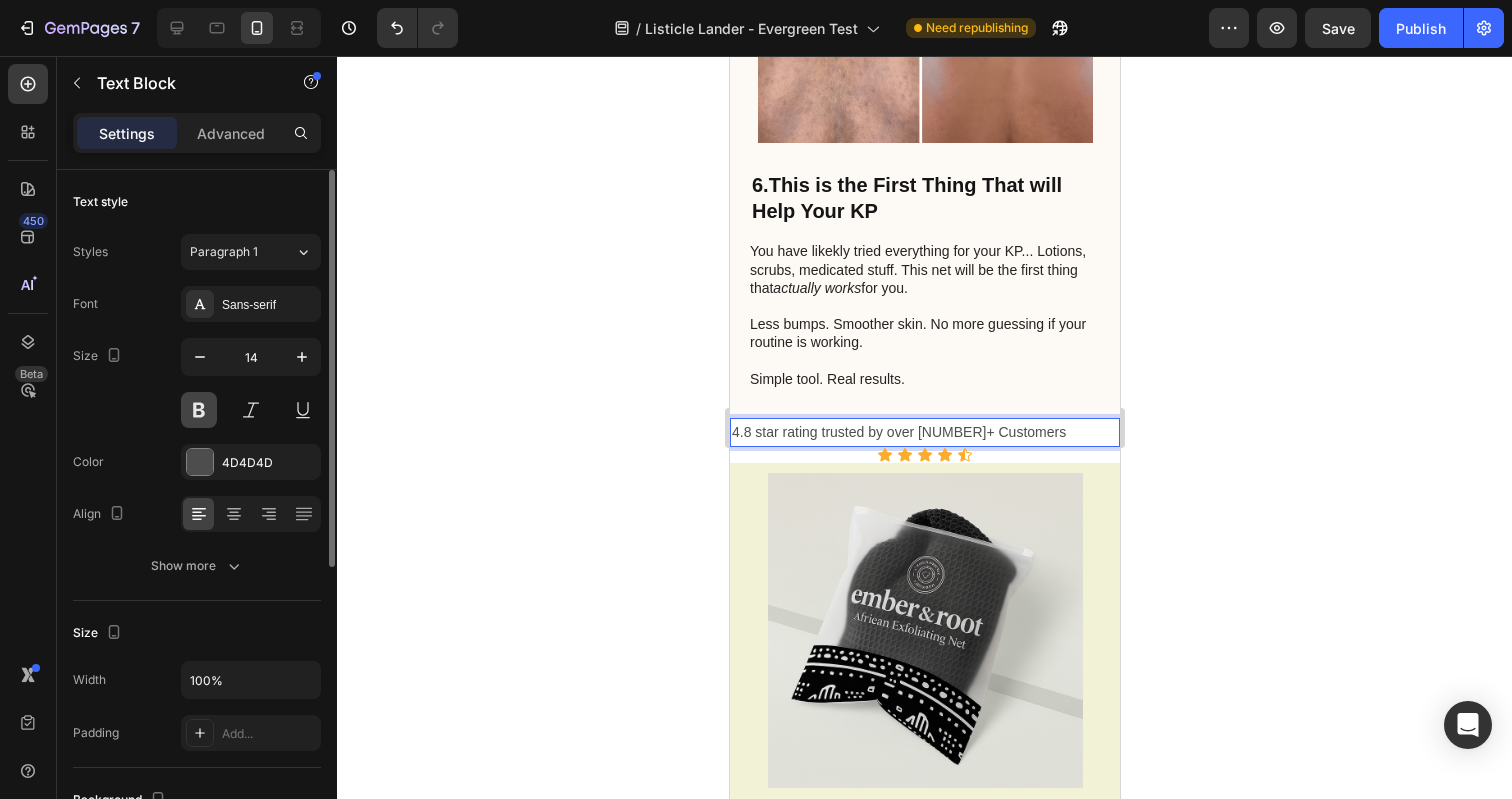 click at bounding box center [199, 410] 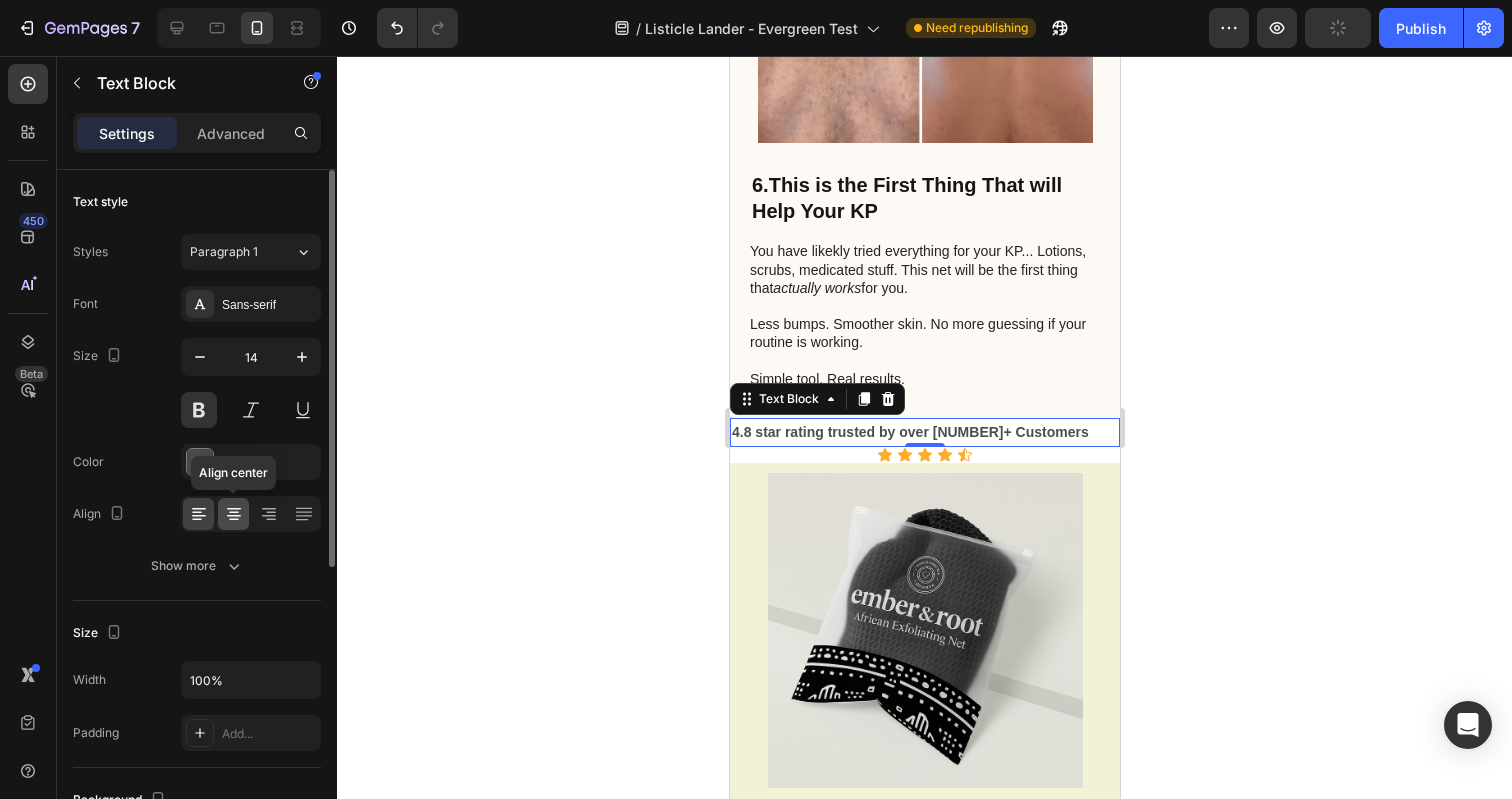 click 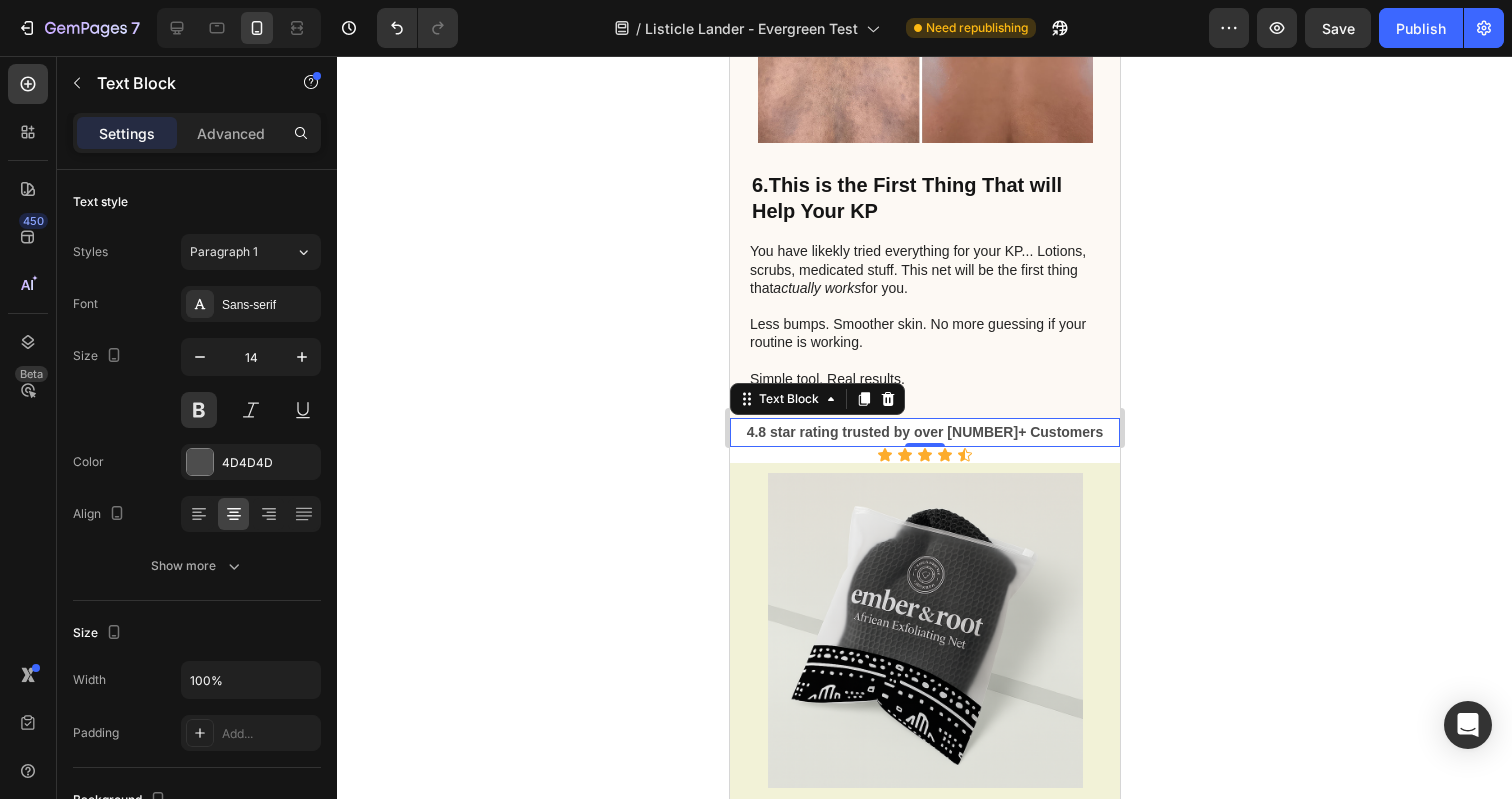 click 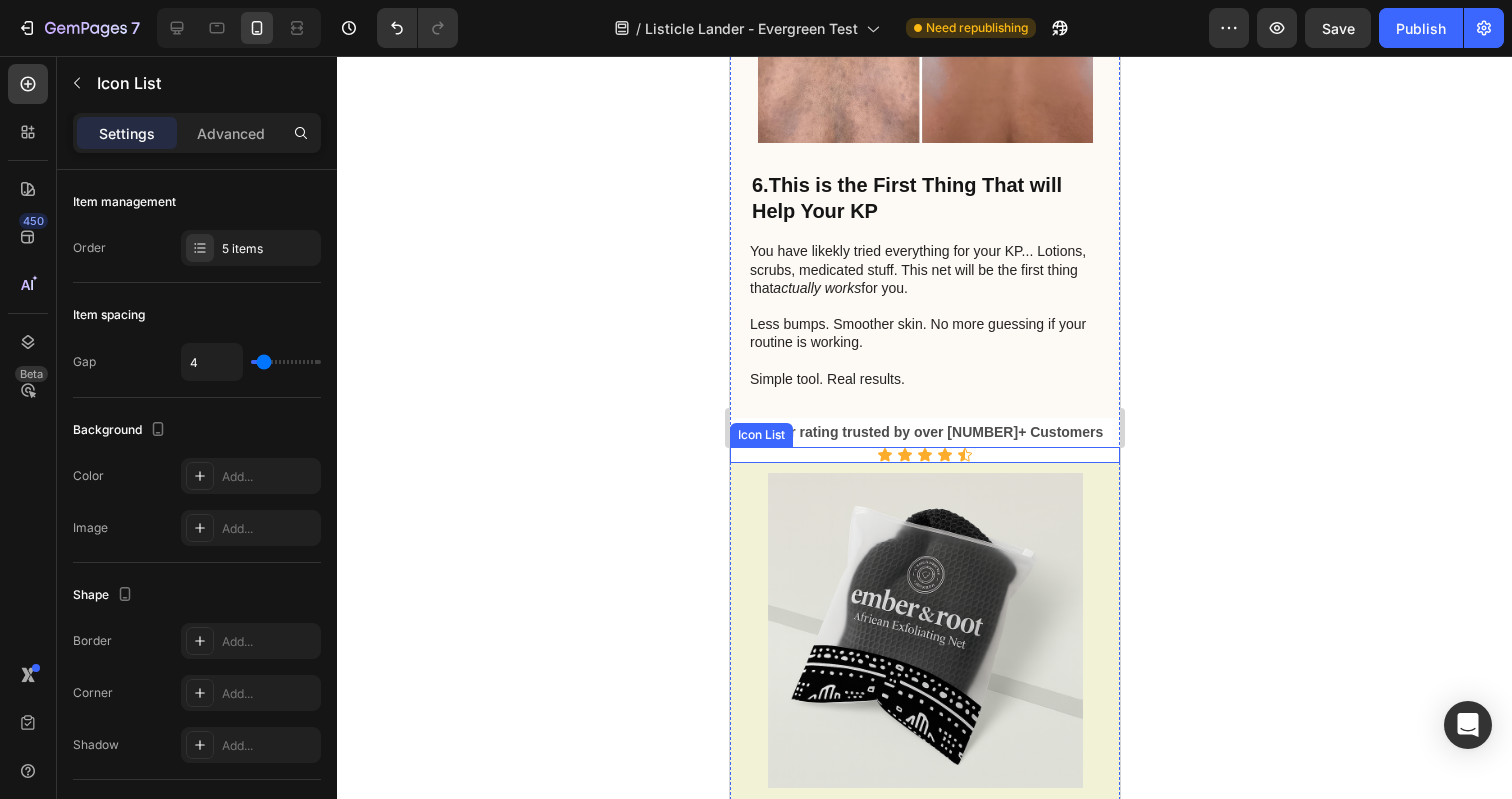 click on "Icon Icon Icon Icon Icon" at bounding box center [924, 455] 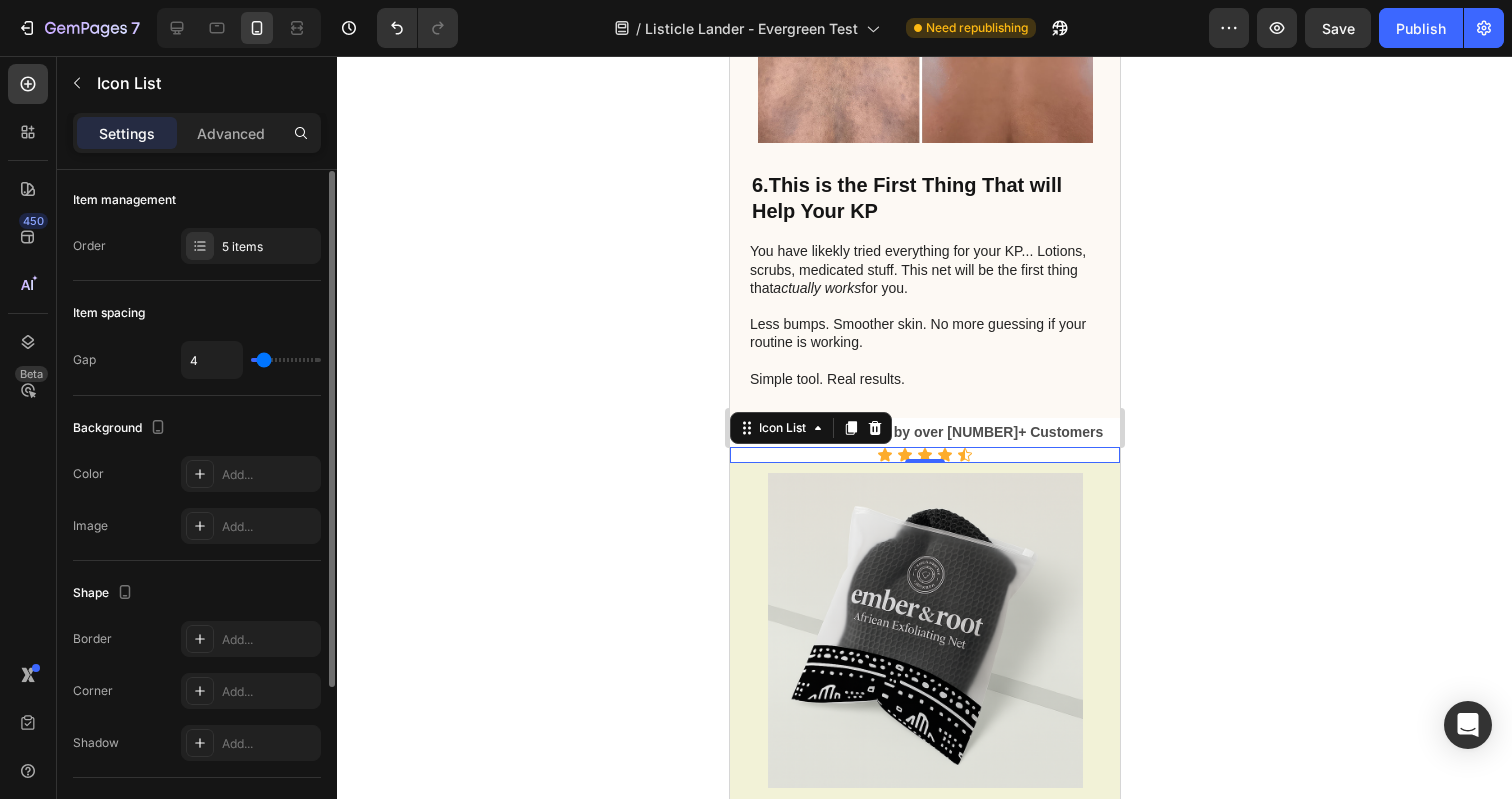 scroll, scrollTop: 0, scrollLeft: 0, axis: both 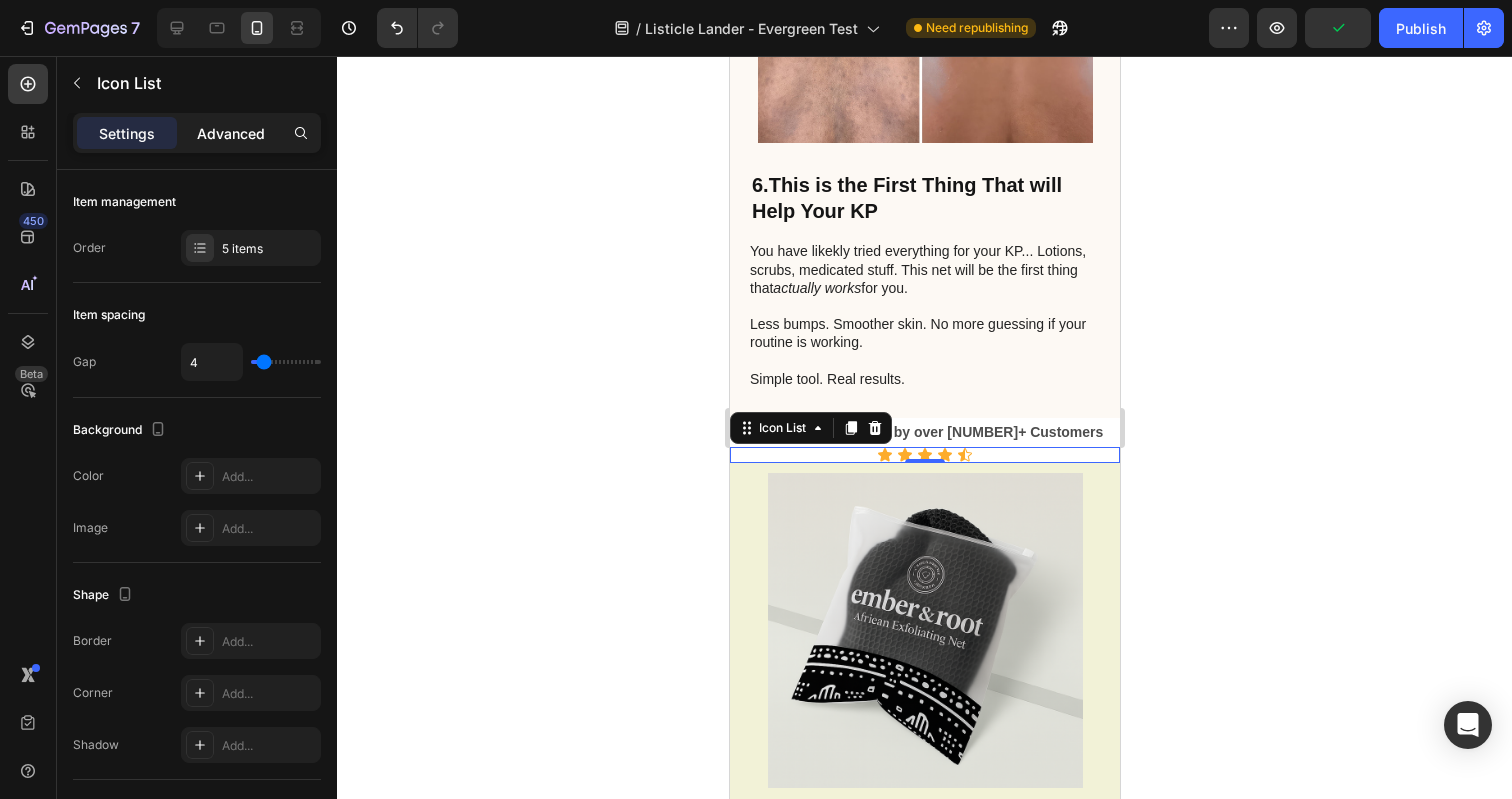 click on "Advanced" at bounding box center (231, 133) 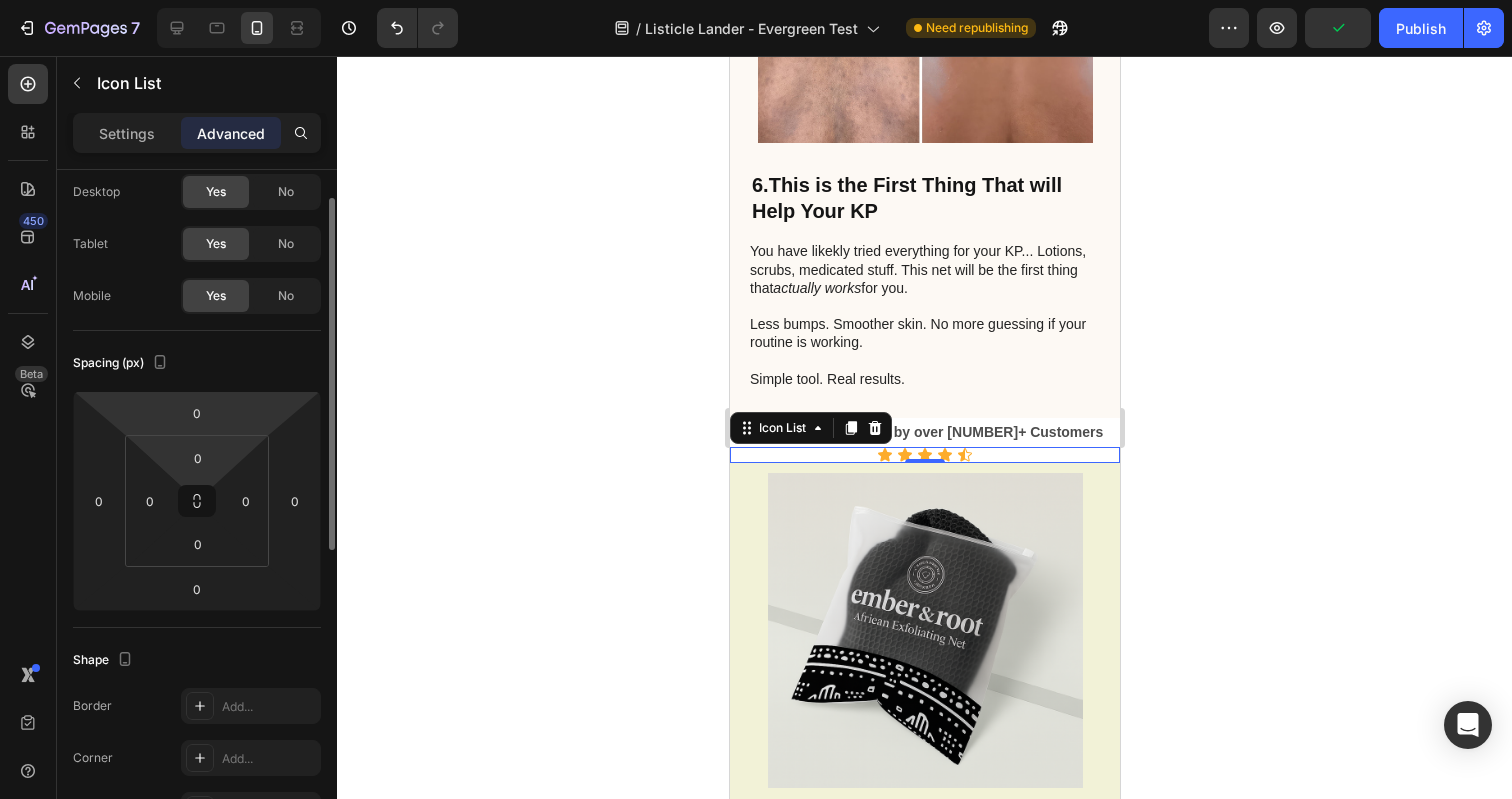 scroll, scrollTop: 82, scrollLeft: 0, axis: vertical 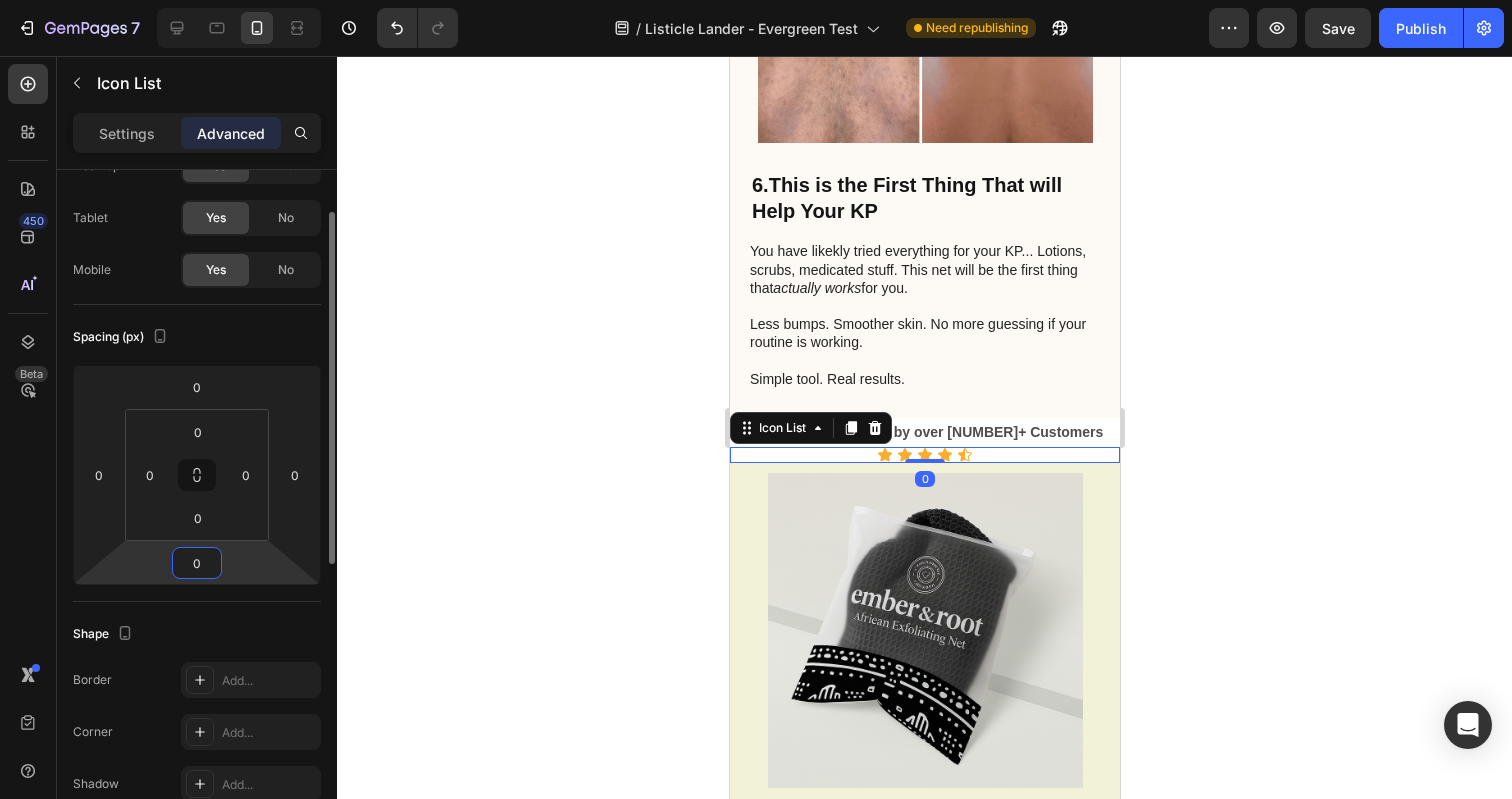 drag, startPoint x: 202, startPoint y: 570, endPoint x: 211, endPoint y: 561, distance: 12.727922 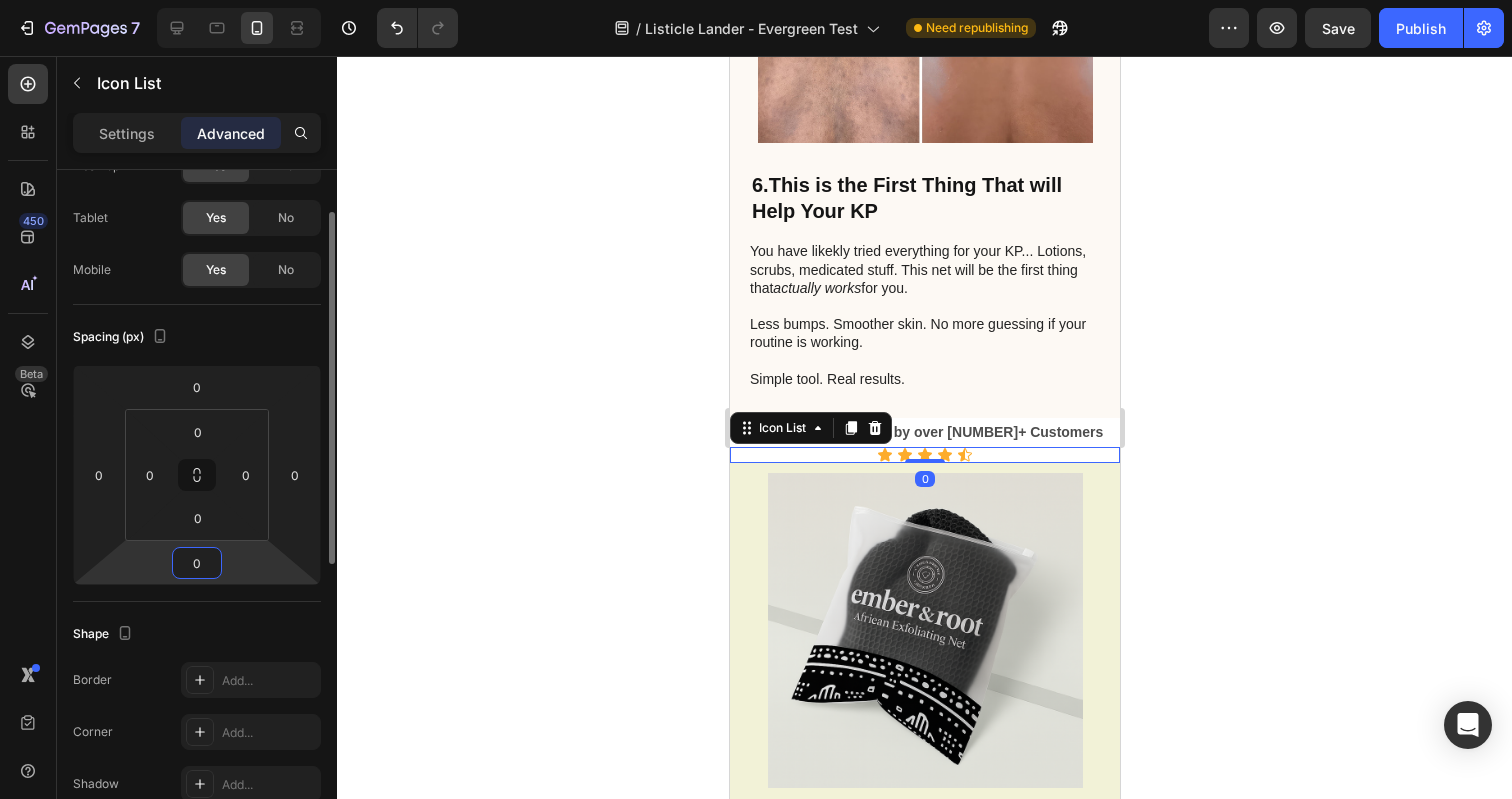 click on "0" at bounding box center (197, 563) 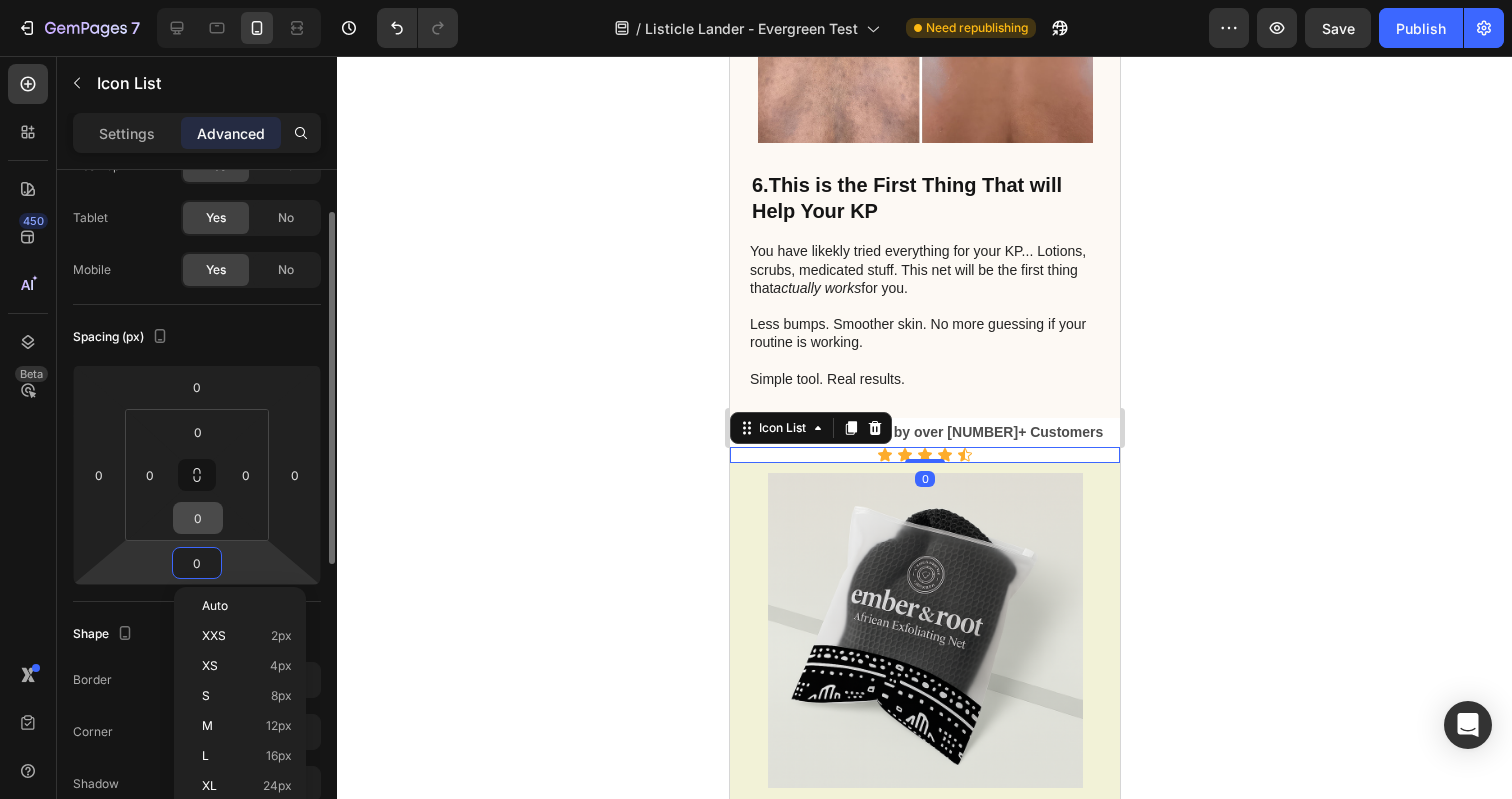 drag, startPoint x: 164, startPoint y: 605, endPoint x: 201, endPoint y: 528, distance: 85.42833 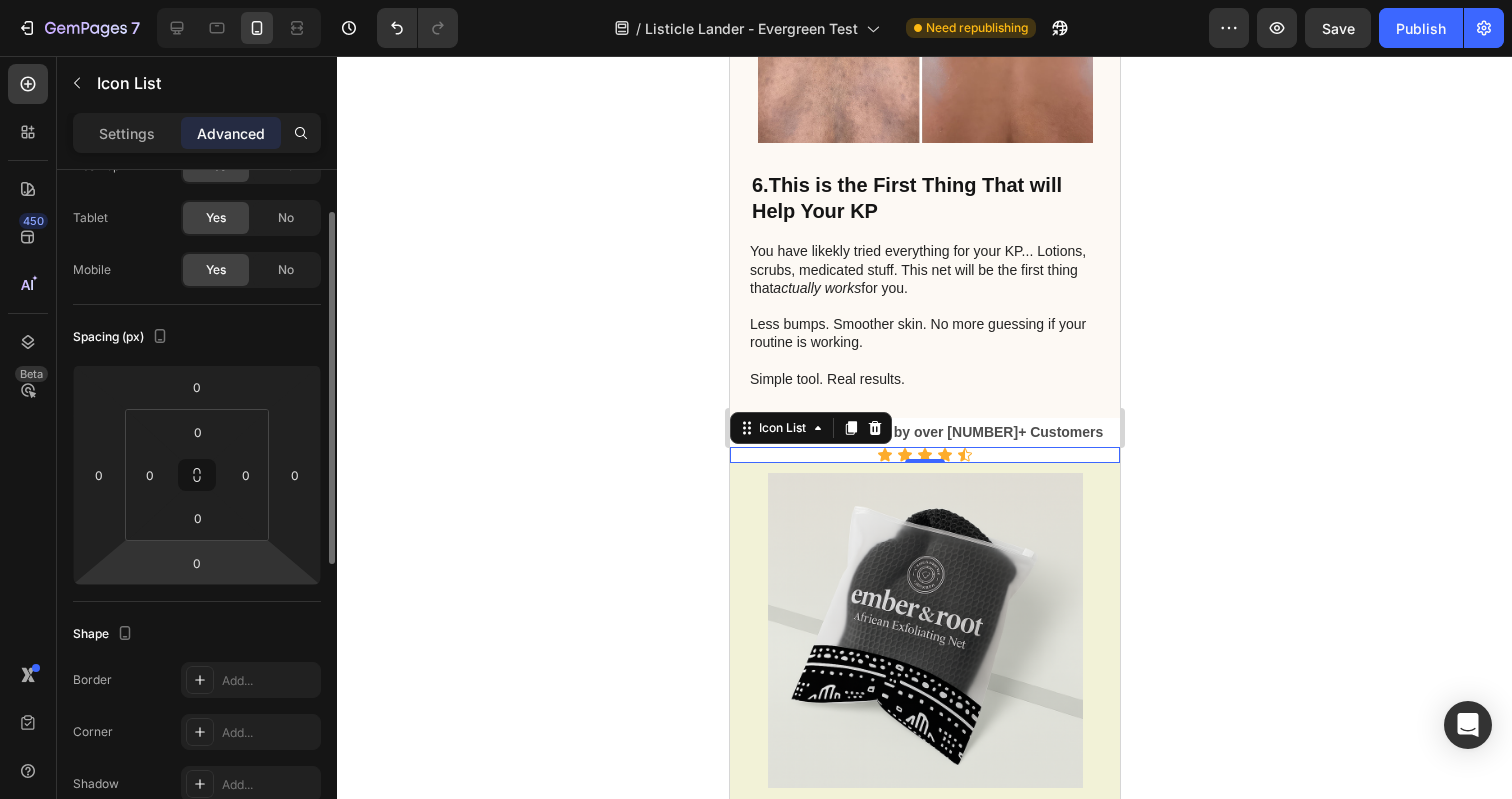 drag, startPoint x: 224, startPoint y: 527, endPoint x: 230, endPoint y: 569, distance: 42.426407 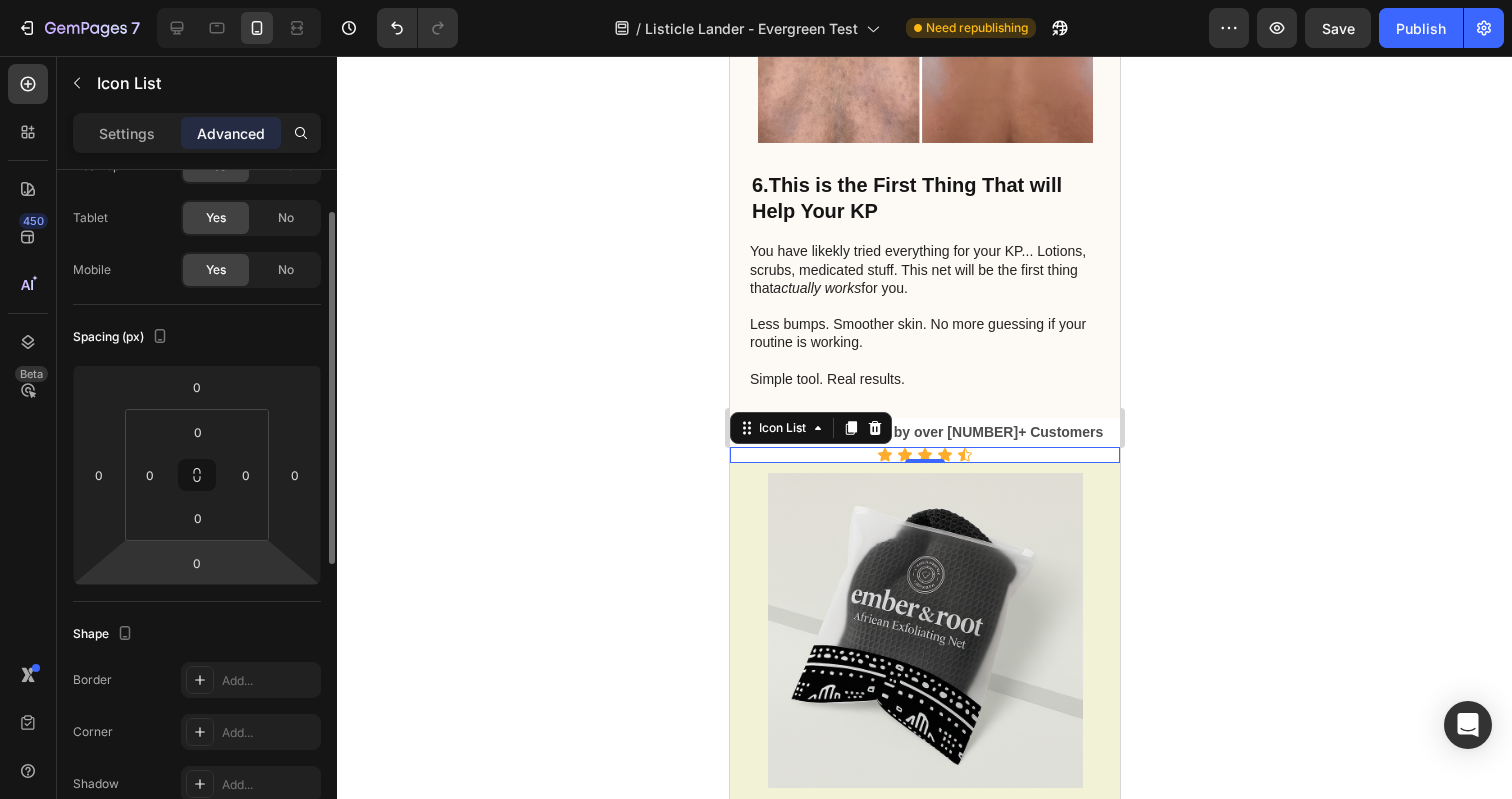 click on "0 0 0 0 0 0 0 0" 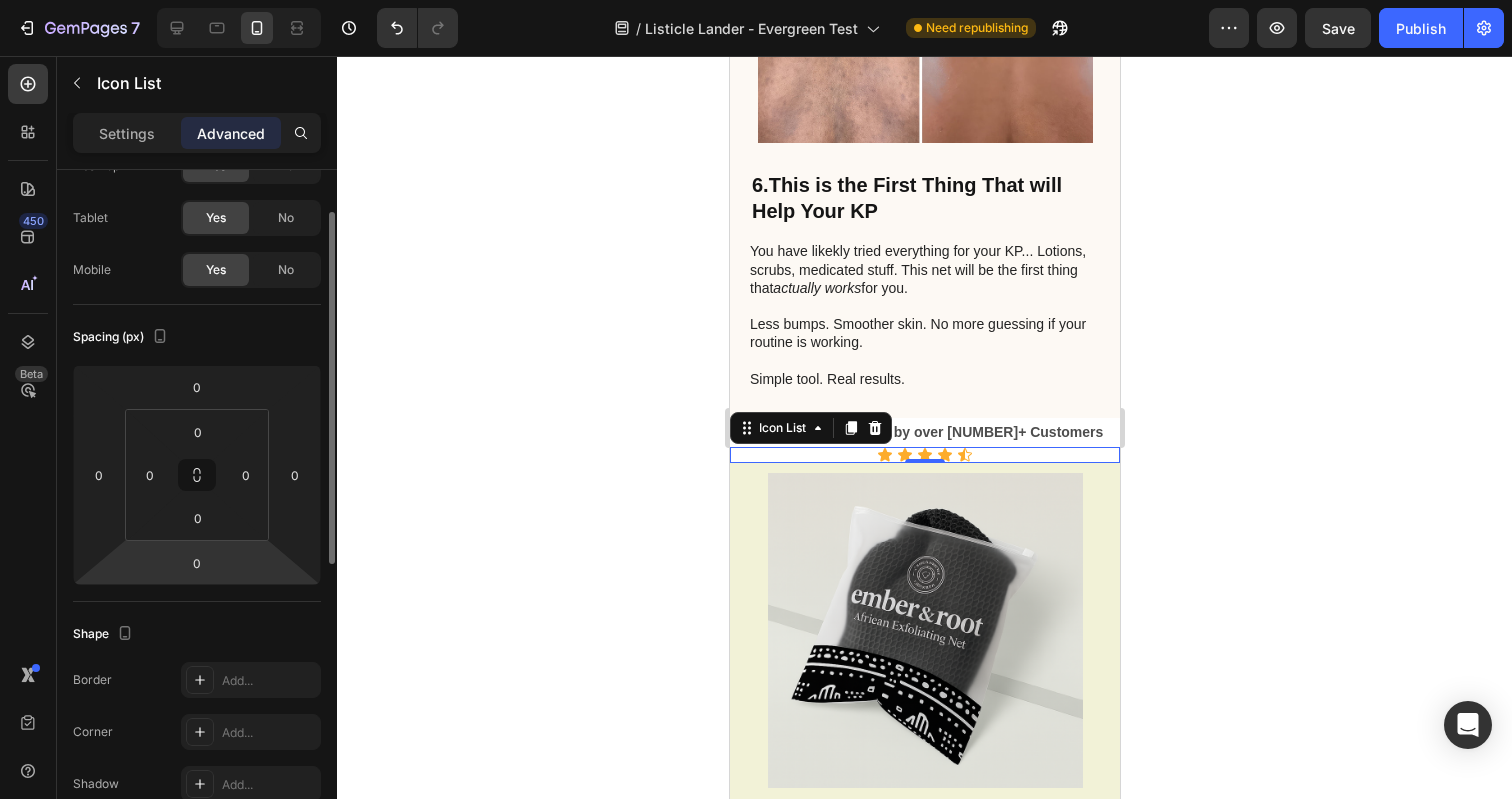 drag, startPoint x: 220, startPoint y: 563, endPoint x: 225, endPoint y: 582, distance: 19.646883 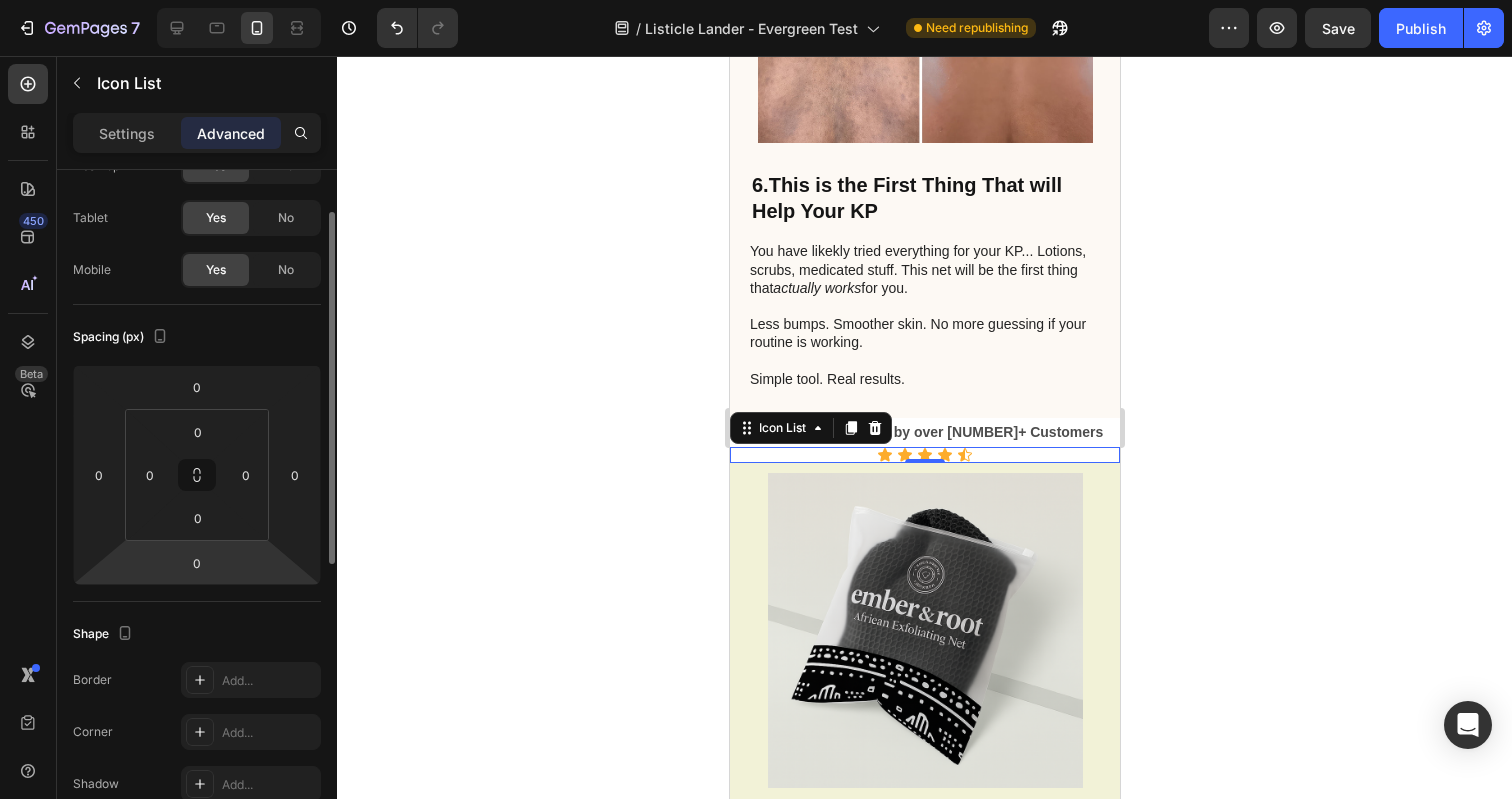 click on "Spacing (px) 0 0 0 0 0 0 0 0" 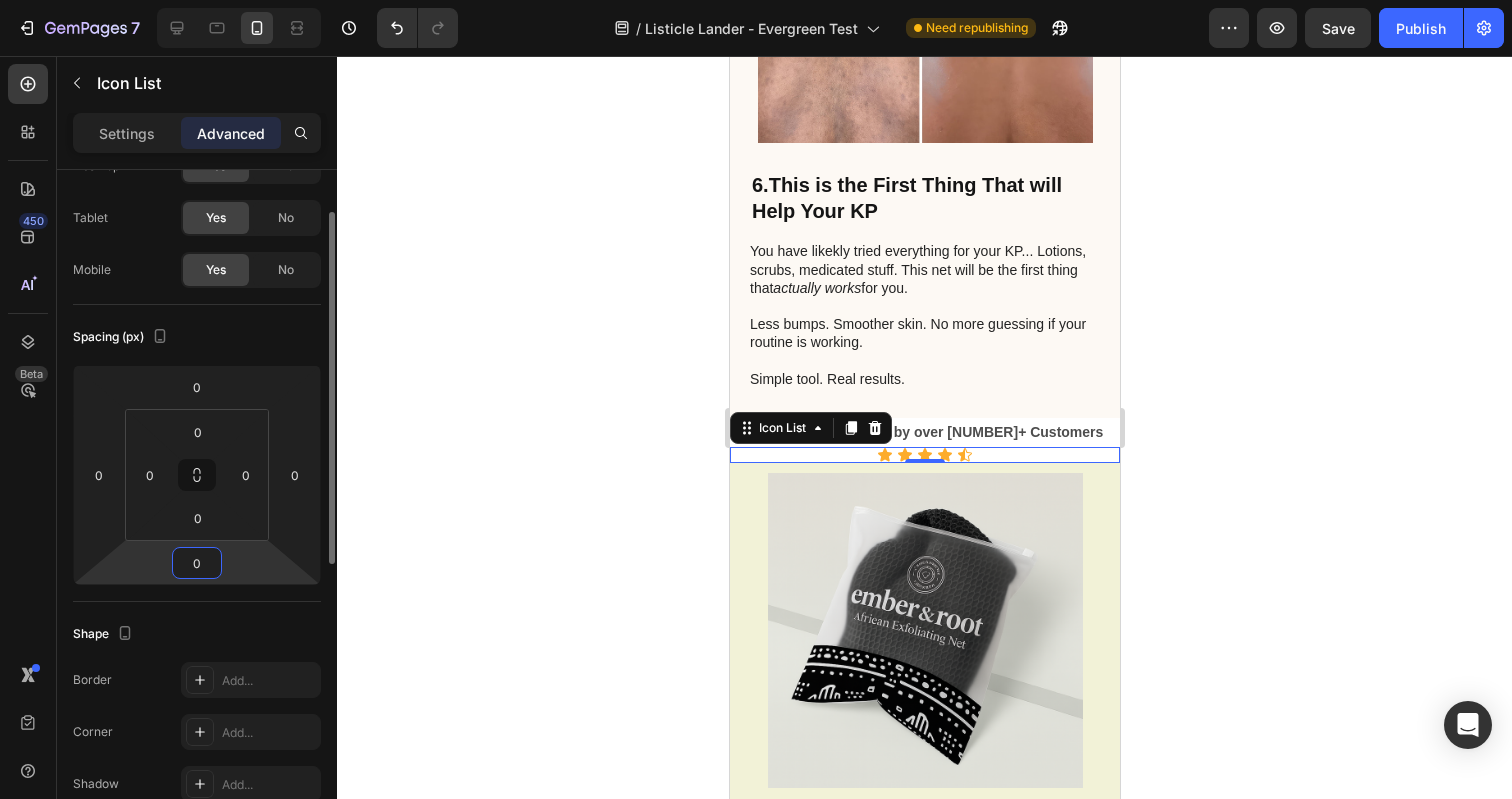 click on "7 Version history / Listicle Lander - Evergreen Test Need republishing Preview Save Publish 450 Beta Sections(18) Elements(83) Section Element Hero Section Product Detail Brands Trusted Badges Guarantee Product Breakdown How to use Testimonials Compare Bundle FAQs Social Proof Brand Story Product List Collection Blog List Contact Sticky Add to Cart Custom Footer Browse Library 450 Layout Row Row Row Row Row Row Row Text Heading Text Block Button Button Button Media Image Image Video" at bounding box center [756, 0] 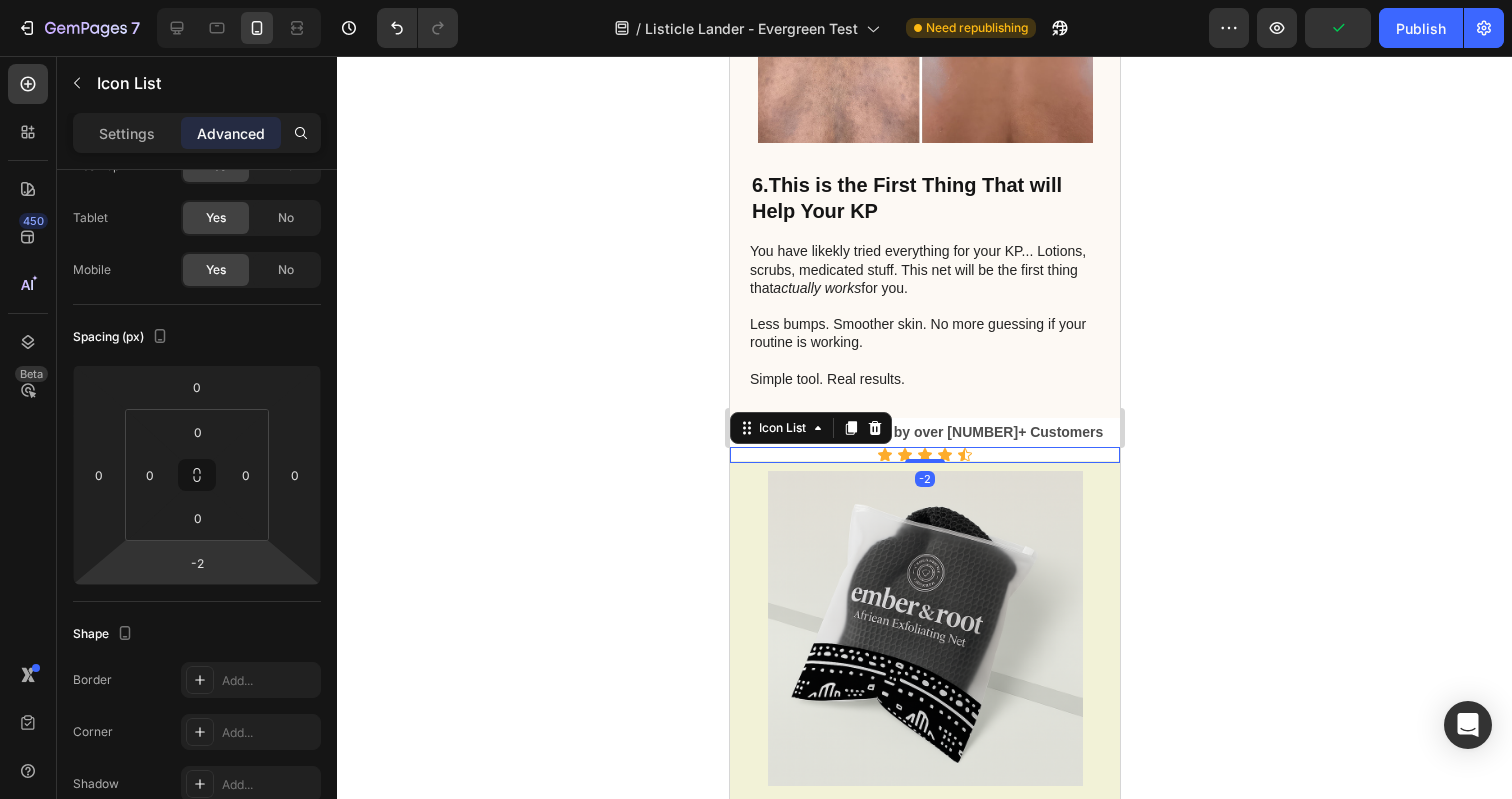 type on "0" 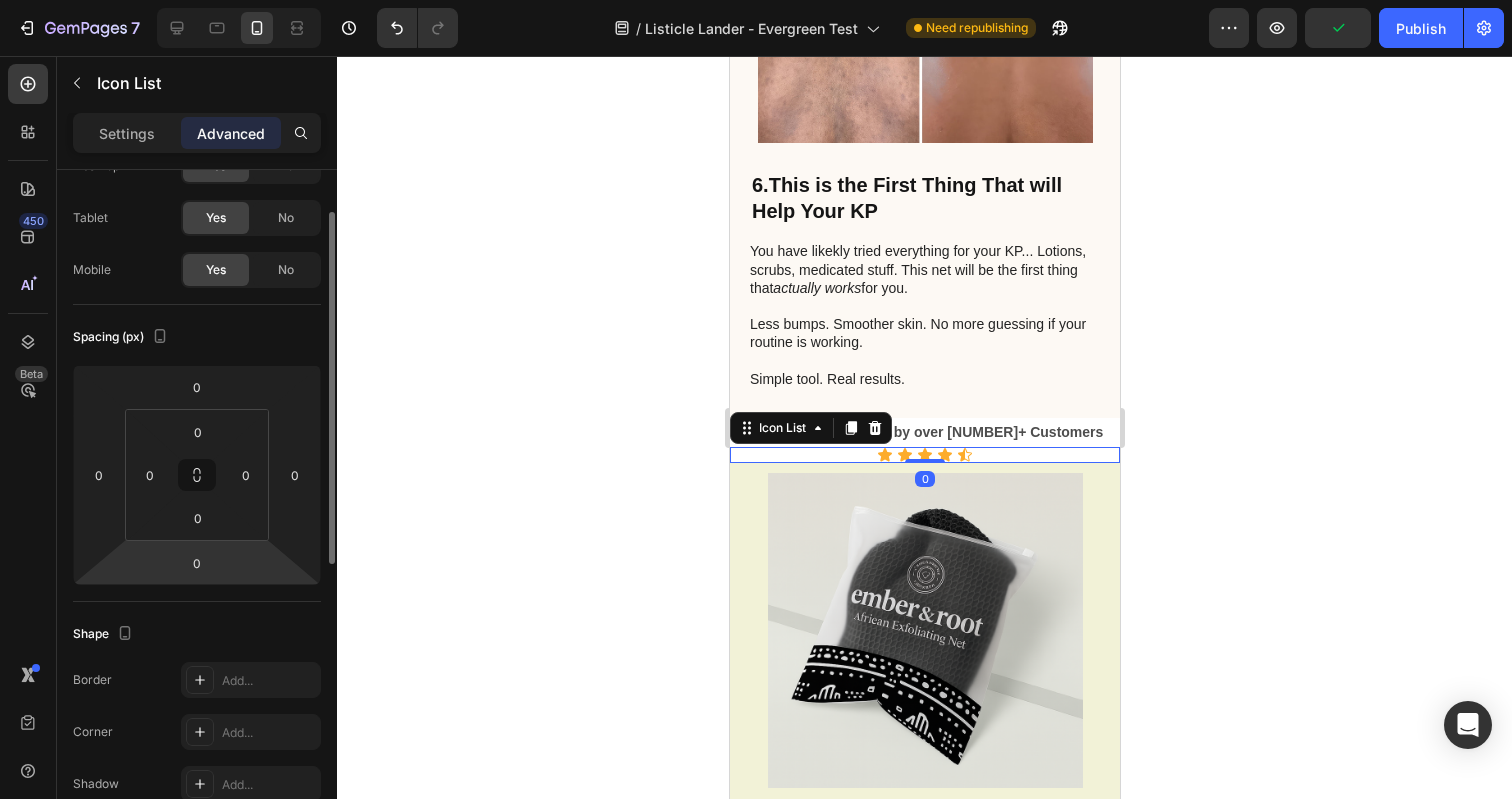 drag, startPoint x: 228, startPoint y: 571, endPoint x: 241, endPoint y: 563, distance: 15.264338 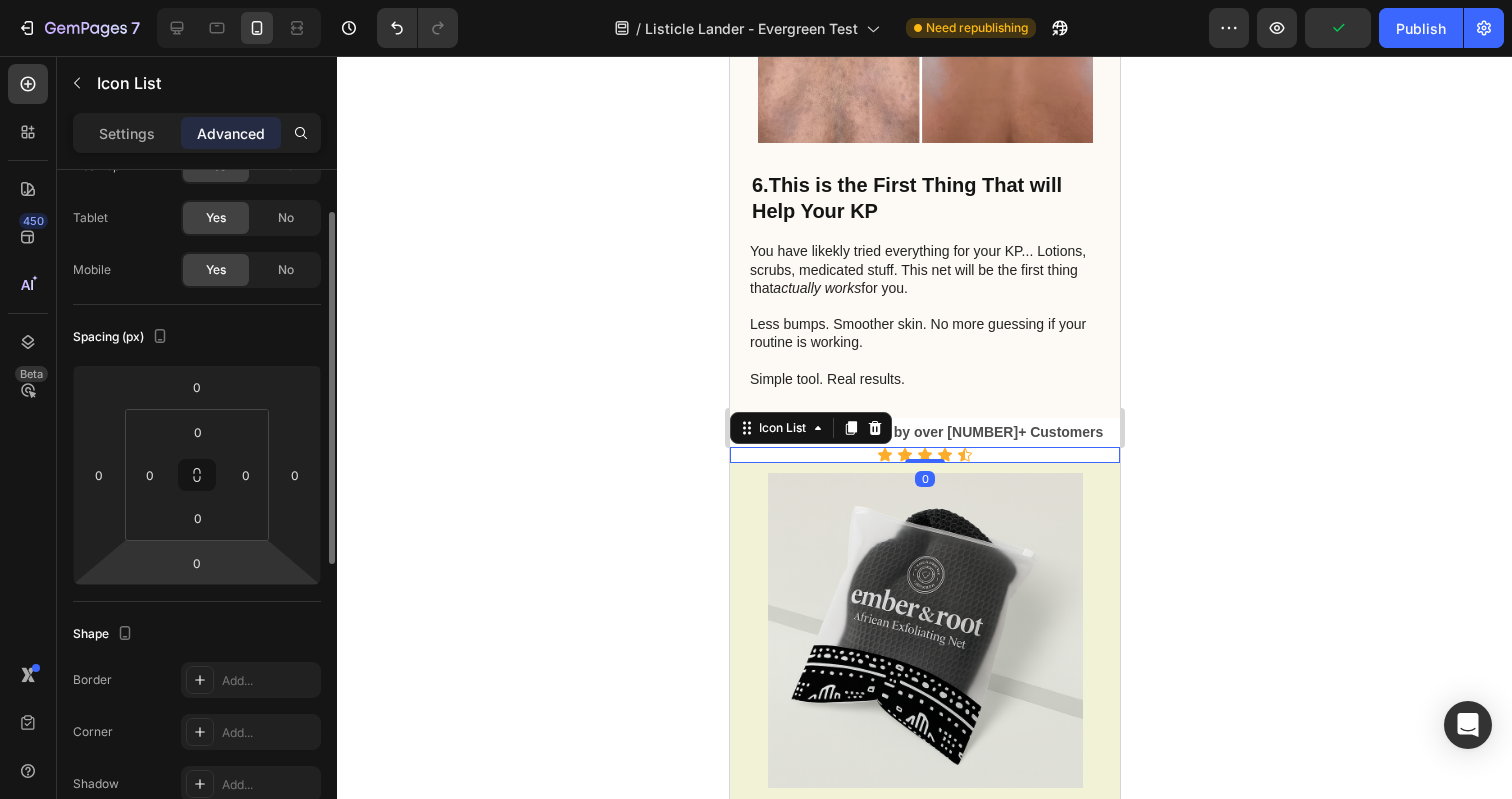 click on "7  Version history  /  Listicle Lander - Evergreen Test Need republishing Preview  Publish  450 Beta Sections(18) Elements(83) Section Element Hero Section Product Detail Brands Trusted Badges Guarantee Product Breakdown How to use Testimonials Compare Bundle FAQs Social Proof Brand Story Product List Collection Blog List Contact Sticky Add to Cart Custom Footer Browse Library 450 Layout
Row
Row
Row
Row Text
Heading
Text Block Button
Button
Button Media
Image
Image" at bounding box center (756, 0) 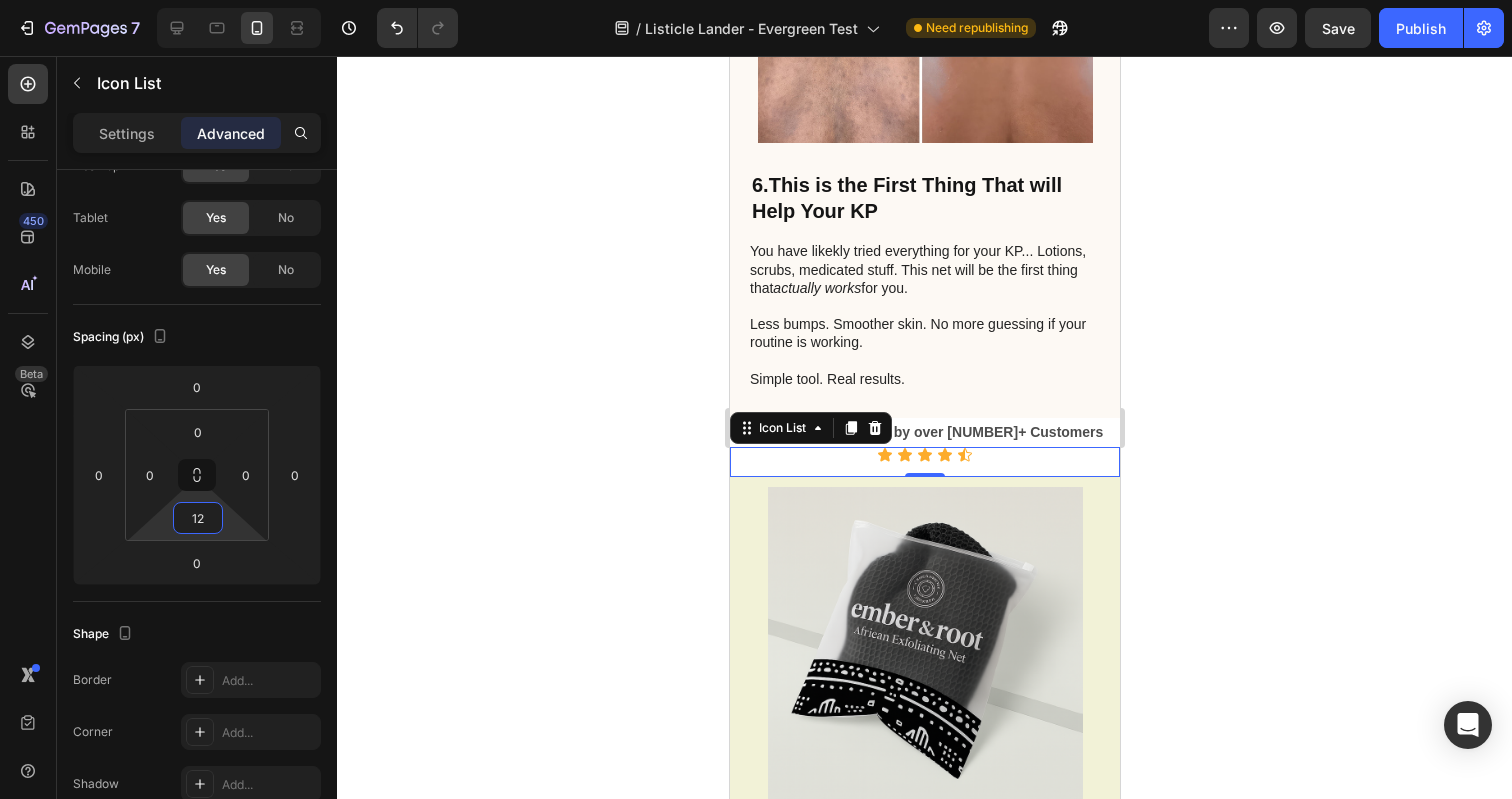 type on "10" 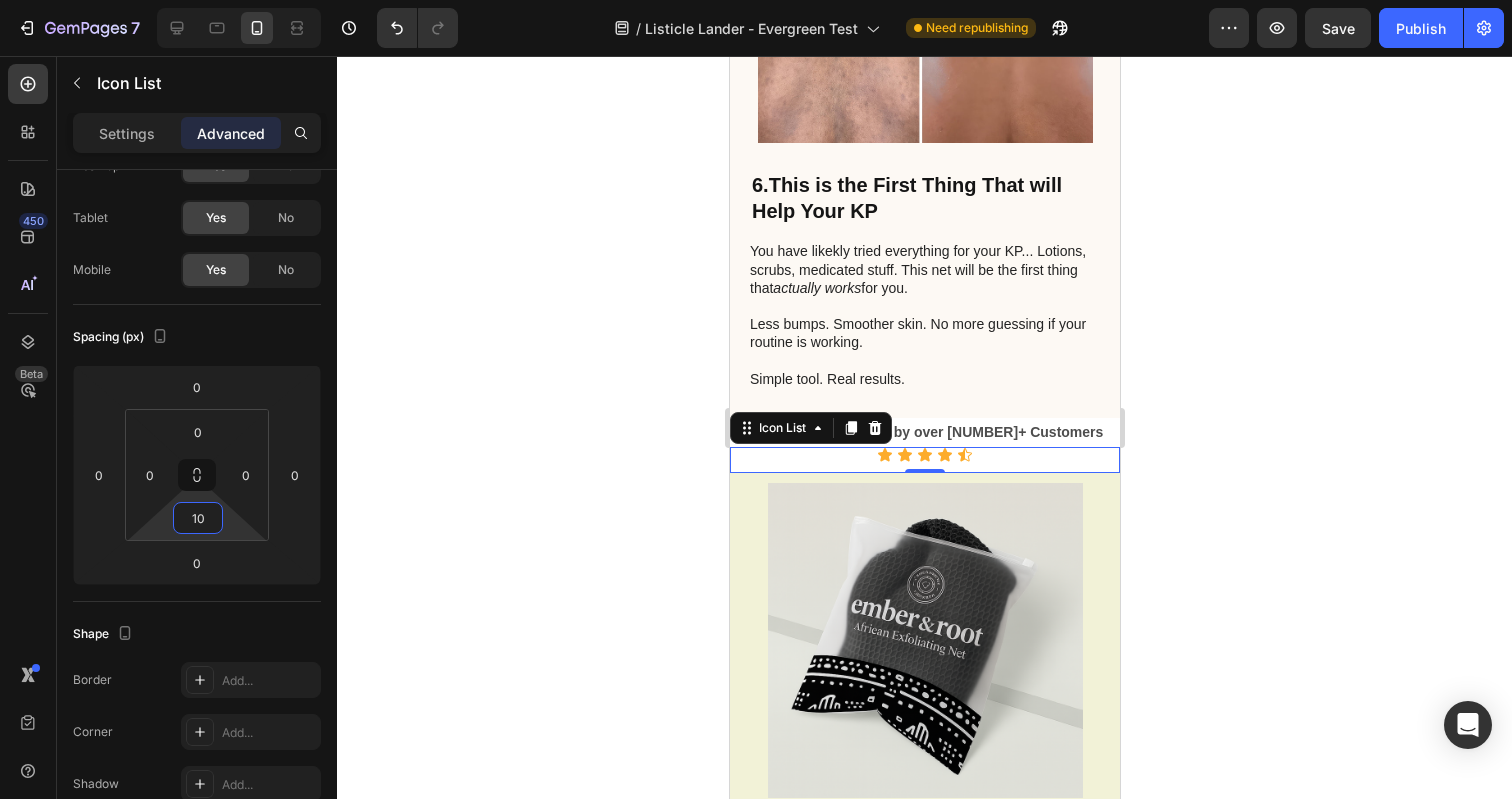 click on "7 Version history / Listicle Lander - Evergreen Test Need republishing Preview Save Publish 450 Beta Sections(18) Elements(83) Section Element Hero Section Product Detail Brands Trusted Badges Guarantee Product Breakdown How to use Testimonials Compare Bundle FAQs Social Proof Brand Story Product List Collection Blog List Contact Sticky Add to Cart Custom Footer Browse Library 450 Layout Row Row Row Row Row Row Row Text Heading Text Block Button Button Button Media Image Image Video" at bounding box center [756, 0] 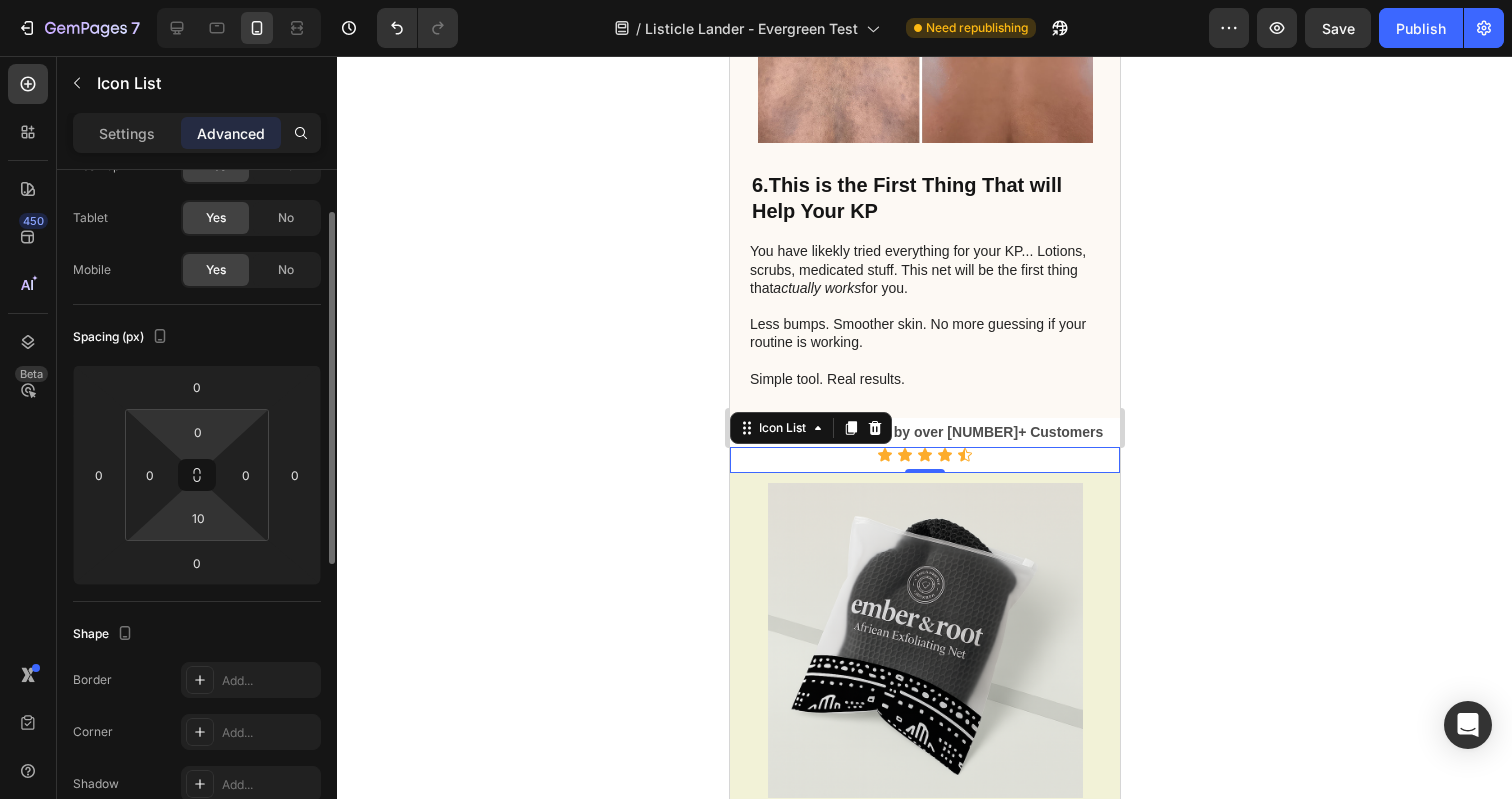 drag, startPoint x: 220, startPoint y: 441, endPoint x: 225, endPoint y: 424, distance: 17.720045 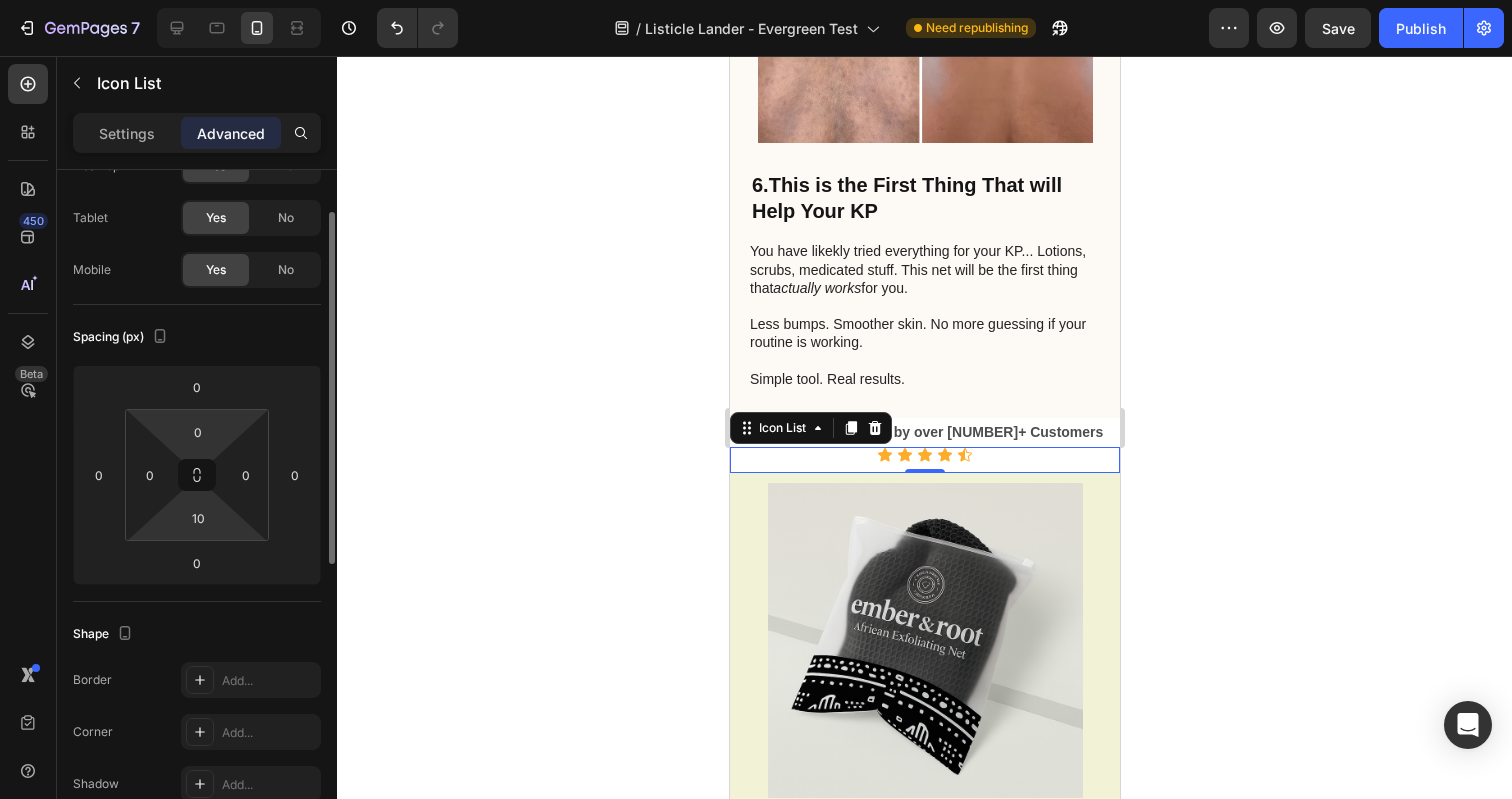click on "0 0 10 0" at bounding box center (197, 475) 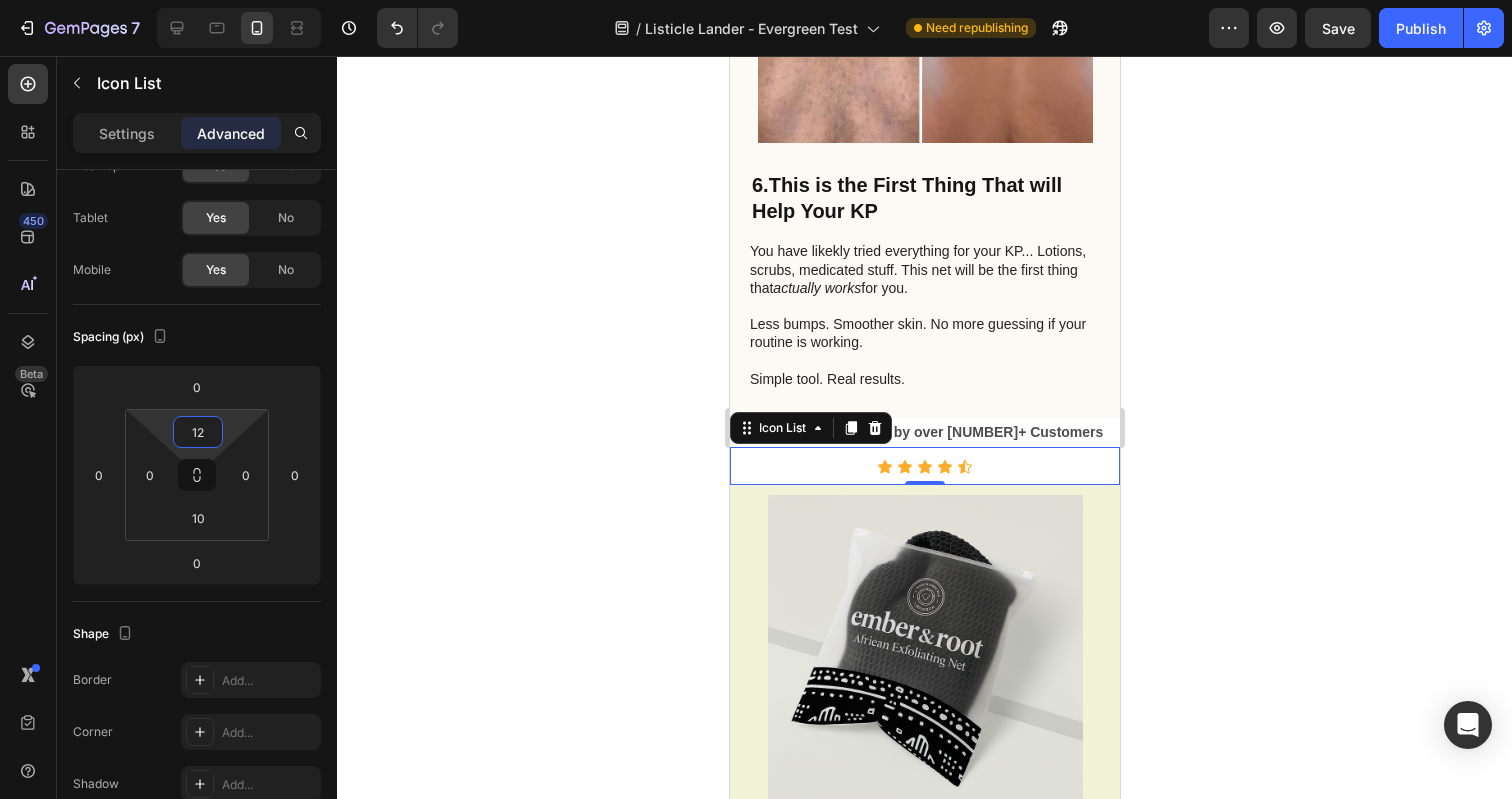 type on "10" 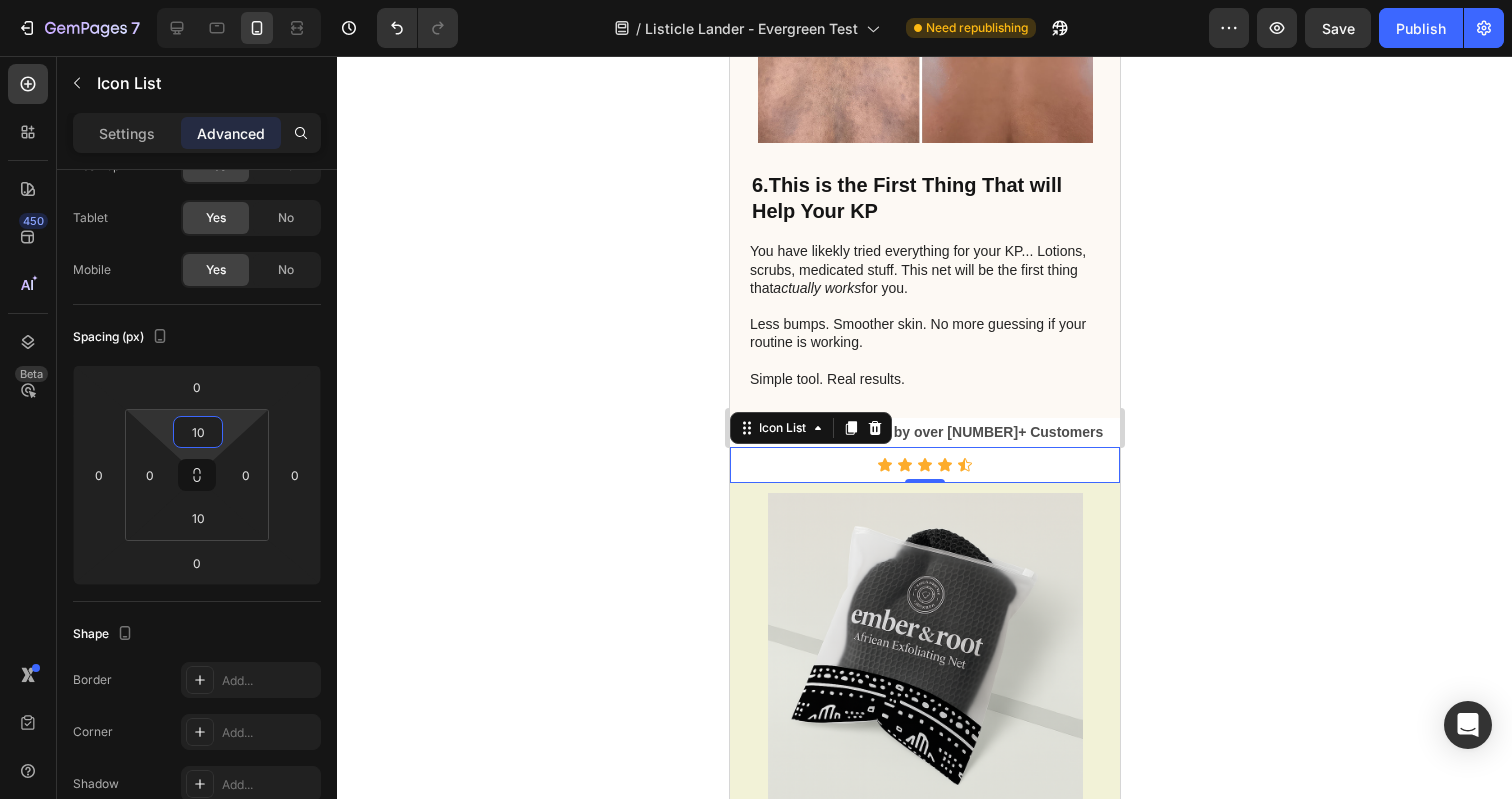 click on "7 Version history / Listicle Lander - Evergreen Test Need republishing Preview Save Publish 450 Beta Sections(18) Elements(83) Section Element Hero Section Product Detail Brands Trusted Badges Guarantee Product Breakdown How to use Testimonials Compare Bundle FAQs Social Proof Brand Story Product List Collection Blog List Contact Sticky Add to Cart Custom Footer Browse Library 450 Layout Row Row Row Row Row Row Row Text Heading Text Block Button Button Button Media Image Image Video" at bounding box center (756, 0) 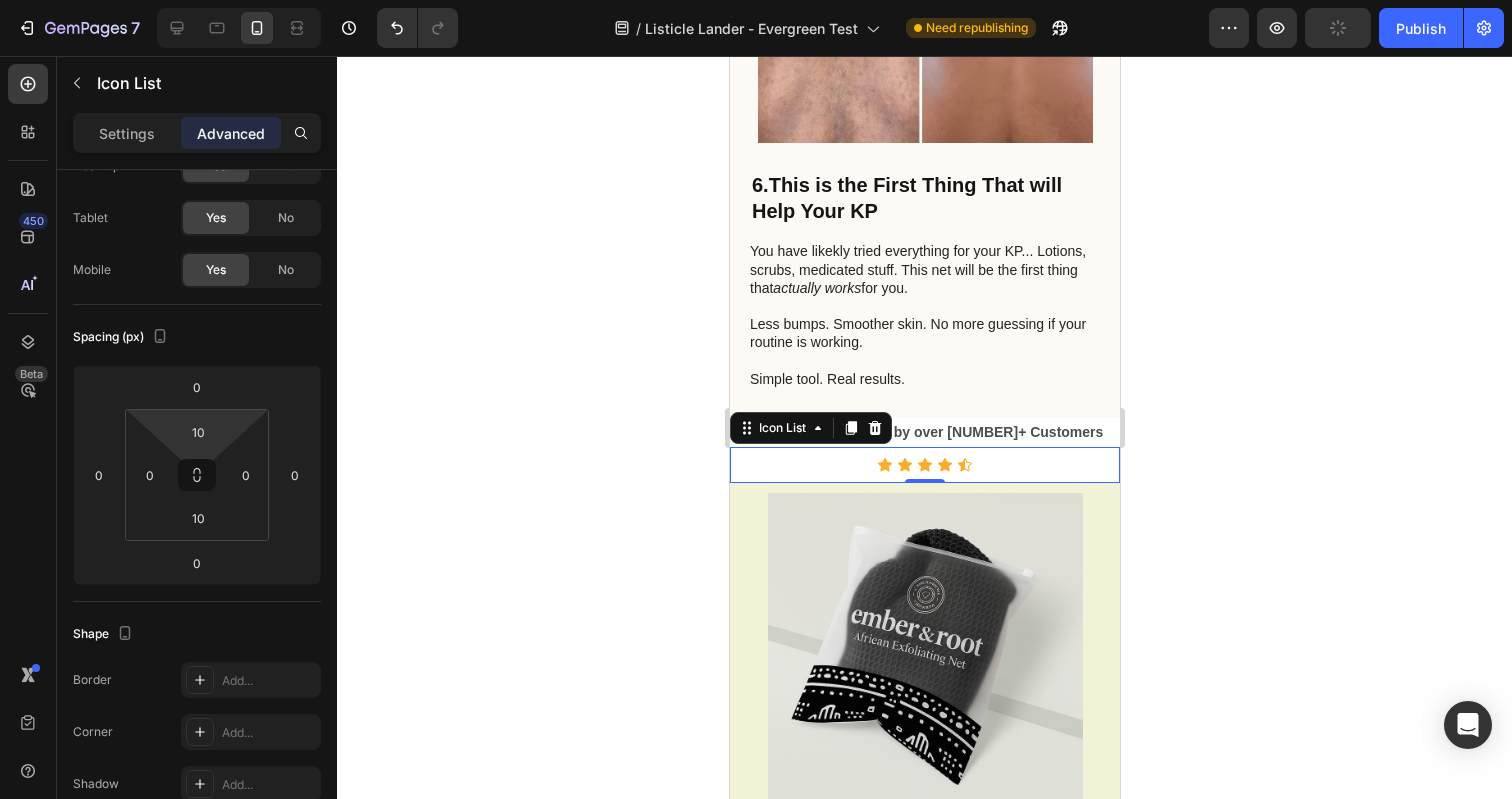 click 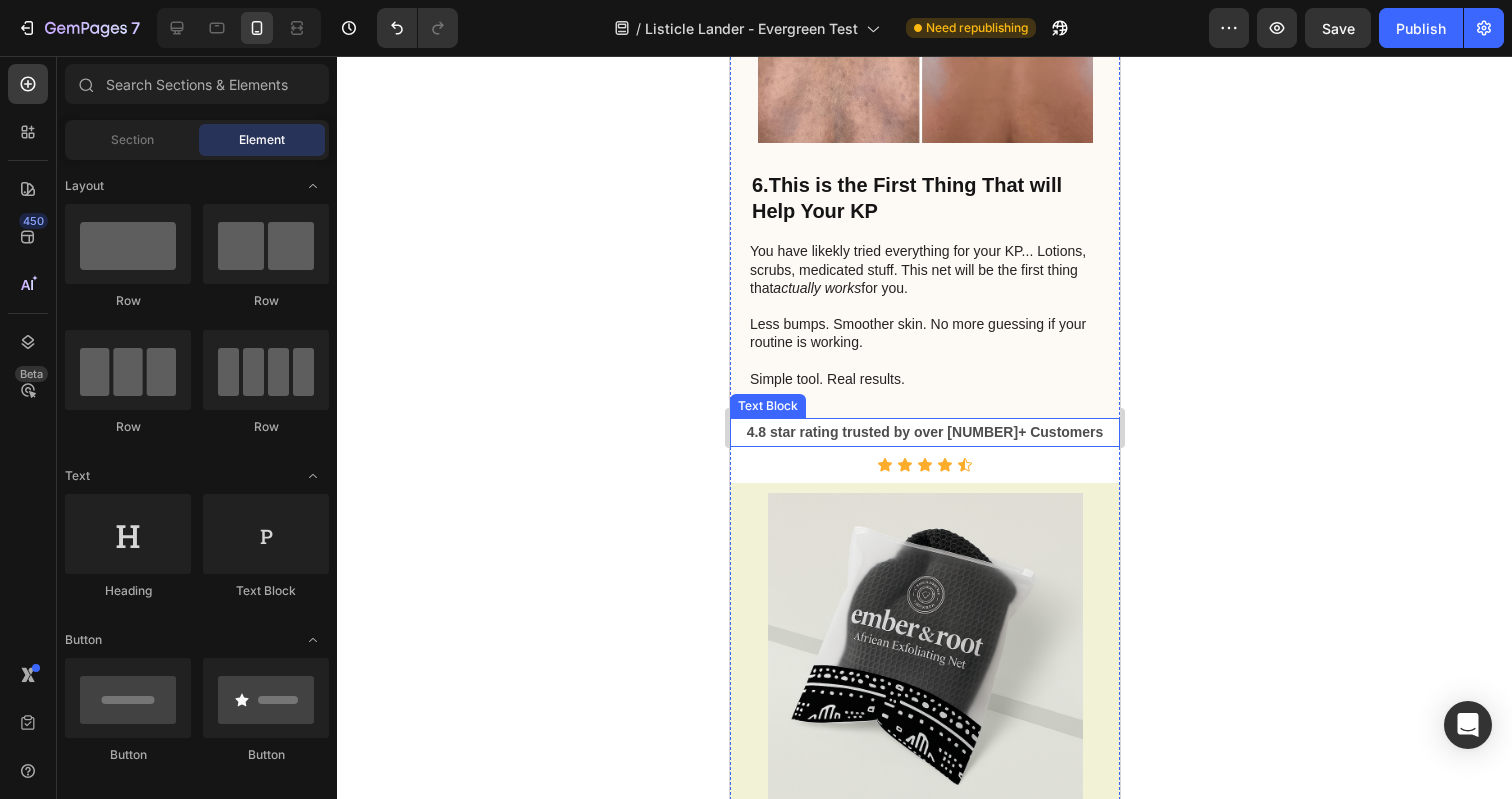 click on "4.8 star rating trusted by over 10,000+ Customers" at bounding box center [924, 432] 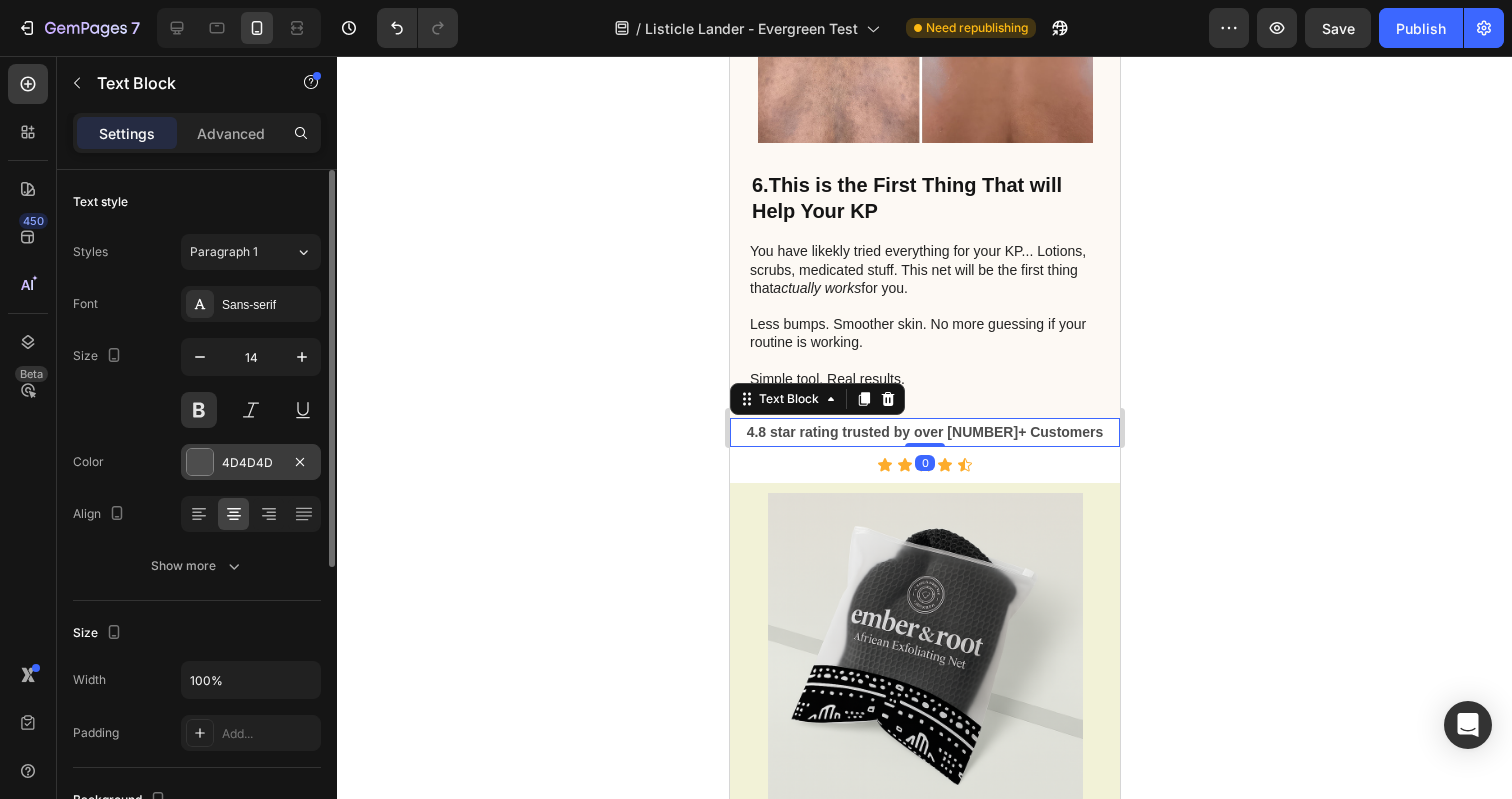 click at bounding box center [200, 462] 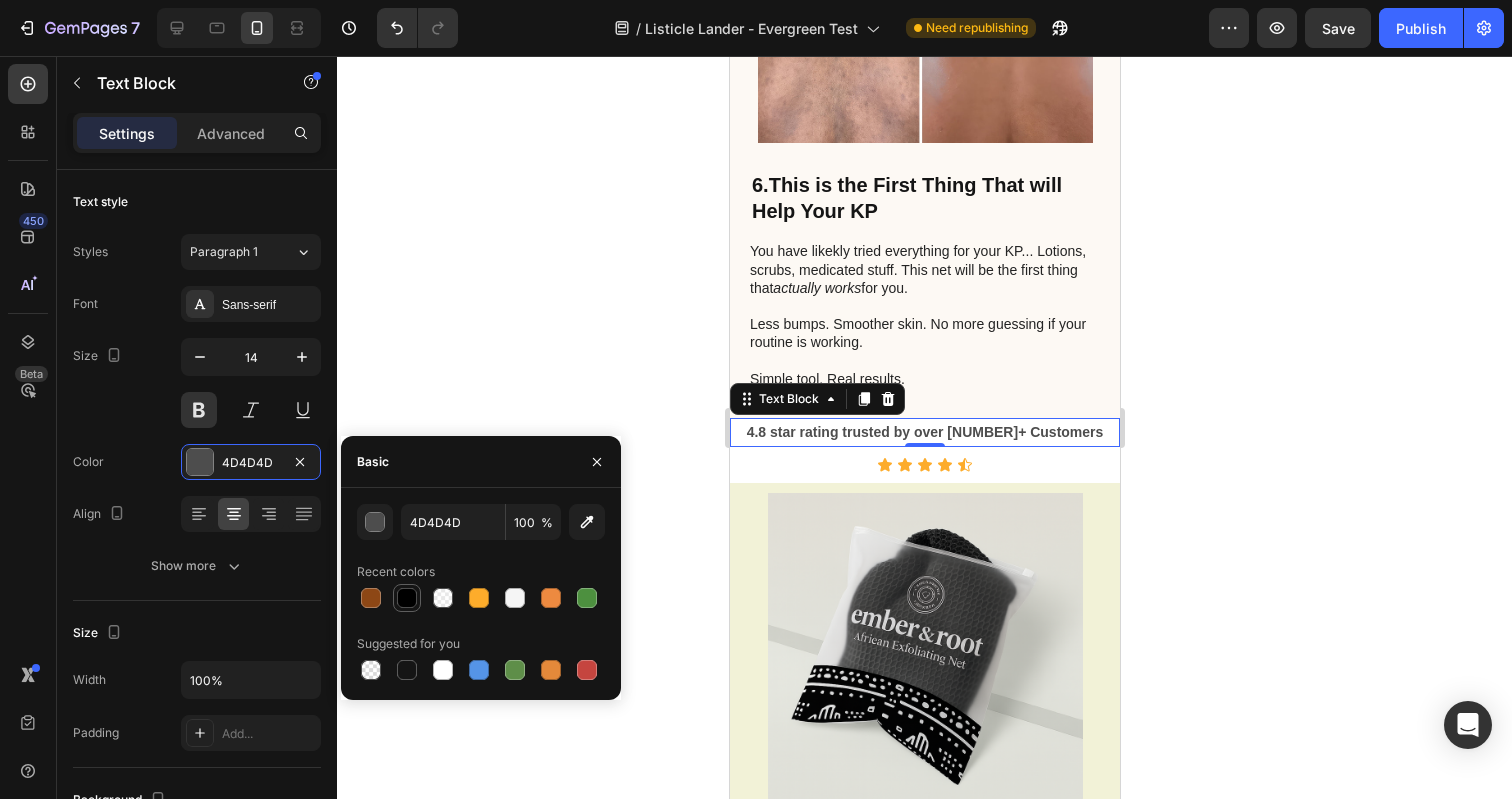 click at bounding box center [407, 598] 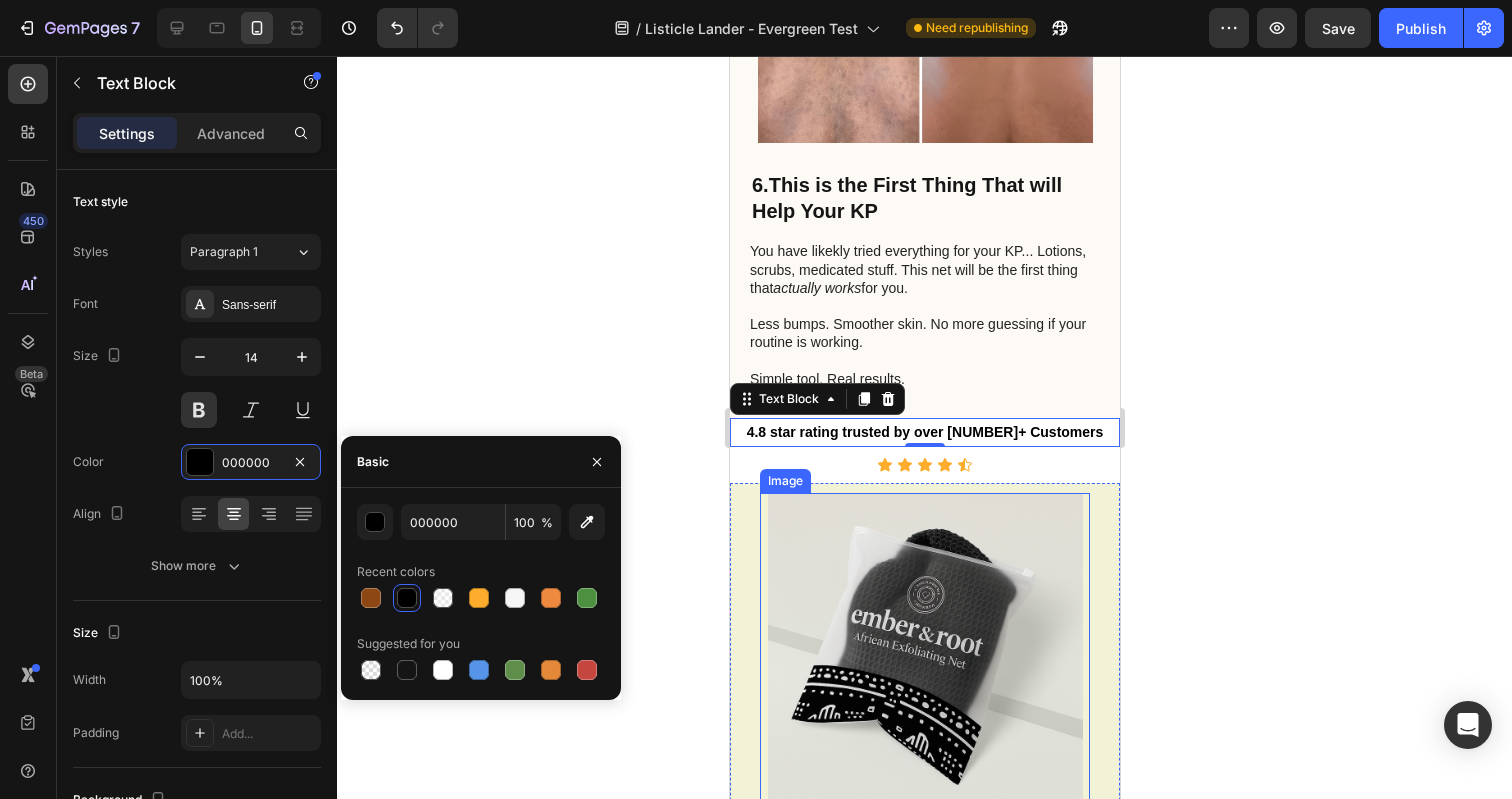 click 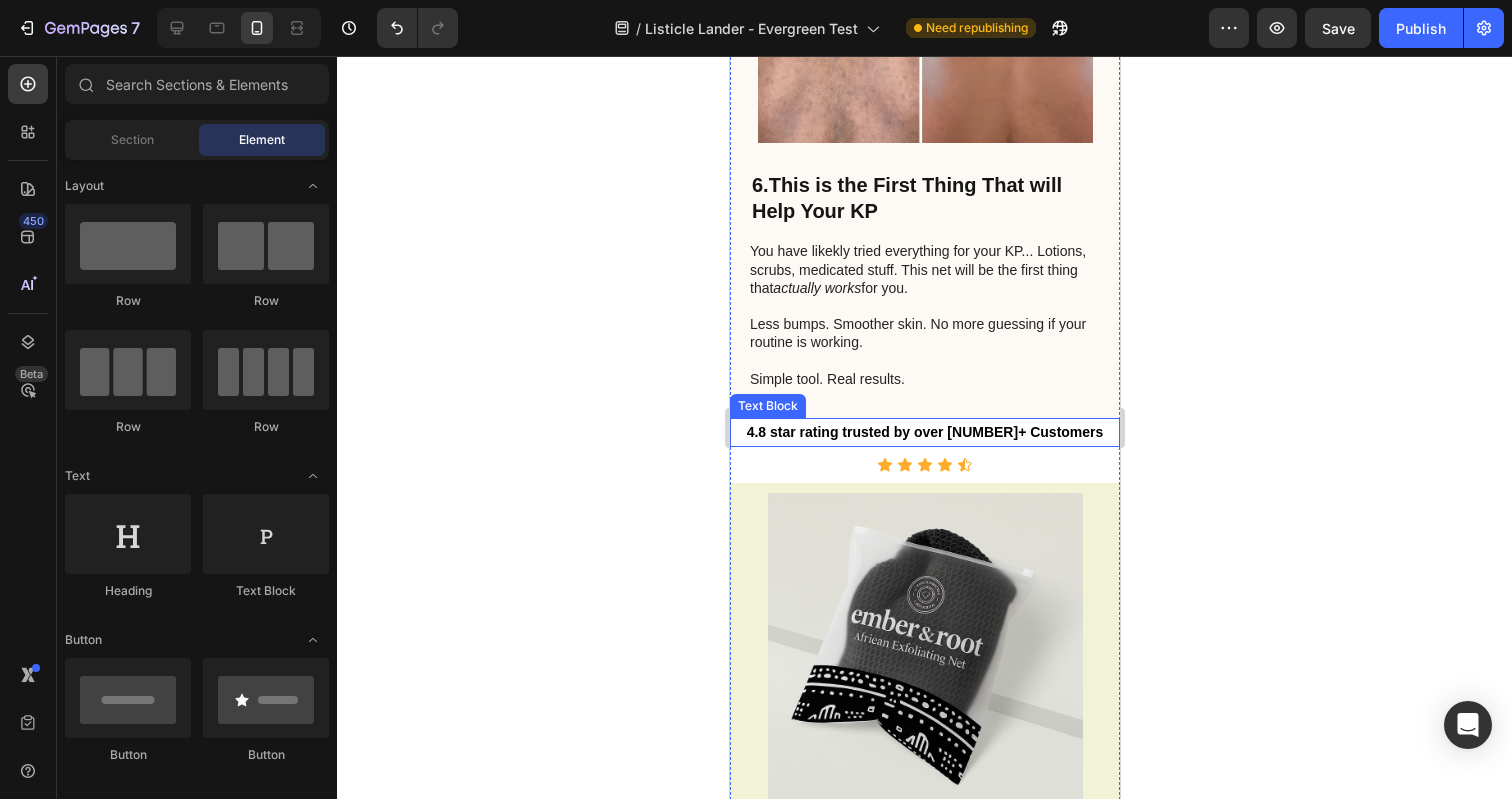 click on "4.8 star rating trusted by over 10,000+ Customers" at bounding box center [924, 432] 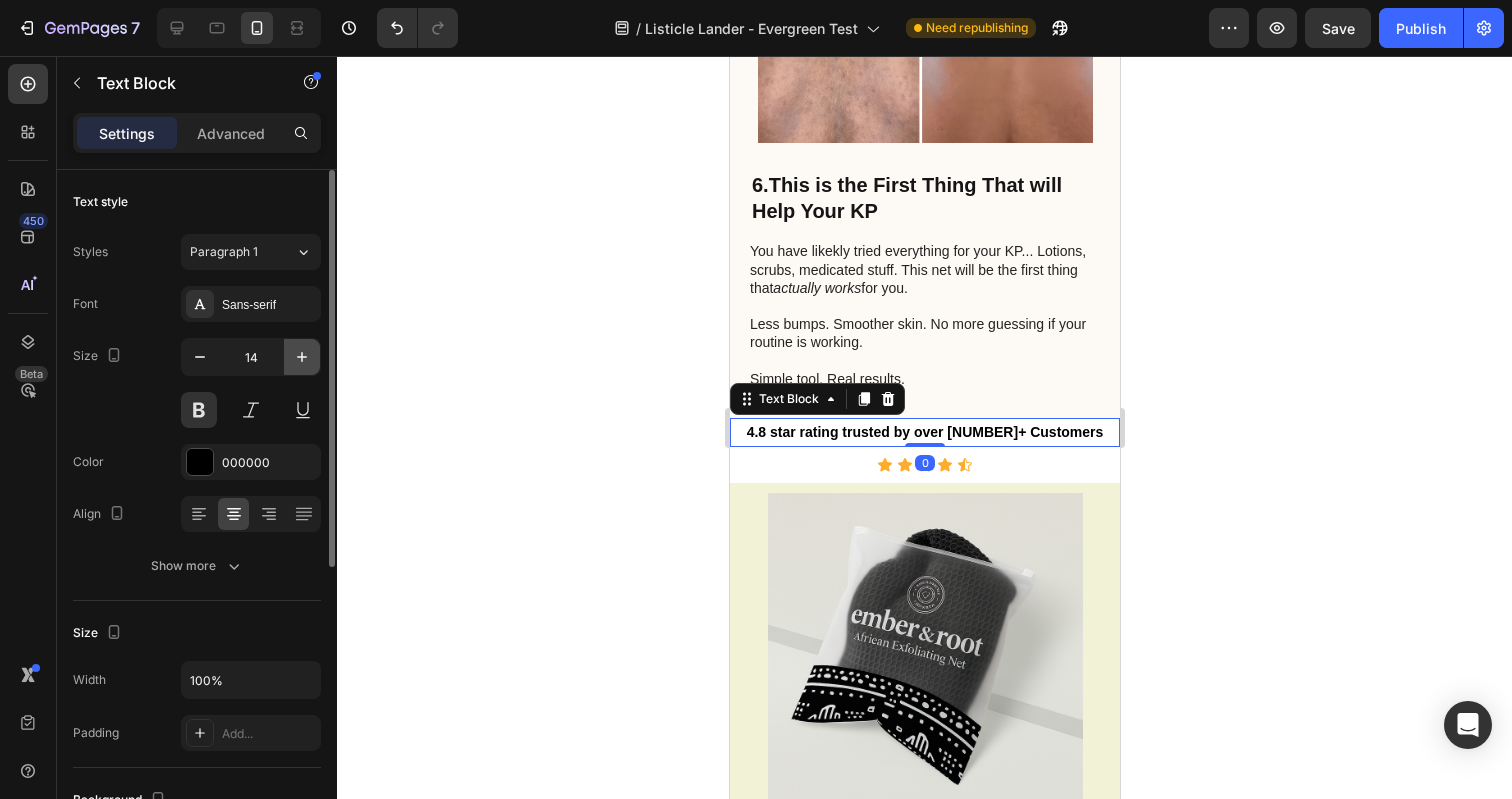 click 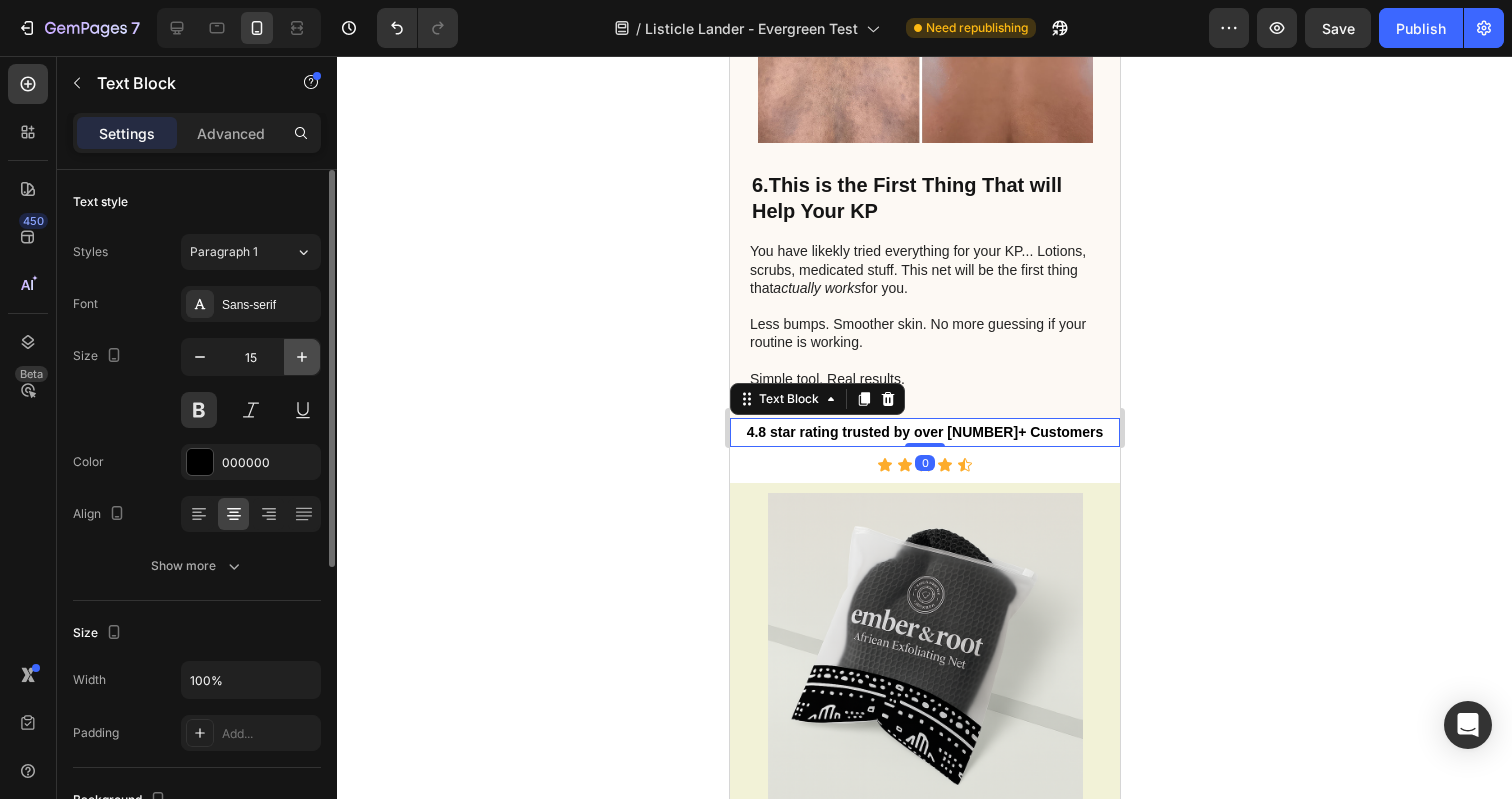 click 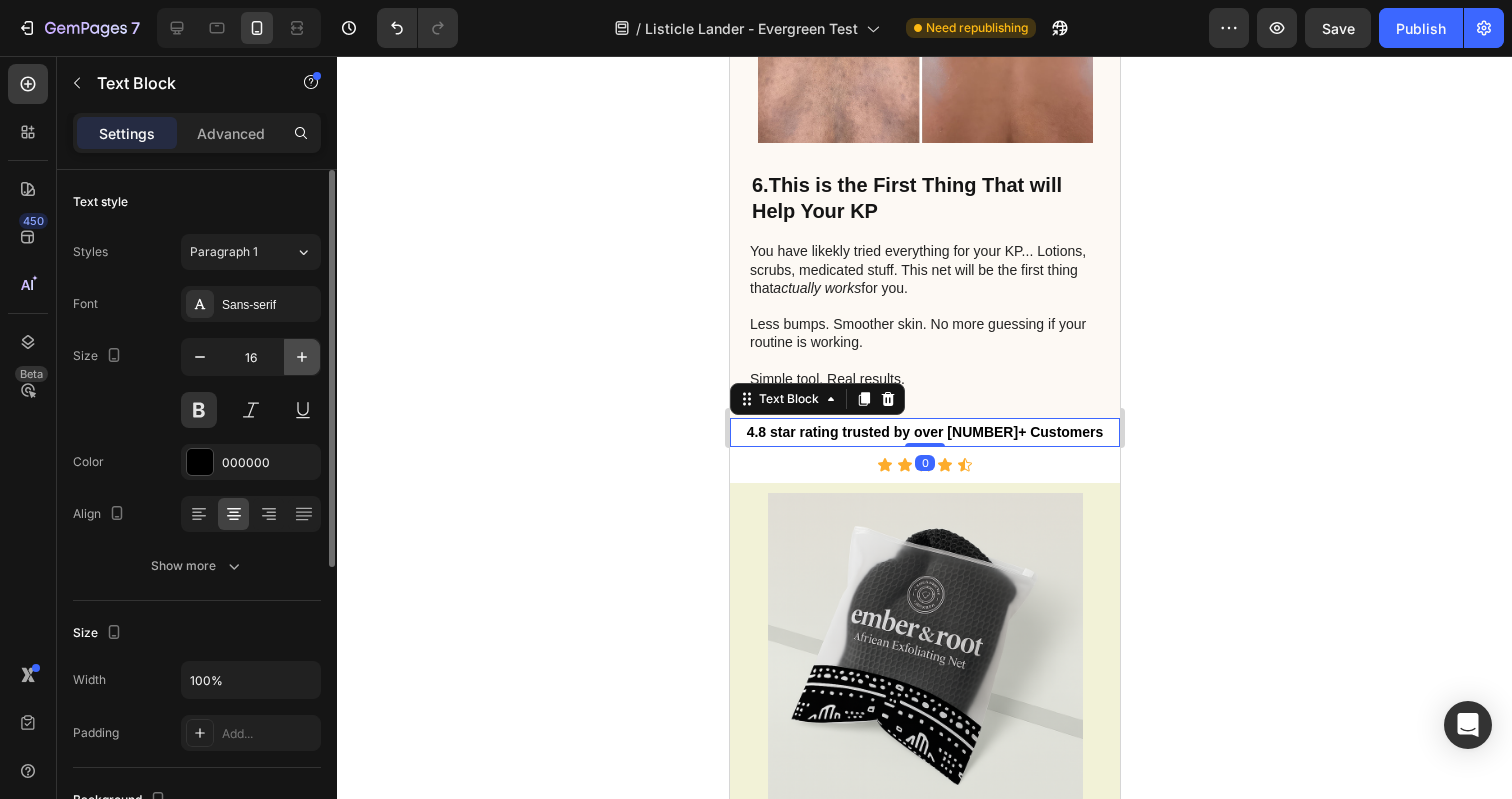 click 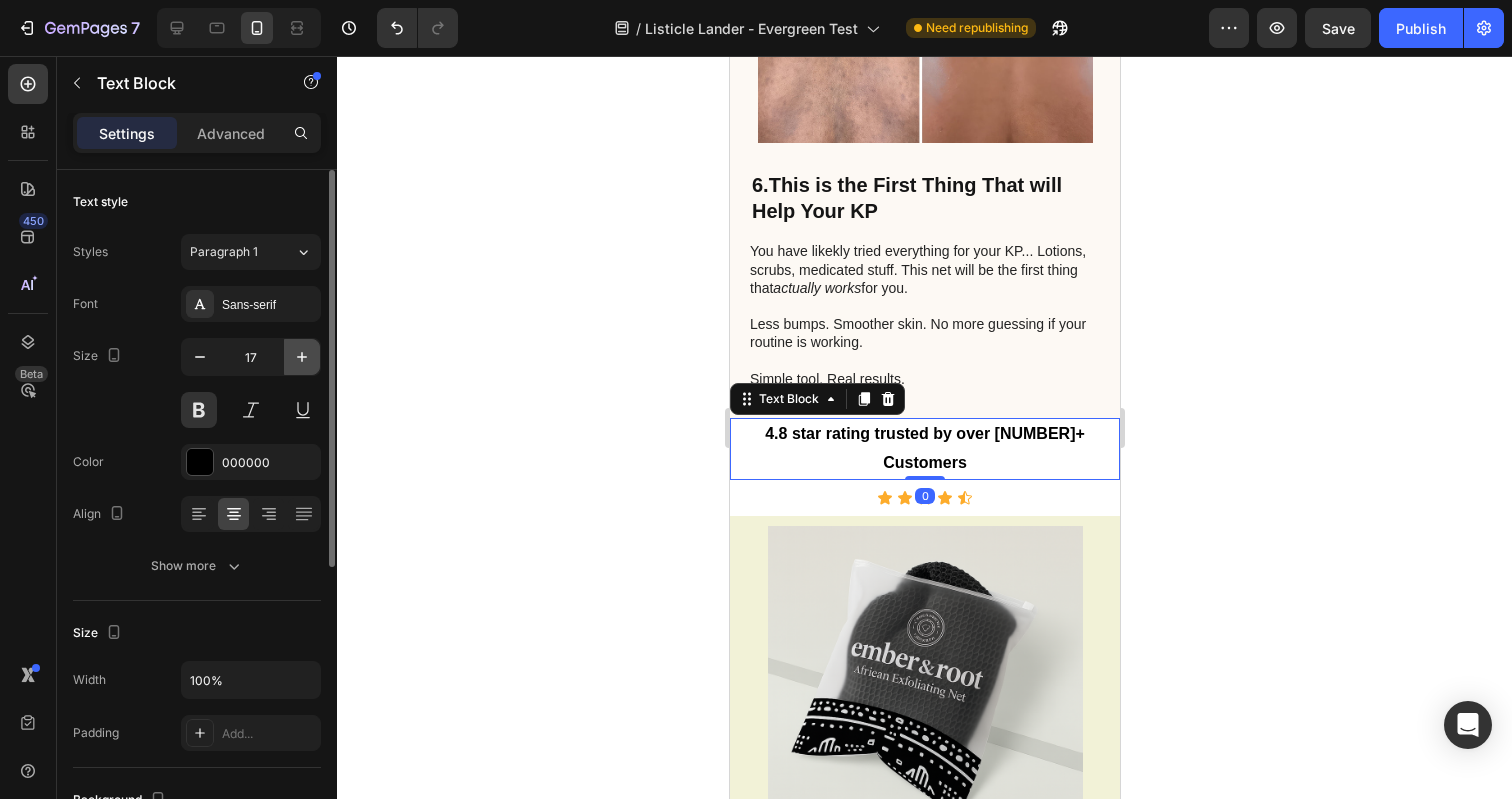 click 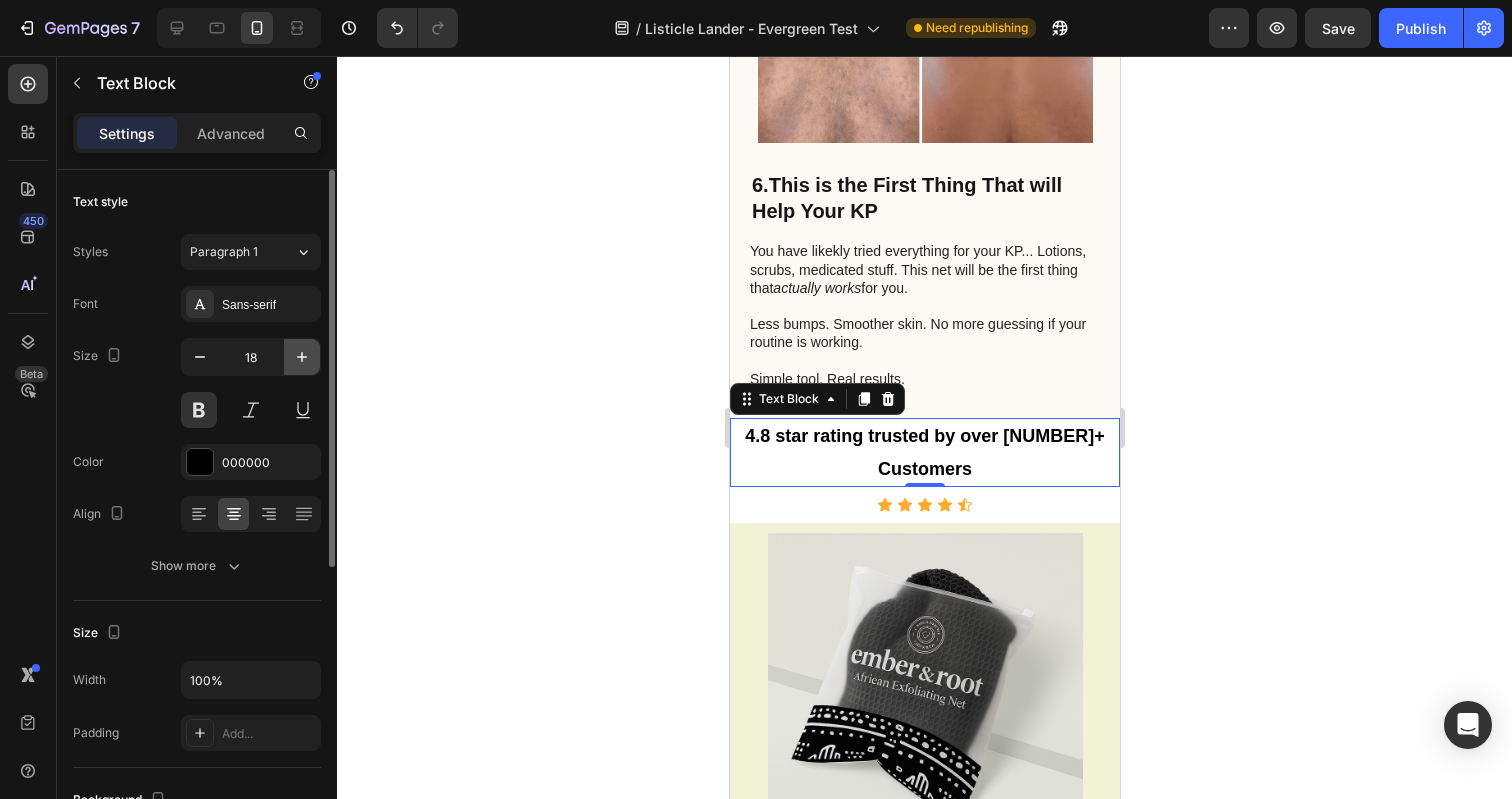 click 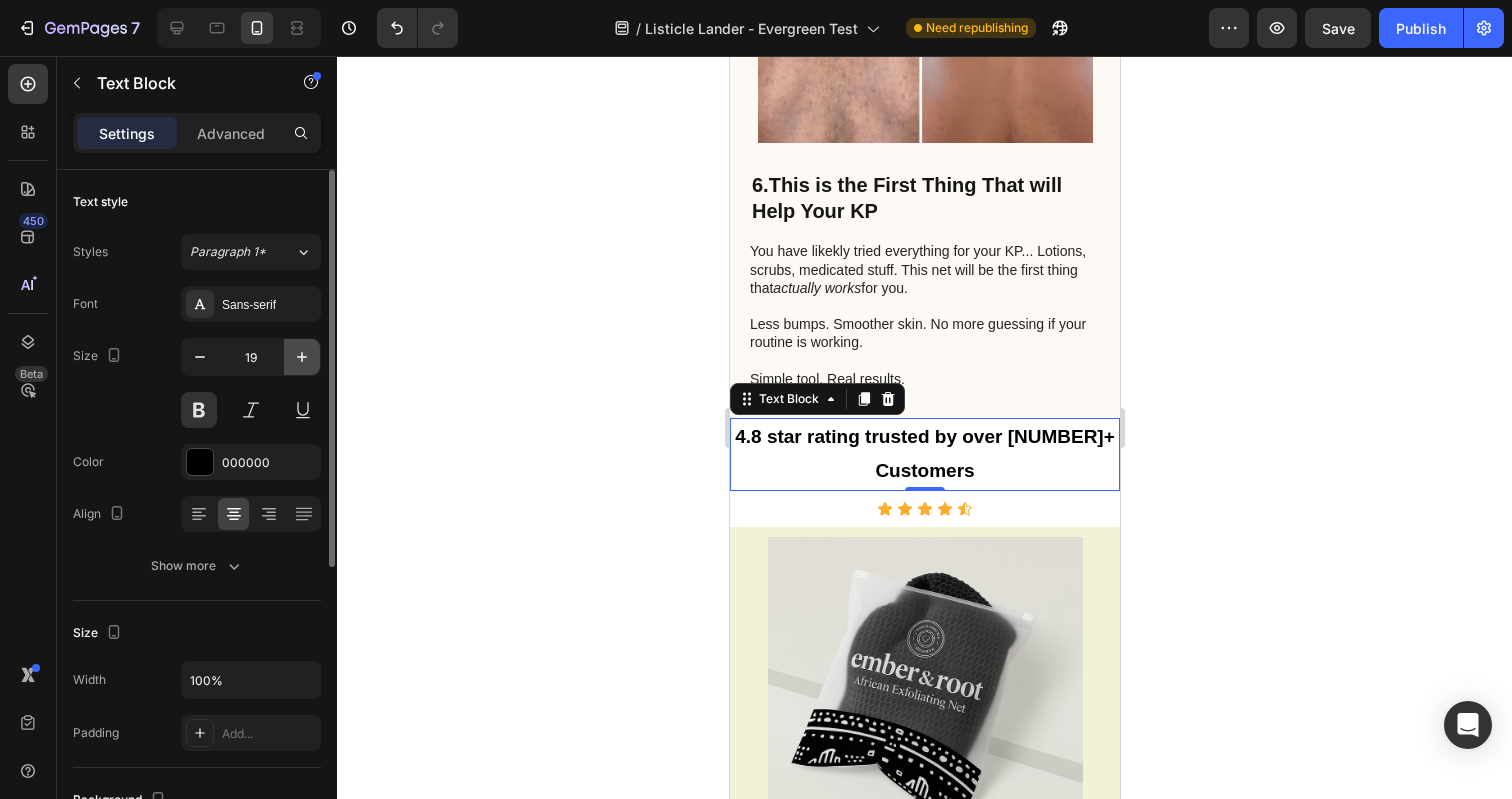 click 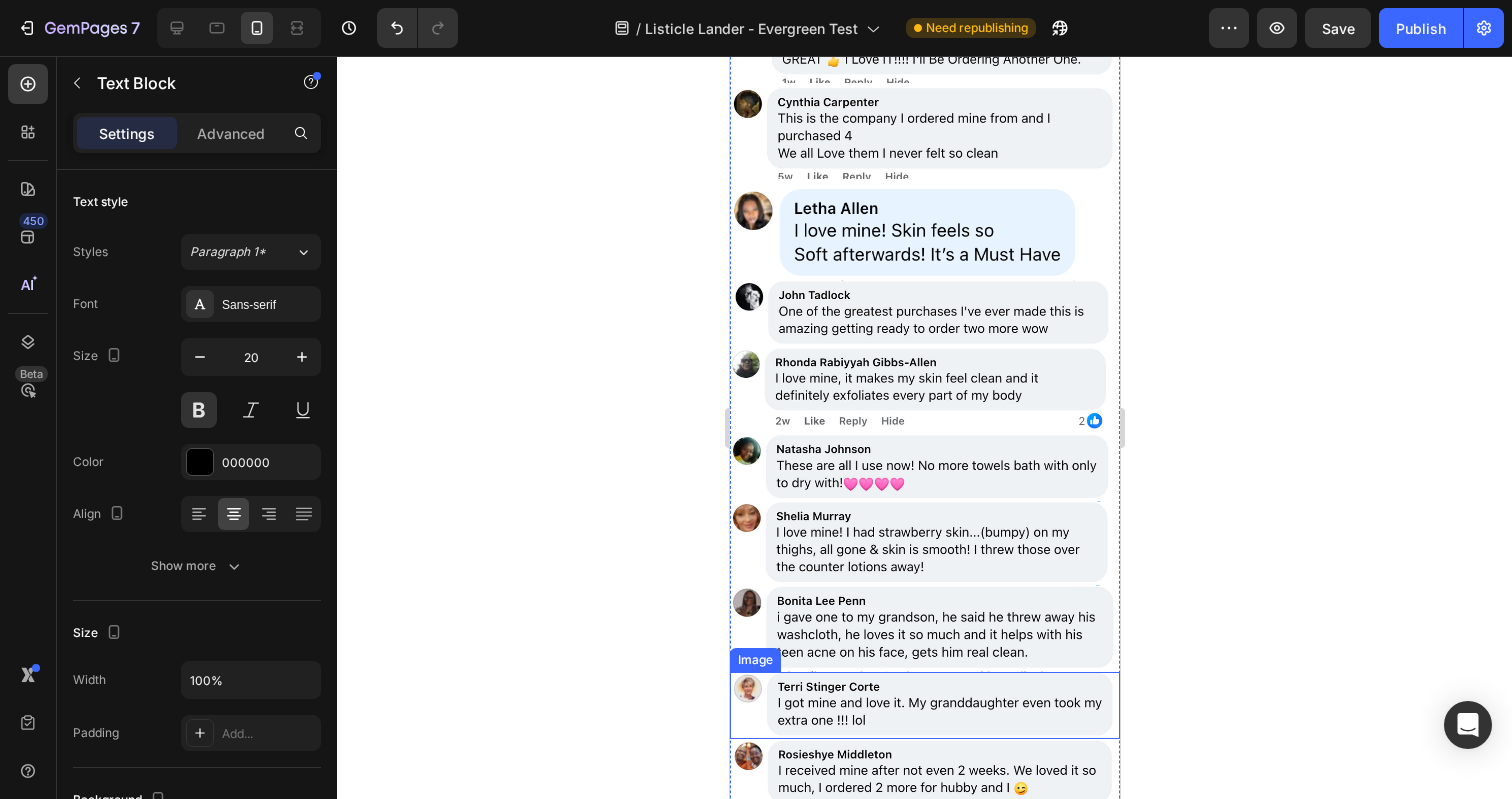 scroll, scrollTop: 5559, scrollLeft: 0, axis: vertical 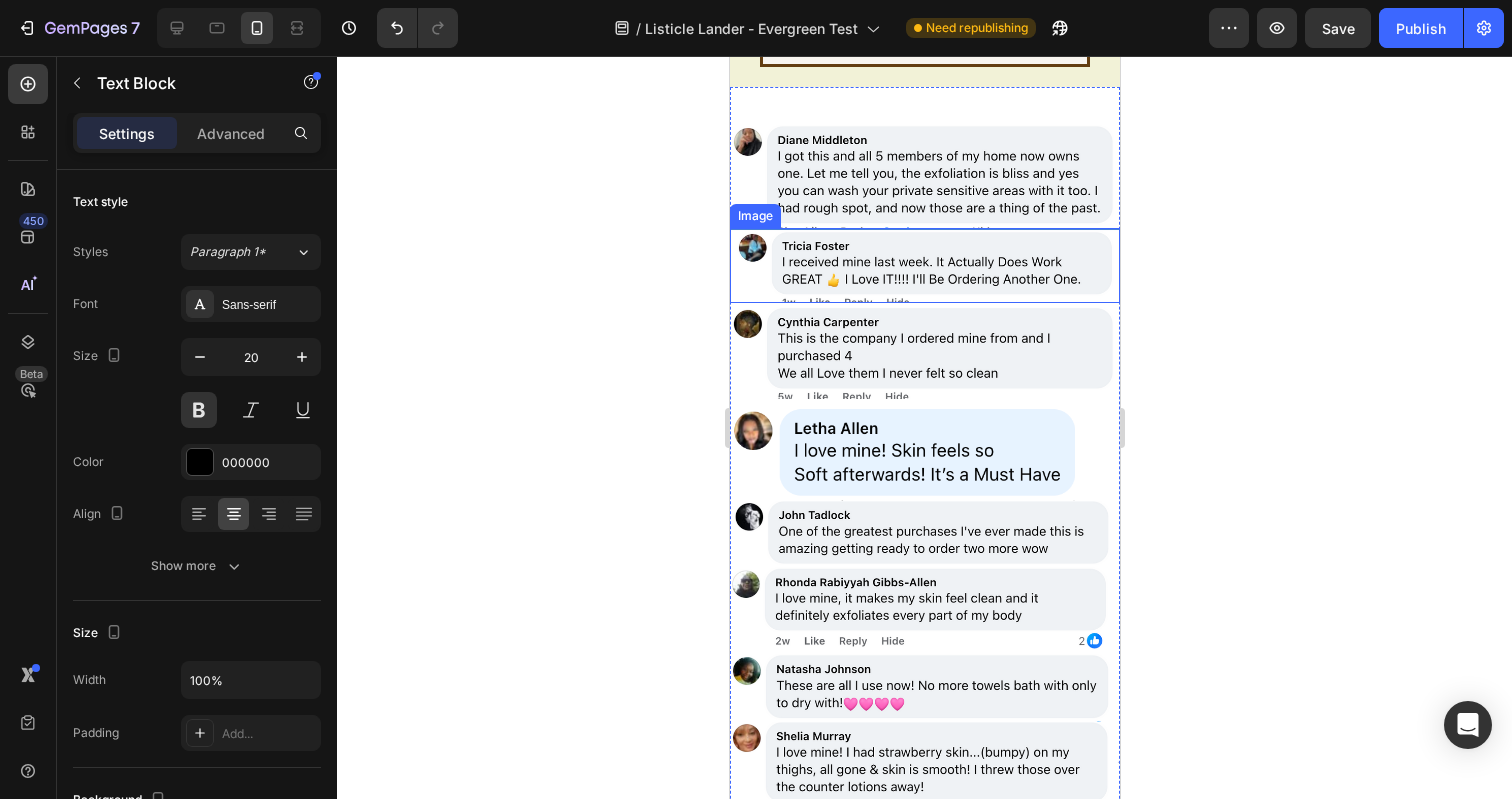 click at bounding box center (924, 265) 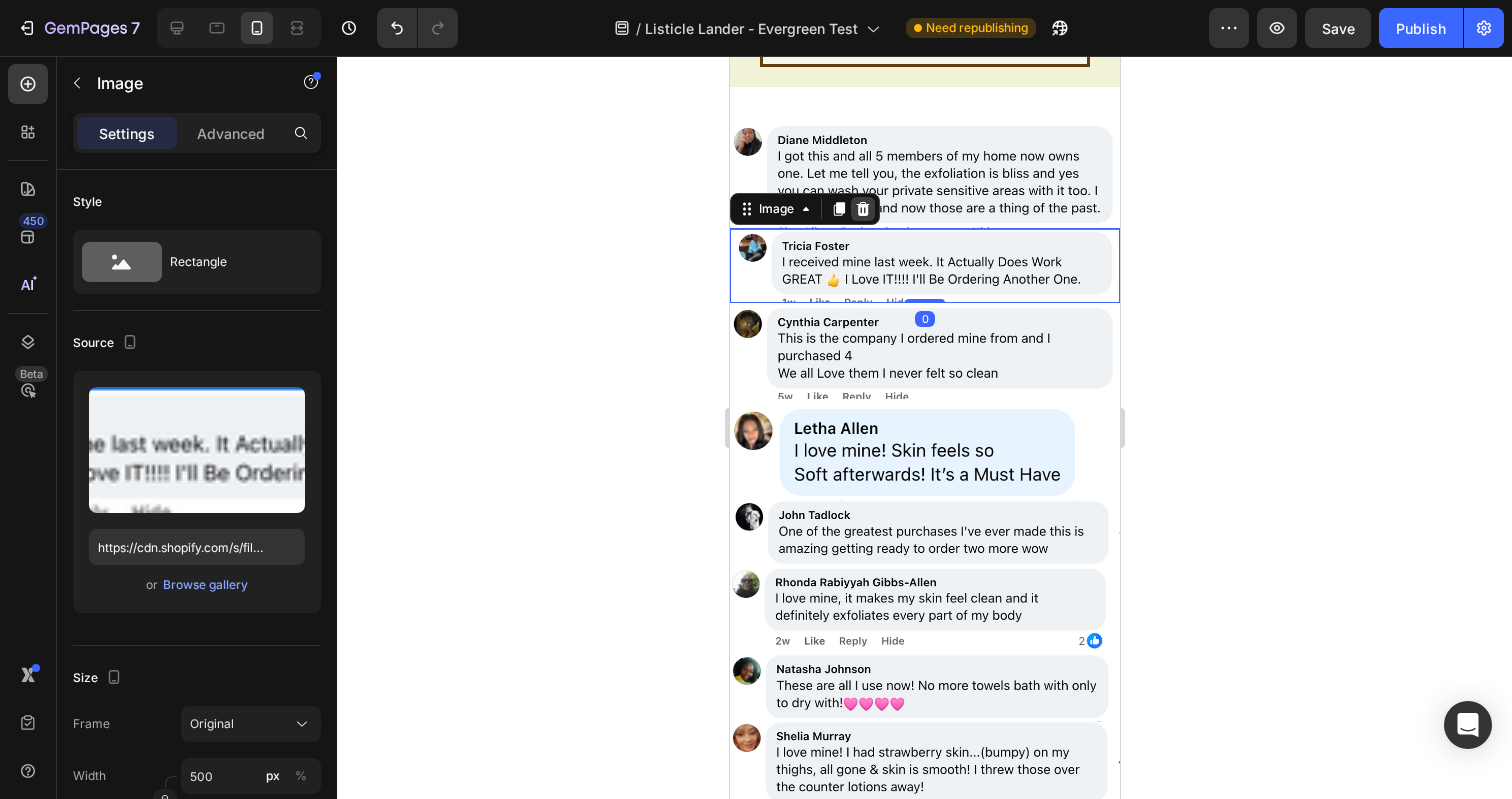 click 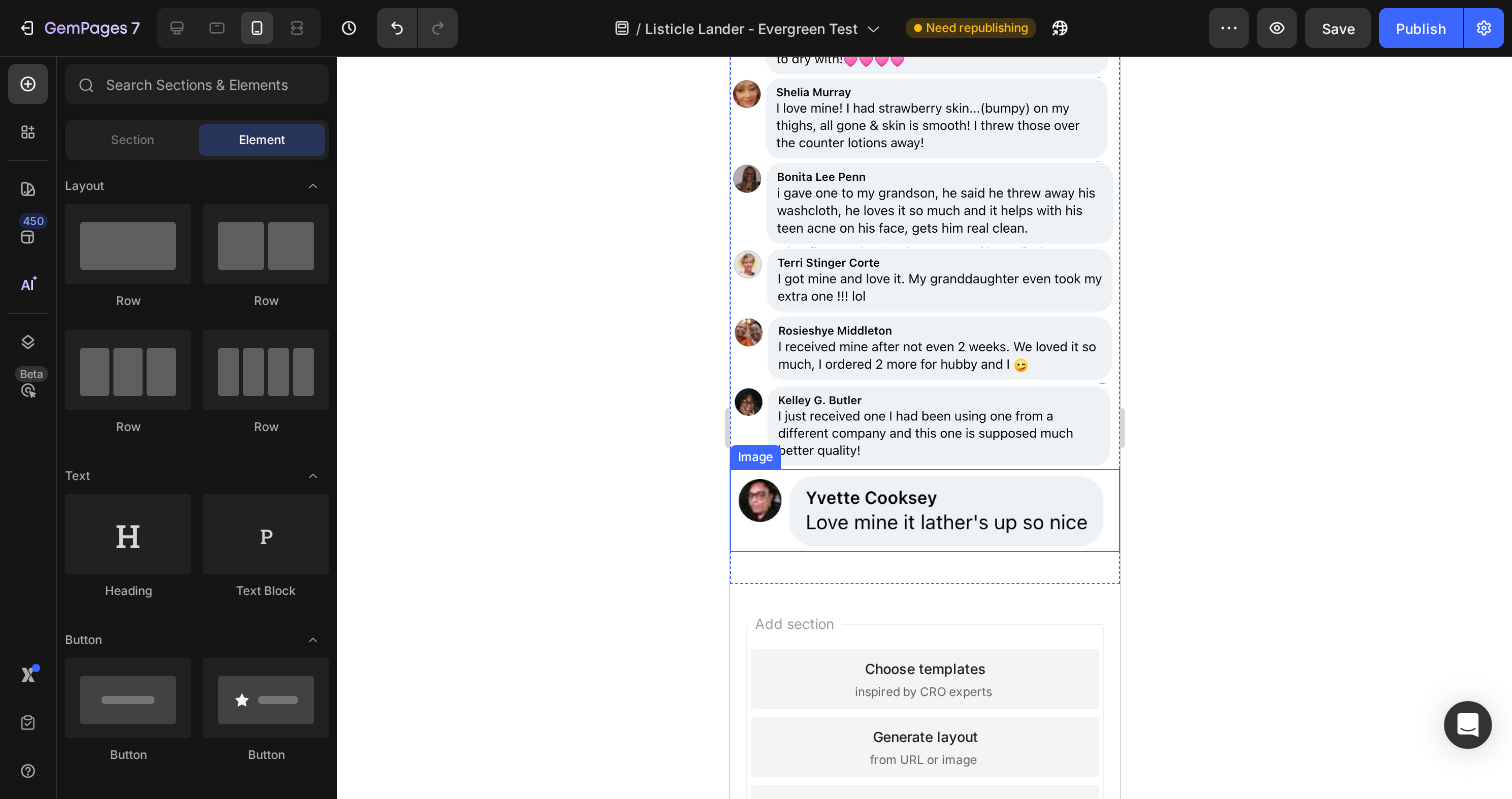scroll, scrollTop: 6139, scrollLeft: 0, axis: vertical 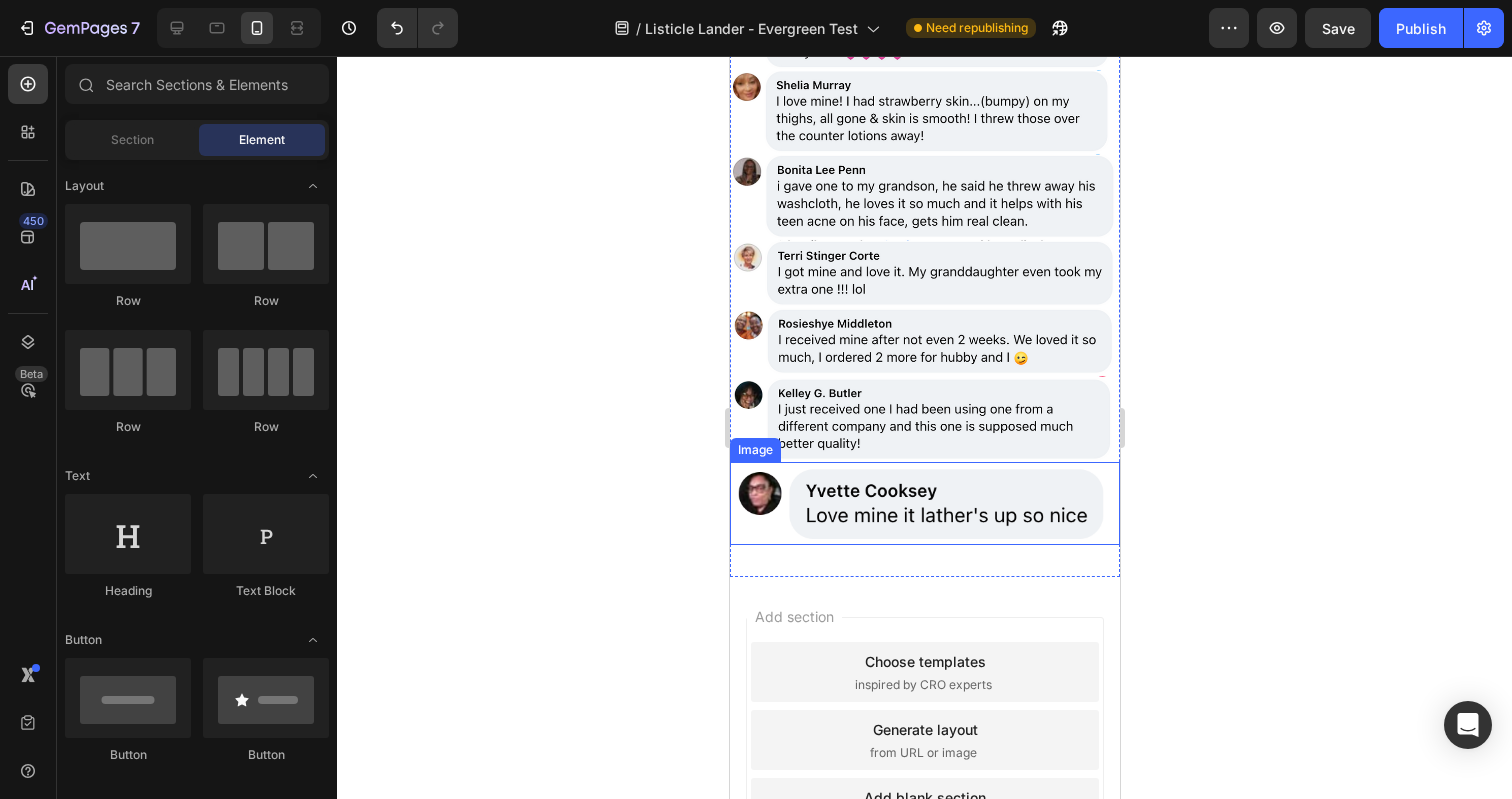 click at bounding box center (924, 503) 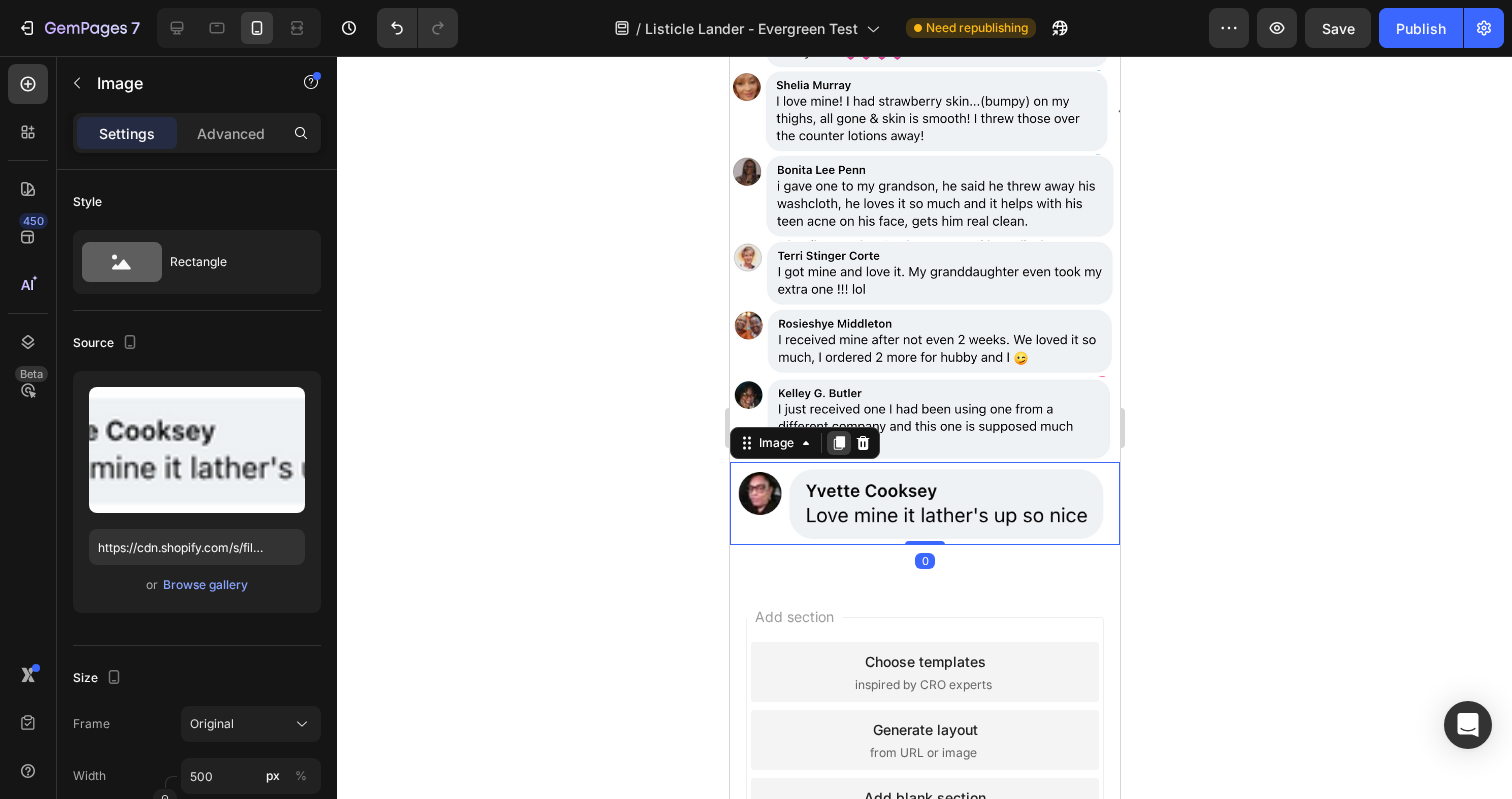 click 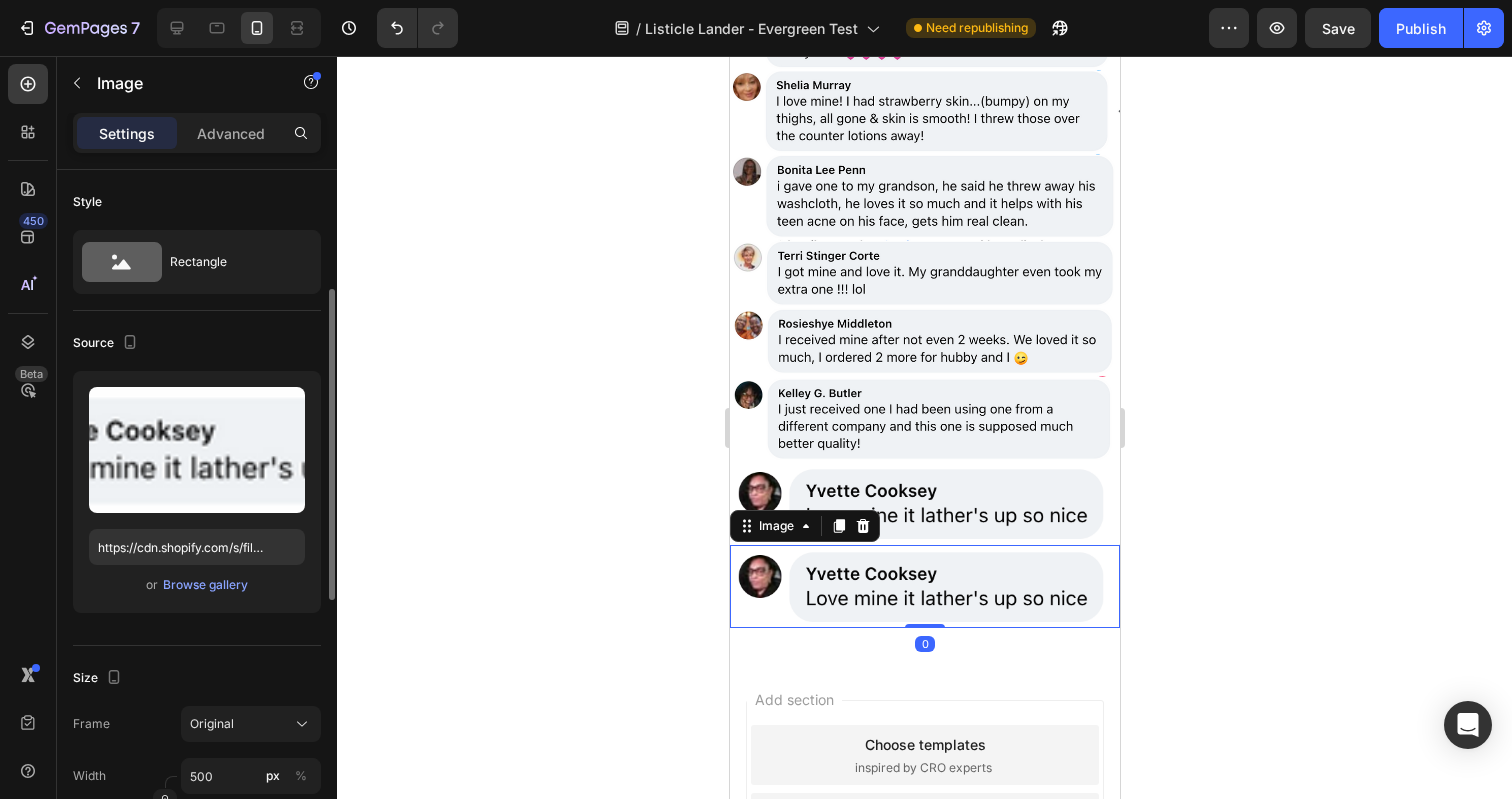 scroll, scrollTop: 82, scrollLeft: 0, axis: vertical 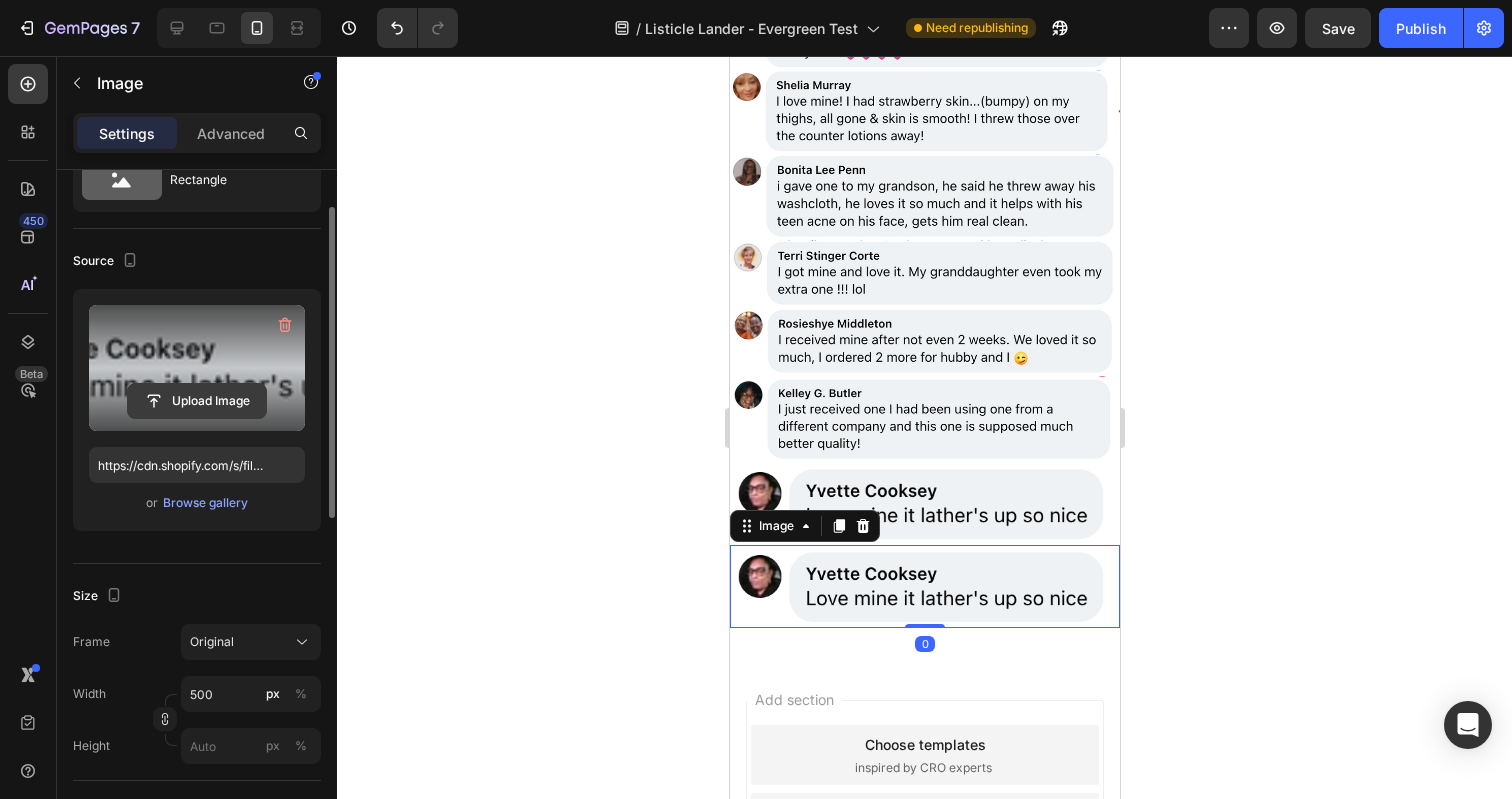 click 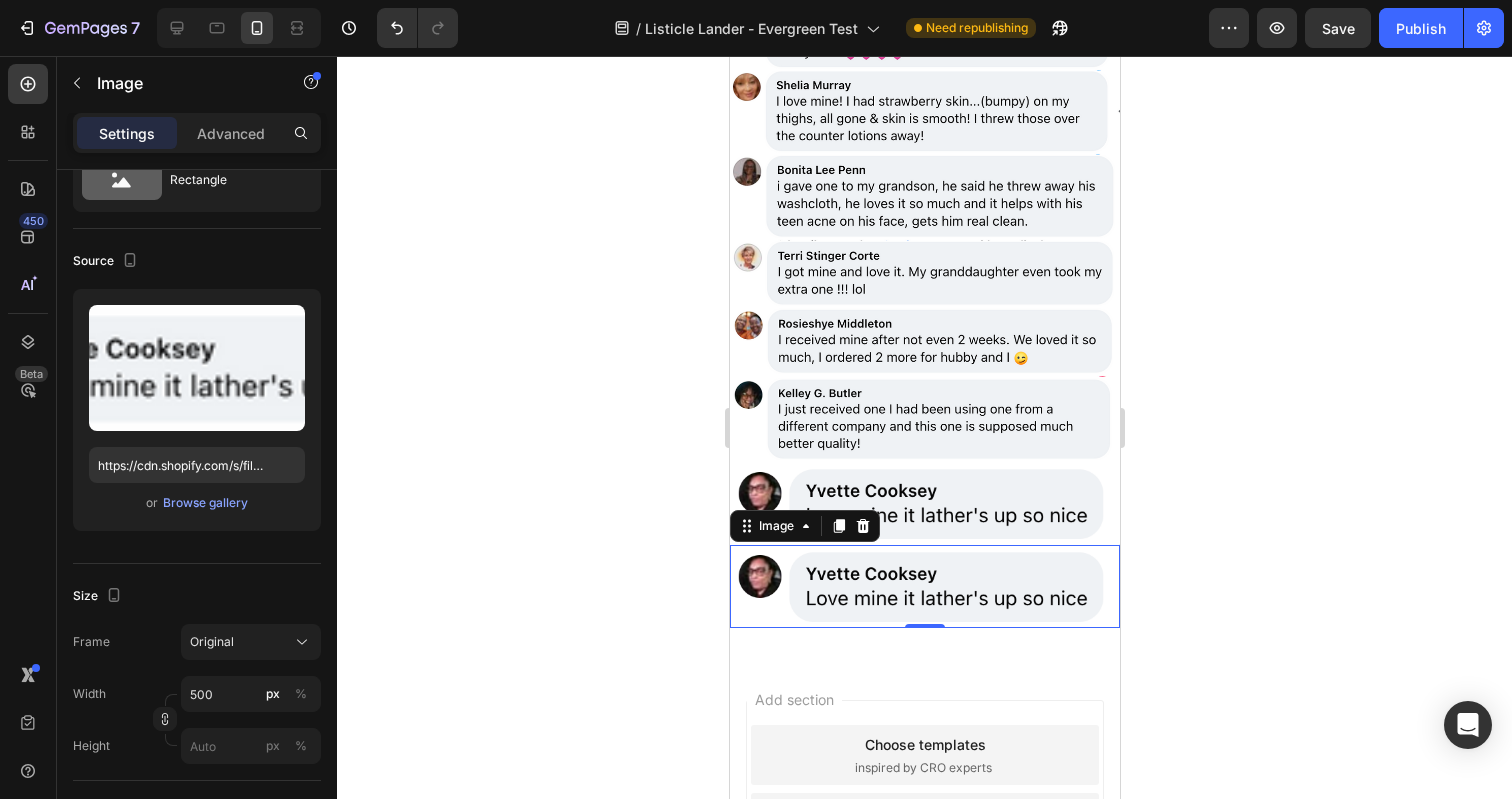 type on "https://cdn.shopify.com/s/files/1/0696/6889/7008/files/gempages_547039503395587314-b12de596-14a4-4441-af19-e7a789bd301e.png" 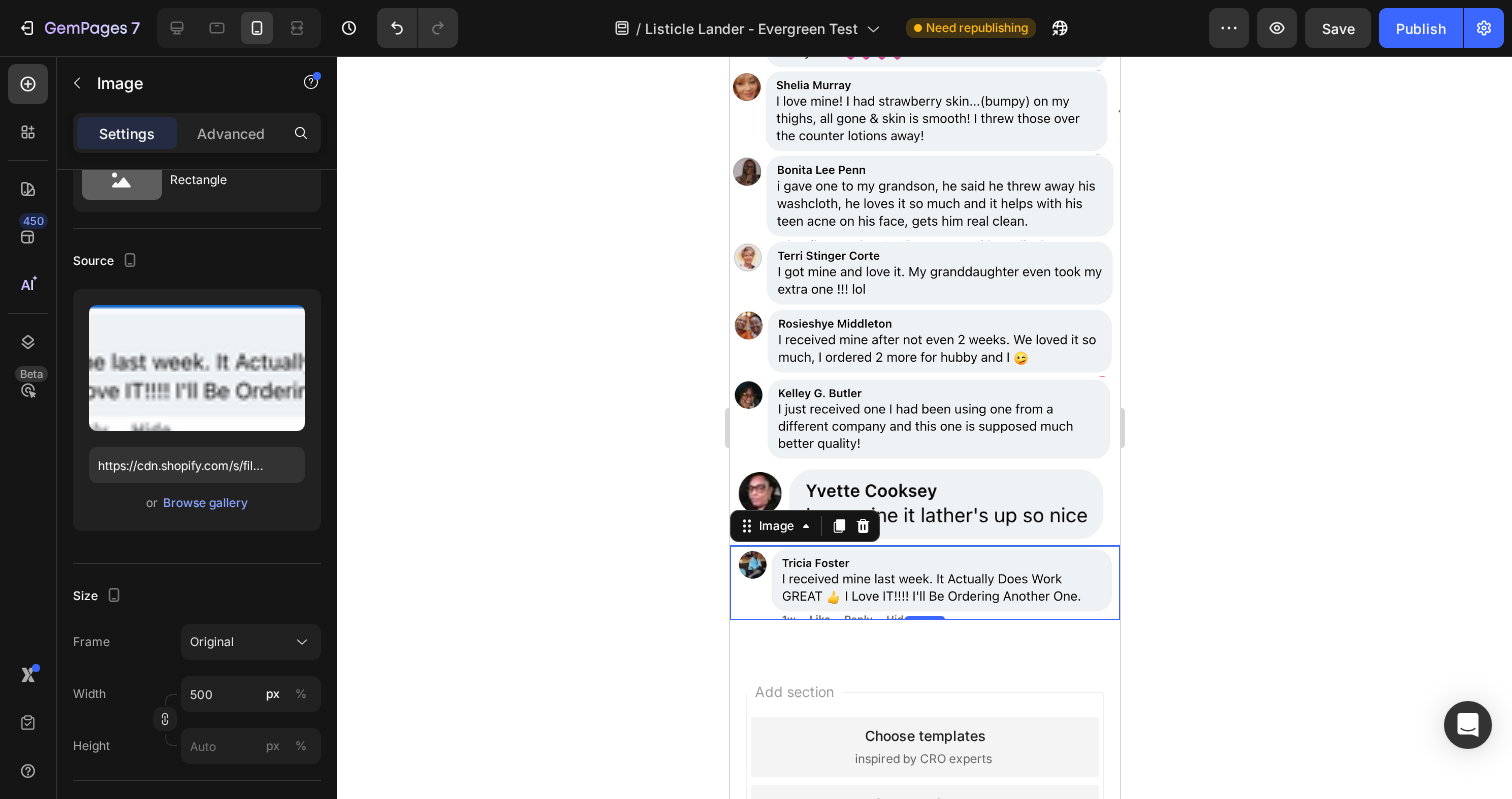click 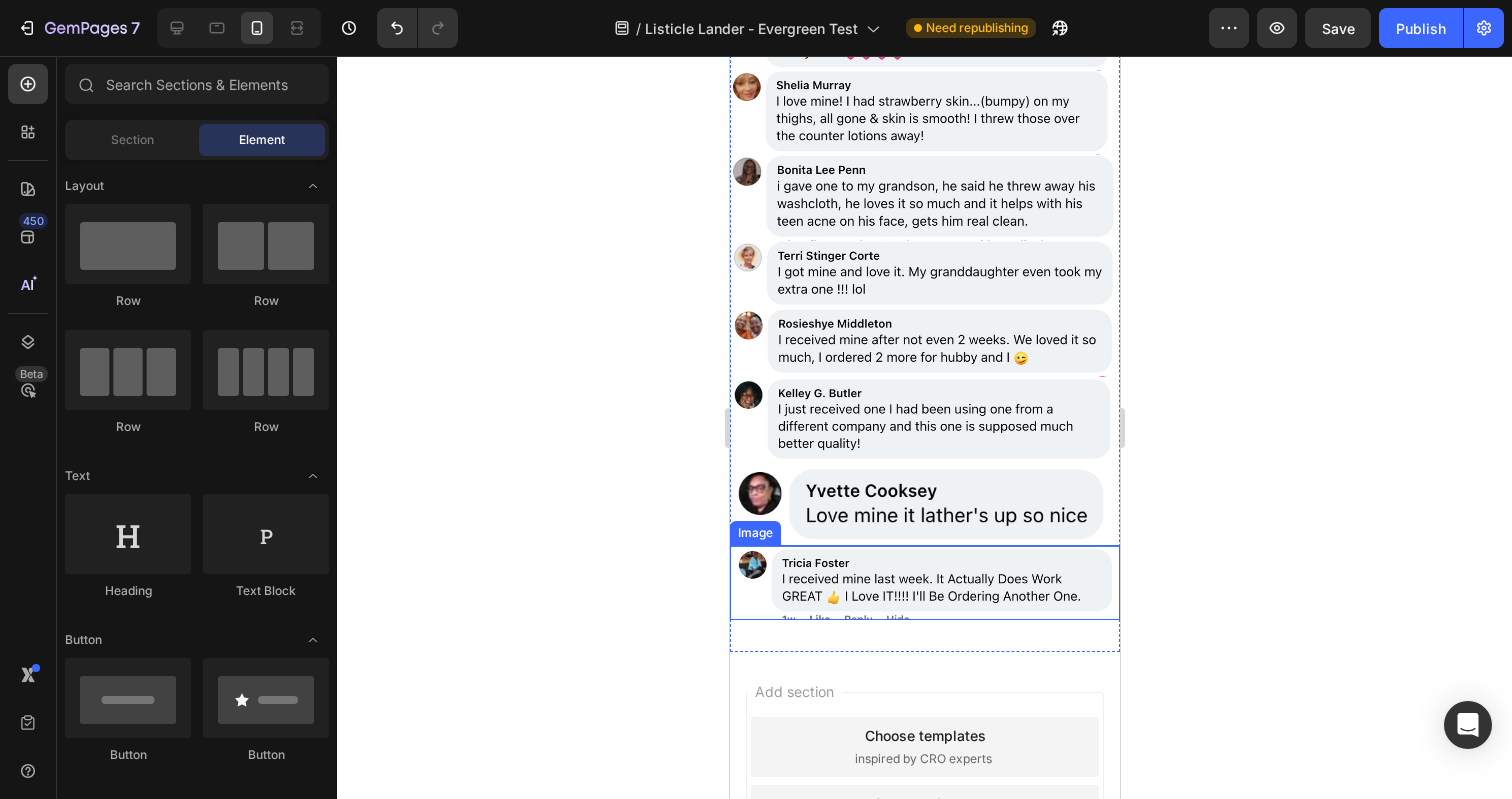 click at bounding box center (924, 582) 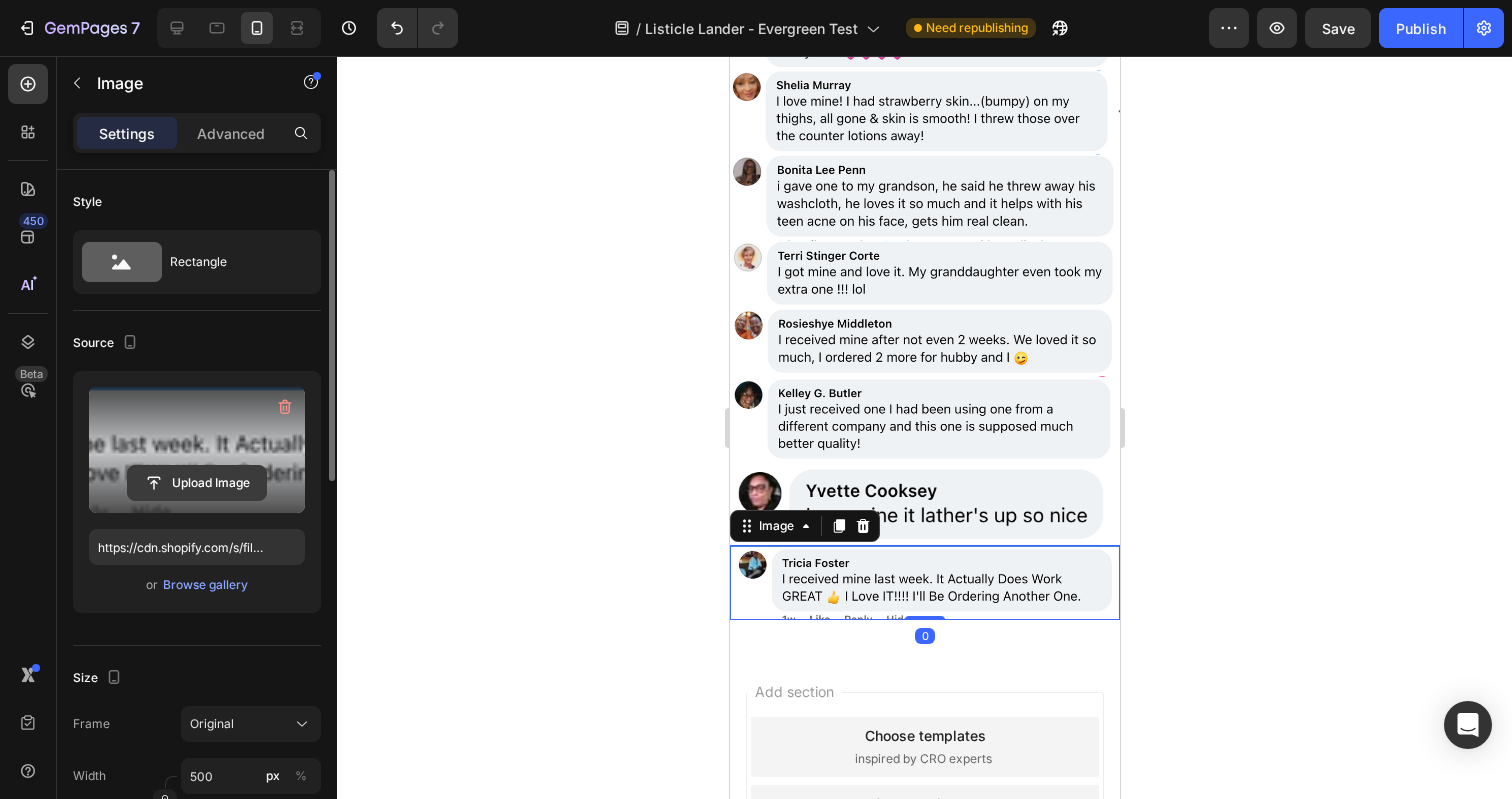 click 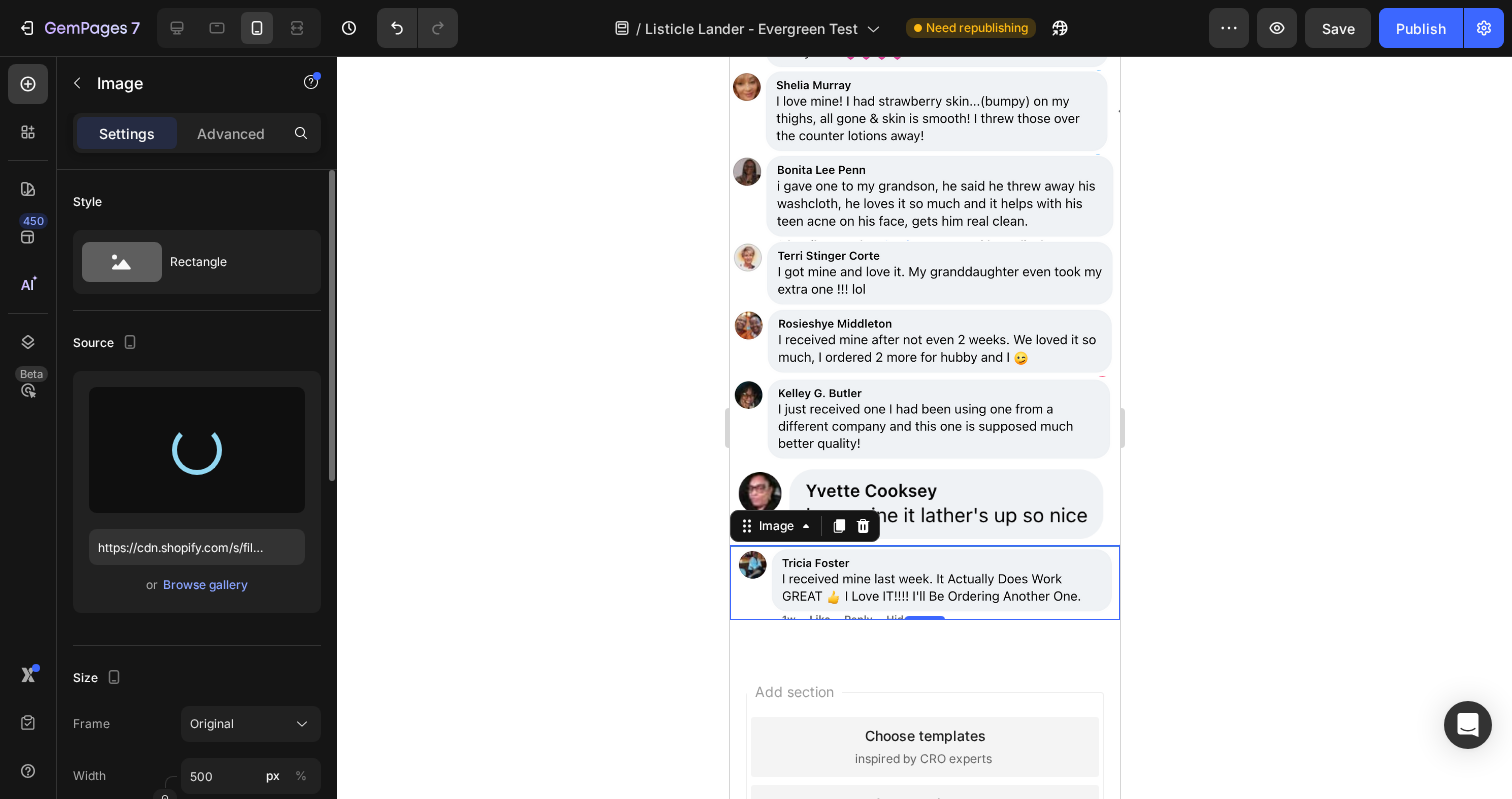 type on "https://cdn.shopify.com/s/files/1/0696/6889/7008/files/gempages_547039503395587314-2bfe0ce9-5e79-45d4-9758-22997f70fdba.png" 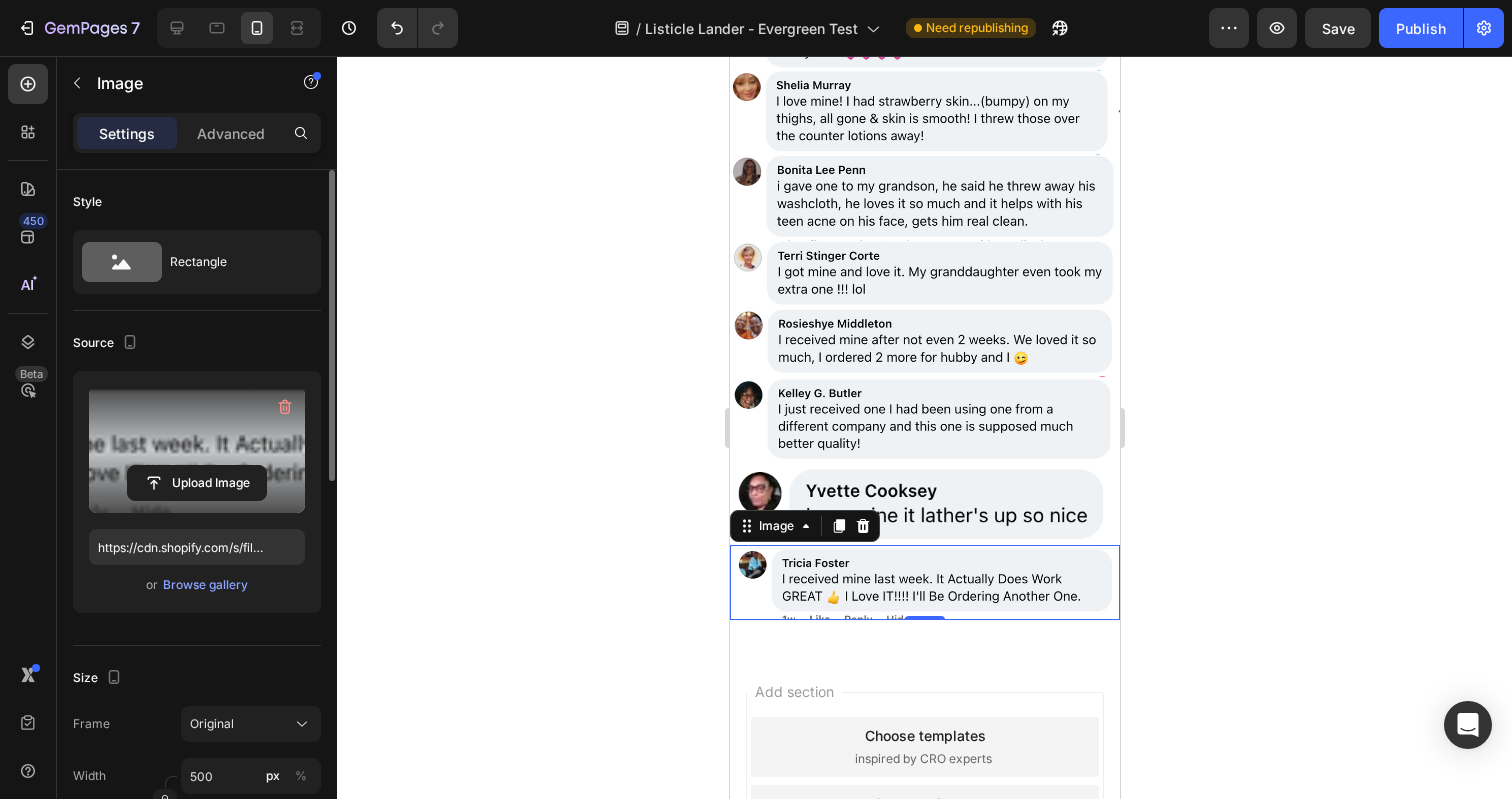 click 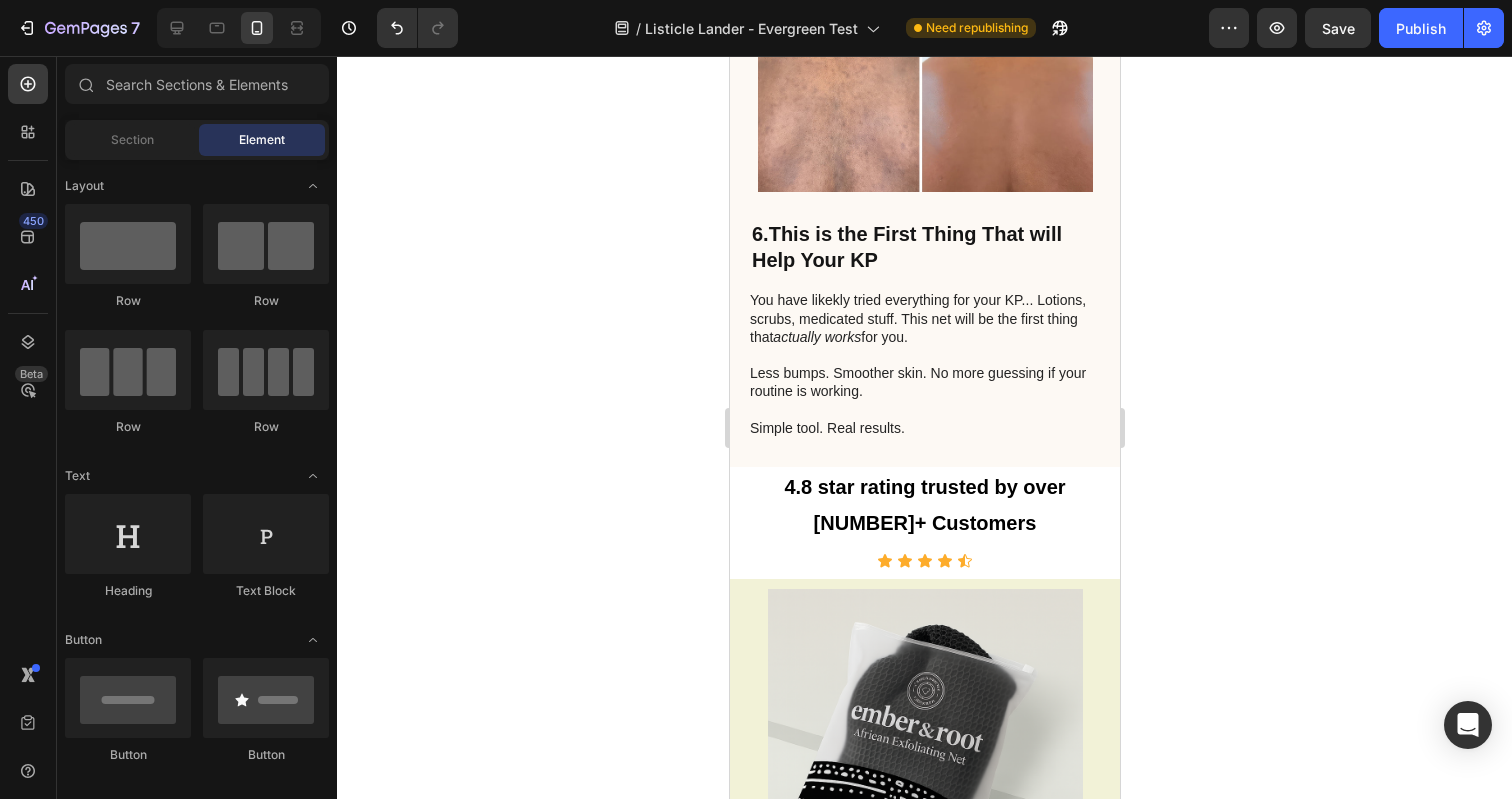 scroll, scrollTop: 4226, scrollLeft: 0, axis: vertical 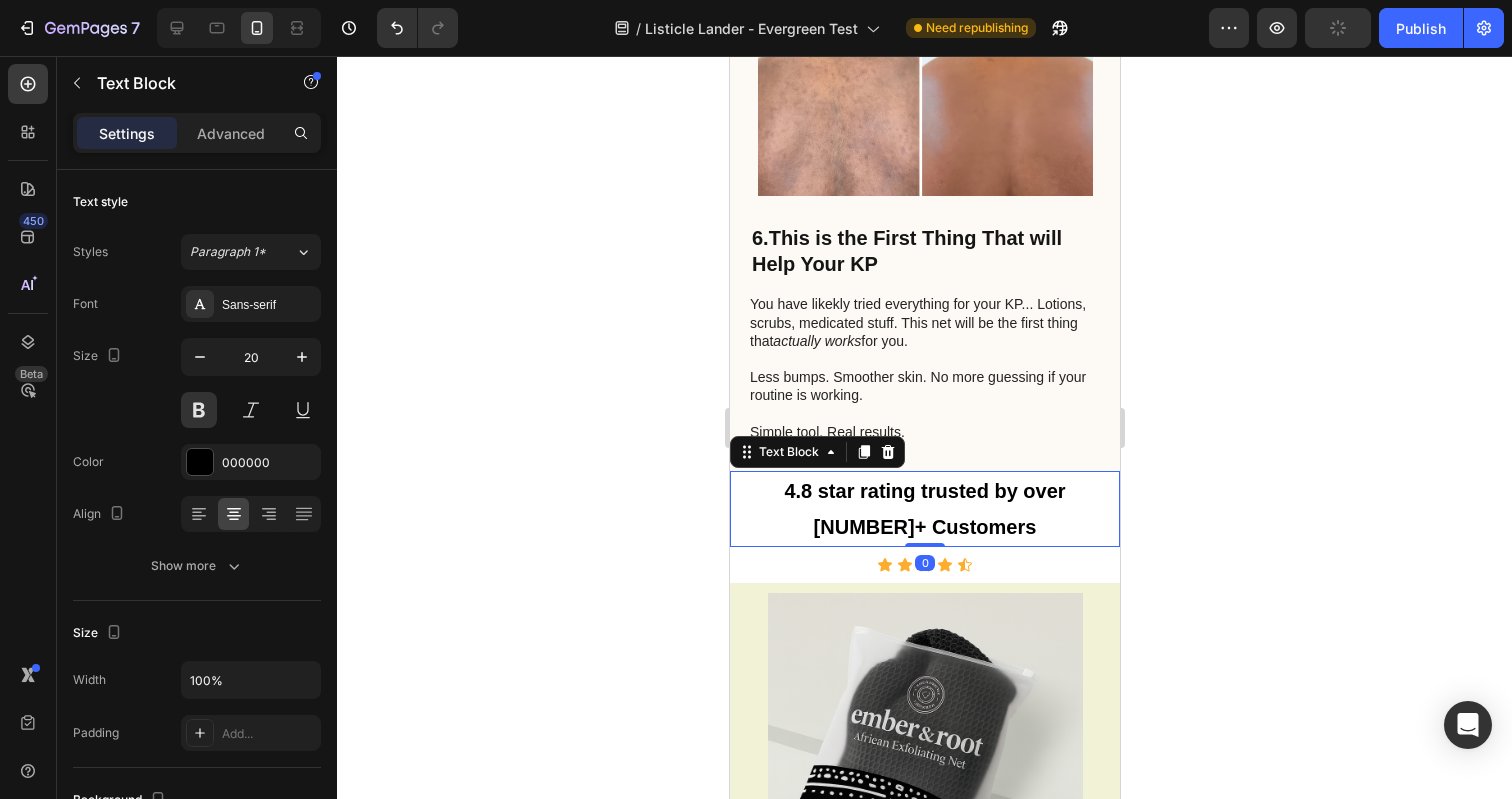 click on "4.8 star rating trusted by over 10,000+ Customers" at bounding box center [924, 509] 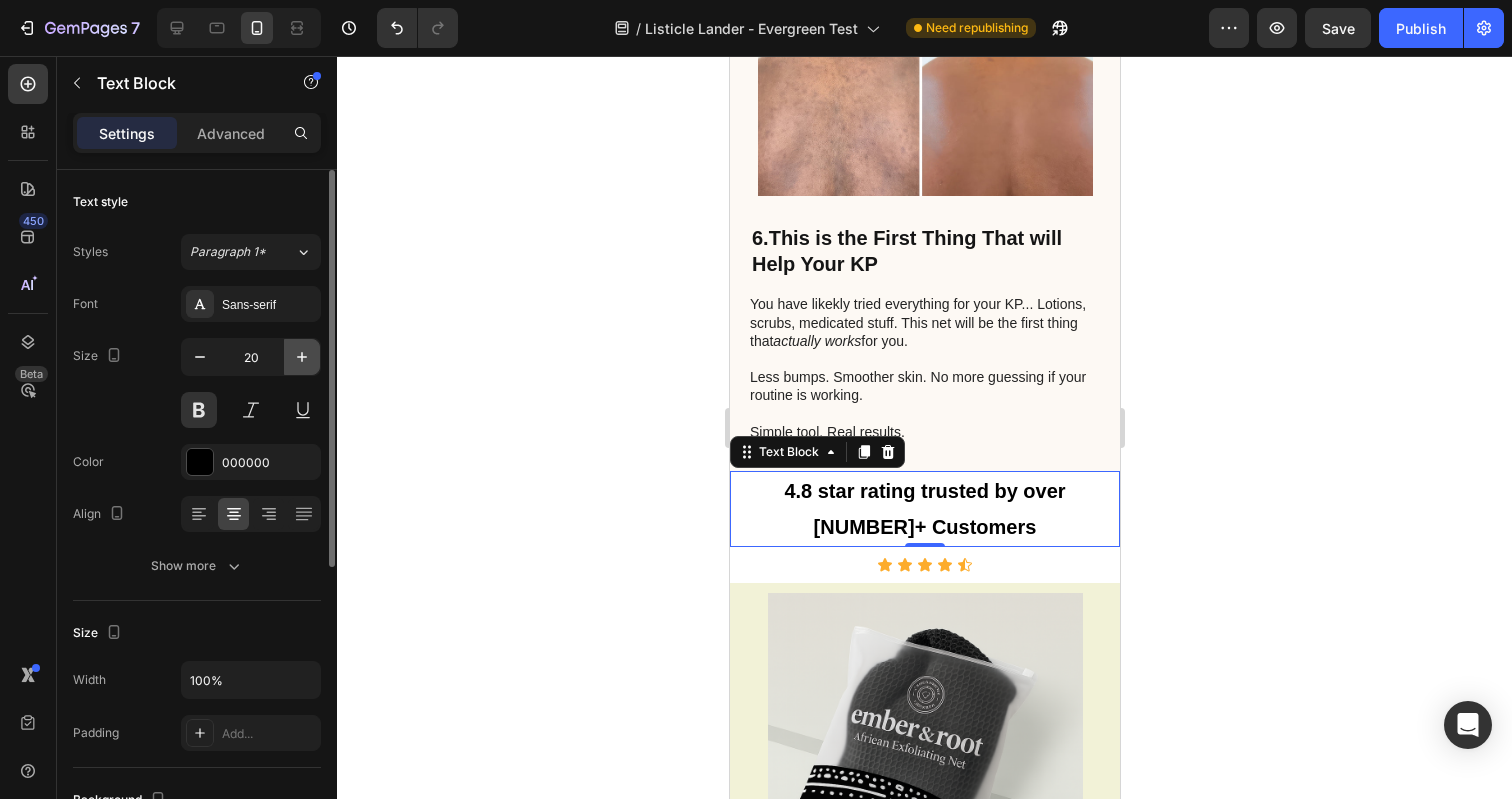 click 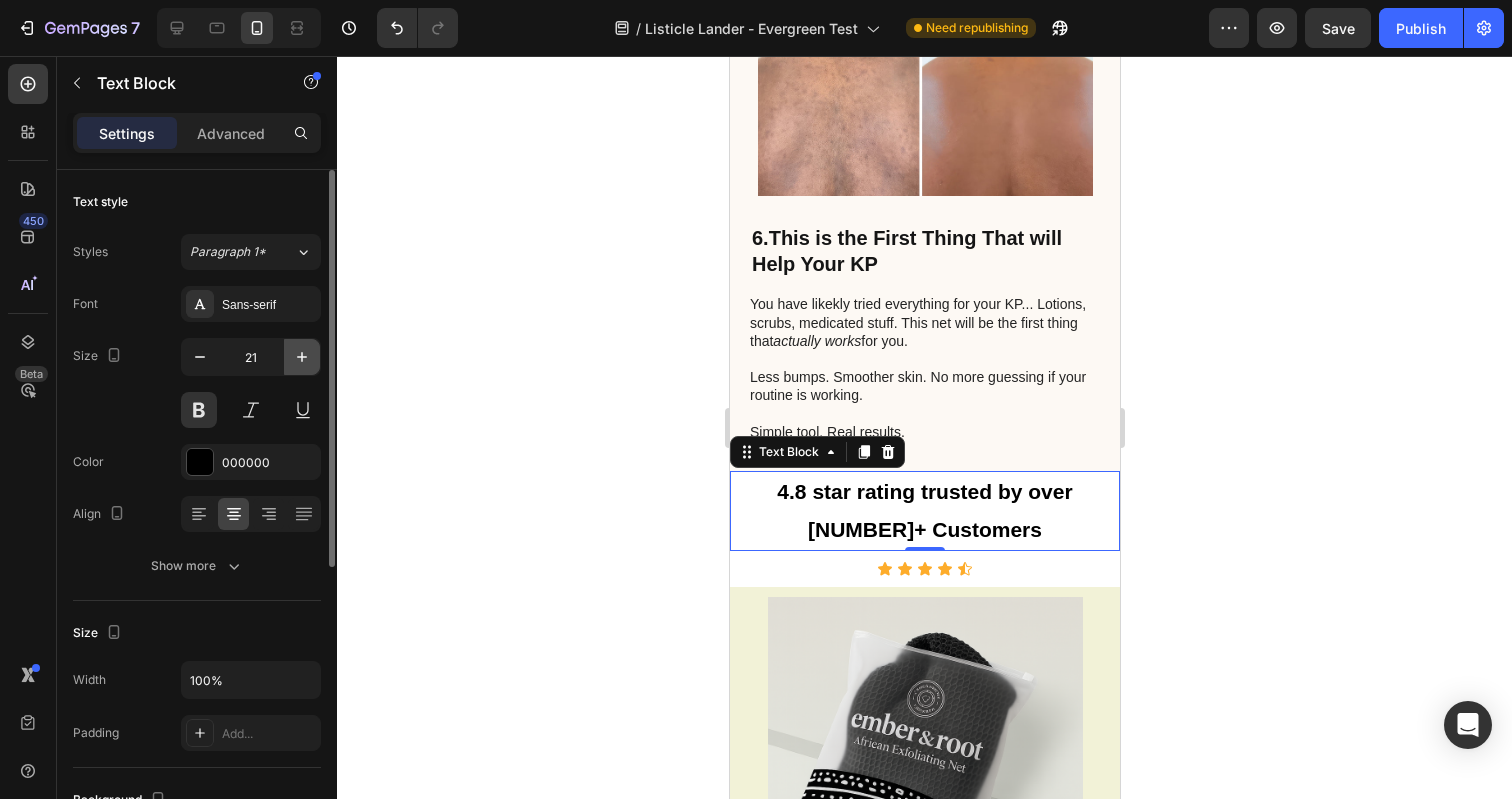 click 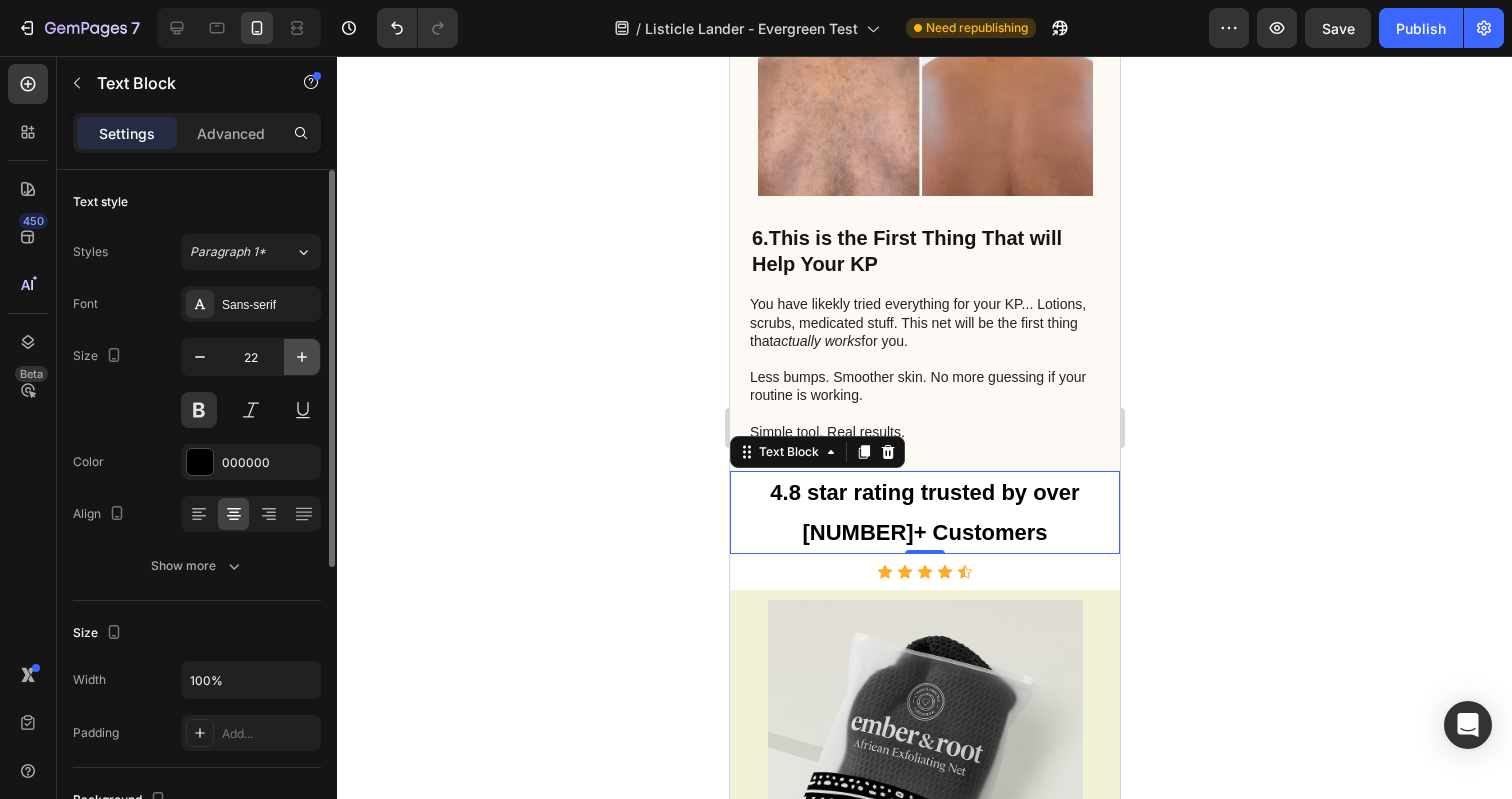 click 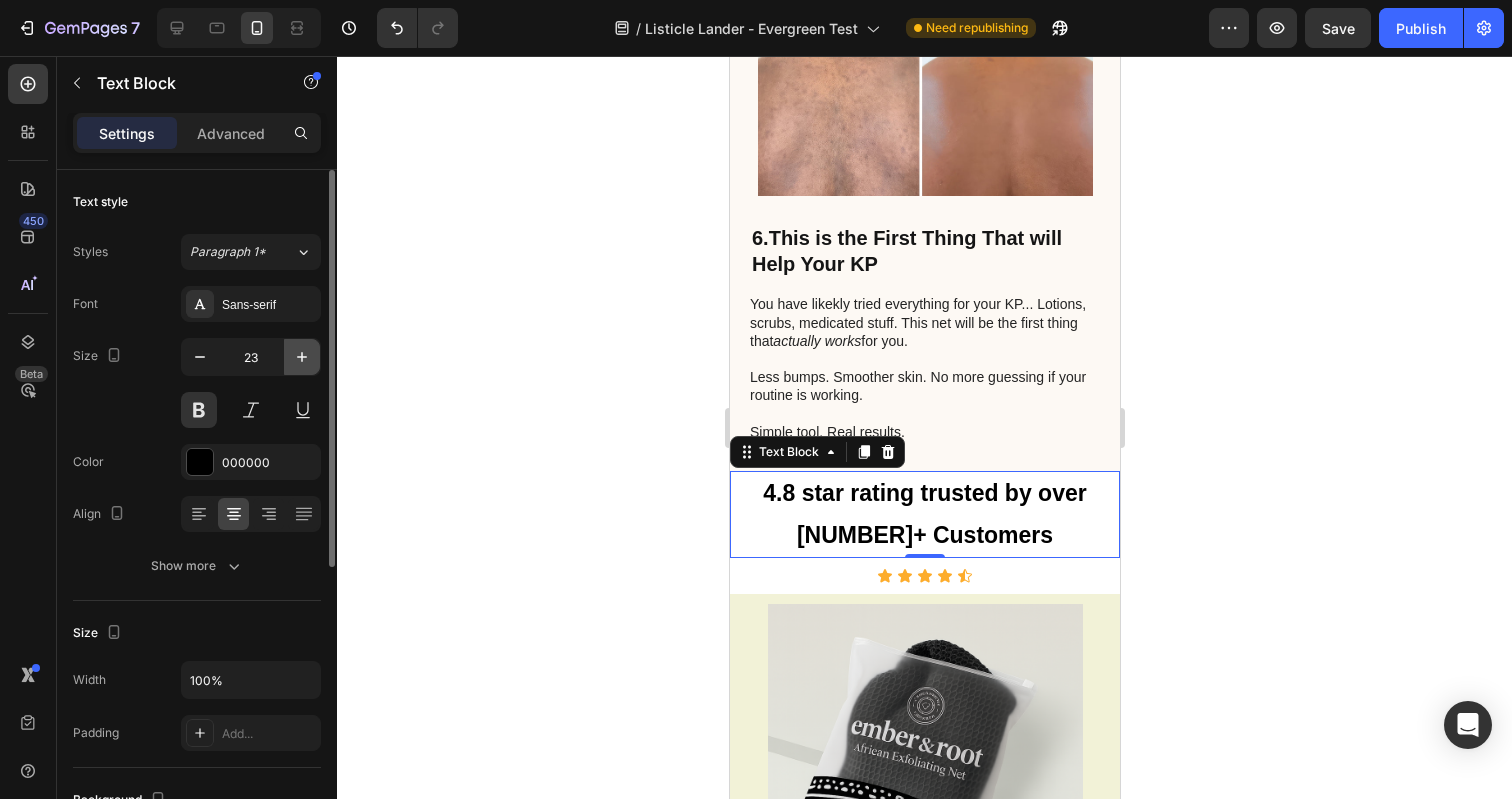 click 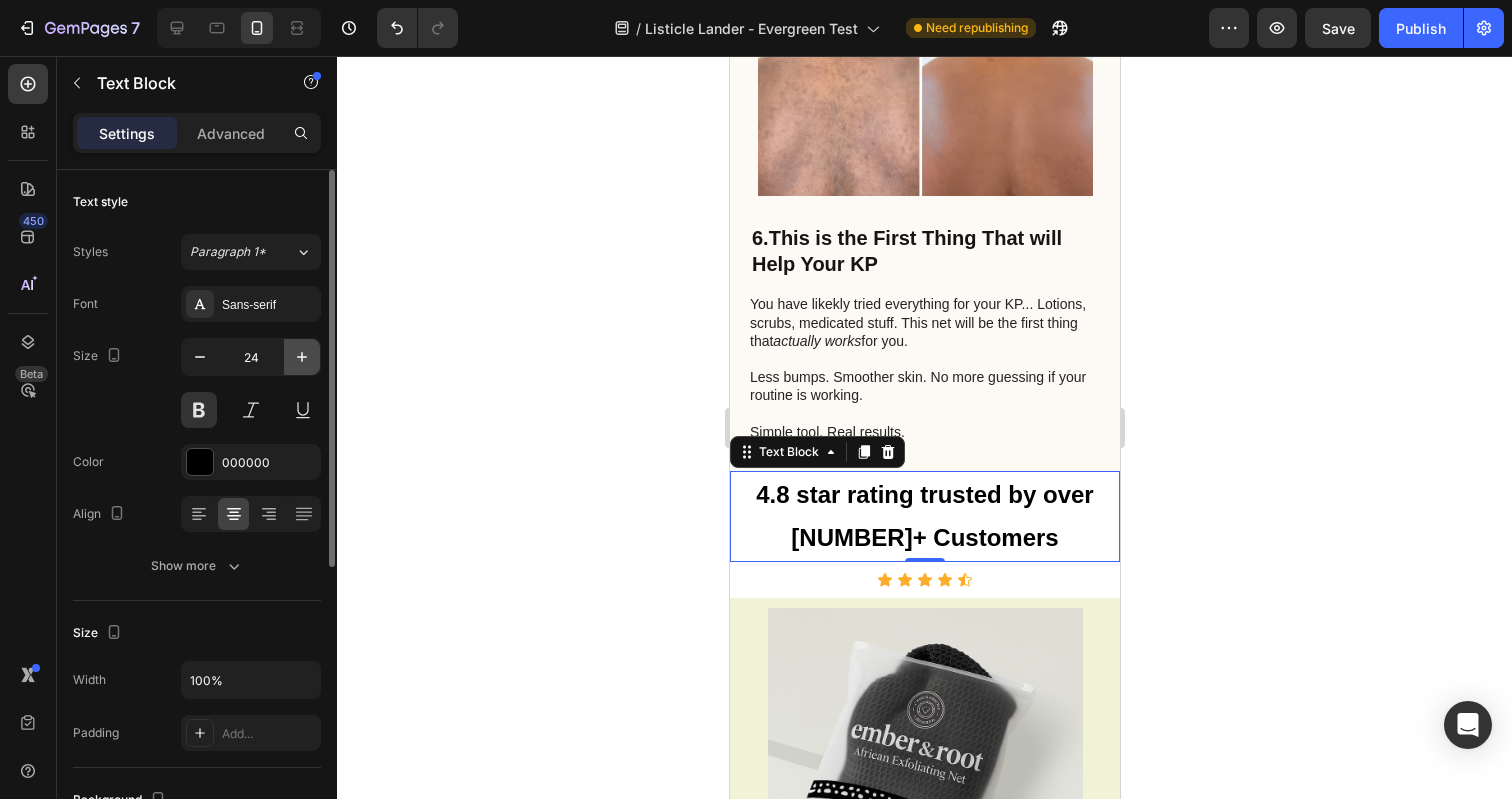 click 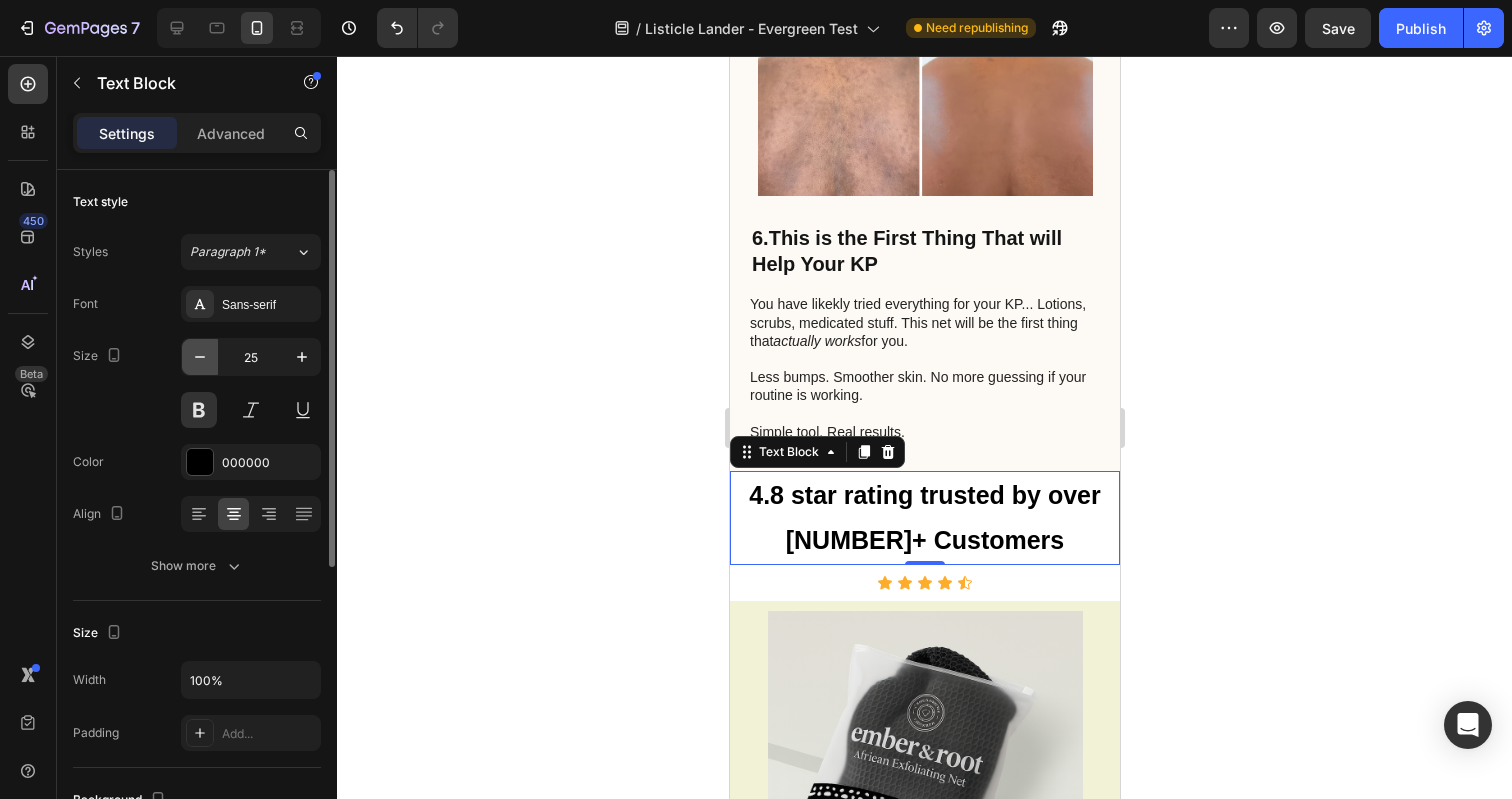 click 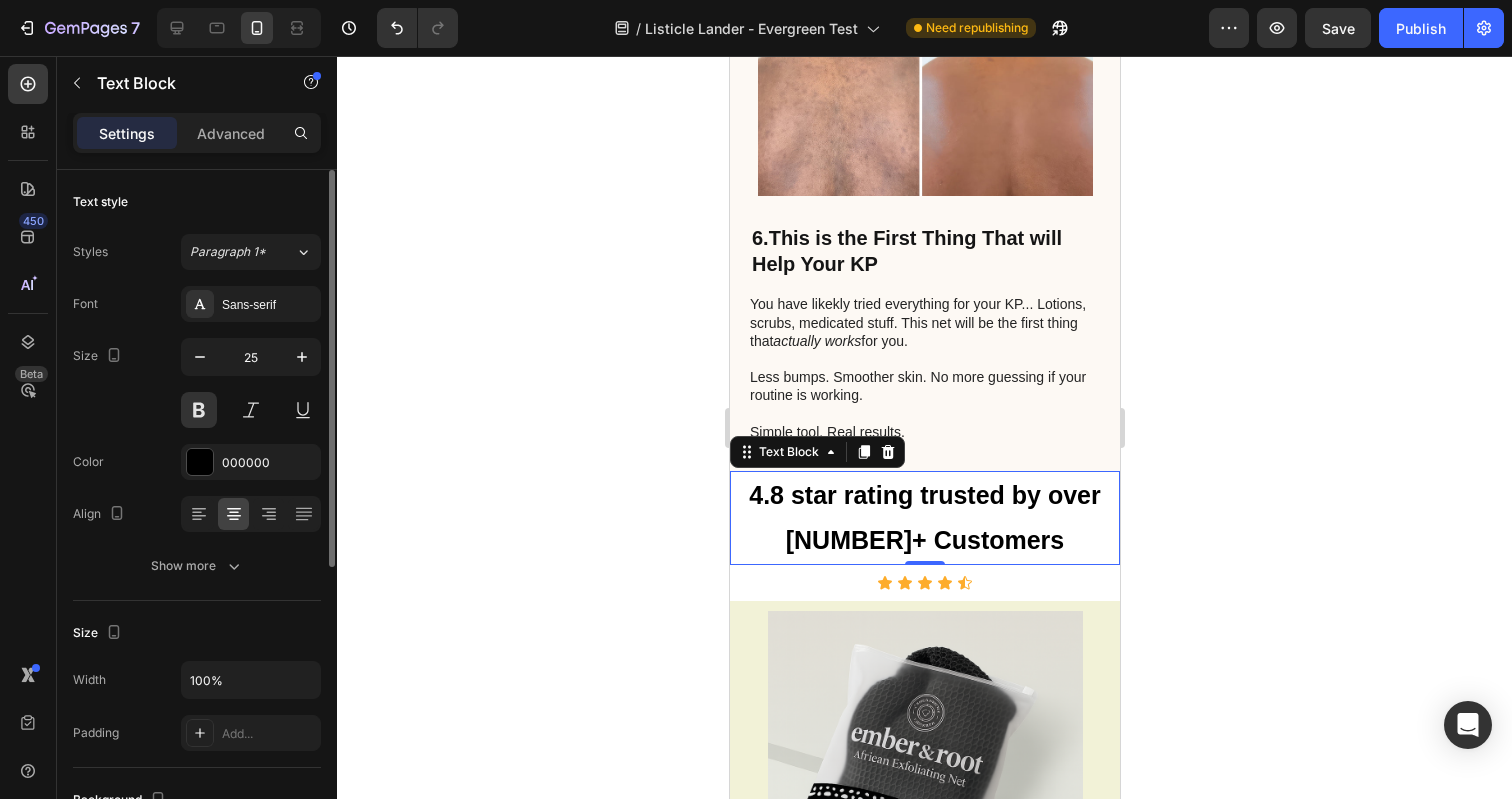 type on "24" 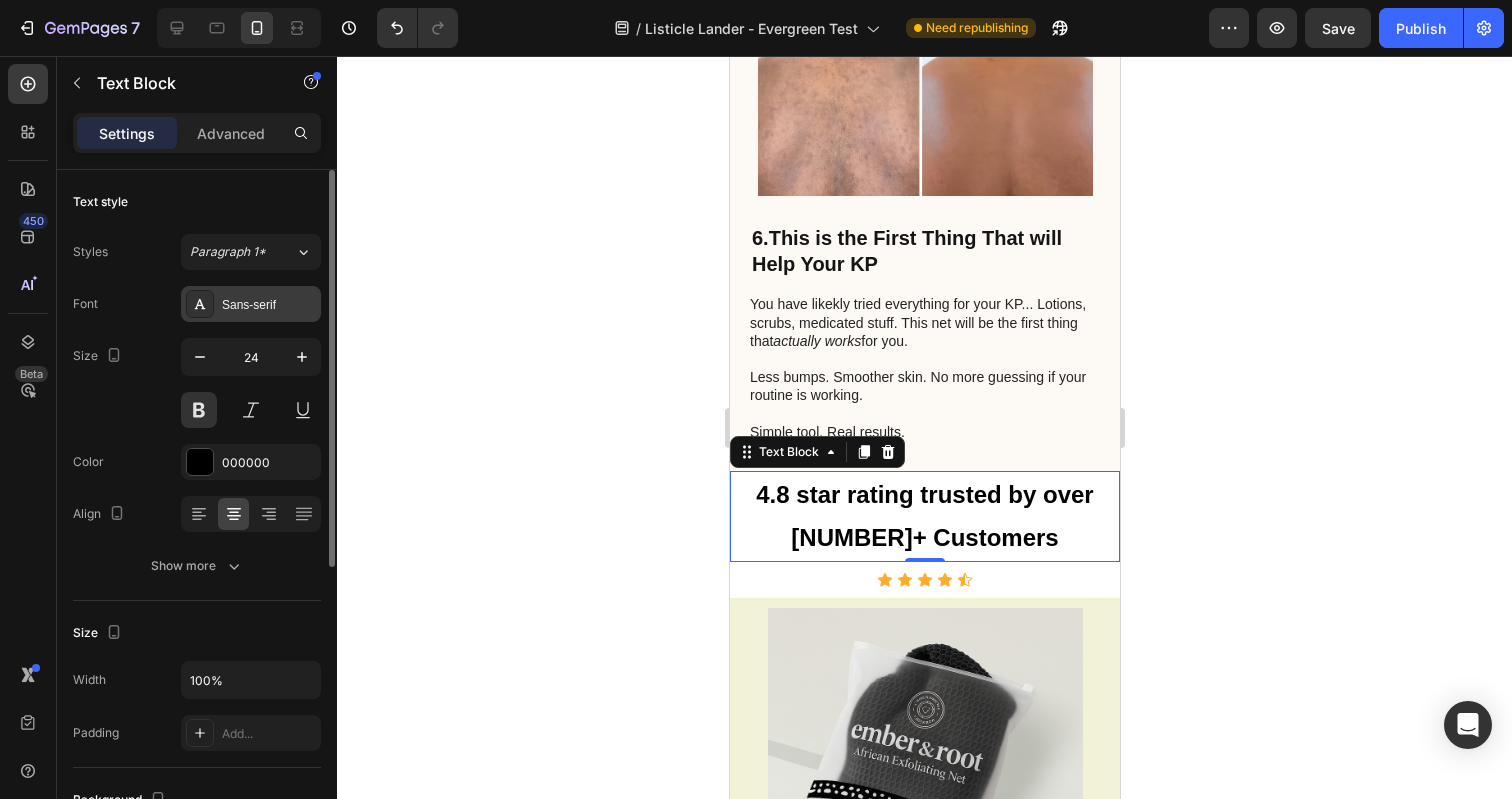 click on "Sans-serif" at bounding box center [269, 305] 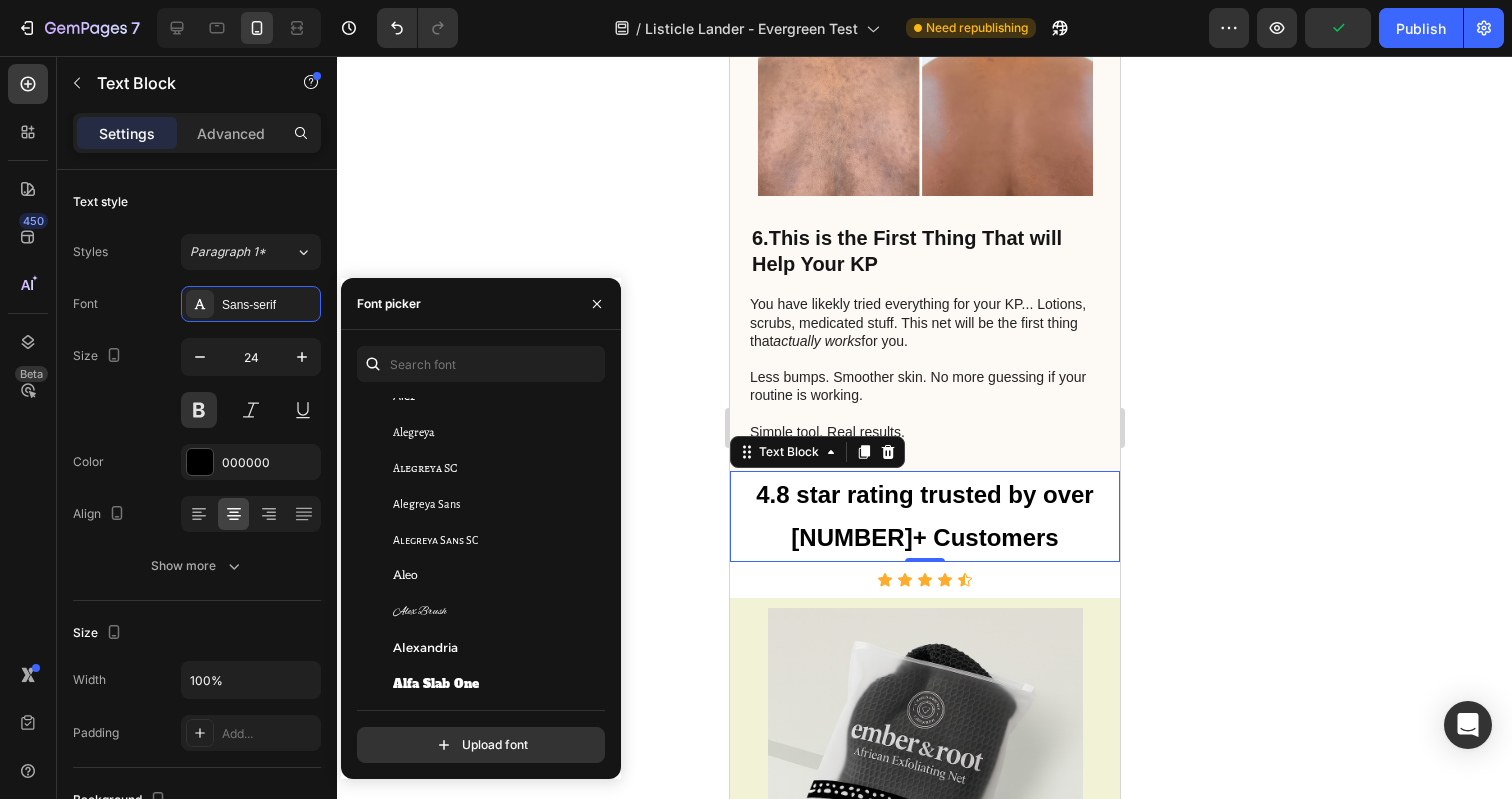 scroll, scrollTop: 1276, scrollLeft: 0, axis: vertical 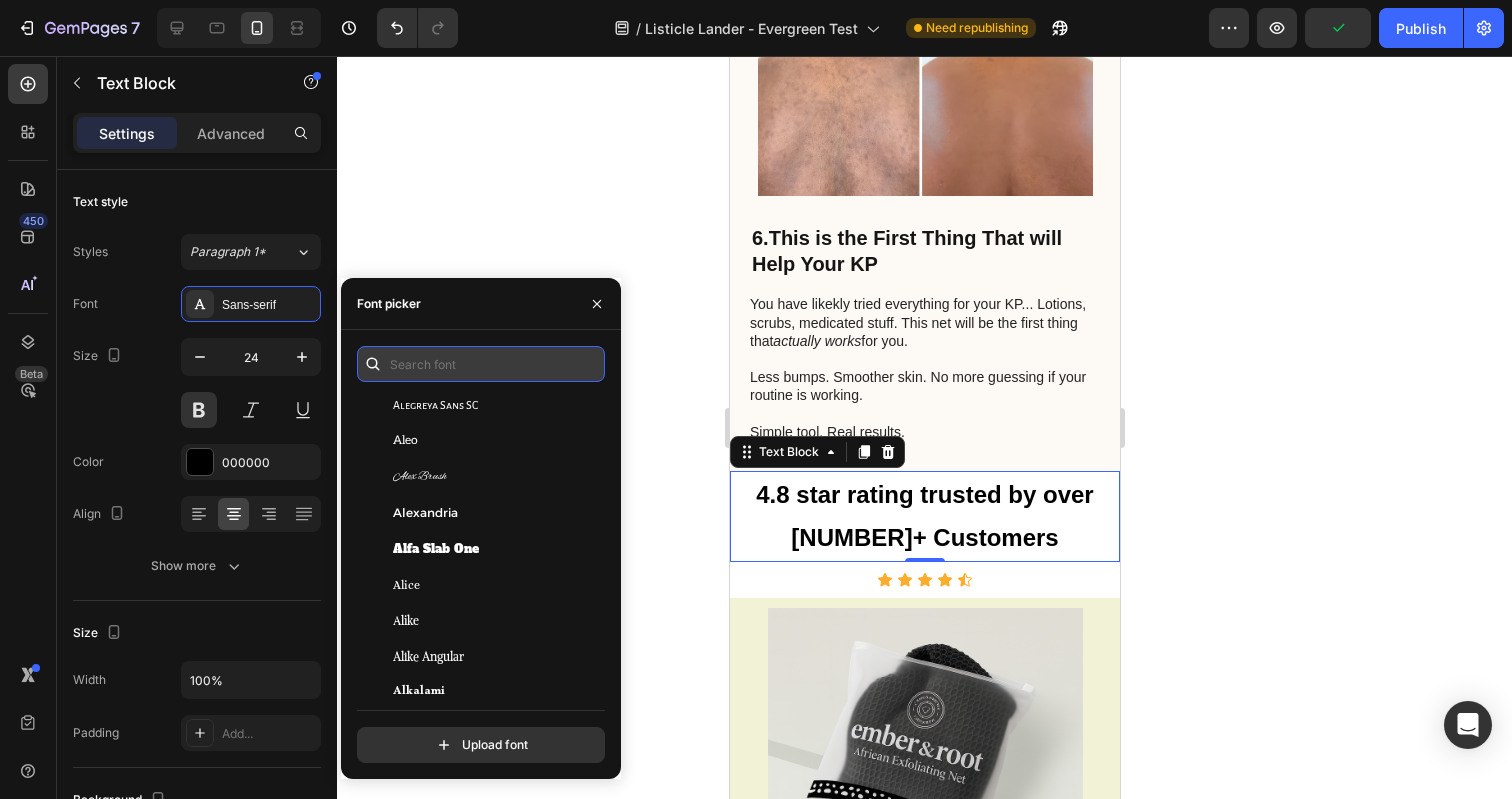 click at bounding box center (481, 364) 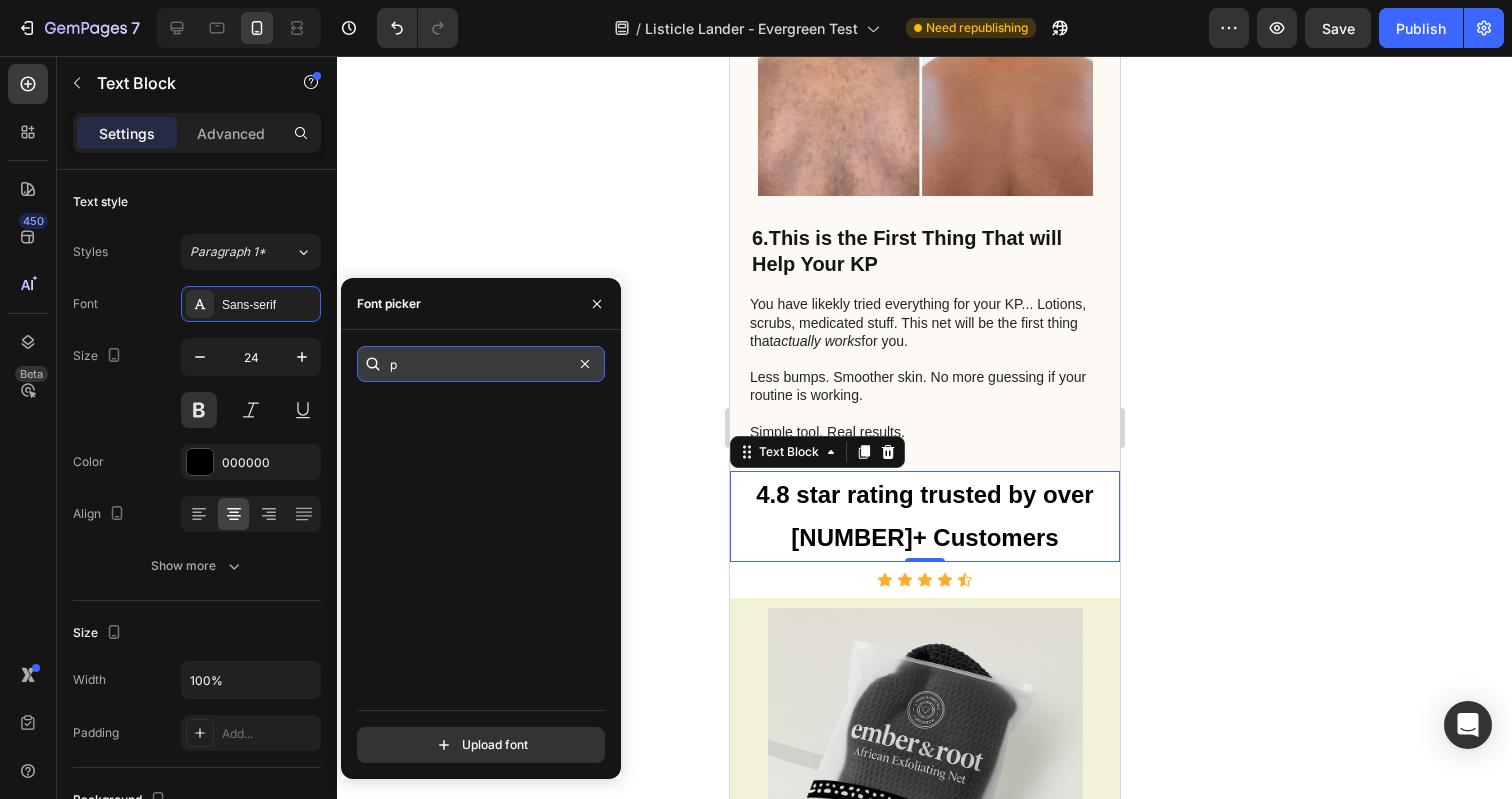 scroll, scrollTop: 0, scrollLeft: 0, axis: both 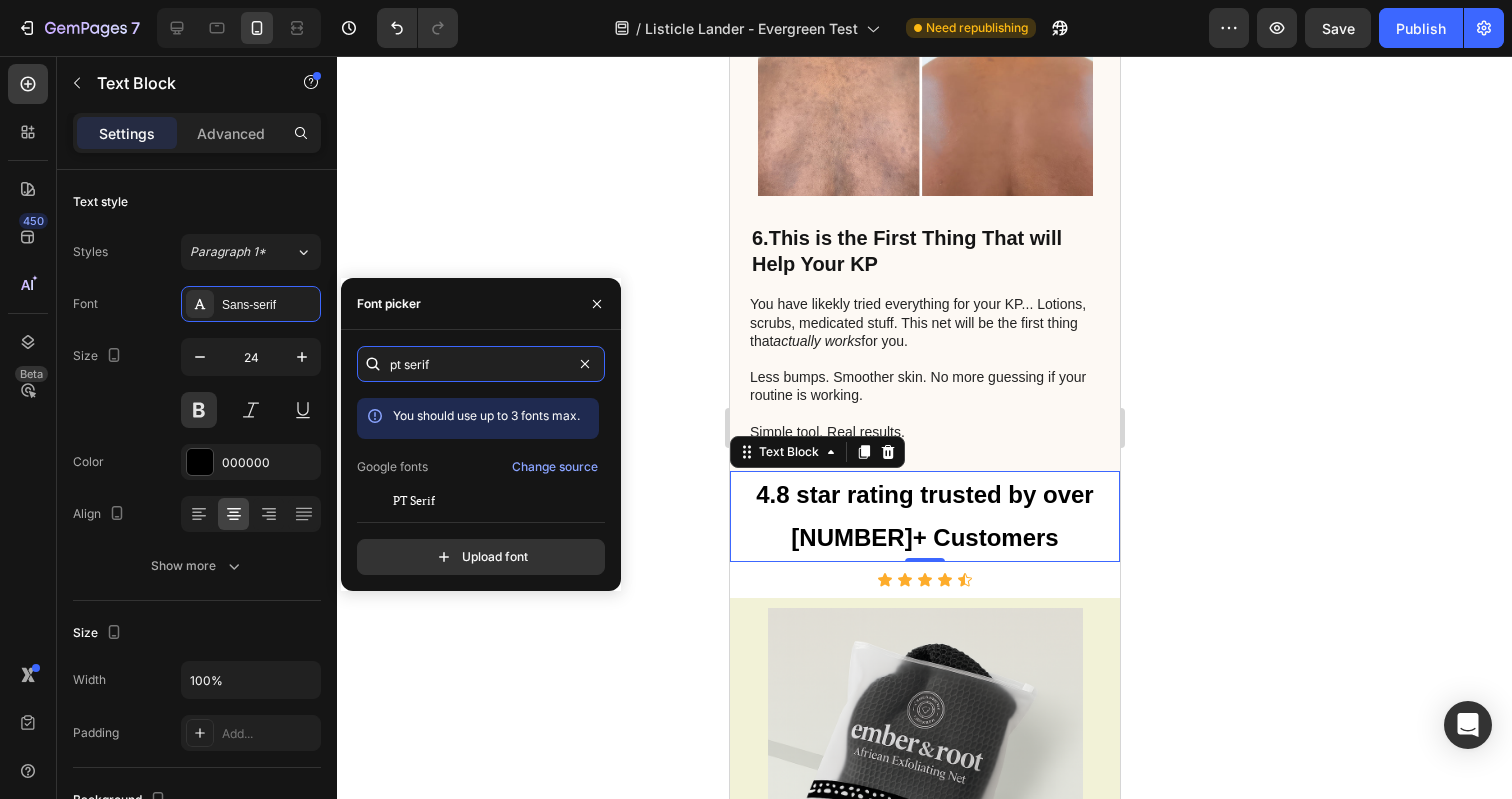 type on "pt serif" 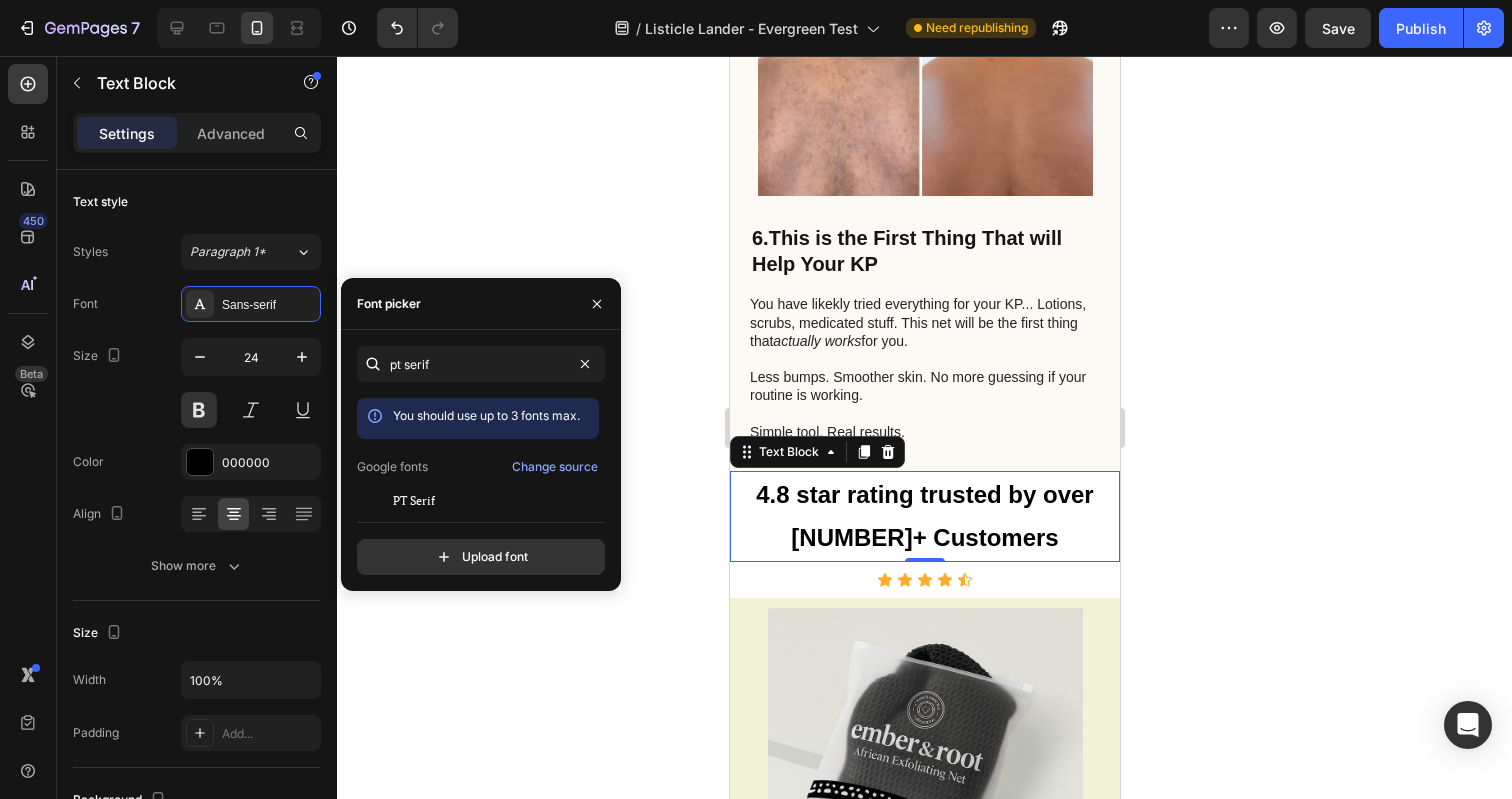 click on "pt serif You should use up to 3 fonts max. Google fonts Change source PT Serif PT Serif Caption  Upload font" 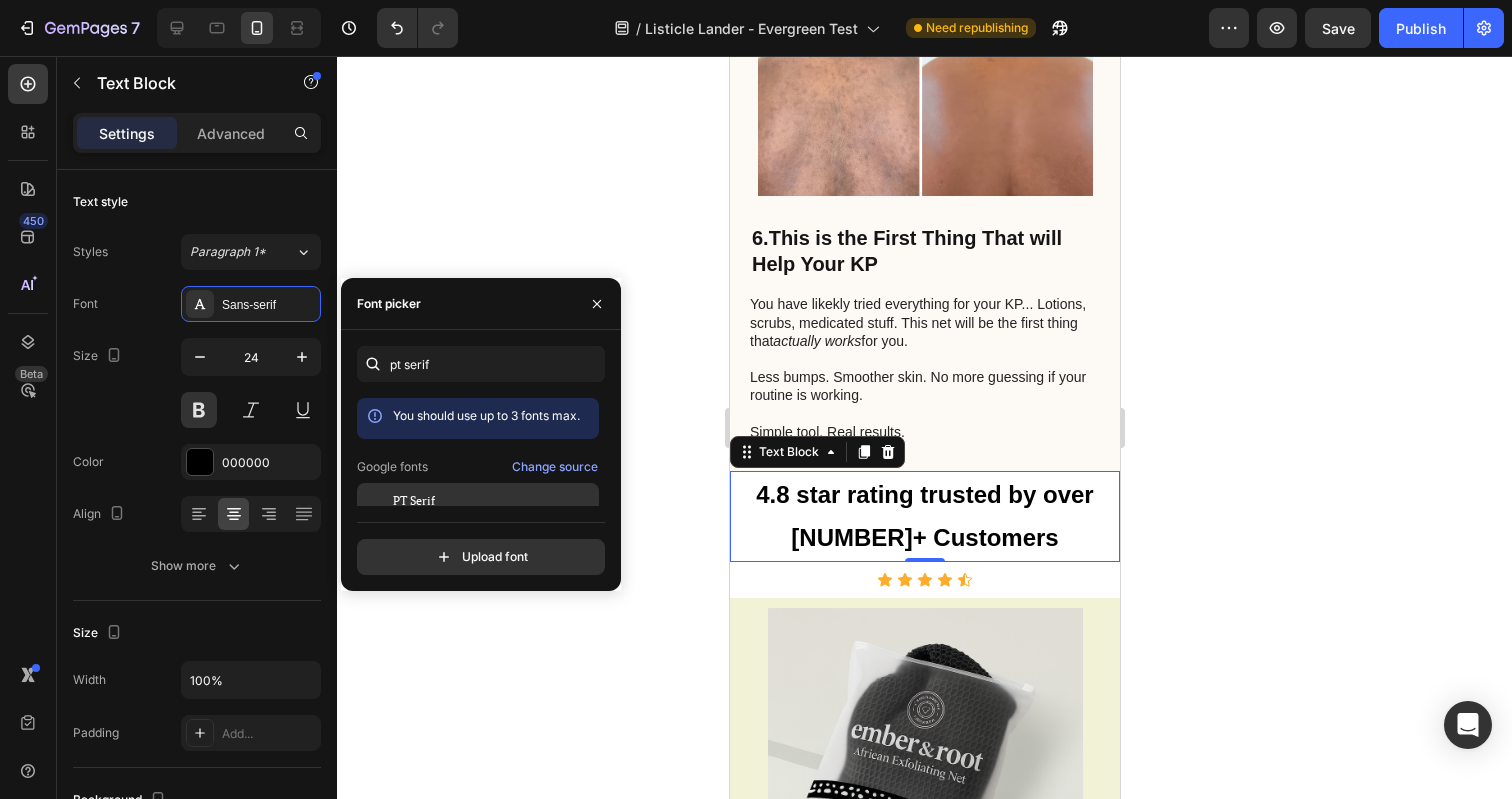click on "PT Serif" at bounding box center (414, 501) 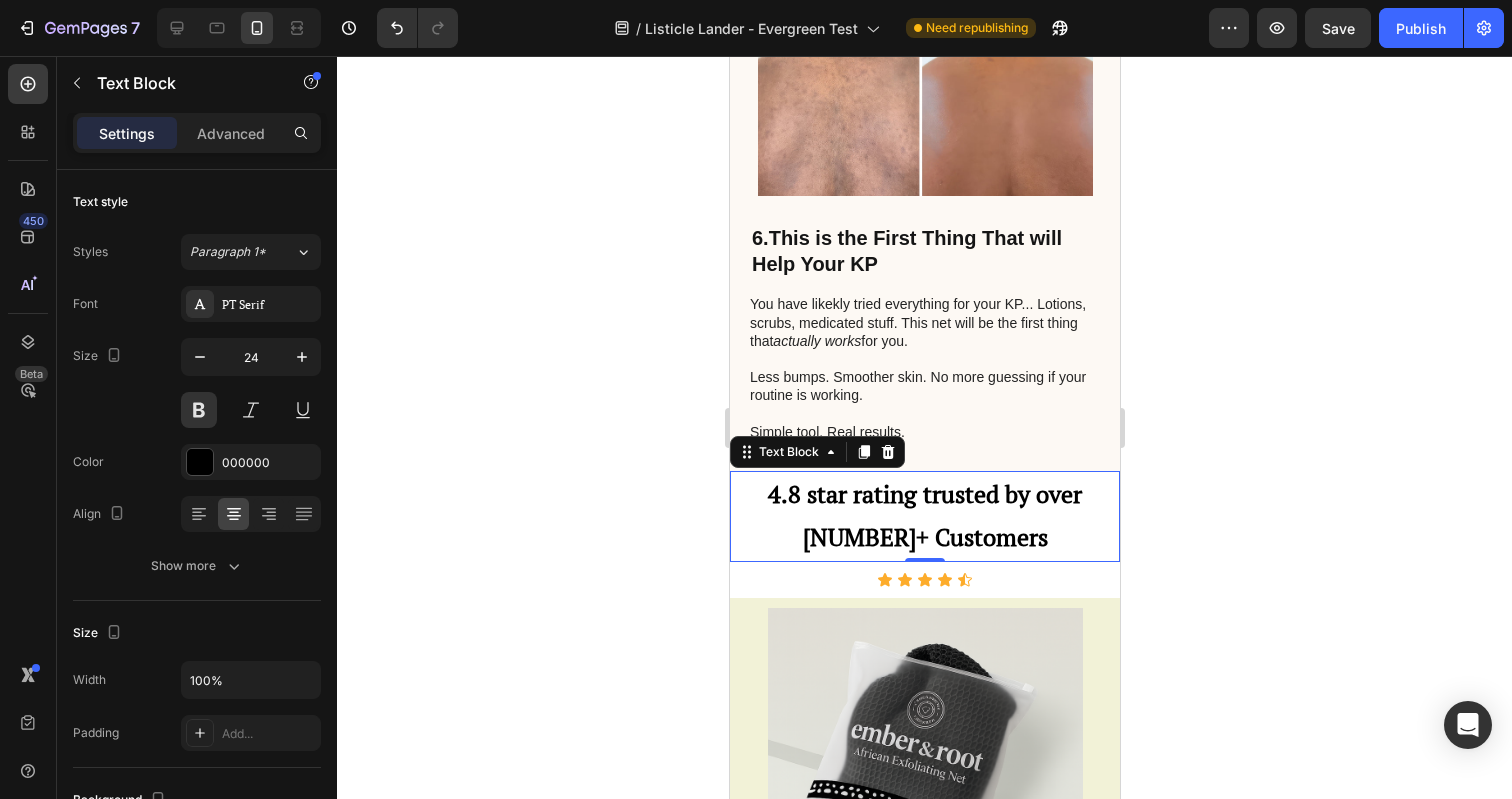 click 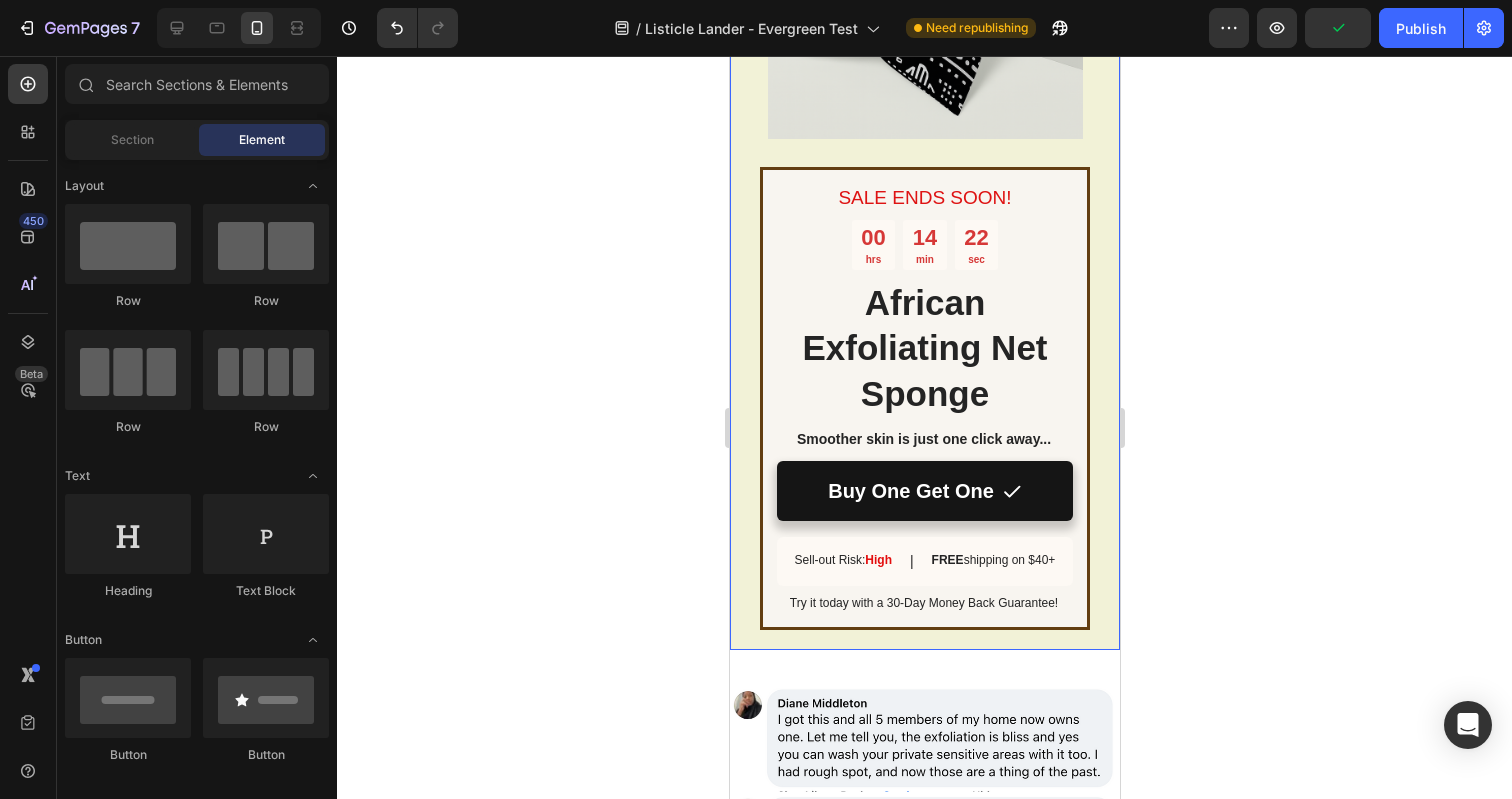 scroll, scrollTop: 5043, scrollLeft: 0, axis: vertical 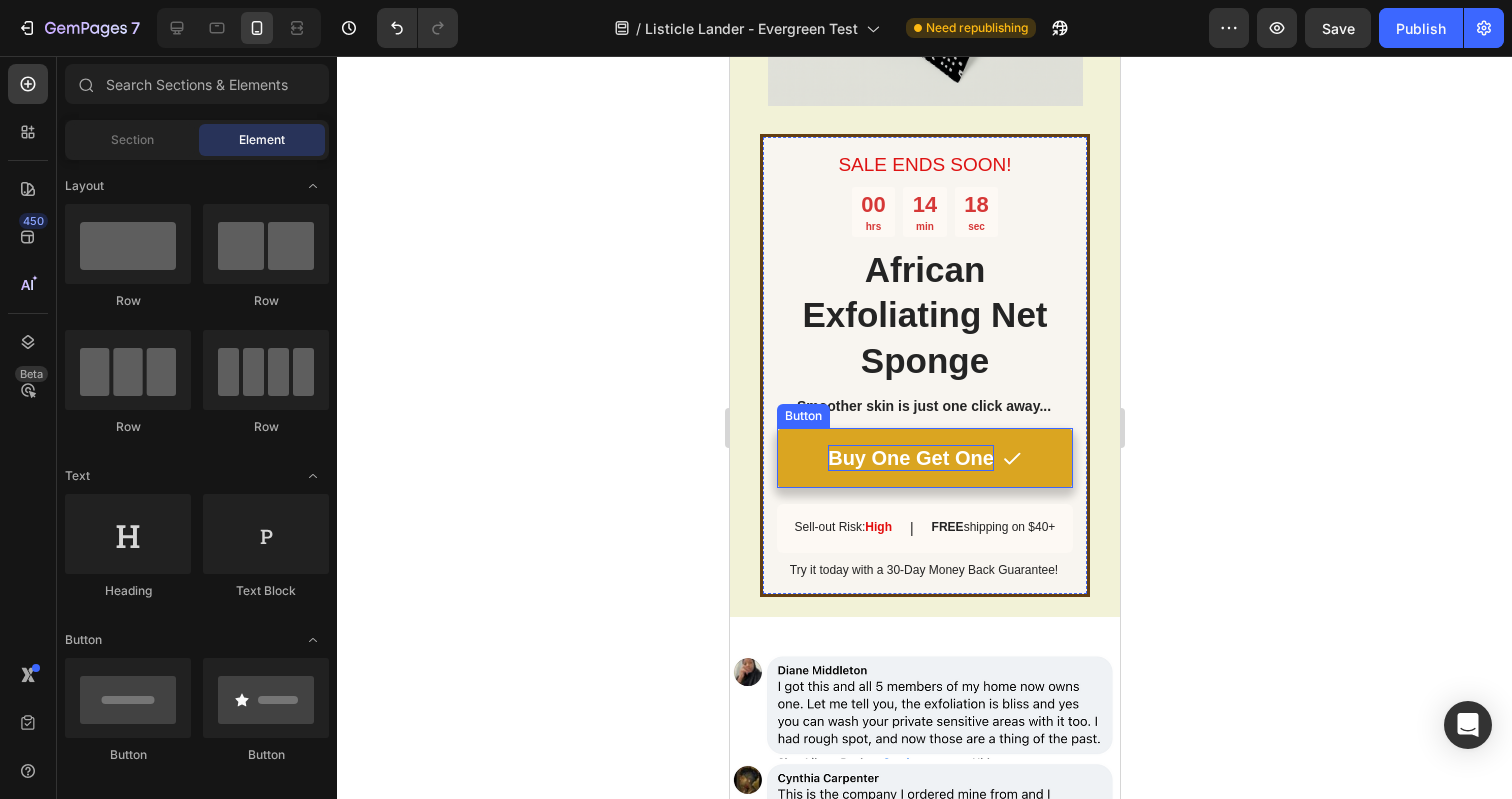 click on "Buy One Get One" at bounding box center [910, 458] 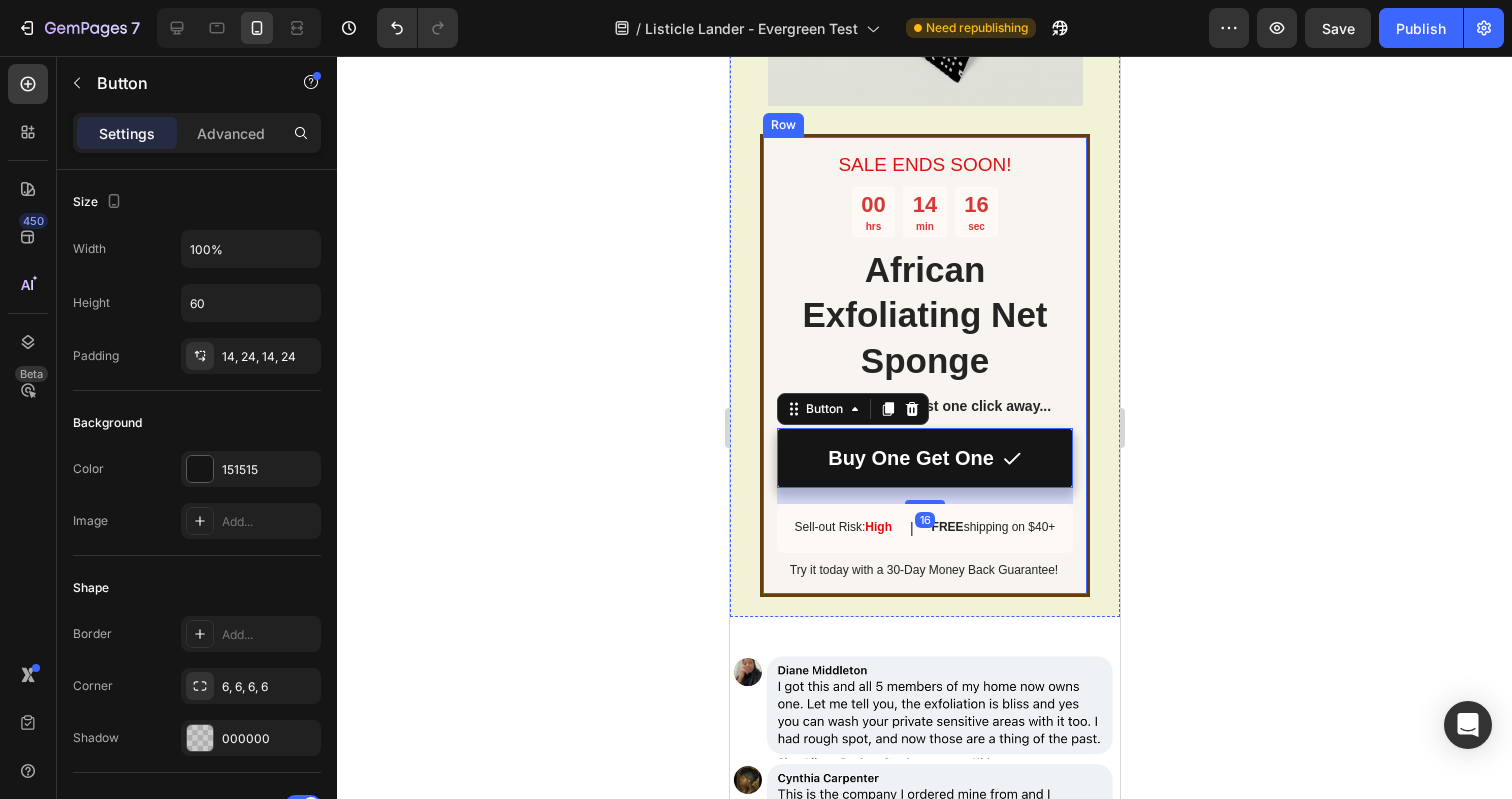 click 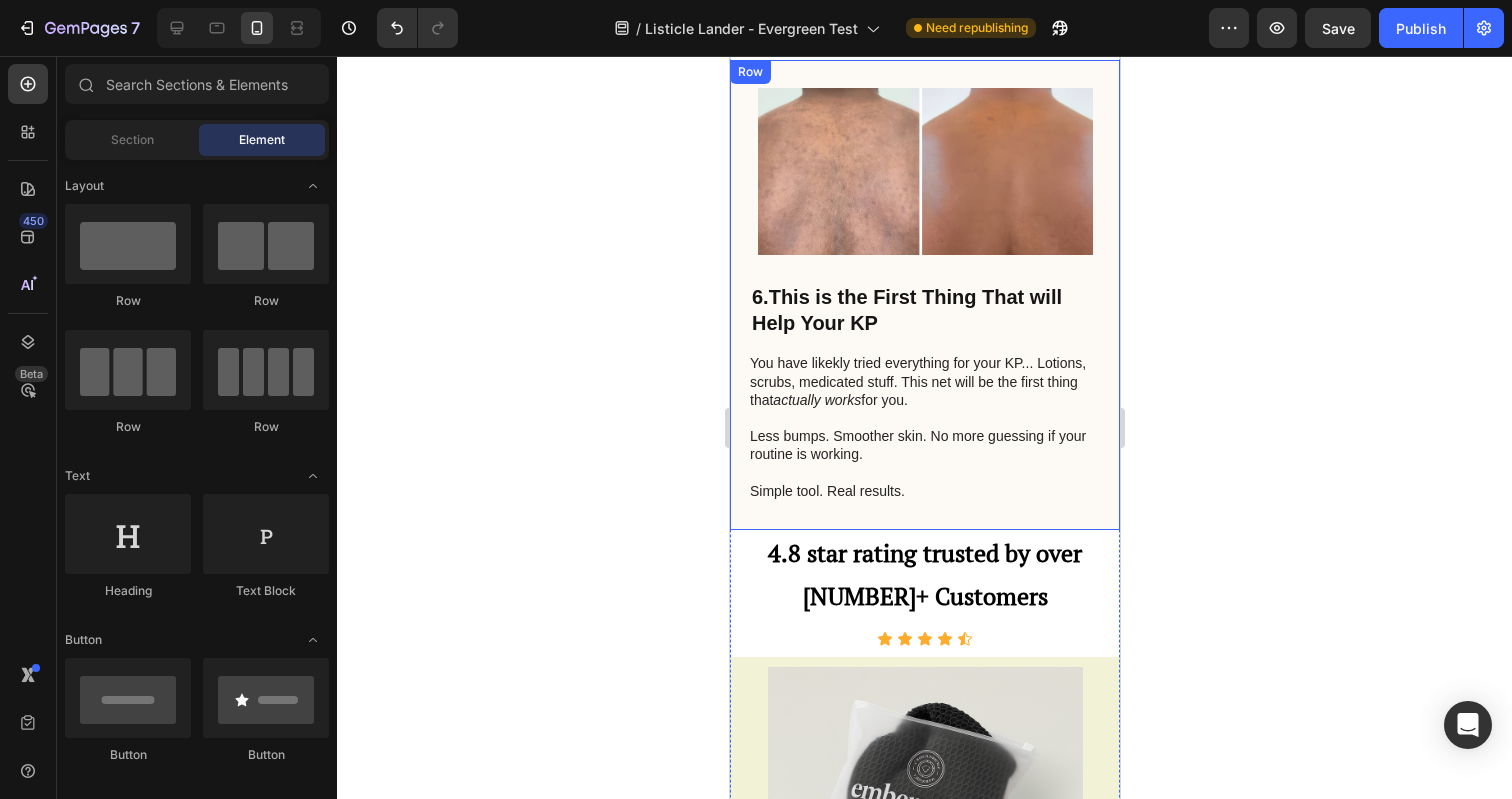 scroll, scrollTop: 4166, scrollLeft: 0, axis: vertical 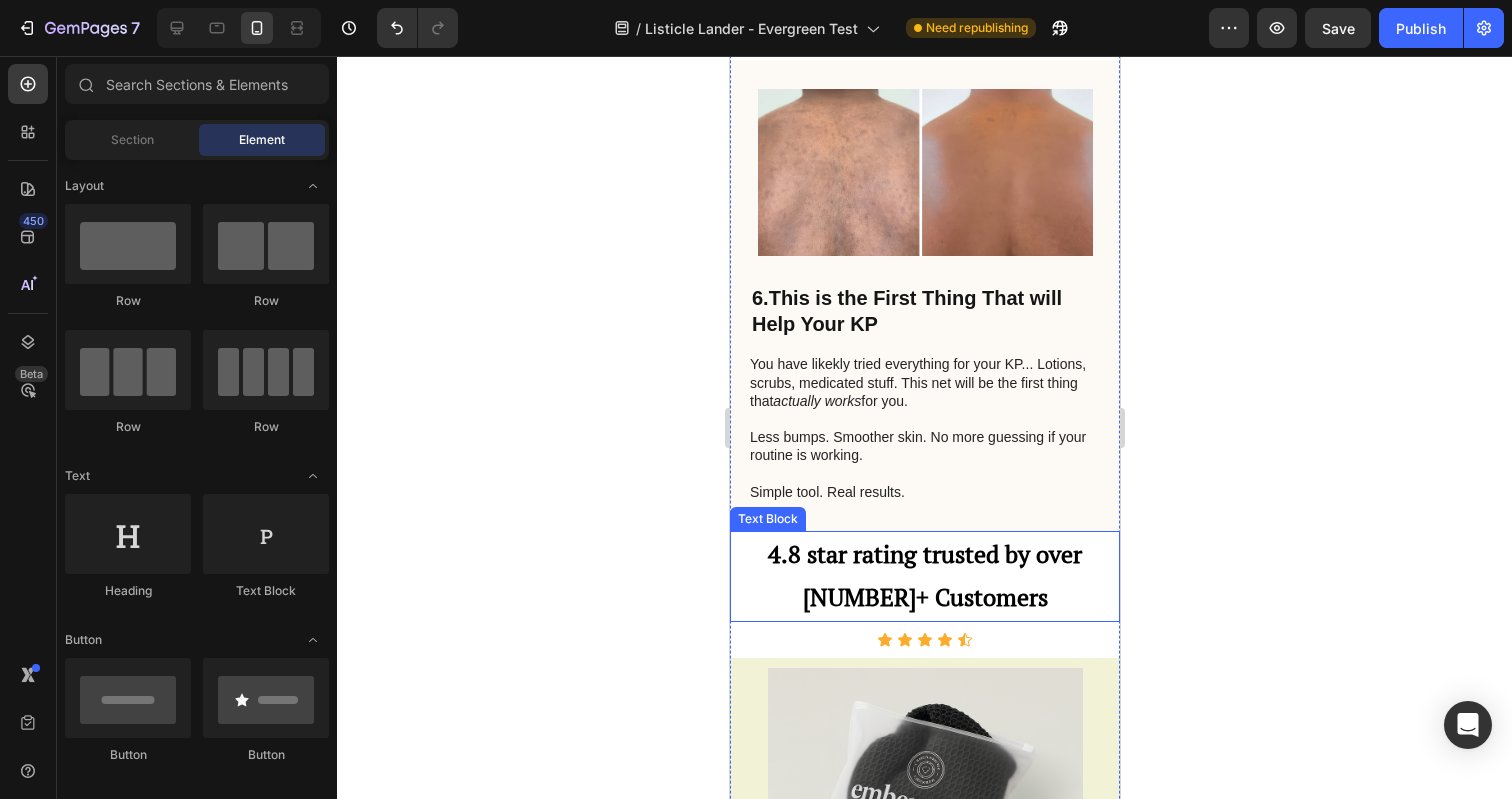 click on "4.8 star rating trusted by over 10,000+ Customers" at bounding box center (924, 576) 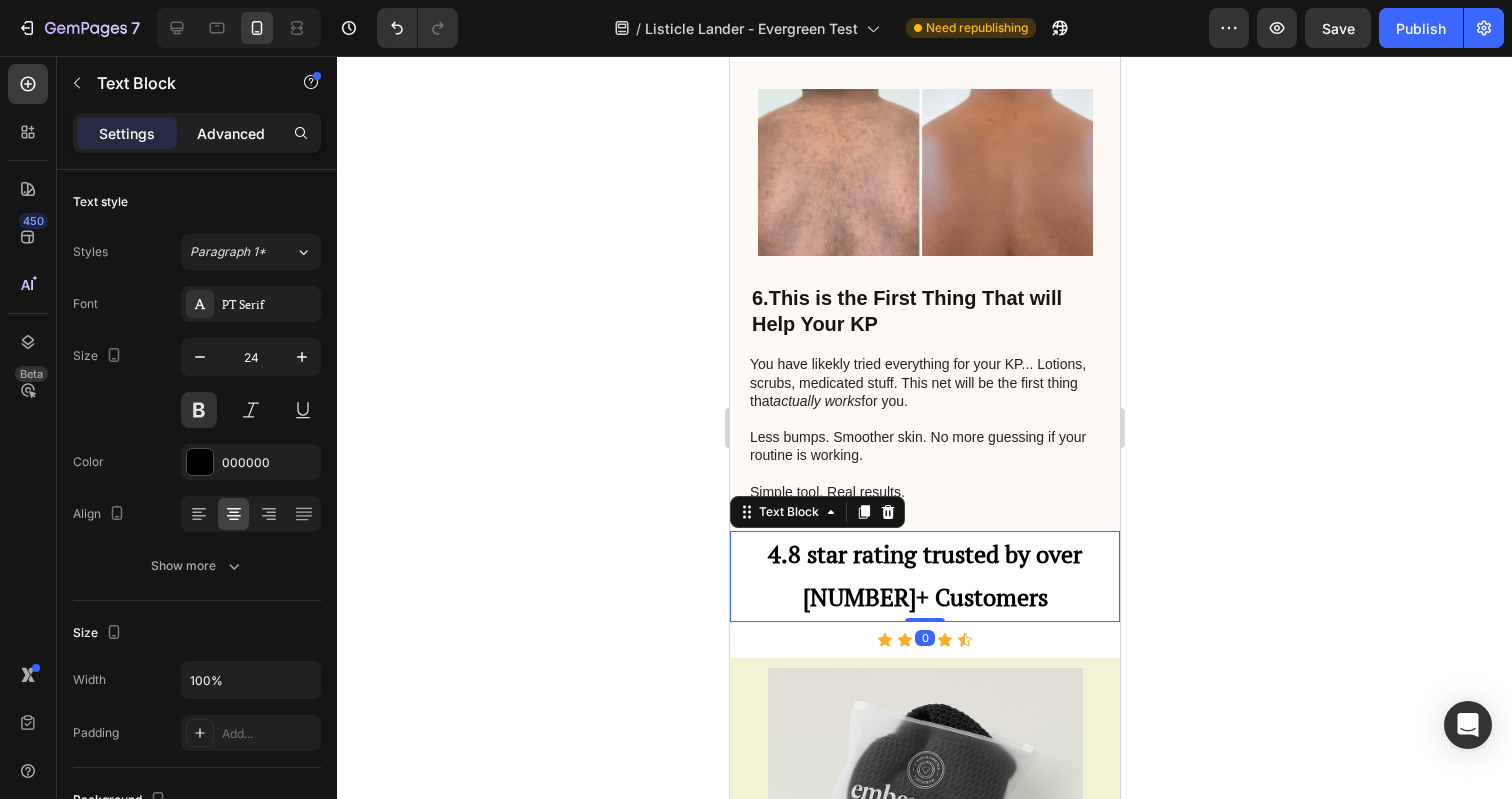 click on "Advanced" 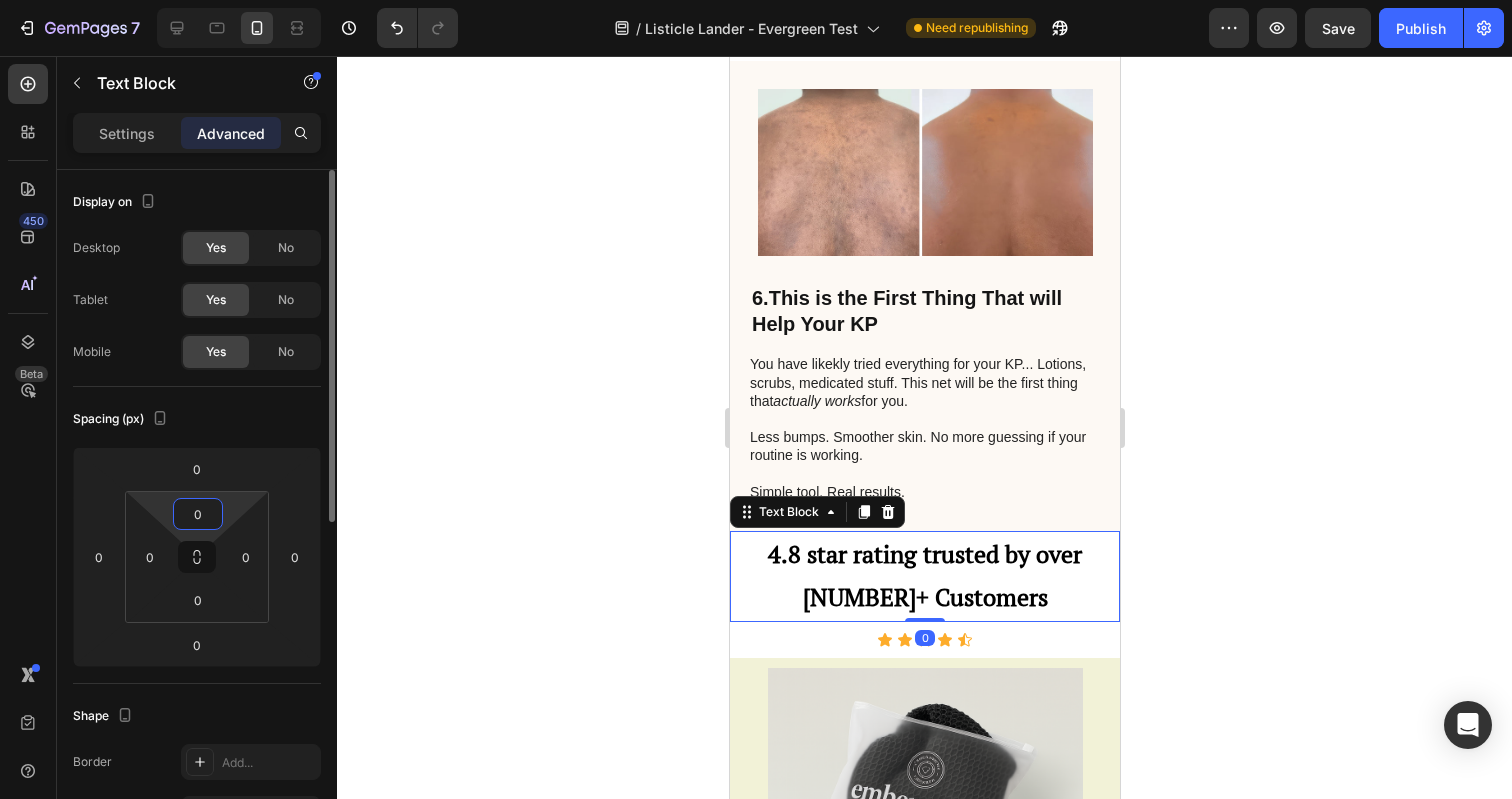 drag, startPoint x: 200, startPoint y: 512, endPoint x: 228, endPoint y: 514, distance: 28.071337 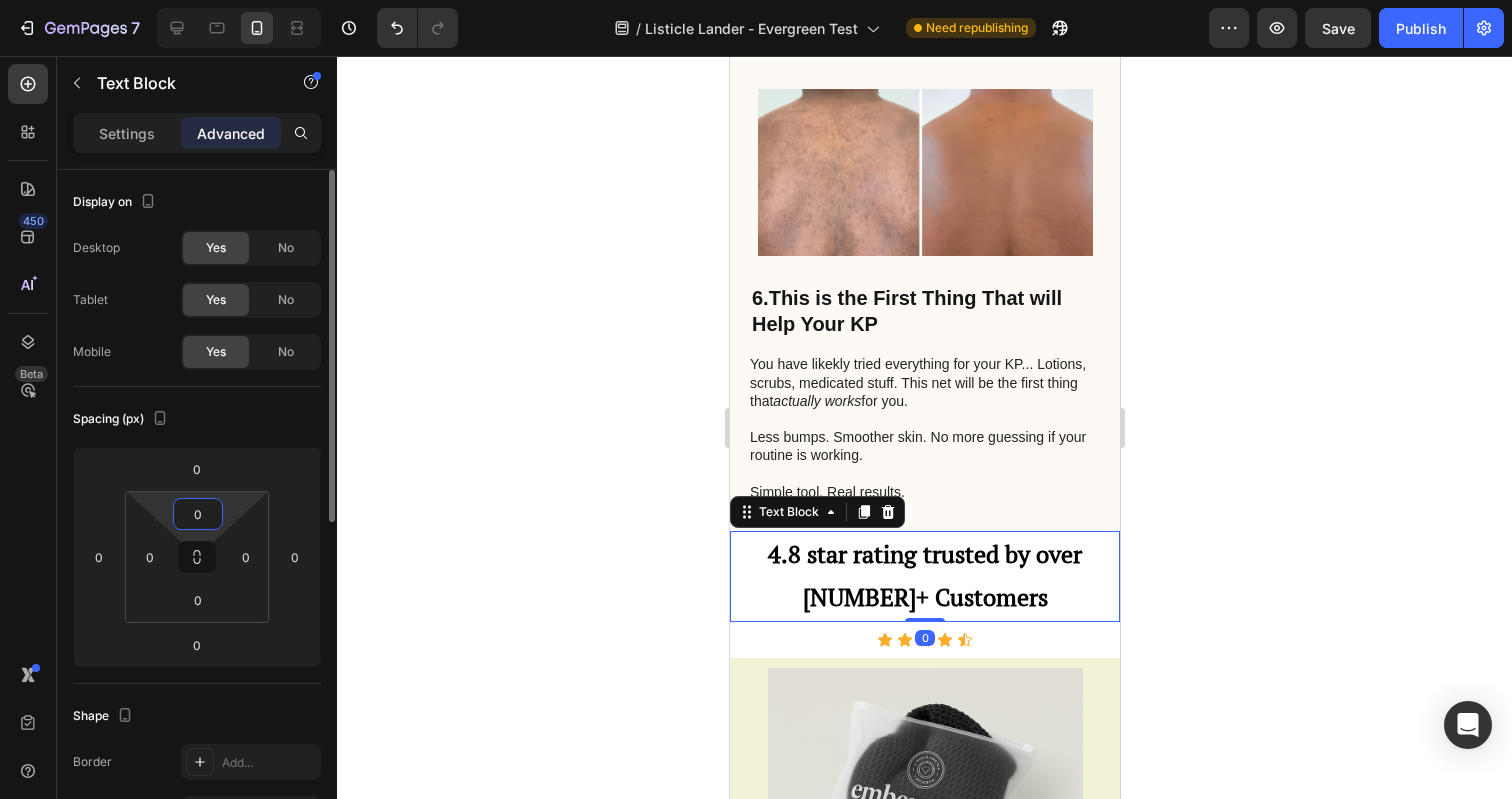 click on "0" at bounding box center (198, 514) 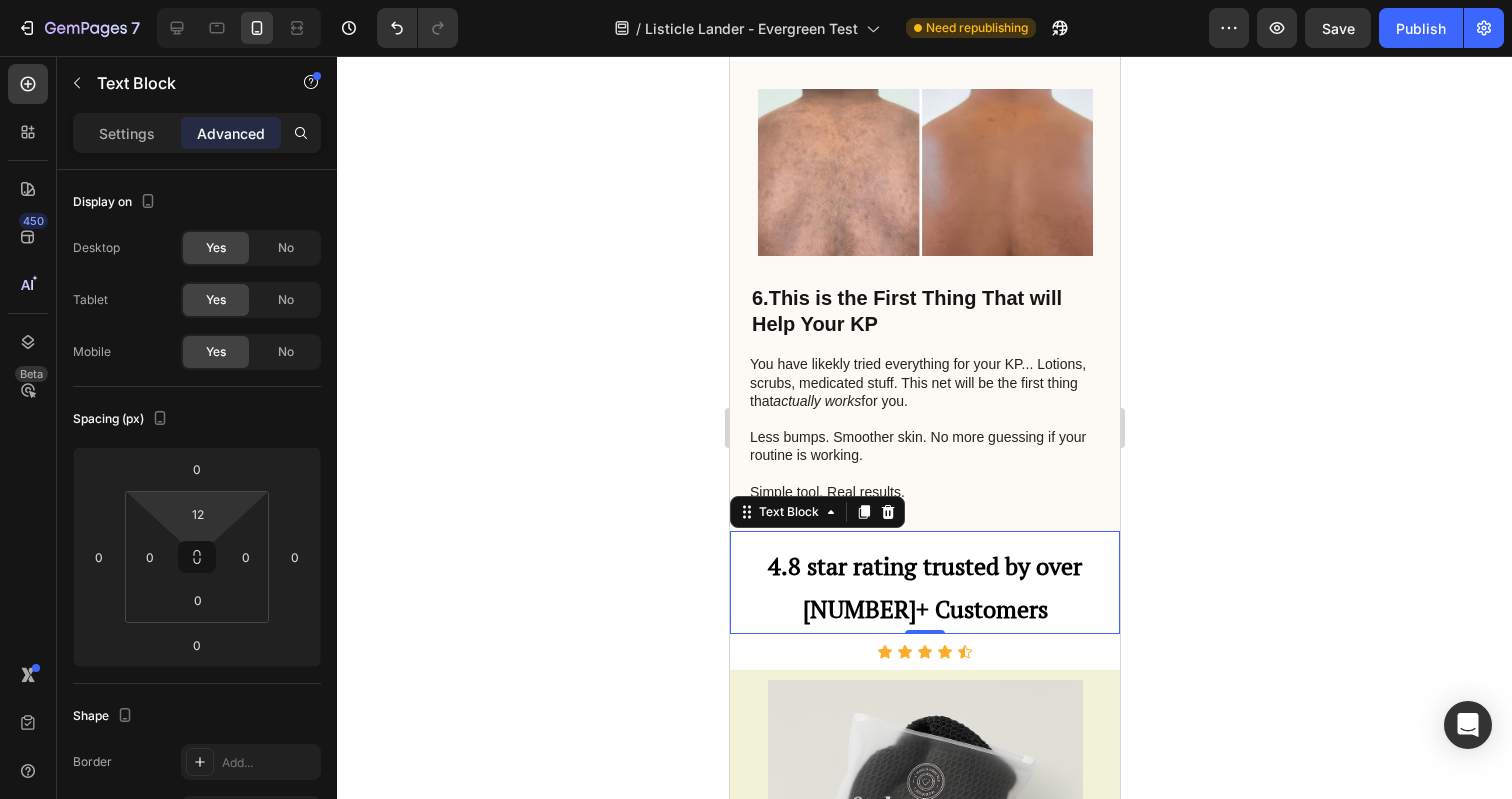 type on "10" 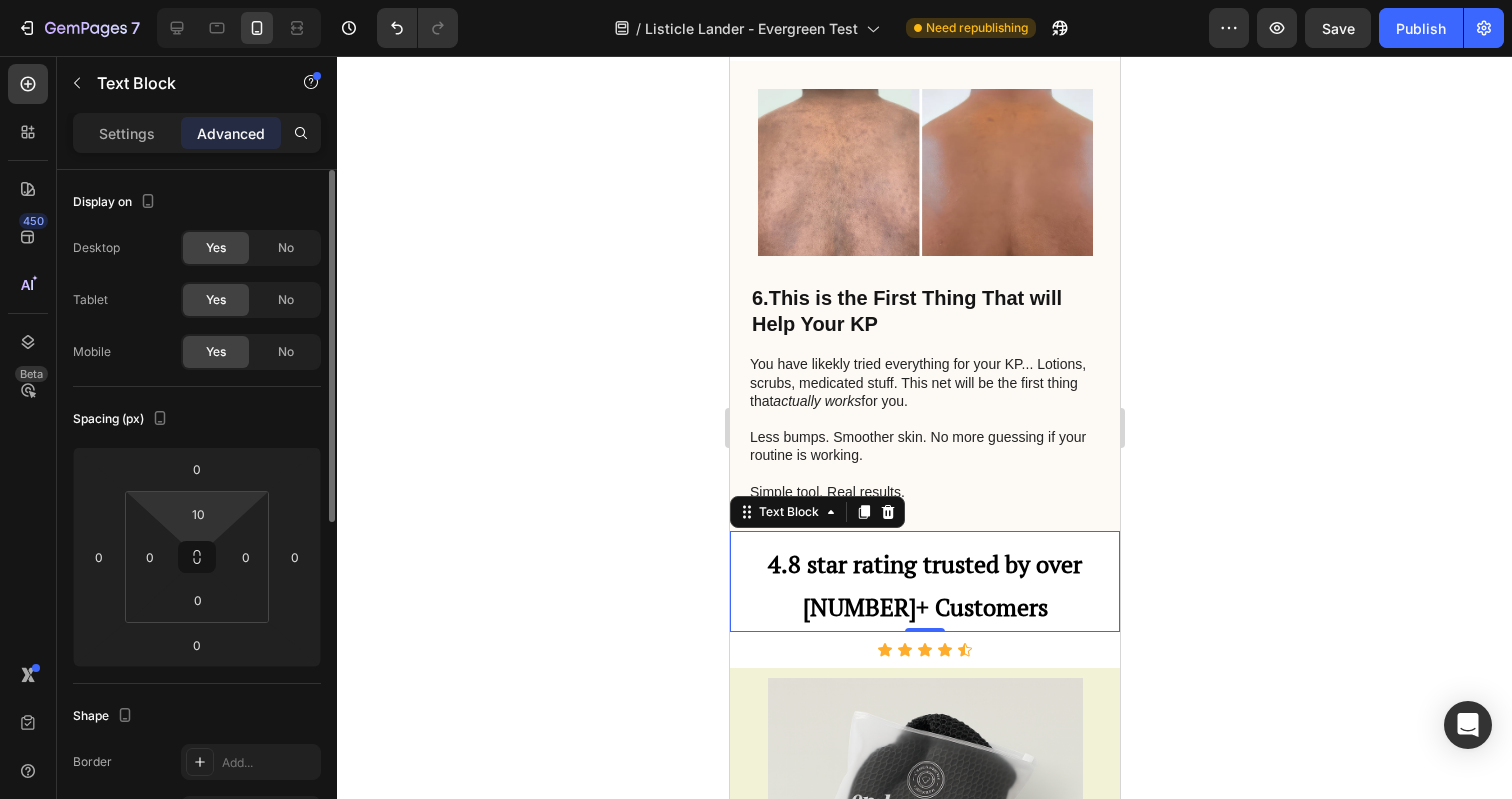 click on "7 Version history / Listicle Lander - Evergreen Test Need republishing Preview Save Publish 450 Beta Sections(18) Elements(83) Section Element Hero Section Product Detail Brands Trusted Badges Guarantee Product Breakdown How to use Testimonials Compare Bundle FAQs Social Proof Brand Story Product List Collection Blog List Contact Sticky Add to Cart Custom Footer Browse Library 450 Layout Row Row Row Row Row Row Row Text Heading Text Block Button Button Button Media Image Image Video" at bounding box center (756, 0) 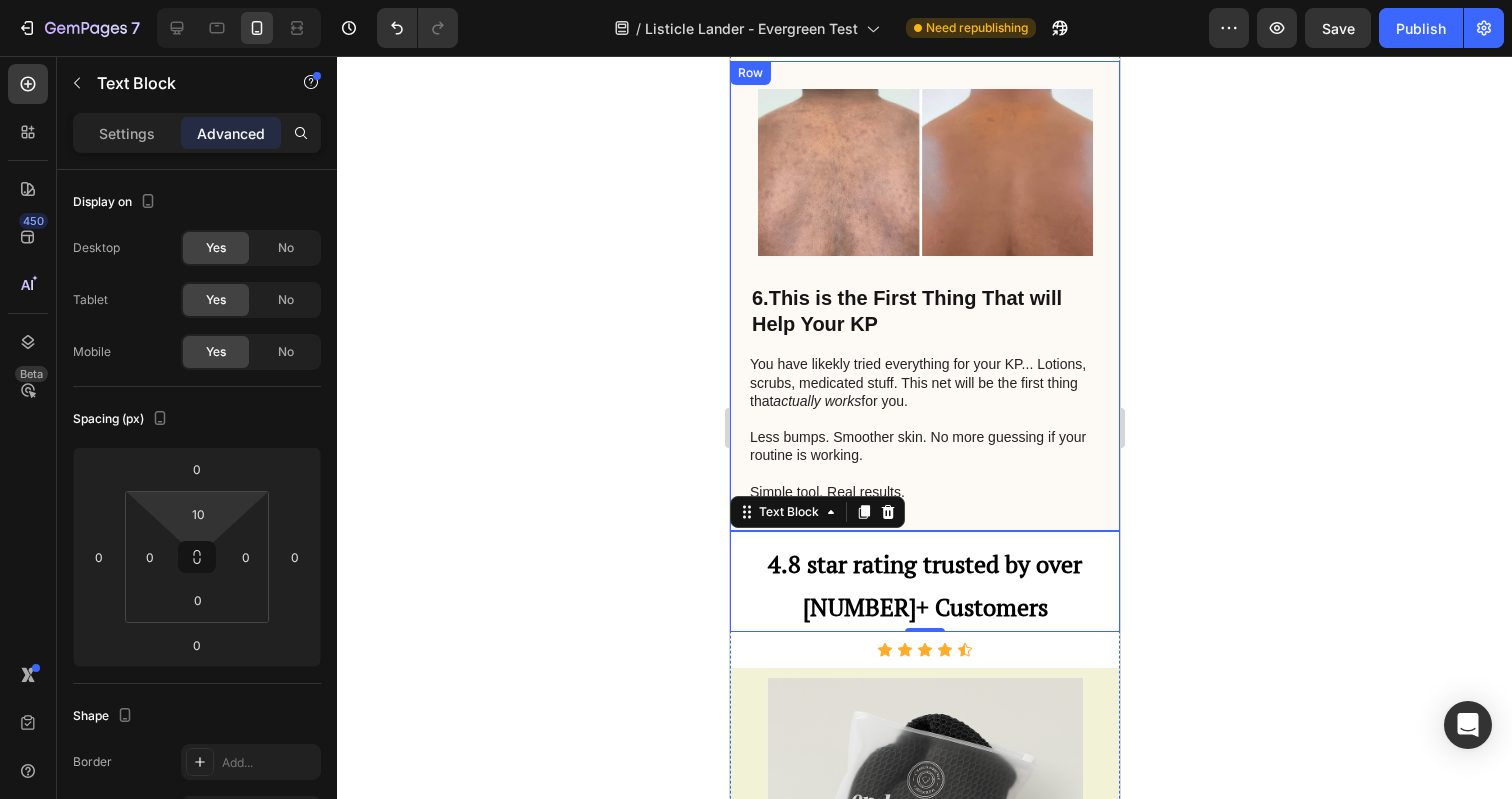 click 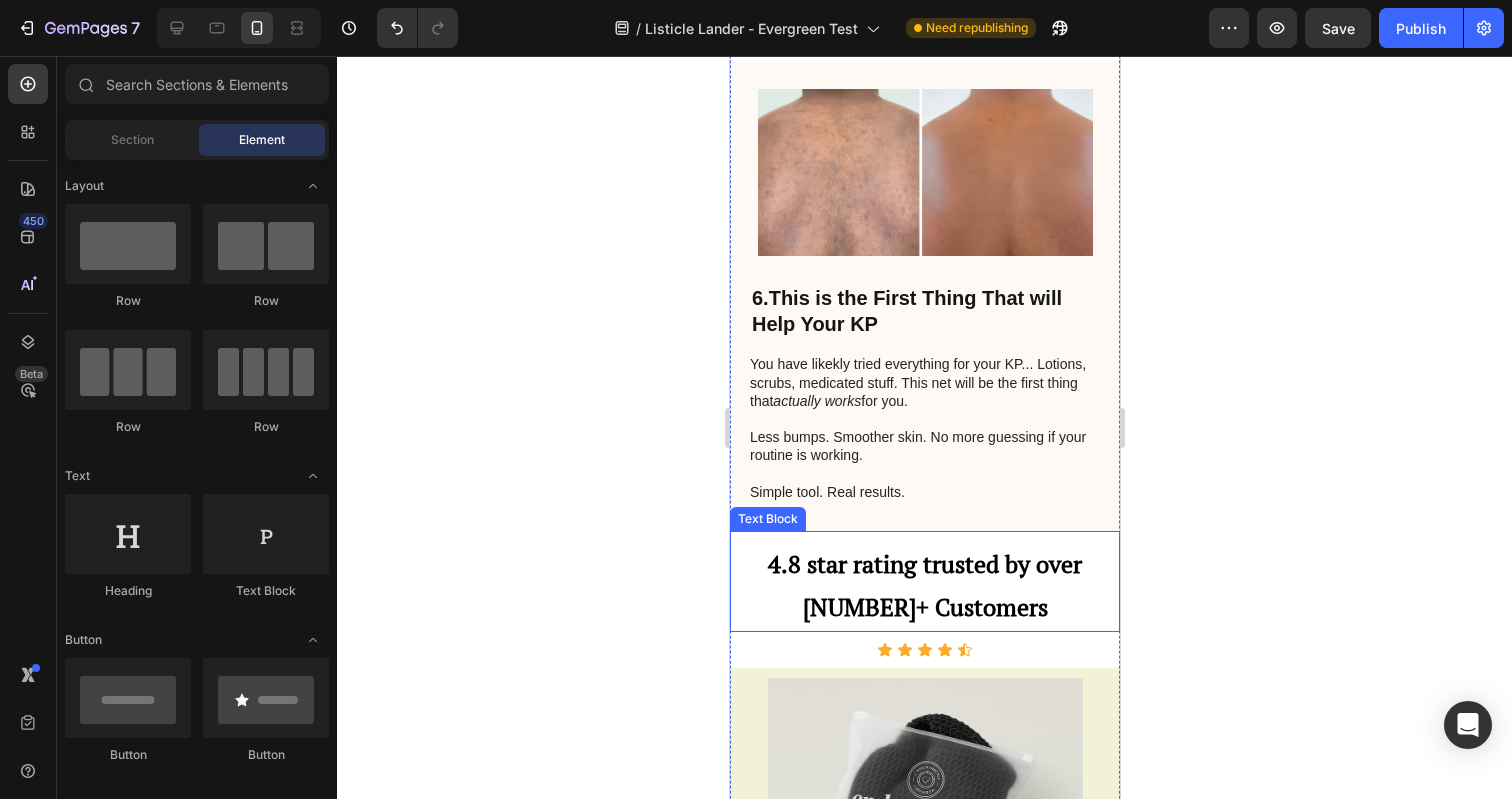 click on "4.8 star rating trusted by over 10,000+ Customers" at bounding box center [924, 586] 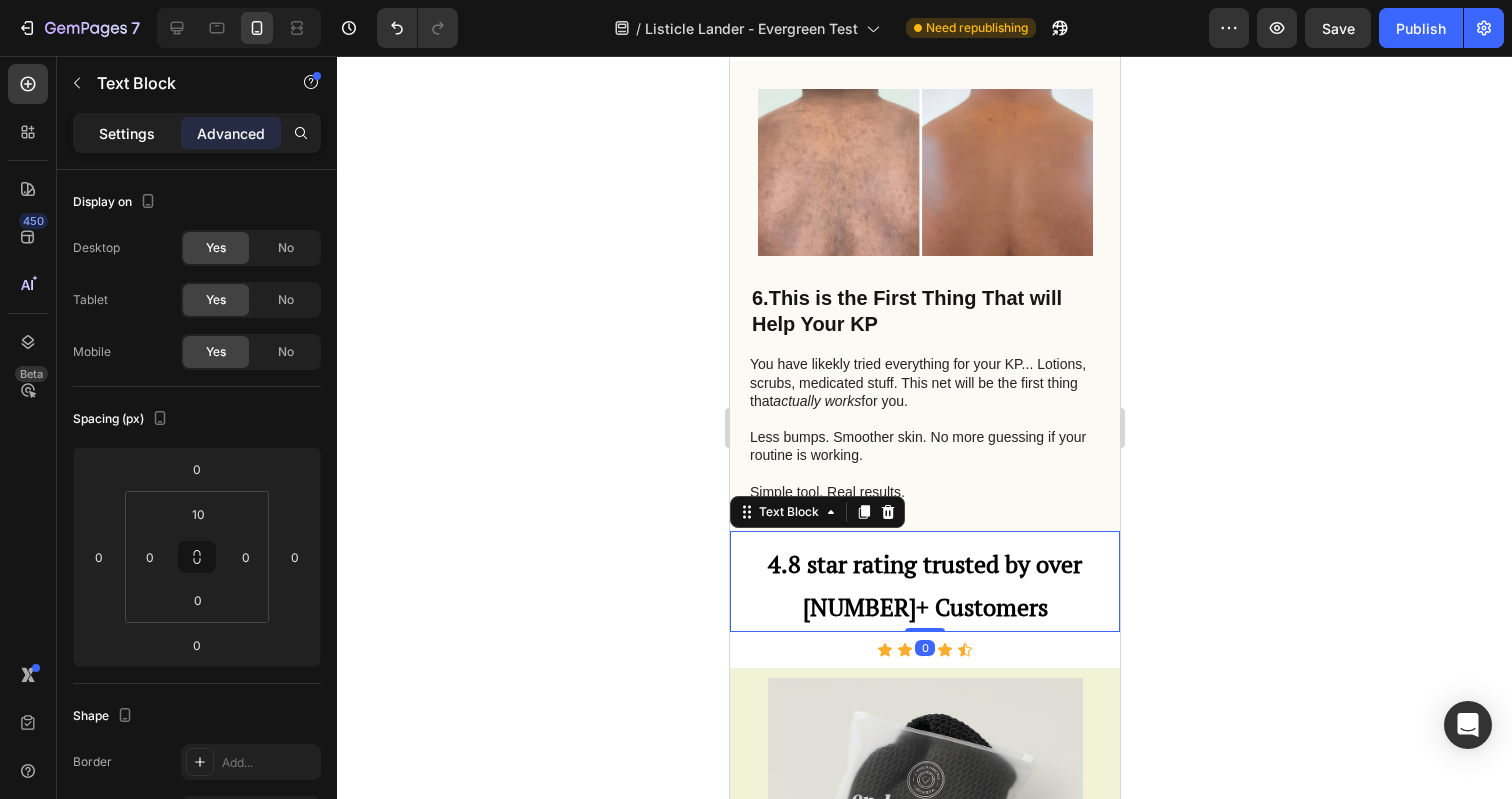 click on "Settings" at bounding box center [127, 133] 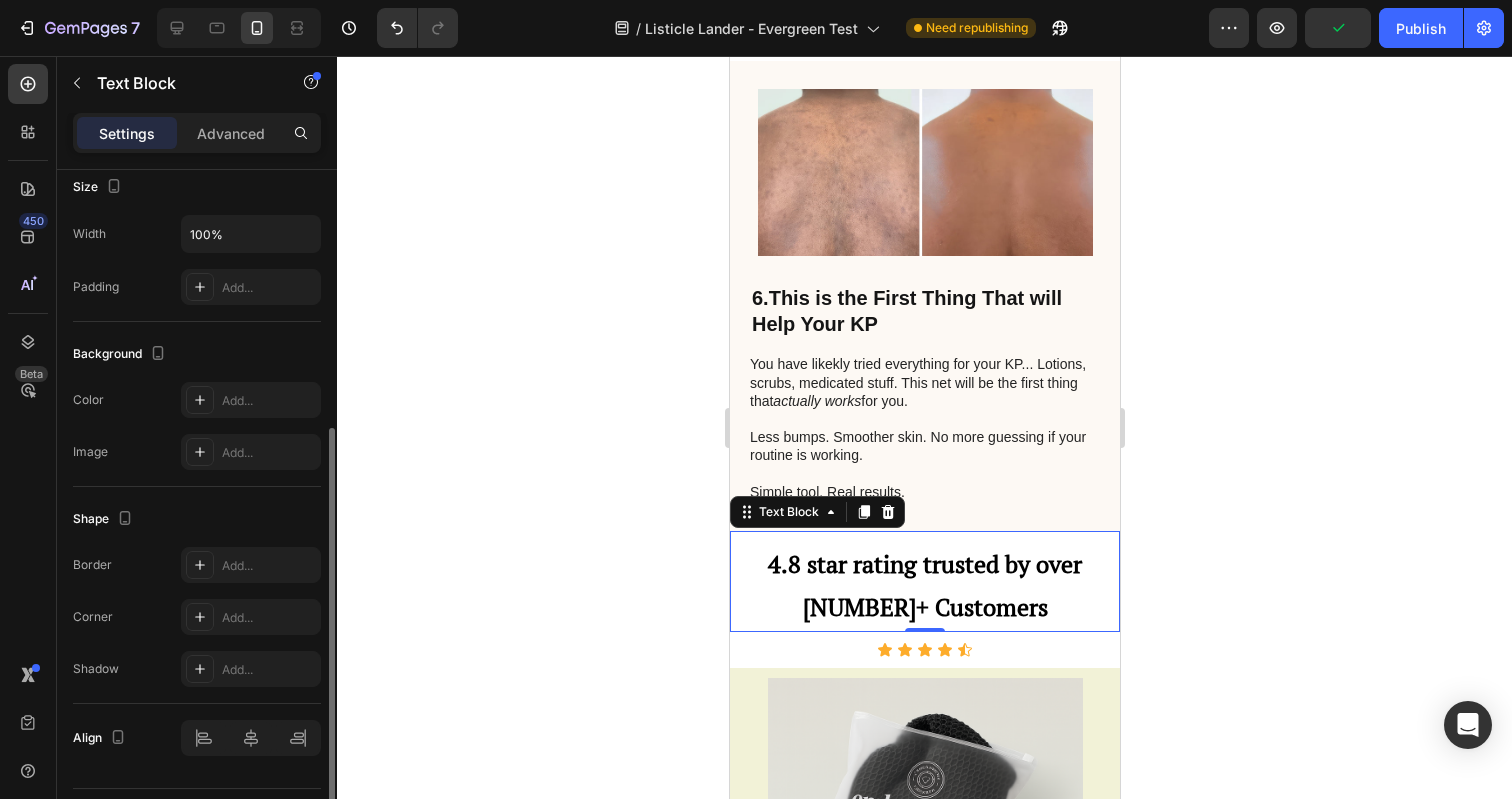 scroll, scrollTop: 499, scrollLeft: 0, axis: vertical 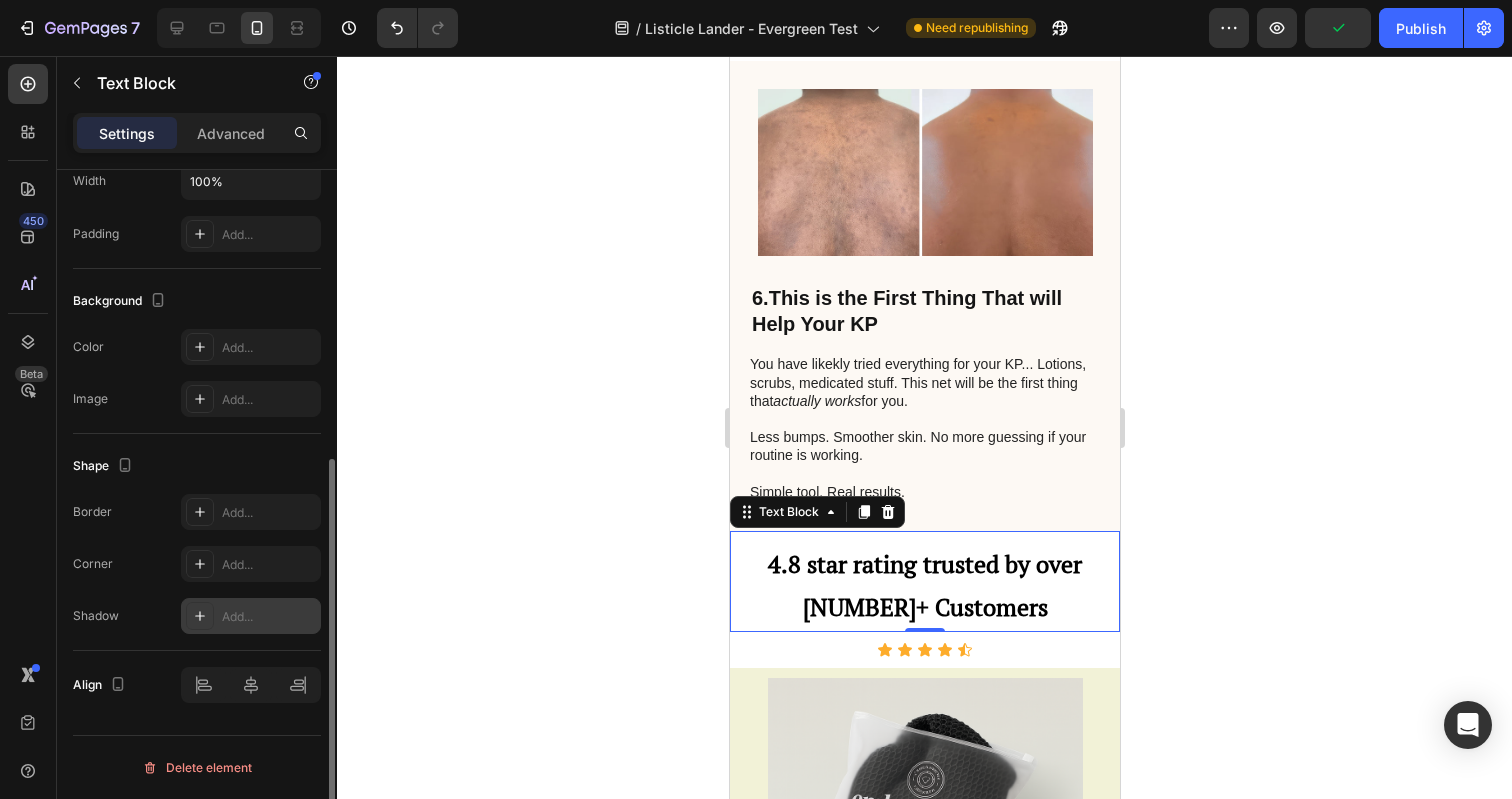 click 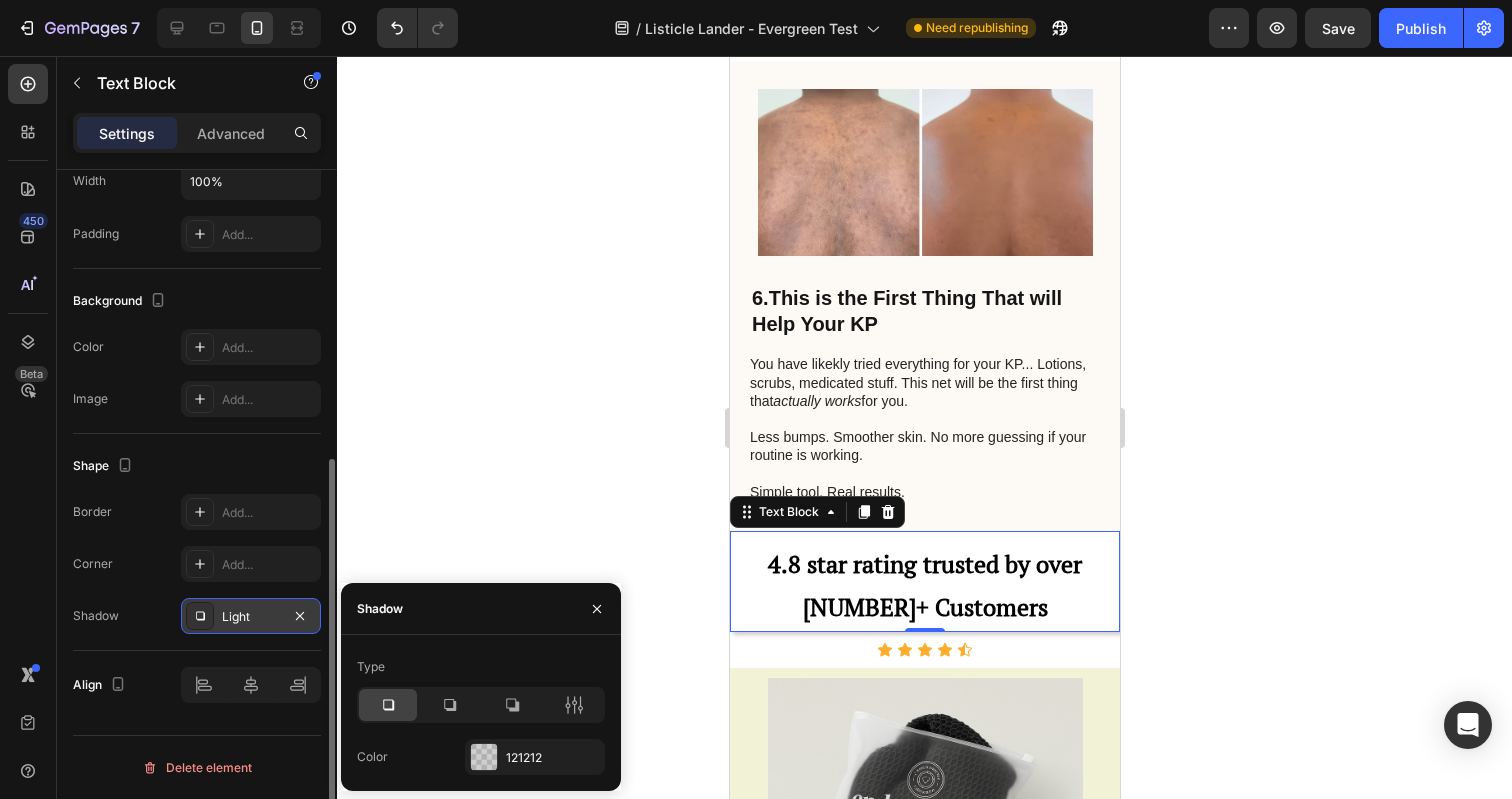 click on "Light" at bounding box center [251, 617] 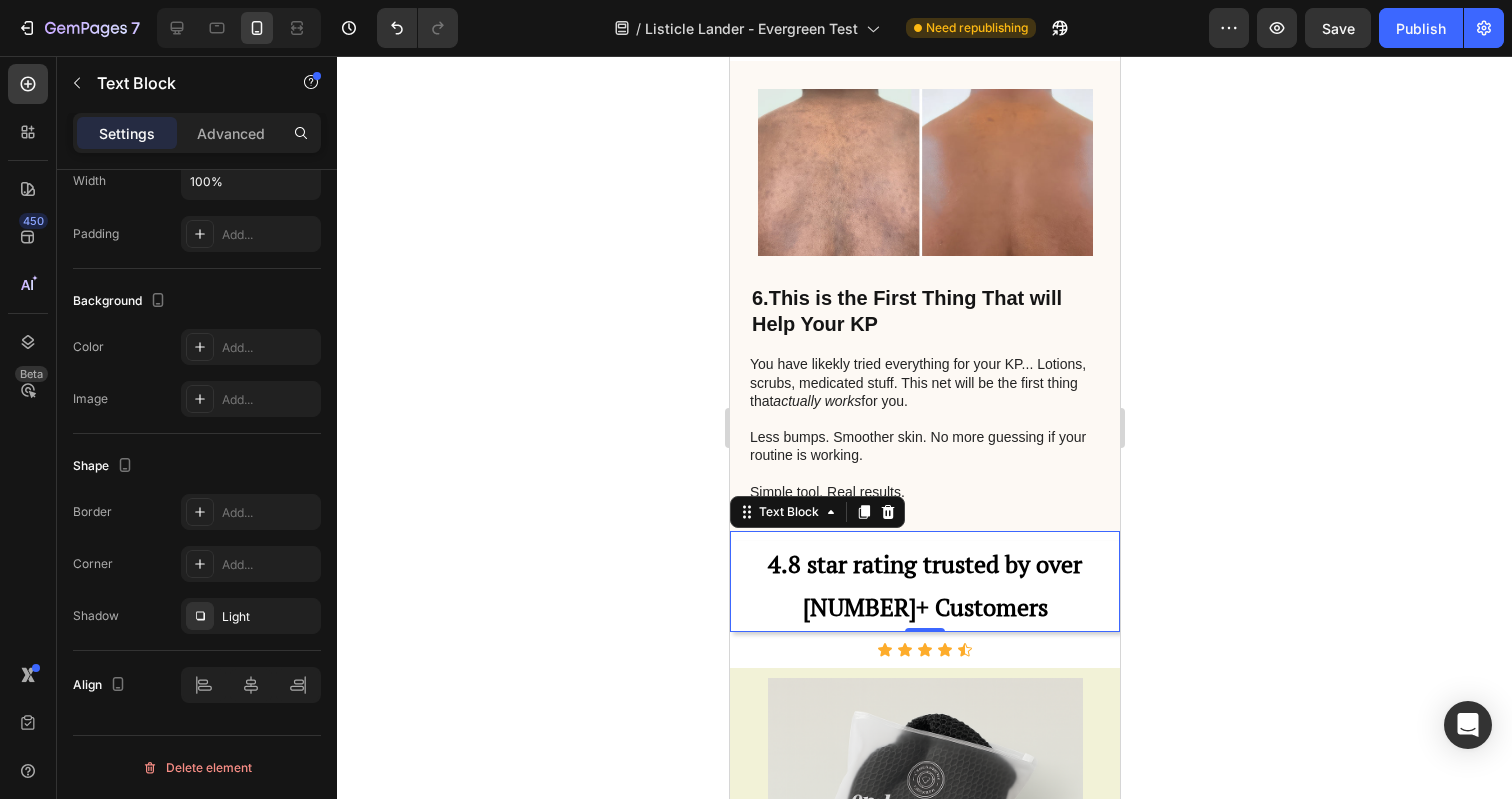 click 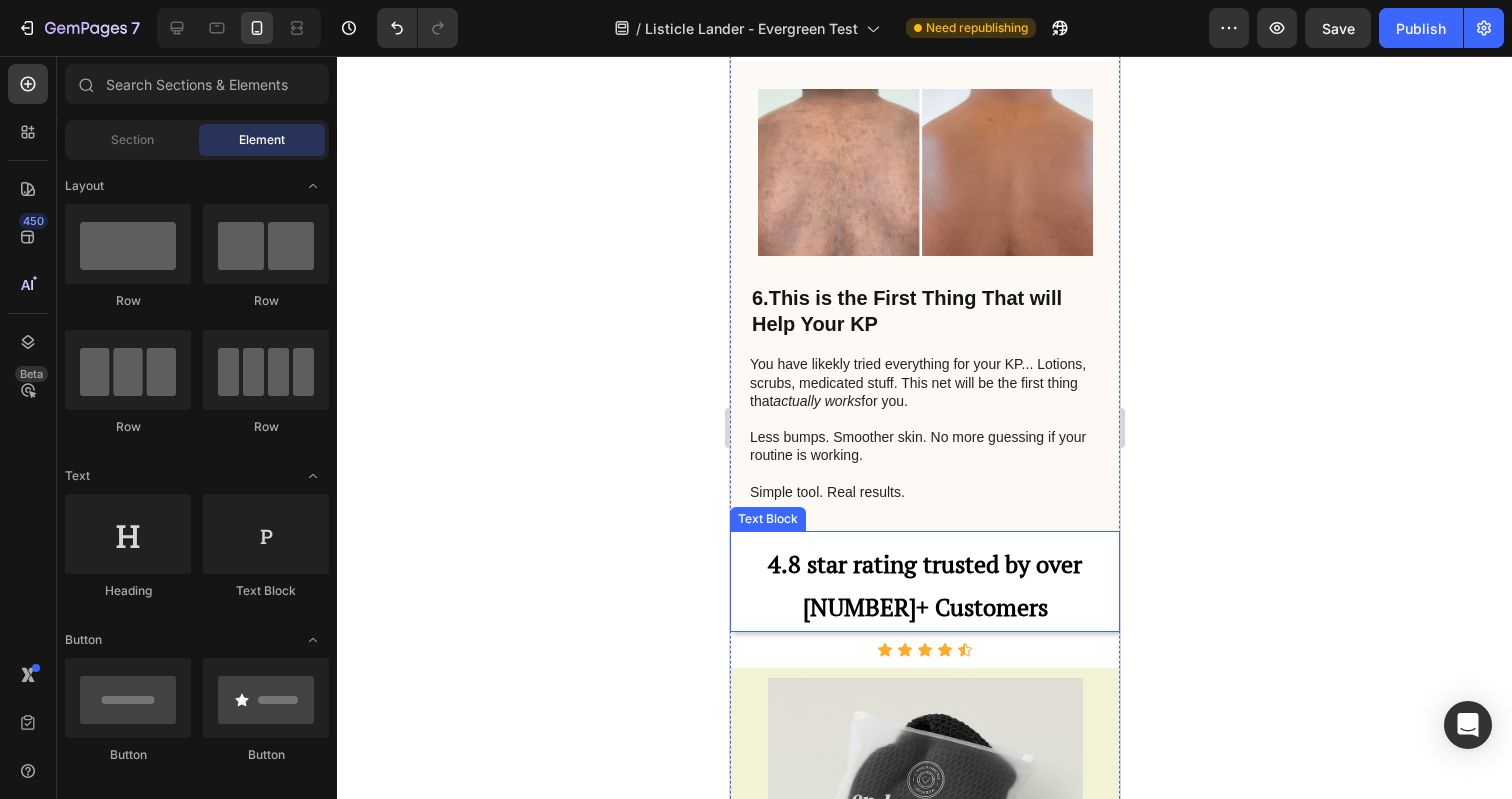 click on "4.8 star rating trusted by over 10,000+ Customers" at bounding box center [924, 586] 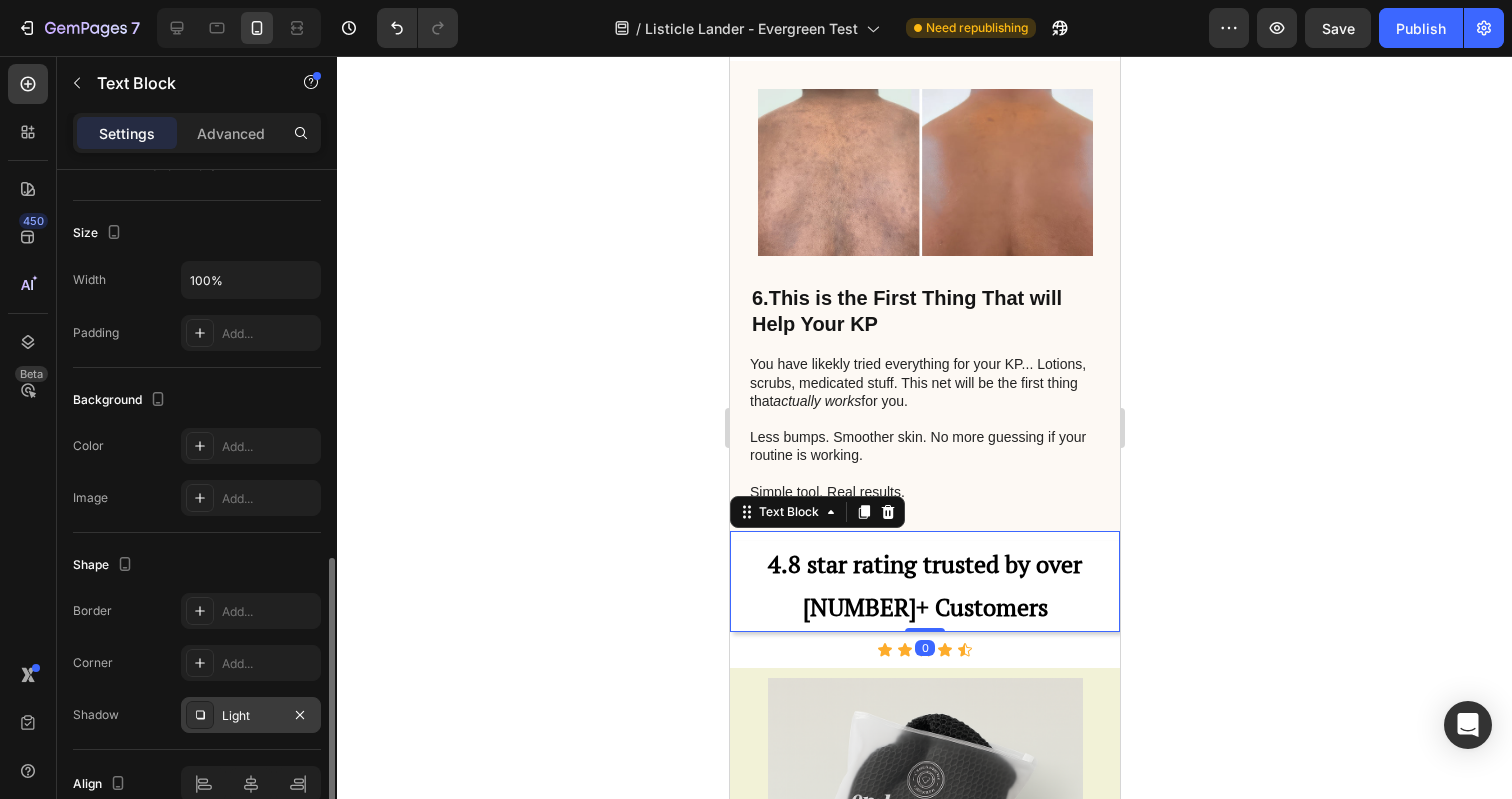 scroll, scrollTop: 499, scrollLeft: 0, axis: vertical 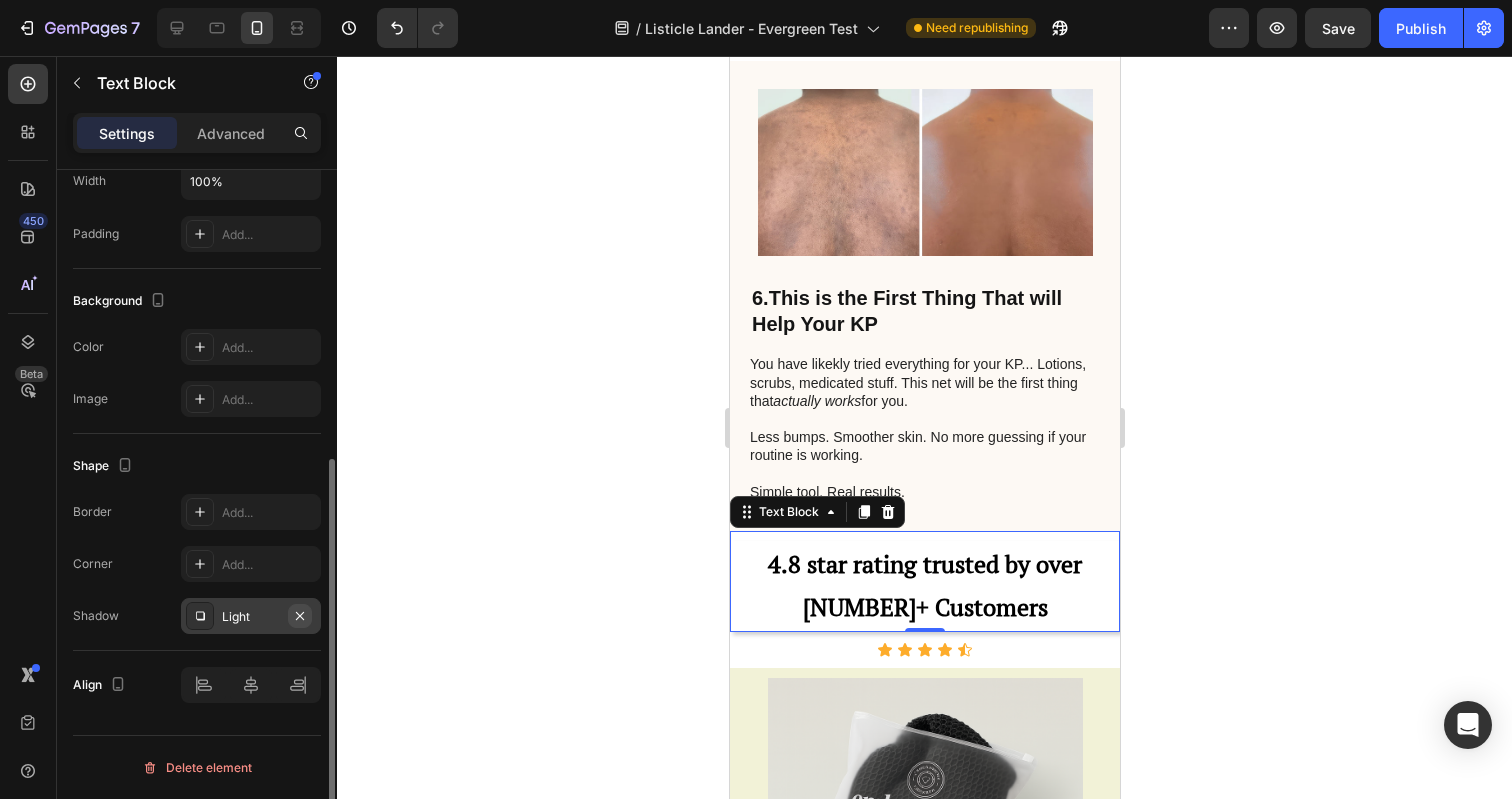 click 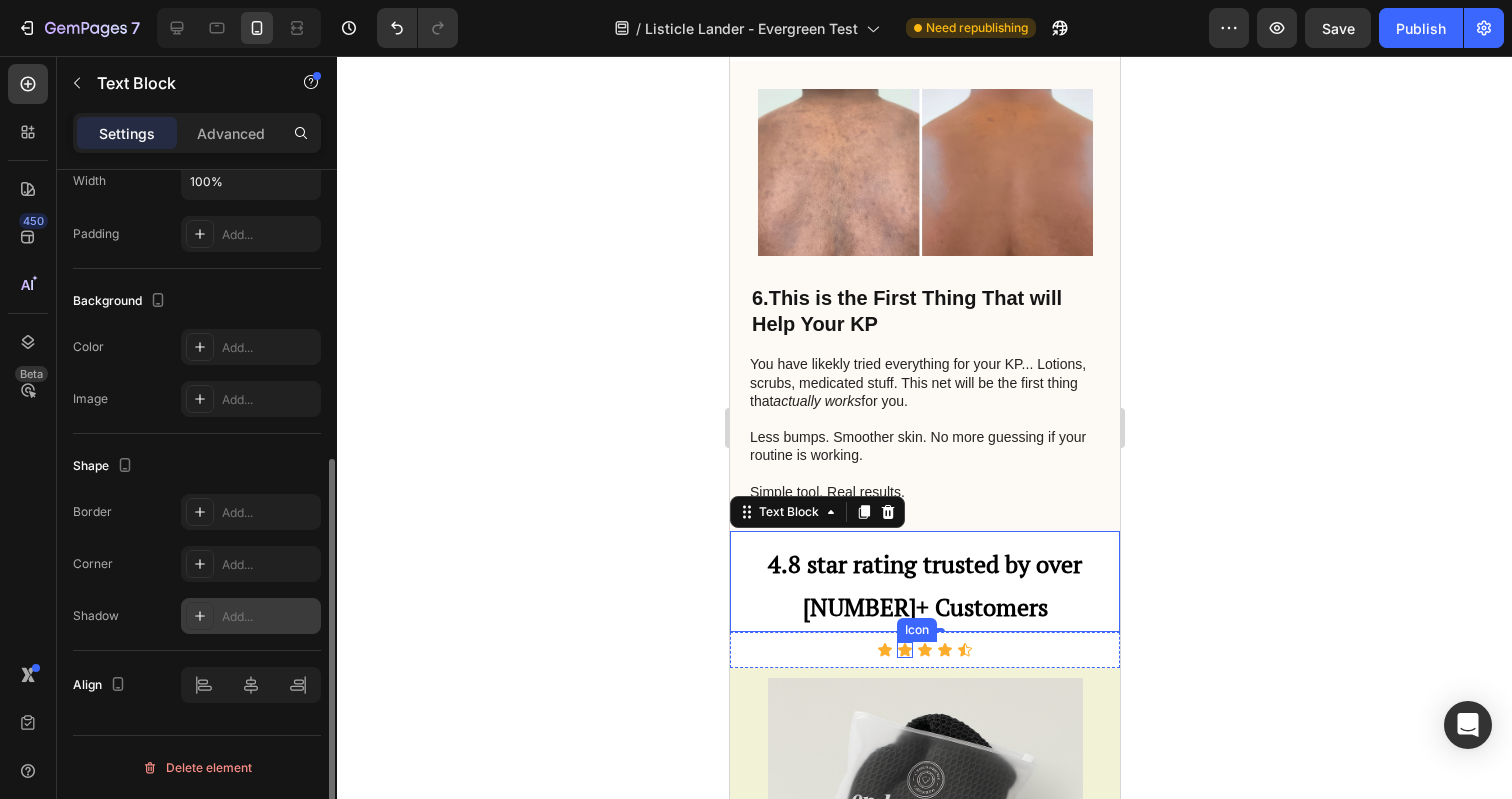 click on "Icon" at bounding box center [904, 650] 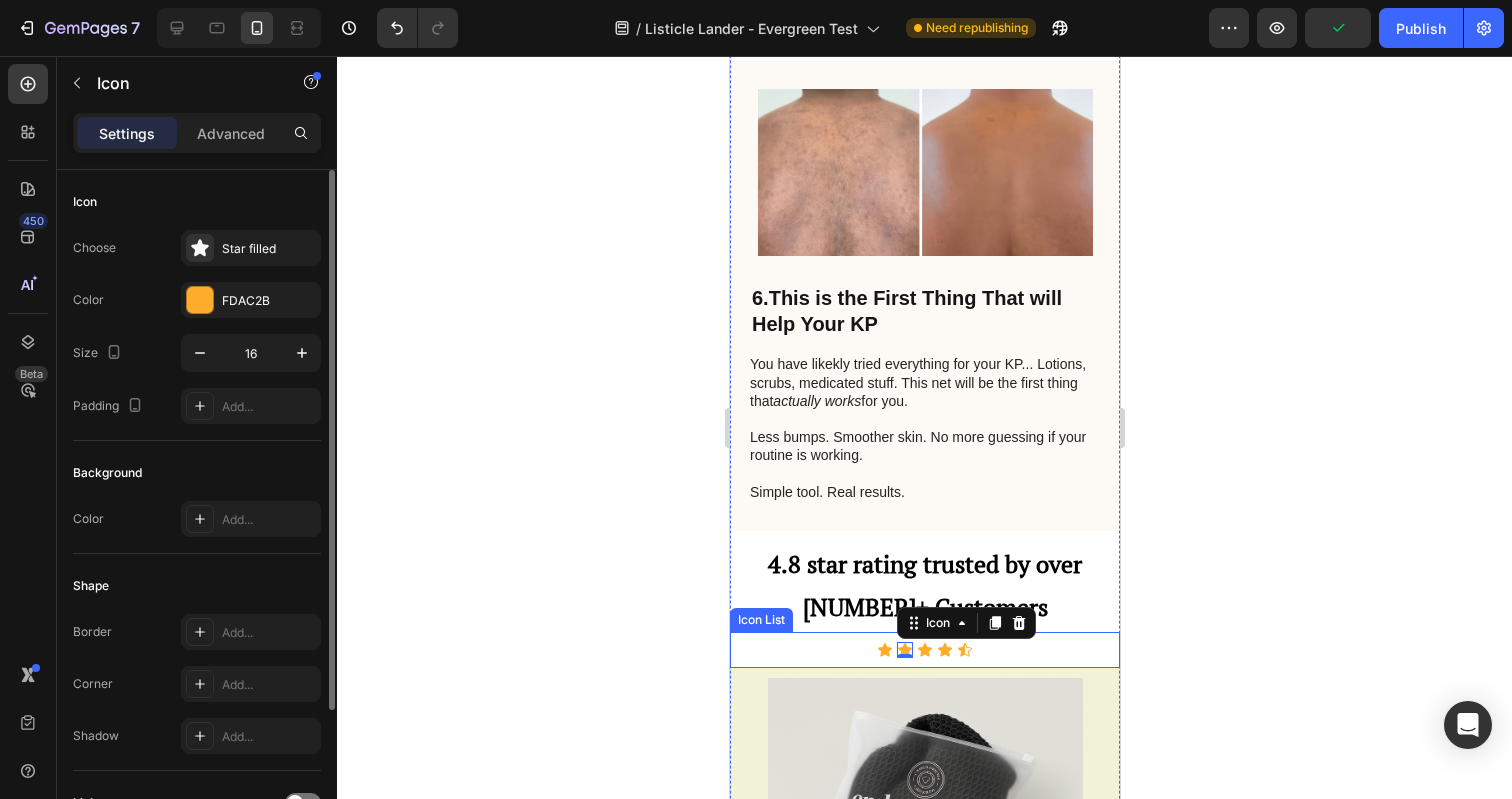 click on "Icon Icon   0 Icon Icon Icon" at bounding box center [924, 650] 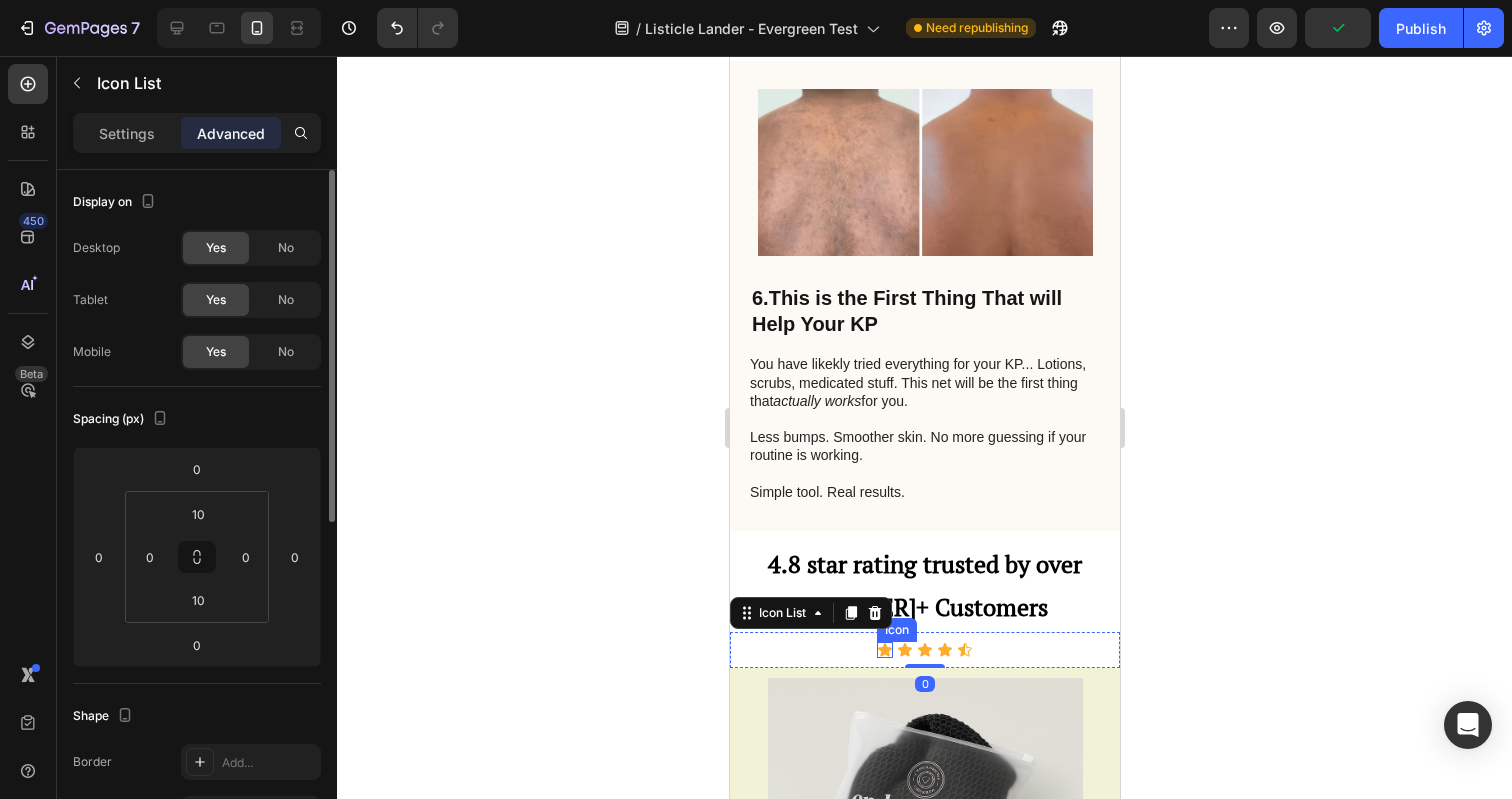 click on "Icon" at bounding box center (884, 650) 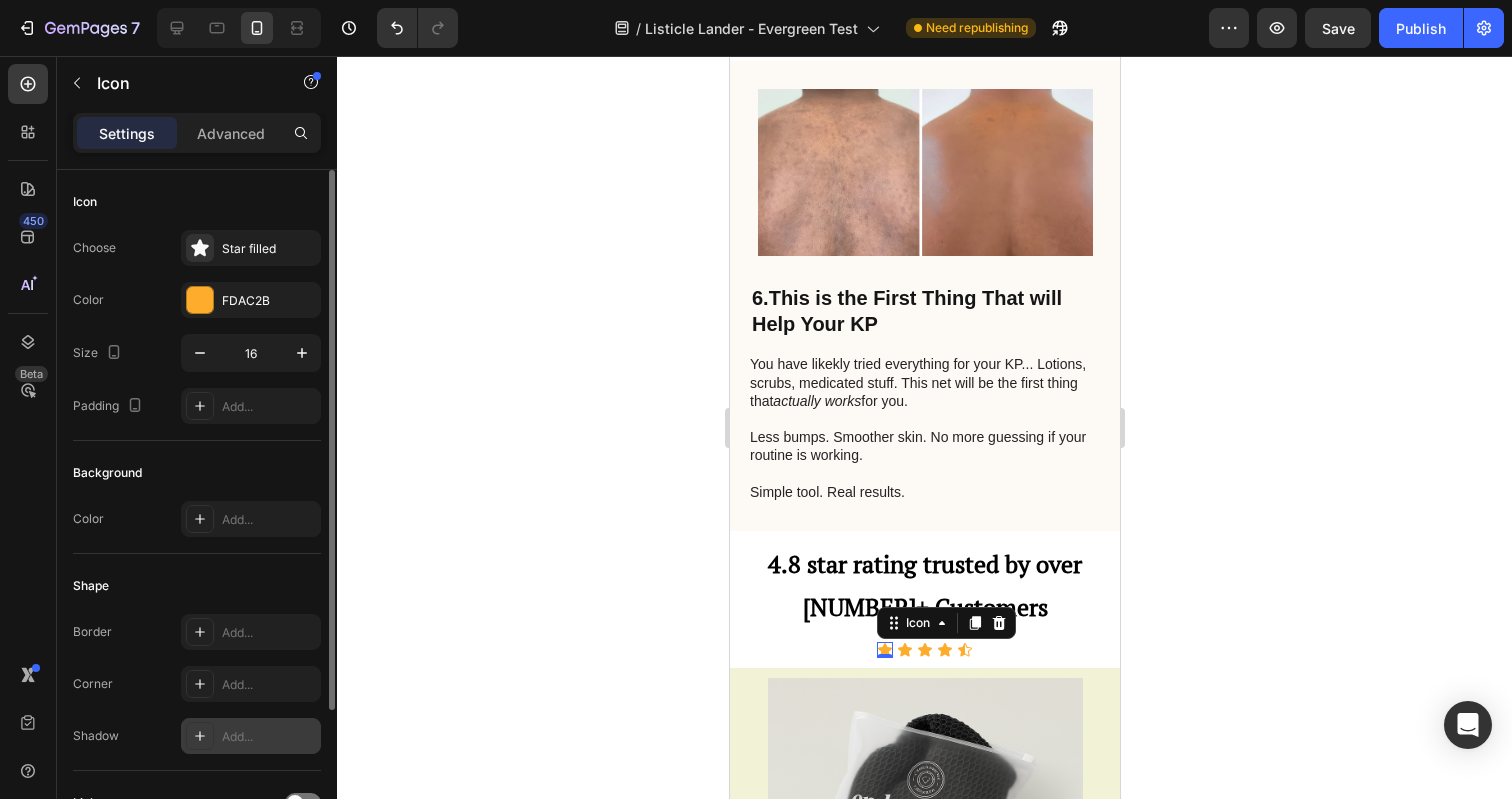 click 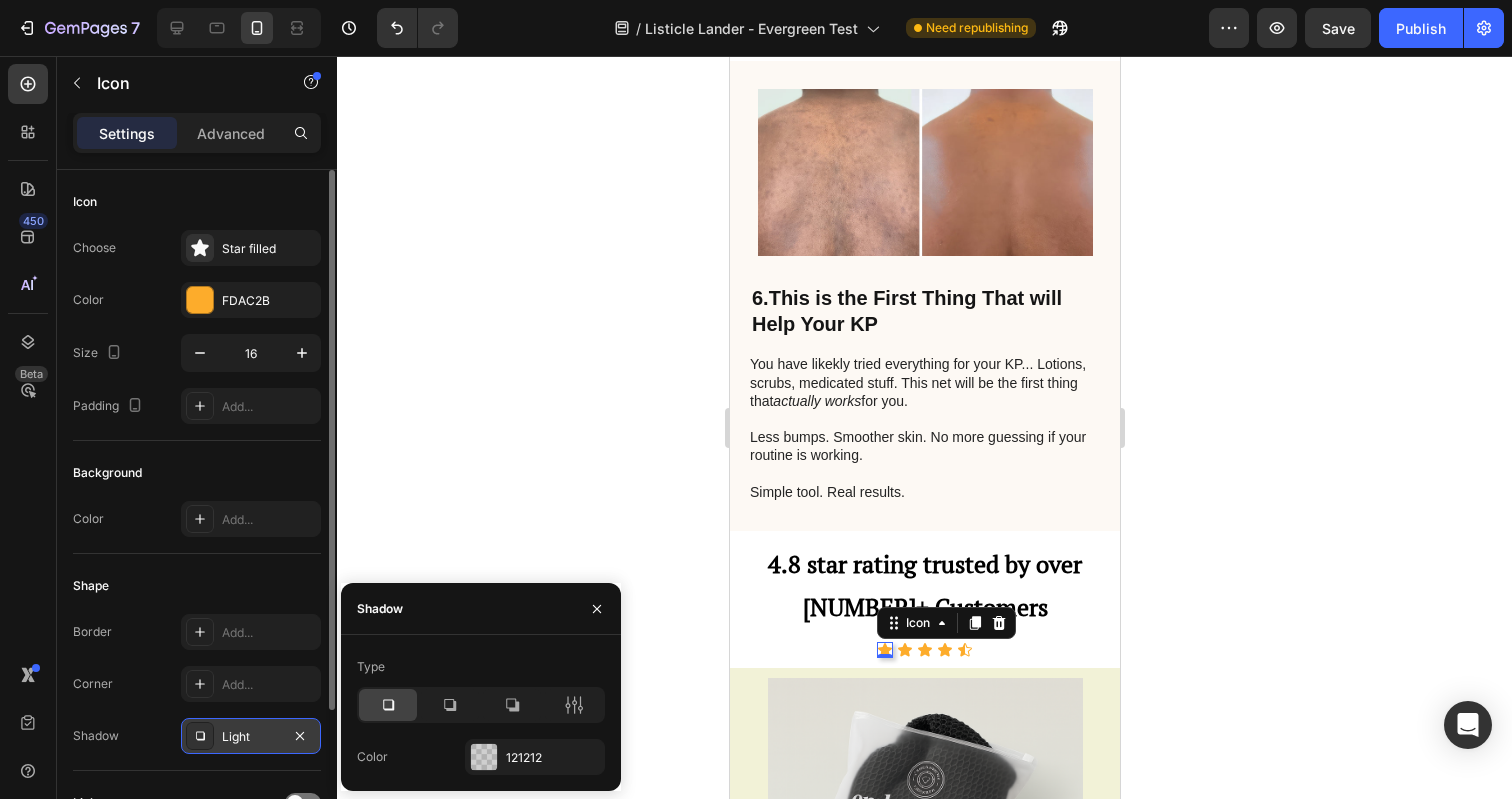 click 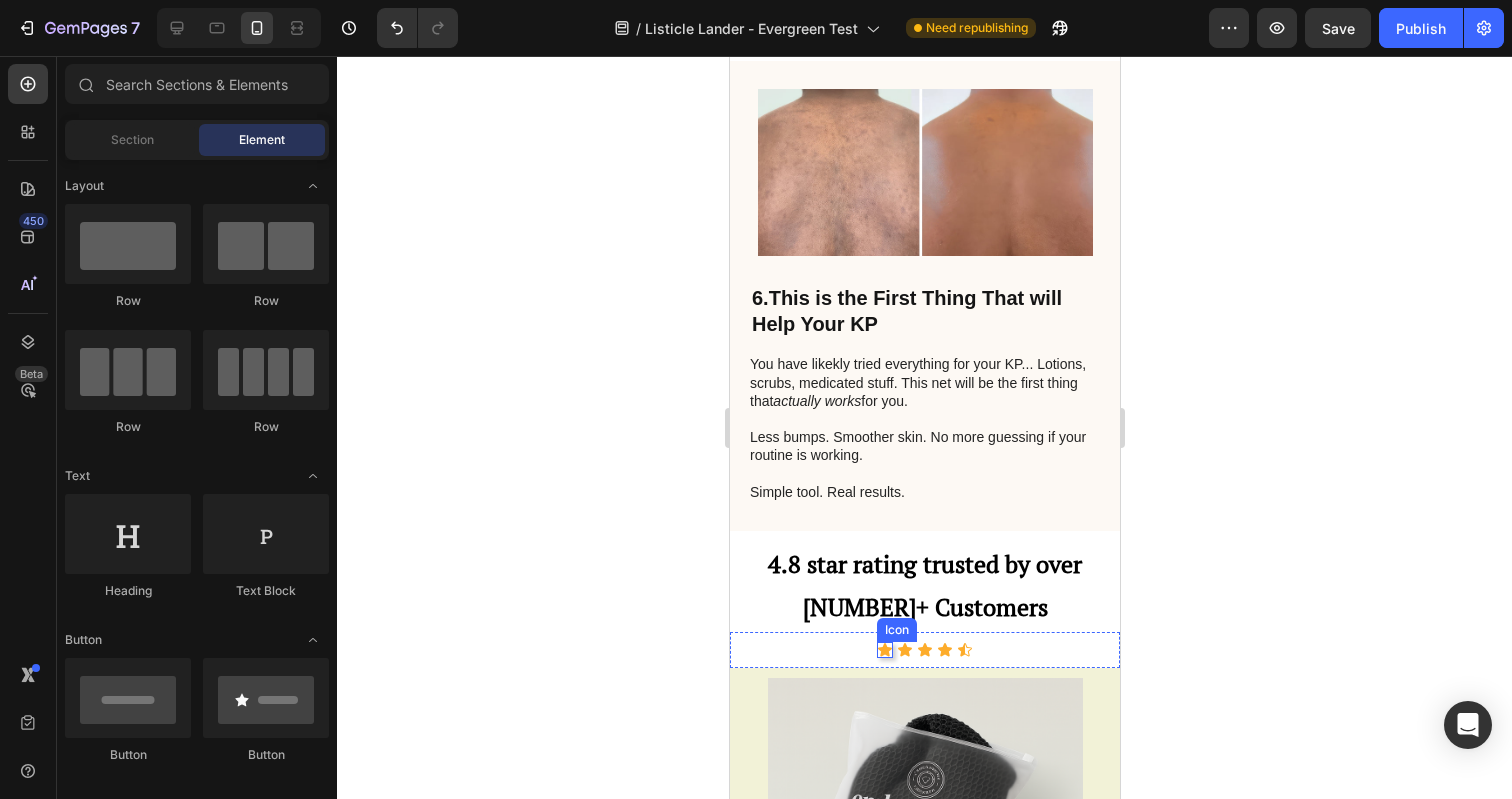 click on "Icon" at bounding box center (884, 650) 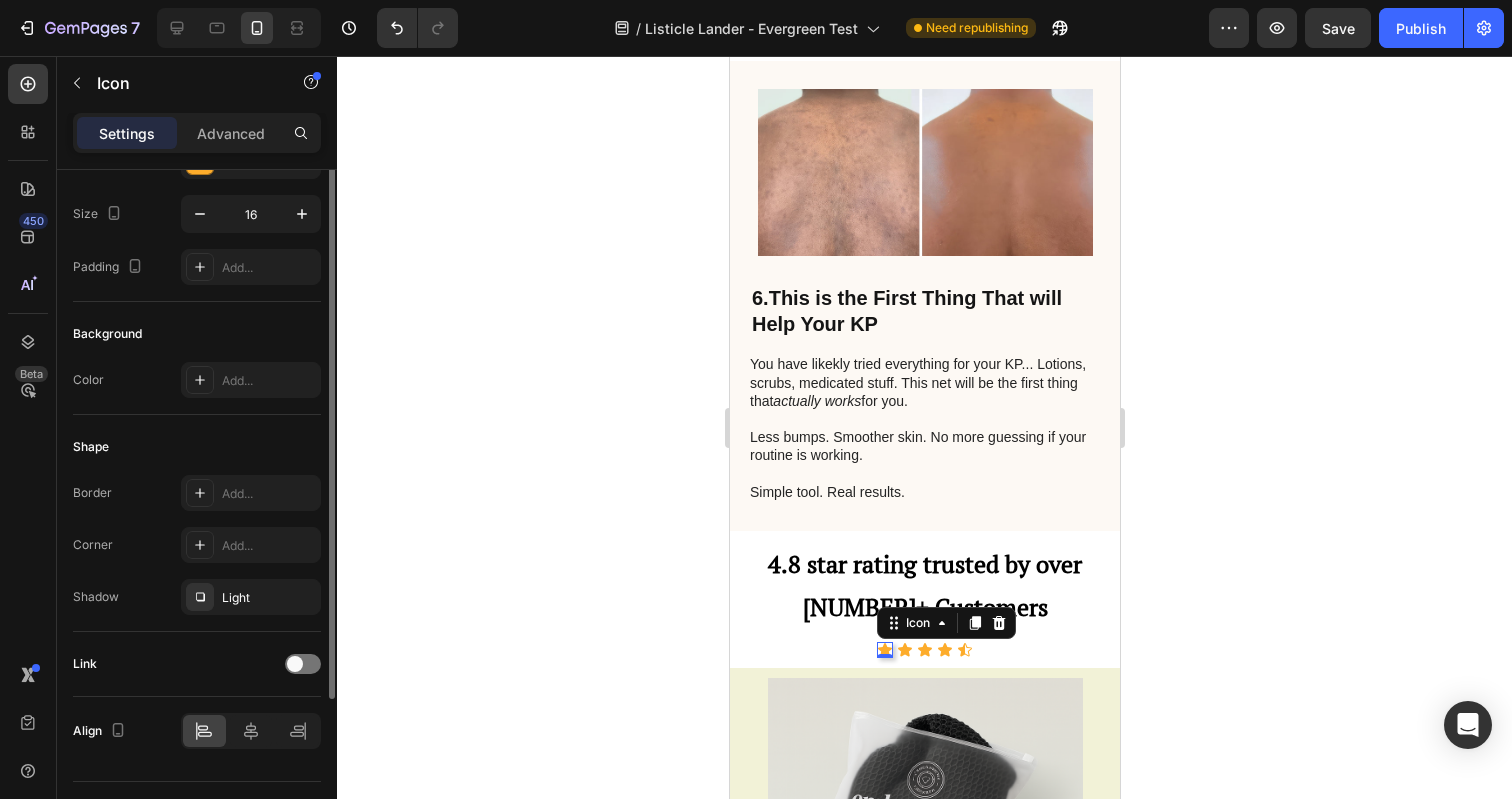 scroll, scrollTop: 164, scrollLeft: 0, axis: vertical 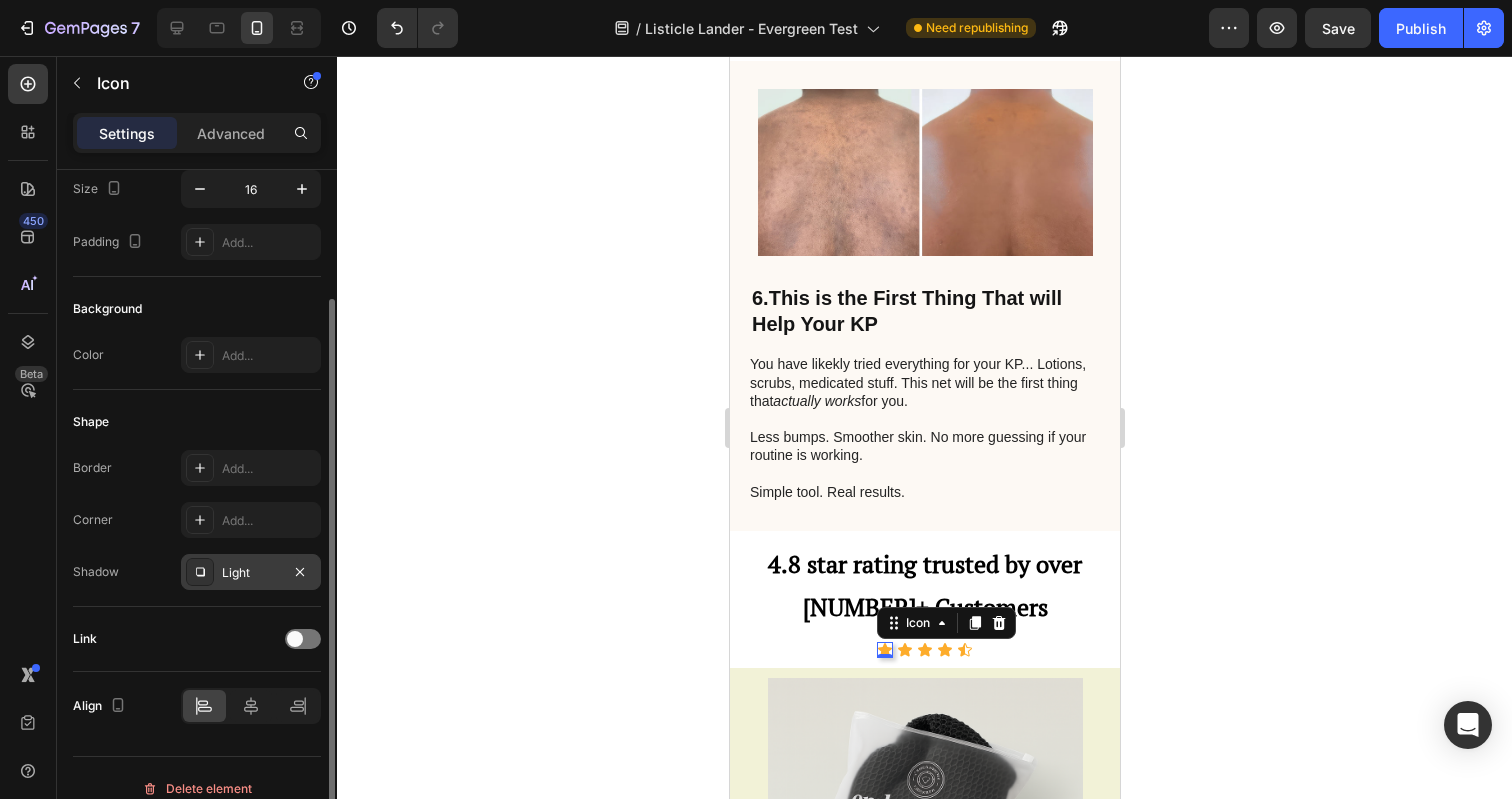 click 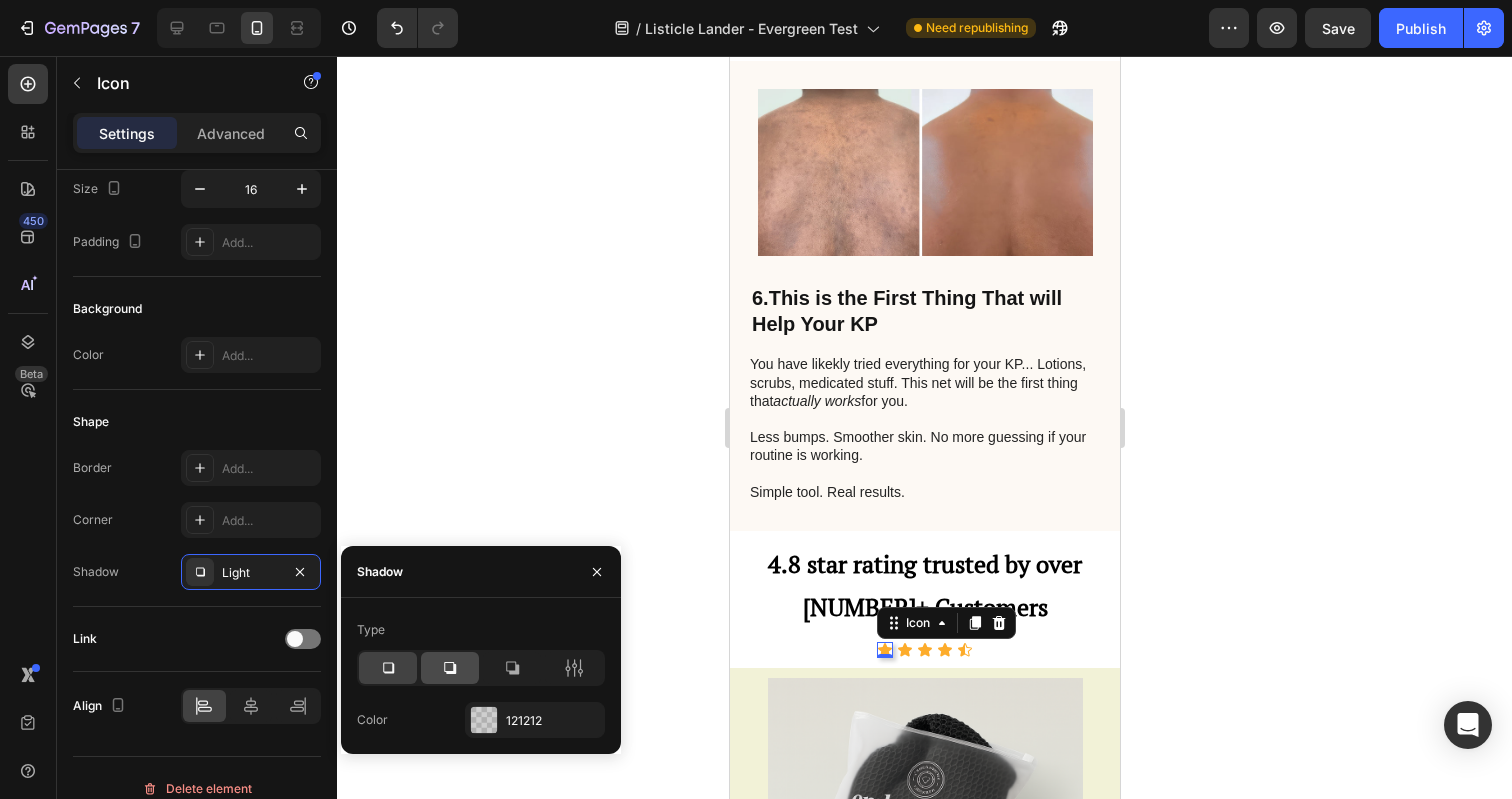 click 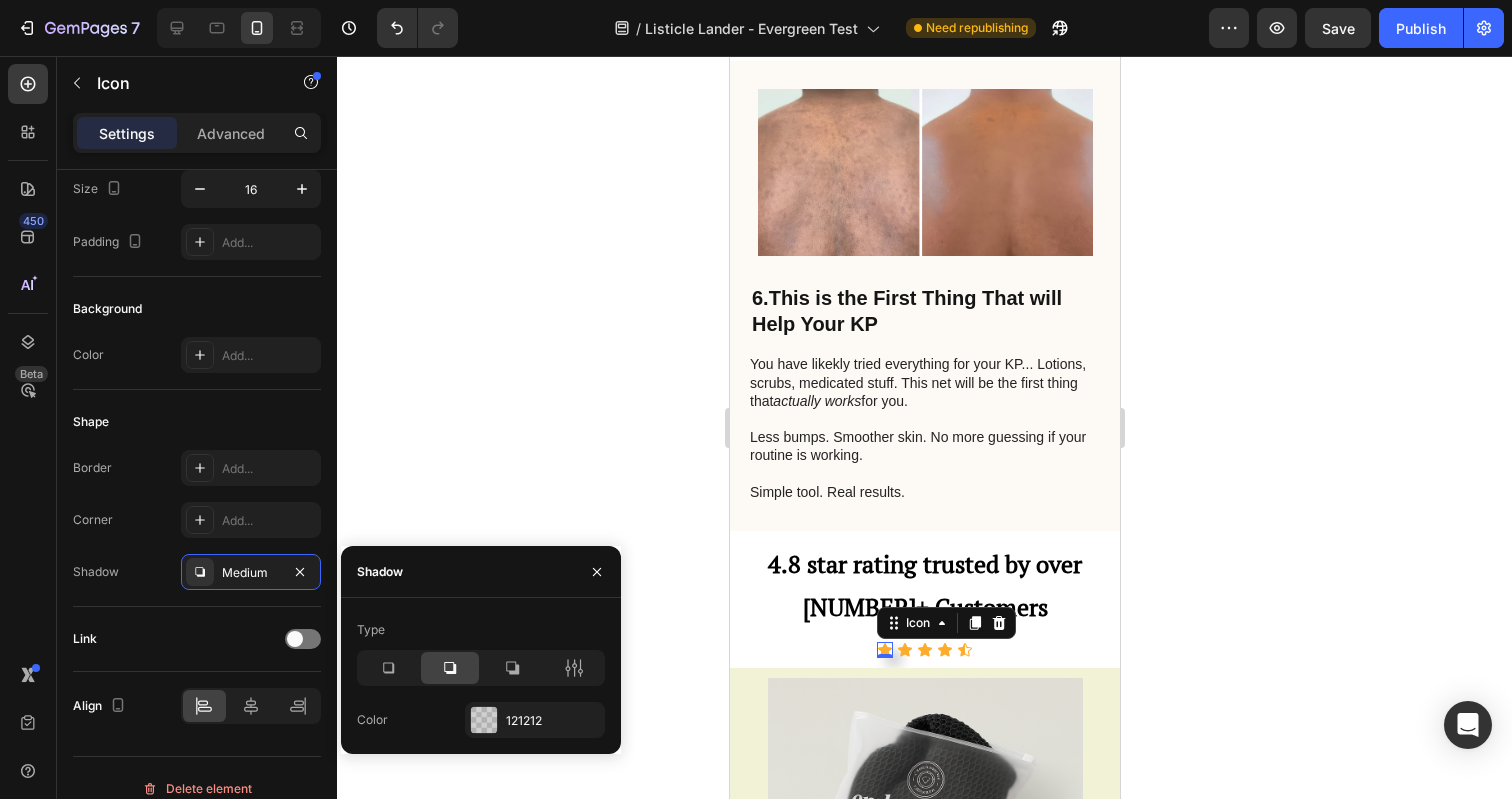 click on "Shadow" at bounding box center [481, 572] 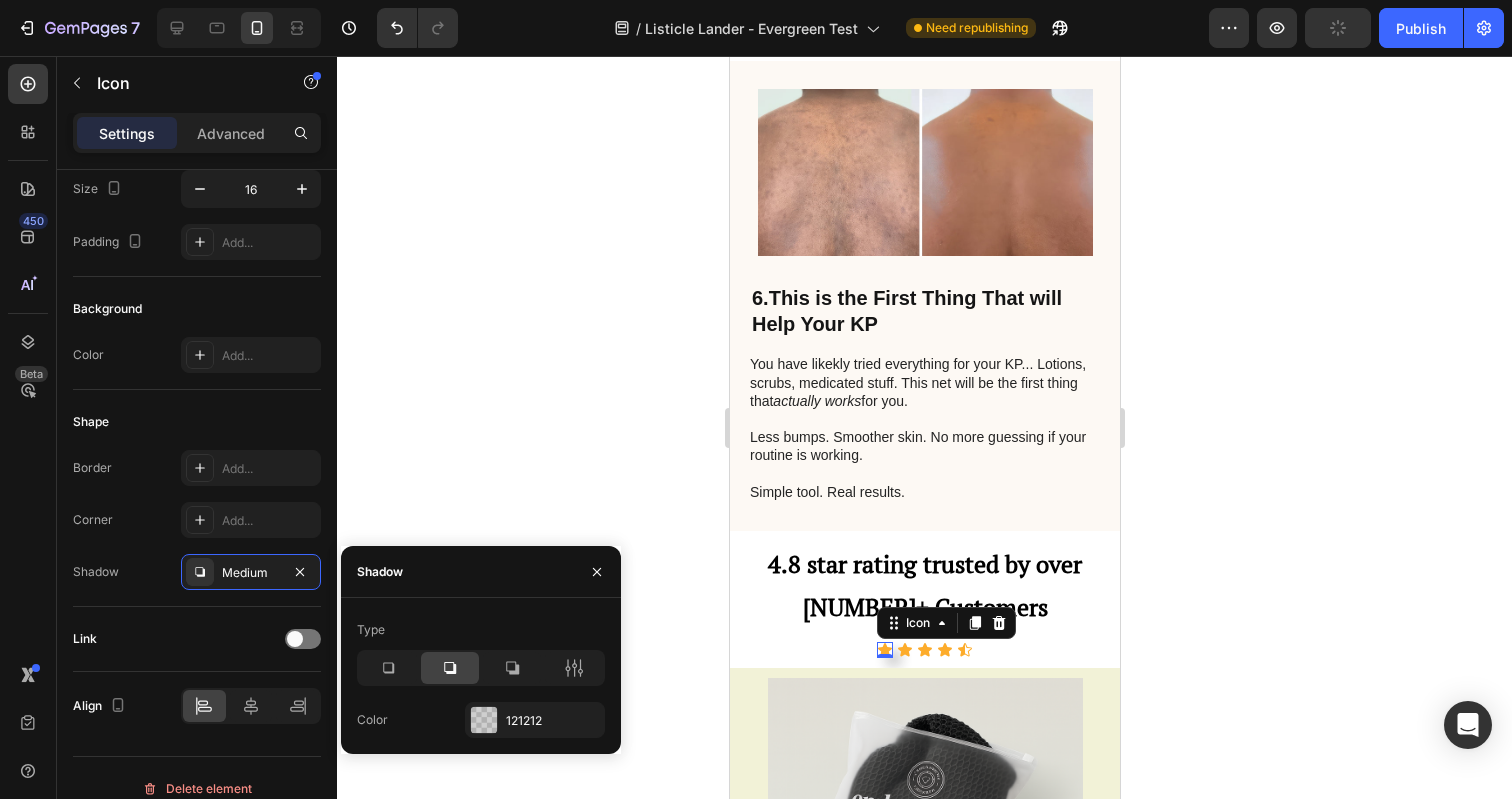 click 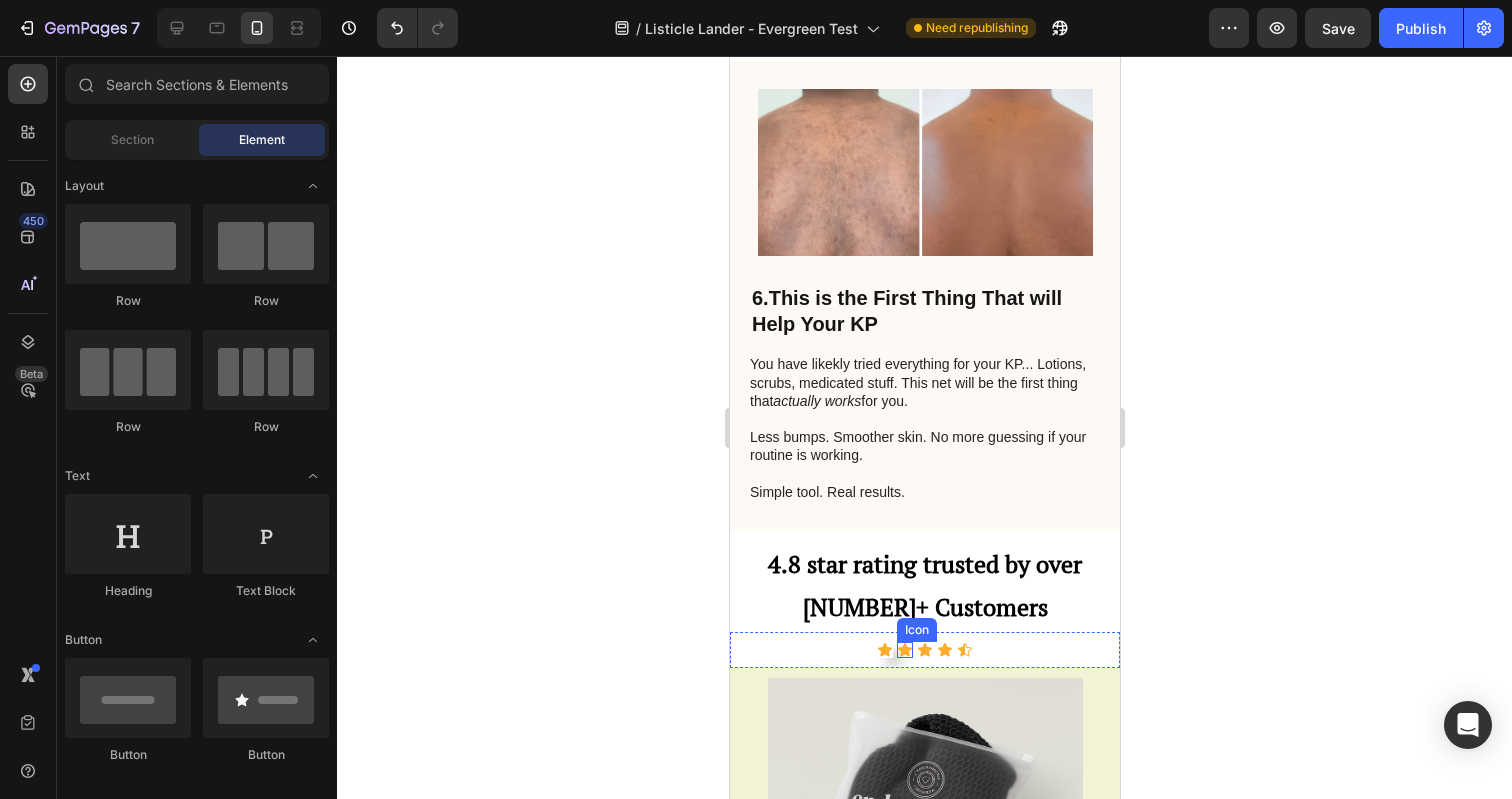 click on "Icon" at bounding box center [904, 650] 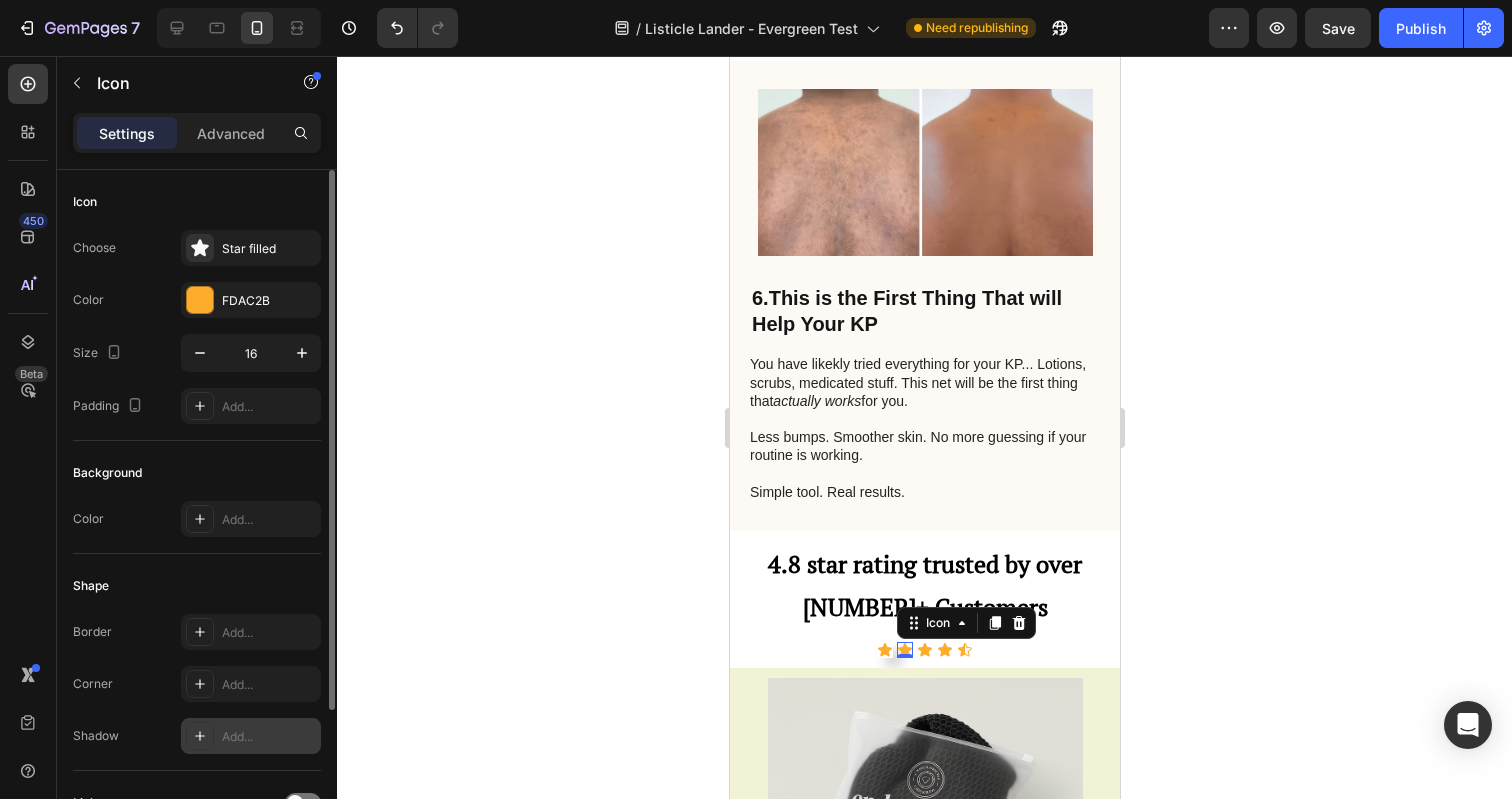 click 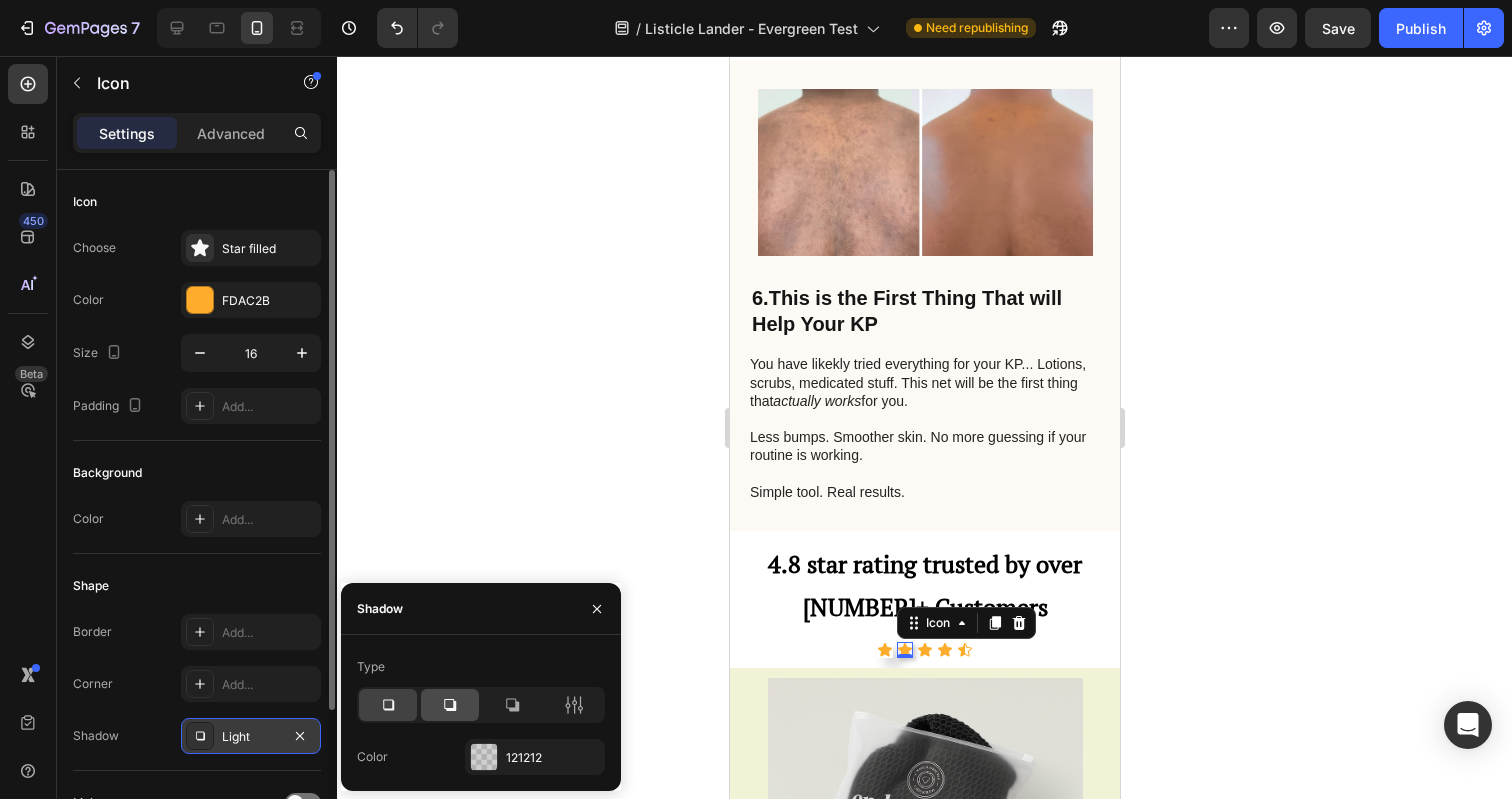 click 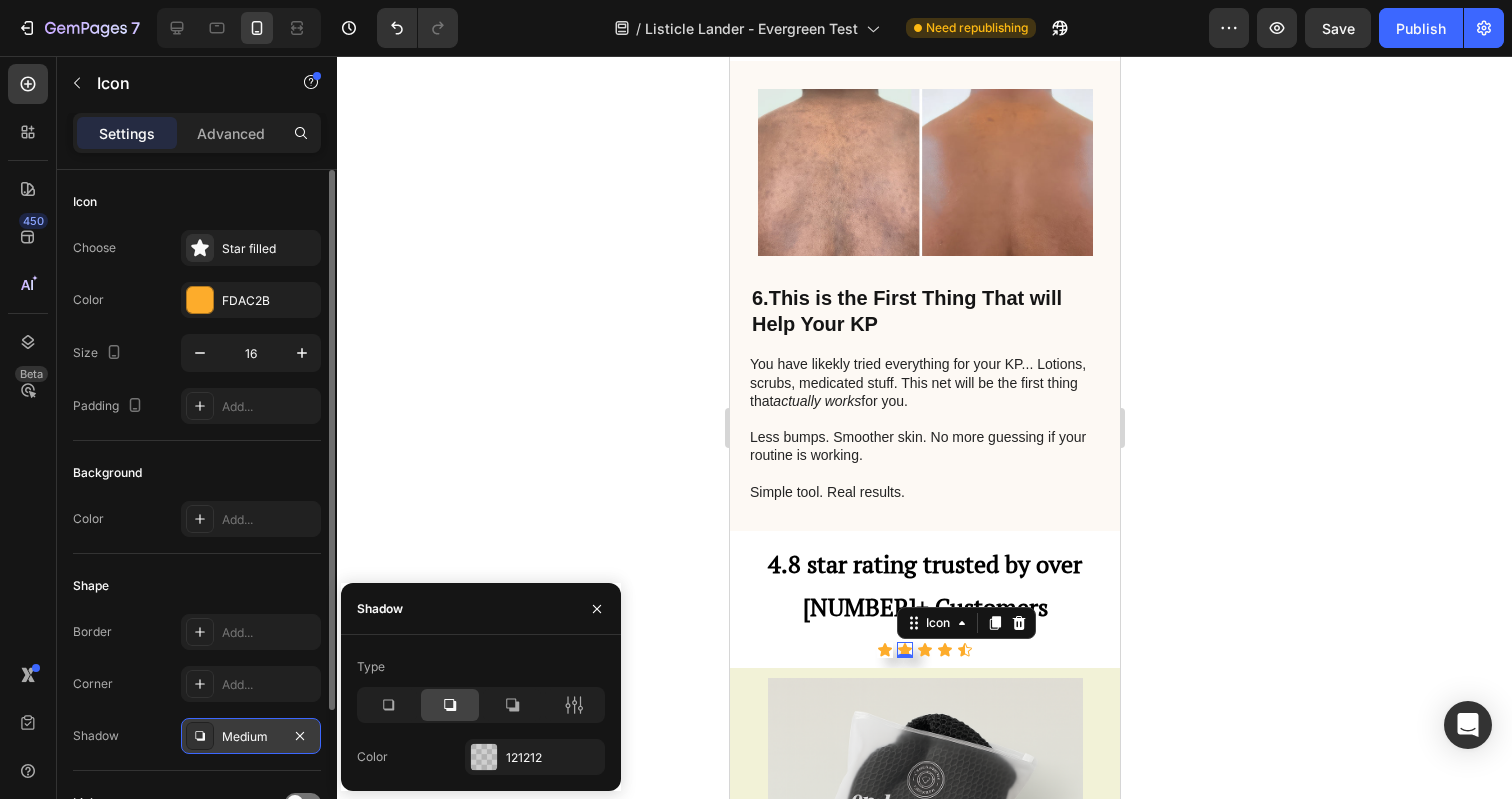 click 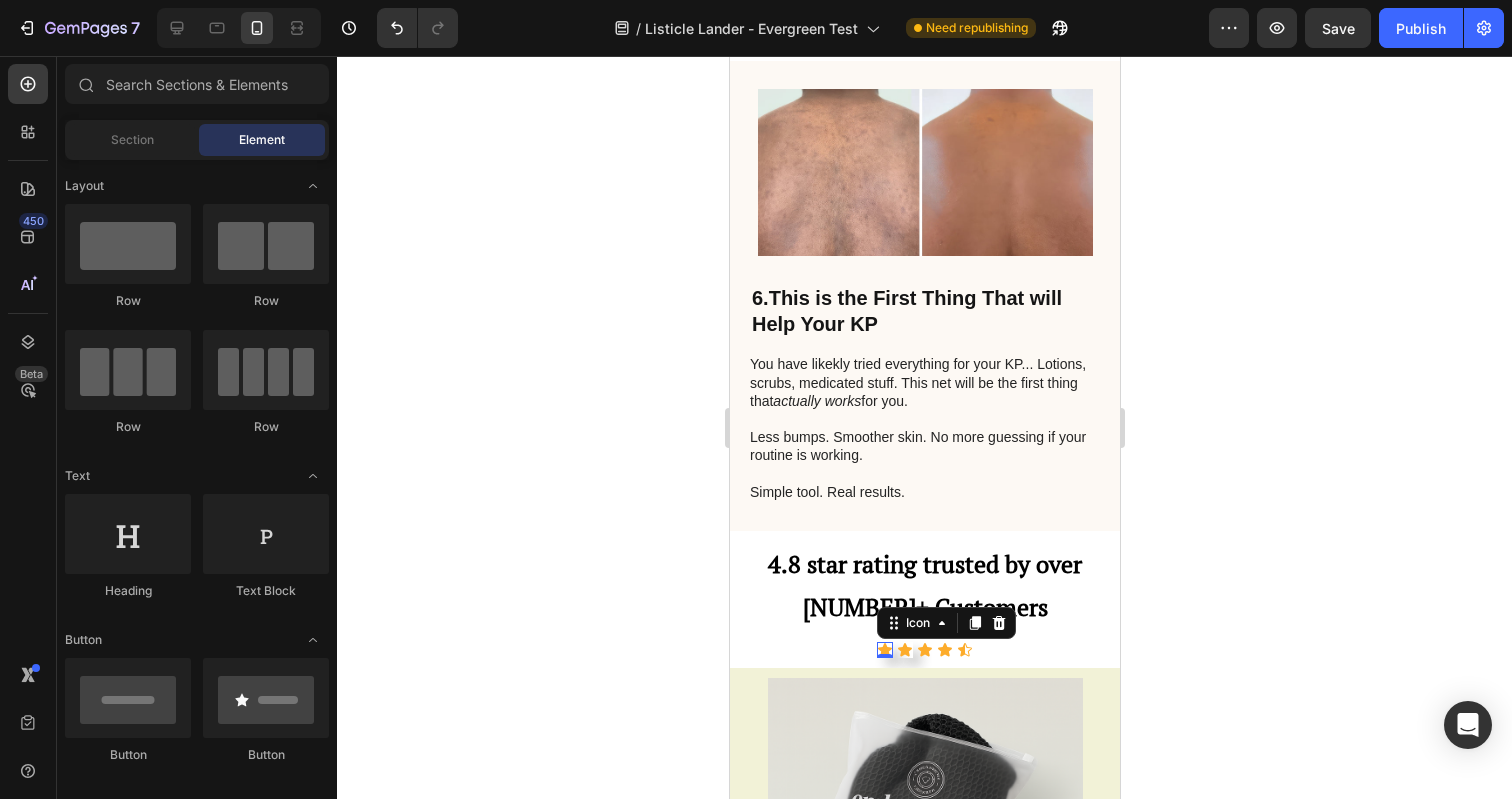 click on "Icon   0" at bounding box center [884, 650] 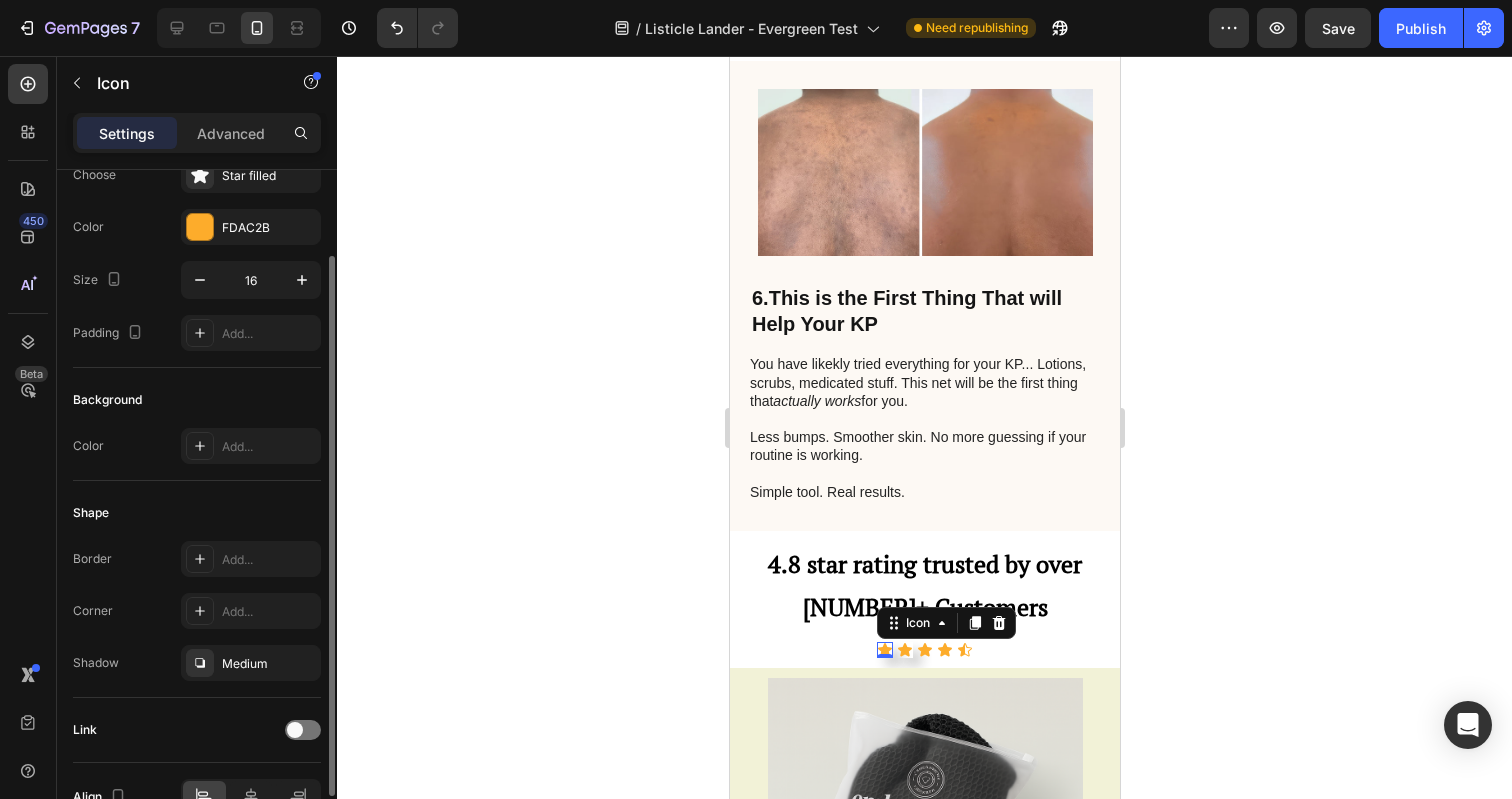 scroll, scrollTop: 117, scrollLeft: 0, axis: vertical 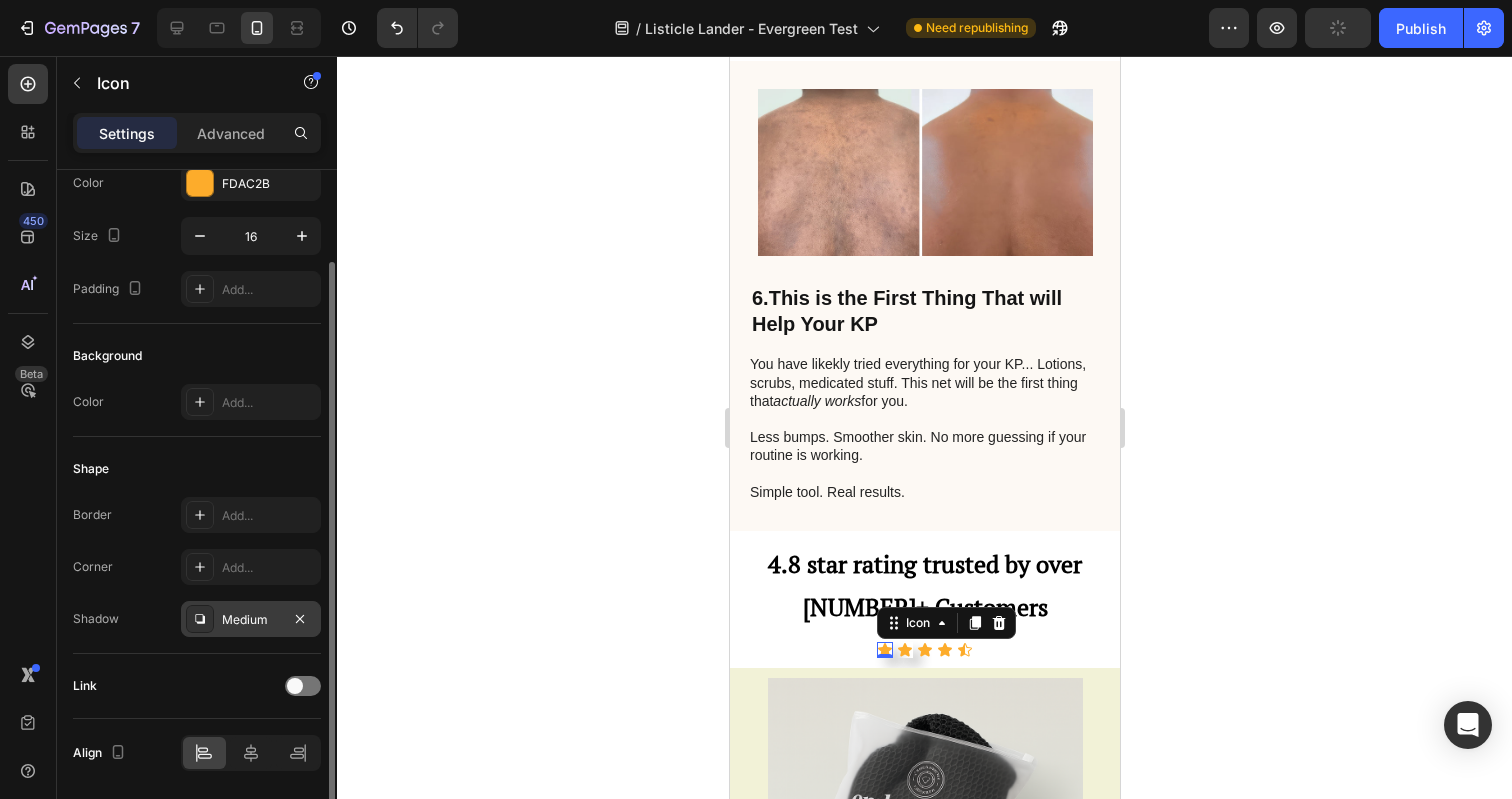 click at bounding box center (200, 619) 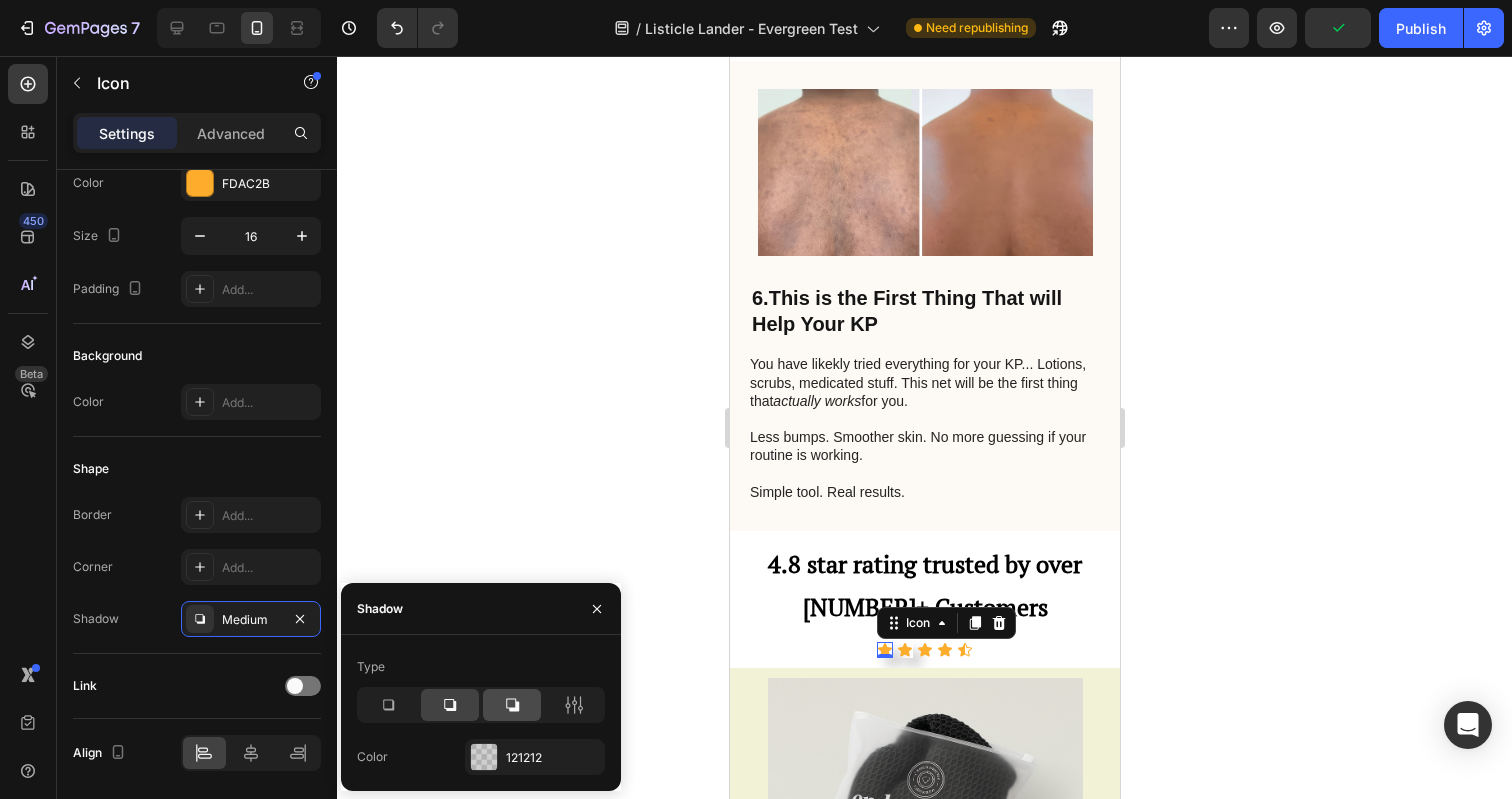 click 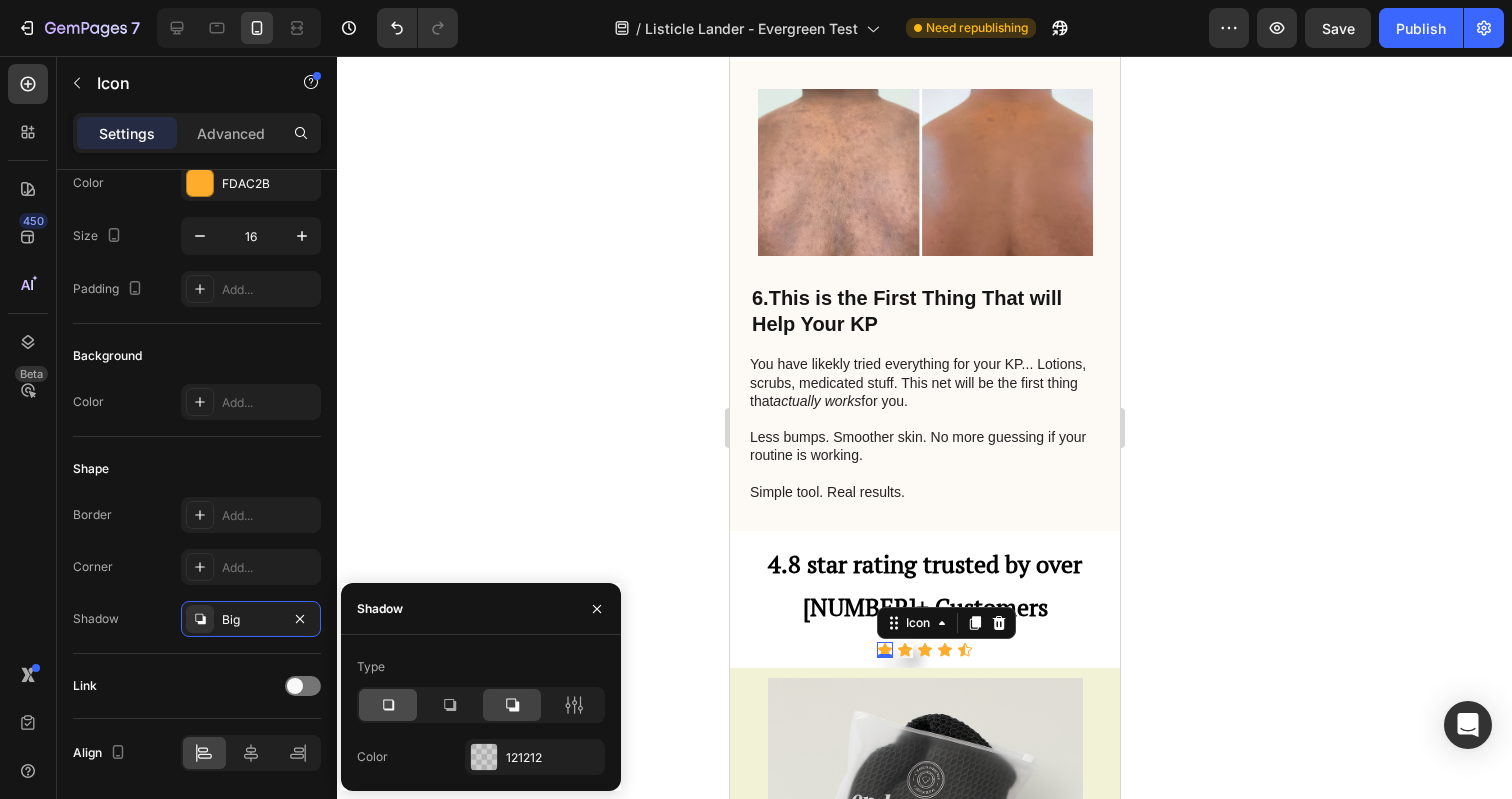 click 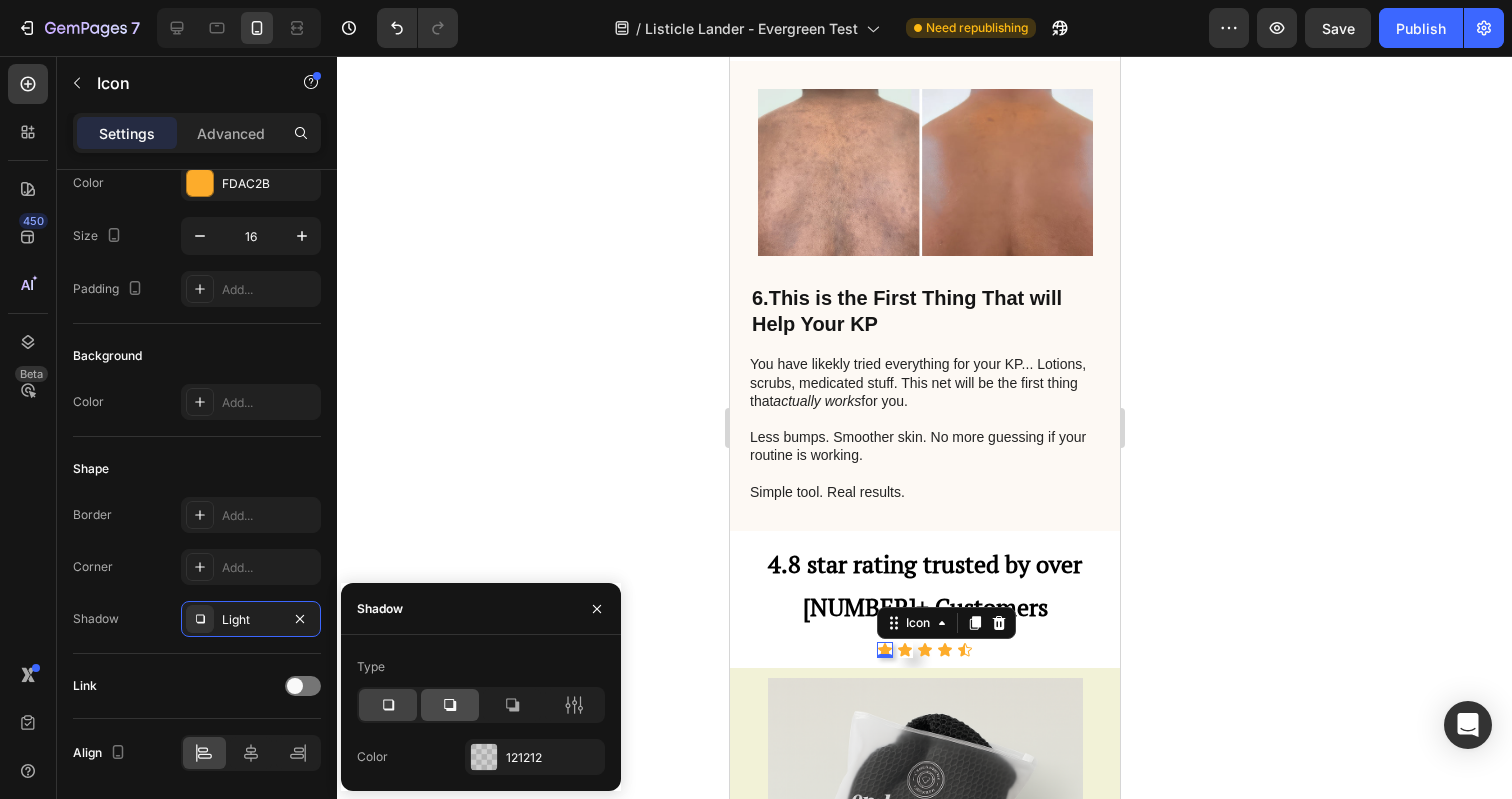 click 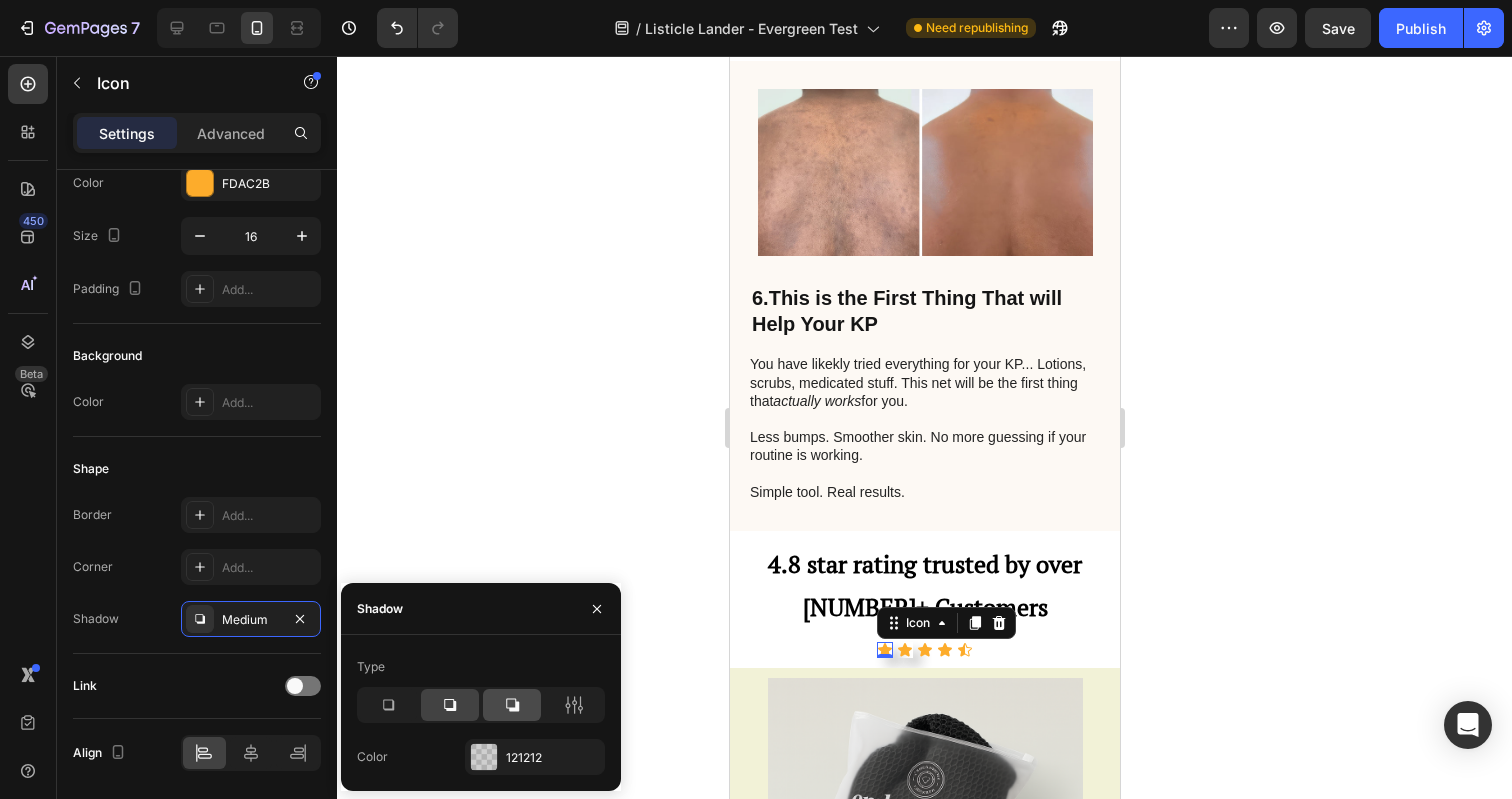 click 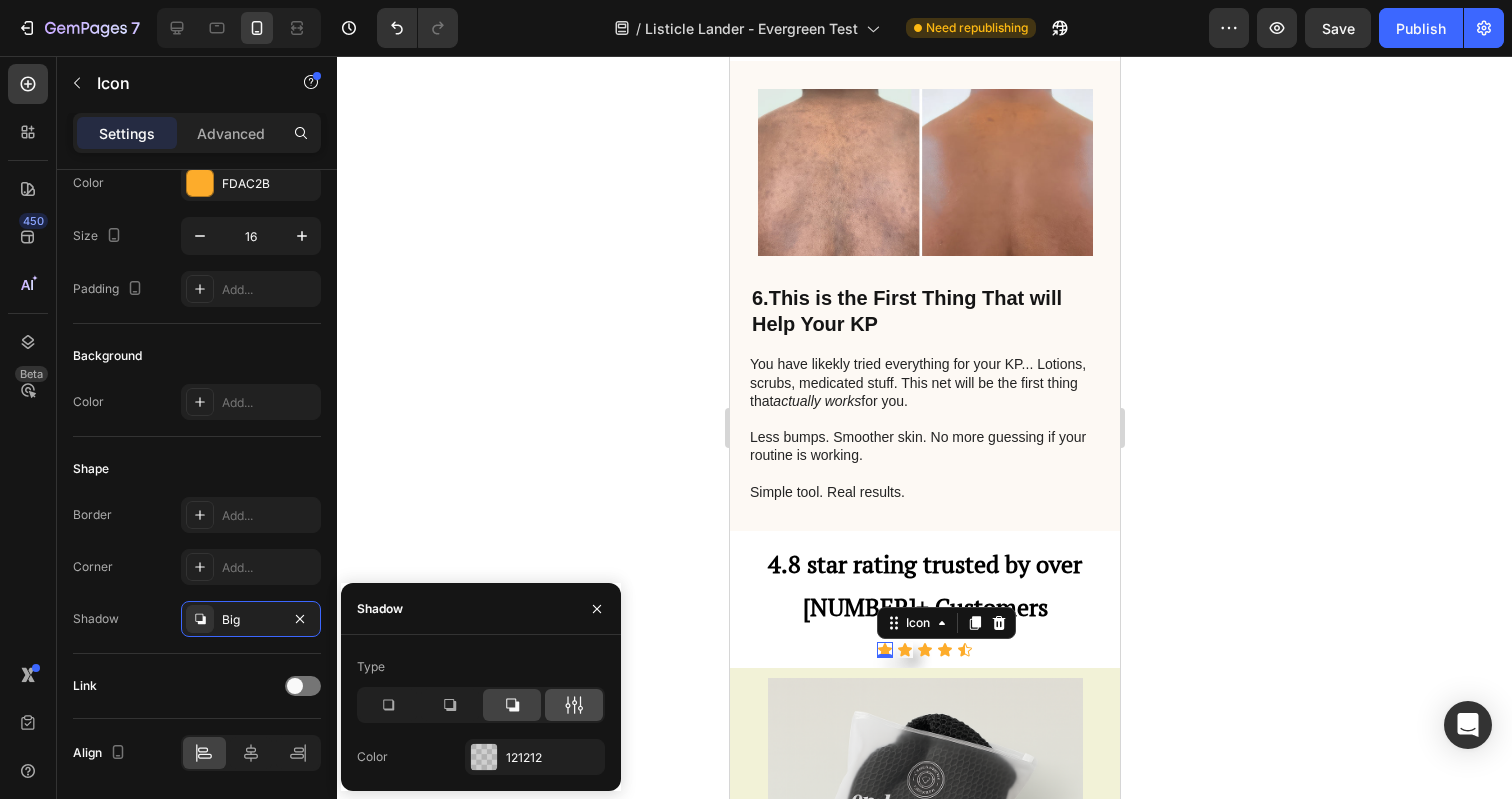 click 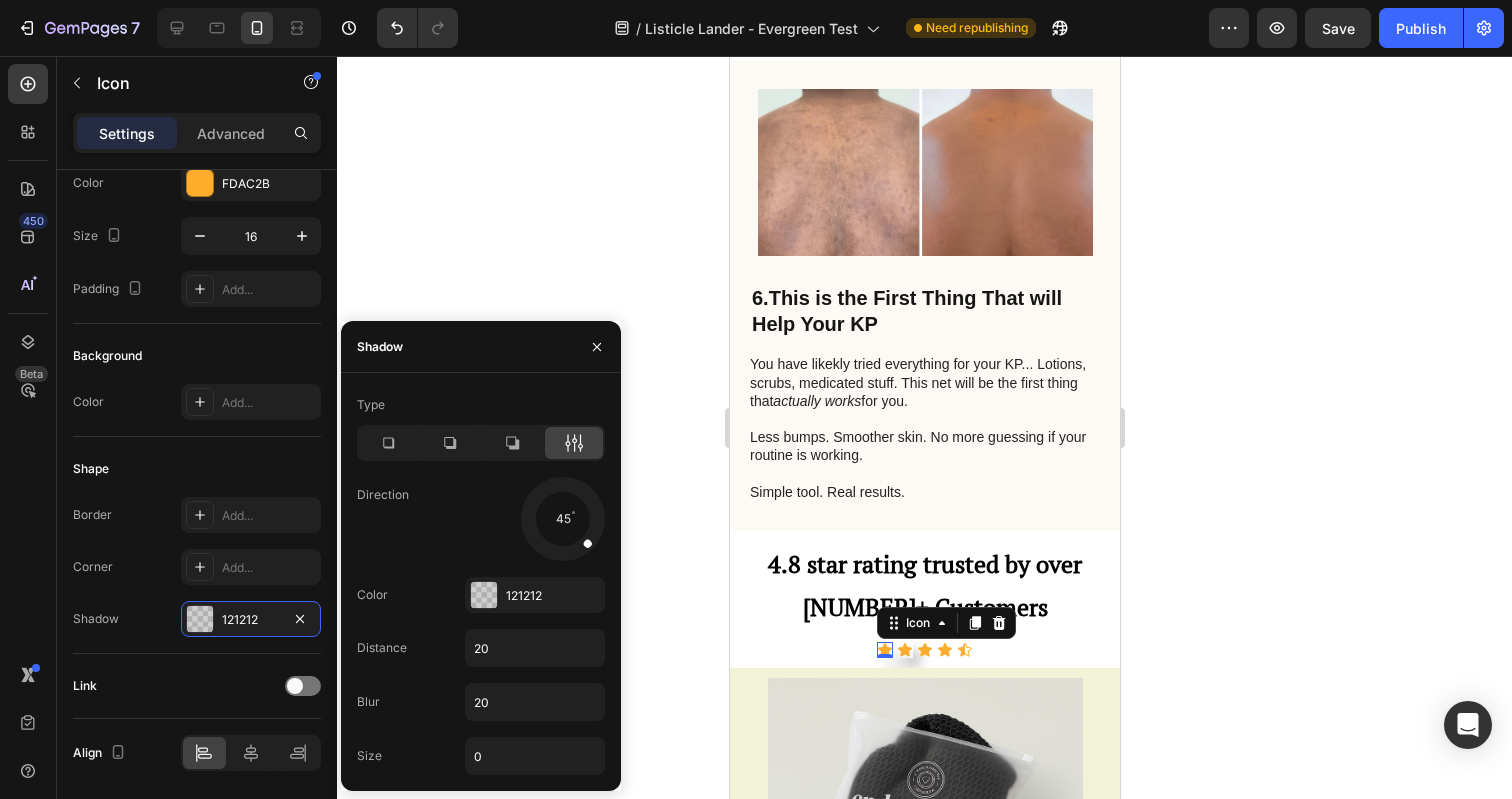 click 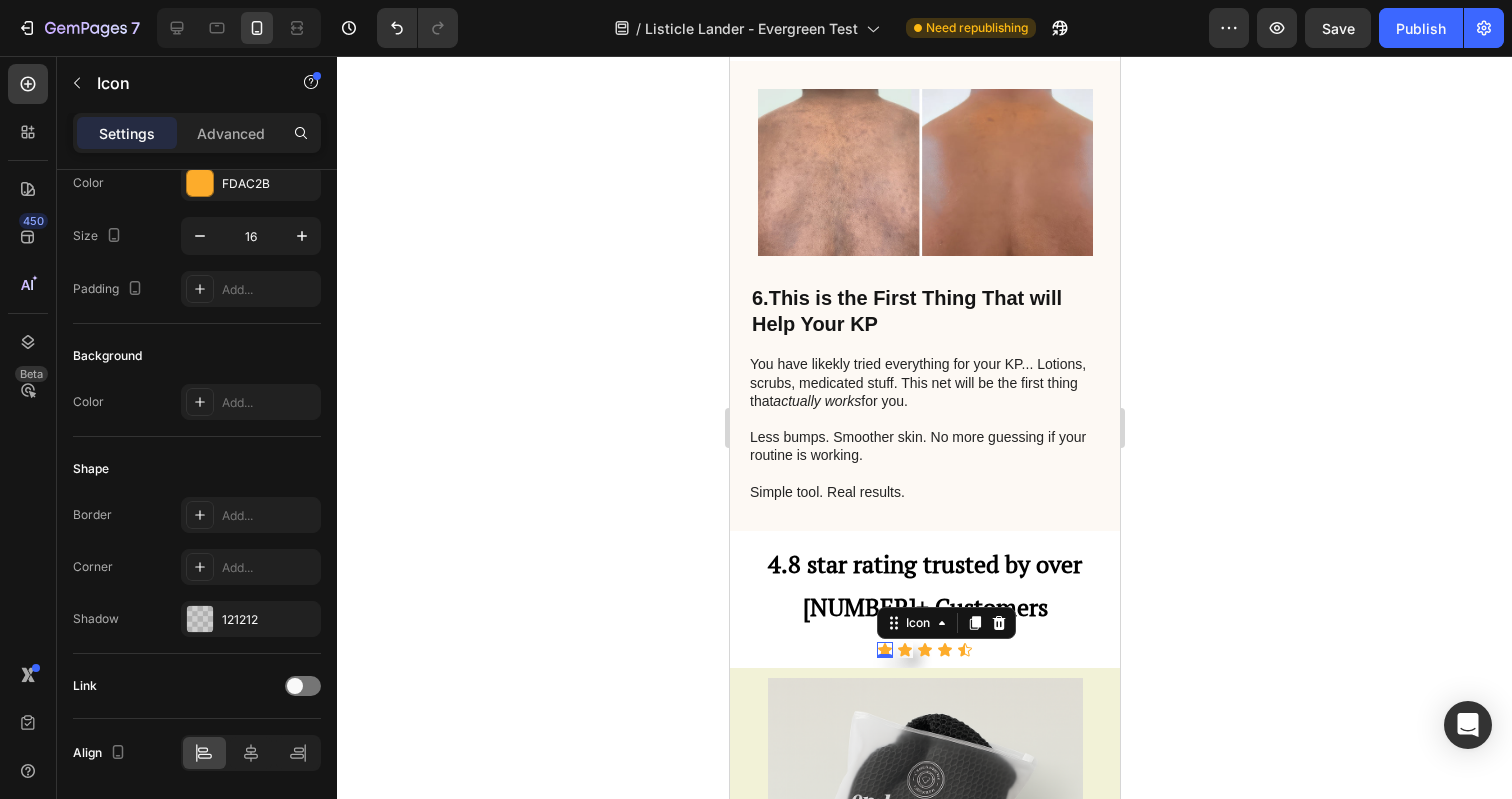 click 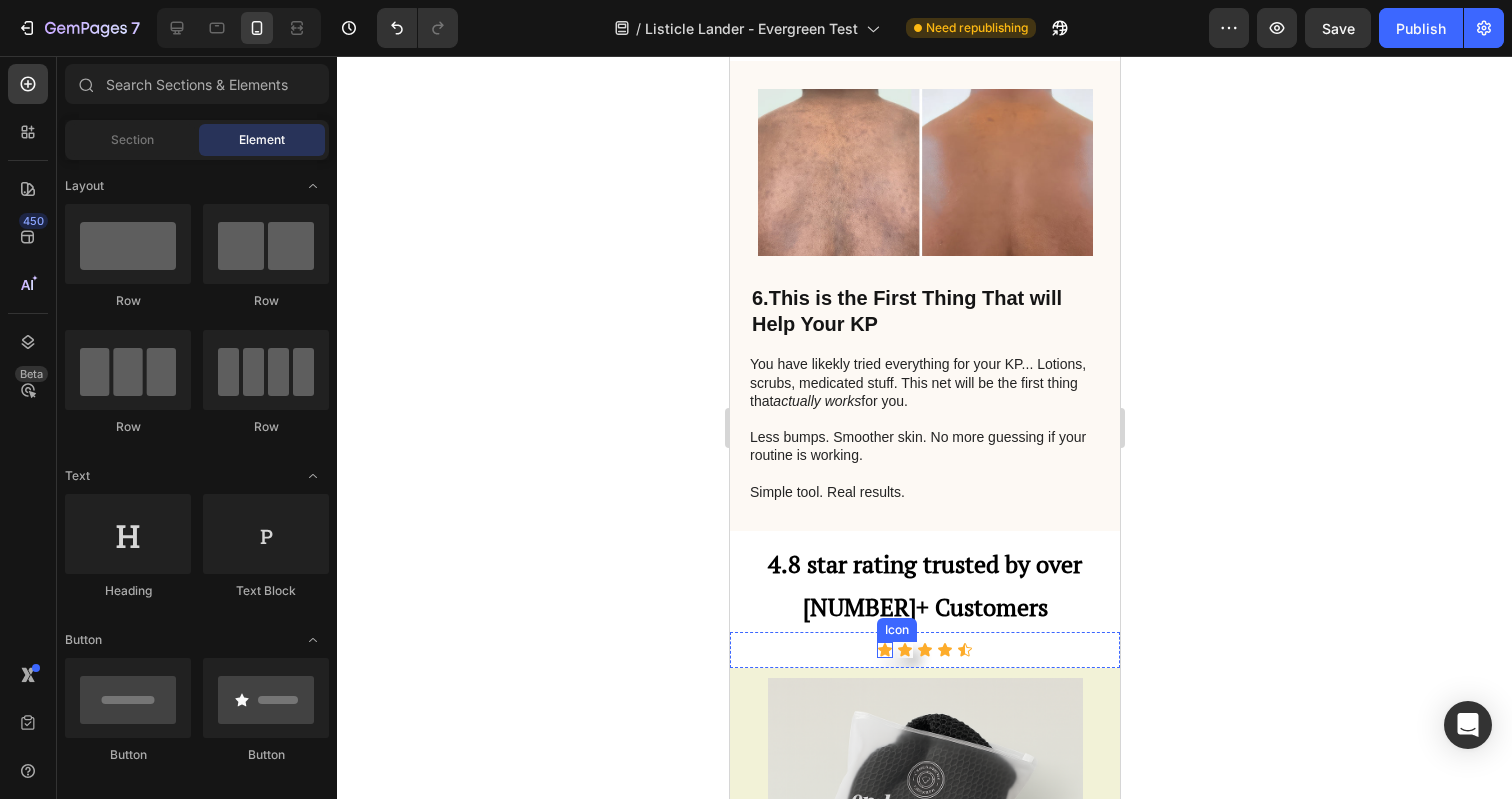 click 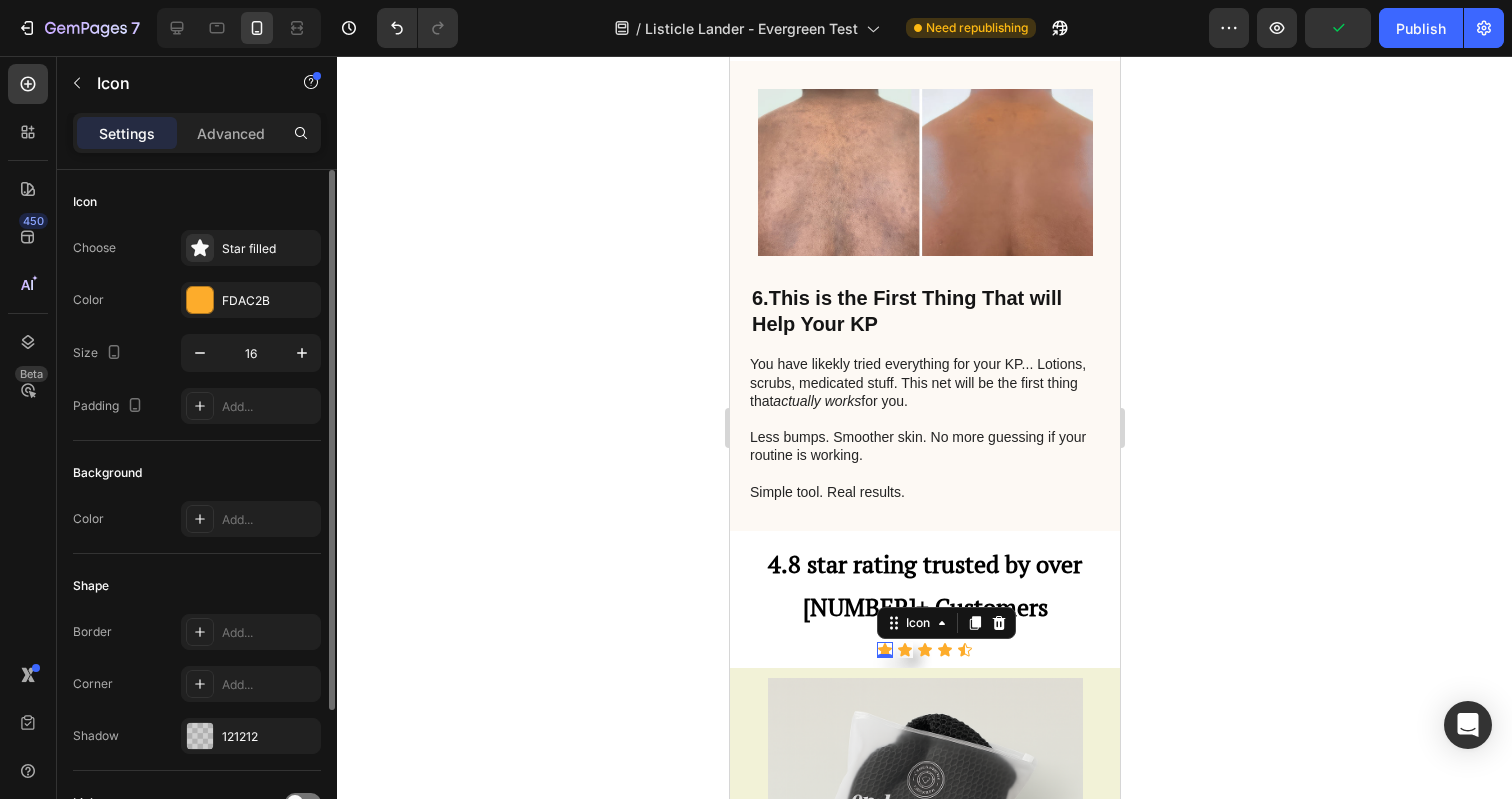 click on "Shadow 121212" at bounding box center (197, 736) 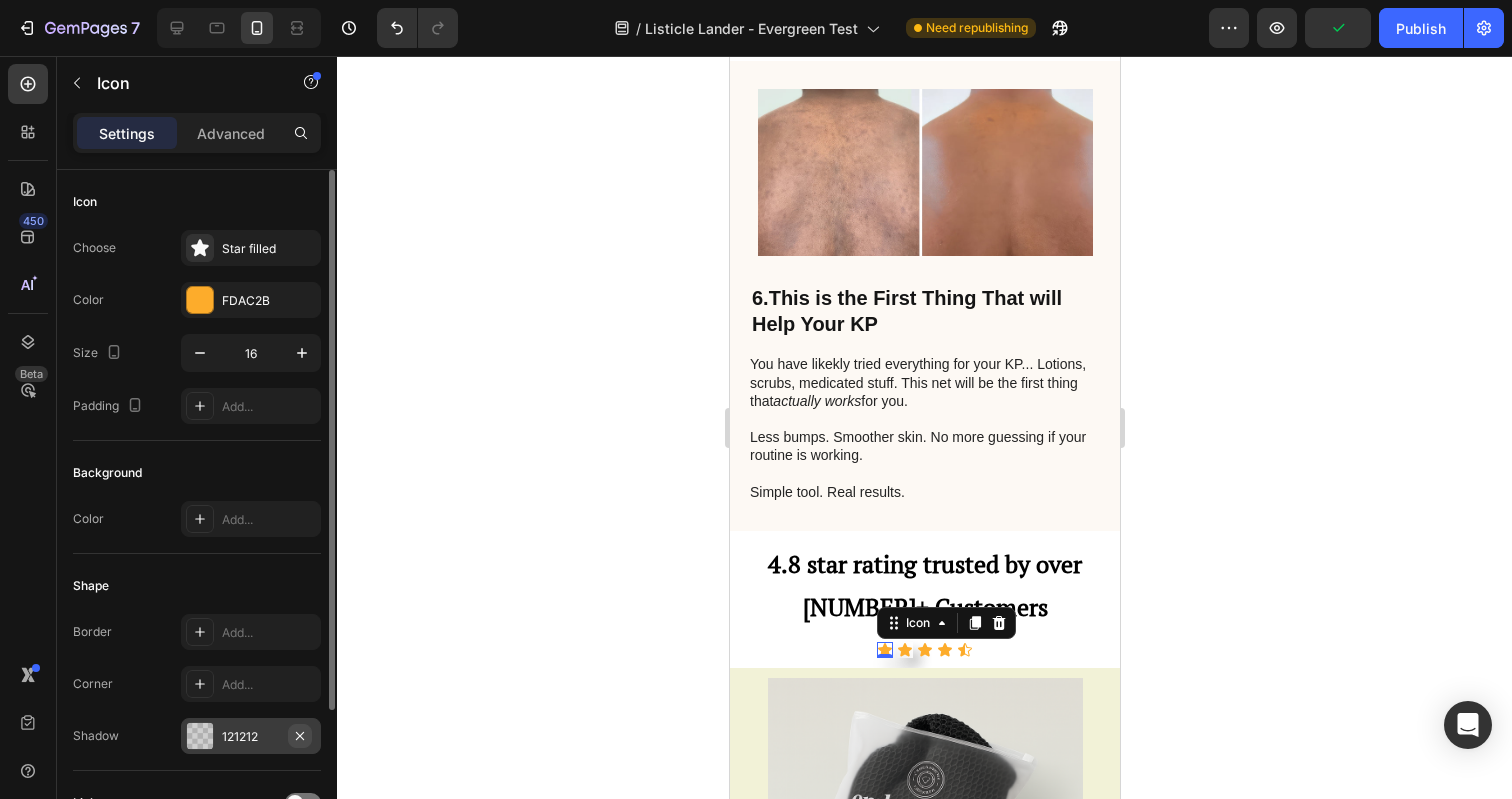 click 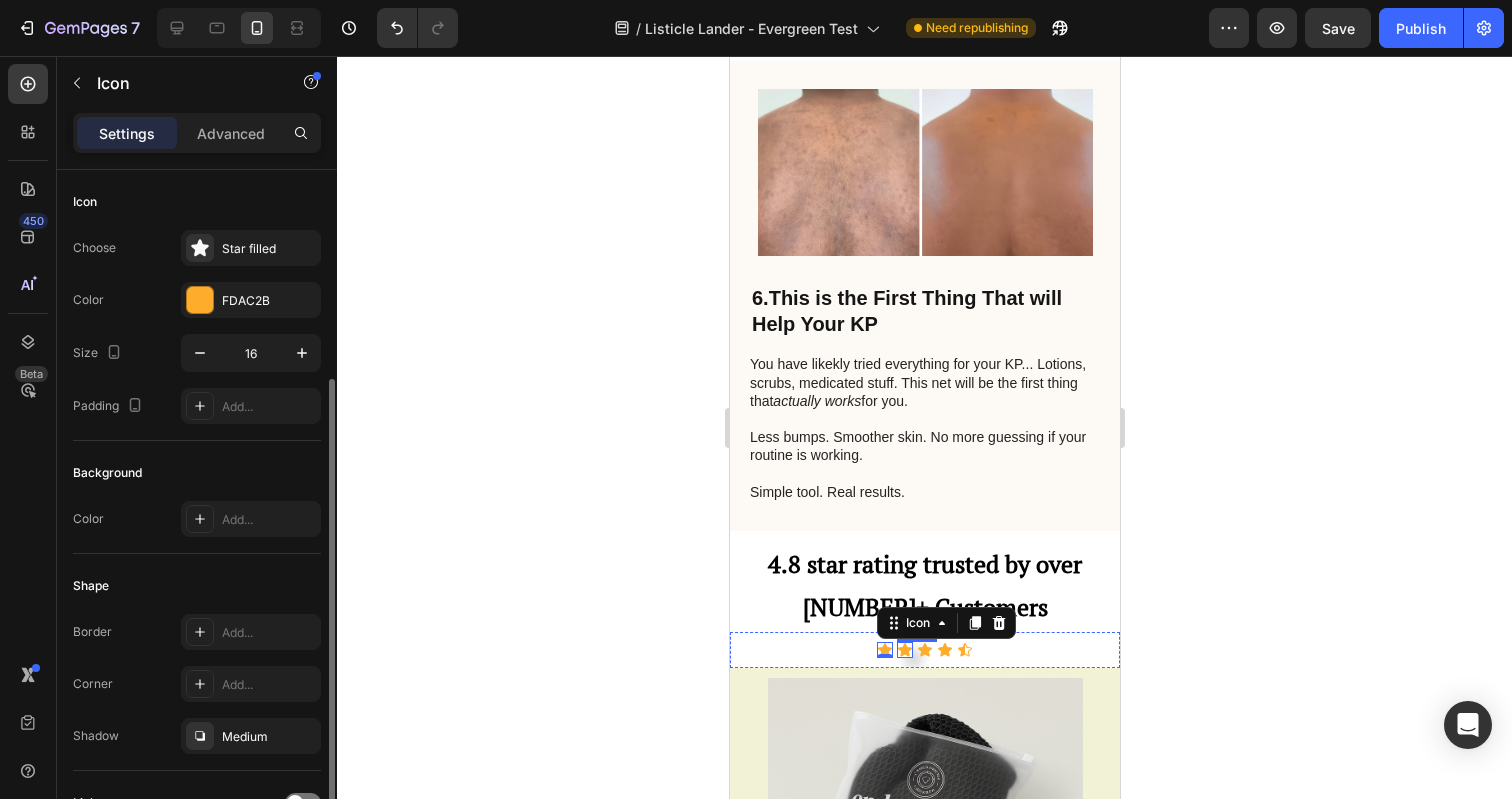 click on "Icon" at bounding box center [904, 650] 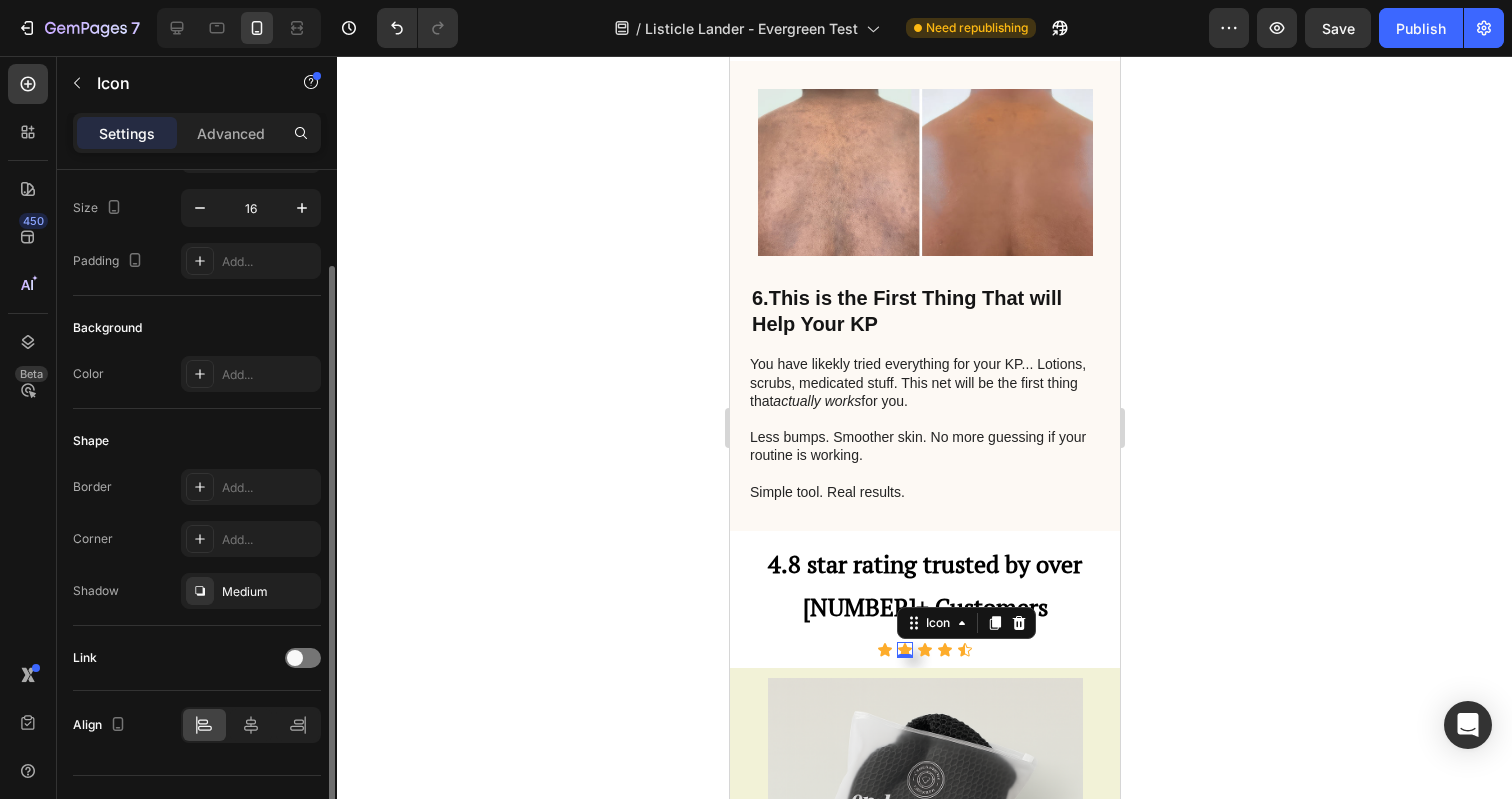 scroll, scrollTop: 130, scrollLeft: 0, axis: vertical 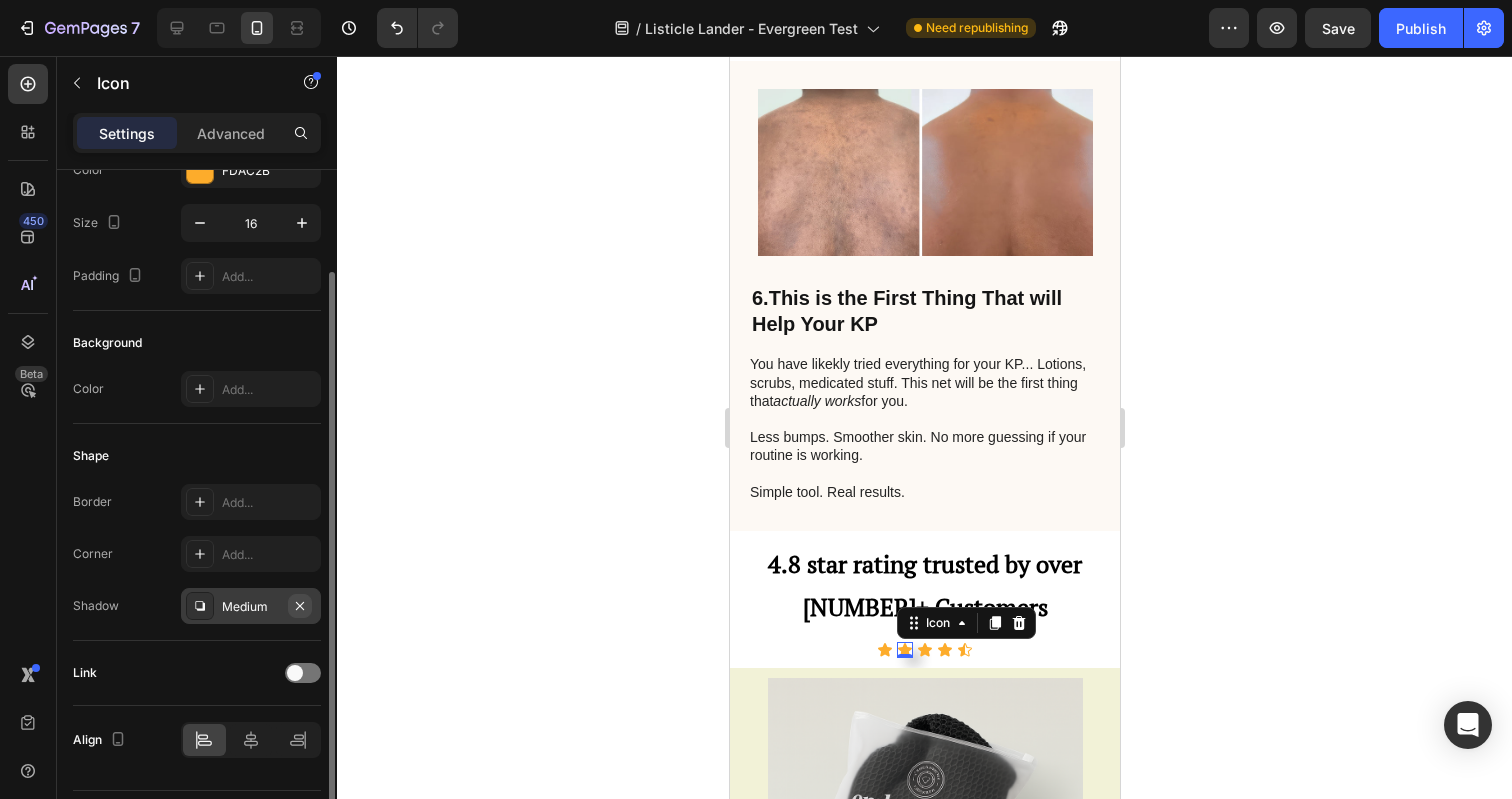 click 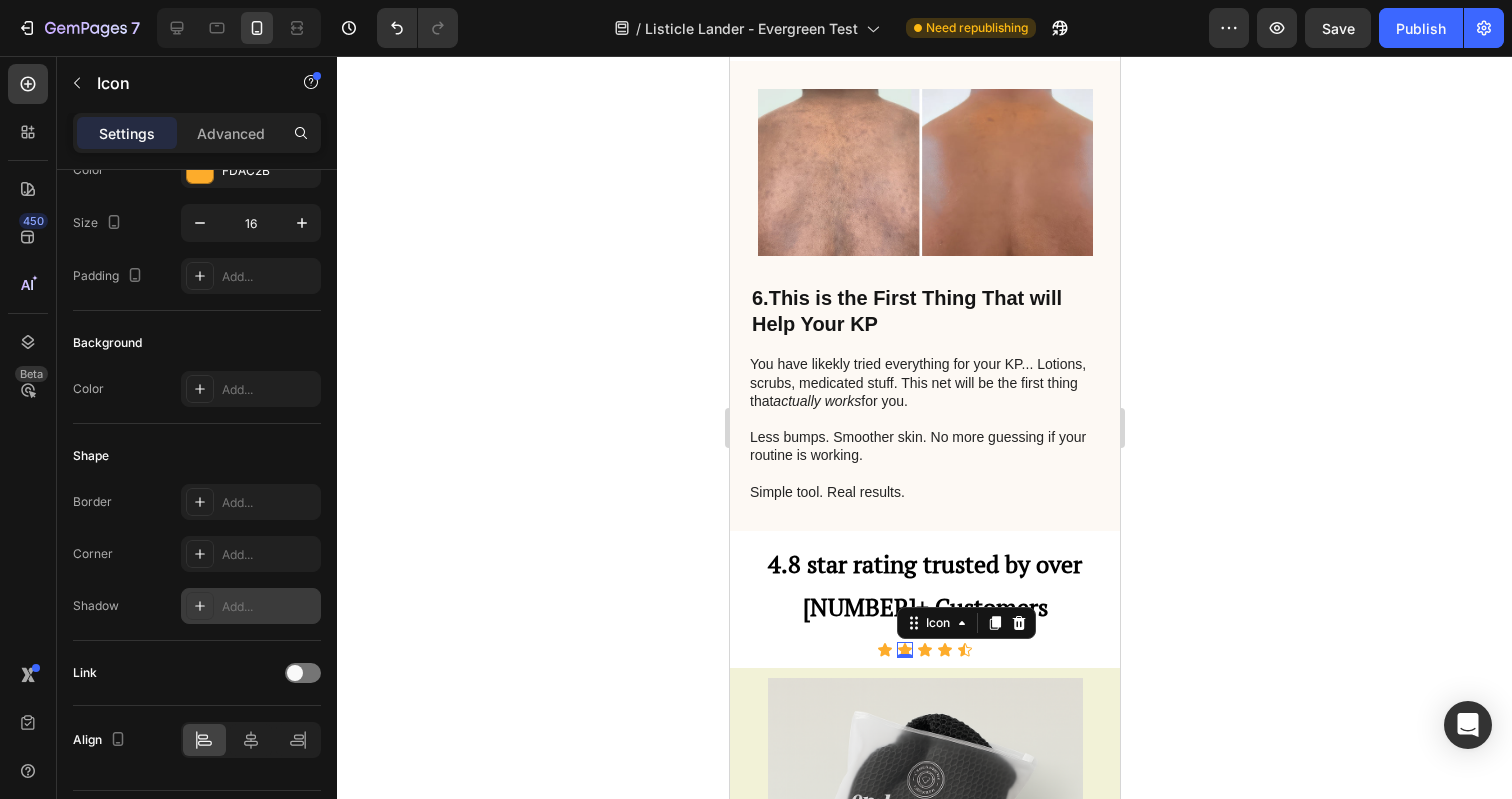 click 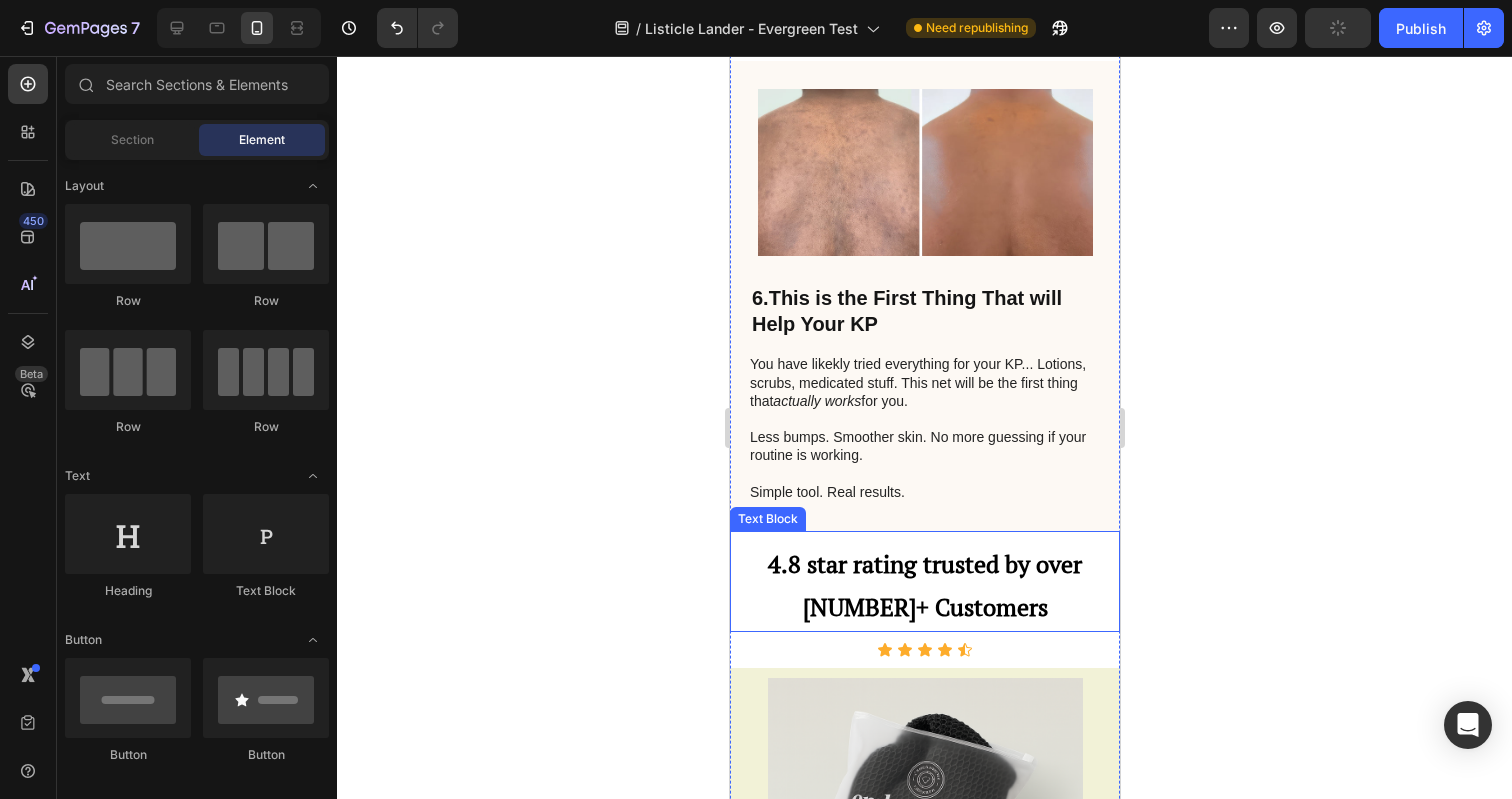 click on "4.8 star rating trusted by over 10,000+ Customers" at bounding box center [924, 586] 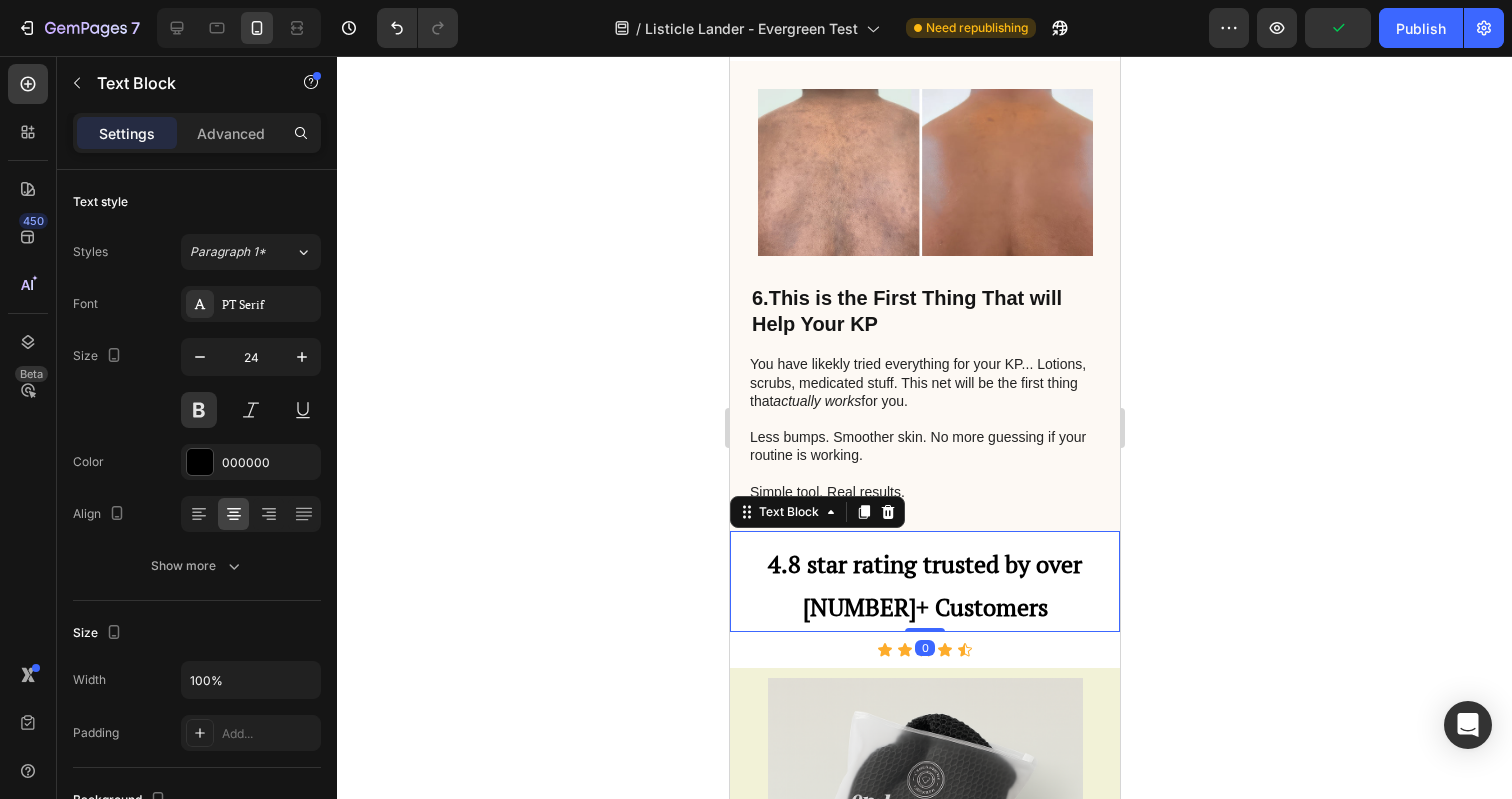 click on "4.8 star rating trusted by over 10,000+ Customers" at bounding box center [924, 586] 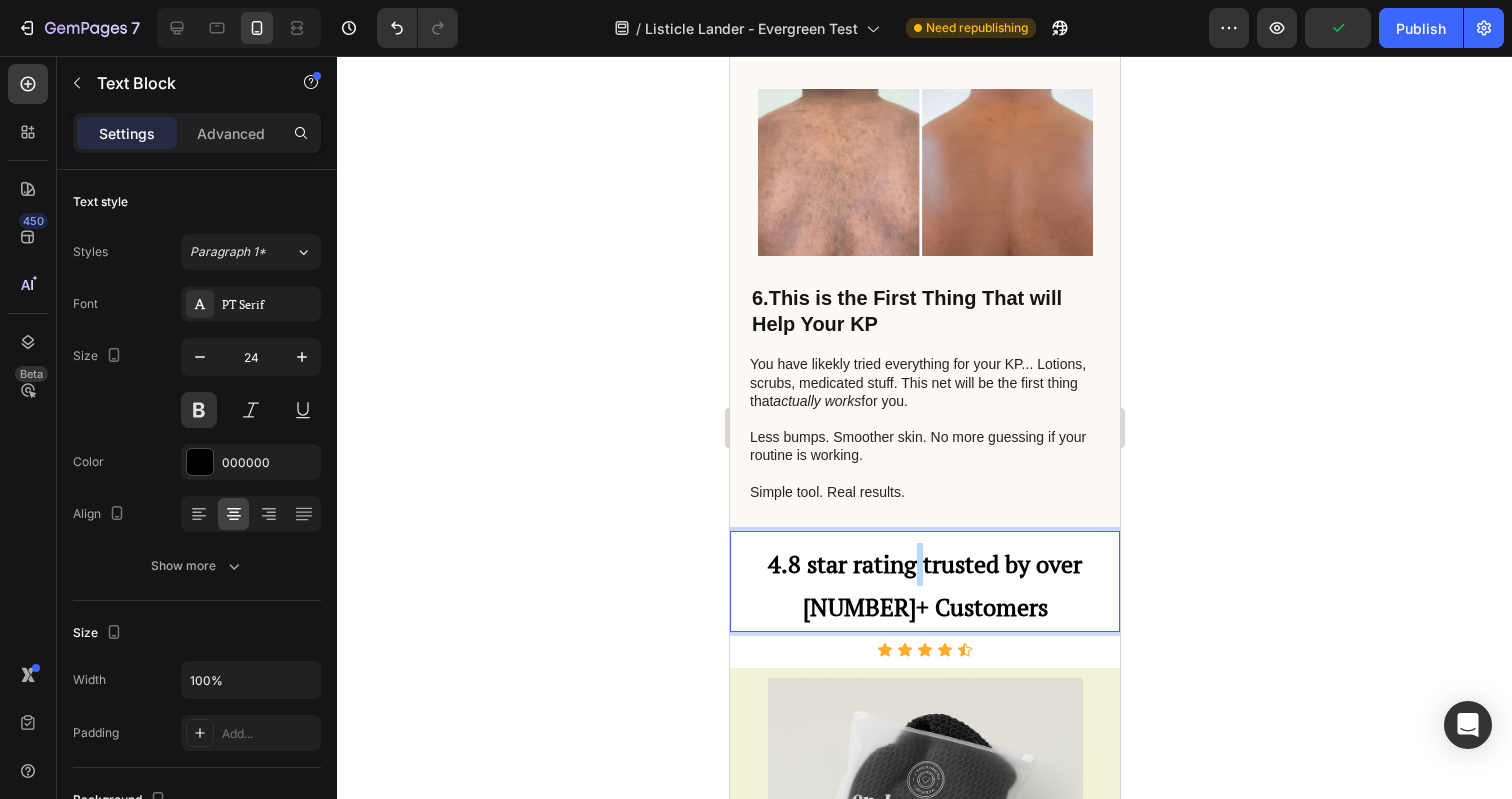 click on "4.8 star rating trusted by over 10,000+ Customers" at bounding box center [924, 586] 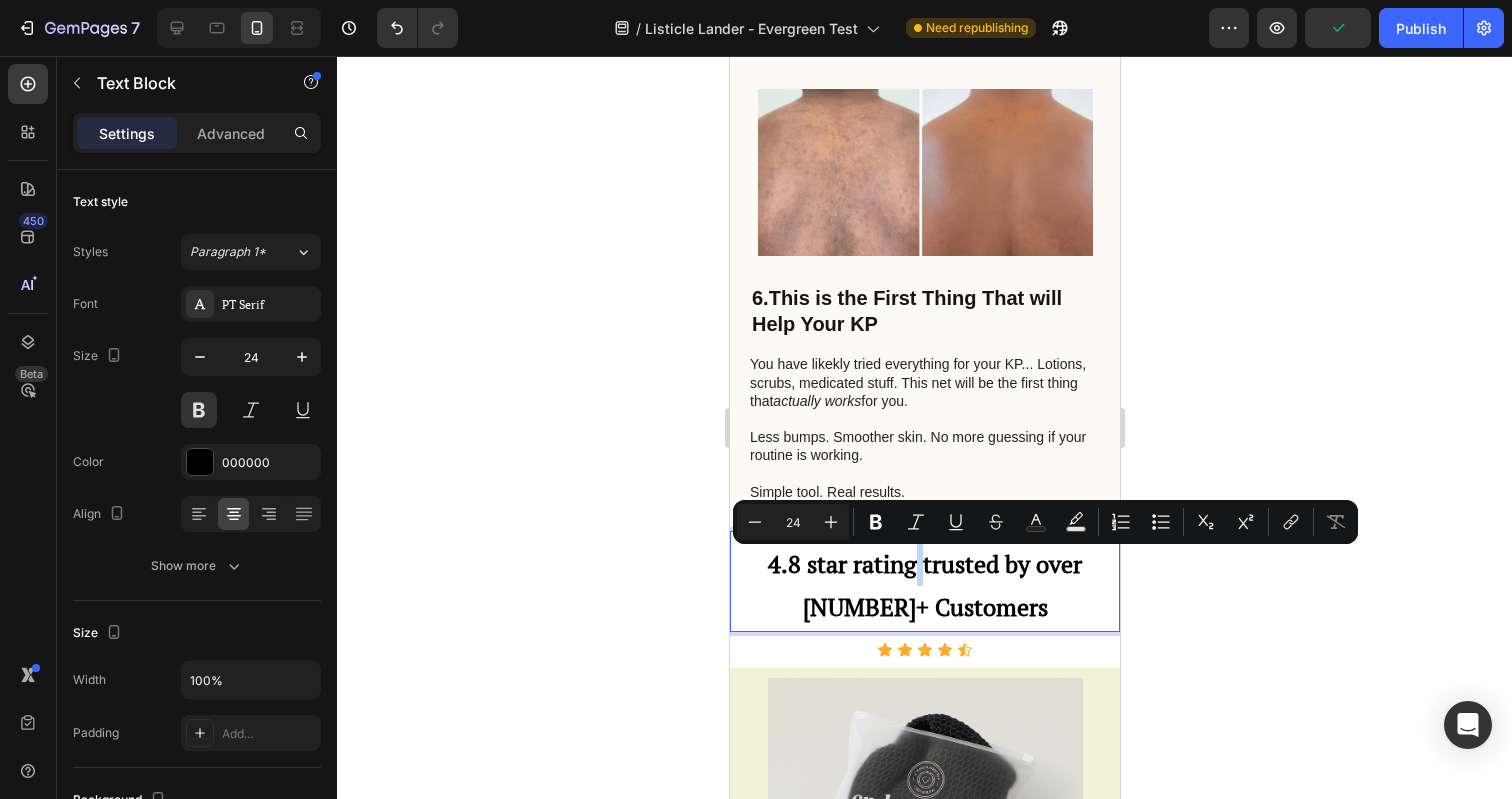 click on "4.8 star rating trusted by over 10,000+ Customers" at bounding box center [924, 586] 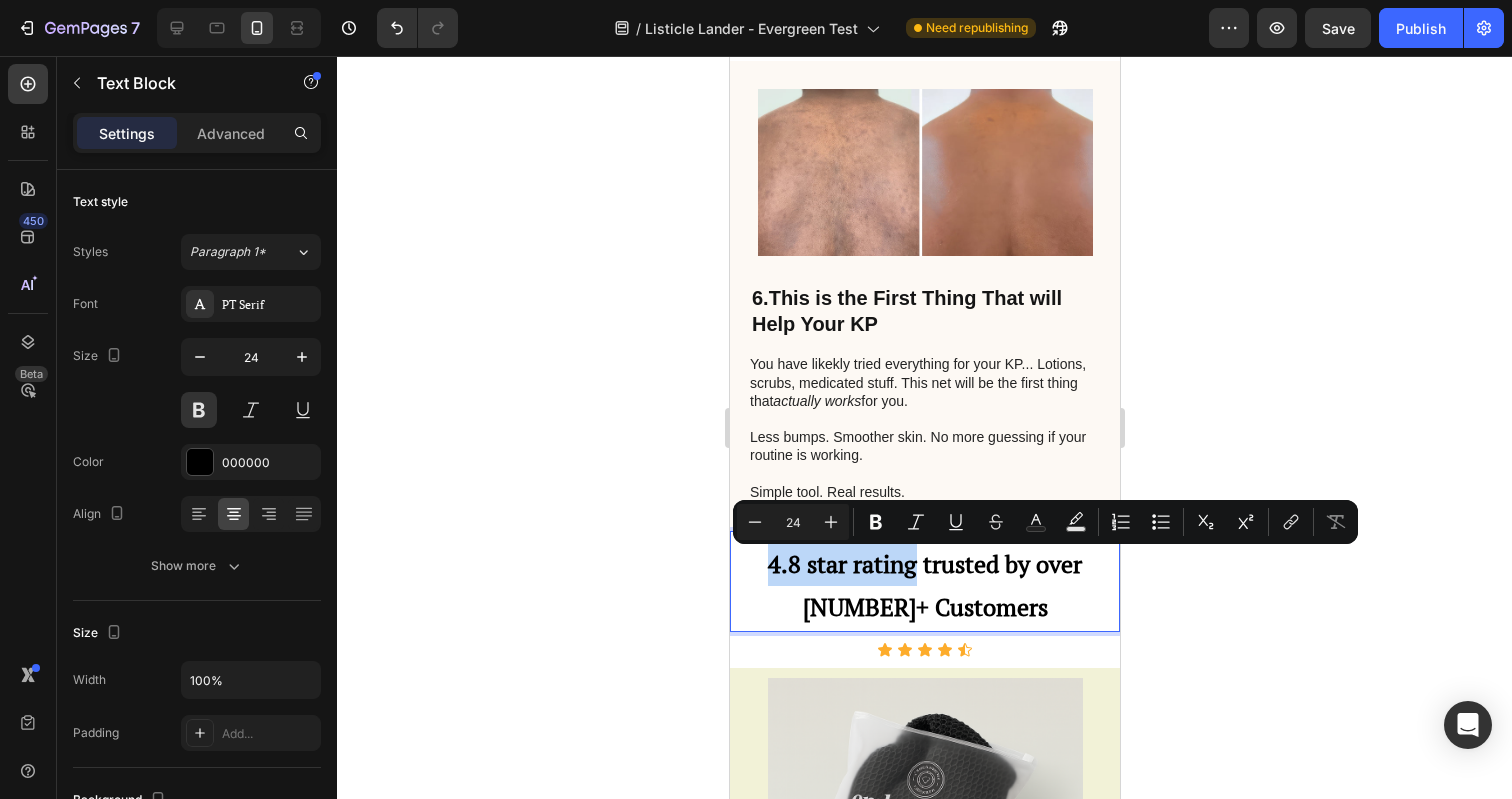 drag, startPoint x: 917, startPoint y: 572, endPoint x: 771, endPoint y: 572, distance: 146 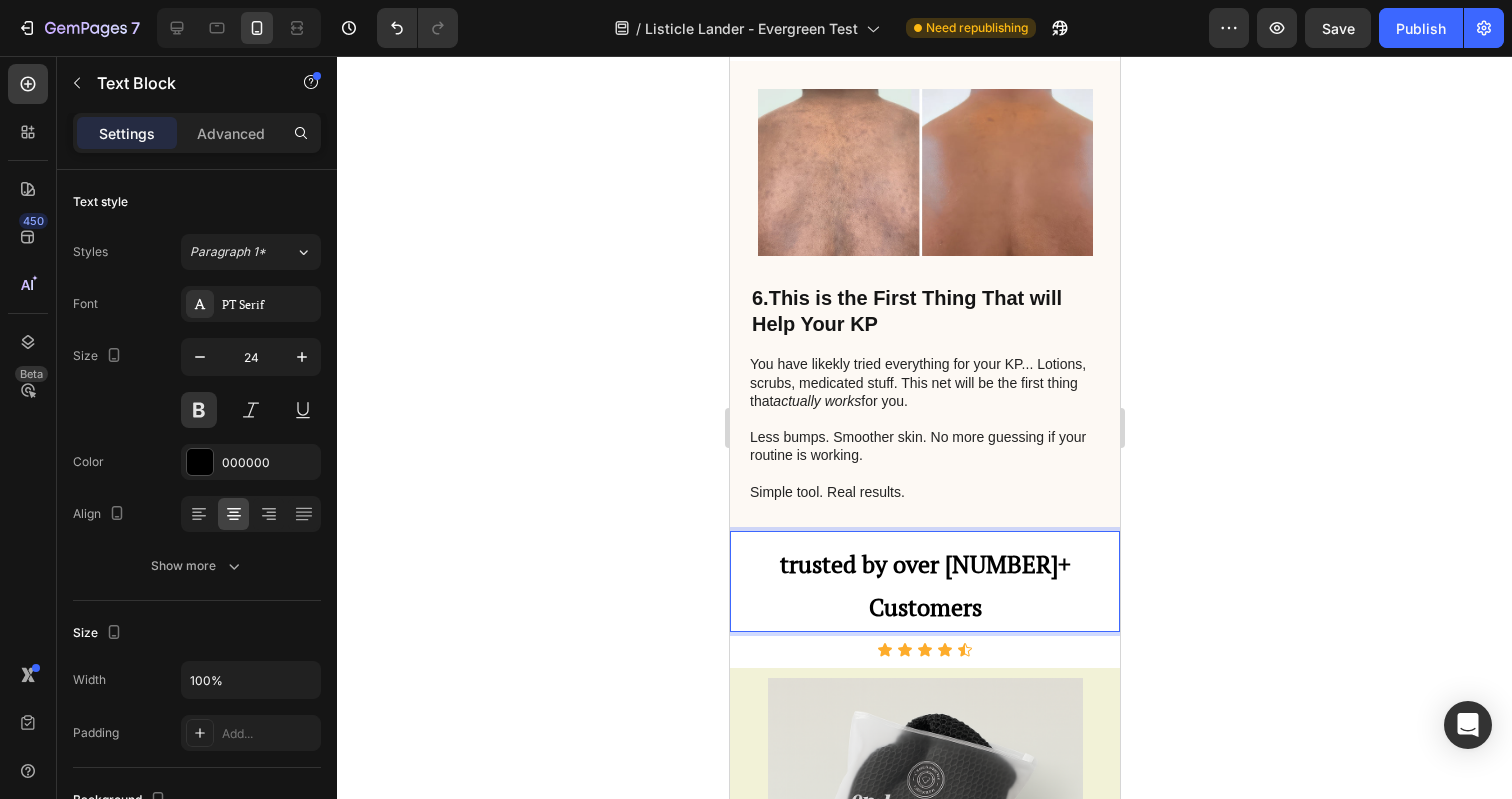 click on "trusted by over 10,000+ Customers" at bounding box center (924, 586) 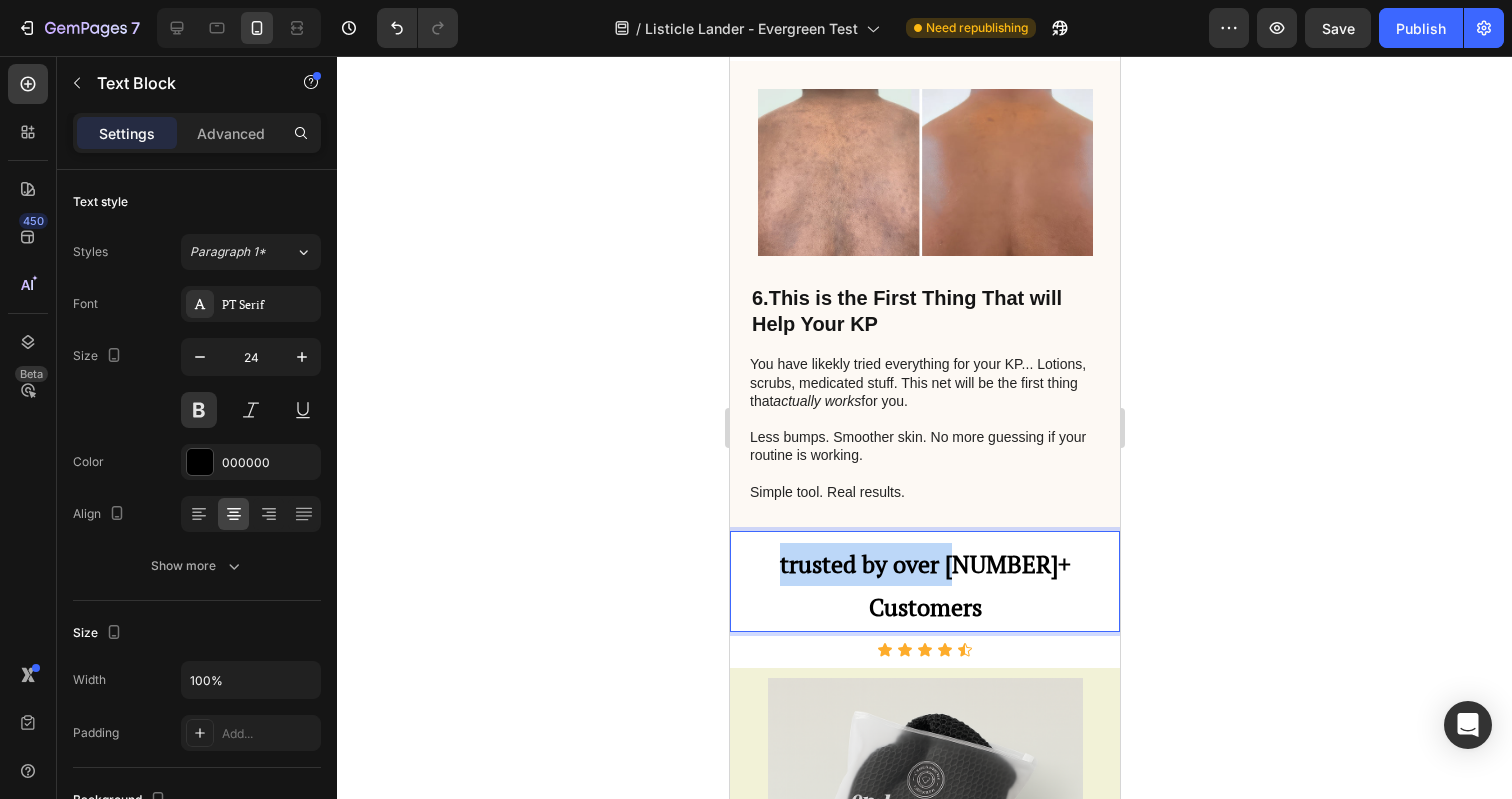 drag, startPoint x: 902, startPoint y: 573, endPoint x: 721, endPoint y: 573, distance: 181 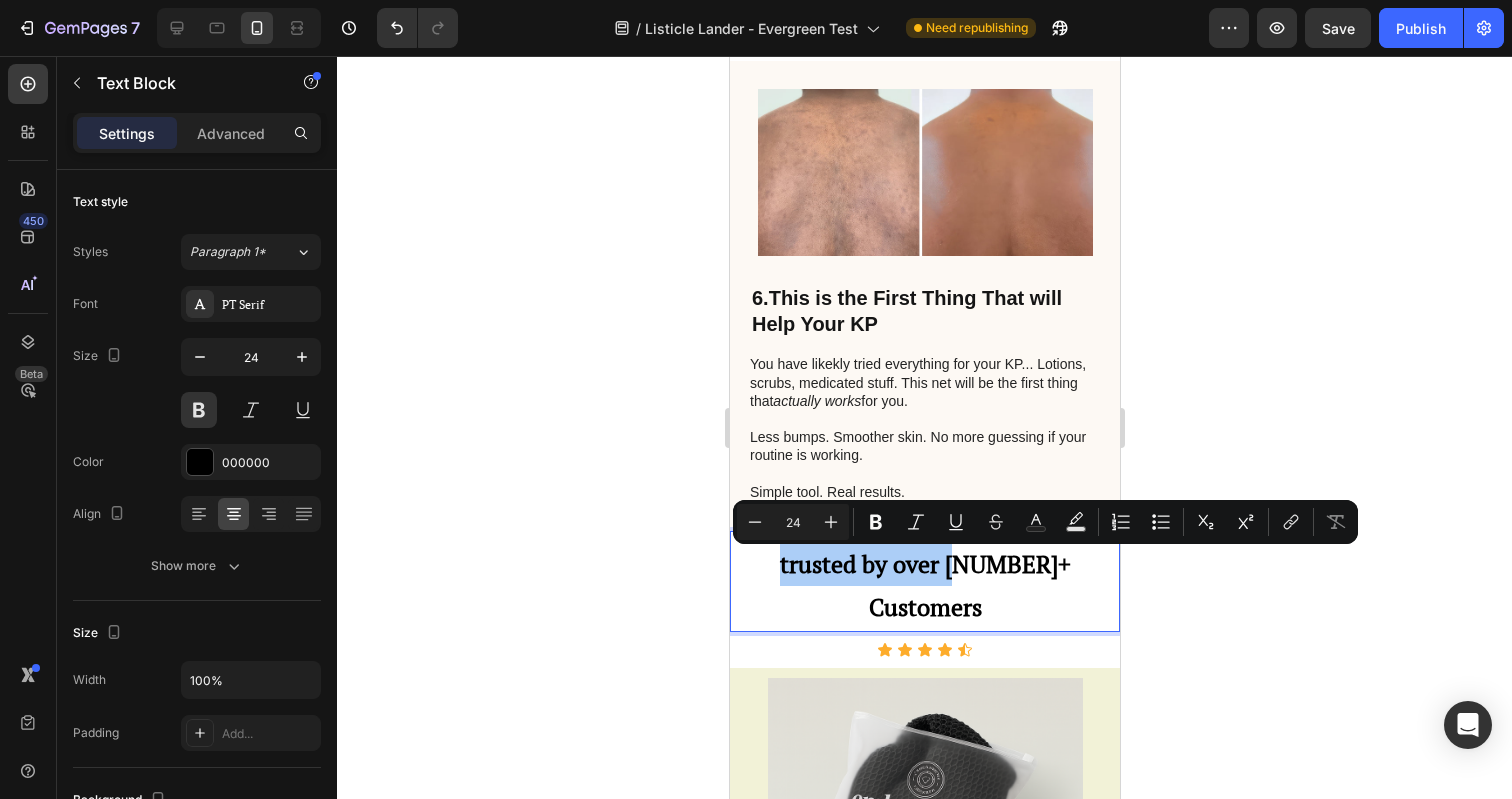 click 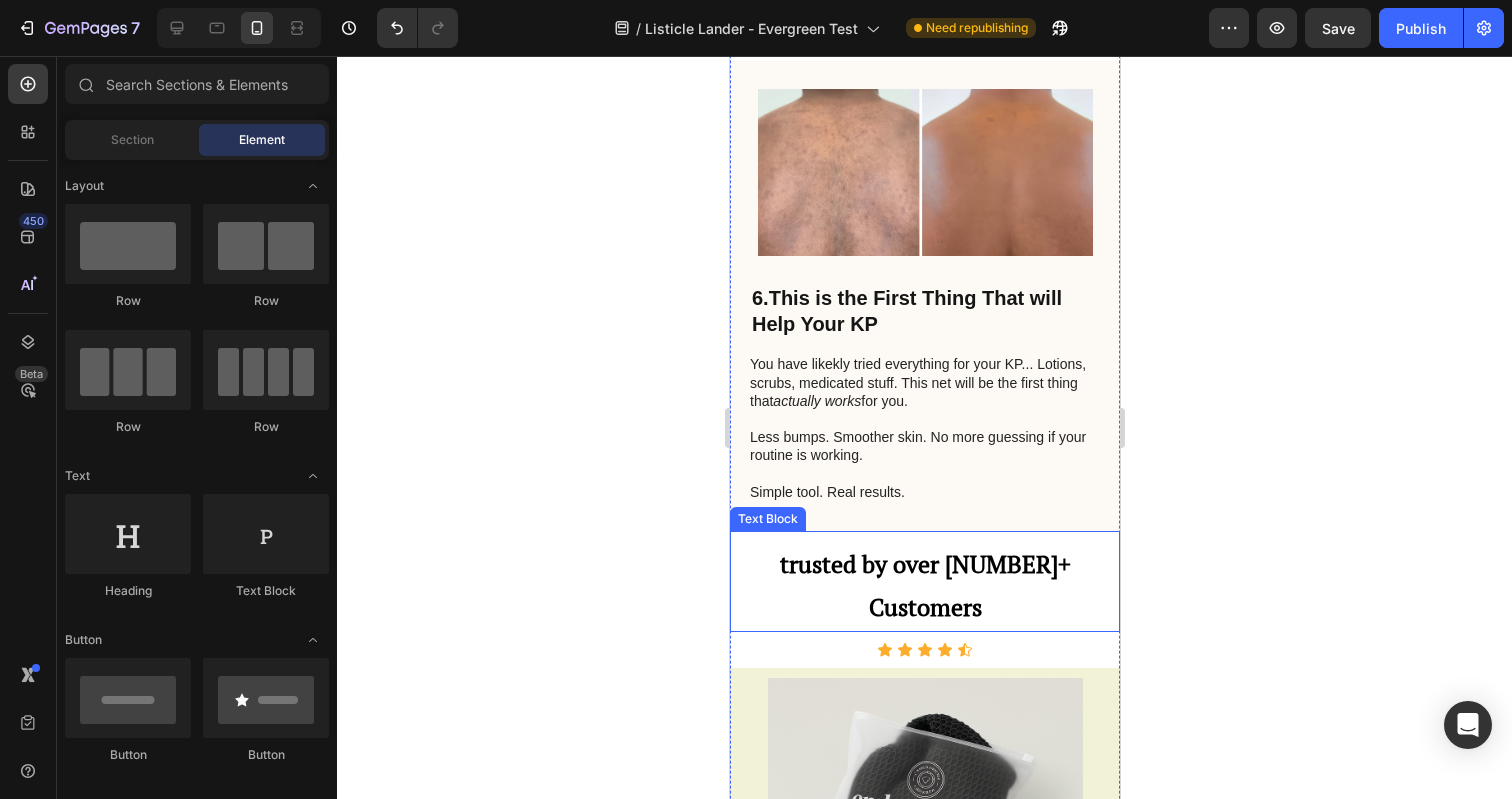 click on "trusted by over 10,000+ Customers" at bounding box center [924, 586] 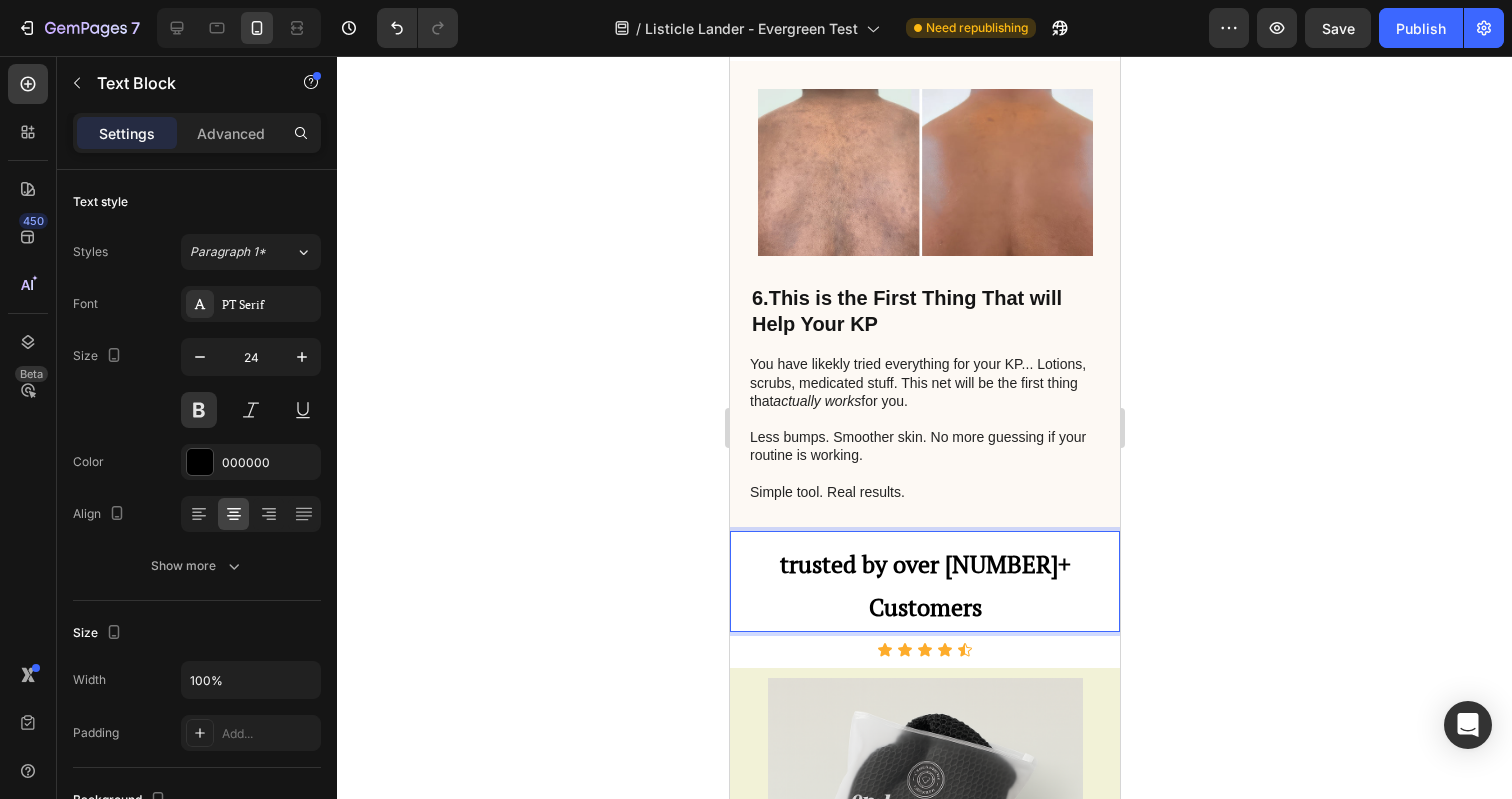 click on "trusted by over 10,000+ Customers" at bounding box center (924, 586) 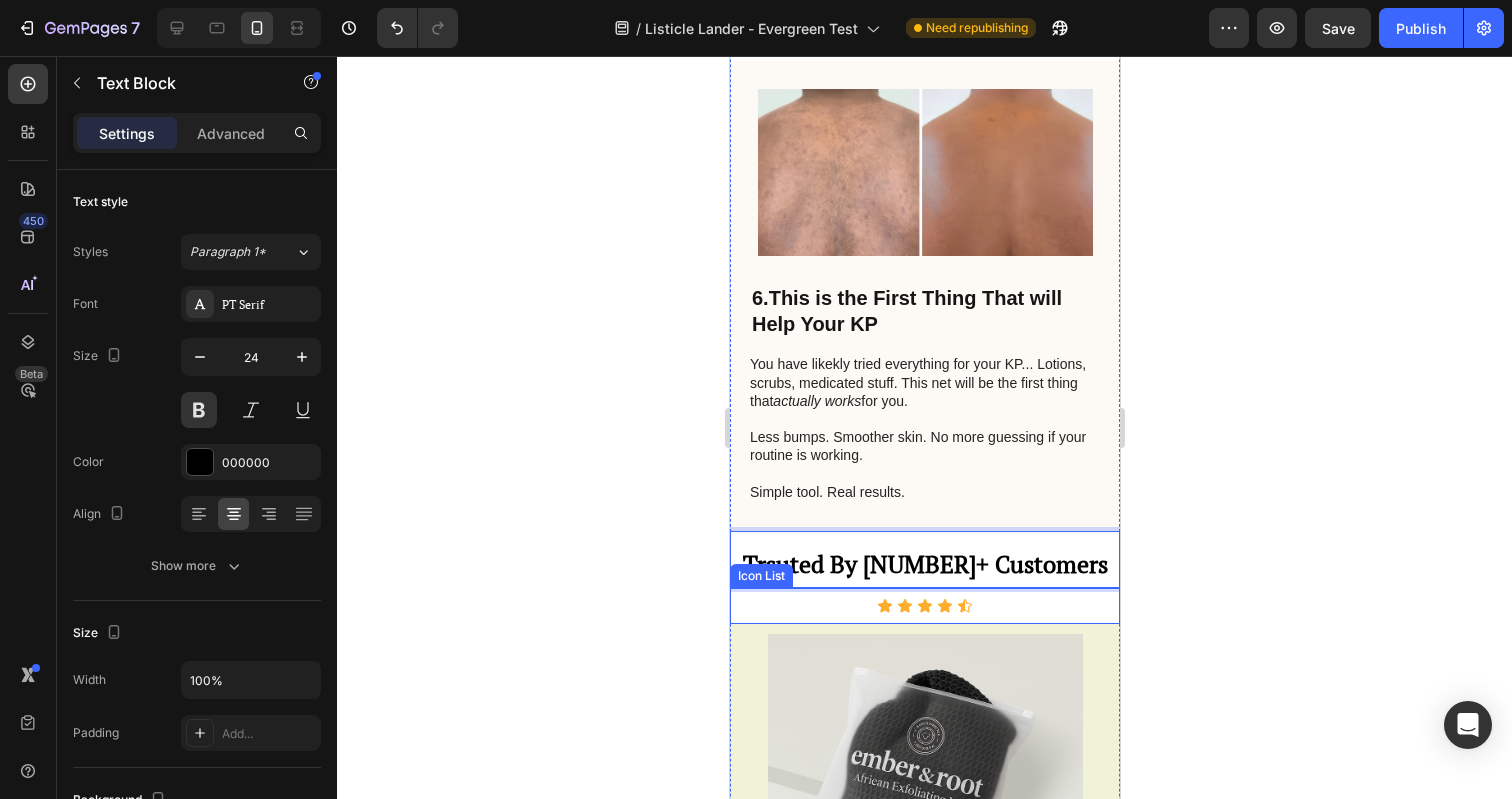 click on "Icon Icon Icon Icon Icon" at bounding box center [924, 606] 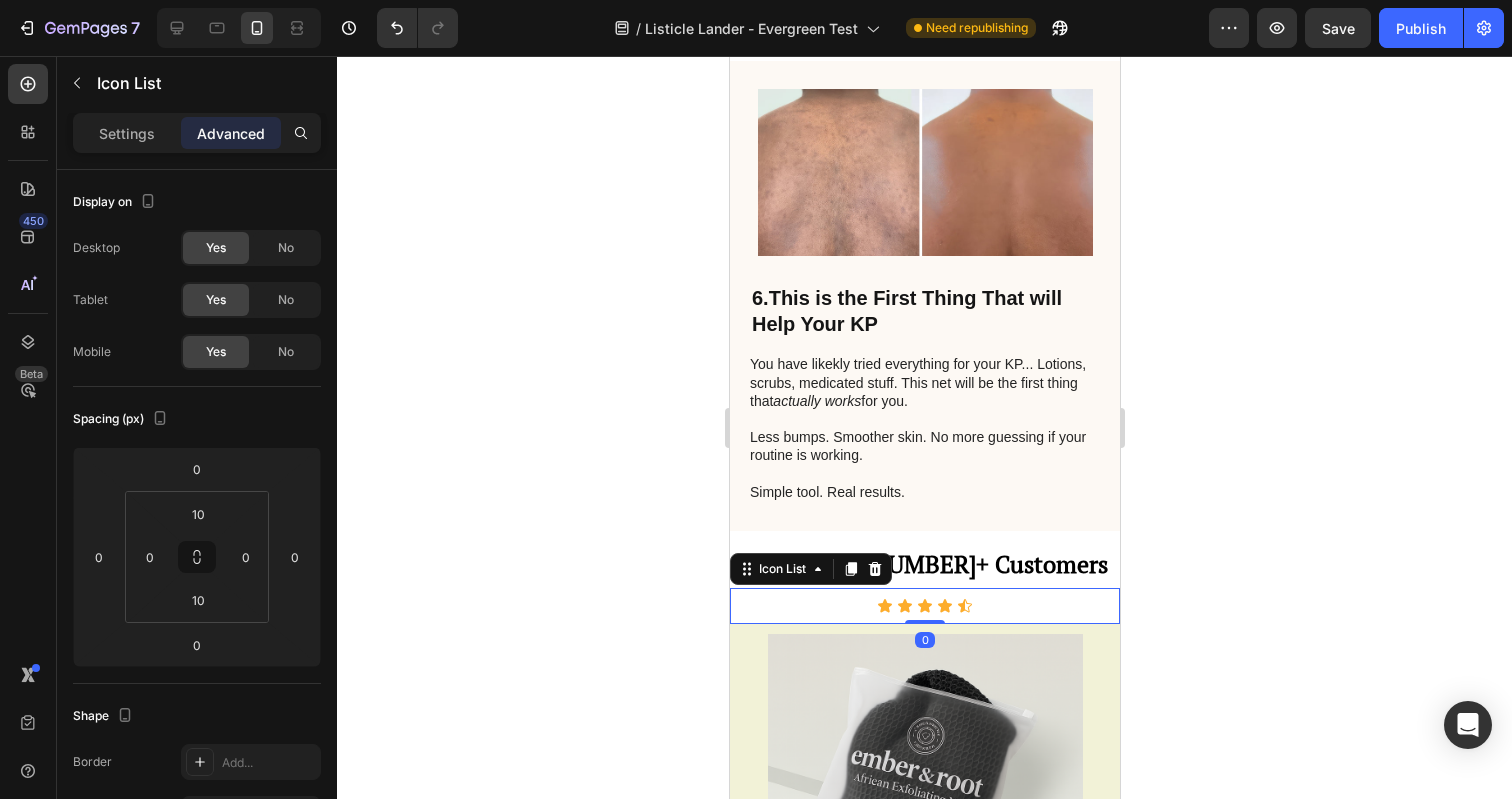 click 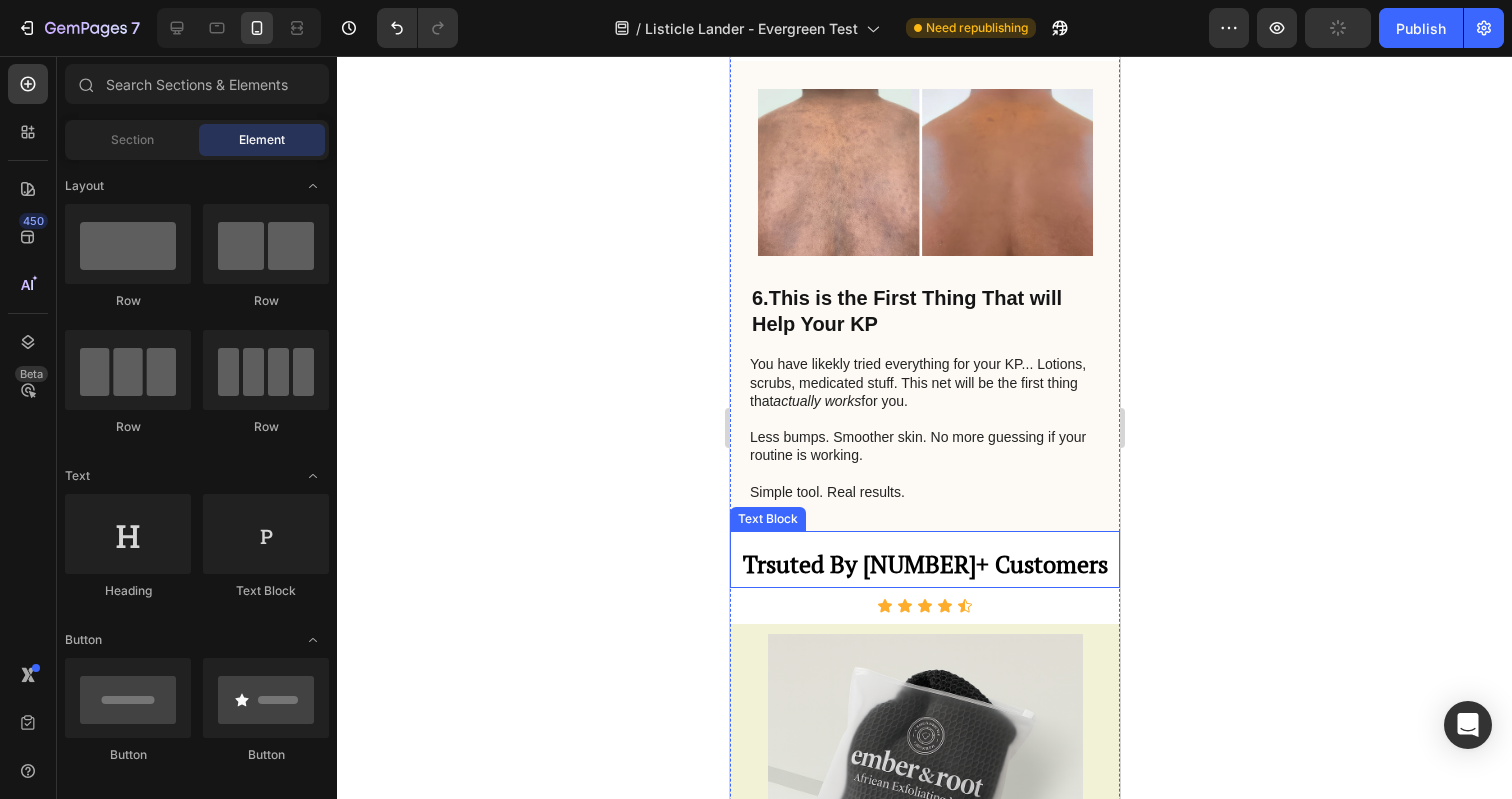 click on "Trsuted By 10,000+ Customers" at bounding box center [924, 564] 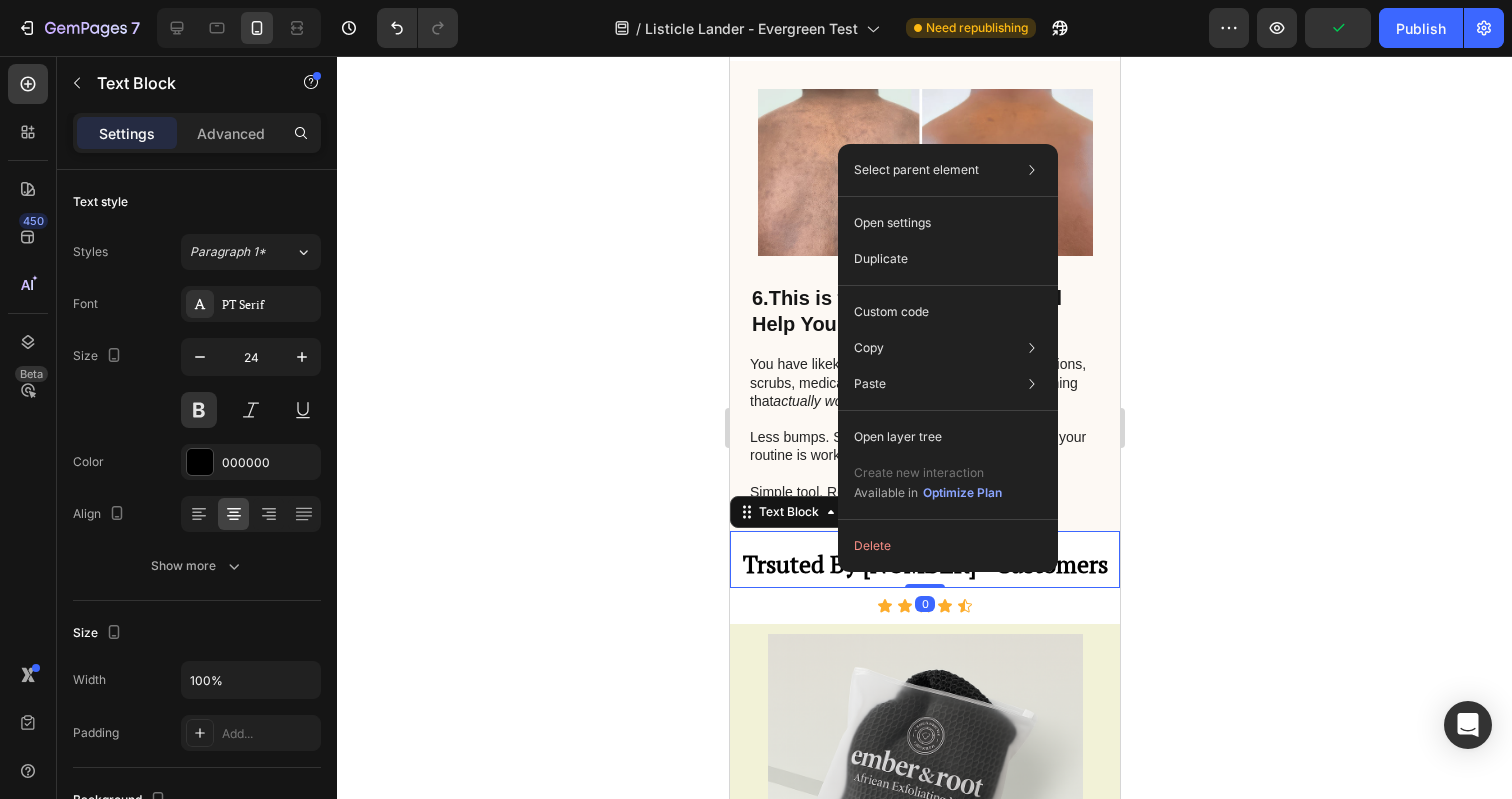 click 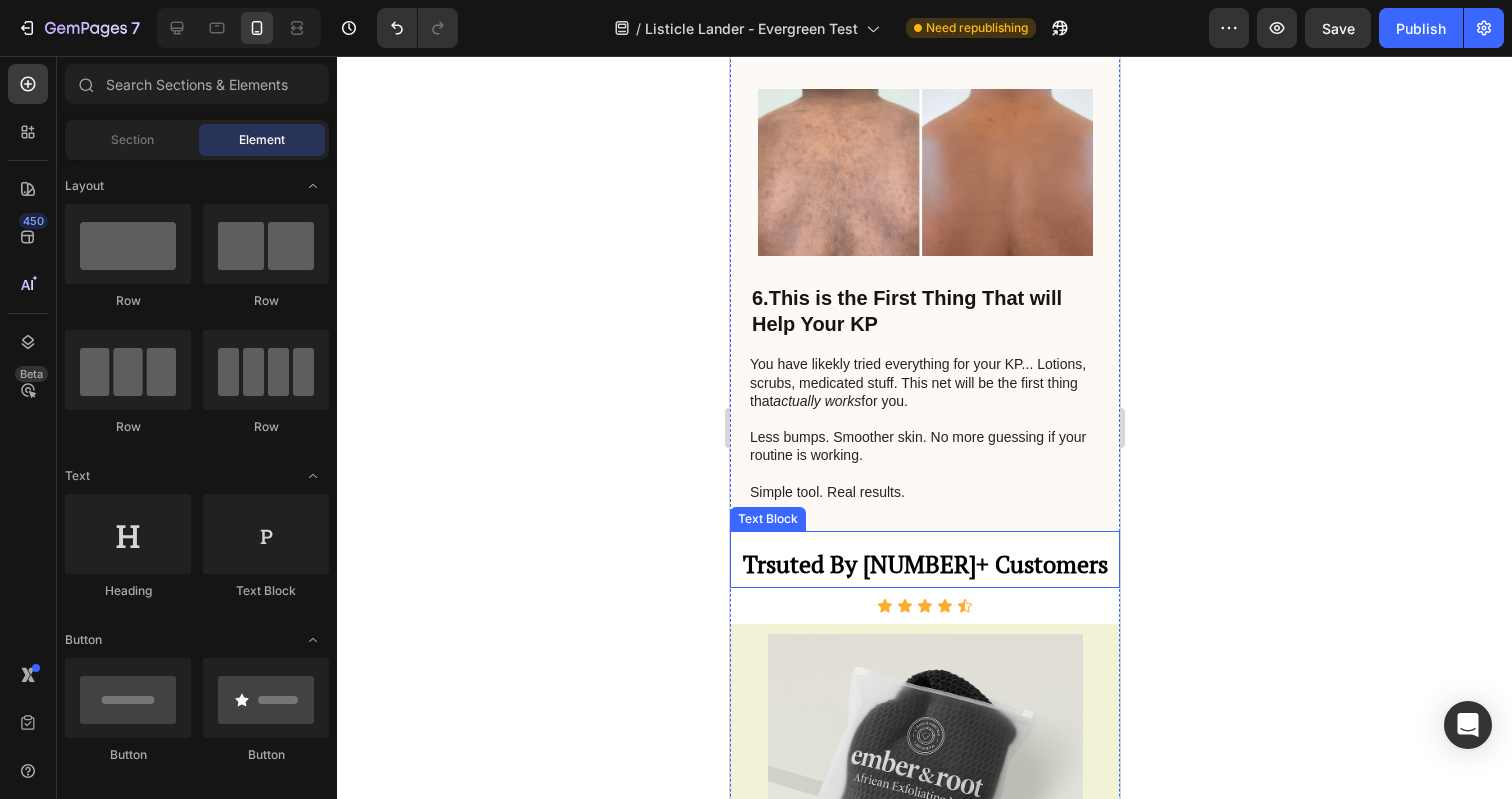 click on "Trsuted By 10,000+ Customers" at bounding box center (924, 564) 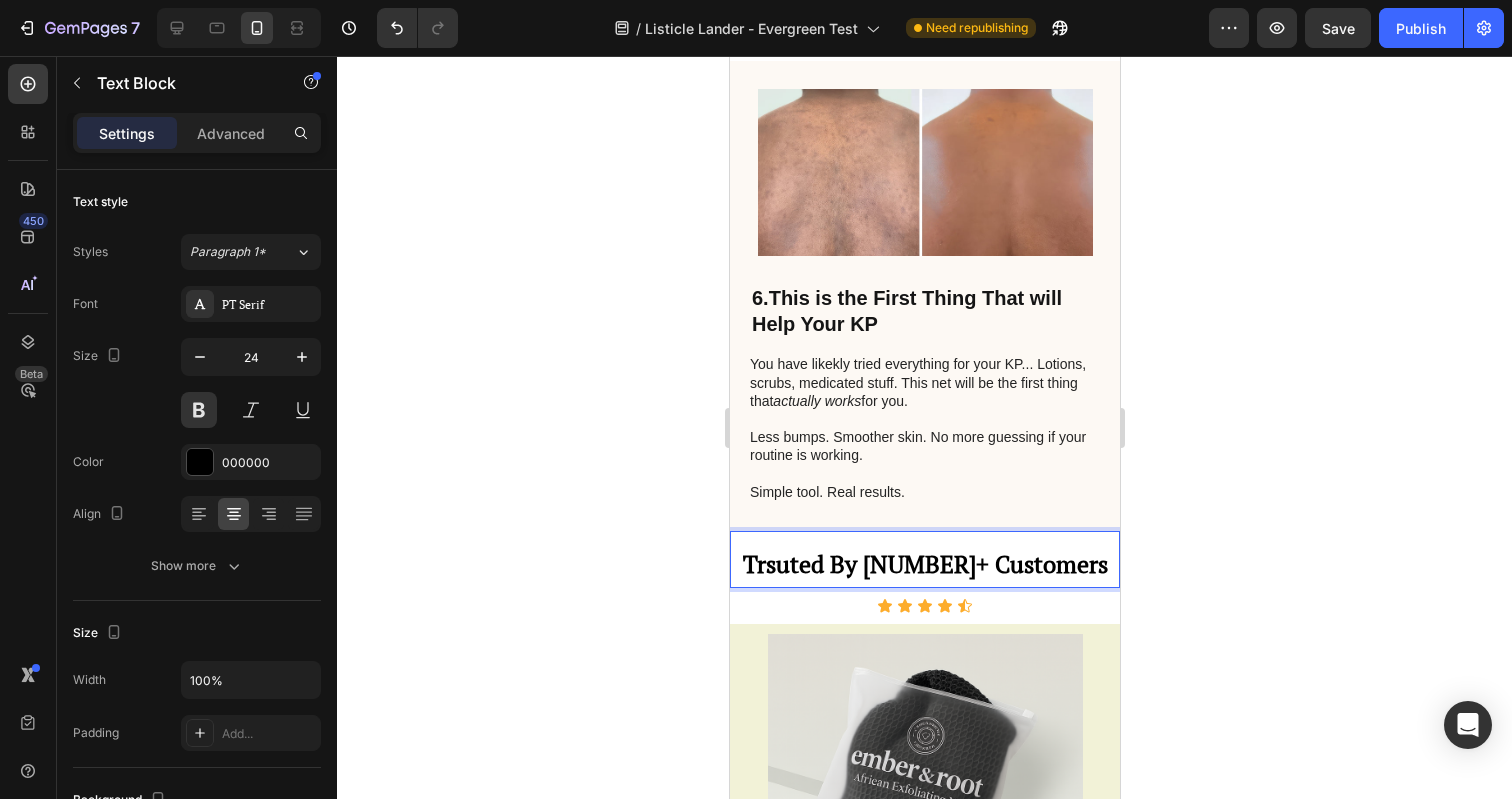 click on "Trsuted By 10,000+ Customers" at bounding box center [924, 564] 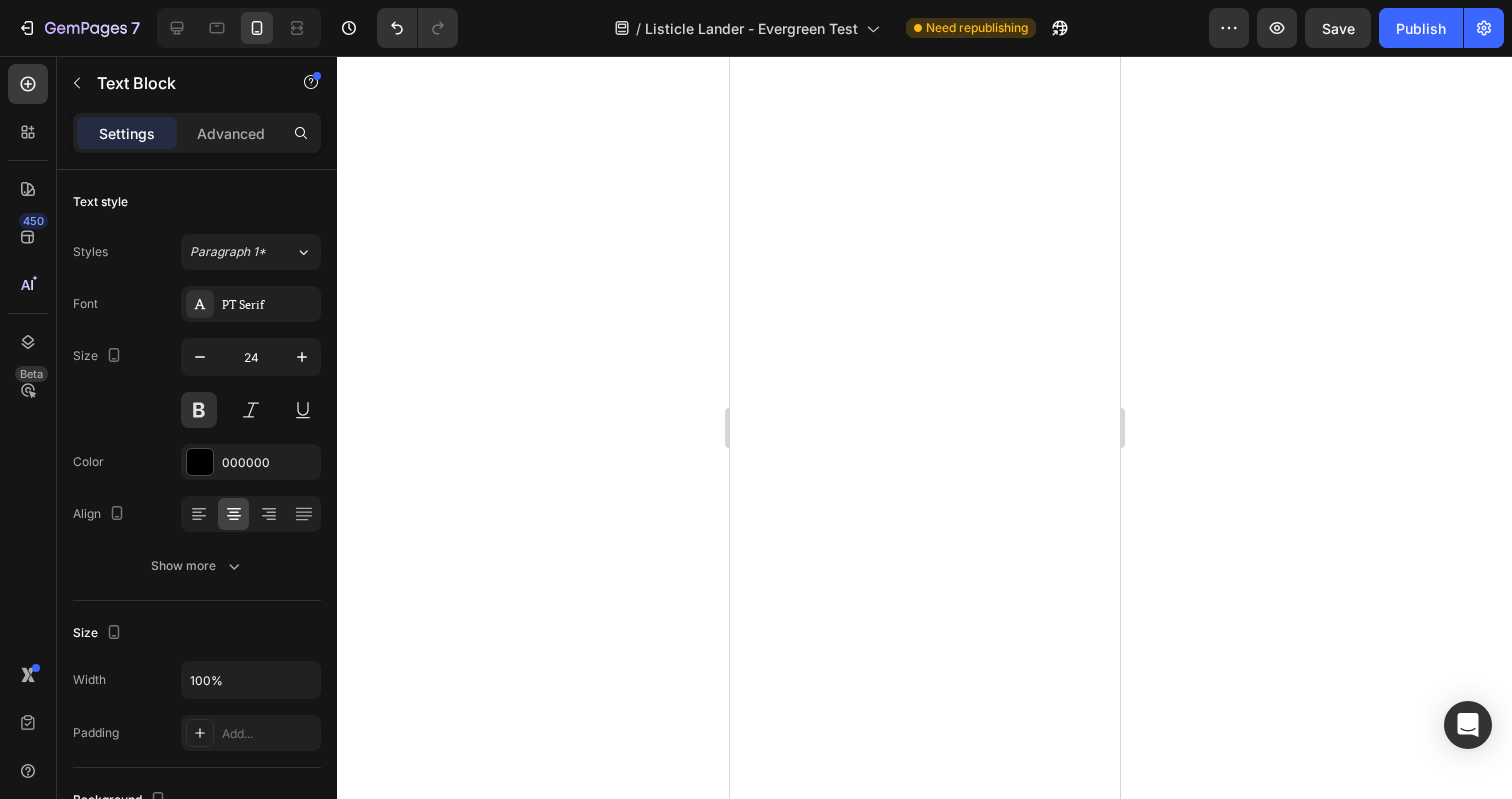 scroll, scrollTop: 0, scrollLeft: 0, axis: both 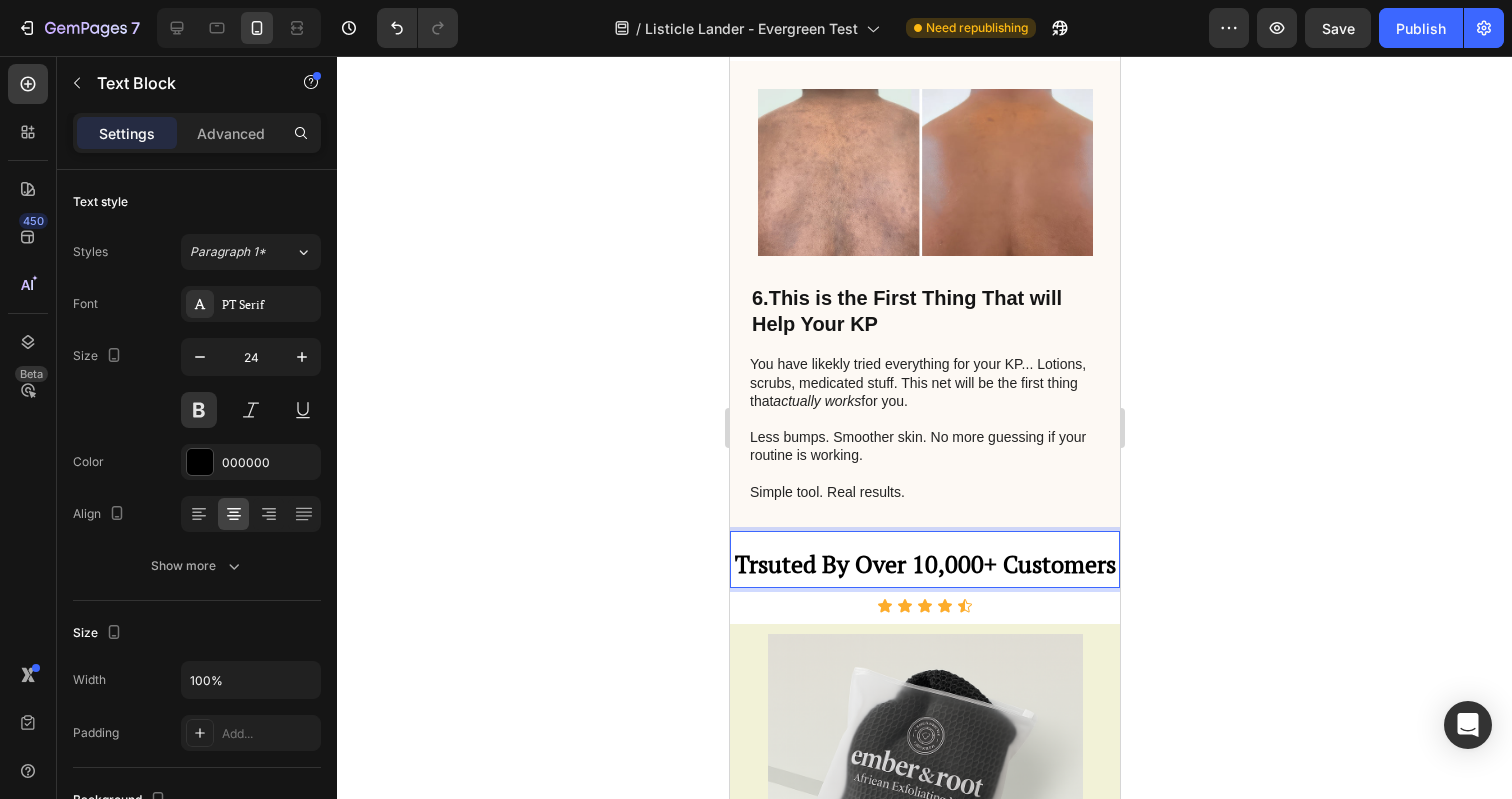 click on "Trsuted By Over 10,000+ Customers" at bounding box center (924, 564) 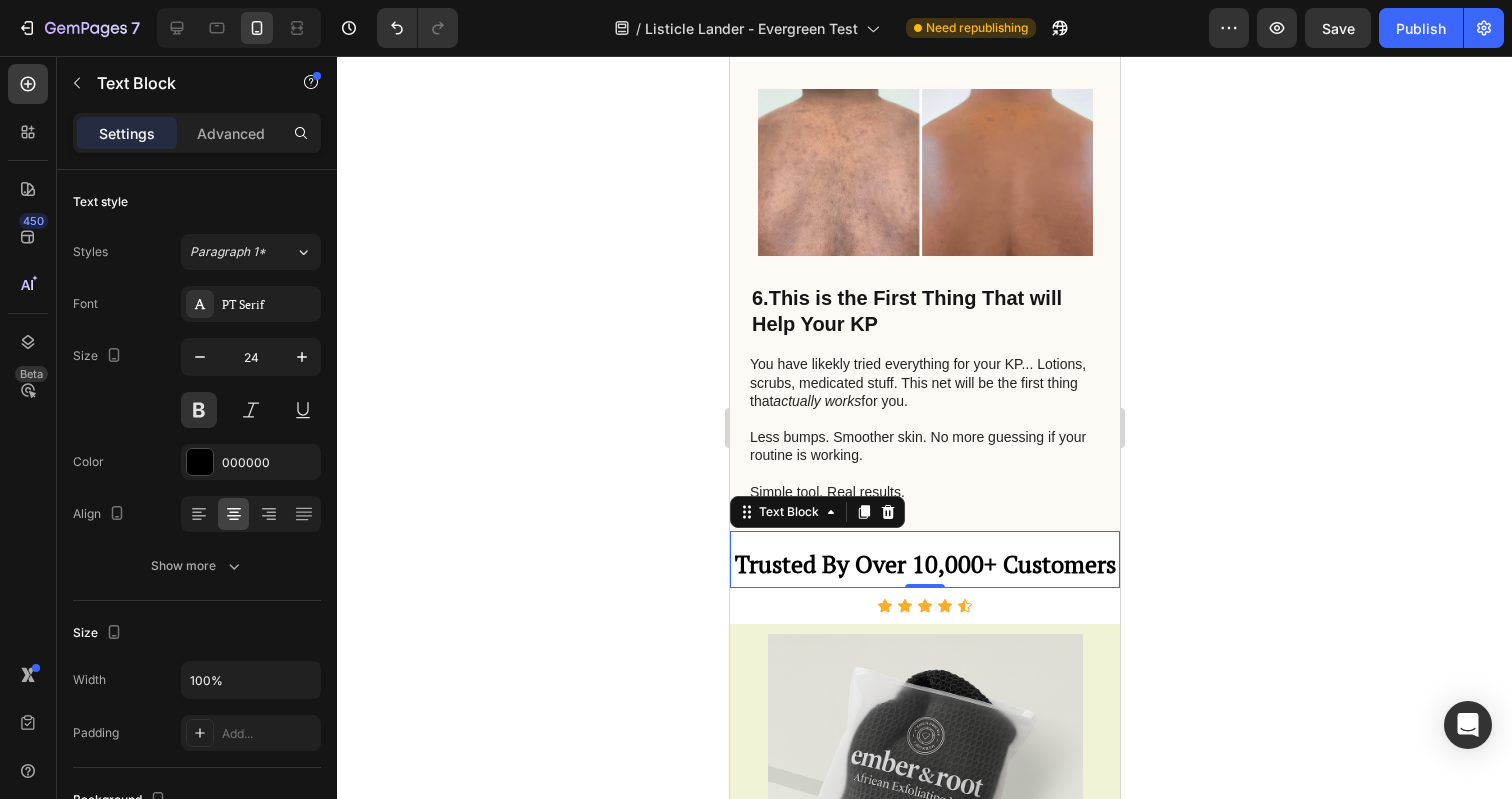click 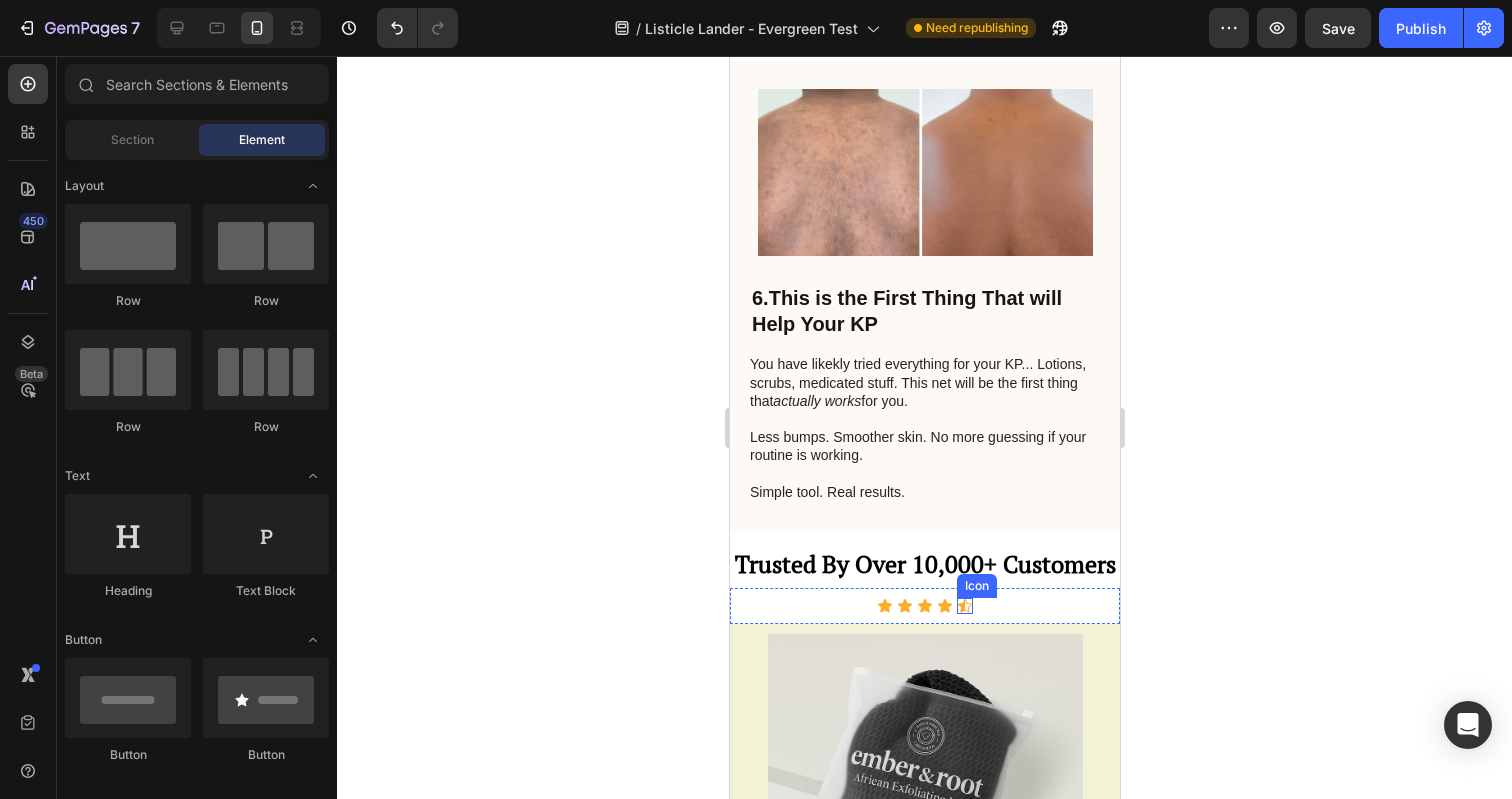 click on "Icon" at bounding box center [964, 606] 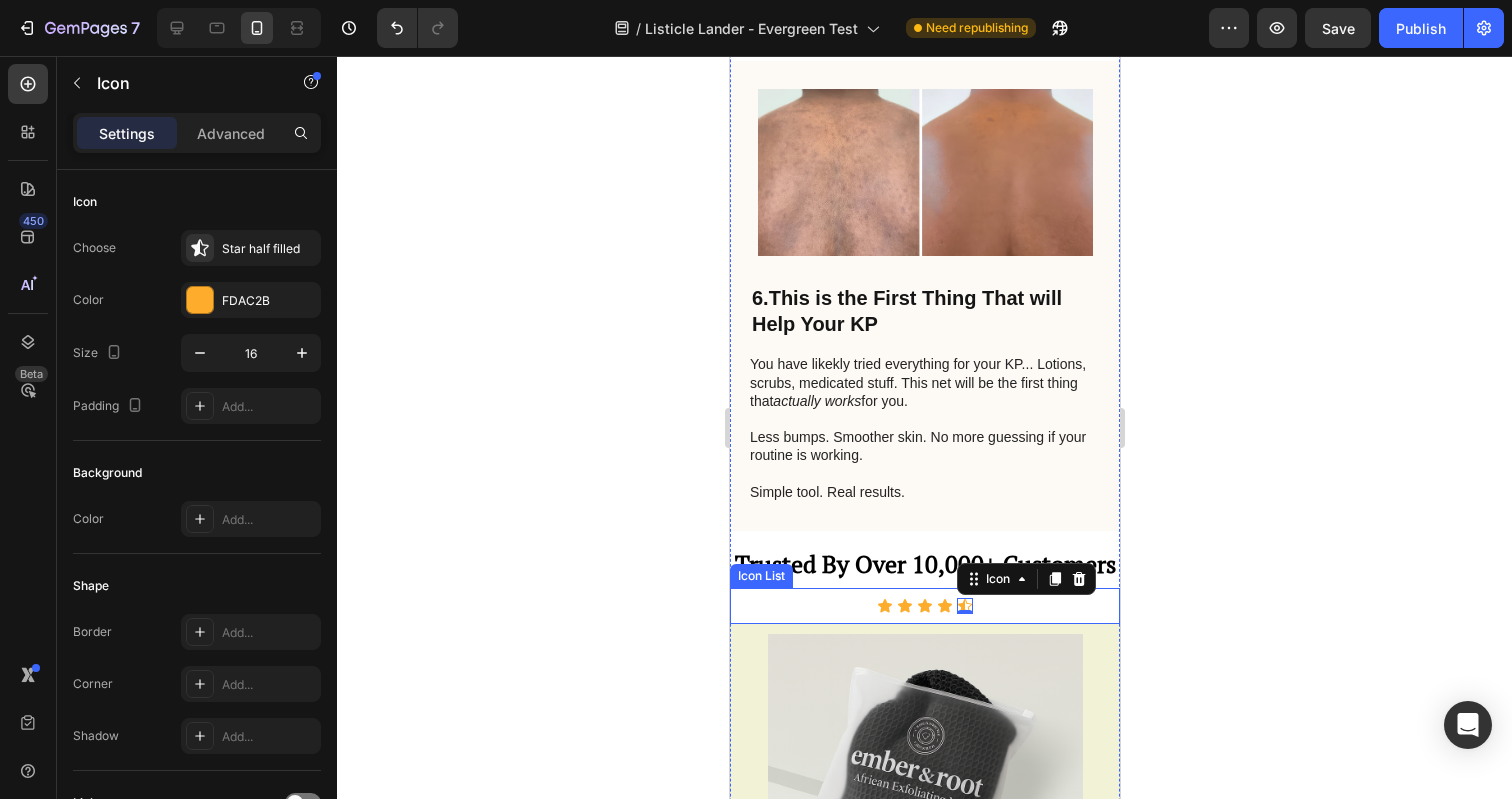 click on "Icon Icon Icon Icon Icon   0" at bounding box center [924, 606] 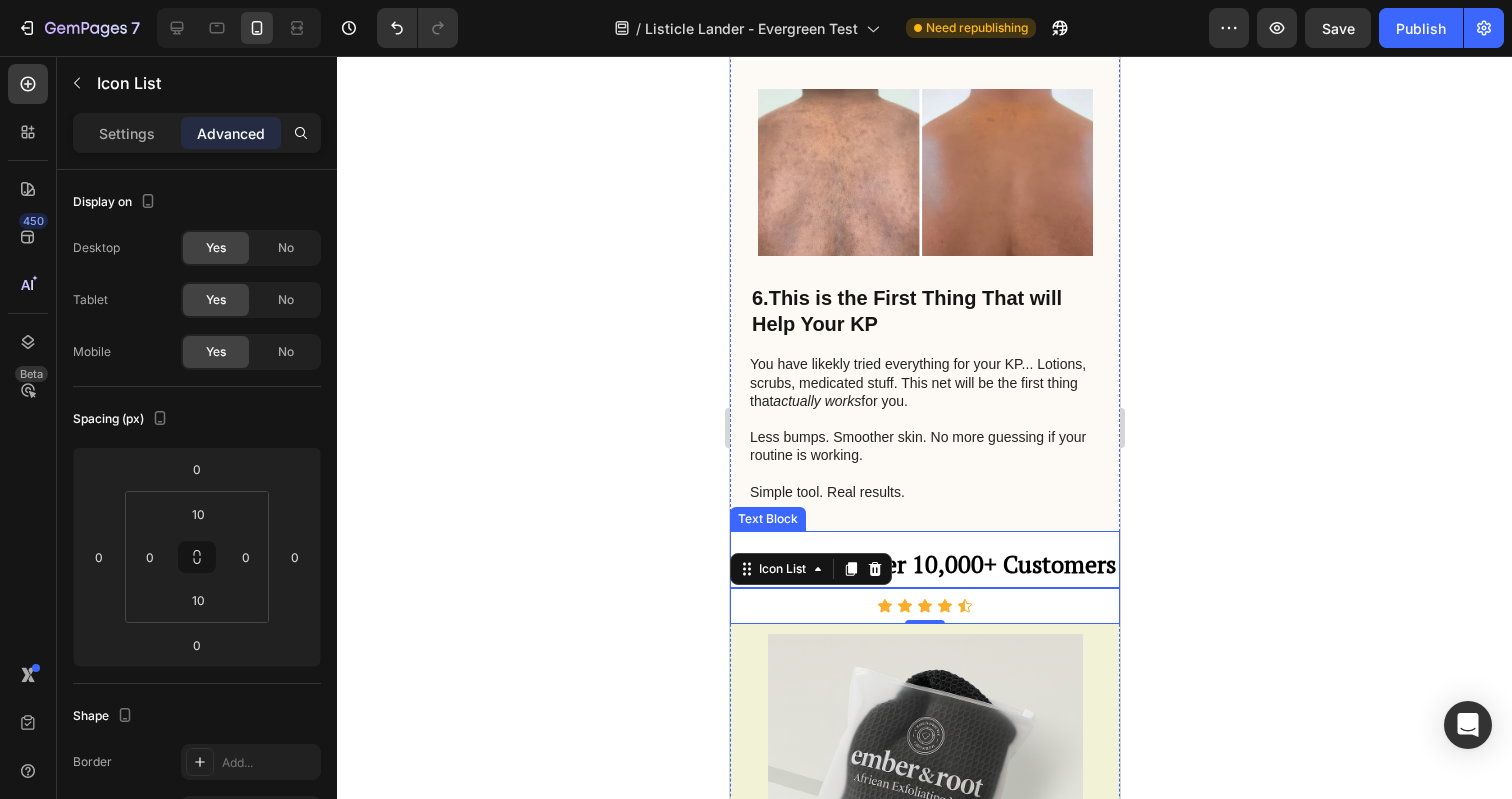 click on "Trusted By Over 10,000+ Customers" at bounding box center [924, 564] 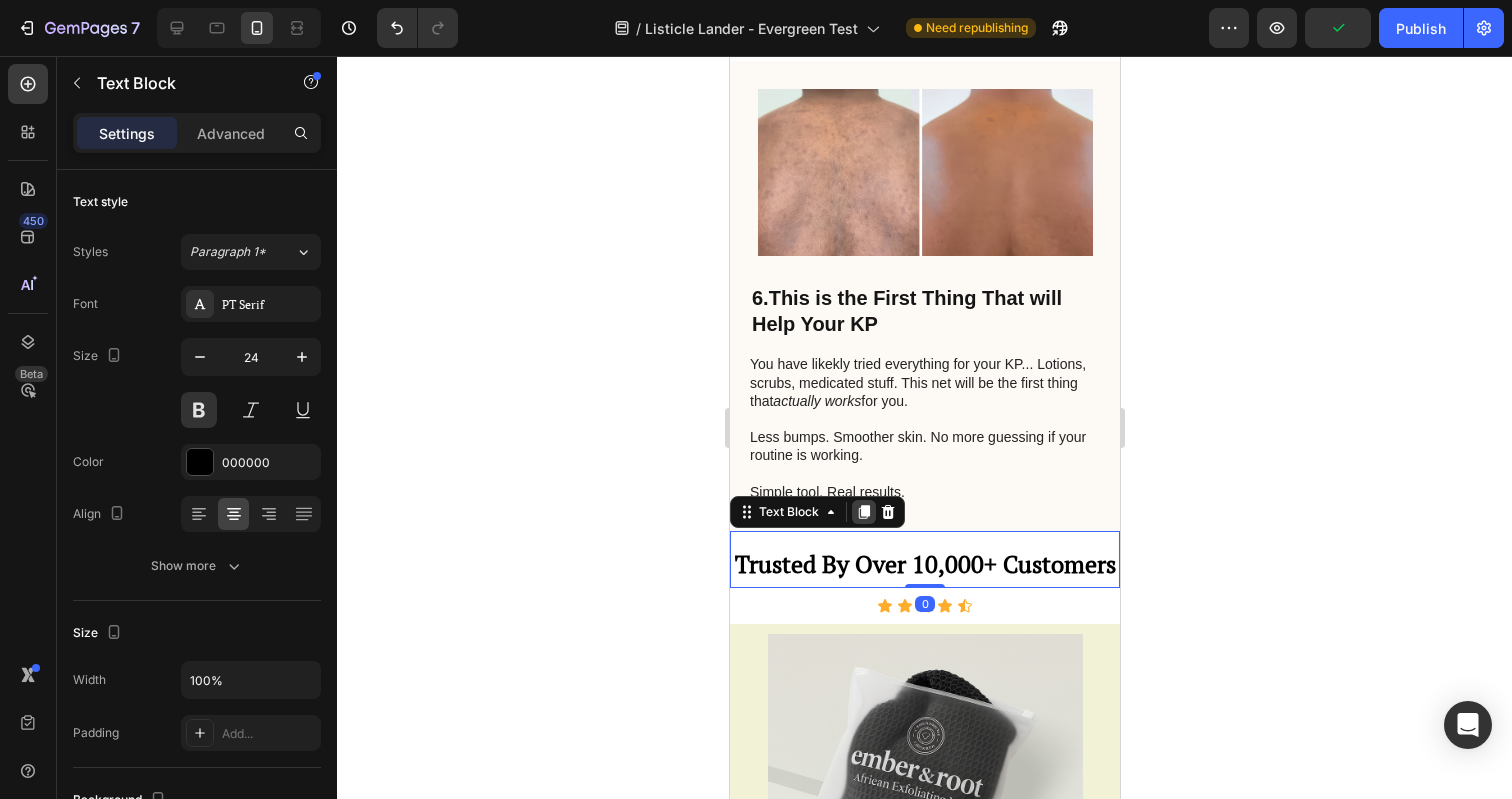 click 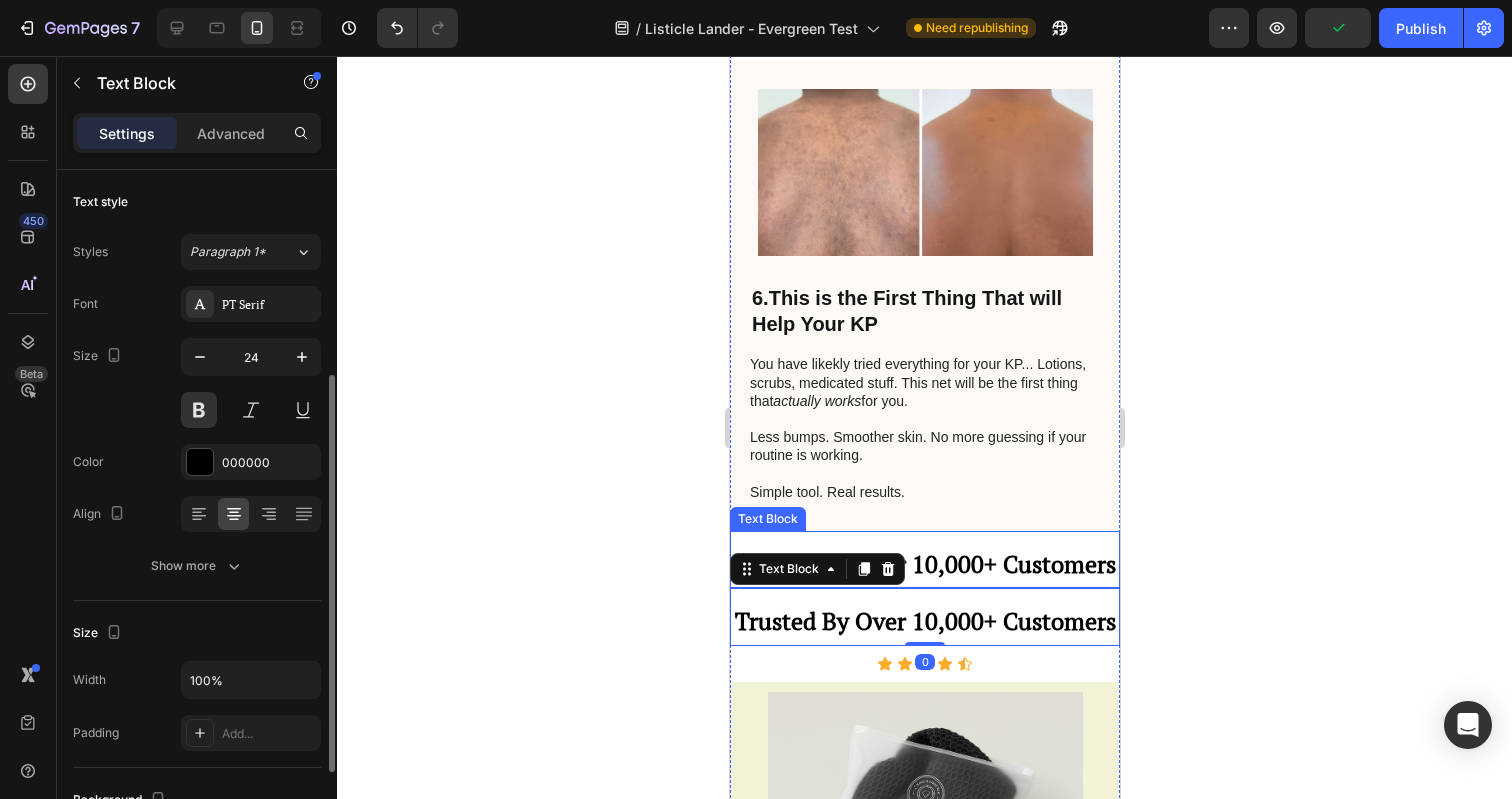 scroll, scrollTop: 130, scrollLeft: 0, axis: vertical 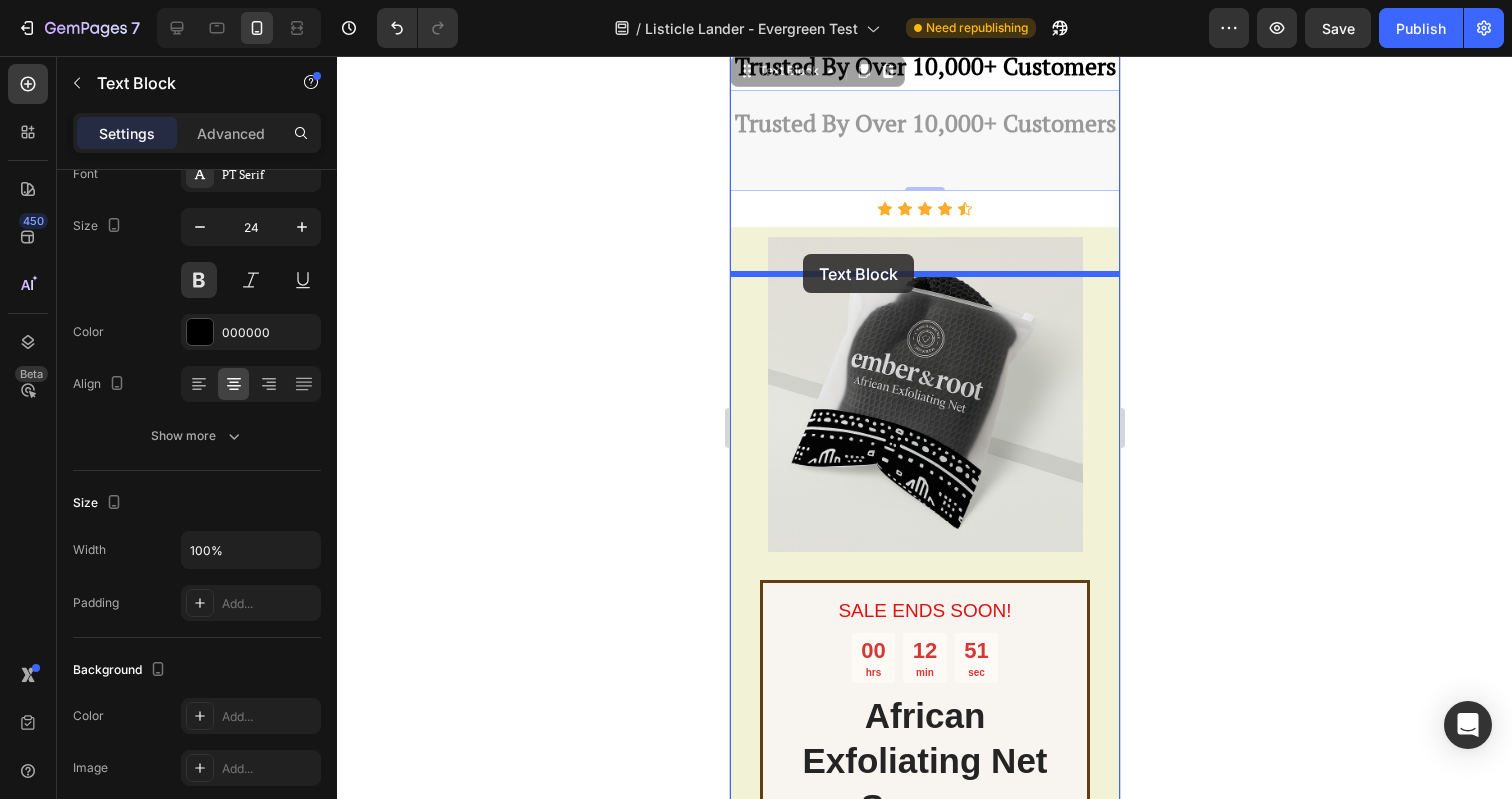 drag, startPoint x: 751, startPoint y: 628, endPoint x: 802, endPoint y: 254, distance: 377.46124 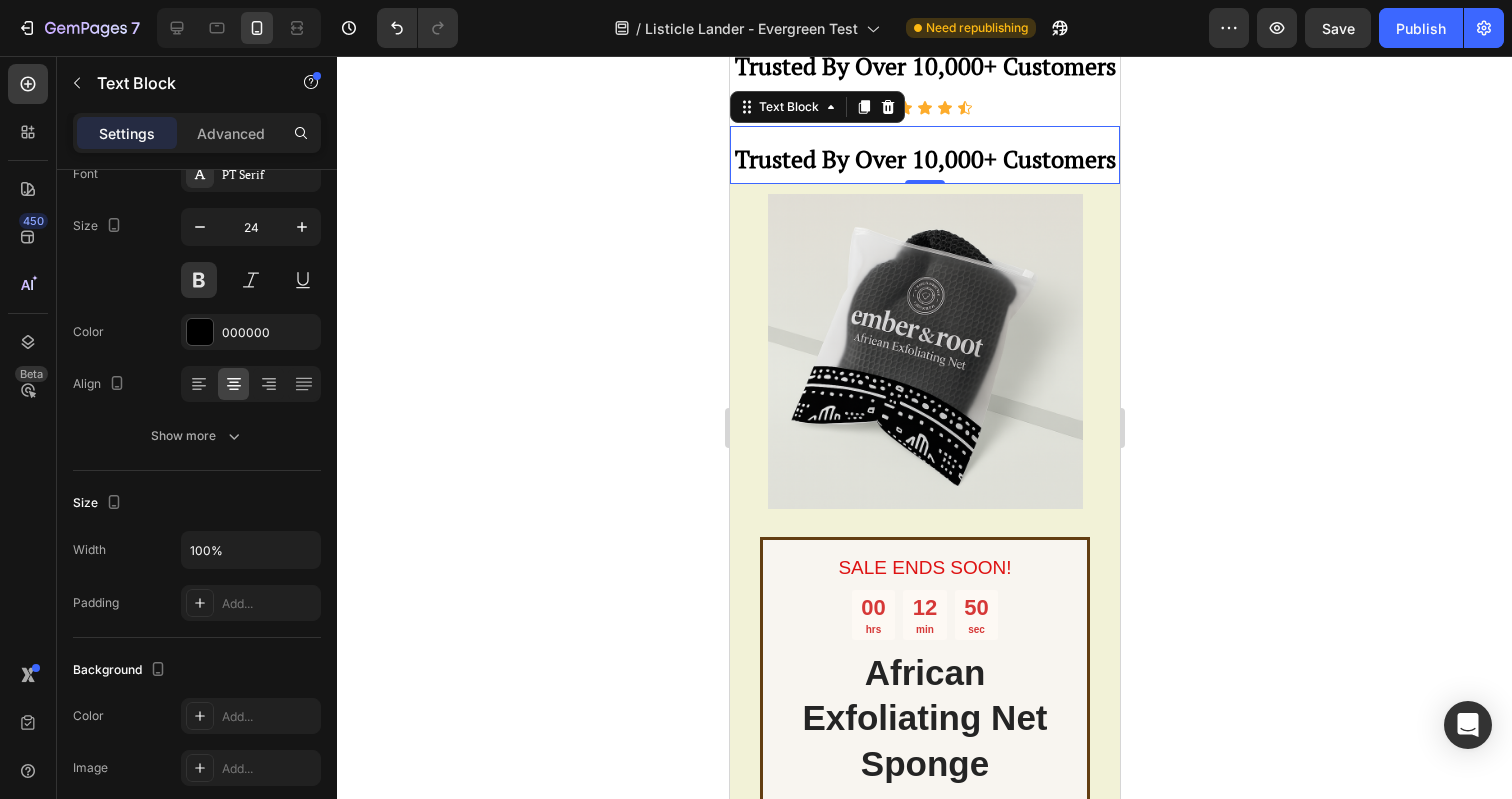 click on "Trusted By Over 10,000+ Customers" at bounding box center [924, 159] 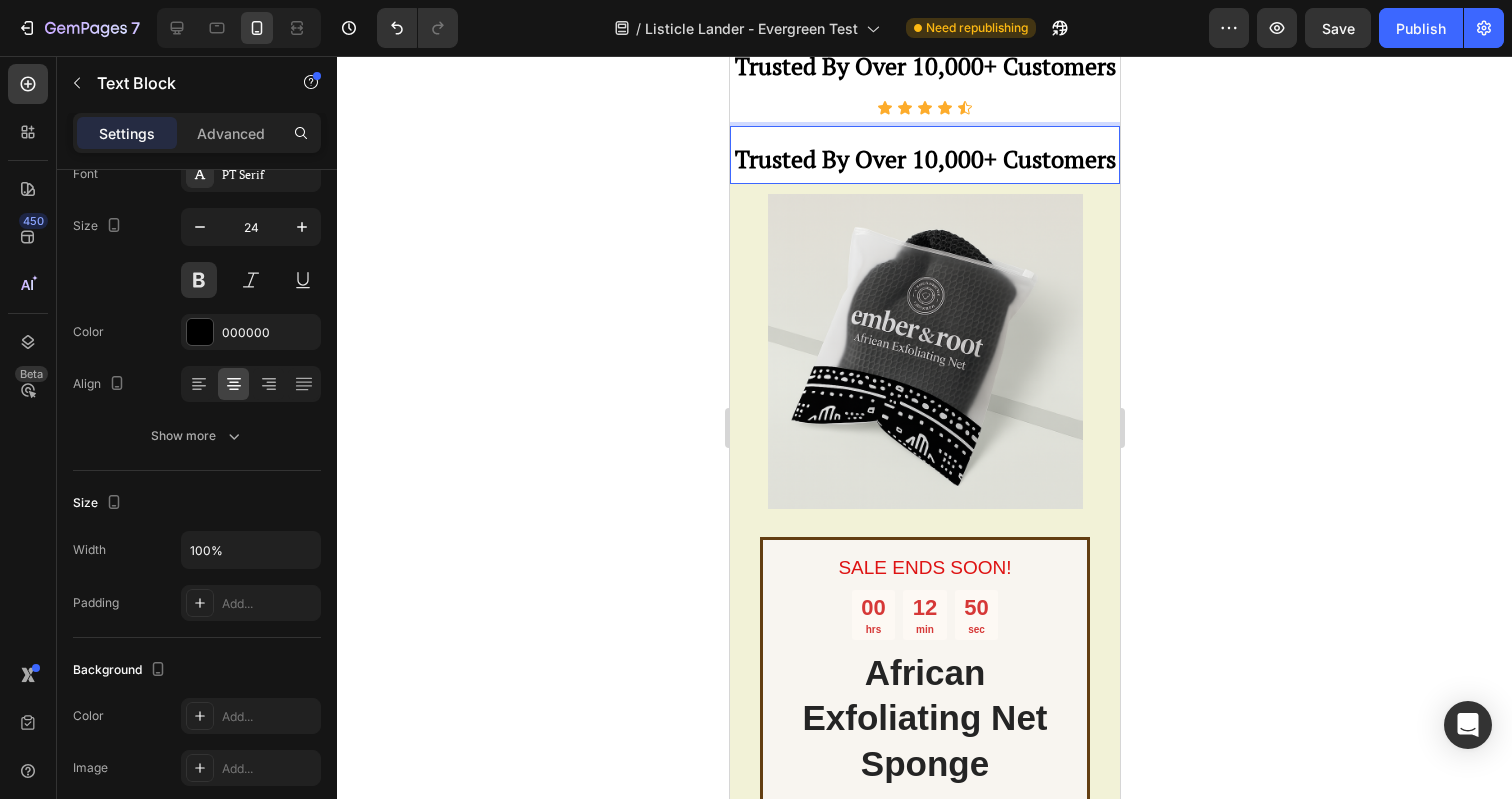 click on "Trusted By Over 10,000+ Customers" at bounding box center [924, 159] 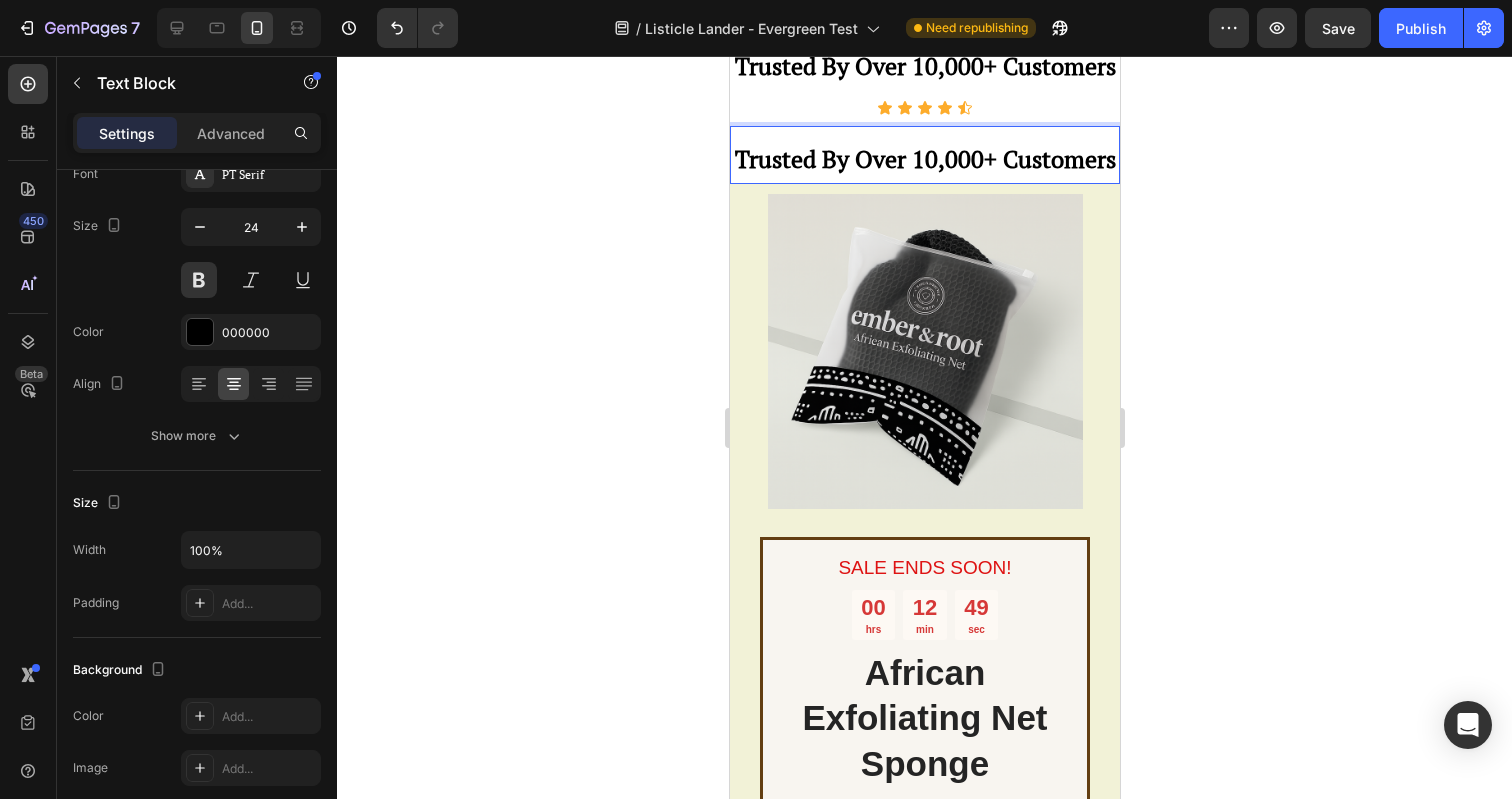 drag, startPoint x: 1002, startPoint y: 255, endPoint x: 794, endPoint y: 203, distance: 214.40149 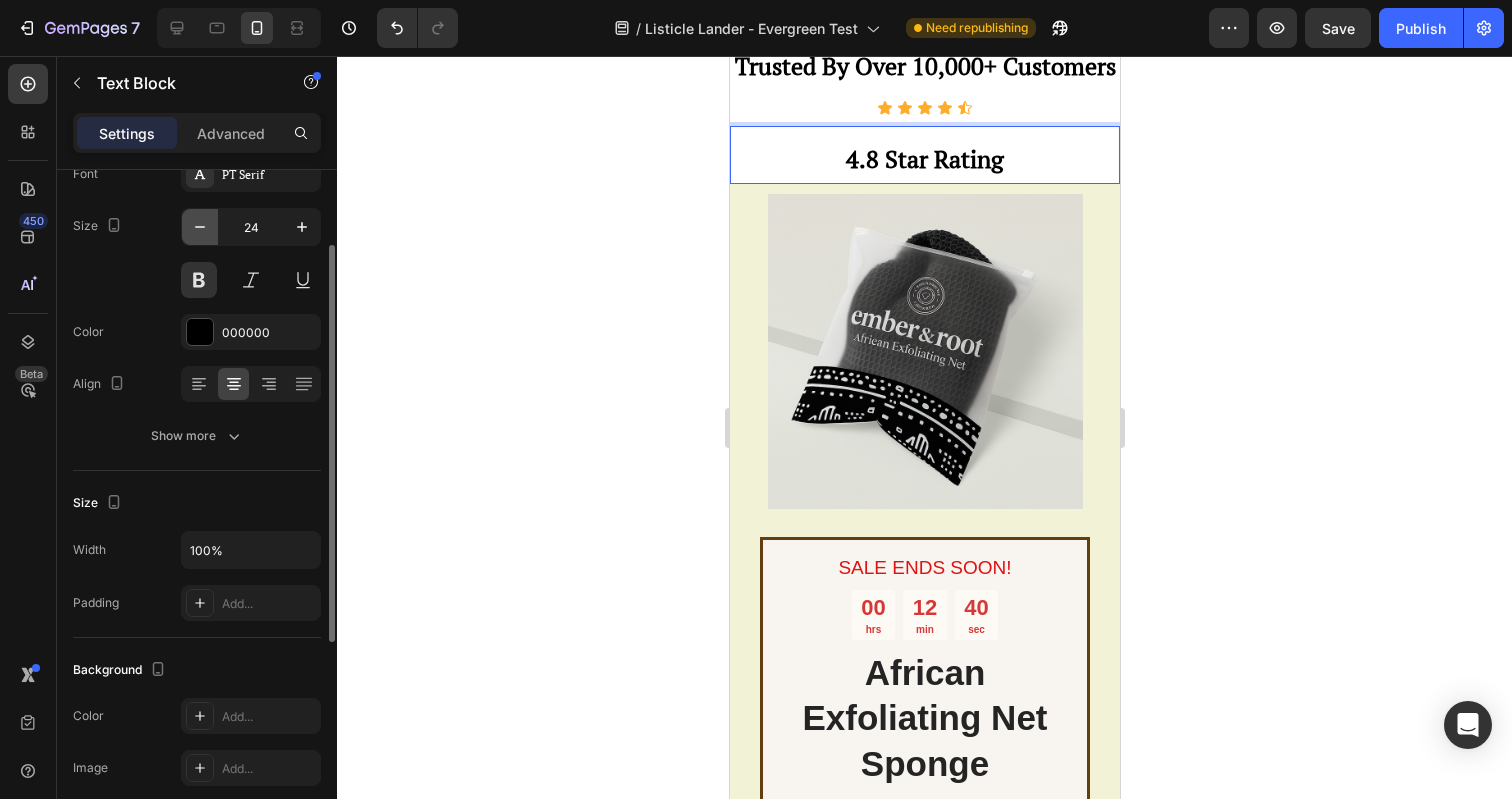 click 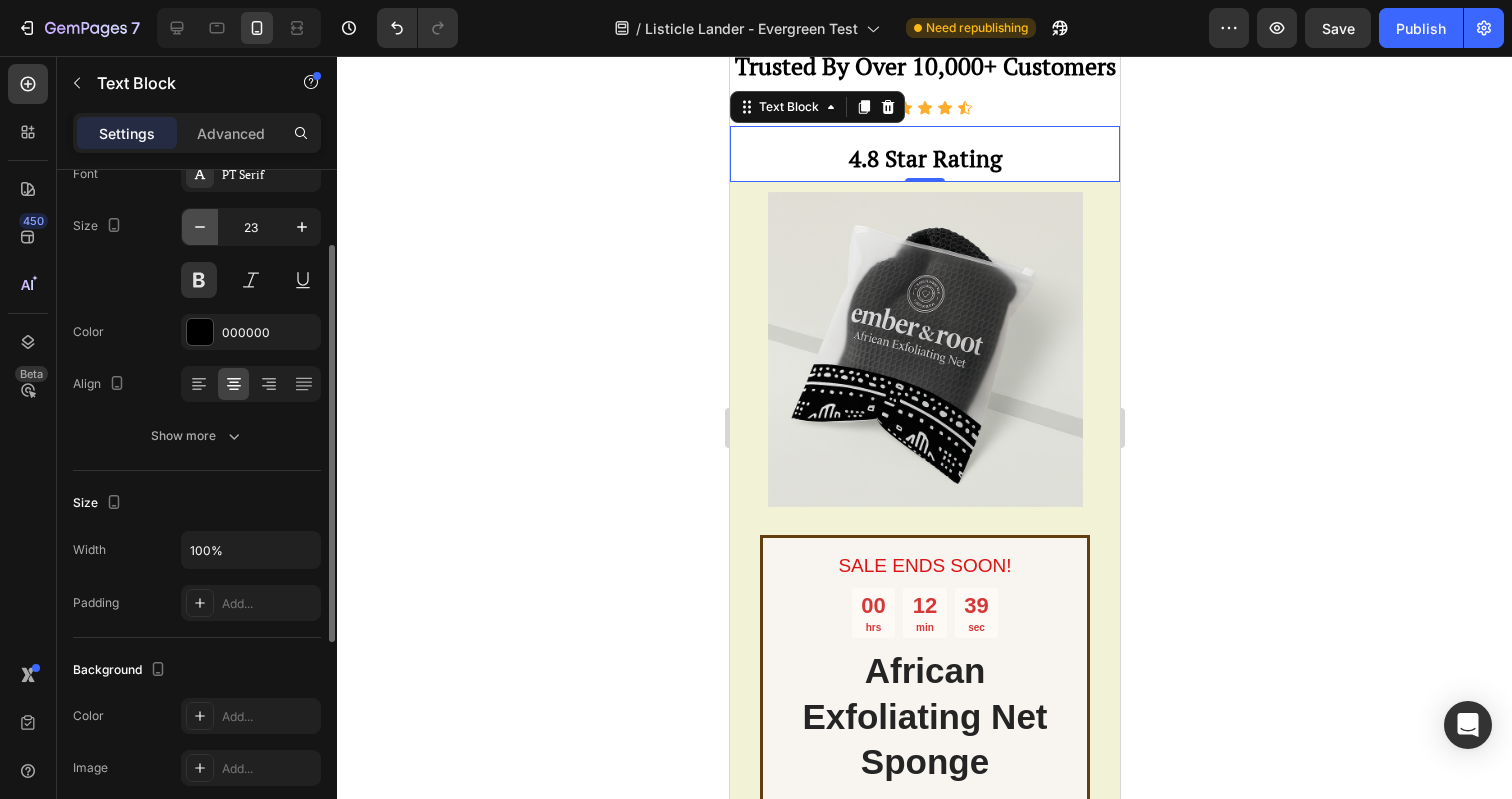 click 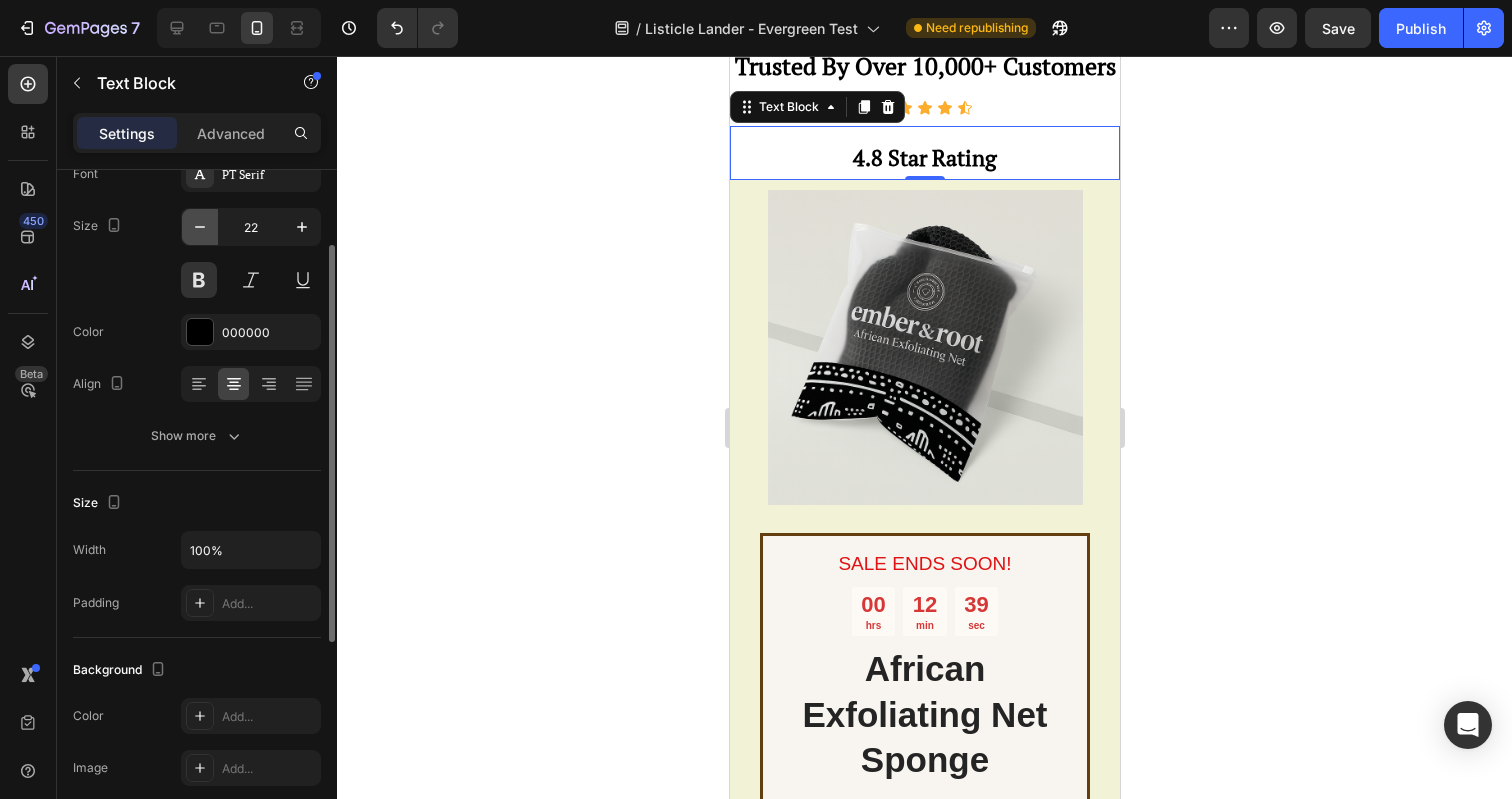 click 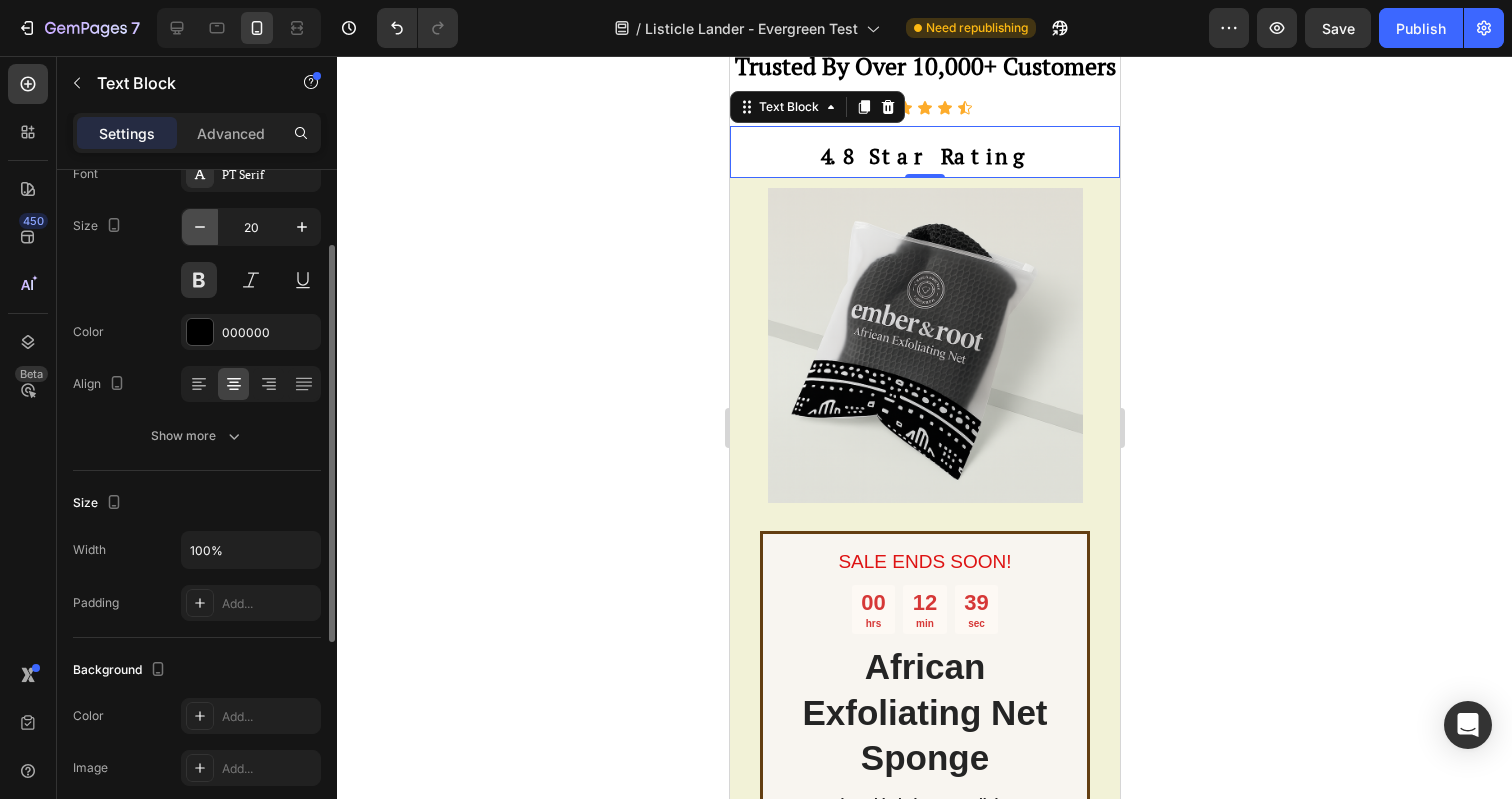 click 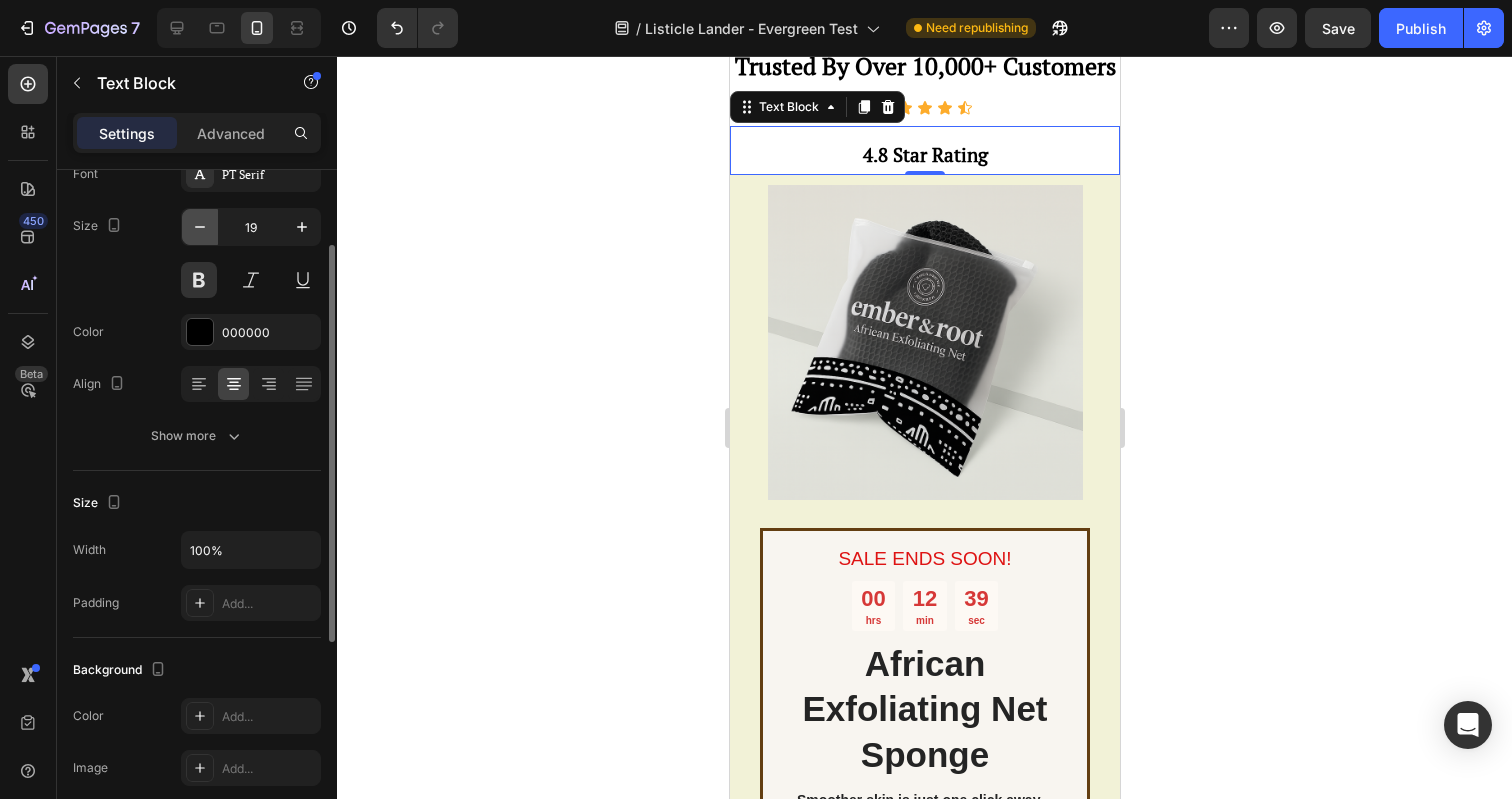 click 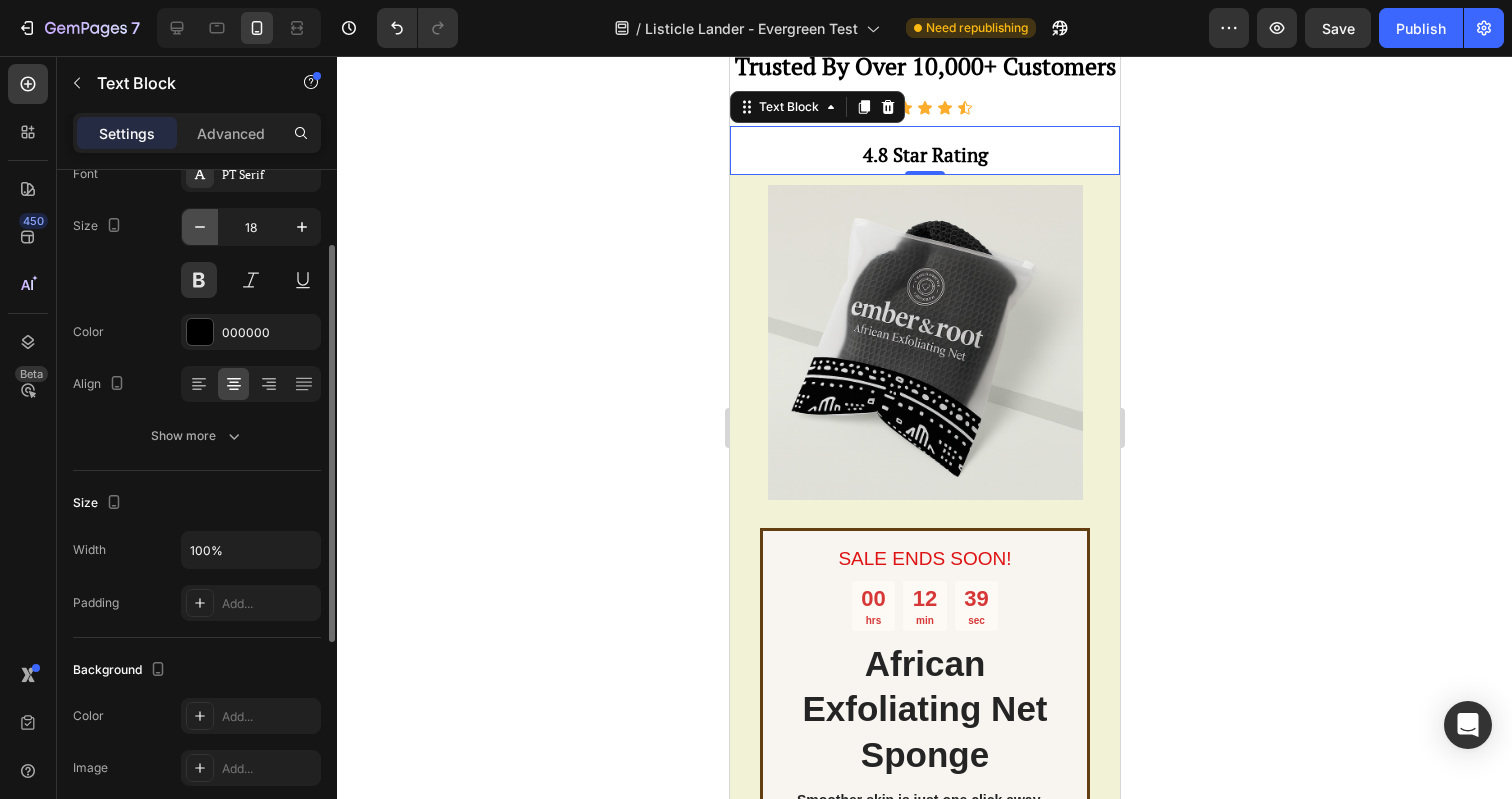 click 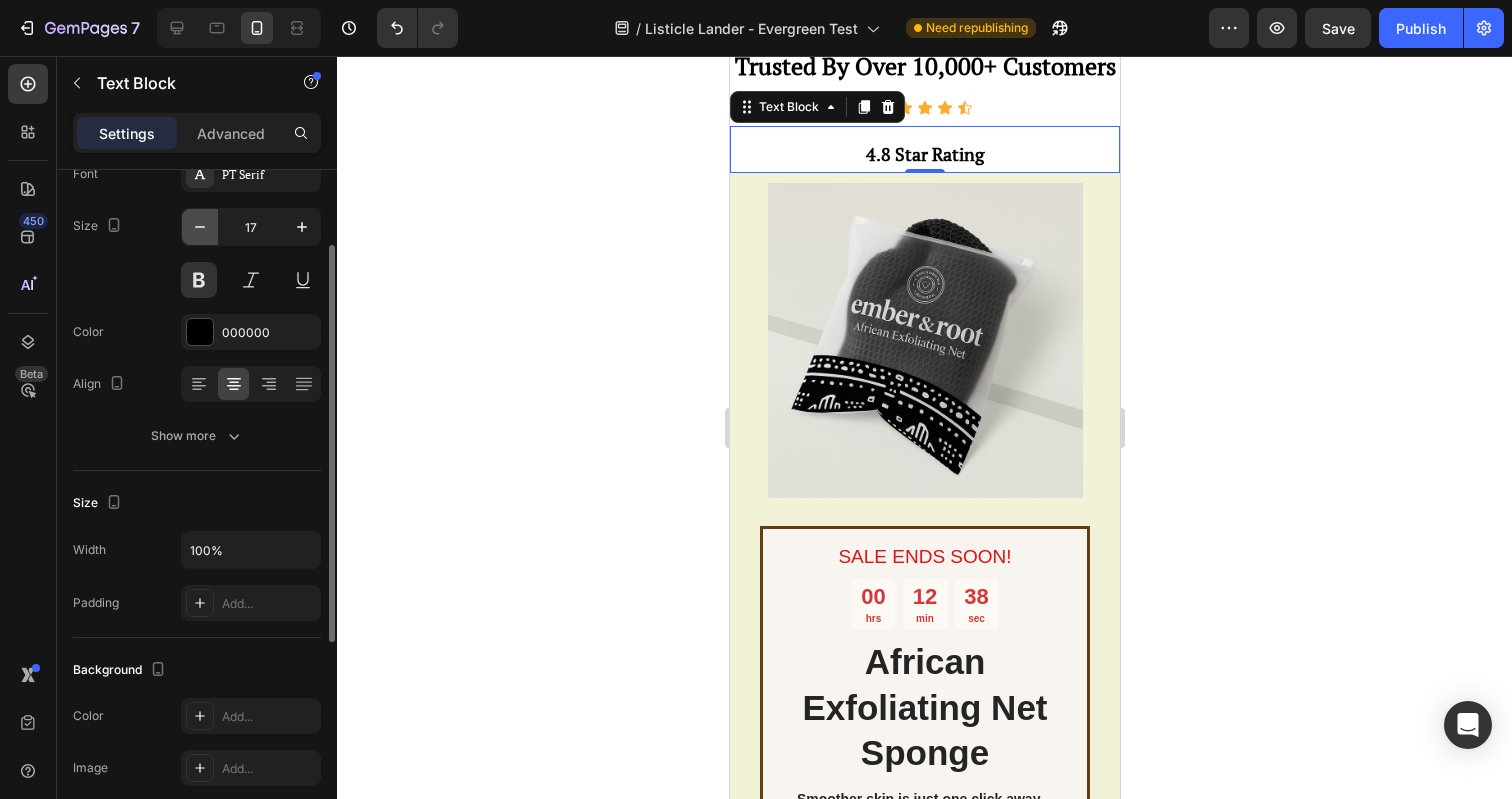 click 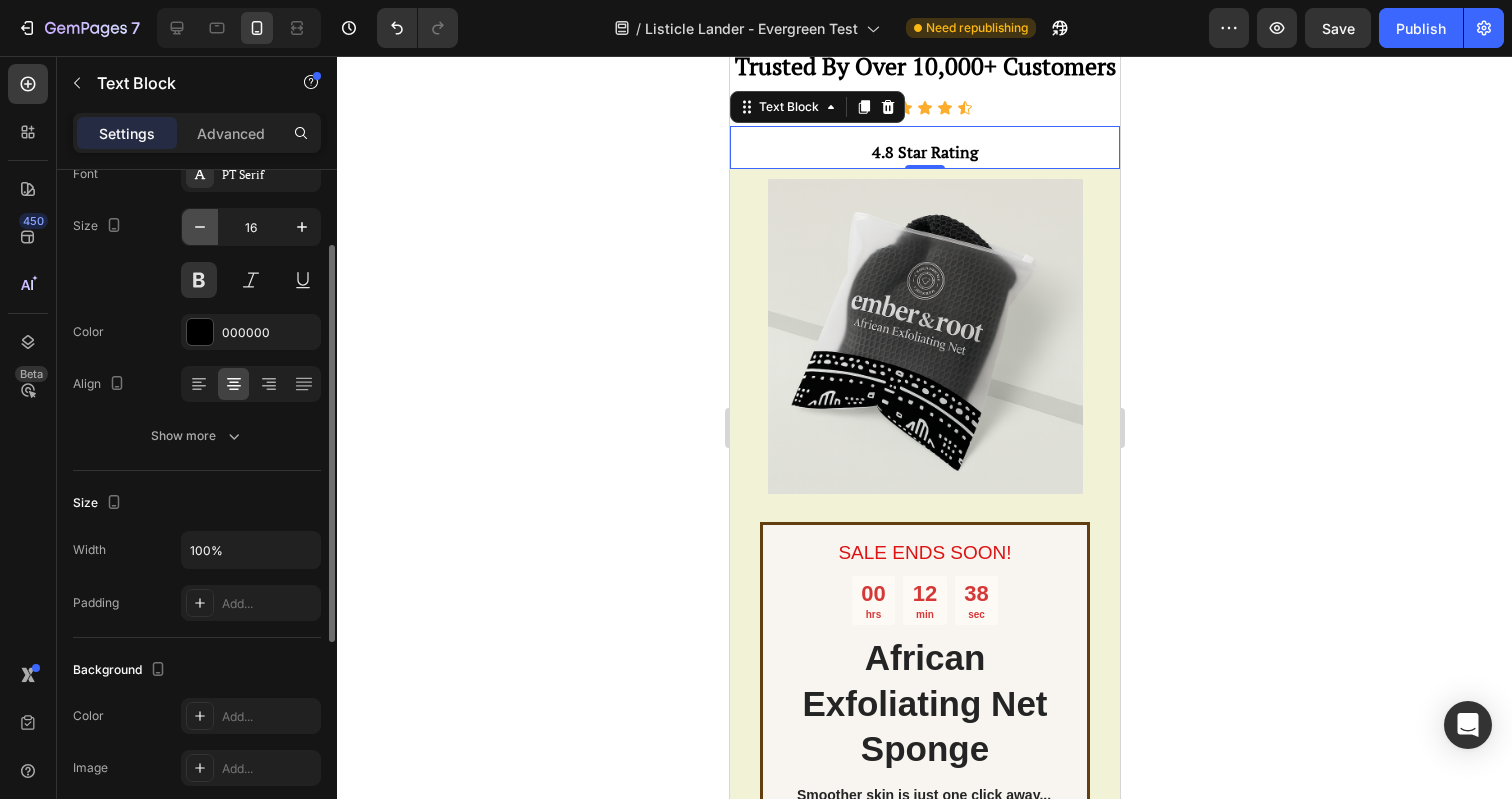 click 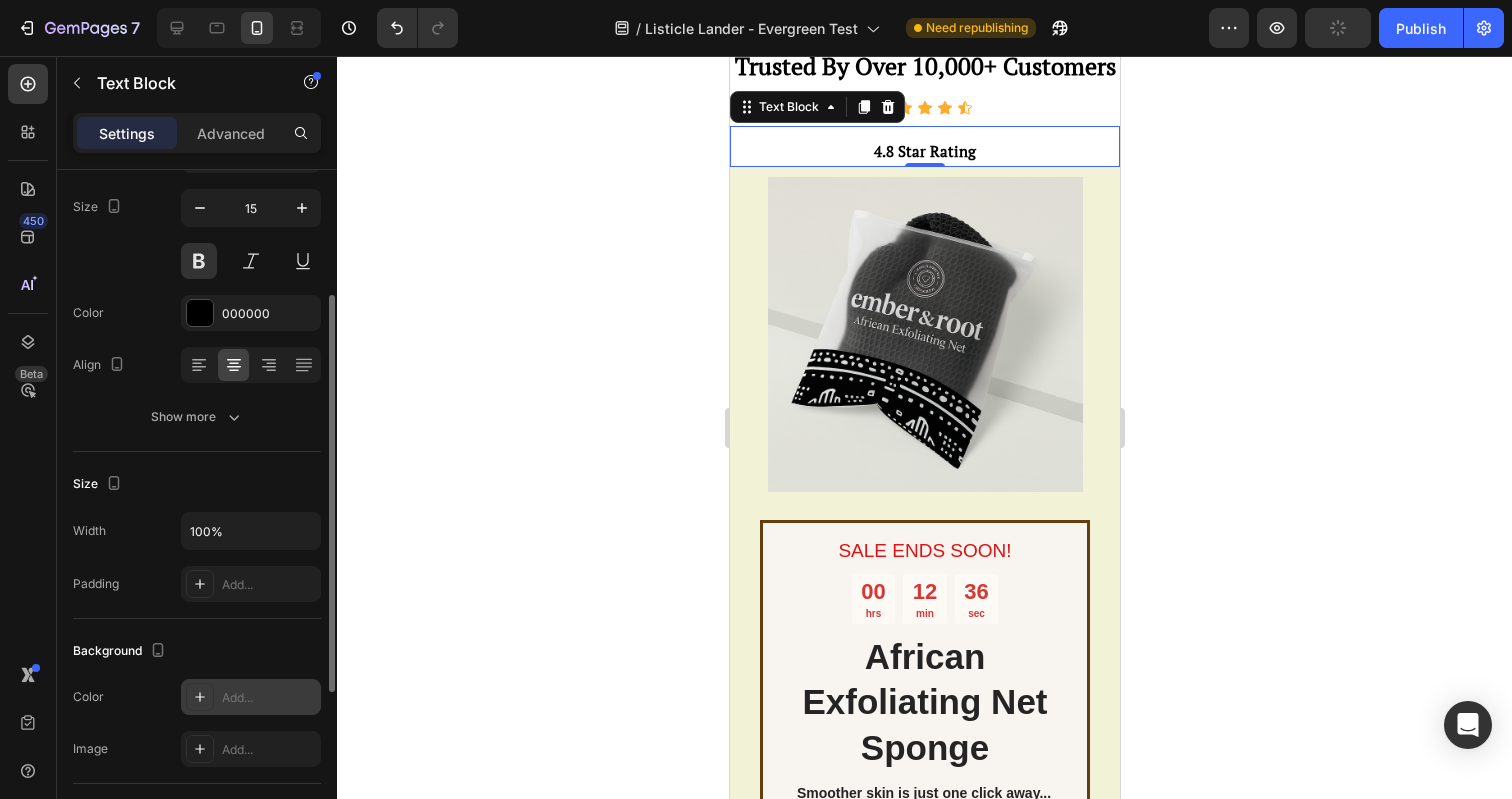 scroll, scrollTop: 0, scrollLeft: 0, axis: both 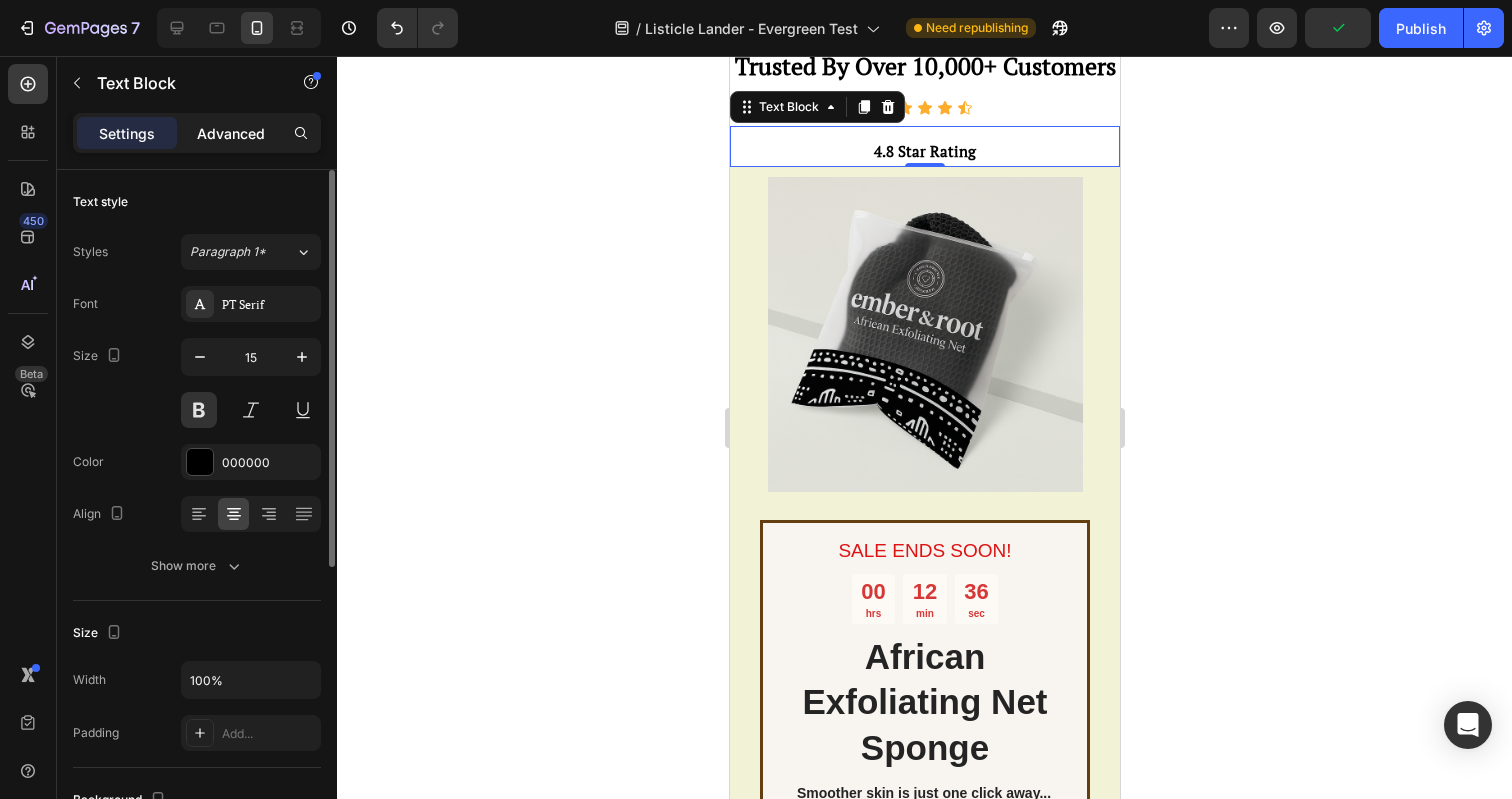 click on "Advanced" at bounding box center [231, 133] 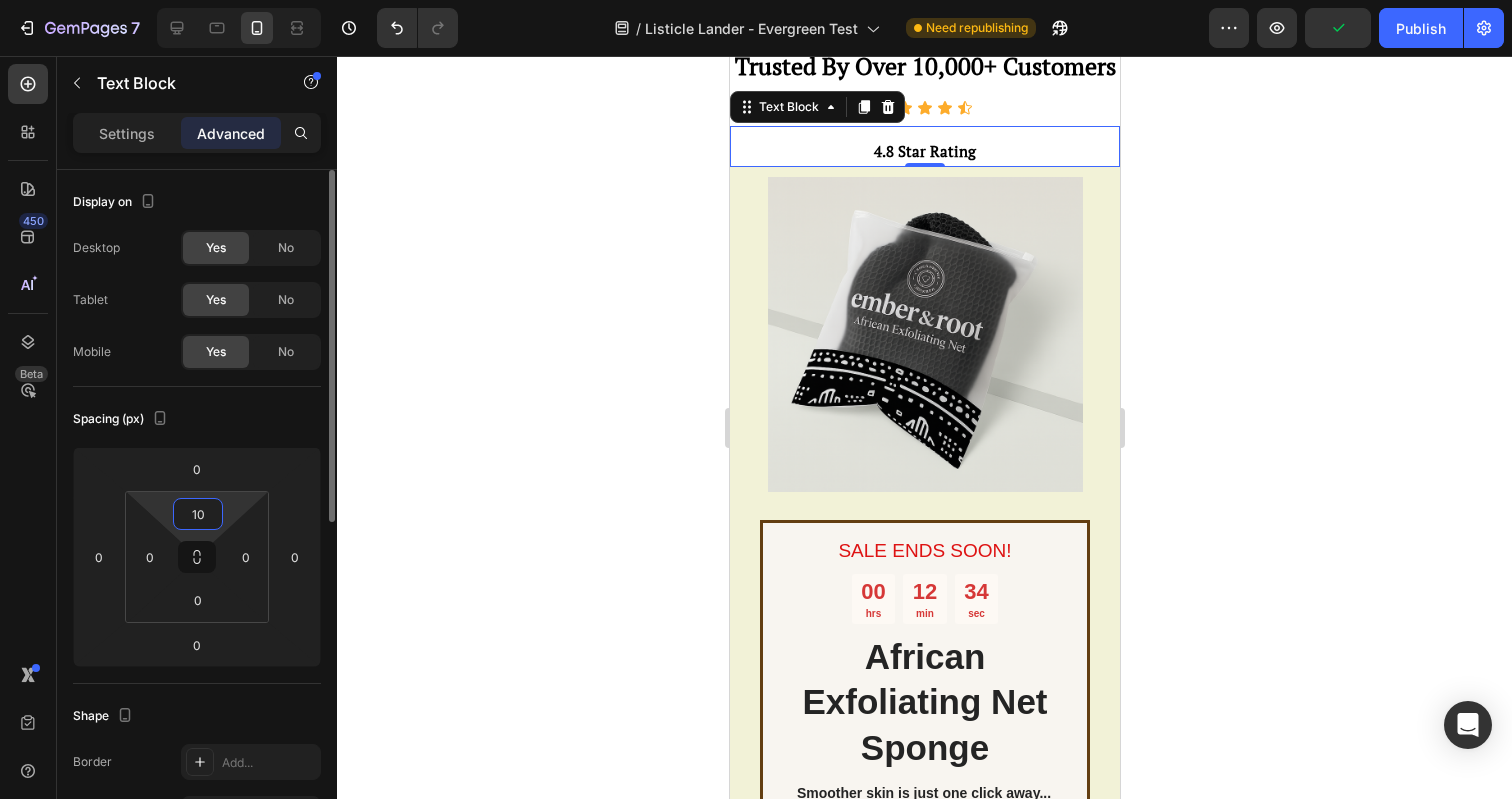 click on "10 0 0 0" at bounding box center (197, 557) 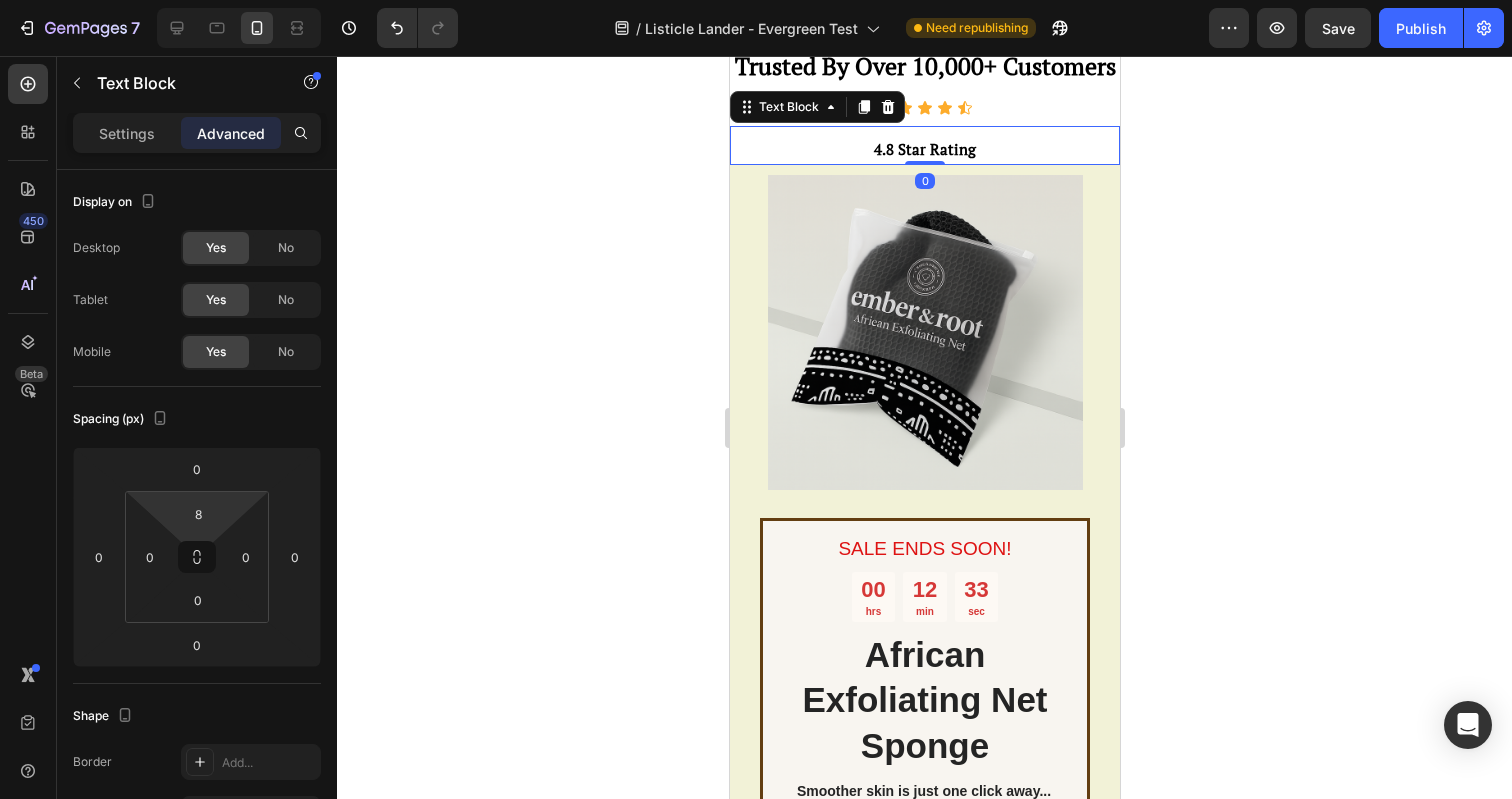 type on "0" 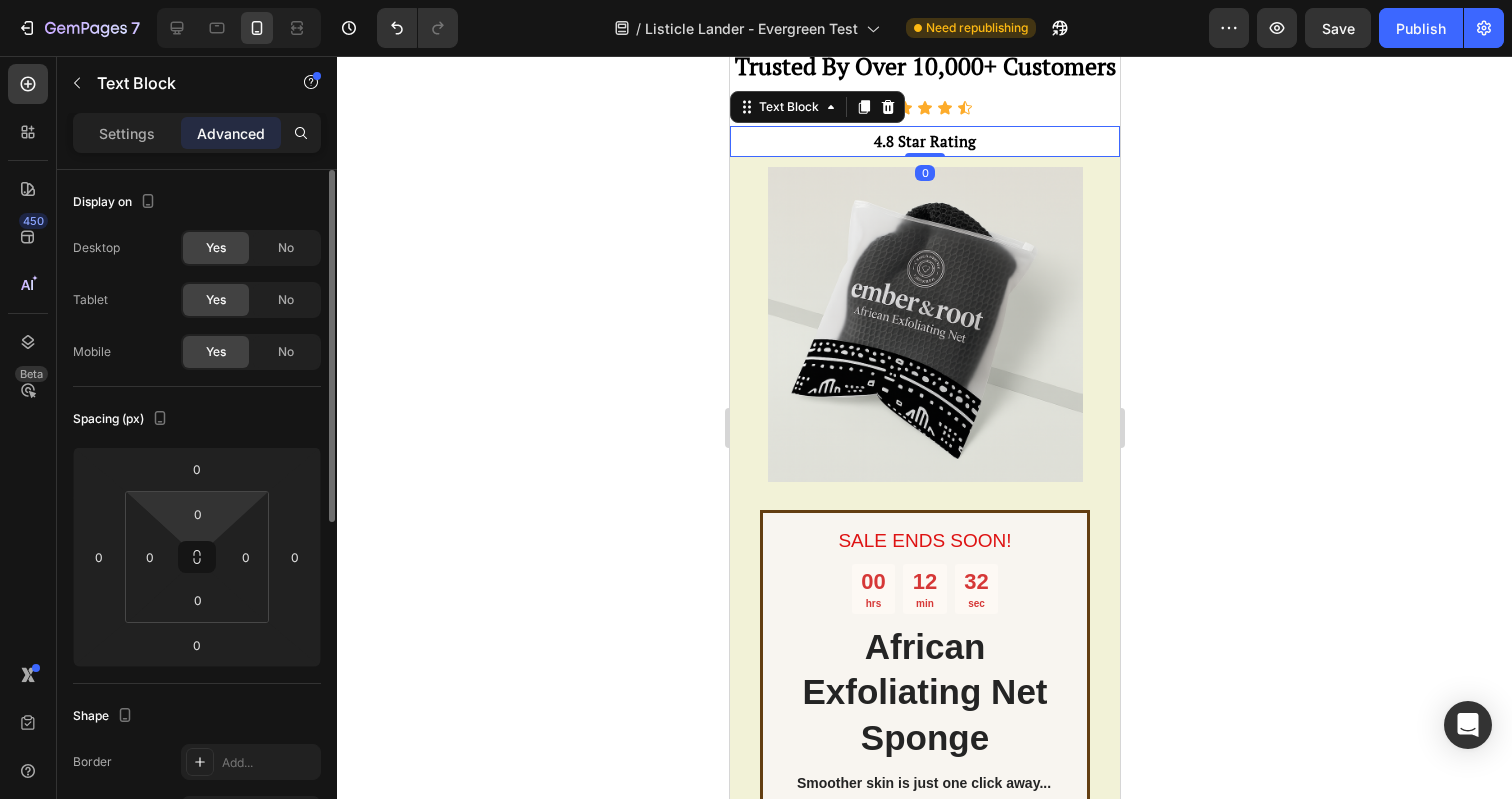 drag, startPoint x: 225, startPoint y: 510, endPoint x: 228, endPoint y: 527, distance: 17.262676 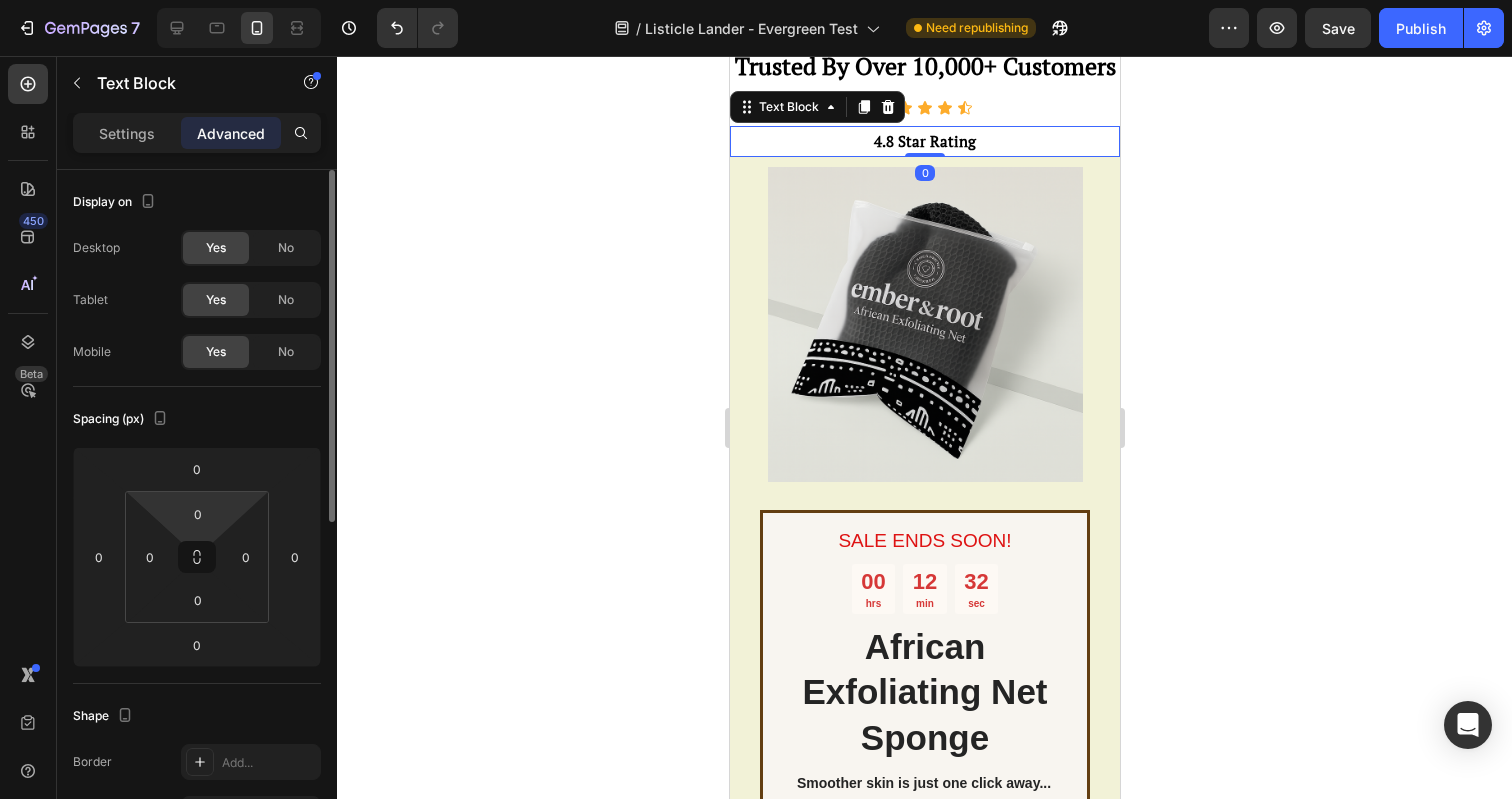 click on "7 Version history / Listicle Lander - Evergreen Test Need republishing Preview Save Publish 450 Beta Sections(18) Elements(83) Section Element Hero Section Product Detail Brands Trusted Badges Guarantee Product Breakdown How to use Testimonials Compare Bundle FAQs Social Proof Brand Story Product List Collection Blog List Contact Sticky Add to Cart Custom Footer Browse Library 450 Layout Row Row Row Row Row Row Row Text Heading Text Block Button Button Button Media Image Image Video" at bounding box center (756, 0) 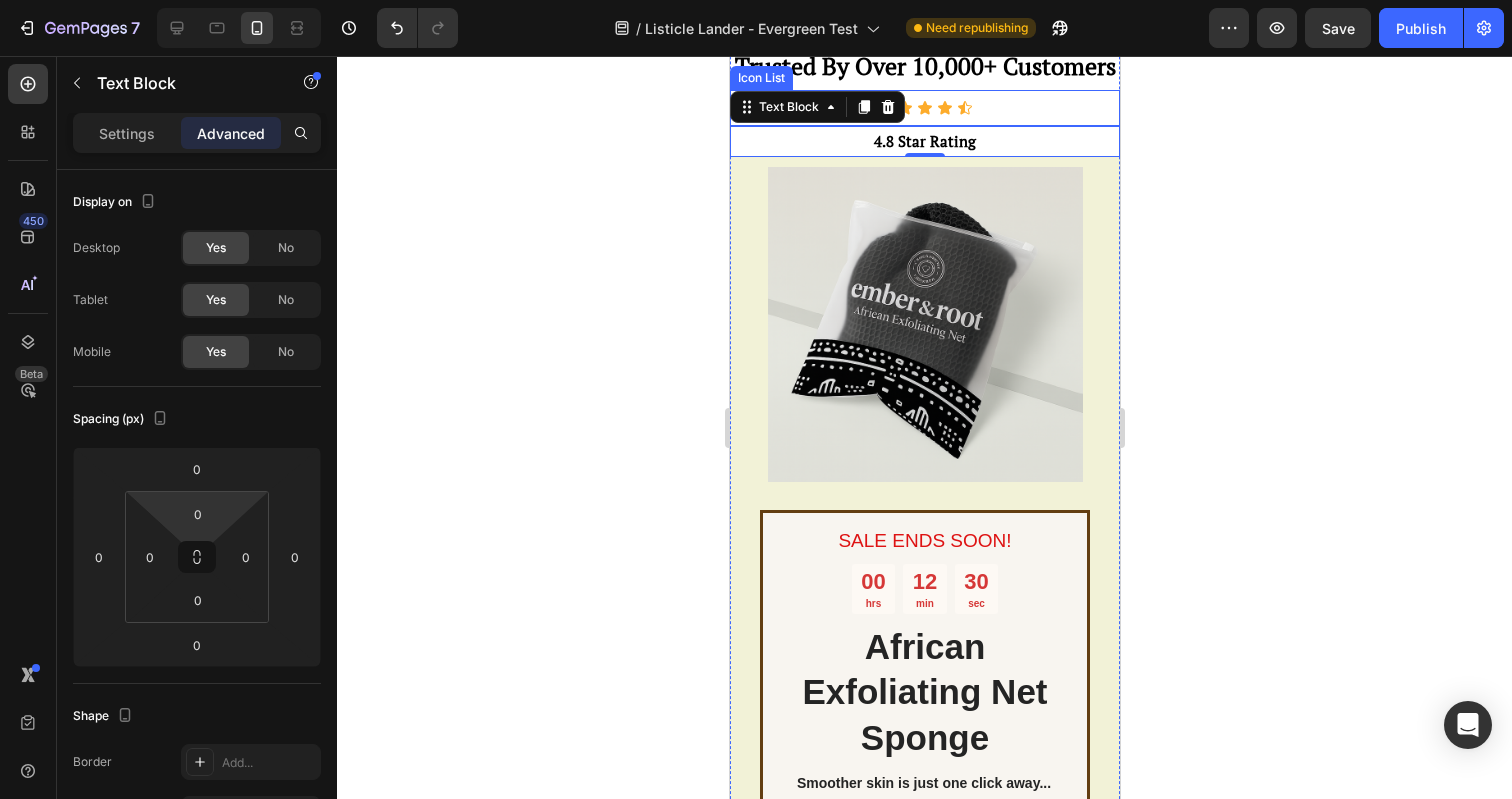 click on "Icon Icon Icon Icon Icon" at bounding box center (924, 108) 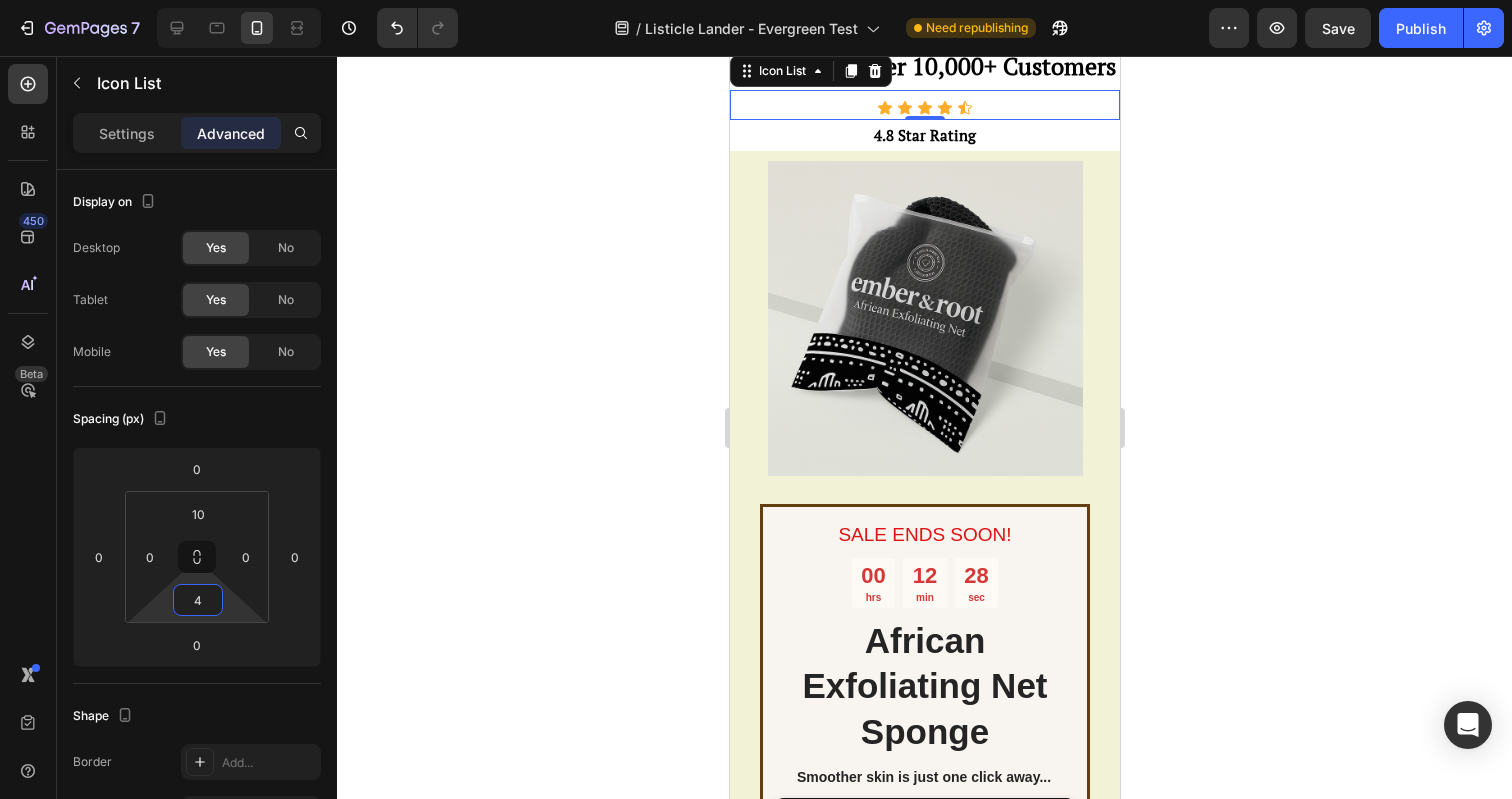 type on "0" 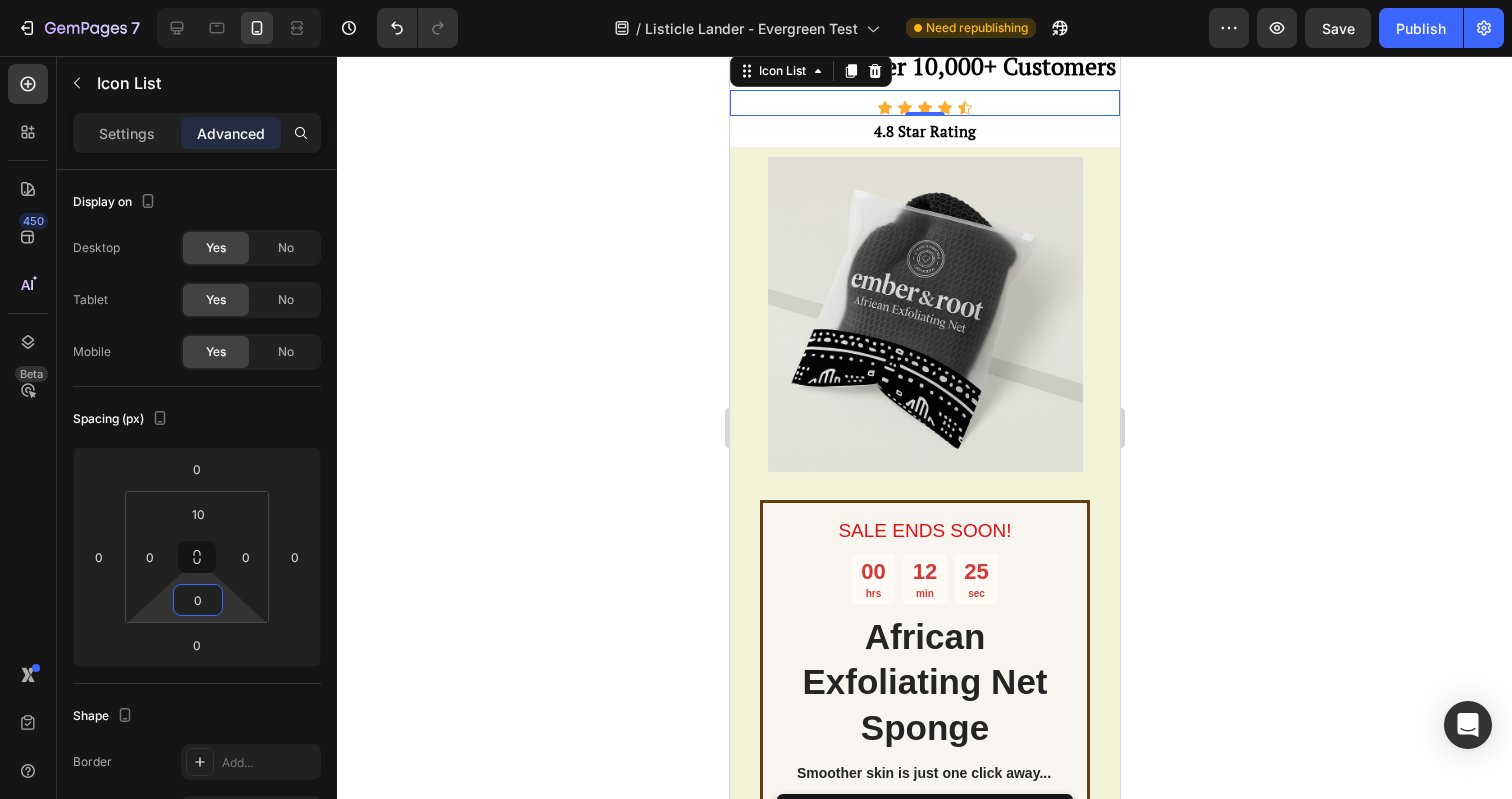 drag, startPoint x: 227, startPoint y: 603, endPoint x: 228, endPoint y: 640, distance: 37.01351 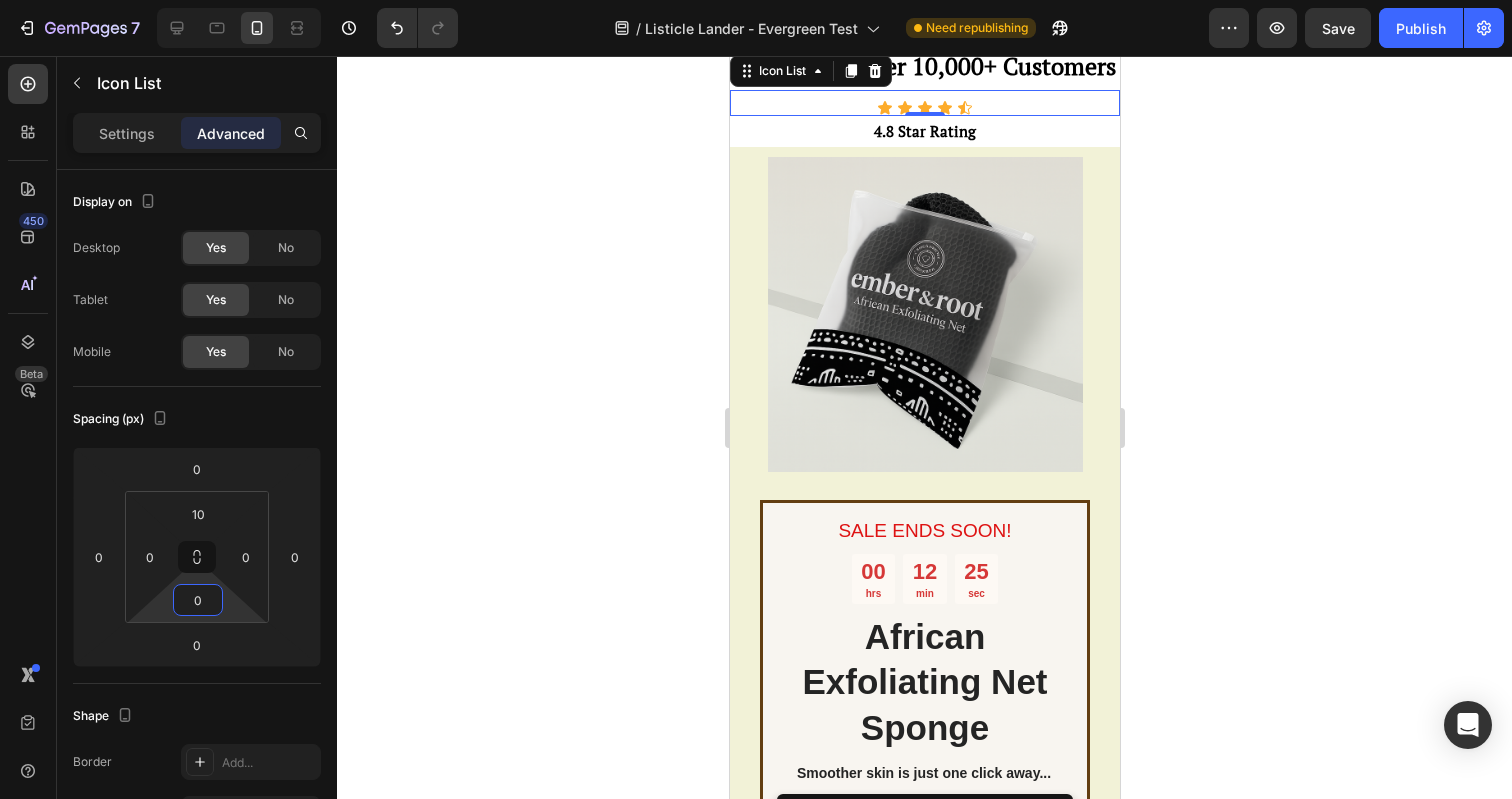 click on "7 Version history / Listicle Lander - Evergreen Test Need republishing Preview Save Publish 450 Beta Sections(18) Elements(83) Section Element Hero Section Product Detail Brands Trusted Badges Guarantee Product Breakdown How to use Testimonials Compare Bundle FAQs Social Proof Brand Story Product List Collection Blog List Contact Sticky Add to Cart Custom Footer Browse Library 450 Layout Row Row Row Row Row Row Row Text Heading Text Block Button Button Button Media Image Image Video" at bounding box center (756, 0) 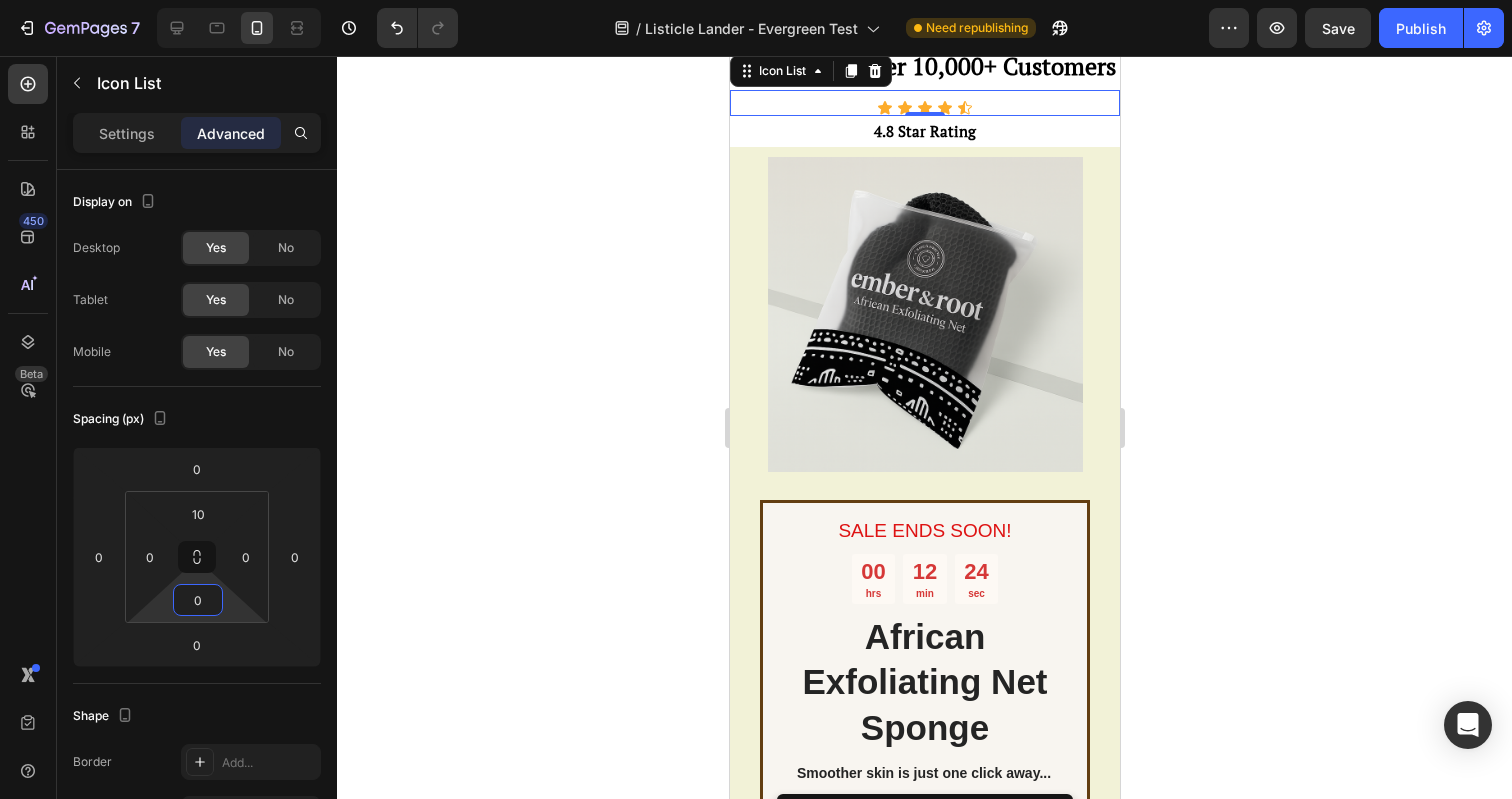 click 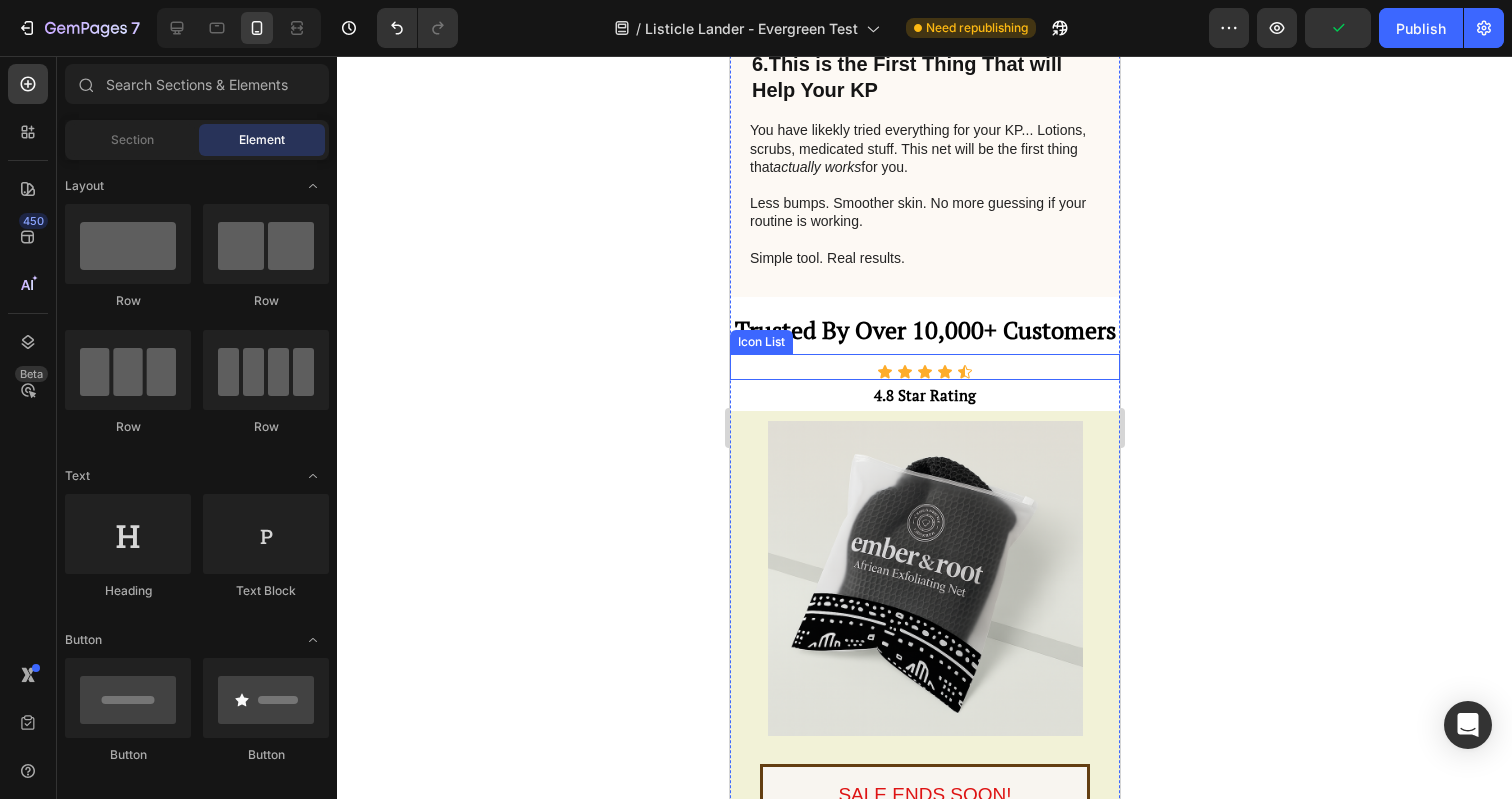 scroll, scrollTop: 4346, scrollLeft: 0, axis: vertical 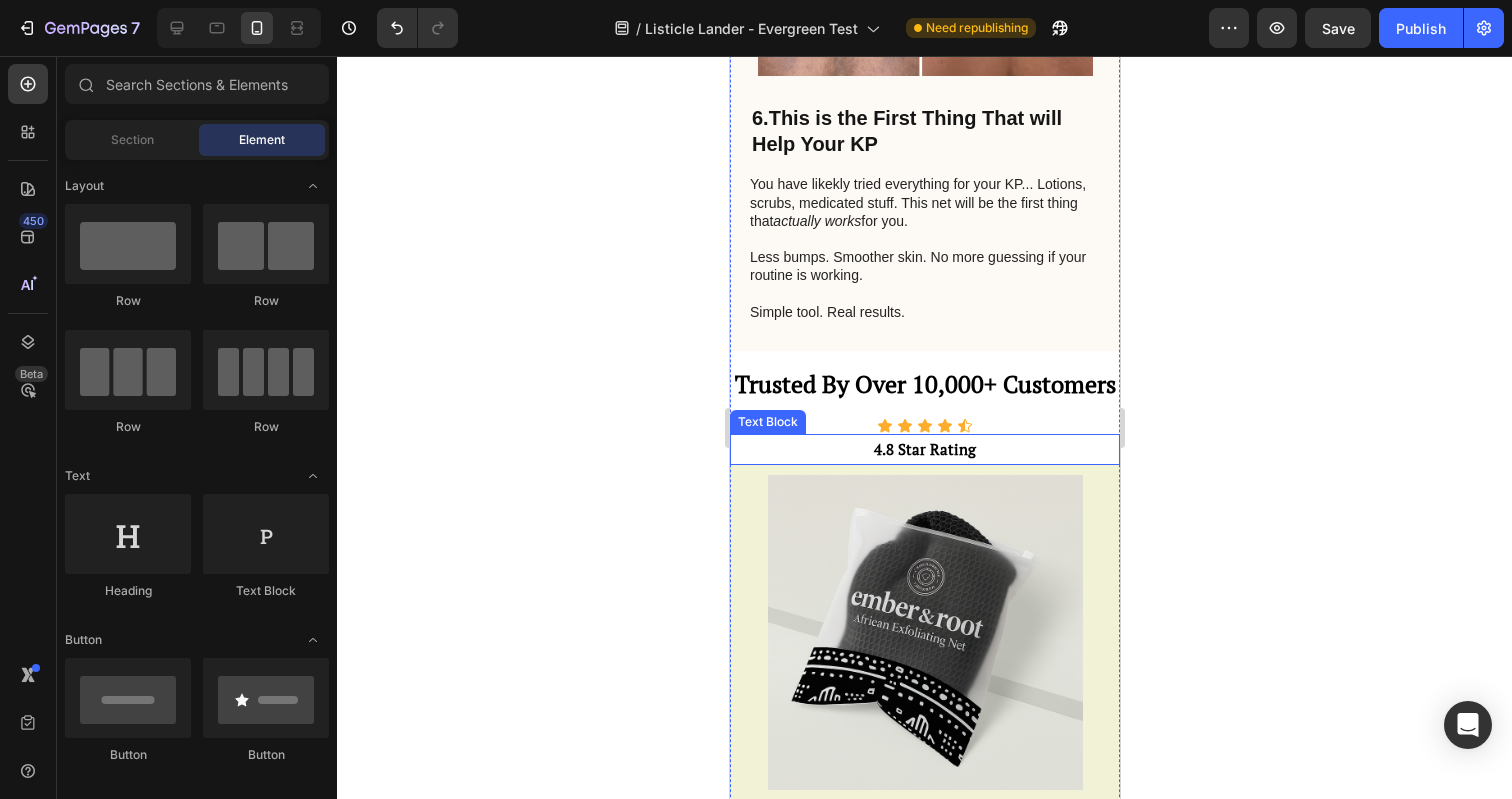 click on "4.8 Star Rating" at bounding box center (924, 449) 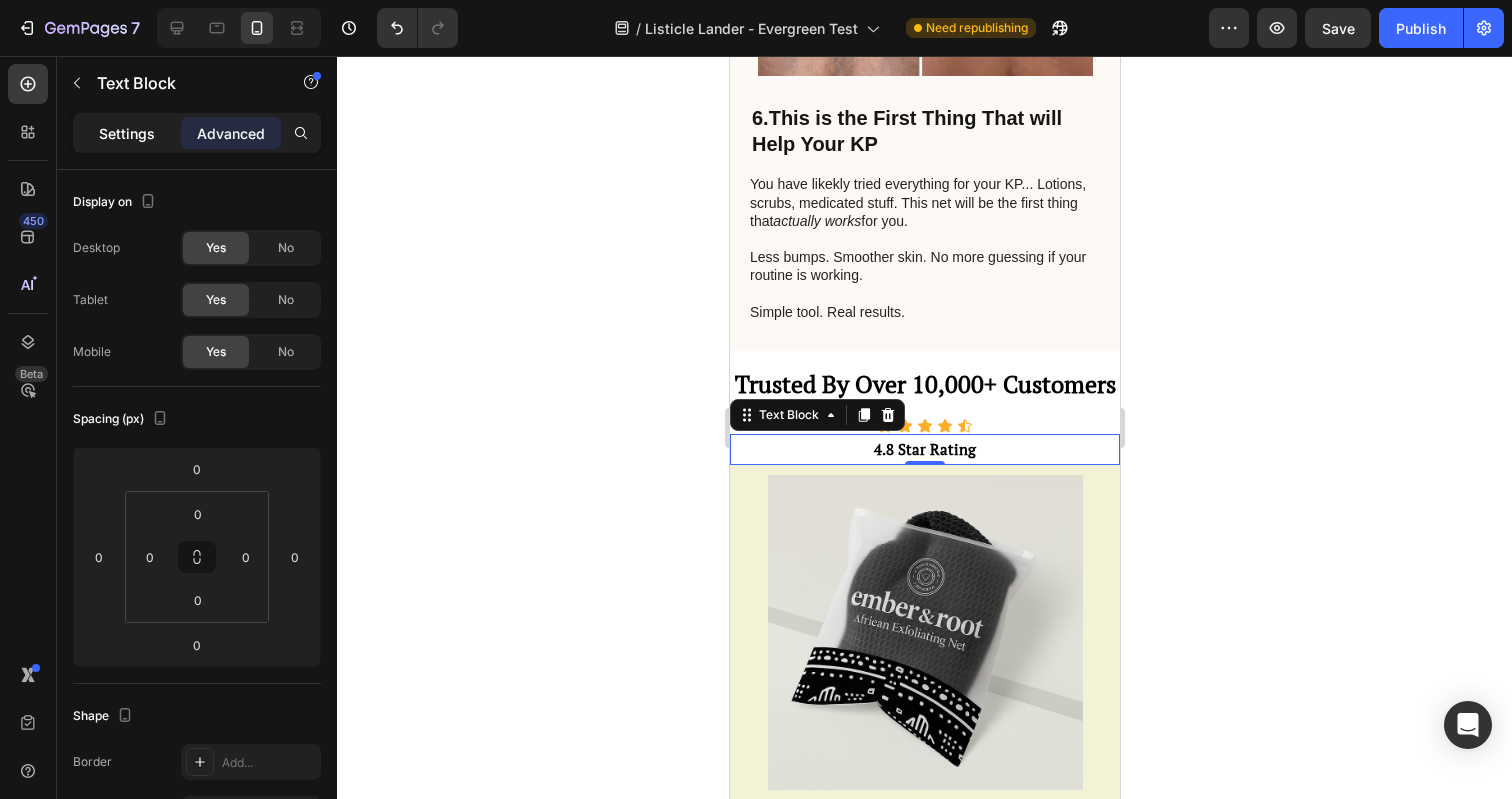 click on "Settings" at bounding box center (127, 133) 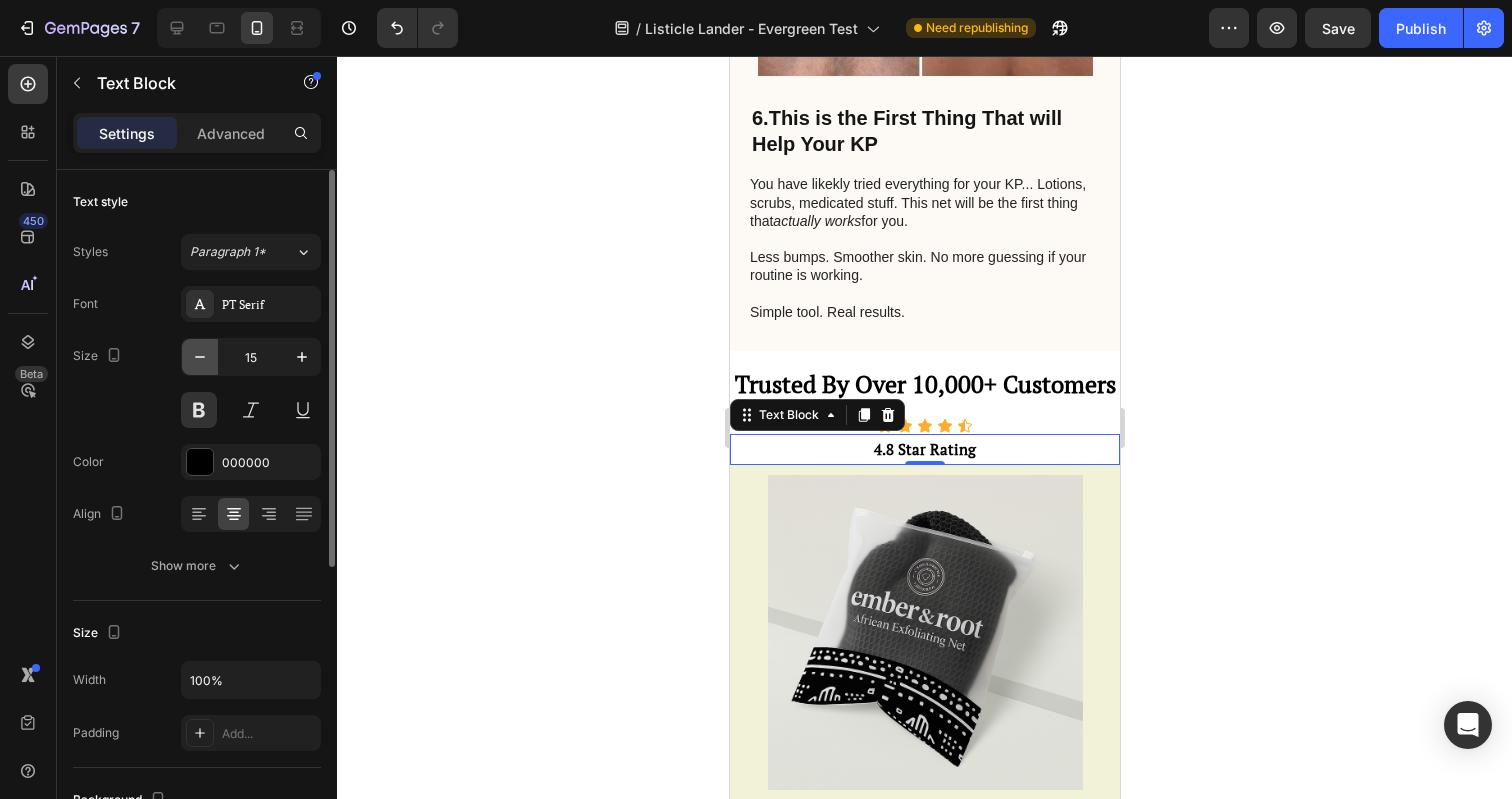 click 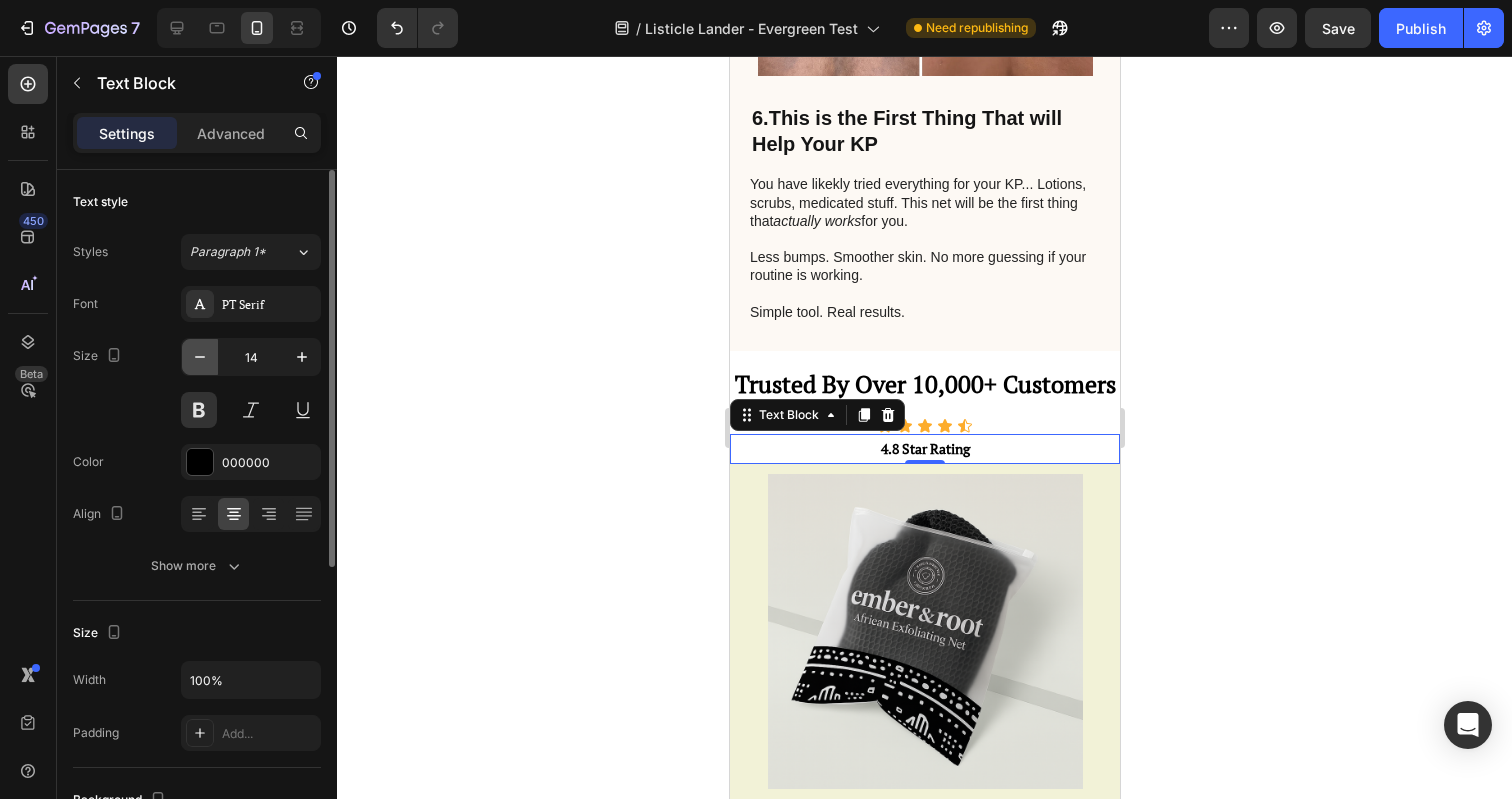 click 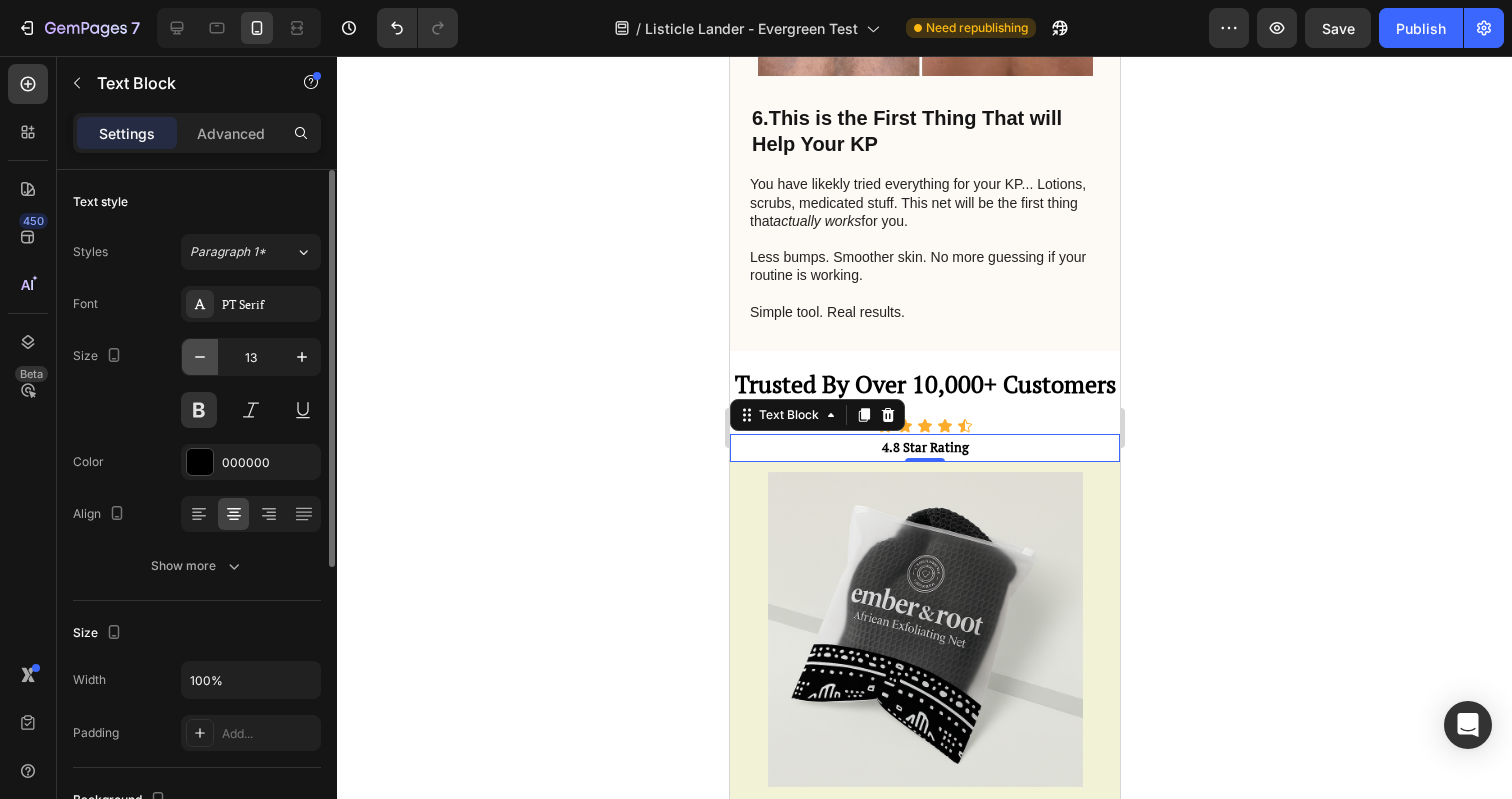 click 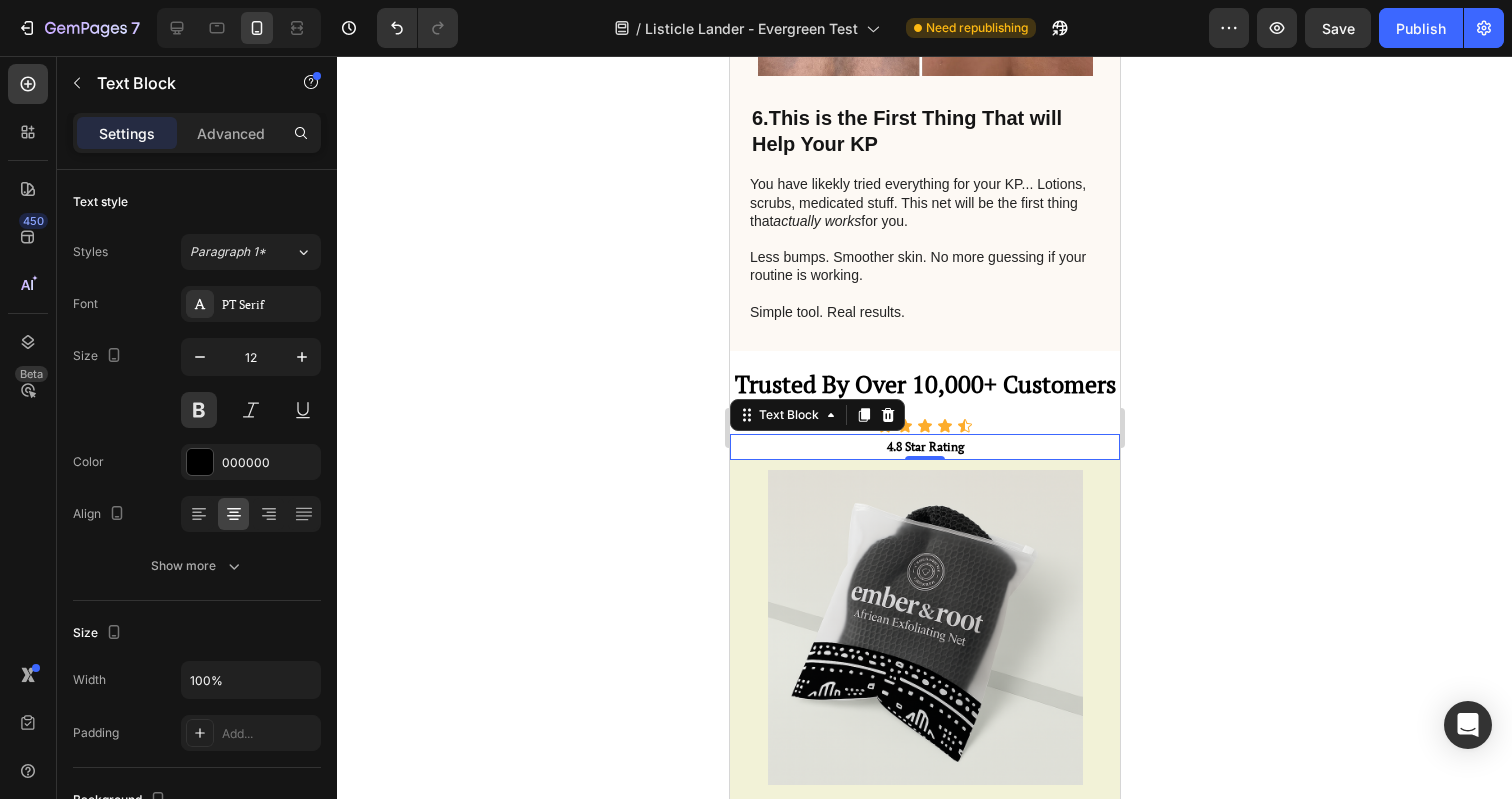 click 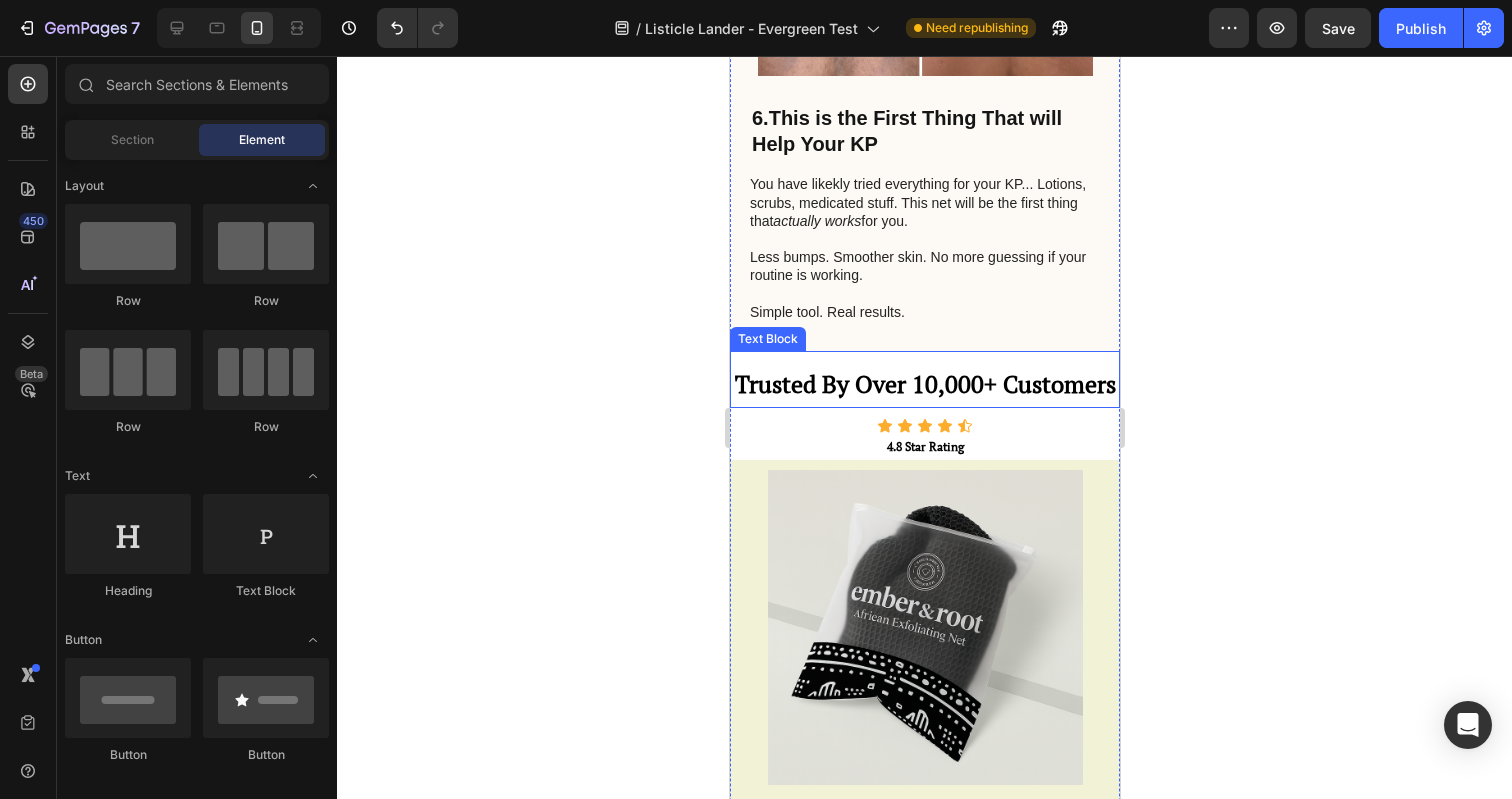 click on "Trusted By Over 10,000+ Customers" at bounding box center (924, 384) 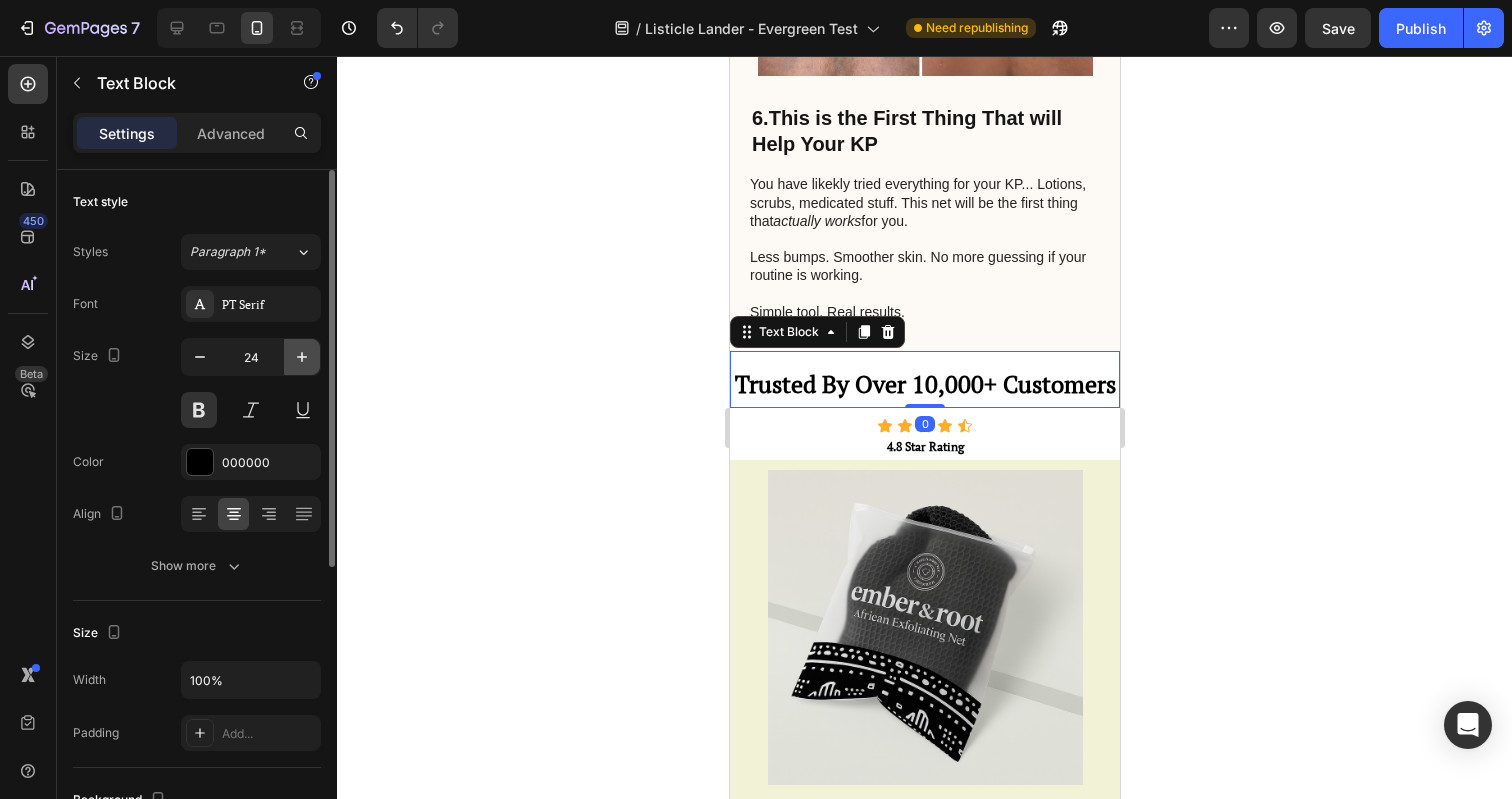 click 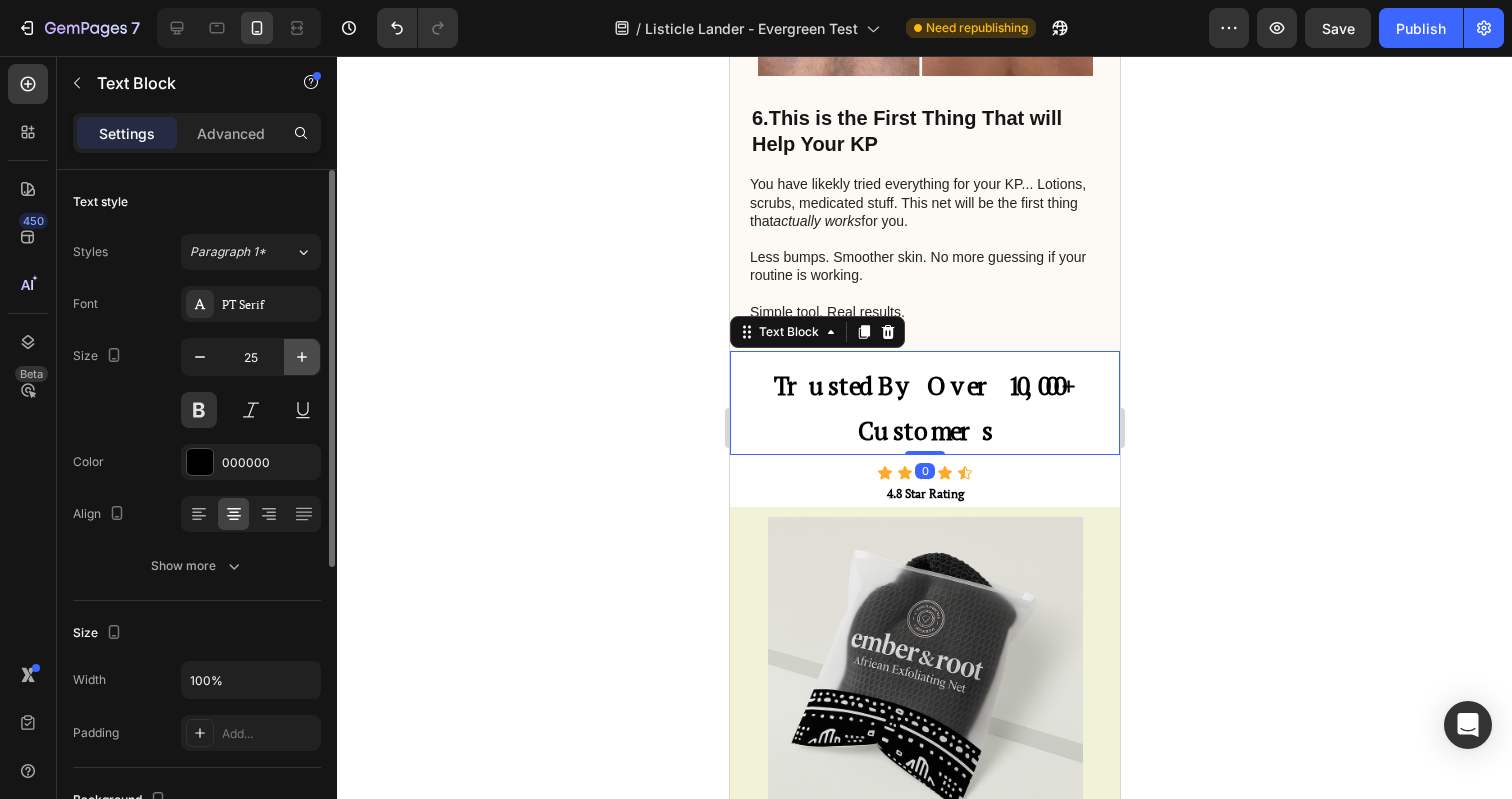 click 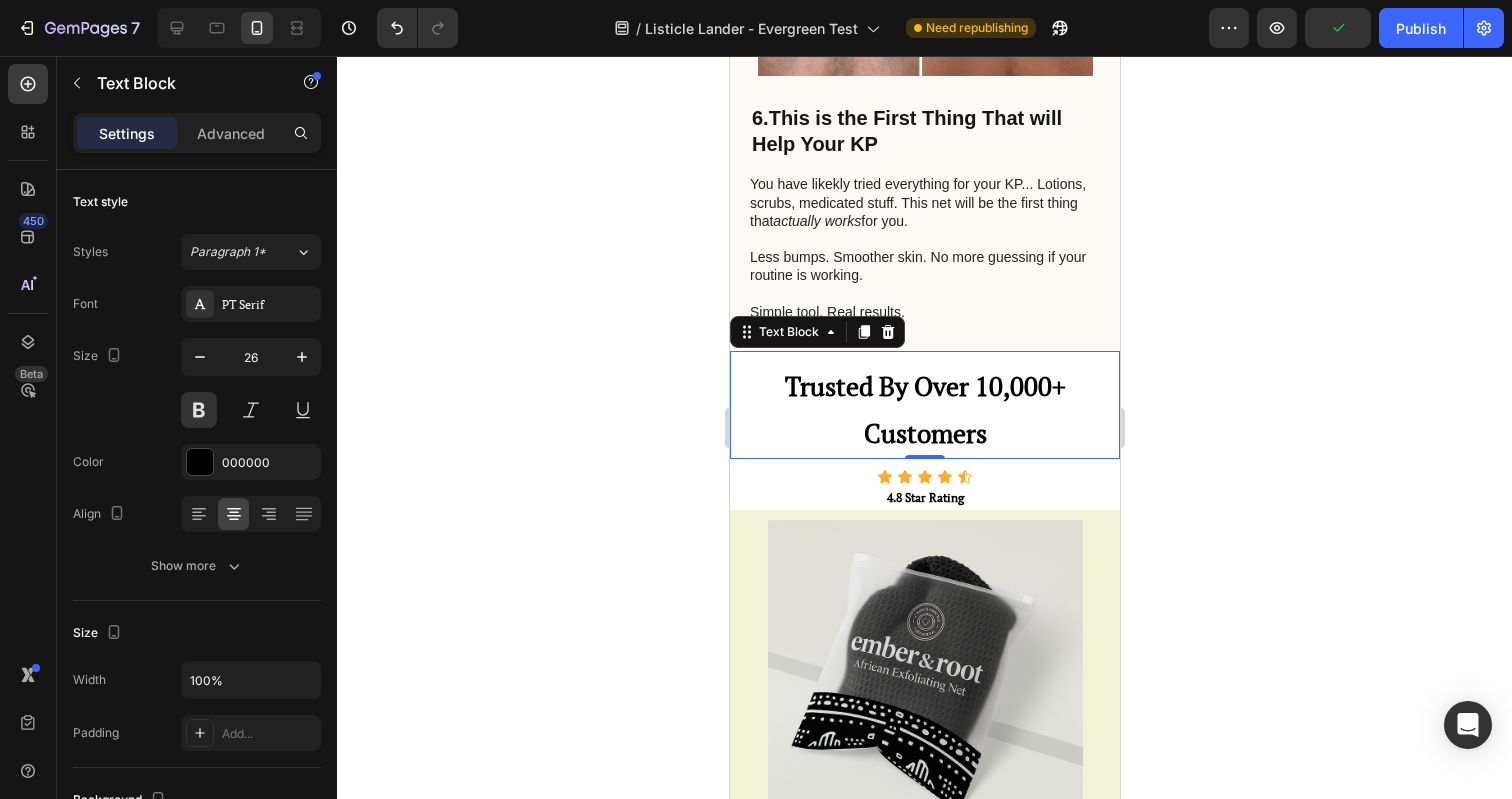 click 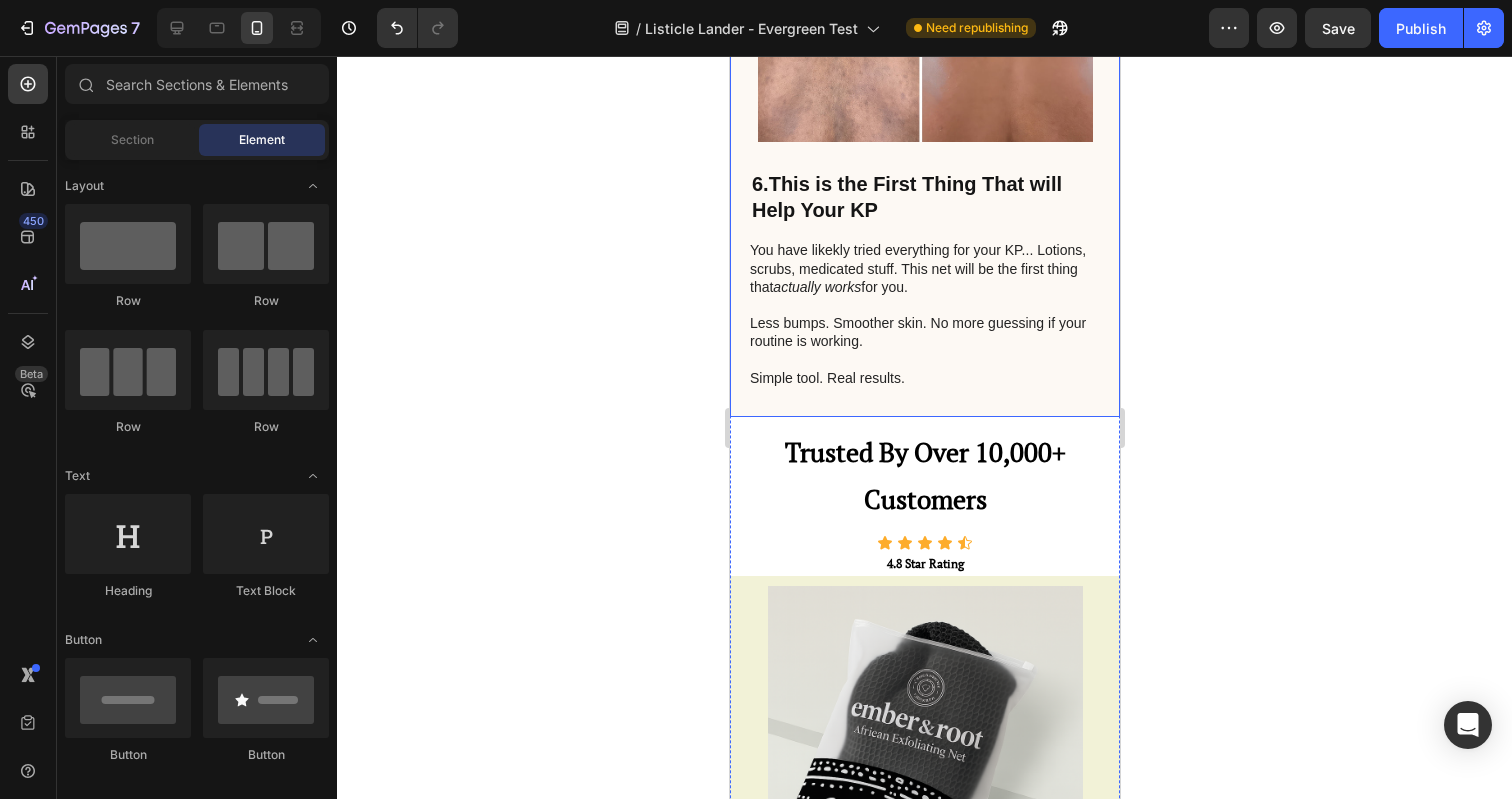 scroll, scrollTop: 4281, scrollLeft: 0, axis: vertical 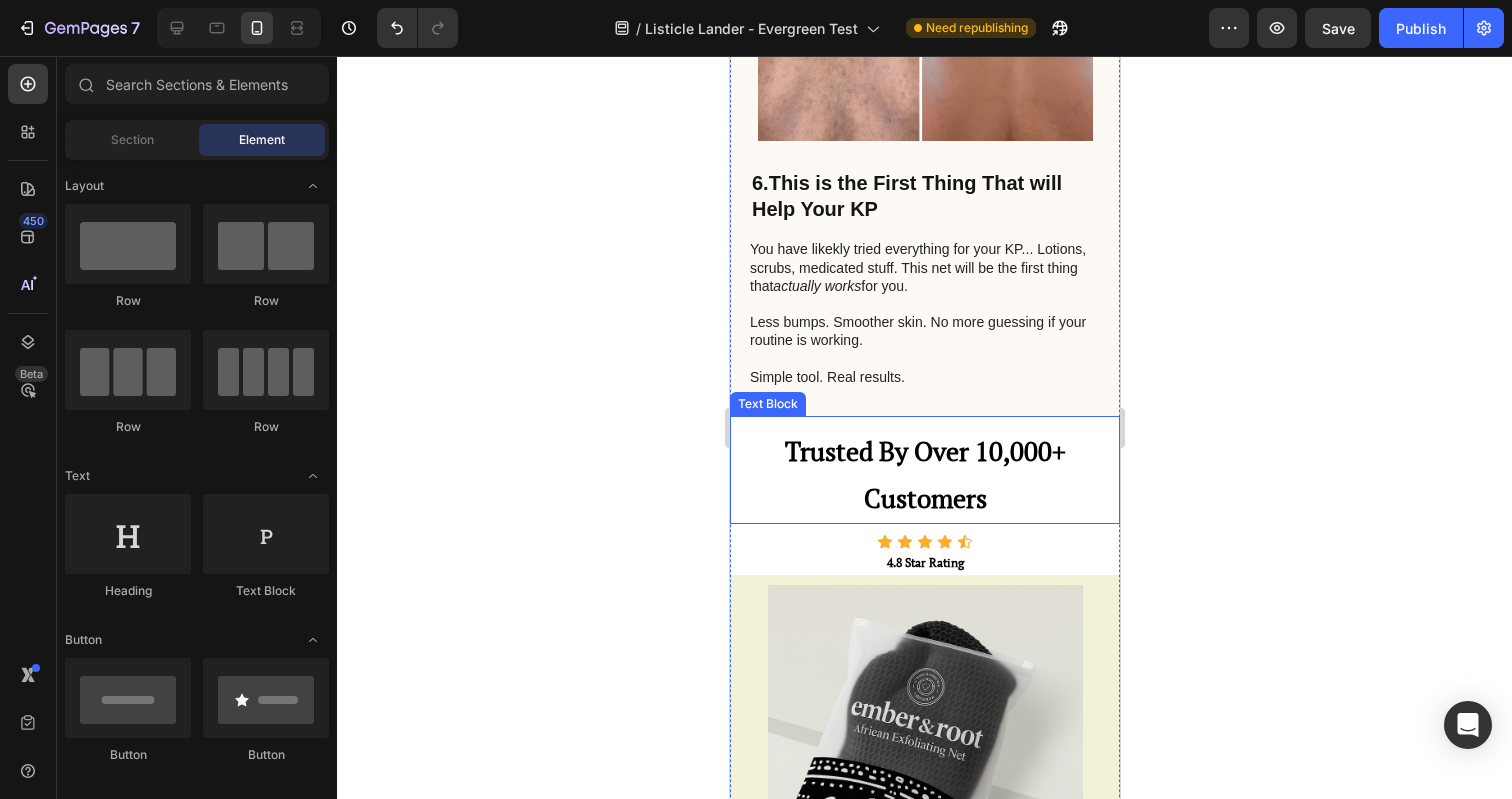 click on "Trusted By Over 10,000+ Customers" at bounding box center [924, 475] 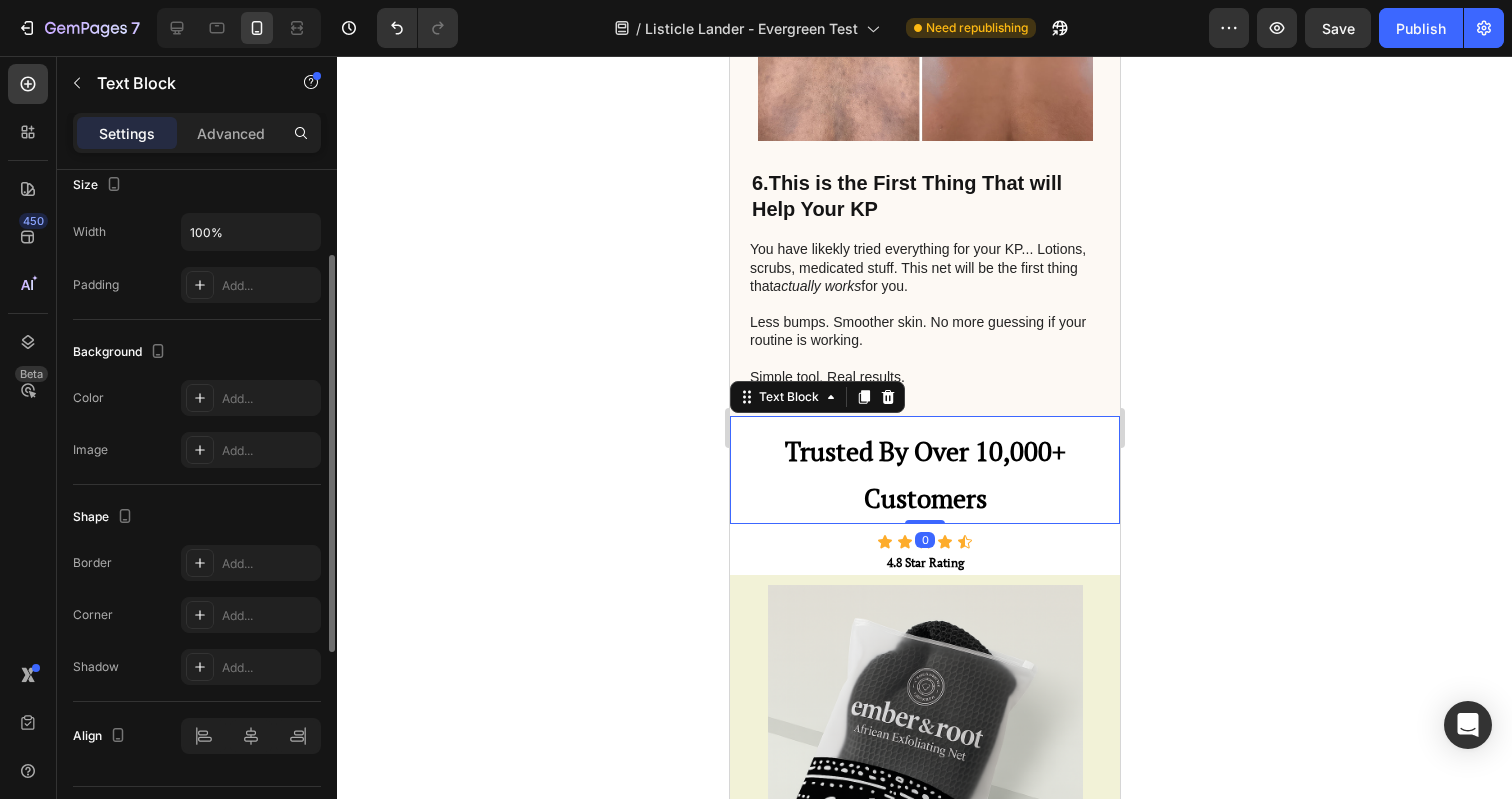 scroll, scrollTop: 499, scrollLeft: 0, axis: vertical 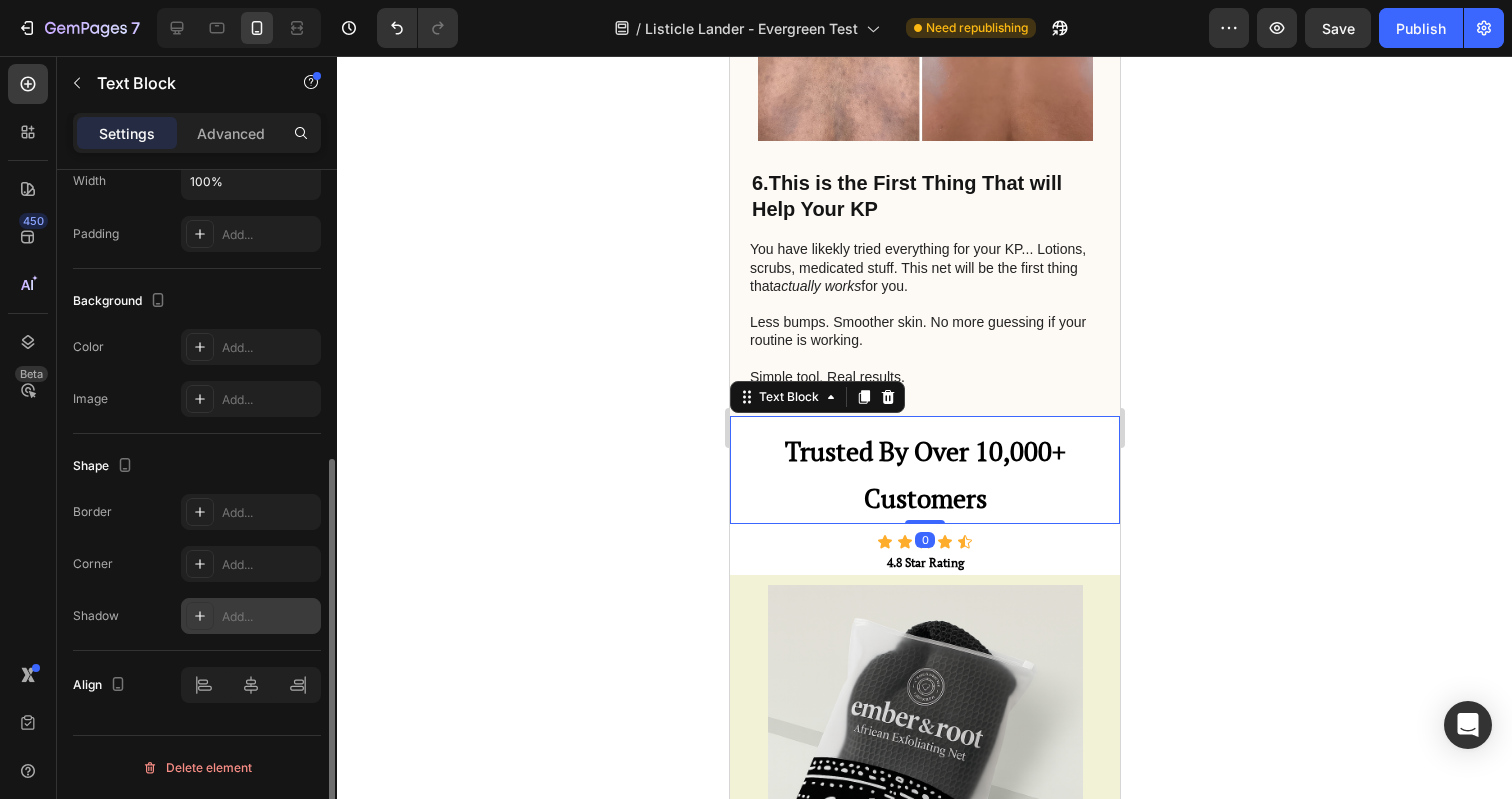 click 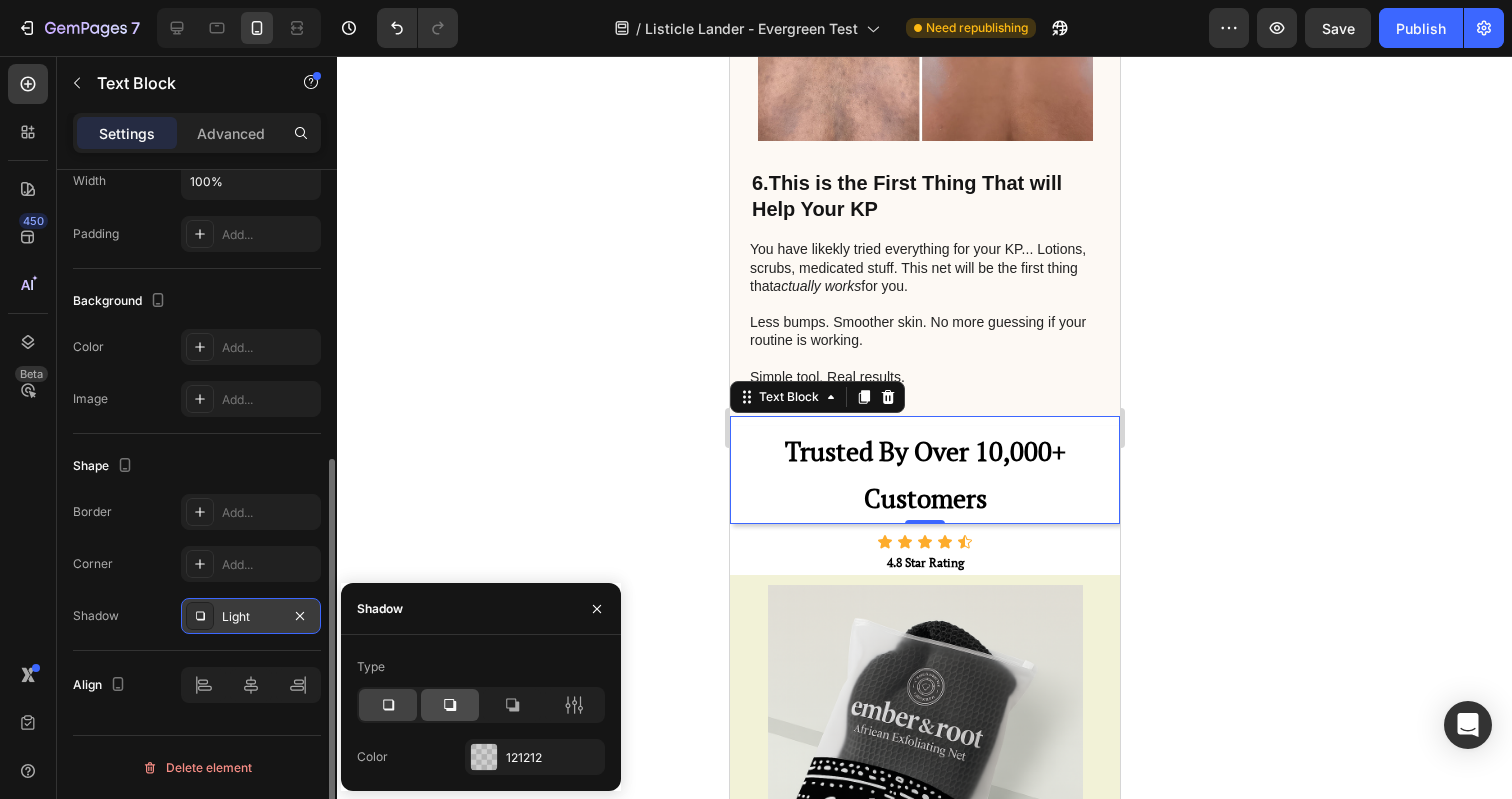 click 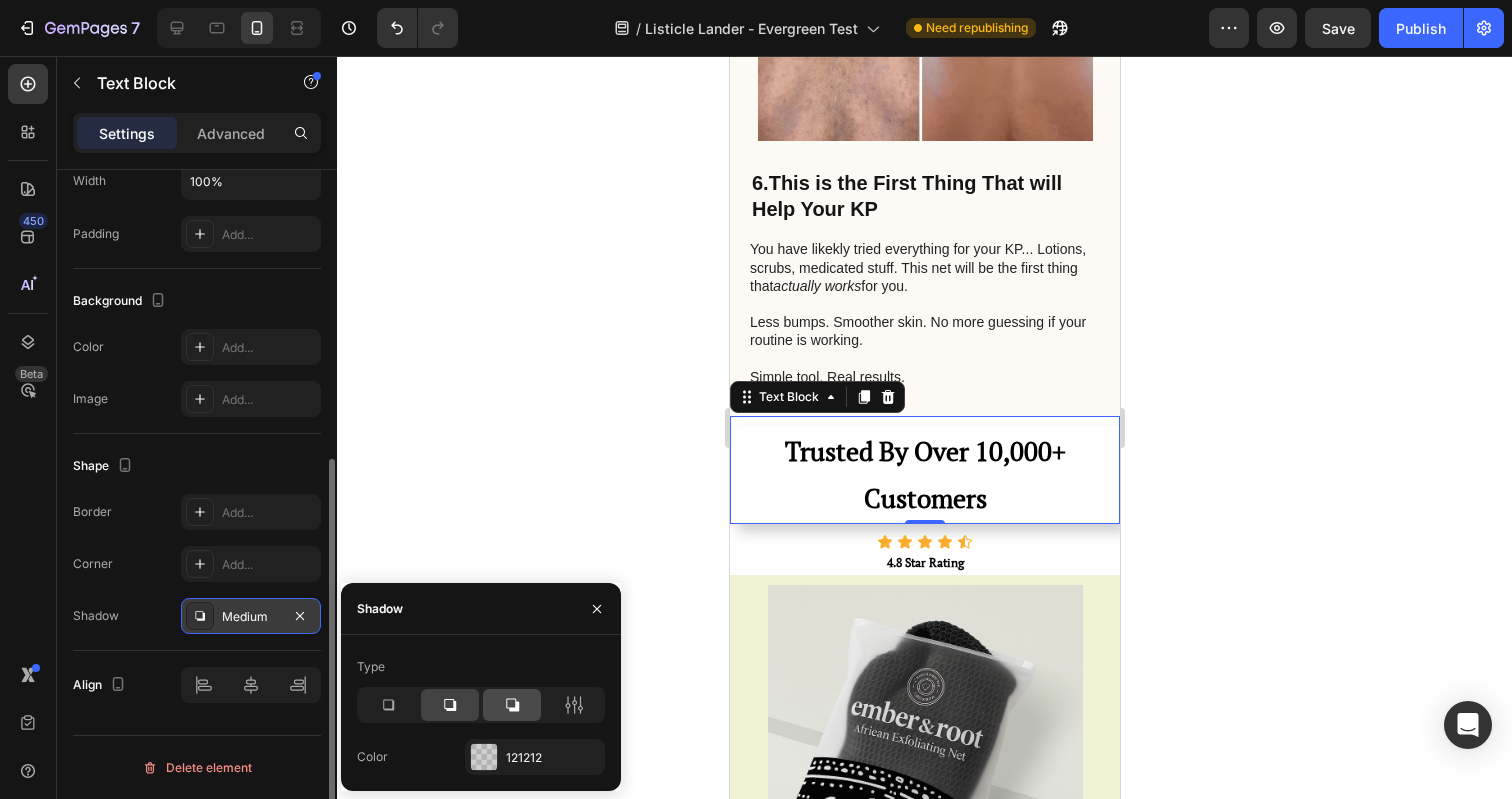 click 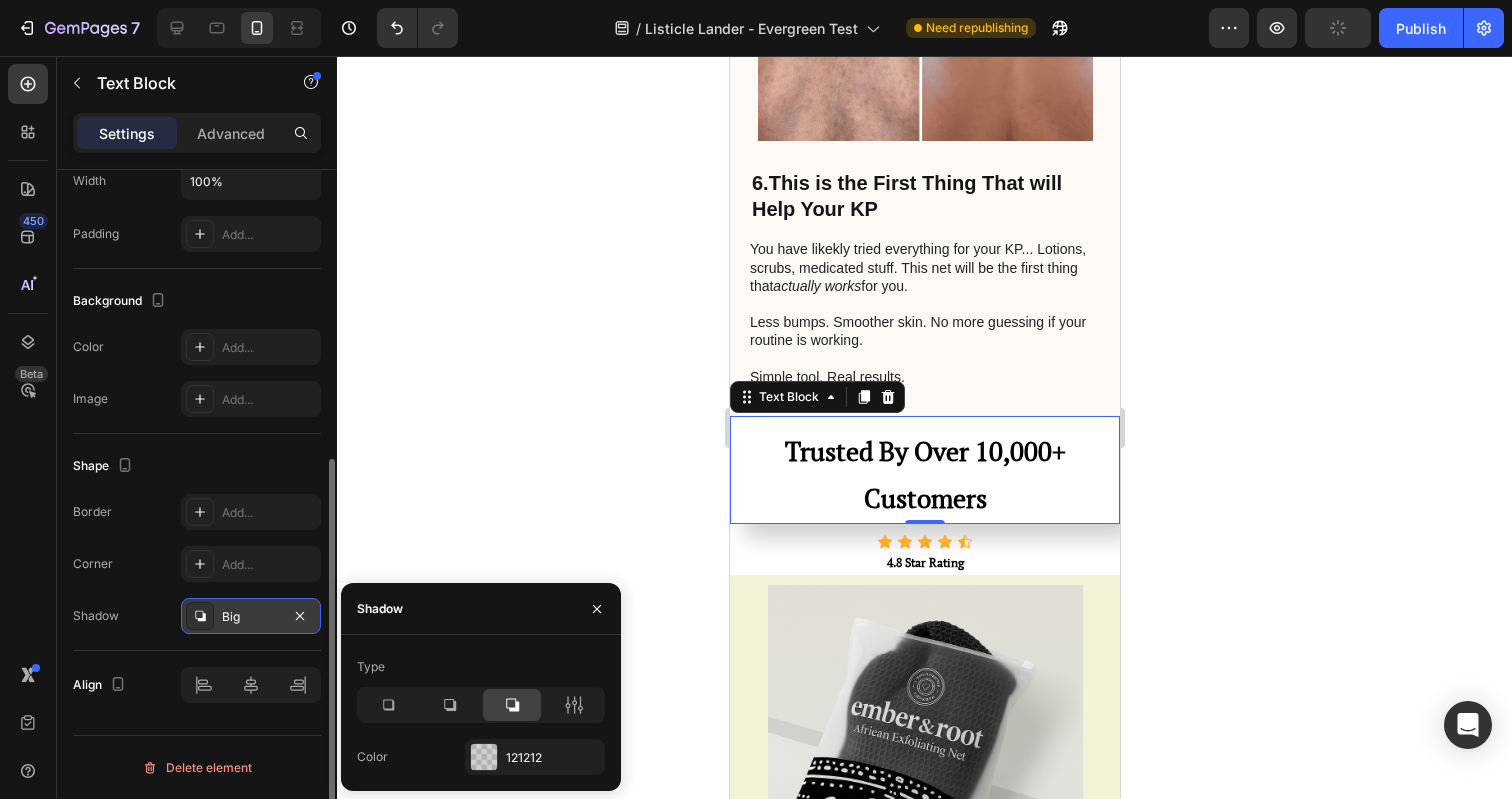 click 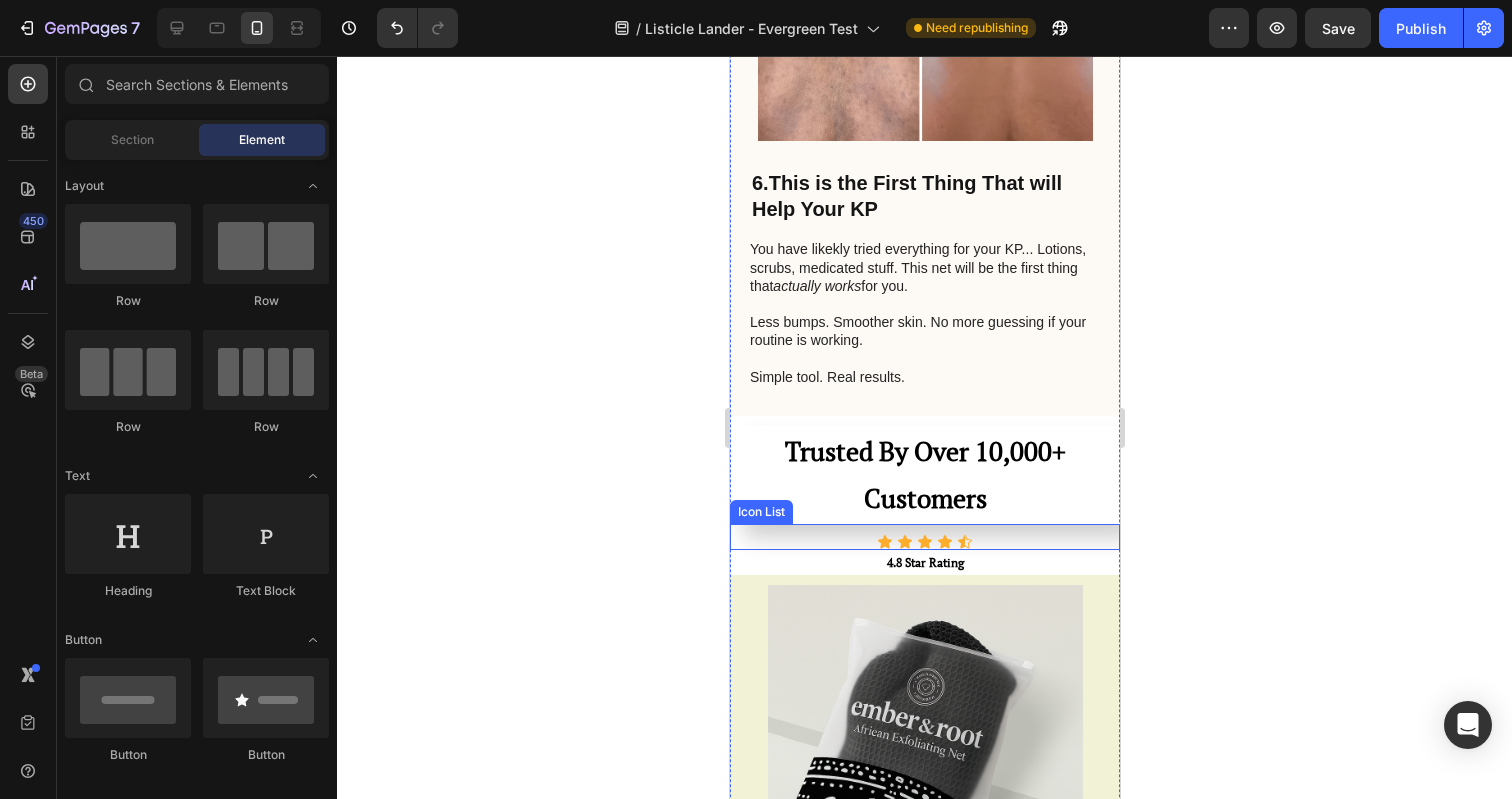 click on "Icon Icon Icon Icon Icon" at bounding box center [924, 542] 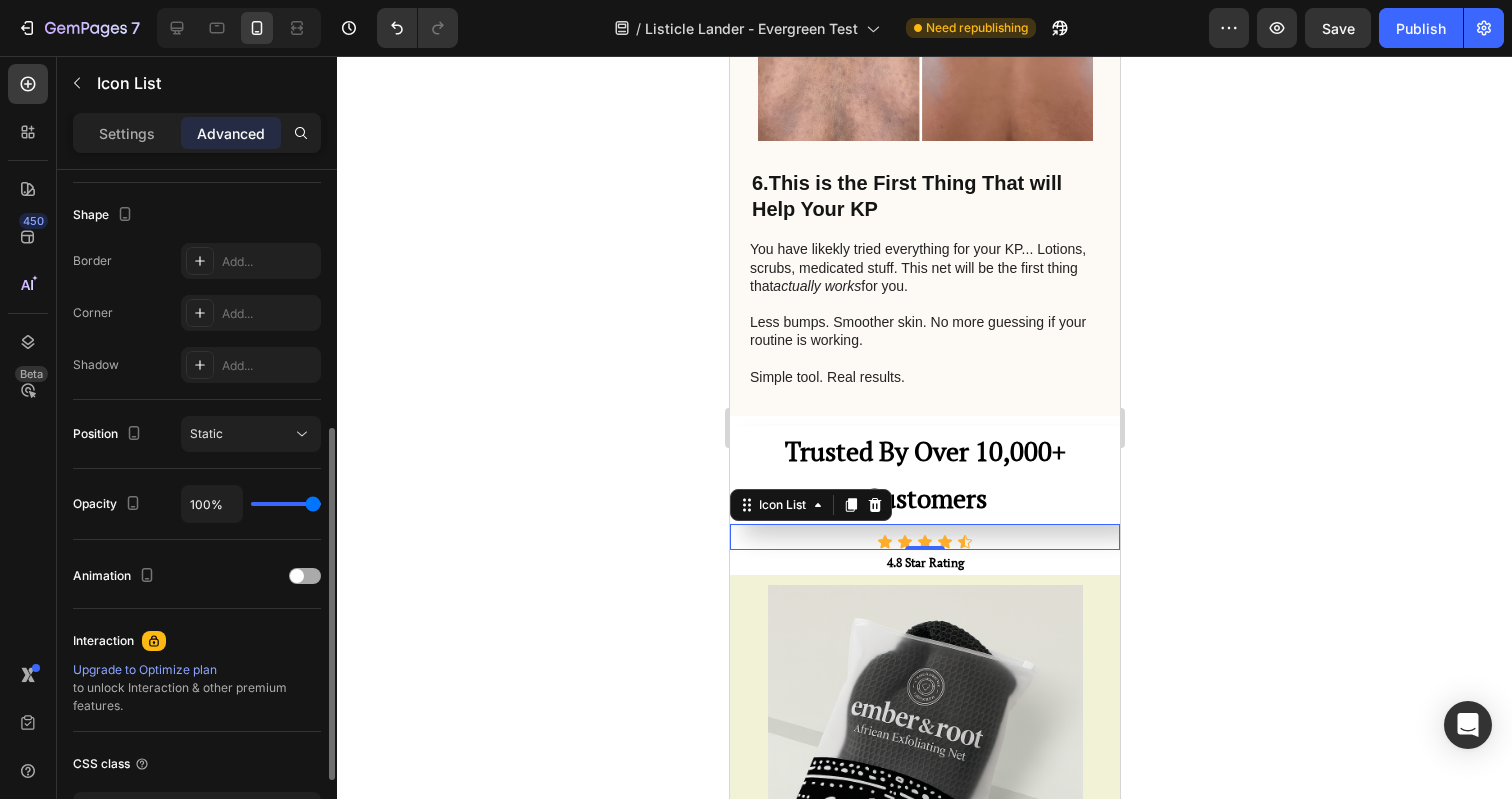 scroll, scrollTop: 489, scrollLeft: 0, axis: vertical 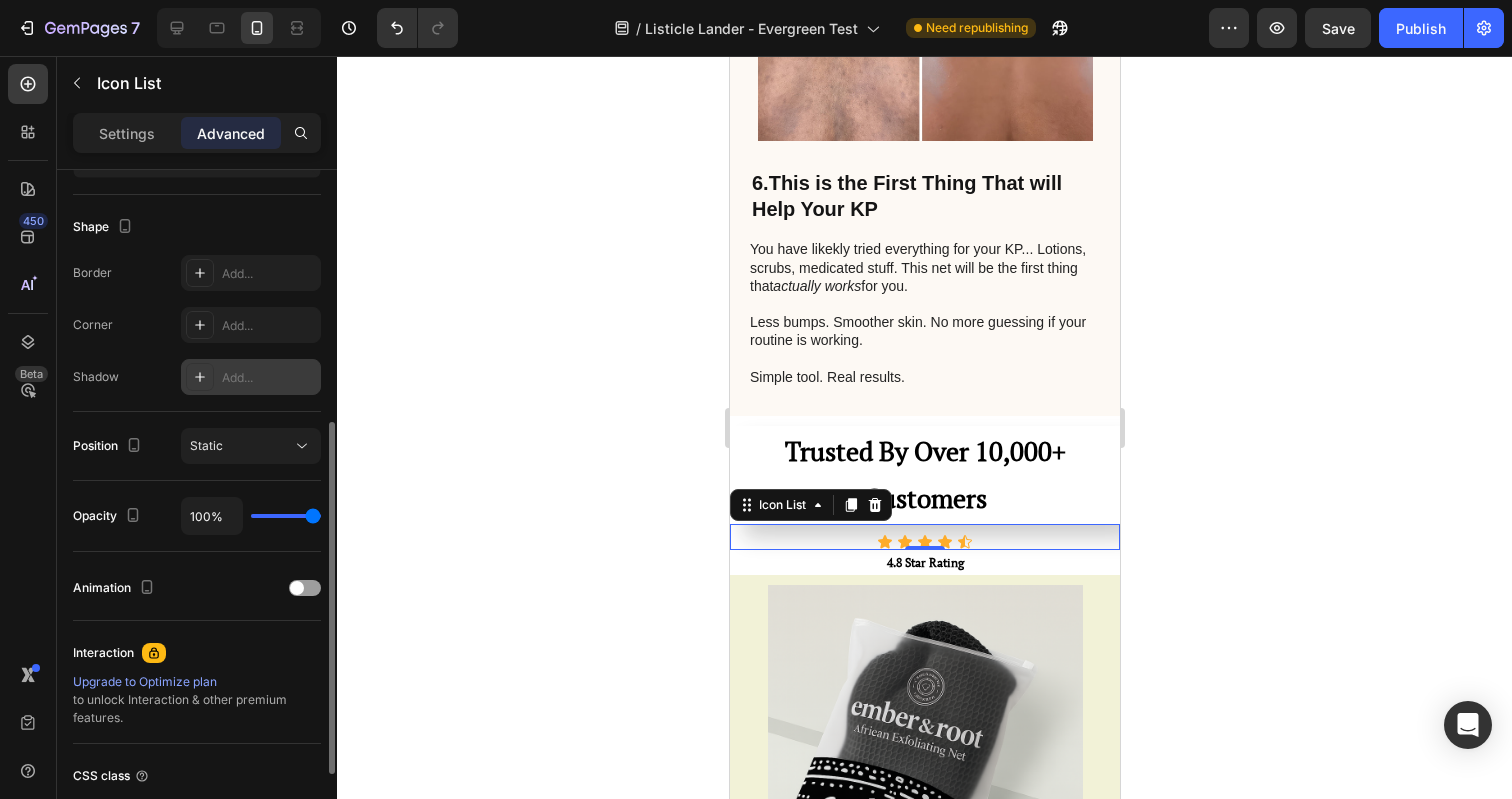click 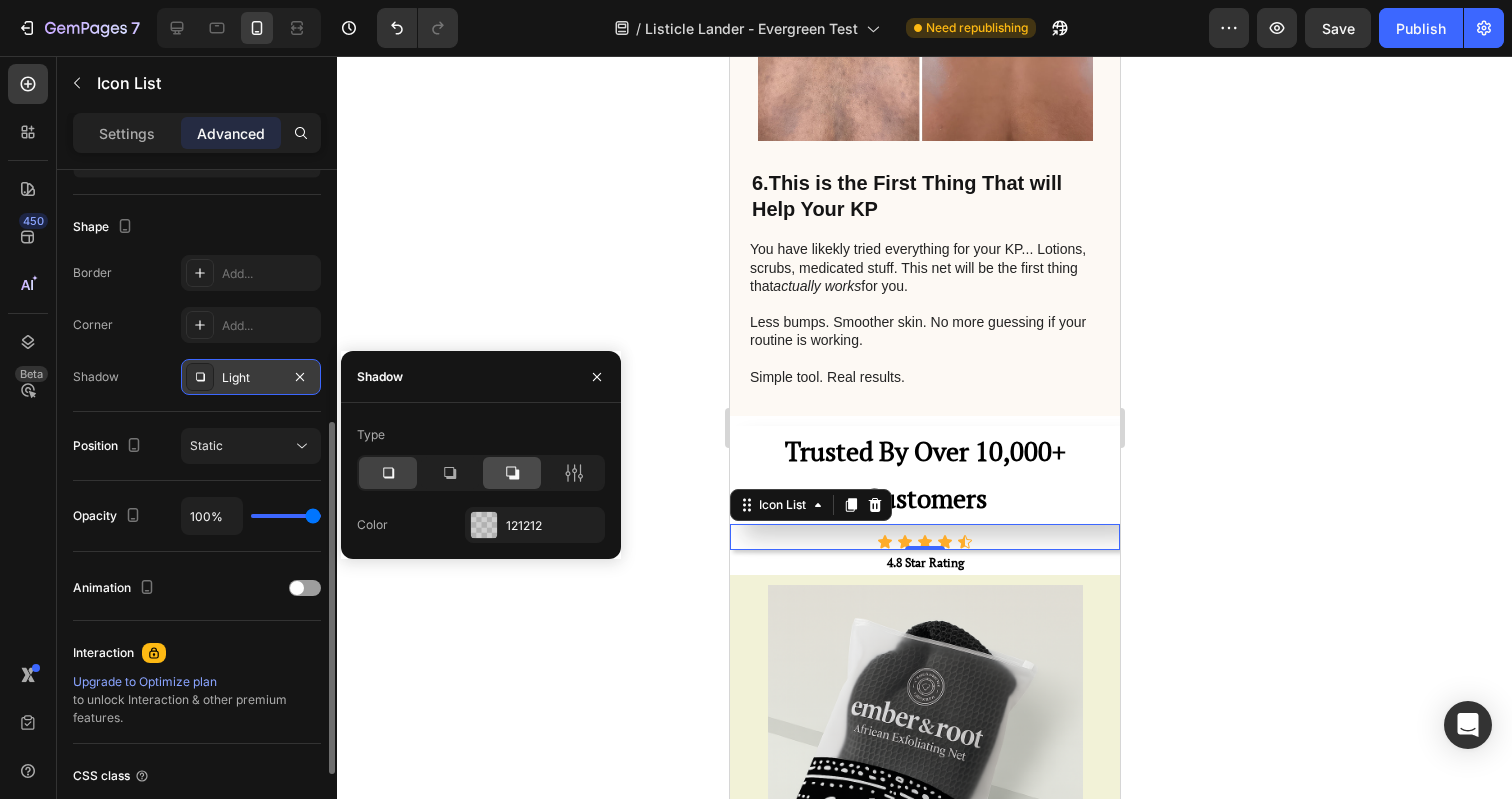 click 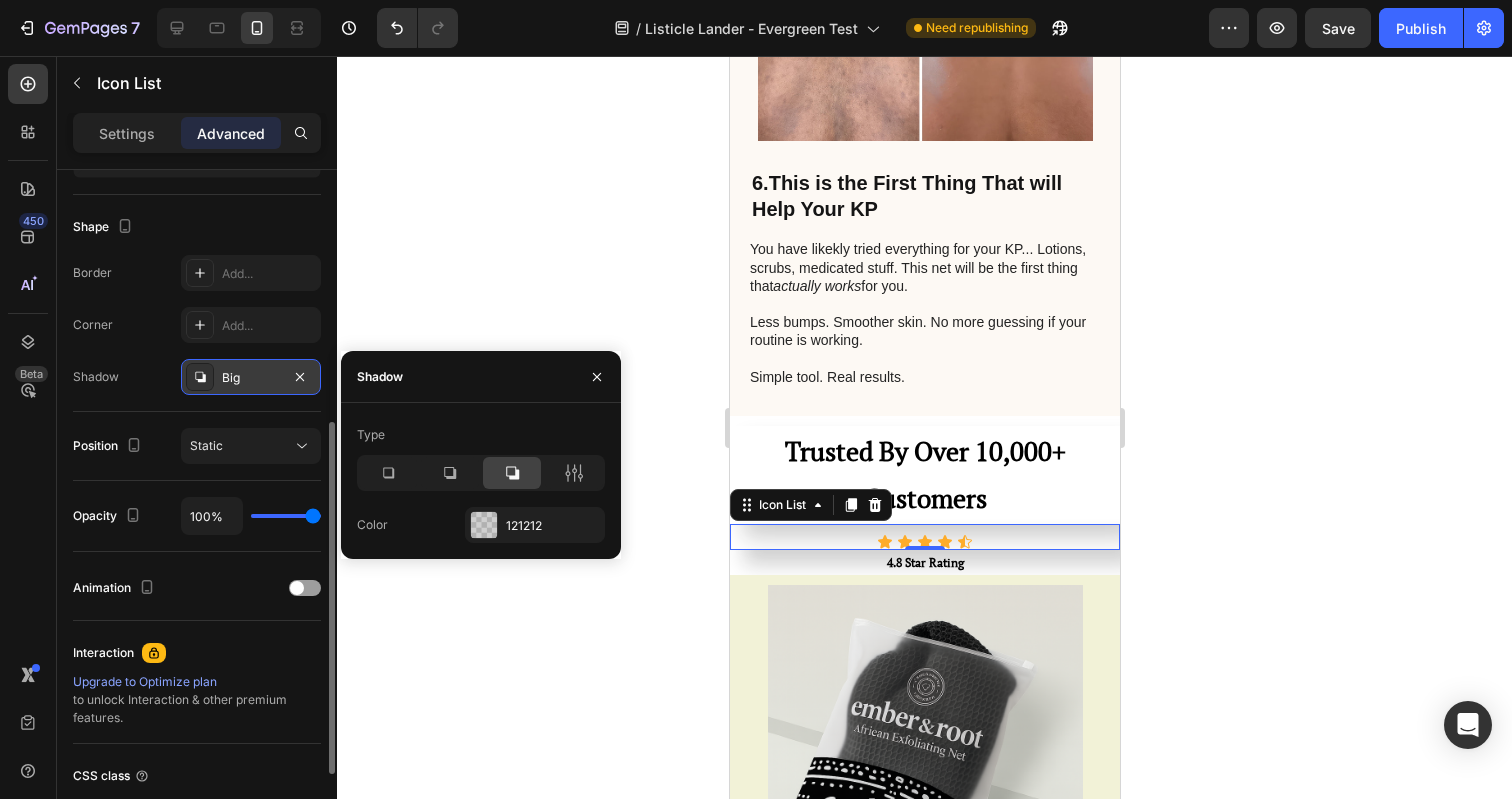 click 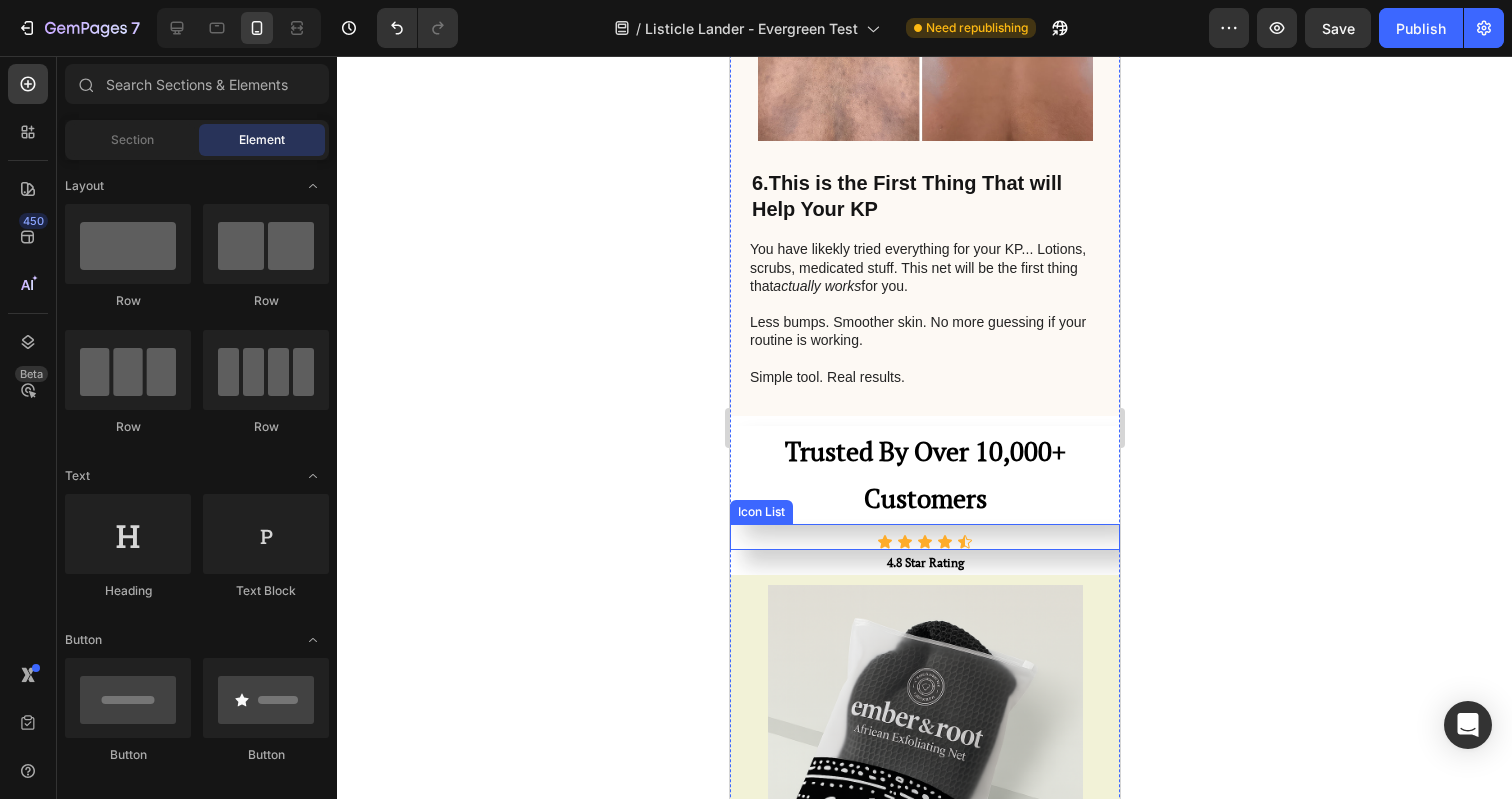 click on "Icon Icon Icon Icon Icon" at bounding box center (924, 542) 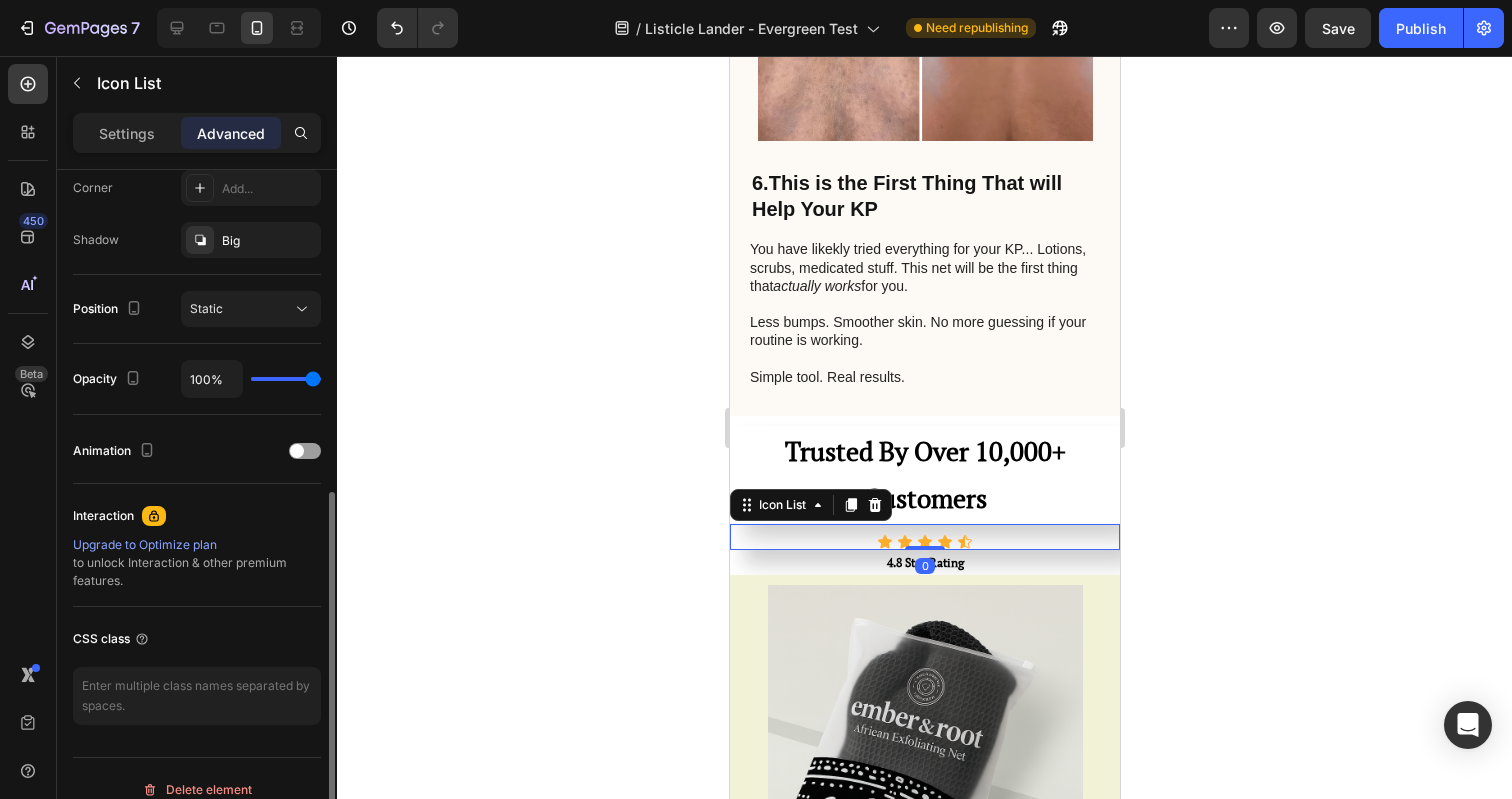 scroll, scrollTop: 648, scrollLeft: 0, axis: vertical 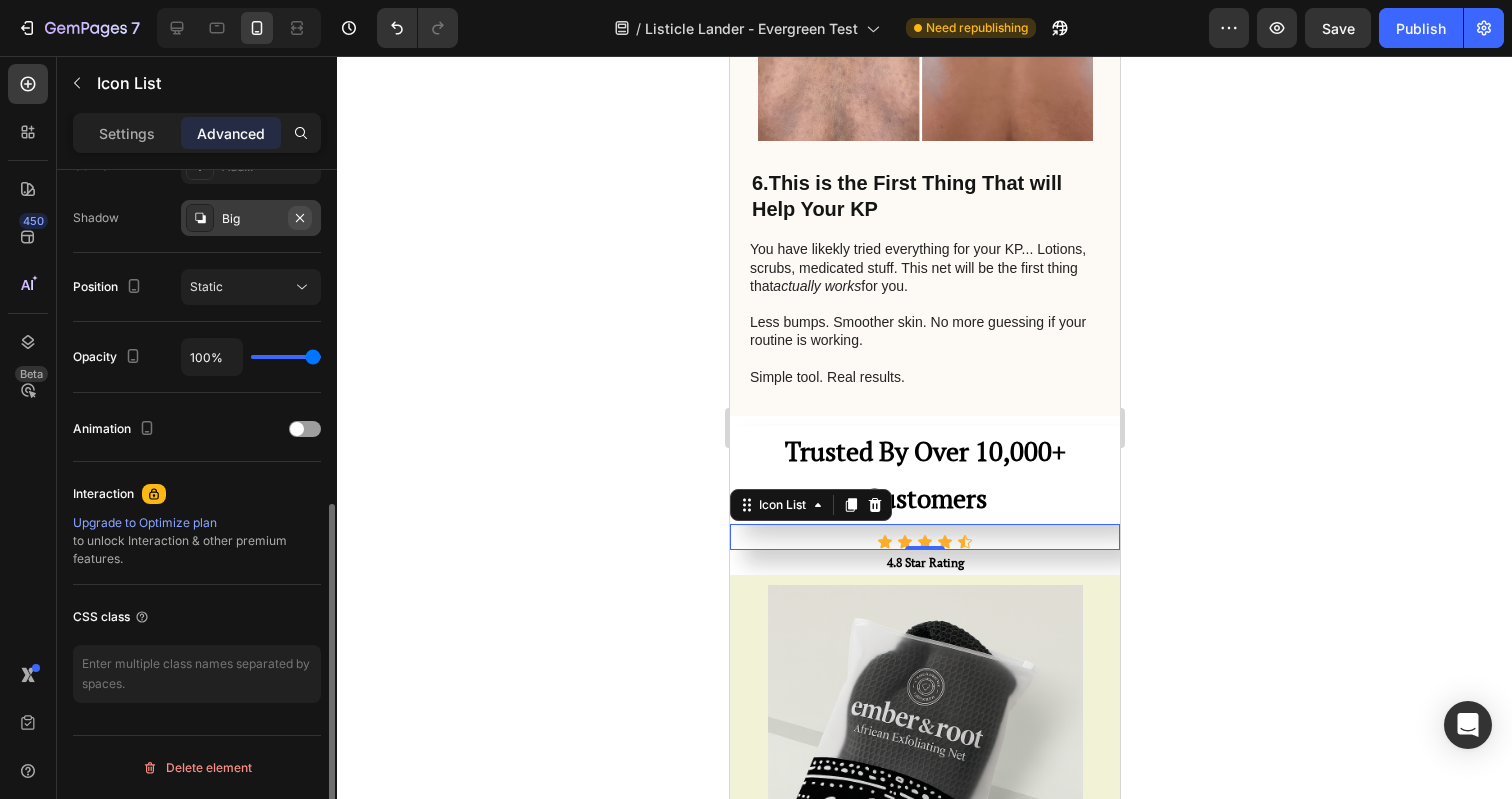 click 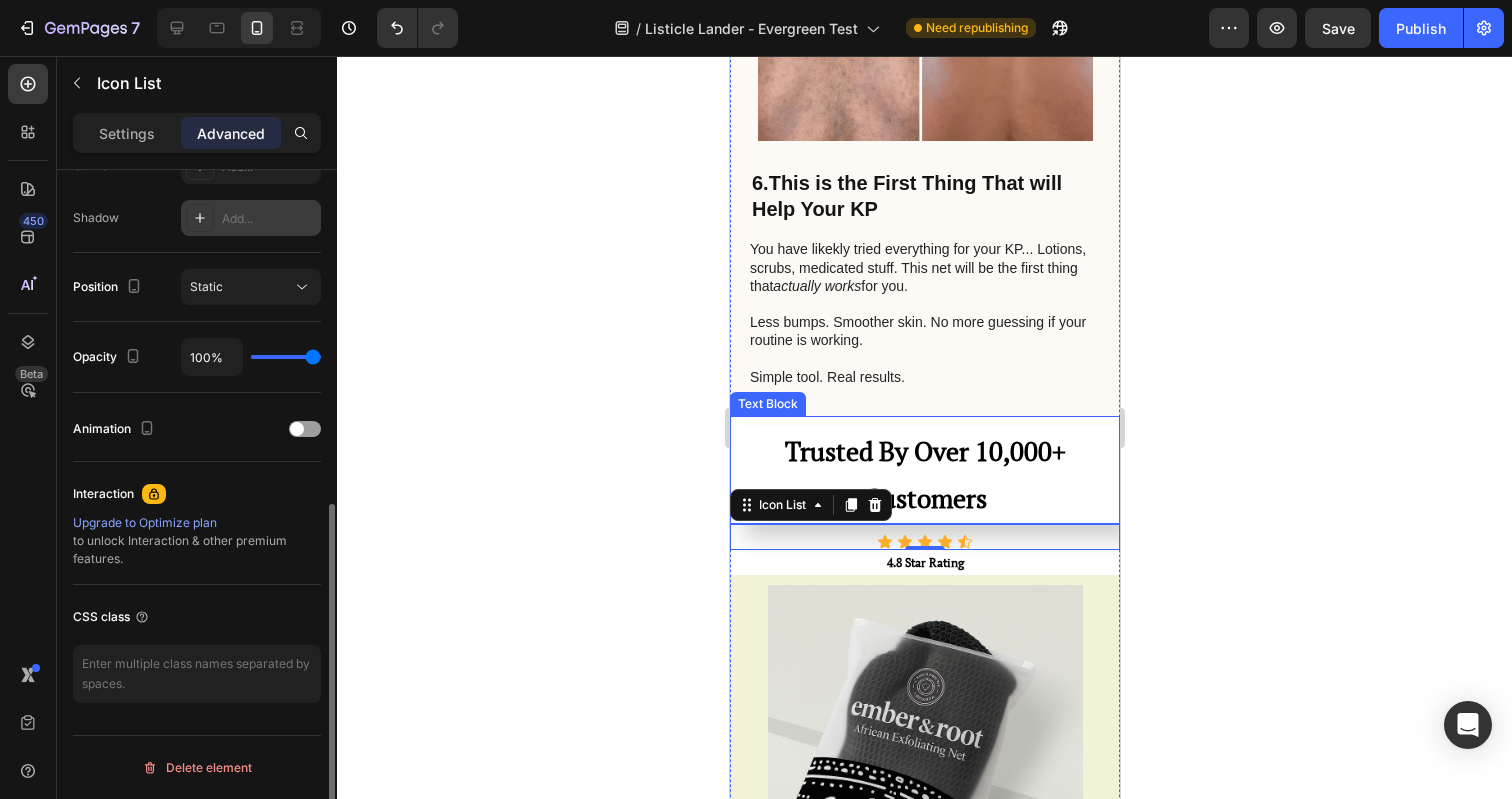 click on "Trusted By Over 10,000+ Customers" at bounding box center (924, 475) 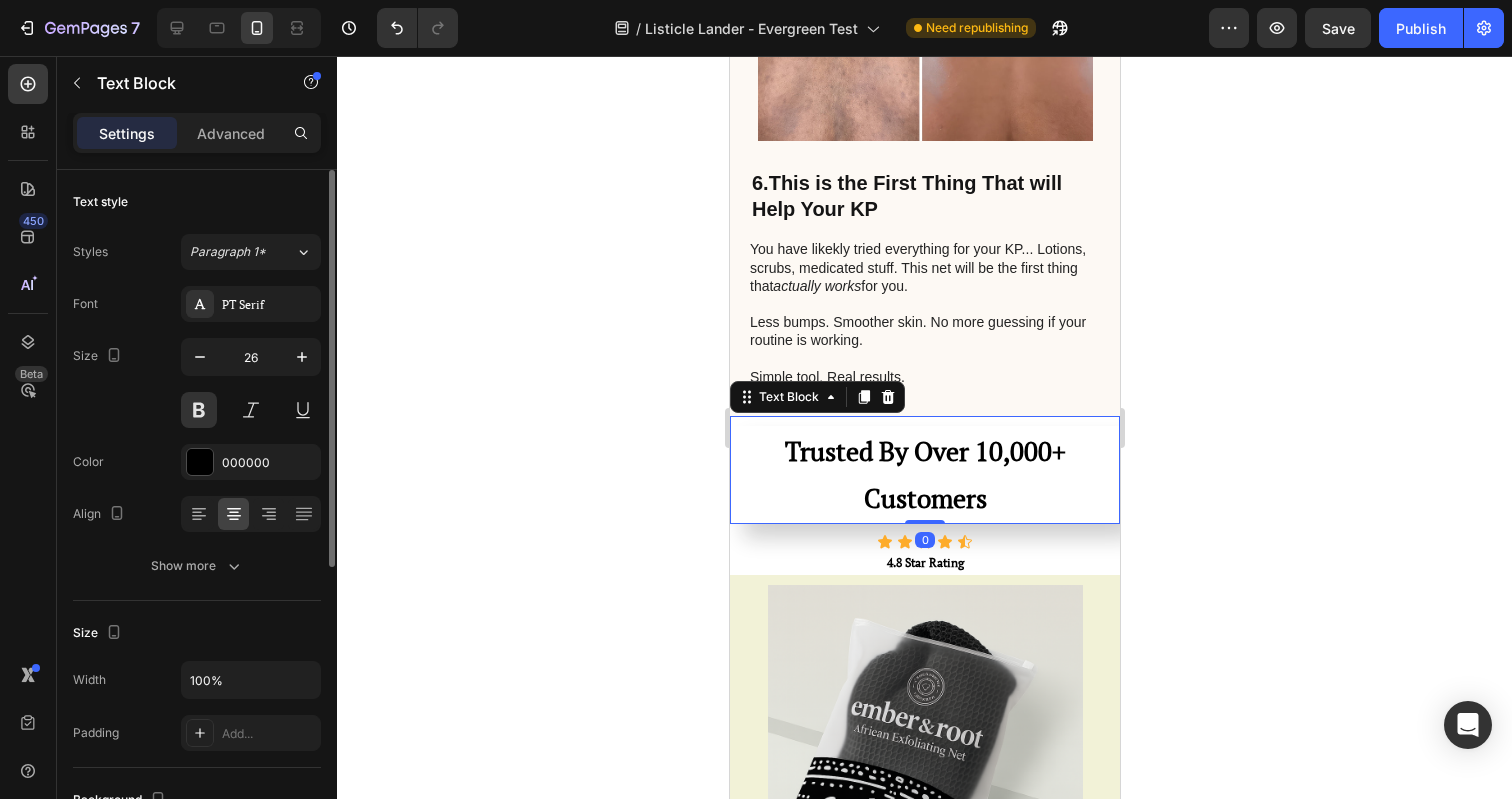 scroll, scrollTop: 4286, scrollLeft: 0, axis: vertical 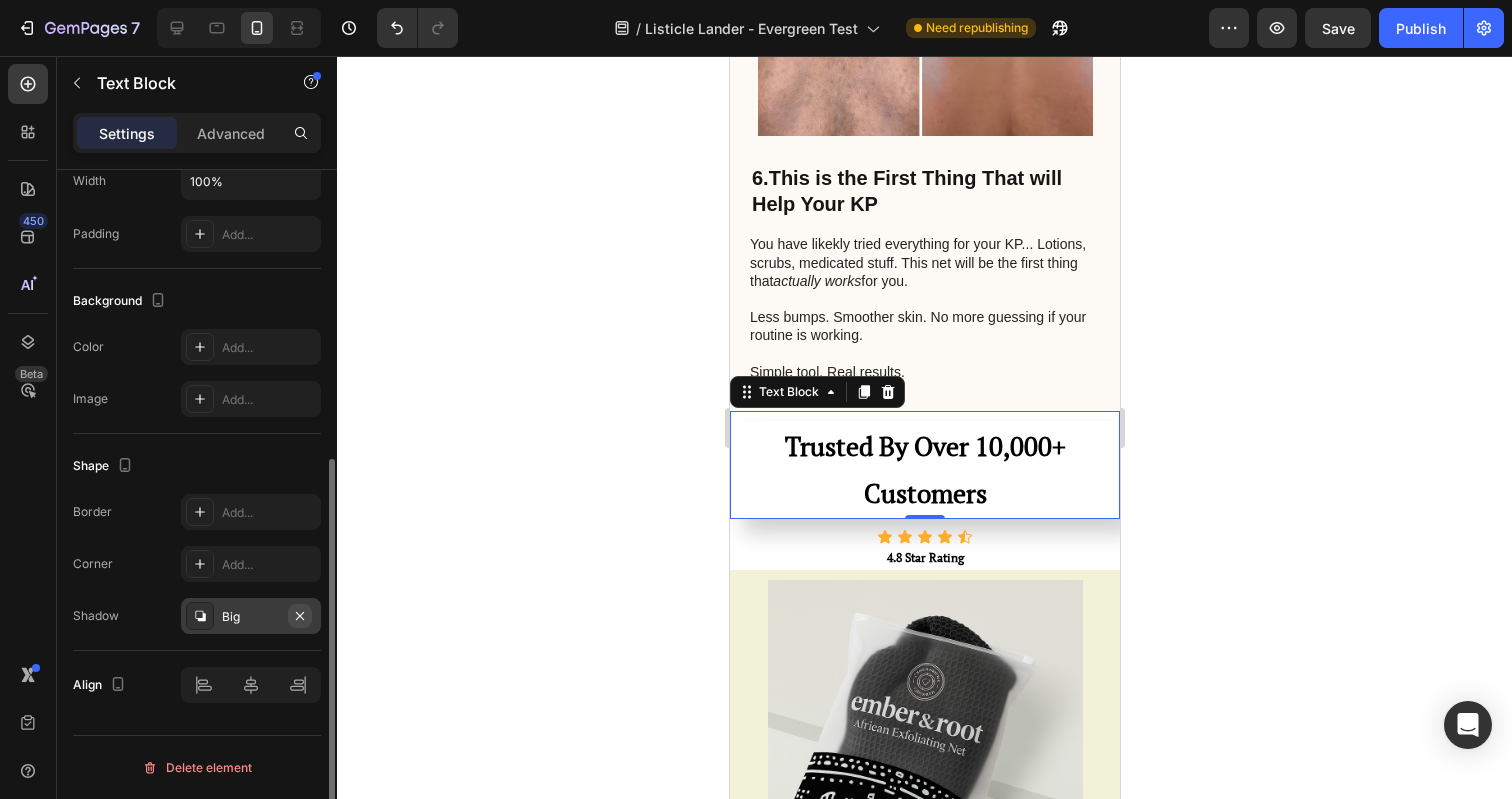 click 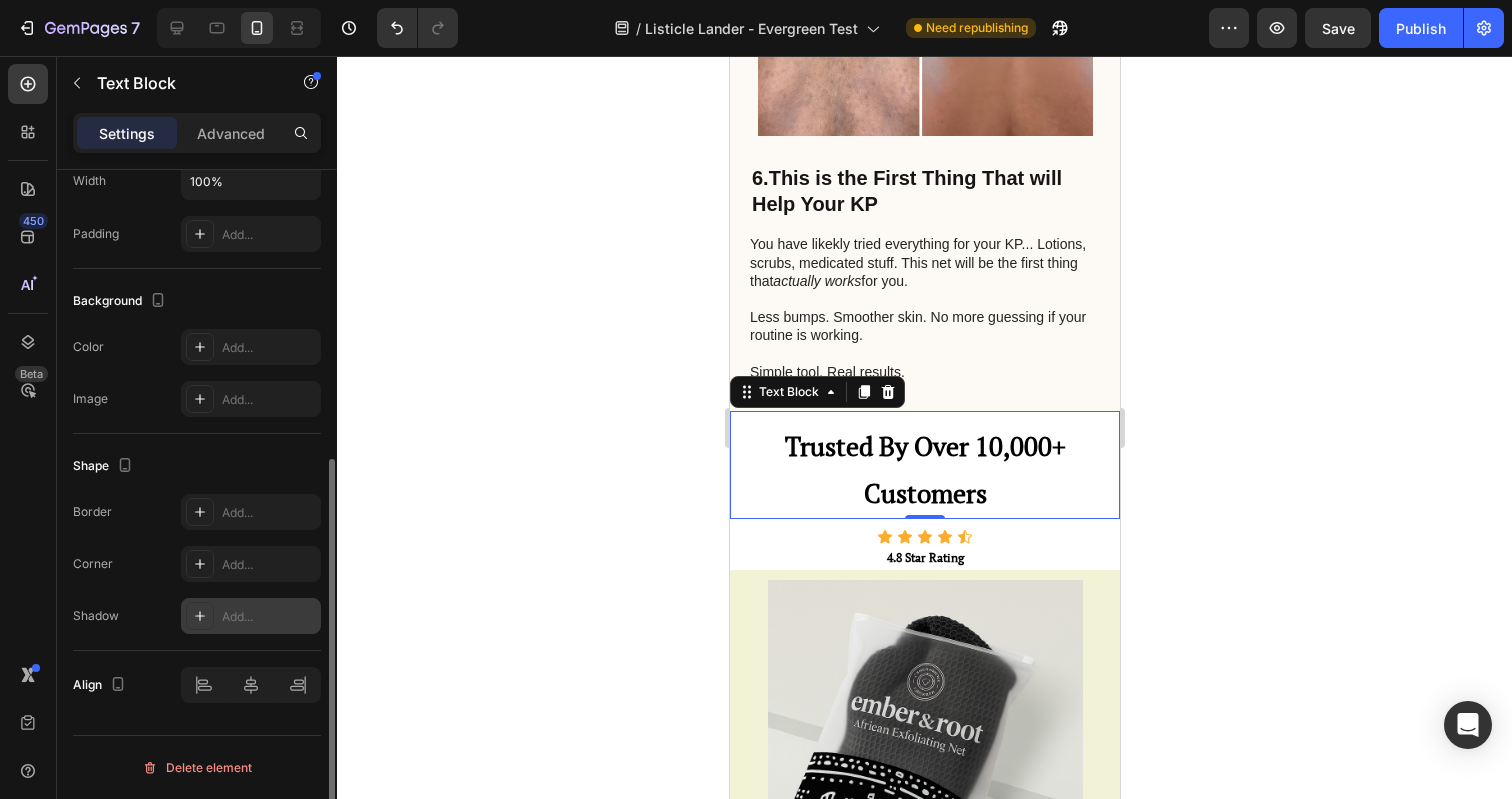 click on "Trusted By Over 10,000+ Customers" at bounding box center [924, 470] 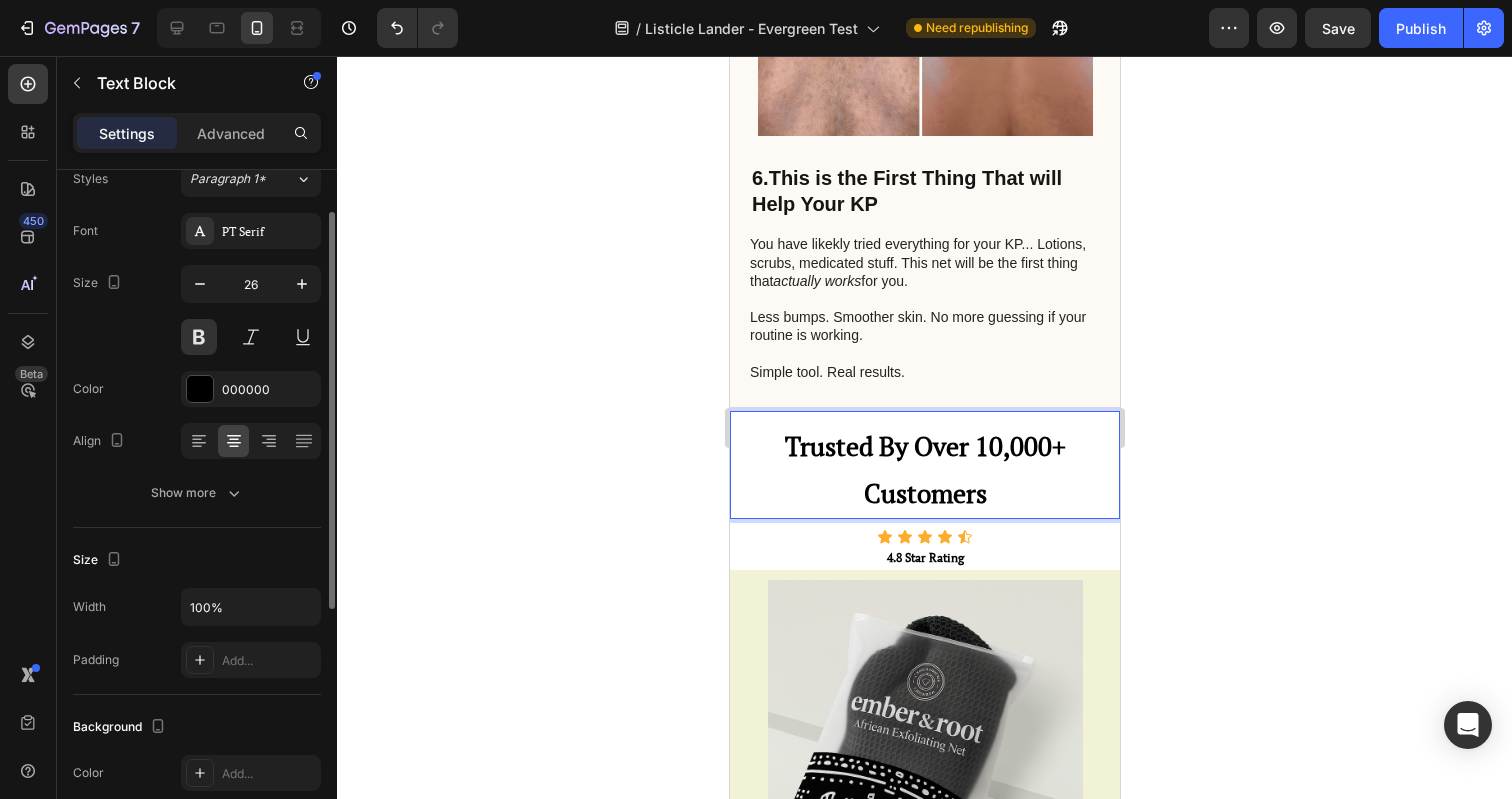 scroll, scrollTop: 0, scrollLeft: 0, axis: both 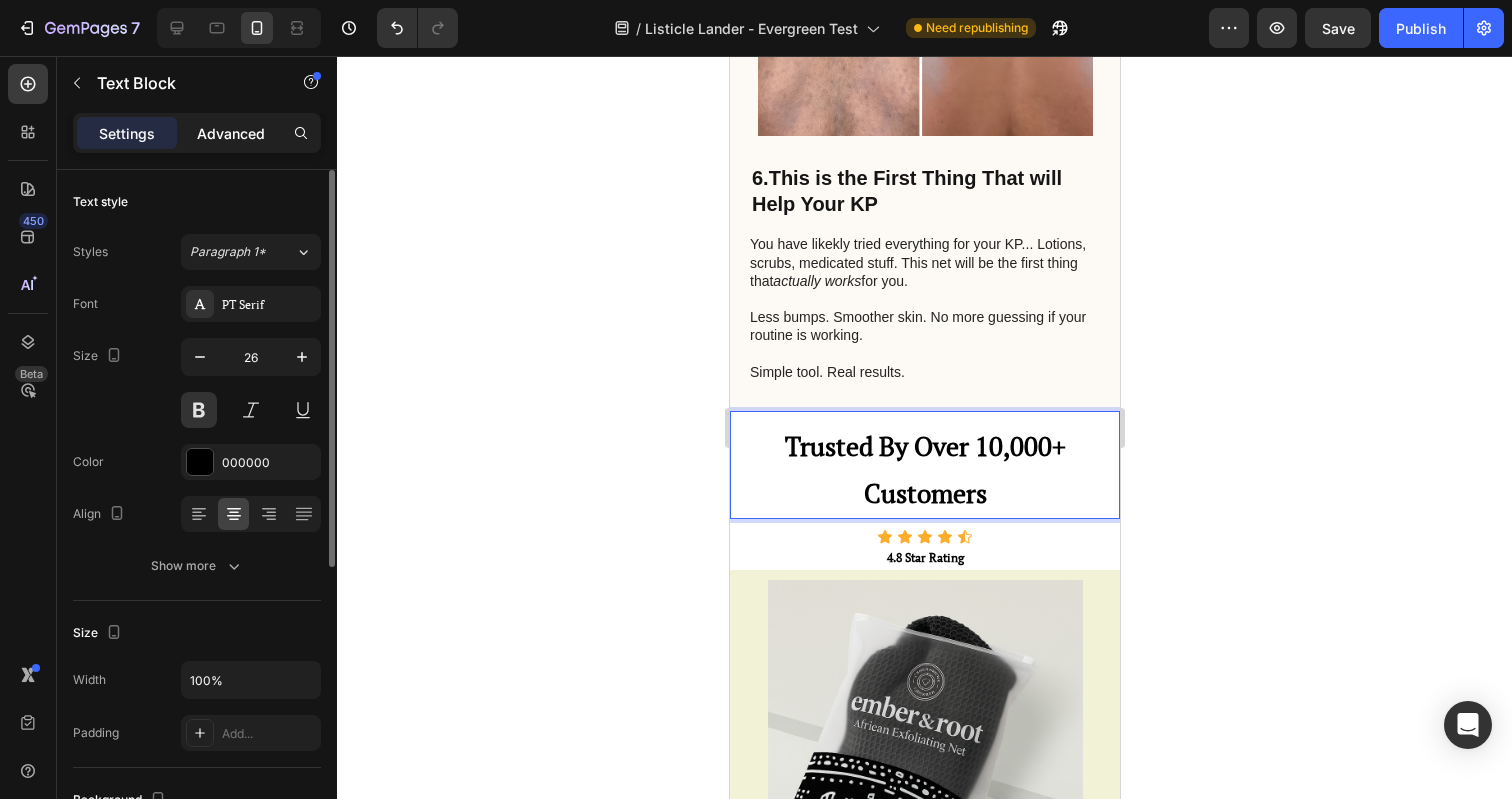 click on "Advanced" at bounding box center [231, 133] 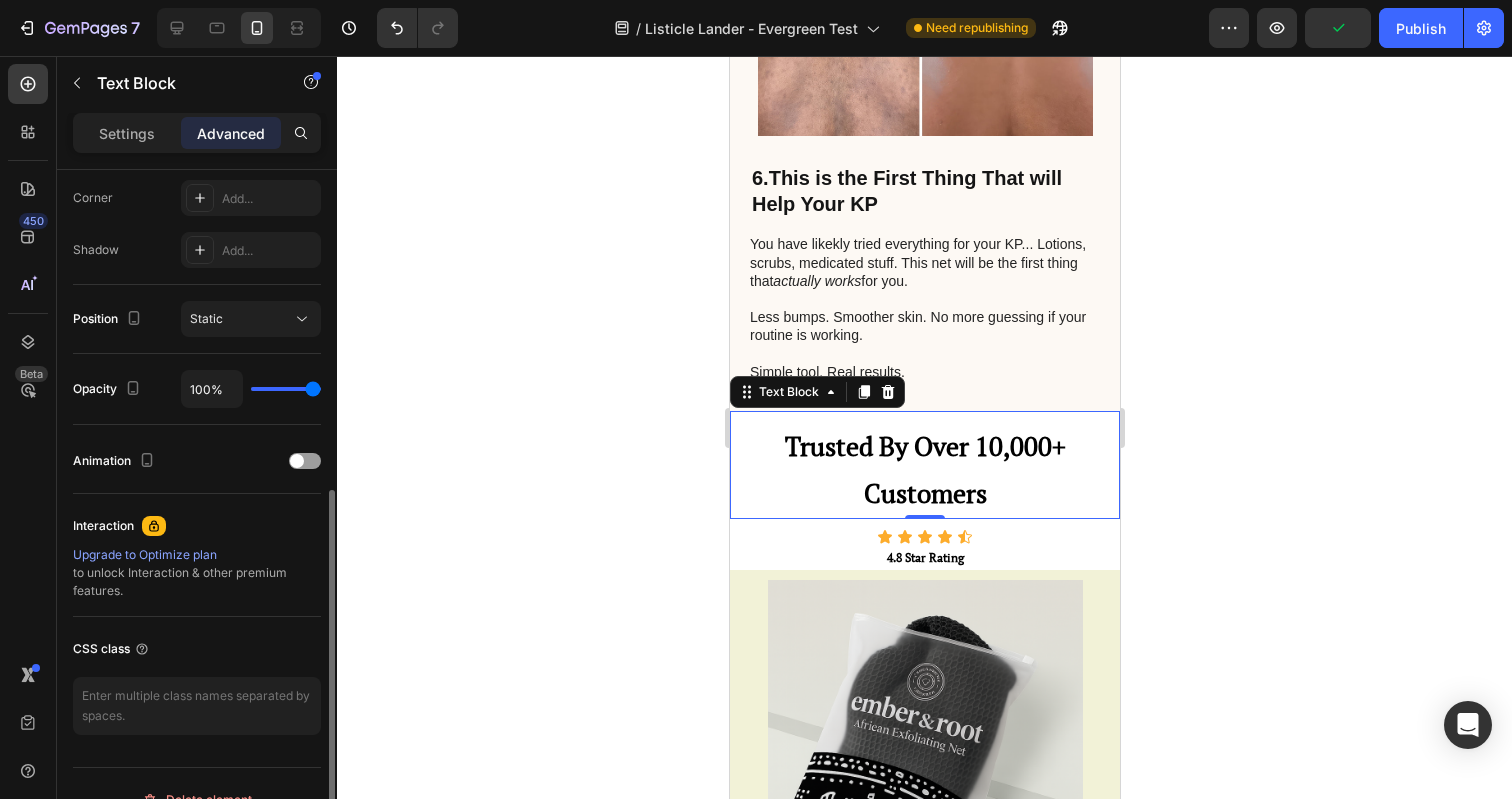 scroll, scrollTop: 648, scrollLeft: 0, axis: vertical 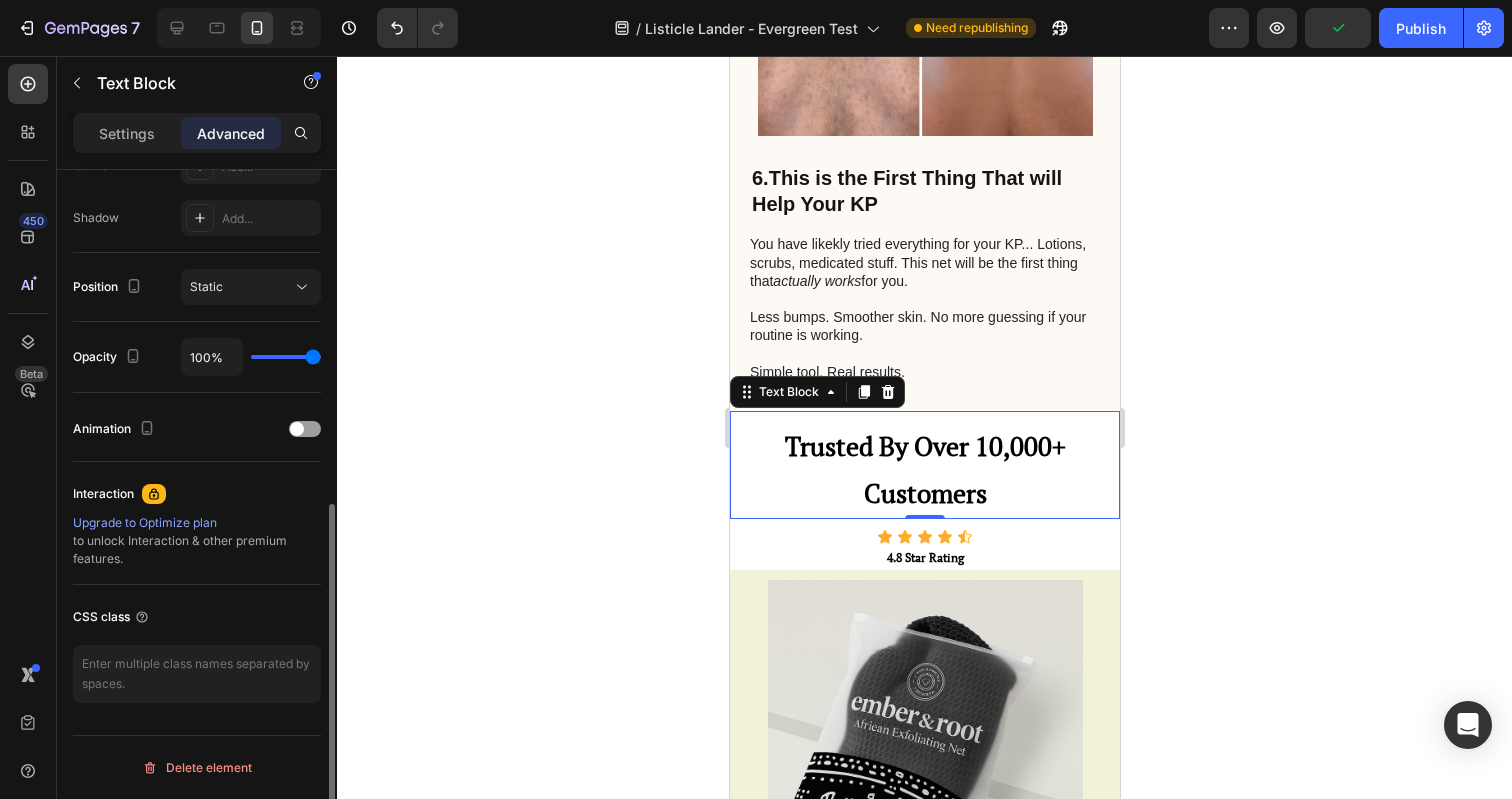 click 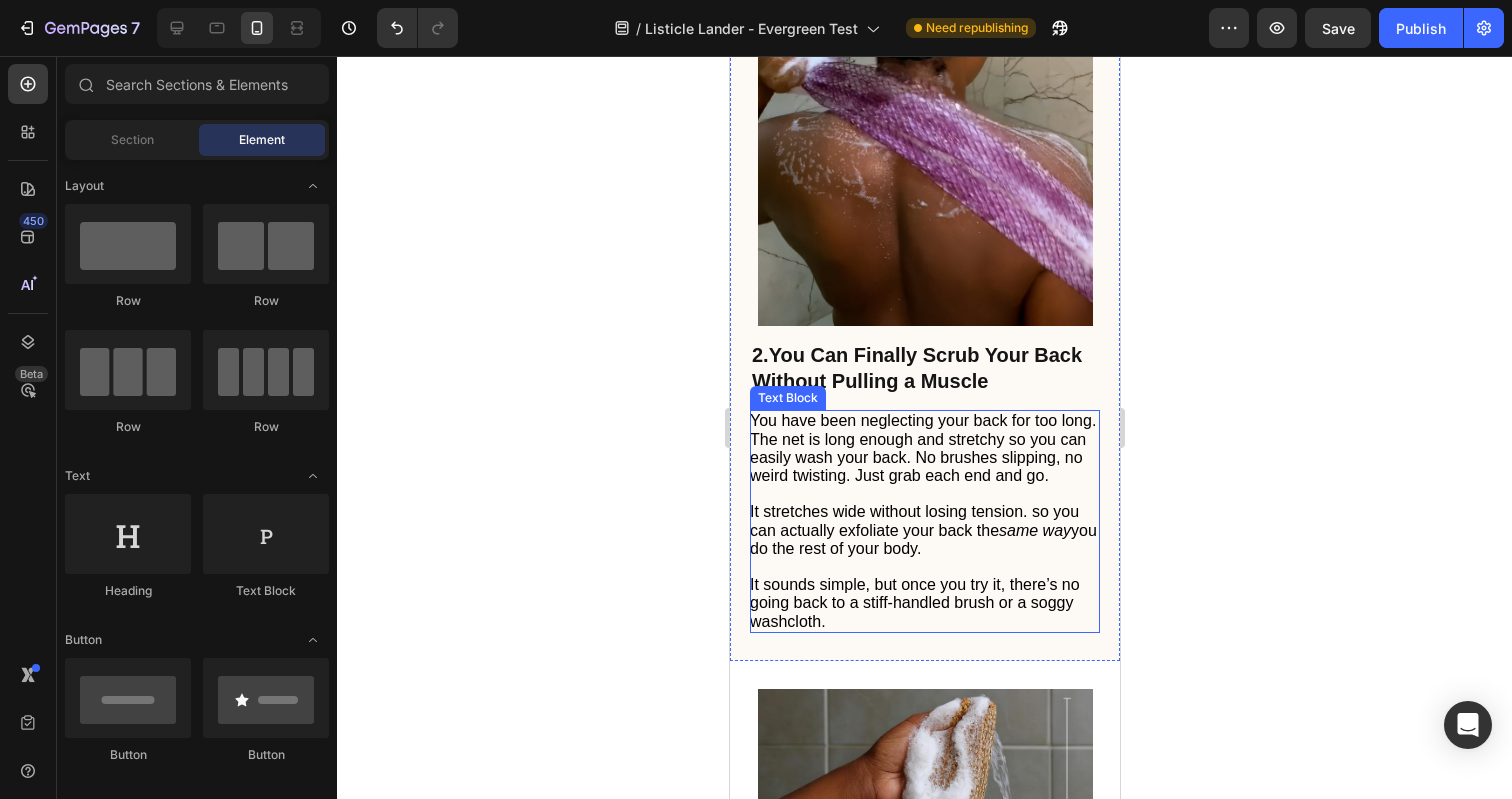 scroll, scrollTop: 1387, scrollLeft: 0, axis: vertical 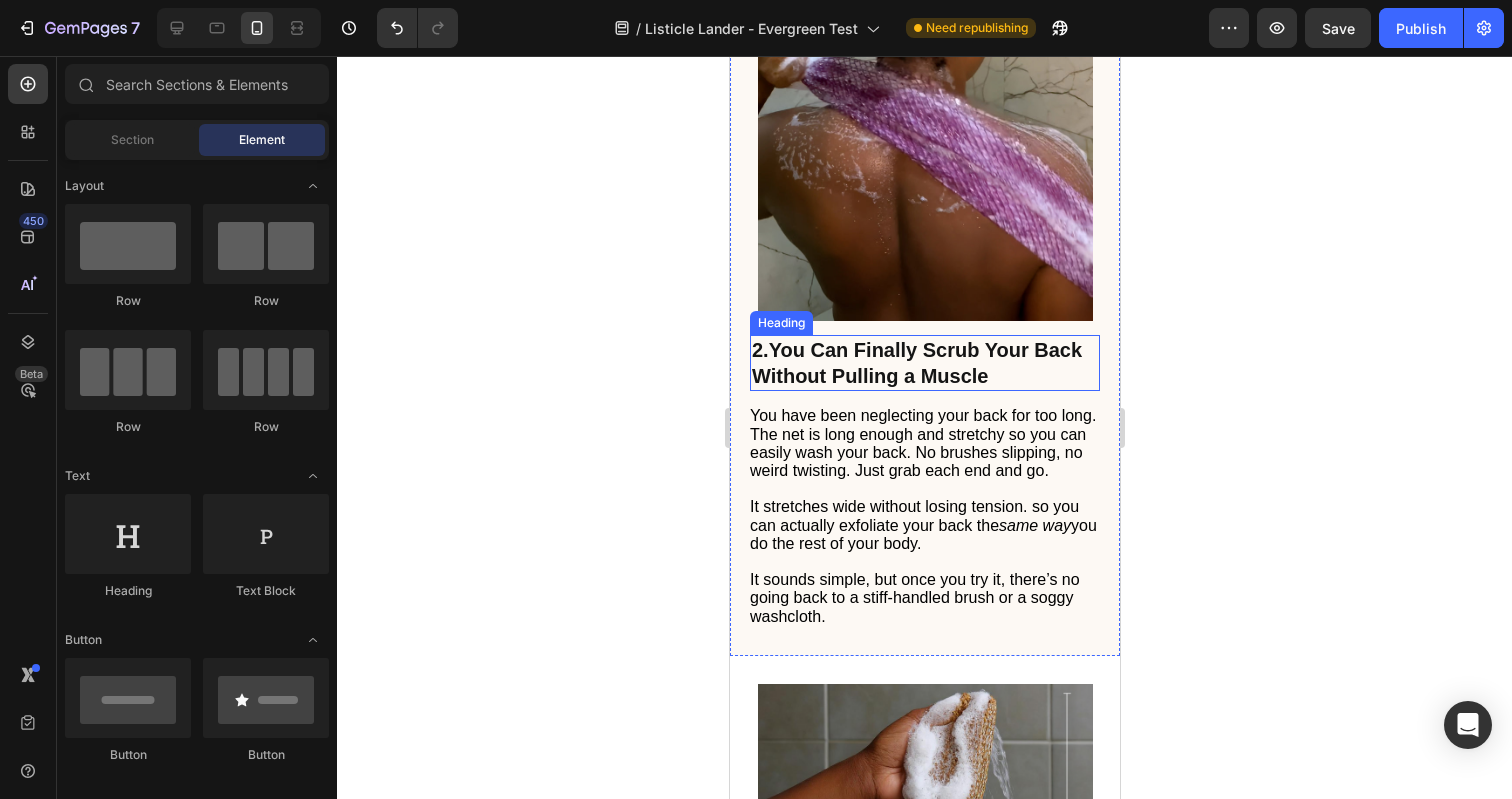 click on "You Can Finally Scrub Your Back Without Pulling a Muscle" at bounding box center [916, 363] 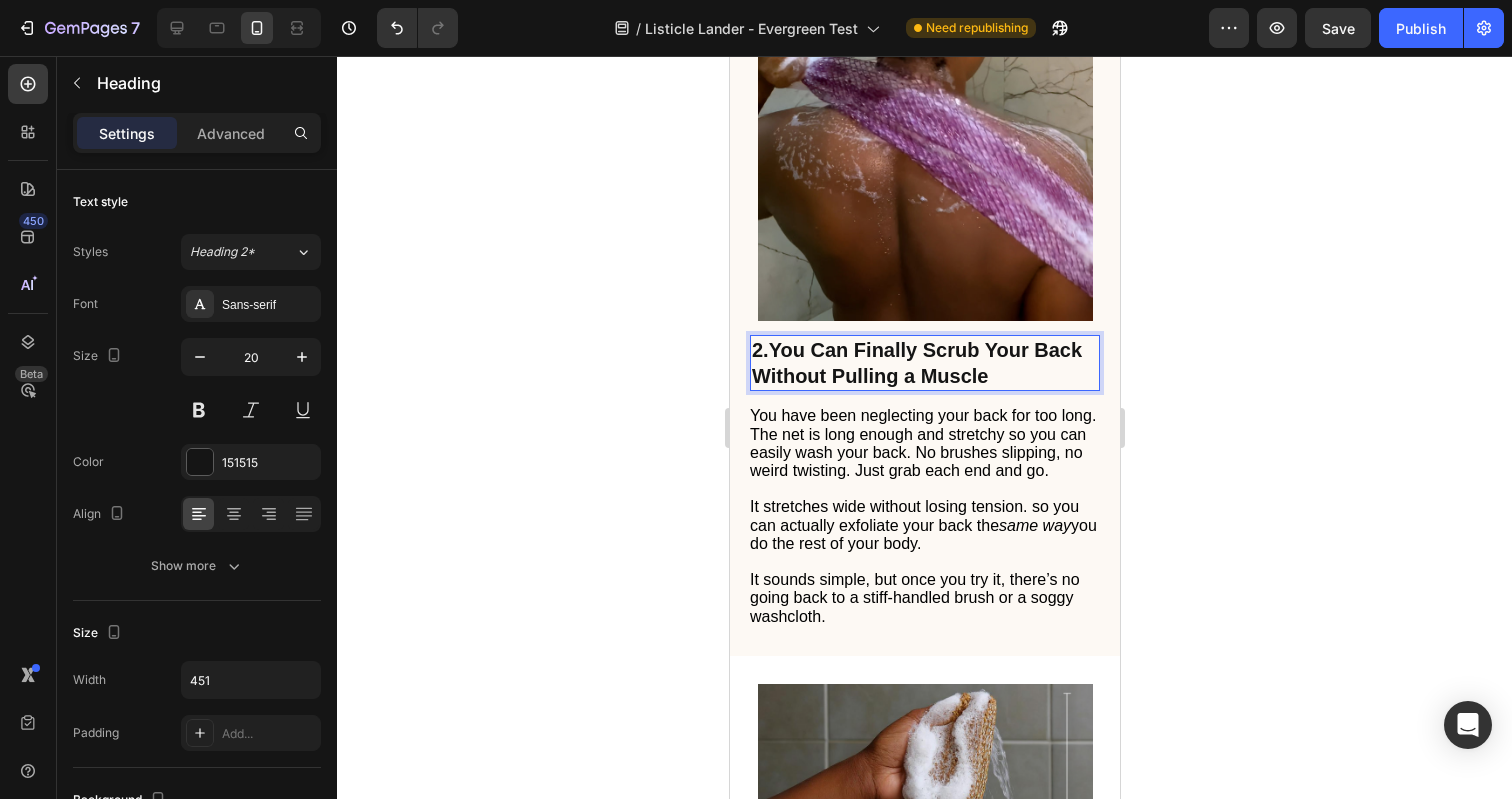 click on "2.  You Can Finally Scrub Your Back Without Pulling a Muscle" at bounding box center (924, 363) 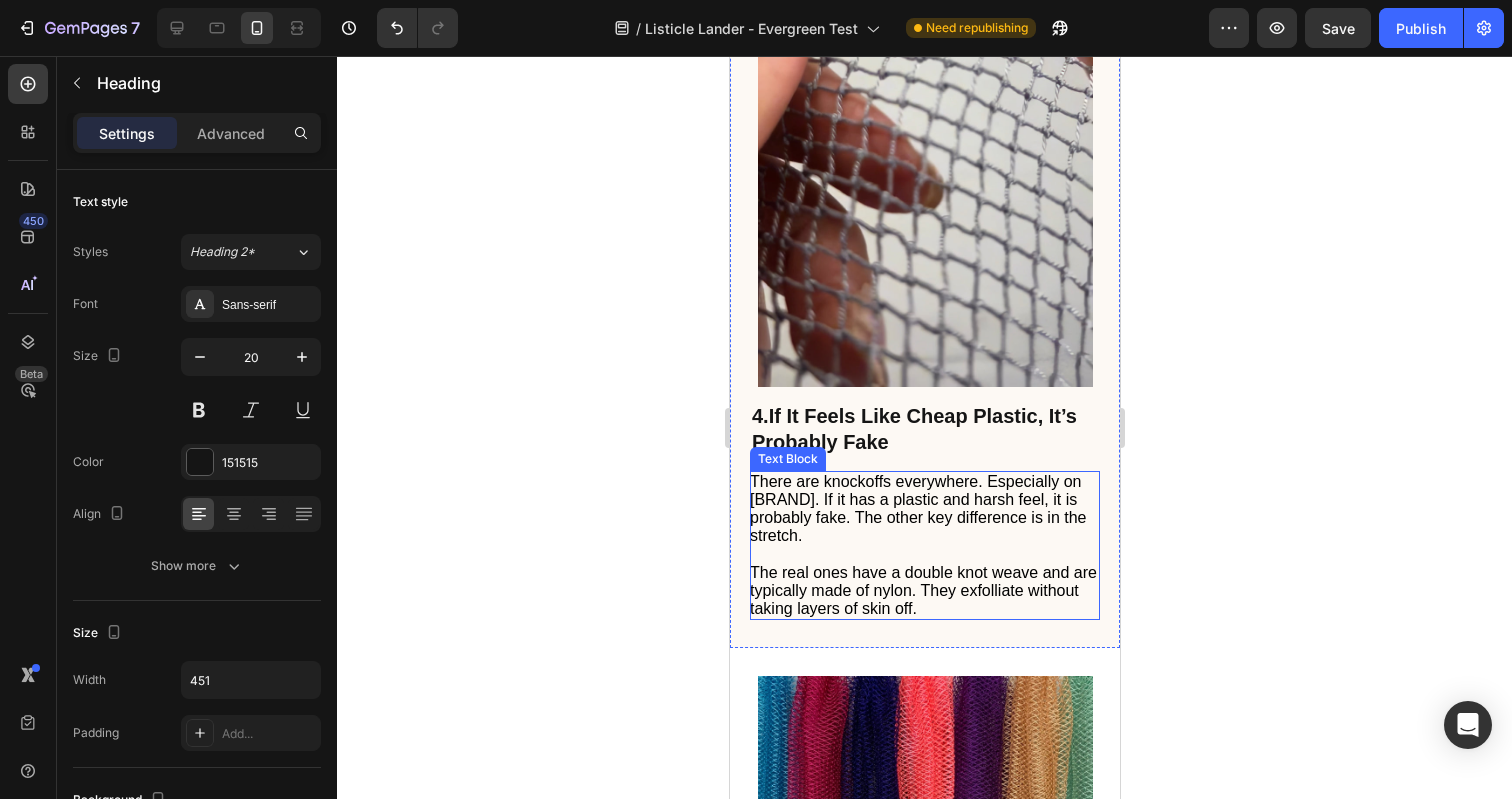 scroll, scrollTop: 2951, scrollLeft: 0, axis: vertical 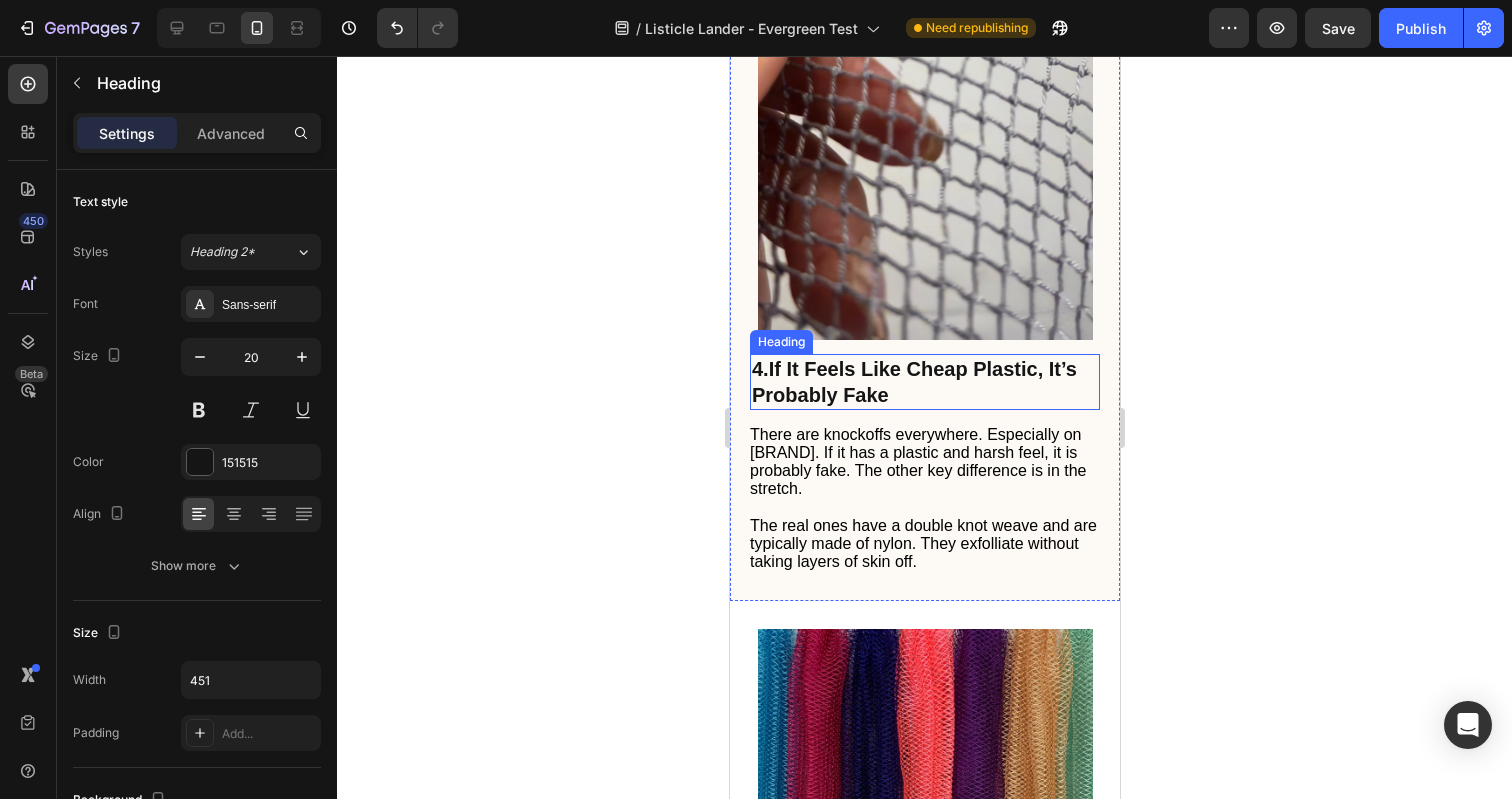 click on "If It Feels Like Cheap Plastic, It’s Probably Fake" at bounding box center (913, 382) 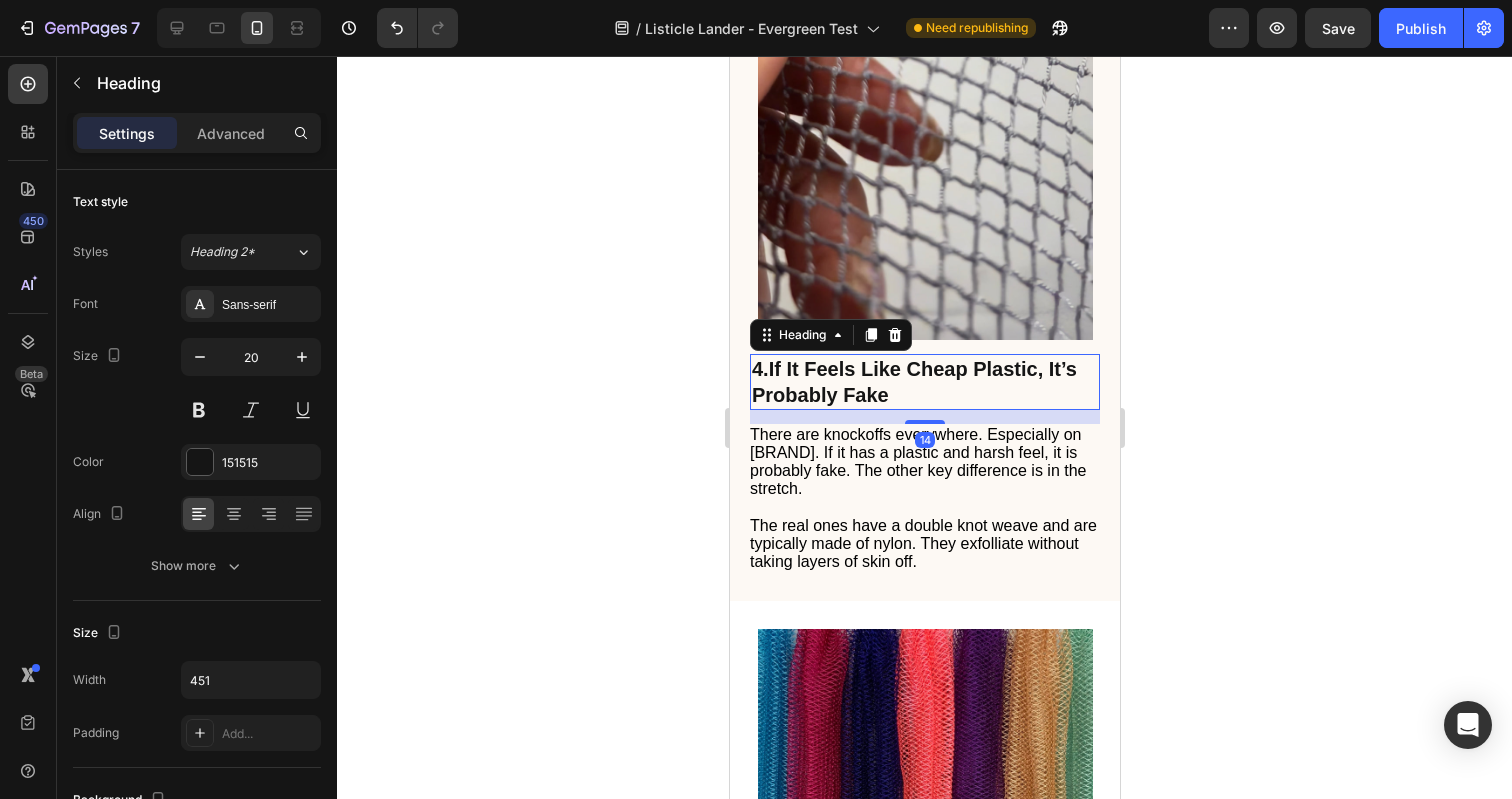 scroll, scrollTop: 612, scrollLeft: 0, axis: vertical 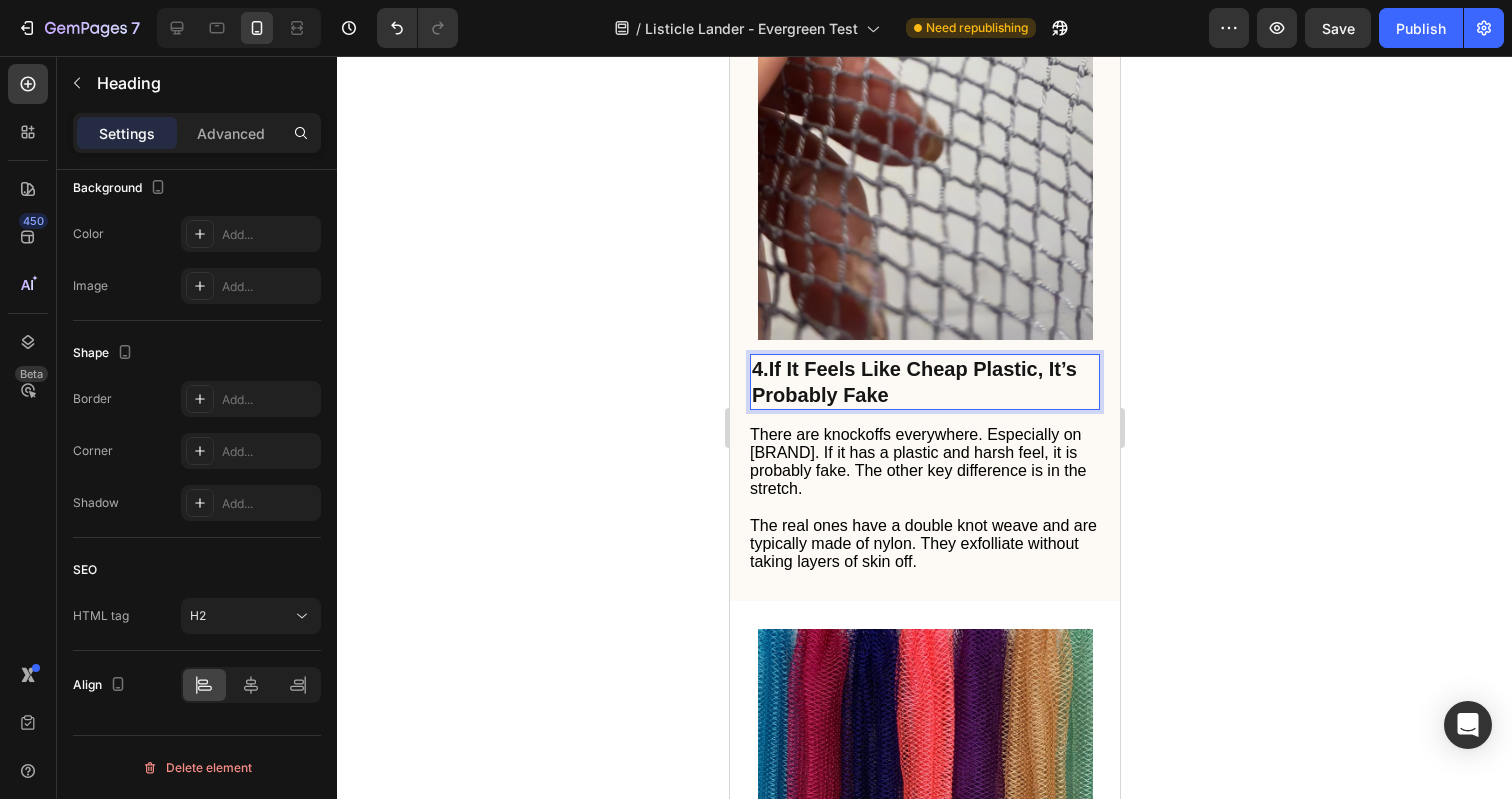 click on "If It Feels Like Cheap Plastic, It’s Probably Fake" at bounding box center (913, 382) 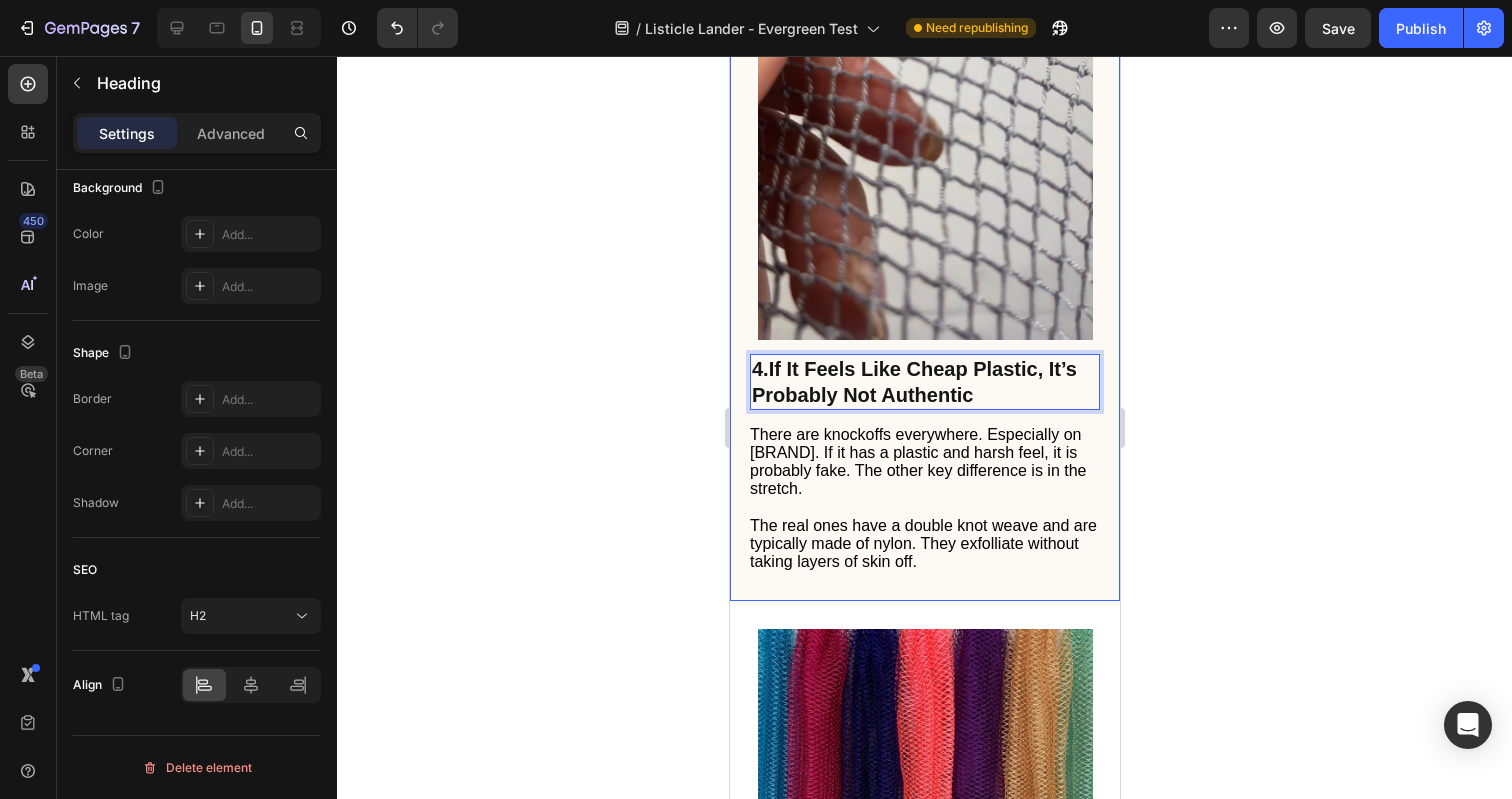 click 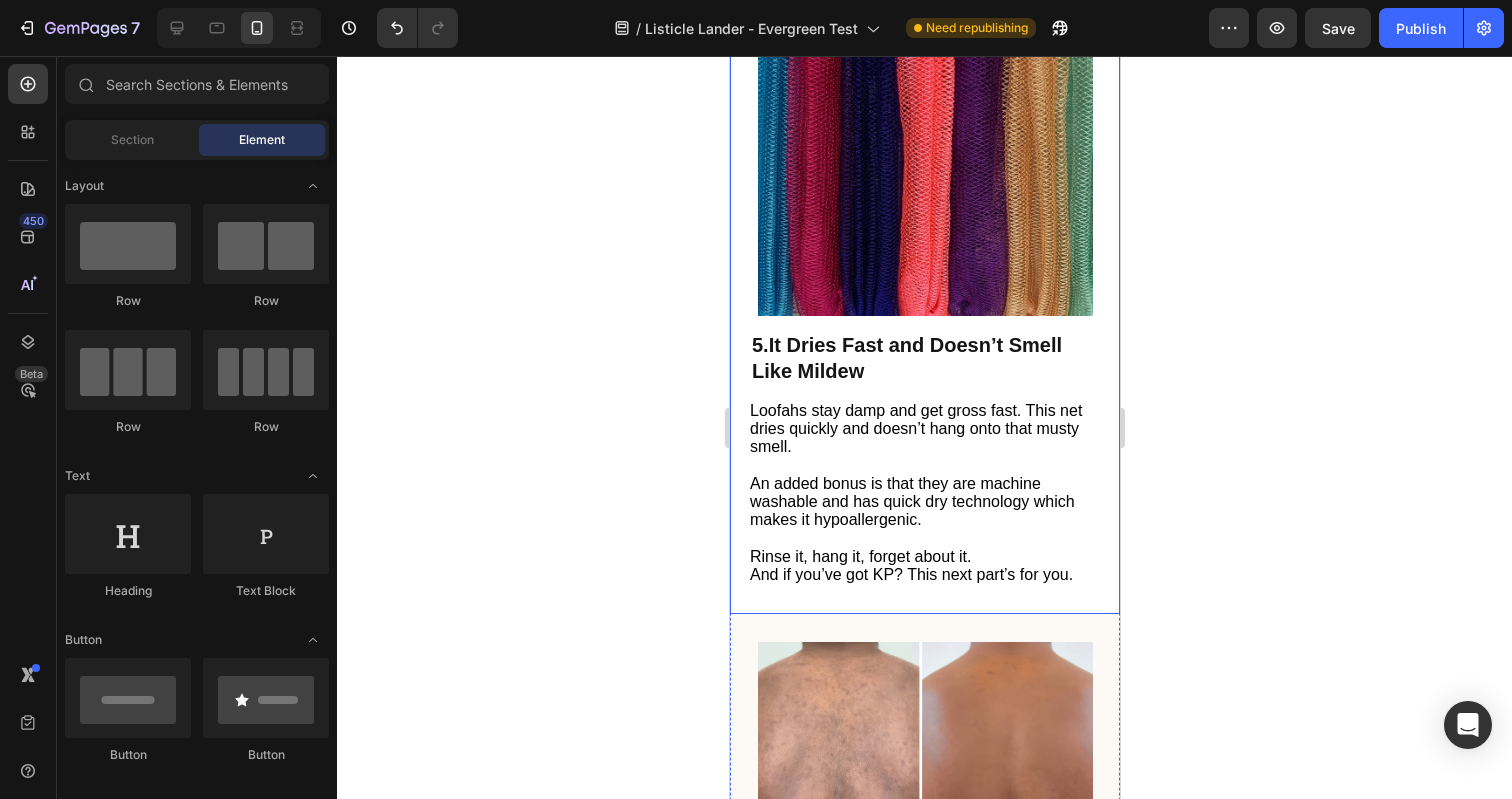 scroll, scrollTop: 3617, scrollLeft: 0, axis: vertical 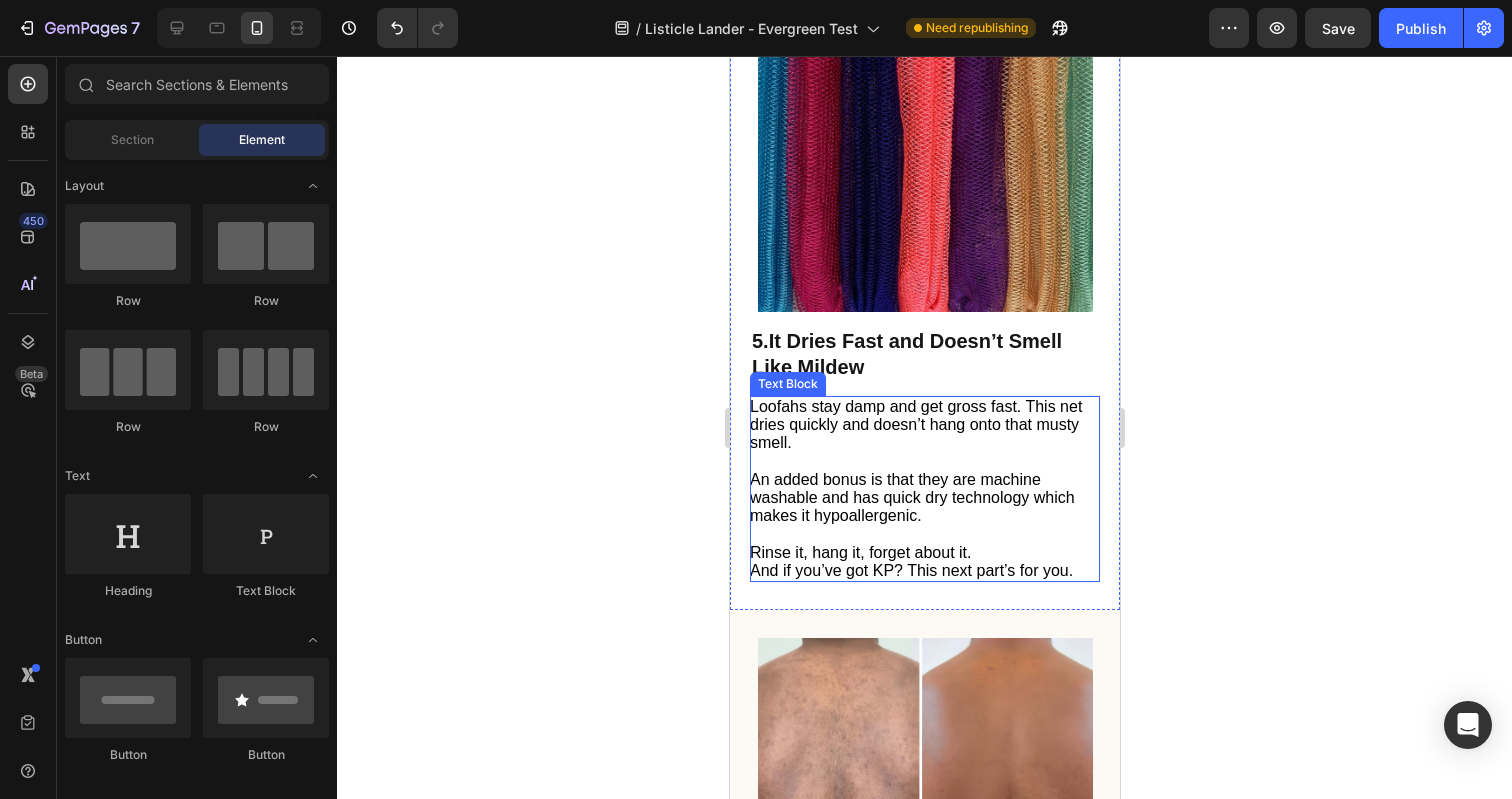 click on "Loofahs stay damp and get gross fast. This net dries quickly and doesn’t hang onto that musty smell." at bounding box center (915, 424) 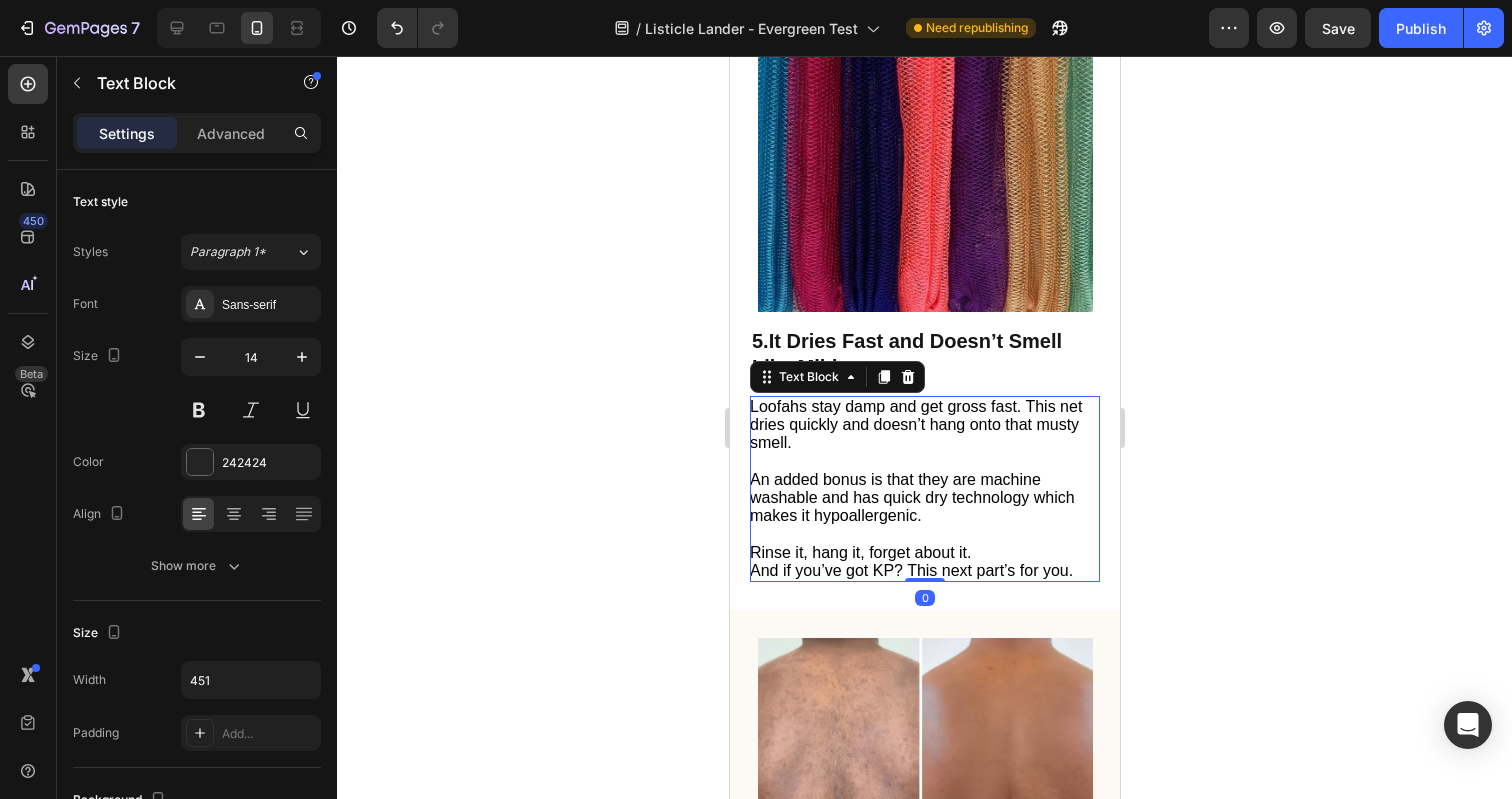 click on "Loofahs stay damp and get gross fast. This net dries quickly and doesn’t hang onto that musty smell." at bounding box center (915, 424) 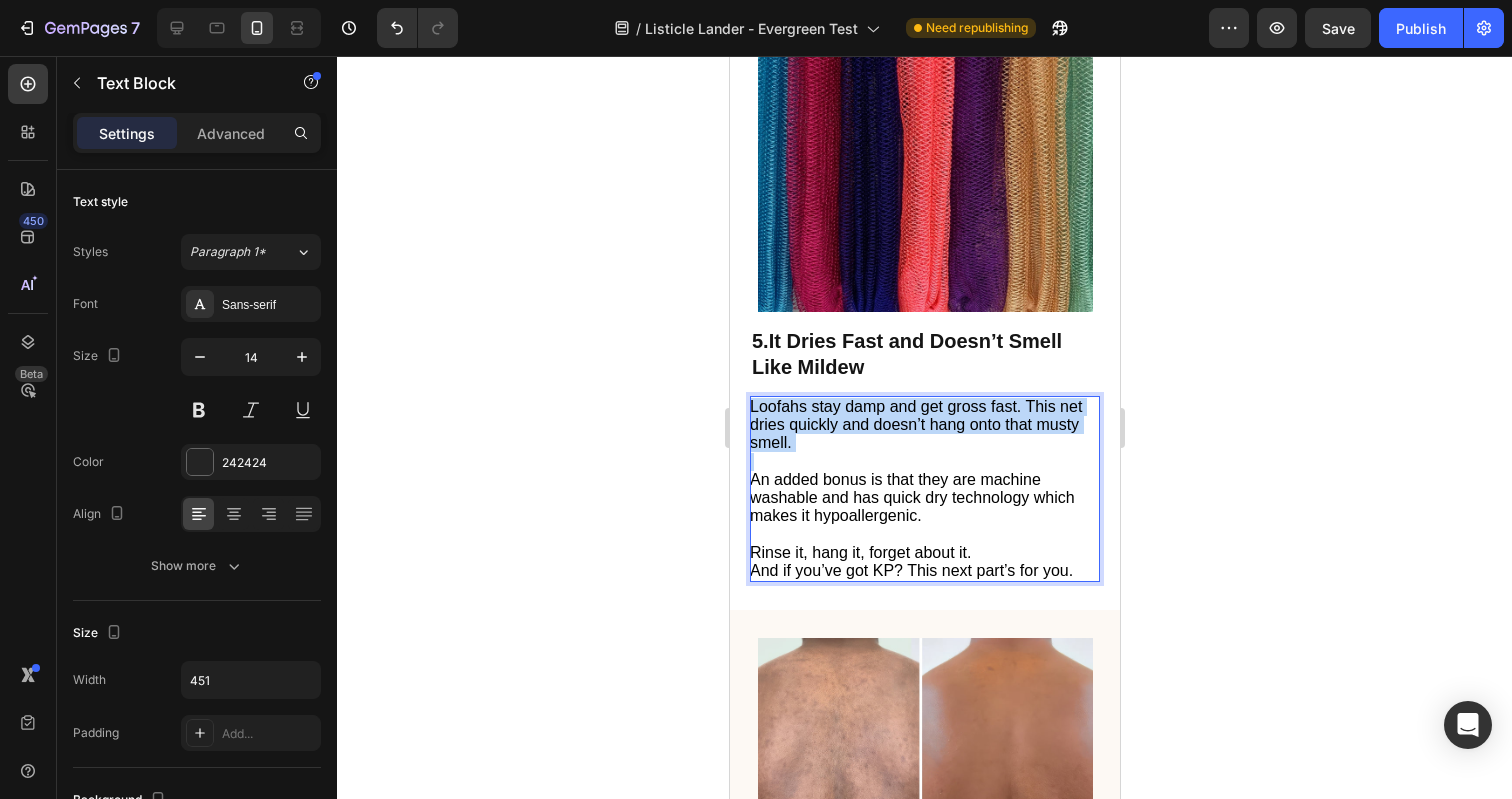 click on "Loofahs stay damp and get gross fast. This net dries quickly and doesn’t hang onto that musty smell." at bounding box center [915, 424] 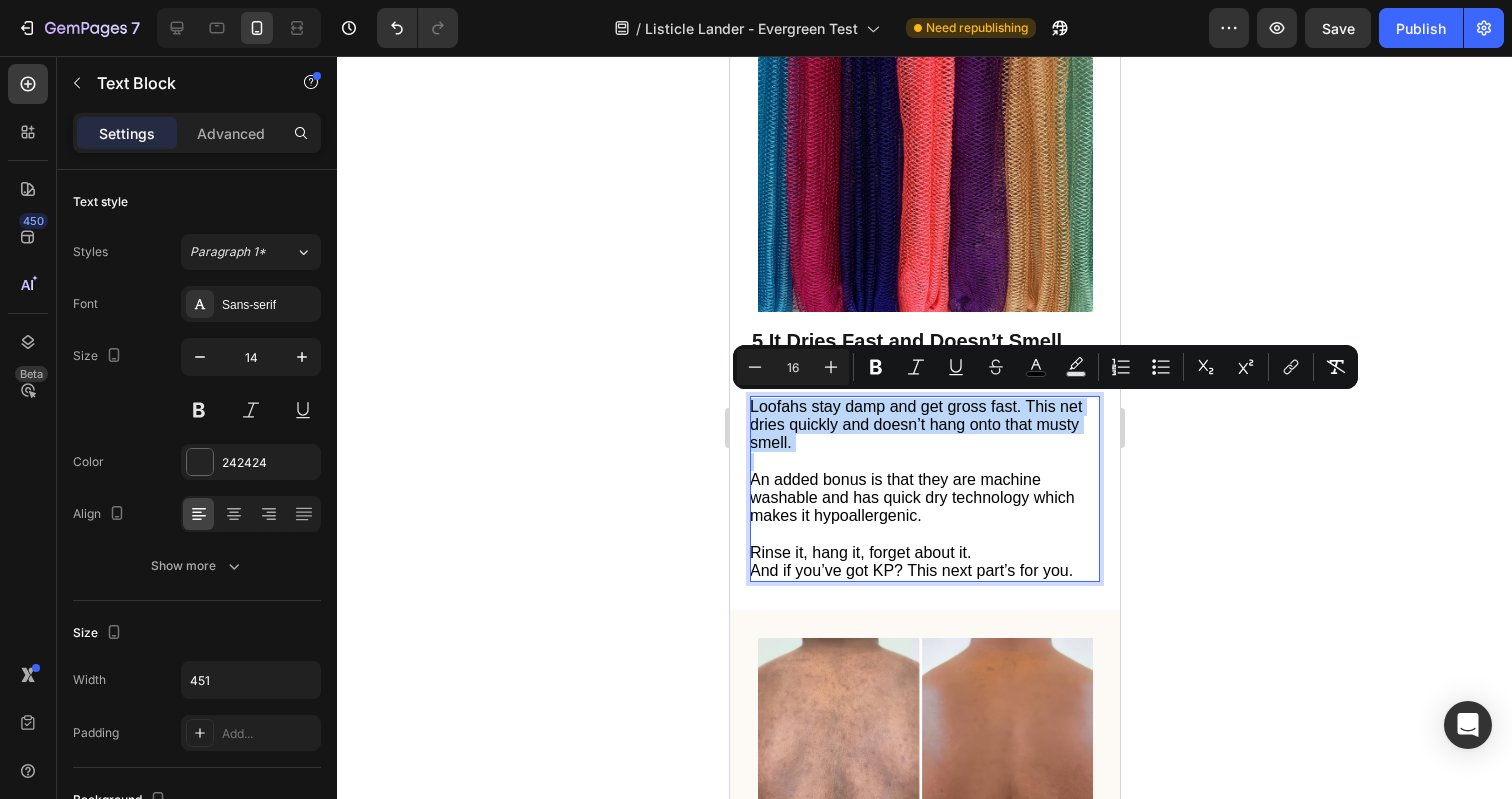 click on "Loofahs stay damp and get gross fast. This net dries quickly and doesn’t hang onto that musty smell." at bounding box center (915, 424) 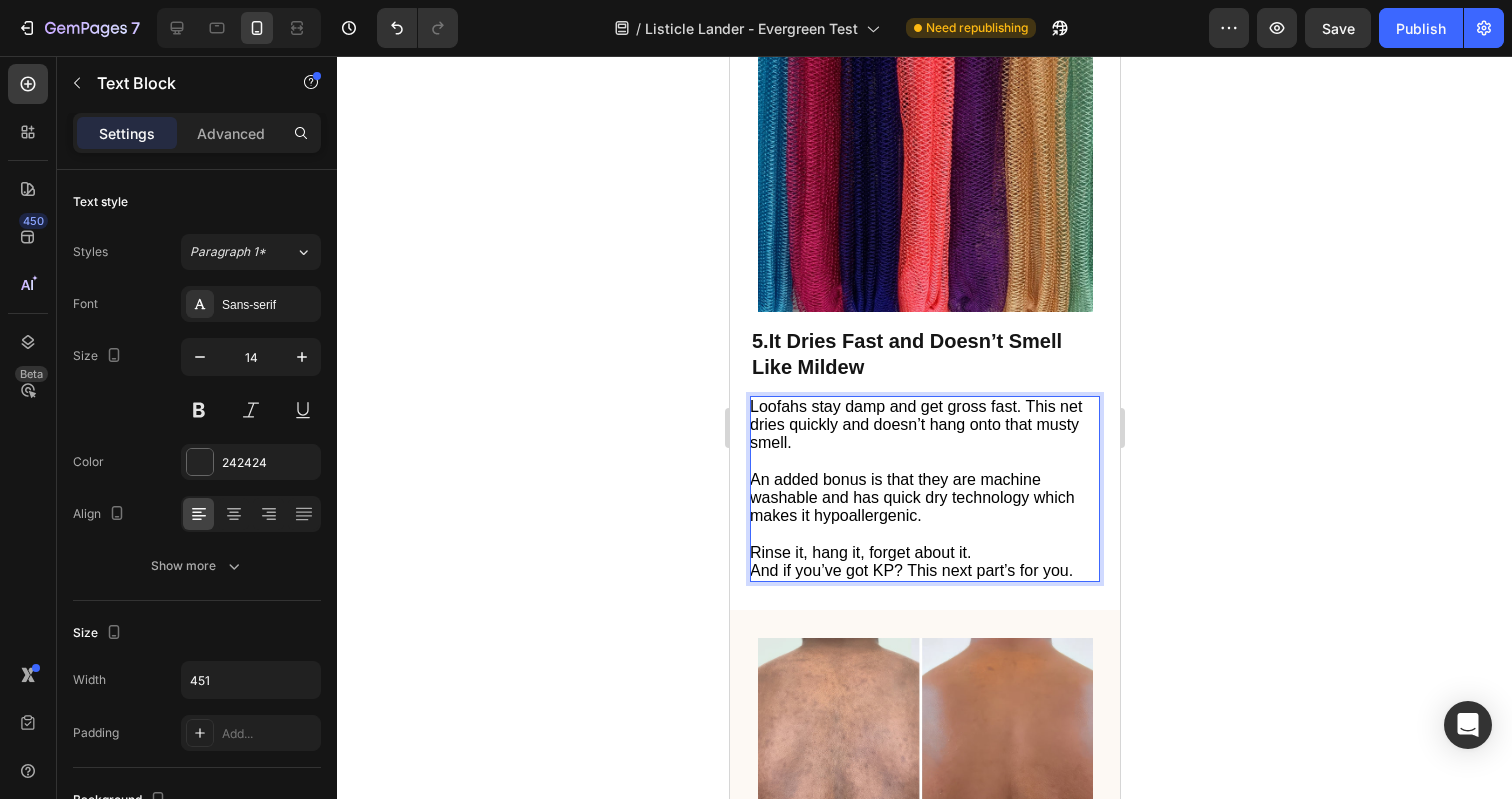 click on "Loofahs stay damp and get gross fast. This net dries quickly and doesn’t hang onto that musty smell." at bounding box center [915, 424] 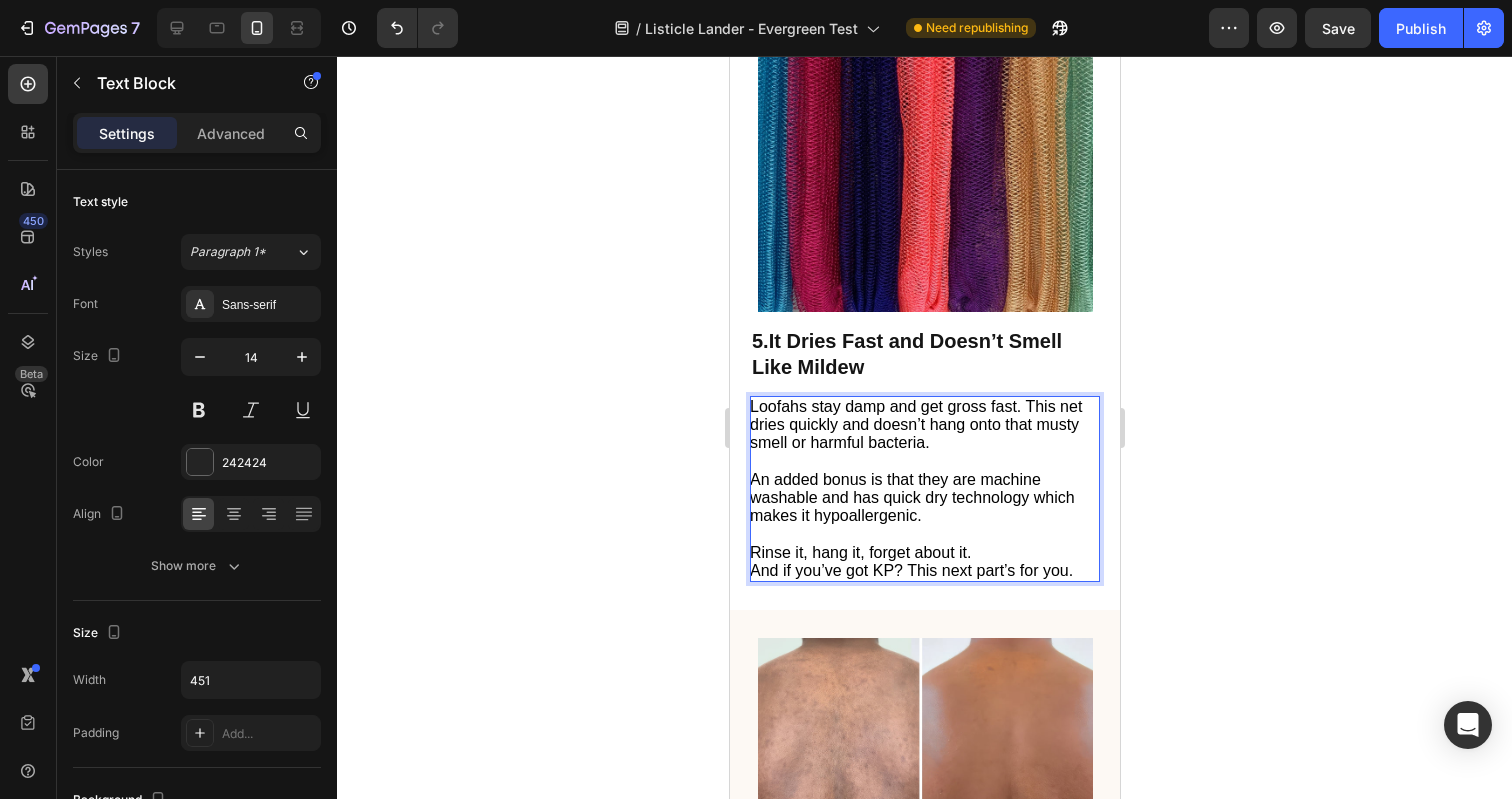 scroll, scrollTop: 3644, scrollLeft: 0, axis: vertical 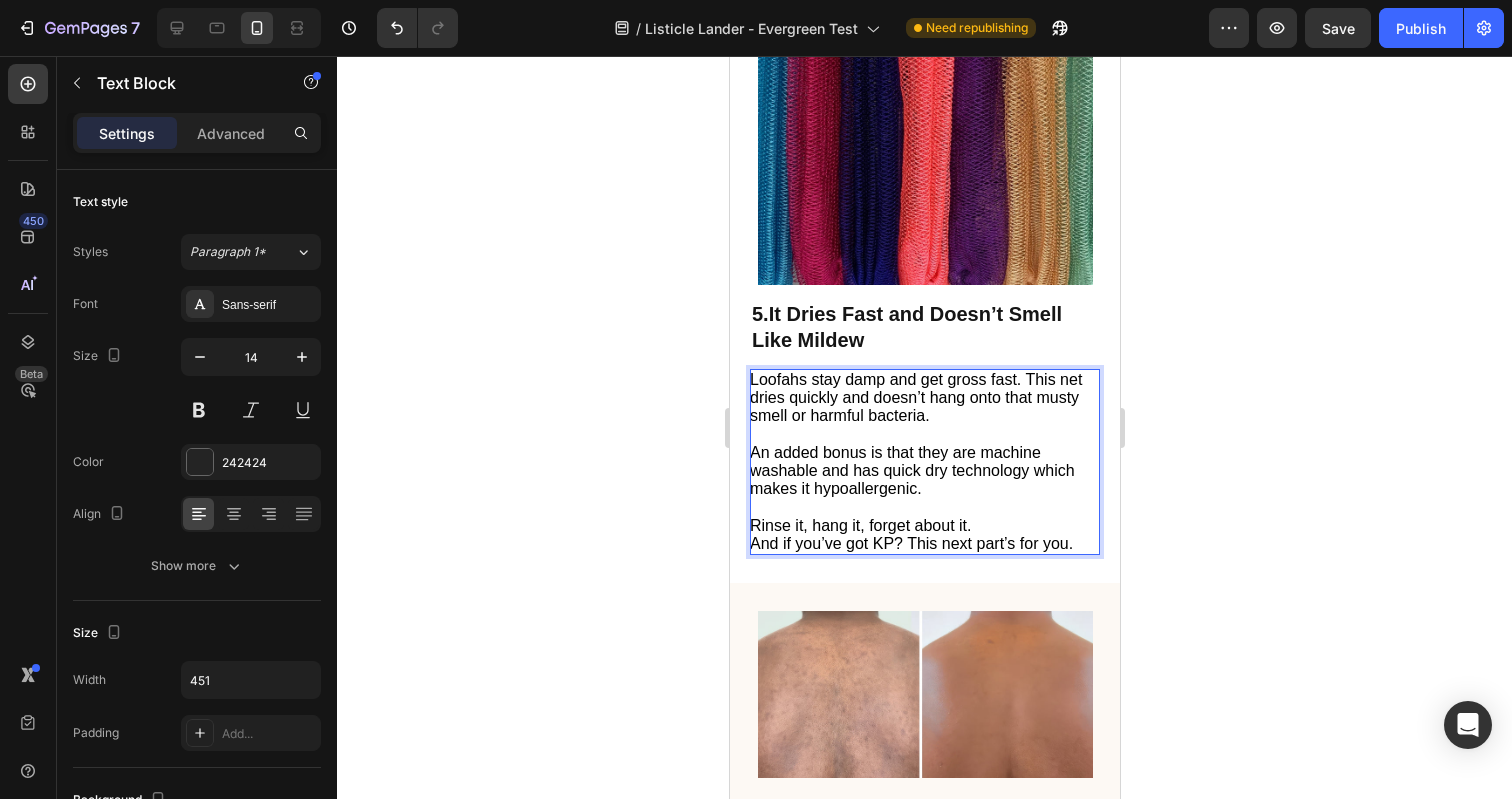 click 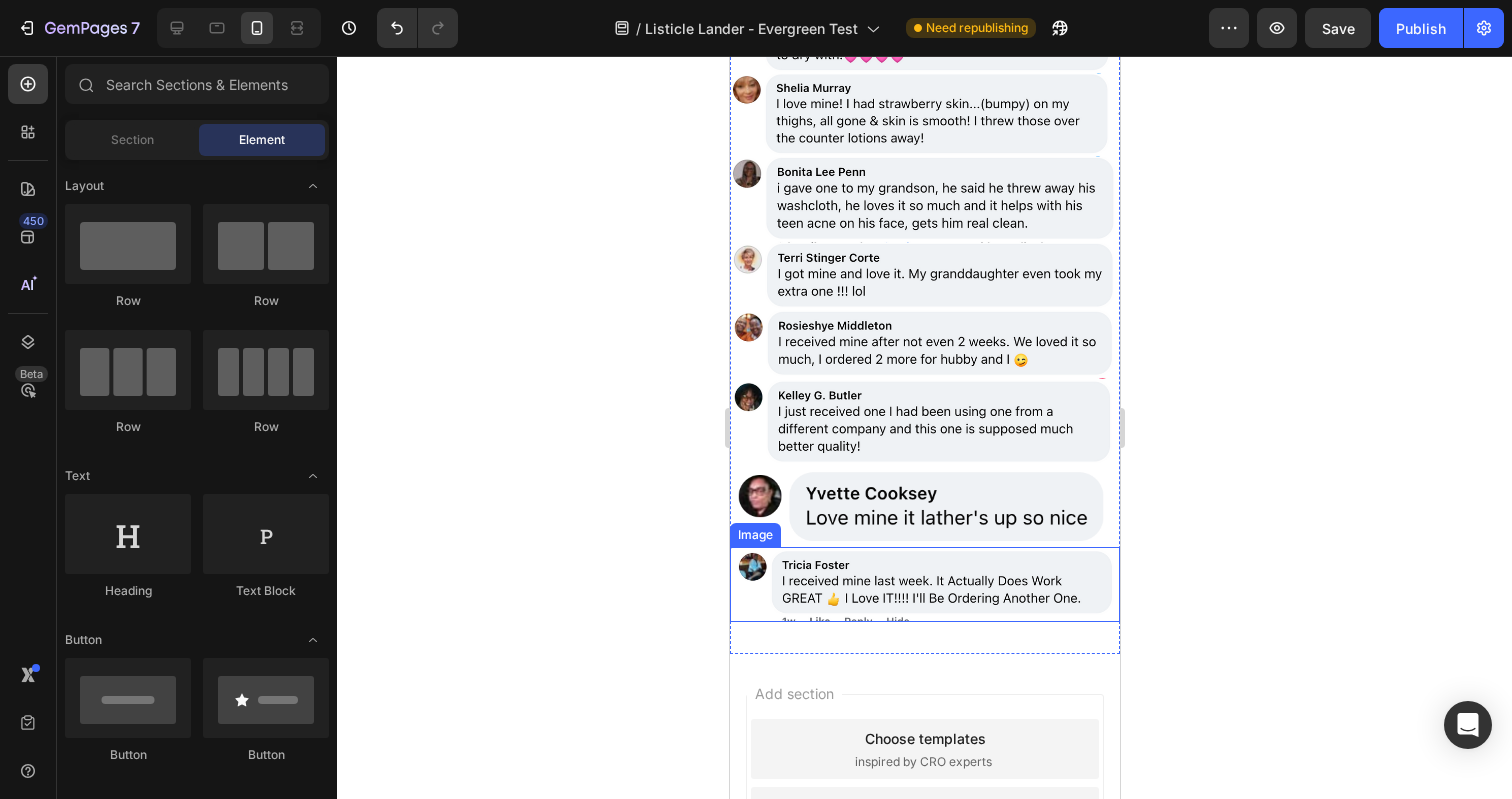 scroll, scrollTop: 6189, scrollLeft: 0, axis: vertical 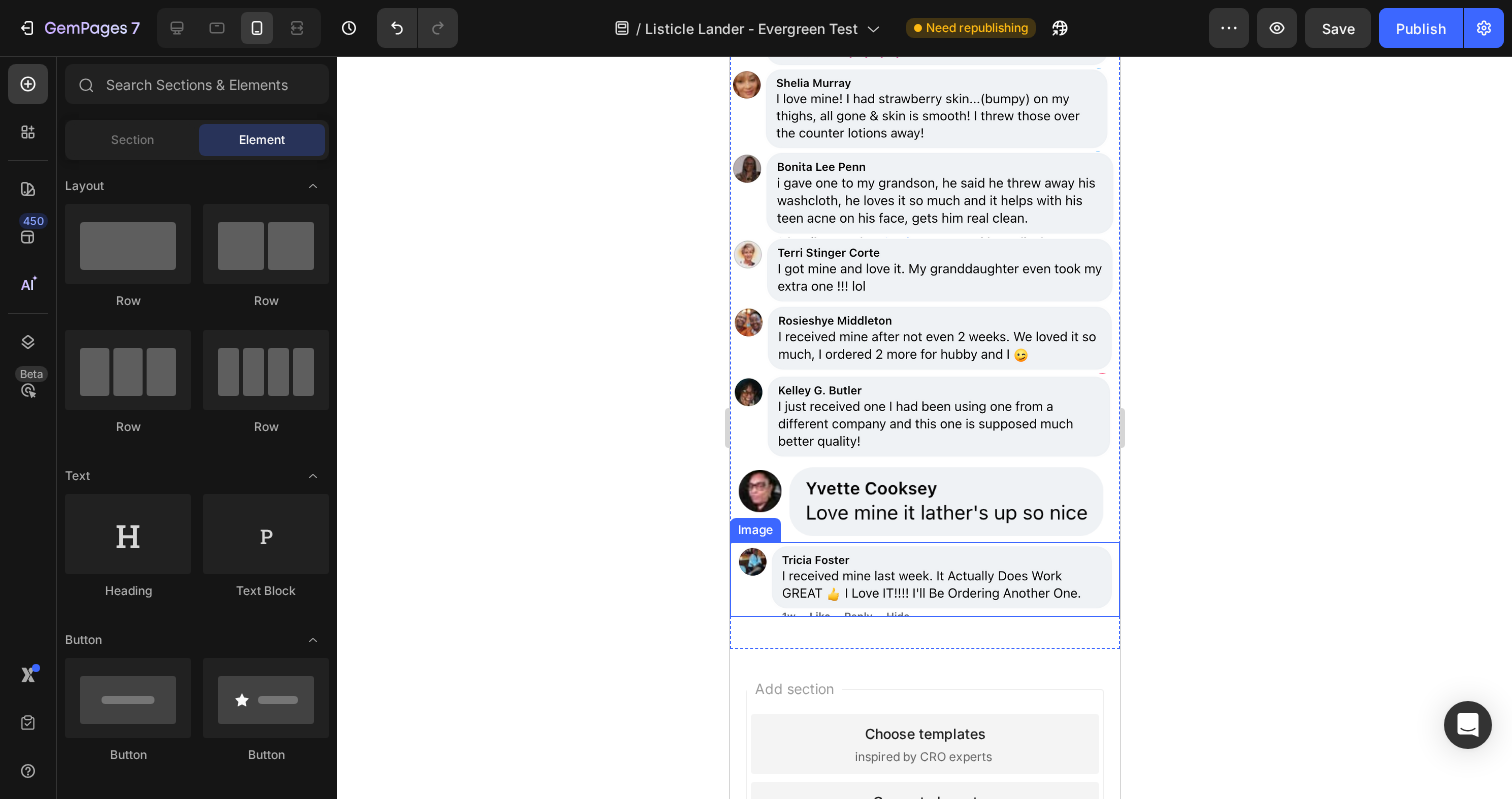 click on "Image" at bounding box center [924, 579] 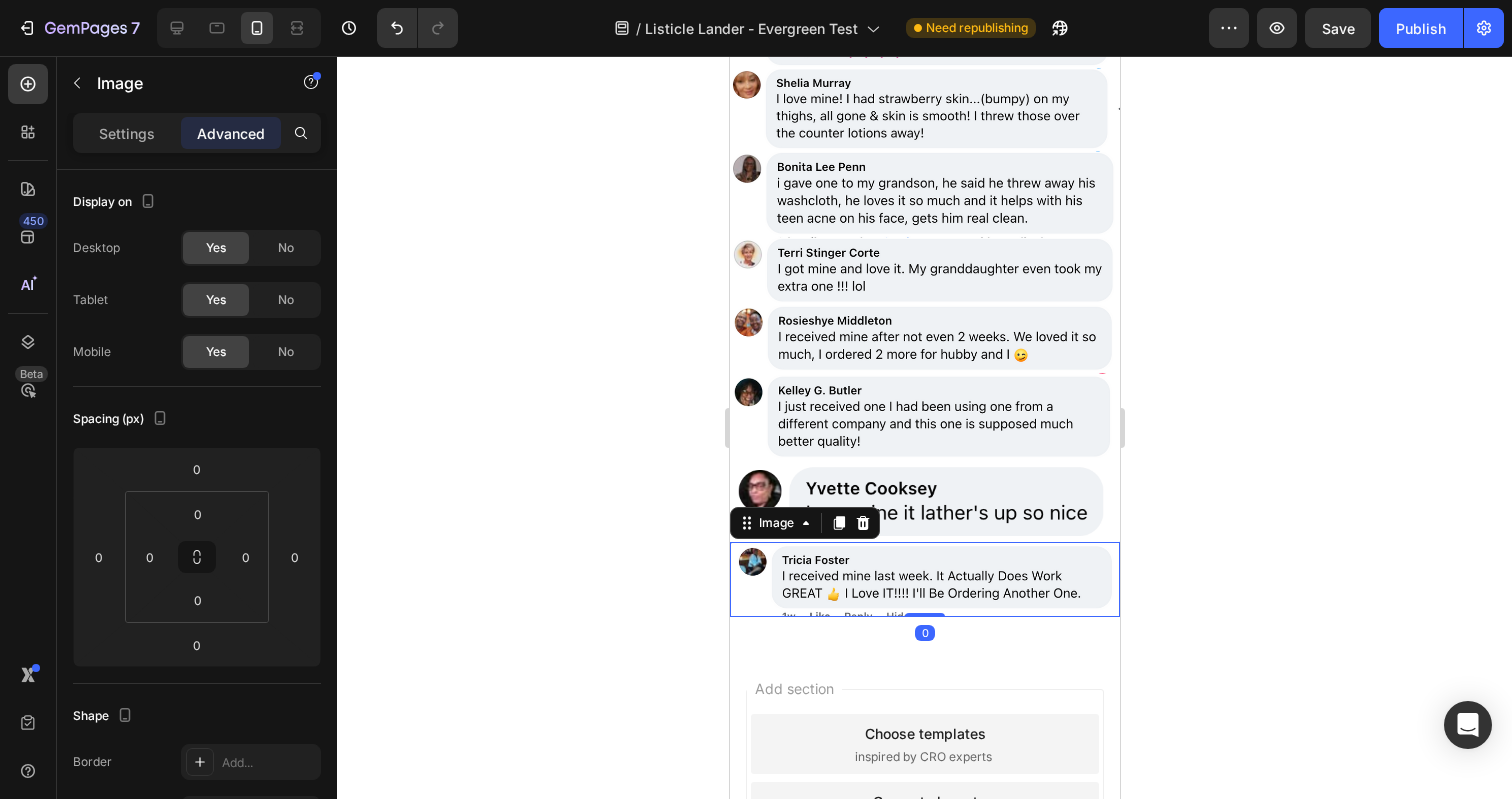 click at bounding box center [924, 579] 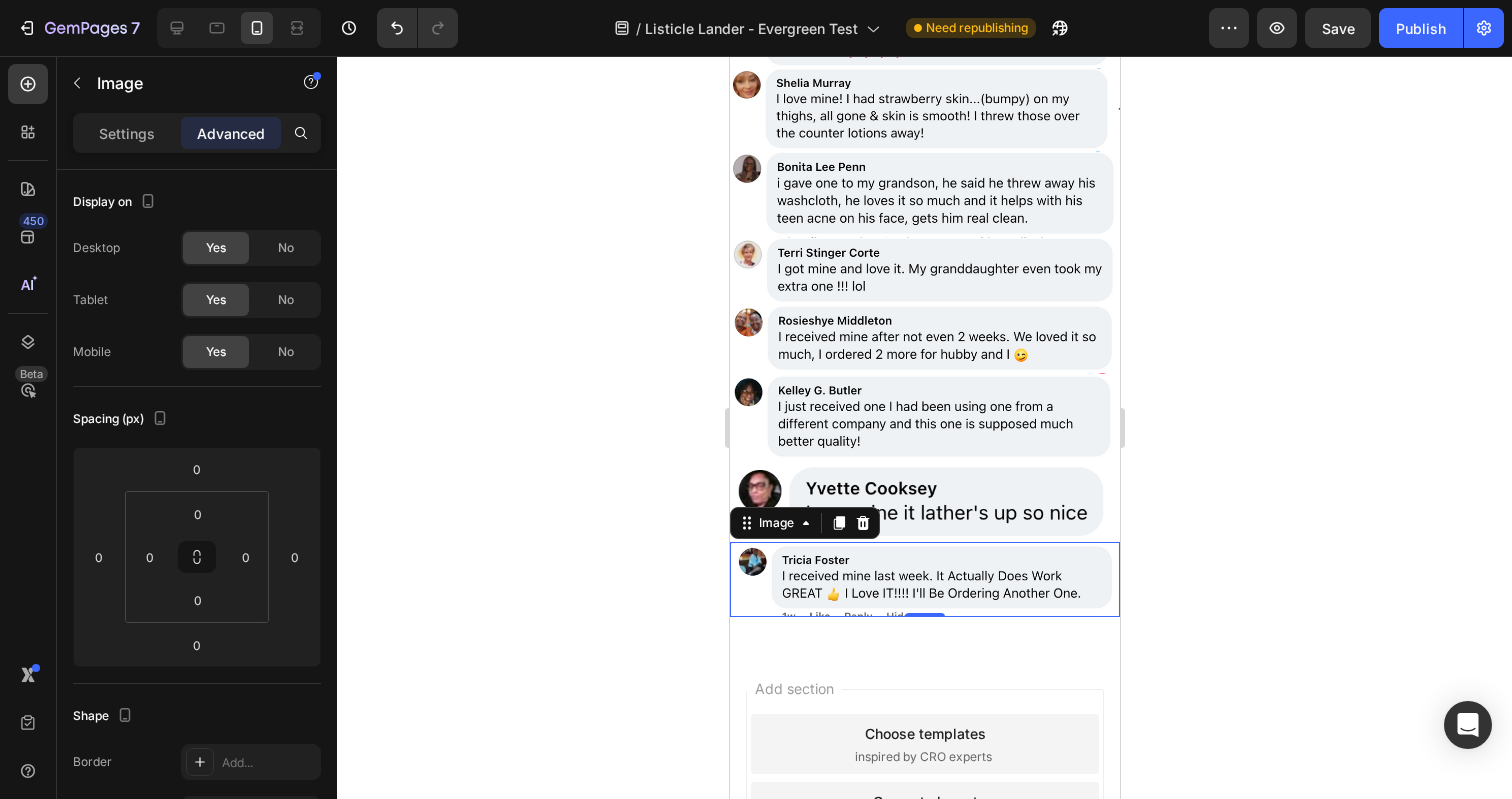 click at bounding box center [924, 579] 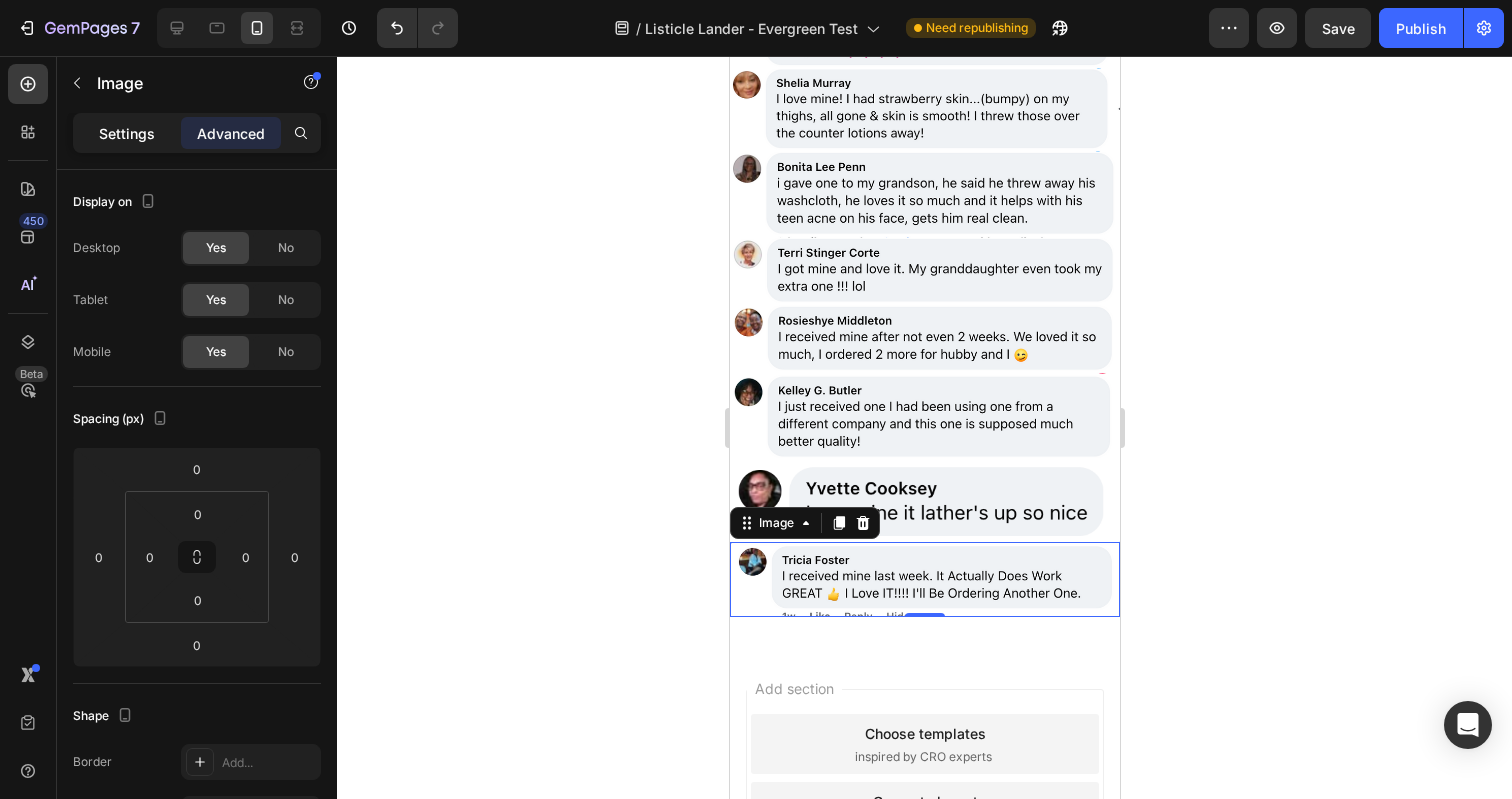click on "Settings" at bounding box center (127, 133) 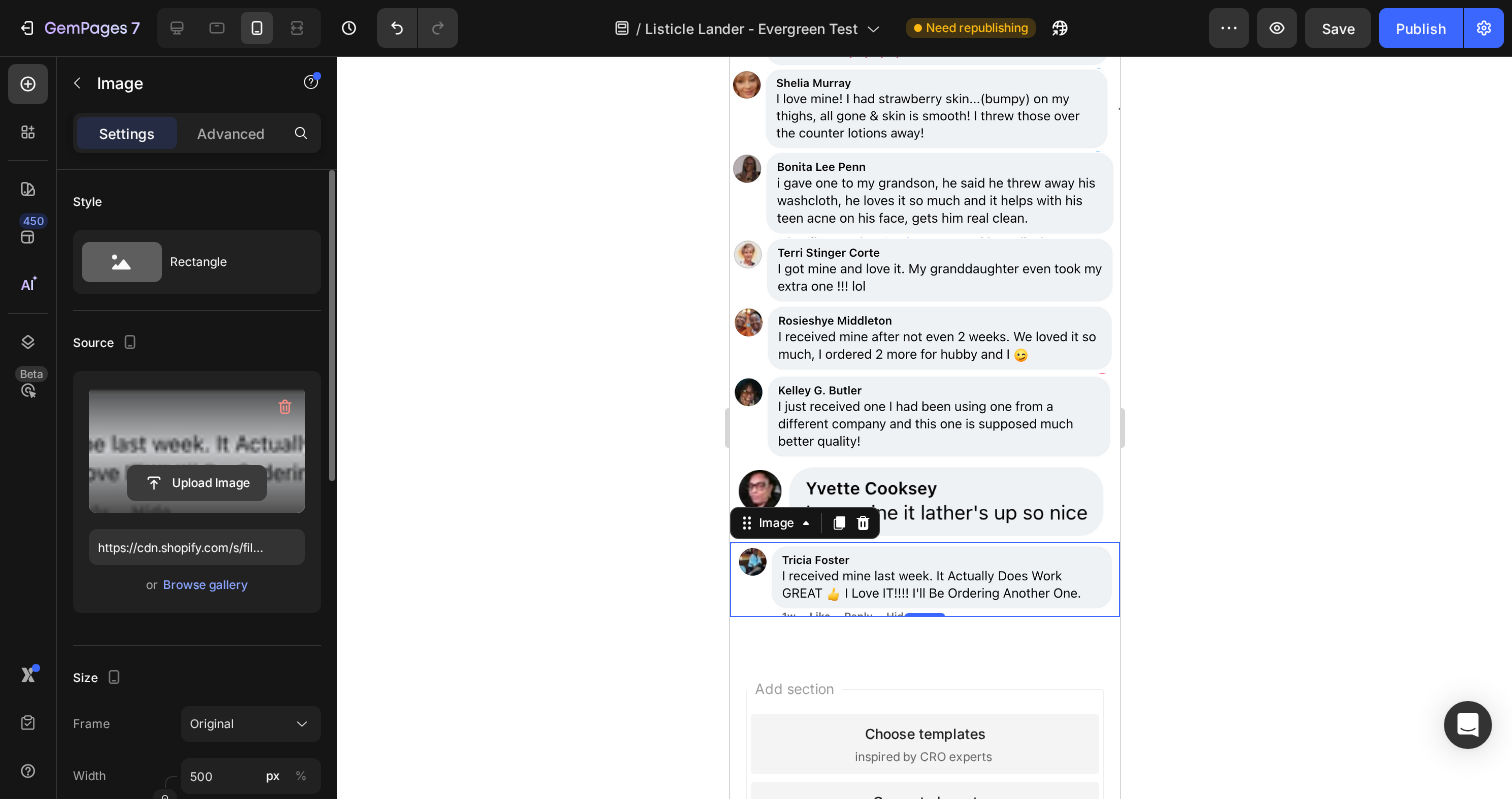 click 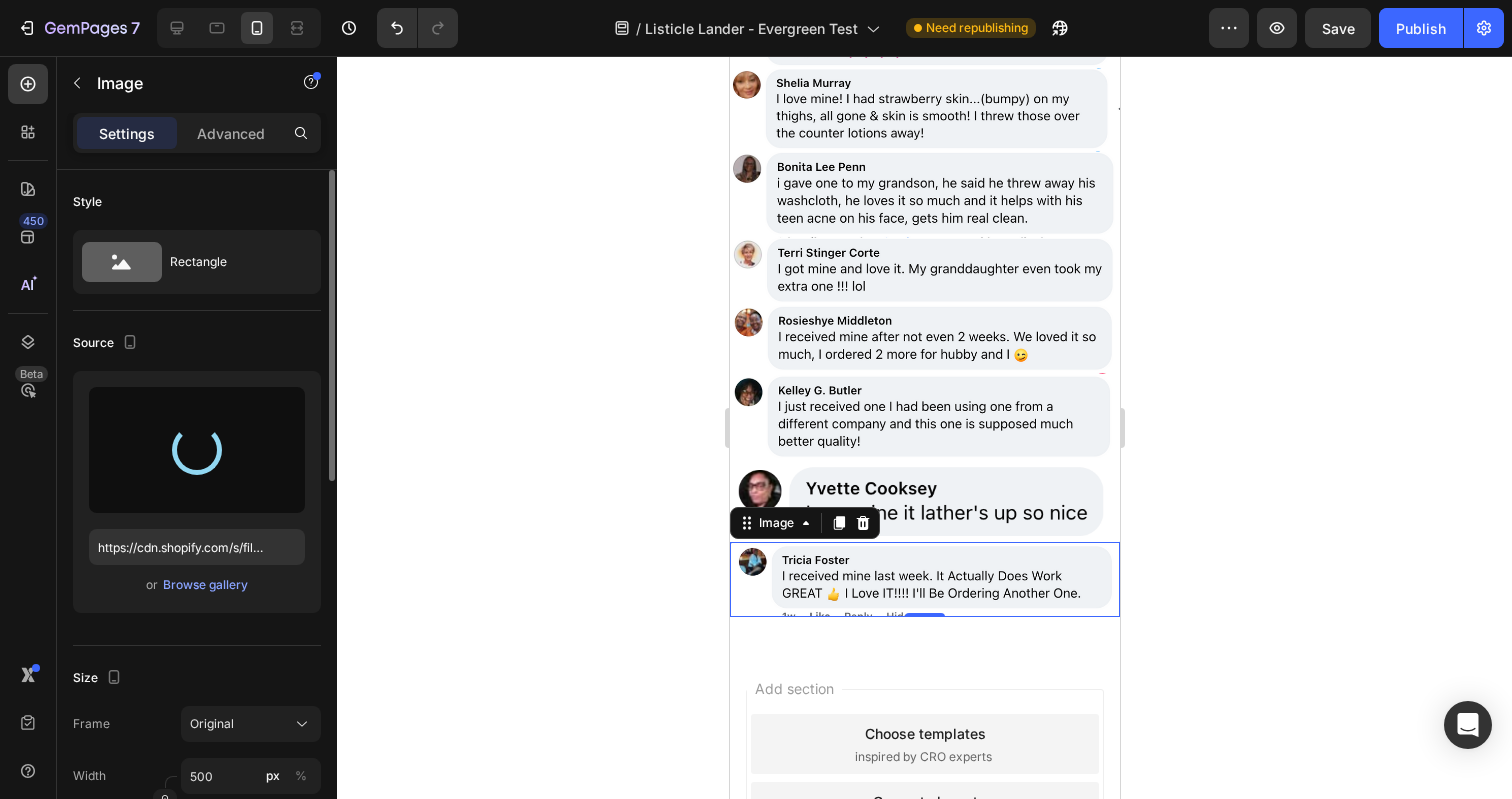 type on "https://cdn.shopify.com/s/files/1/0696/6889/7008/files/gempages_547039503395587314-f3bef68f-4d60-4865-80f2-bcd59a2122c2.png" 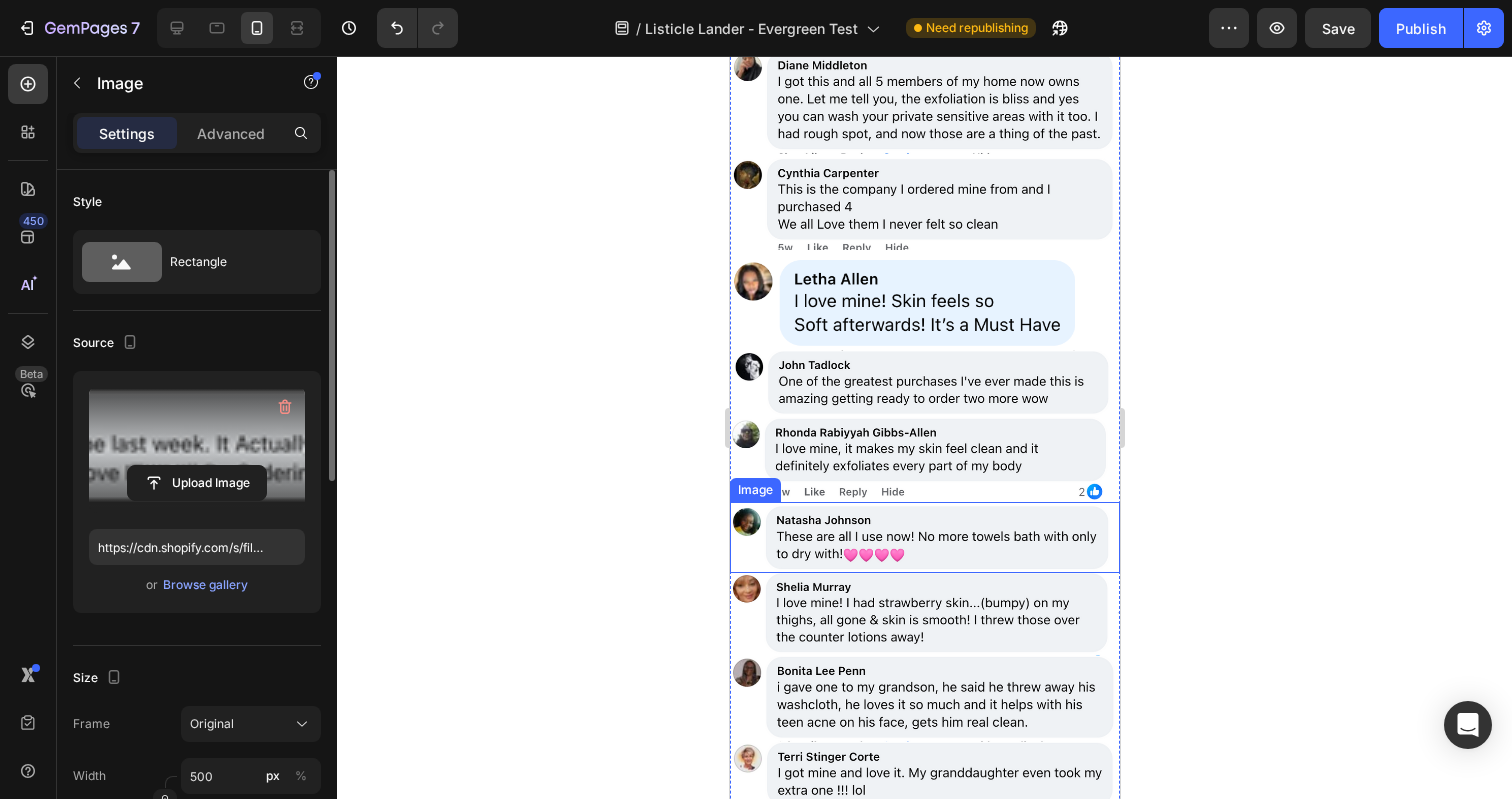 scroll, scrollTop: 5567, scrollLeft: 0, axis: vertical 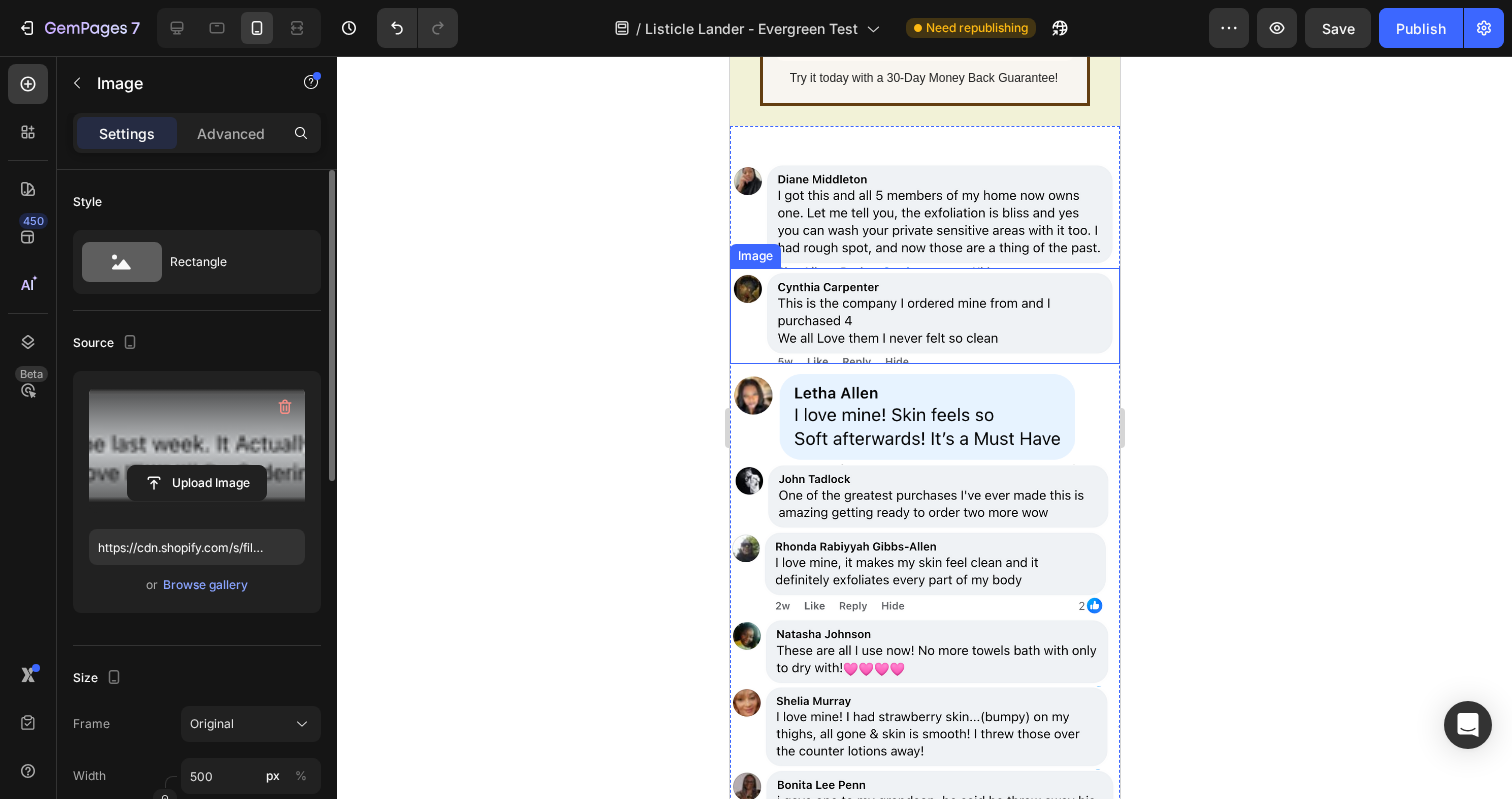 click at bounding box center (924, 316) 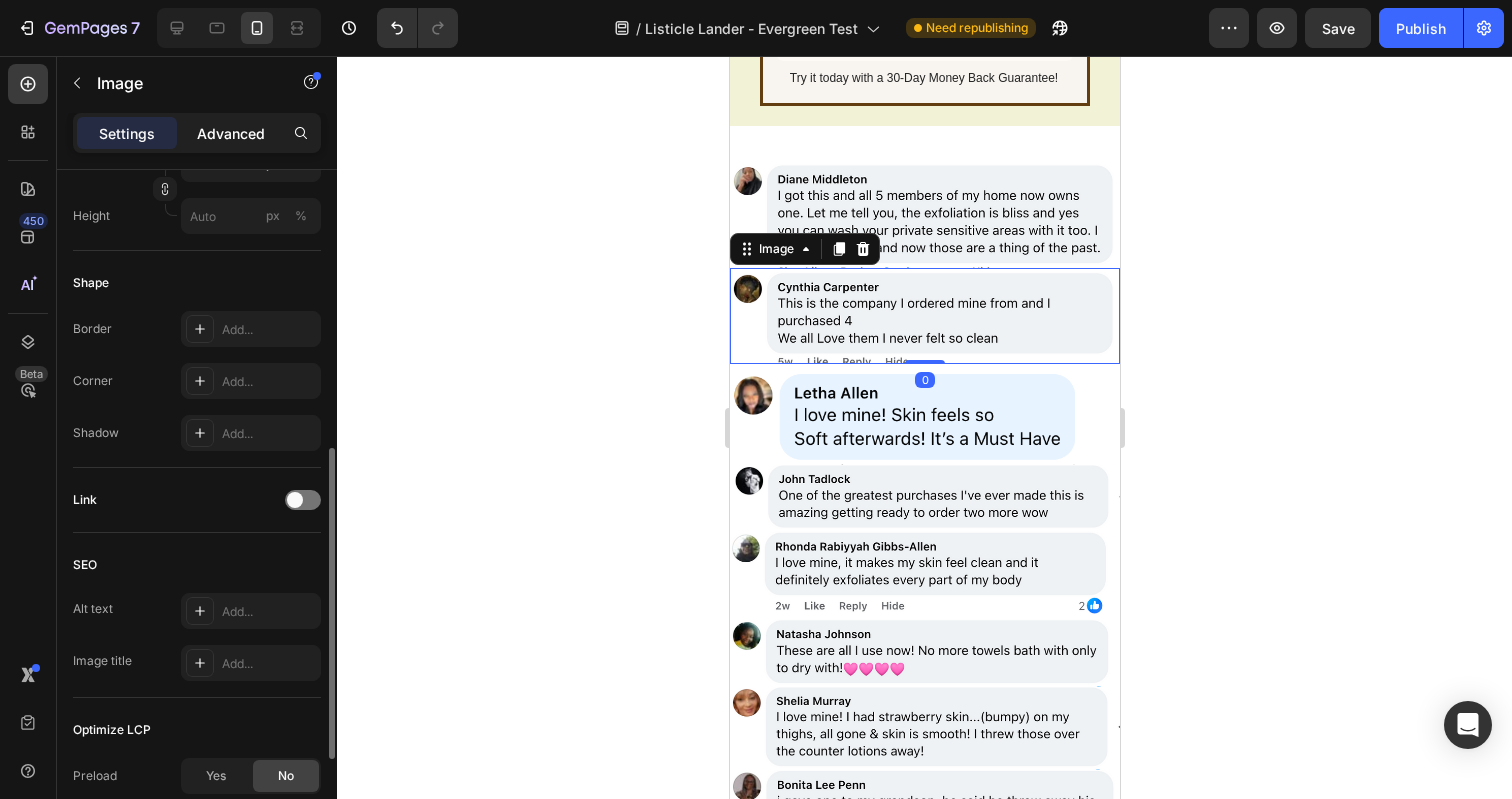 click on "Advanced" at bounding box center (231, 133) 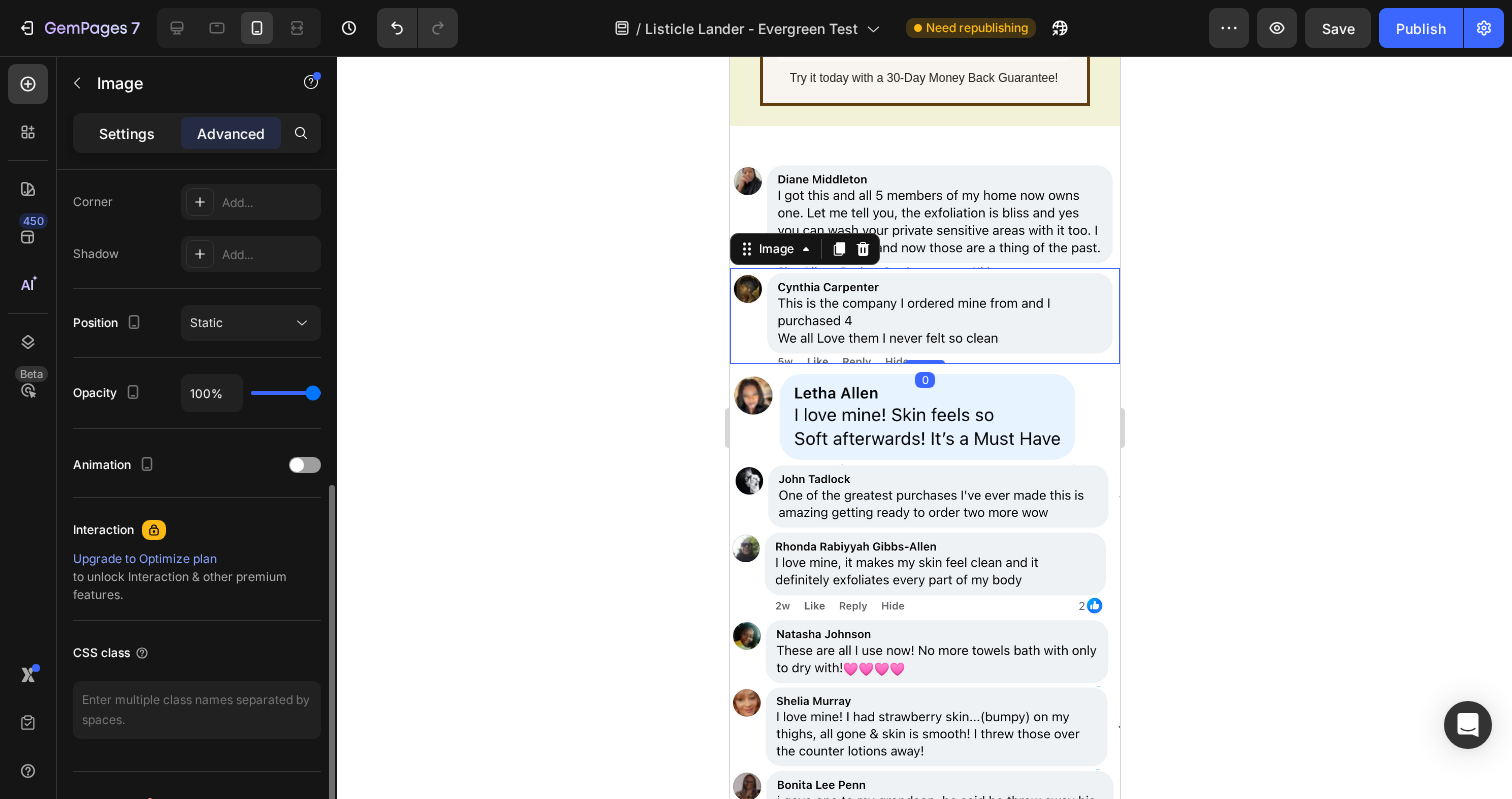 click on "Settings" at bounding box center [127, 133] 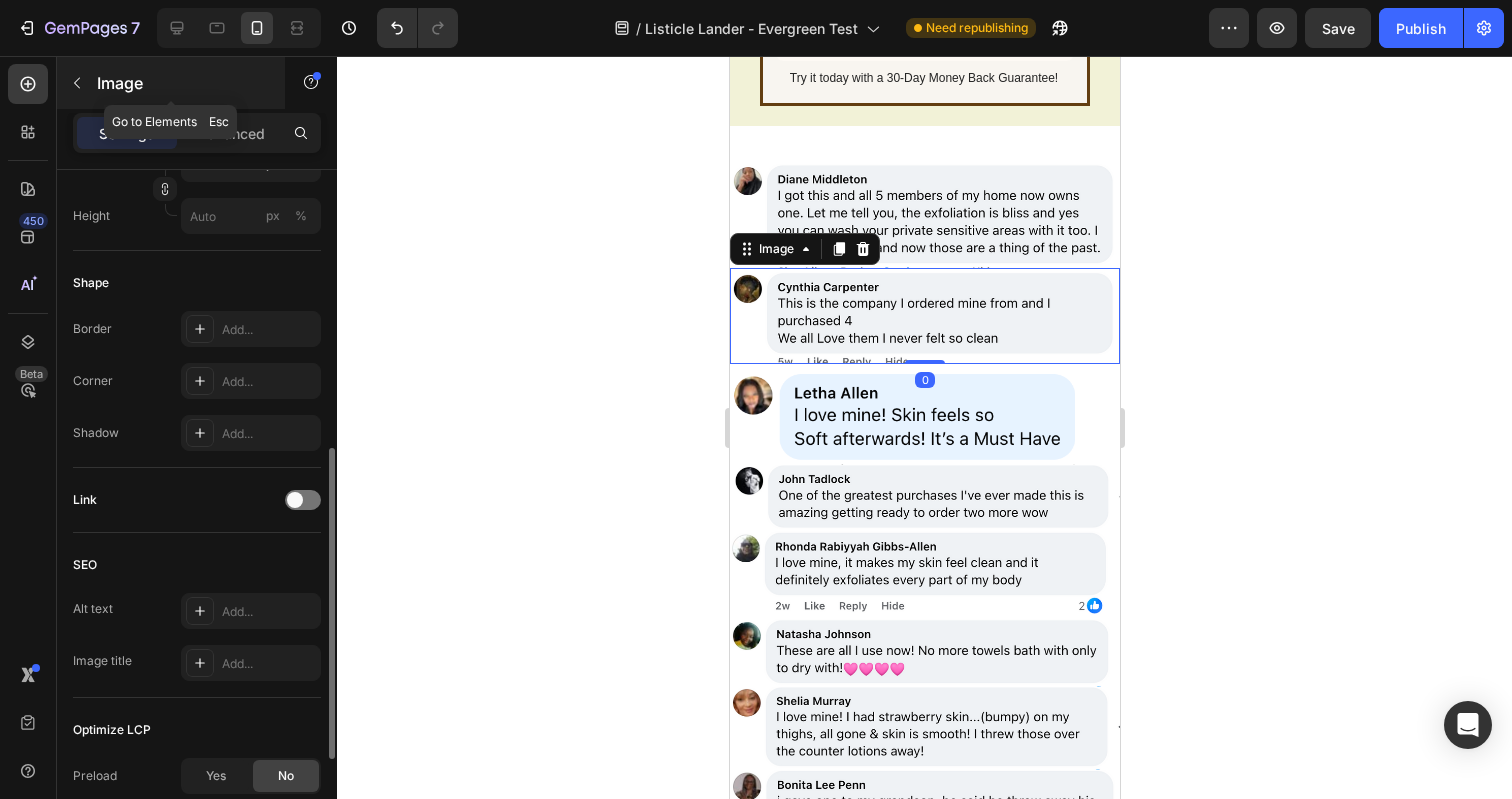 click 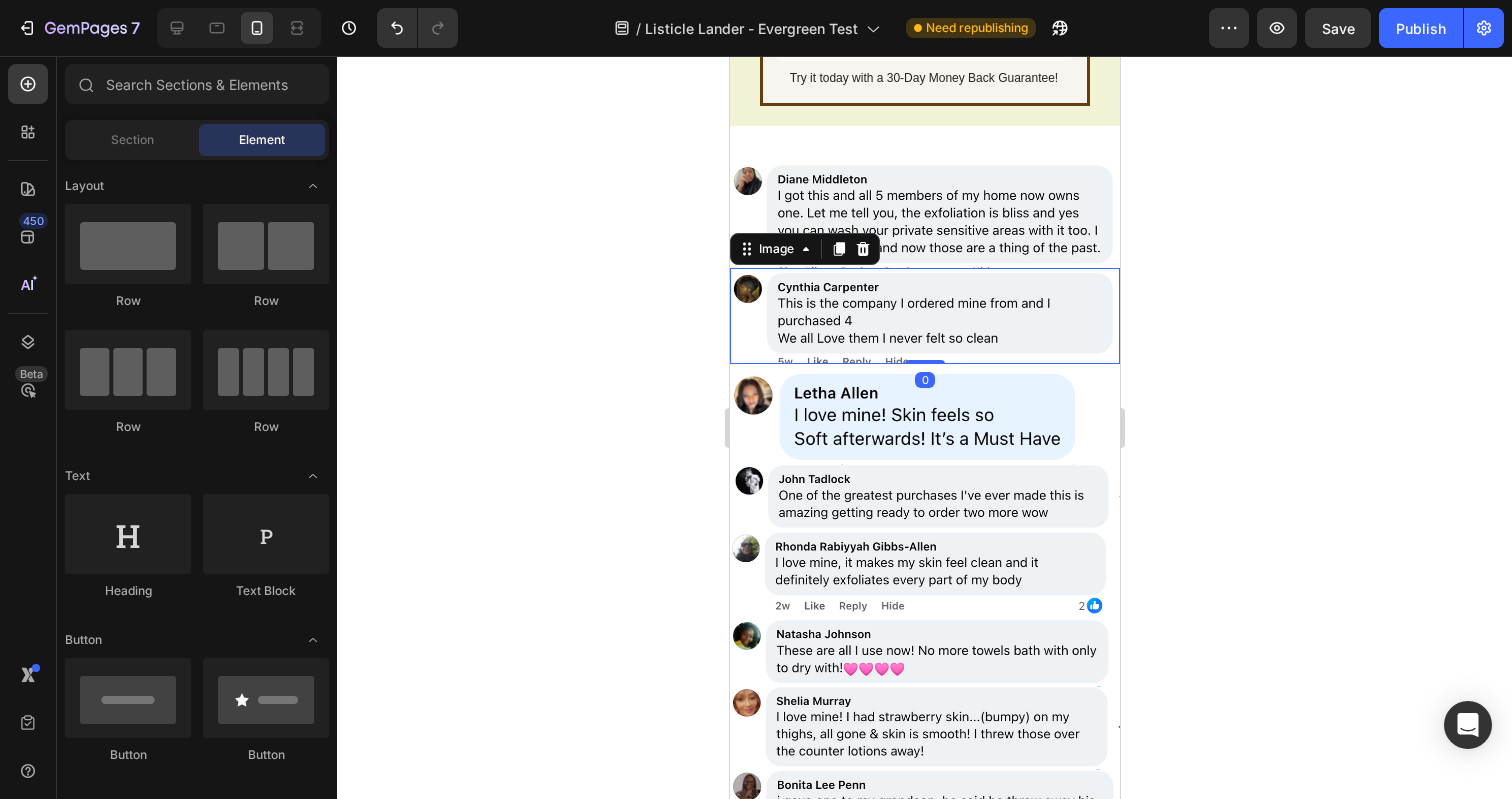 click at bounding box center (924, 316) 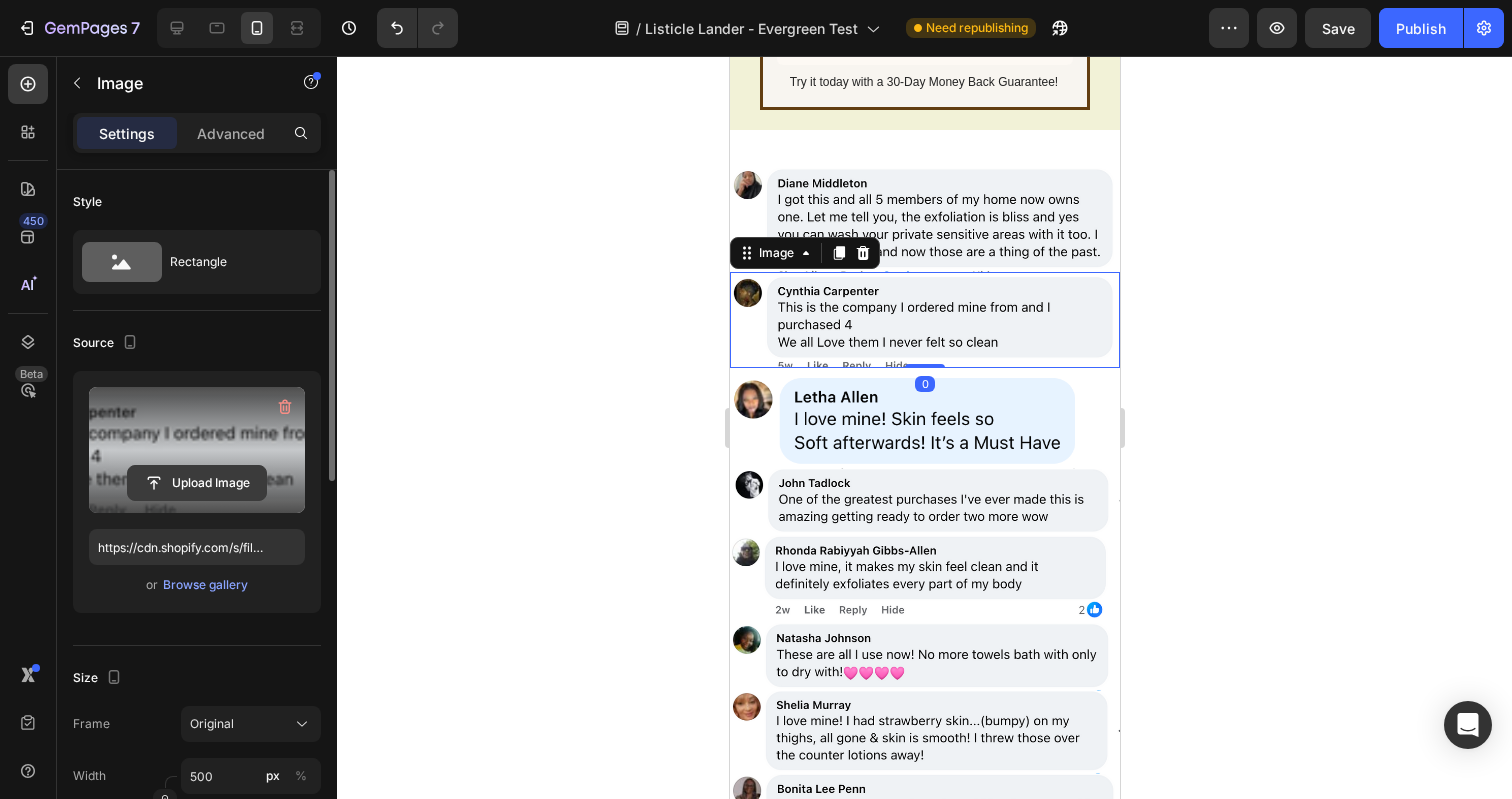 click 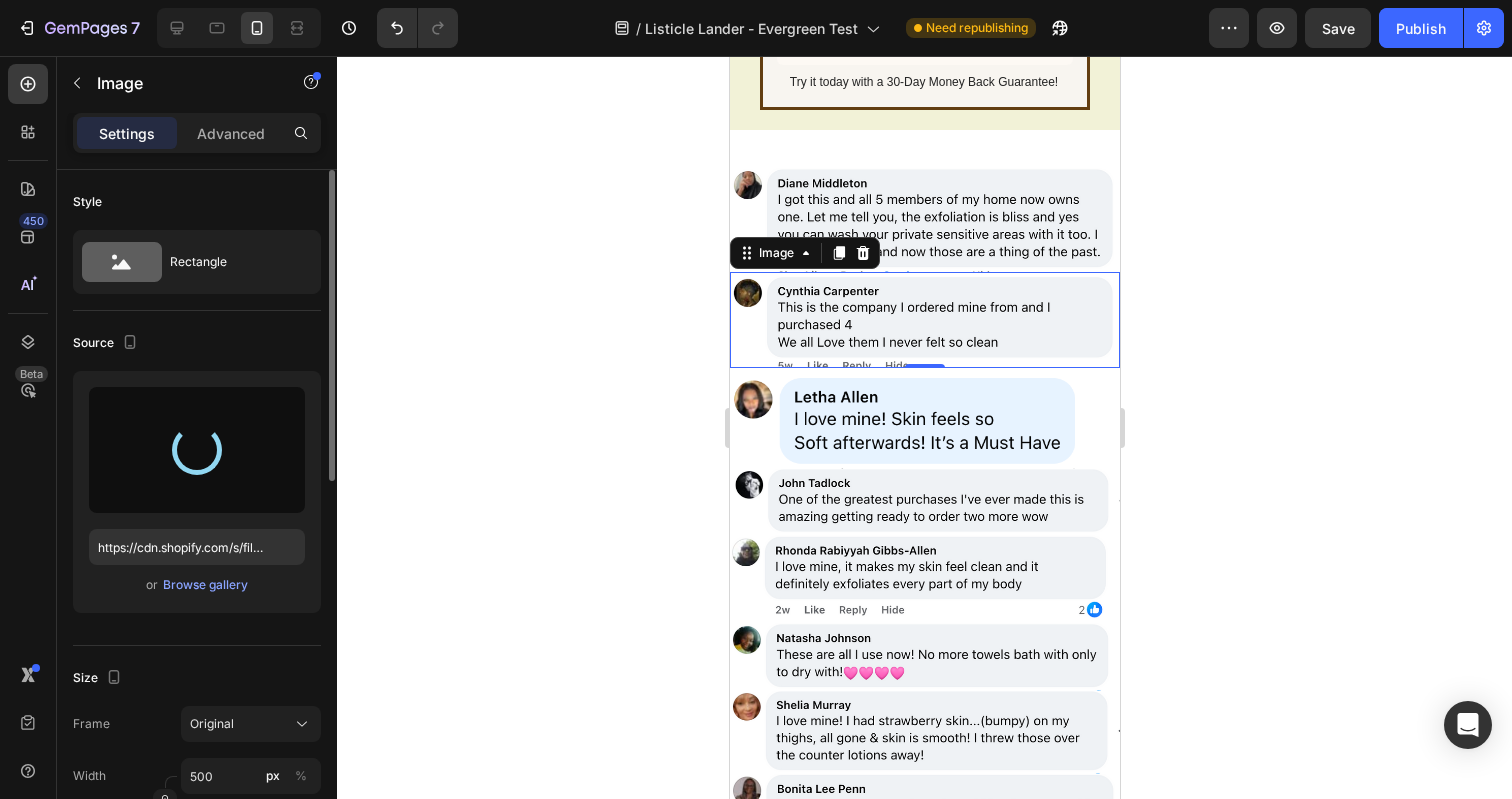type on "https://cdn.shopify.com/s/files/1/0696/6889/7008/files/gempages_547039503395587314-0924506c-e426-4857-90a2-1497a5fed129.png" 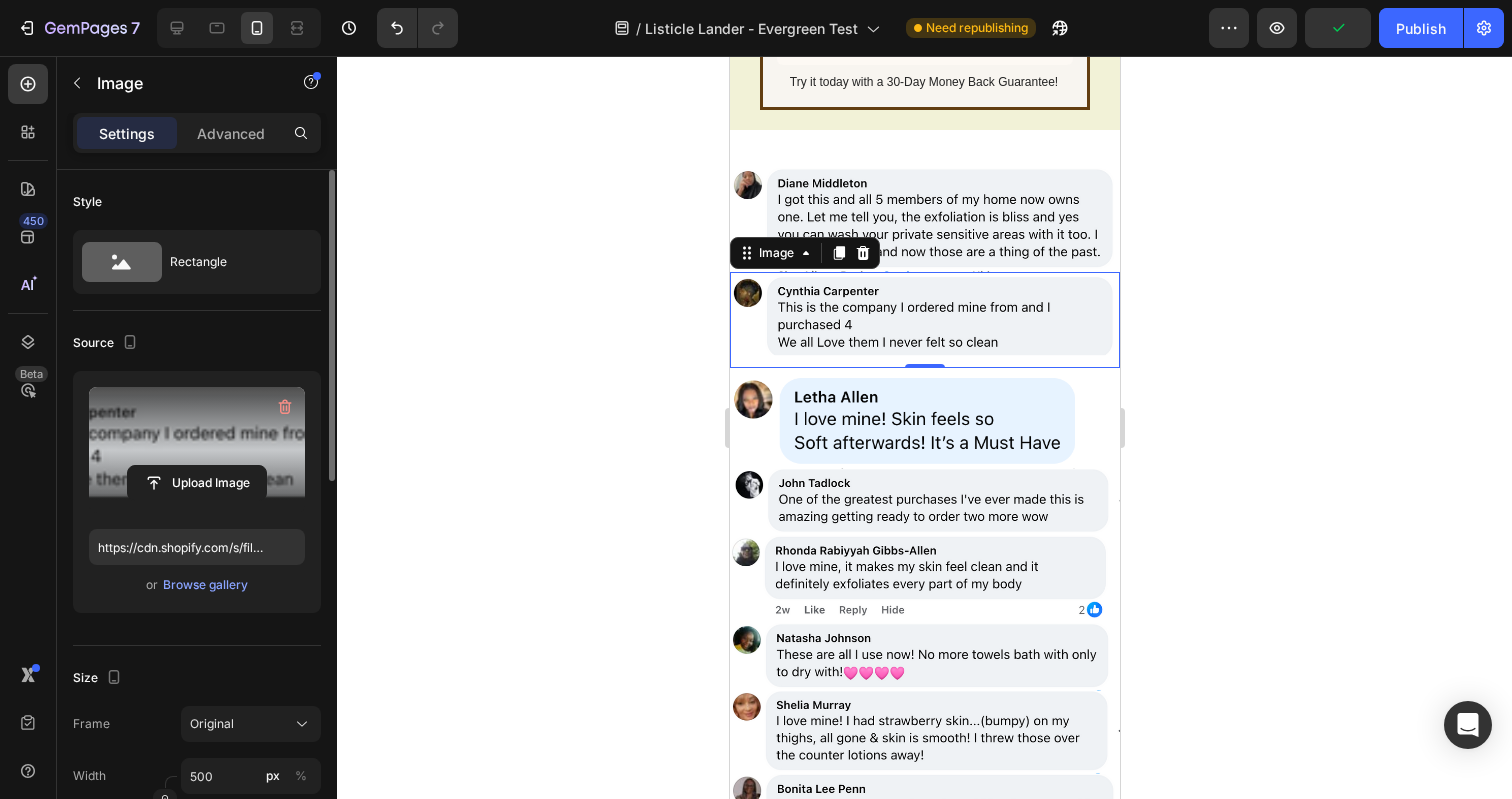 click 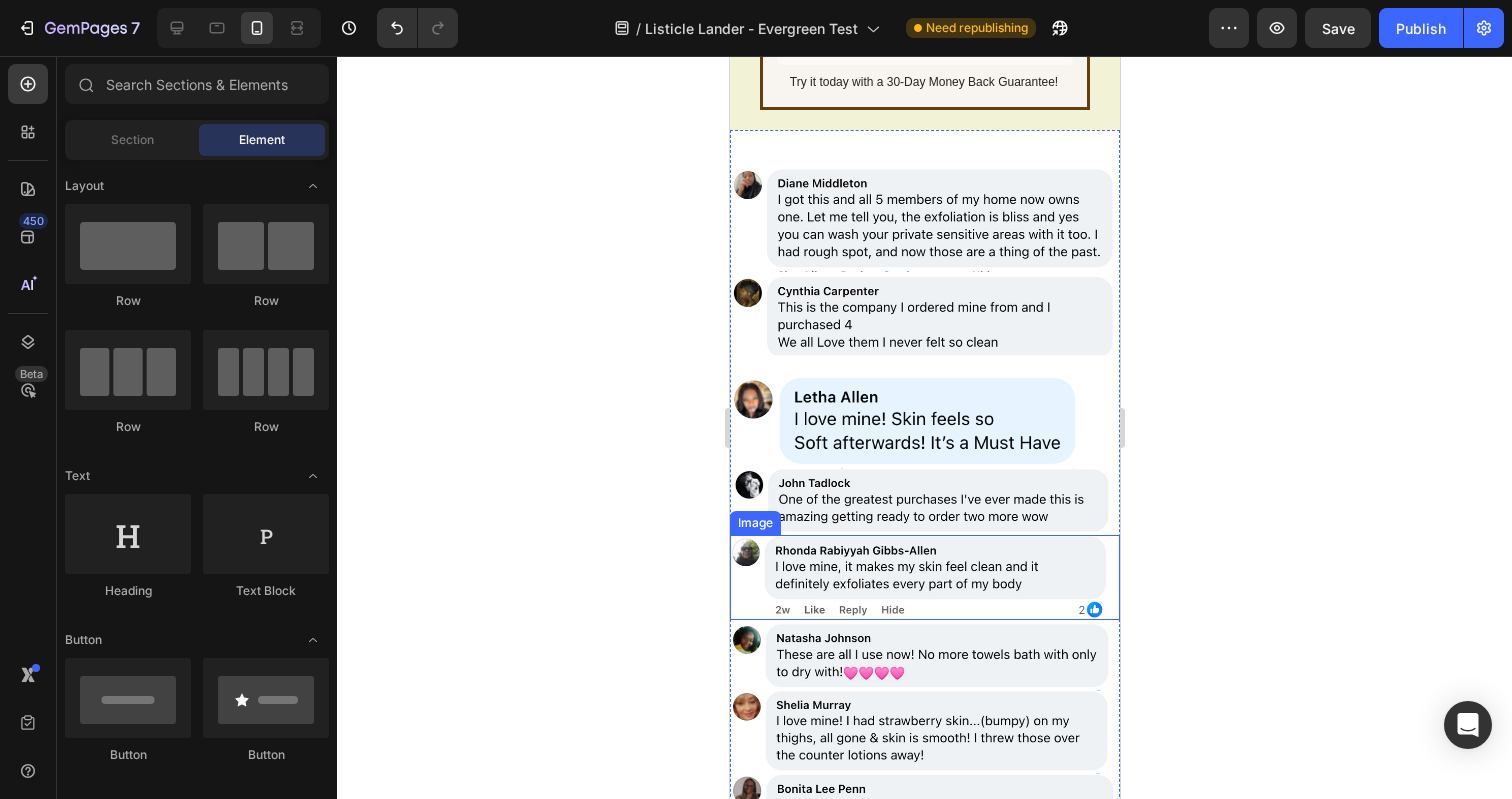click at bounding box center [924, 577] 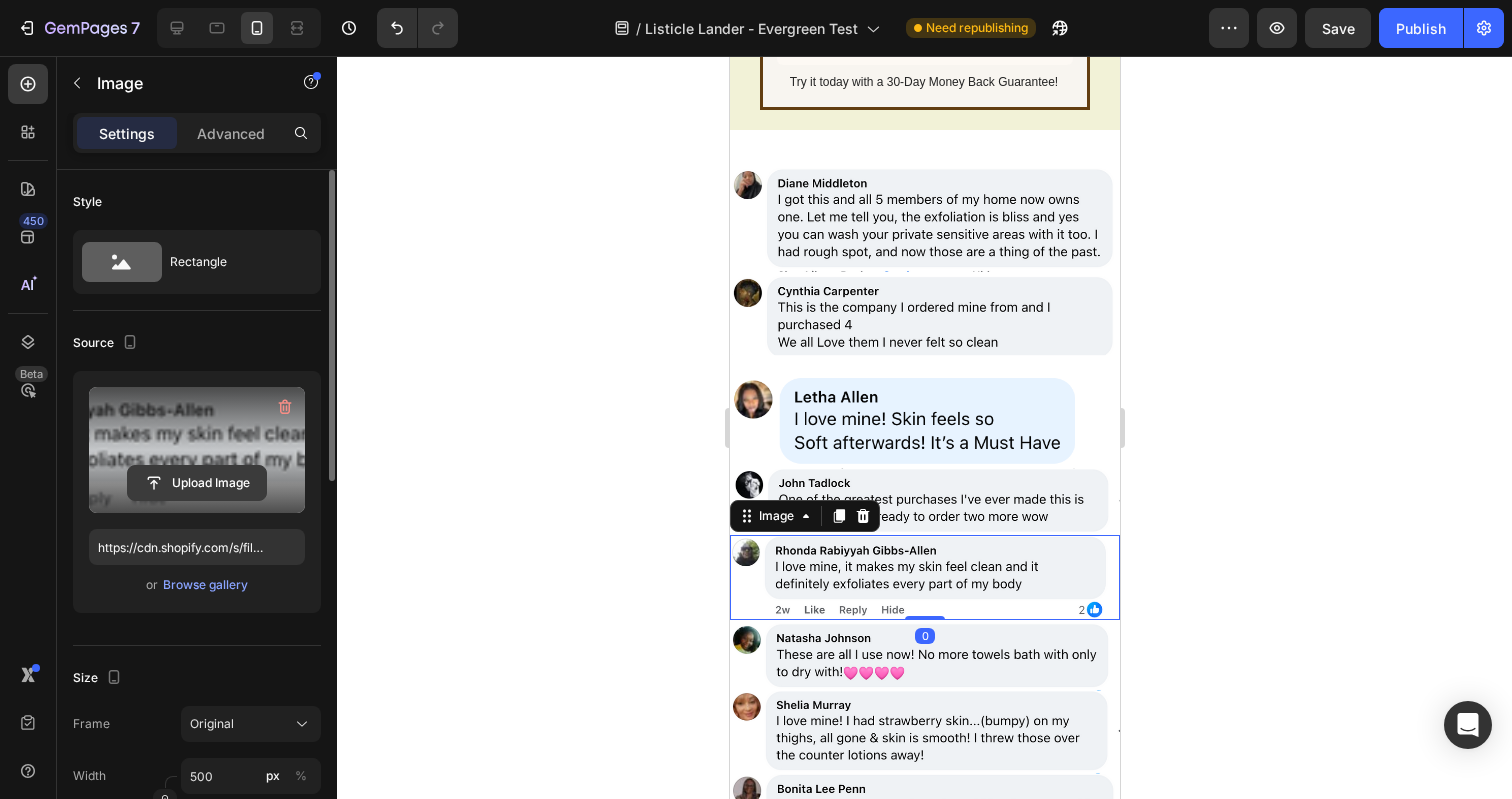 click 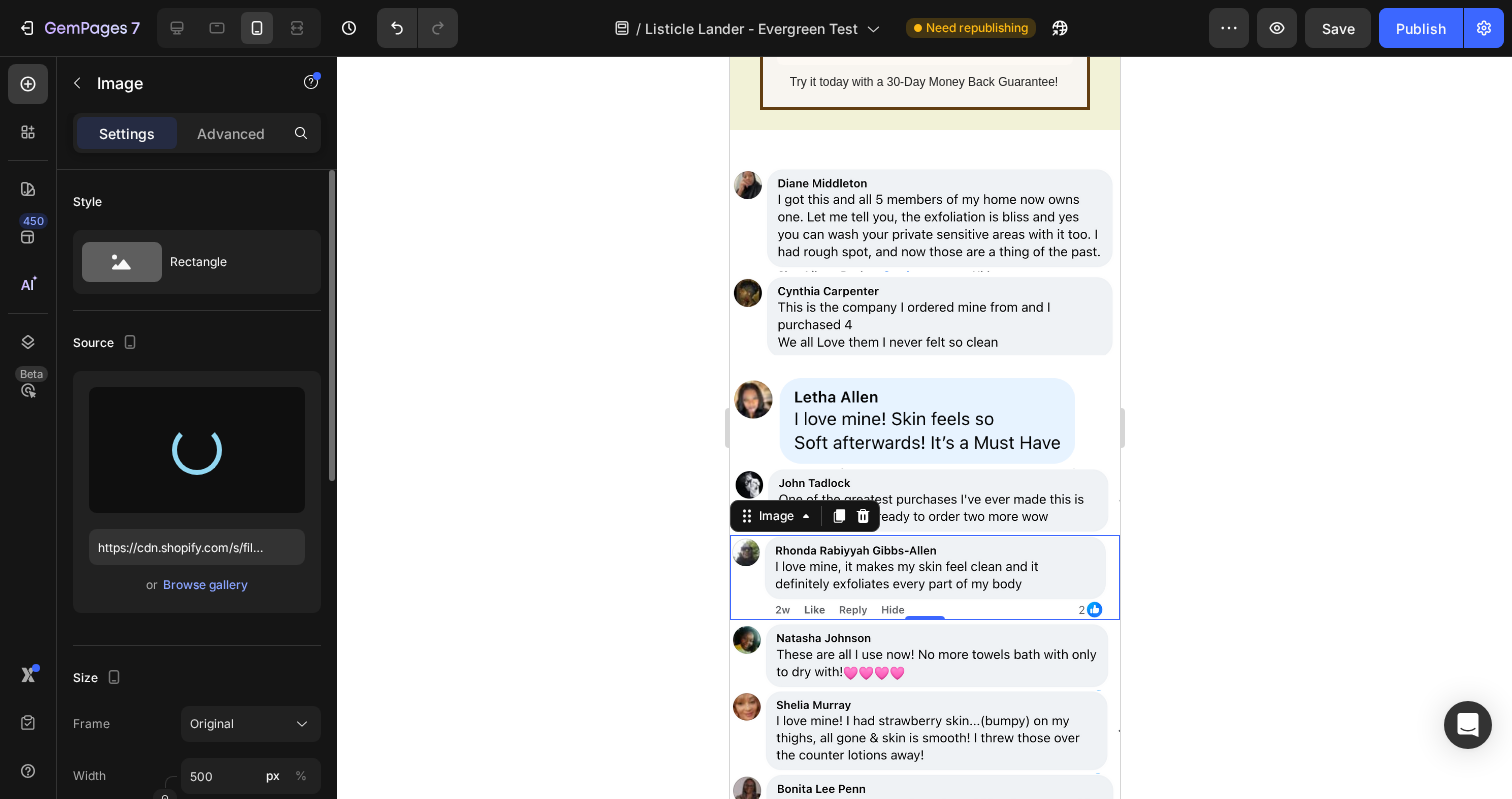 type on "https://cdn.shopify.com/s/files/1/0696/6889/7008/files/gempages_547039503395587314-1ee47d04-2302-4447-9bf3-a08ea1eb807d.png" 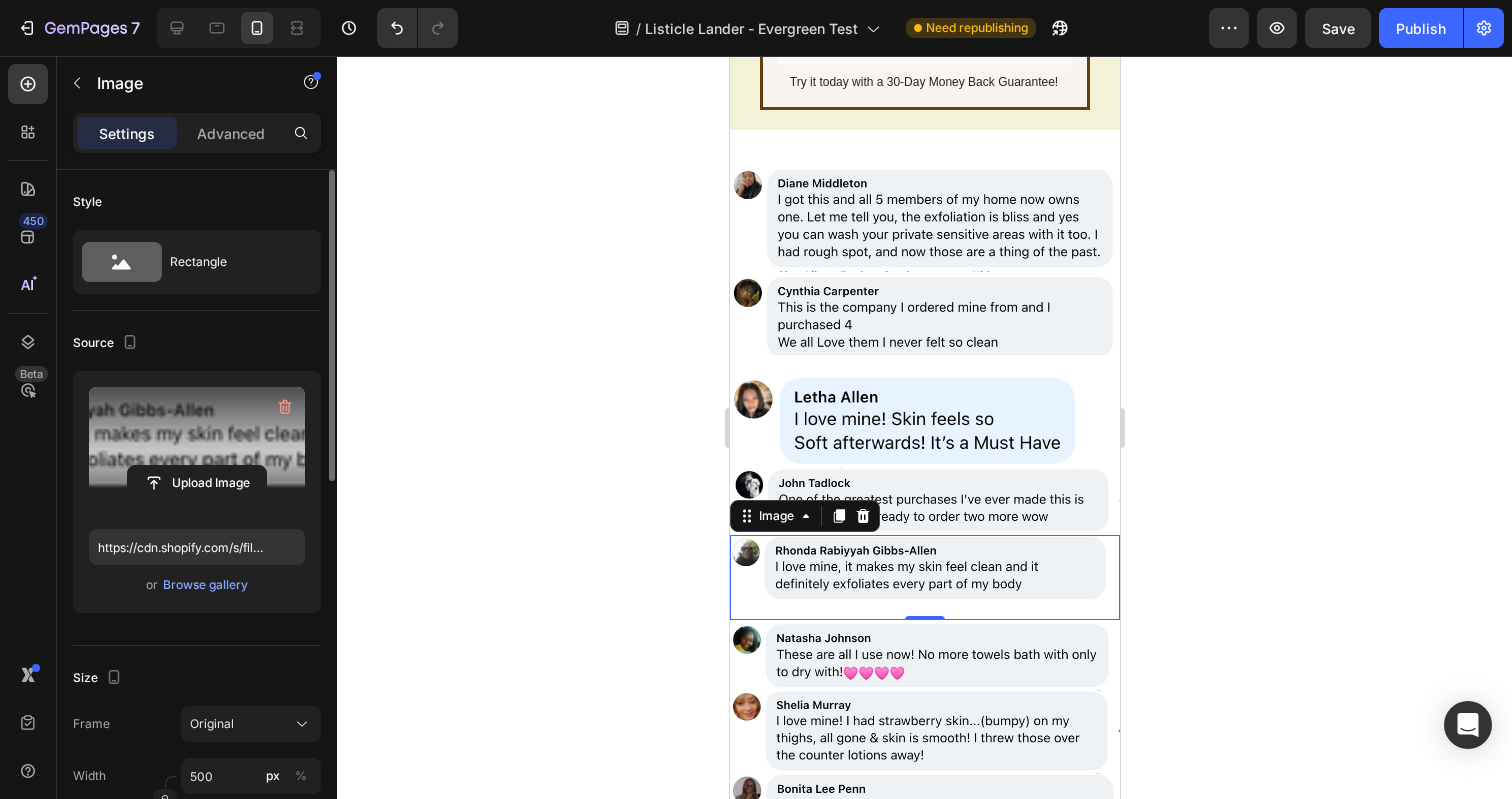 click 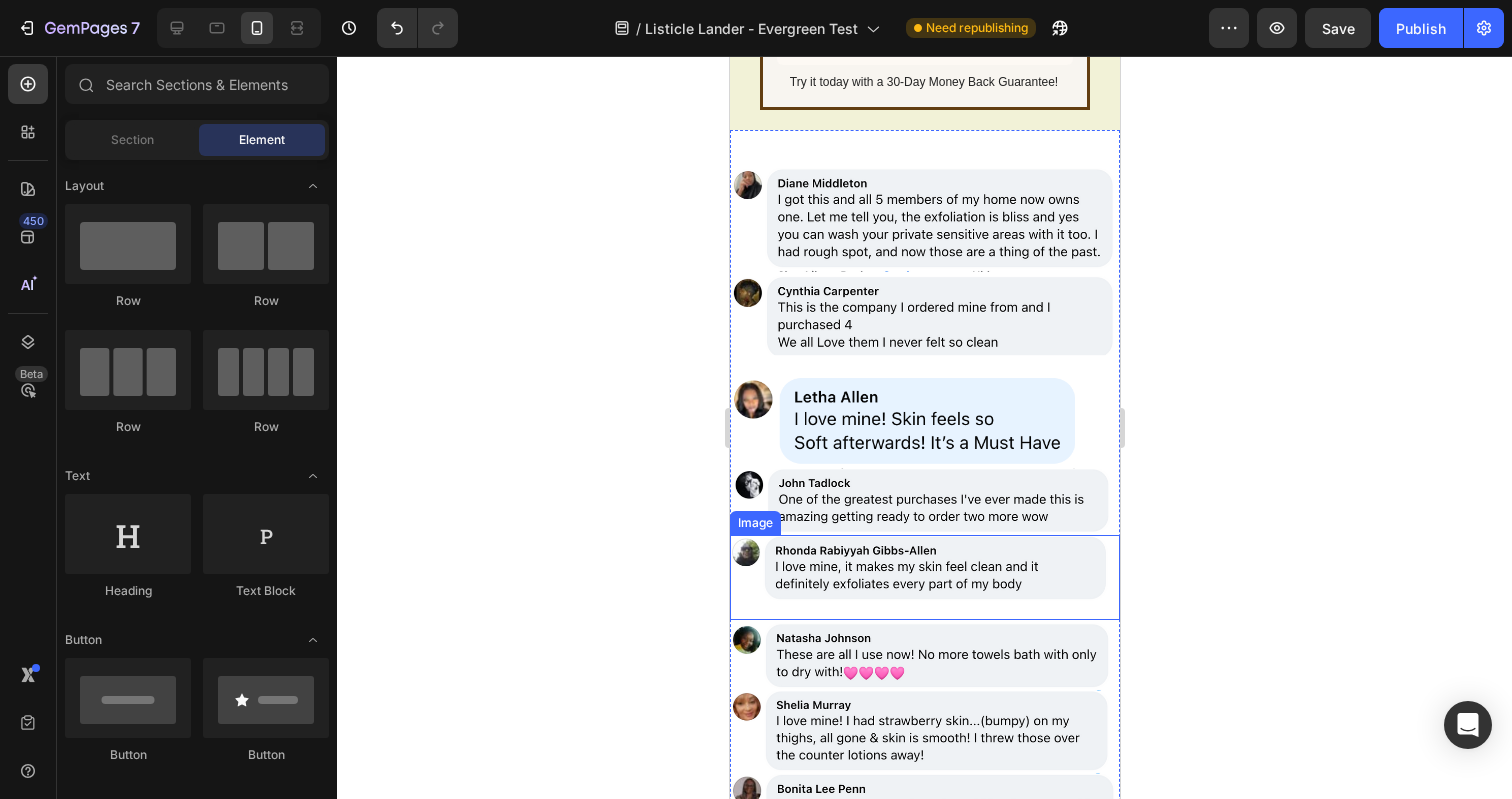 click at bounding box center (924, 577) 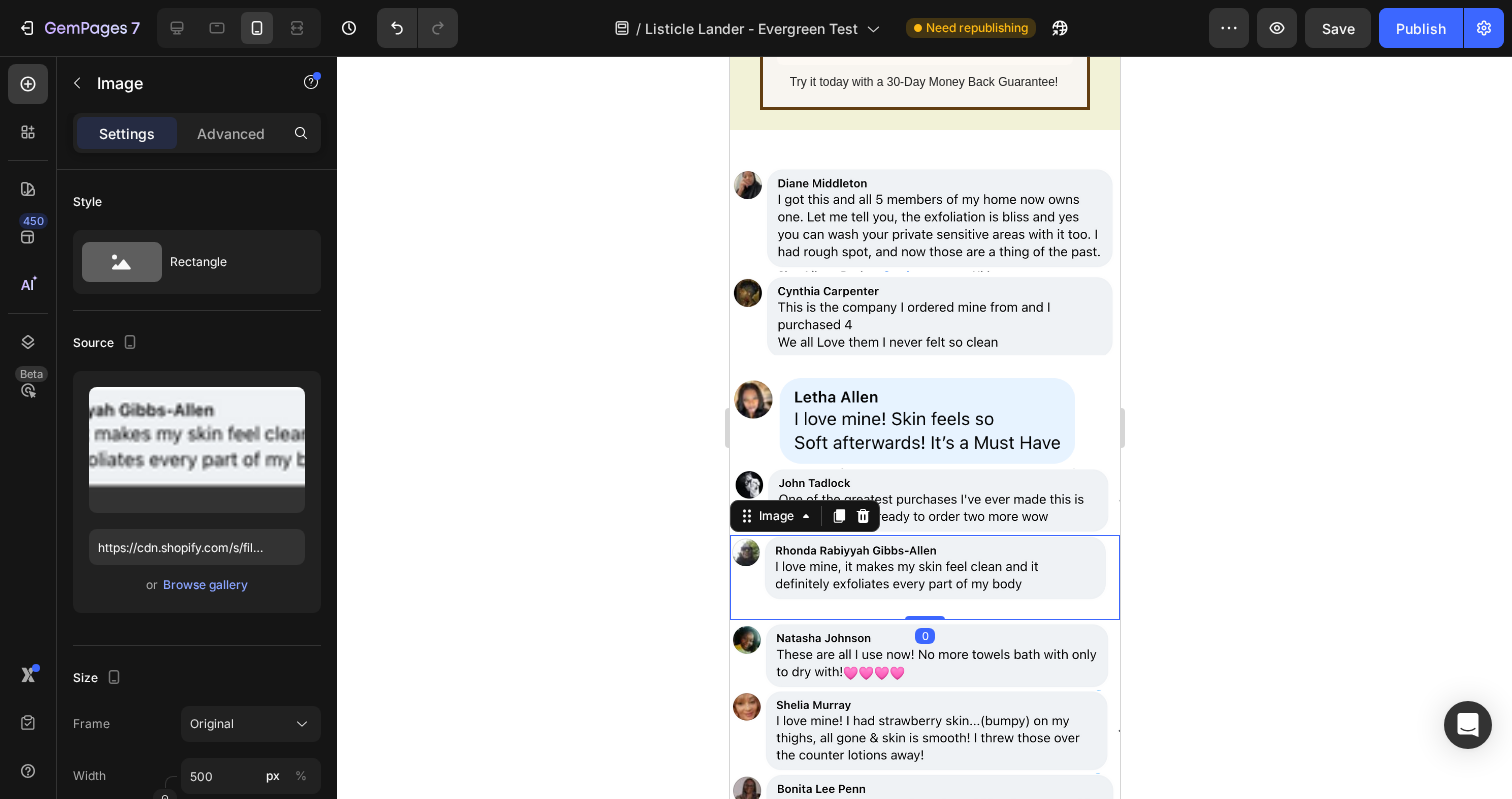 drag, startPoint x: 916, startPoint y: 619, endPoint x: 918, endPoint y: 605, distance: 14.142136 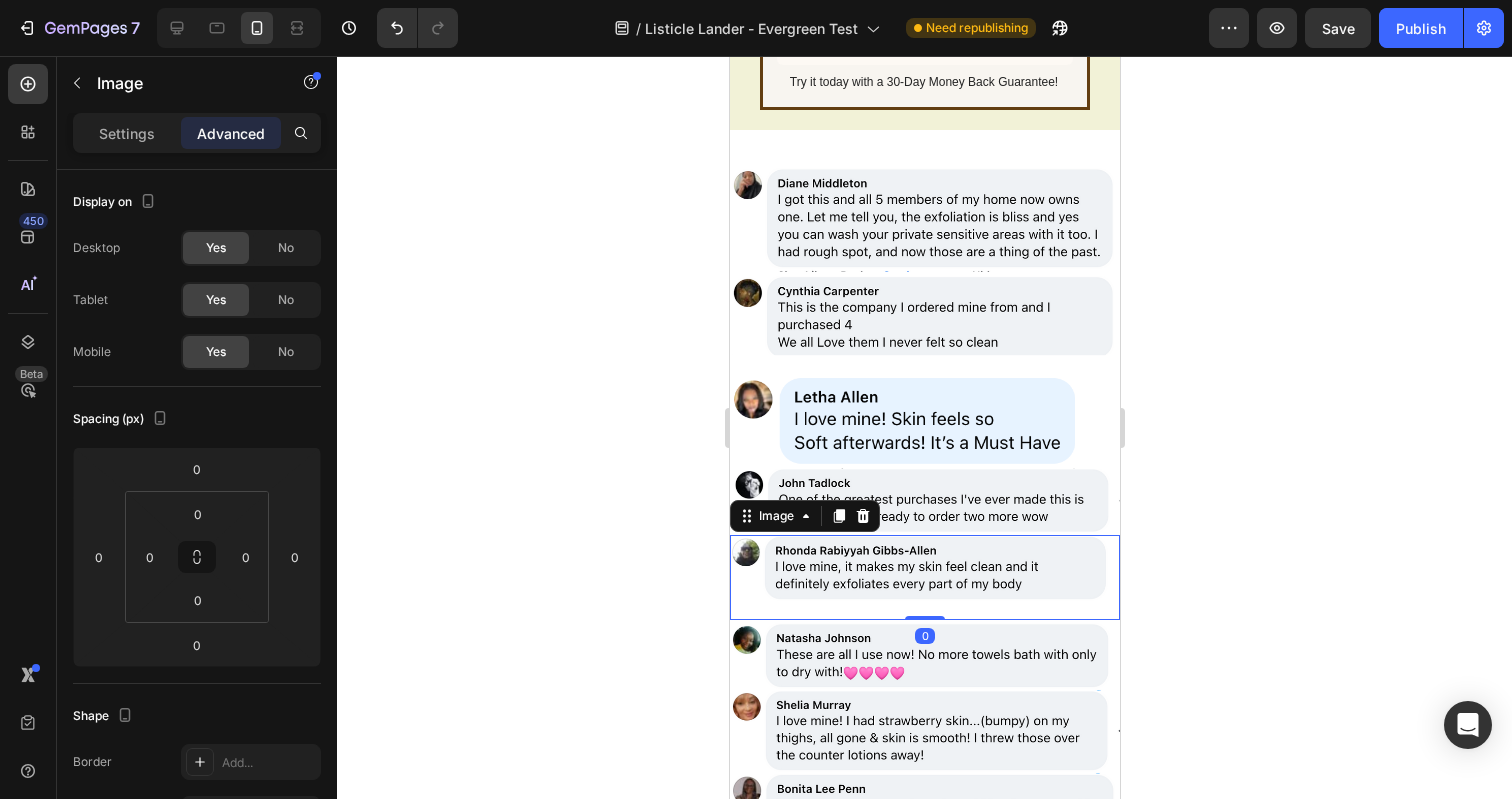 click 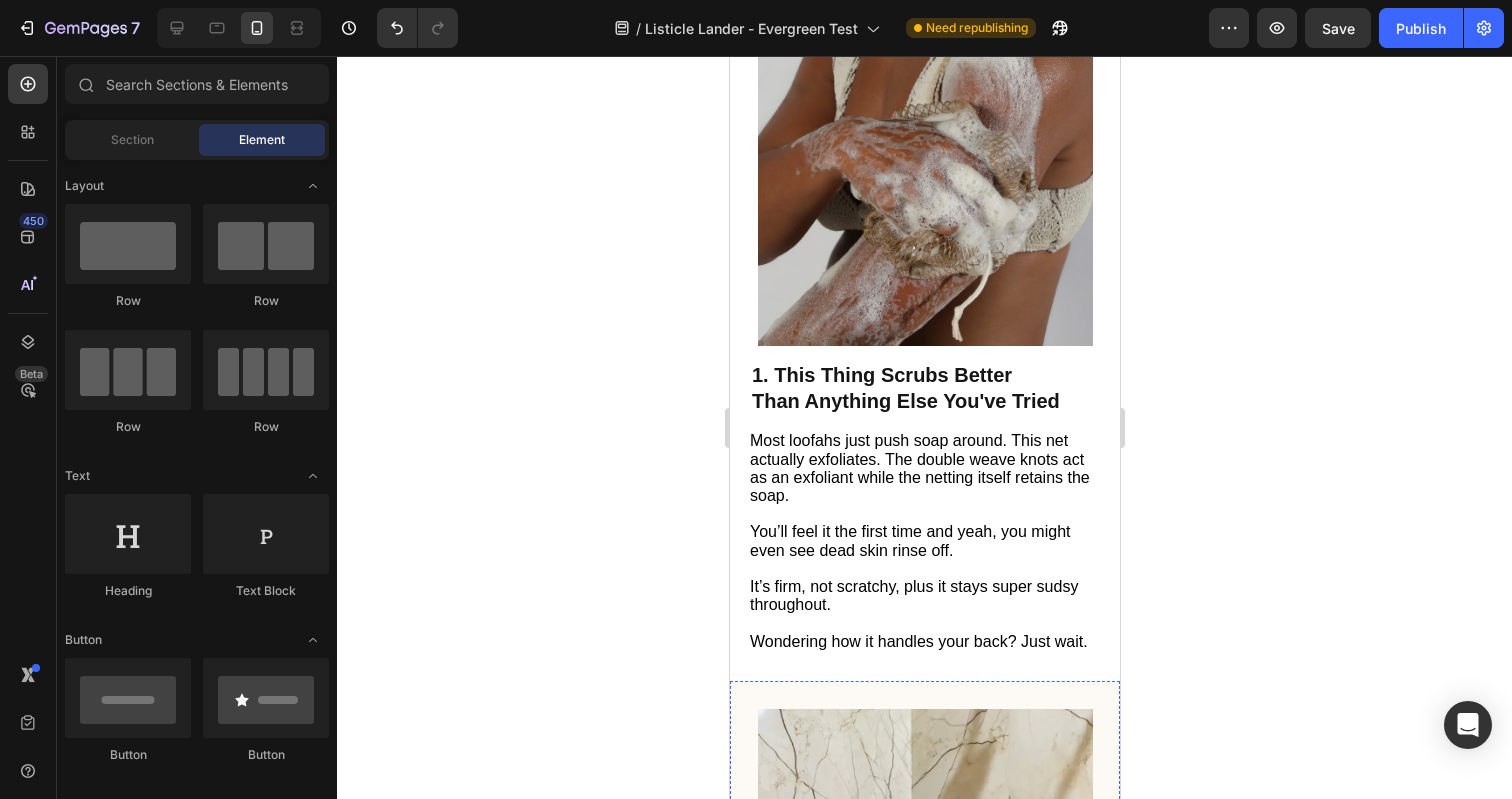 scroll, scrollTop: 422, scrollLeft: 0, axis: vertical 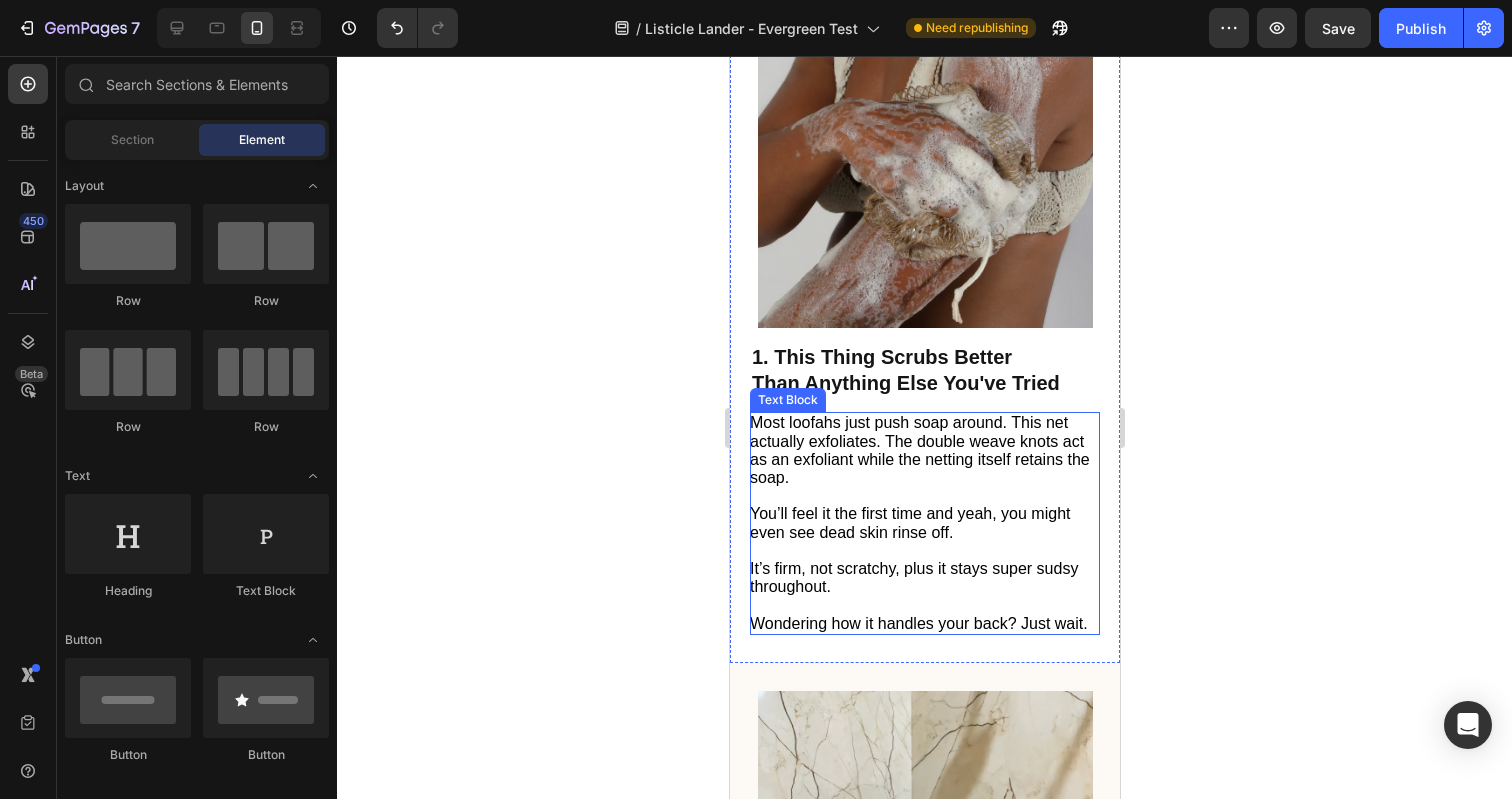 click on "Most loofahs just push soap around. This net actually exfoliates. The double weave knots act as an exfoliant while the netting itself retains the soap." at bounding box center [919, 450] 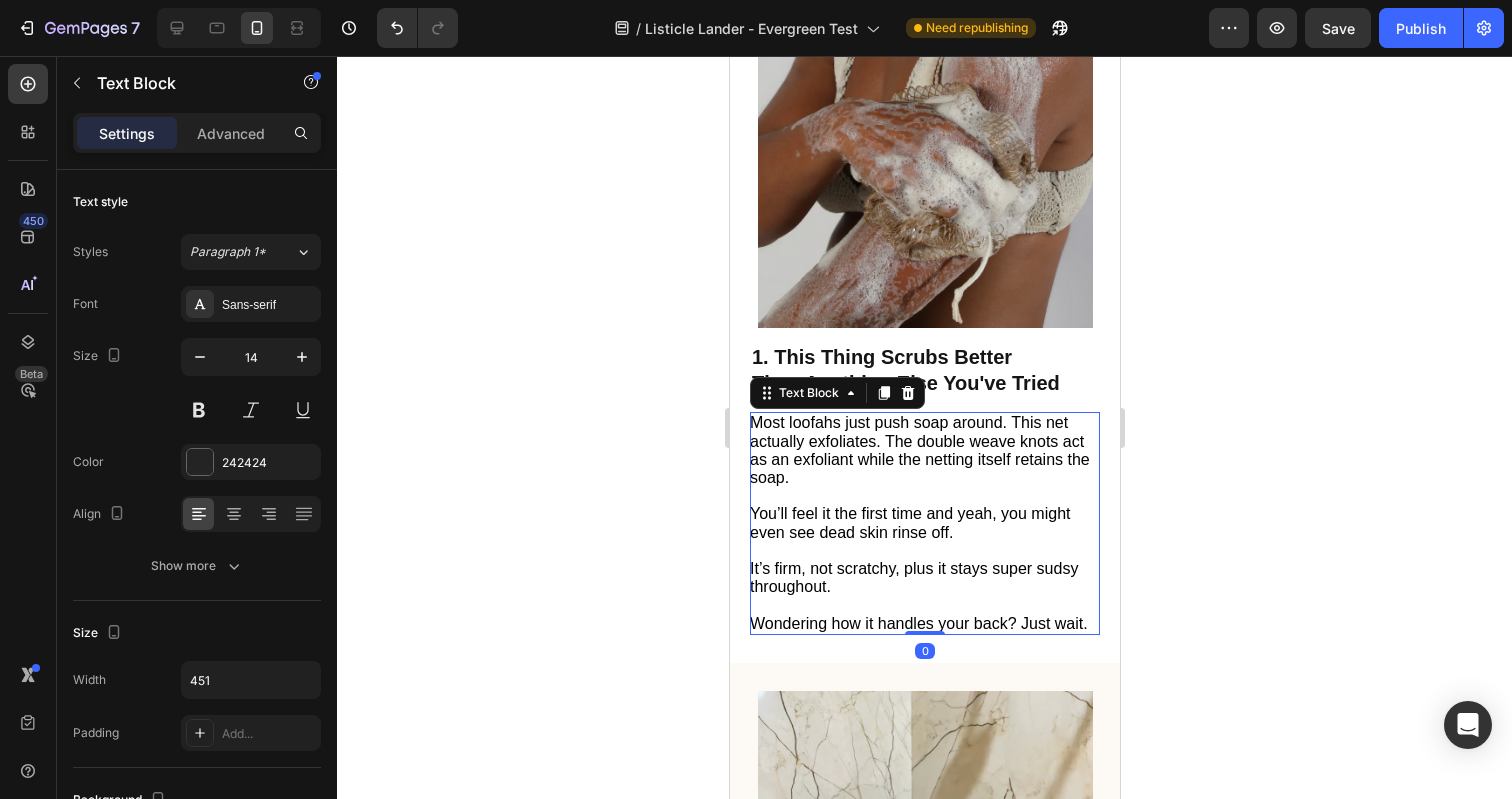 click on "Most loofahs just push soap around. This net actually exfoliates. The double weave knots act as an exfoliant while the netting itself retains the soap." at bounding box center [919, 450] 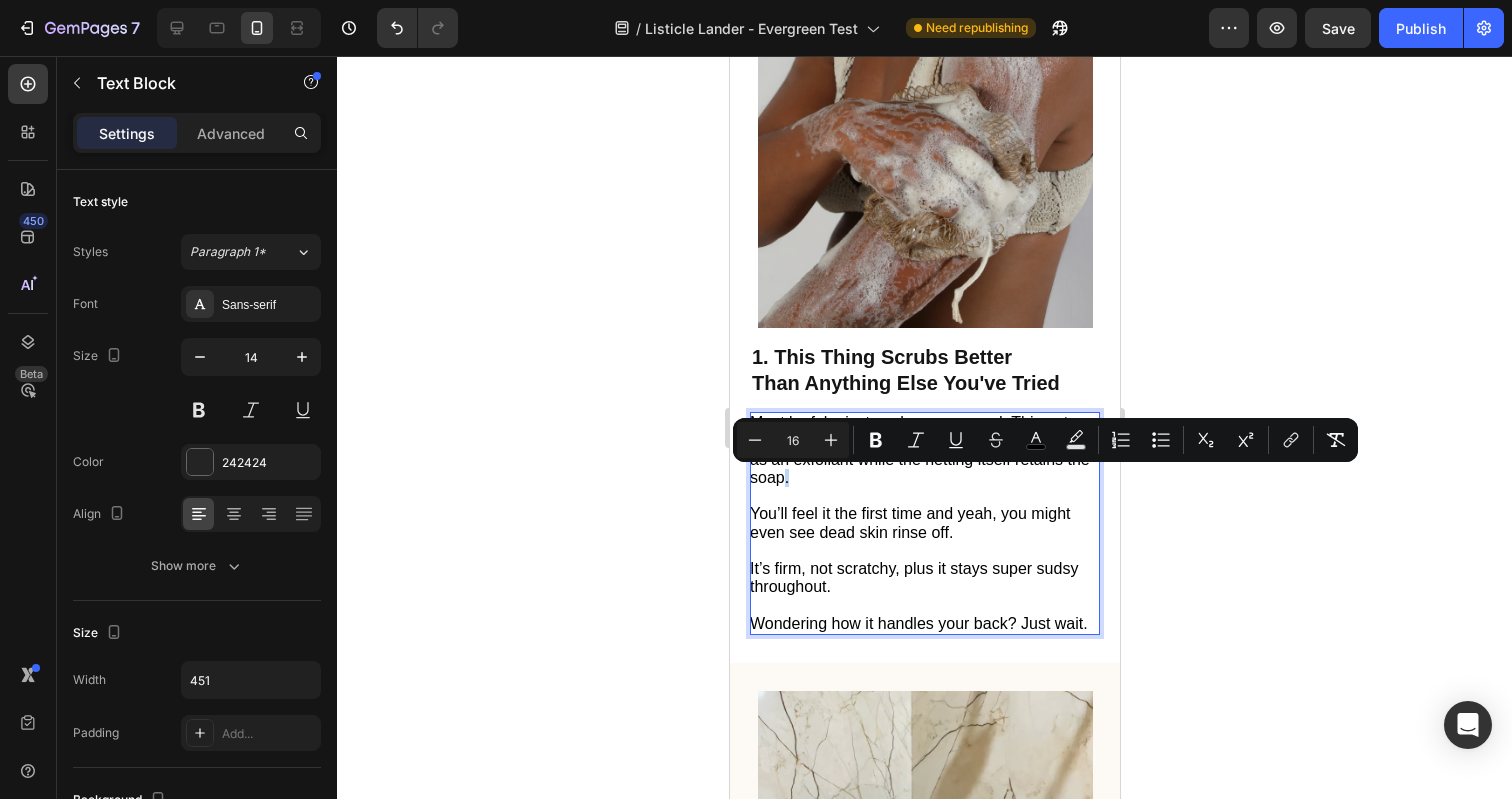 click on "Most loofahs just push soap around. This net actually exfoliates. The double weave knots act as an exfoliant while the netting itself retains the soap." at bounding box center (919, 450) 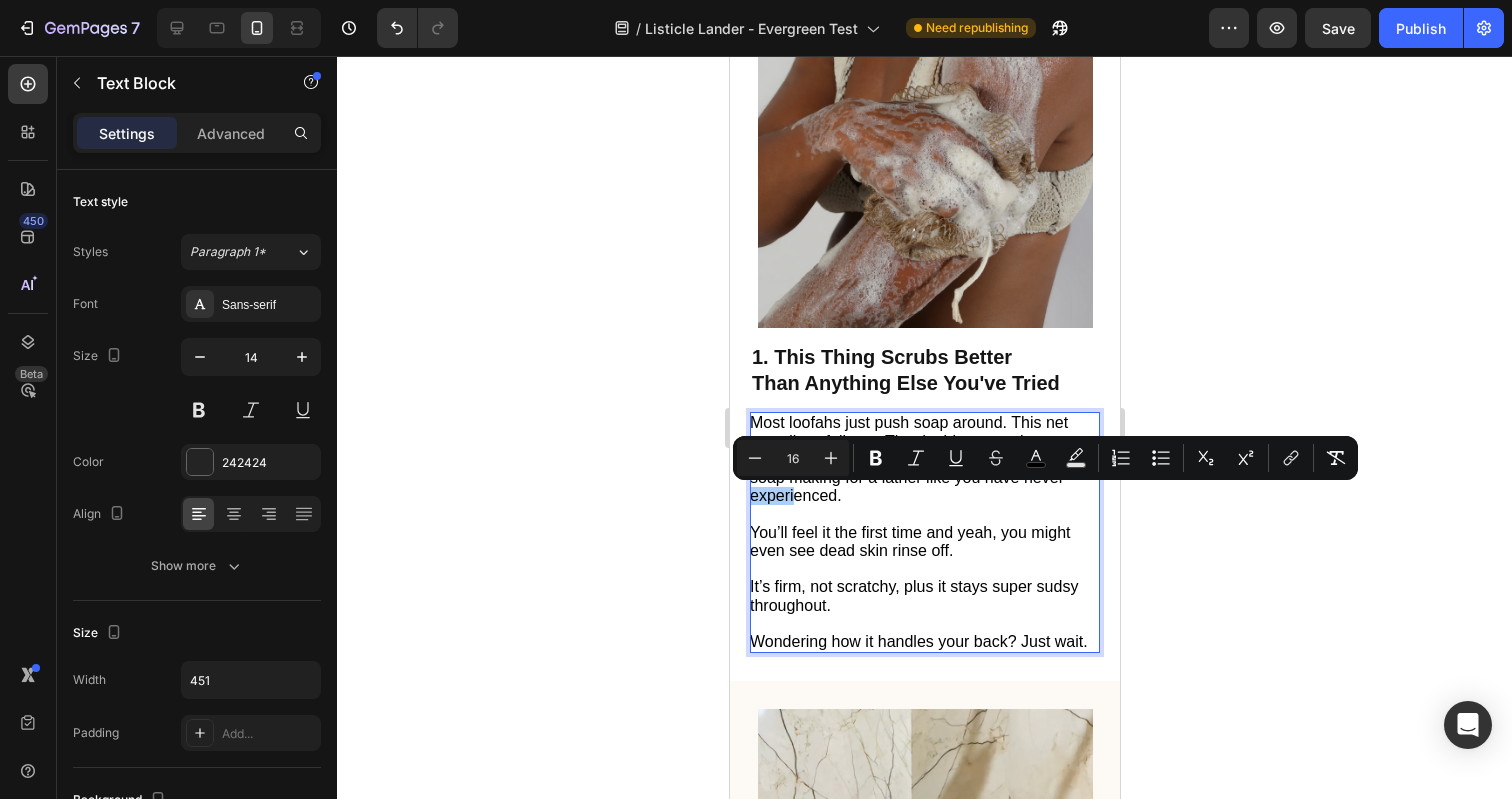 click 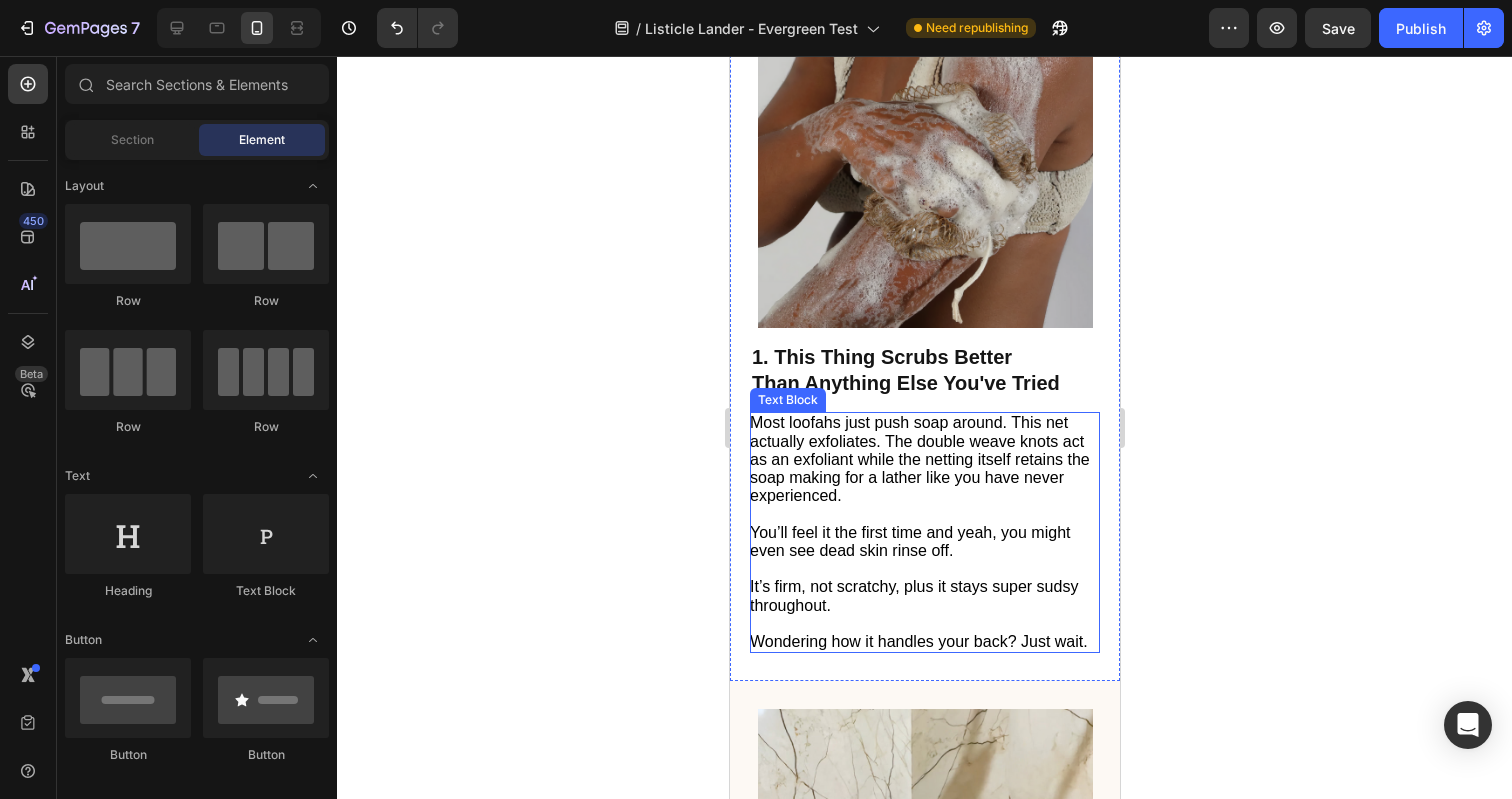 click on "You’ll feel it the first time and yeah, you might even see dead skin rinse off." at bounding box center (909, 541) 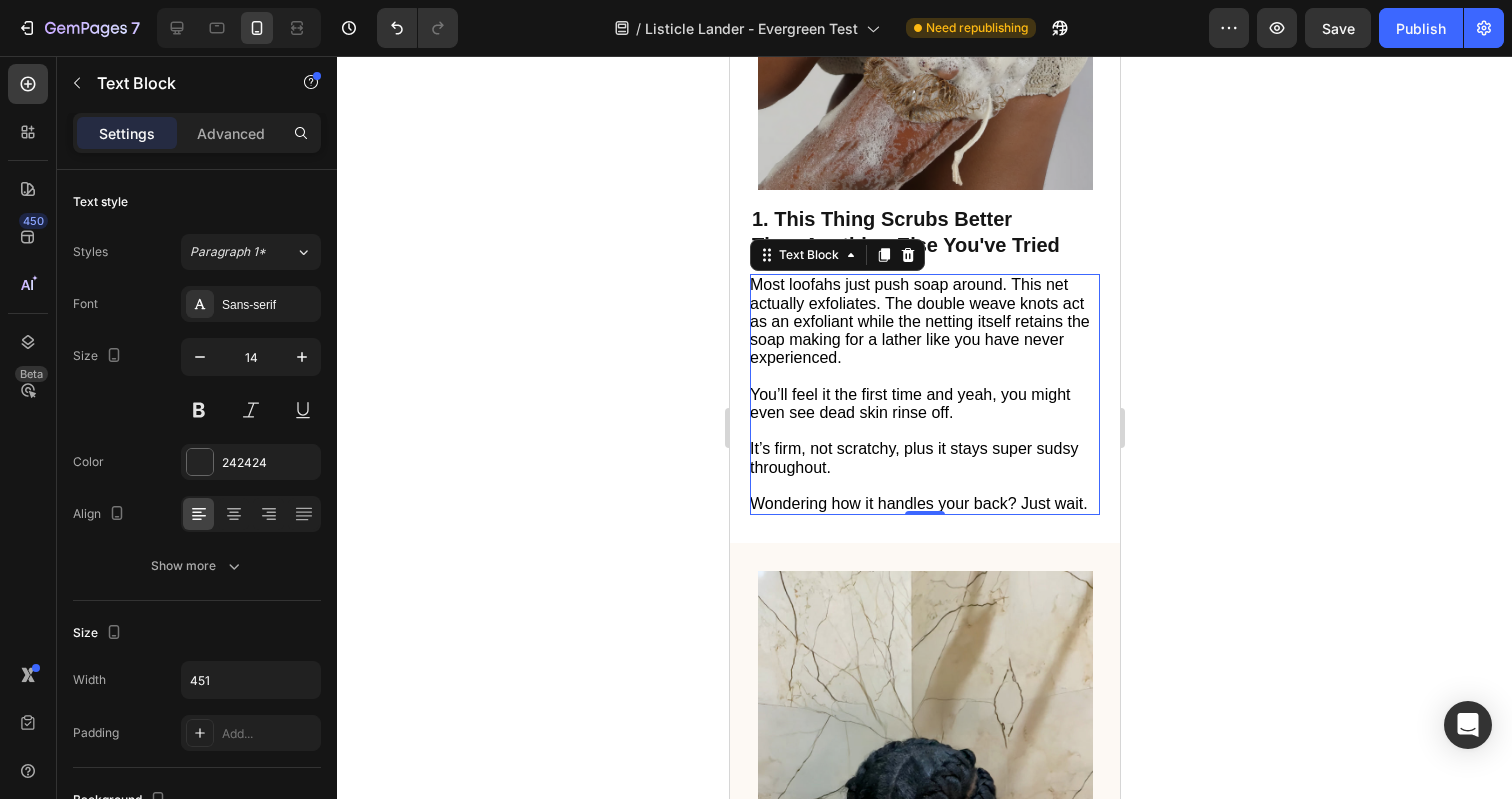 scroll, scrollTop: 562, scrollLeft: 0, axis: vertical 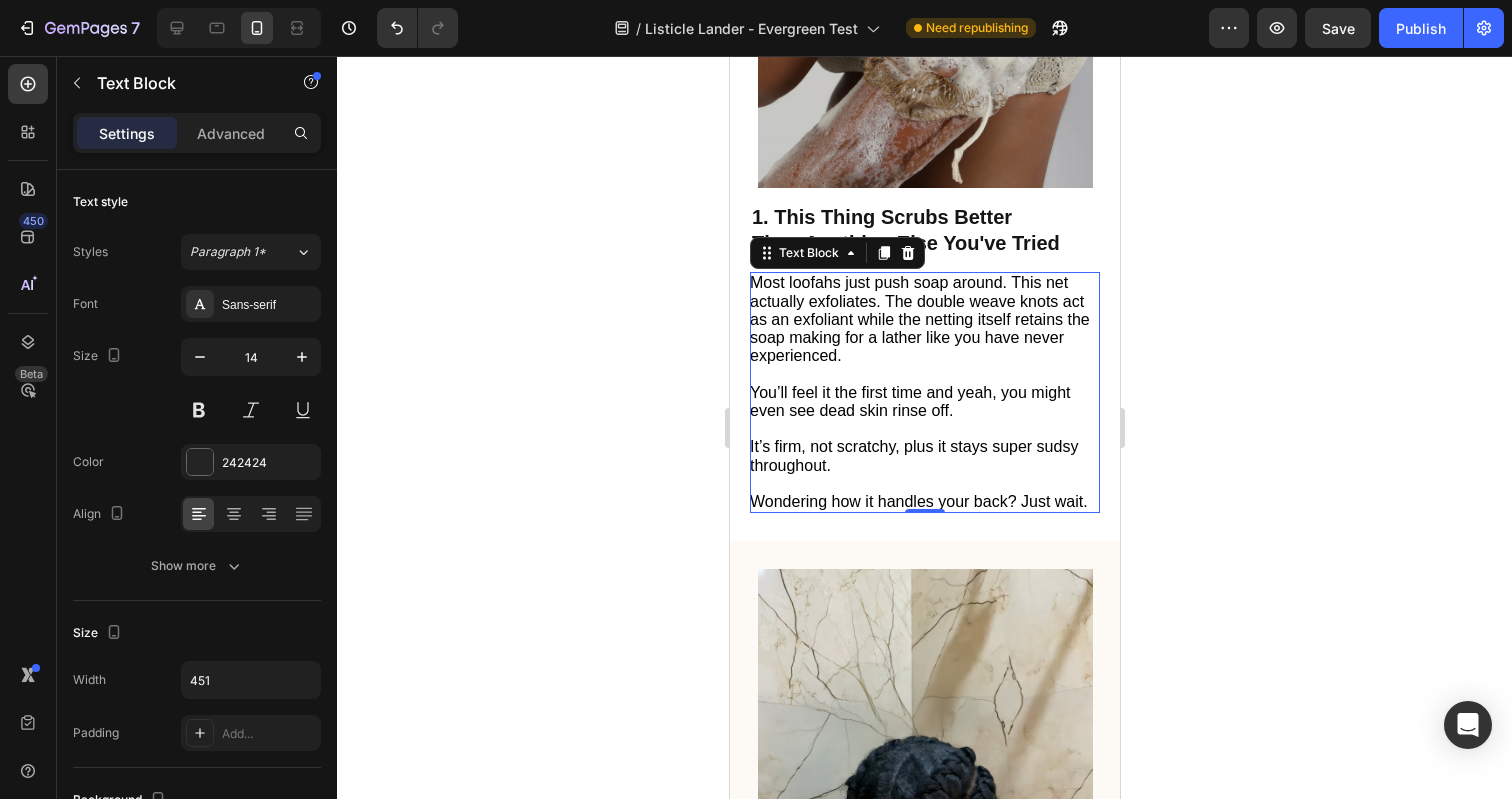 click 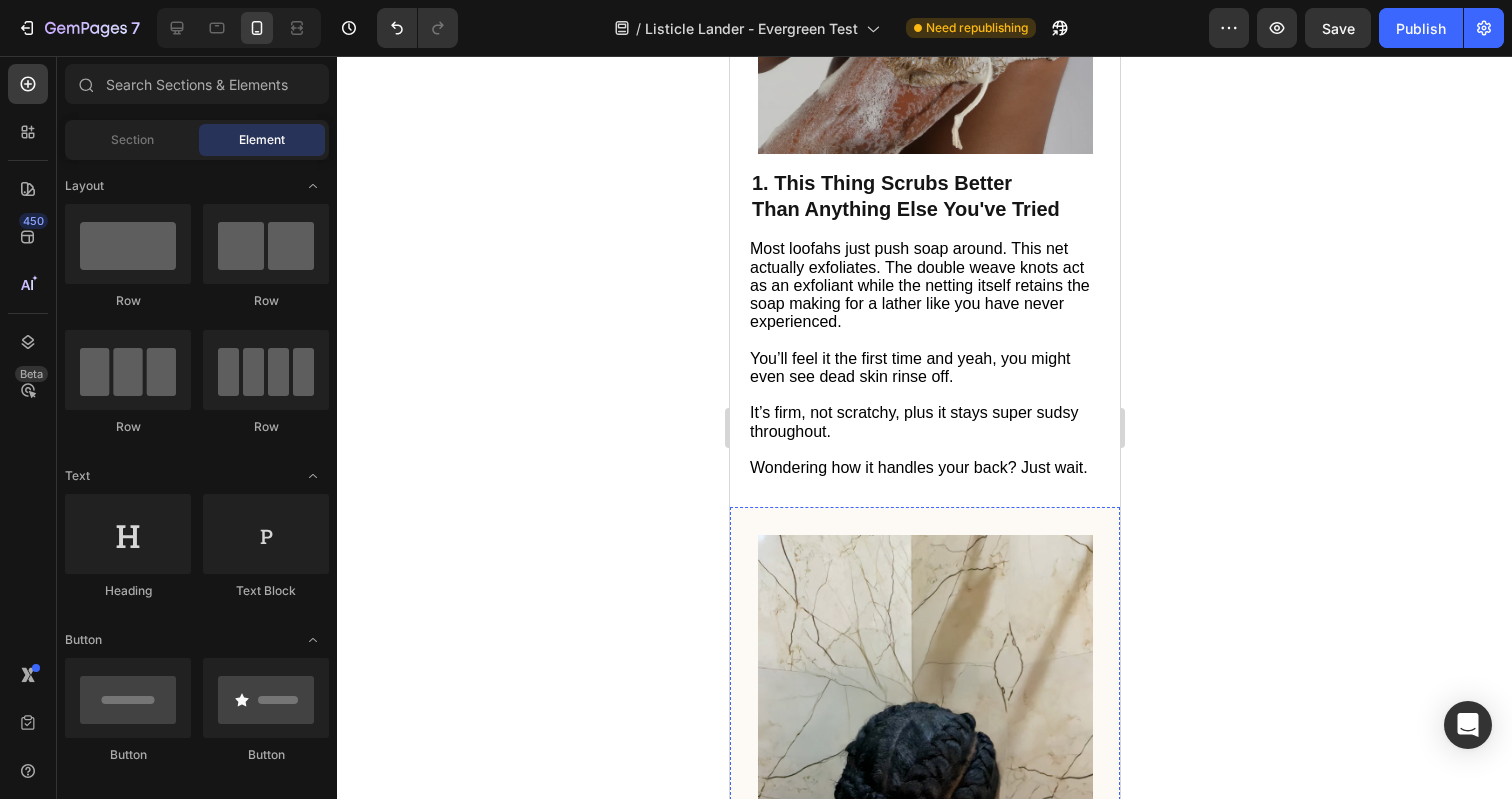 scroll, scrollTop: 592, scrollLeft: 0, axis: vertical 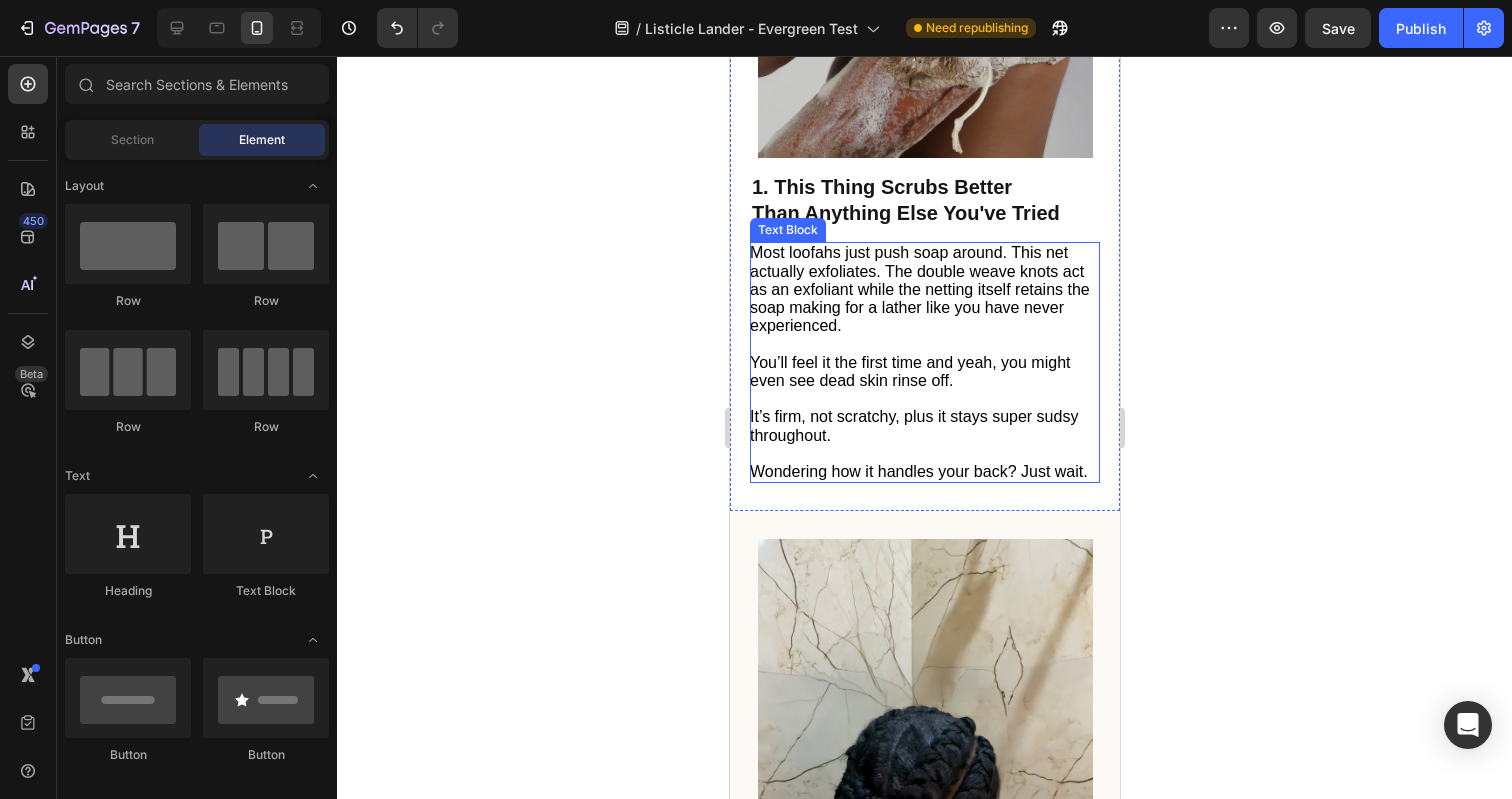 click on "Wondering how it handles your back? Just wait." at bounding box center [918, 471] 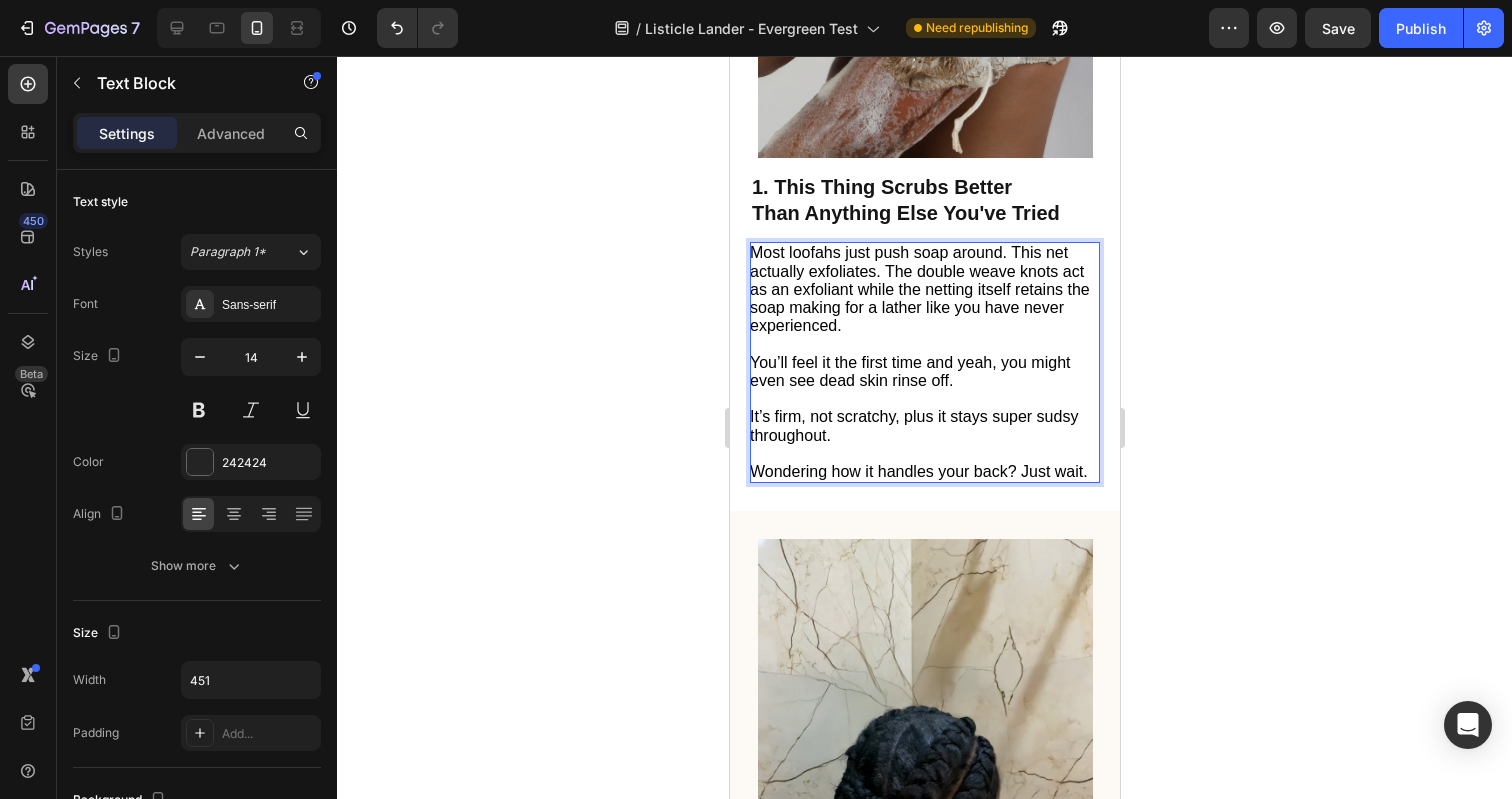 click on "Wondering how it handles your back? Just wait." at bounding box center (918, 471) 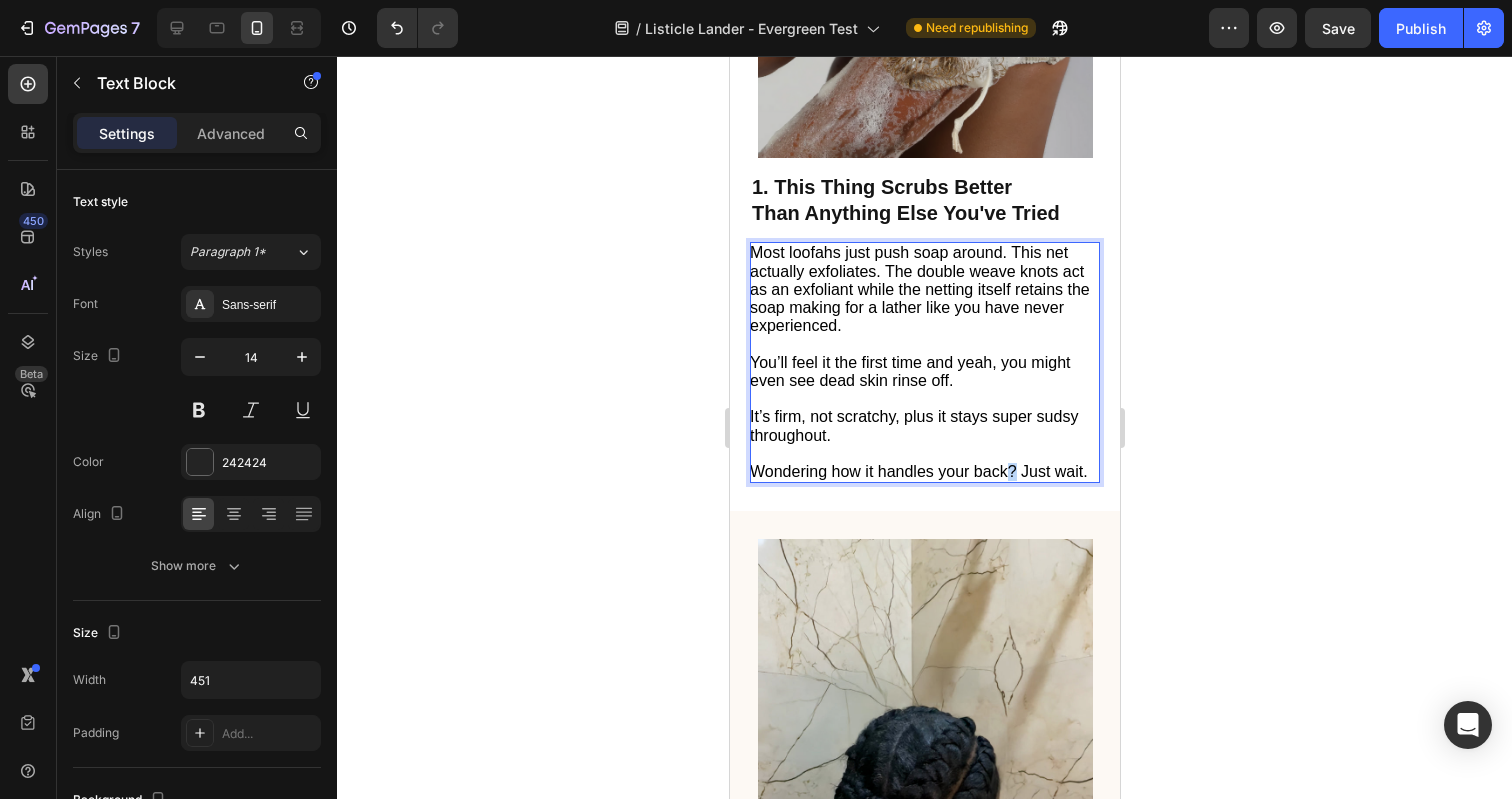 click on "Wondering how it handles your back? Just wait." at bounding box center [918, 471] 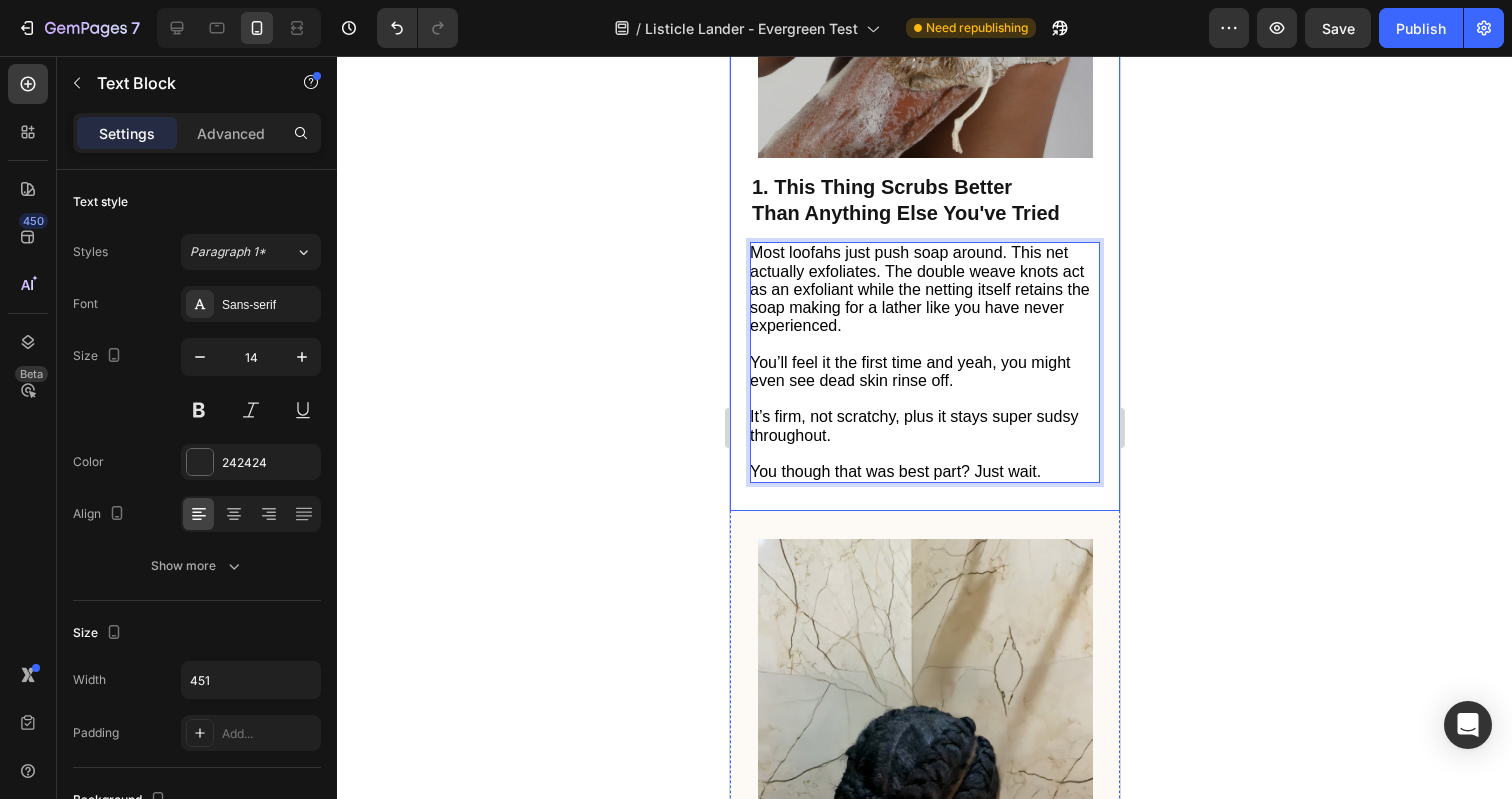 click 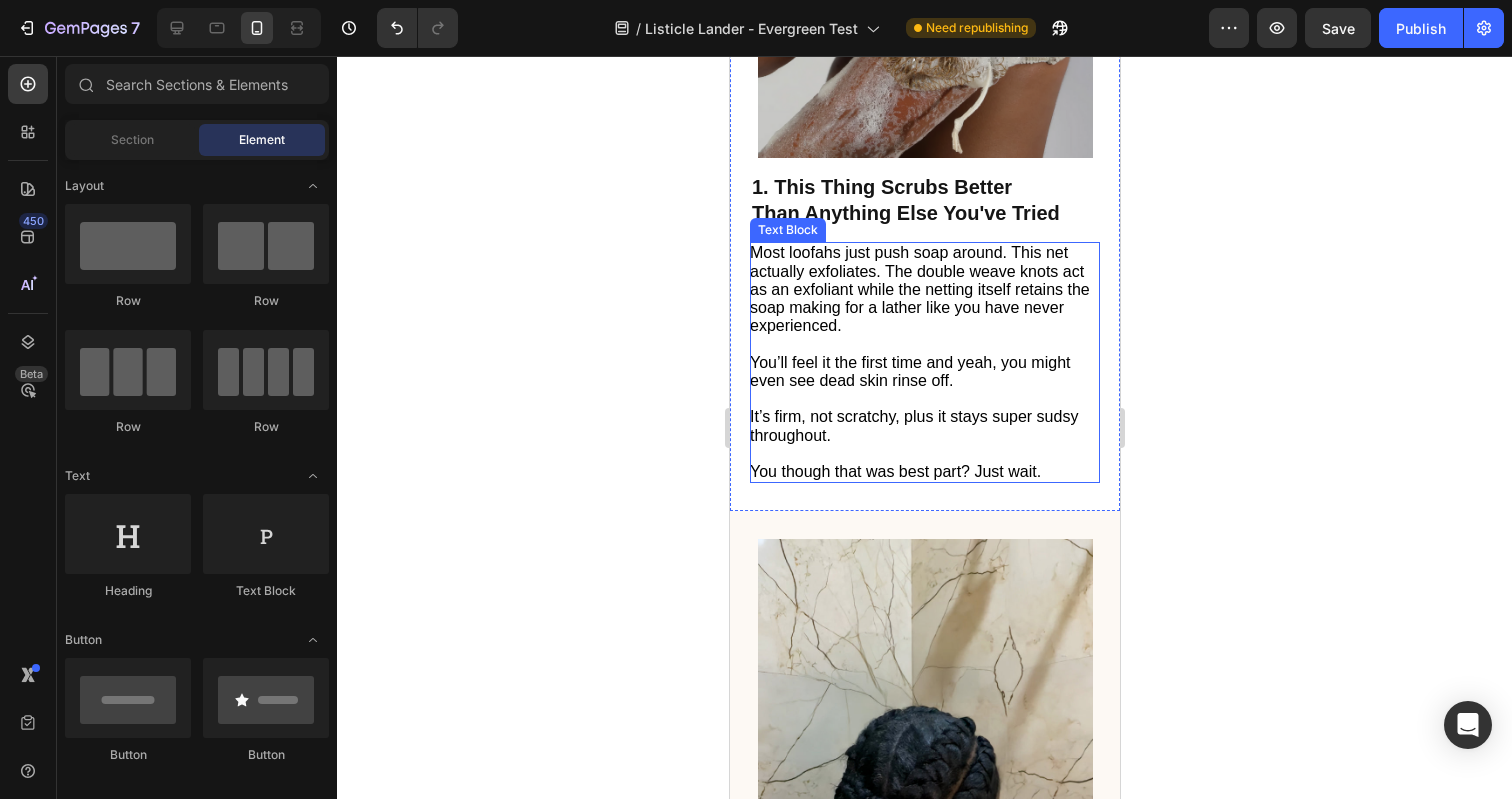 click on "You though that was best part? Just wait." at bounding box center [894, 471] 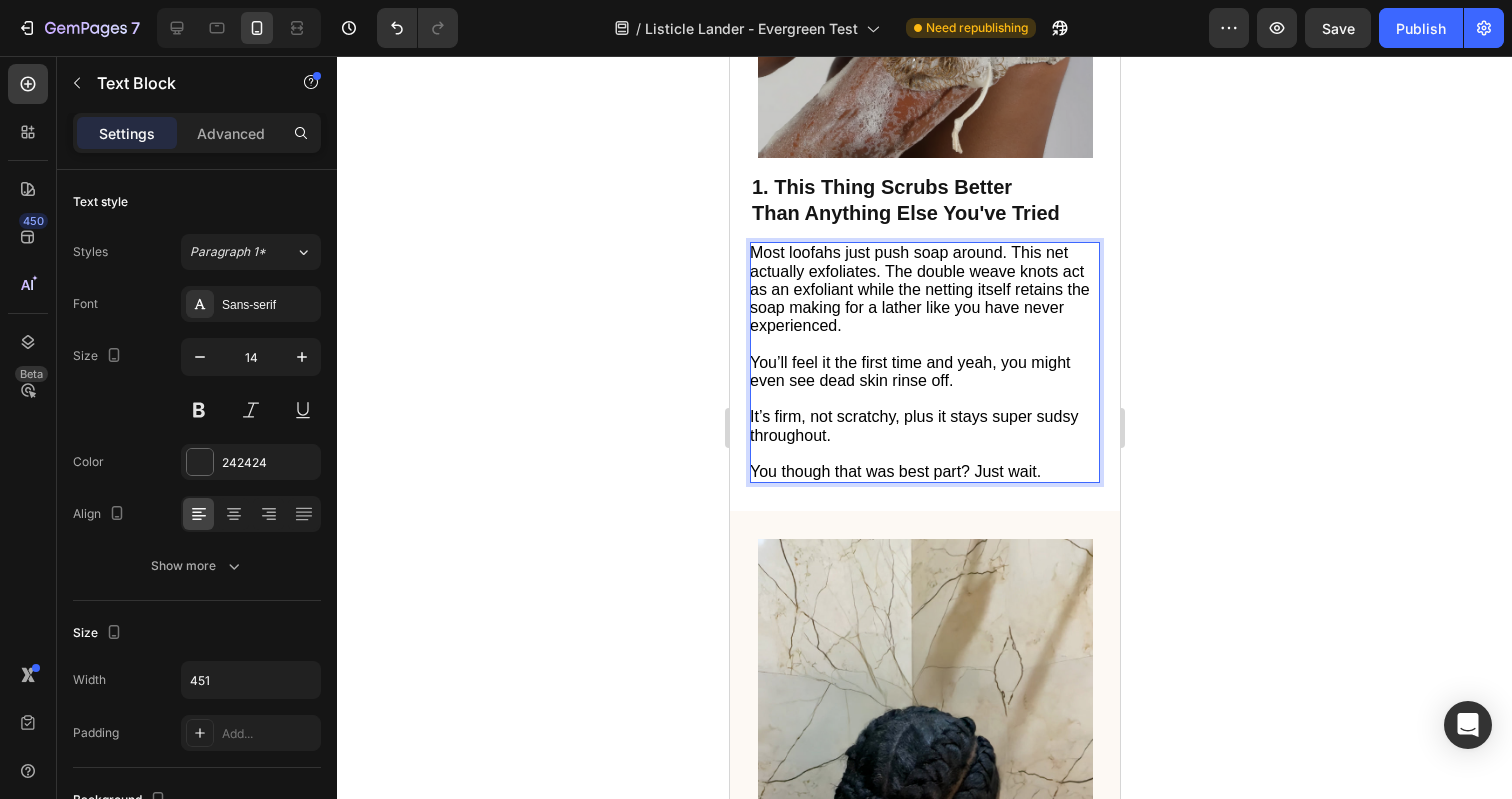 click on "You though that was best part? Just wait." at bounding box center (894, 471) 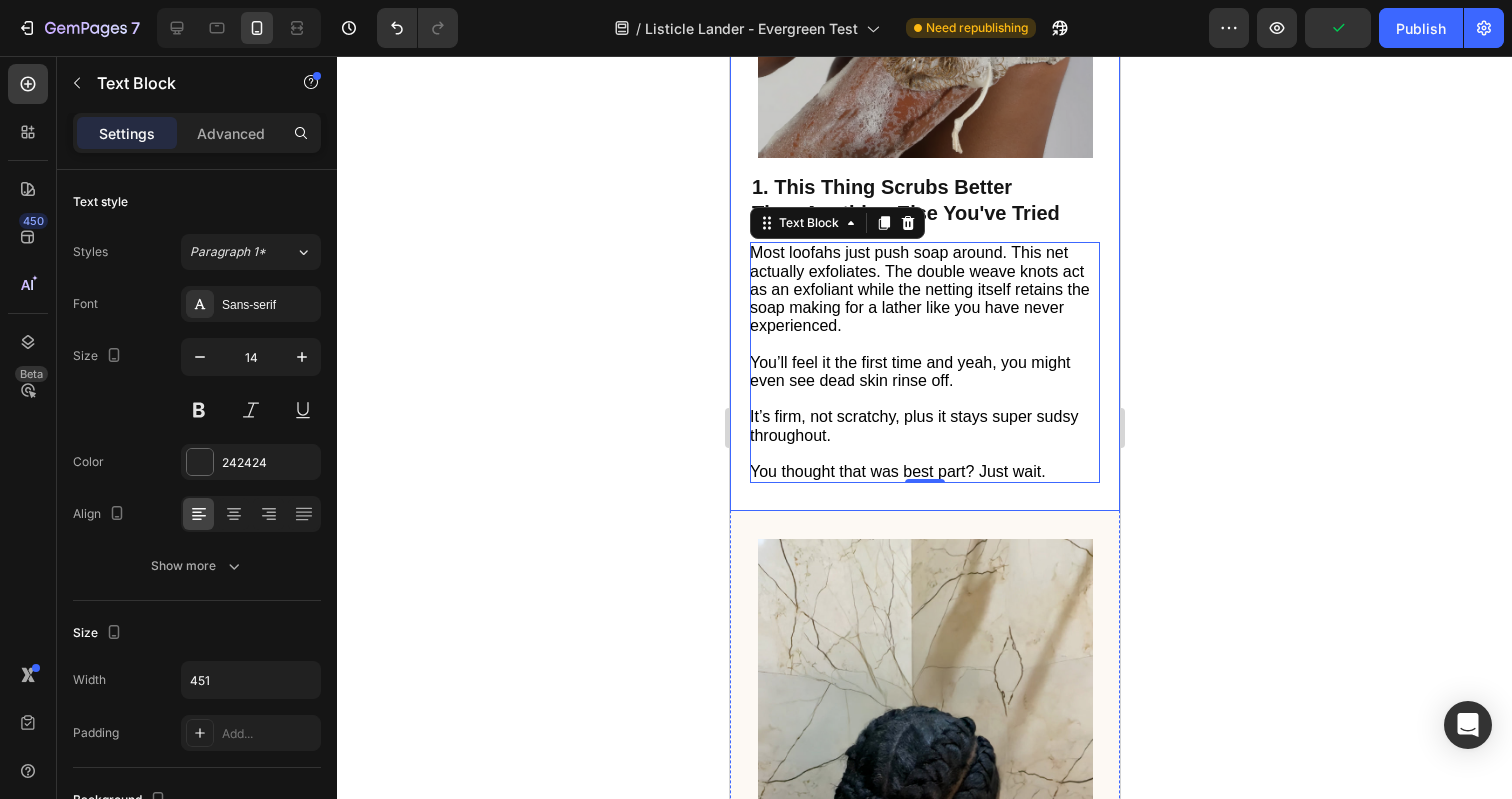 click 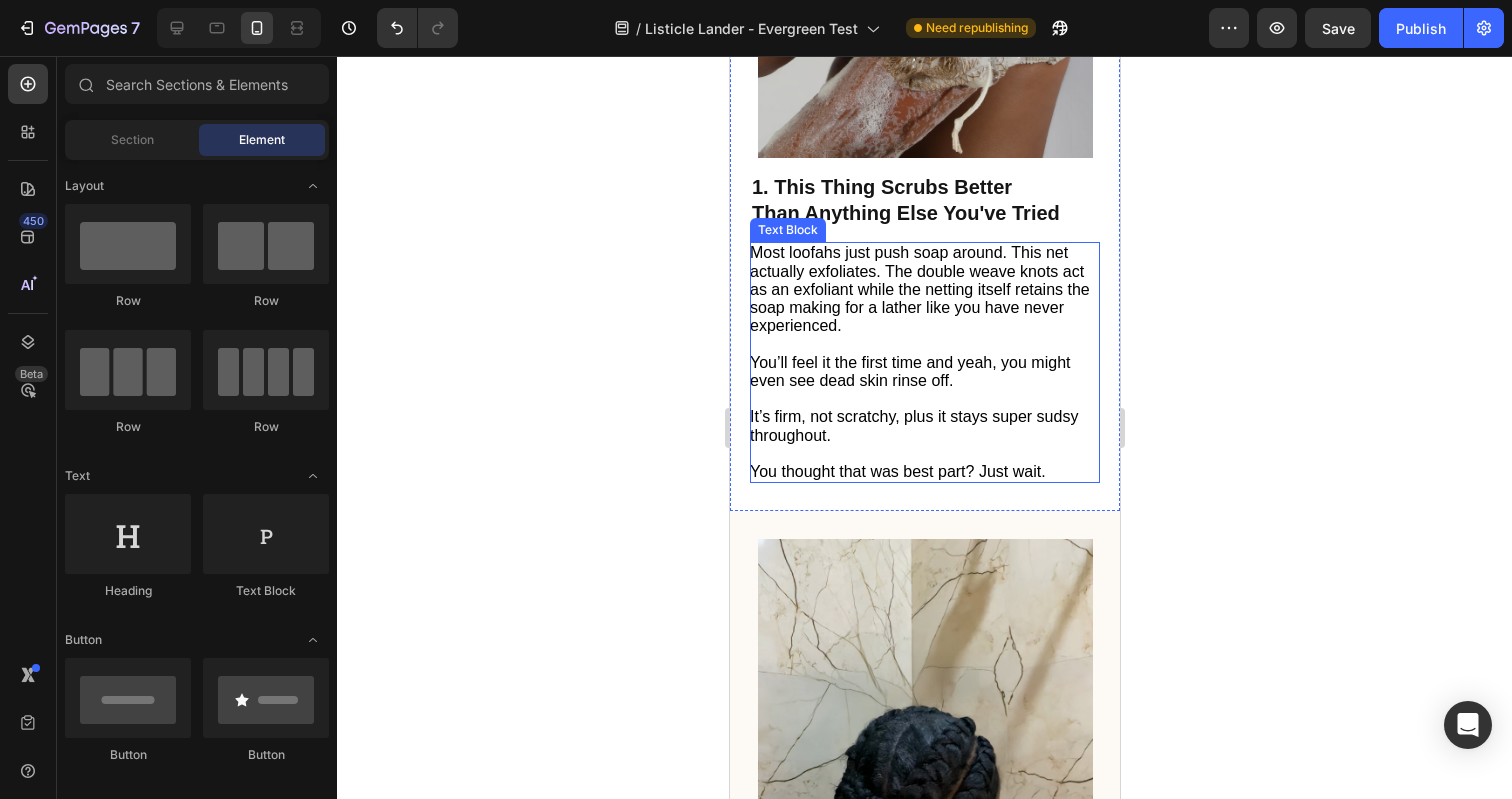 click on "You thought that was best part? Just wait." at bounding box center (897, 471) 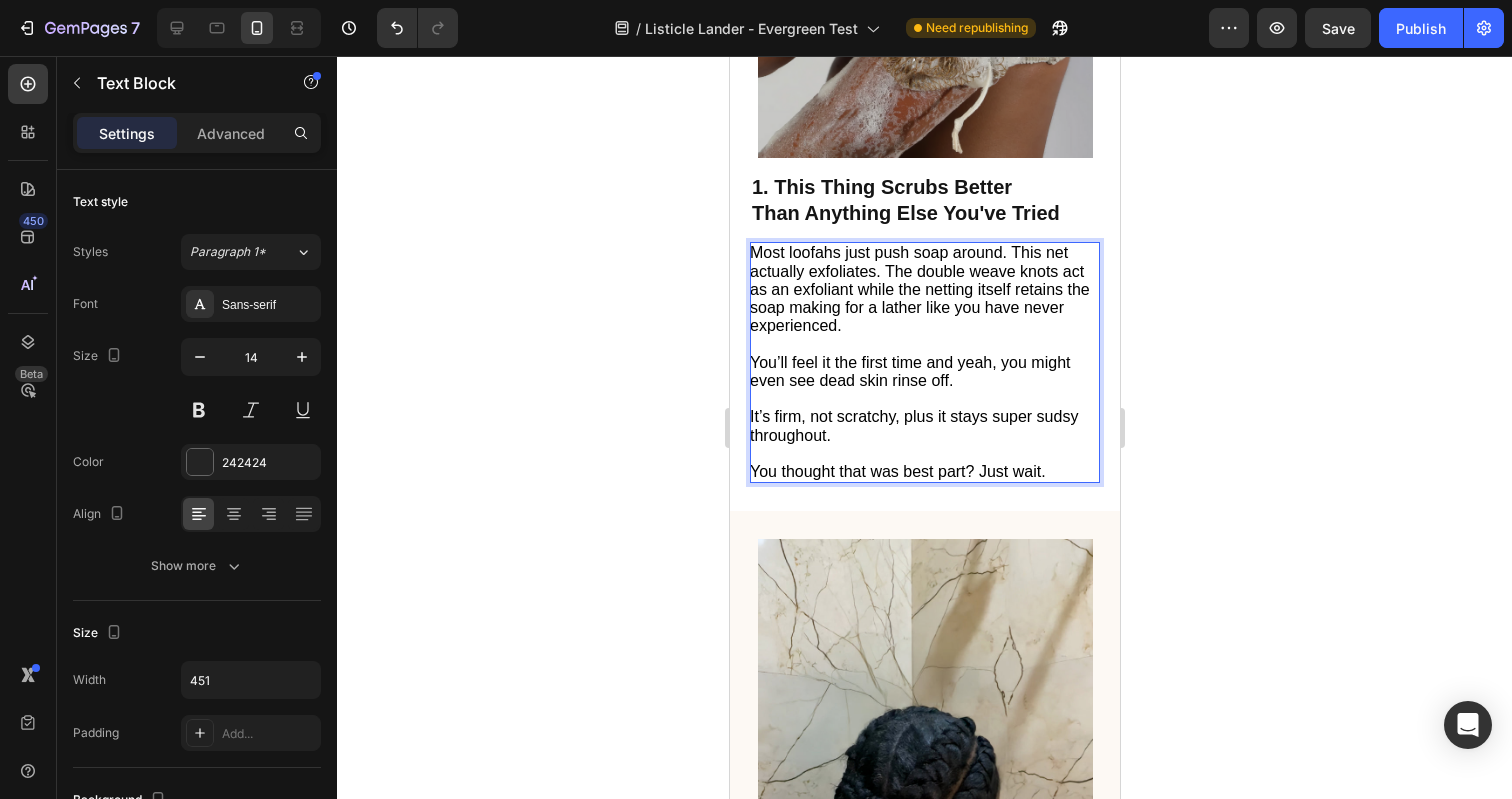 click on "You thought that was best part? Just wait." at bounding box center (923, 472) 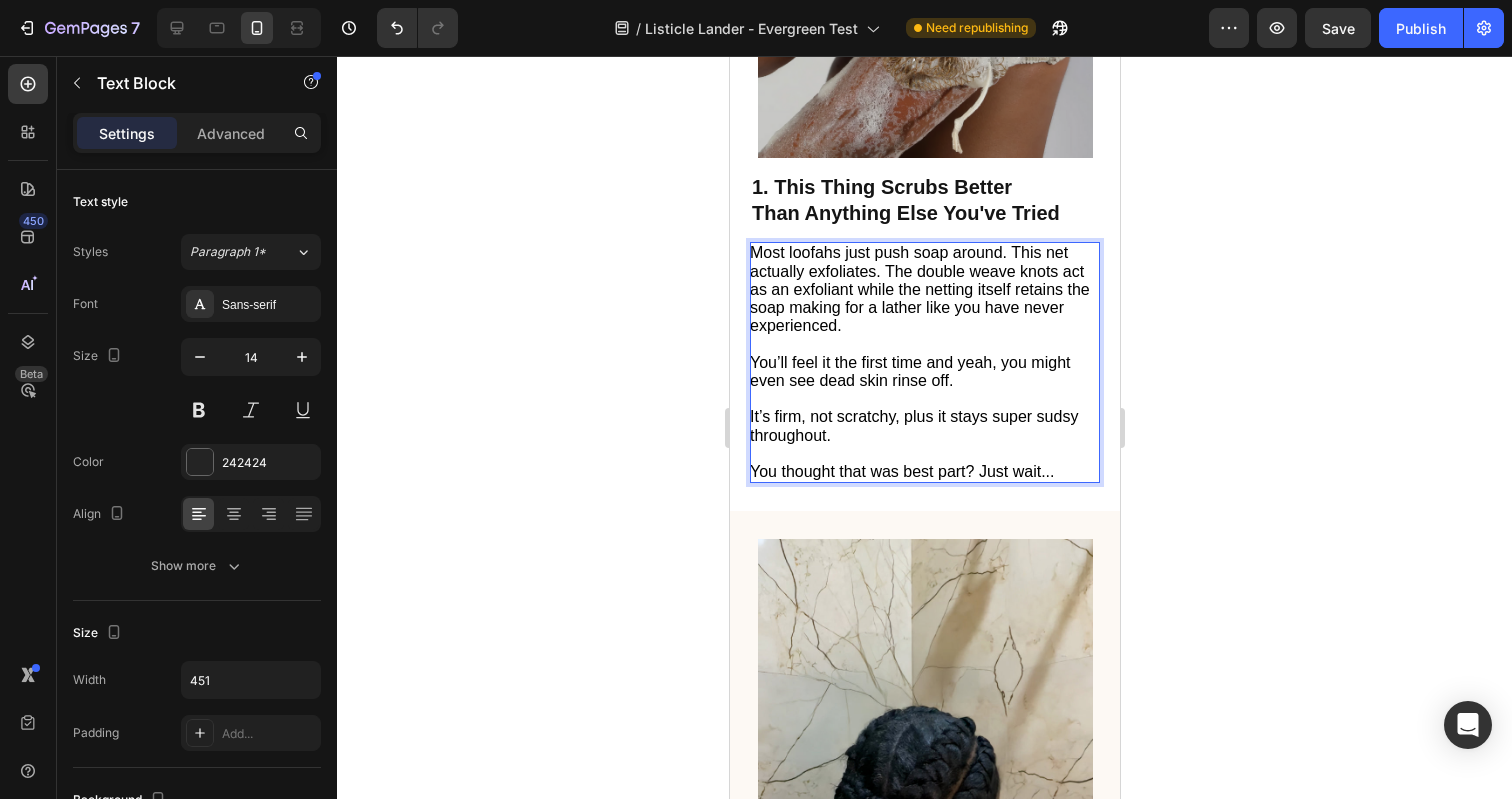 click 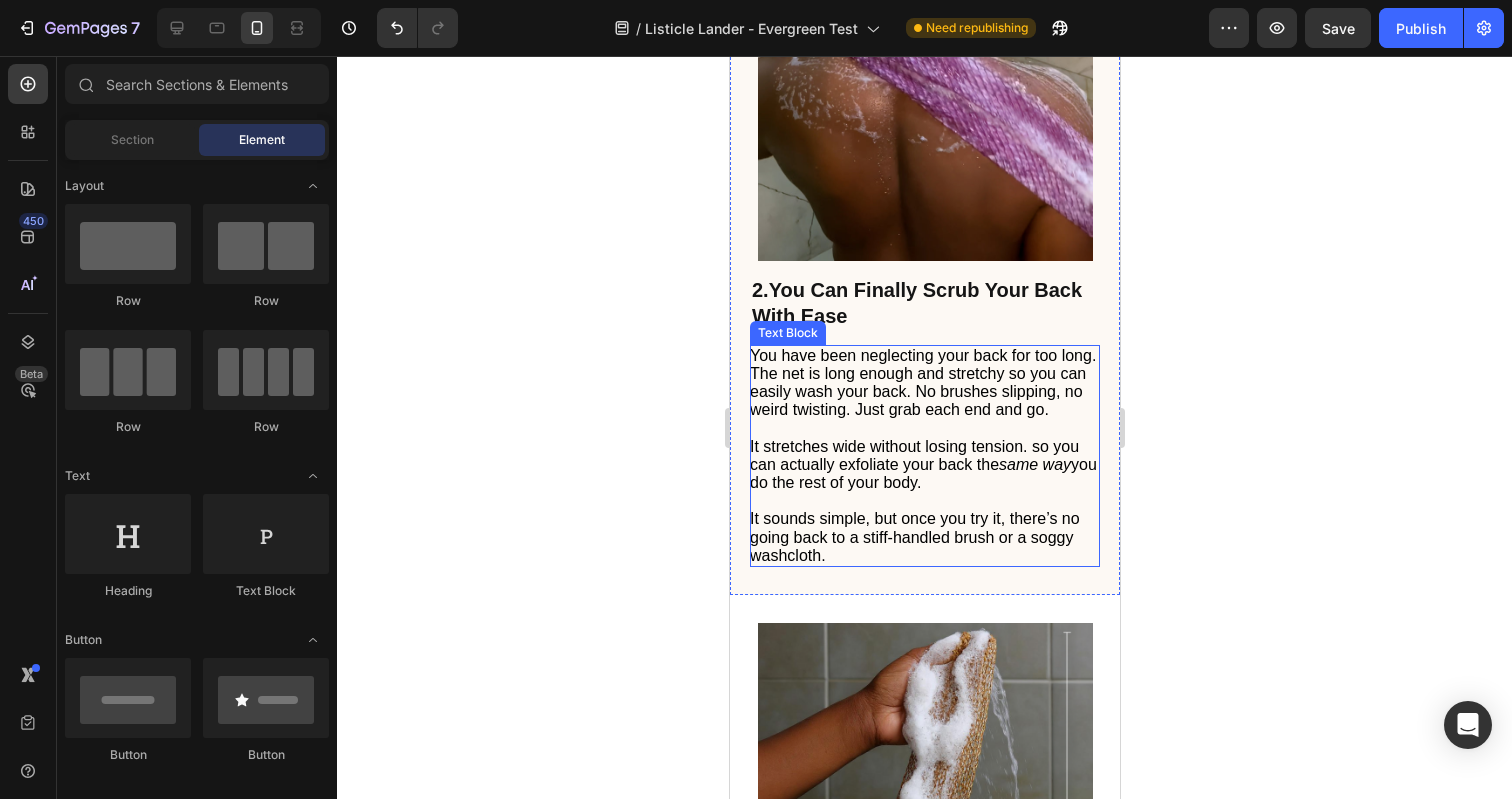scroll, scrollTop: 1467, scrollLeft: 0, axis: vertical 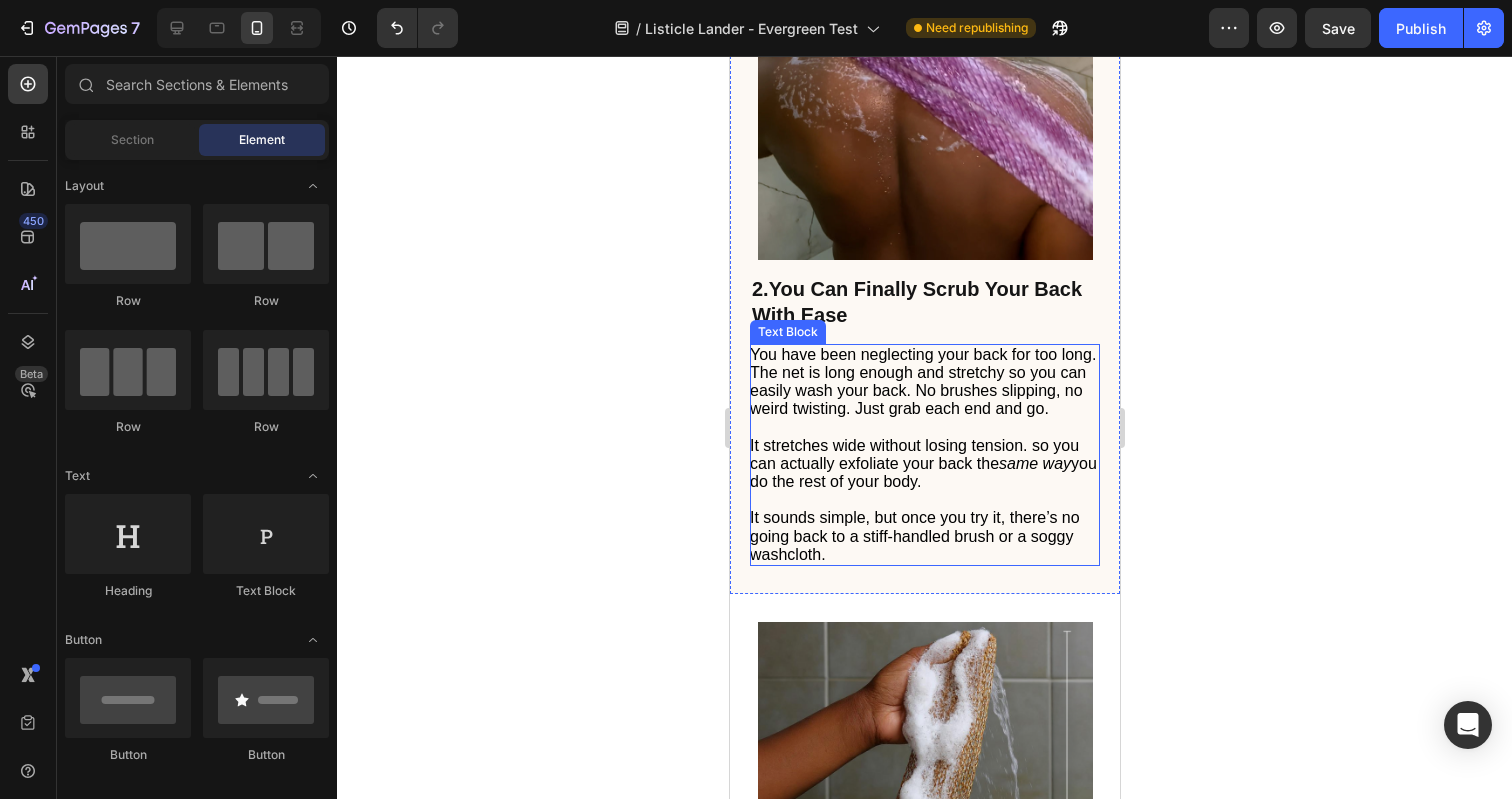 click on "You have been neglecting your back for too long. The net is long enough and stretchy so you can easily wash your back. No brushes slipping, no weird twisting. Just grab each end and go." at bounding box center [922, 382] 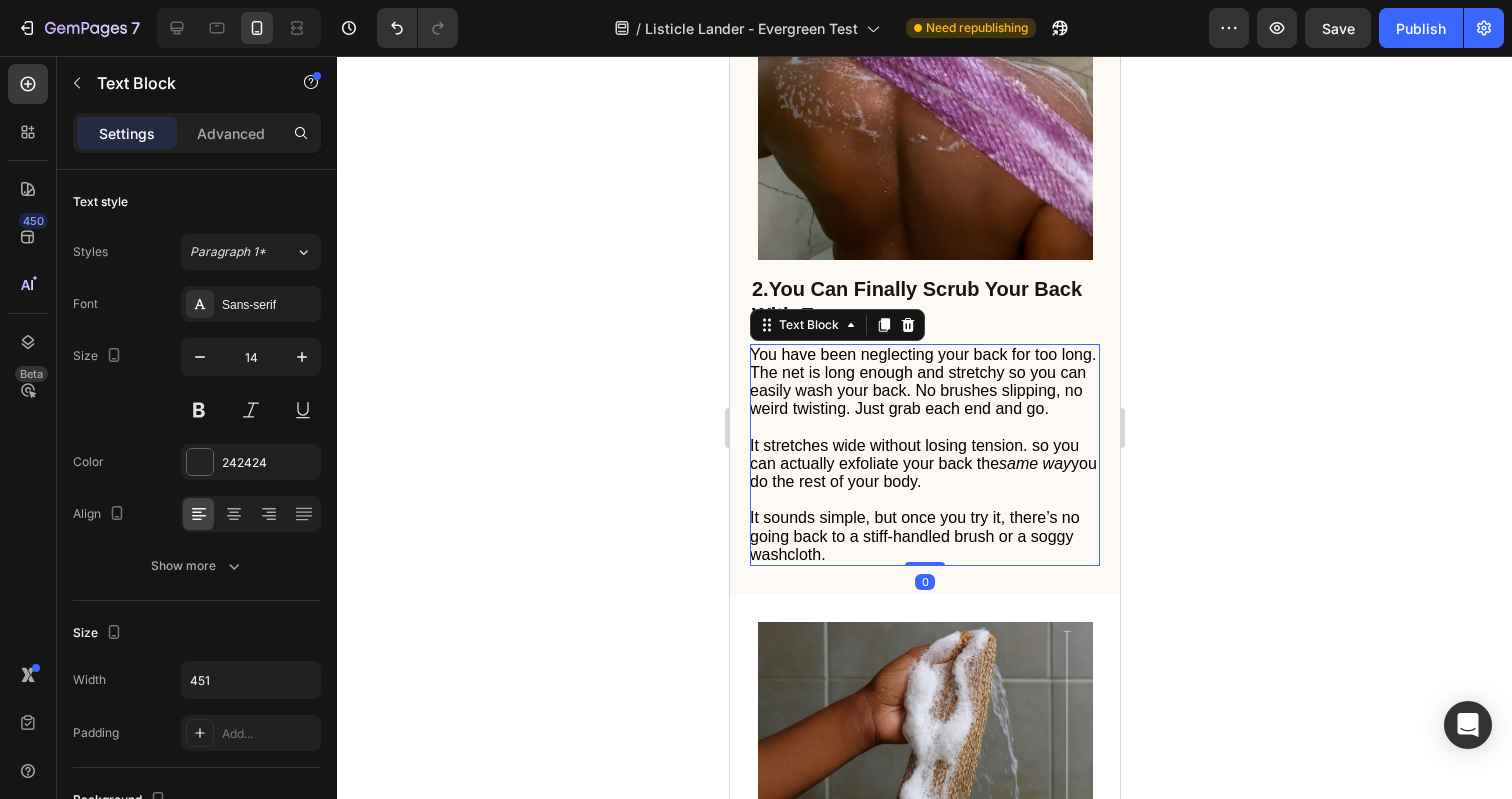 click on "You have been neglecting your back for too long. The net is long enough and stretchy so you can easily wash your back. No brushes slipping, no weird twisting. Just grab each end and go." at bounding box center (922, 382) 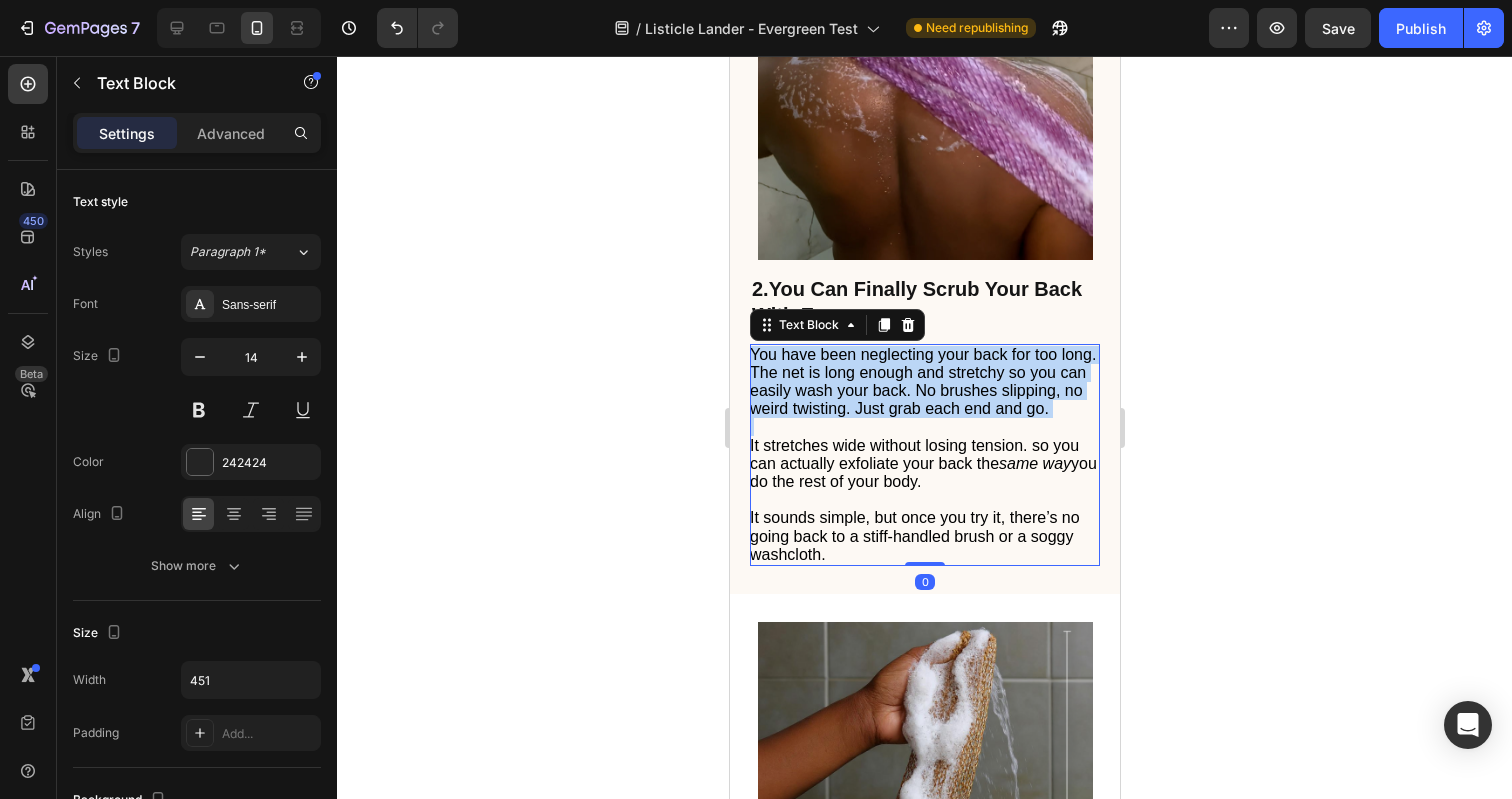 click on "You have been neglecting your back for too long. The net is long enough and stretchy so you can easily wash your back. No brushes slipping, no weird twisting. Just grab each end and go." at bounding box center (922, 382) 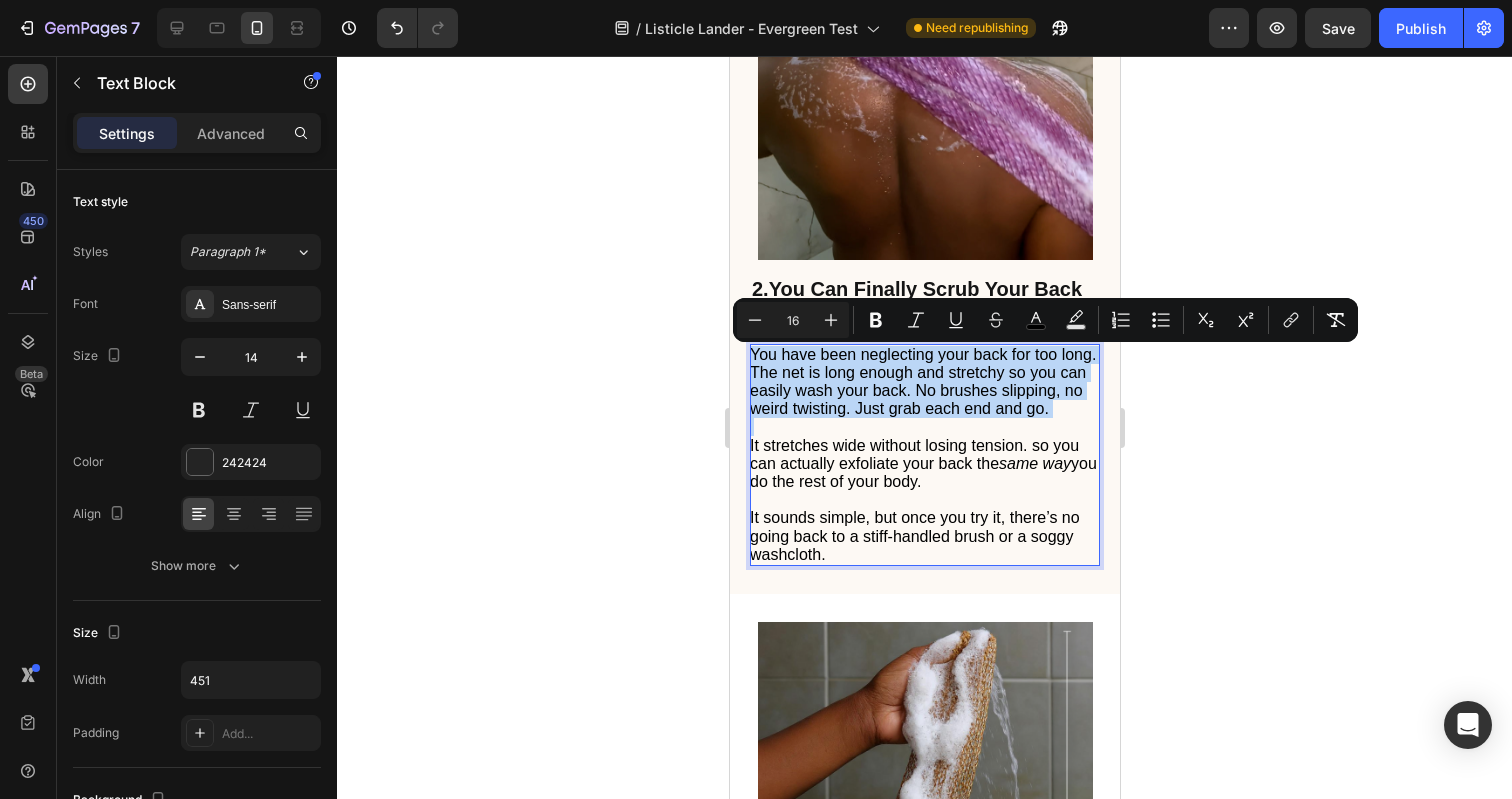 click on "You have been neglecting your back for too long. The net is long enough and stretchy so you can easily wash your back. No brushes slipping, no weird twisting. Just grab each end and go." at bounding box center (922, 382) 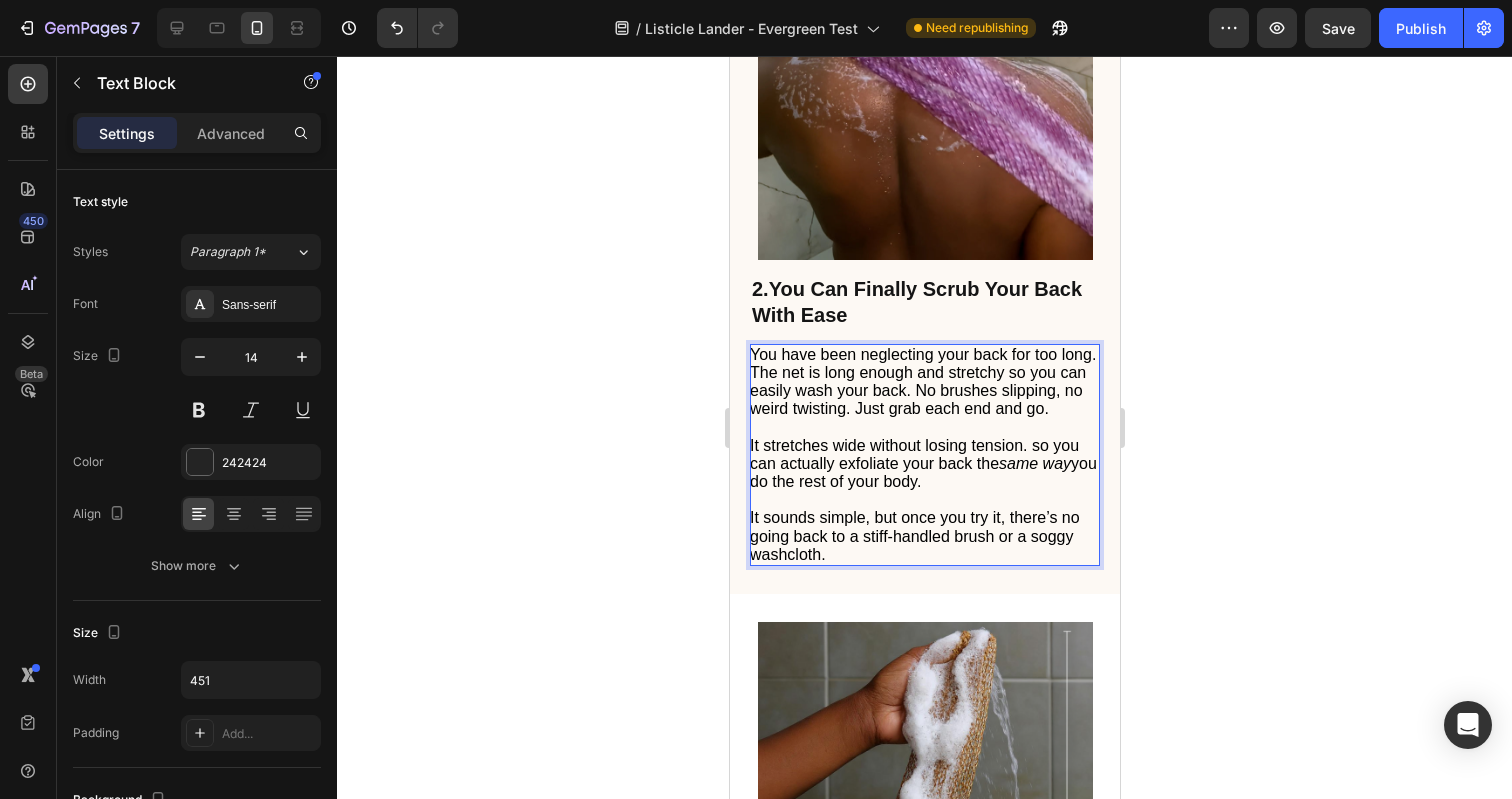 click on "You have been neglecting your back for too long. The net is long enough and stretchy so you can easily wash your back. No brushes slipping, no weird twisting. Just grab each end and go." at bounding box center (922, 382) 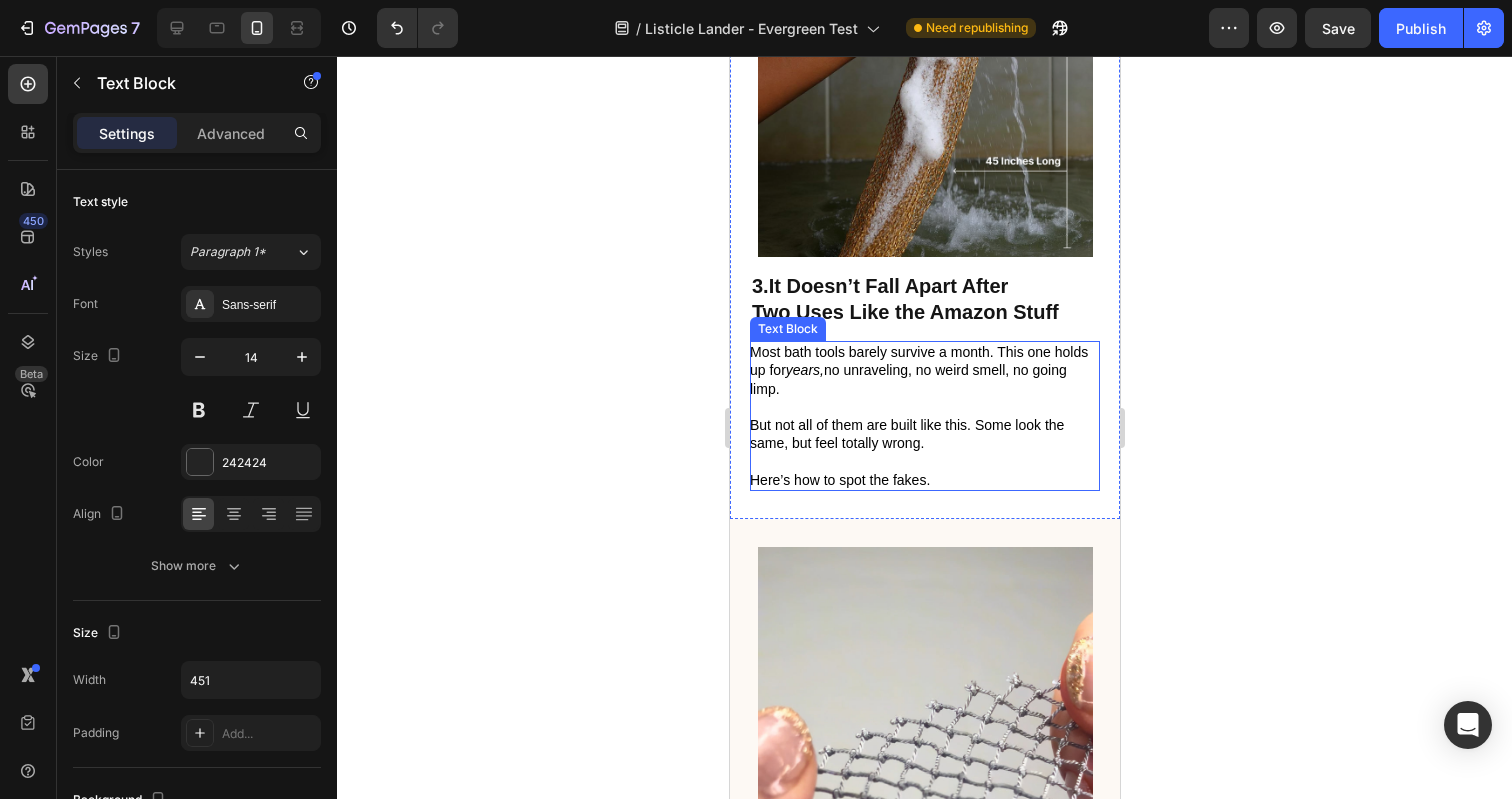 scroll, scrollTop: 2190, scrollLeft: 0, axis: vertical 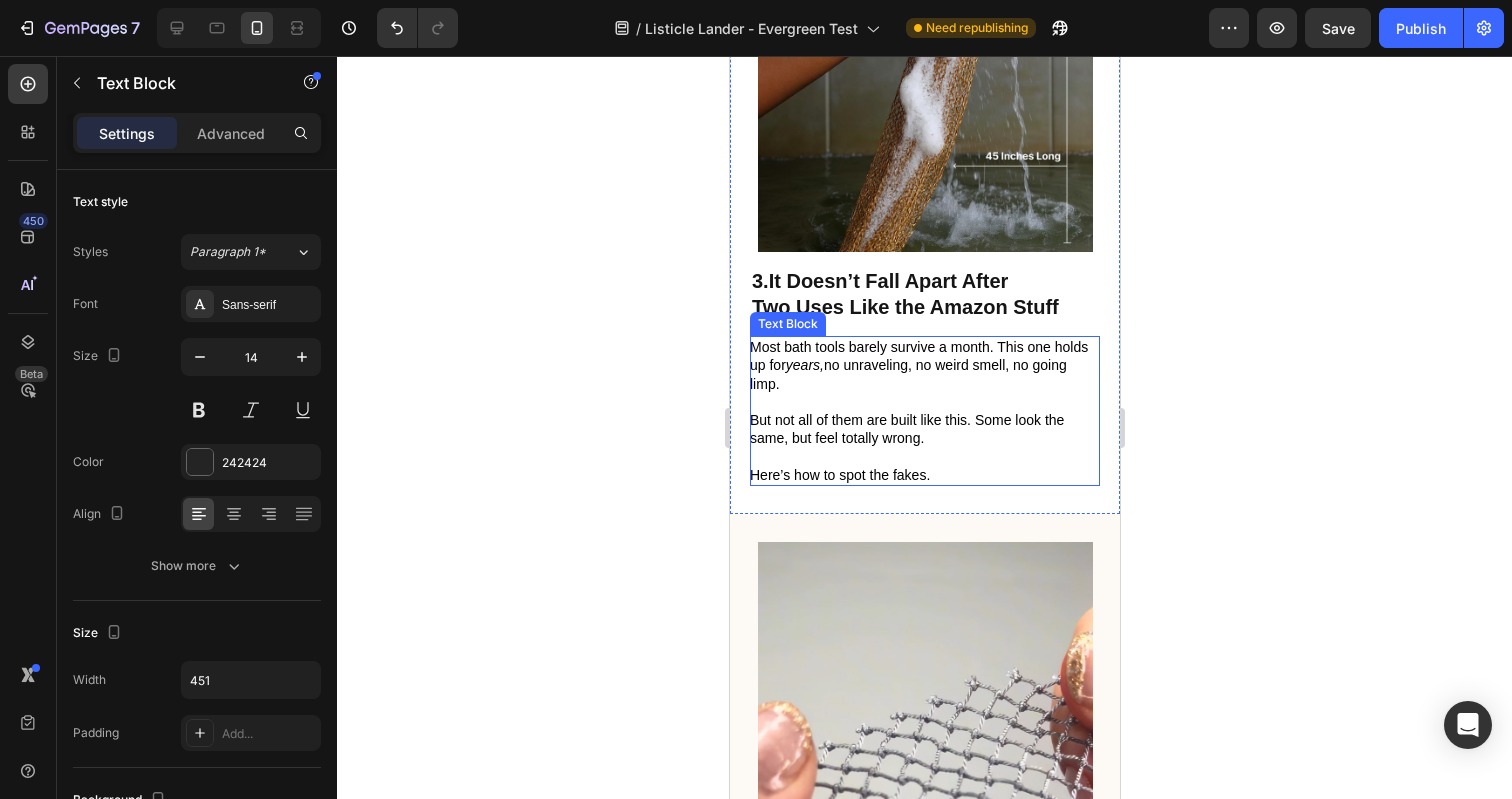click on "Most bath tools barely survive a month. This one holds up for  years,  no unraveling, no weird smell, no going limp." at bounding box center (918, 365) 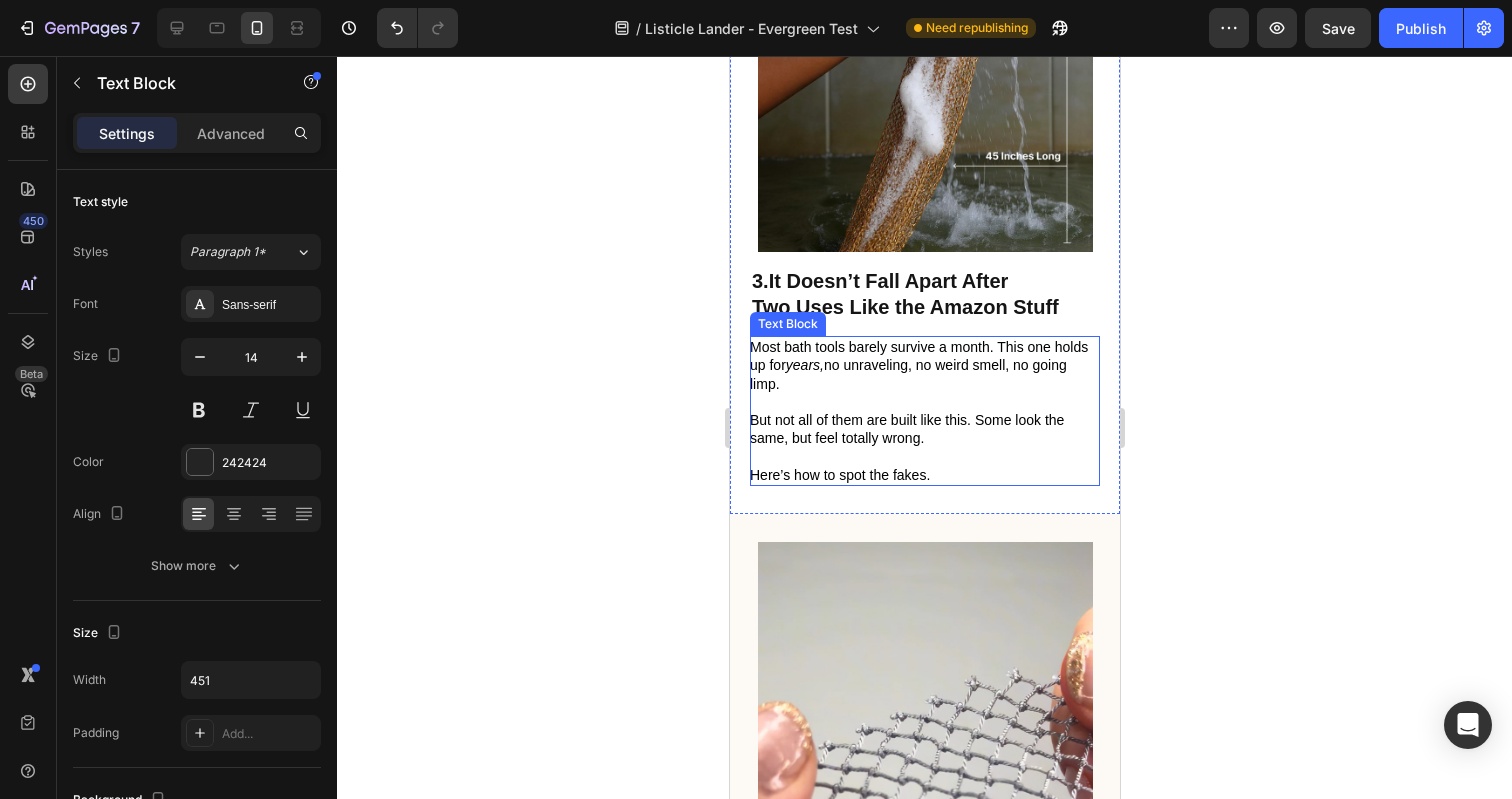 scroll, scrollTop: 499, scrollLeft: 0, axis: vertical 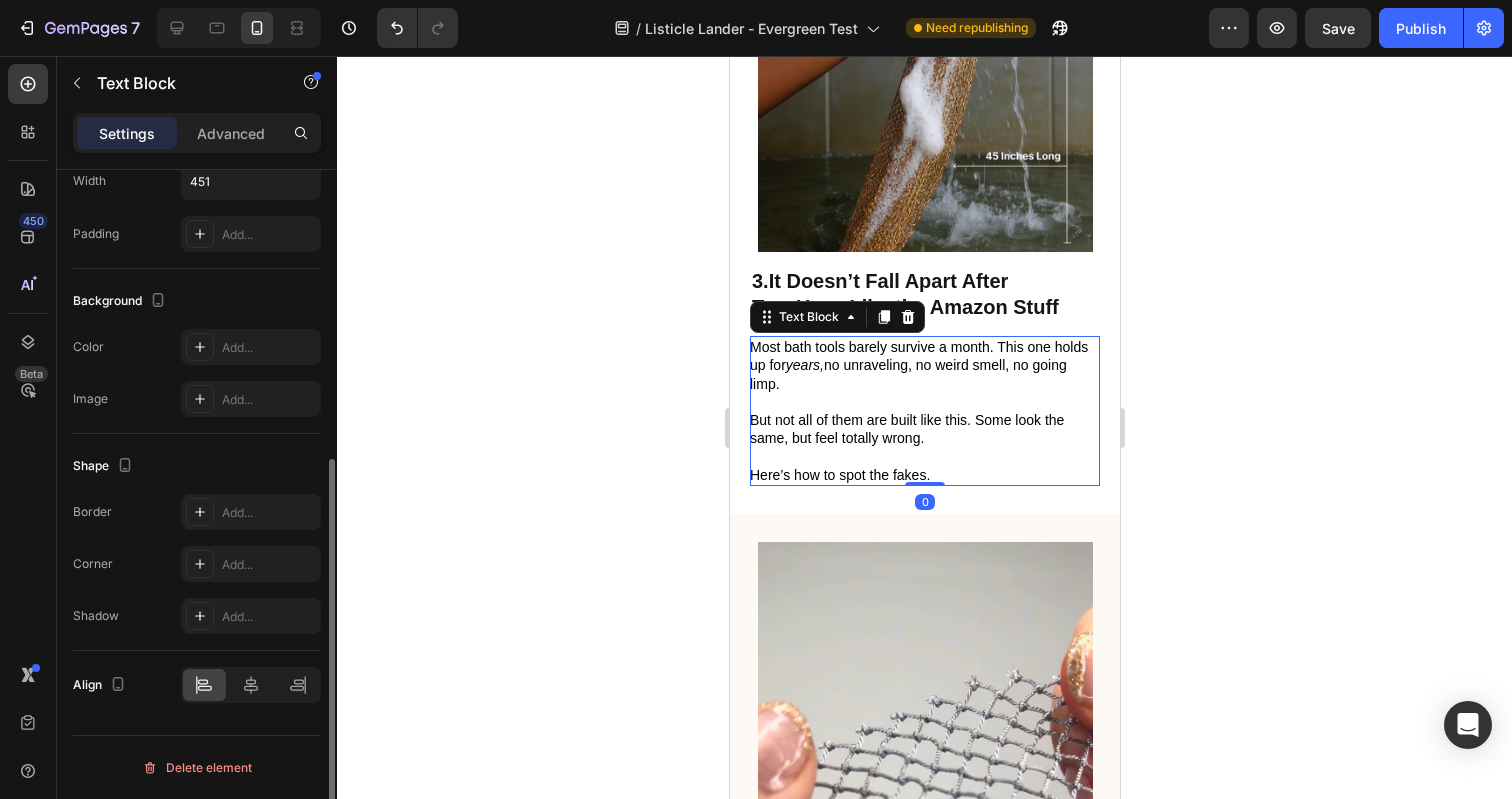 click on "Most bath tools barely survive a month. This one holds up for  years,  no unraveling, no weird smell, no going limp." at bounding box center [923, 365] 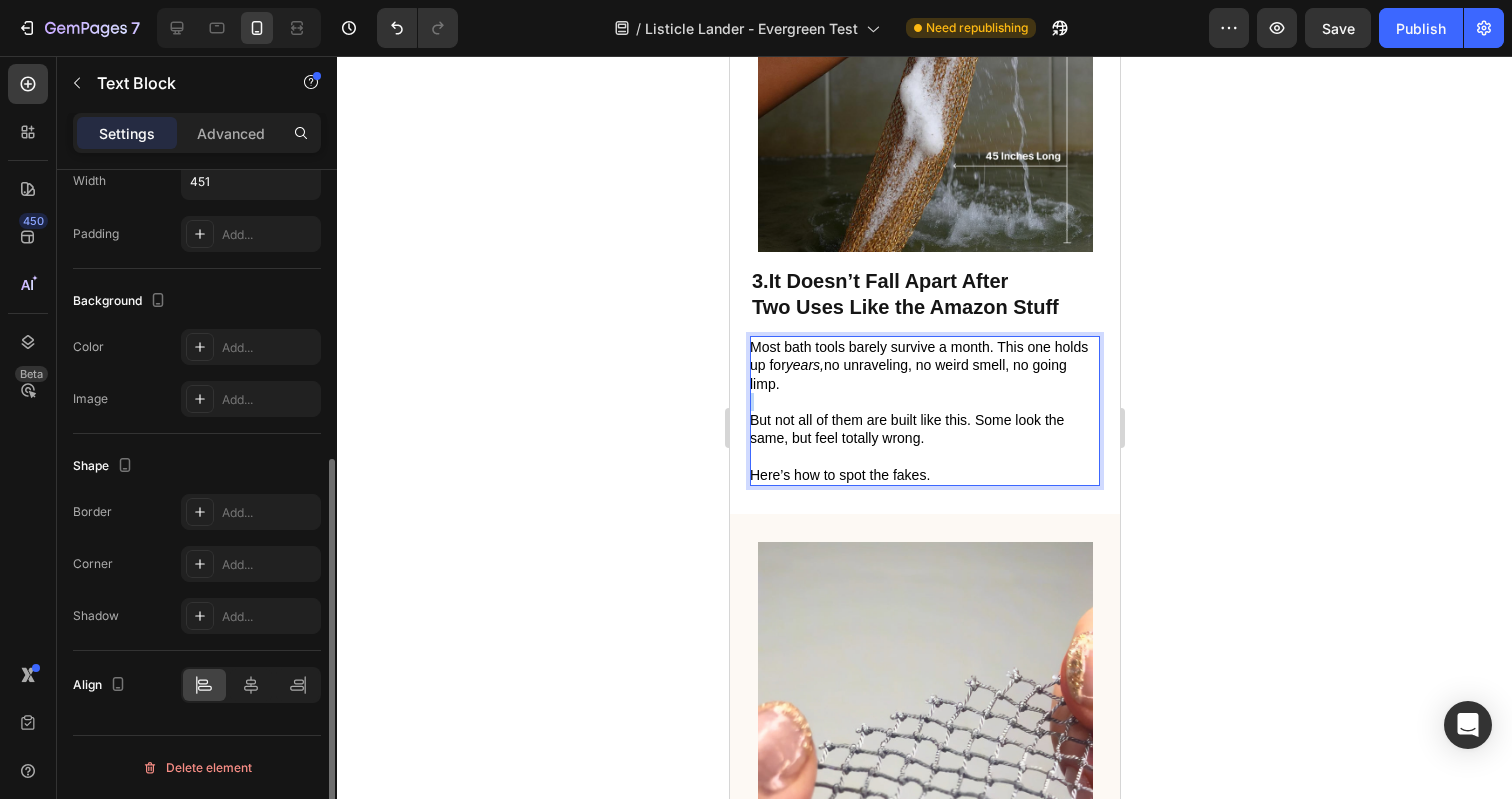 click on "Most bath tools barely survive a month. This one holds up for  years,  no unraveling, no weird smell, no going limp." at bounding box center (923, 365) 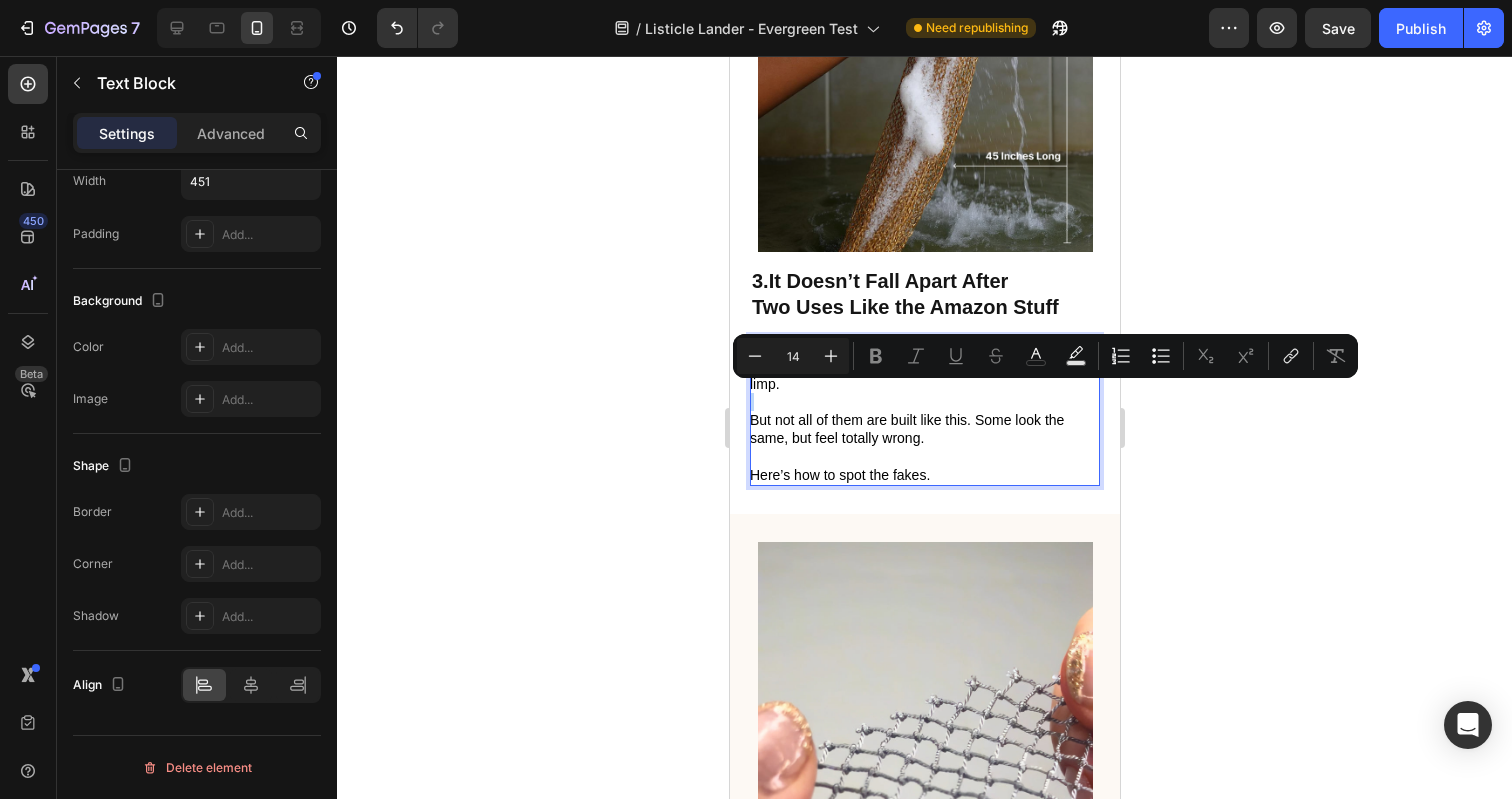 click on "Most bath tools barely survive a month. This one holds up for  years,  no unraveling, no weird smell, no going limp." at bounding box center (923, 365) 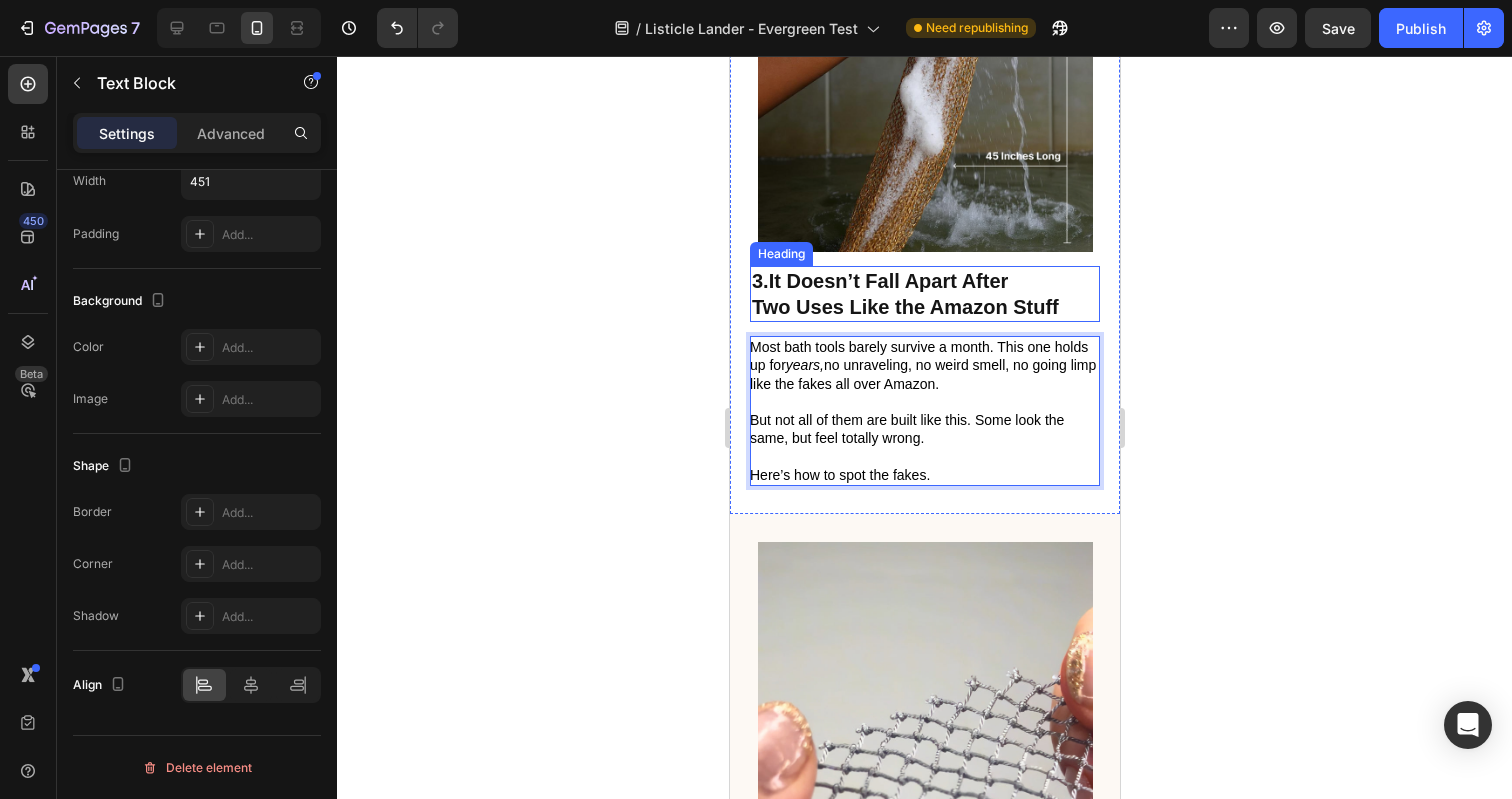 click on "Two Uses Like the Amazon Stuff" at bounding box center [904, 307] 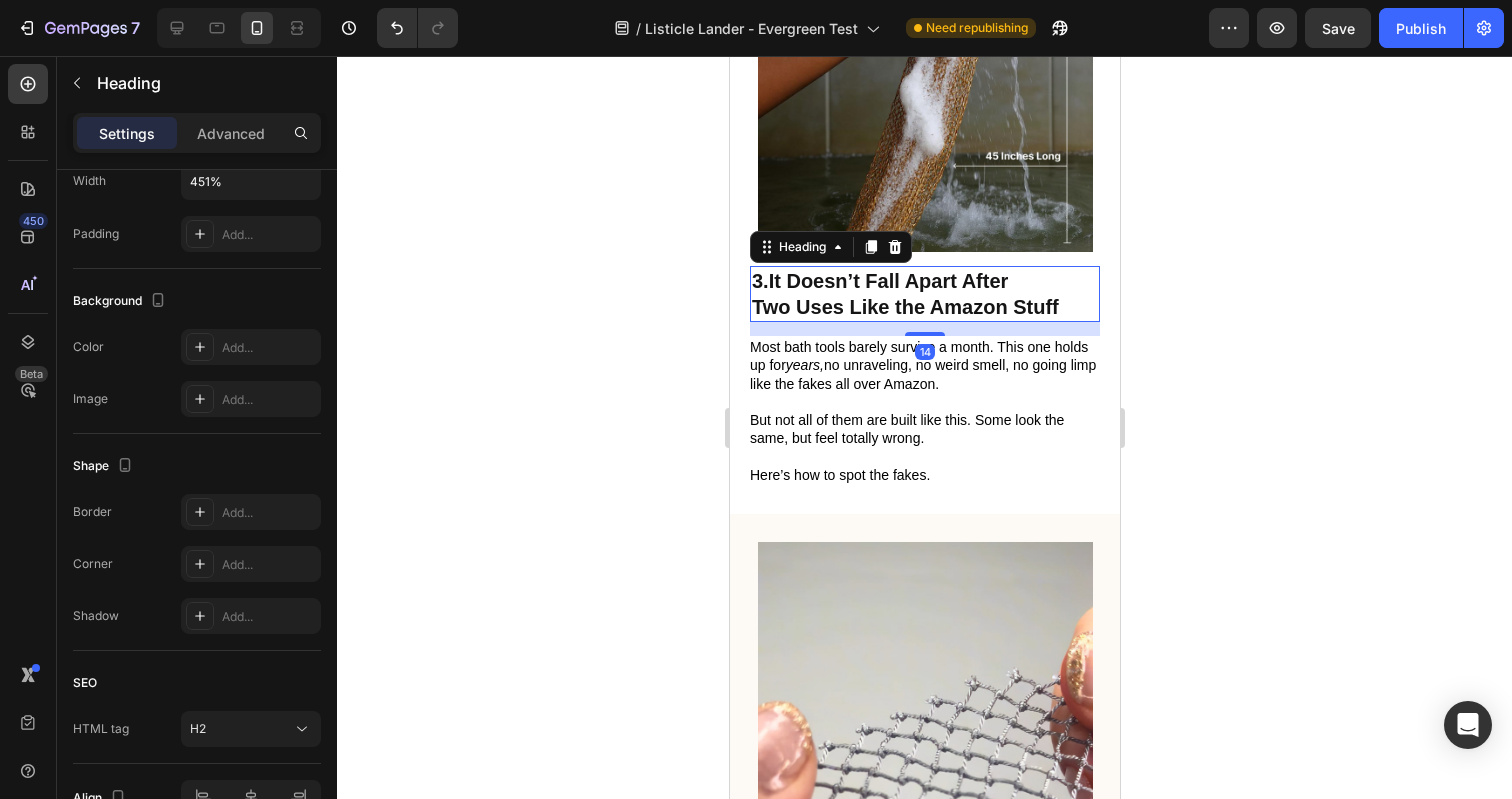 scroll, scrollTop: 0, scrollLeft: 0, axis: both 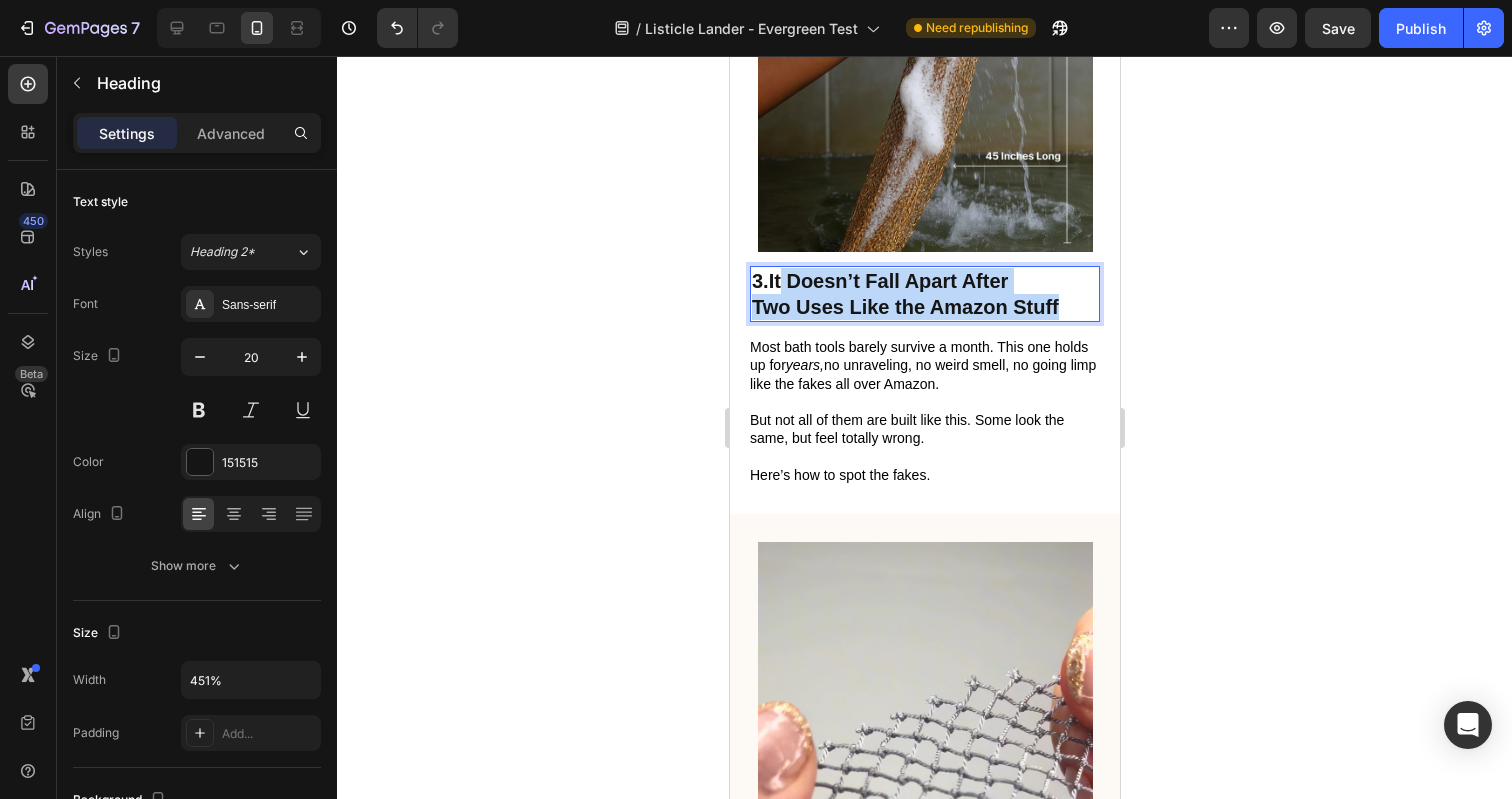 drag, startPoint x: 1065, startPoint y: 317, endPoint x: 783, endPoint y: 293, distance: 283.01944 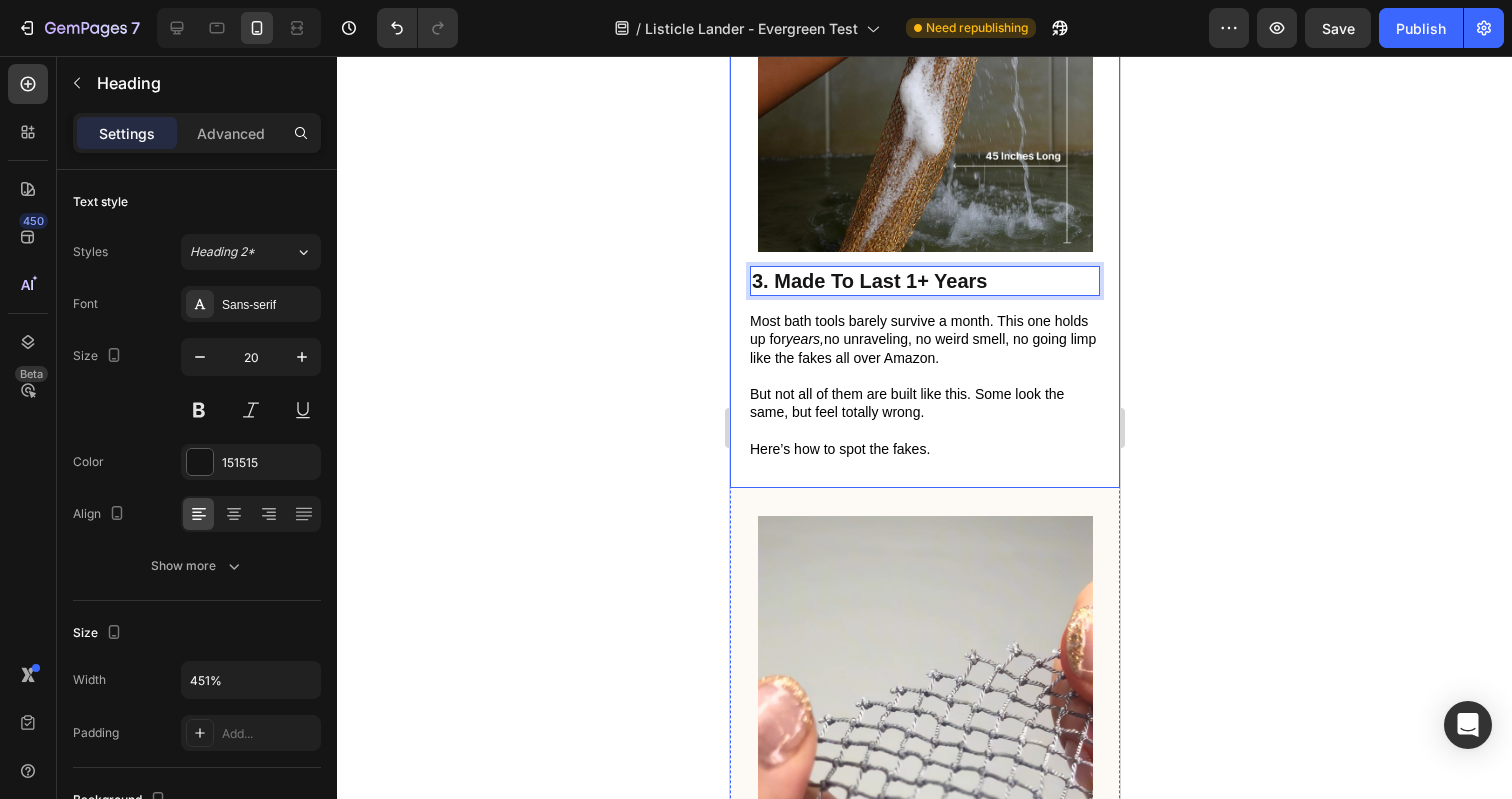 click 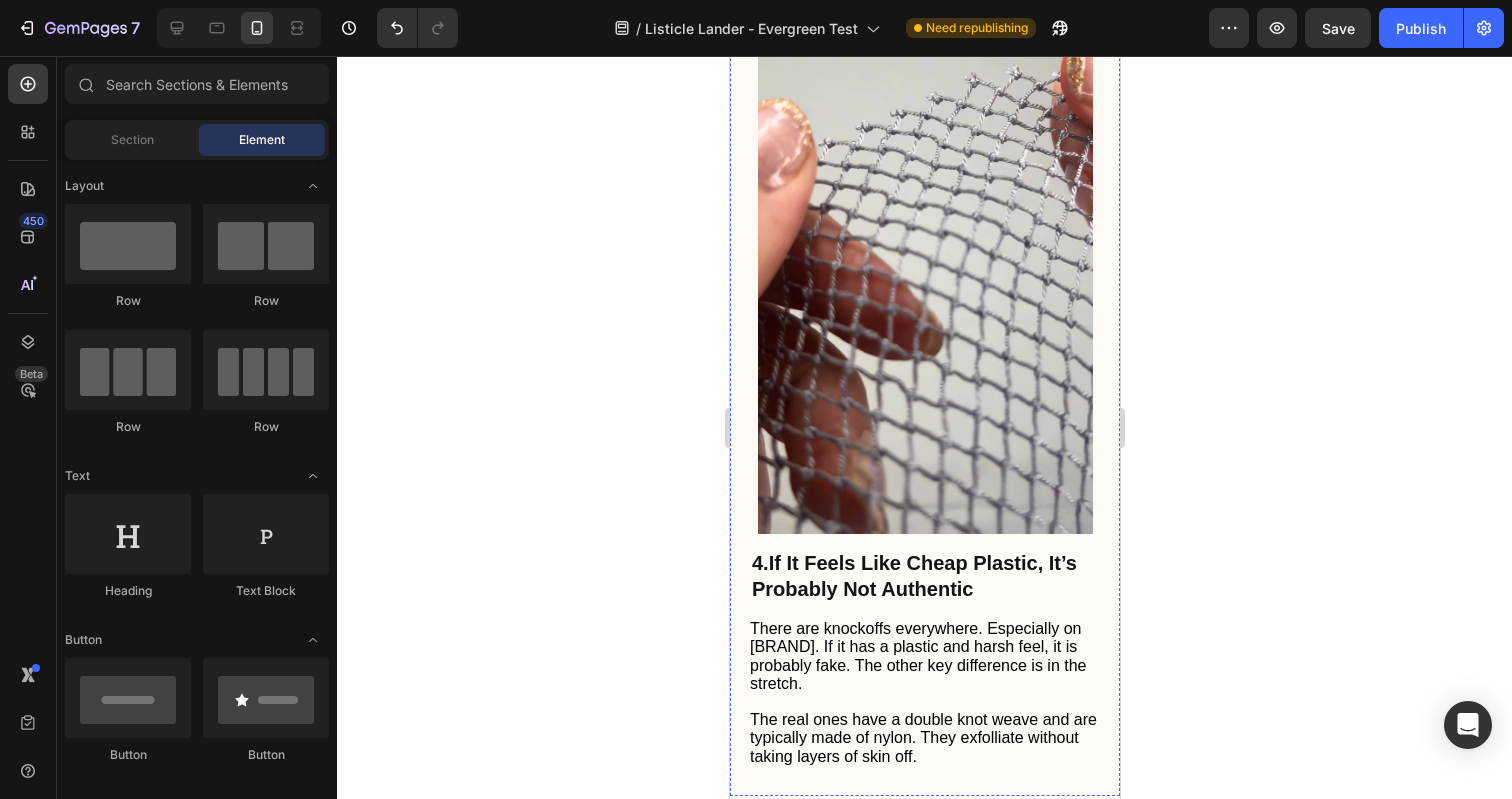 scroll, scrollTop: 2887, scrollLeft: 0, axis: vertical 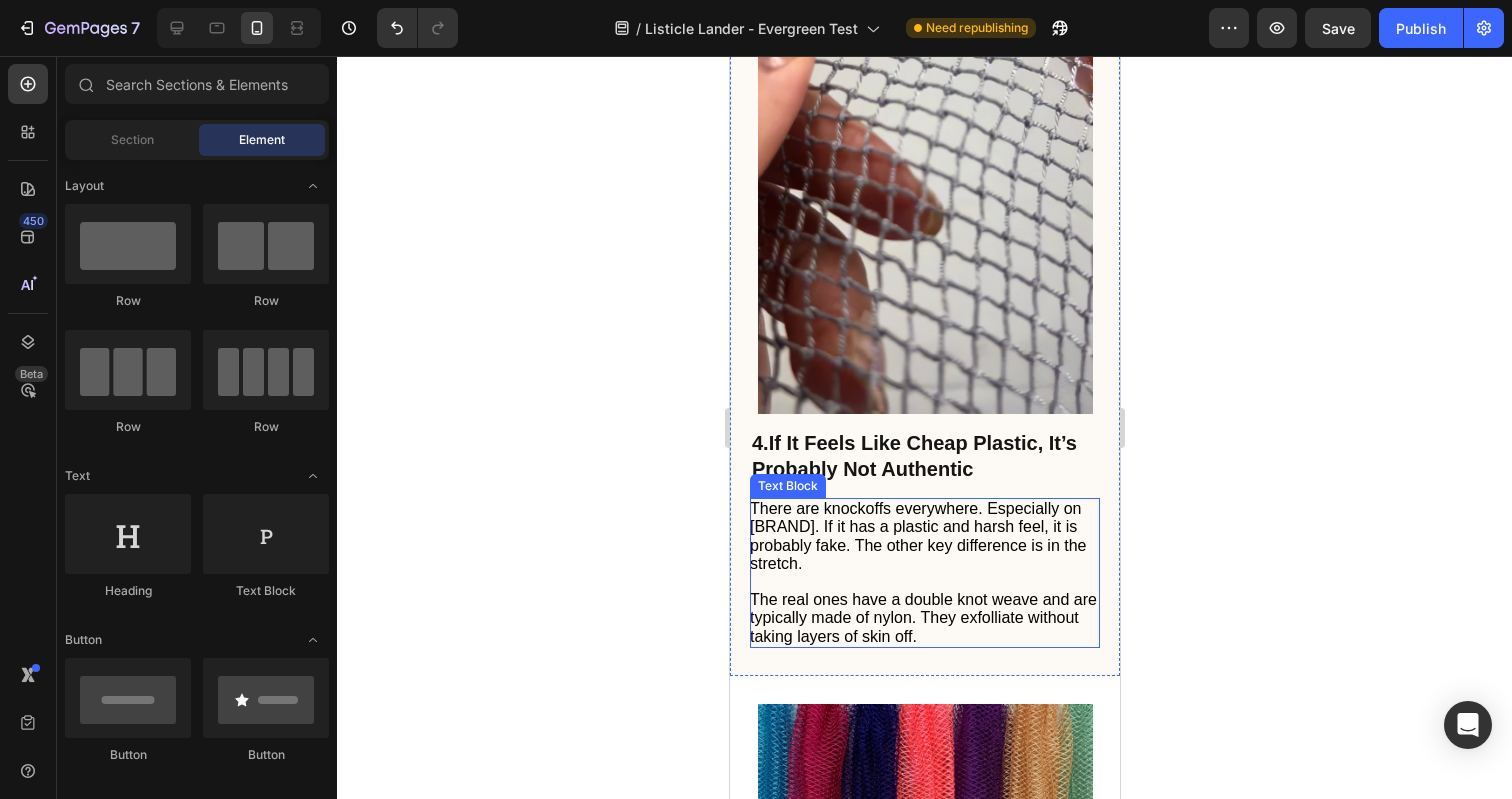 click on "There are knockoffs everywhere. Especially on [BRAND]. If it has a plastic and harsh feel, it is probably fake. The other key difference is in the stretch." at bounding box center (917, 536) 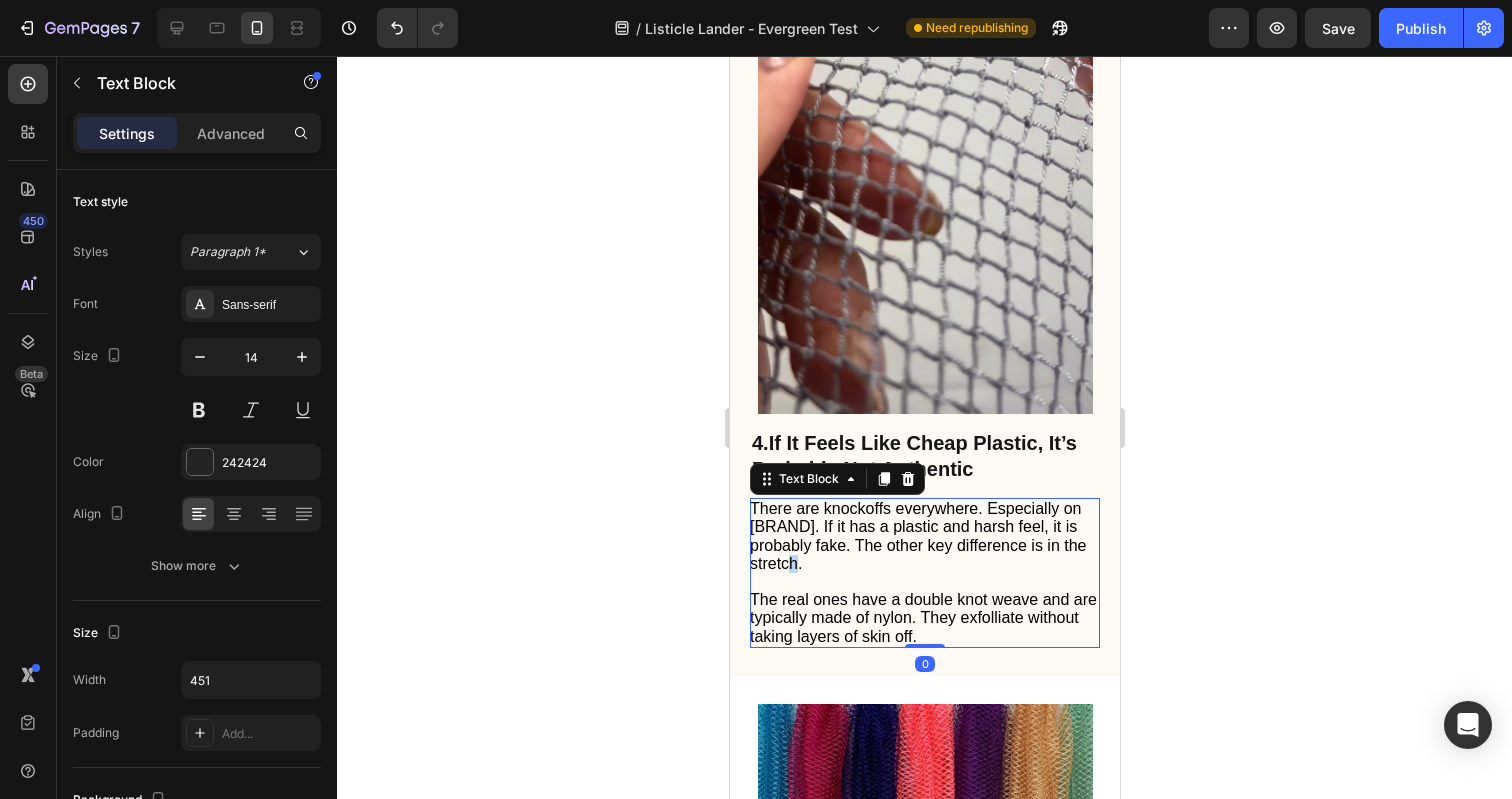 click on "There are knockoffs everywhere. Especially on [BRAND]. If it has a plastic and harsh feel, it is probably fake. The other key difference is in the stretch." at bounding box center (917, 536) 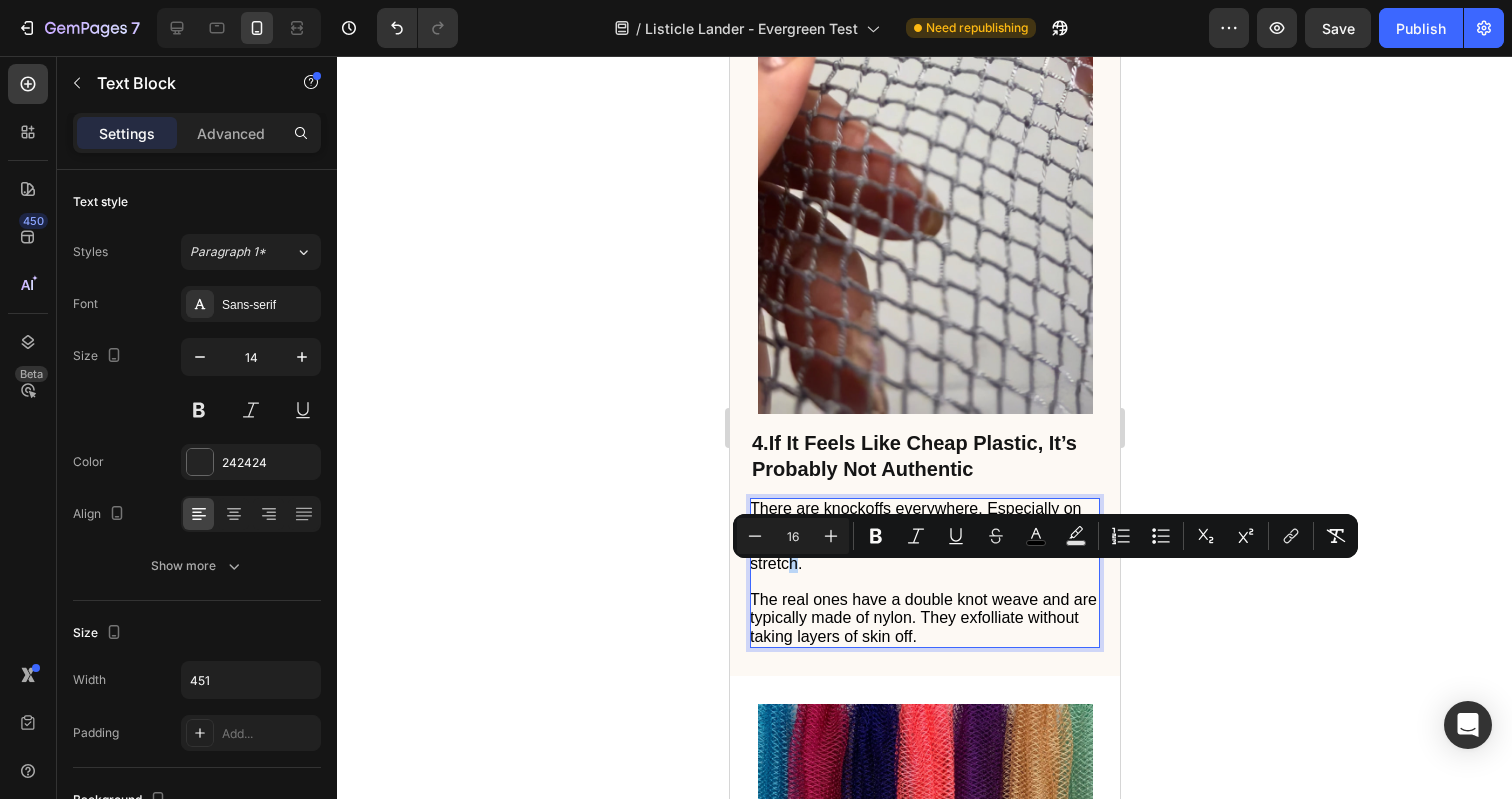 click on "There are knockoffs everywhere. Especially on [BRAND]. If it has a plastic and harsh feel, it is probably fake. The other key difference is in the stretch." at bounding box center (917, 536) 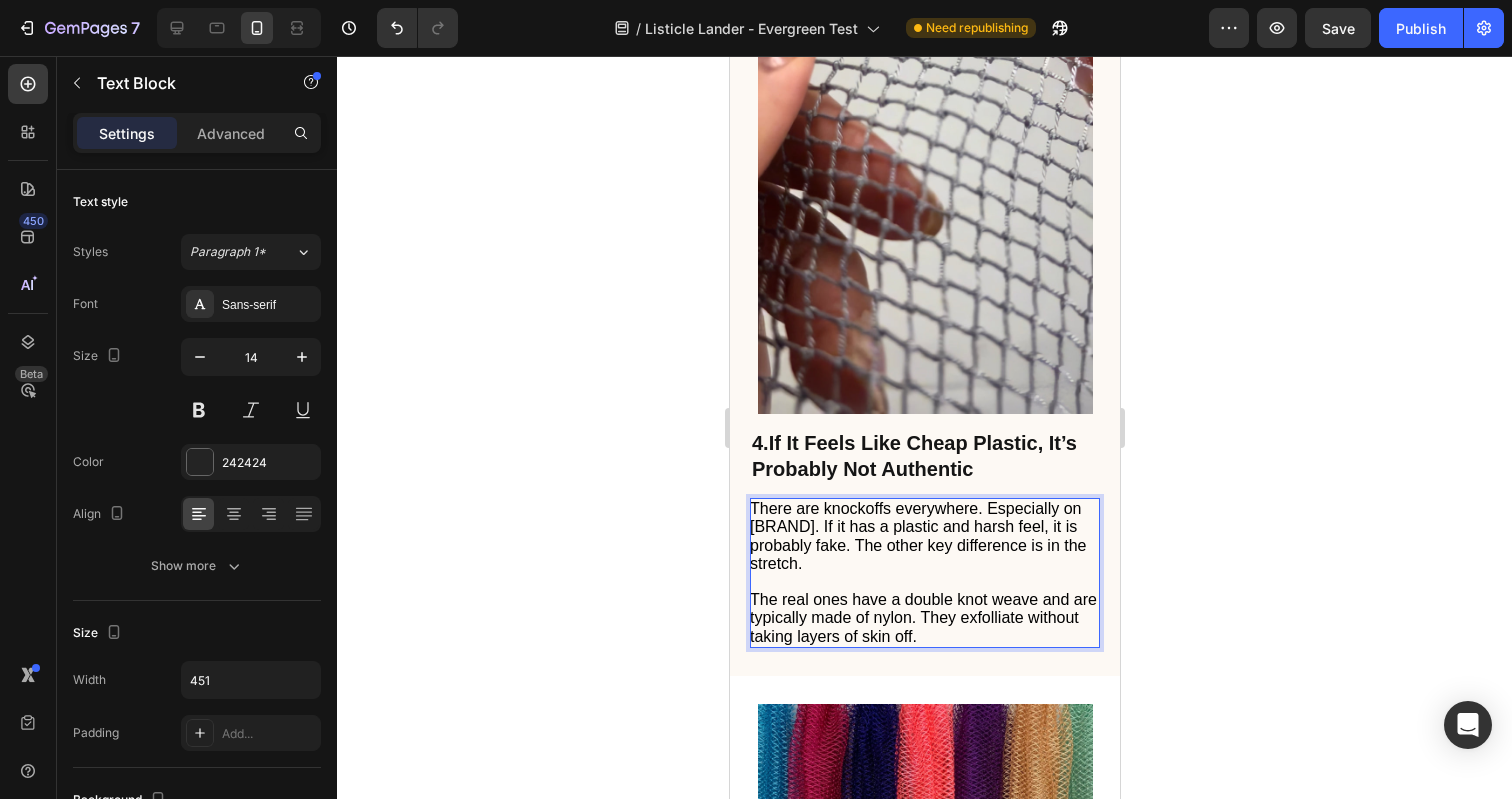 click on "There are knockoffs everywhere. Especially on [BRAND]. If it has a plastic and harsh feel, it is probably fake. The other key difference is in the stretch." at bounding box center [917, 536] 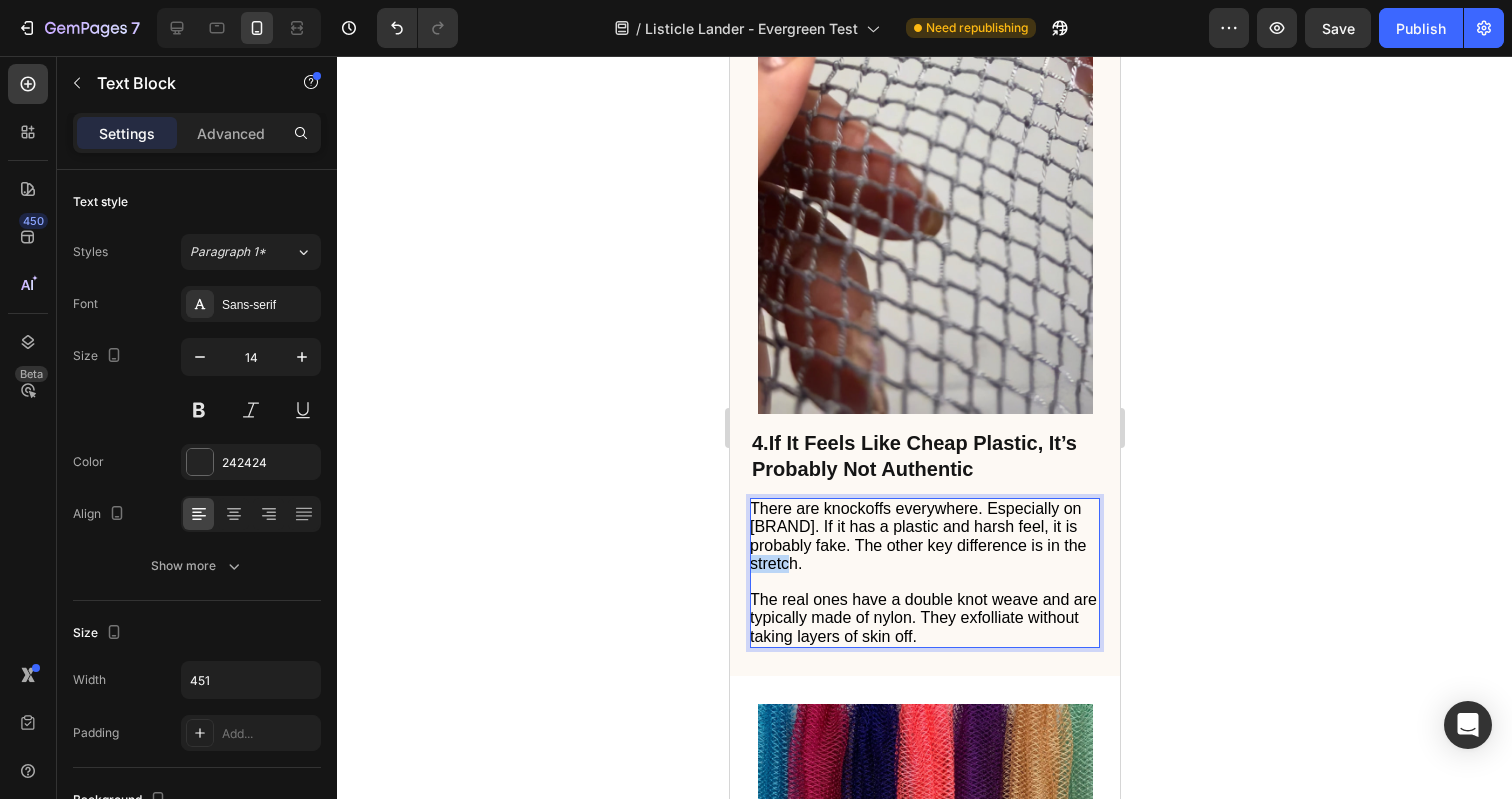 click on "There are knockoffs everywhere. Especially on [BRAND]. If it has a plastic and harsh feel, it is probably fake. The other key difference is in the stretch." at bounding box center [917, 536] 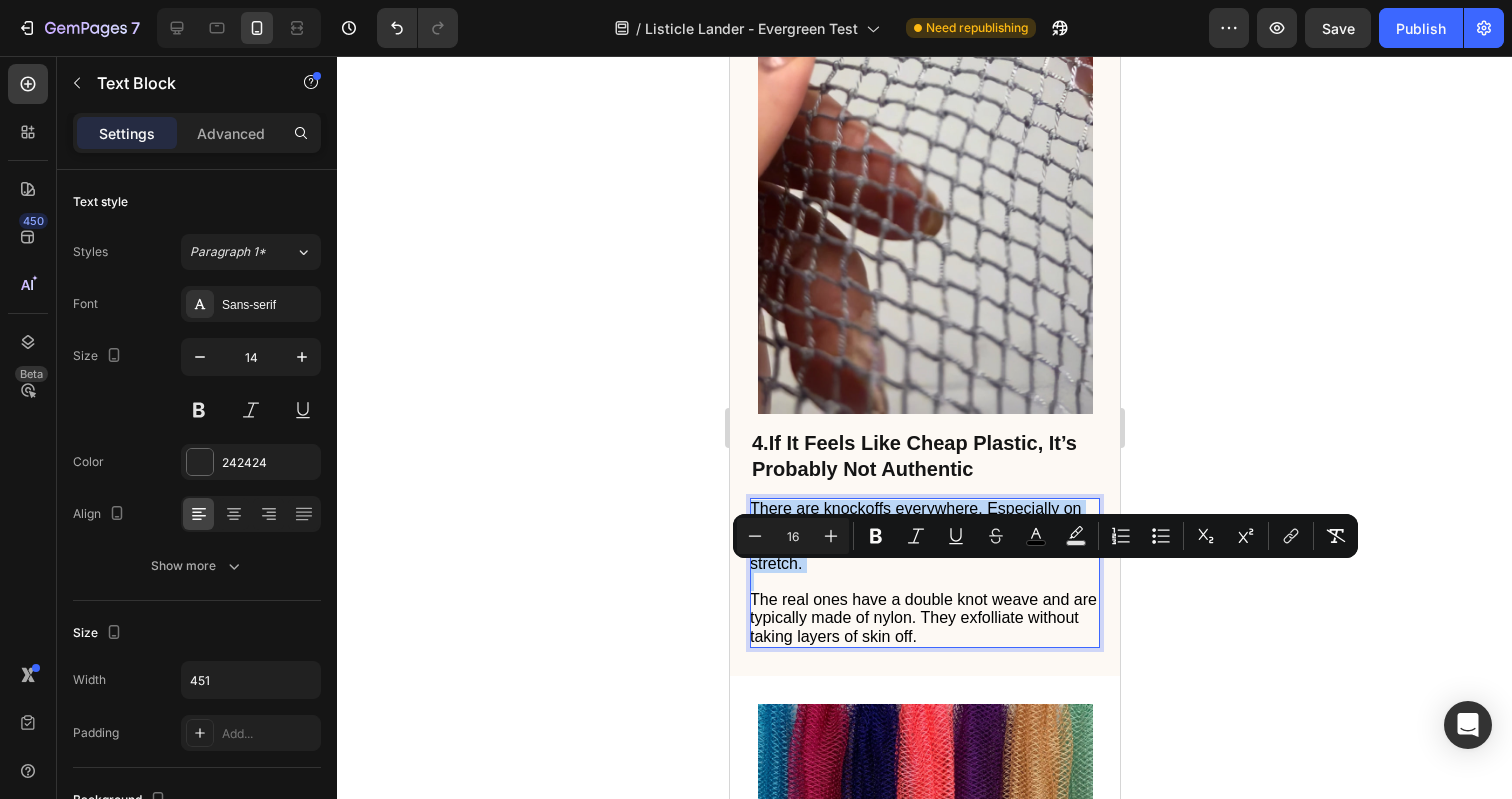 click on "There are knockoffs everywhere. Especially on [BRAND]. If it has a plastic and harsh feel, it is probably fake. The other key difference is in the stretch." at bounding box center (917, 536) 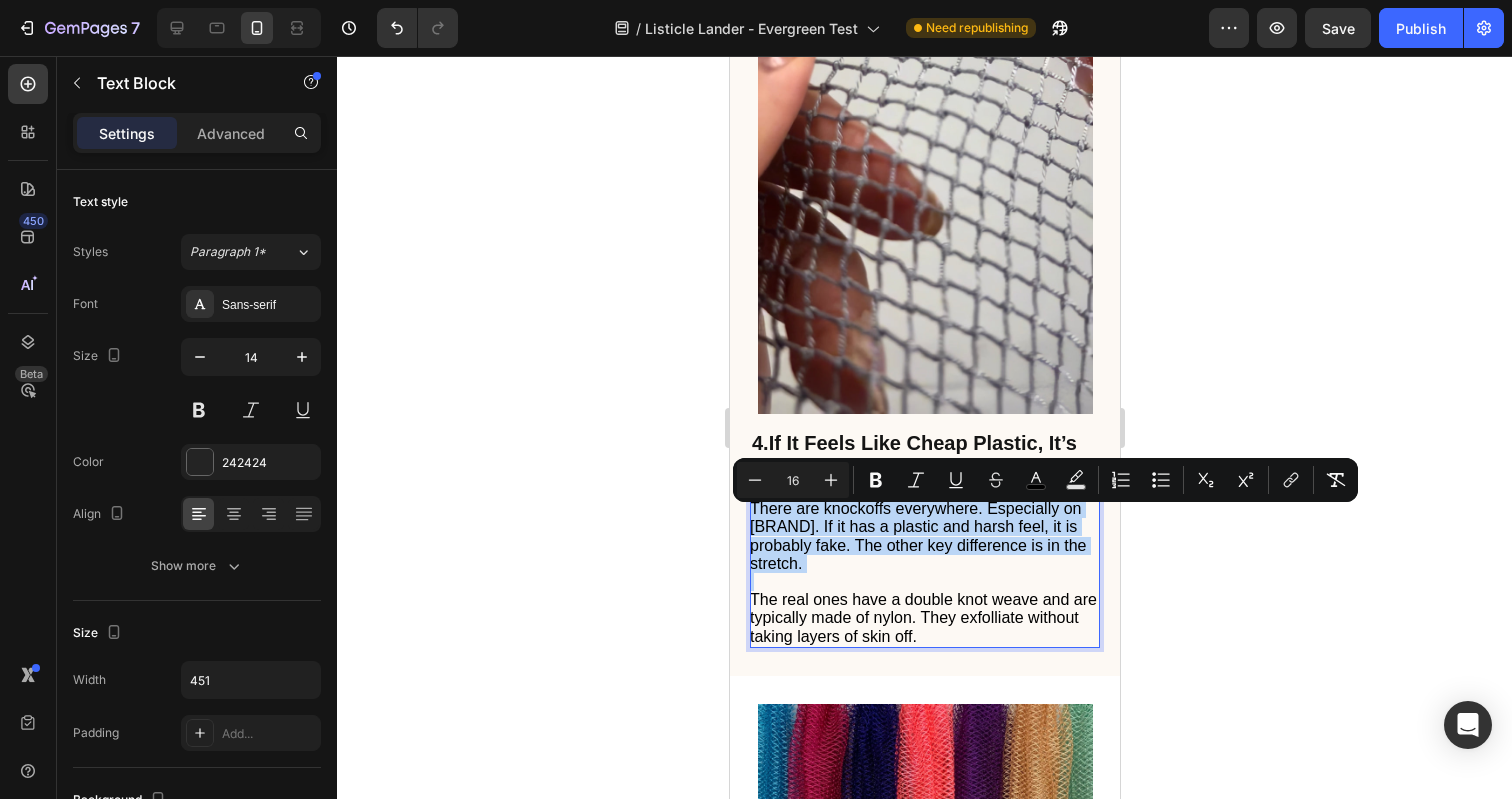 click on "There are knockoffs everywhere. Especially on [BRAND]. If it has a plastic and harsh feel, it is probably fake. The other key difference is in the stretch." at bounding box center (917, 536) 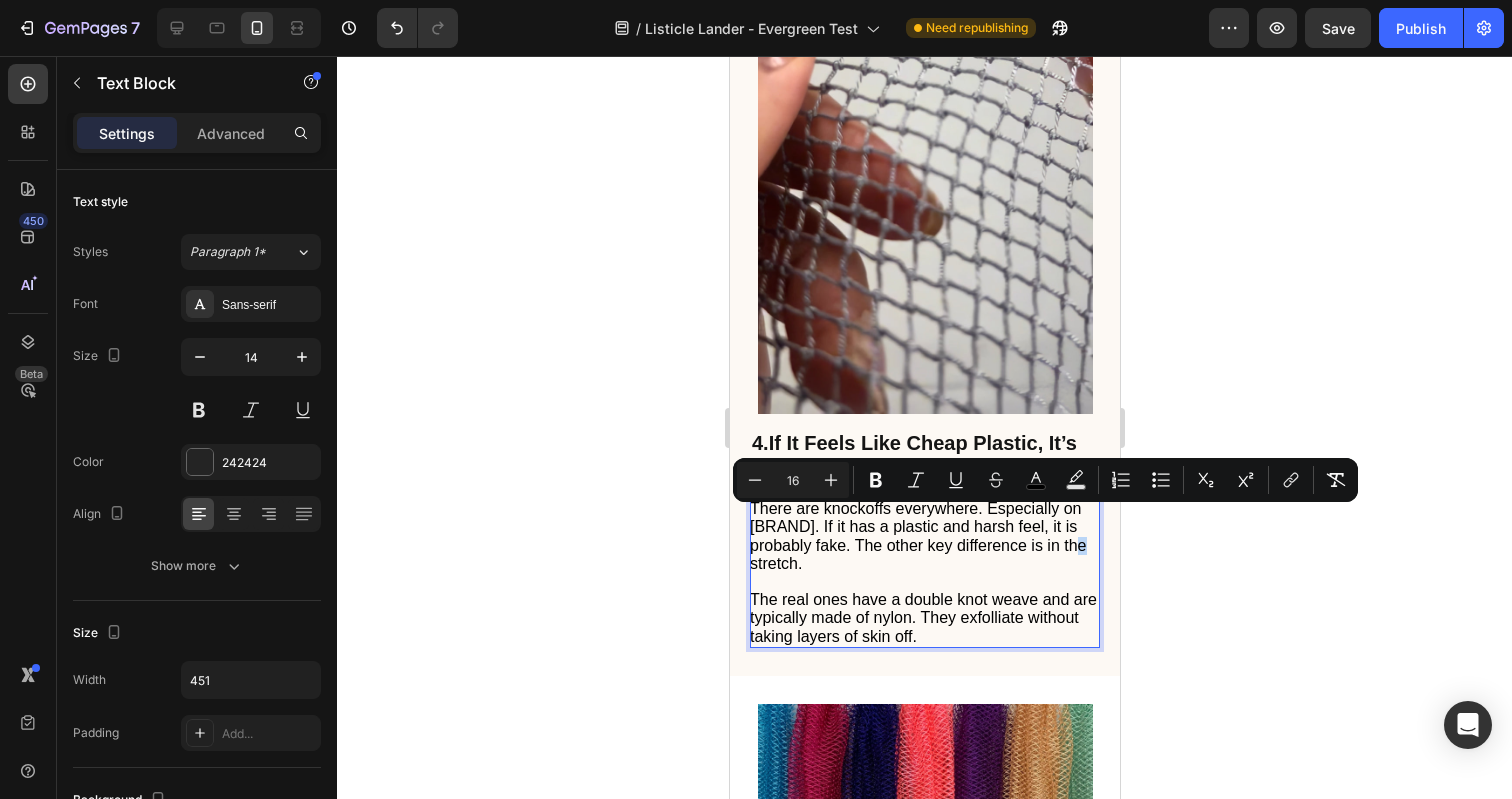 click on "There are knockoffs everywhere. Especially on [BRAND]. If it has a plastic and harsh feel, it is probably fake. The other key difference is in the stretch." at bounding box center [923, 536] 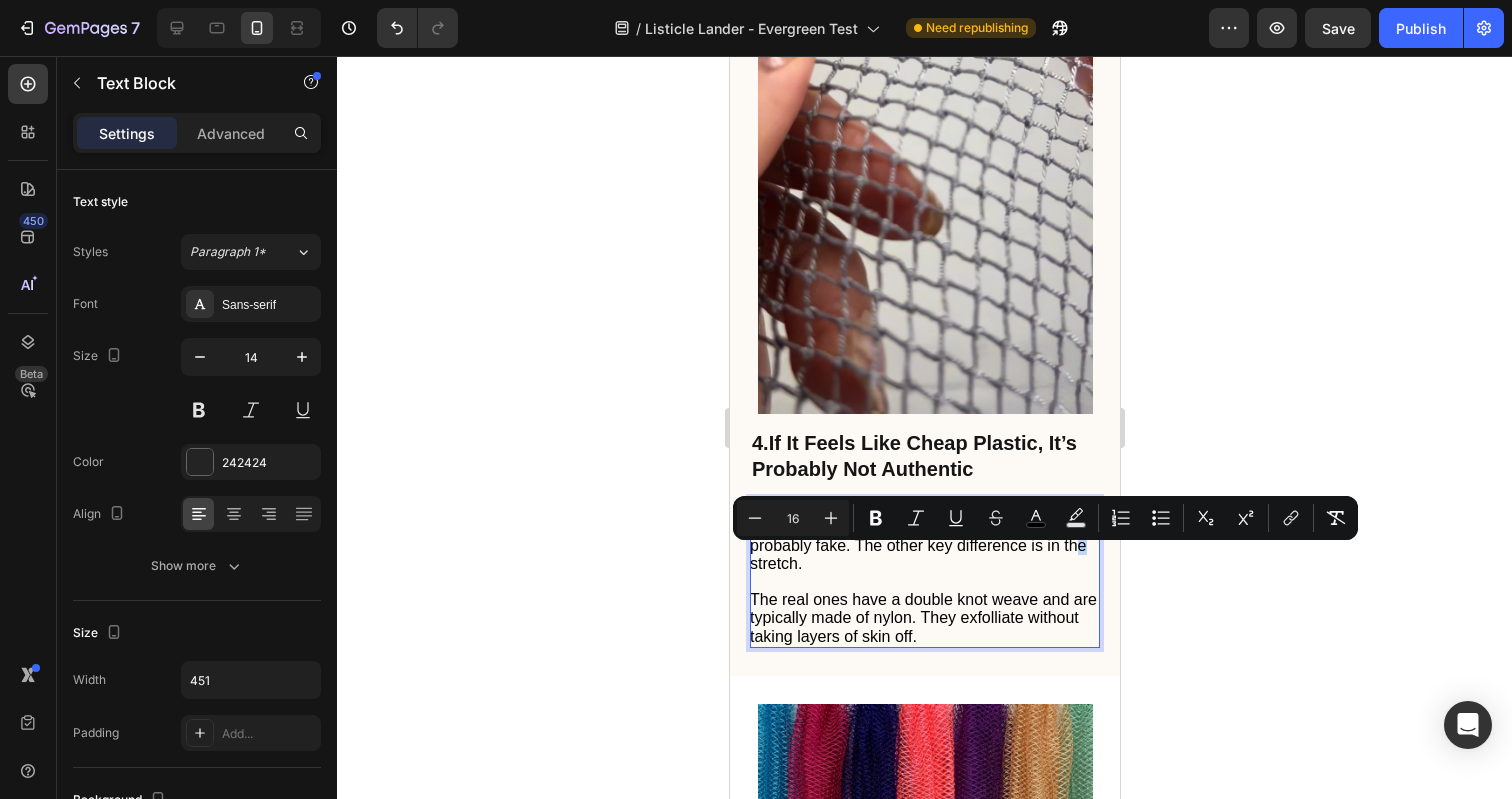 click on "There are knockoffs everywhere. Especially on [BRAND]. If it has a plastic and harsh feel, it is probably fake. The other key difference is in the stretch." at bounding box center [923, 536] 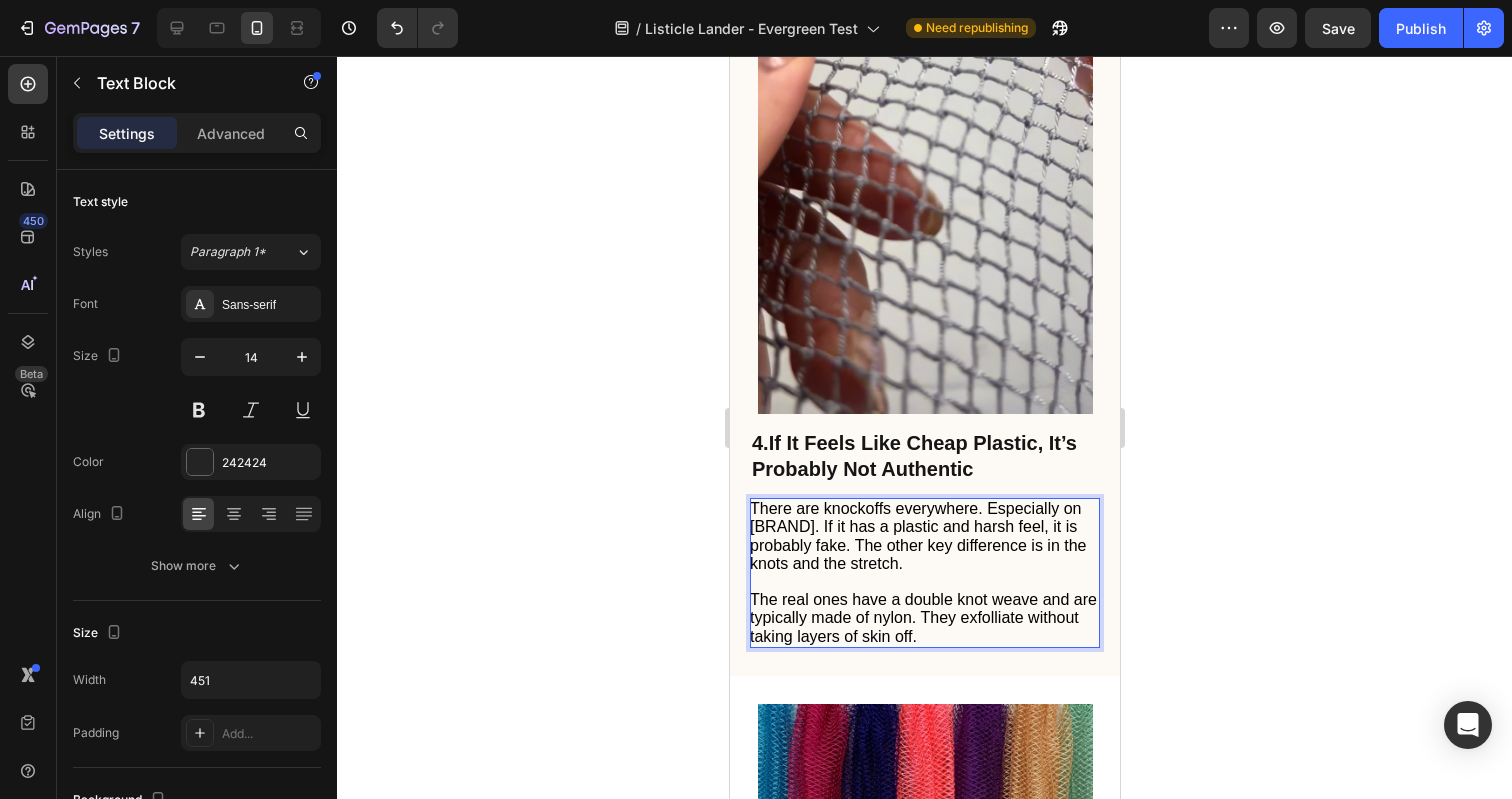 click on "There are knockoffs everywhere. Especially on [BRAND]. If it has a plastic and harsh feel, it is probably fake. The other key difference is in the knots and the stretch." at bounding box center [917, 536] 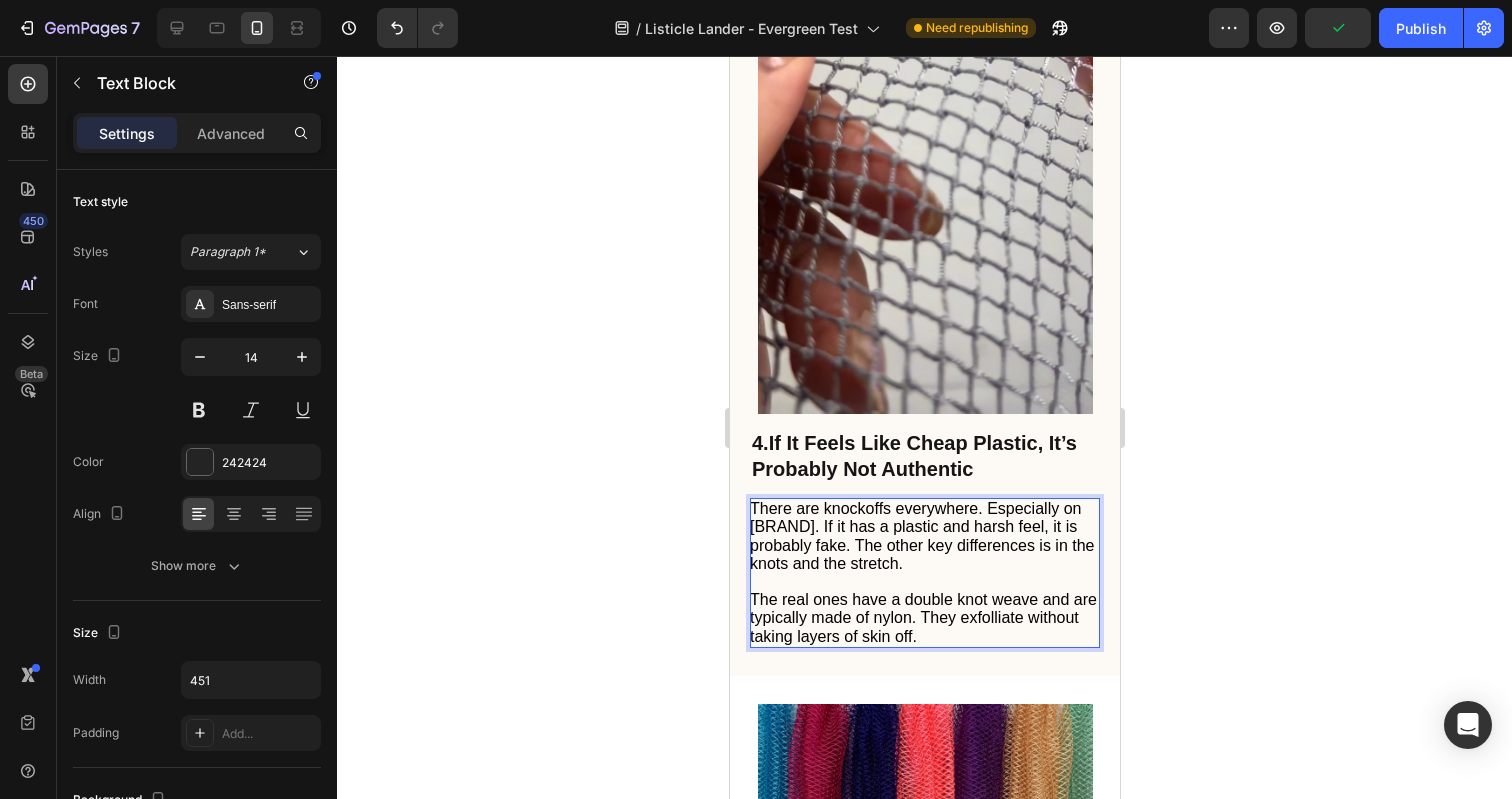 click on "There are knockoffs everywhere. Especially on [BRAND]. If it has a plastic and harsh feel, it is probably fake. The other key differences is in the knots and the stretch." at bounding box center (921, 536) 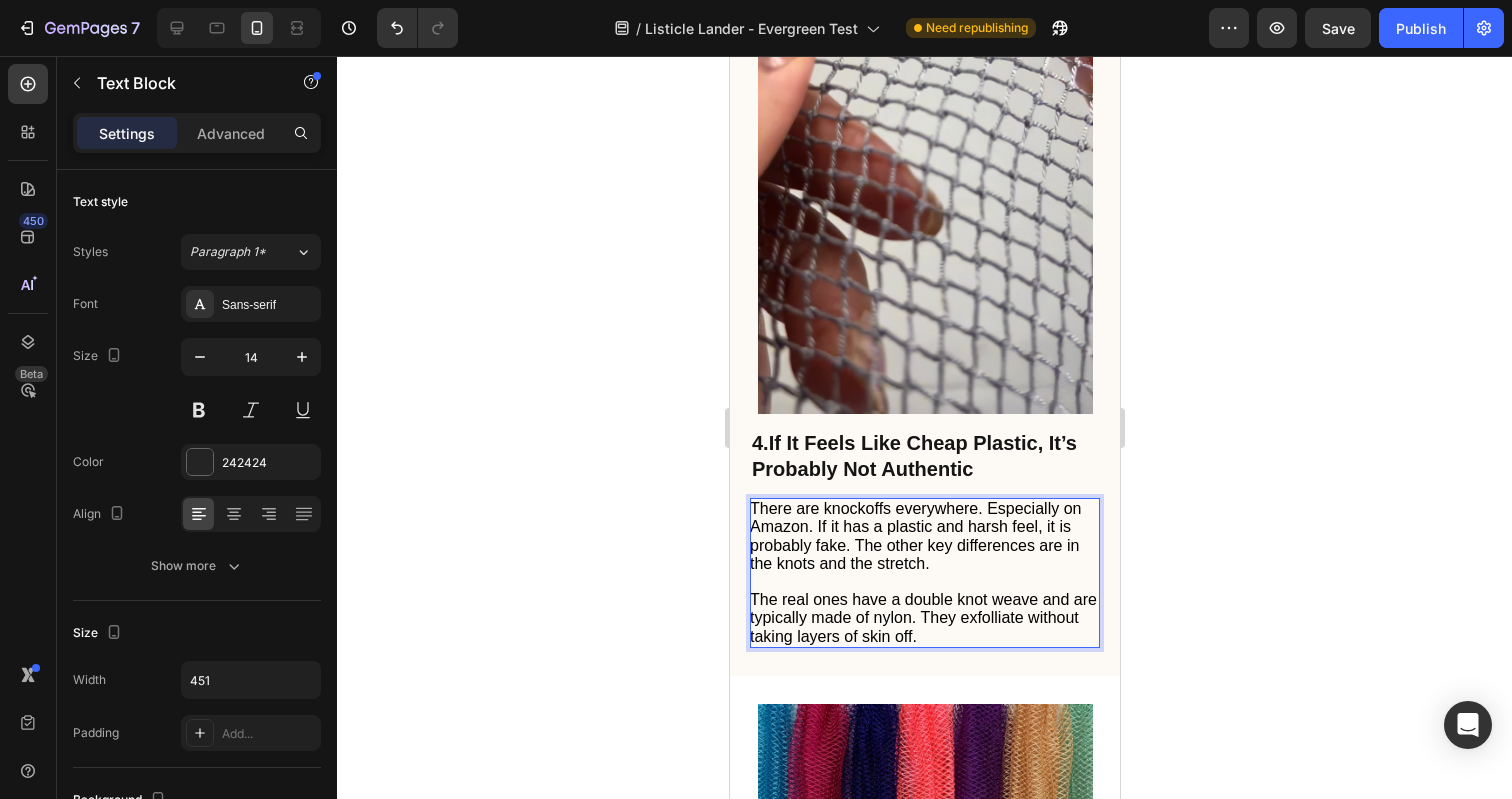 click 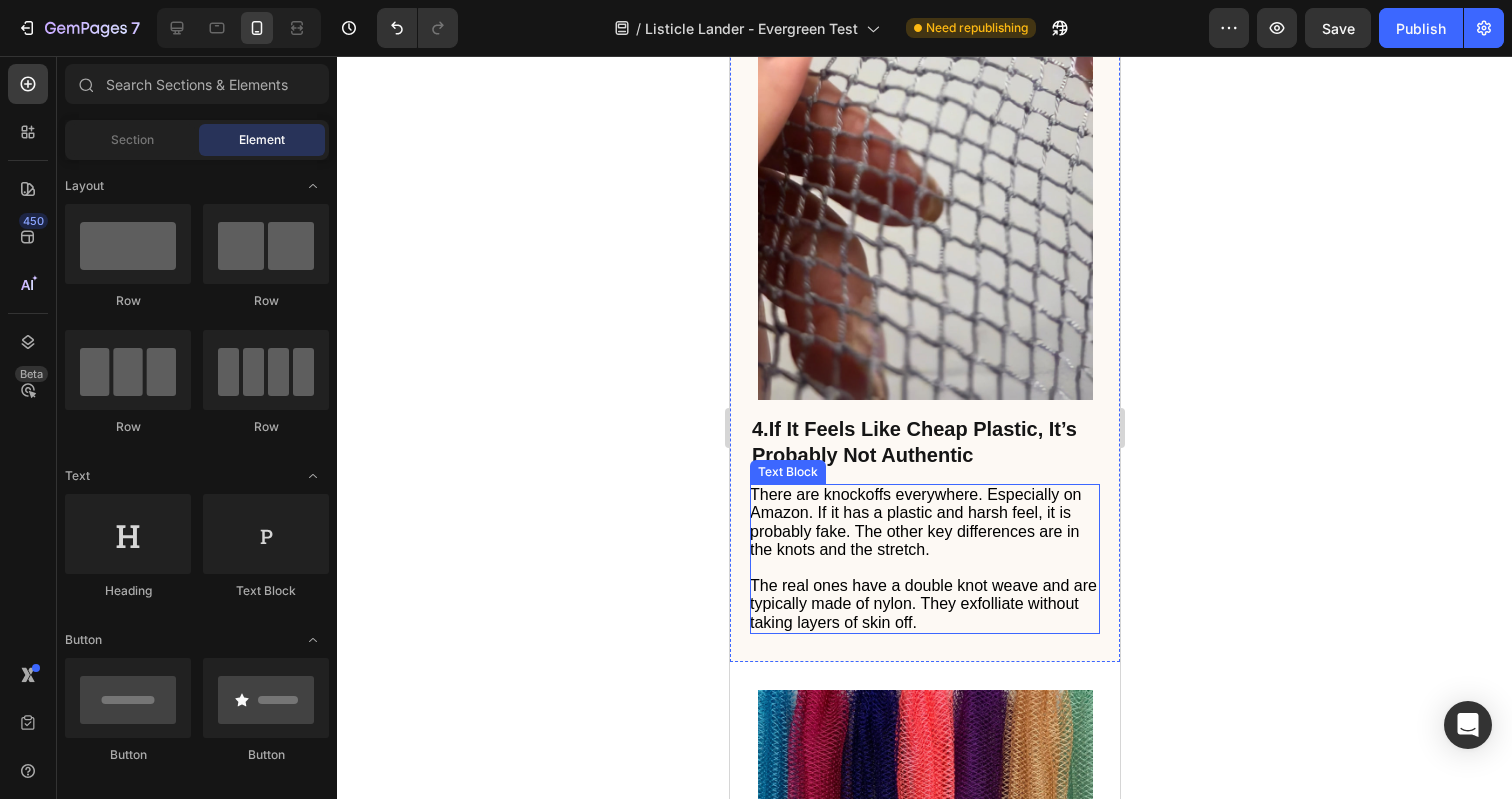 scroll, scrollTop: 2900, scrollLeft: 0, axis: vertical 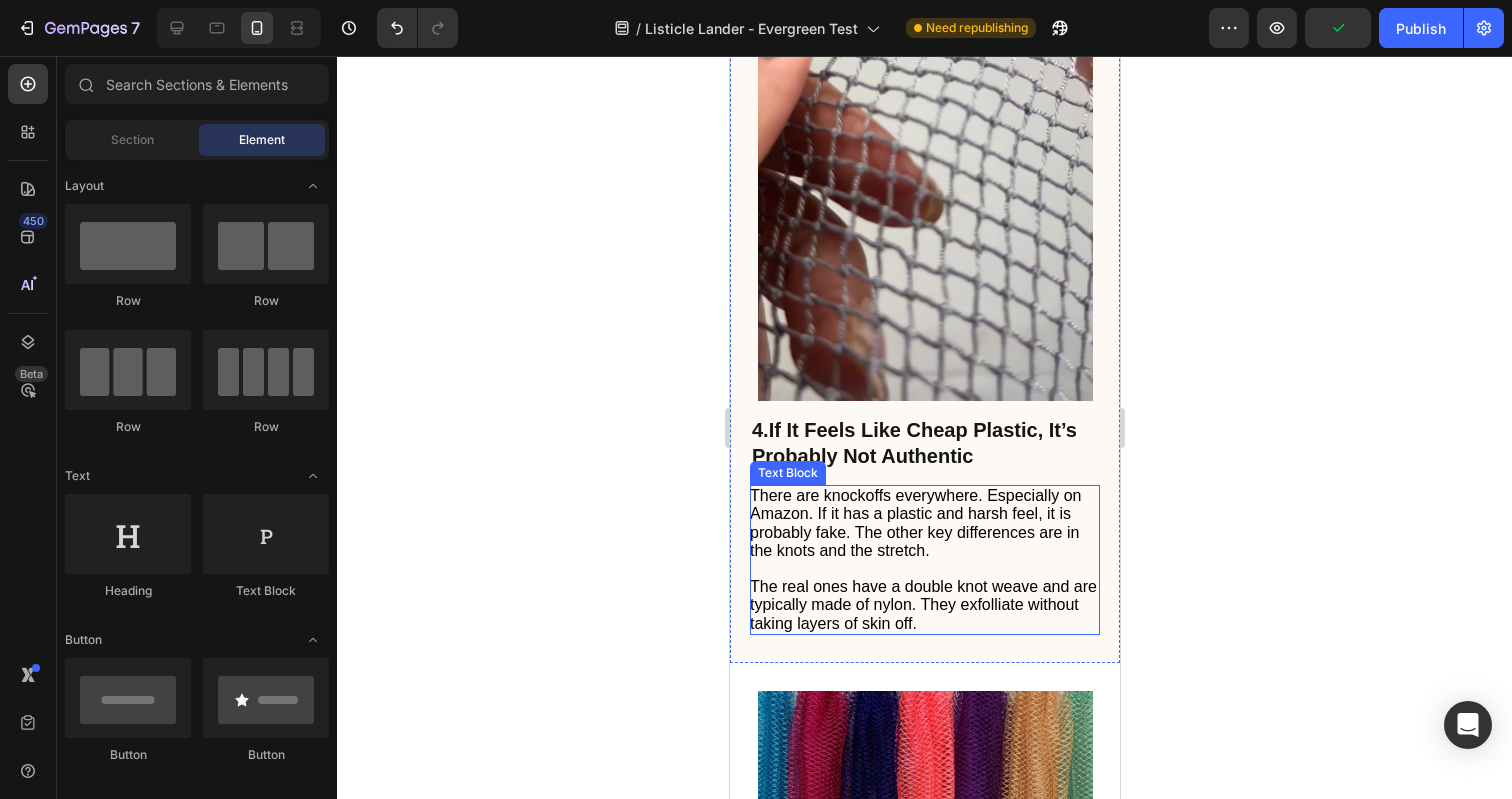 click on "The real ones have a double knot weave and are typically made of nylon. They exfolliate without taking layers of skin off." at bounding box center (923, 605) 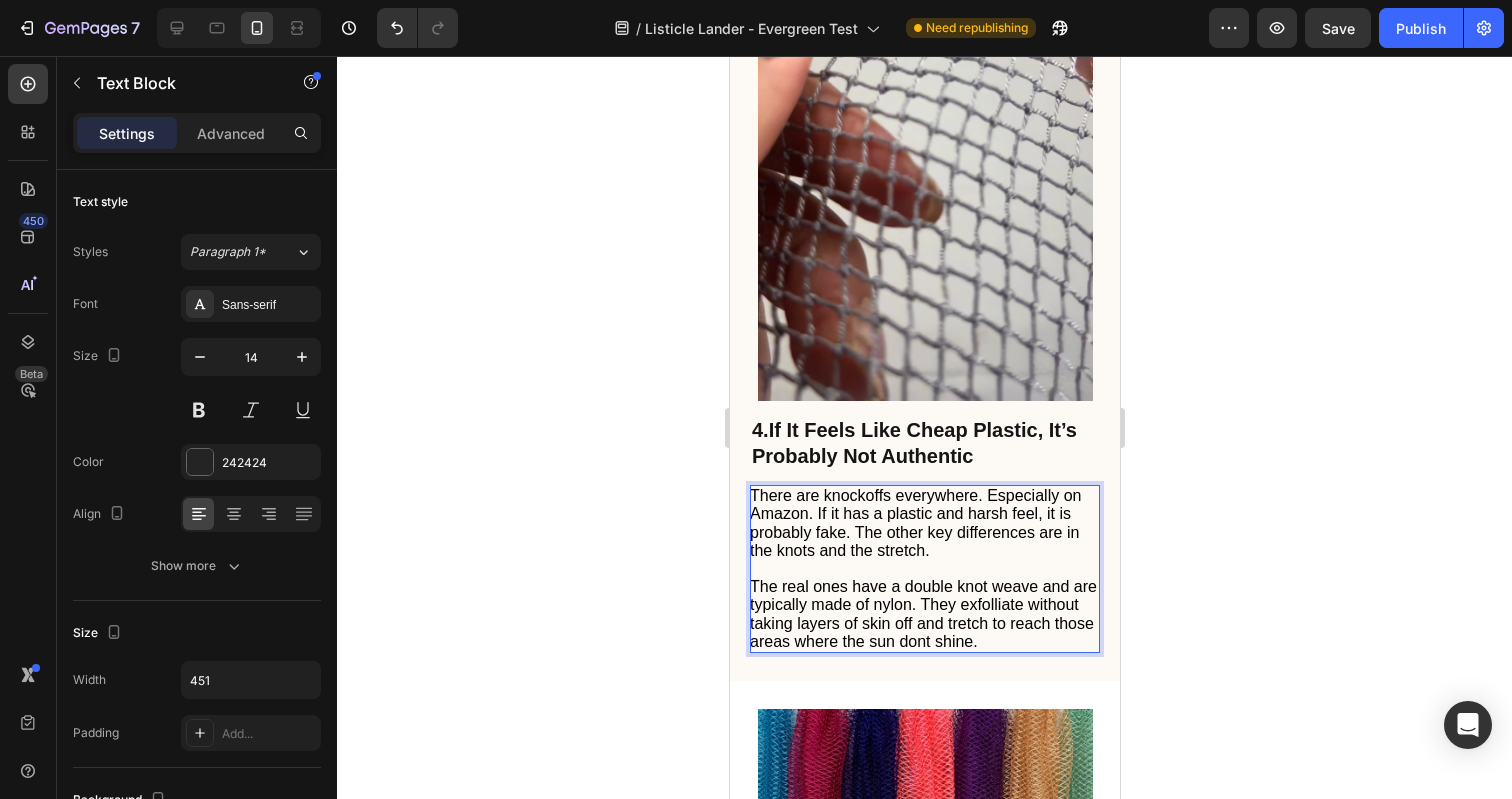 click on "The real ones have a double knot weave and are typically made of nylon. They exfolliate without taking layers of skin off and tretch to reach those areas where the sun dont shine." at bounding box center (922, 614) 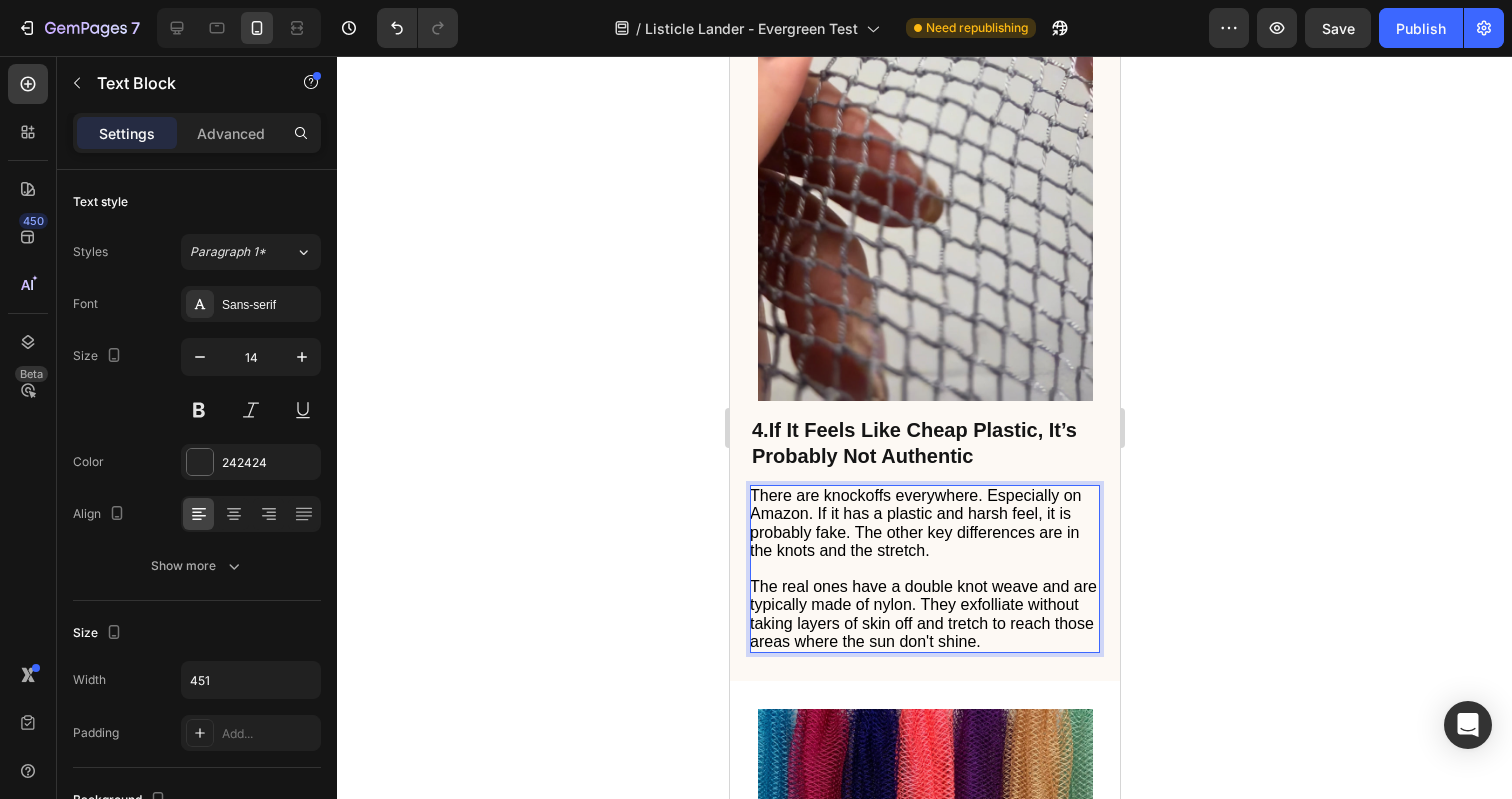 click 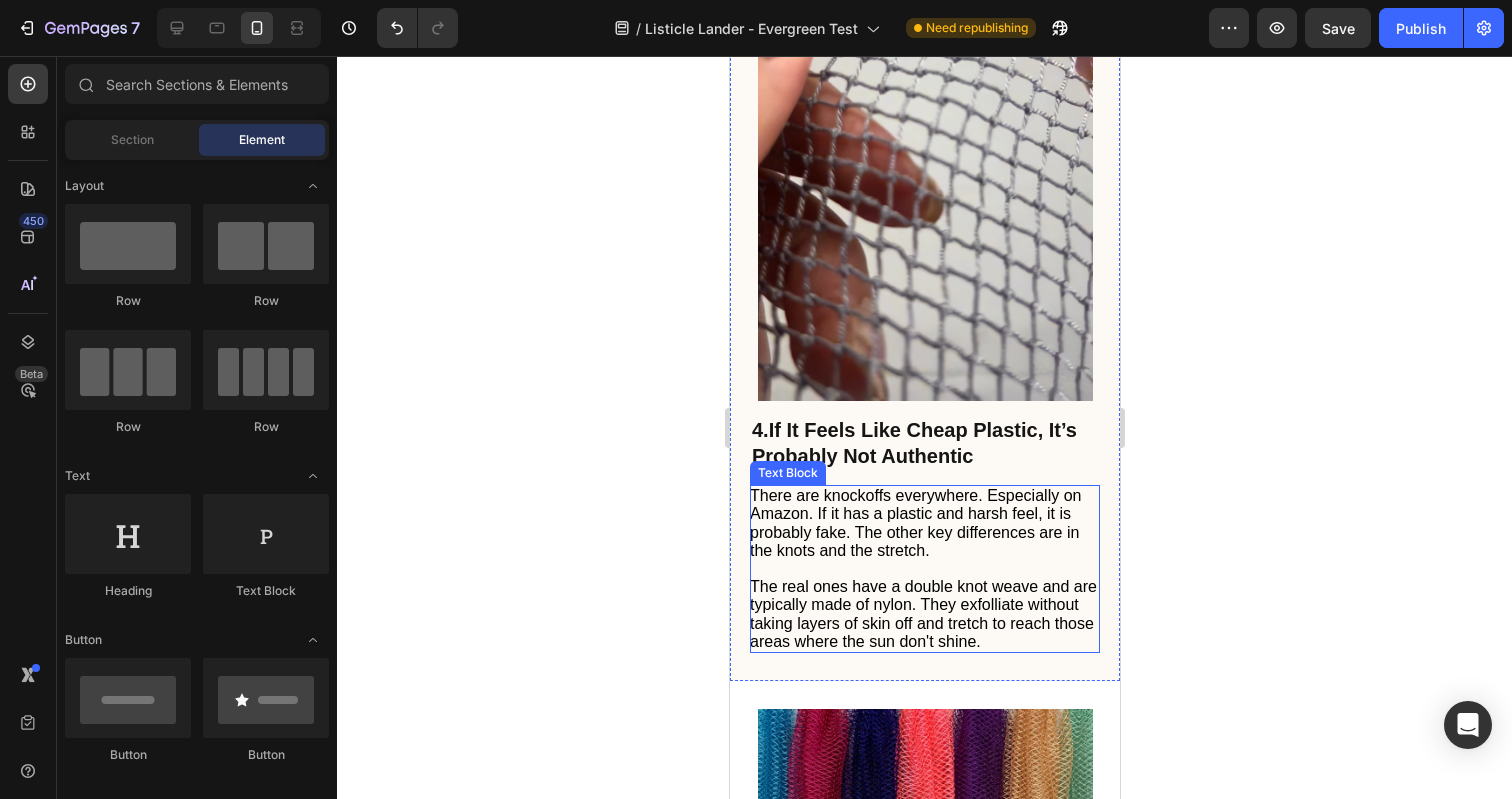 click on "The real ones have a double knot weave and are typically made of nylon. They exfolliate without taking layers of skin off and tretch to reach those areas where the sun don't shine." at bounding box center (922, 614) 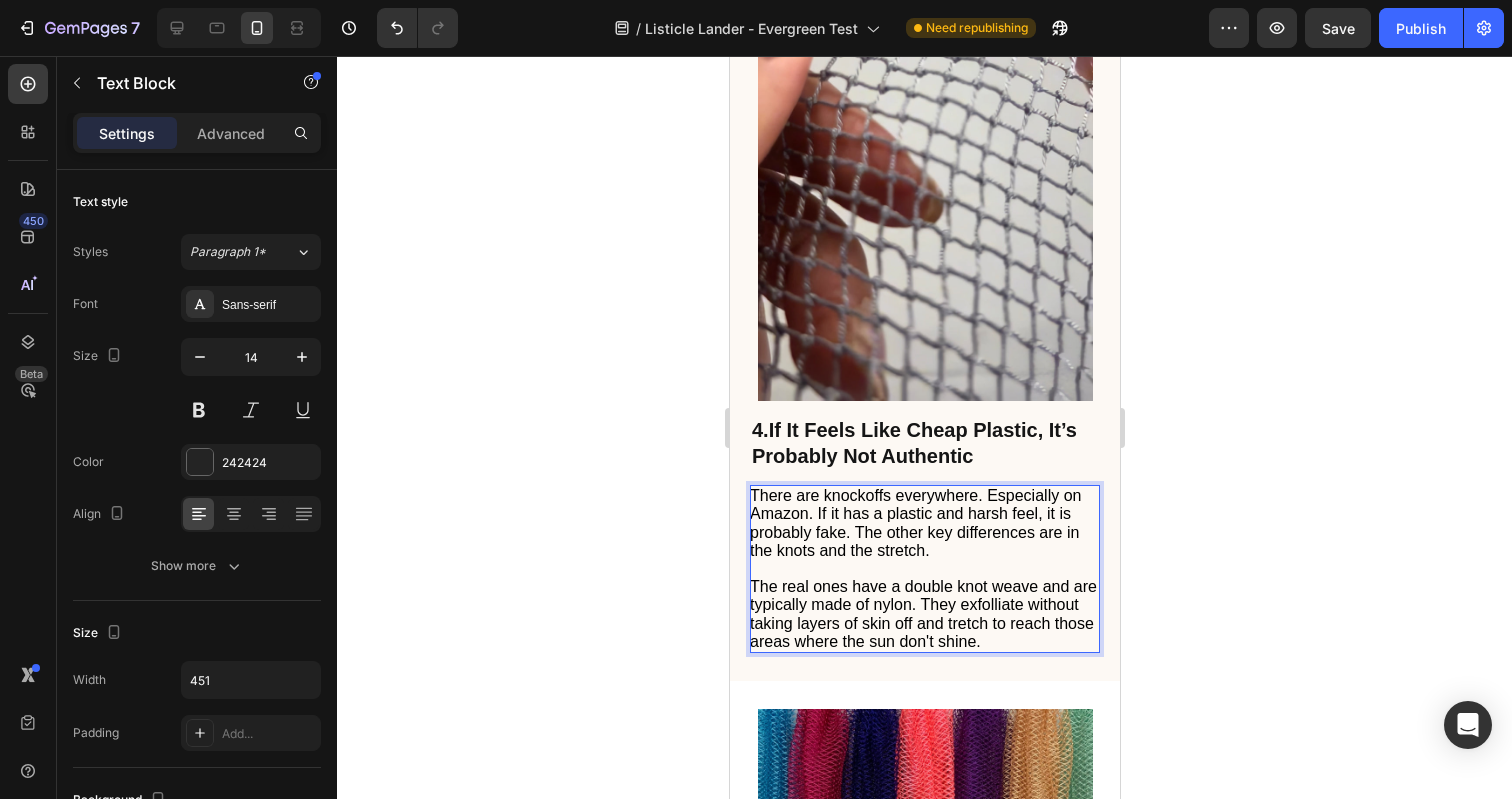 click on "The real ones have a double knot weave and are typically made of nylon. They exfolliate without taking layers of skin off and tretch to reach those areas where the sun don't shine." at bounding box center [922, 614] 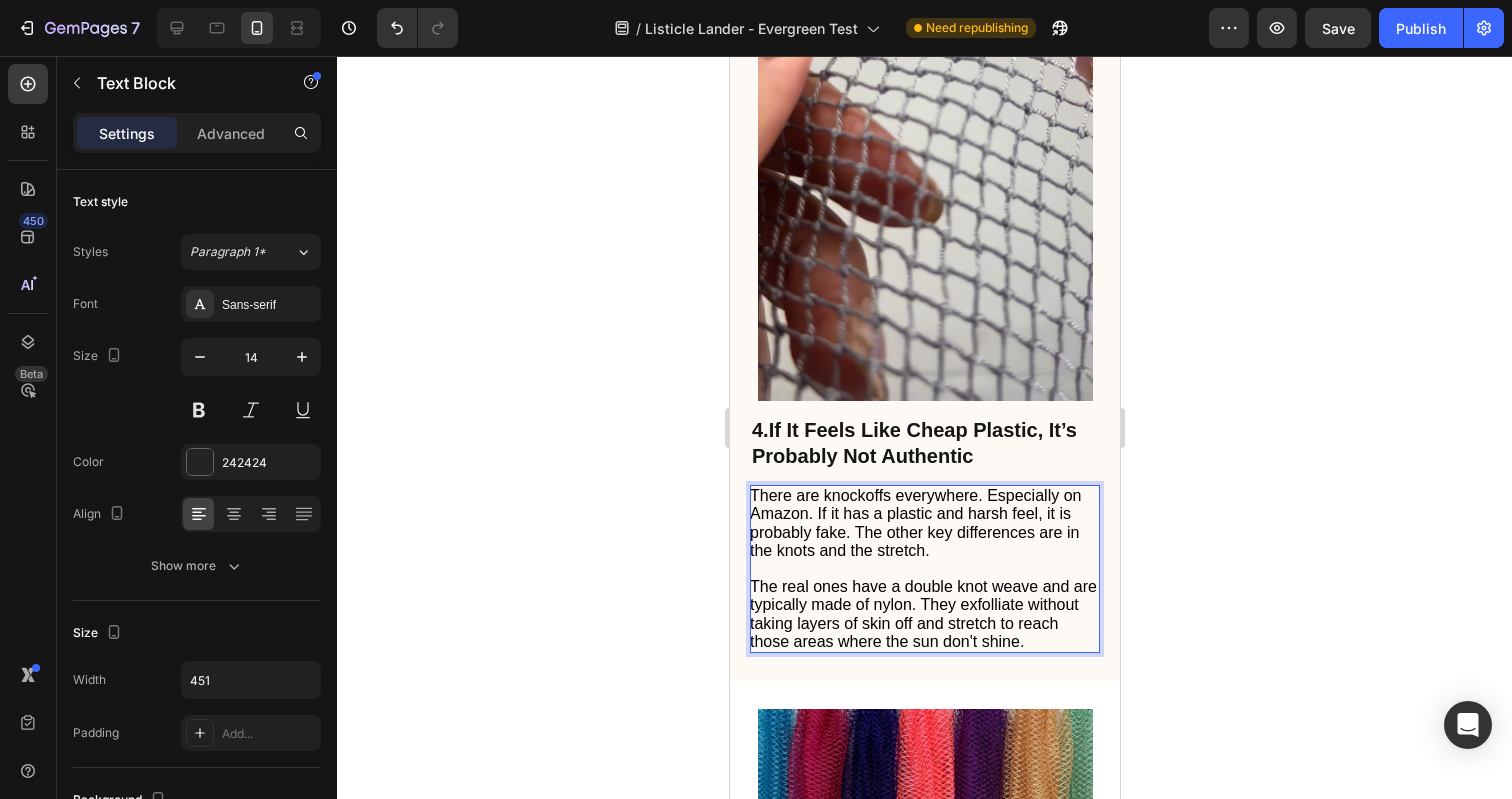 click 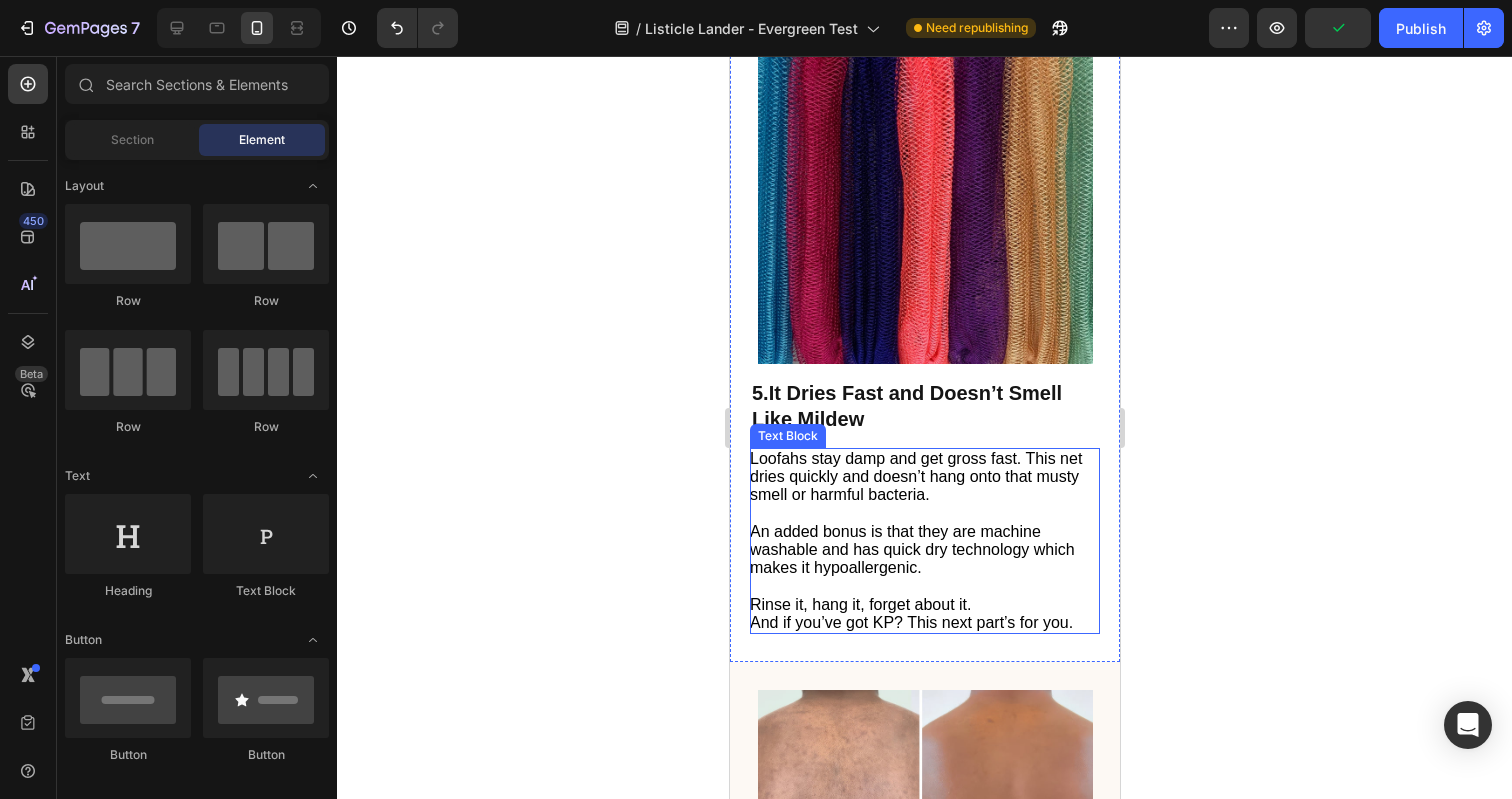 scroll, scrollTop: 3596, scrollLeft: 0, axis: vertical 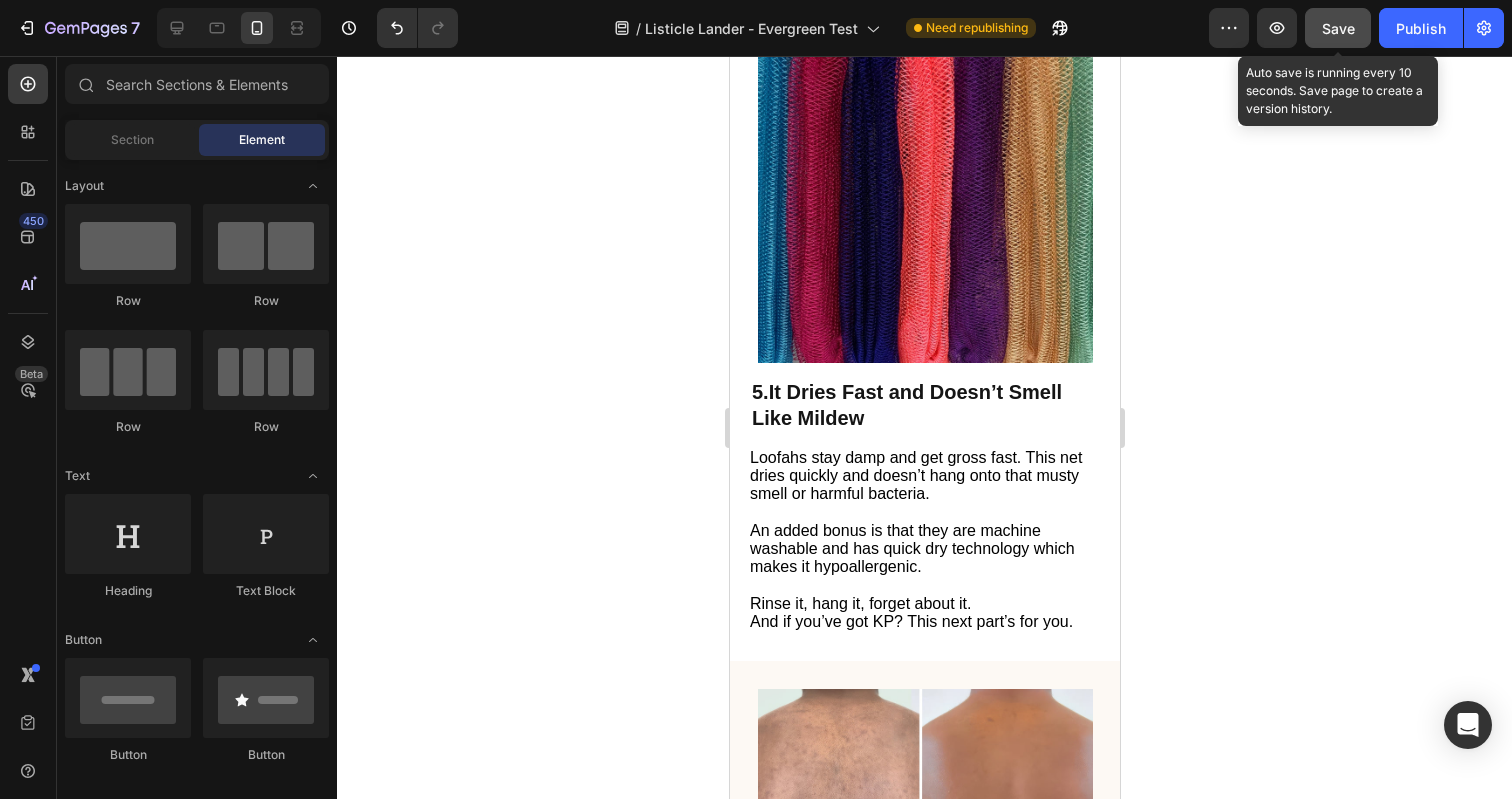 click on "Save" at bounding box center [1338, 28] 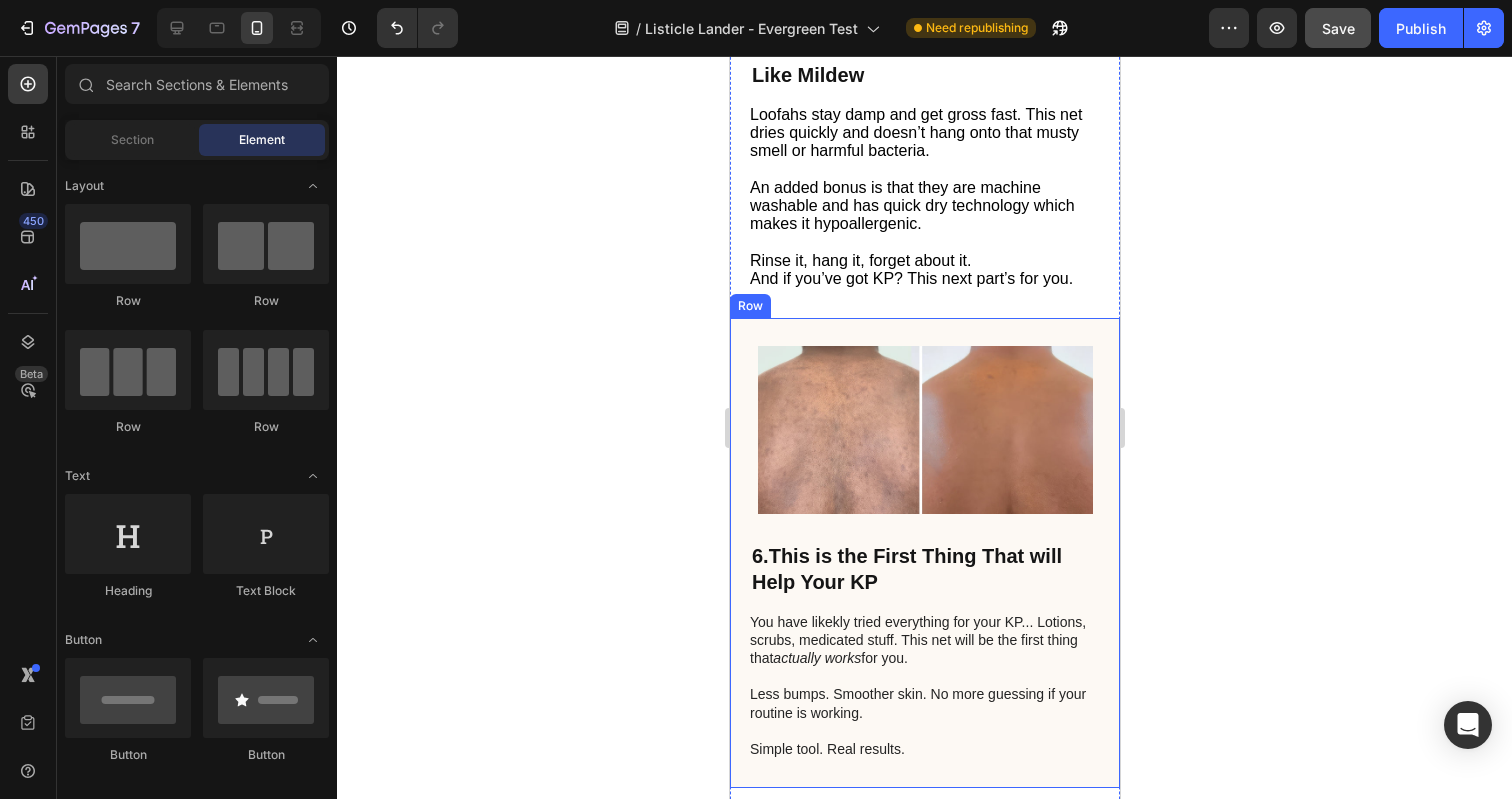 scroll, scrollTop: 3960, scrollLeft: 0, axis: vertical 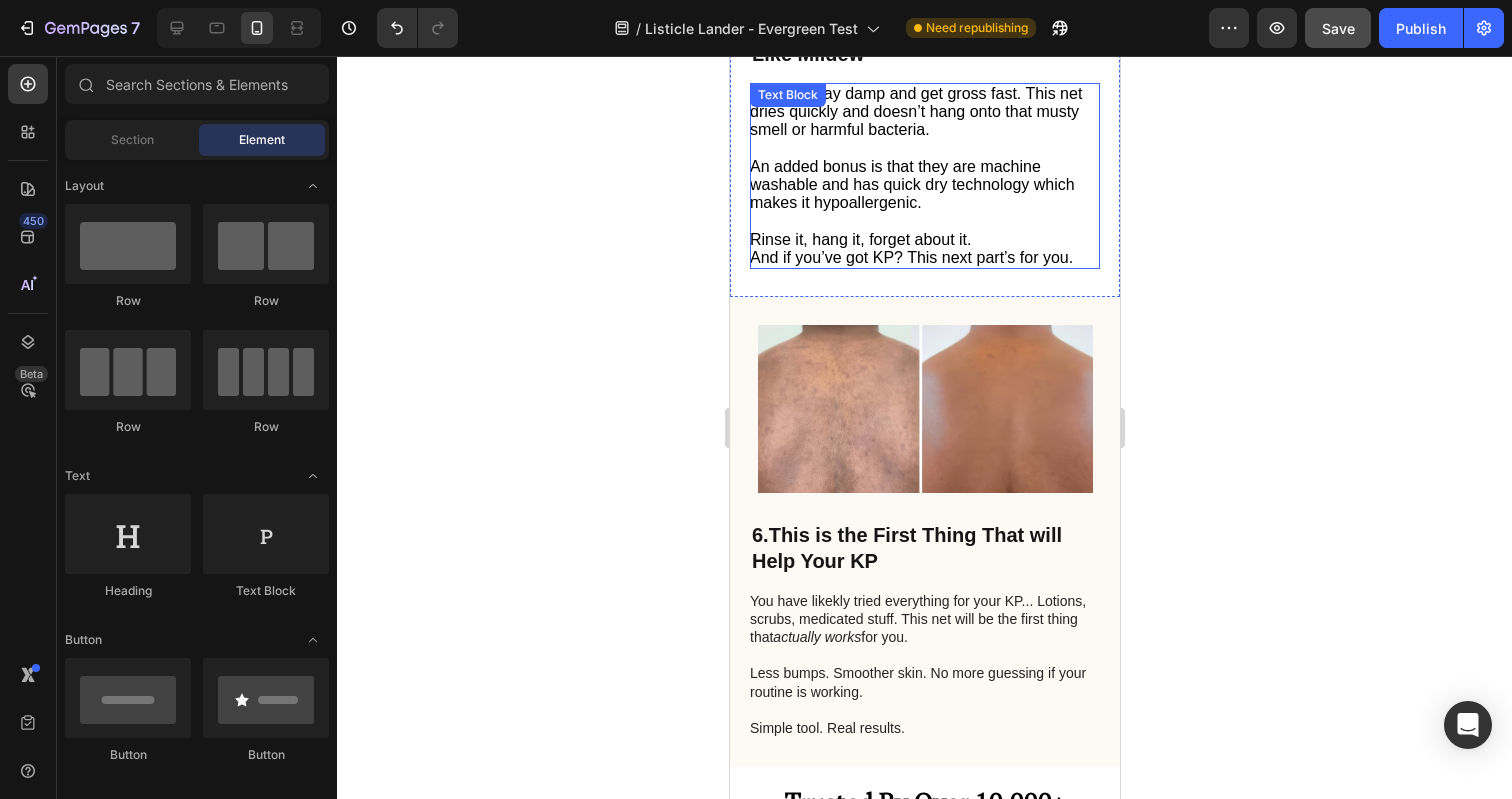 click on "And if you’ve got KP? This next part’s for you." at bounding box center (910, 257) 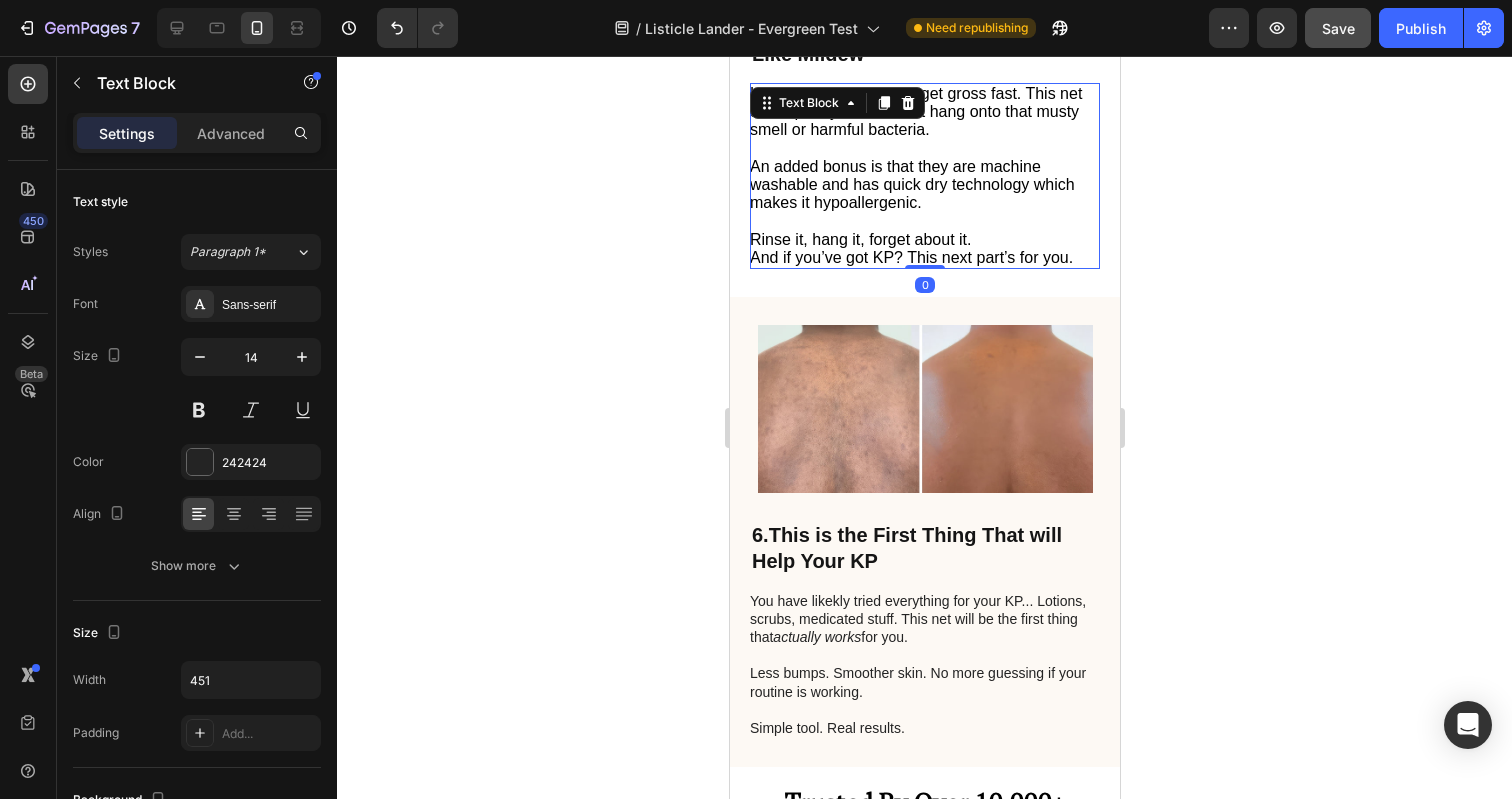 click on "And if you’ve got KP? This next part’s for you." at bounding box center [910, 257] 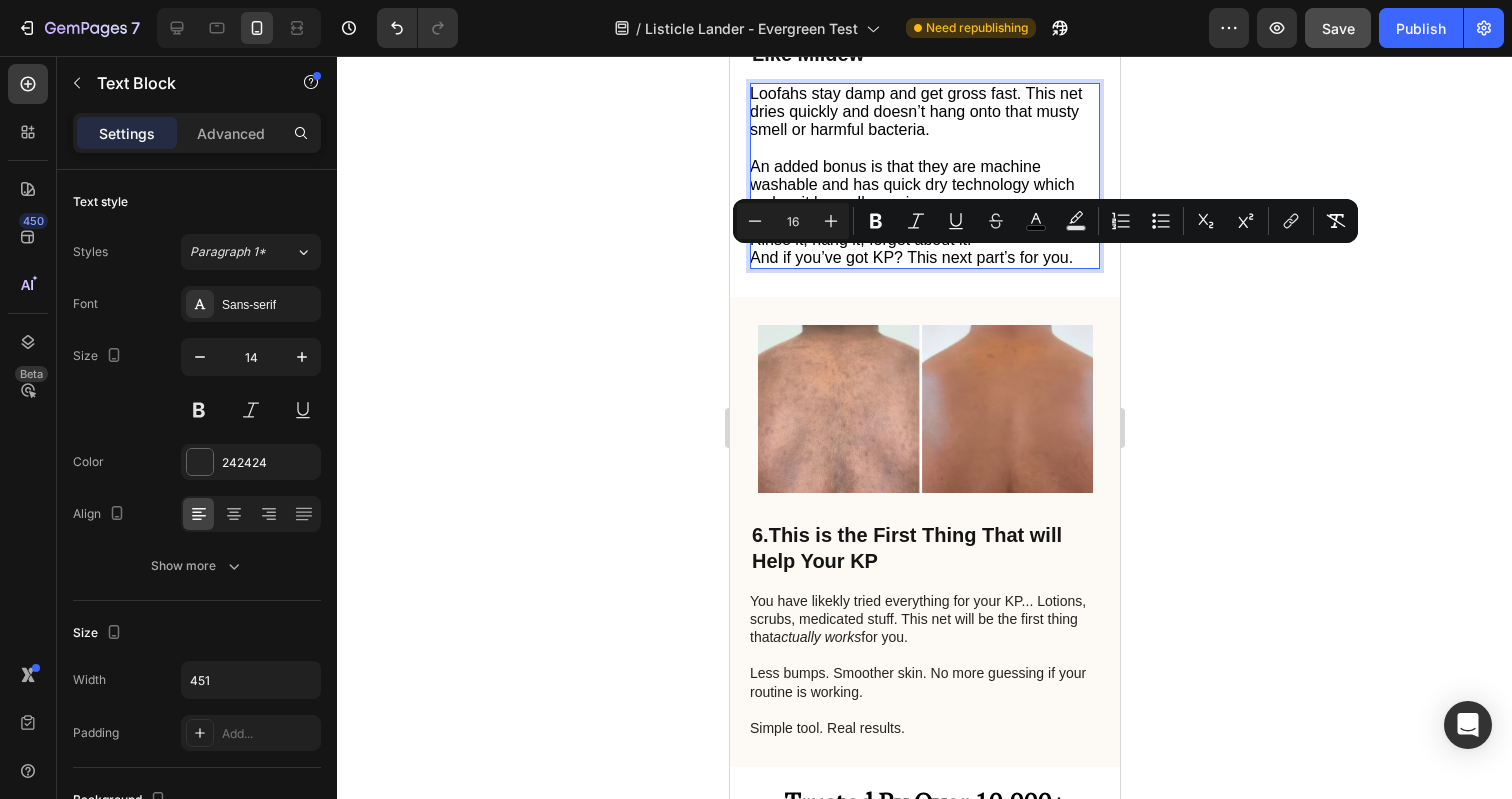 click on "And if you’ve got KP? This next part’s for you." at bounding box center [910, 257] 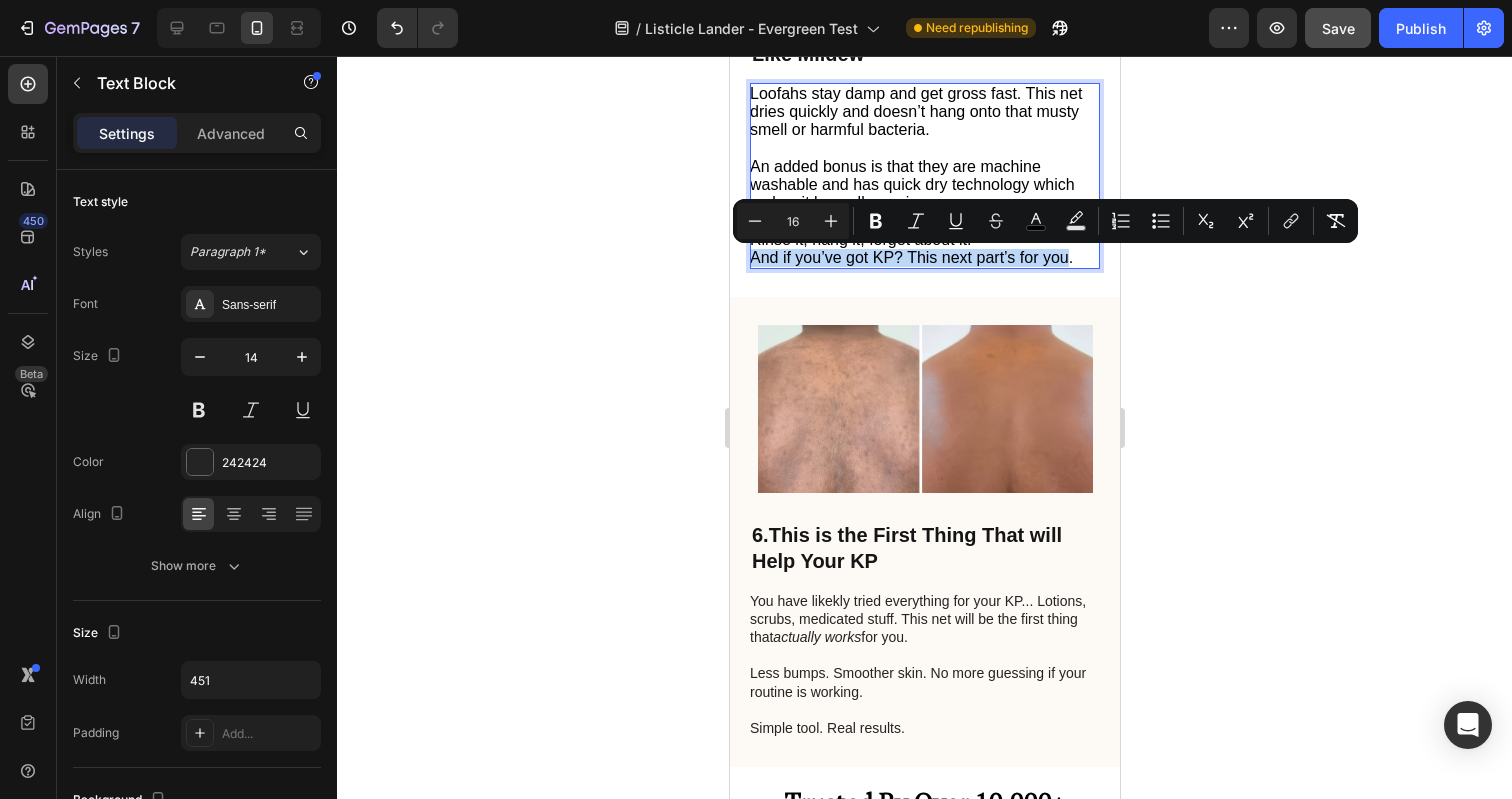 drag, startPoint x: 1069, startPoint y: 262, endPoint x: 757, endPoint y: 268, distance: 312.05768 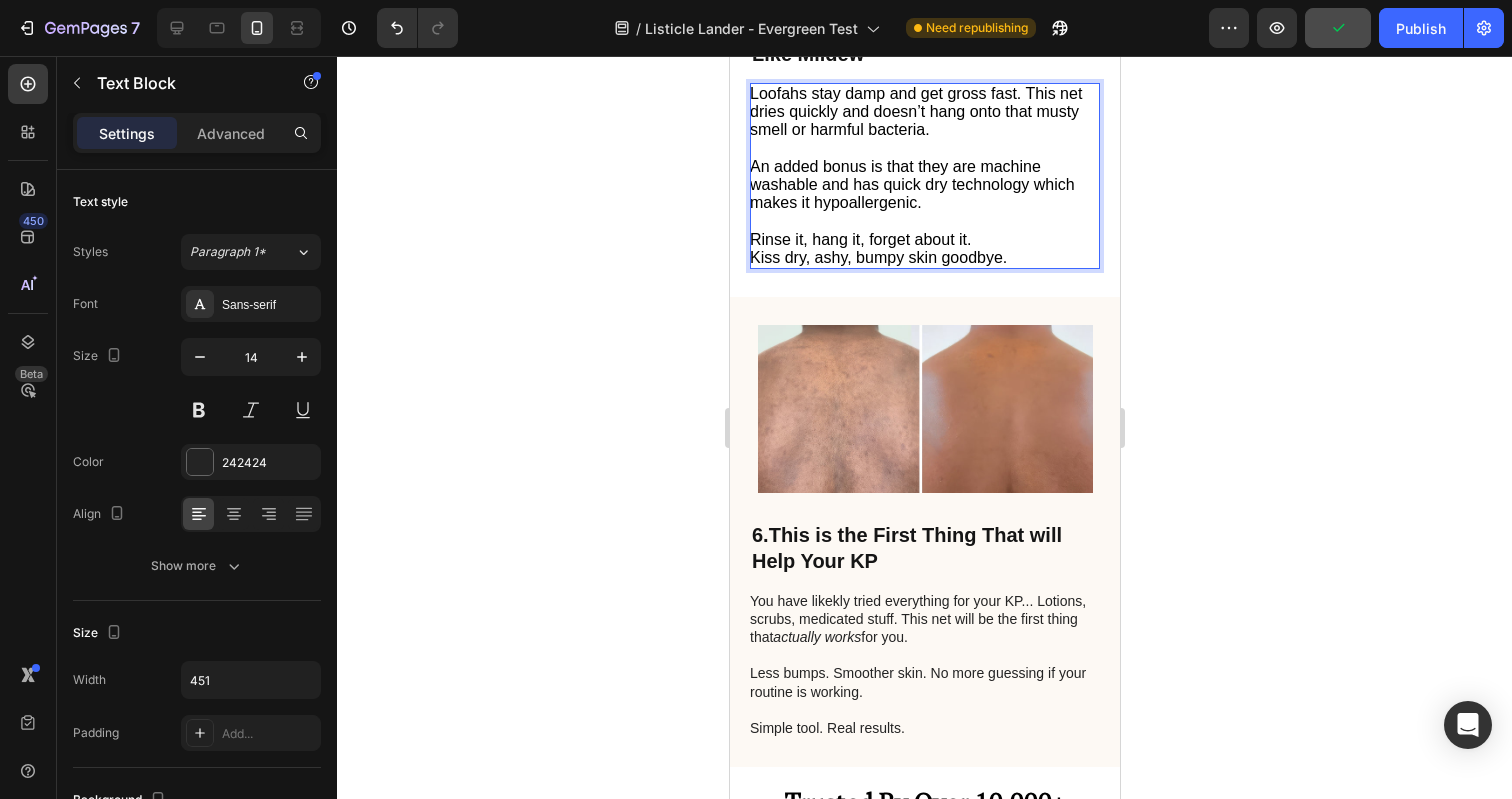 click on "Rinse it, hang it, forget about it." at bounding box center (923, 240) 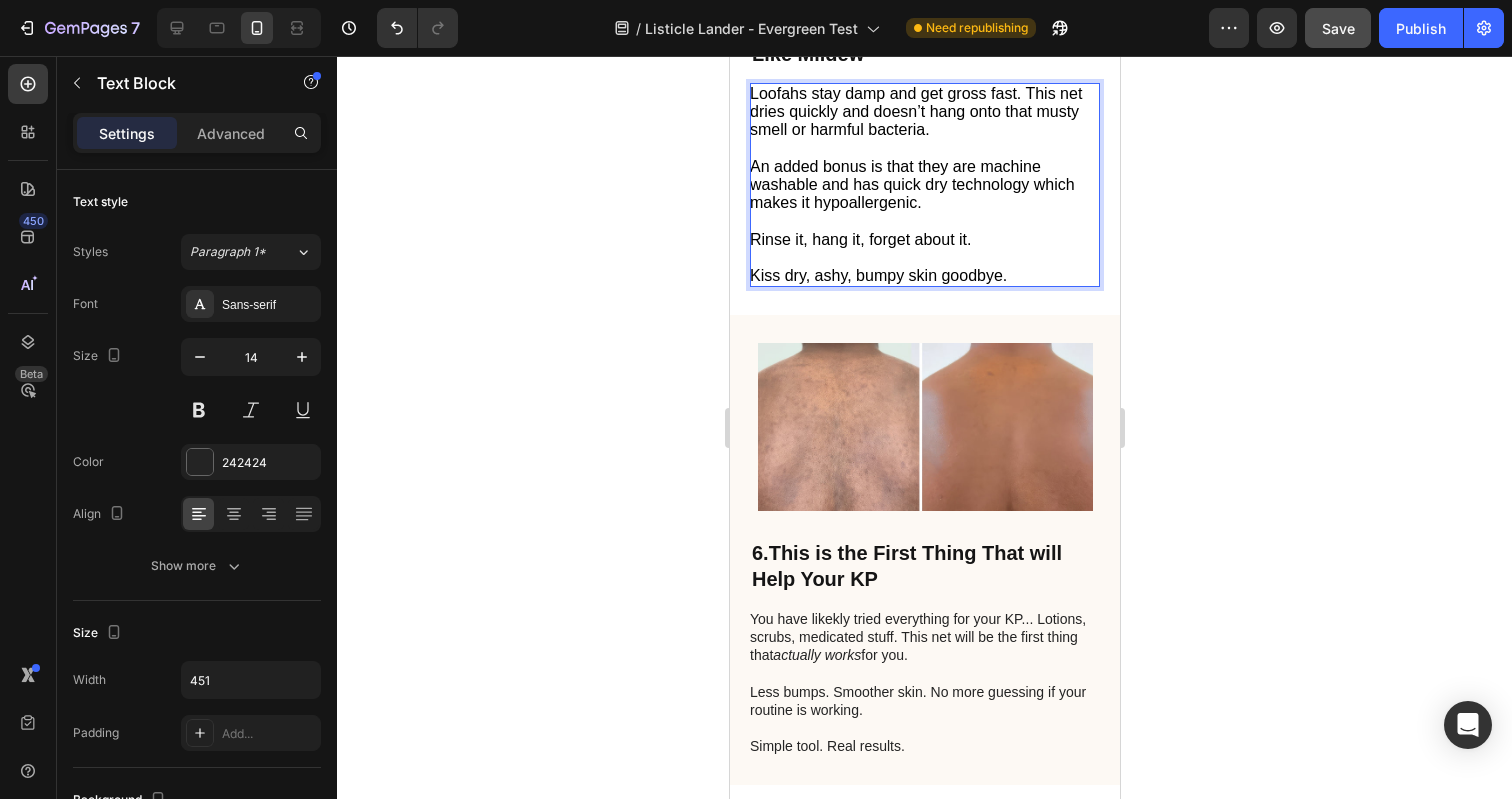 click on "Kiss dry, ashy, bumpy skin goodbye." at bounding box center (923, 276) 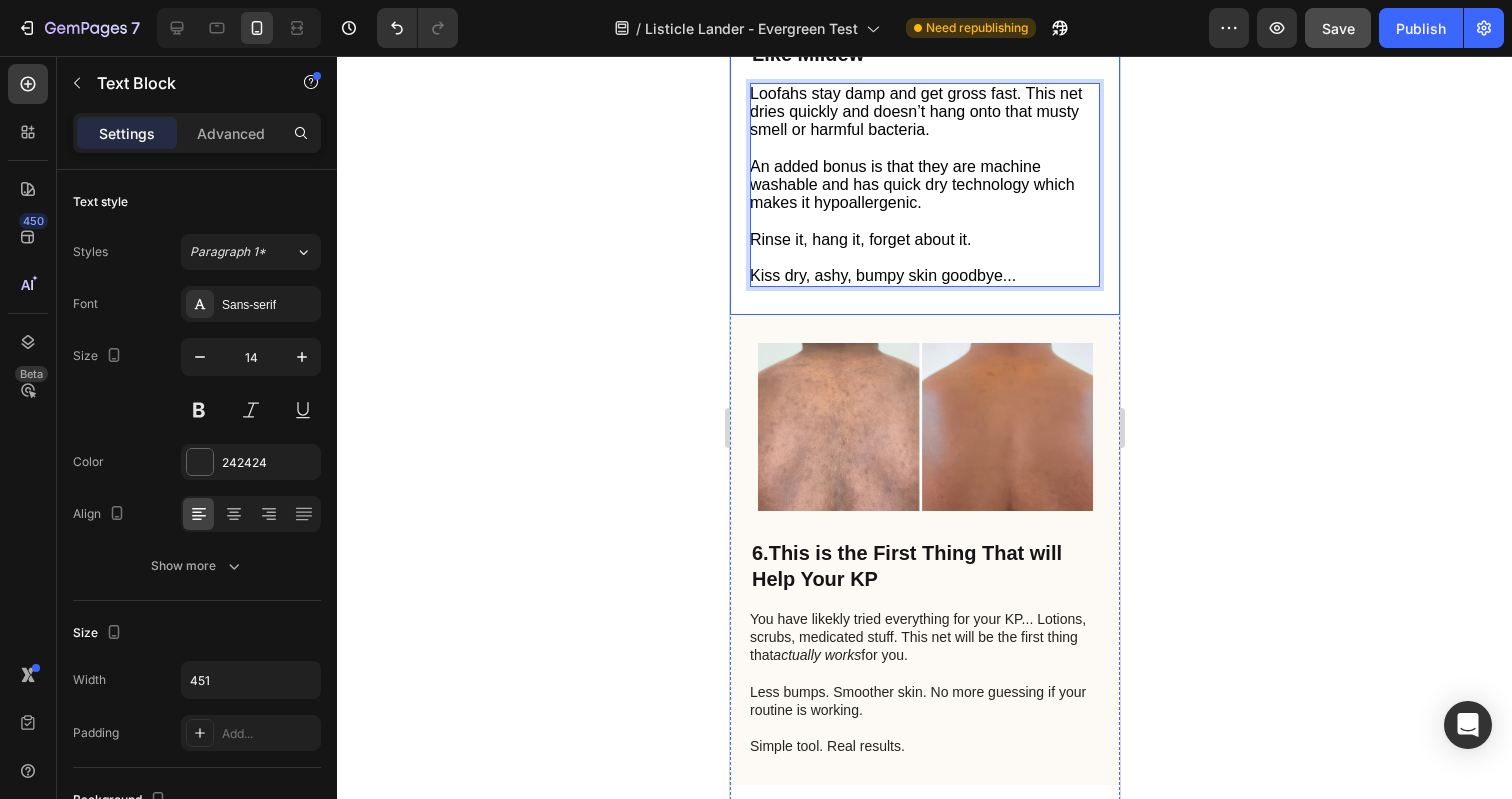 click 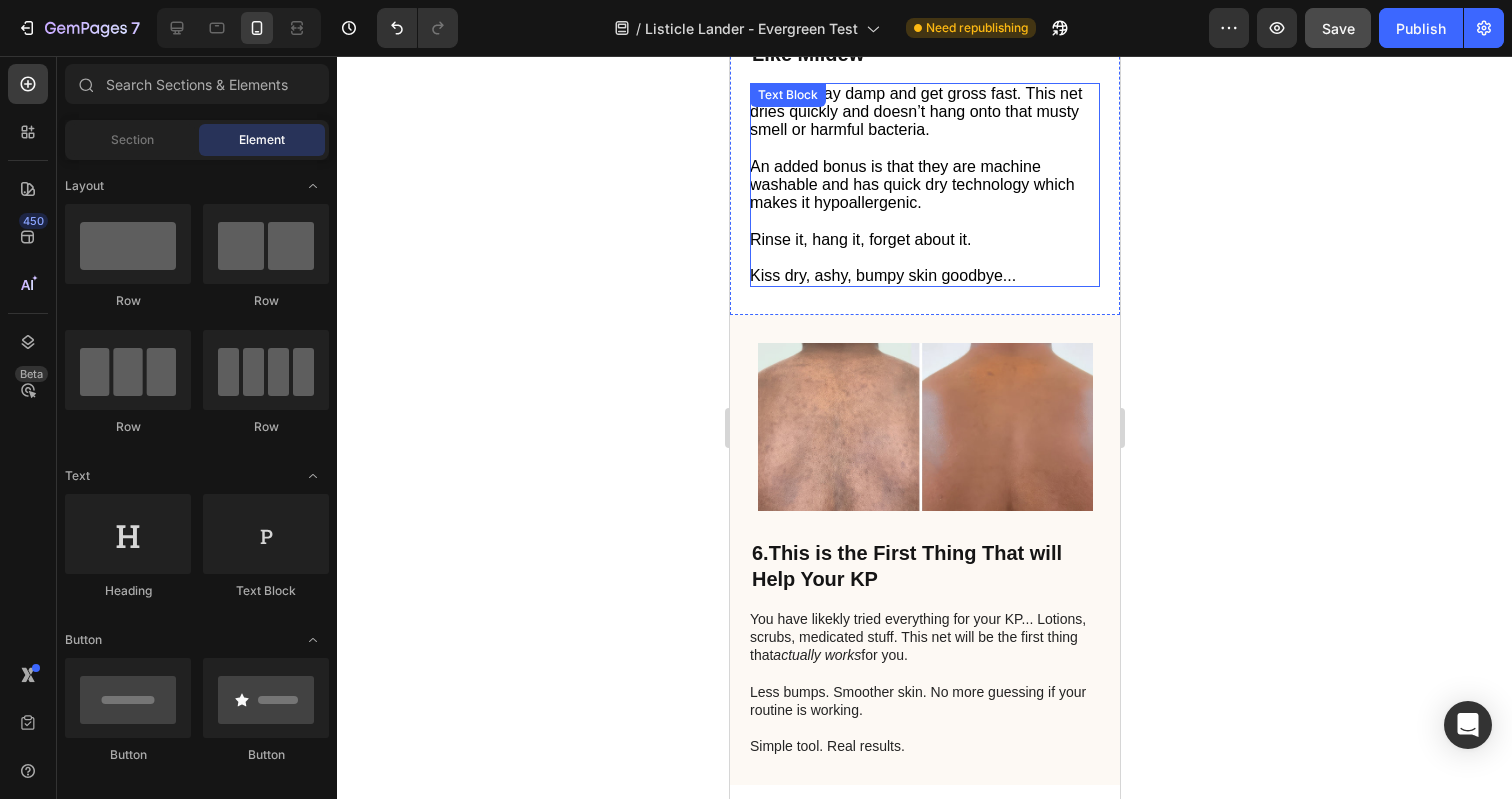 click on "Kiss dry, ashy, bumpy skin goodbye..." at bounding box center [882, 275] 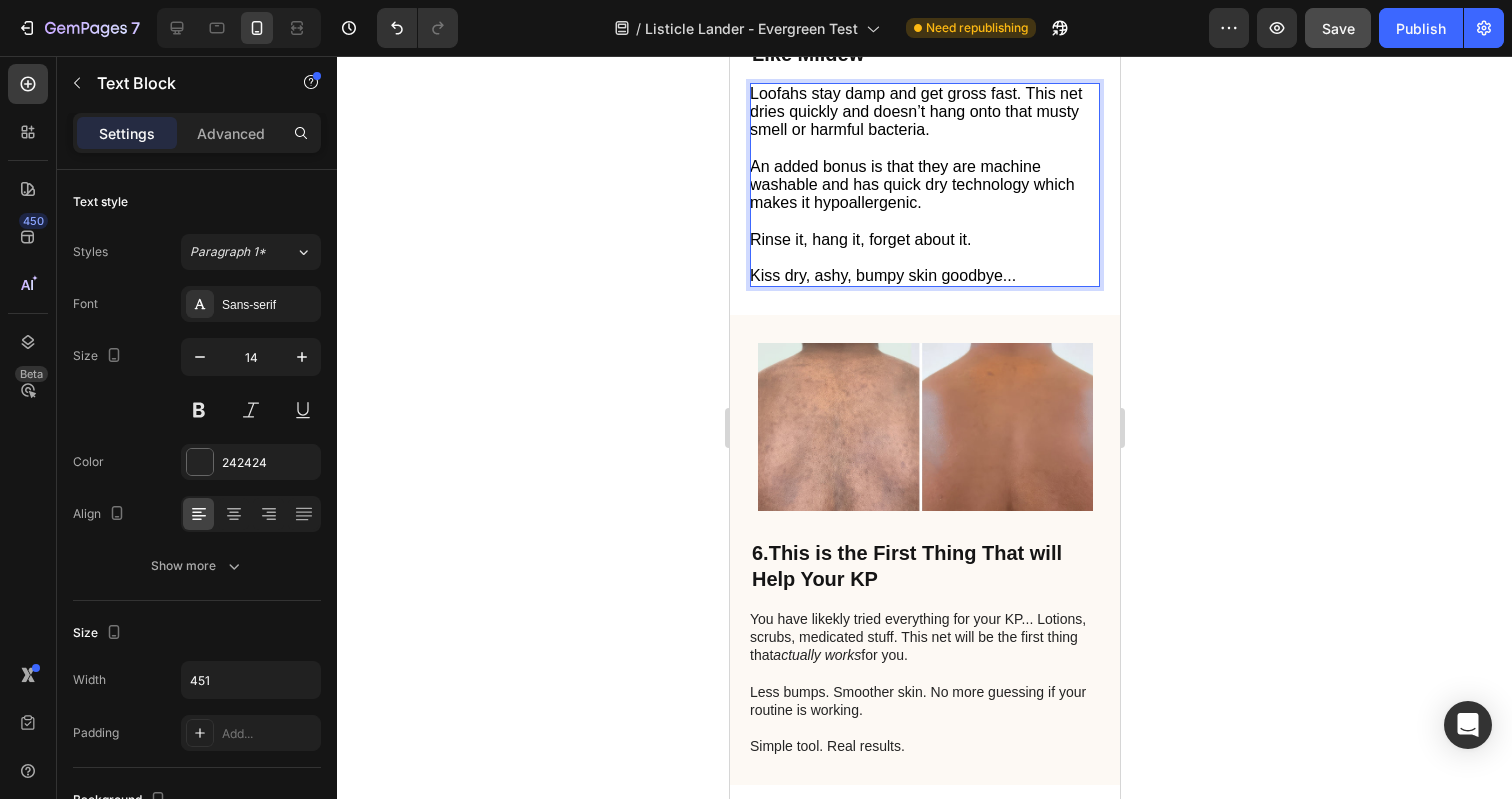 click on "Kiss dry, ashy, bumpy skin goodbye..." at bounding box center (882, 275) 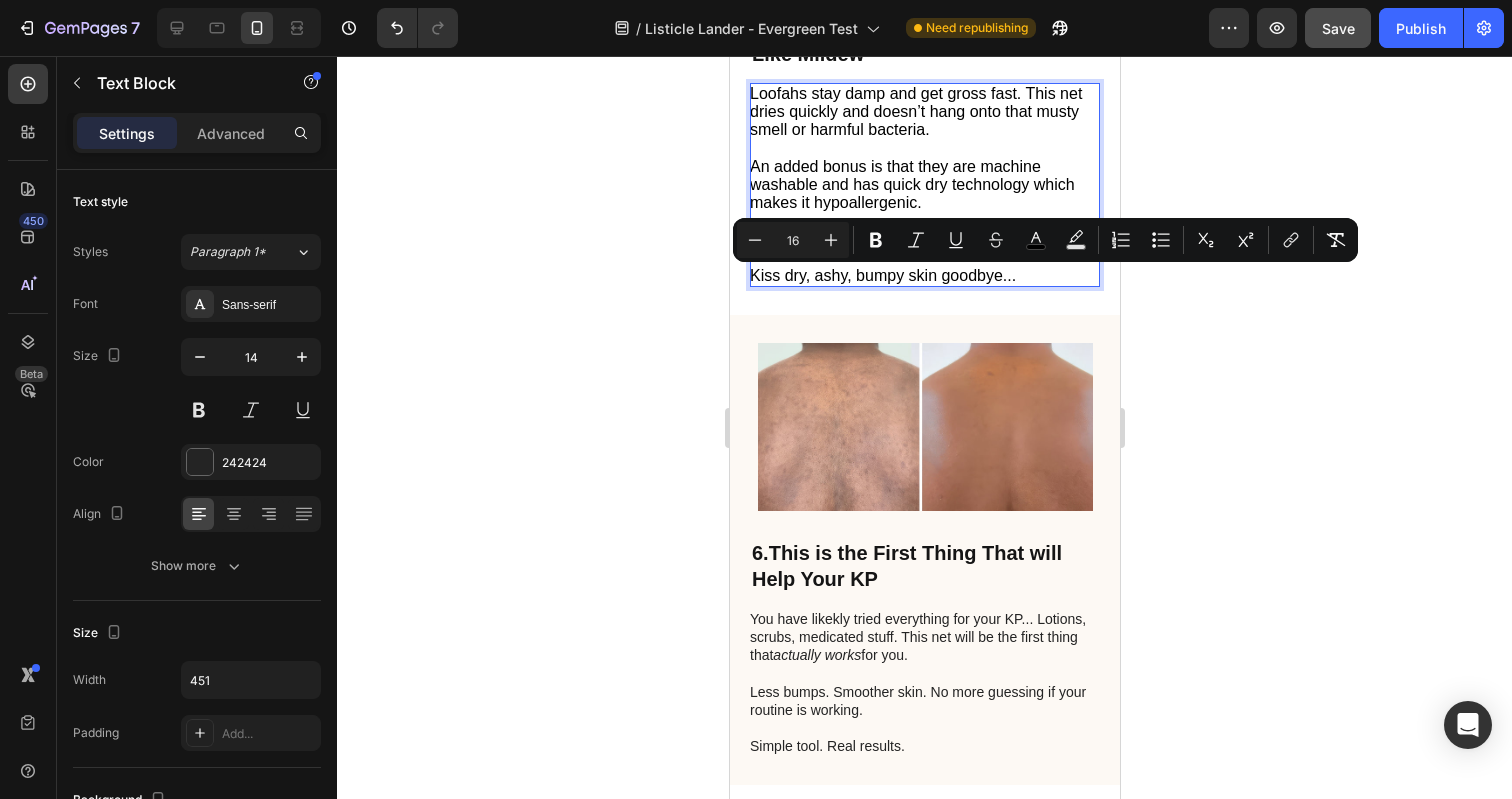 click 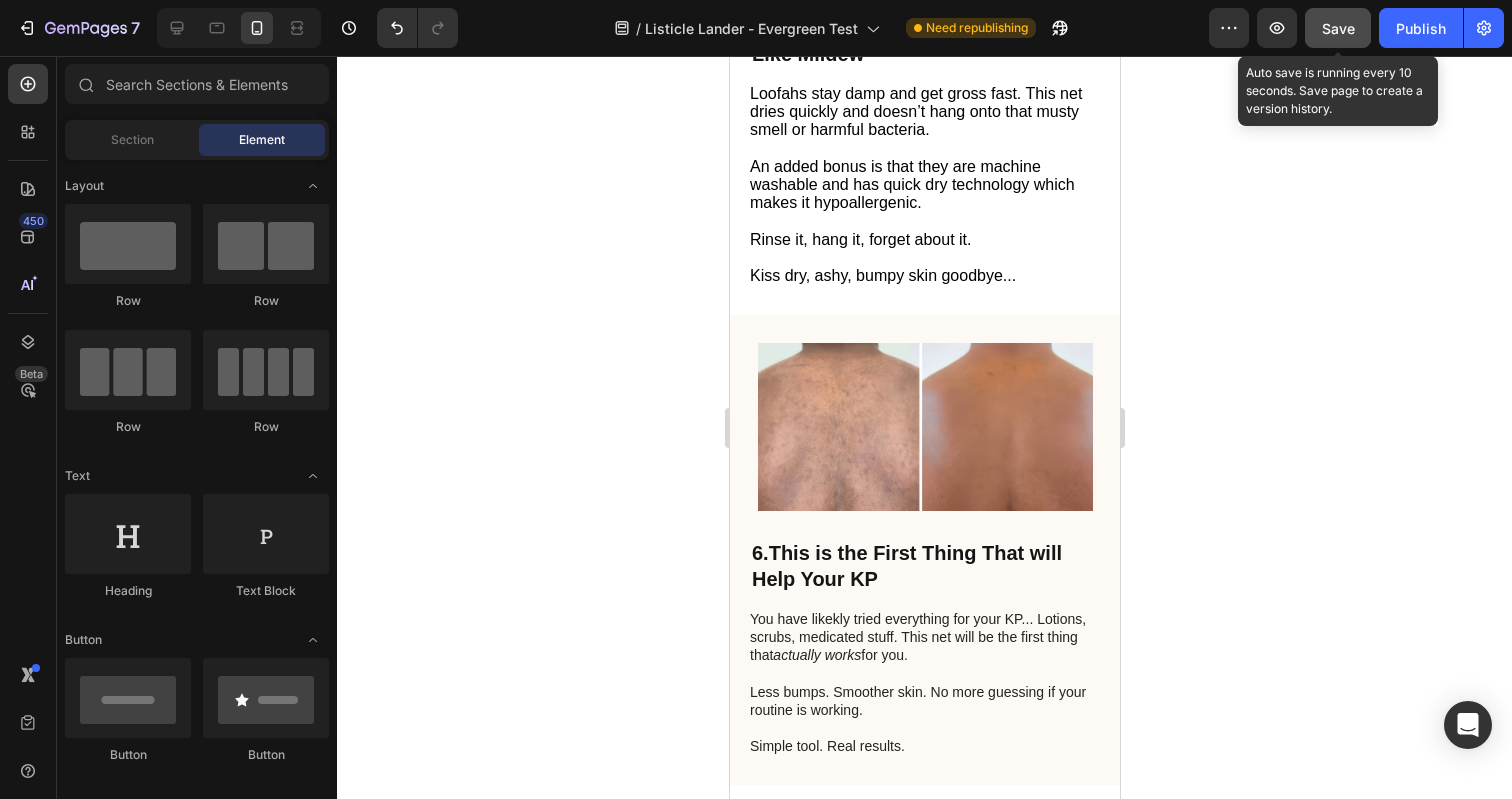 click on "Save" 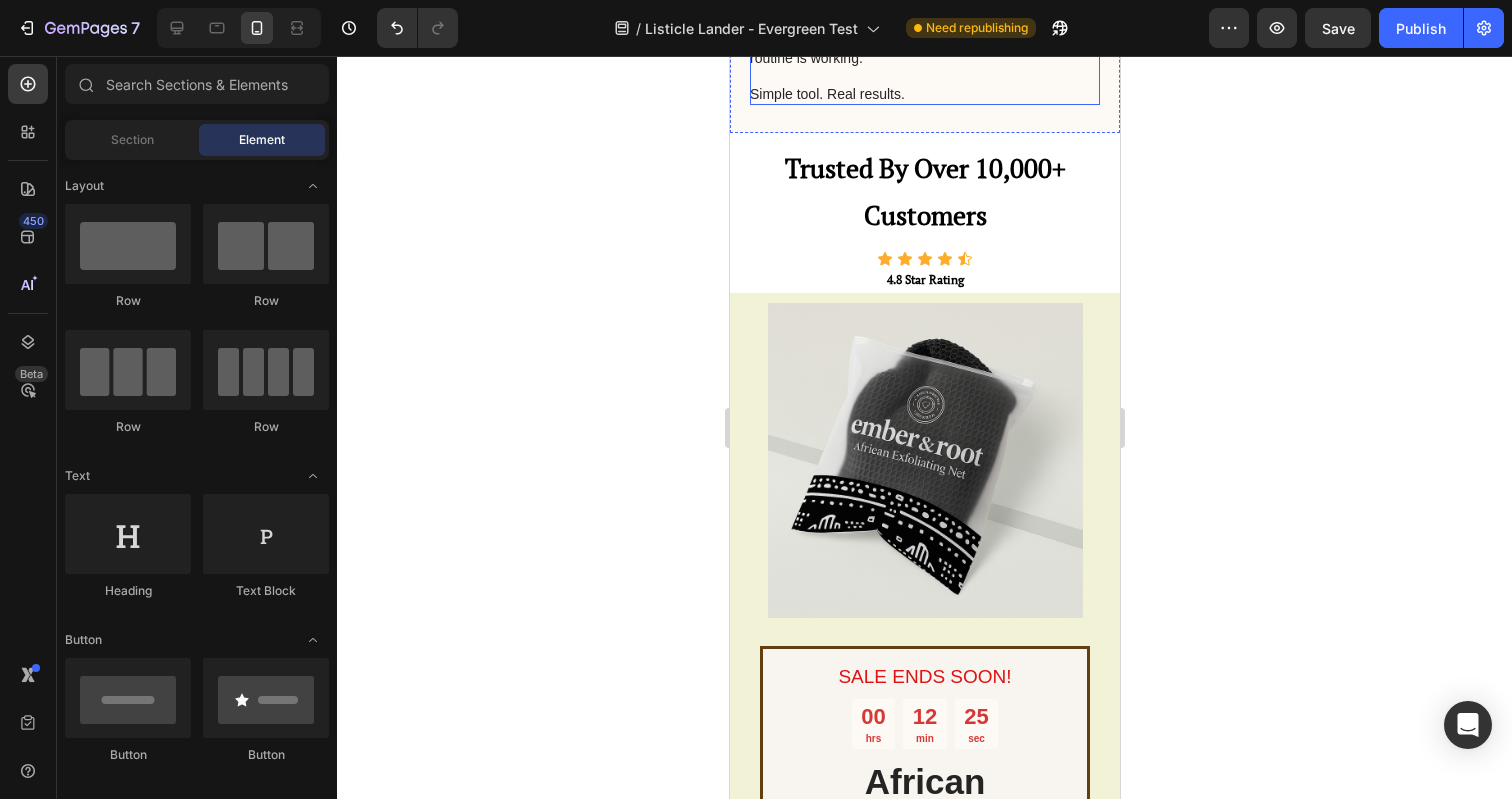 scroll, scrollTop: 4621, scrollLeft: 0, axis: vertical 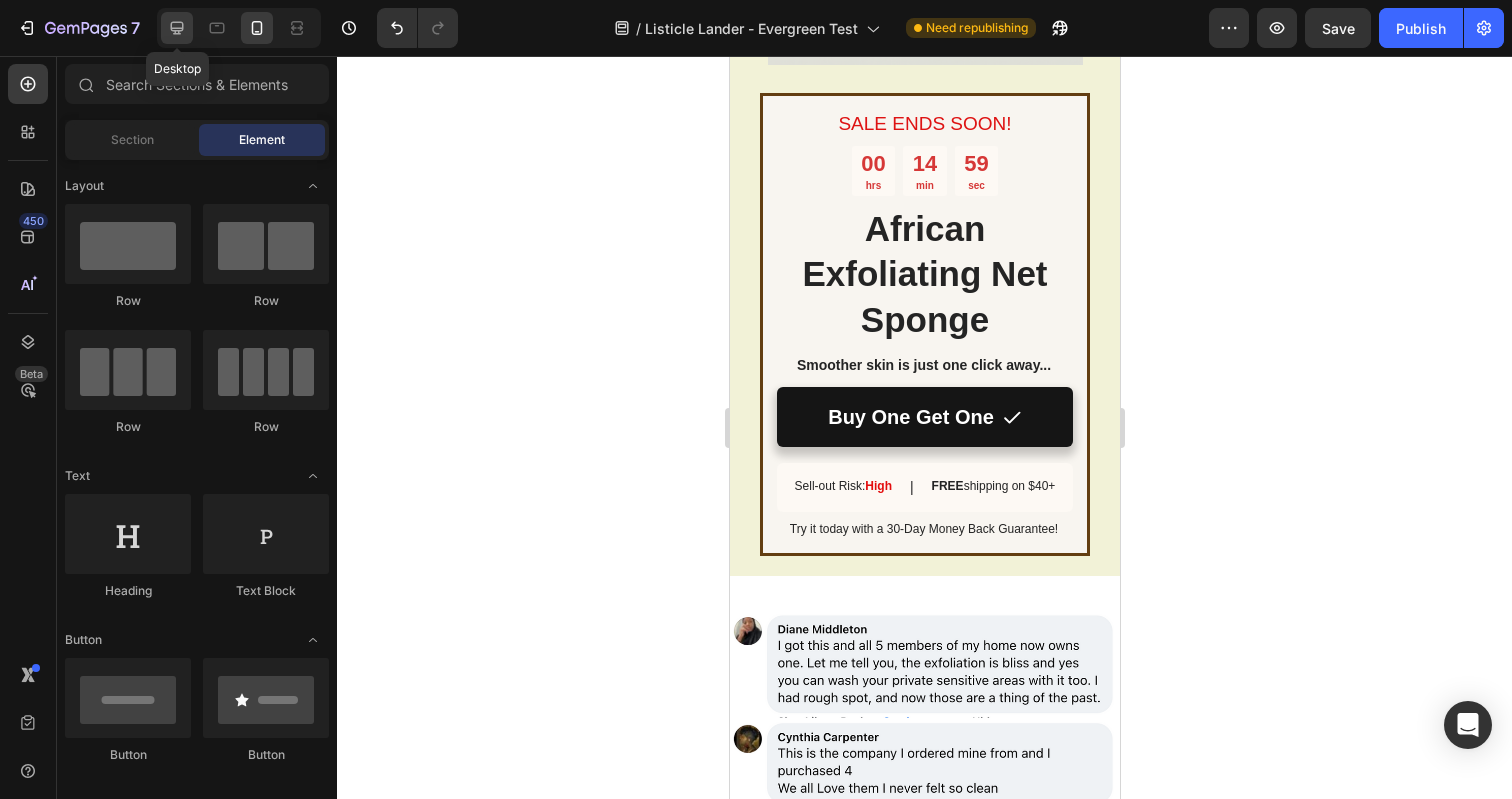 click 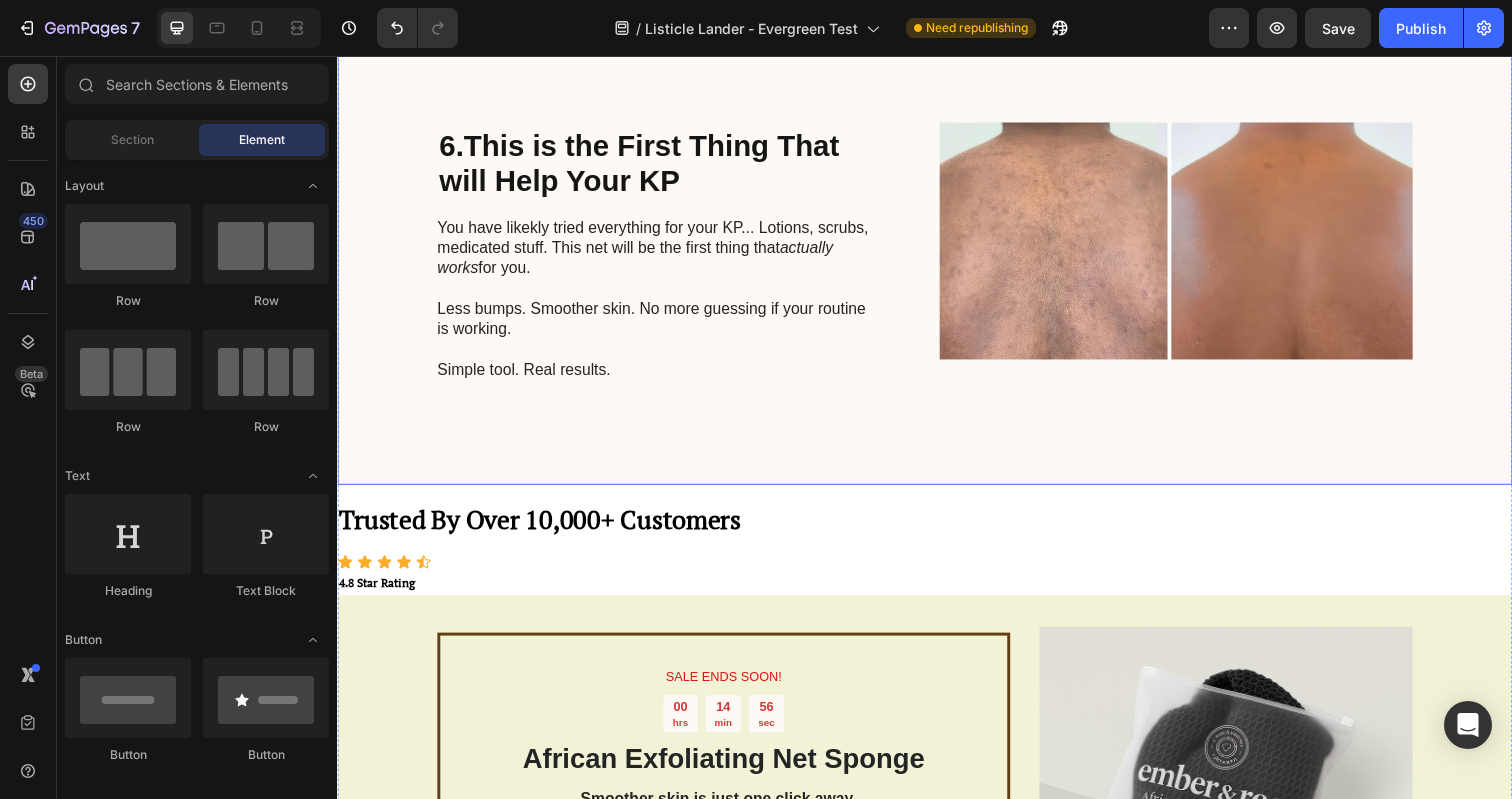 scroll, scrollTop: 2565, scrollLeft: 0, axis: vertical 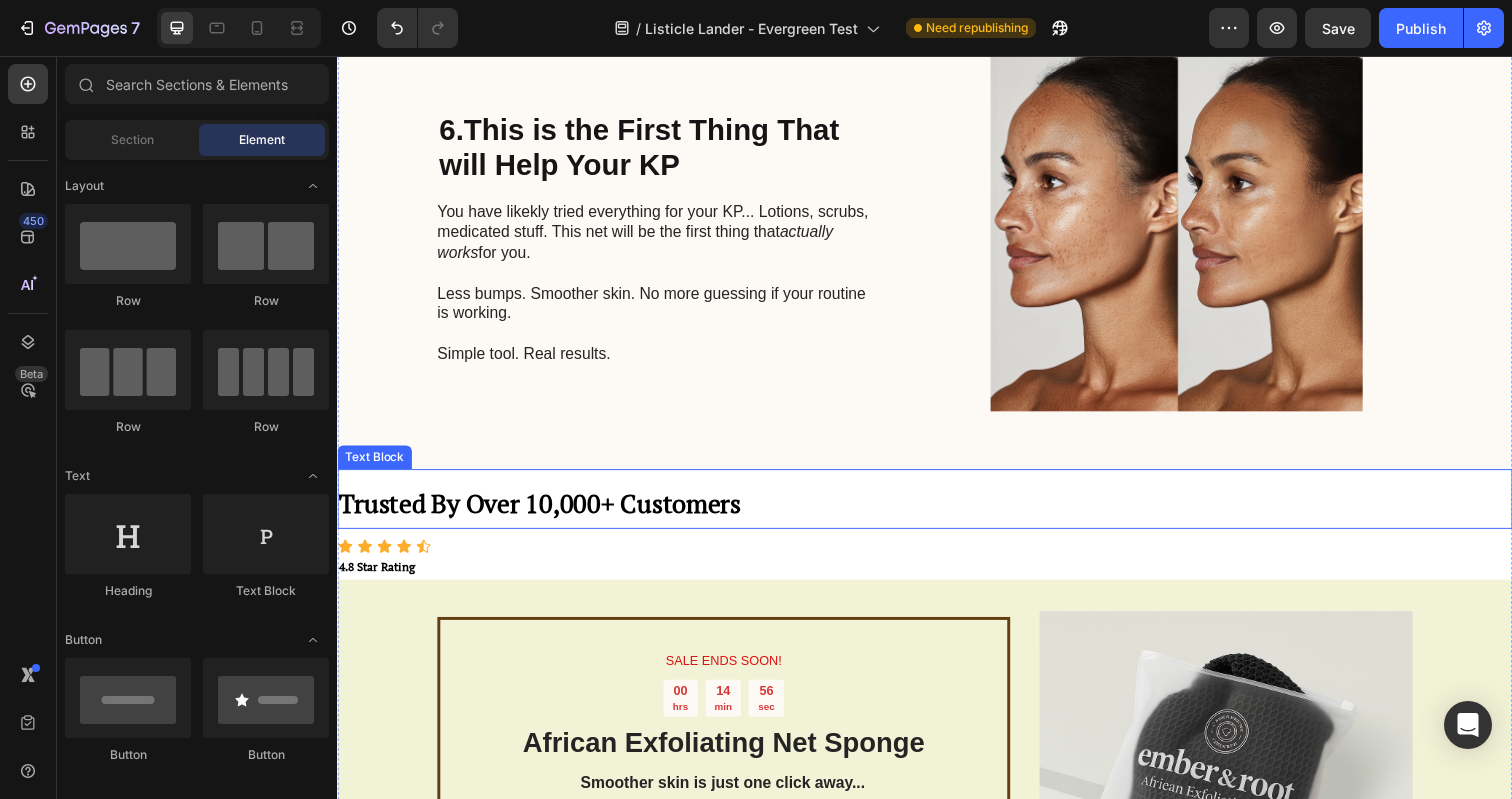 click on "Trusted By Over 10,000+ Customers" at bounding box center [937, 513] 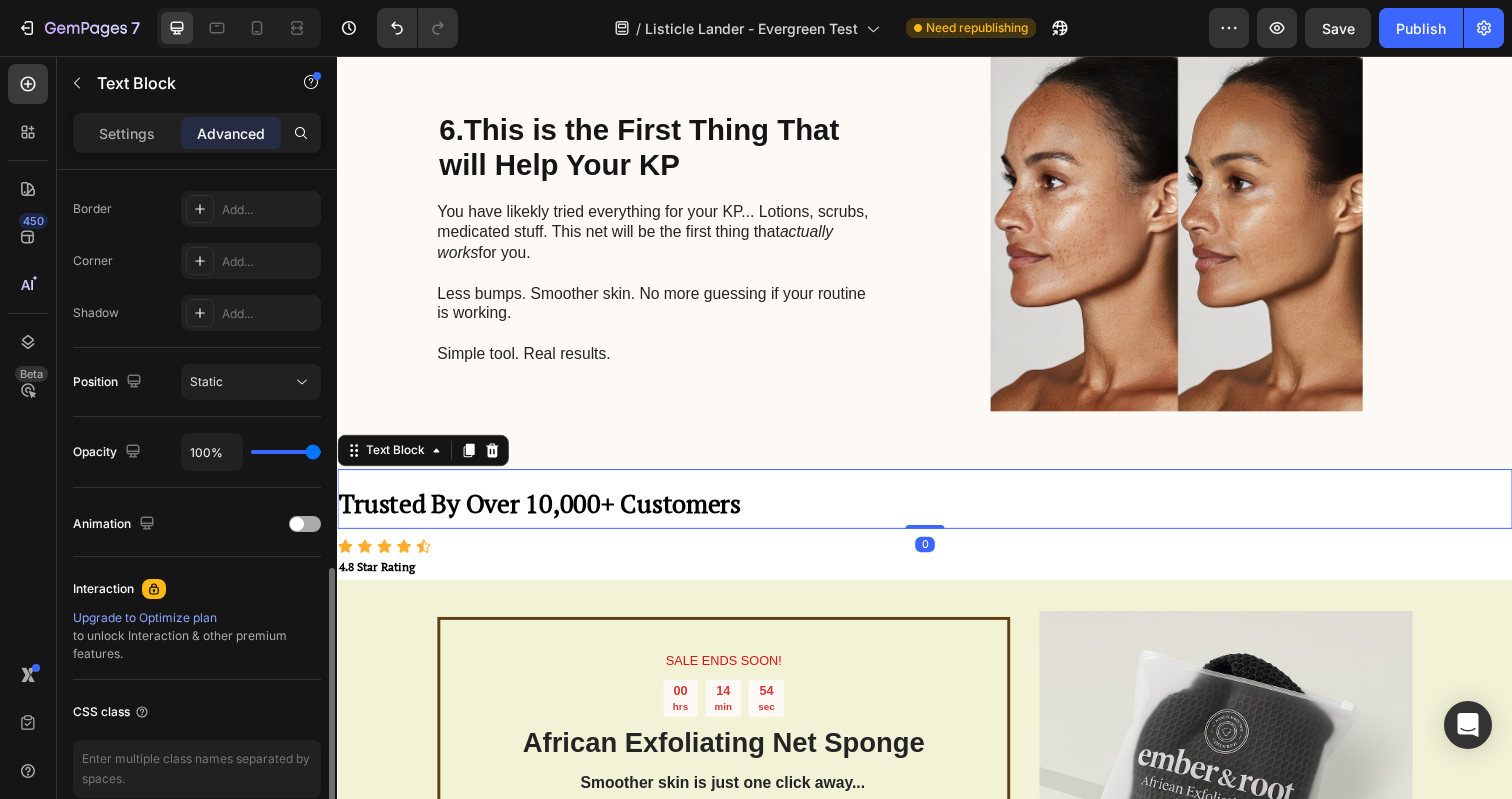 scroll, scrollTop: 648, scrollLeft: 0, axis: vertical 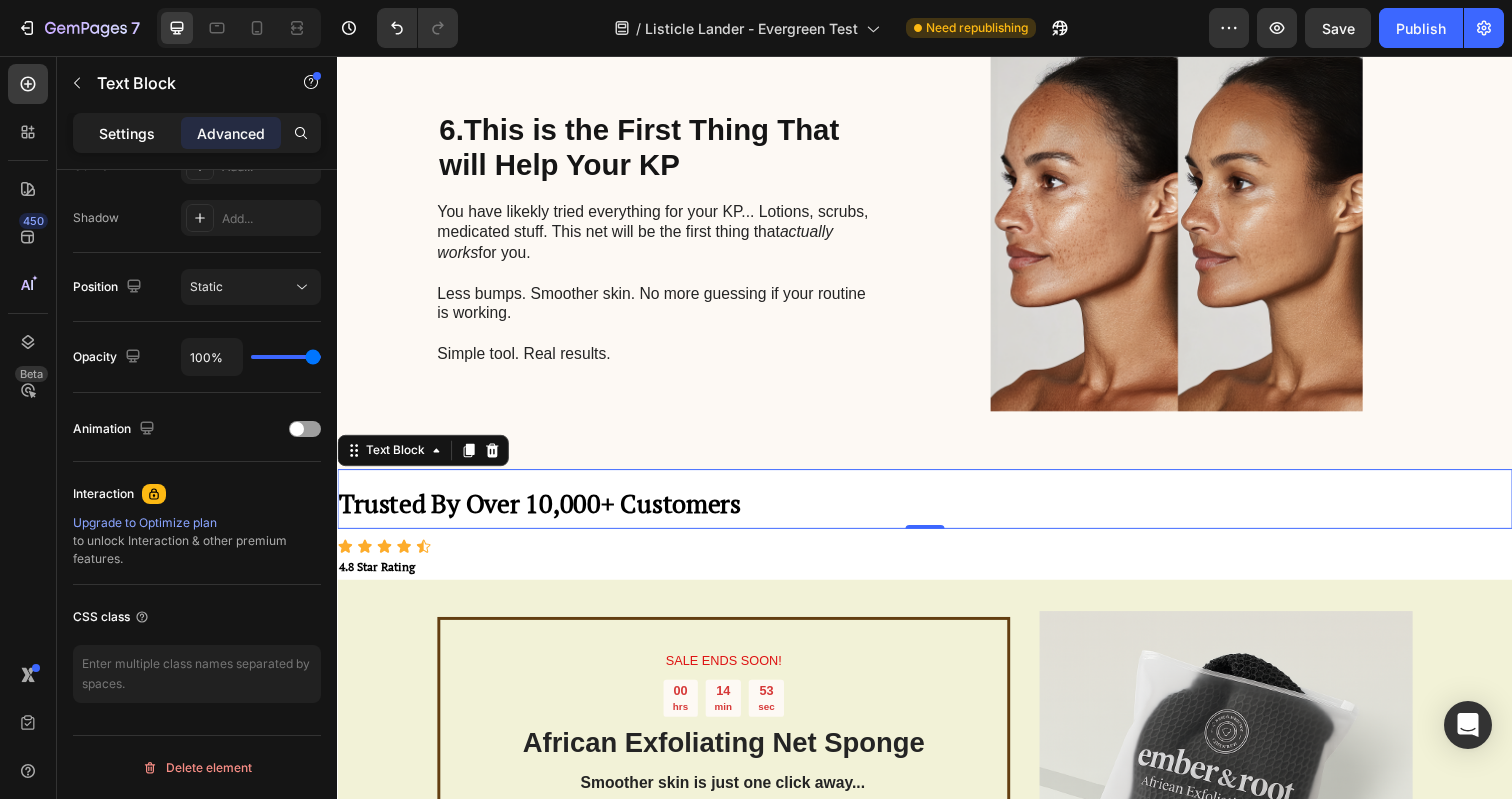 click on "Settings" at bounding box center [127, 133] 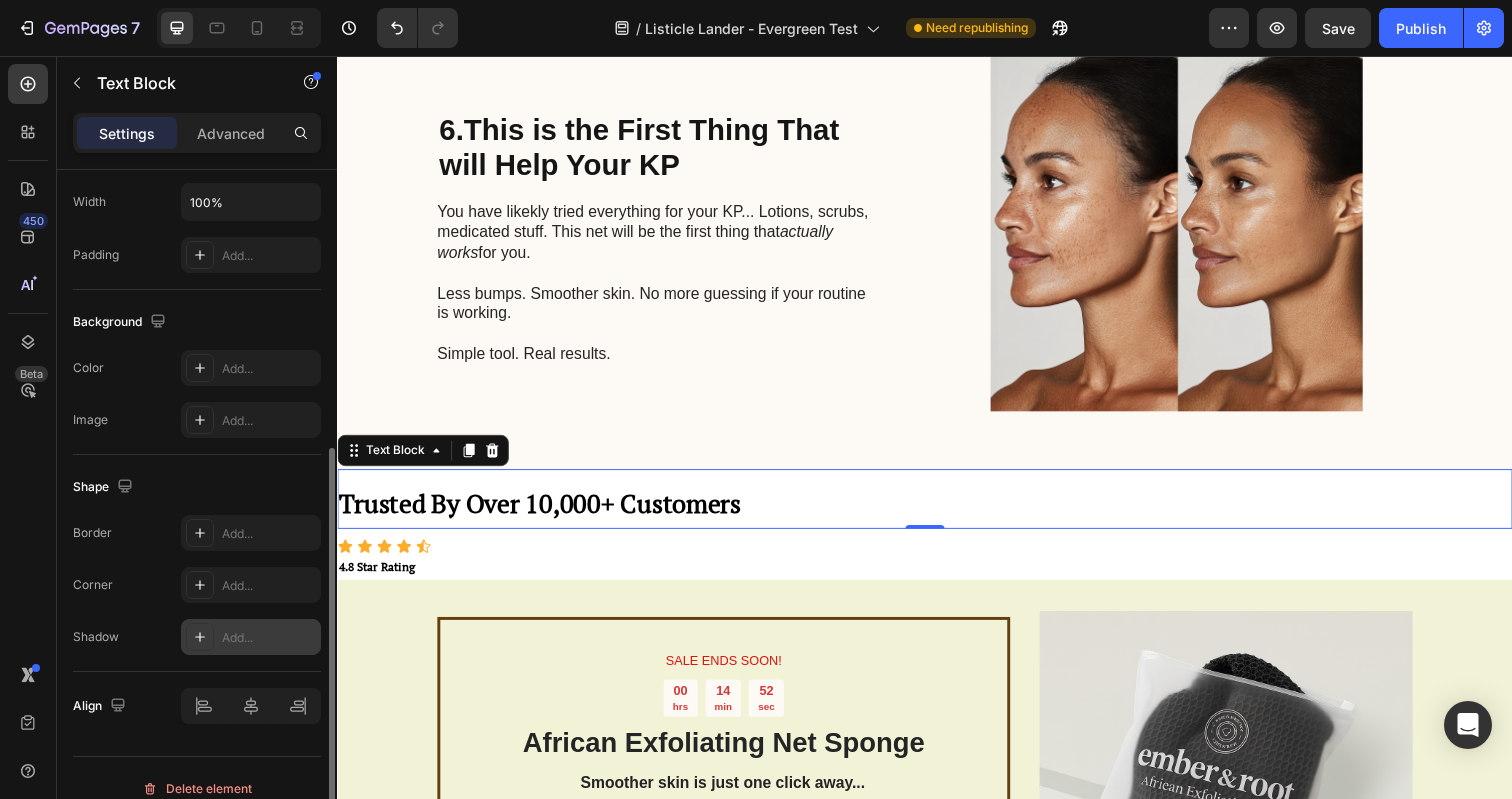 scroll, scrollTop: 479, scrollLeft: 0, axis: vertical 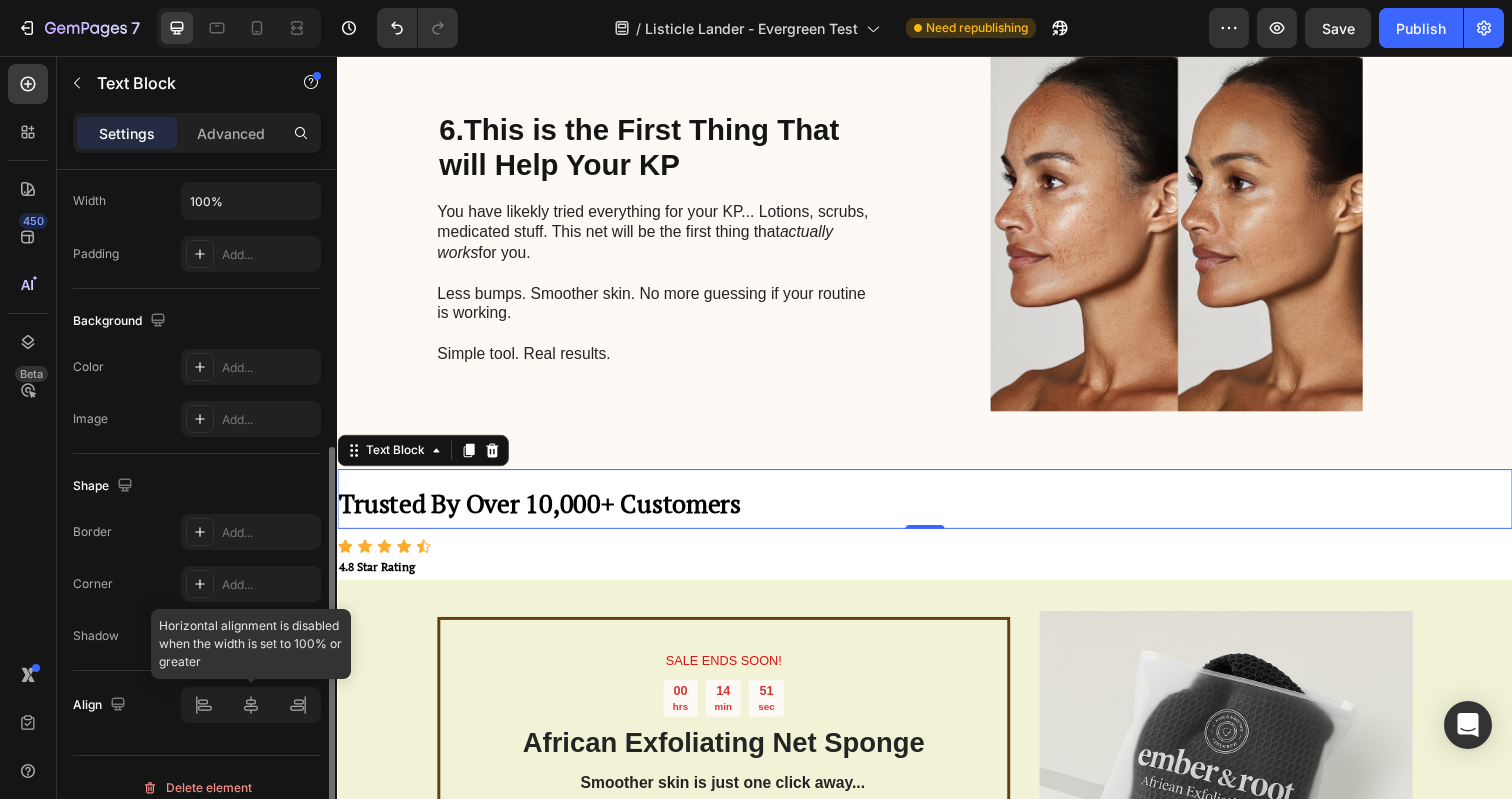 click 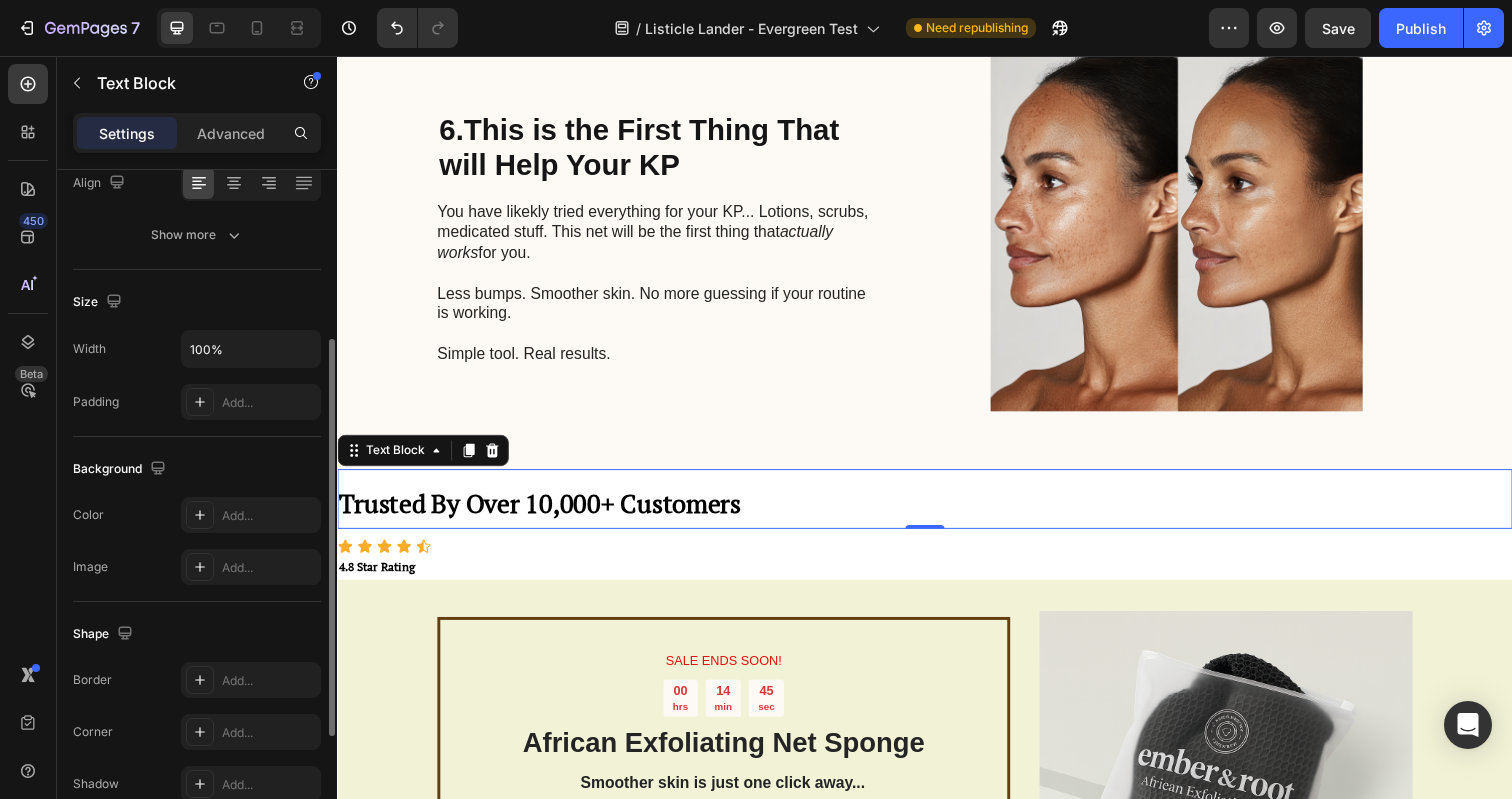 scroll, scrollTop: 314, scrollLeft: 0, axis: vertical 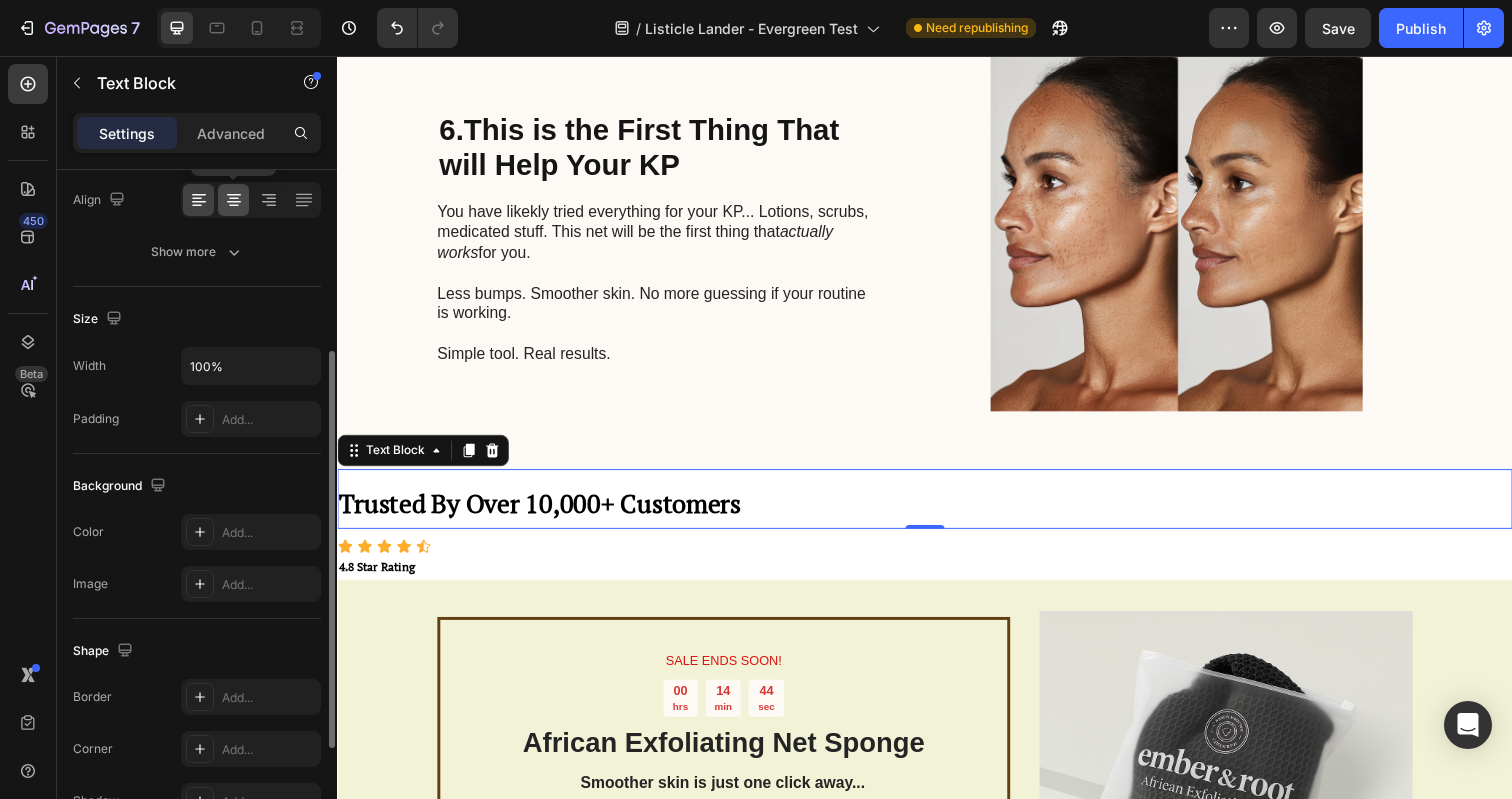 click 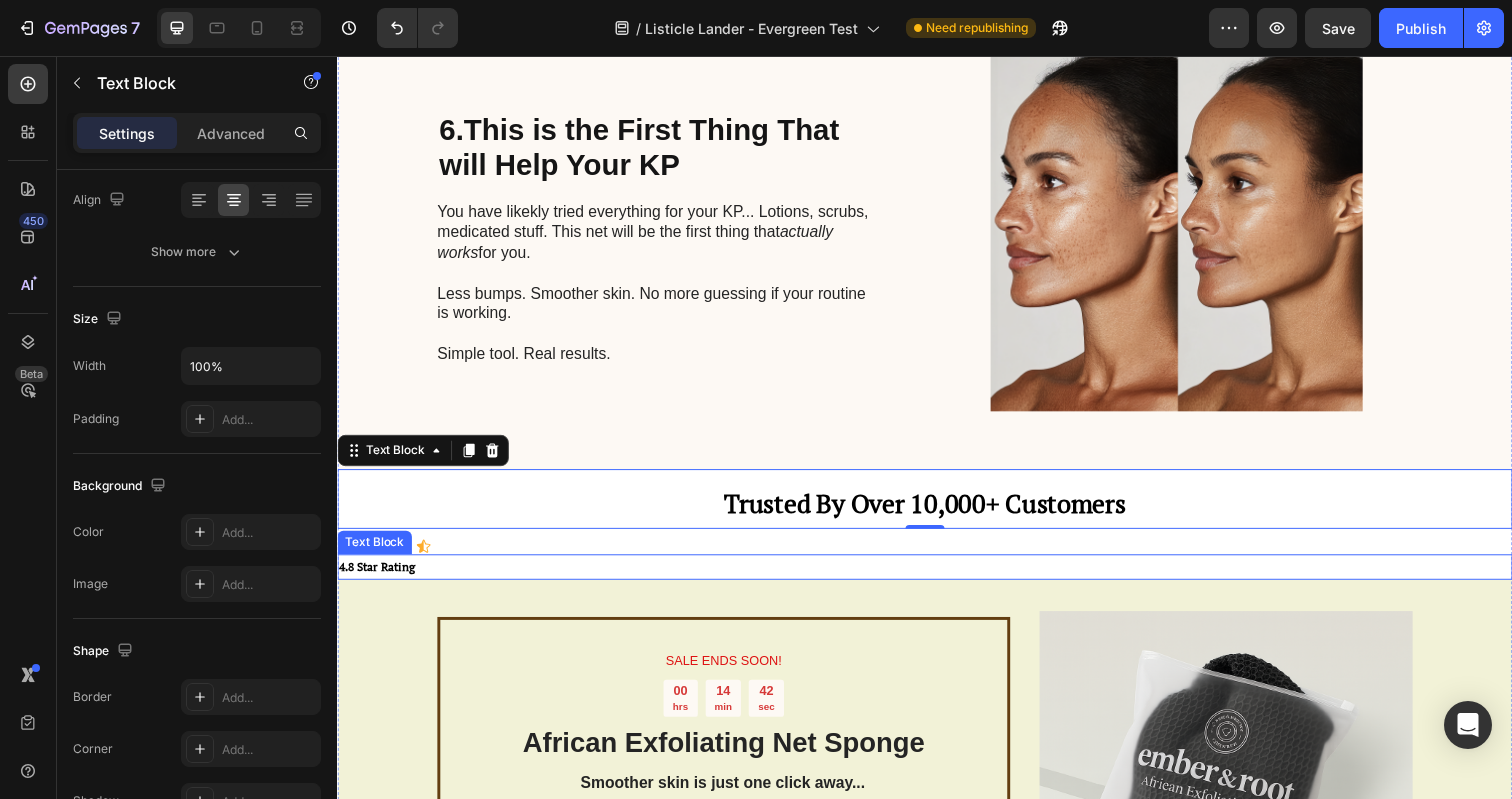 click on "4.8 Star Rating" at bounding box center [937, 578] 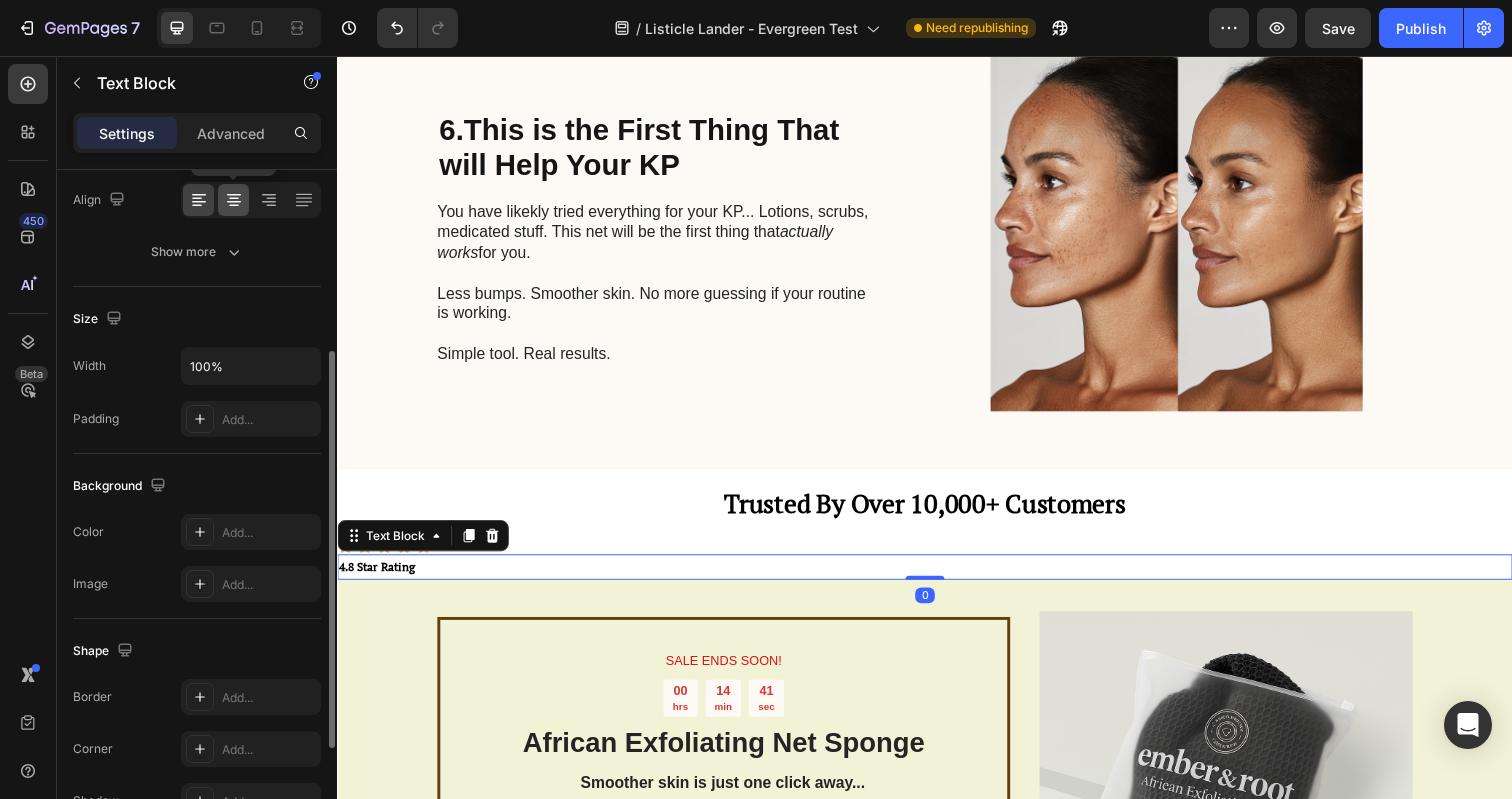 click 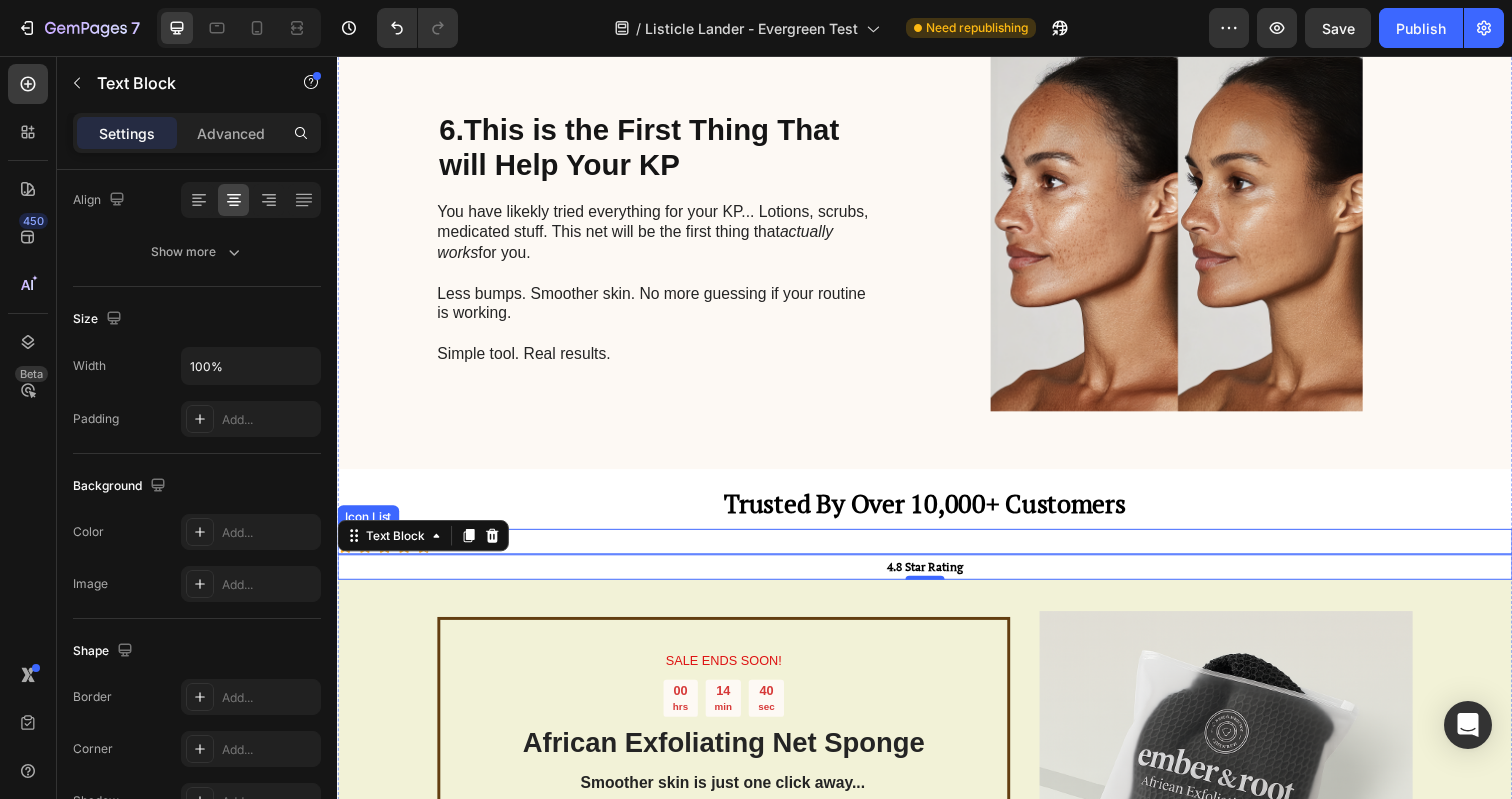 click on "Icon Icon Icon Icon Icon" at bounding box center (937, 557) 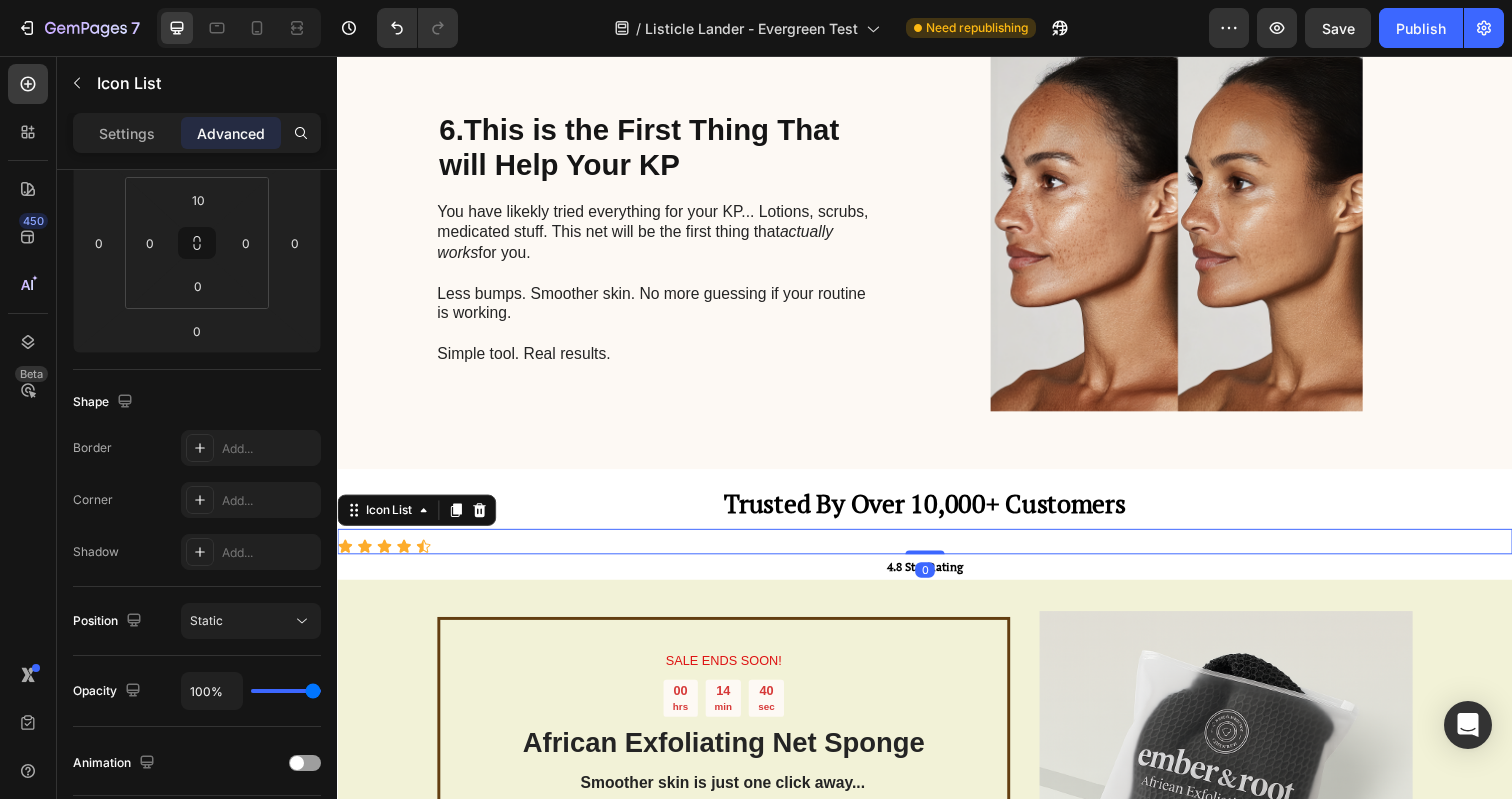scroll, scrollTop: 0, scrollLeft: 0, axis: both 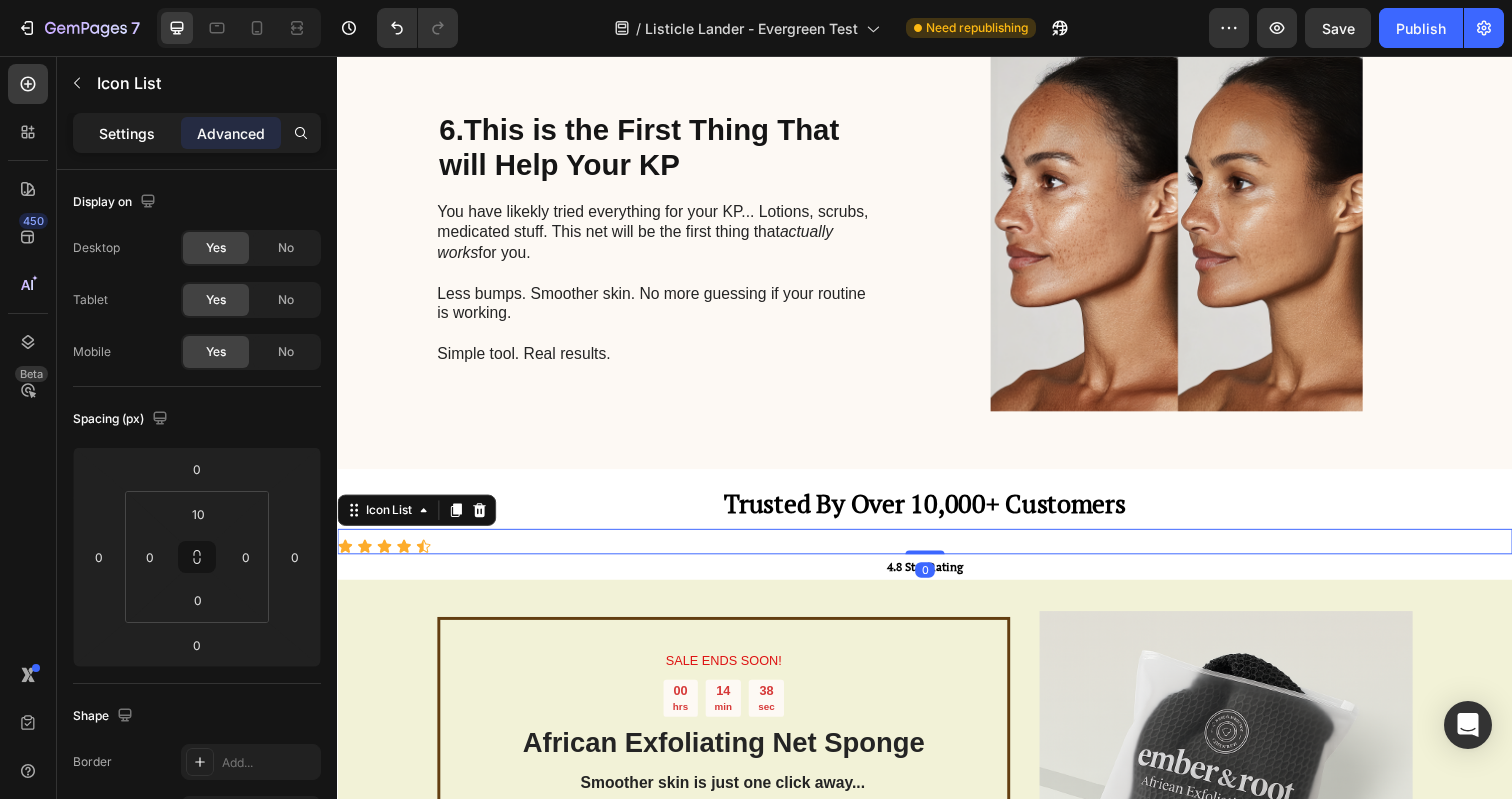 click on "Settings" at bounding box center [127, 133] 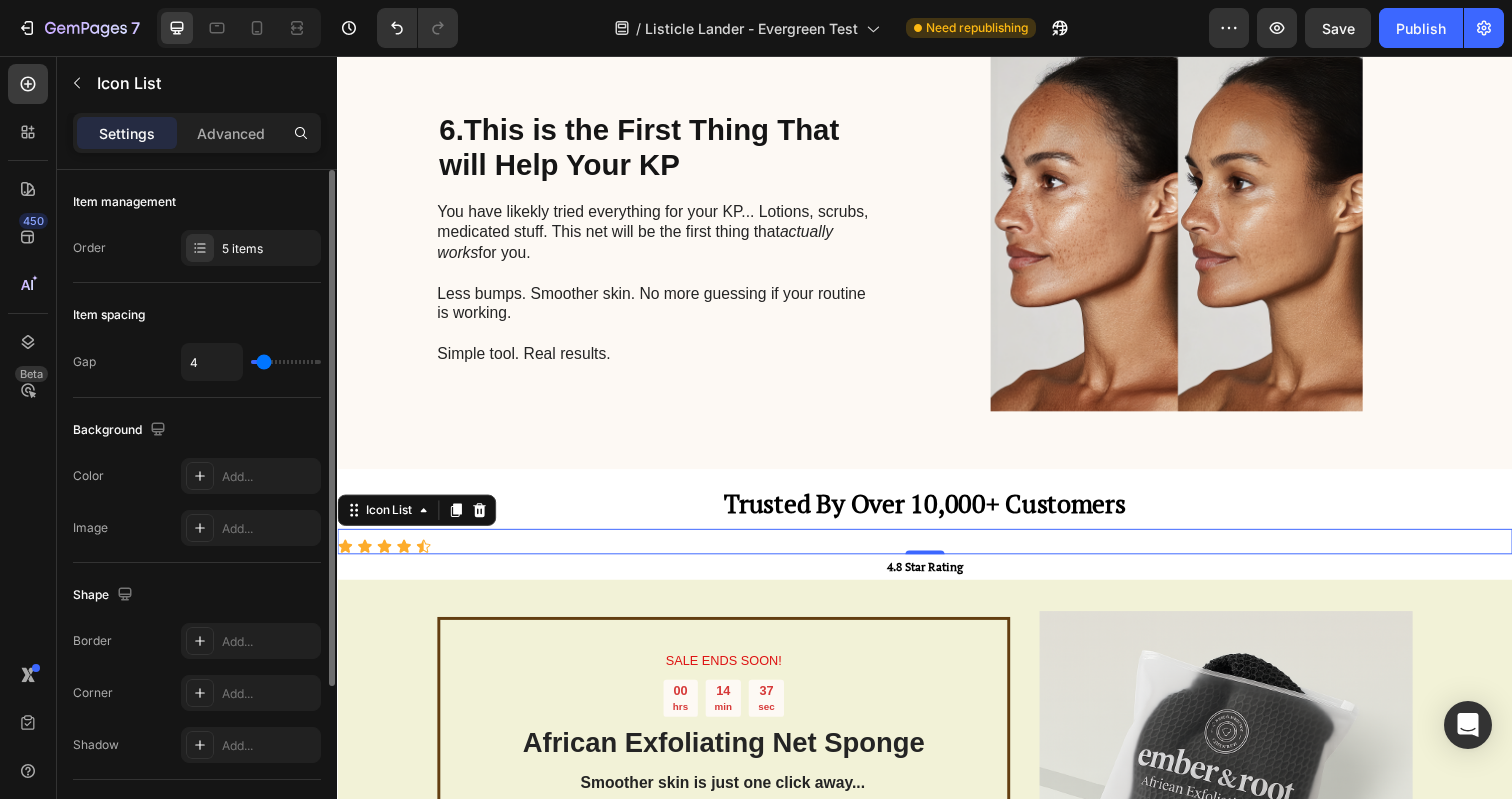 scroll, scrollTop: 225, scrollLeft: 0, axis: vertical 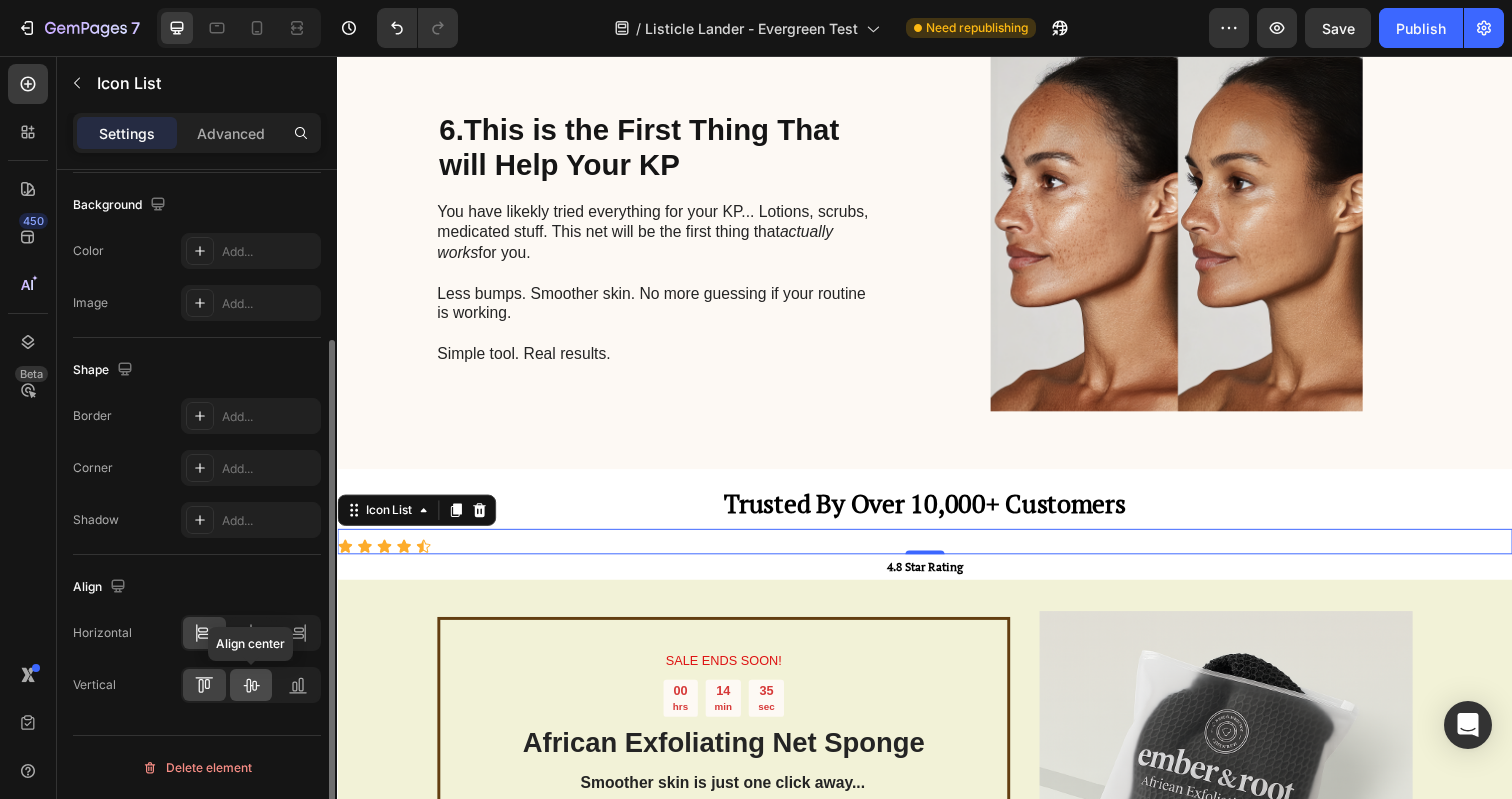 click 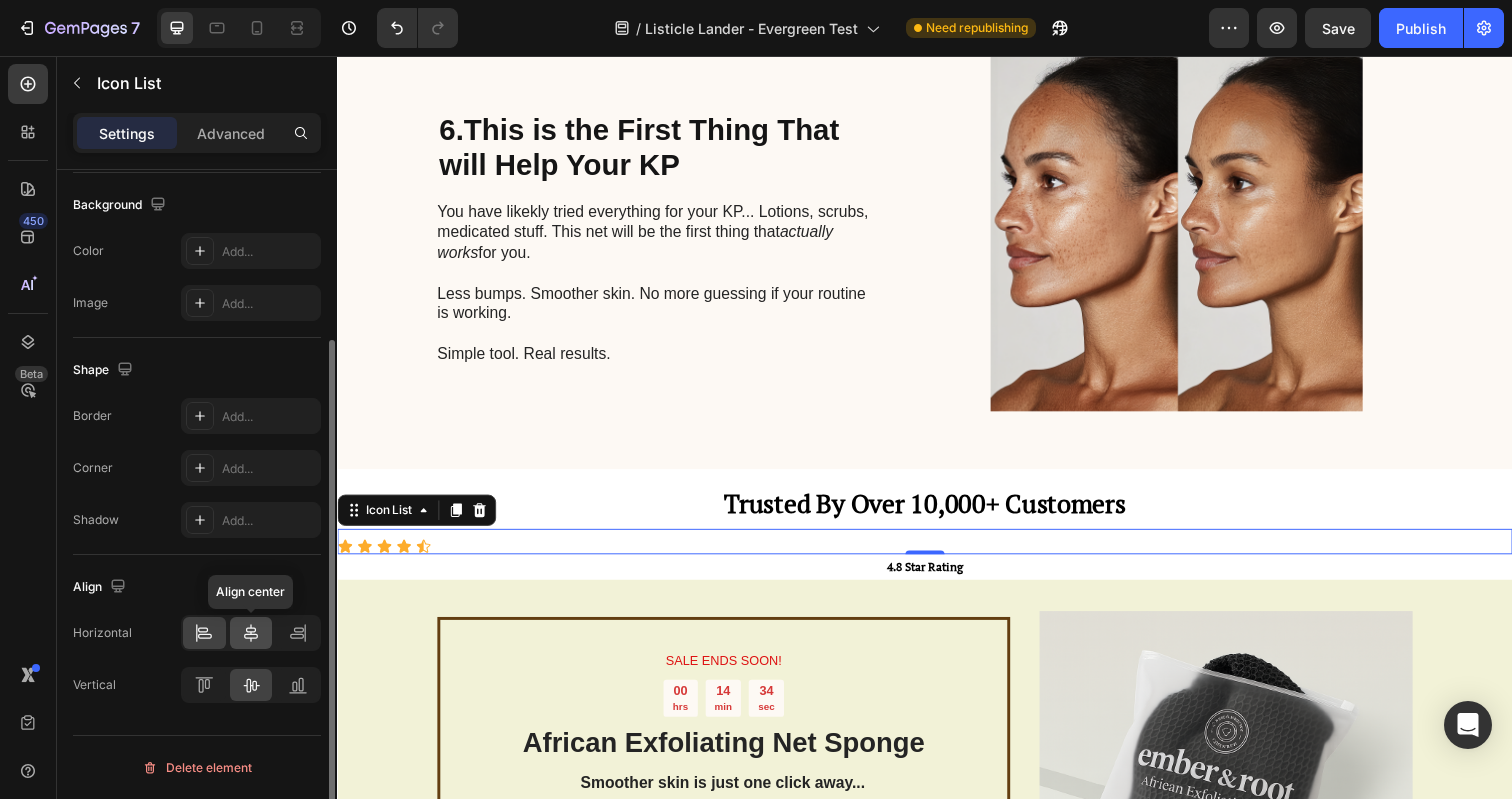click 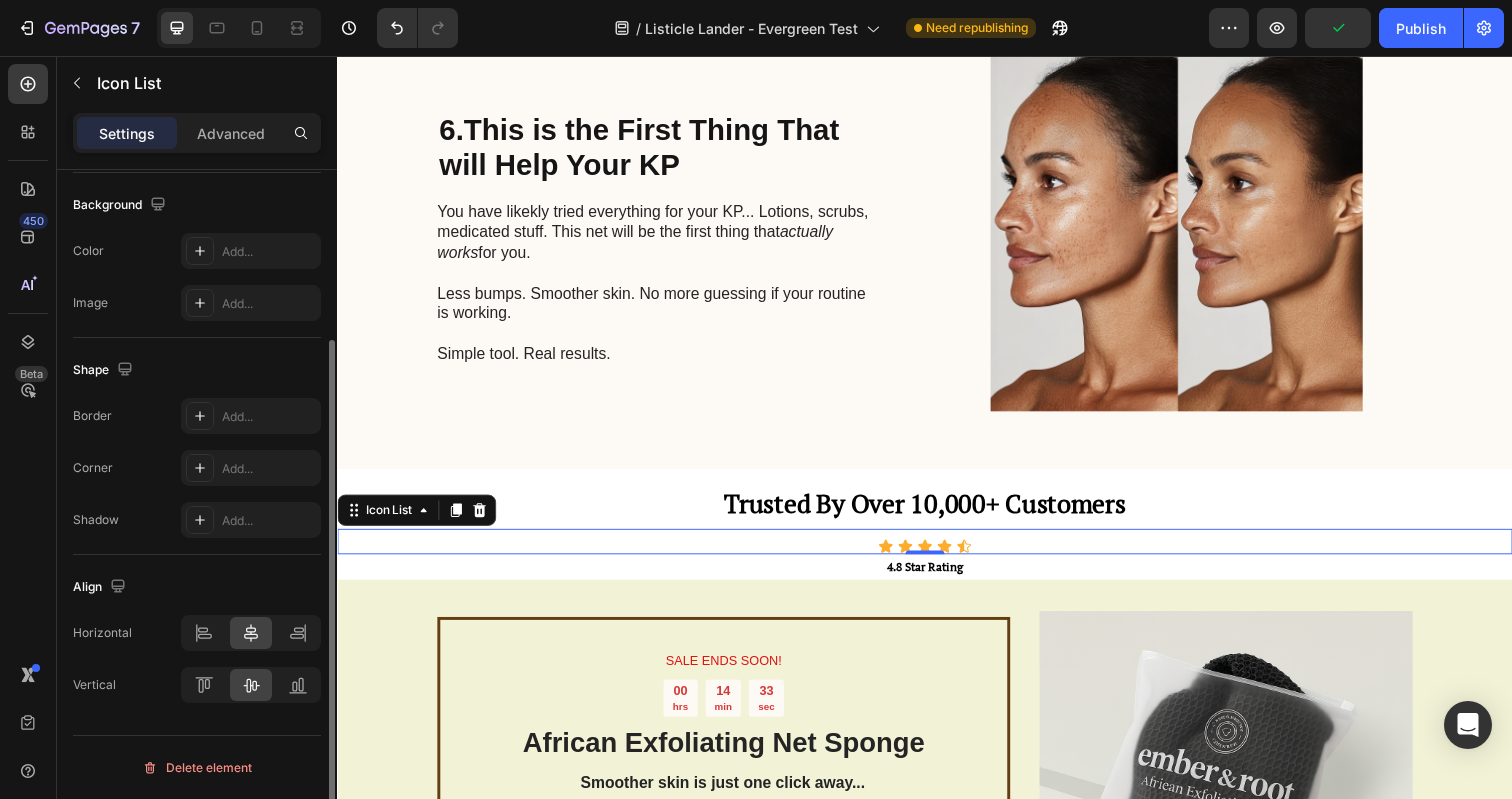 click on "Align" at bounding box center [197, 587] 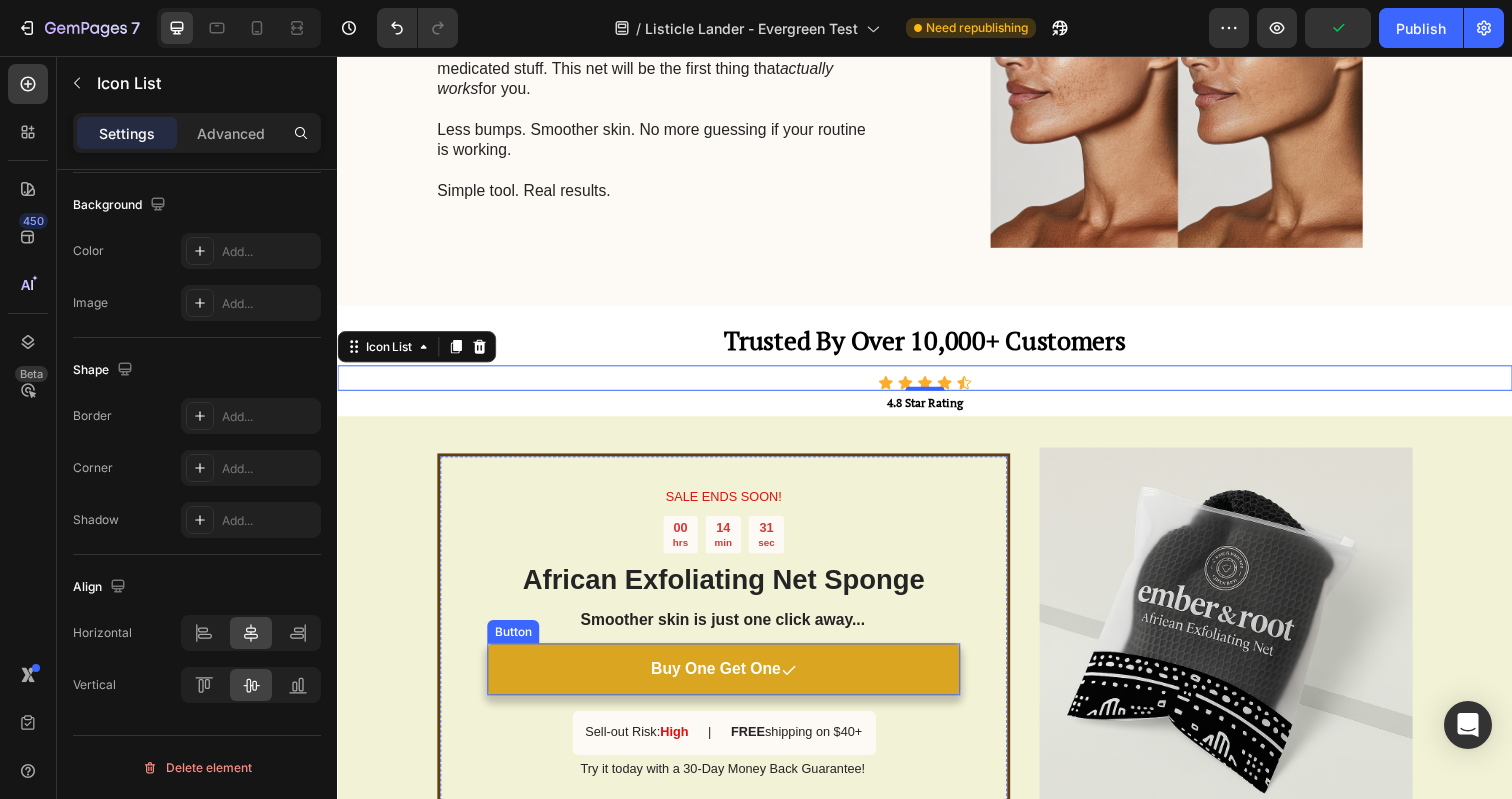 scroll, scrollTop: 2694, scrollLeft: 0, axis: vertical 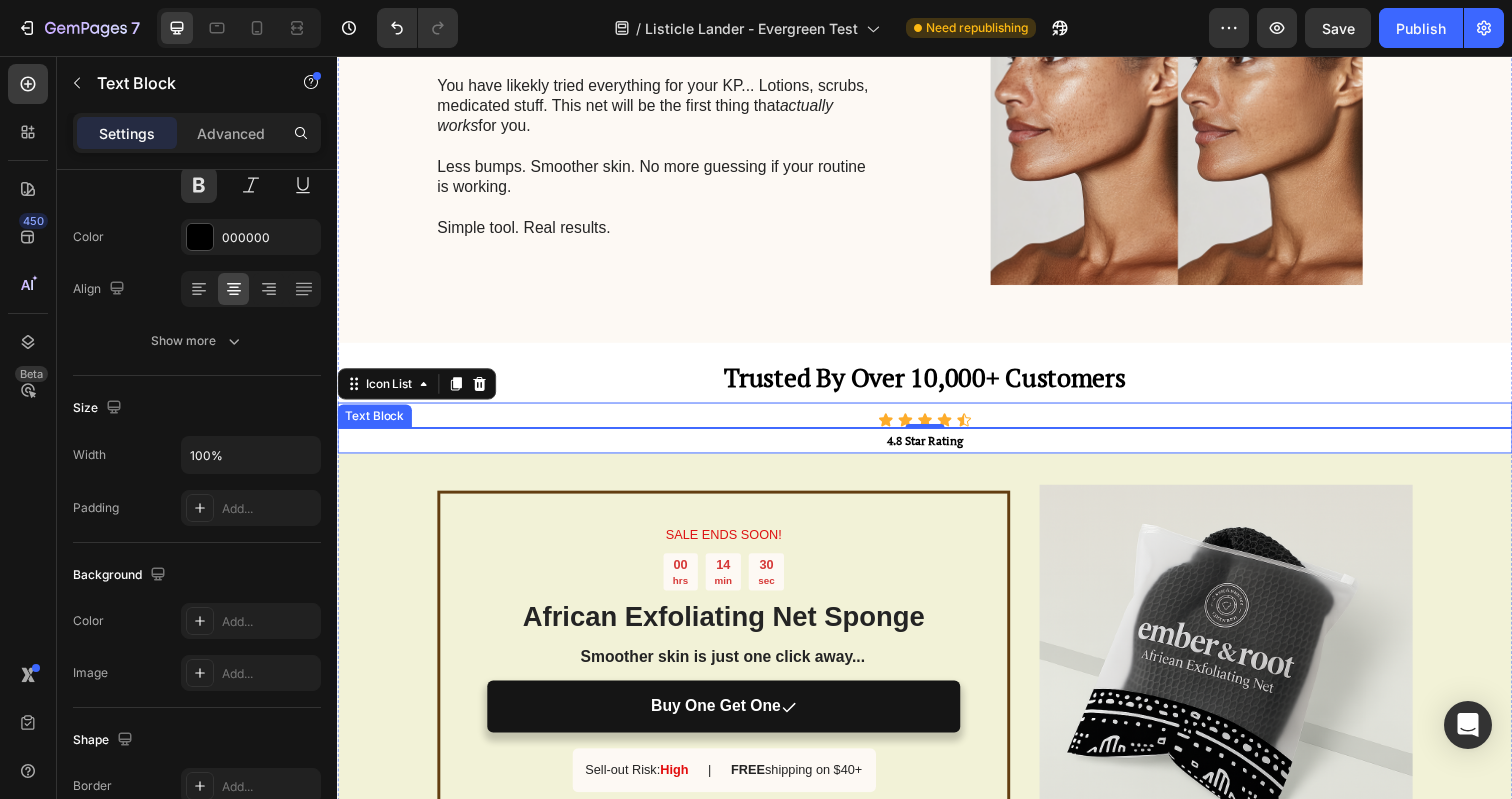 click on "4.8 Star Rating" at bounding box center (937, 449) 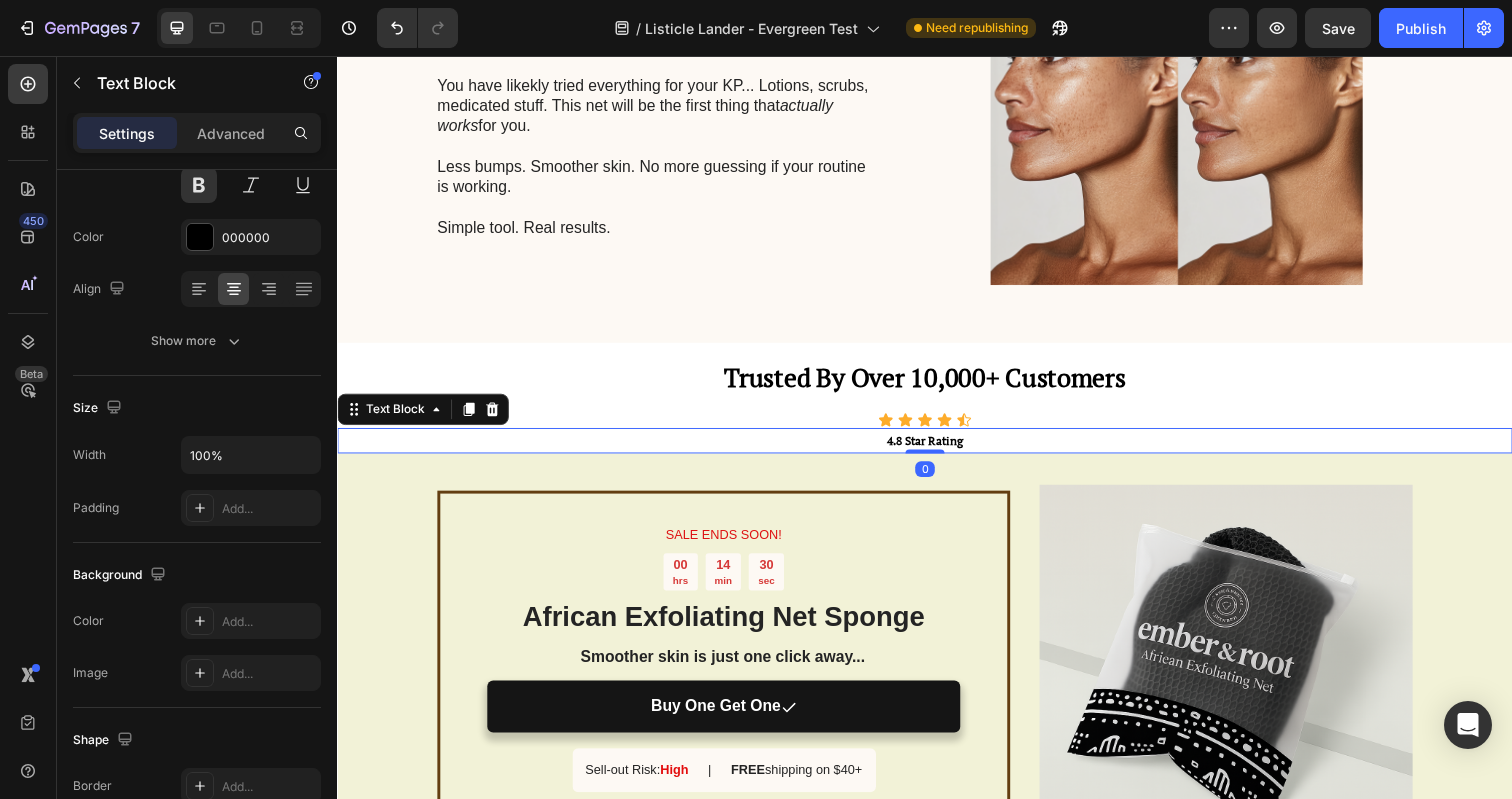 scroll, scrollTop: 0, scrollLeft: 0, axis: both 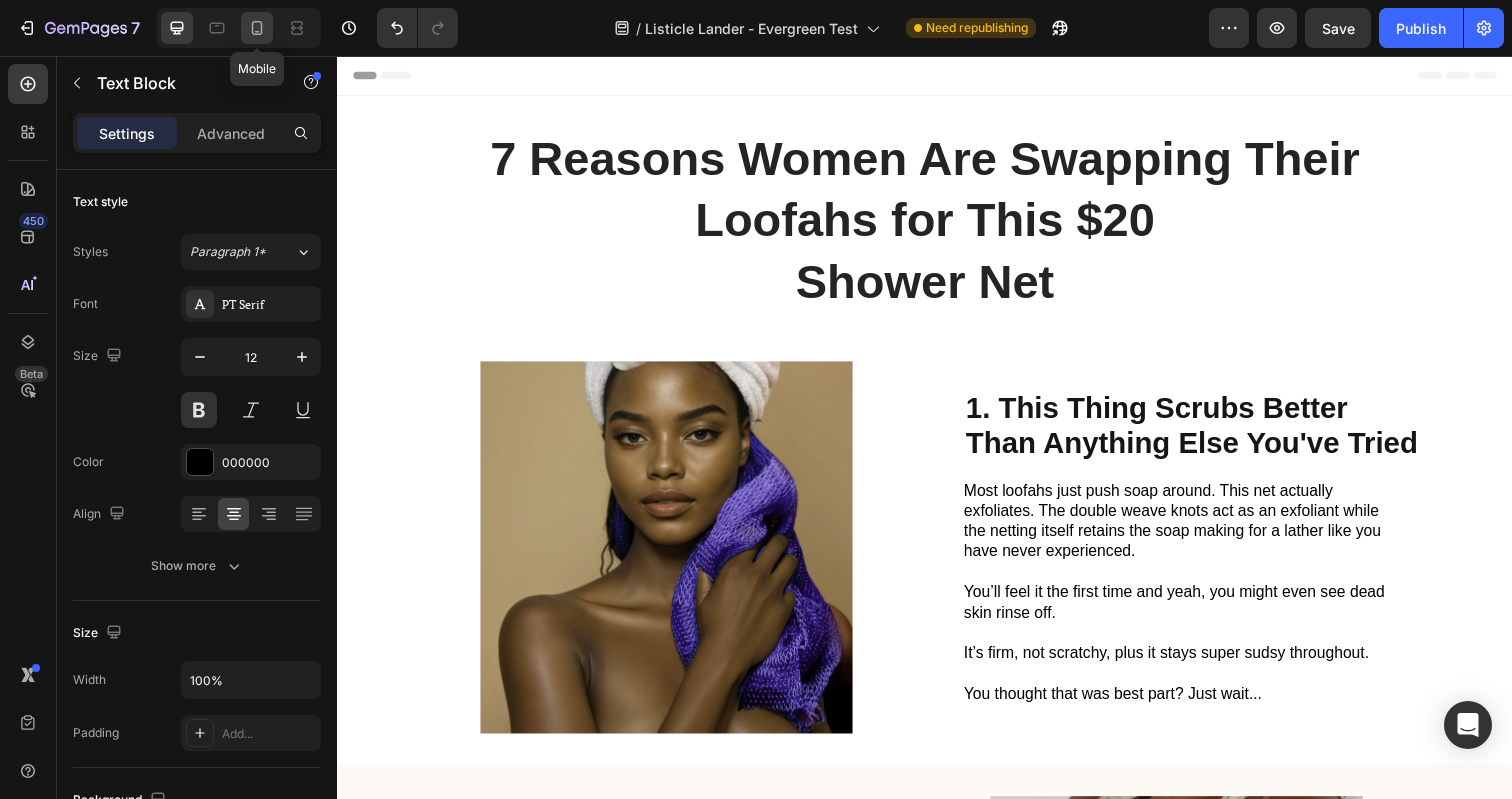 click 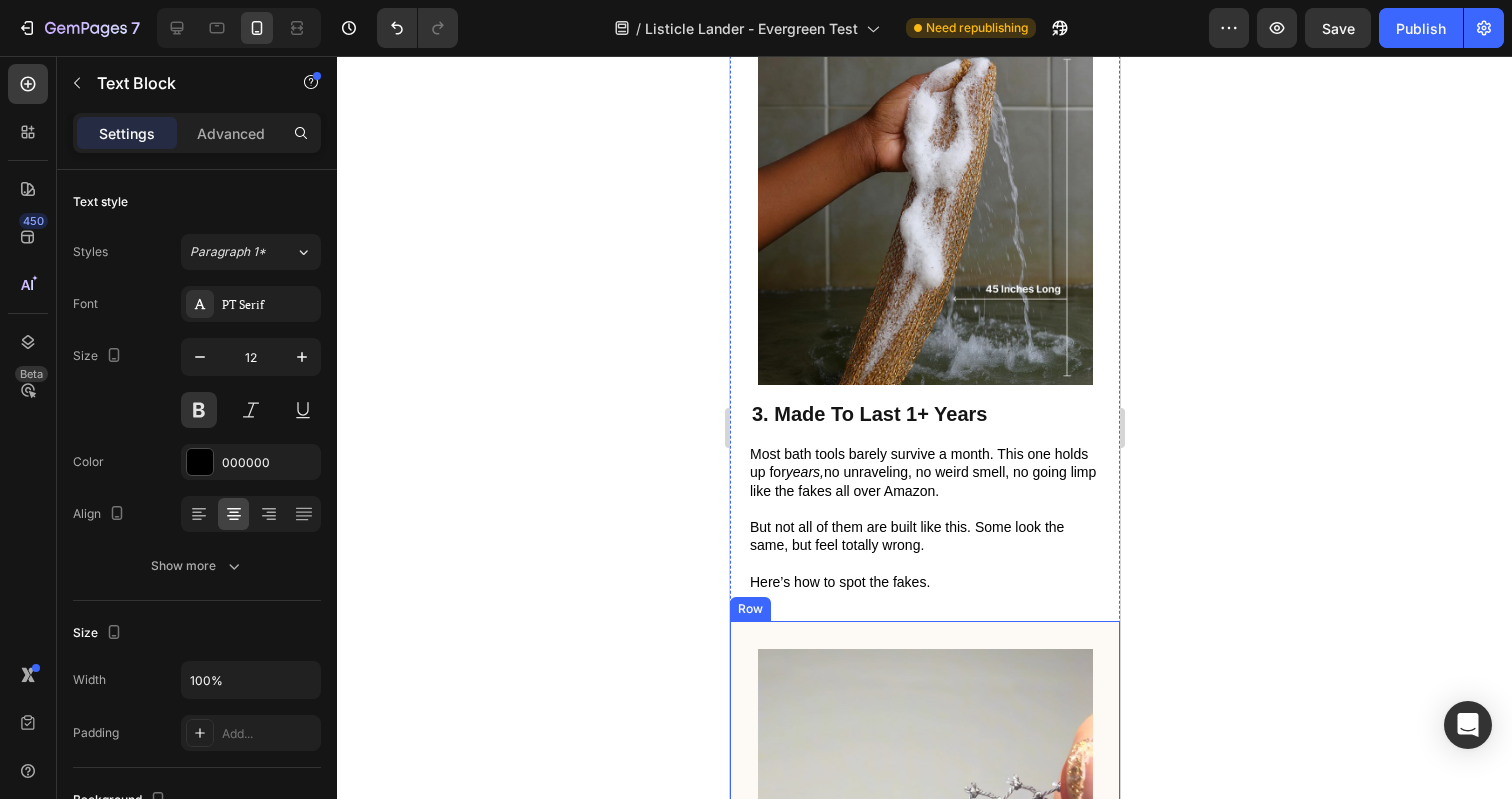 scroll, scrollTop: 1961, scrollLeft: 0, axis: vertical 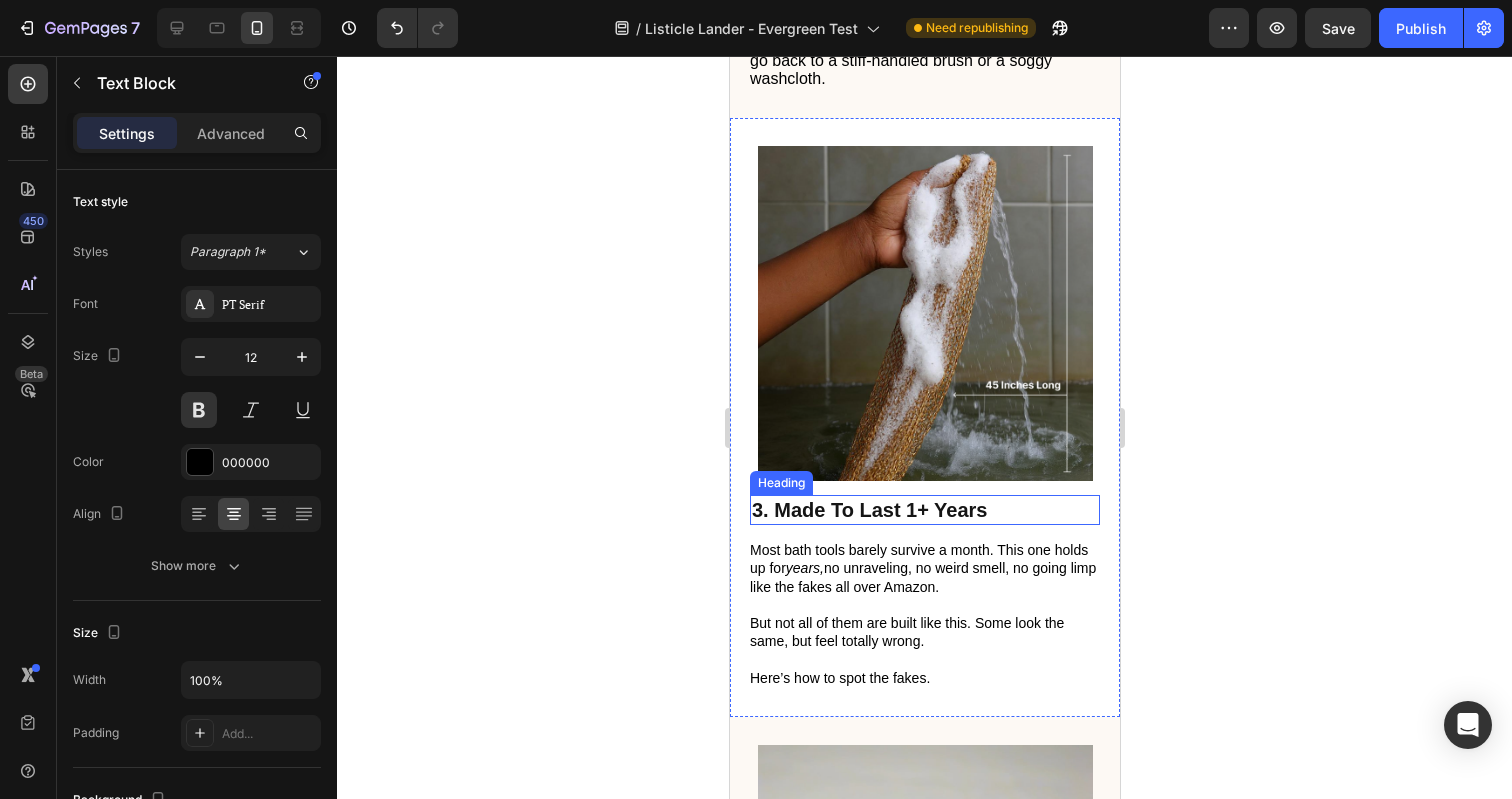 click on "3. Made To Last 1+ Years" at bounding box center [924, 510] 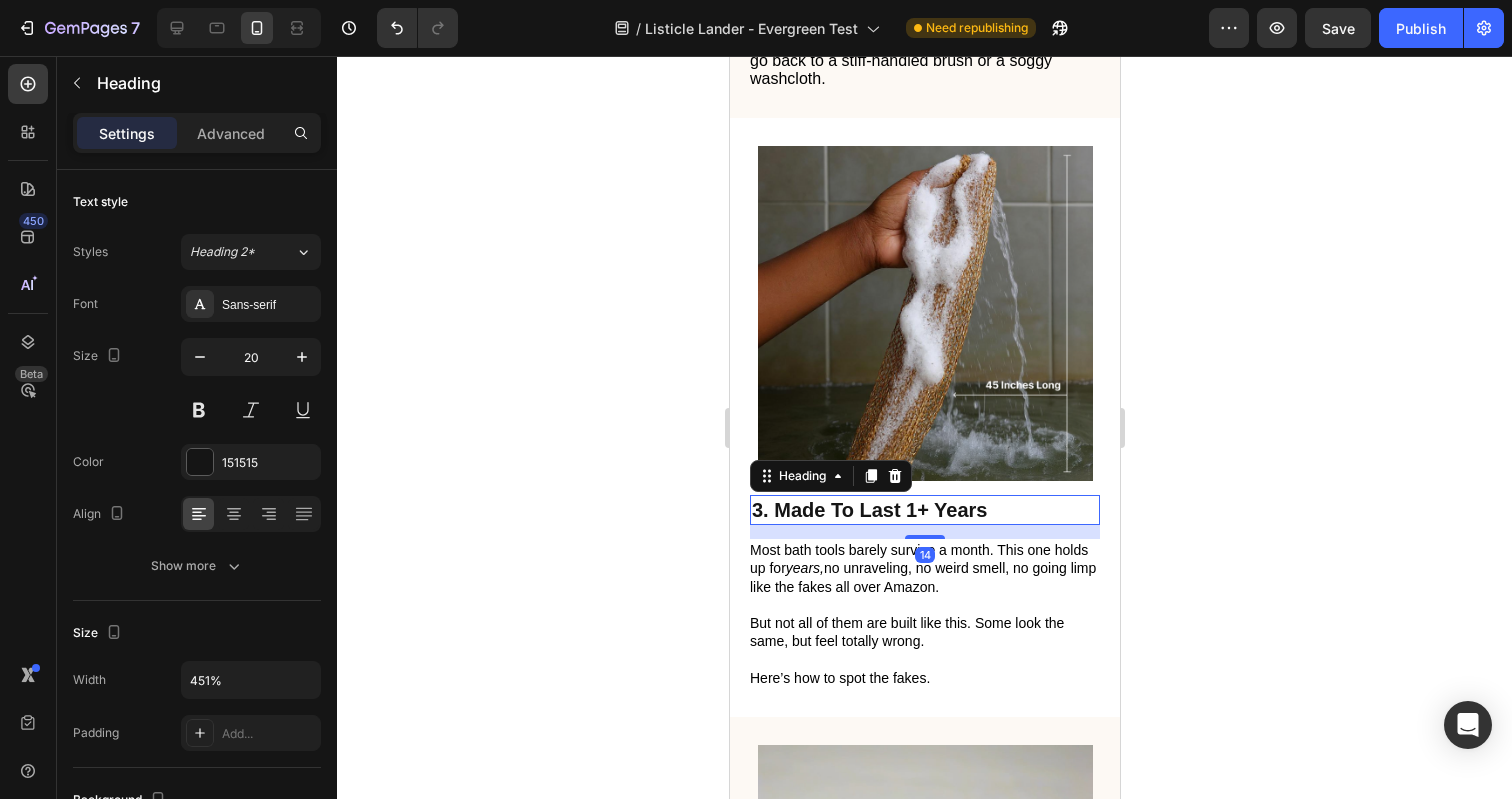 click on "3. Made To Last 1+ Years" at bounding box center (924, 510) 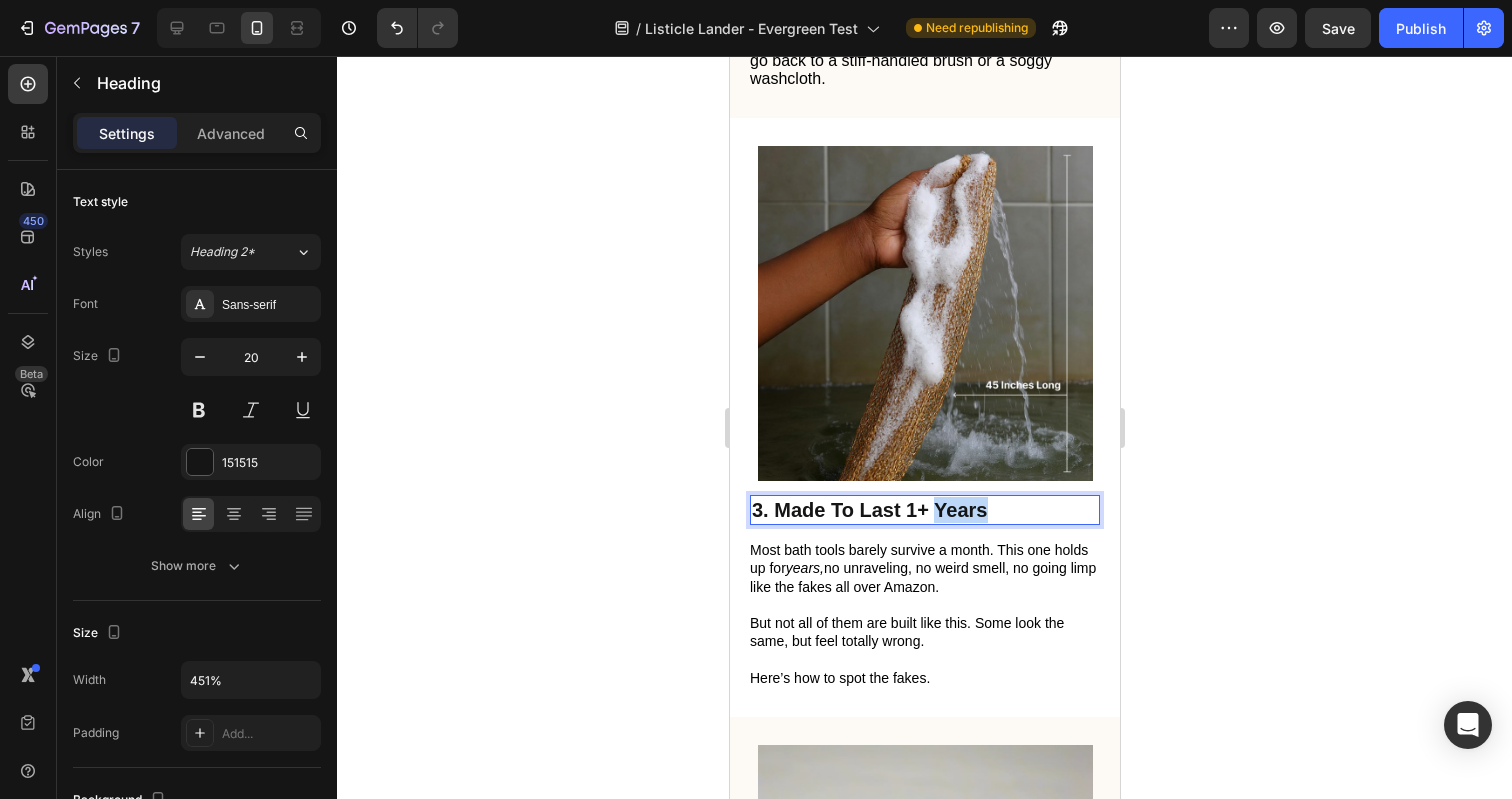 click on "3. Made To Last 1+ Years" at bounding box center (924, 510) 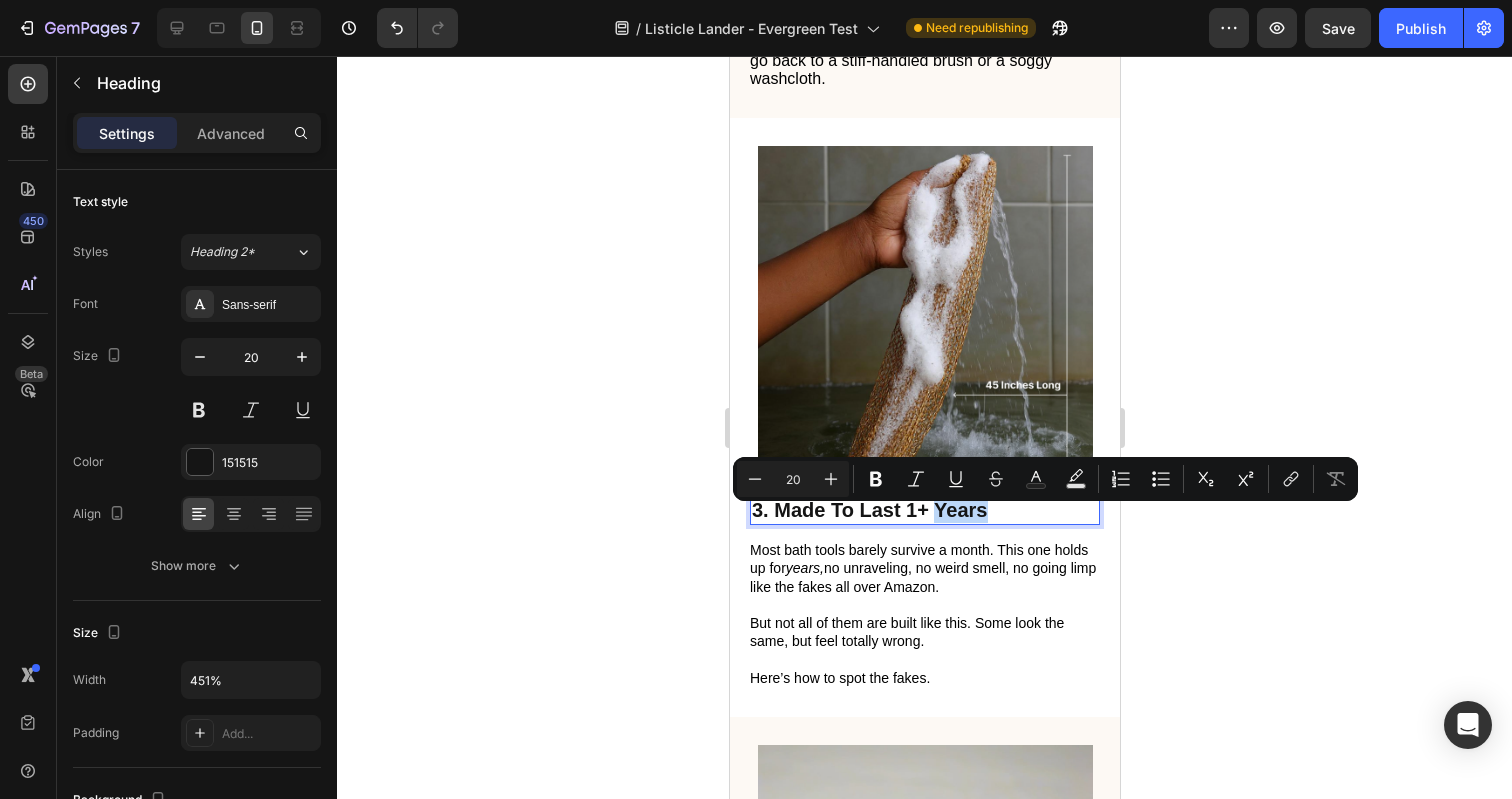 click on "3. Made To Last 1+ Years" at bounding box center (924, 510) 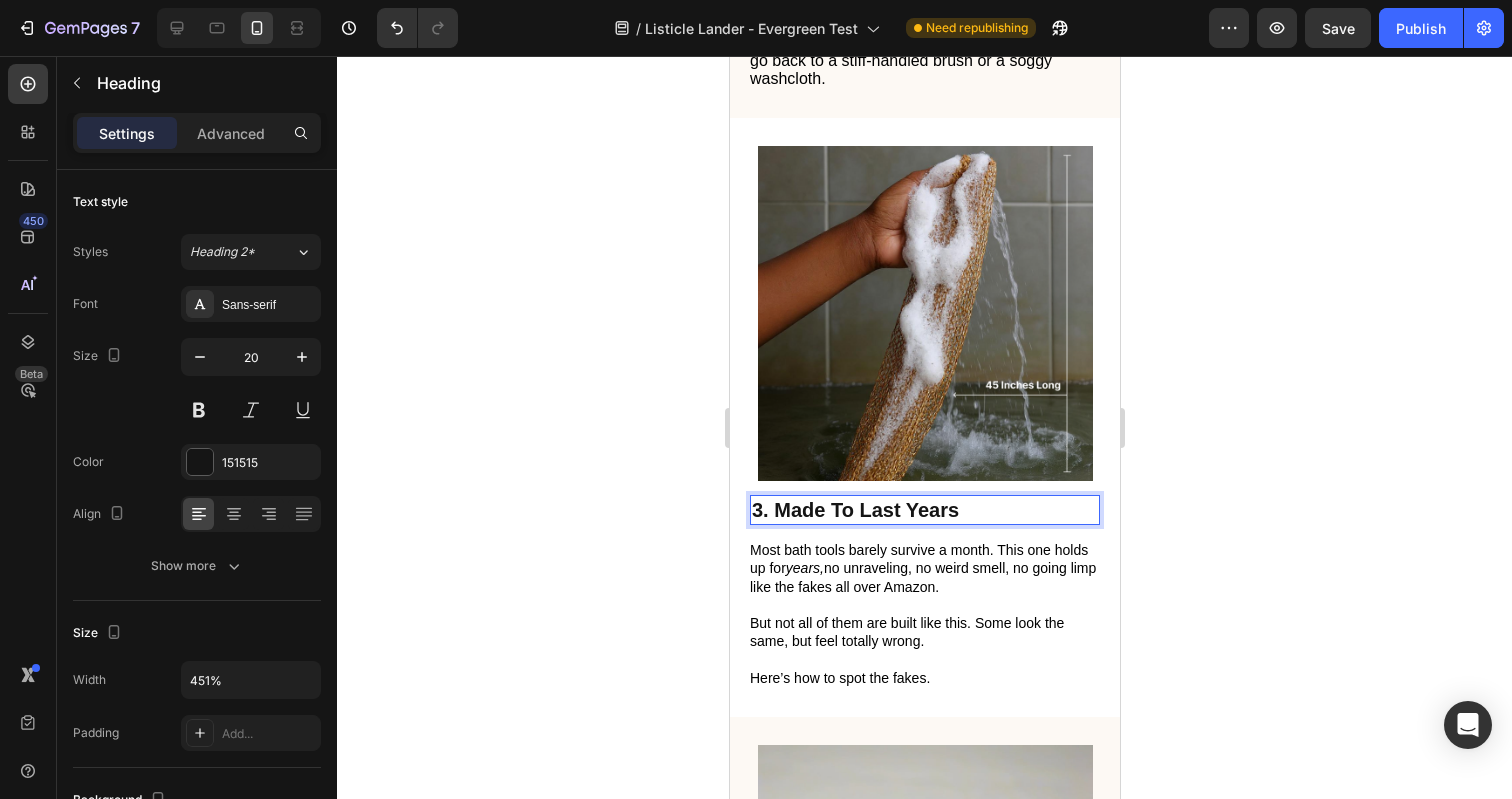 click 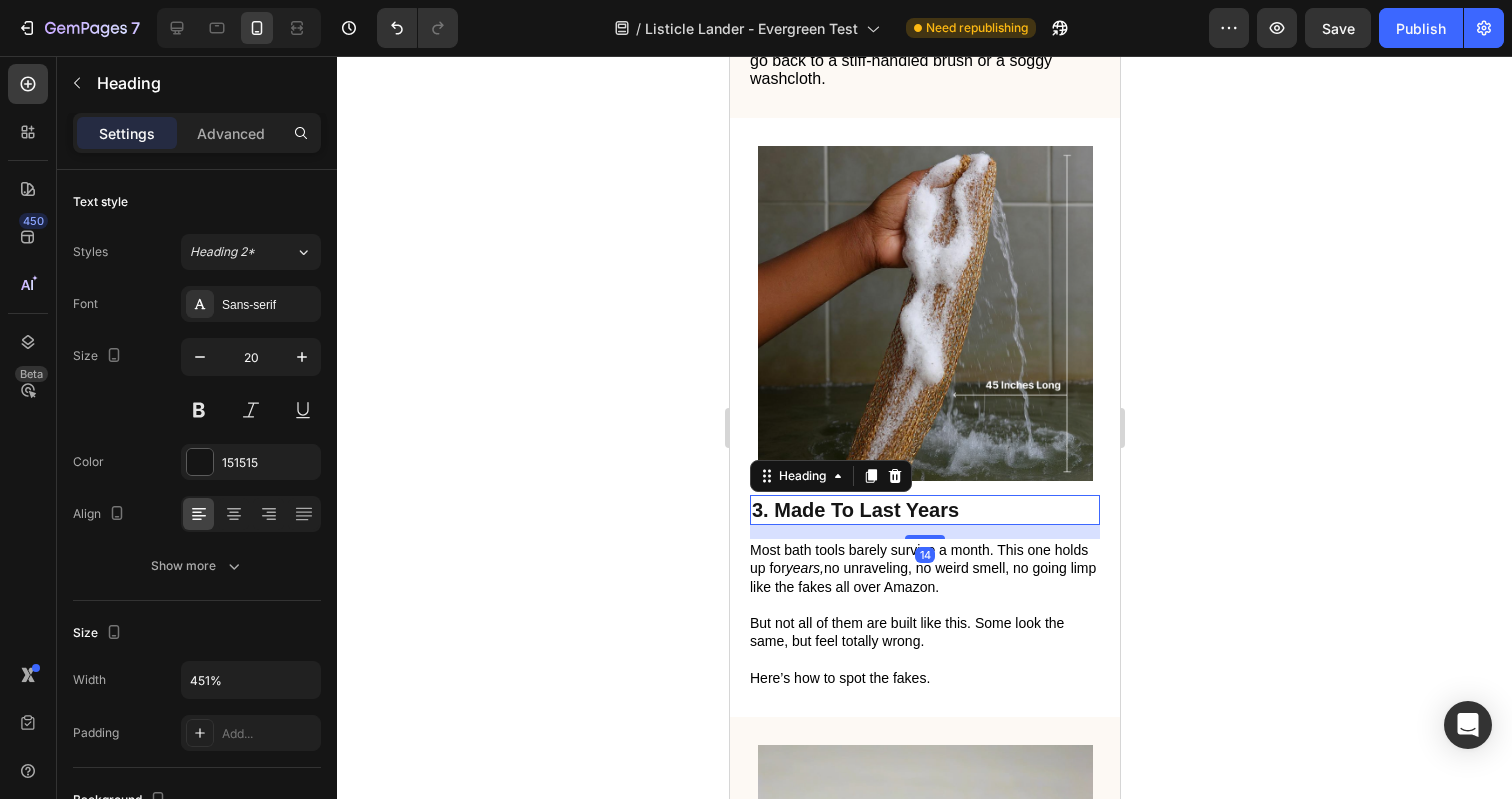 click on "3. Made To Last Years" at bounding box center (924, 510) 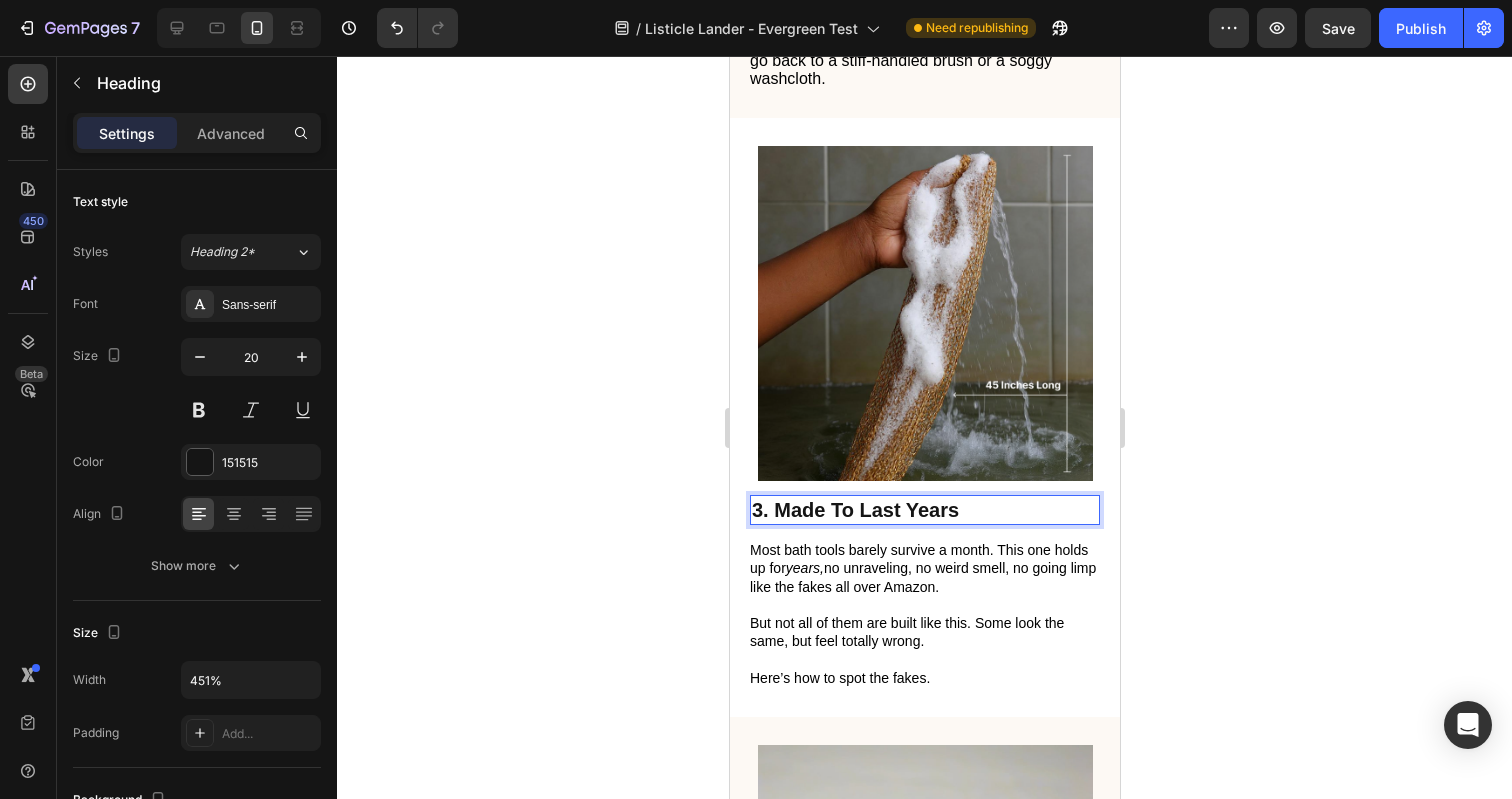 click on "3. Made To Last Years" at bounding box center (924, 510) 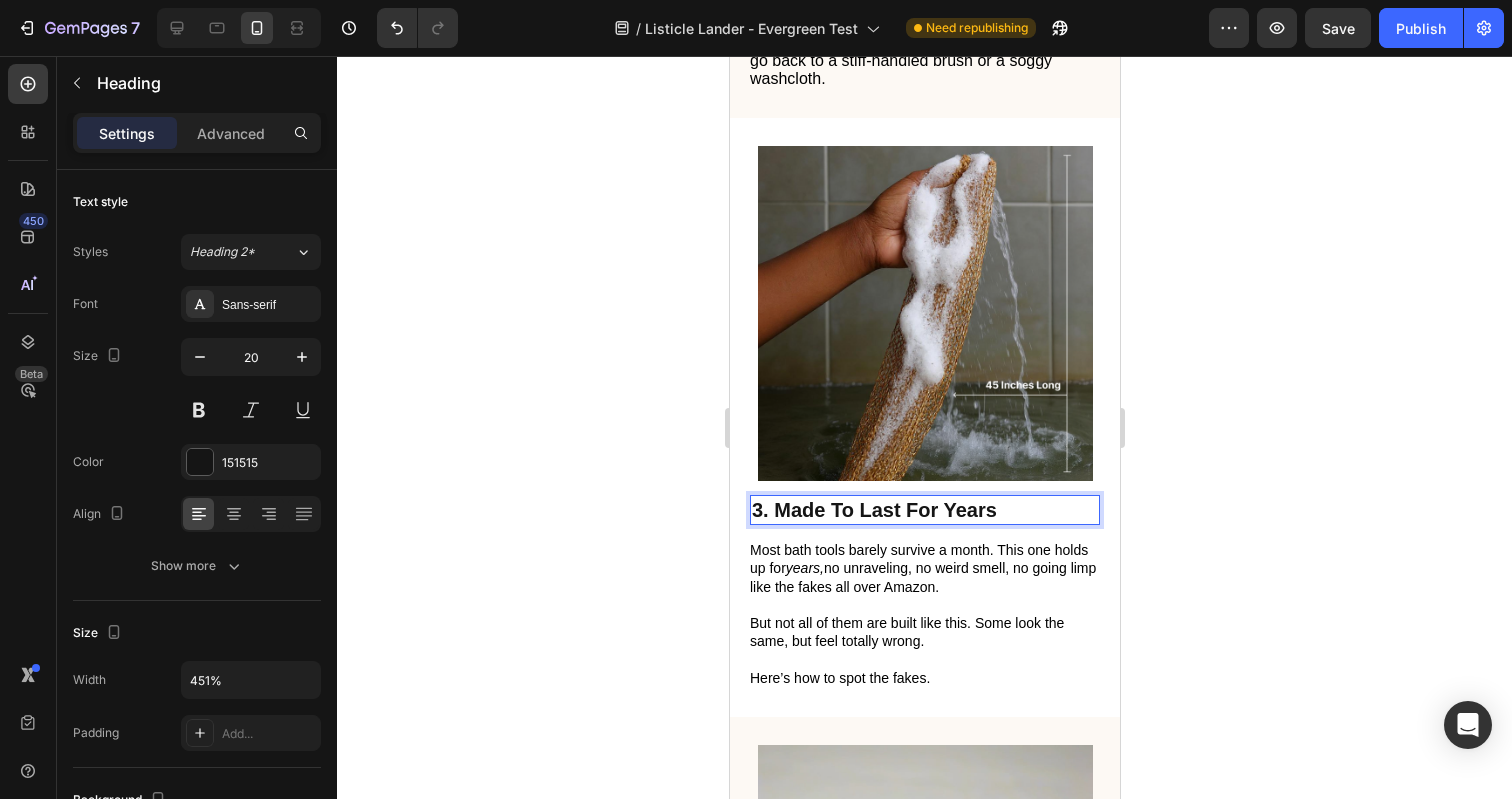 click 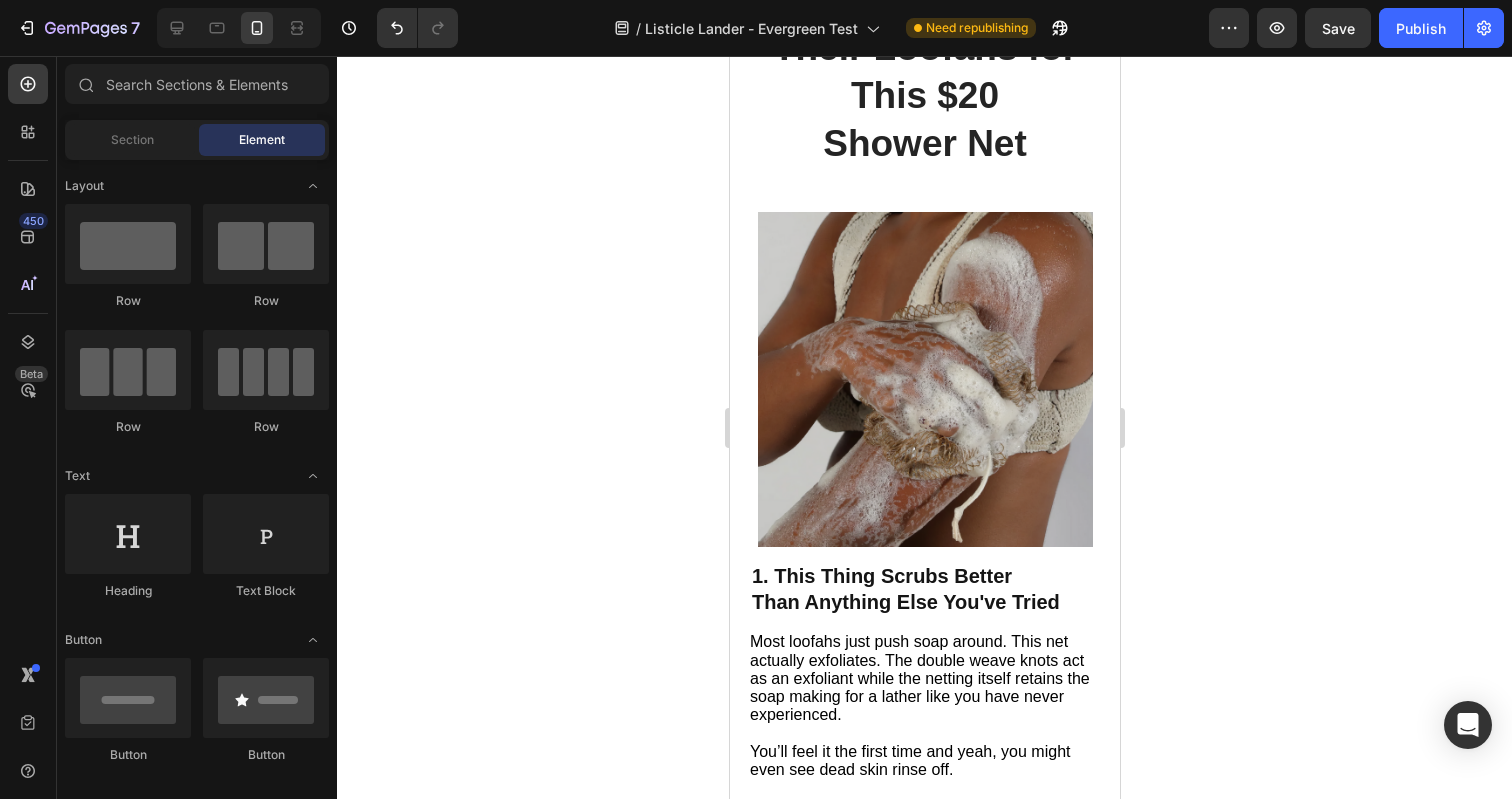 scroll, scrollTop: 0, scrollLeft: 0, axis: both 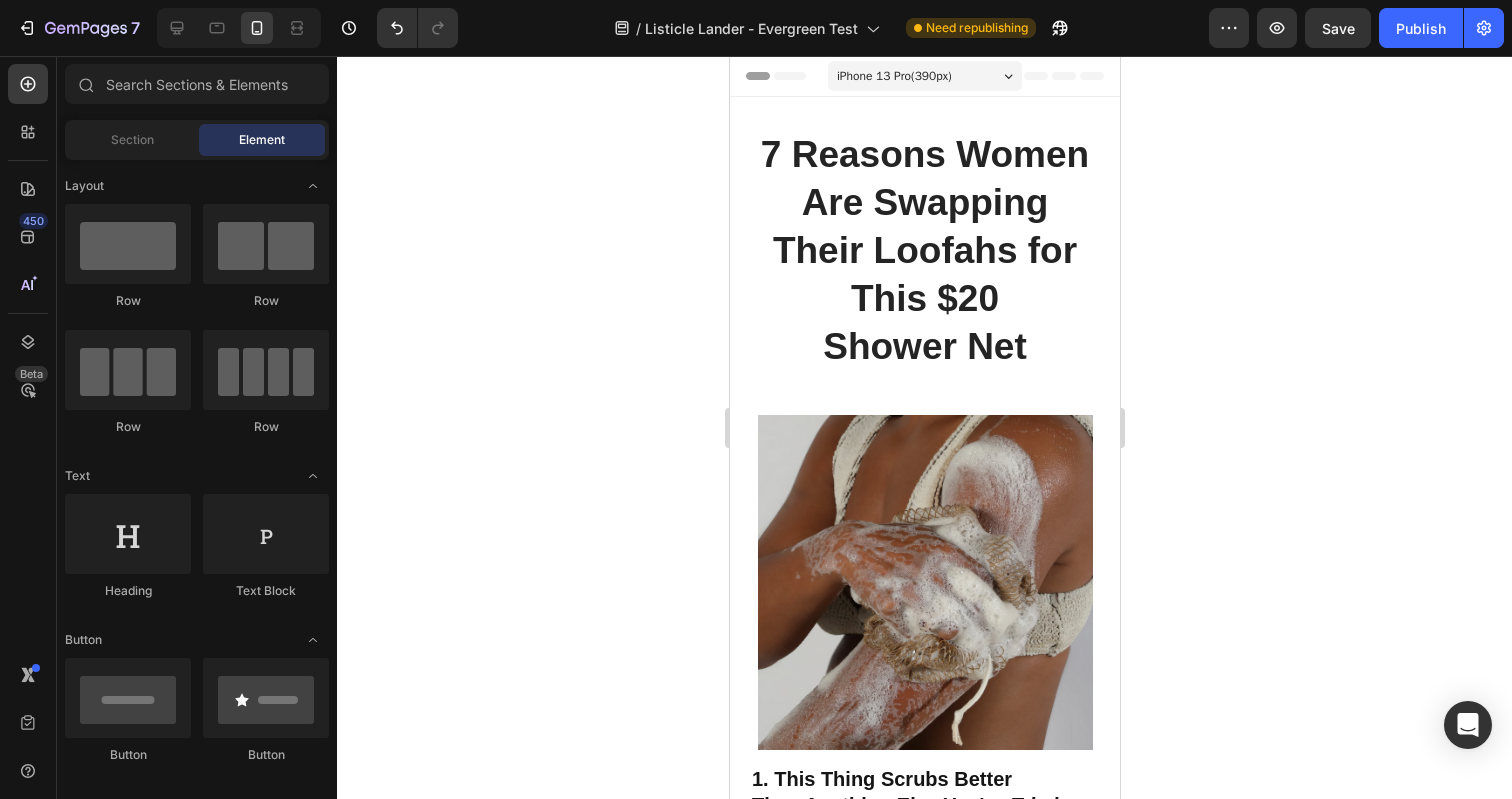click on "iPhone 13 Pro  ( 390 px)" at bounding box center (924, 76) 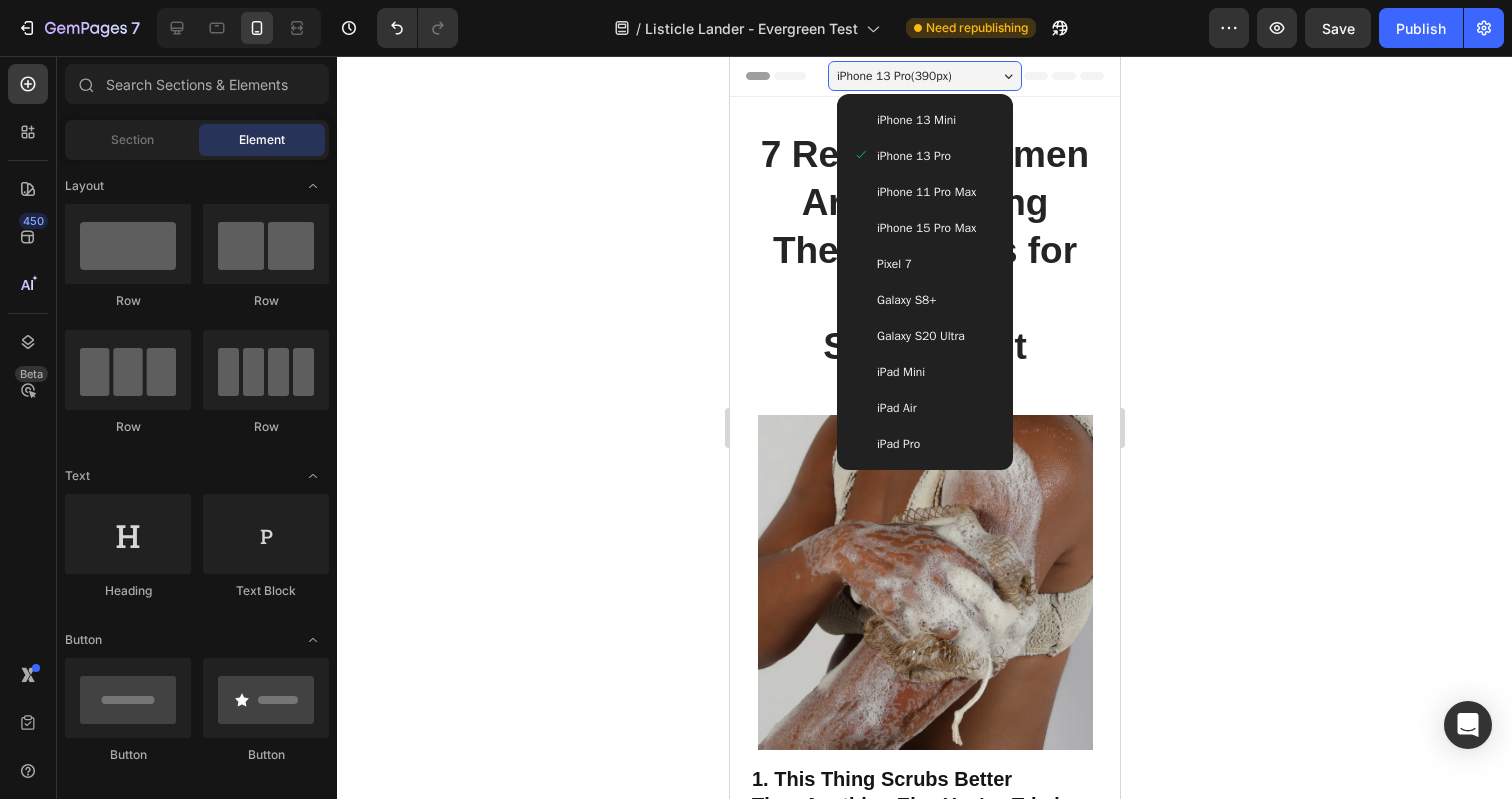click on "iPhone 15 Pro Max" at bounding box center (925, 228) 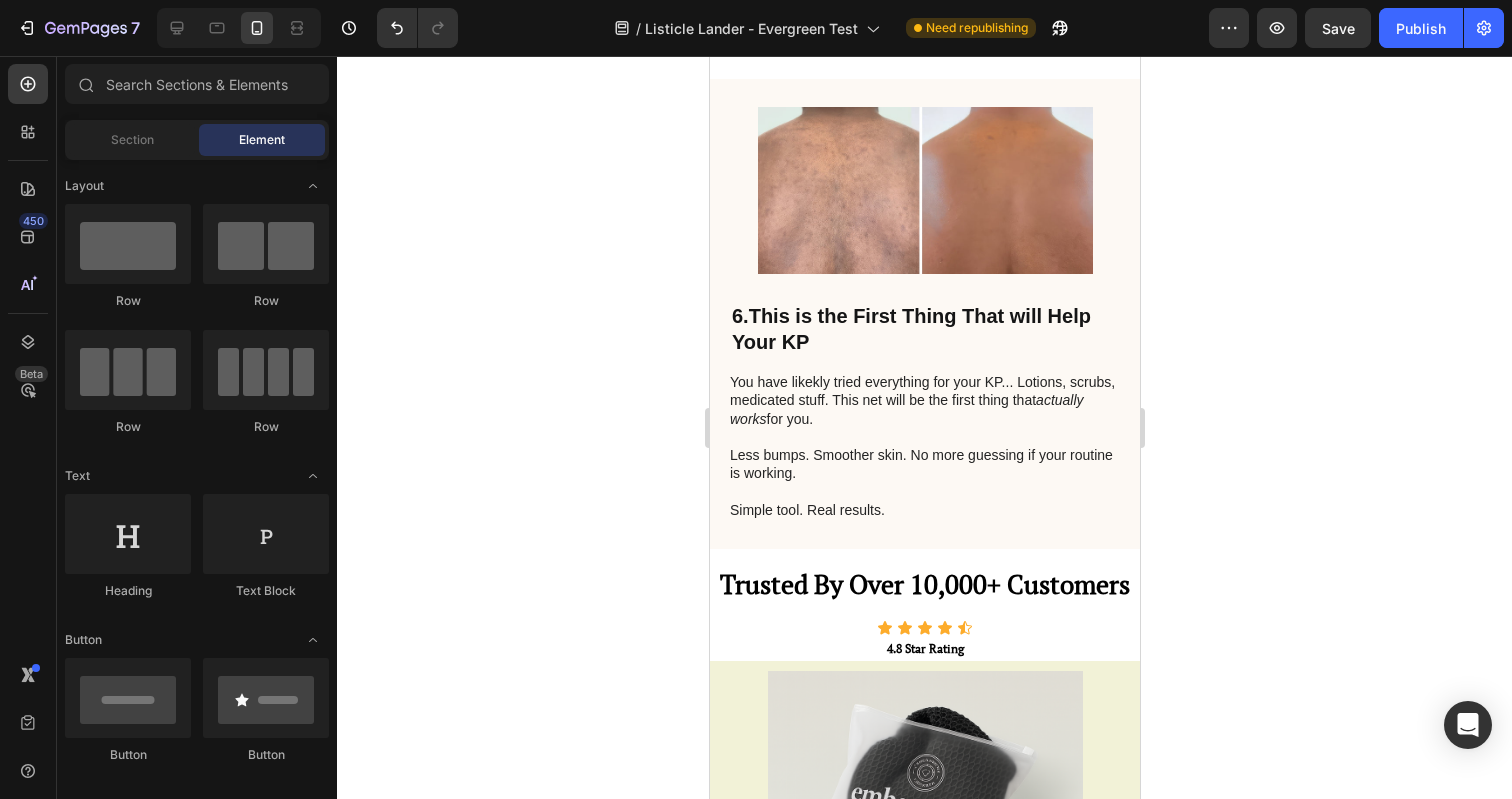 scroll, scrollTop: 3713, scrollLeft: 0, axis: vertical 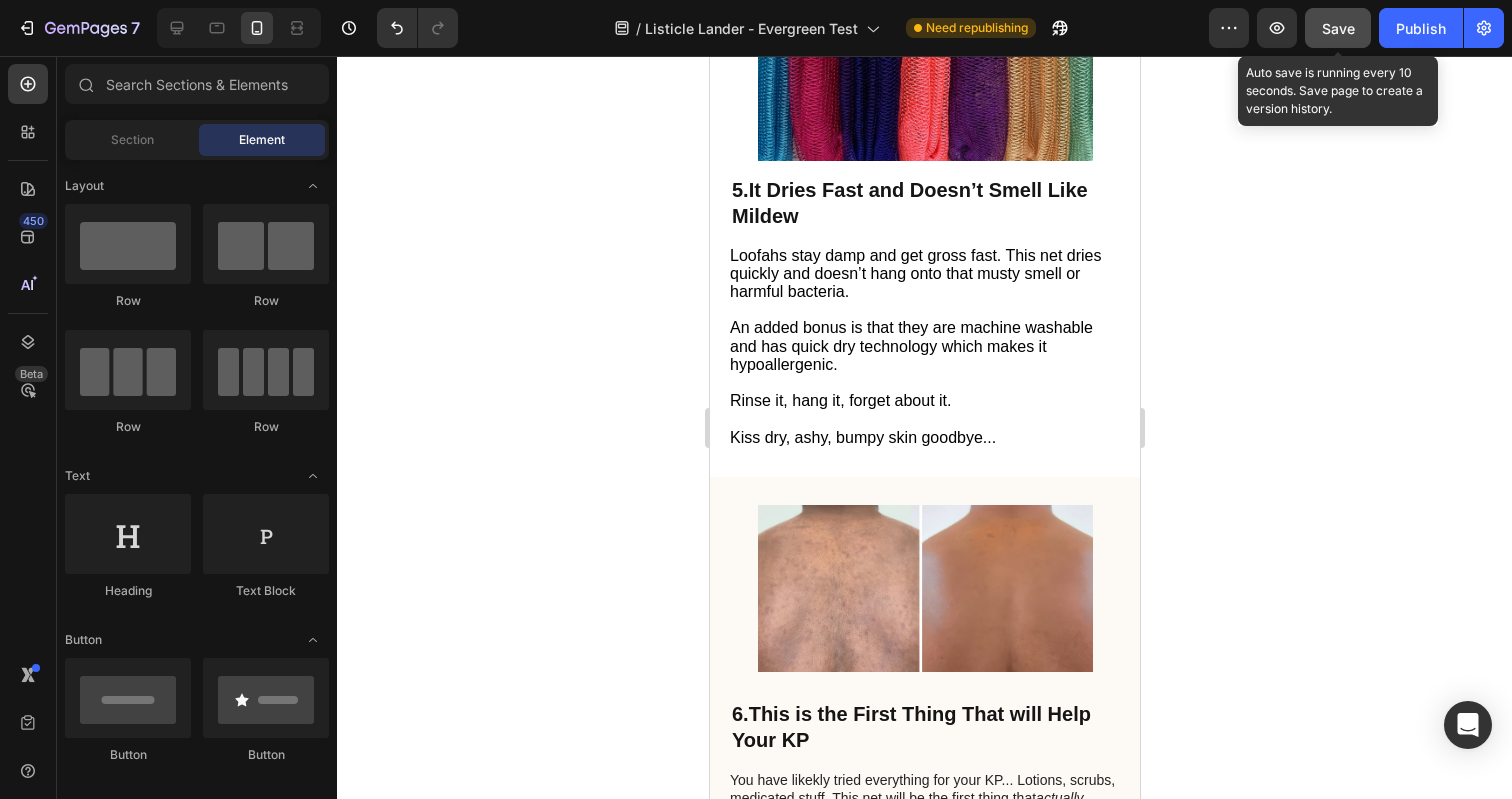 click on "Save" at bounding box center [1338, 28] 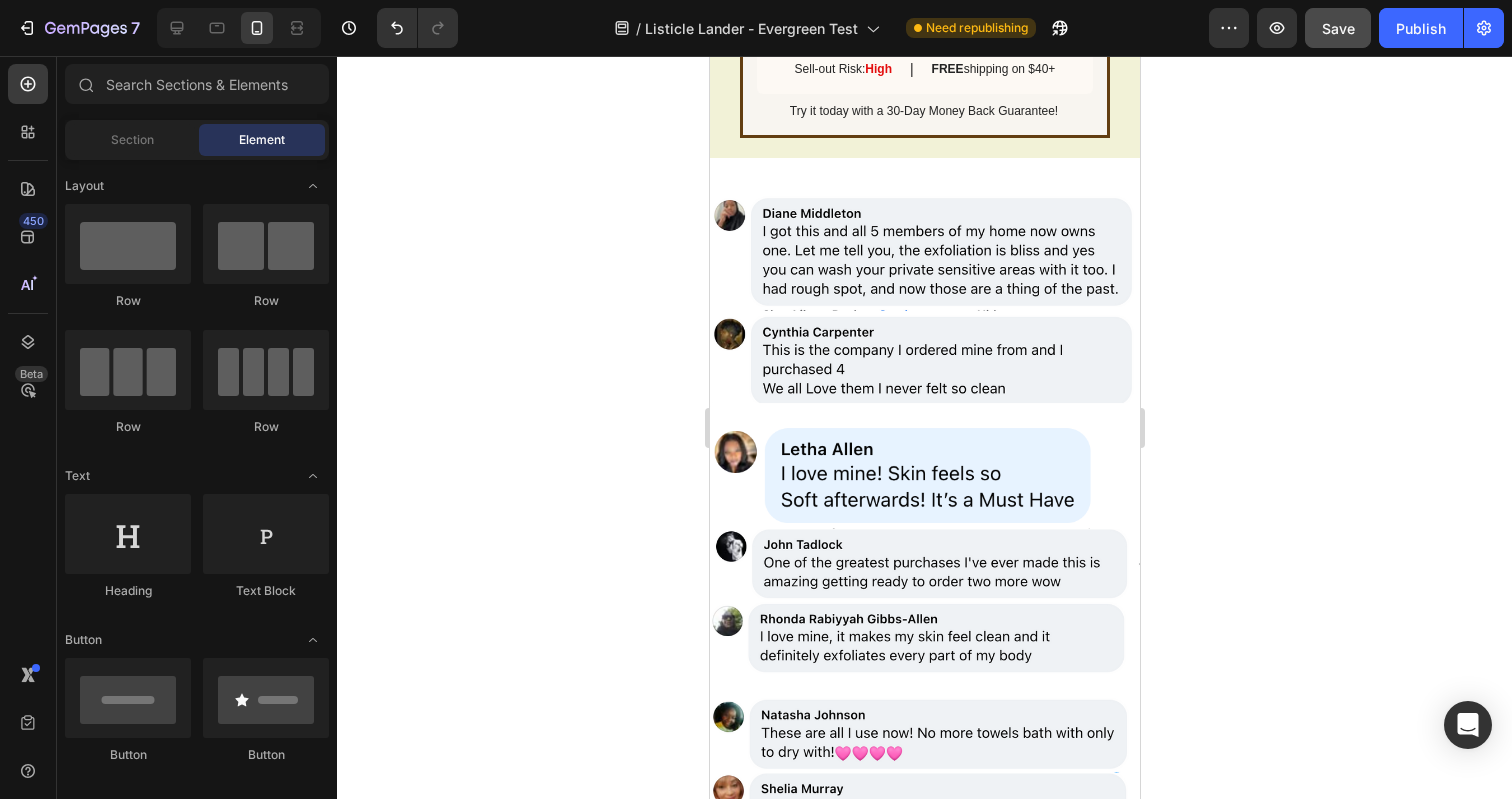 scroll, scrollTop: 5394, scrollLeft: 0, axis: vertical 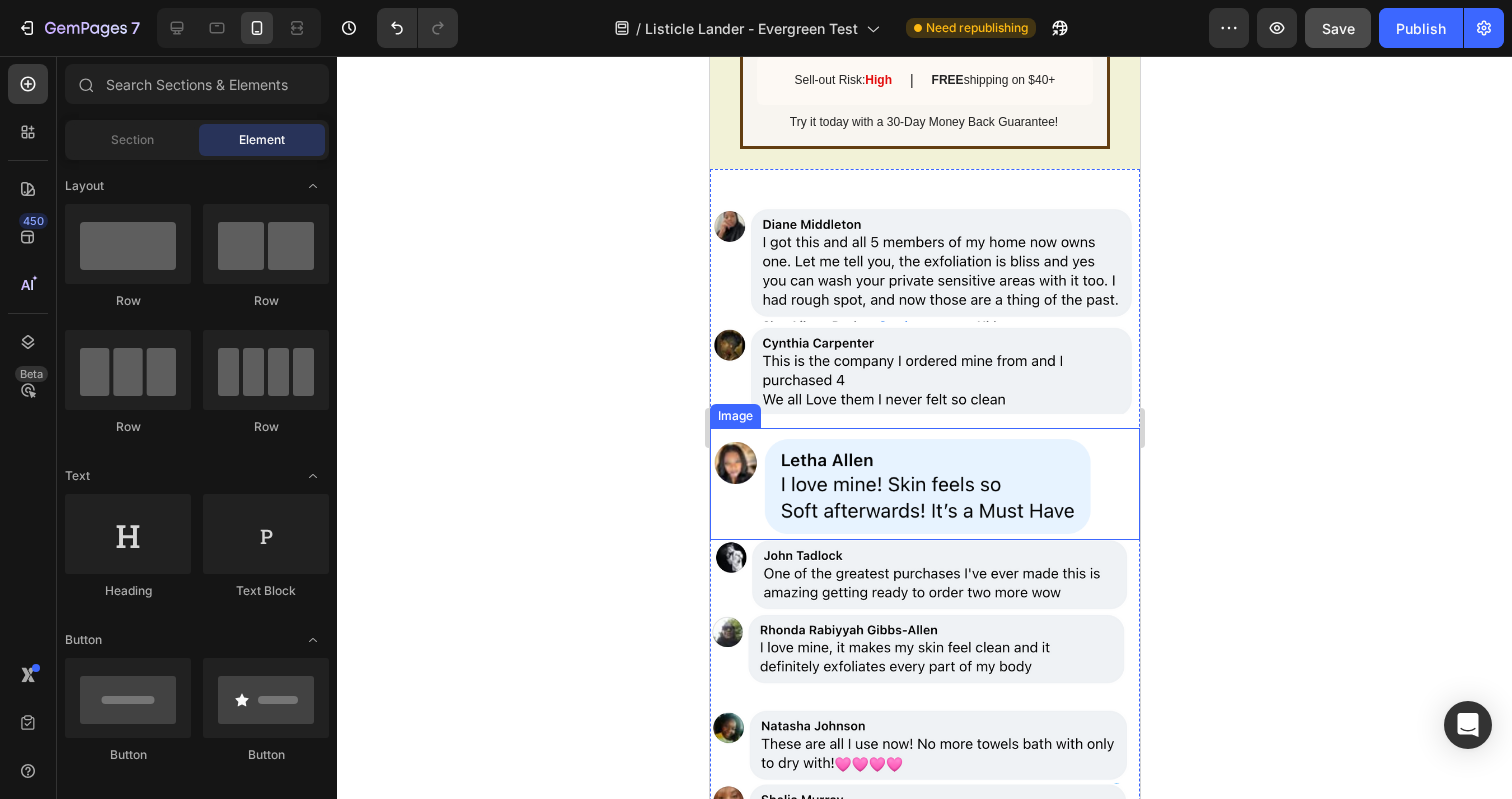 click at bounding box center (924, 484) 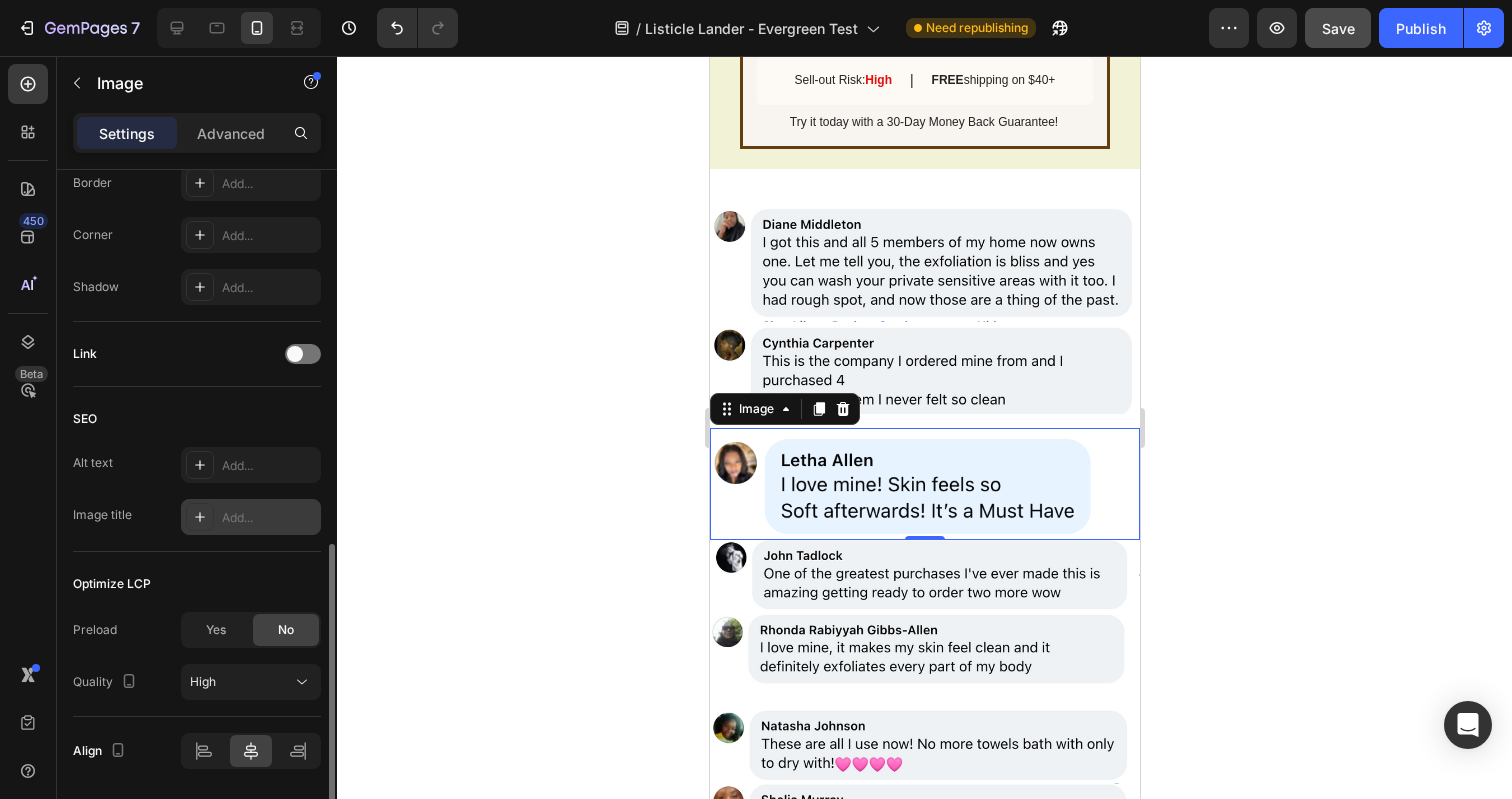 scroll, scrollTop: 824, scrollLeft: 0, axis: vertical 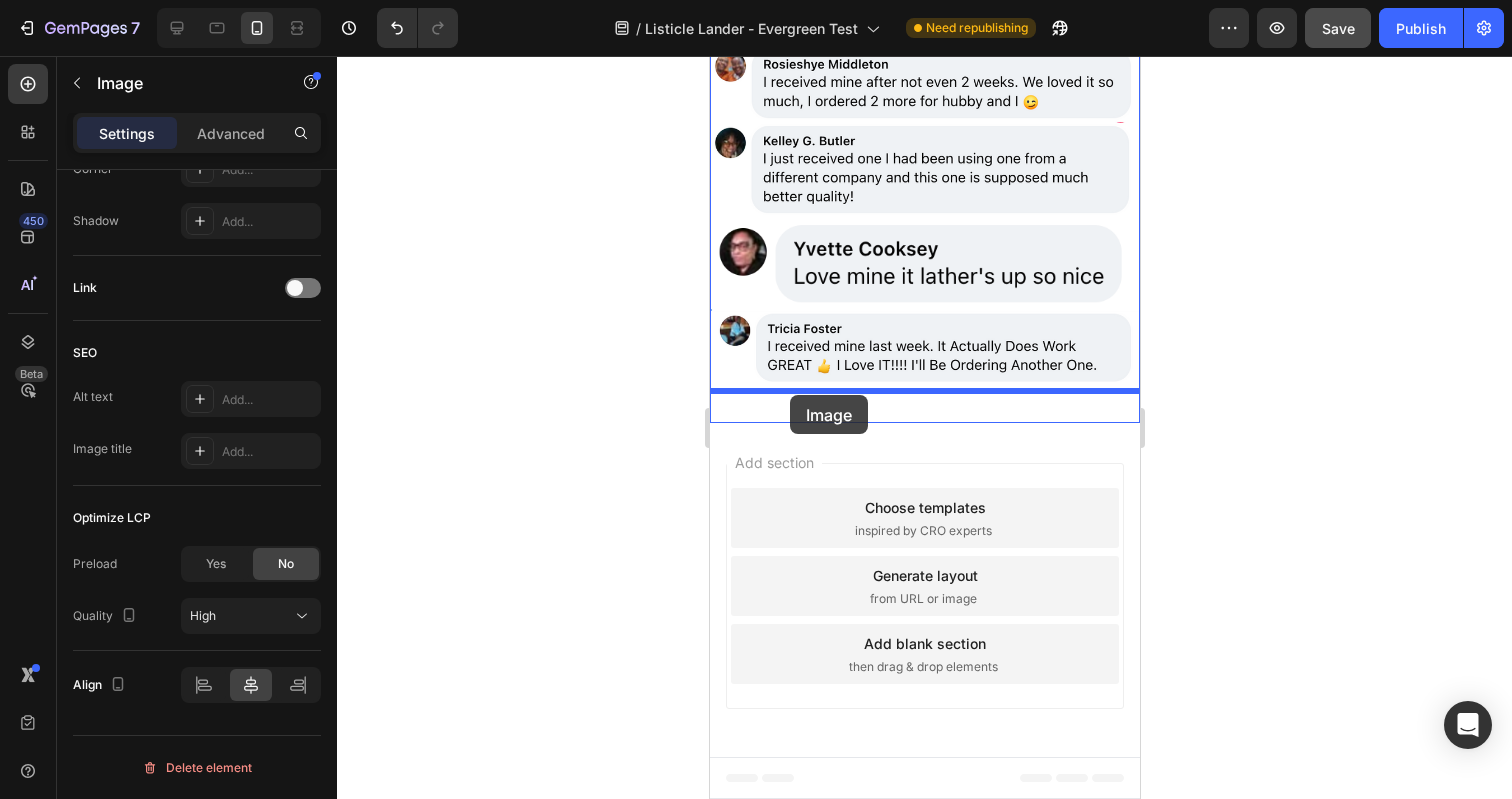 drag, startPoint x: 742, startPoint y: 420, endPoint x: 789, endPoint y: 395, distance: 53.235325 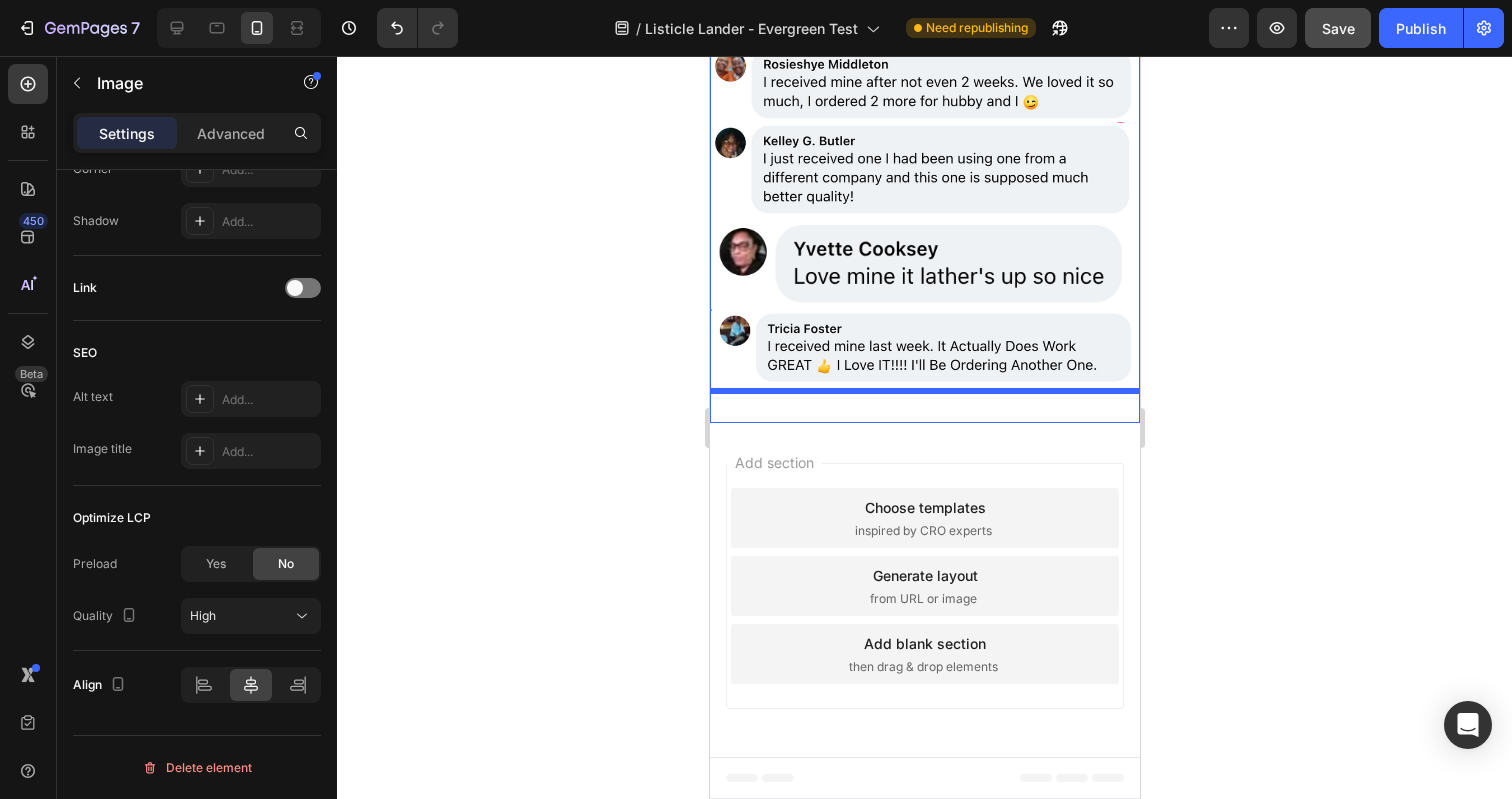 scroll, scrollTop: 6283, scrollLeft: 0, axis: vertical 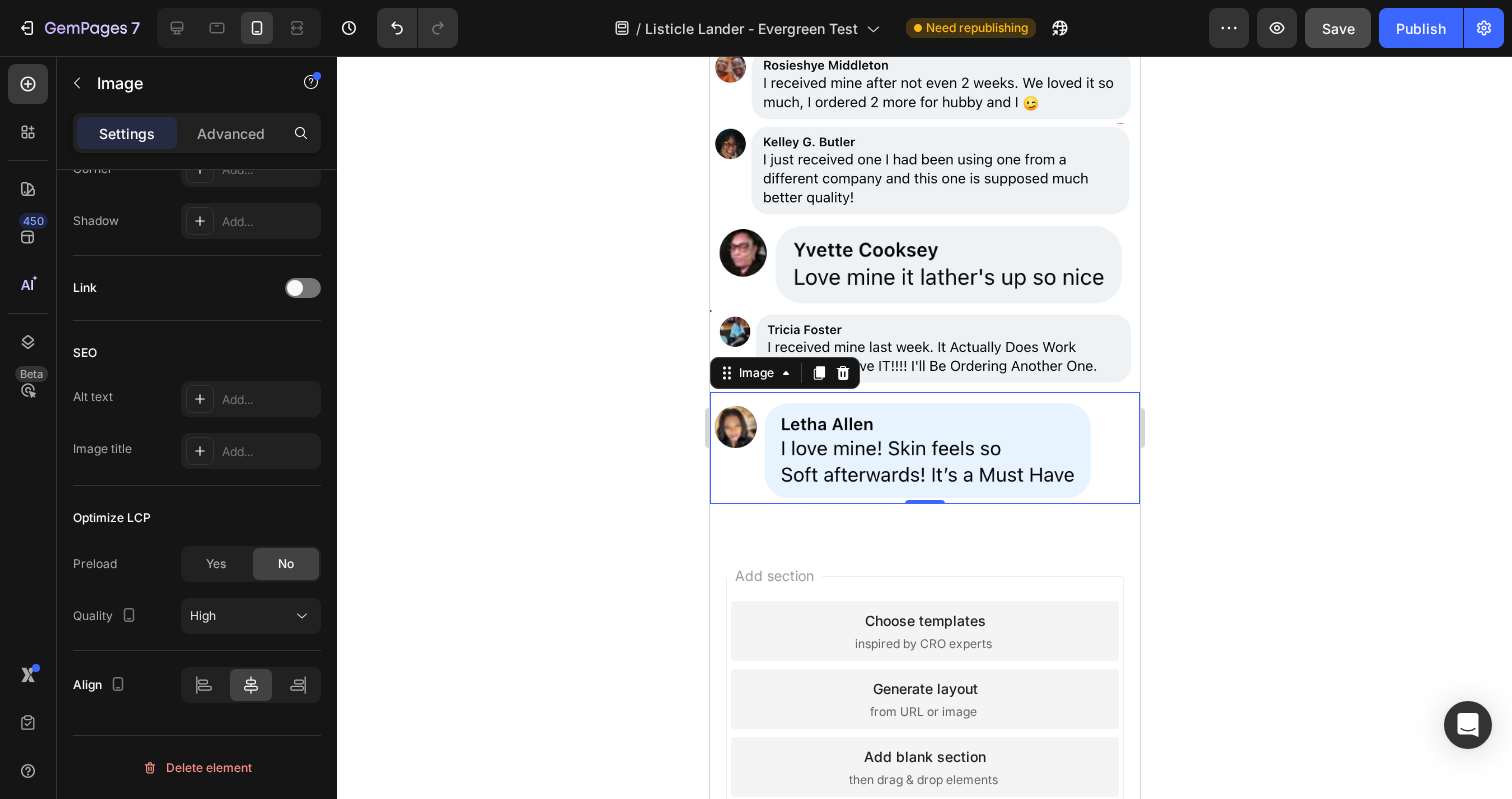 click 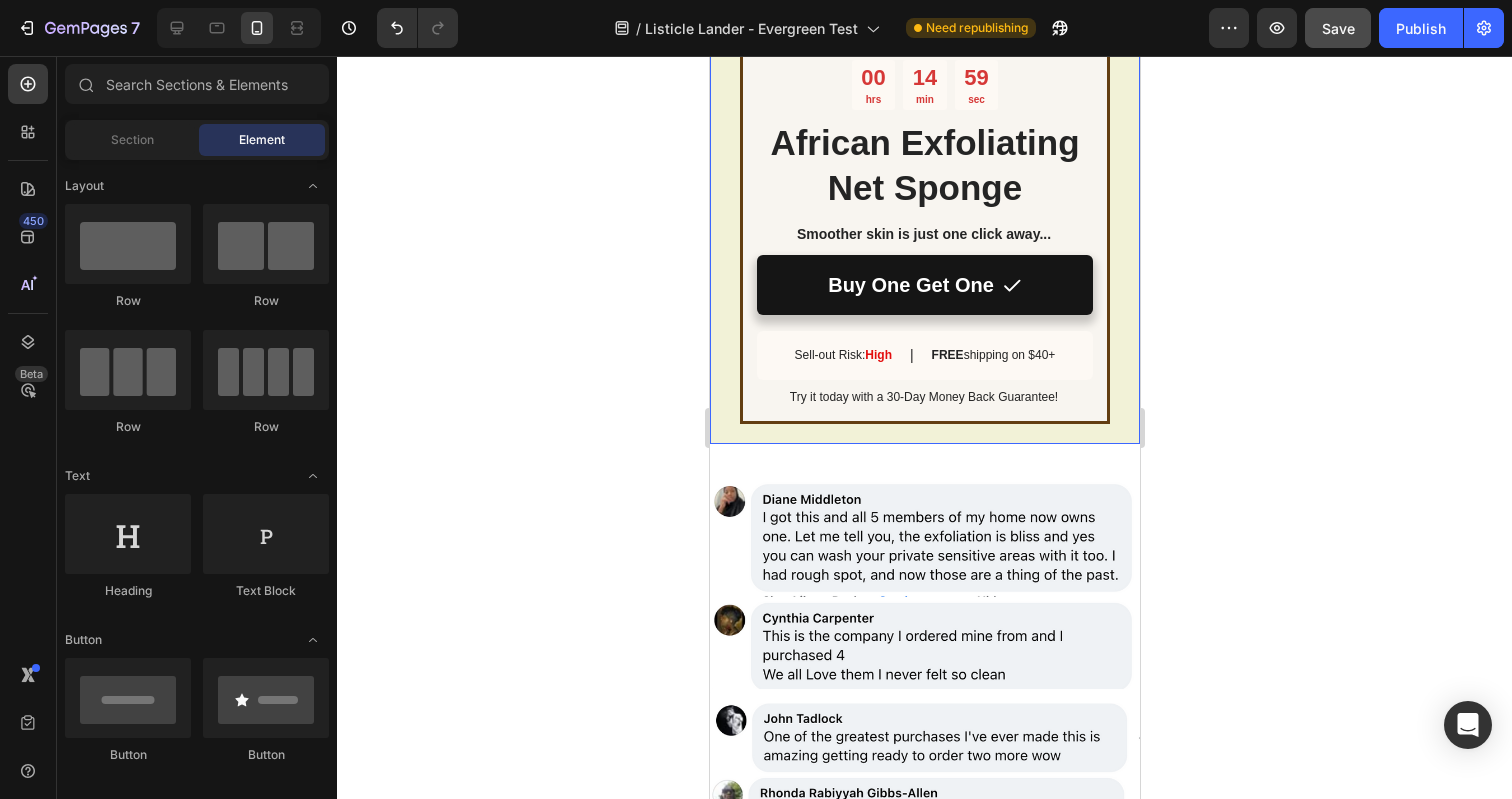 scroll, scrollTop: 5120, scrollLeft: 0, axis: vertical 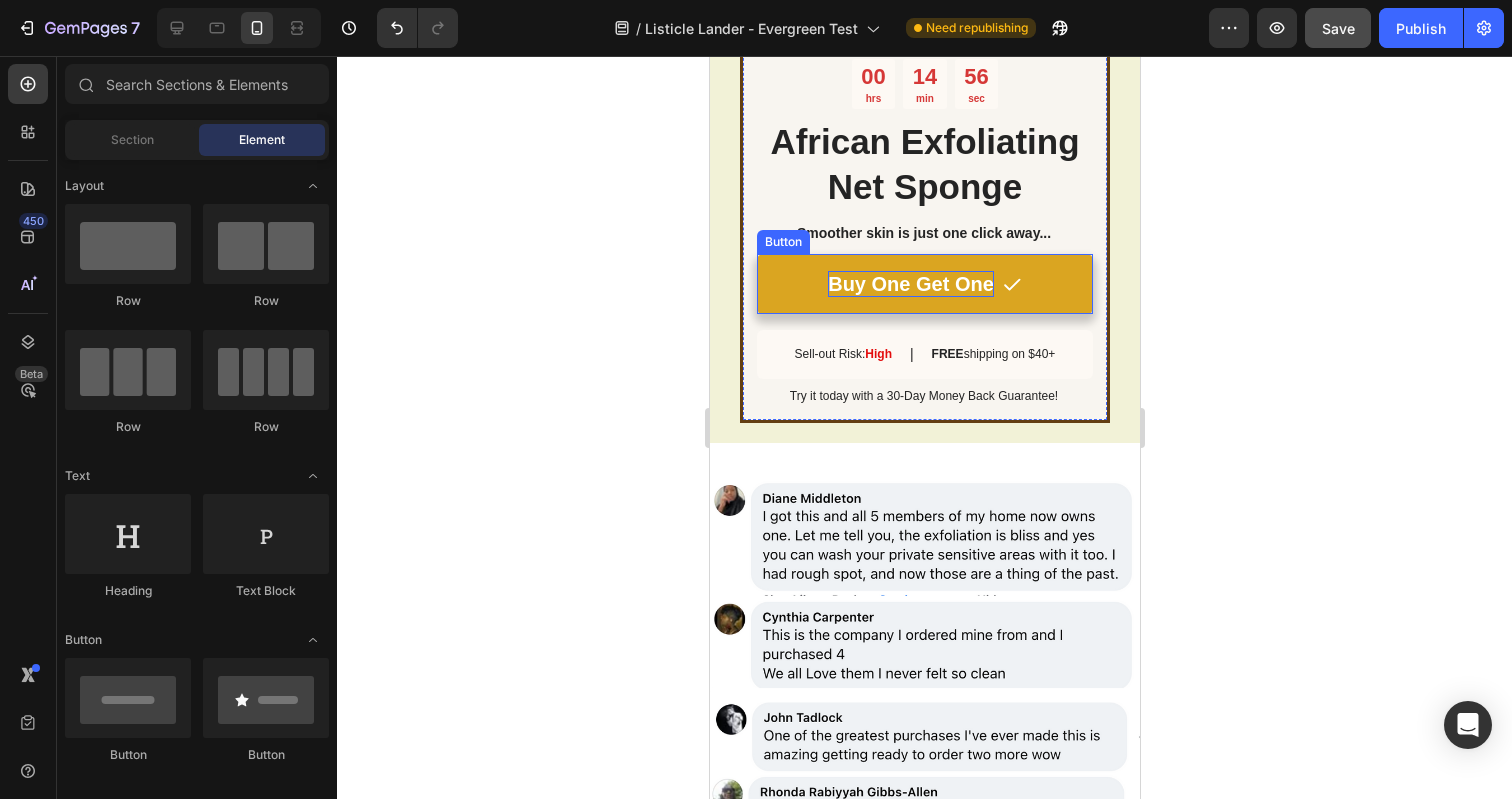 click on "Buy One Get One" at bounding box center [910, 284] 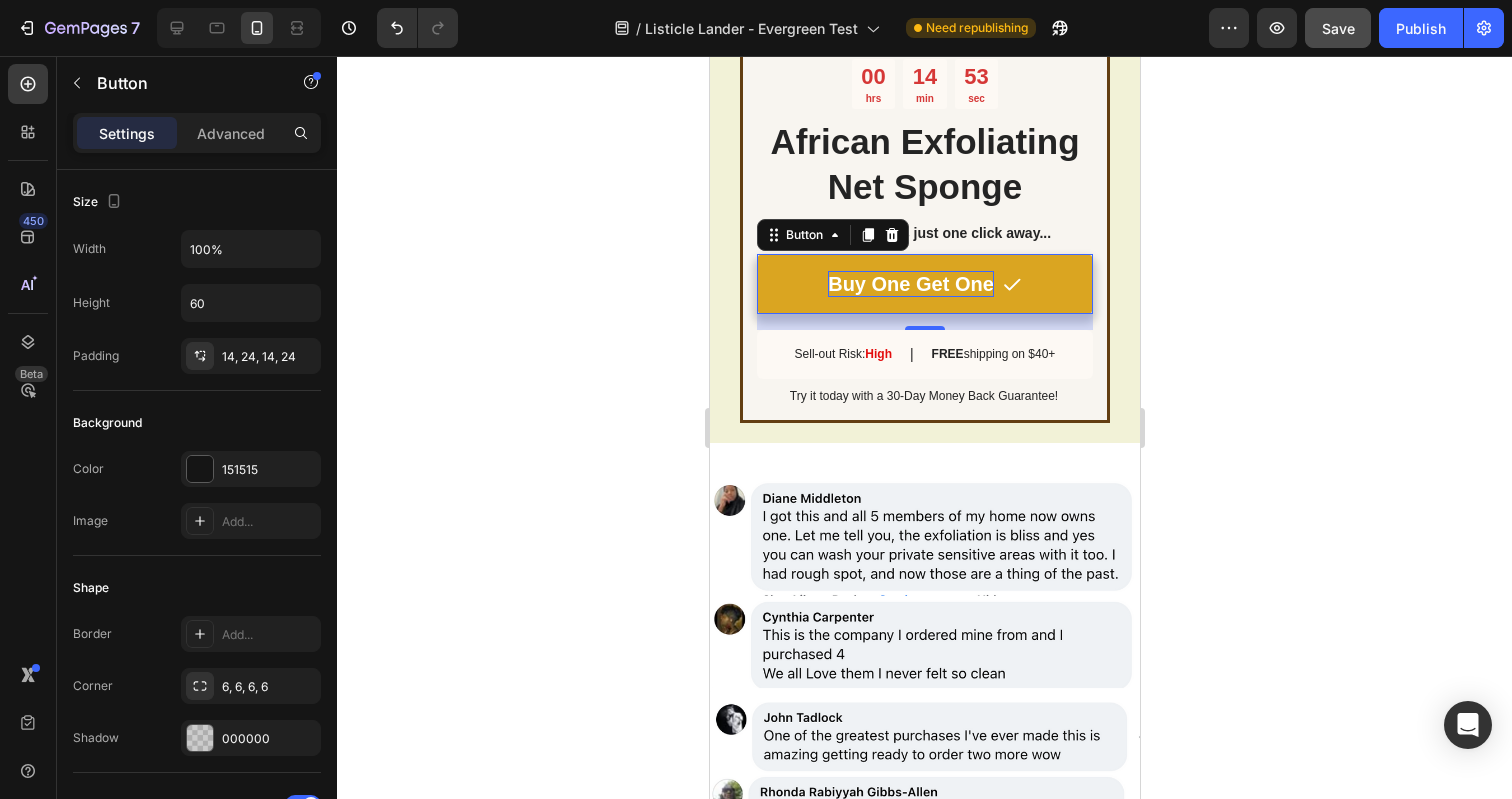 click on "Buy One Get One" at bounding box center [910, 284] 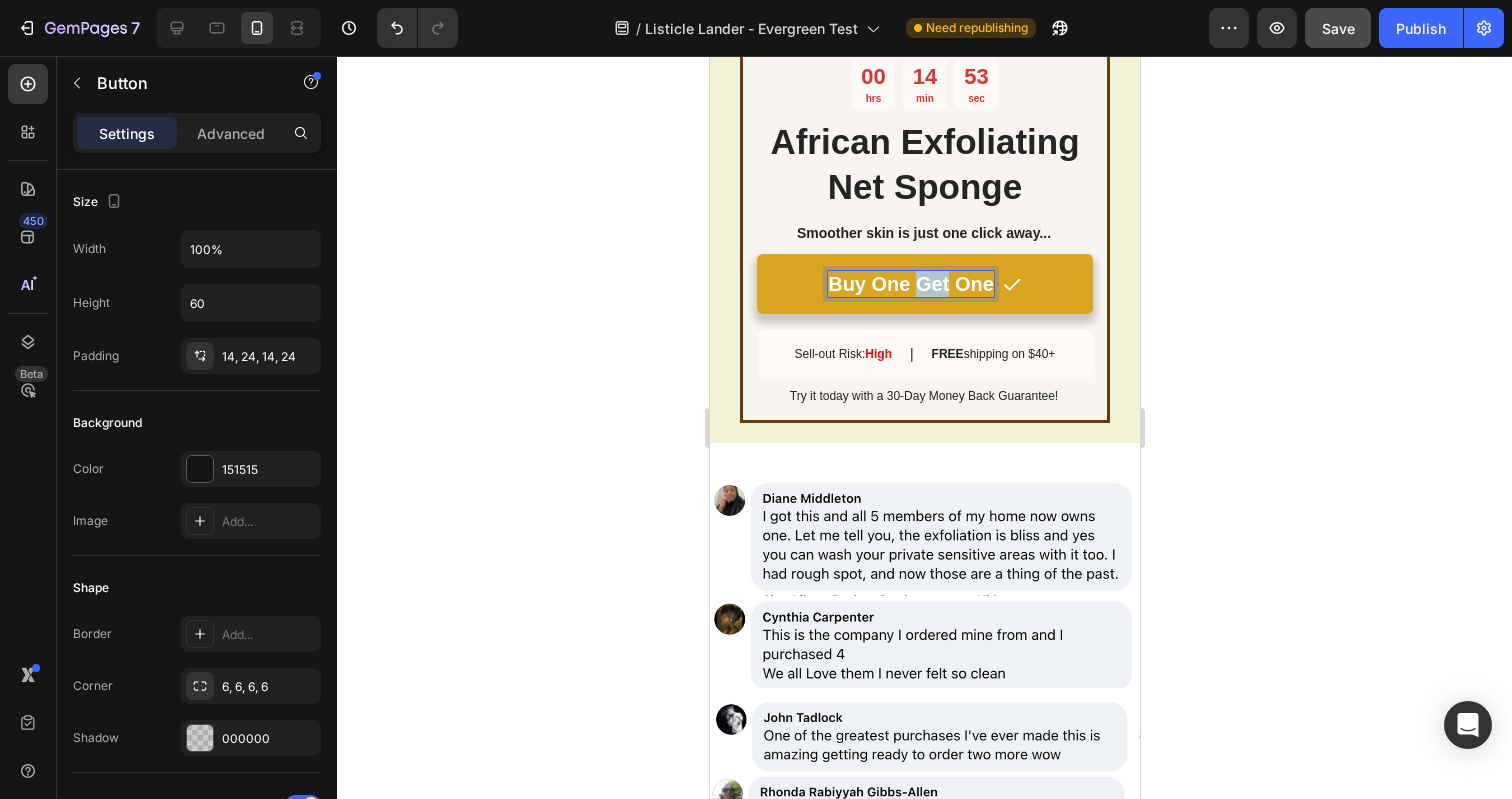 click on "Buy One Get One" at bounding box center [910, 284] 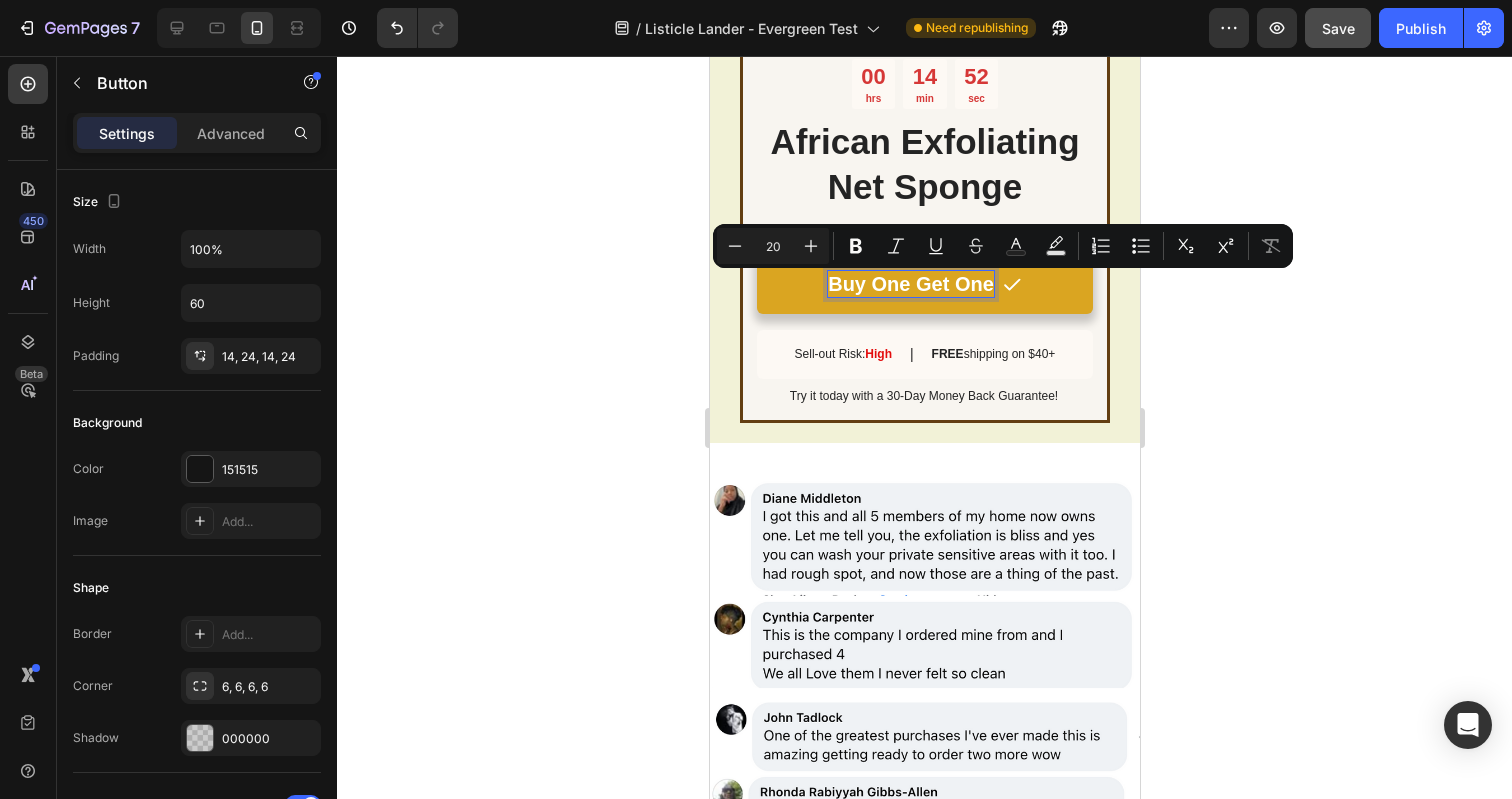 click on "Buy One Get One" at bounding box center (910, 284) 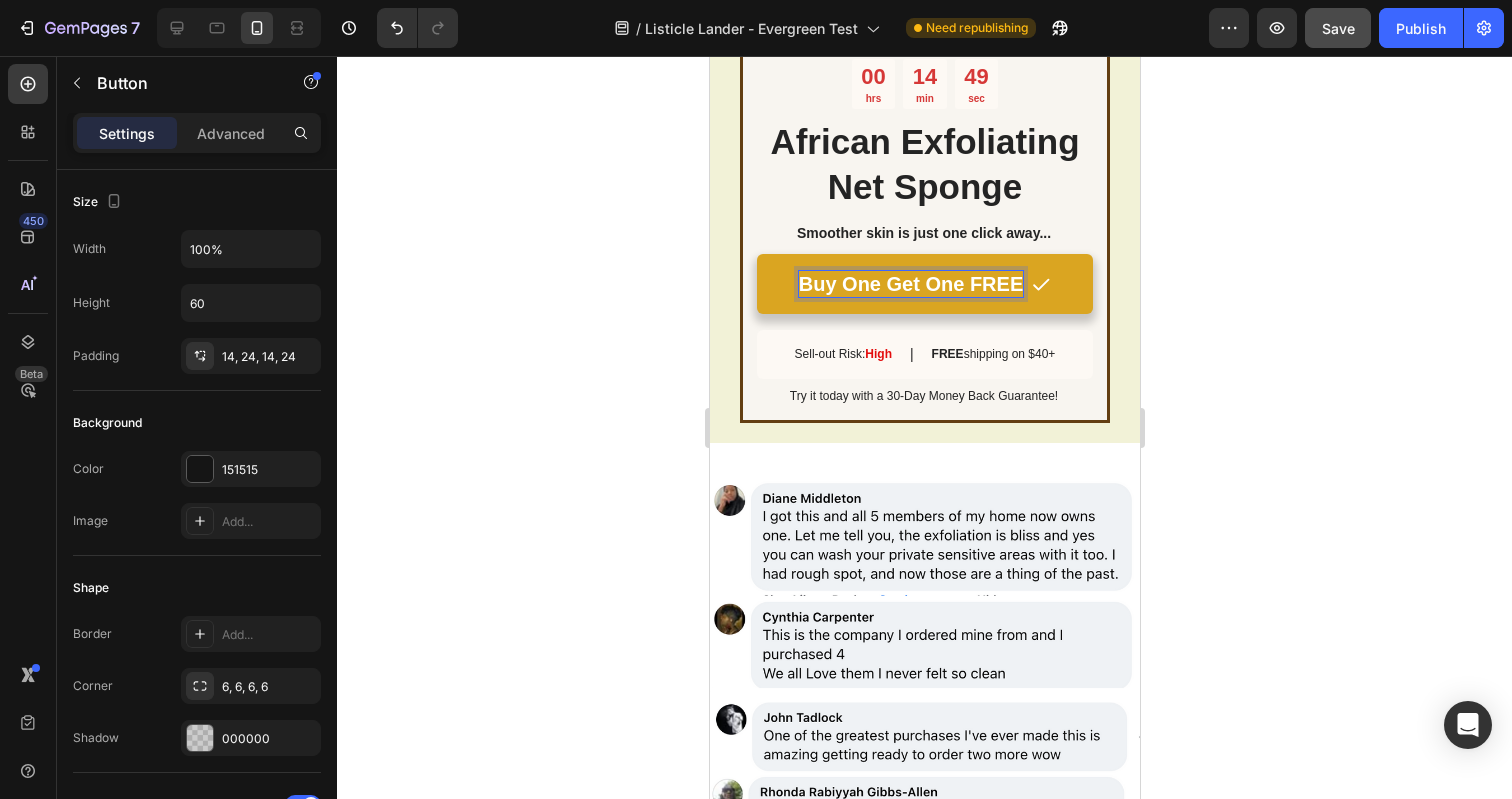 click 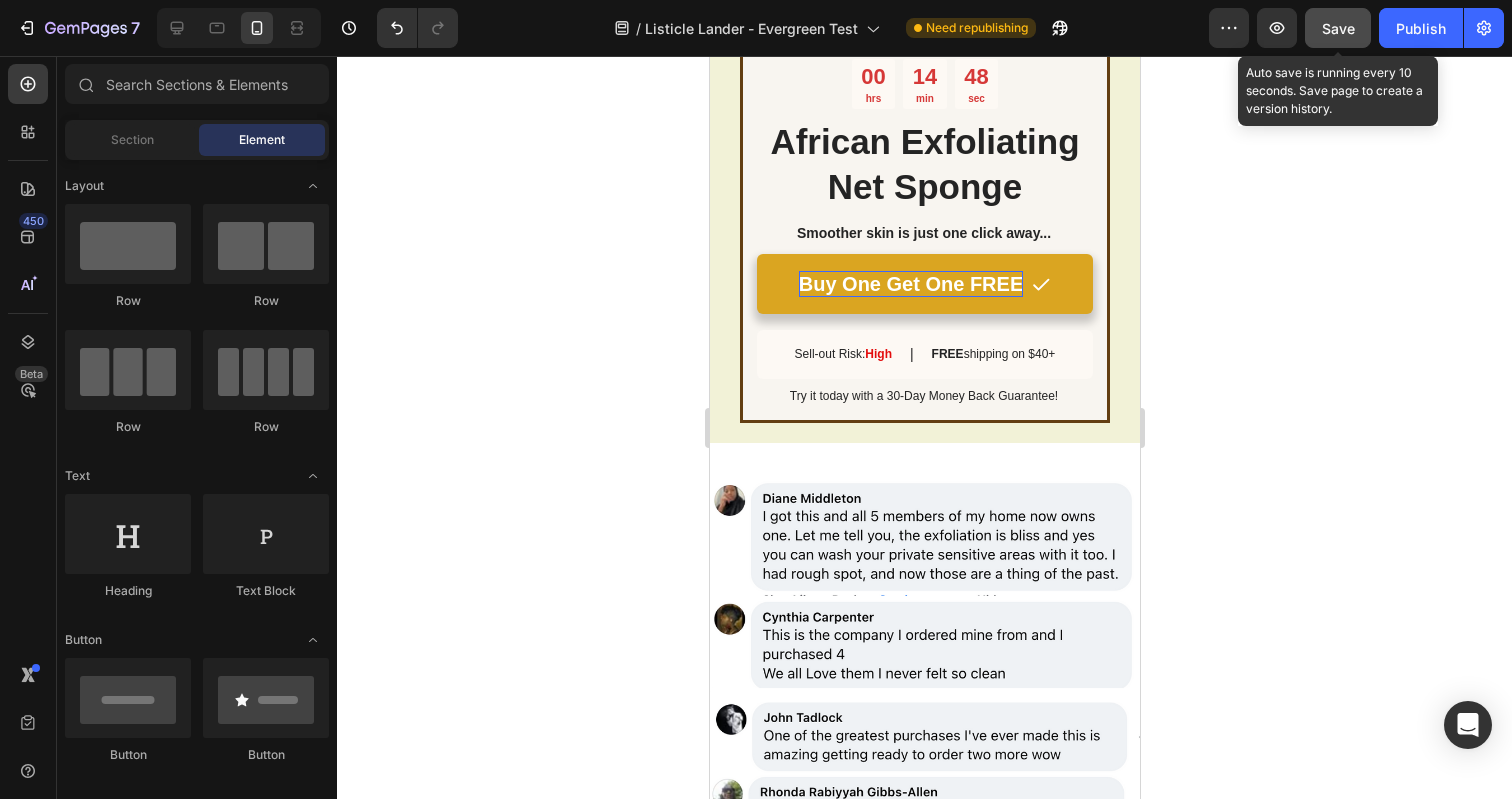 click on "Save" at bounding box center (1338, 28) 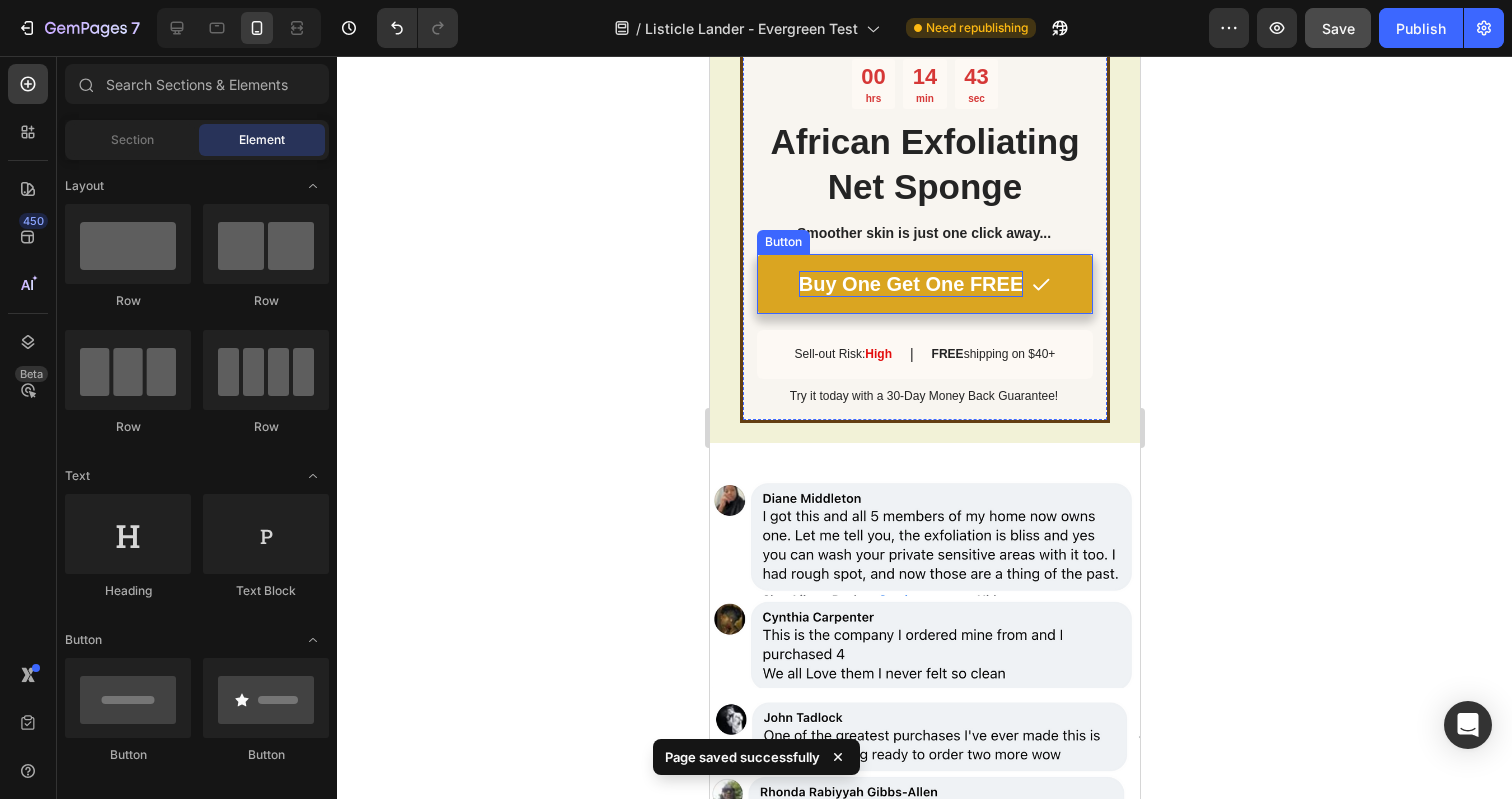 click on "Buy One Get One FREE" at bounding box center (924, 284) 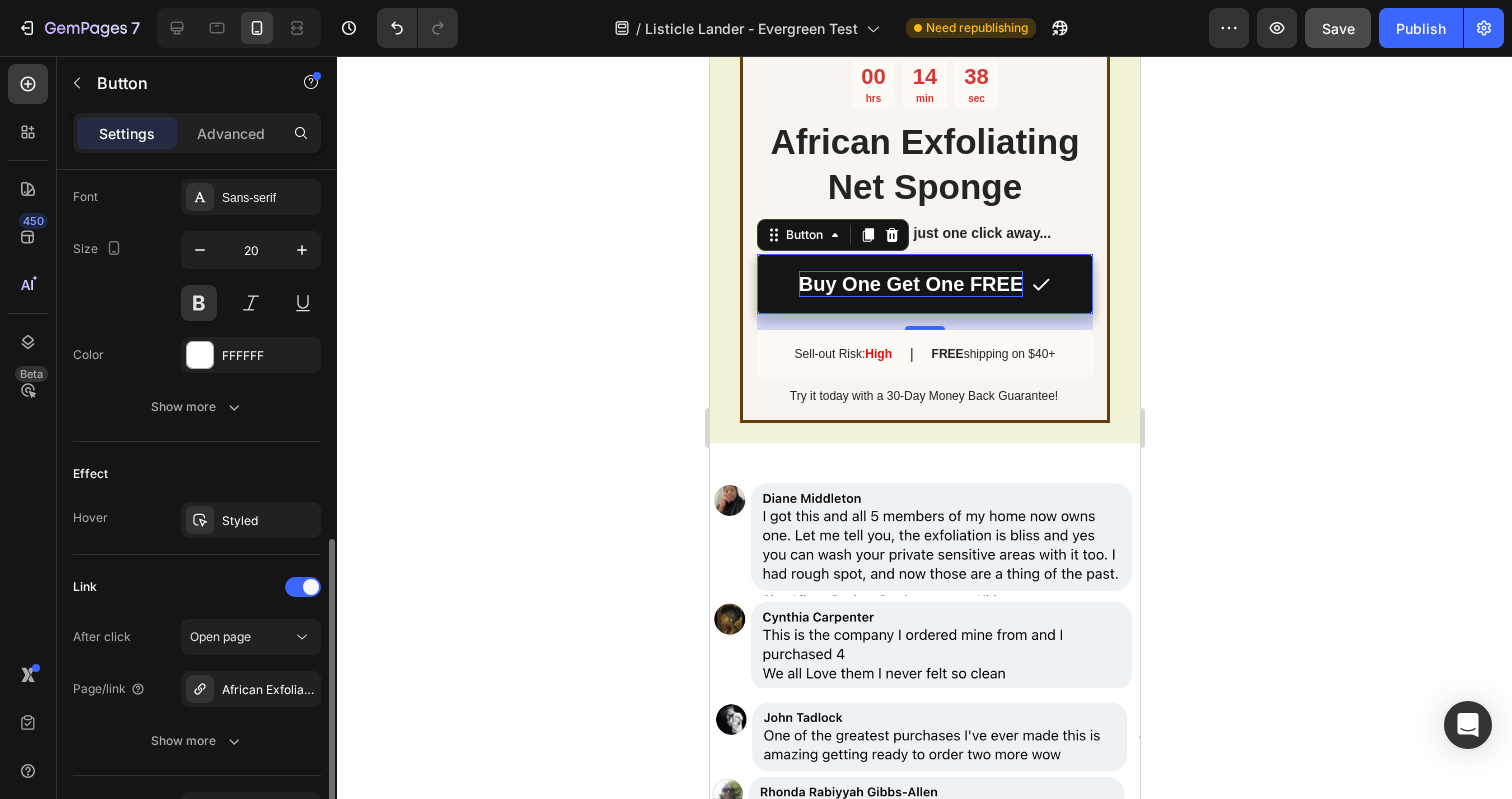 scroll, scrollTop: 938, scrollLeft: 0, axis: vertical 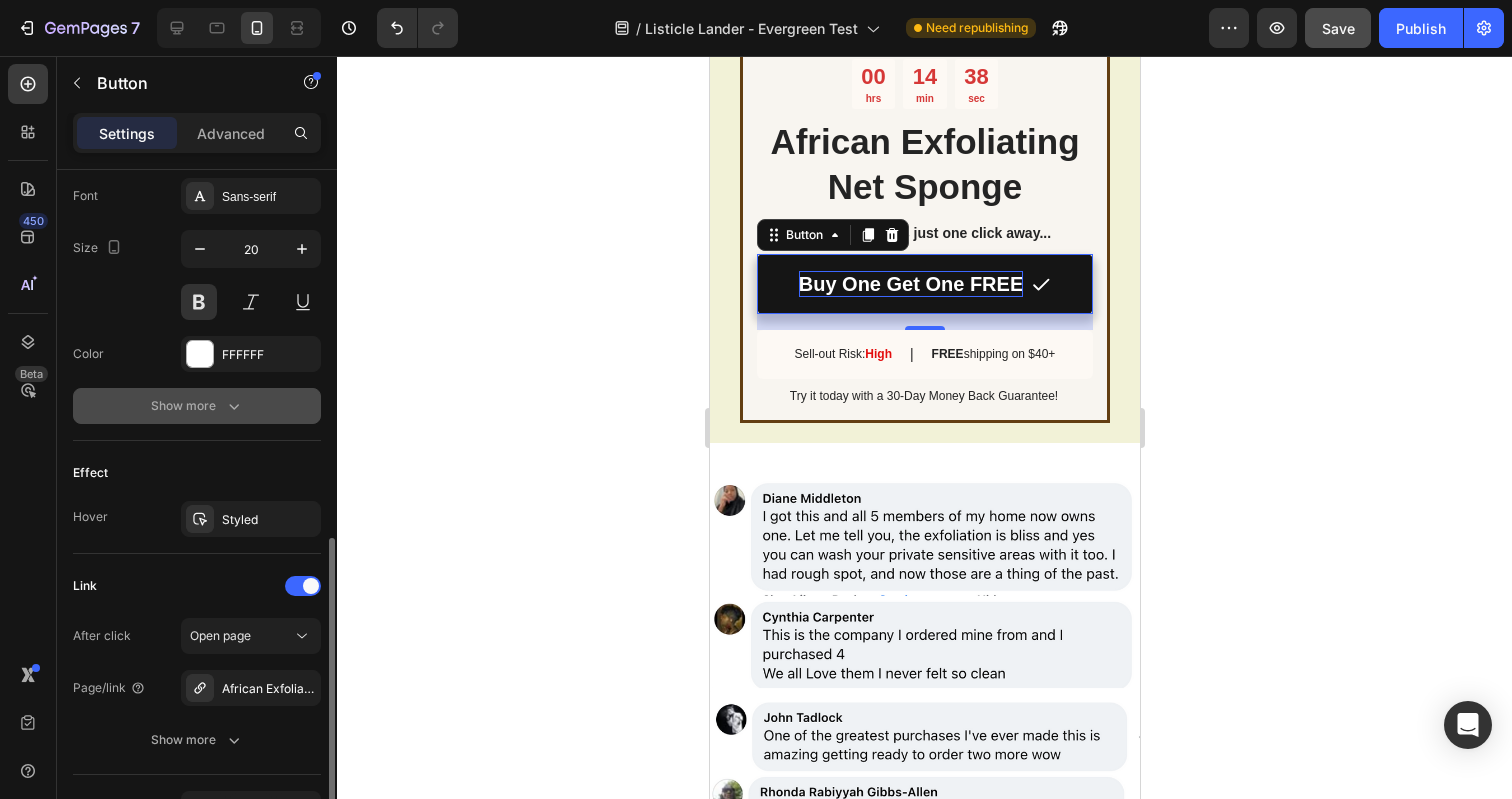 click on "Show more" at bounding box center [197, 406] 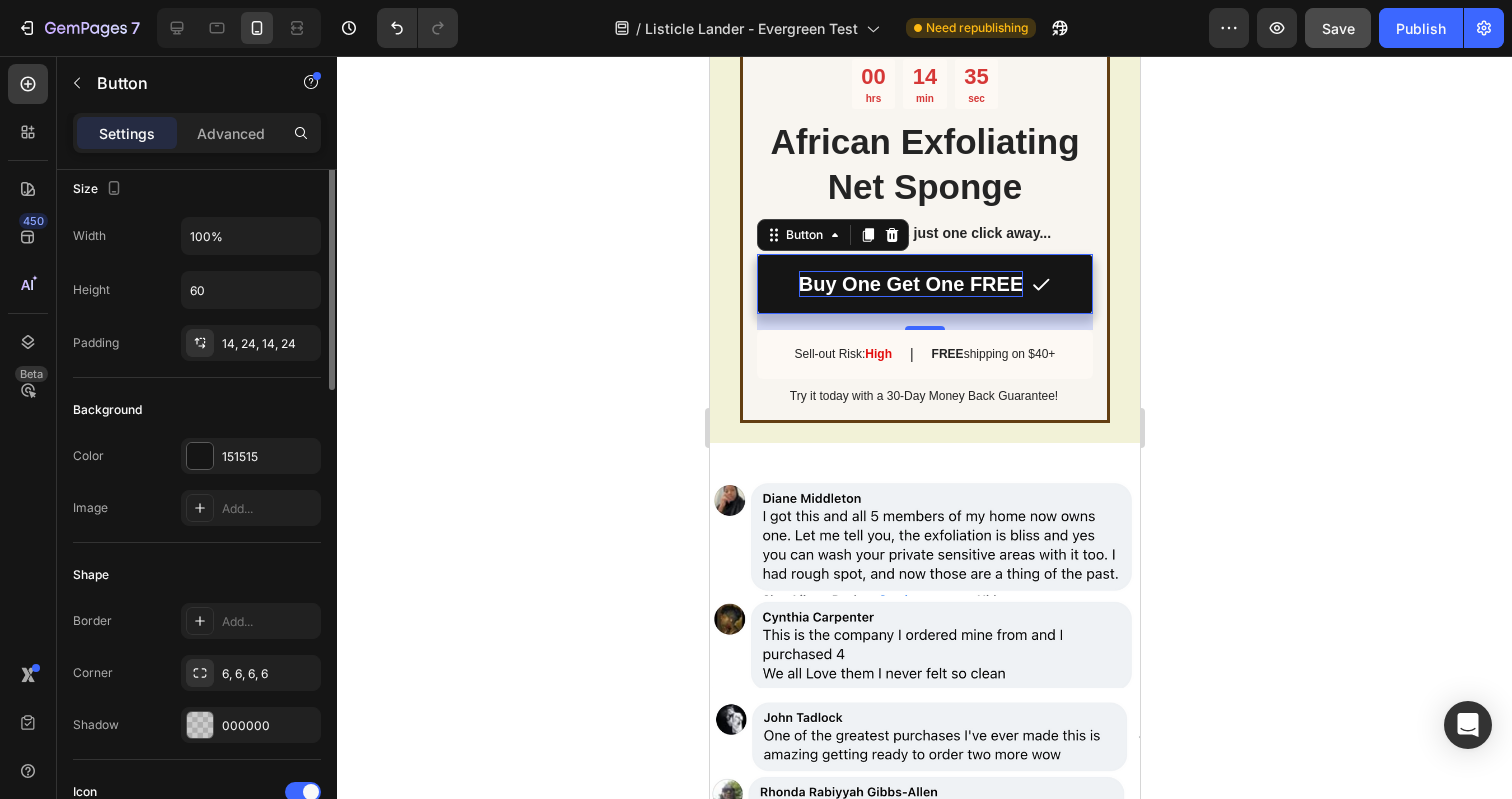 scroll, scrollTop: 0, scrollLeft: 0, axis: both 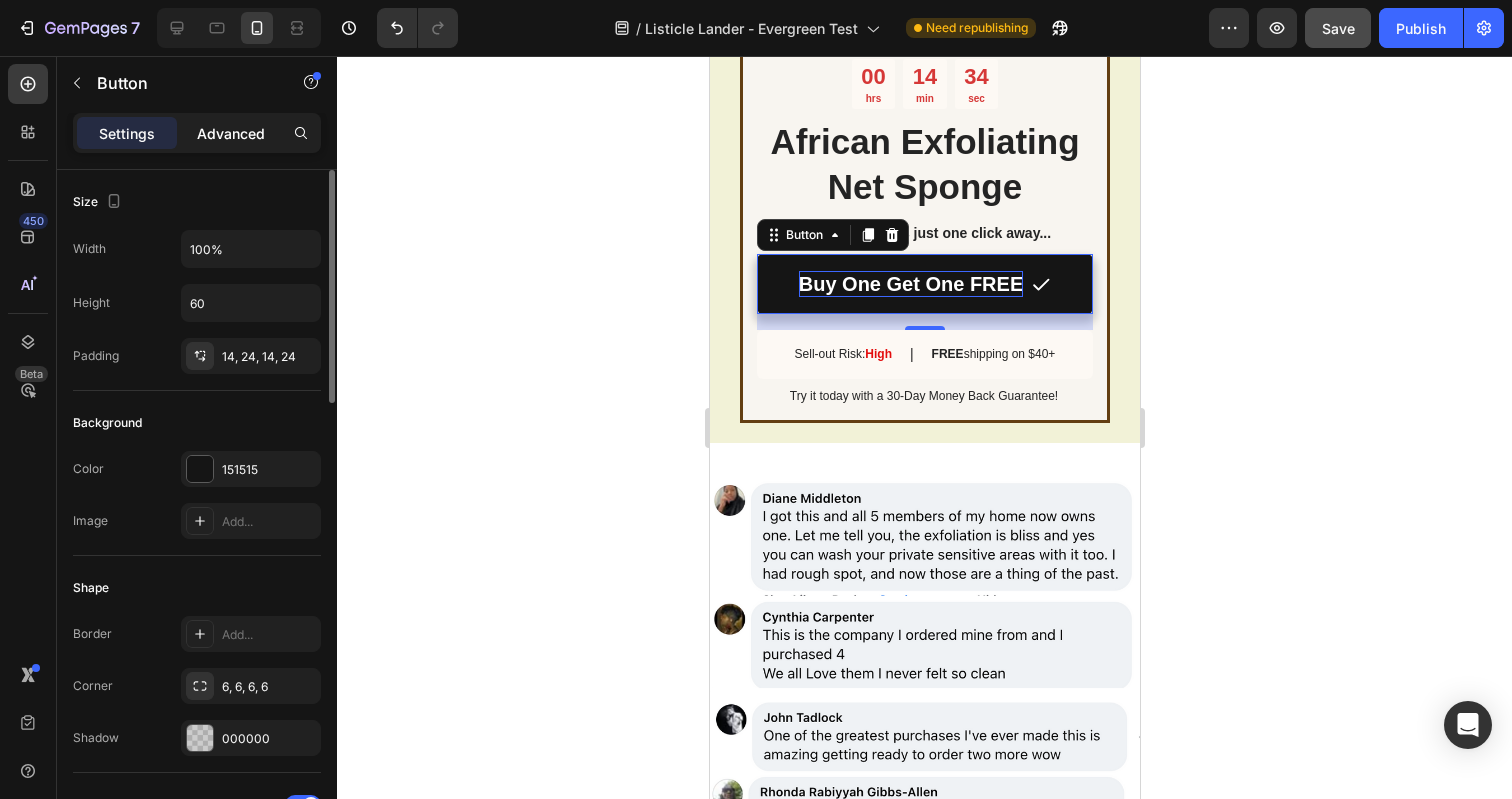 click on "Advanced" at bounding box center [231, 133] 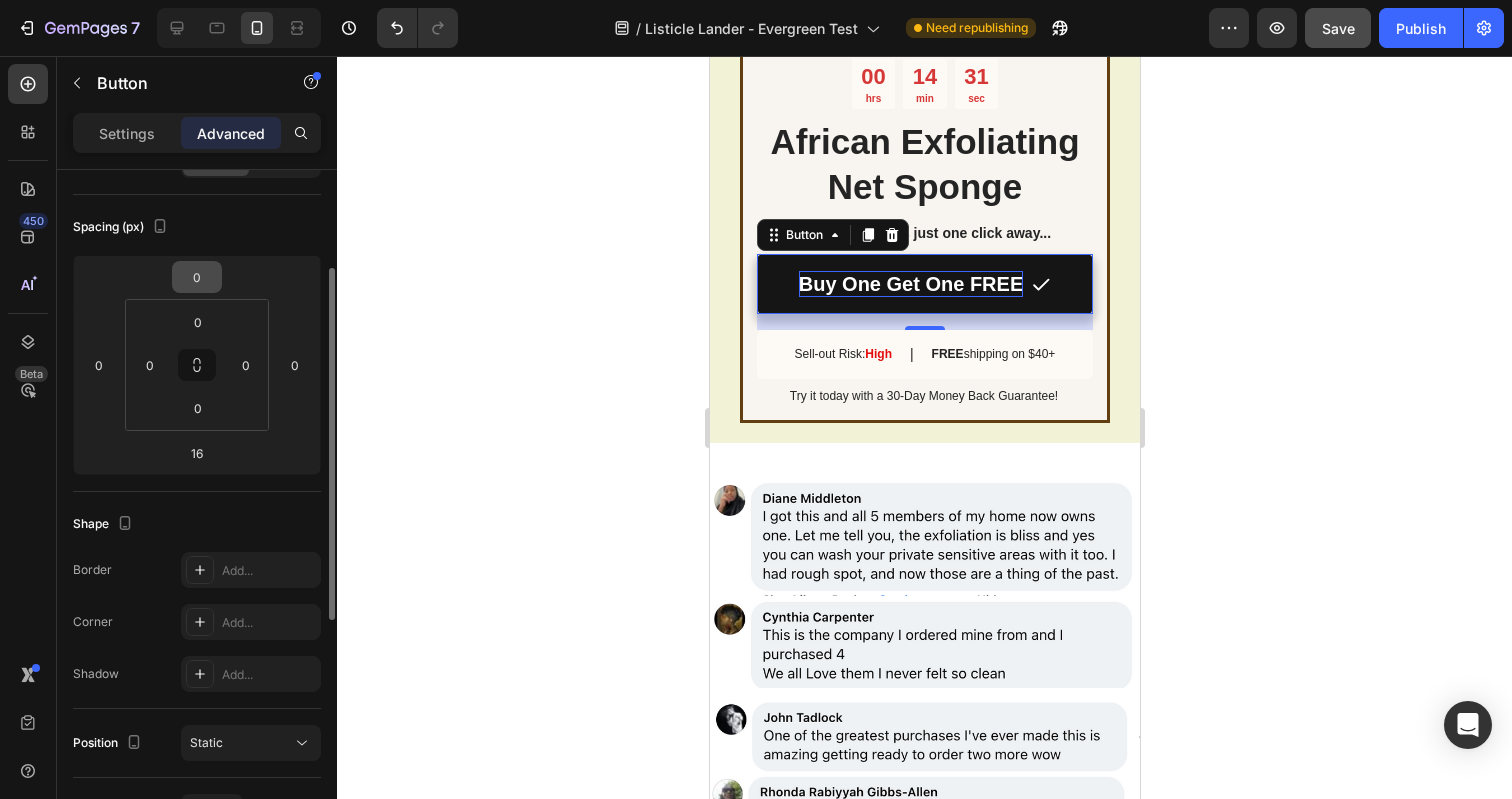 scroll, scrollTop: 0, scrollLeft: 0, axis: both 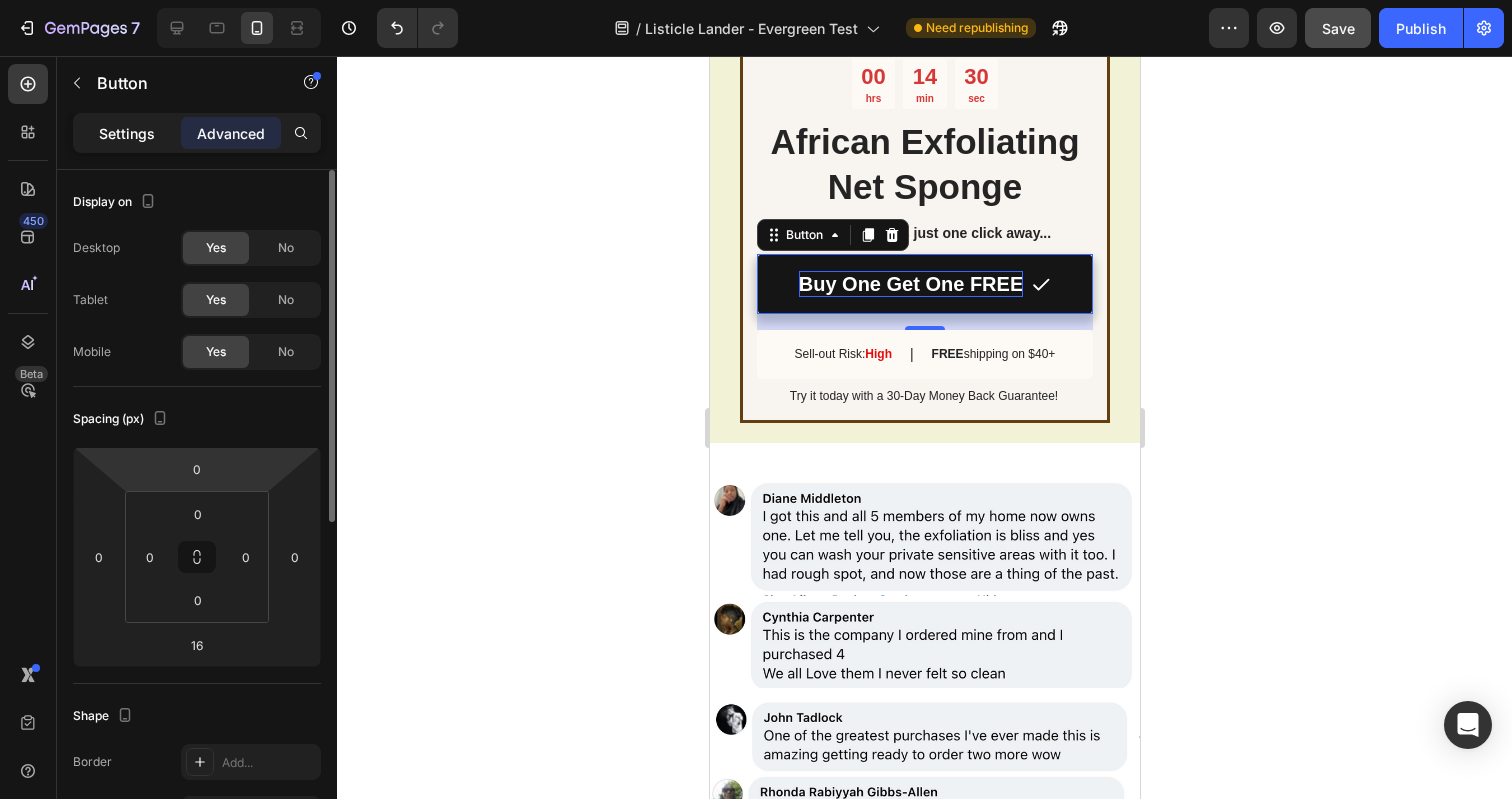 click on "Settings" 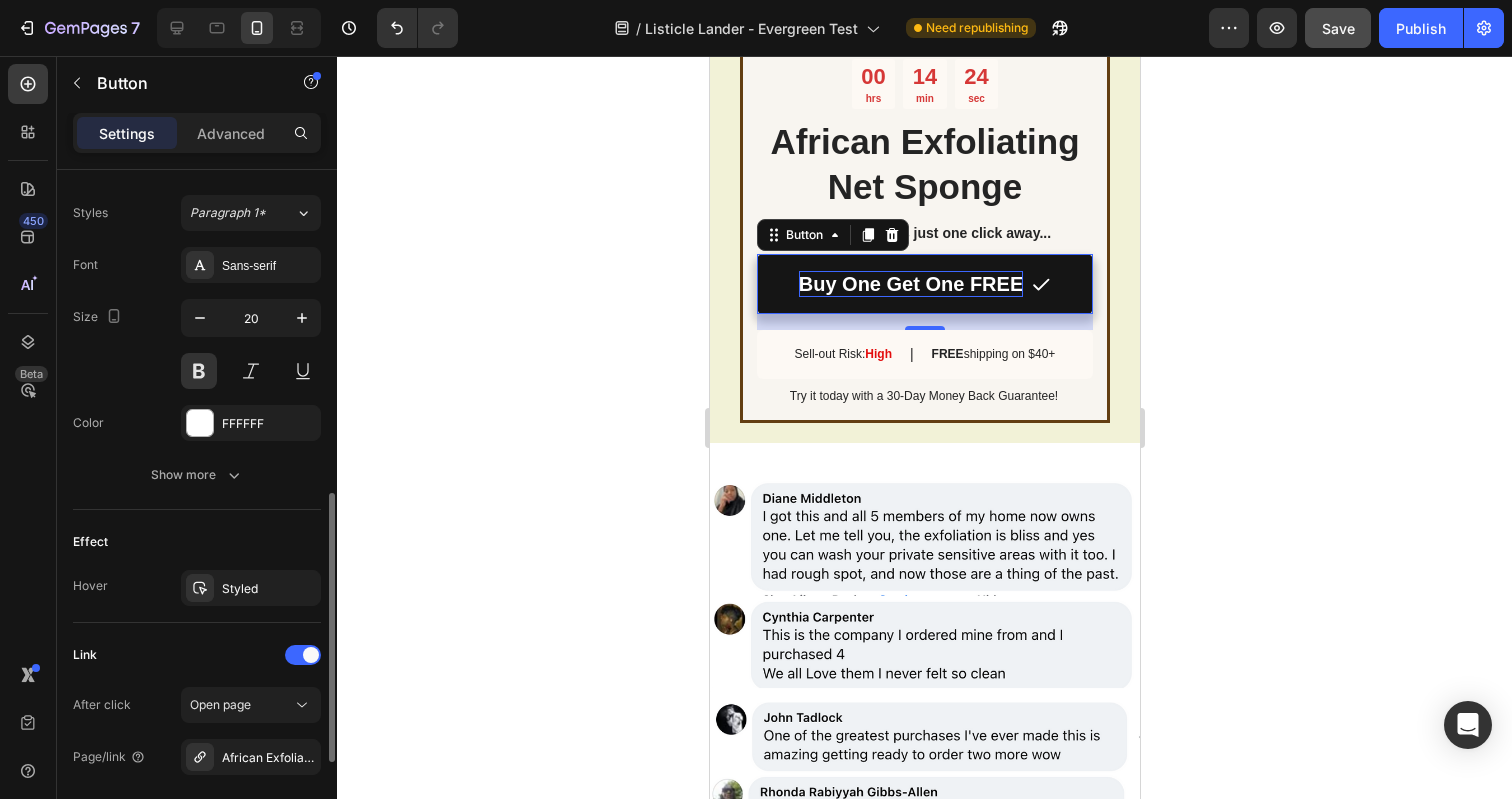 scroll, scrollTop: 881, scrollLeft: 0, axis: vertical 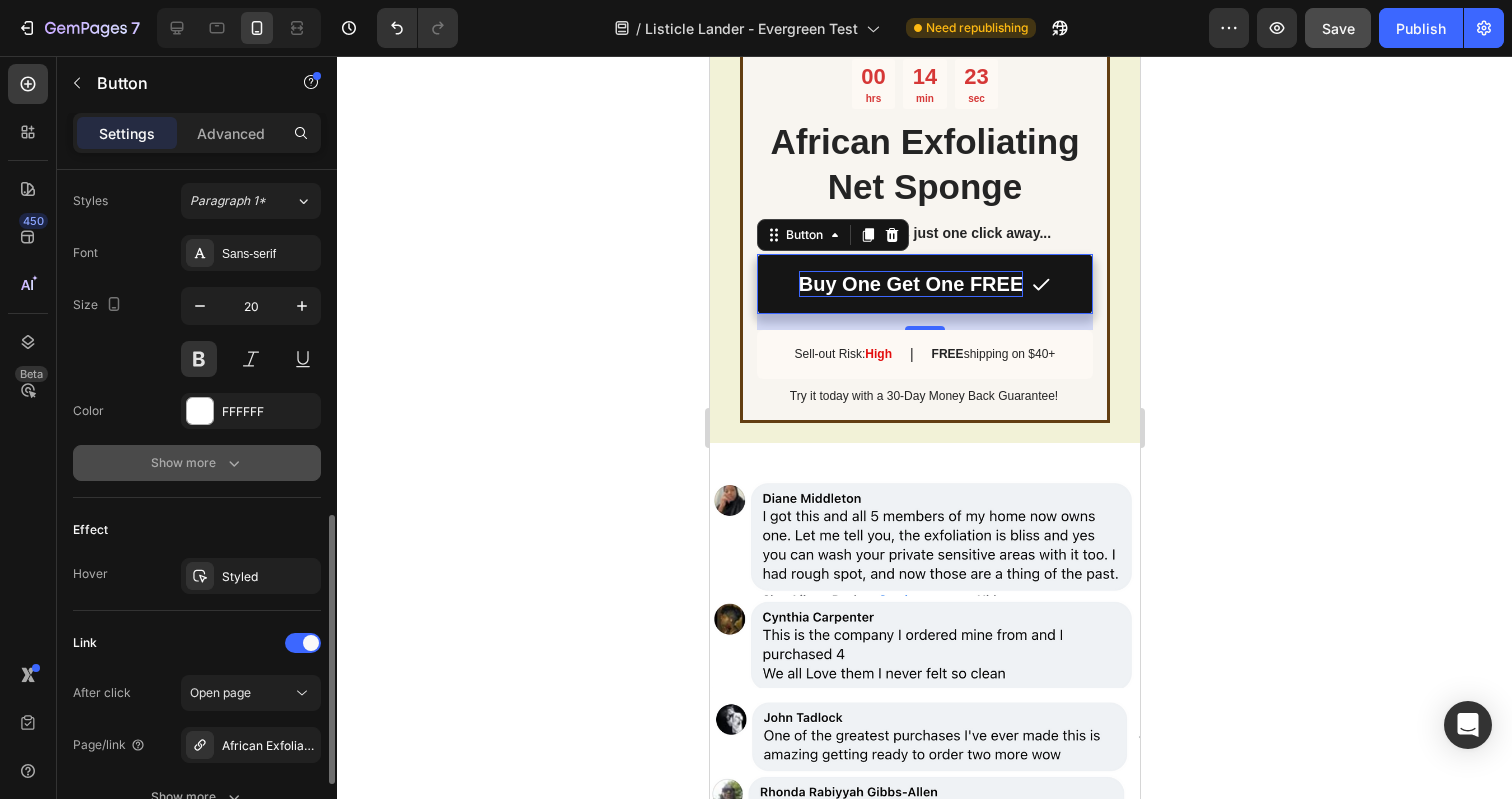 click on "Show more" at bounding box center (197, 463) 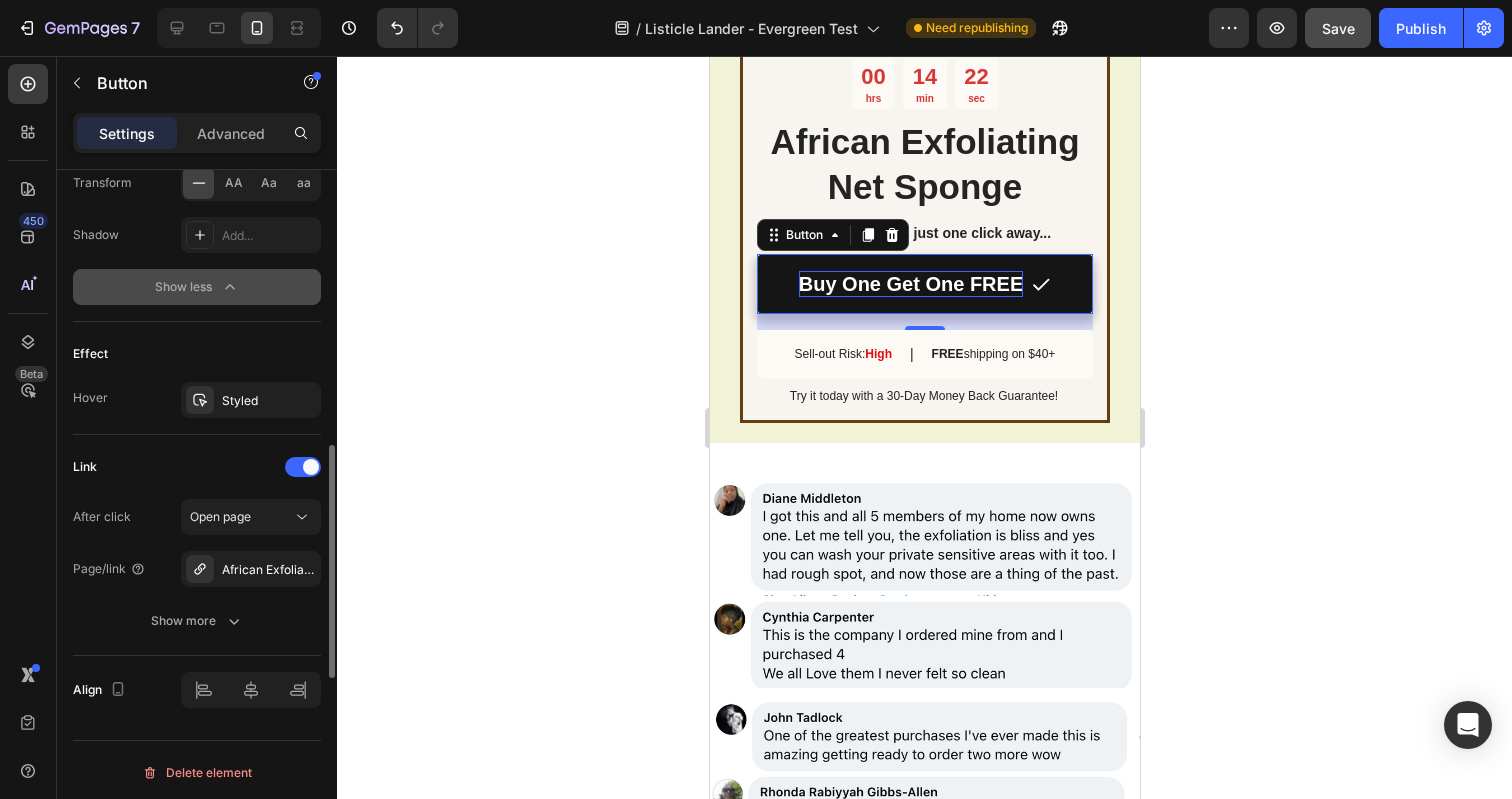 scroll, scrollTop: 1326, scrollLeft: 0, axis: vertical 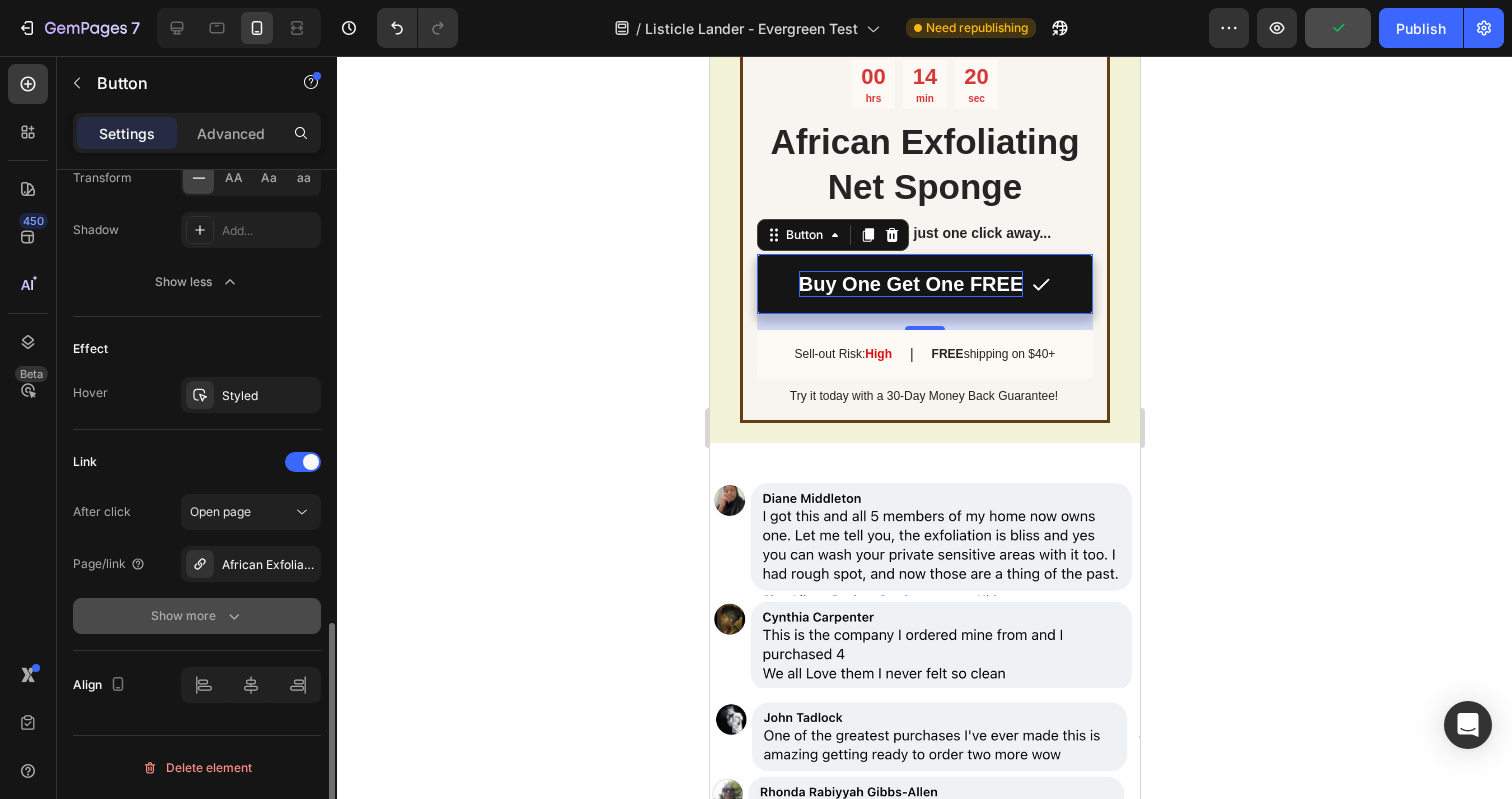 click on "Show more" at bounding box center (197, 616) 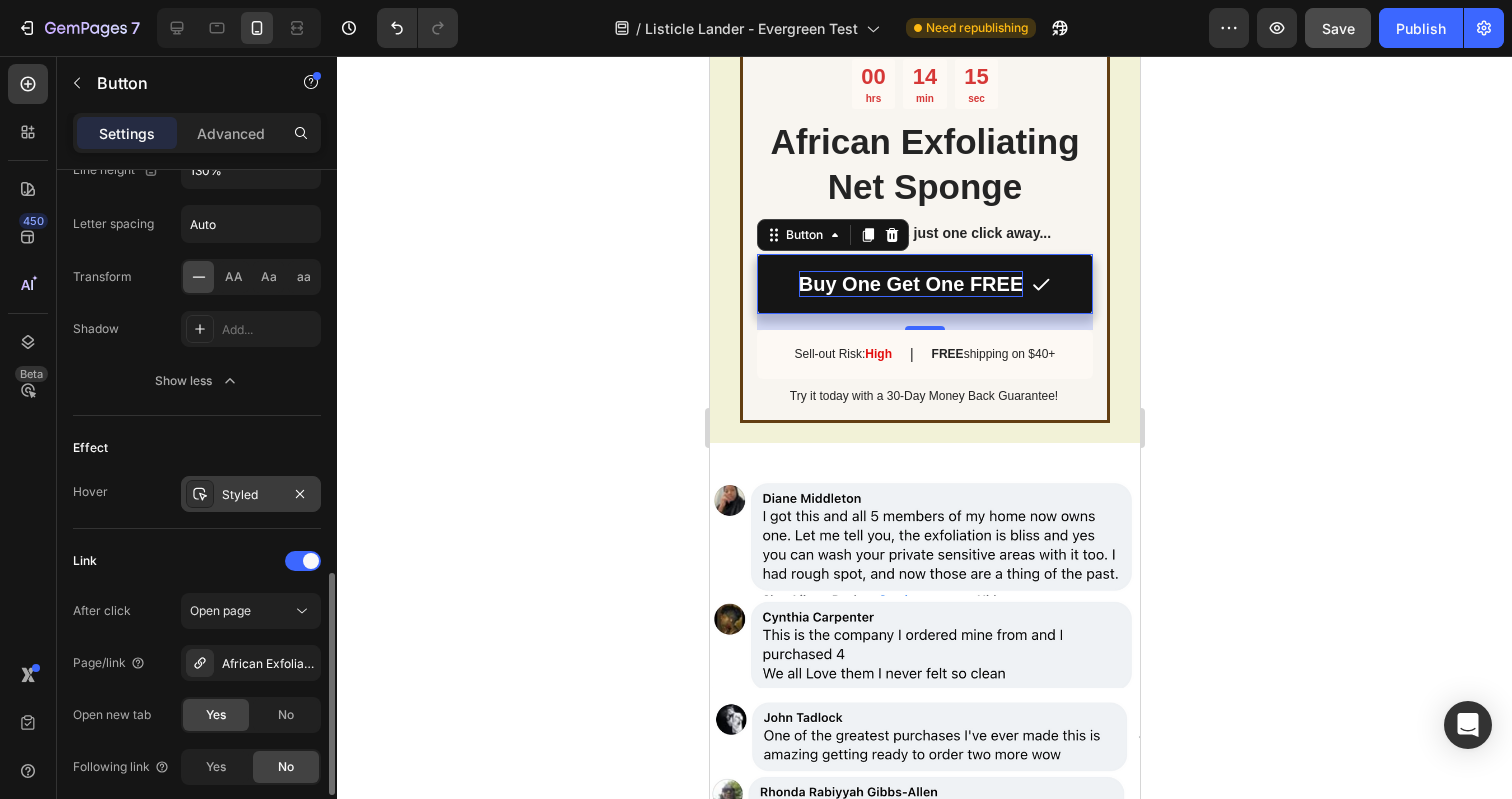 scroll, scrollTop: 1232, scrollLeft: 0, axis: vertical 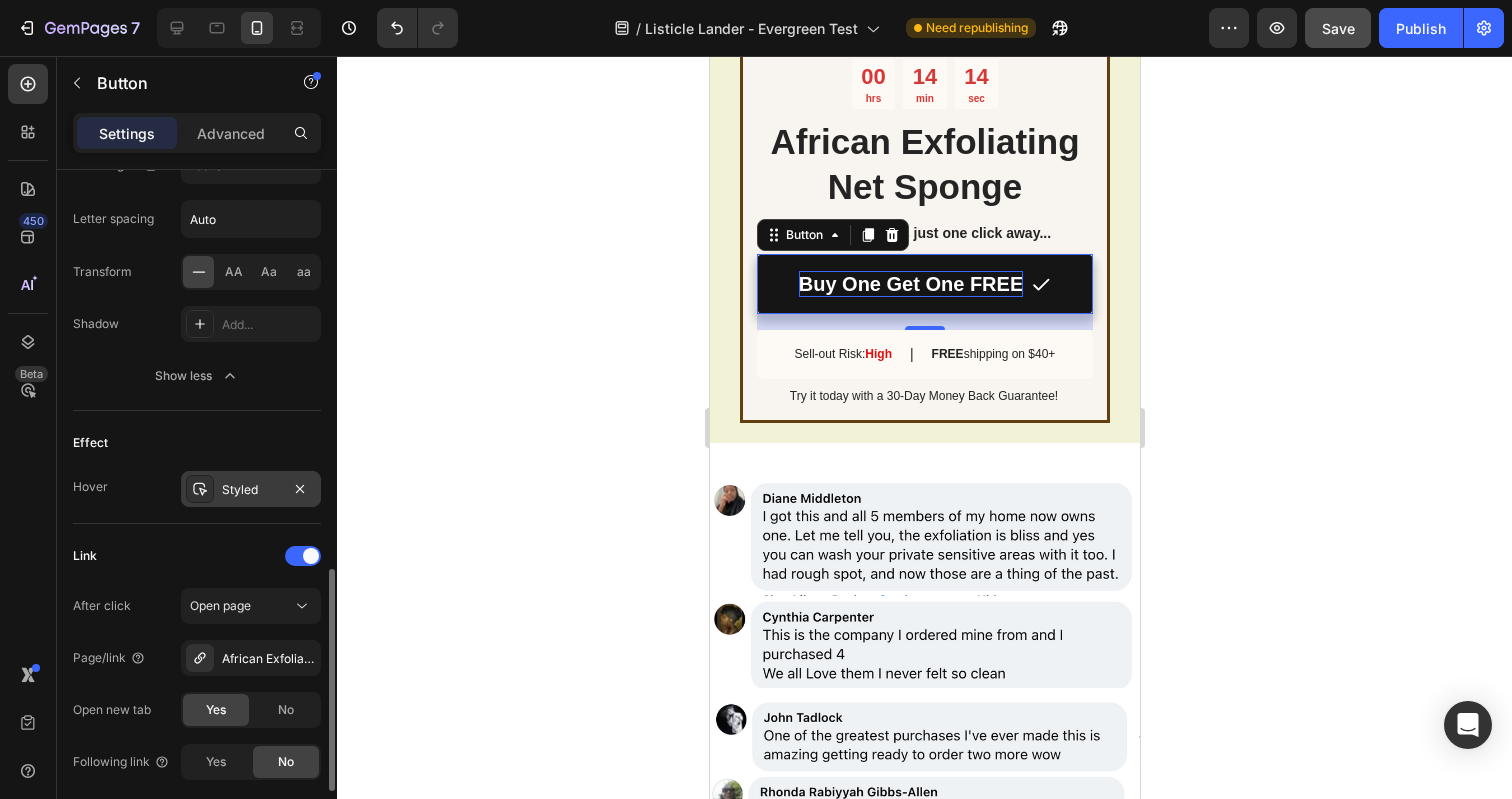 click on "Styled" at bounding box center [251, 489] 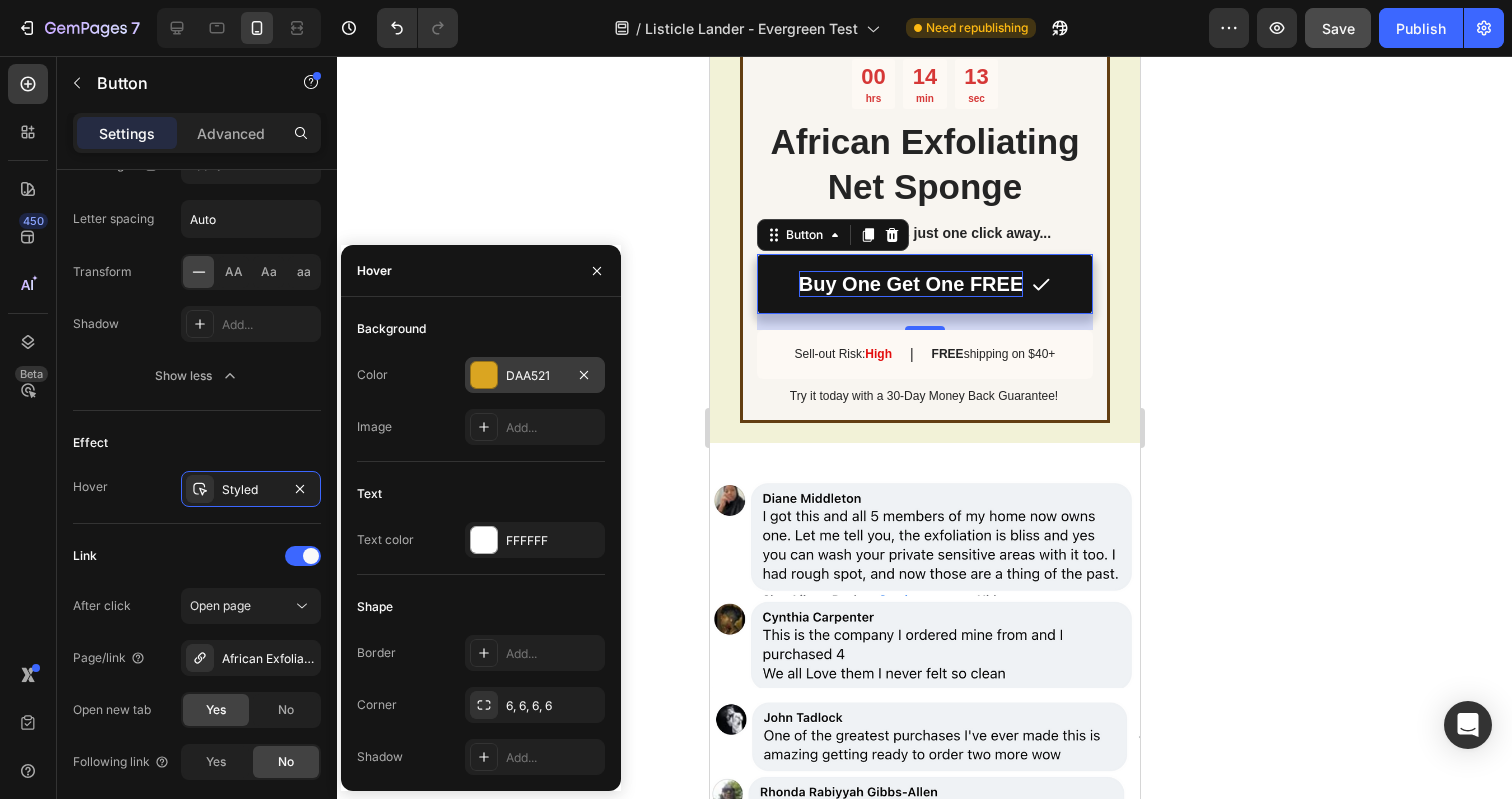click at bounding box center [484, 375] 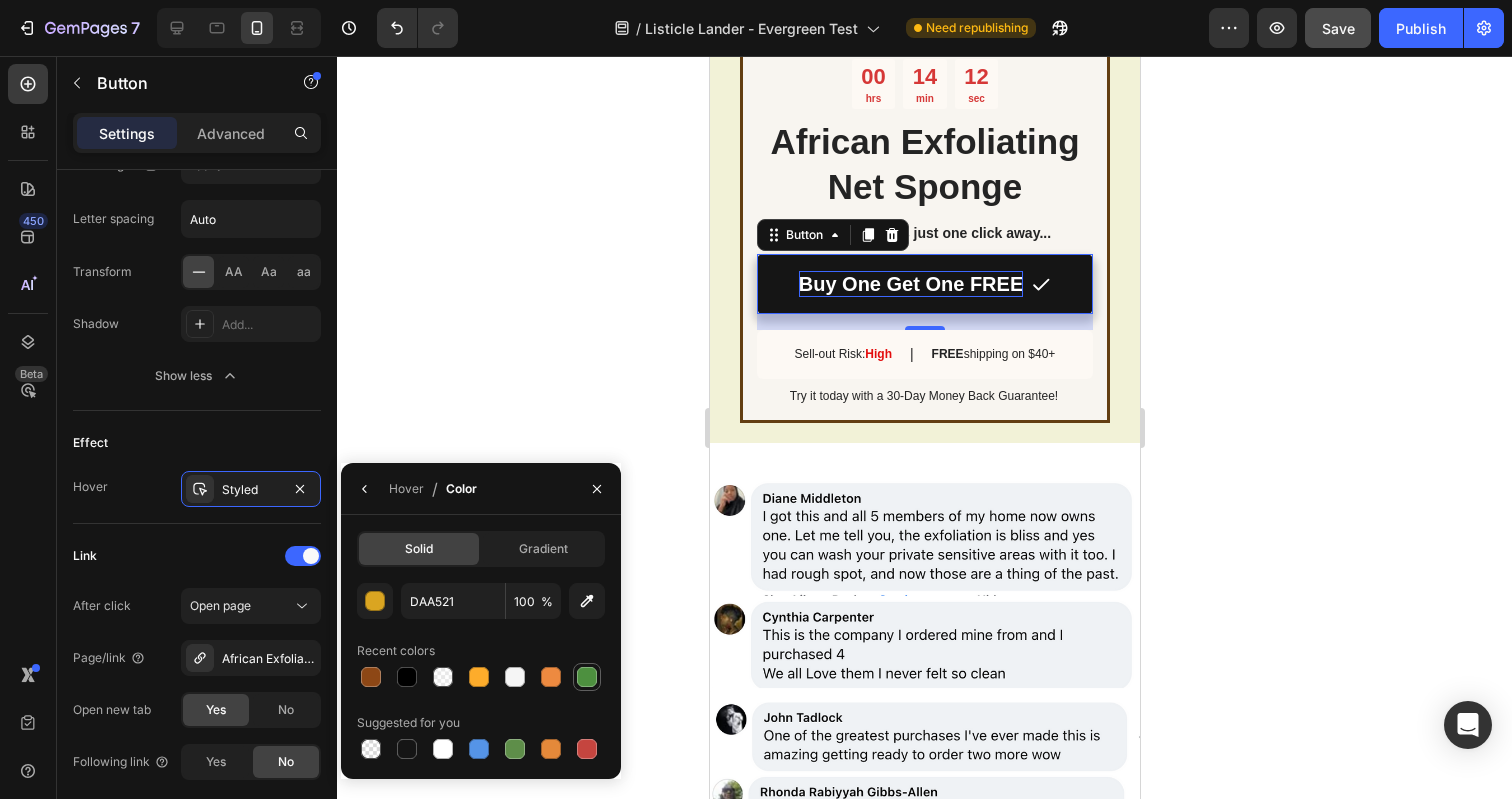 click at bounding box center (587, 677) 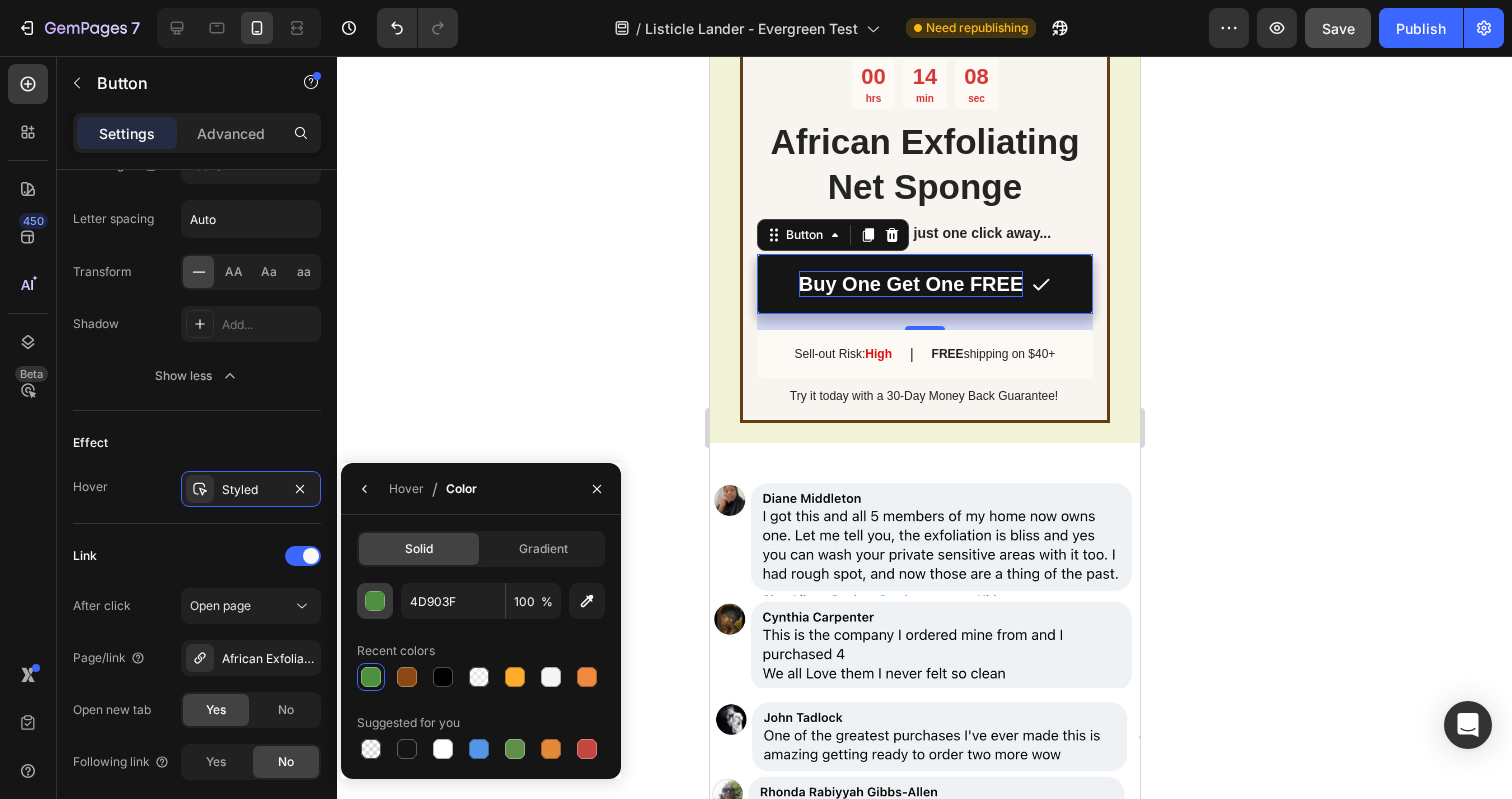 click at bounding box center [376, 602] 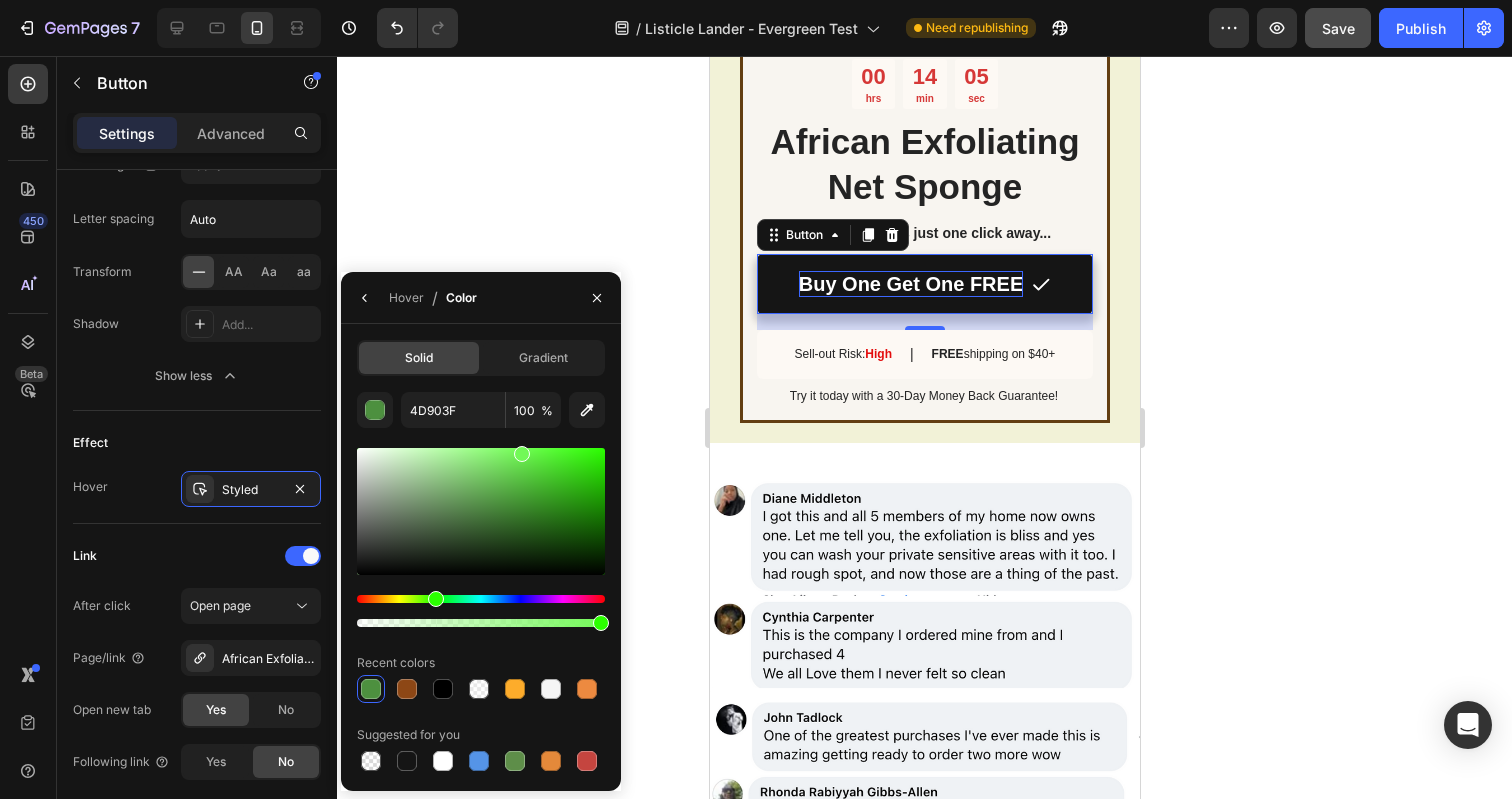 drag, startPoint x: 502, startPoint y: 506, endPoint x: 519, endPoint y: 450, distance: 58.5235 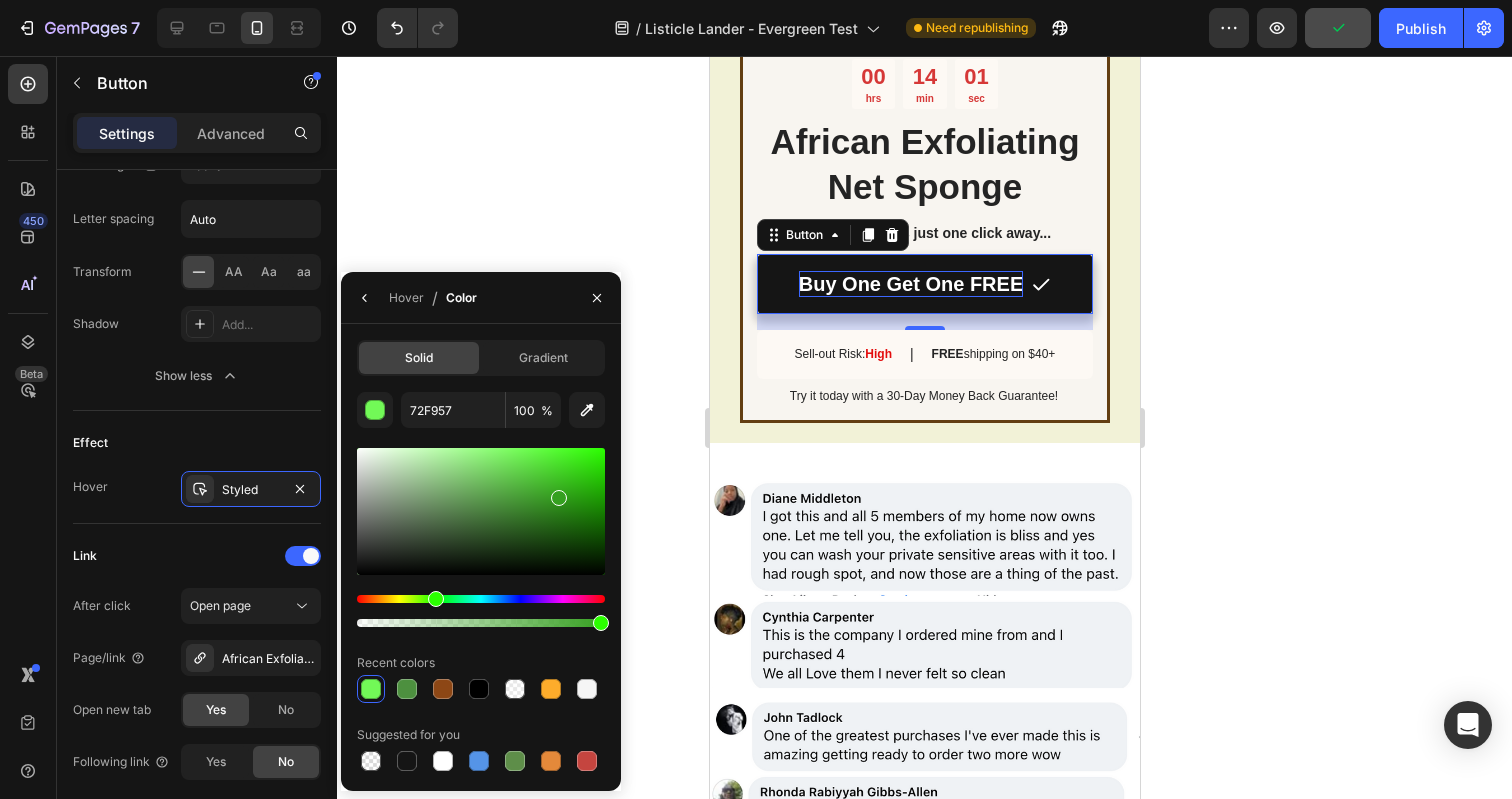 drag, startPoint x: 525, startPoint y: 459, endPoint x: 557, endPoint y: 494, distance: 47.423622 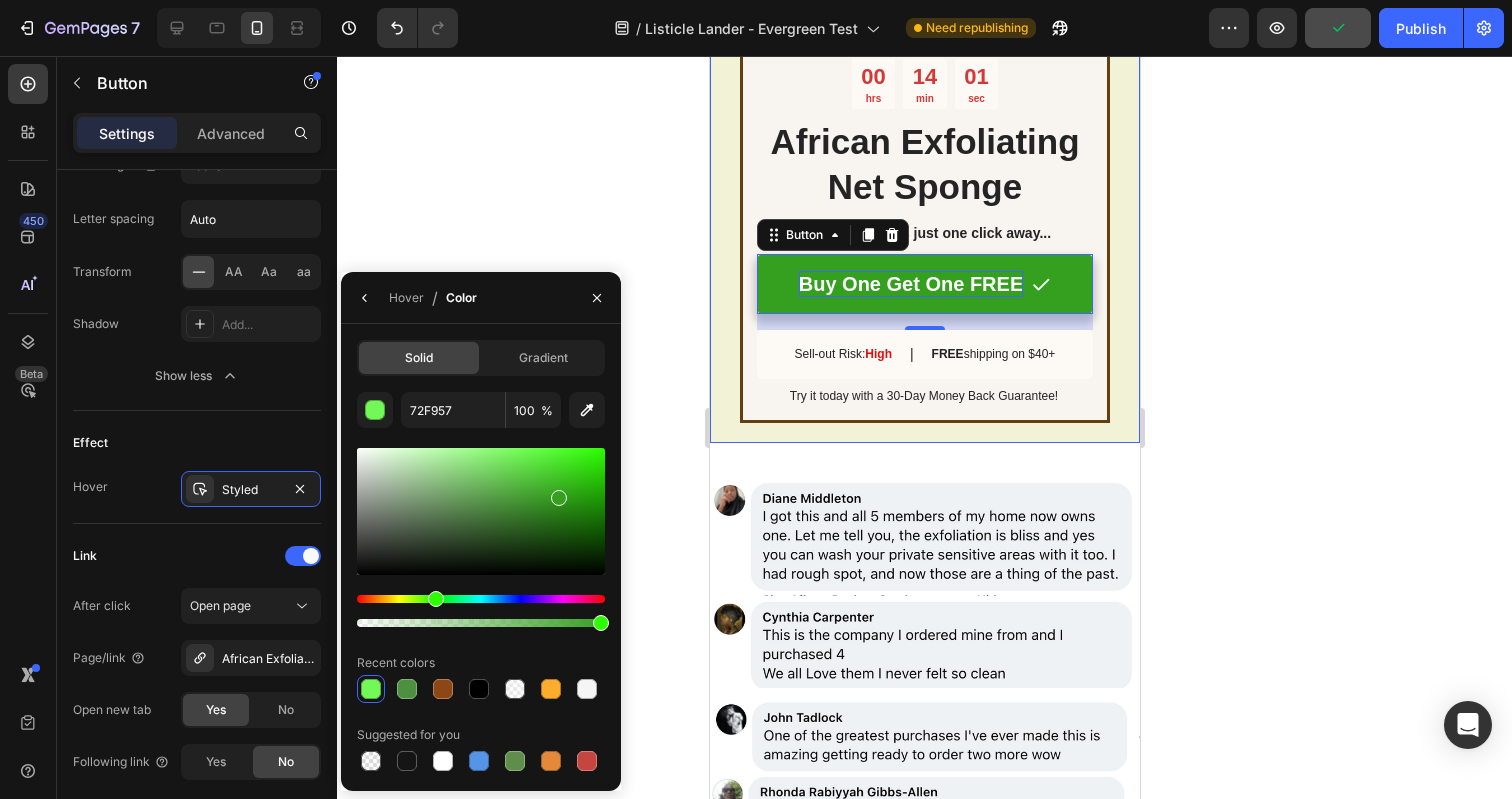 type on "35A020" 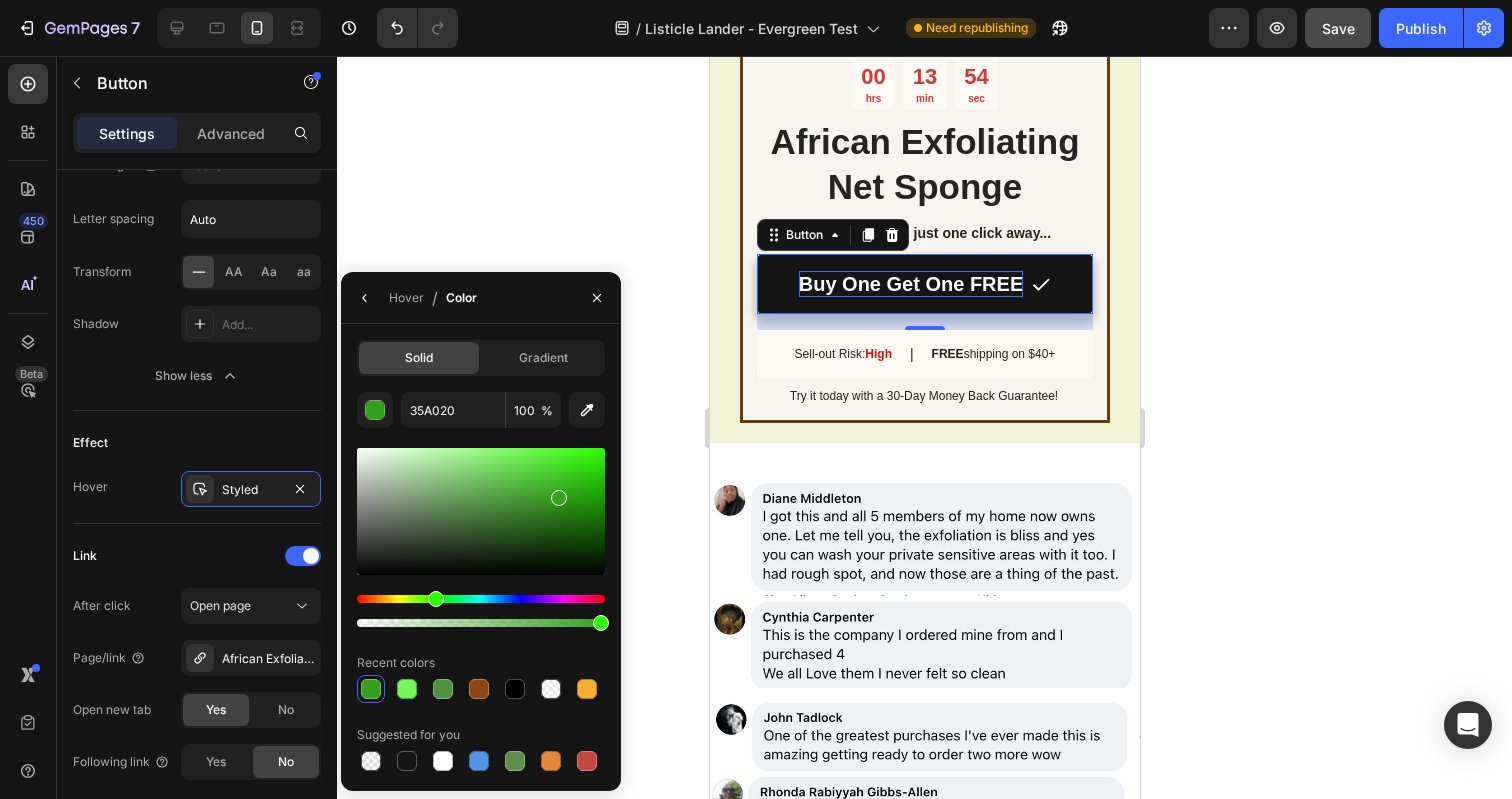 click 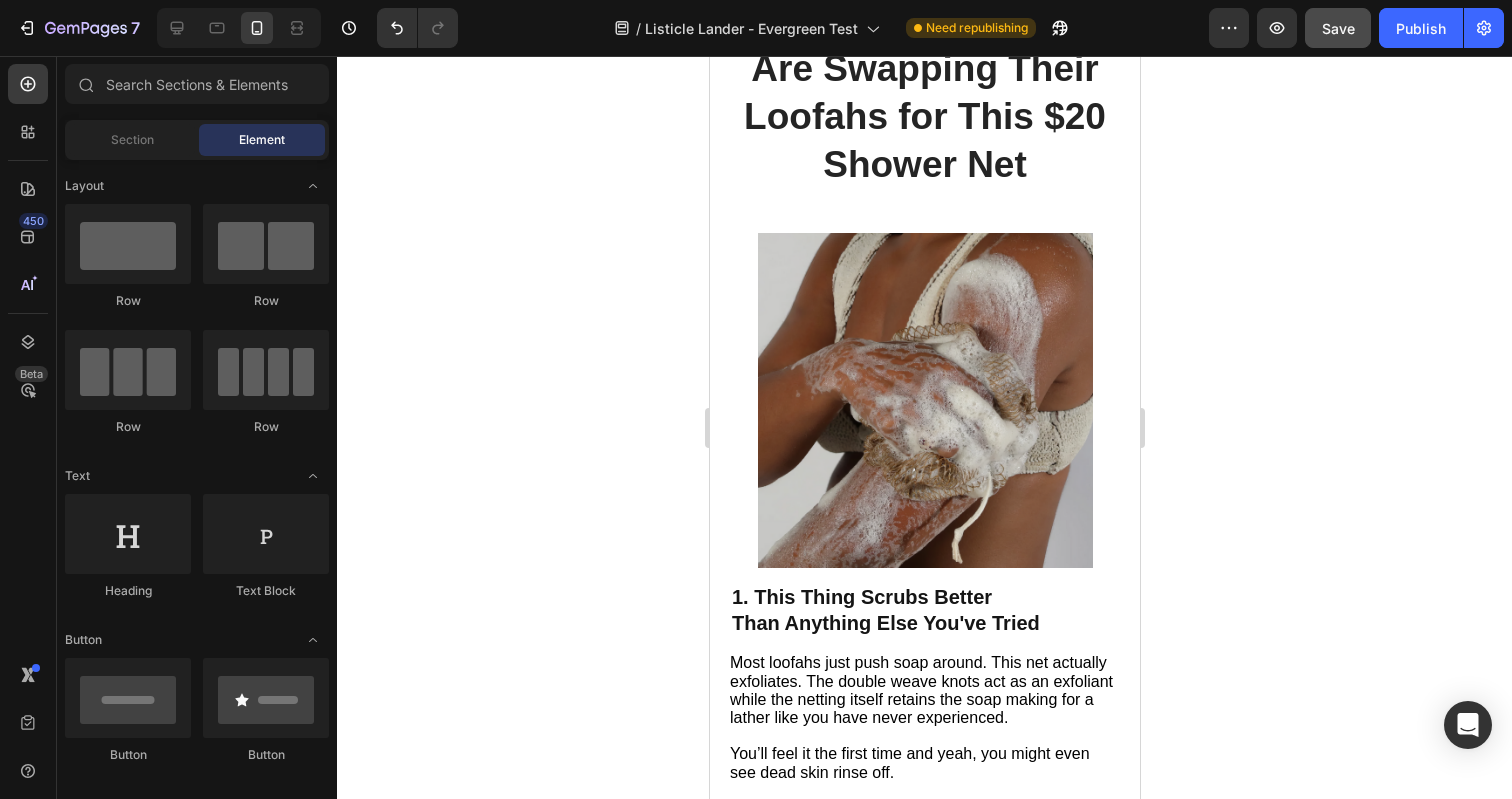 scroll, scrollTop: 0, scrollLeft: 0, axis: both 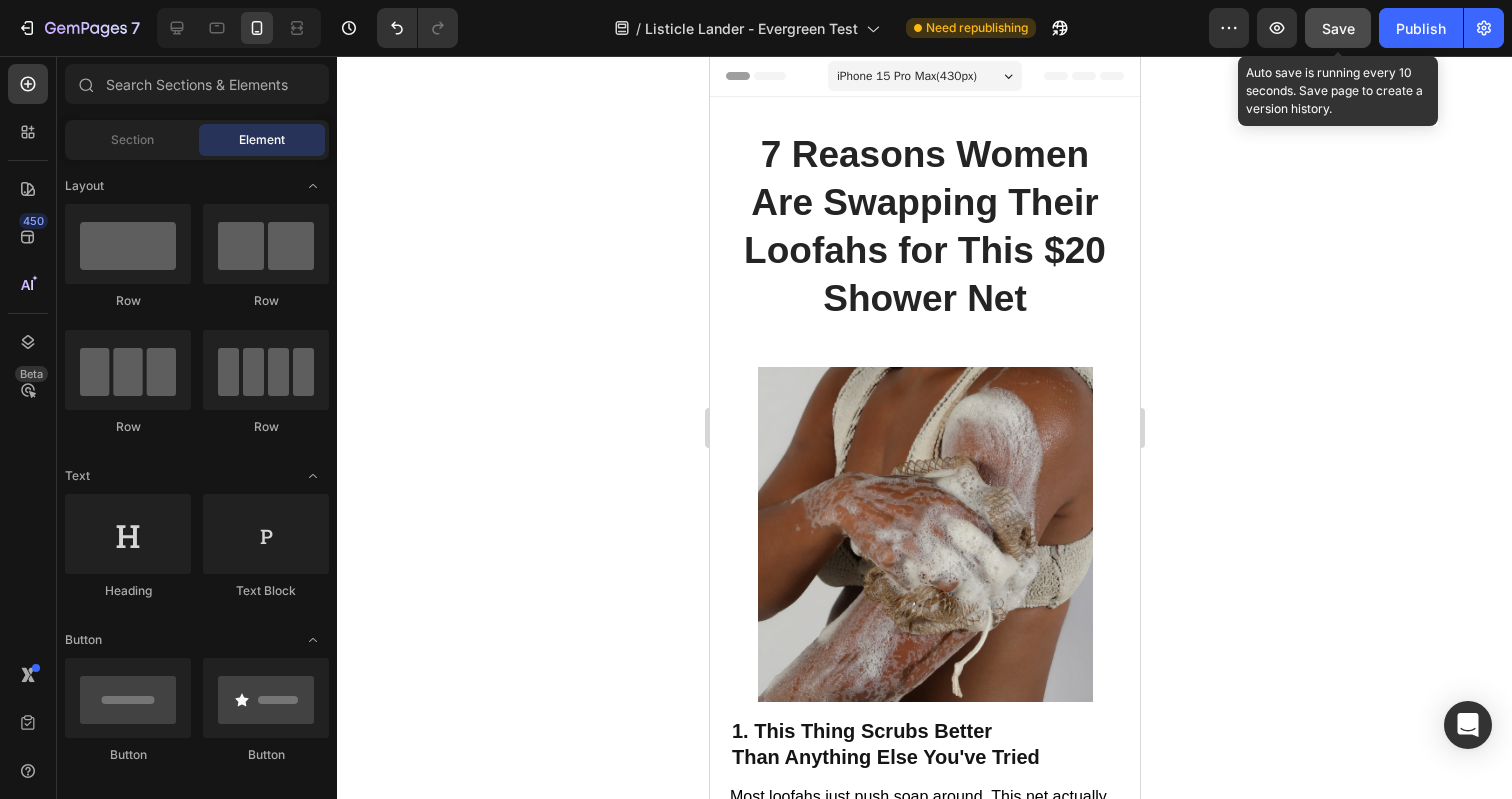 click on "Save" 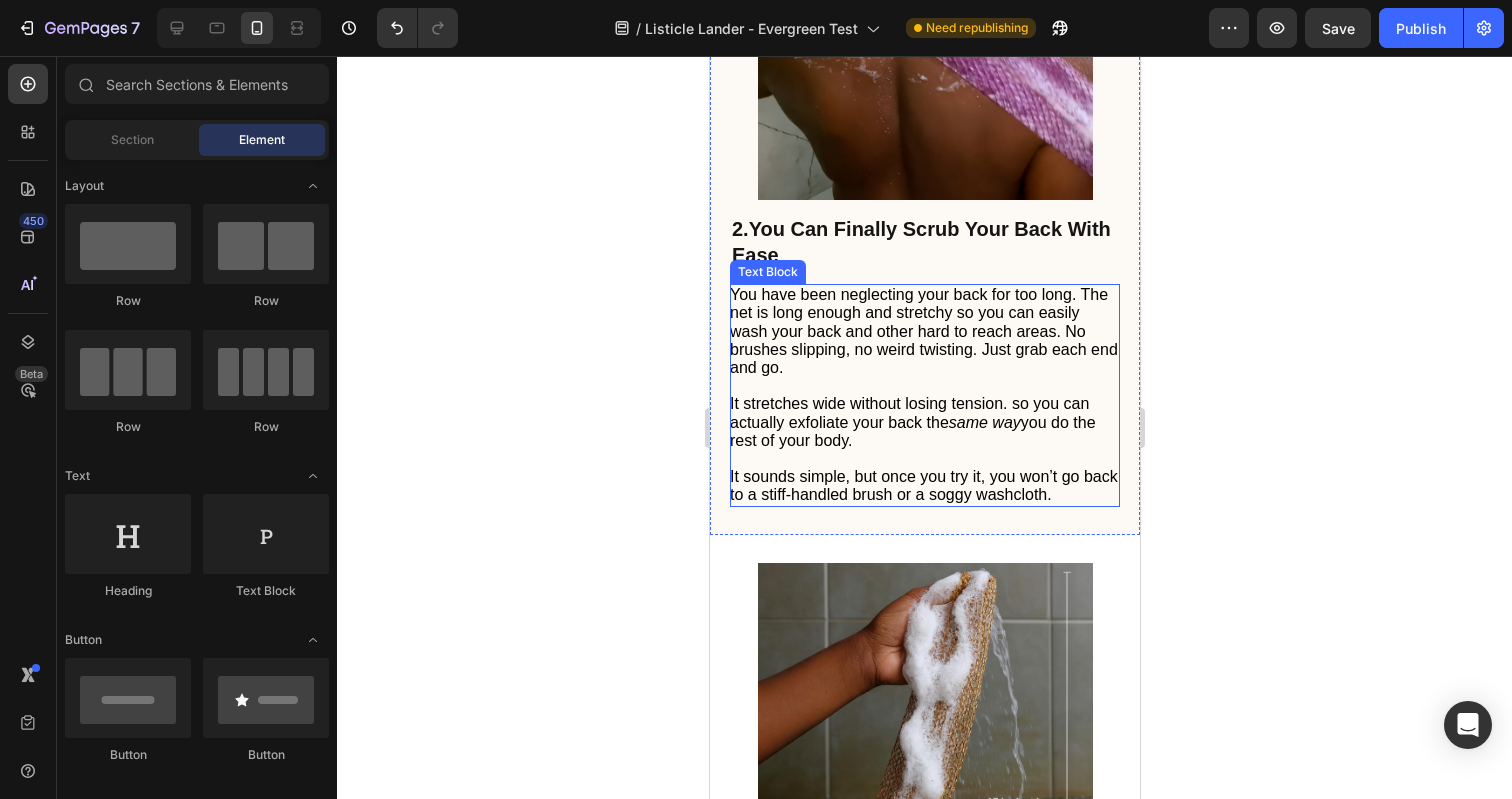 scroll, scrollTop: 1474, scrollLeft: 0, axis: vertical 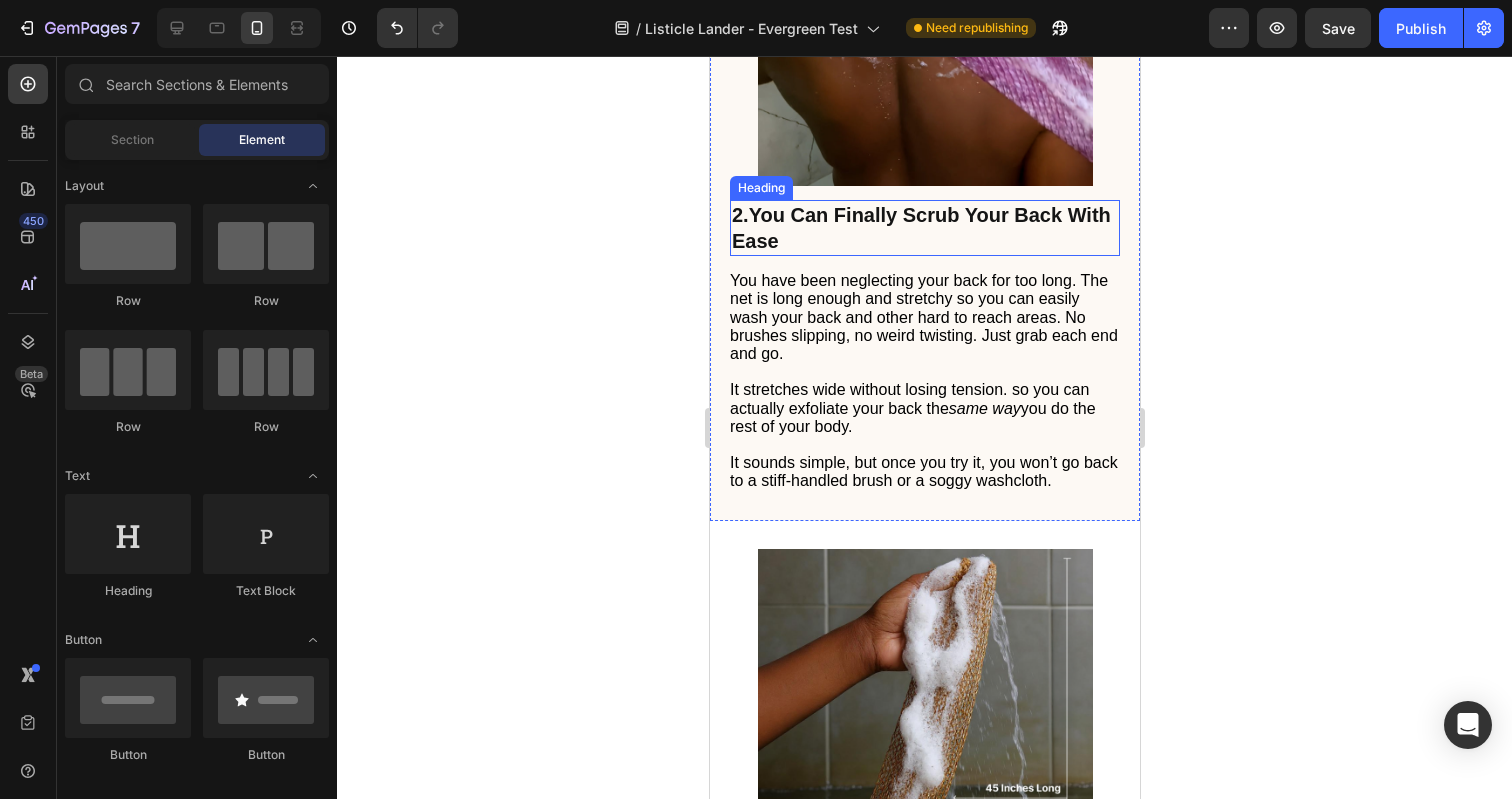 click on "You Can Finally Scrub Your Back With Ease" at bounding box center (920, 228) 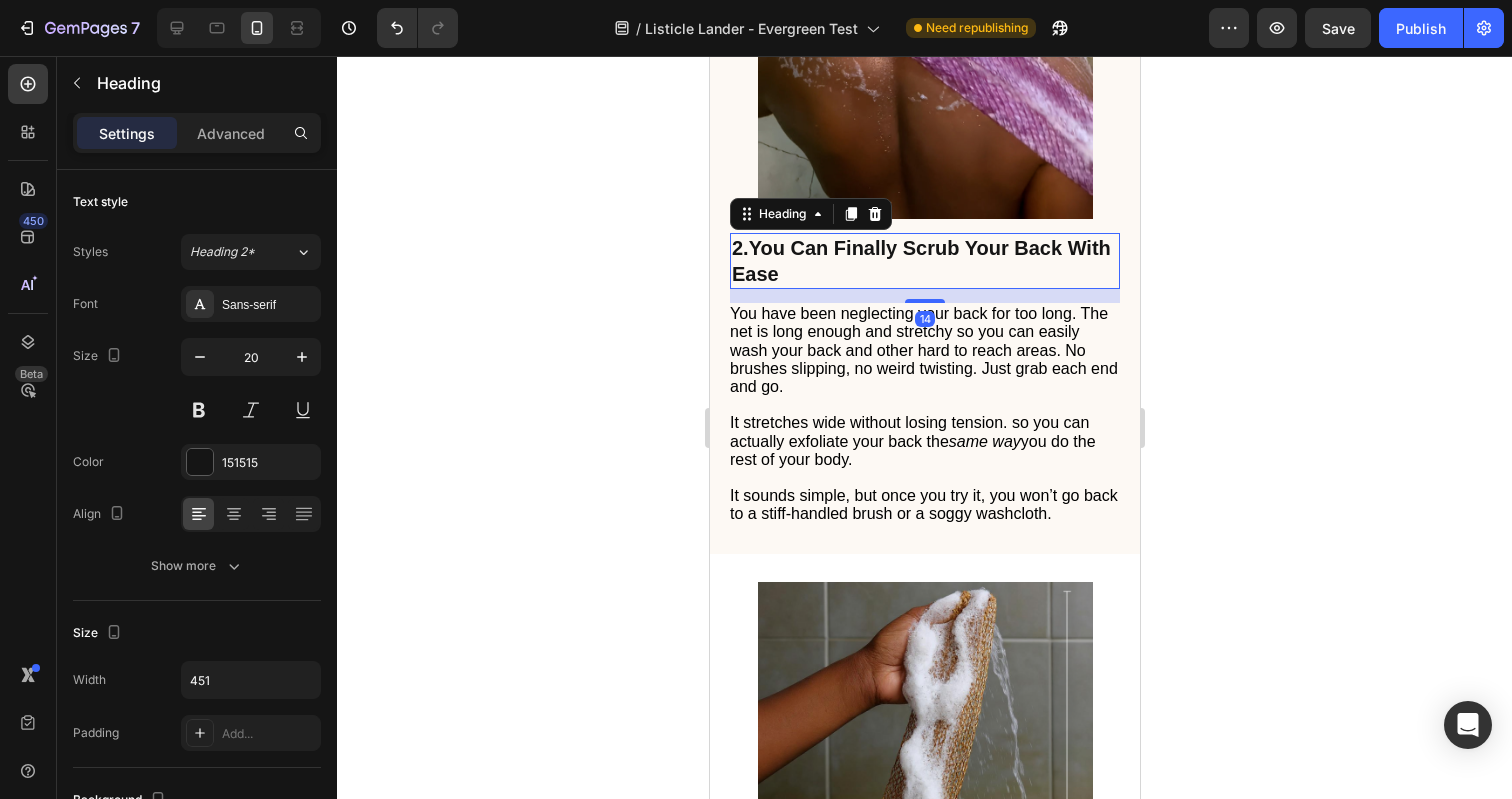 scroll, scrollTop: 1440, scrollLeft: 0, axis: vertical 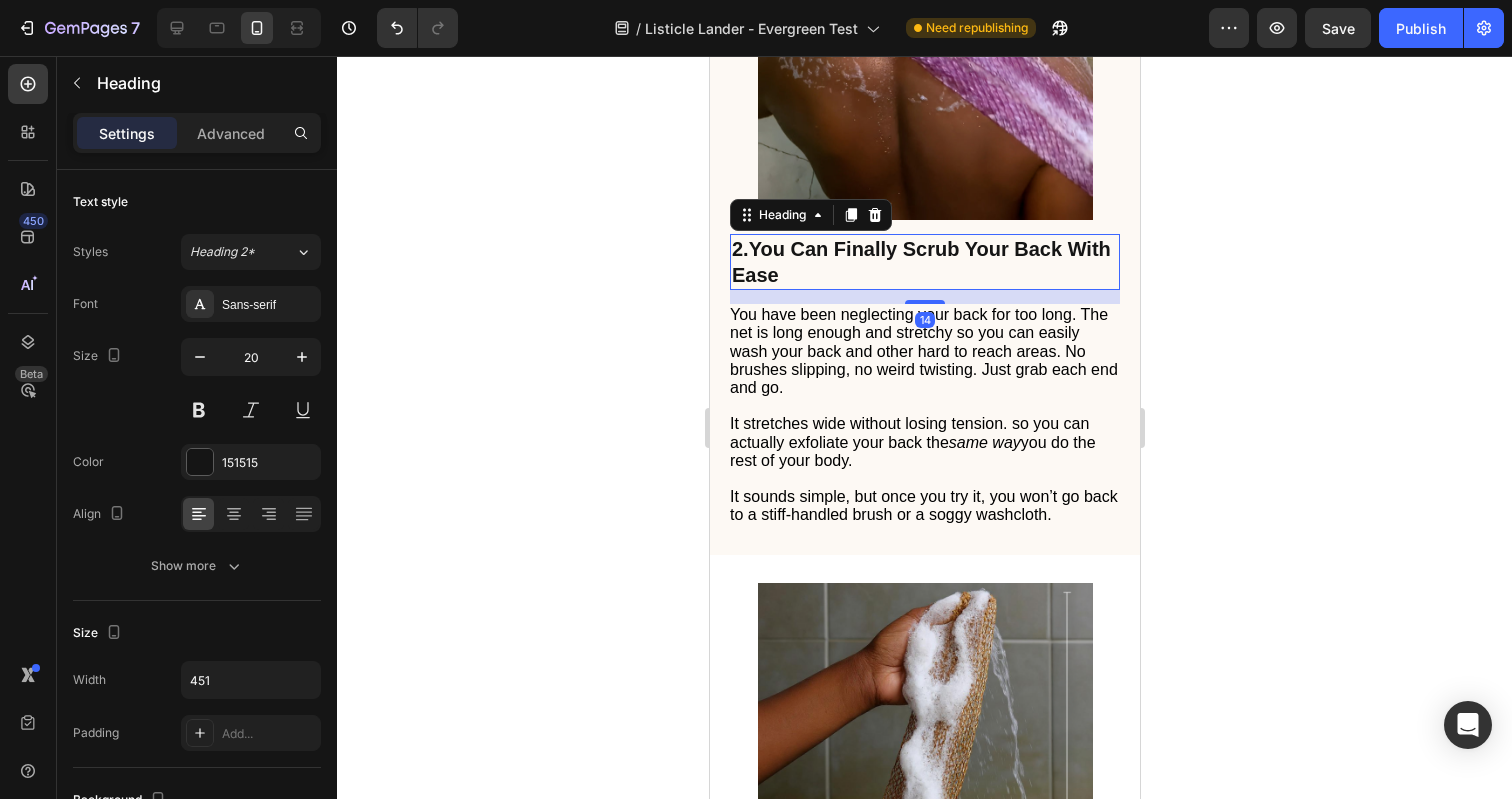 click on "2.  You Can Finally Scrub Your Back With Ease" at bounding box center [924, 262] 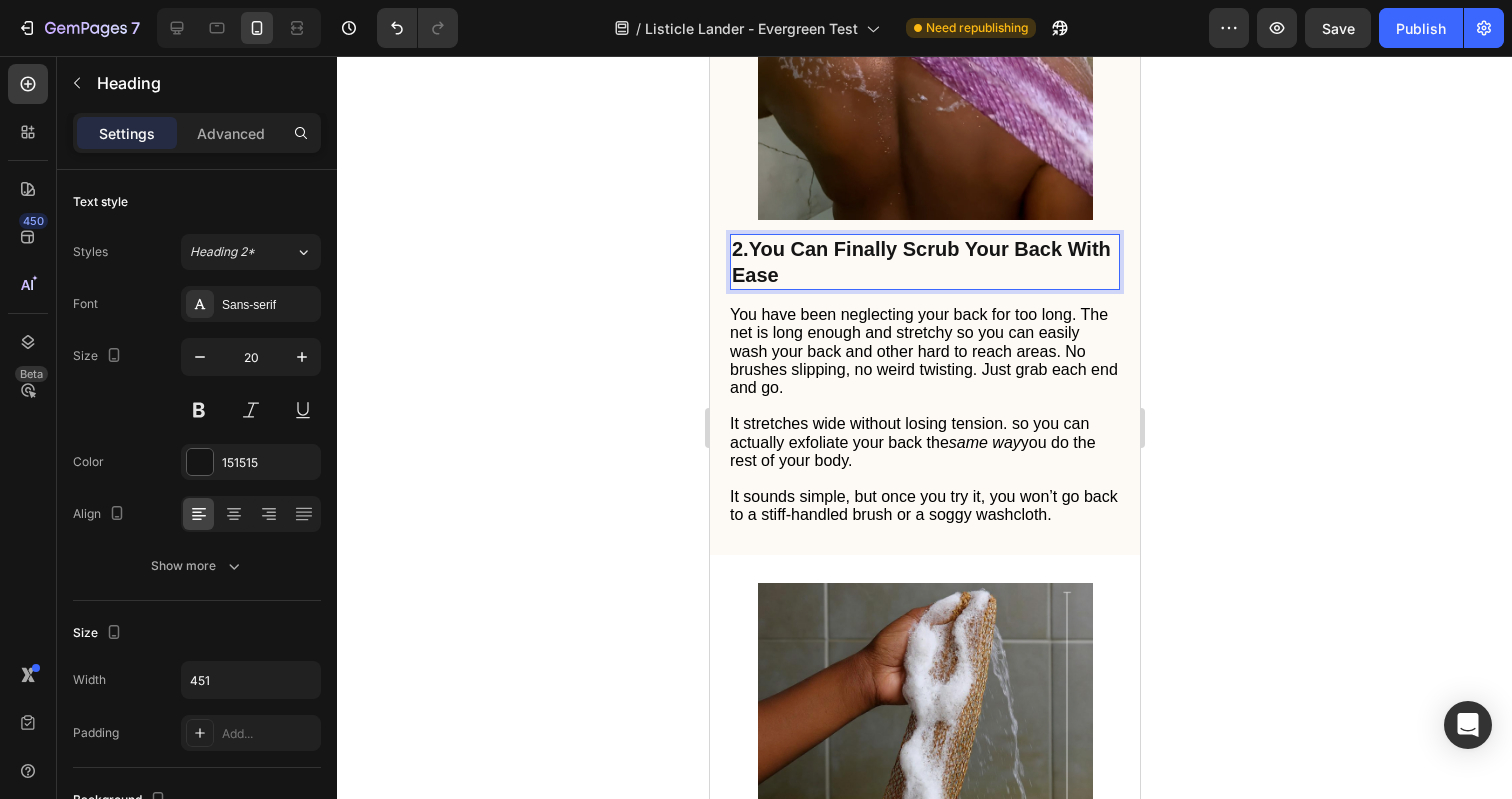 click on "2.  You Can Finally Scrub Your Back With Ease" at bounding box center (924, 262) 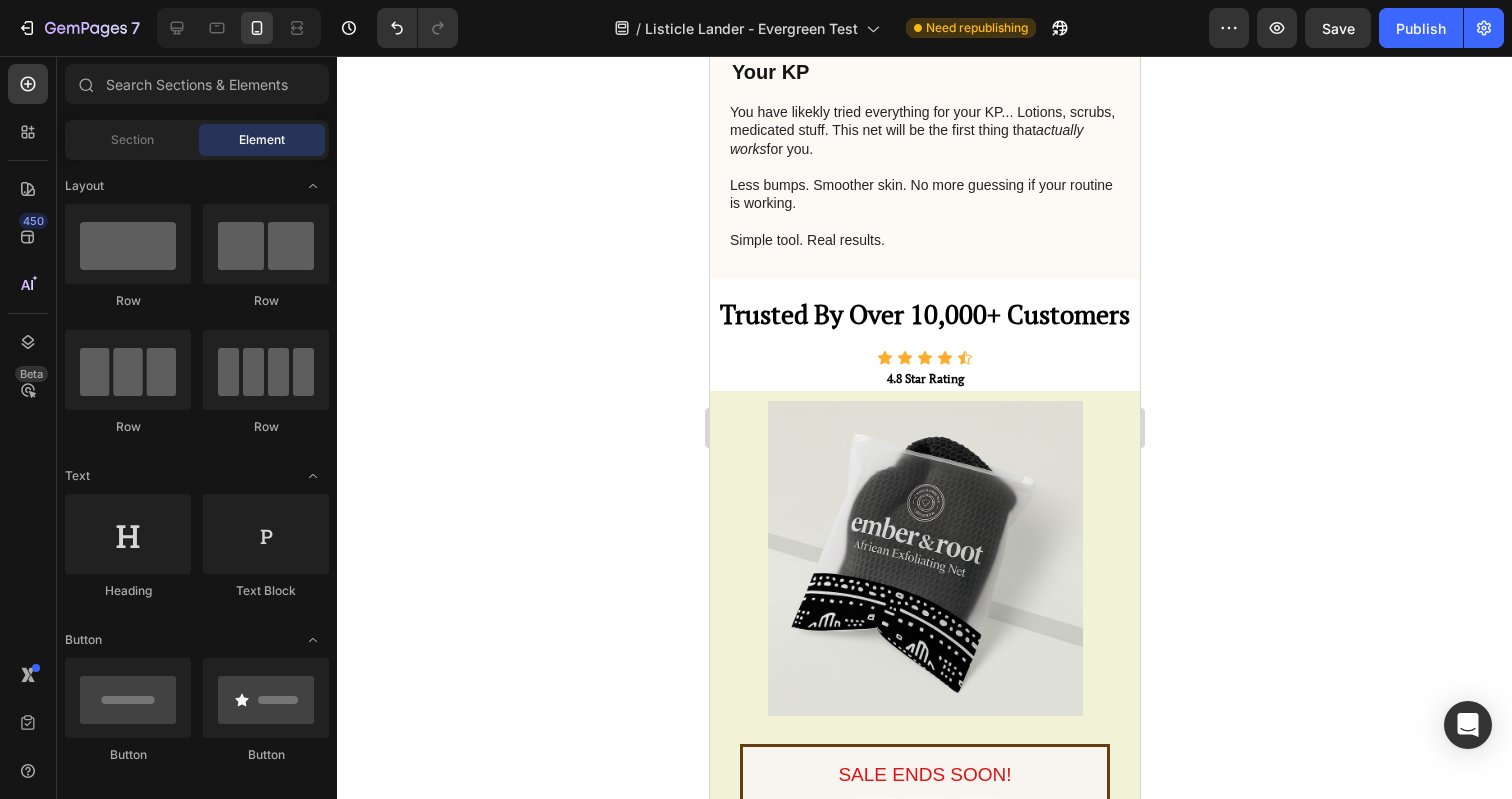 scroll, scrollTop: 4457, scrollLeft: 0, axis: vertical 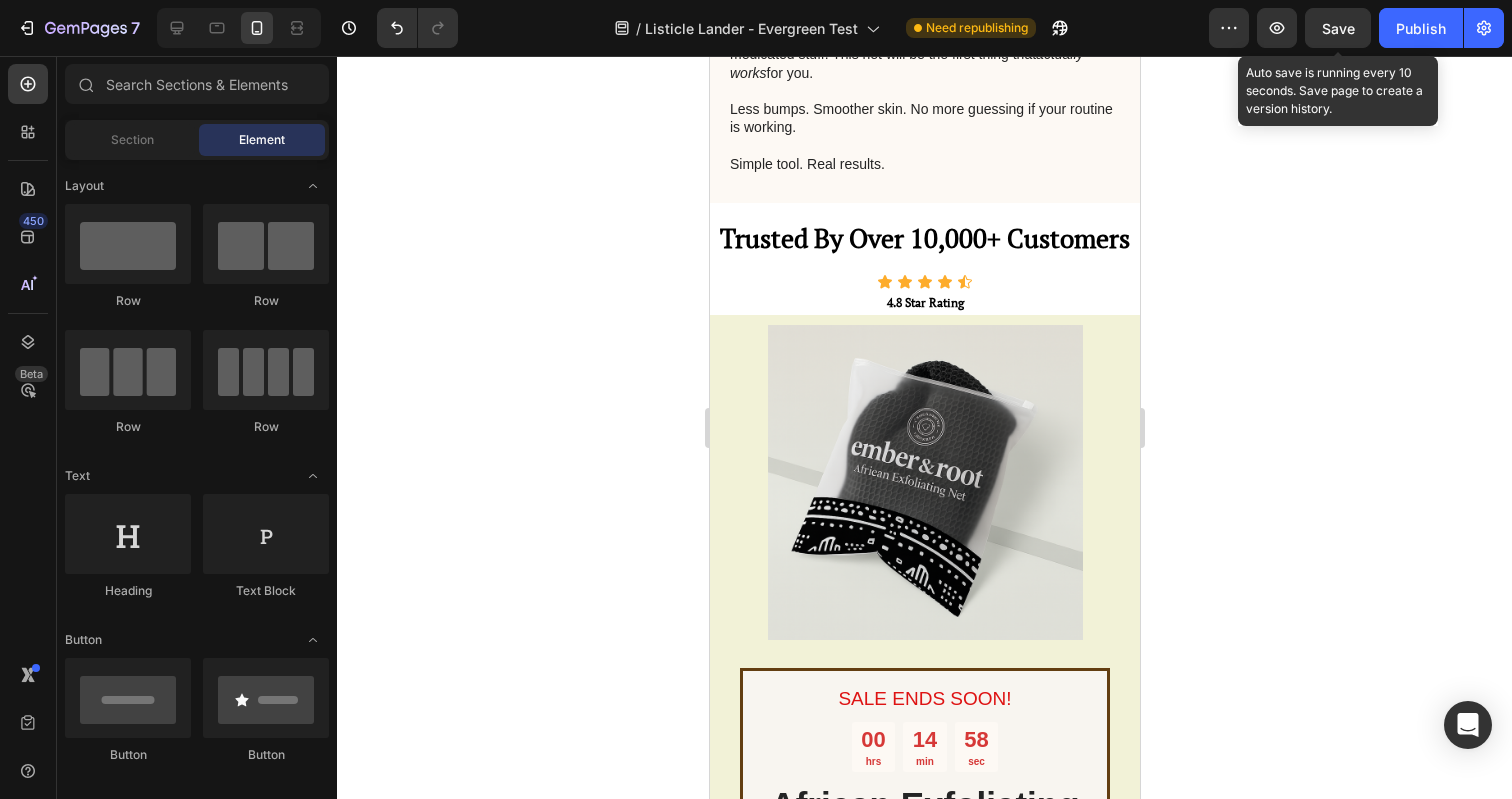 drag, startPoint x: 1348, startPoint y: 38, endPoint x: 1354, endPoint y: 103, distance: 65.27634 